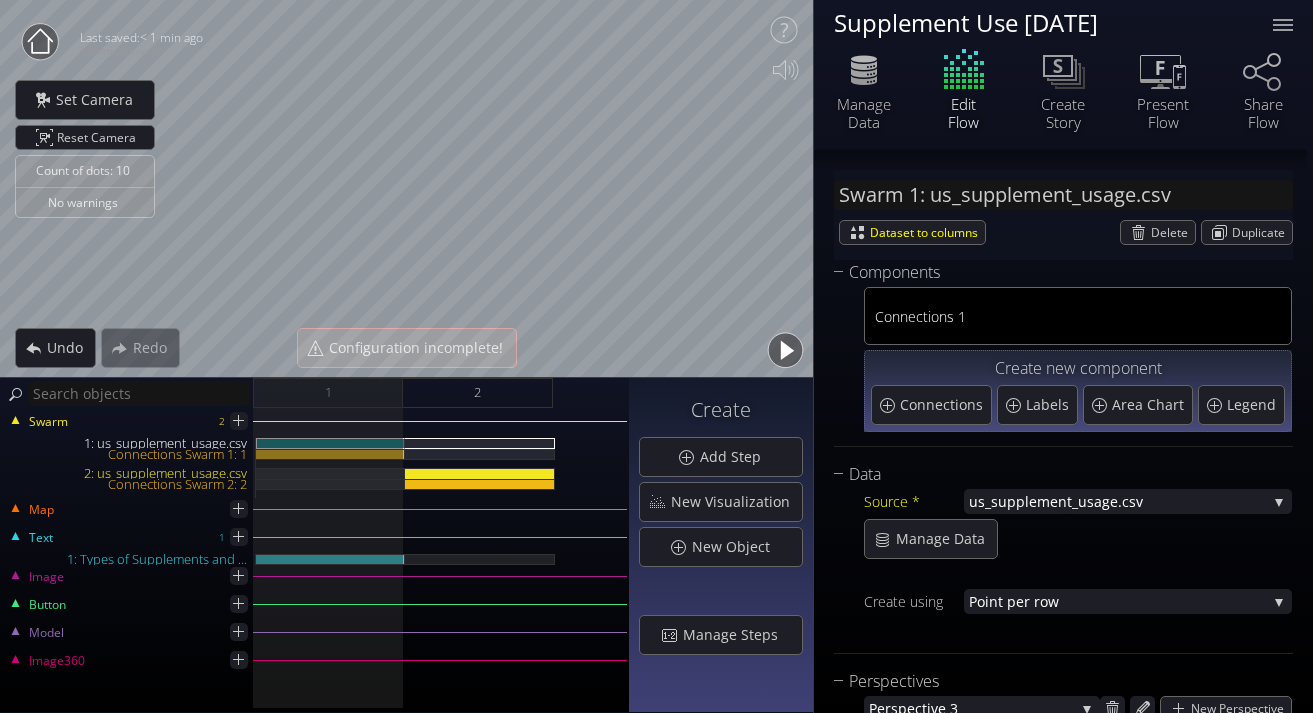 scroll, scrollTop: 0, scrollLeft: 0, axis: both 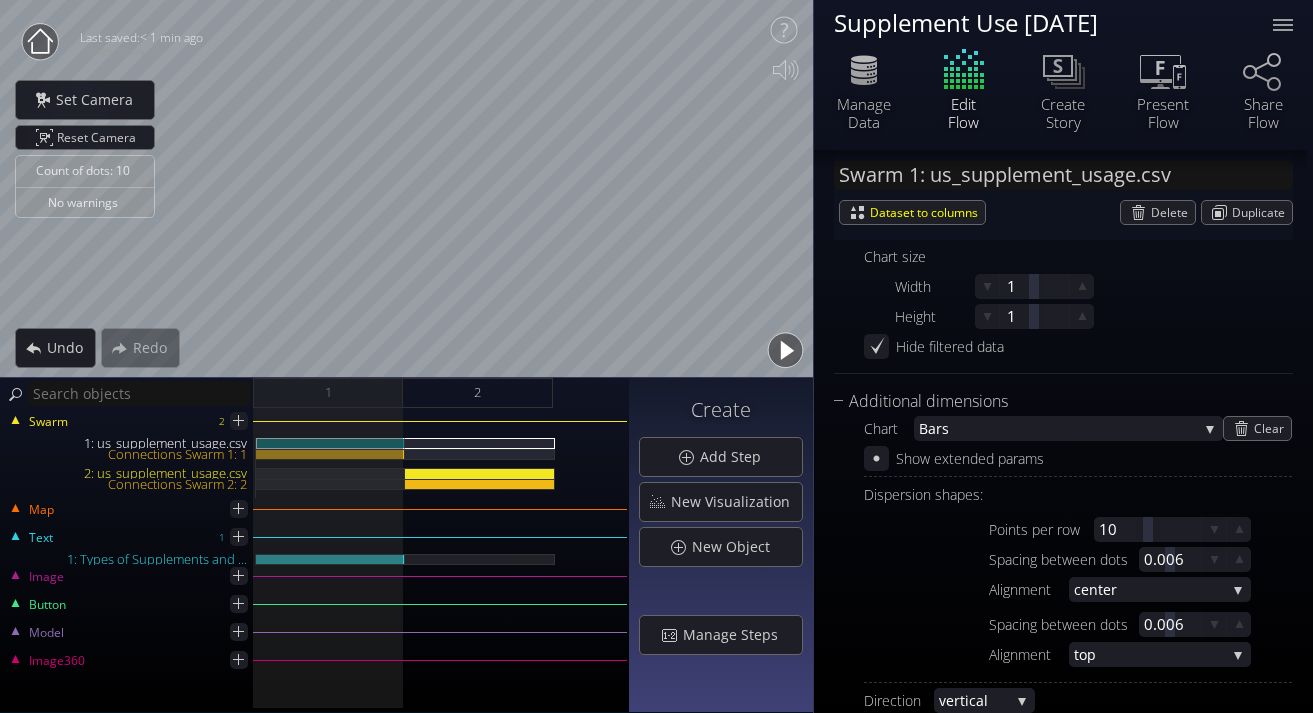 click at bounding box center [40, 42] 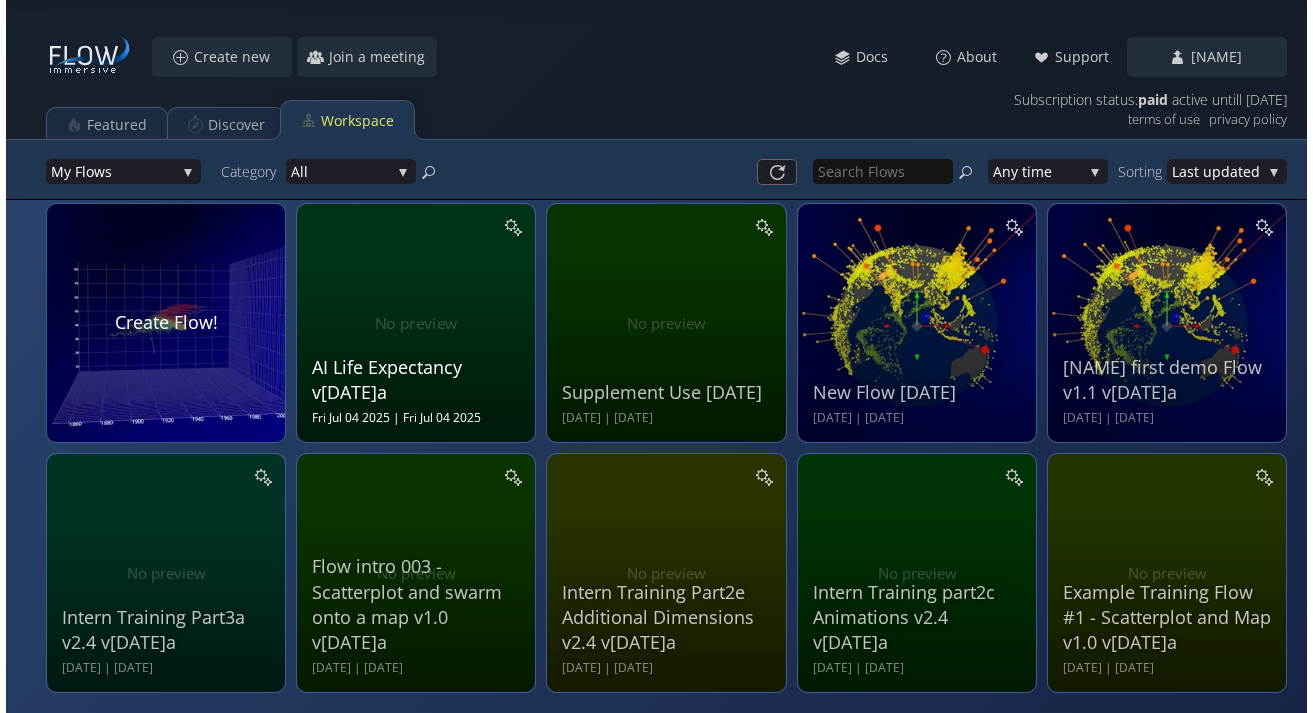 scroll, scrollTop: 0, scrollLeft: 0, axis: both 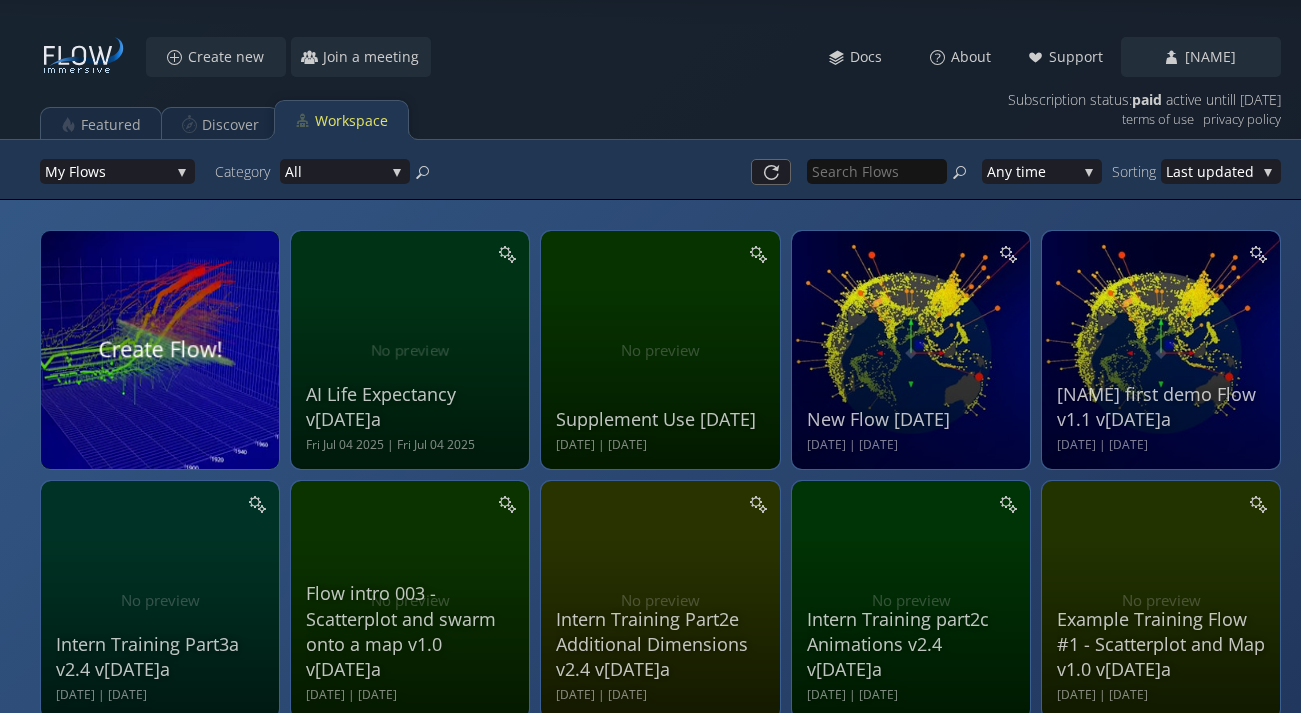 click at bounding box center (160, 350) 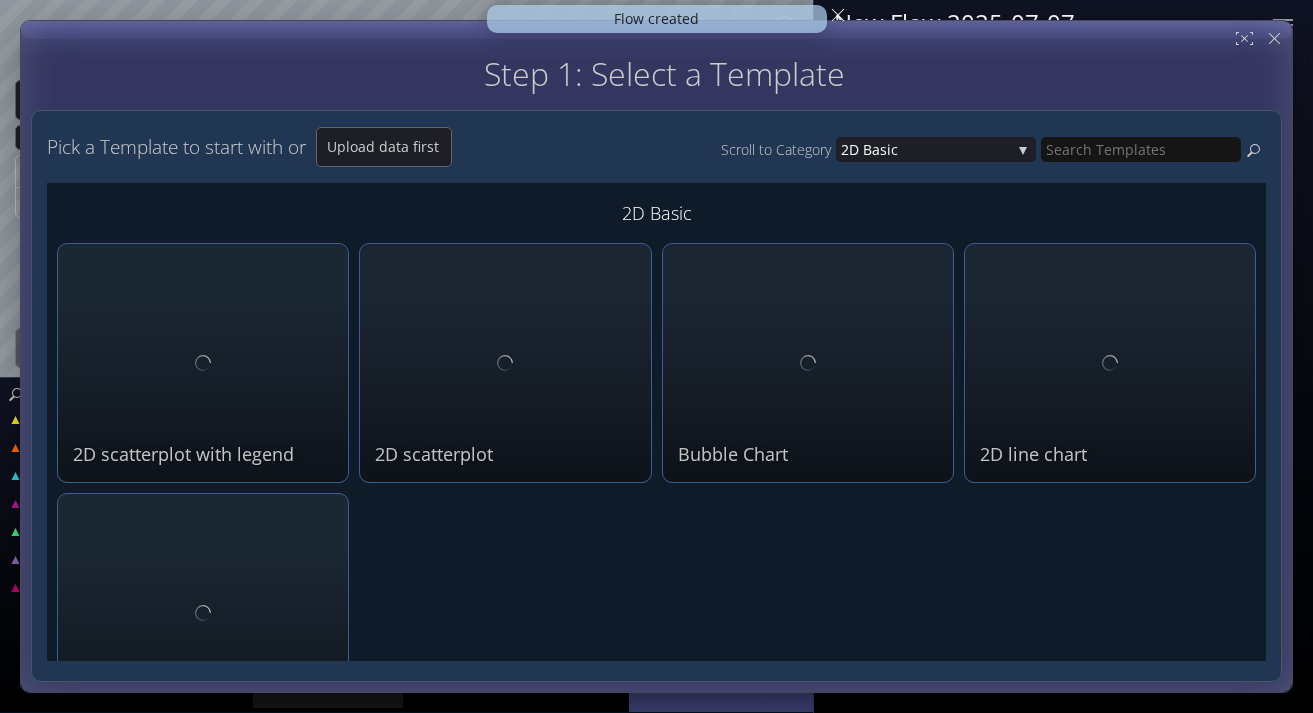 scroll, scrollTop: 0, scrollLeft: 0, axis: both 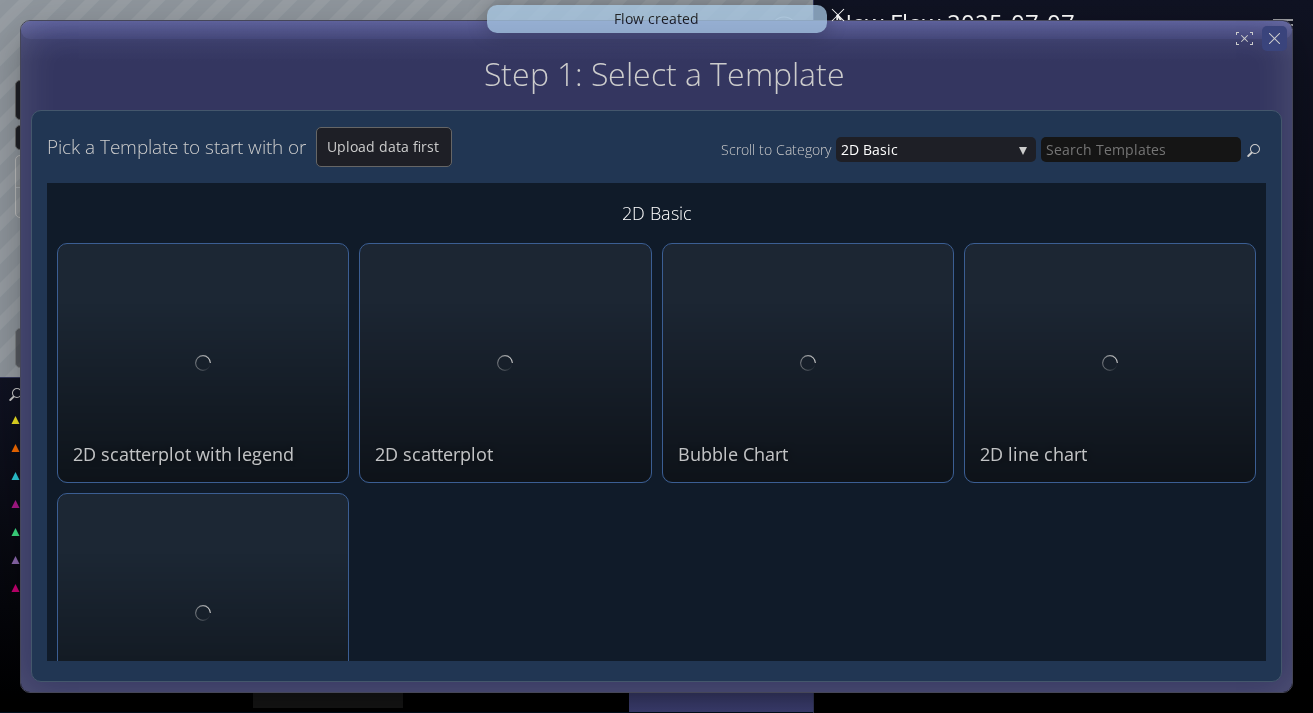 click on "Step [NUMBER]: Select a Template
Step [NUMBER]: Review sample data used by this Template
Pick a Template to start with or
Upload data first
Scroll to Category
2D Bas   ic     2D Bas   ic   Scat   ter / Line     Area chart   Di   stribution     Geospatial   R   adar Chart   Netw   ork Graphs   3D bas   ic
2D Basic
2D scatterplot with legend
Classic 2D scatterplot where the width and height can be any categorical or metric column.
2D scatterplot
Classic 2D scatterplot where the dot size is governed by a separate category.
Bubble Chart
2D line chart
Dots stacked as vertical columns by category
Scatter / Line
3D Line chart with Legend" at bounding box center (656, 356) 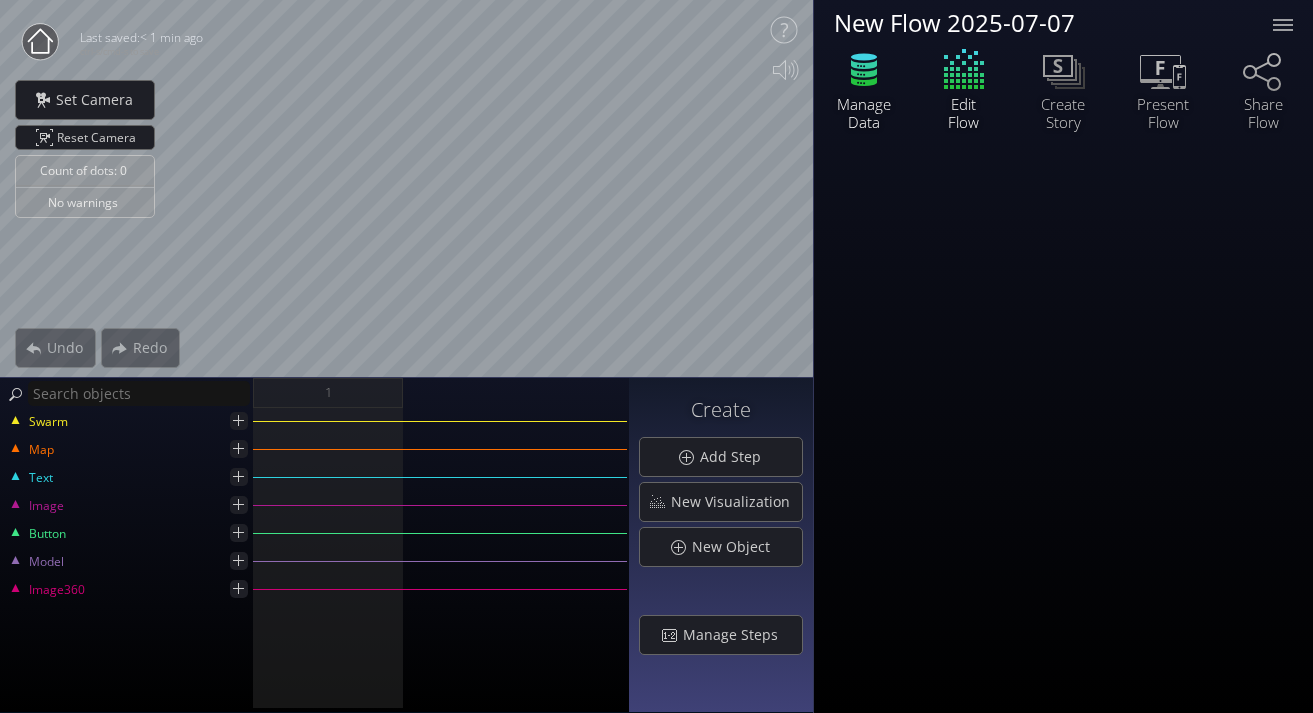 click at bounding box center [864, 70] 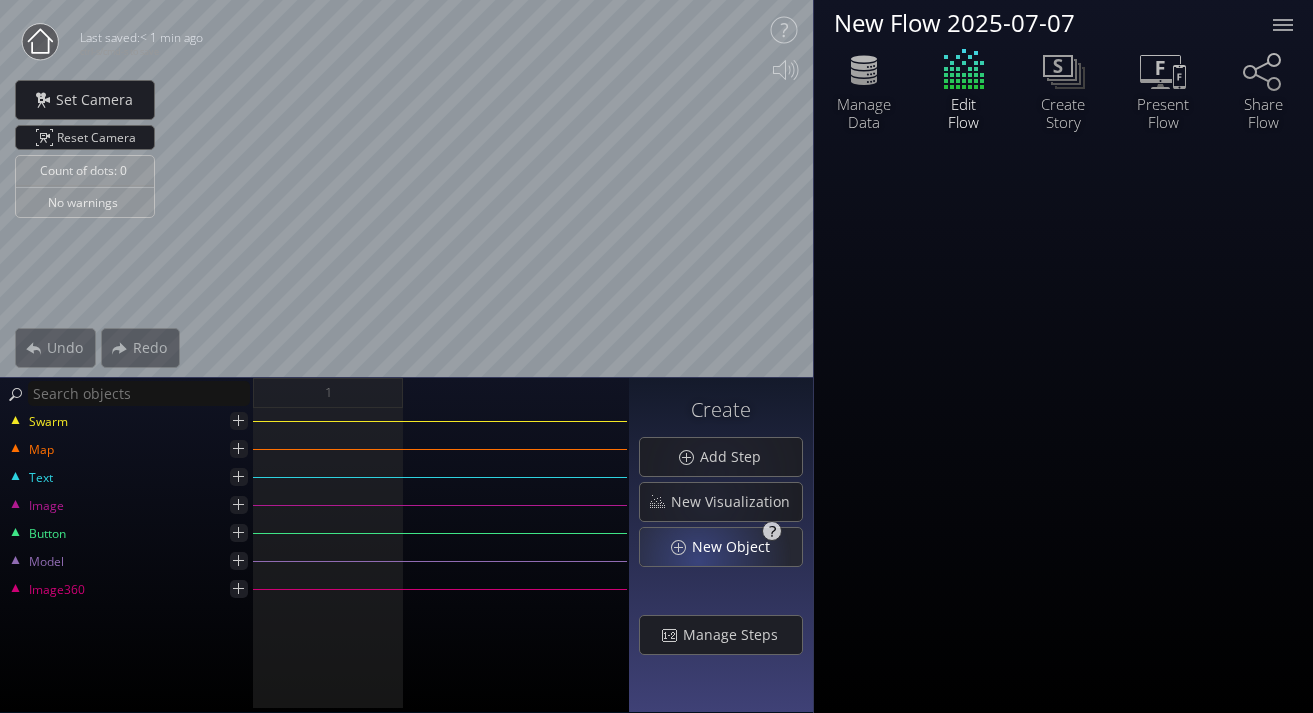 click on "New Object" at bounding box center [736, 547] 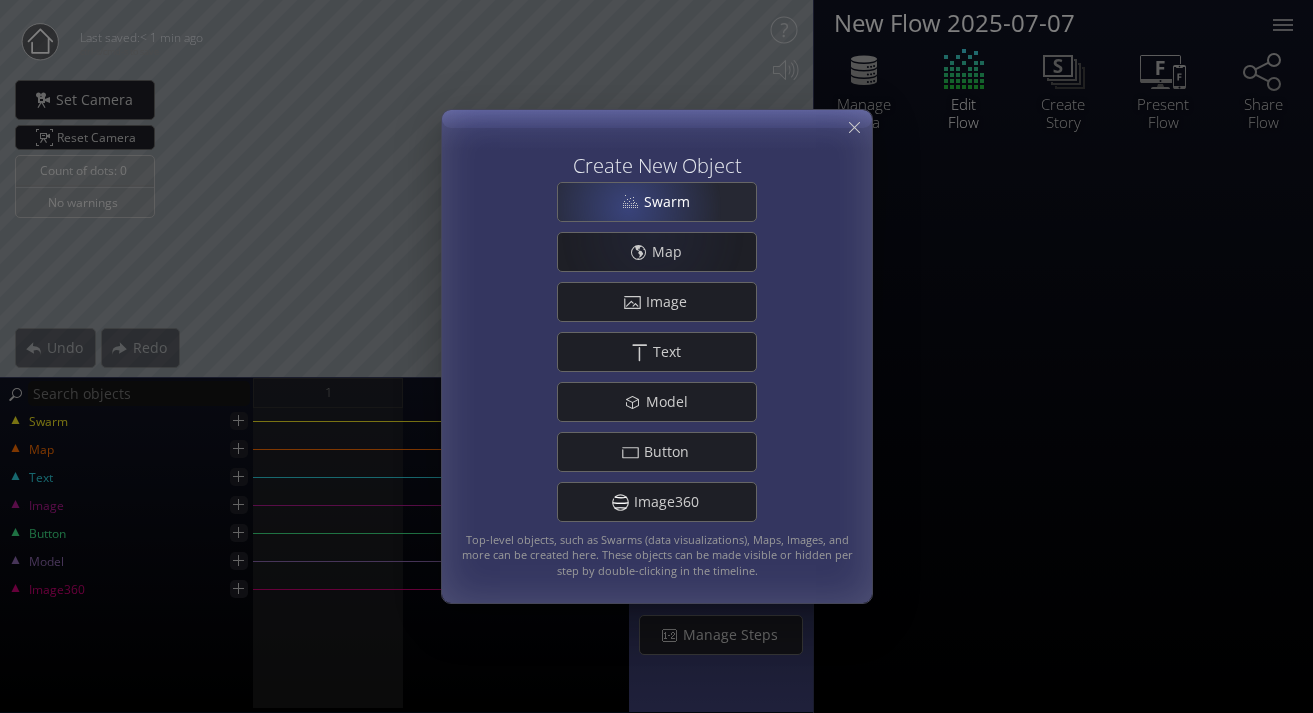 click on "Swarm" at bounding box center (657, 202) 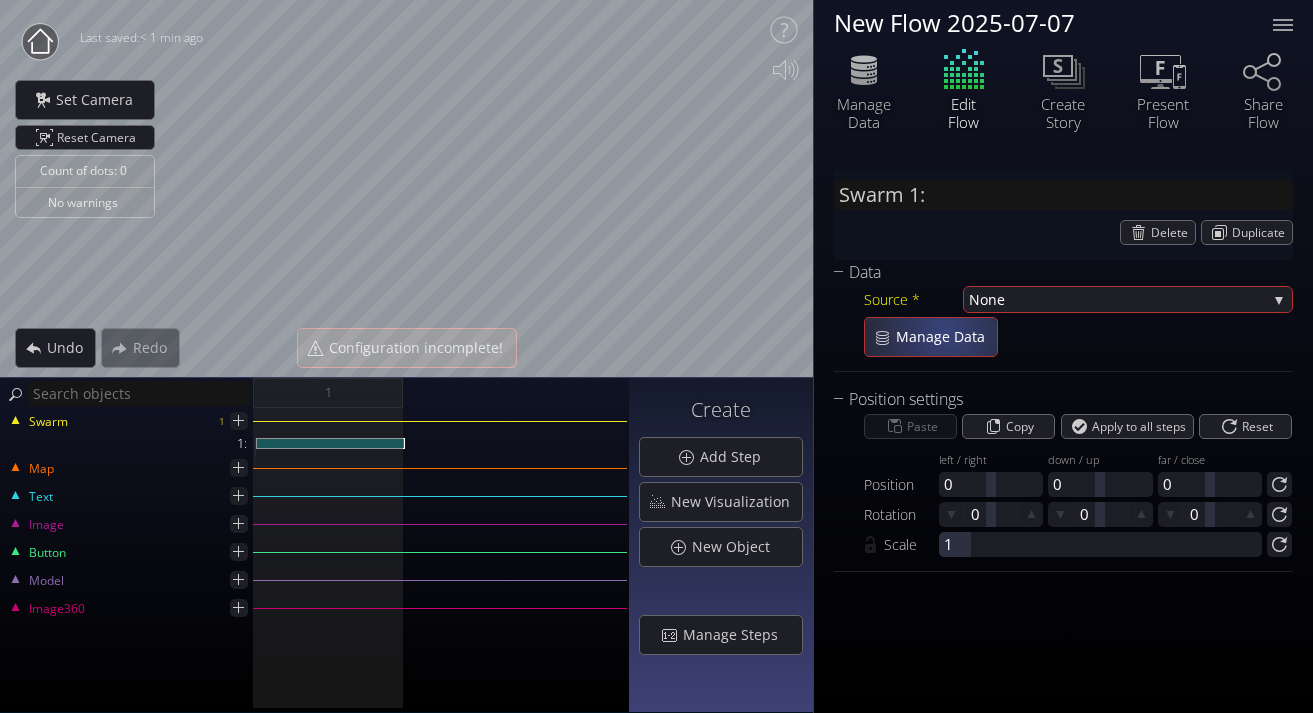 click on "Manage Data" at bounding box center (946, 337) 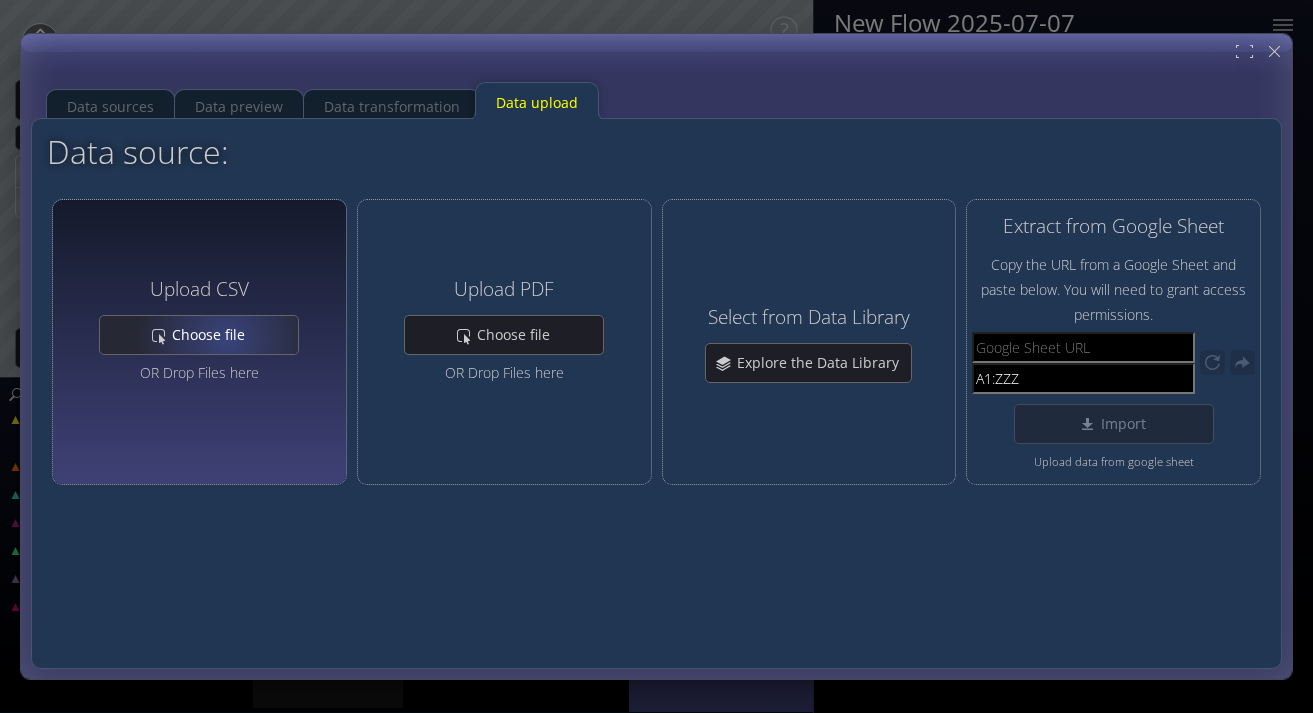 click on "Choose file" at bounding box center (214, 335) 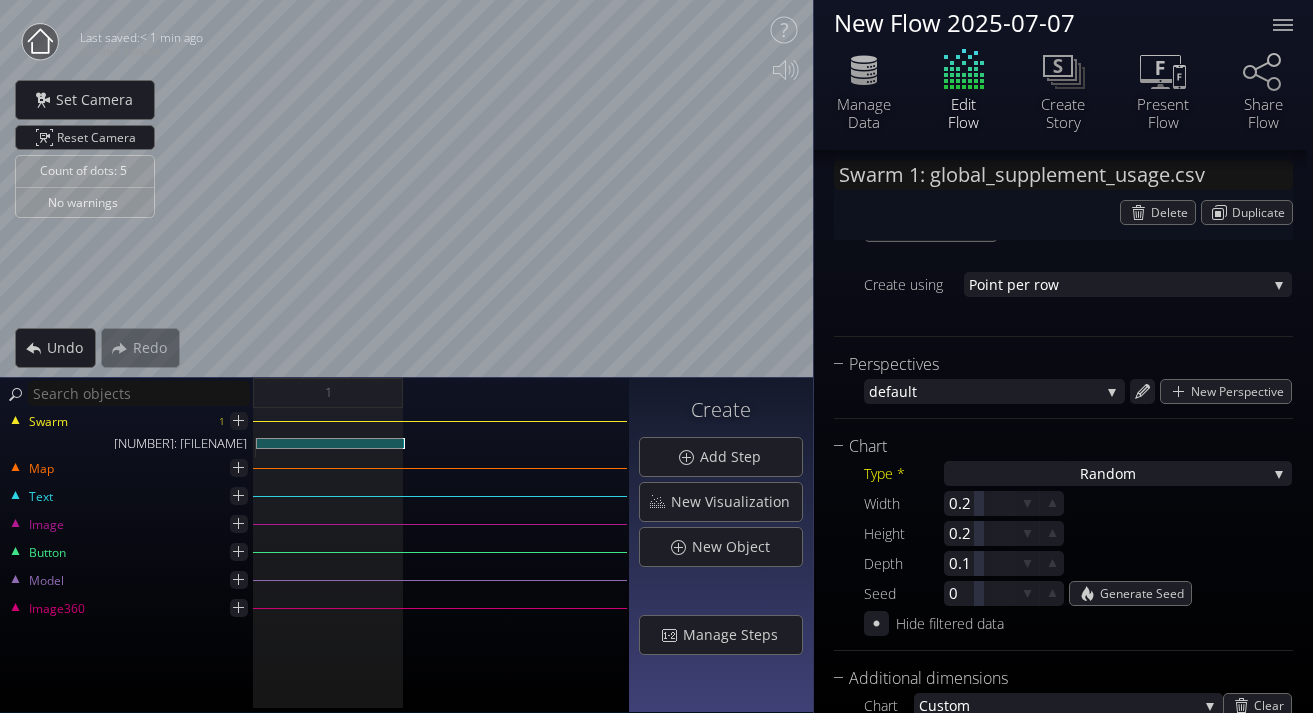 scroll, scrollTop: 320, scrollLeft: 0, axis: vertical 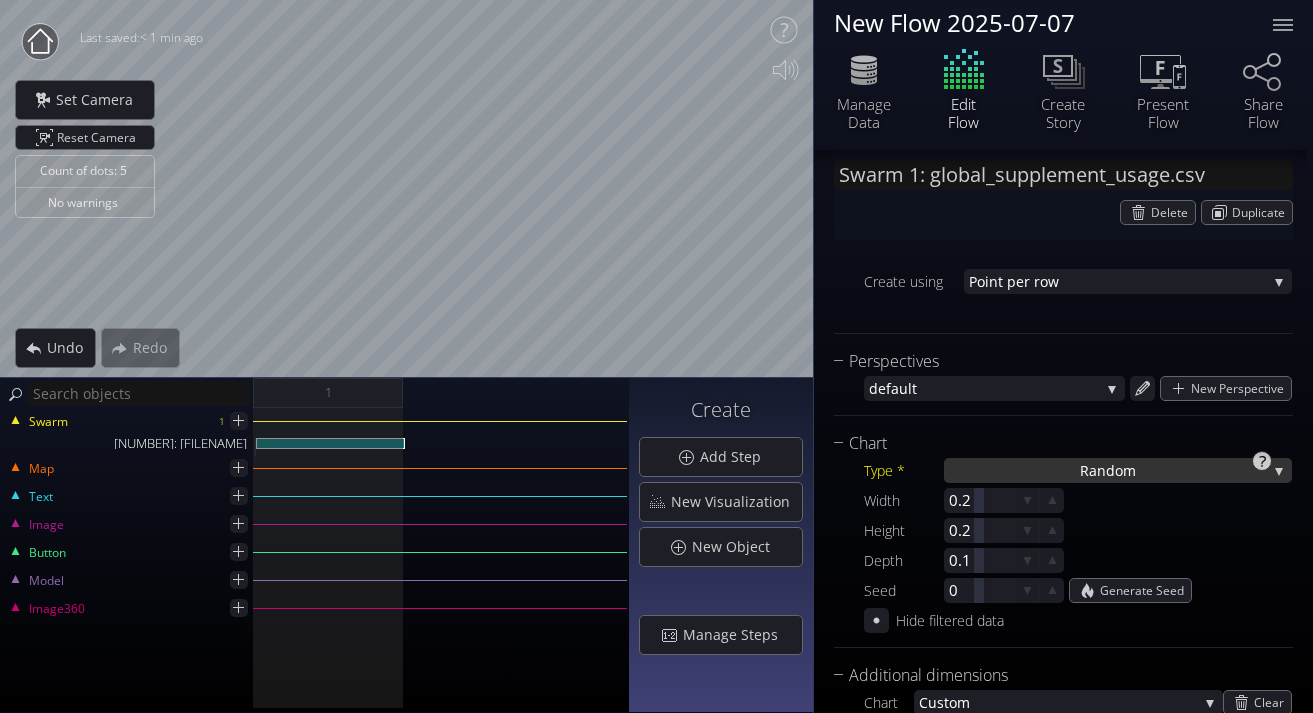 click on "Ra   ndom" at bounding box center [1118, 470] 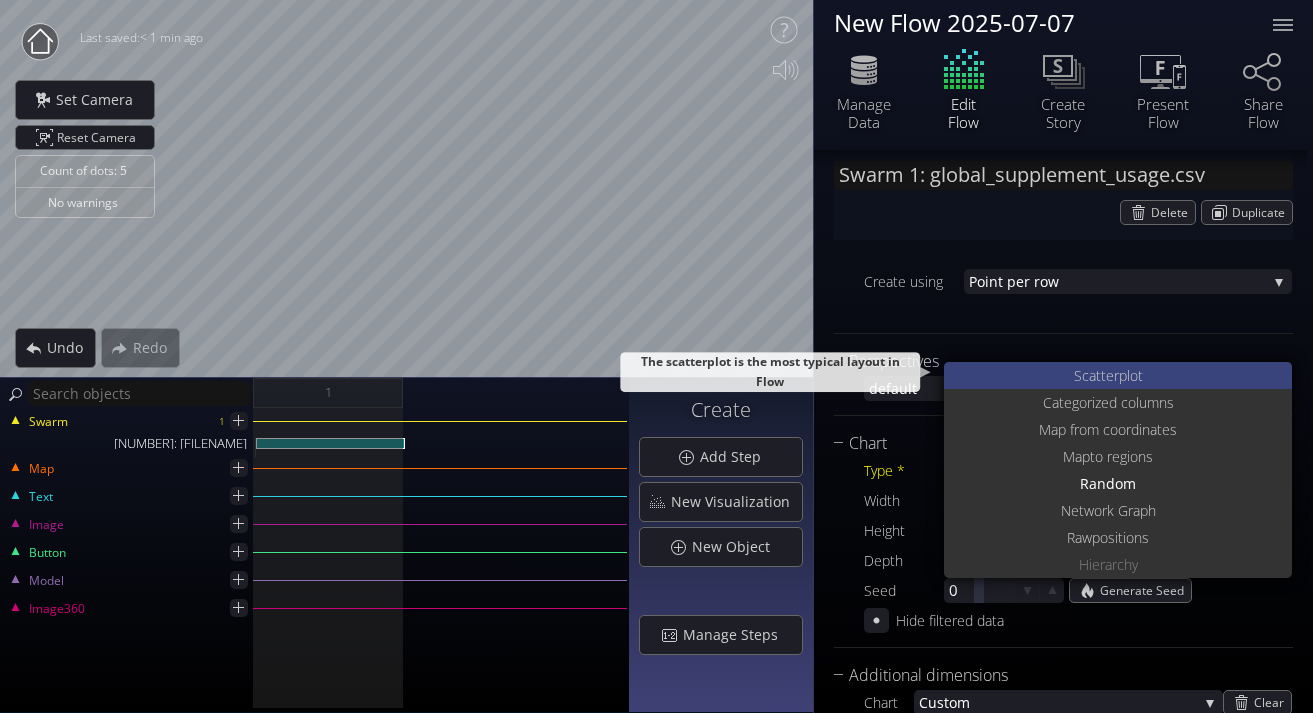 click on "S" at bounding box center (1078, 375) 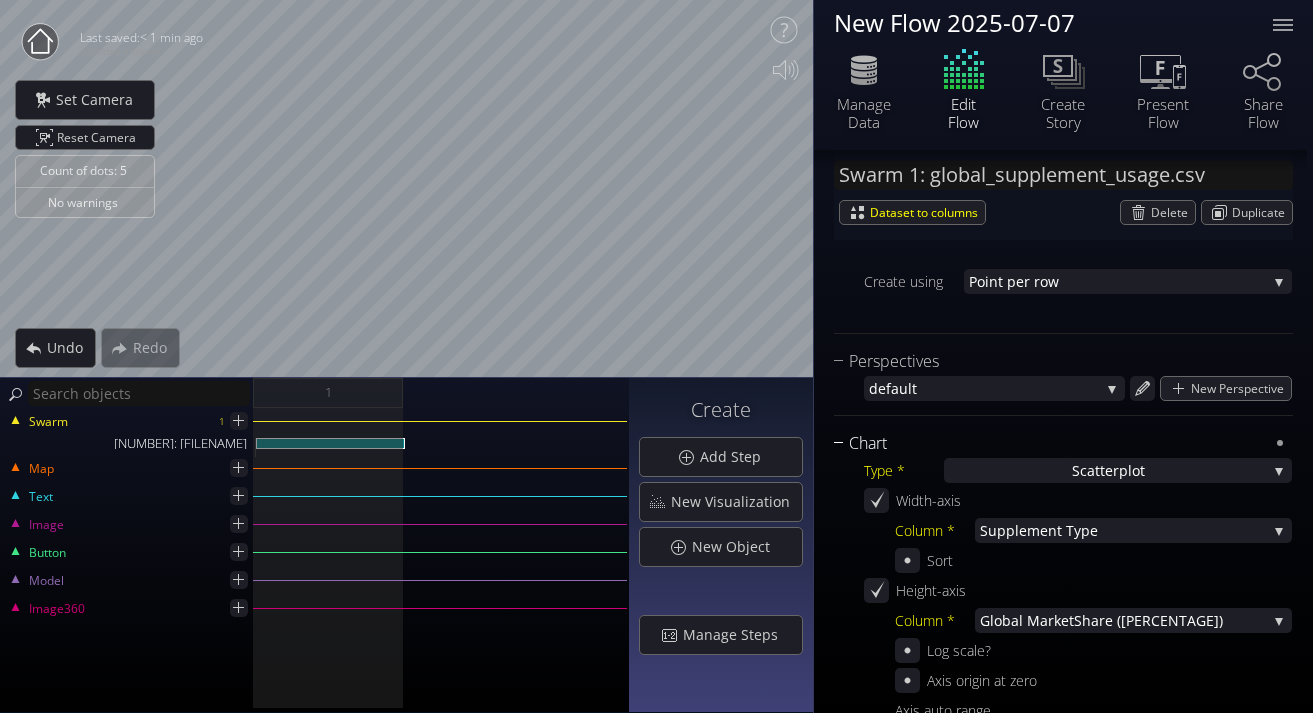scroll, scrollTop: 0, scrollLeft: 0, axis: both 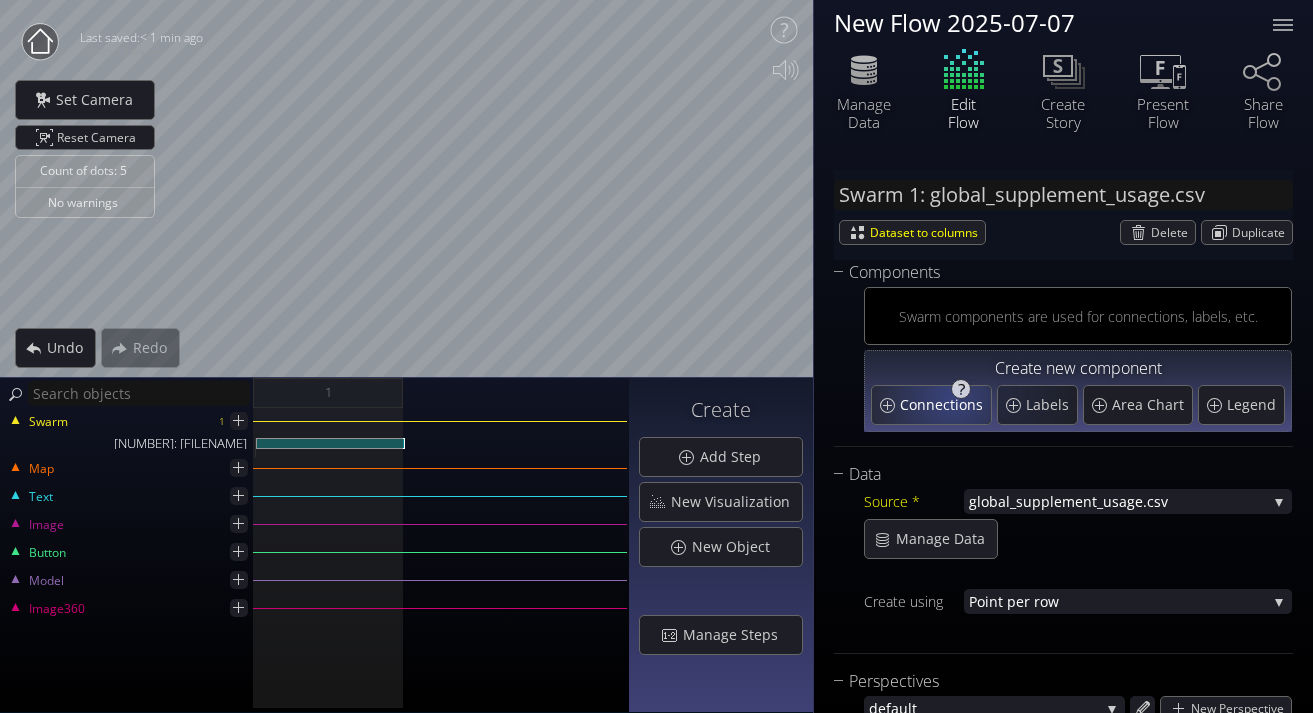 click on "Connections" at bounding box center (944, 405) 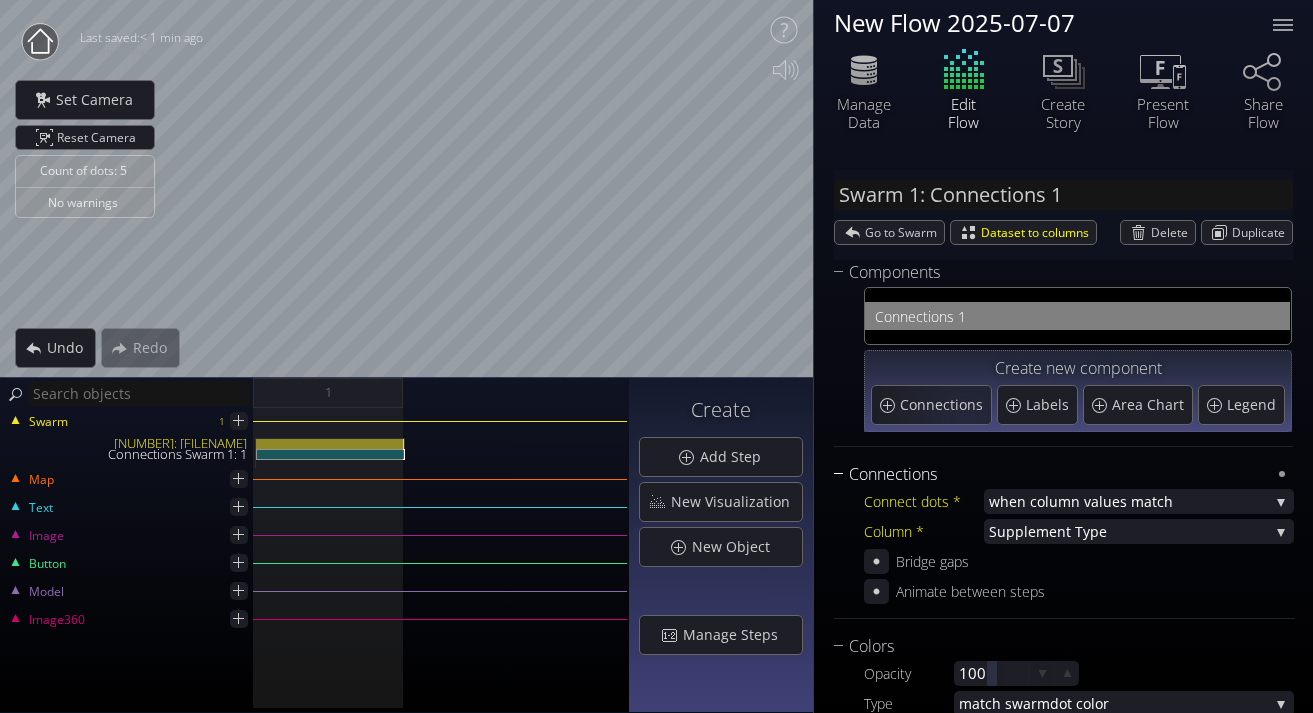 scroll, scrollTop: 78, scrollLeft: 0, axis: vertical 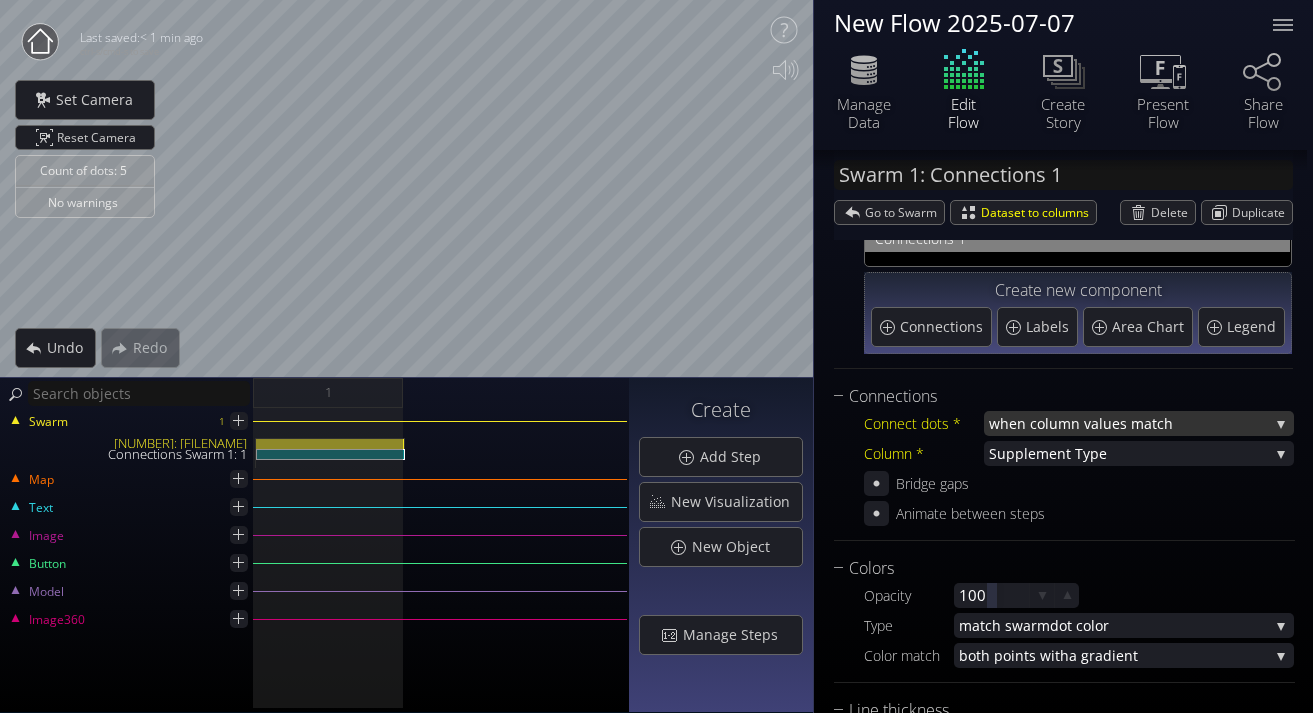 click on "when column va" at bounding box center [1044, 423] 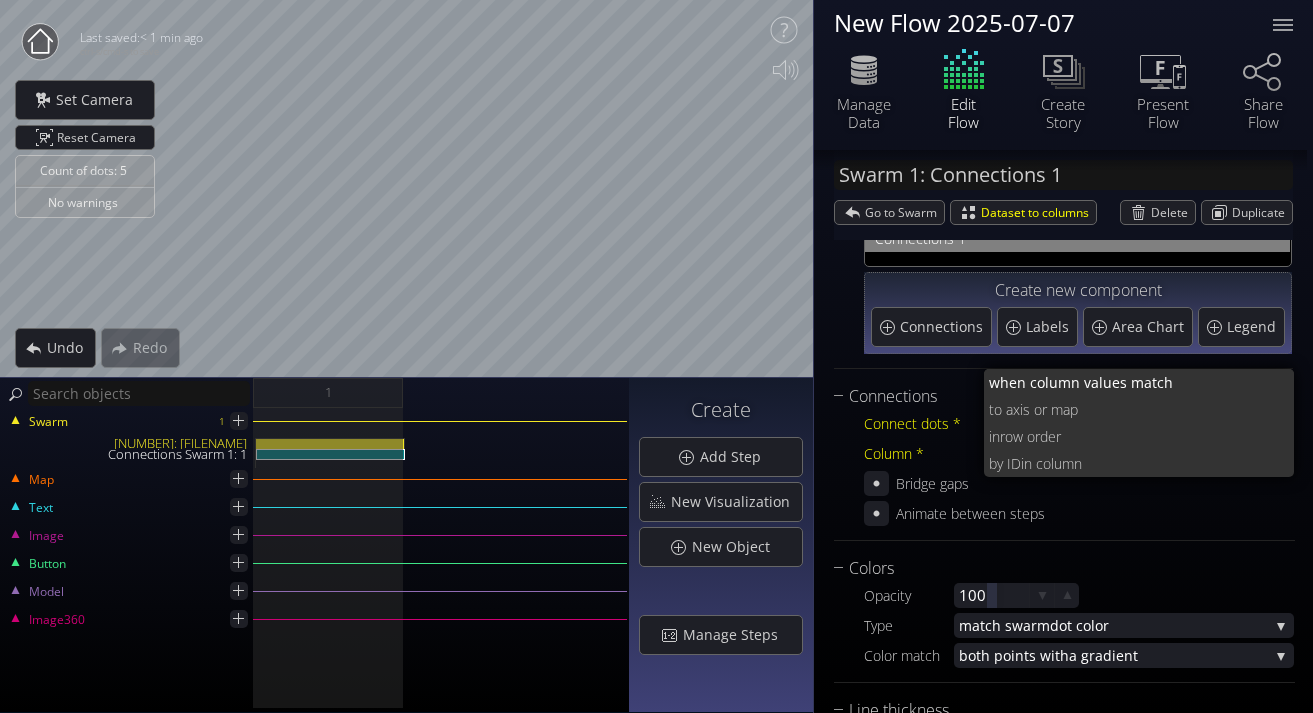 click on "xis or map" at bounding box center (1189, 382) 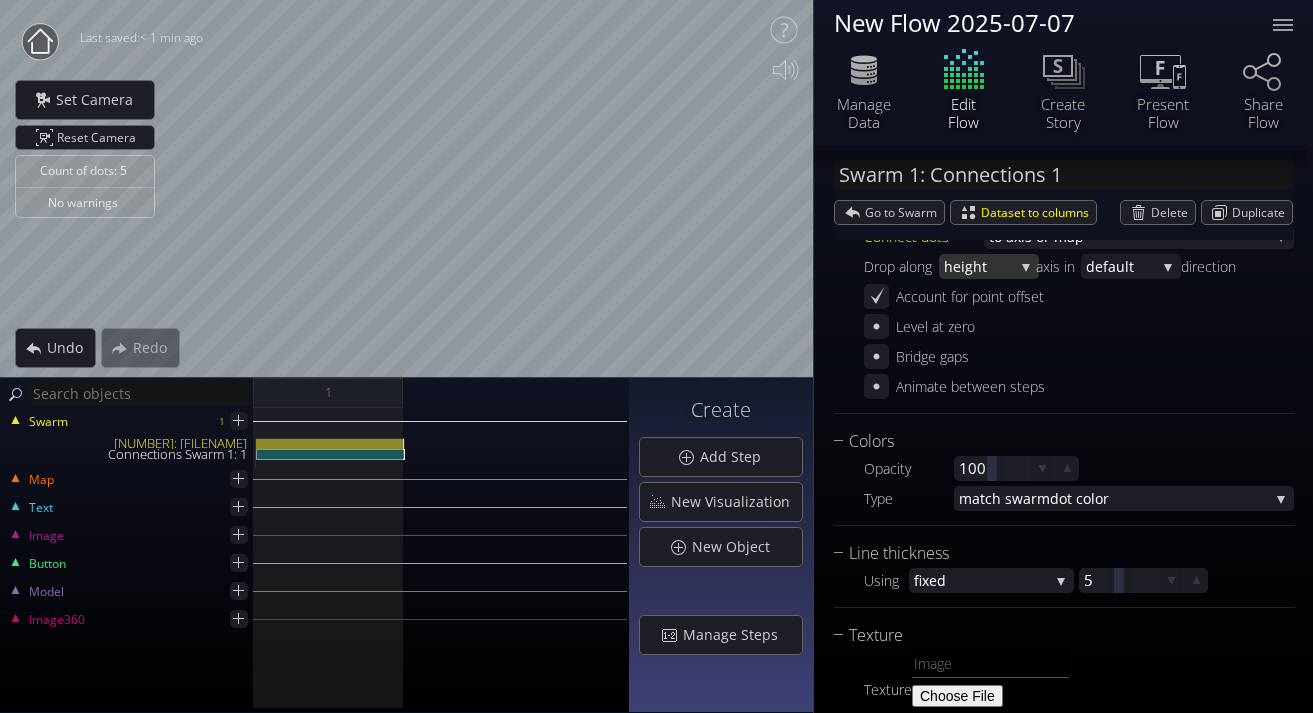 scroll, scrollTop: 267, scrollLeft: 0, axis: vertical 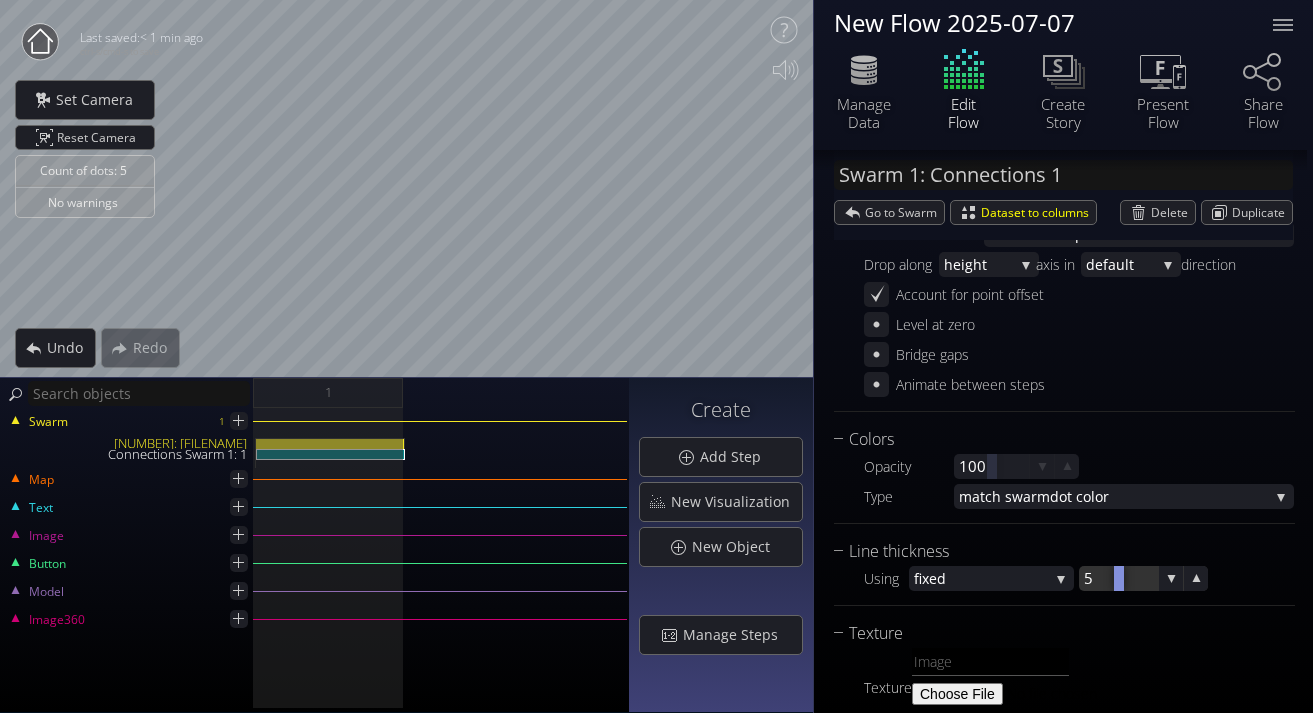 click at bounding box center [1118, 578] 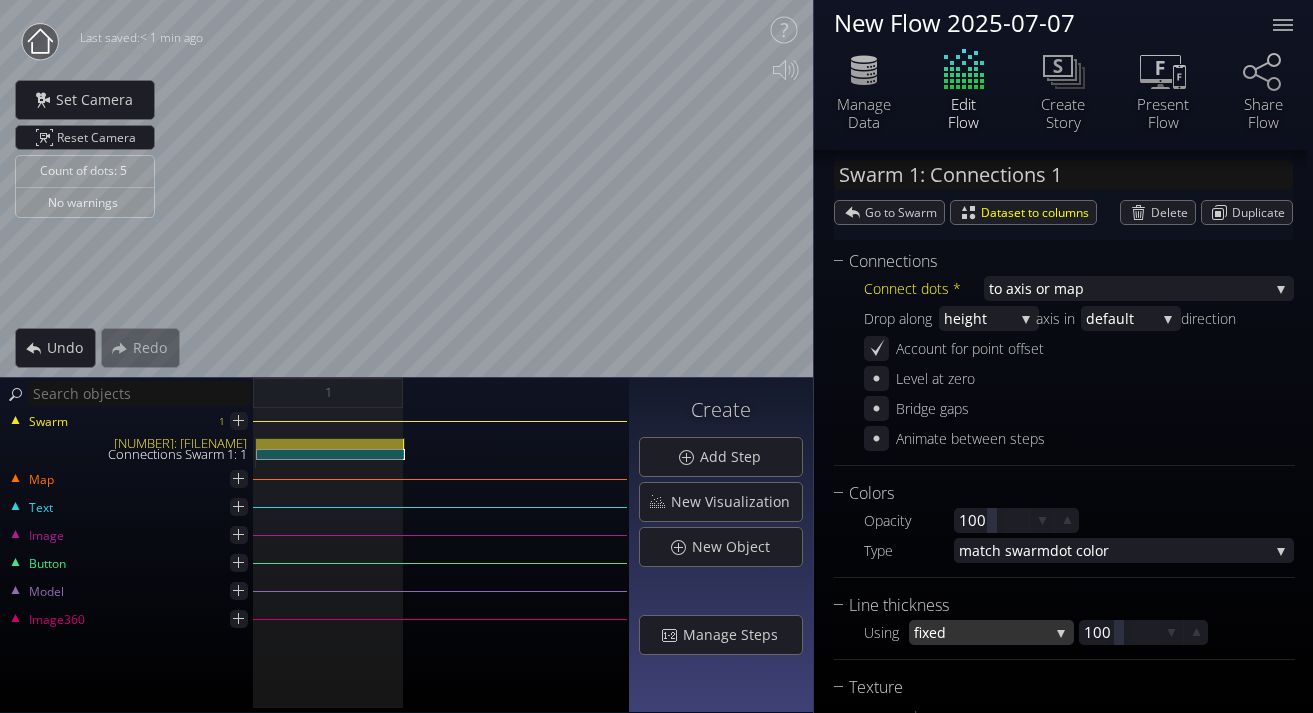 scroll, scrollTop: 0, scrollLeft: 0, axis: both 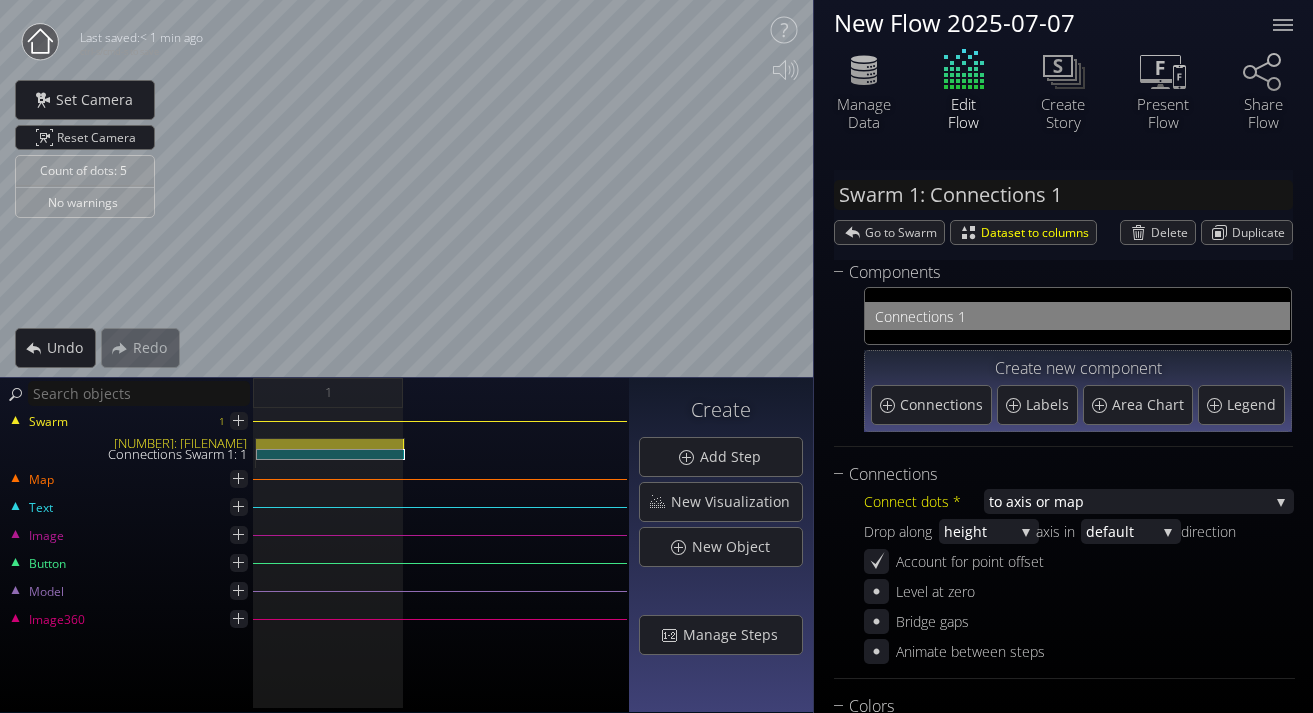 click on "Swarm
[NUMBER]
[NUMBER]: [FILENAME]
Connections Swarm [NUMBER]:  [NUMBER]" at bounding box center [314, 446] 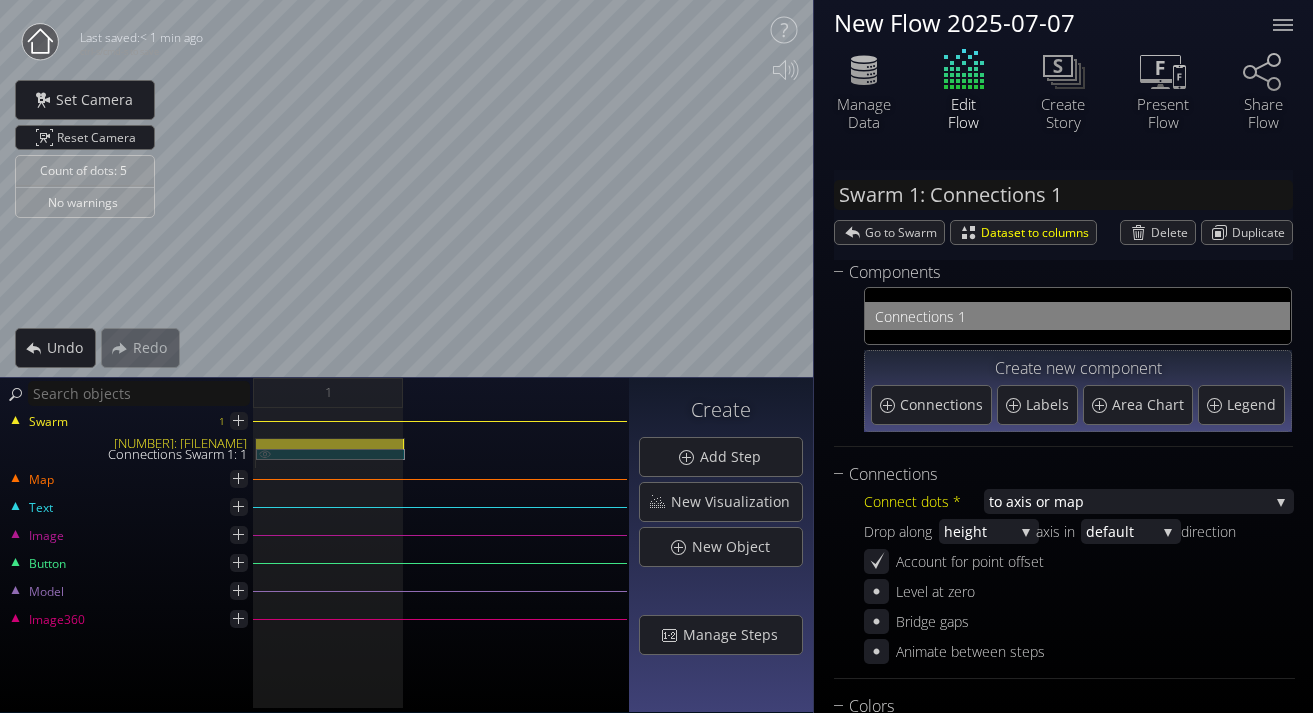 click on "Connections Swarm 1:  1" at bounding box center [330, 454] 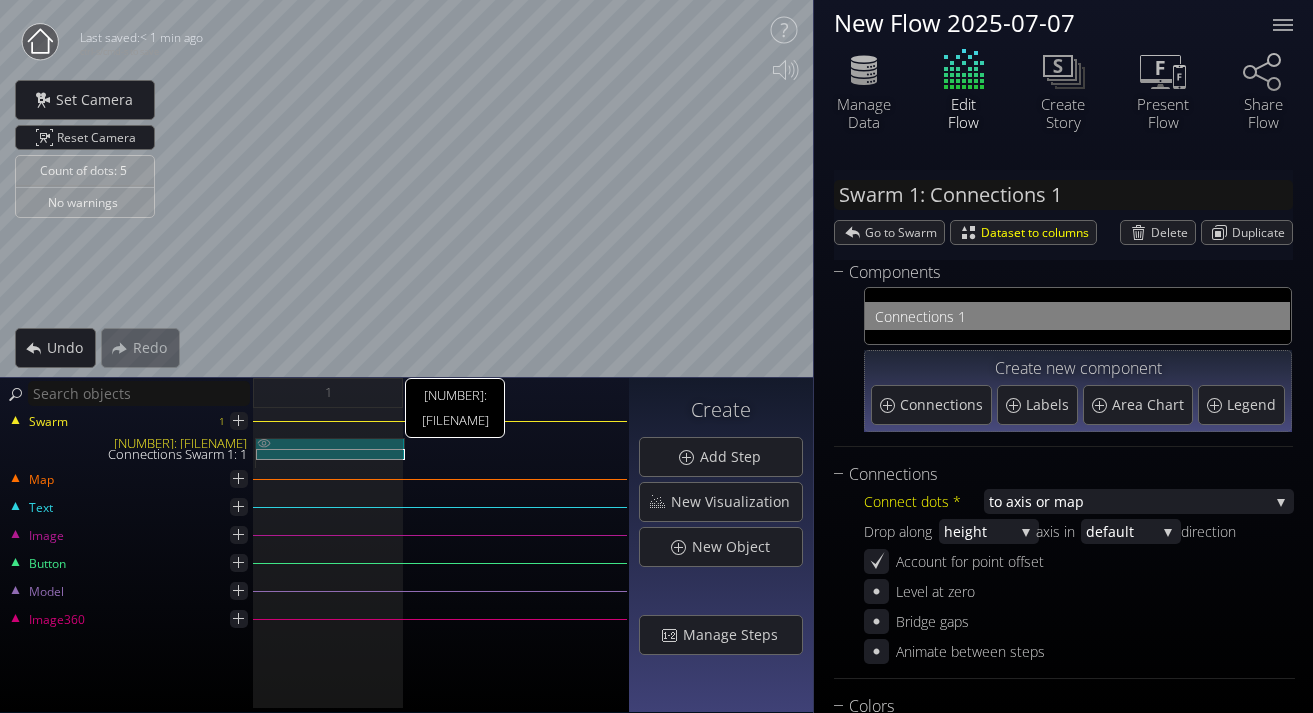 click on "[NUMBER]: [FILENAME]" at bounding box center (330, 443) 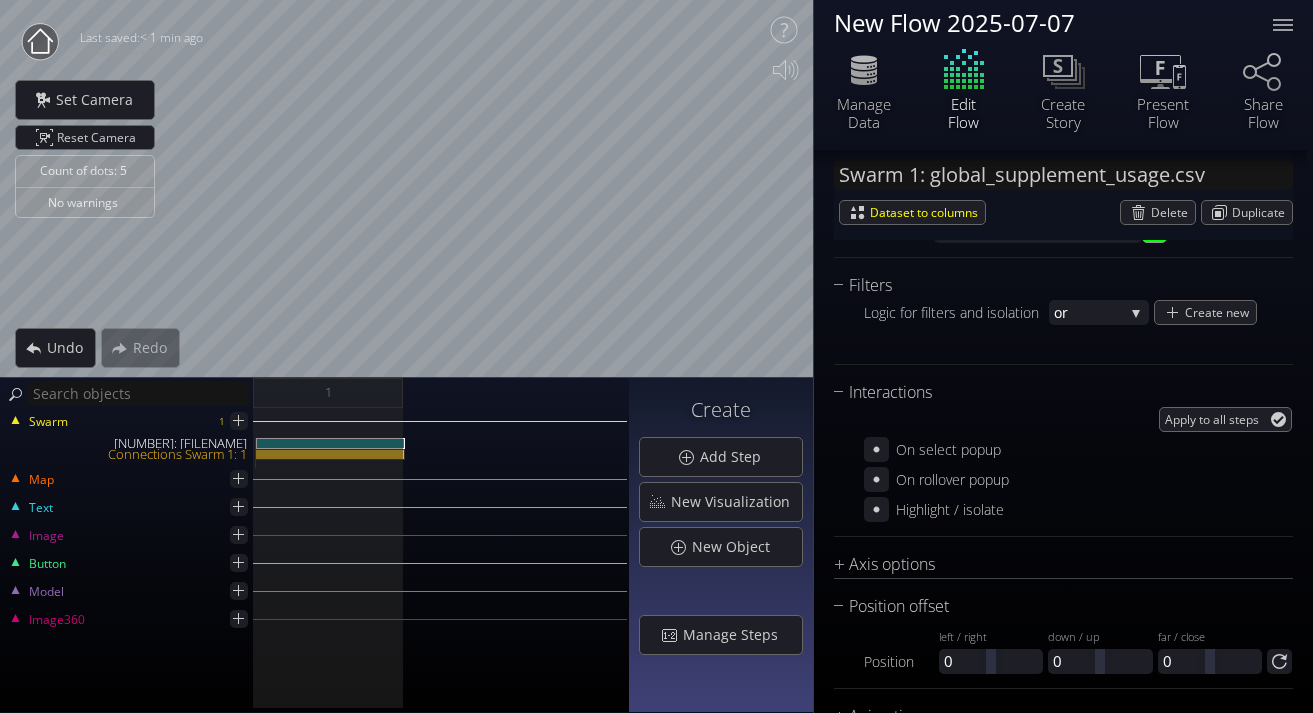 scroll, scrollTop: 1630, scrollLeft: 0, axis: vertical 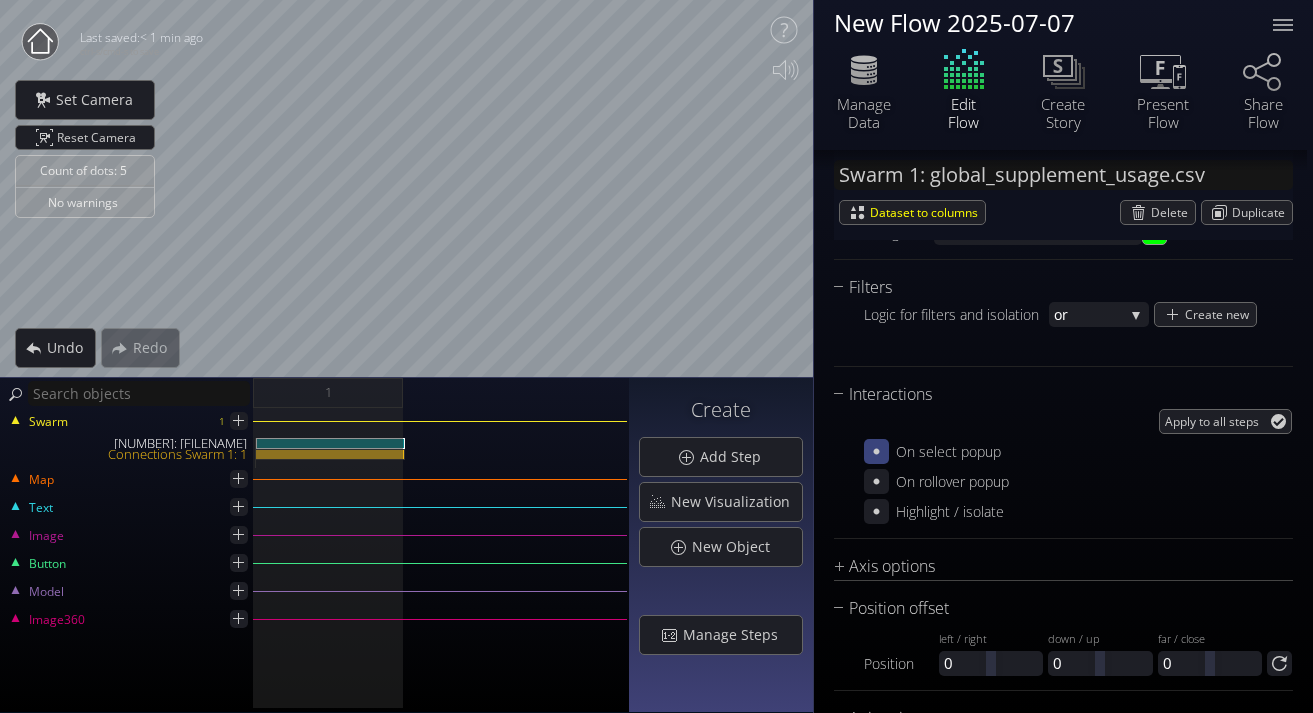 click at bounding box center [876, 451] 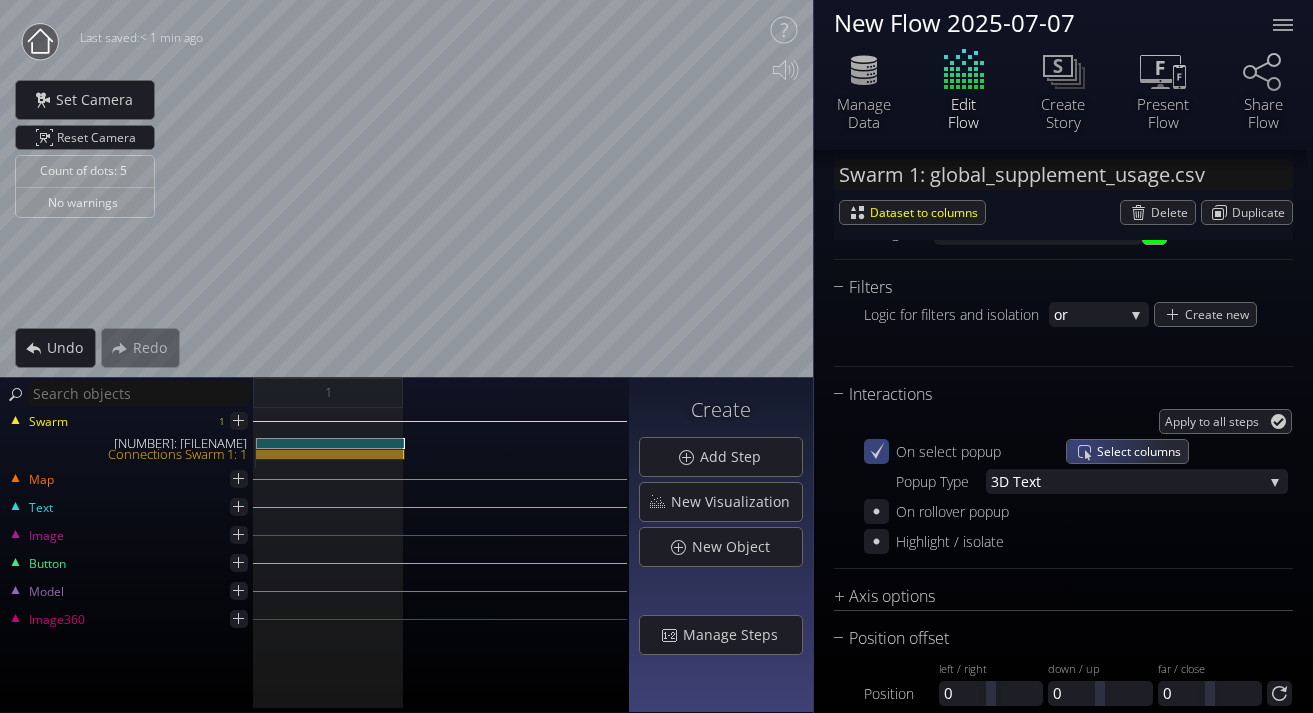 click on "Select columns" at bounding box center (1127, 451) 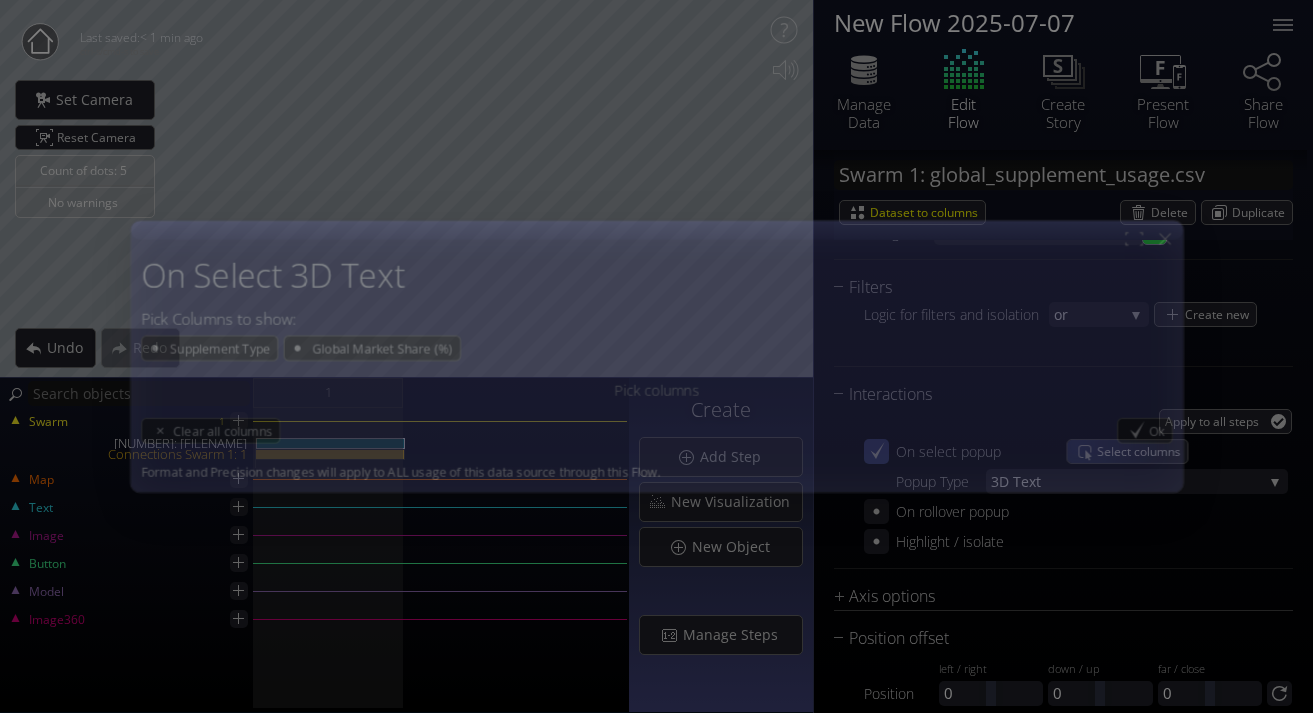 click on "On Select 3D Text
Pick Columns to show:
Supplement Type     Global Market Share (%)
Pick columns
Sort   Column   Preface   Rounding   Precision   Format   Trailing   Ellipsis     ,000   Example
Clear all columns
Ok
Format and Precision changes will apply to ALL usage of this data source through this Flow." at bounding box center (657, 369) 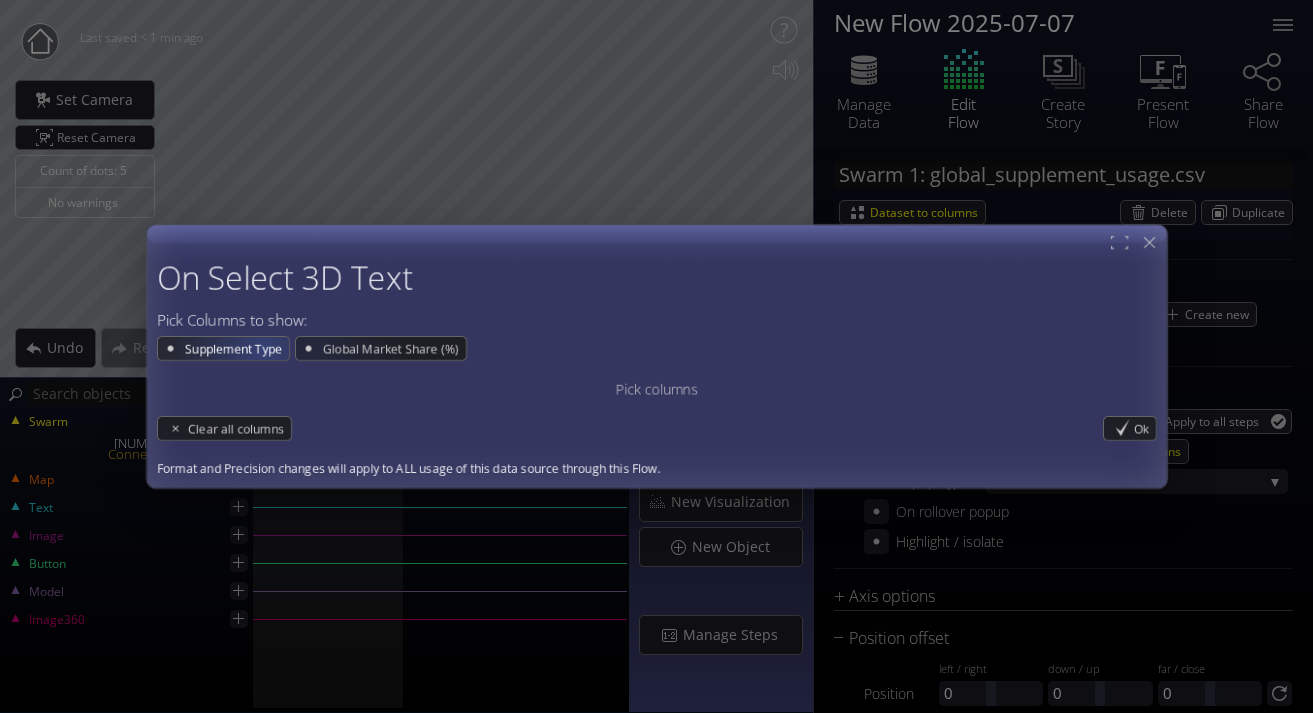click on "Supplement Type" at bounding box center (236, 348) 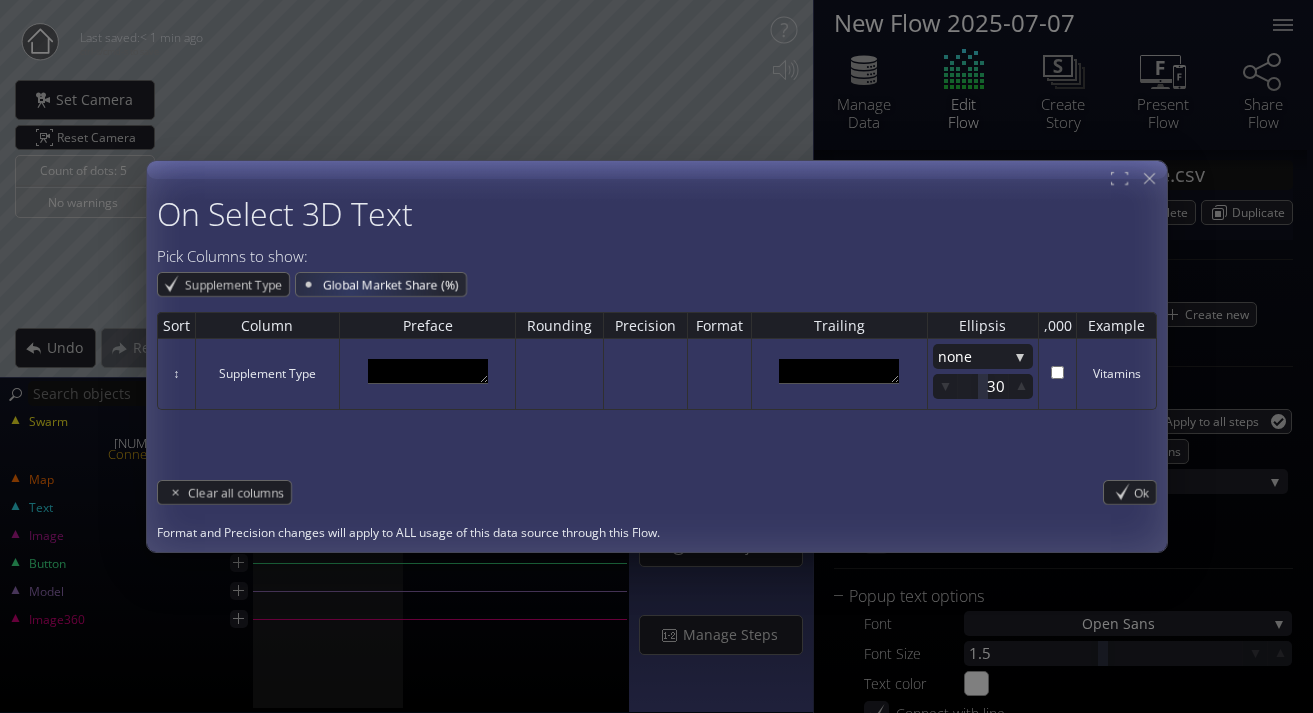 click on "Global Market Share (%)" at bounding box center (393, 284) 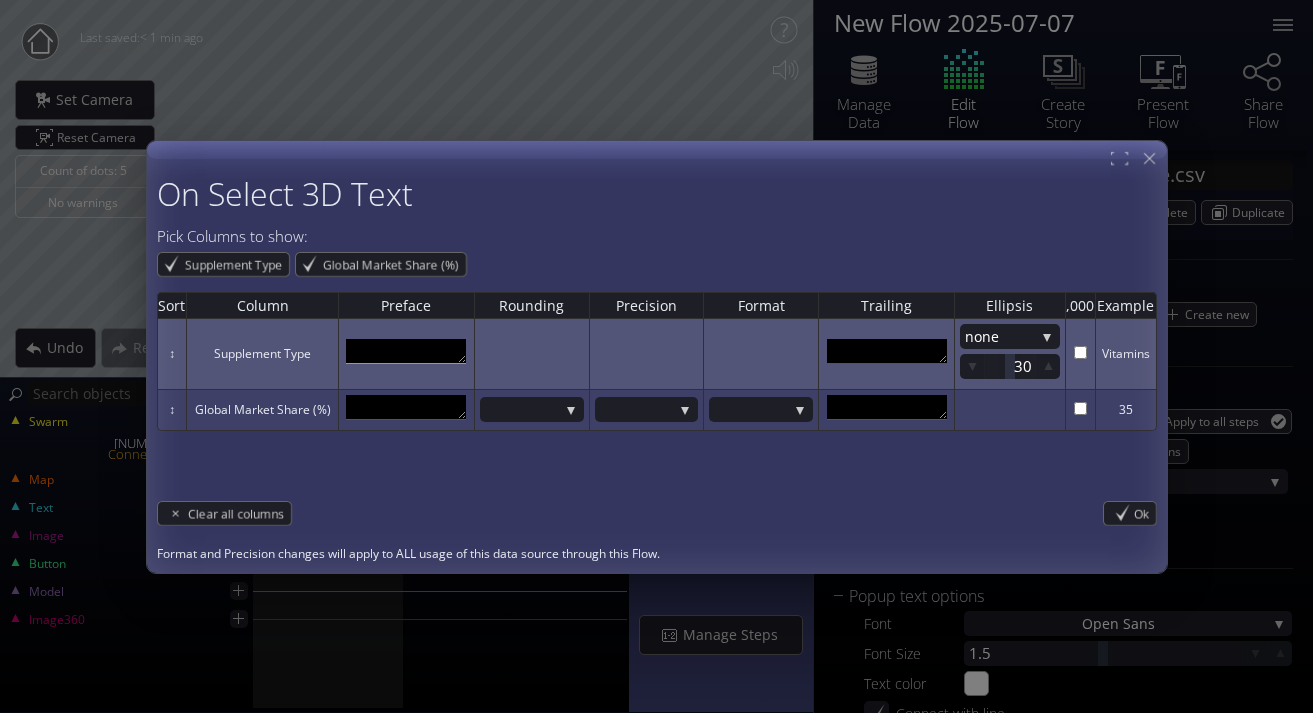 click at bounding box center [406, 351] 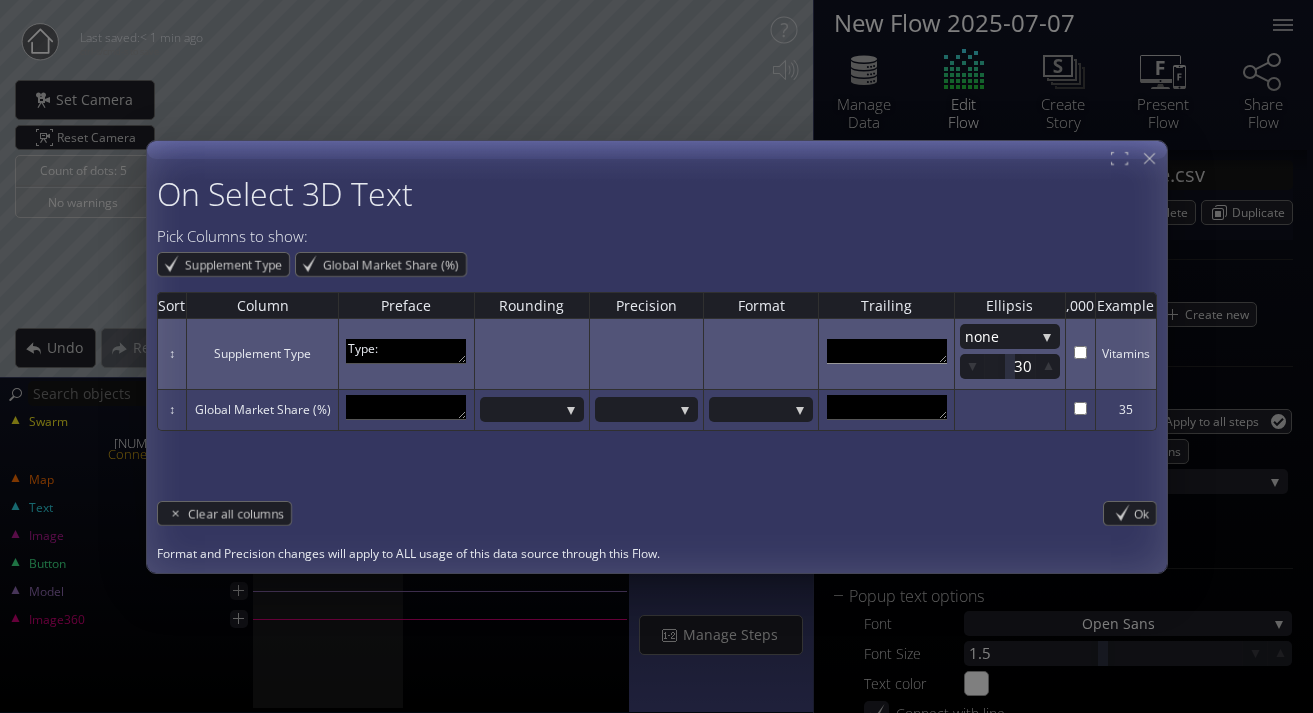 type on "Type:" 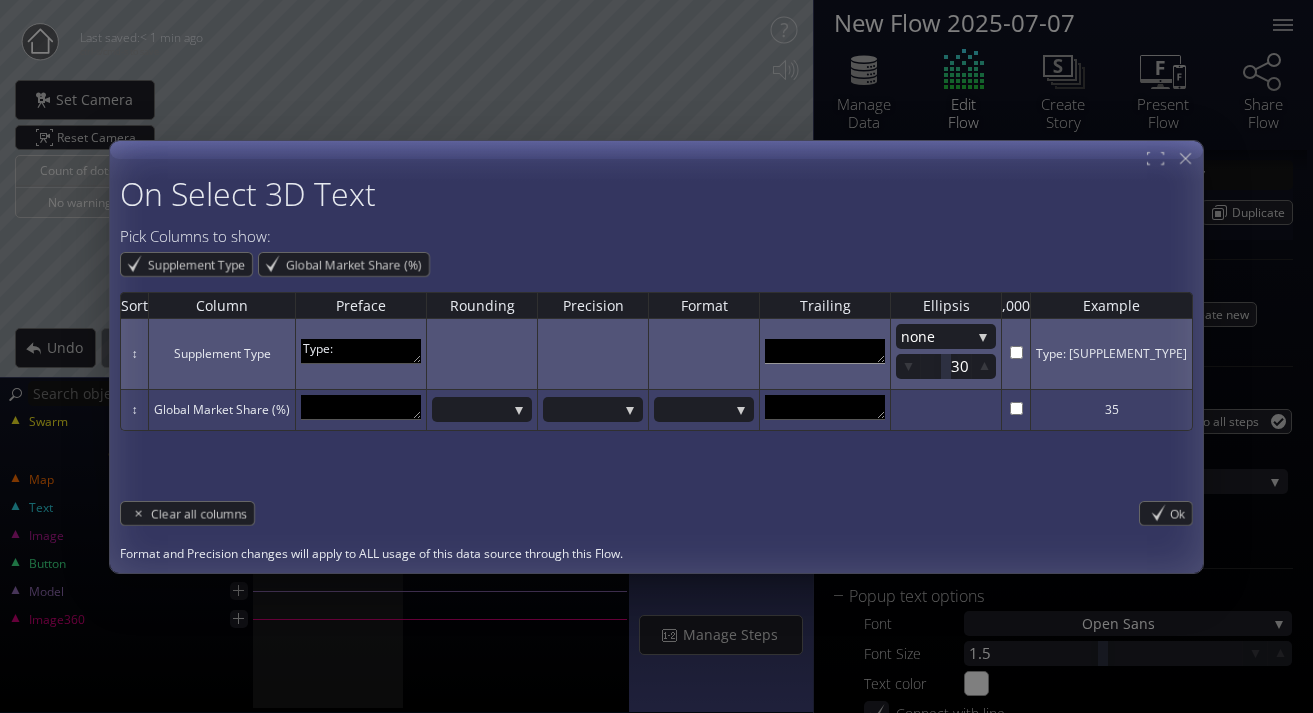 scroll, scrollTop: 11, scrollLeft: 0, axis: vertical 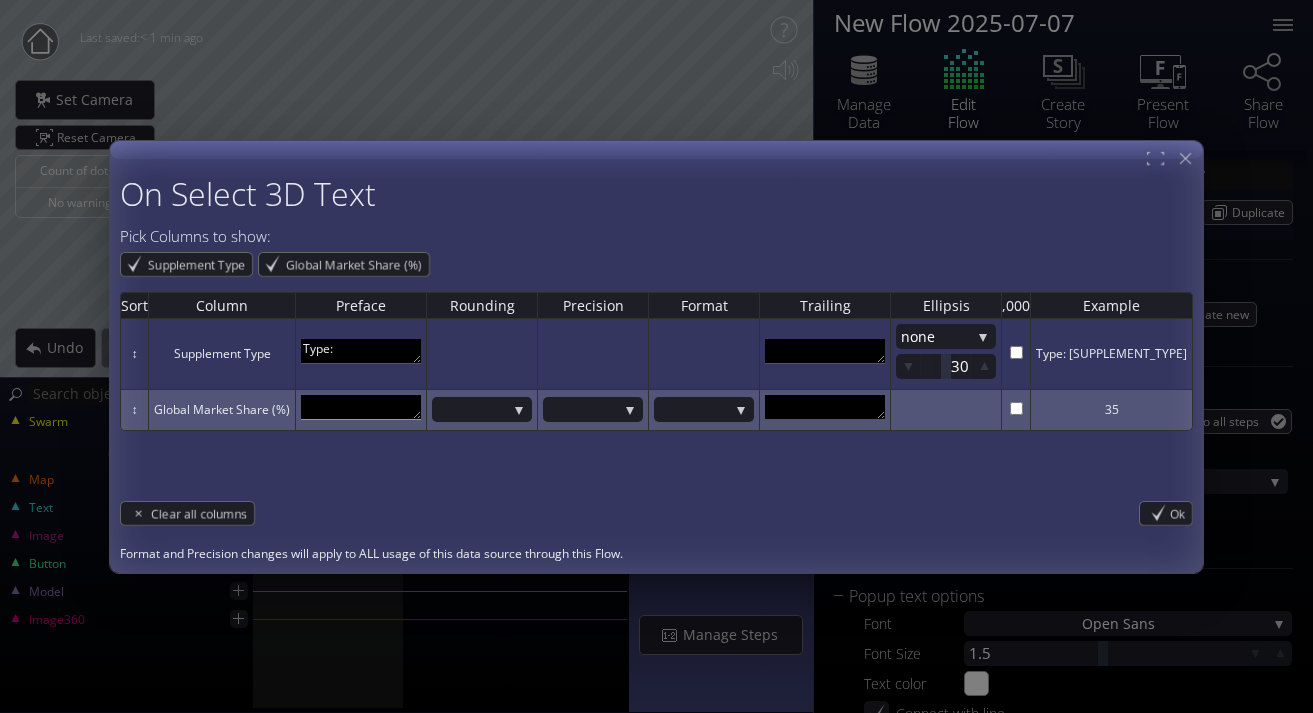 type 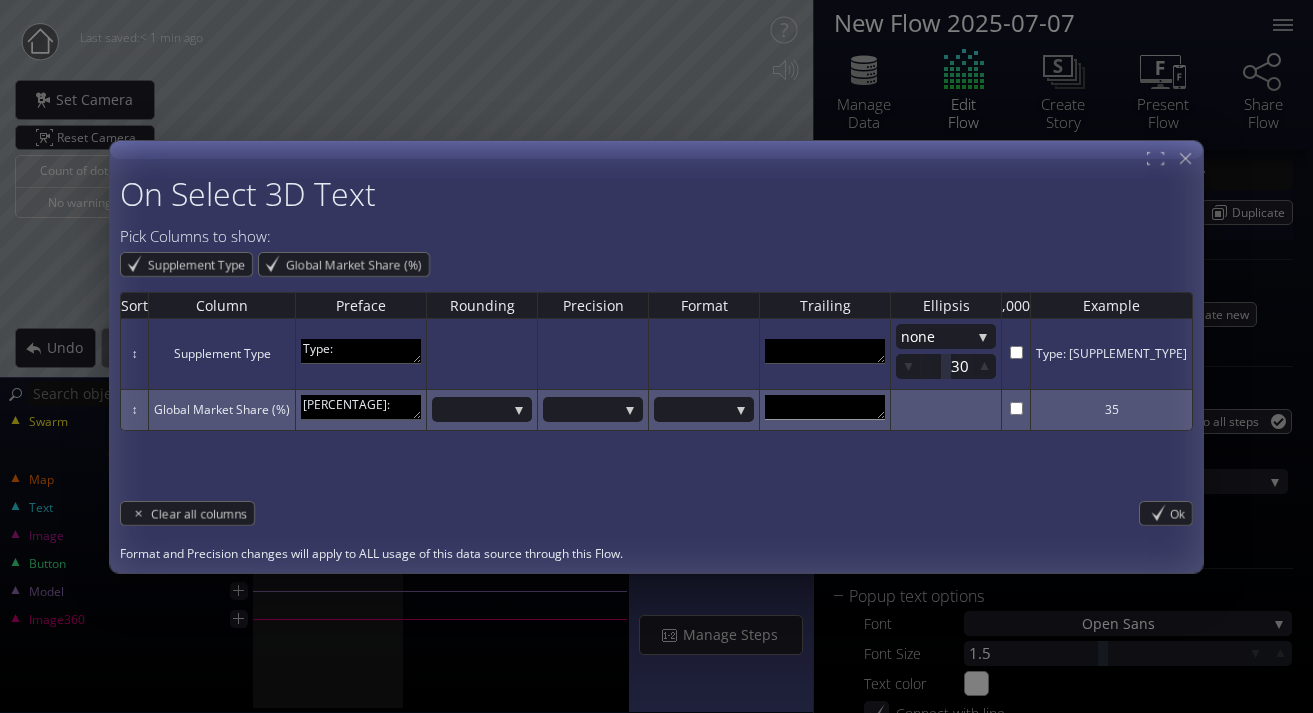 type on "[PERCENTAGE]:" 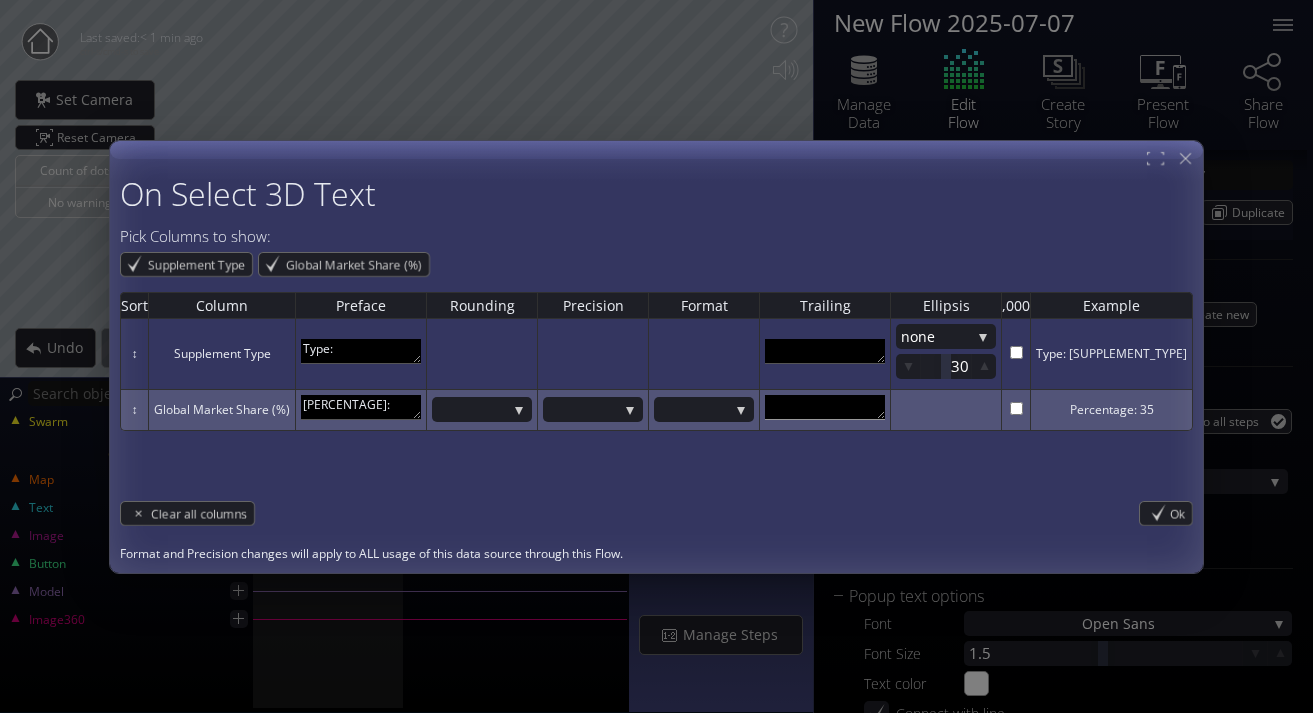 click at bounding box center [361, 407] 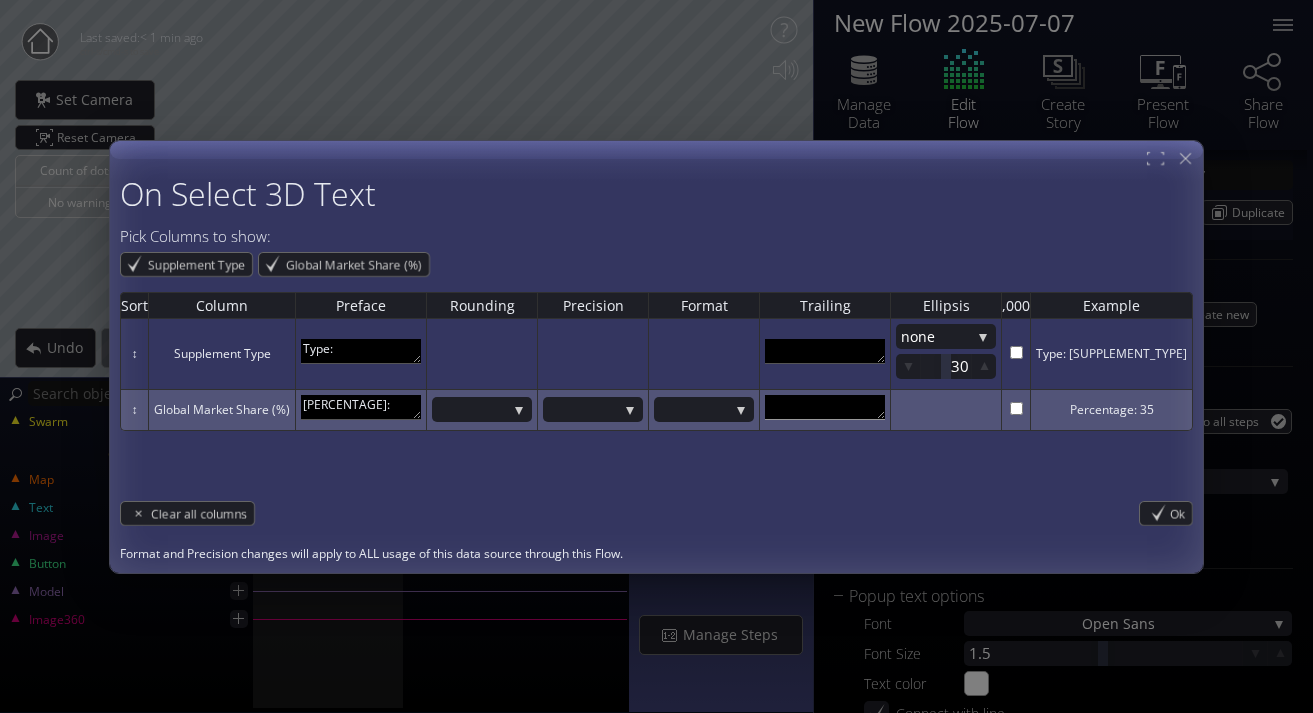 scroll, scrollTop: 11, scrollLeft: 0, axis: vertical 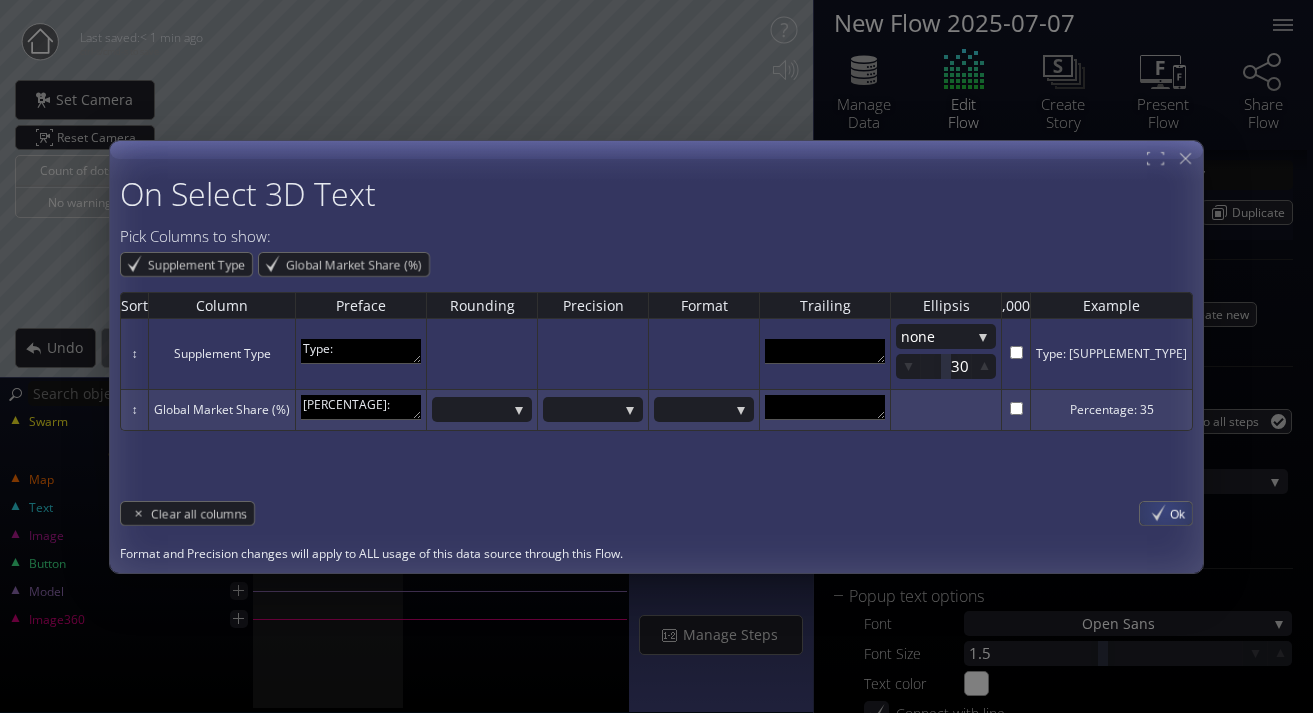 type 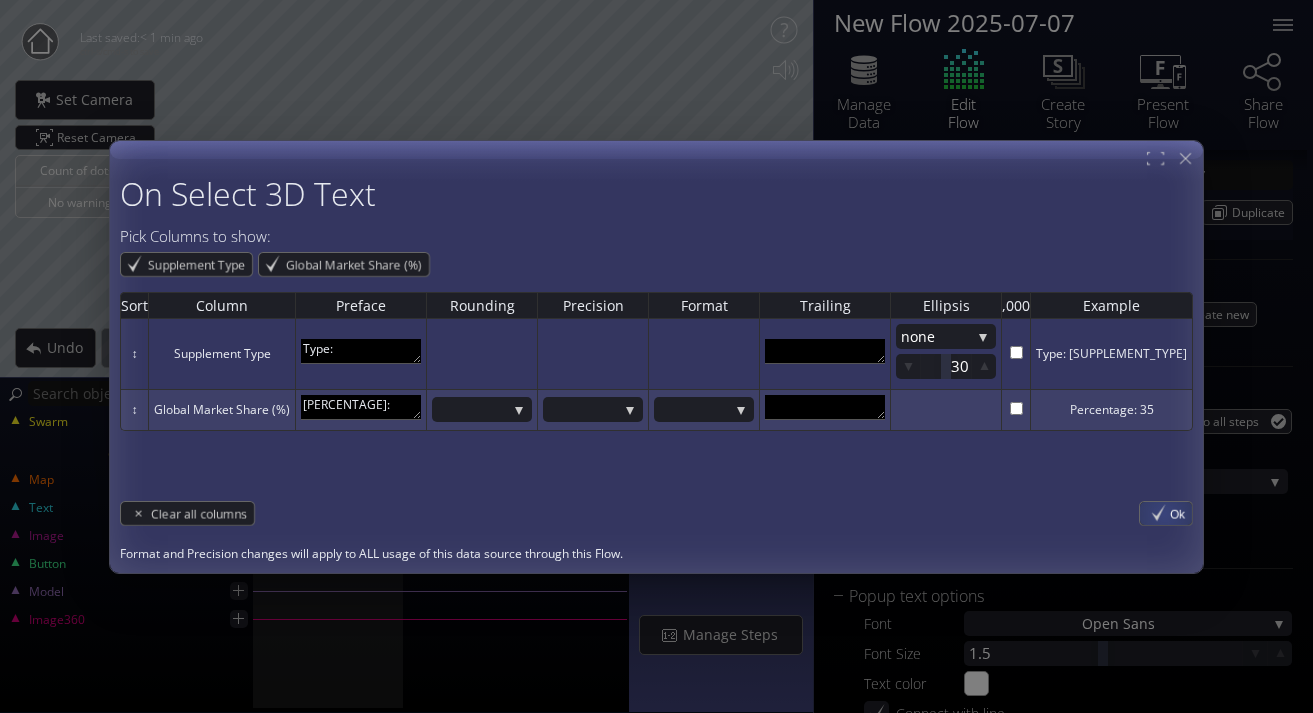 click on "Ok" at bounding box center (1166, 513) 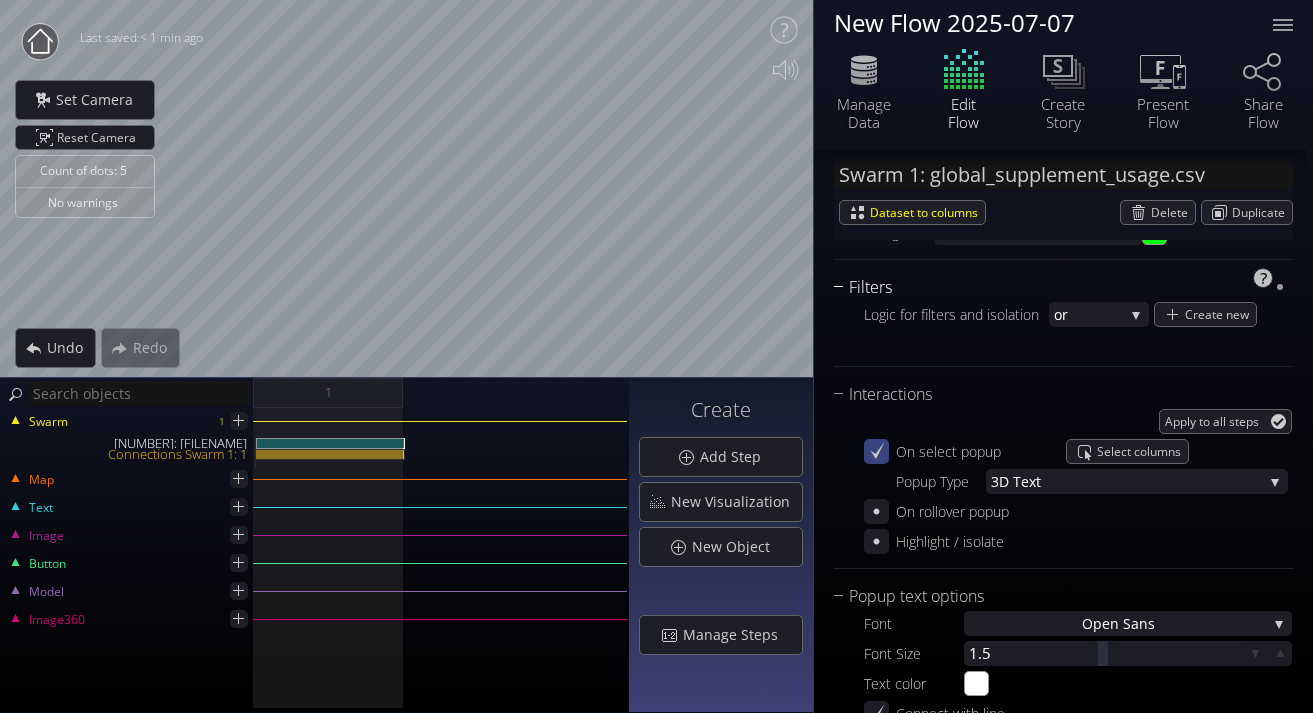 scroll, scrollTop: 1464, scrollLeft: 0, axis: vertical 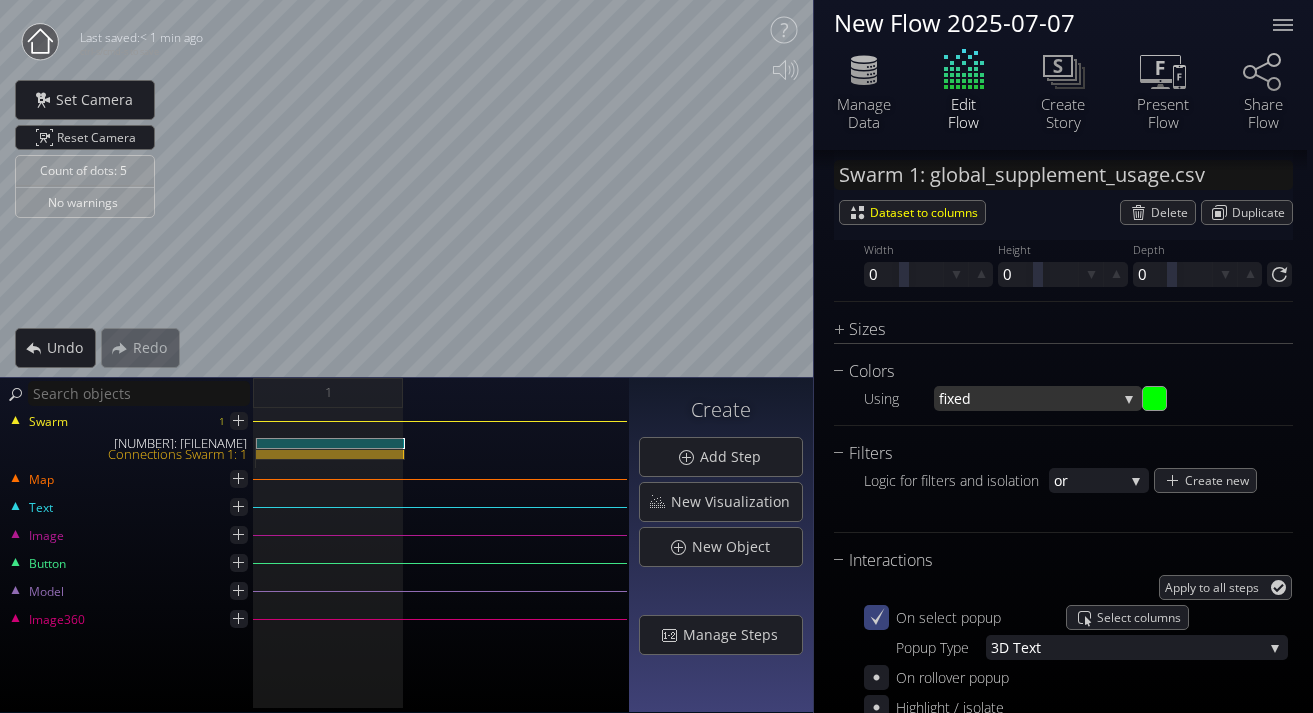 click on "fixed" at bounding box center (1028, 398) 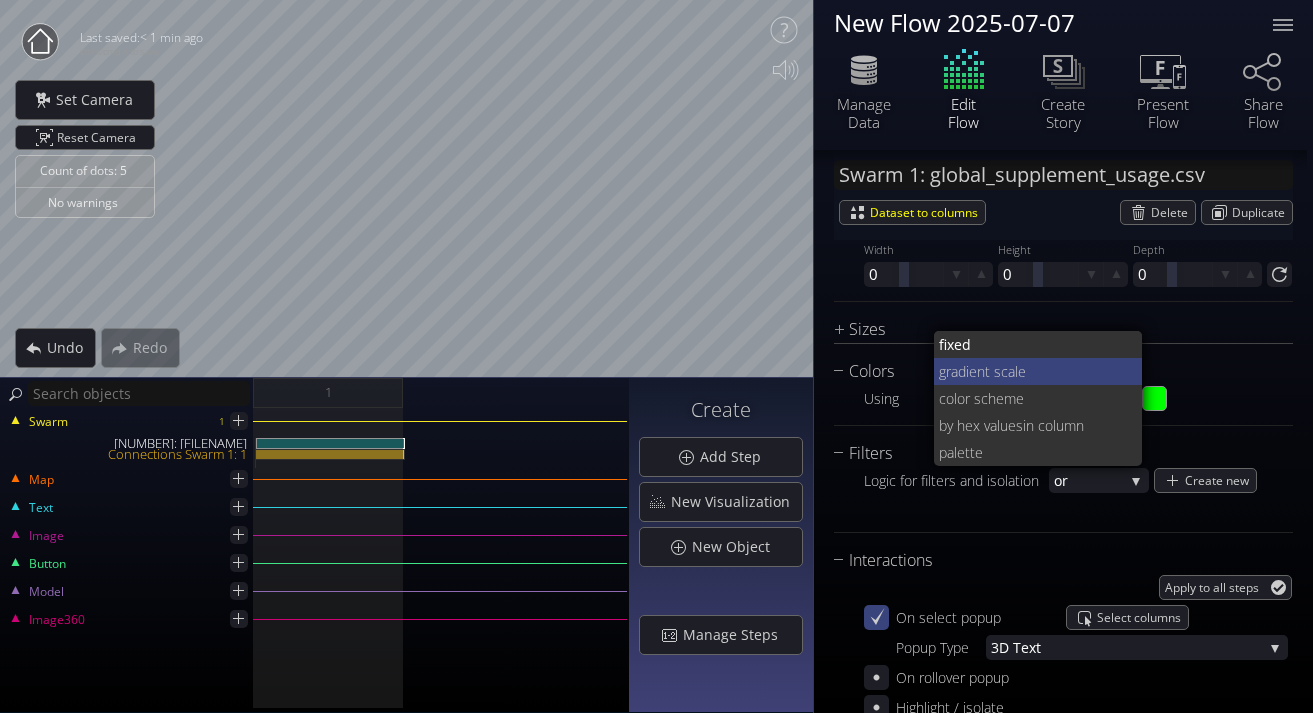 click on "ient scale" at bounding box center [1033, 344] 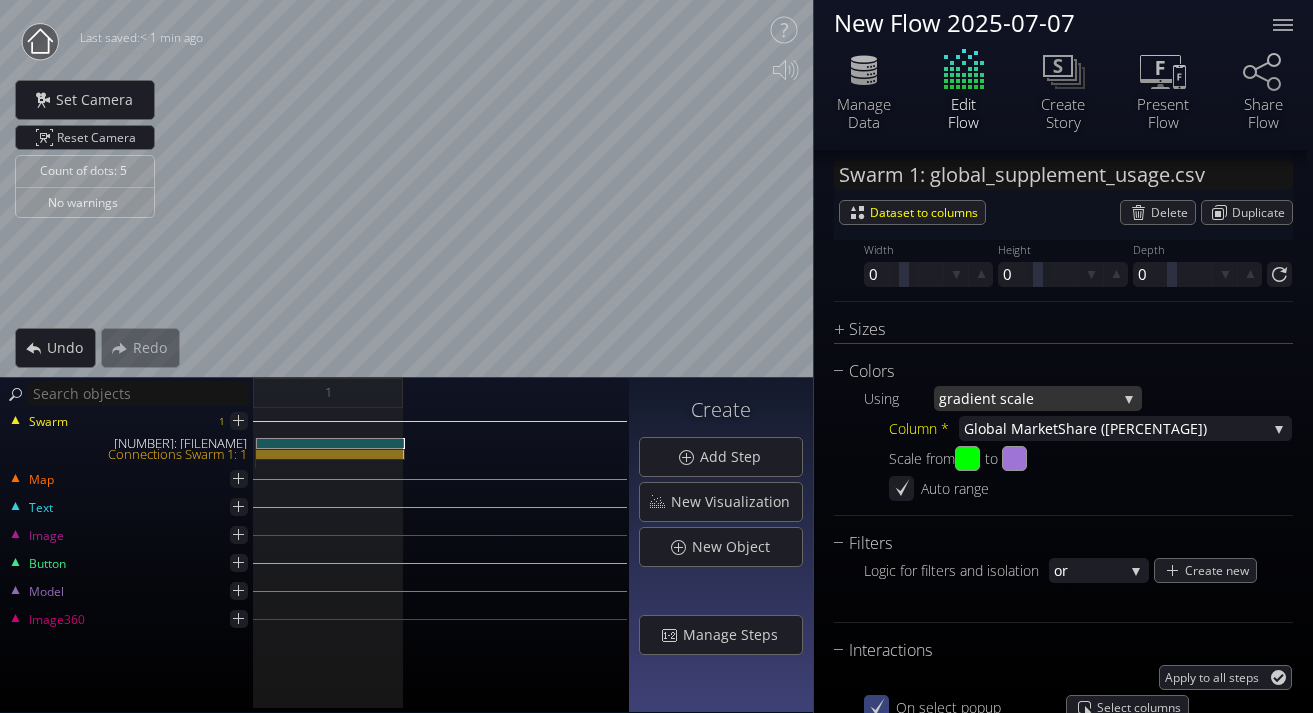 click on "ient scale" at bounding box center (1043, 398) 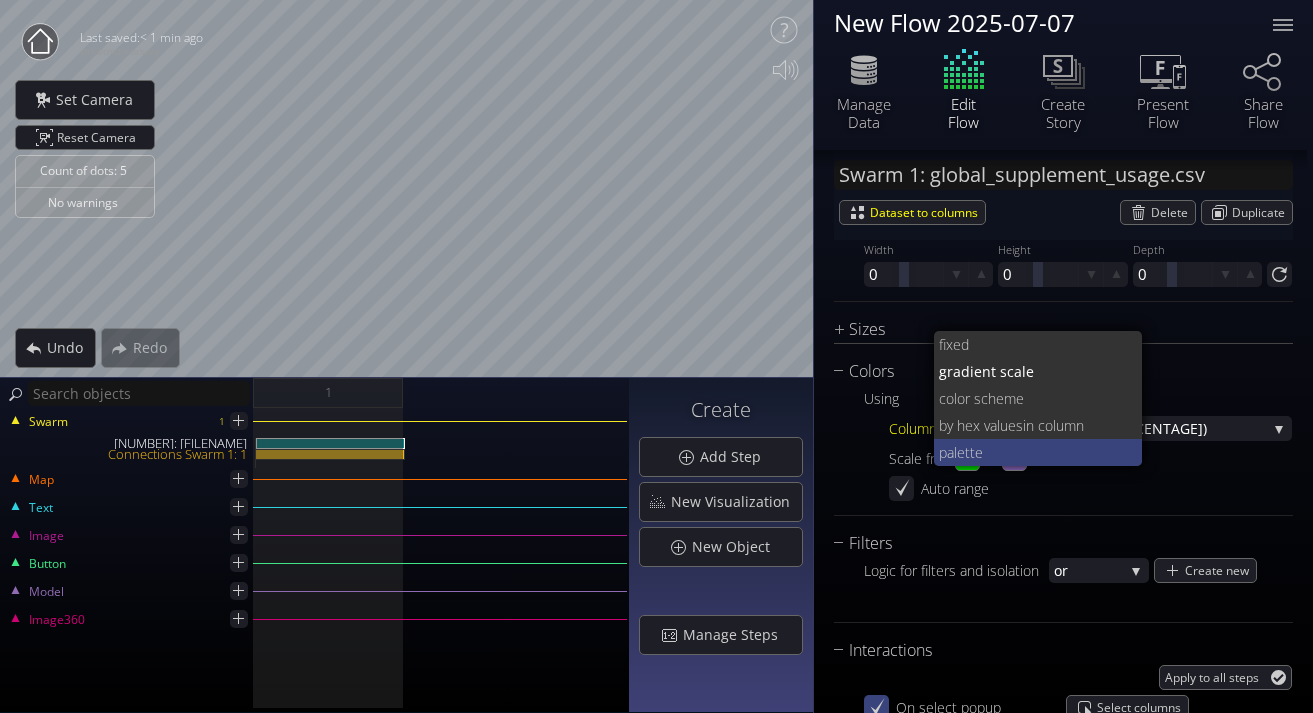 click on "tte" at bounding box center (1033, 344) 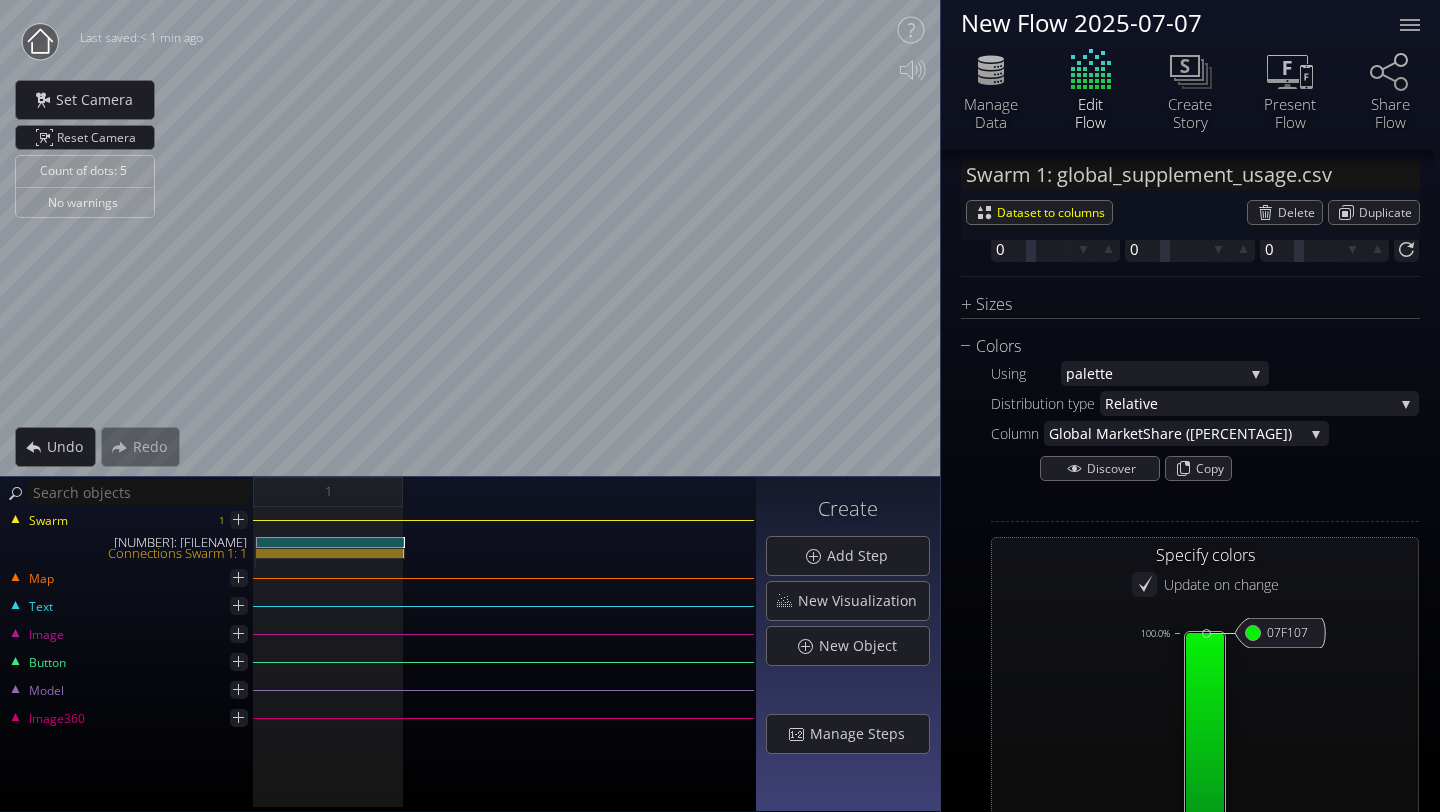 scroll, scrollTop: 1487, scrollLeft: 0, axis: vertical 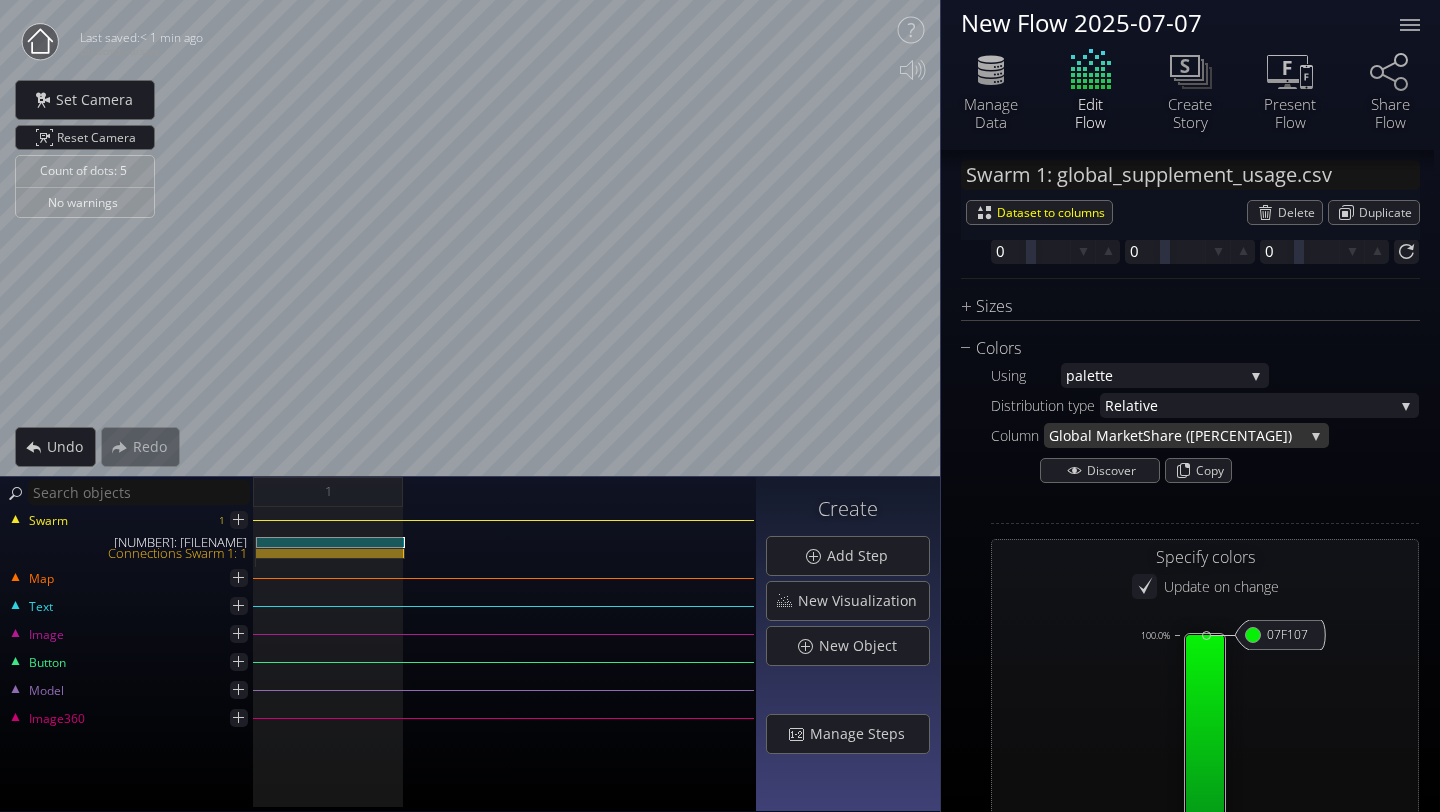 click on "Global Market" at bounding box center (1096, 435) 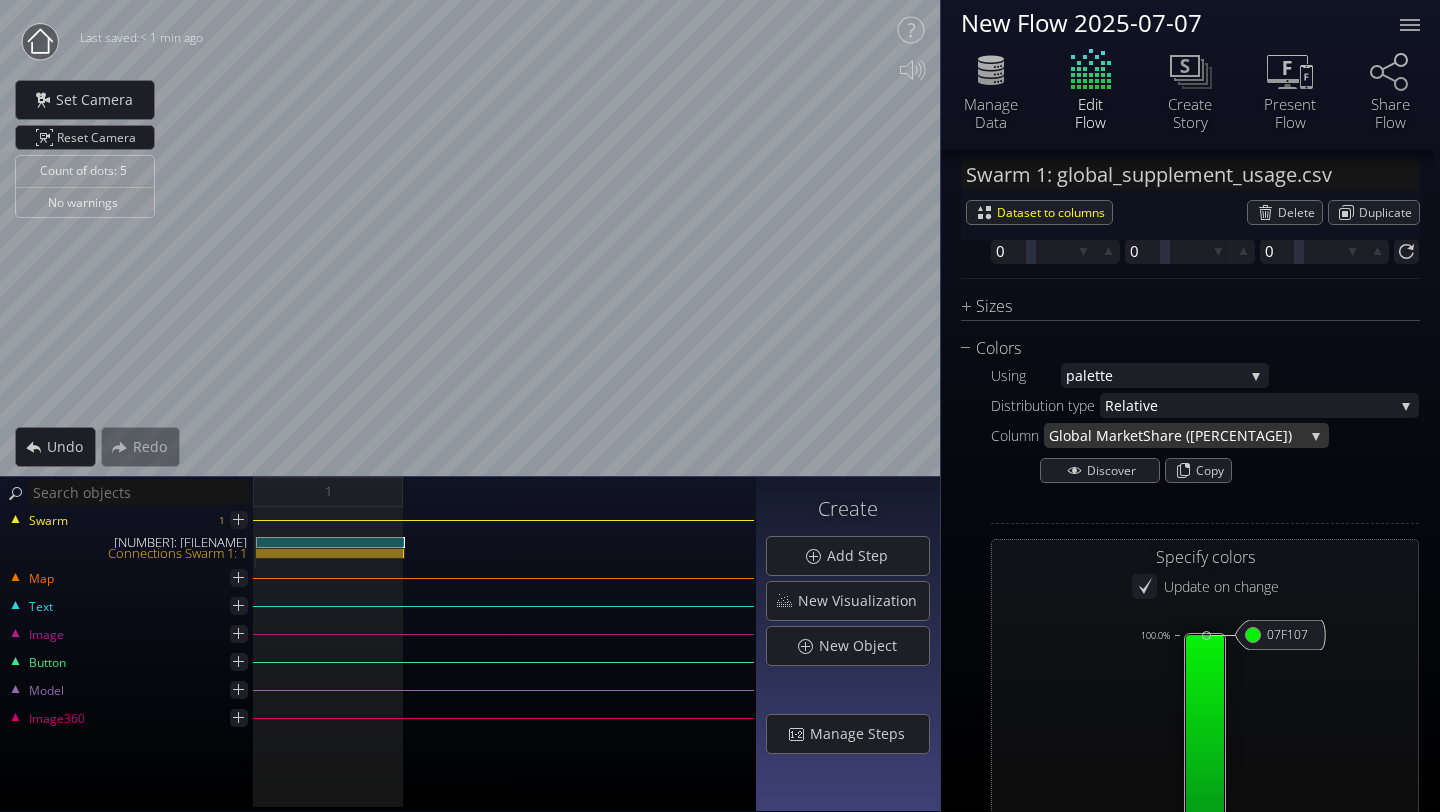 click on "Global Market Share (%)" at bounding box center [1186, 435] 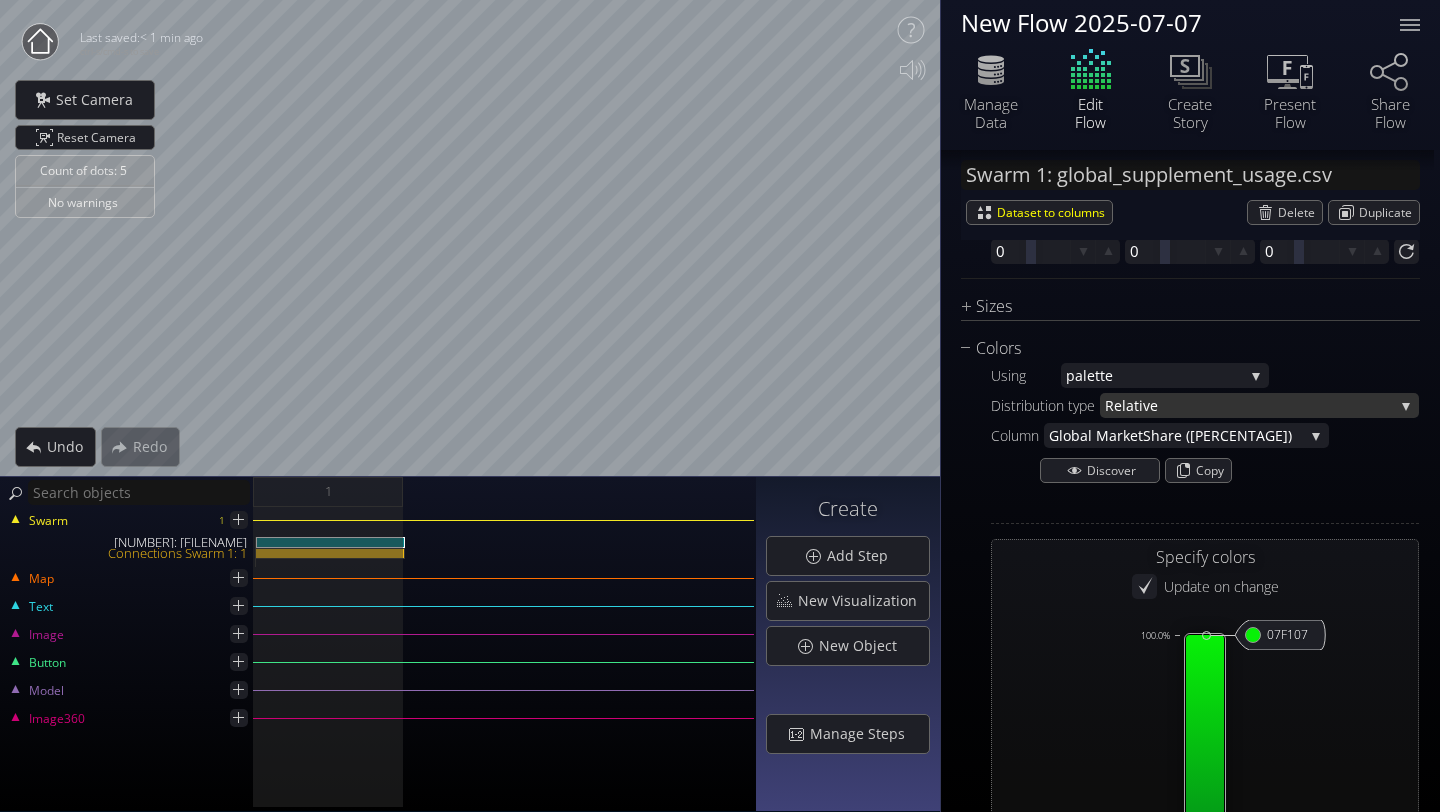 click on "ve" at bounding box center [1268, 405] 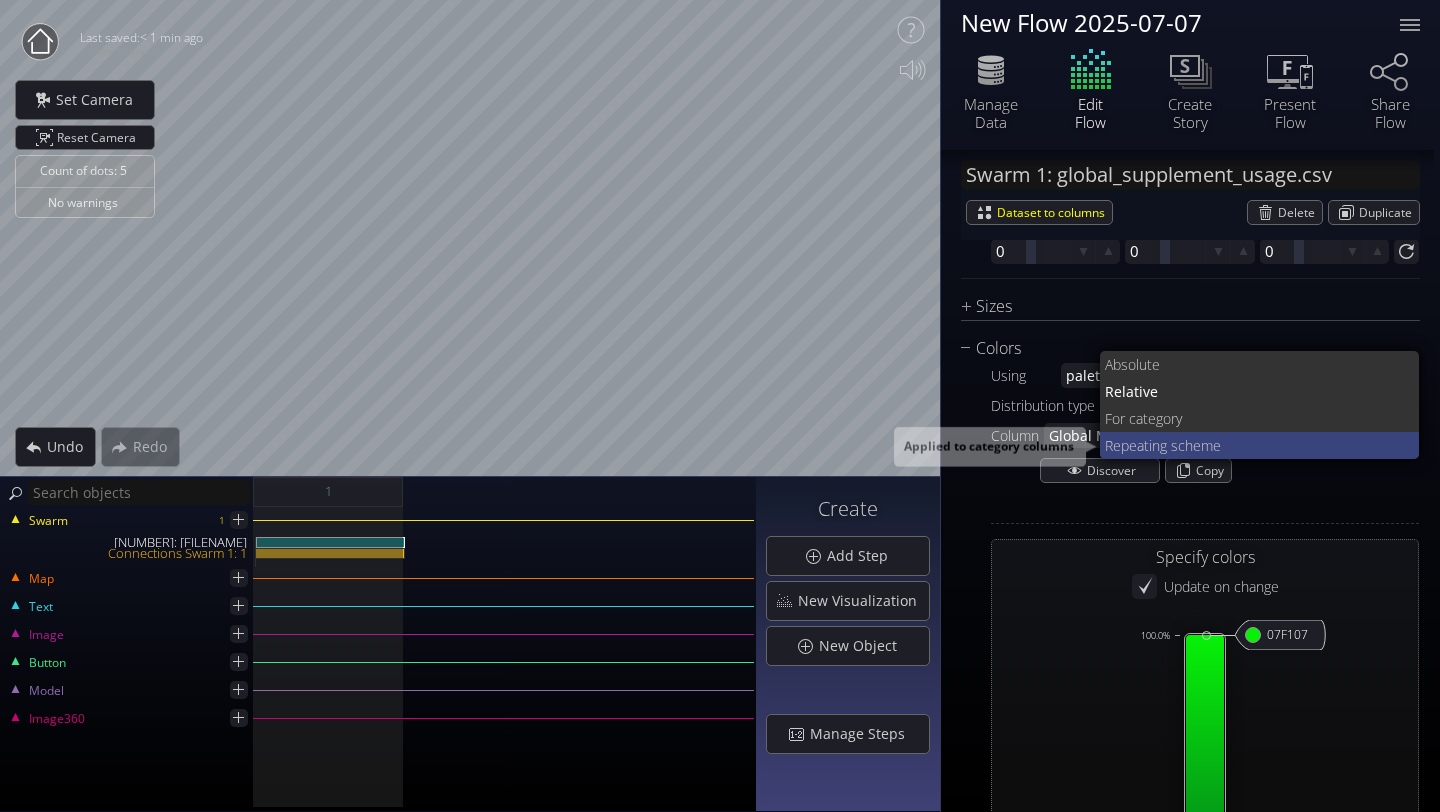 click on "ing scheme" at bounding box center [1275, 364] 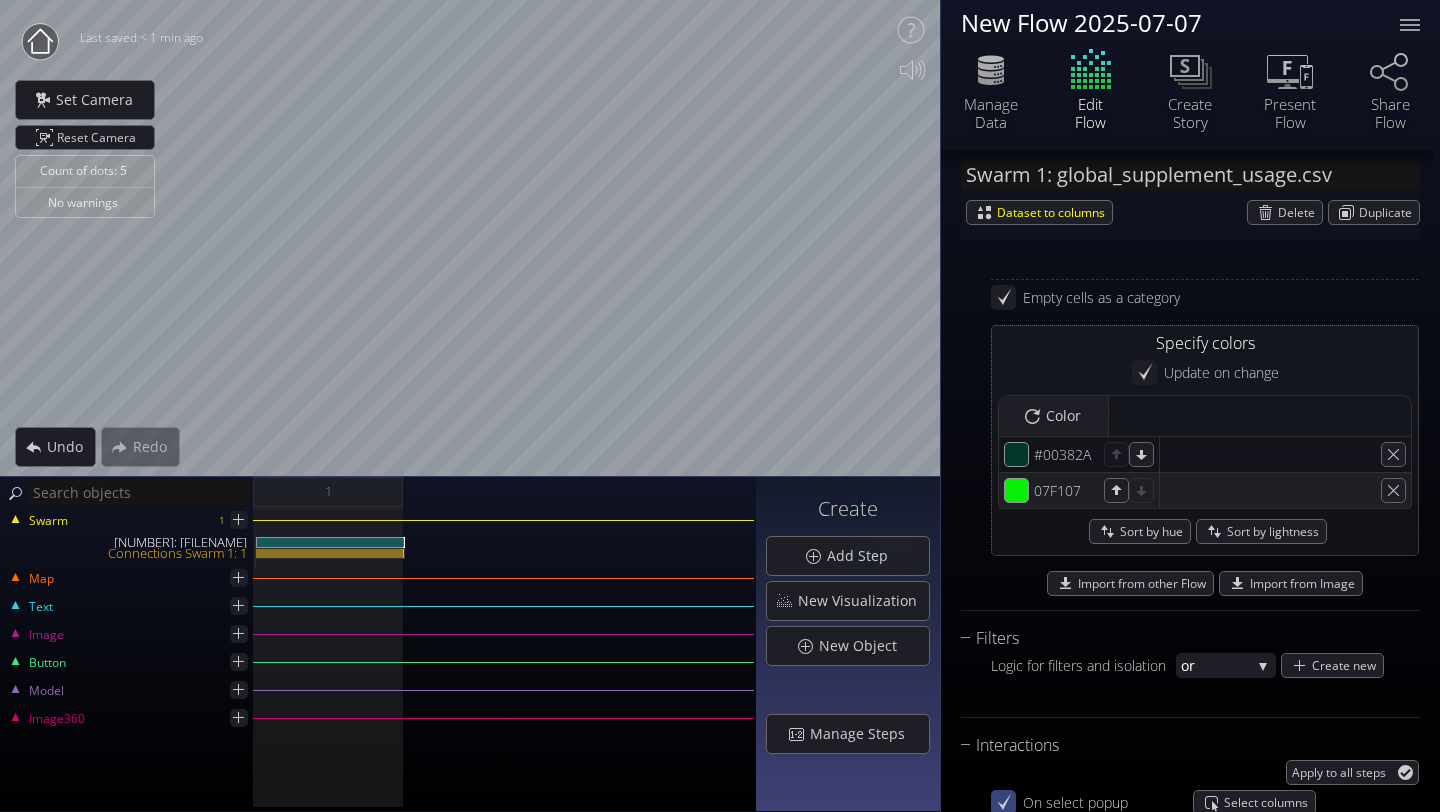 scroll, scrollTop: 1733, scrollLeft: 0, axis: vertical 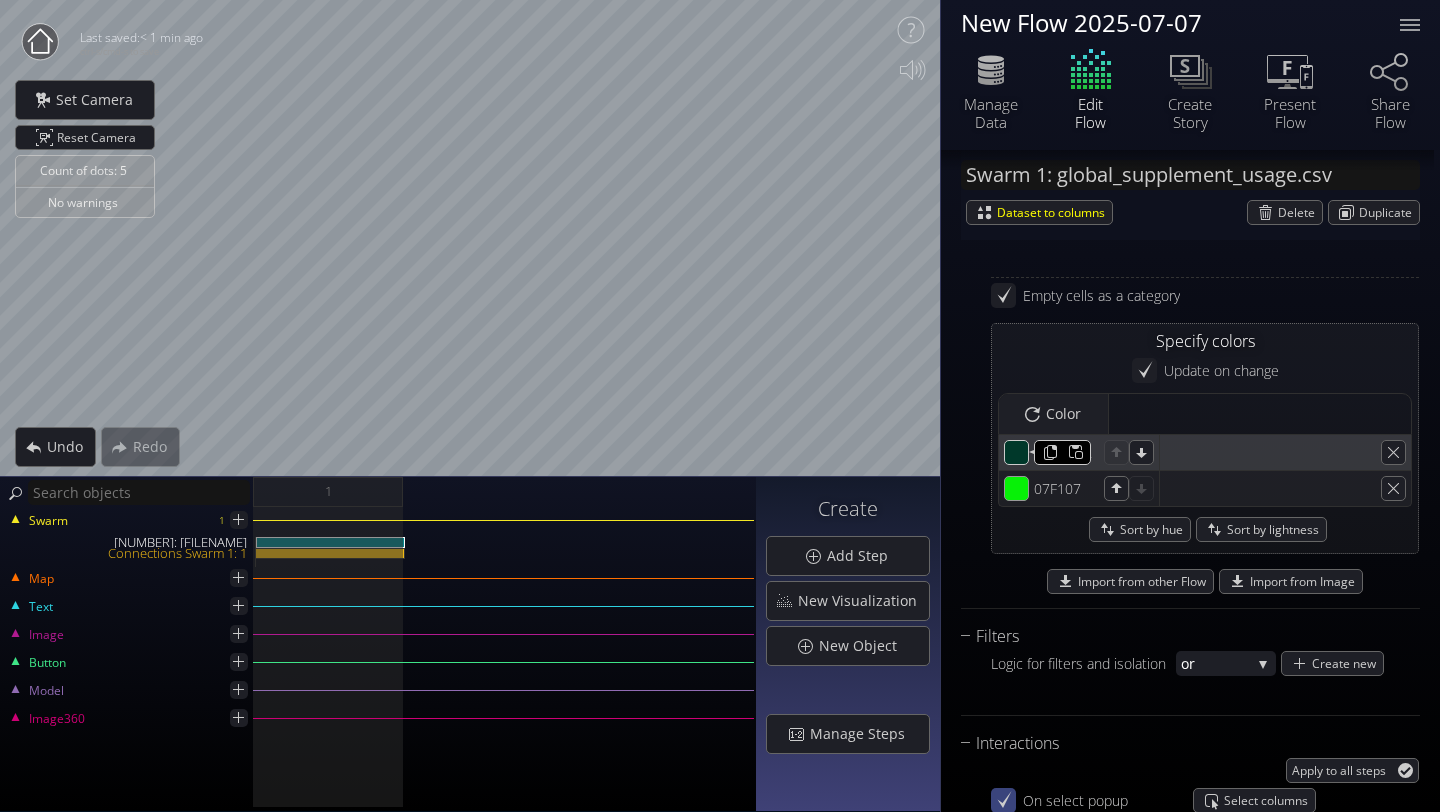 click at bounding box center (1062, 452) 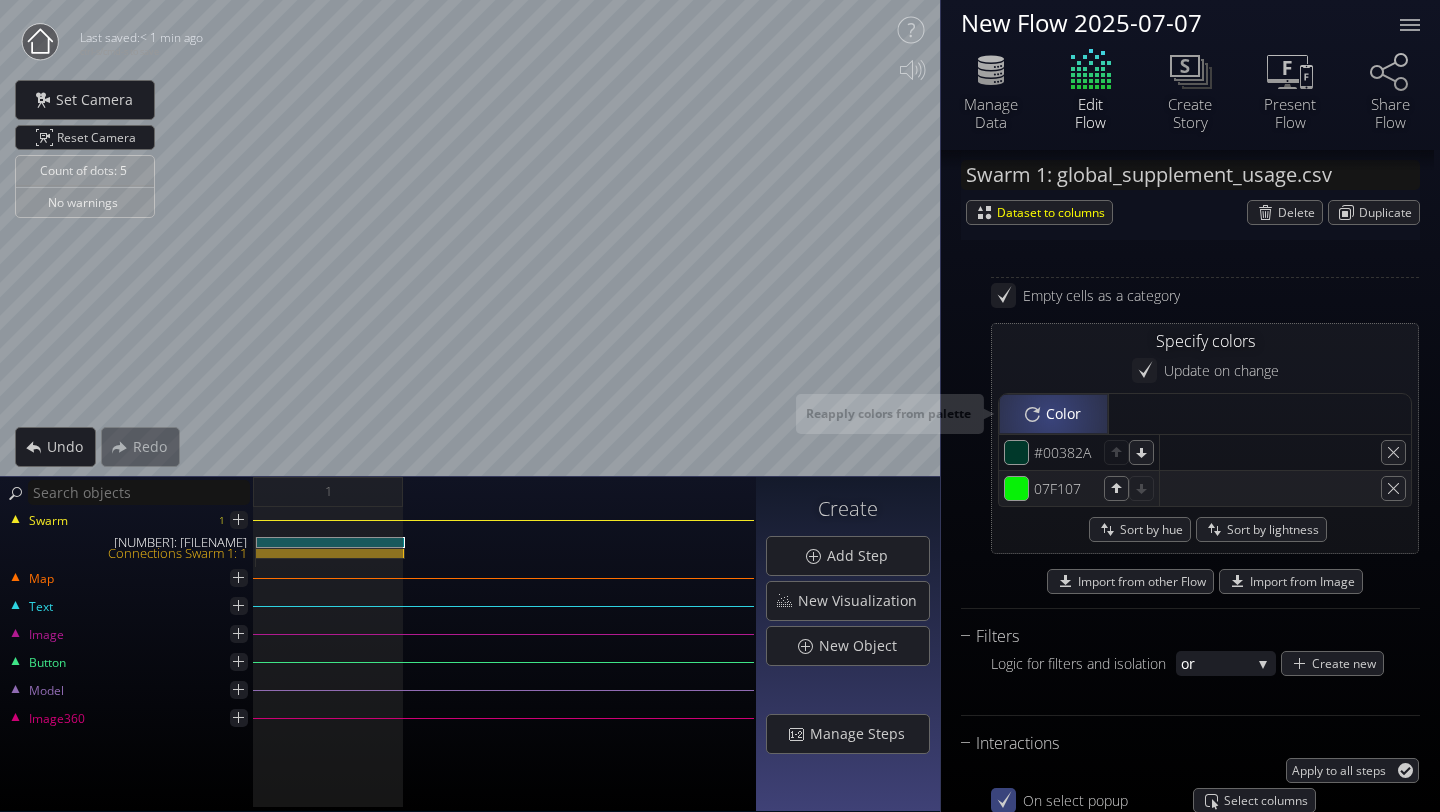 click on "Color" at bounding box center [1069, 414] 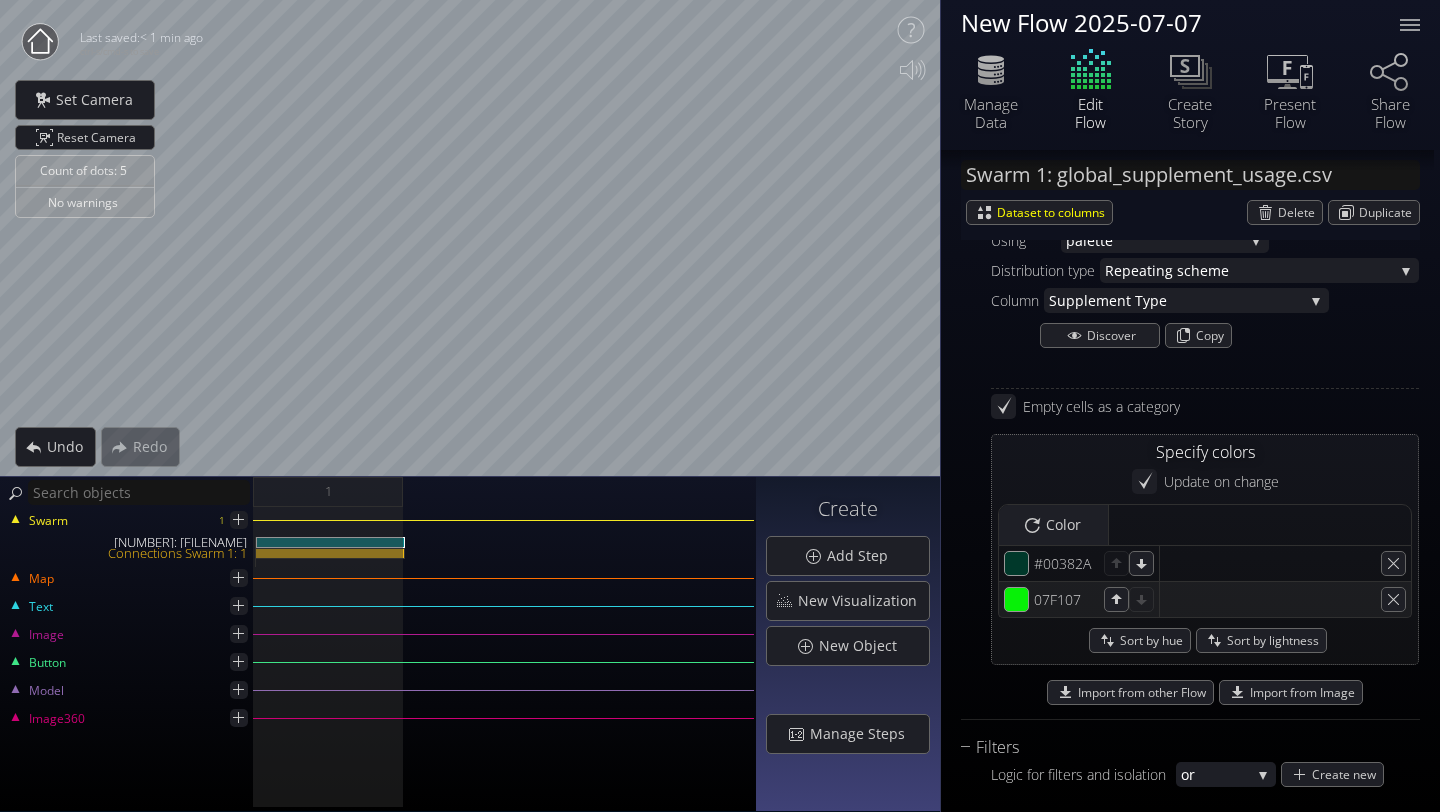 scroll, scrollTop: 1632, scrollLeft: 0, axis: vertical 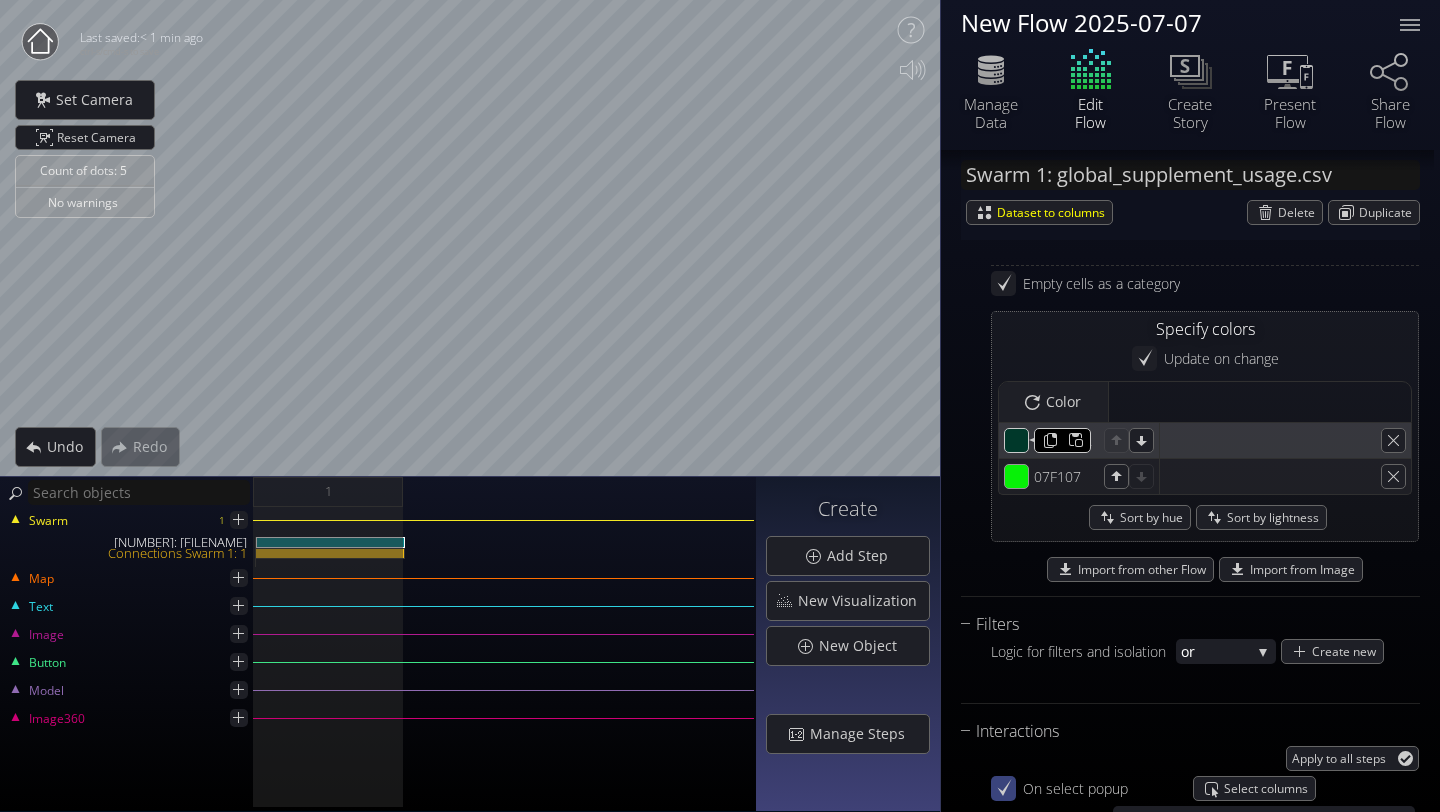 click on "#00382a" at bounding box center [1017, 441] 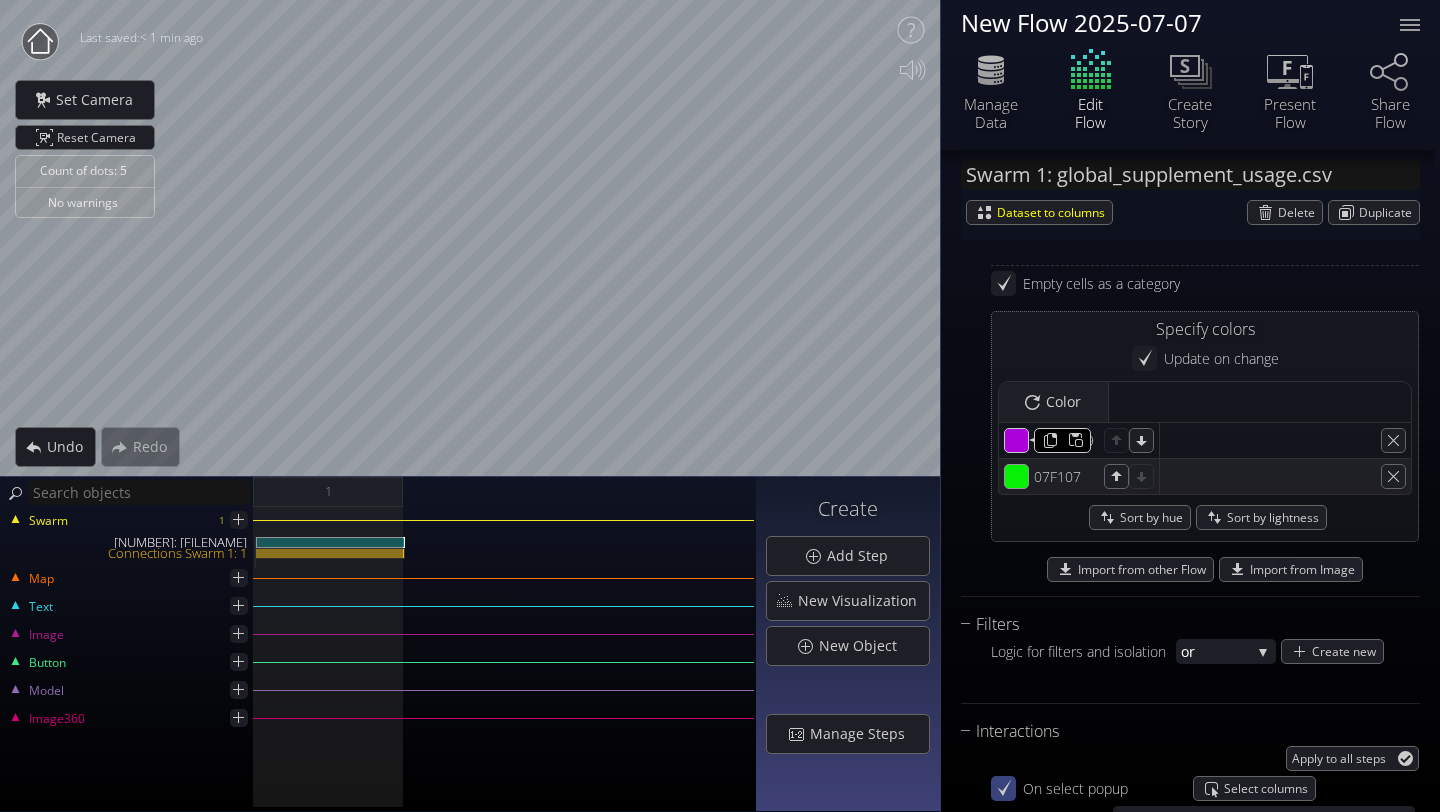 type on "#ab02d9" 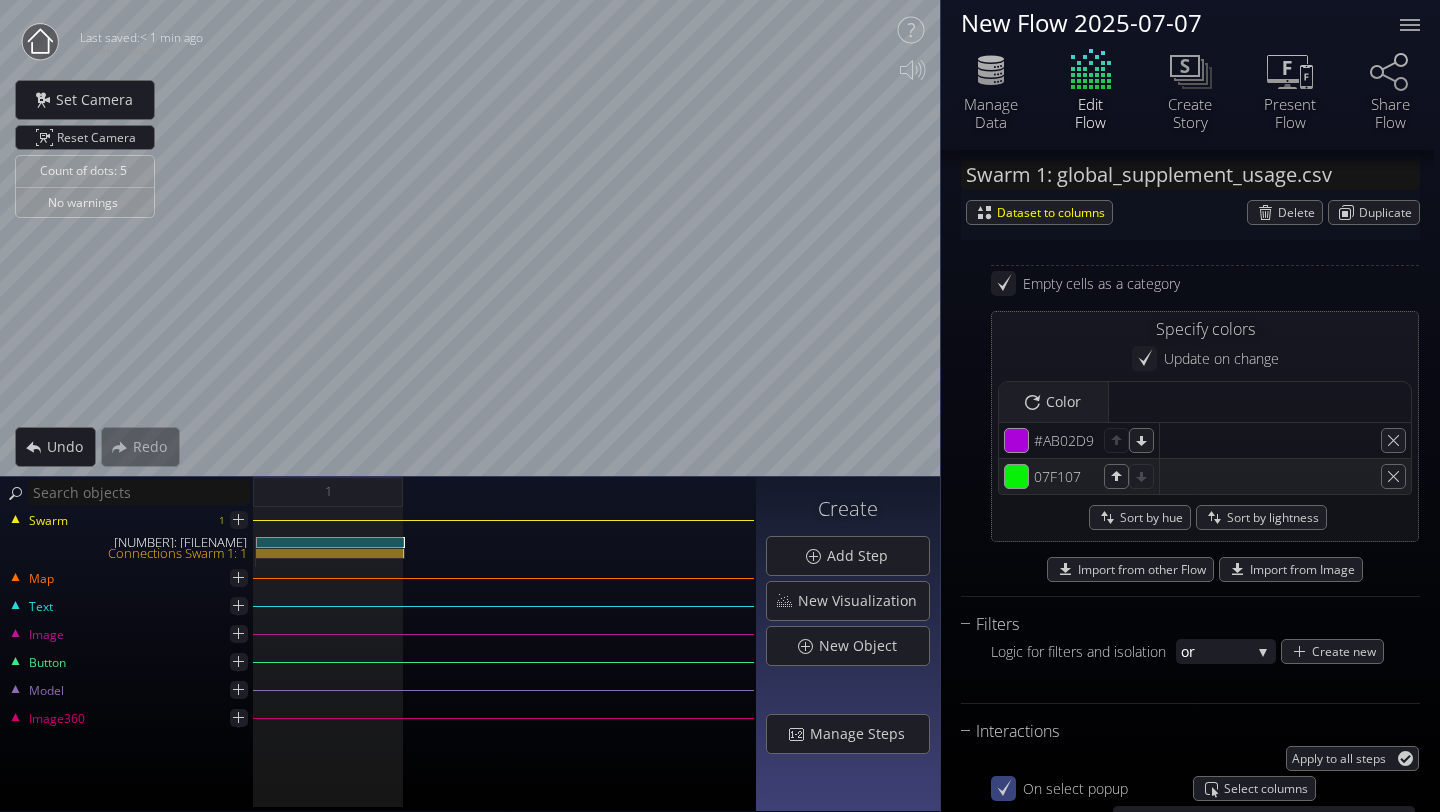 click on "Import from other Flow
Import from Image" at bounding box center [1205, 569] 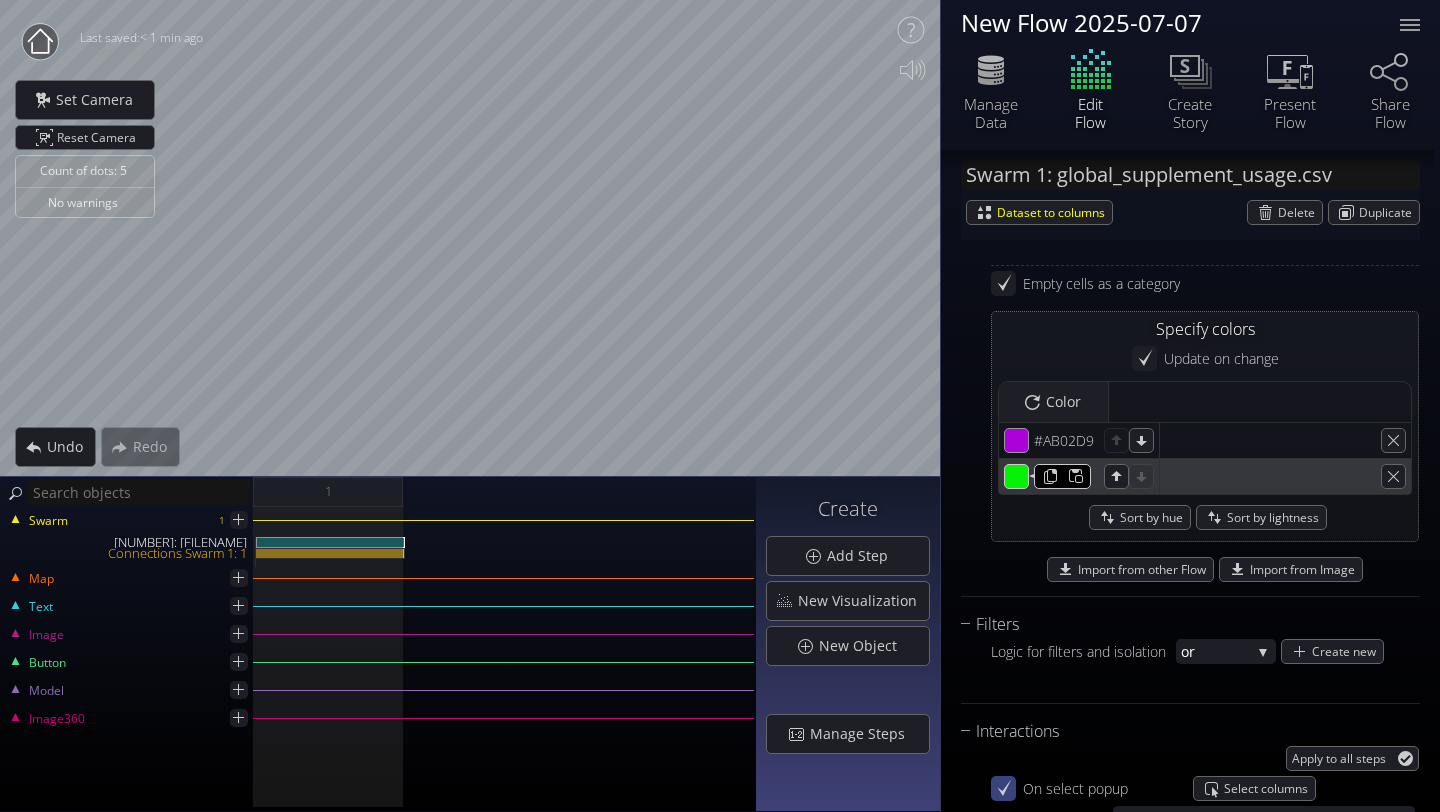 click on "#07f107" at bounding box center (1017, 441) 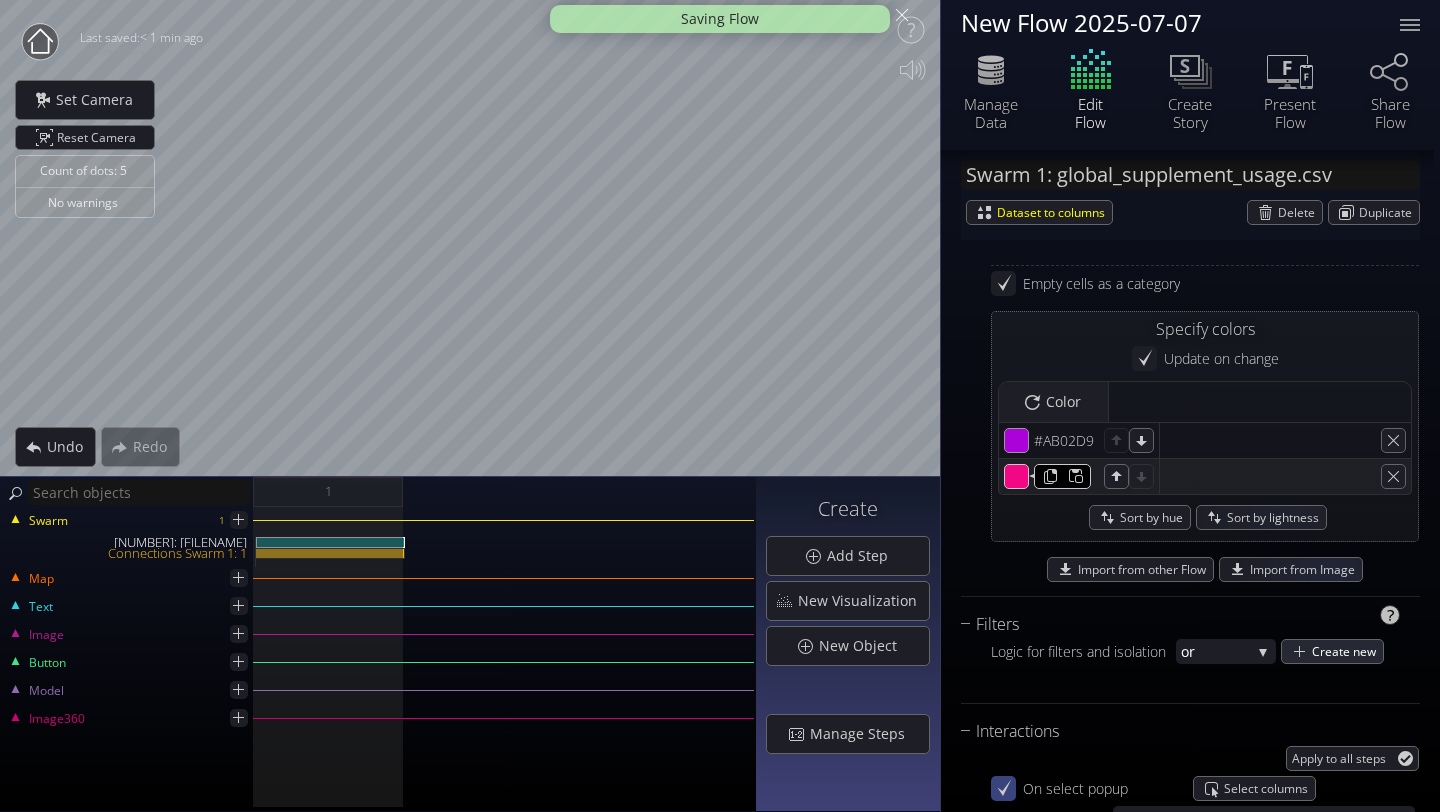 type on "#f20785" 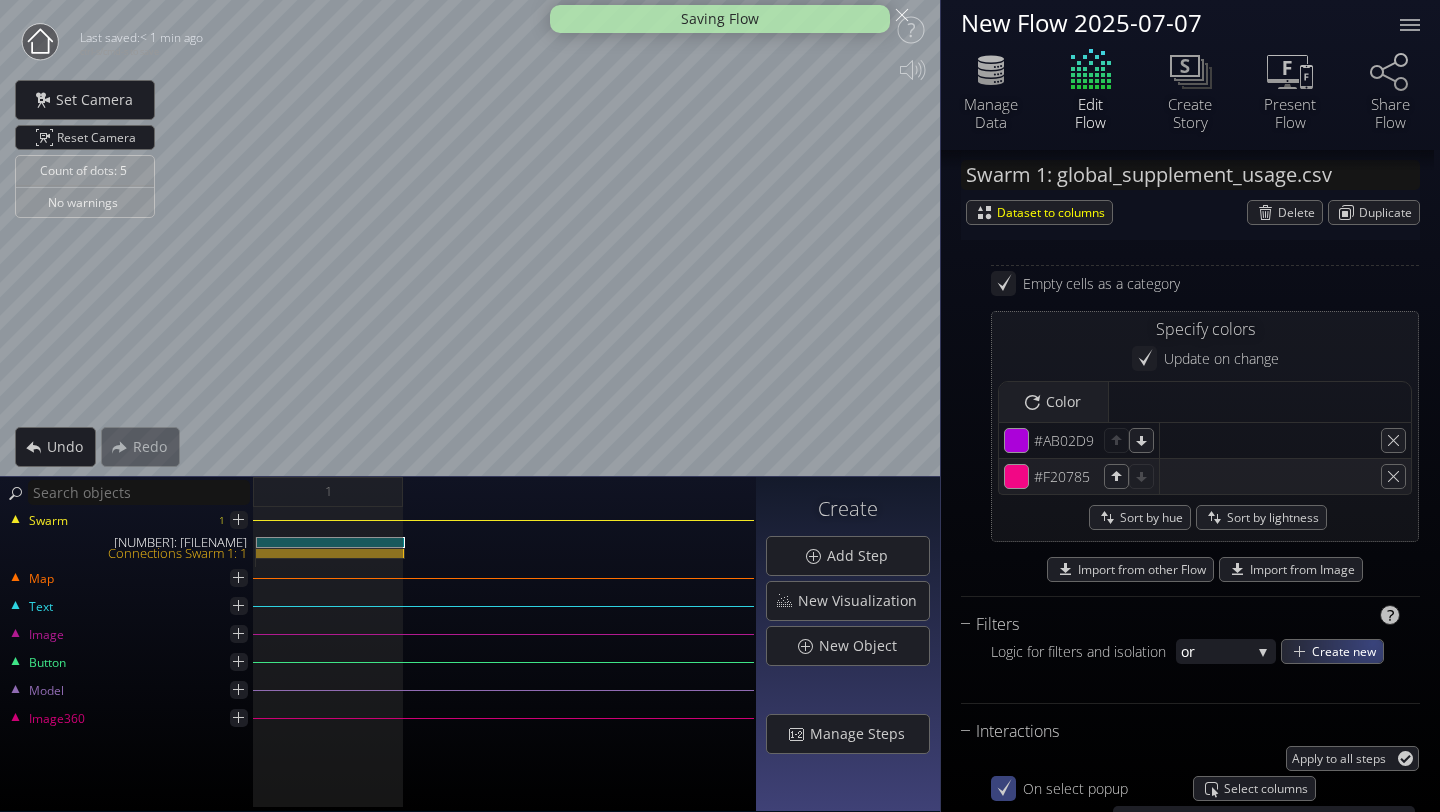 click on "Create new" at bounding box center [1347, 651] 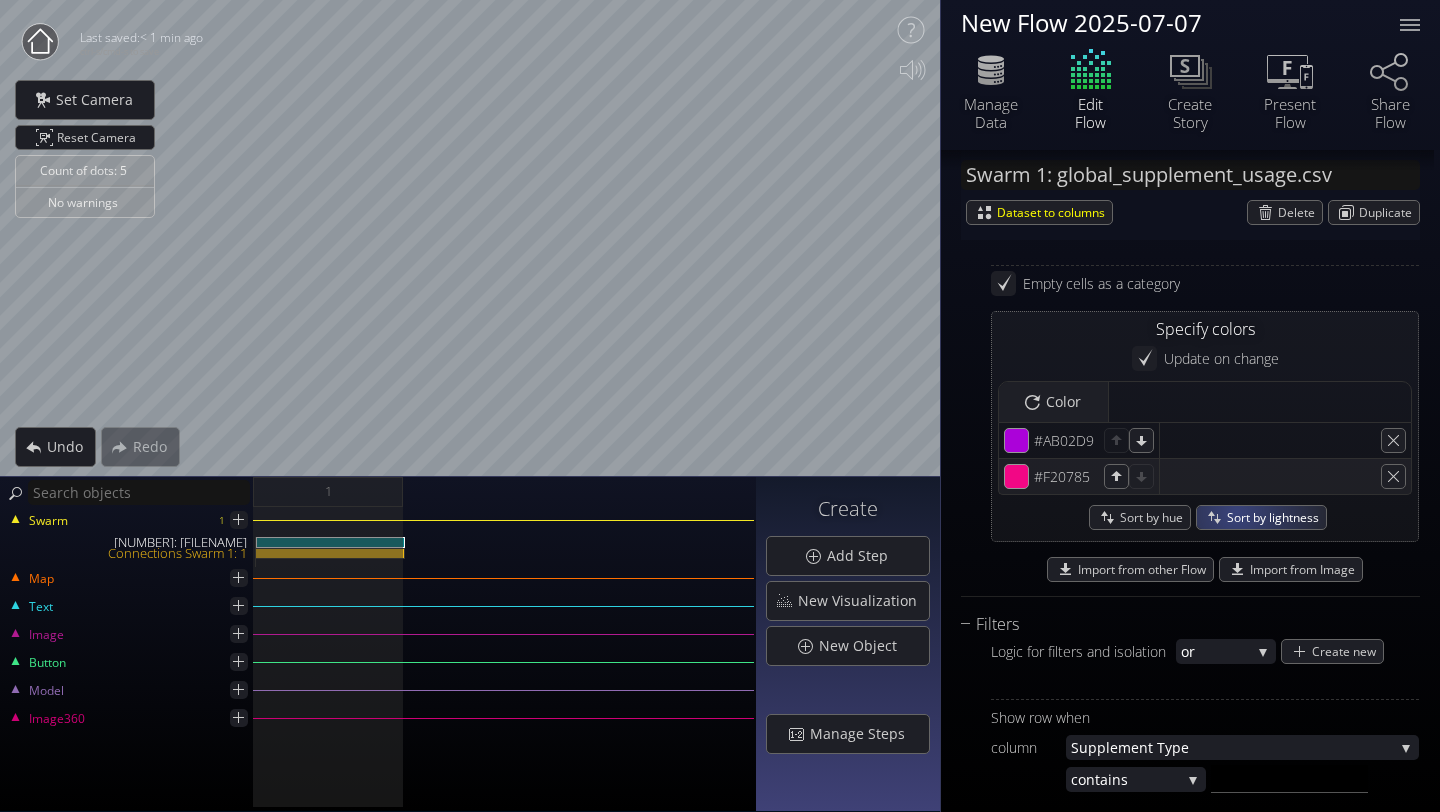 click on "Sort by lightness" at bounding box center [1155, 517] 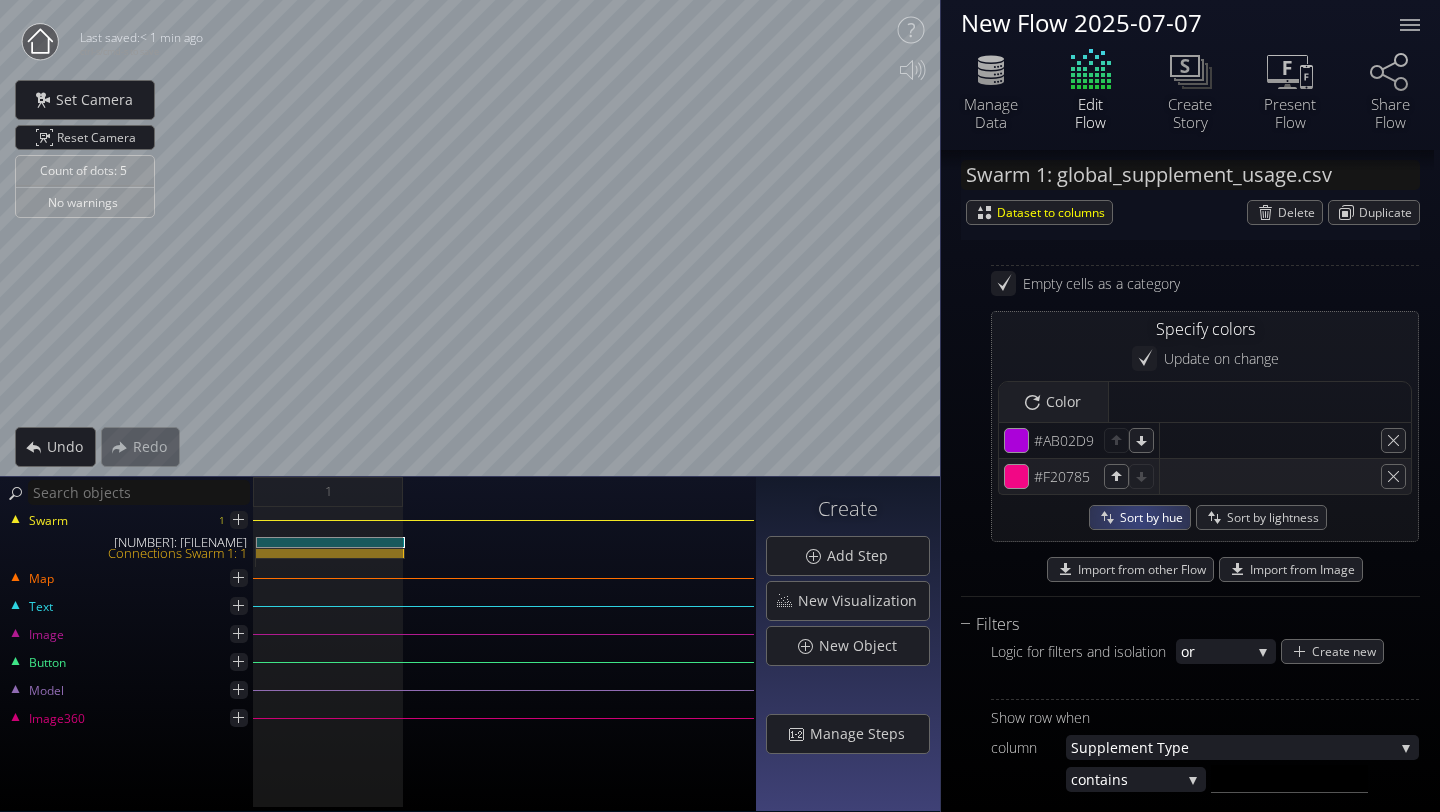 click on "Sort by hue" at bounding box center [1155, 517] 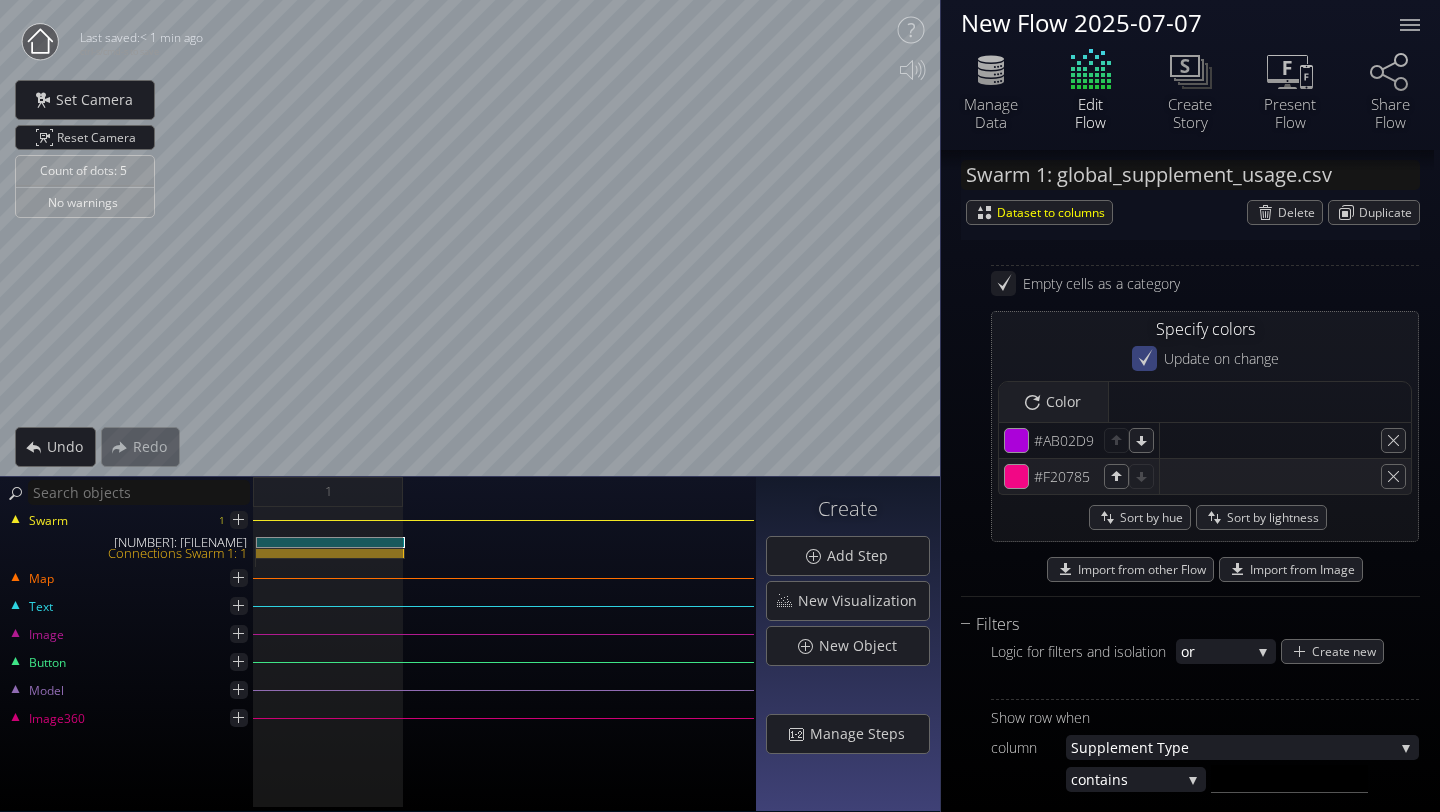 click at bounding box center [1144, 358] 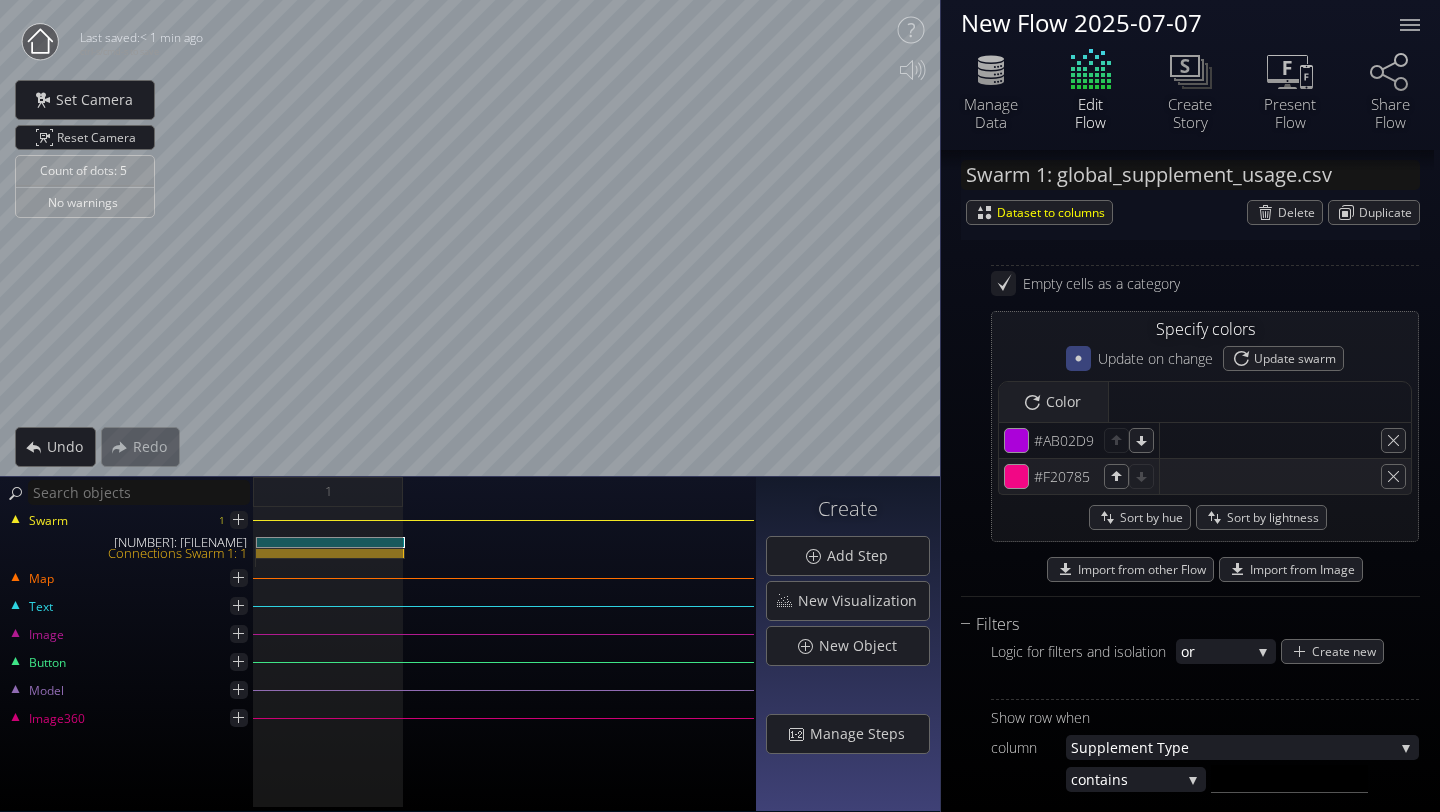 click at bounding box center [1078, 358] 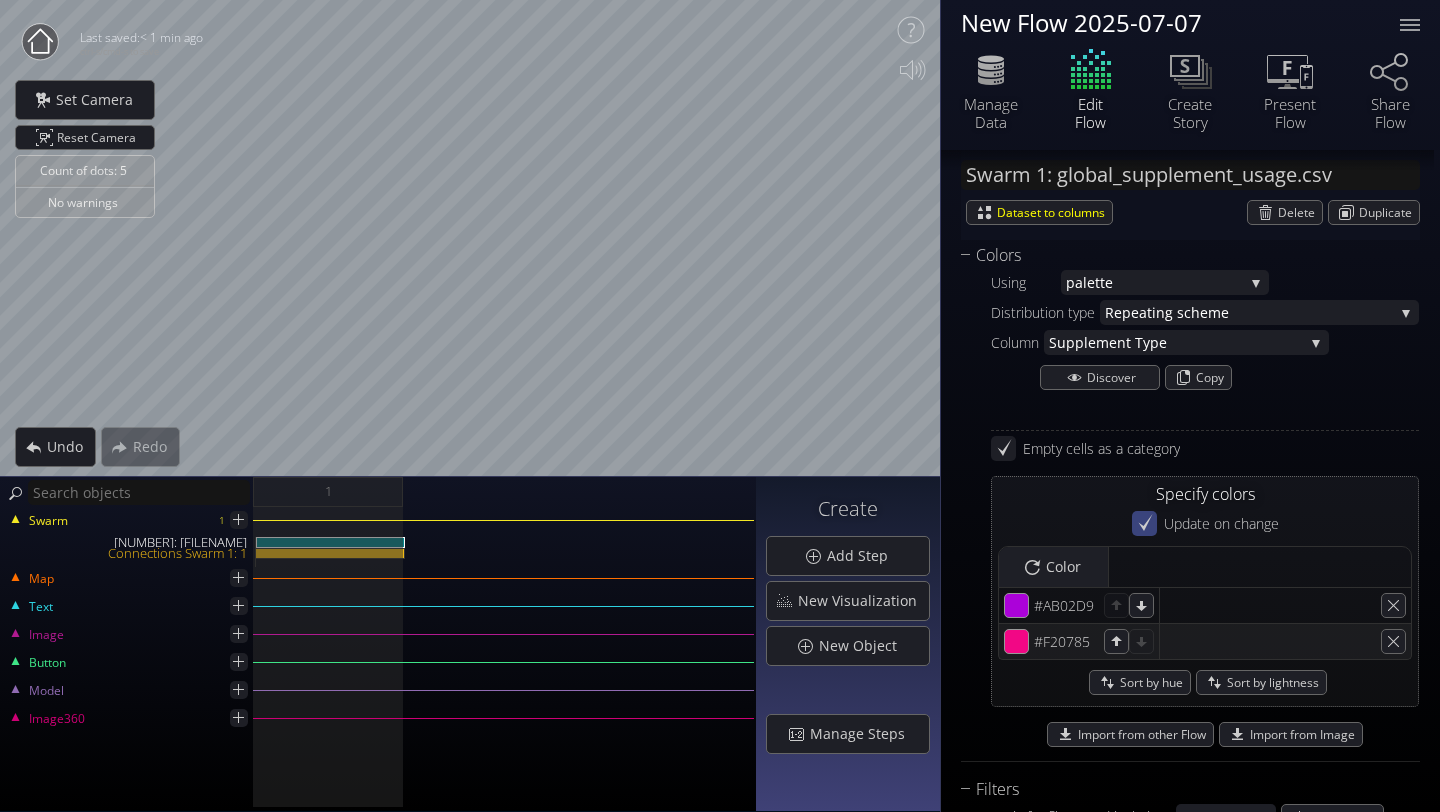 scroll, scrollTop: 1577, scrollLeft: 0, axis: vertical 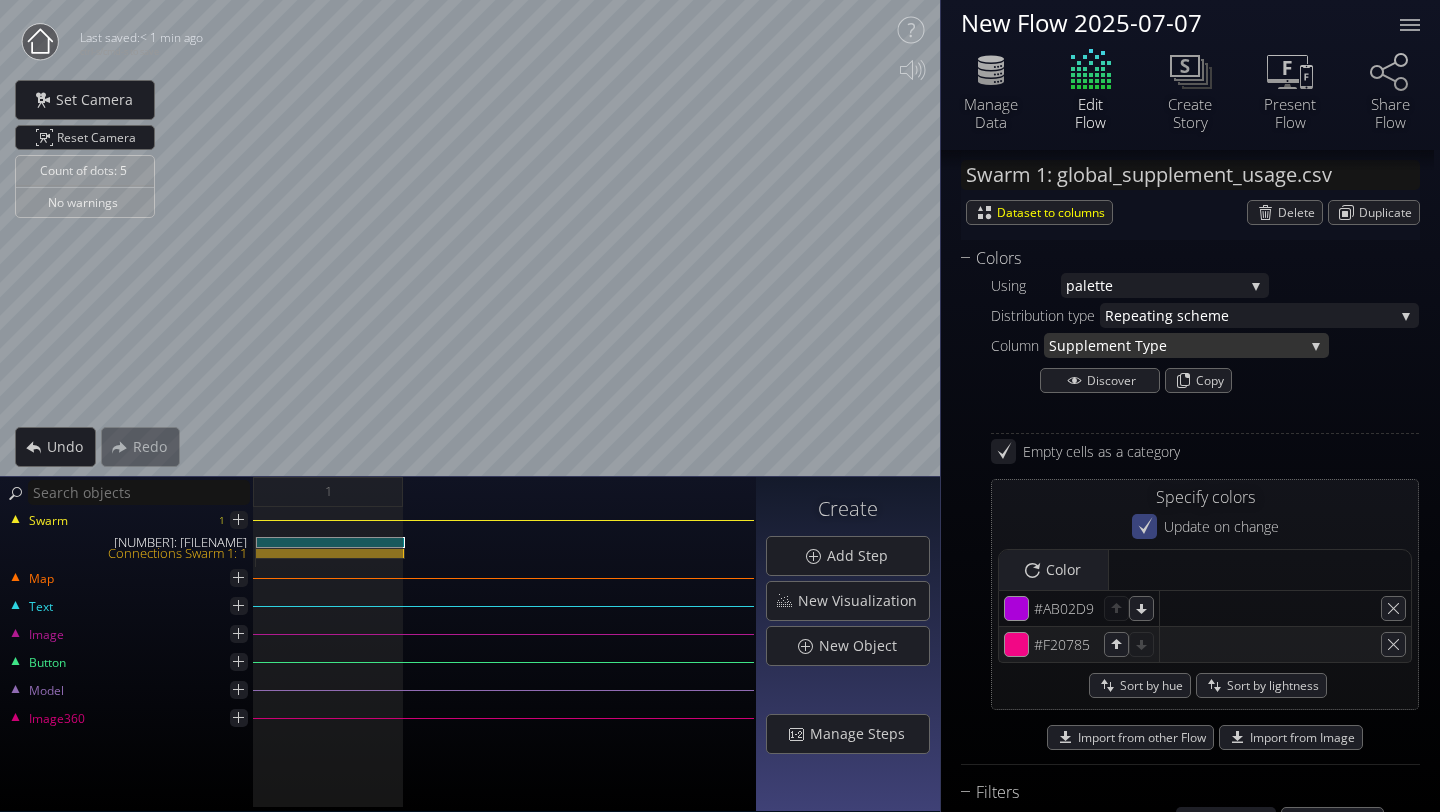 click on "ement Type" at bounding box center (1196, 345) 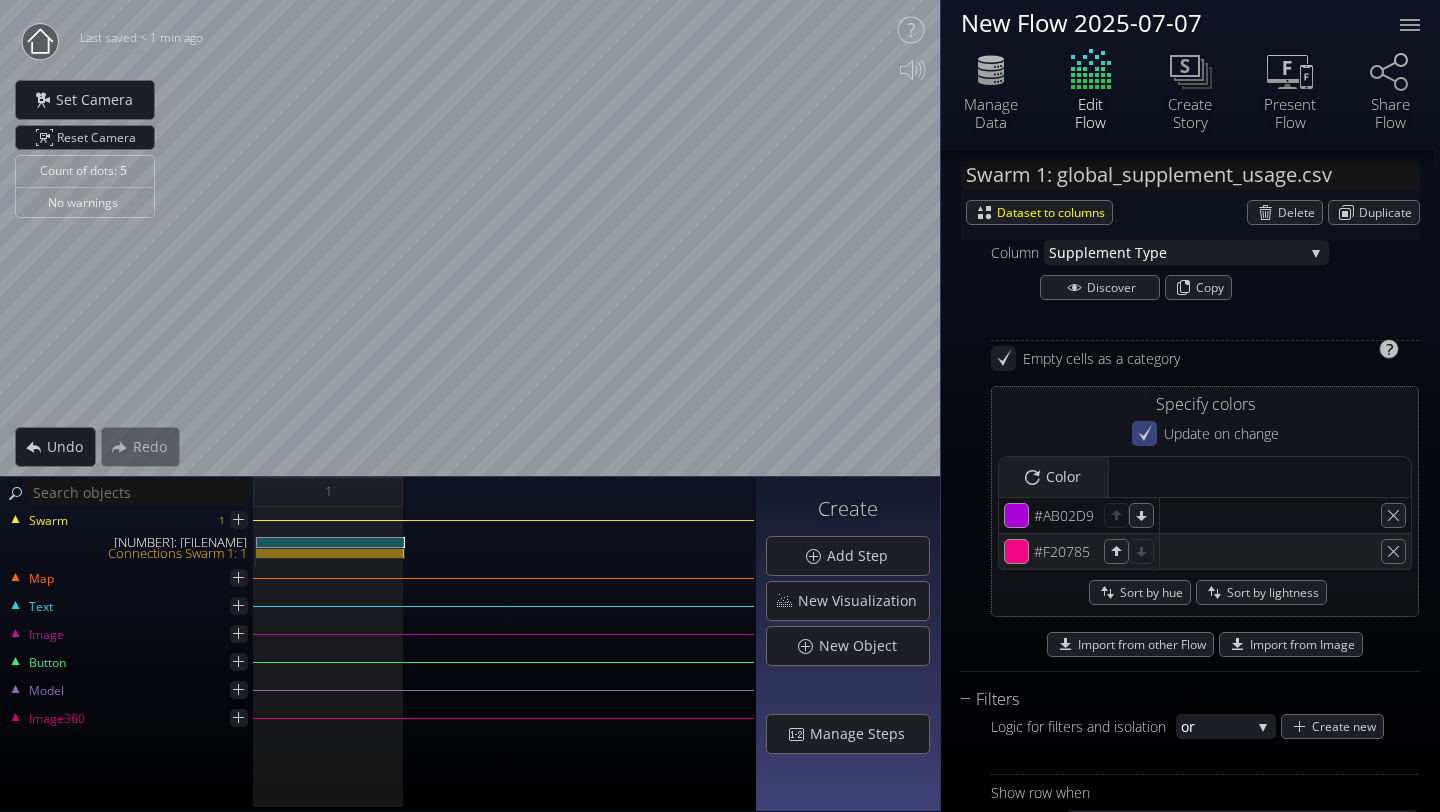 scroll, scrollTop: 1645, scrollLeft: 0, axis: vertical 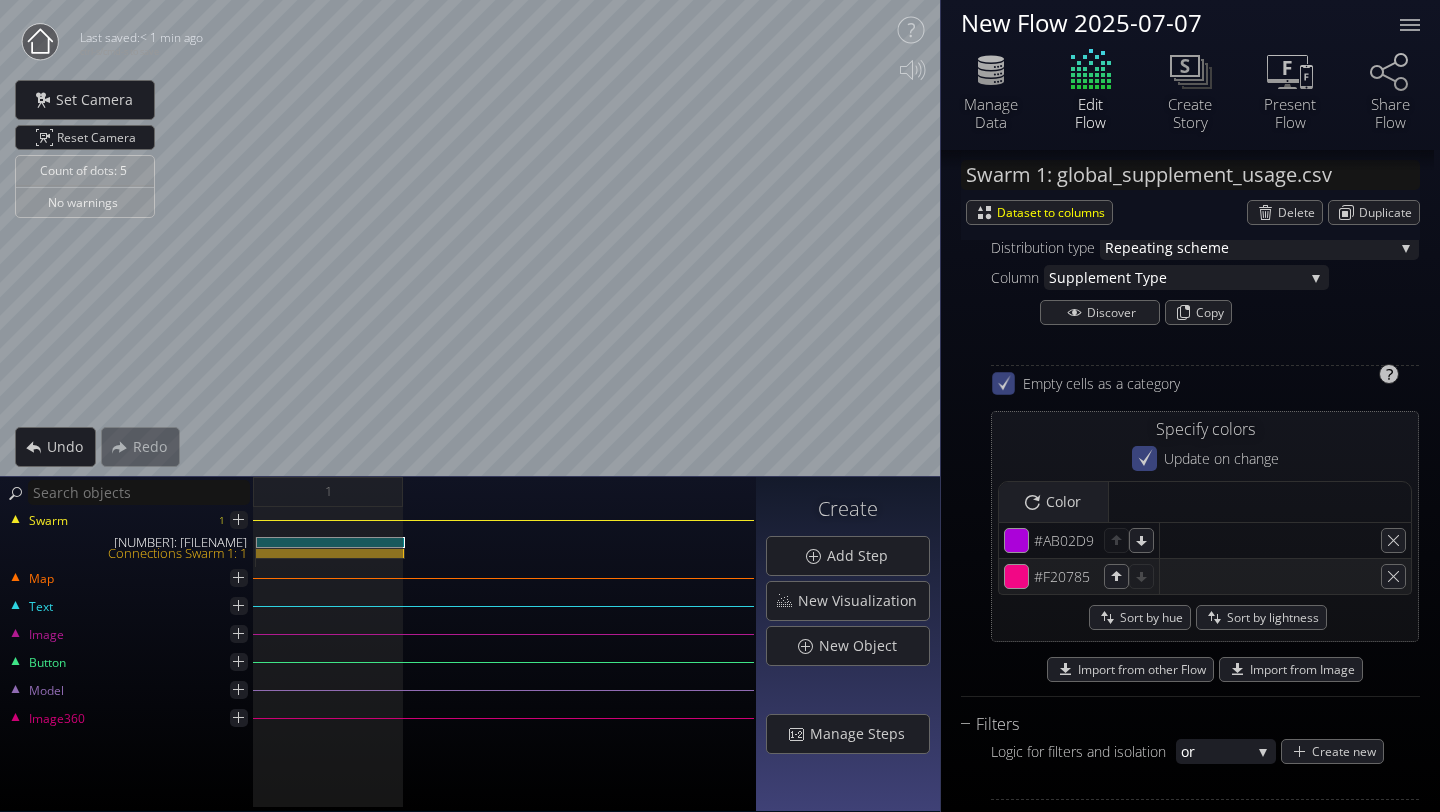 click at bounding box center (1004, 382) 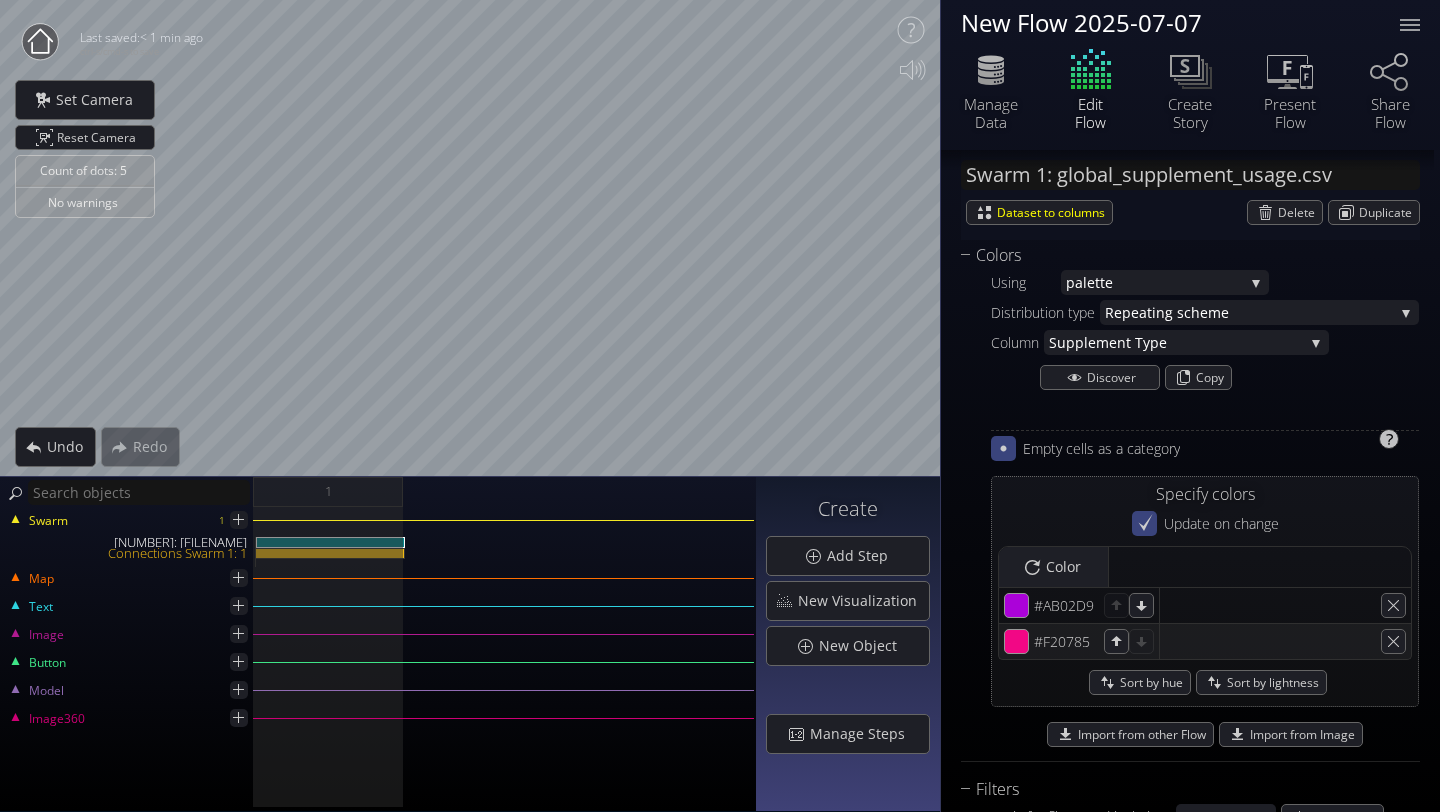scroll, scrollTop: 1572, scrollLeft: 0, axis: vertical 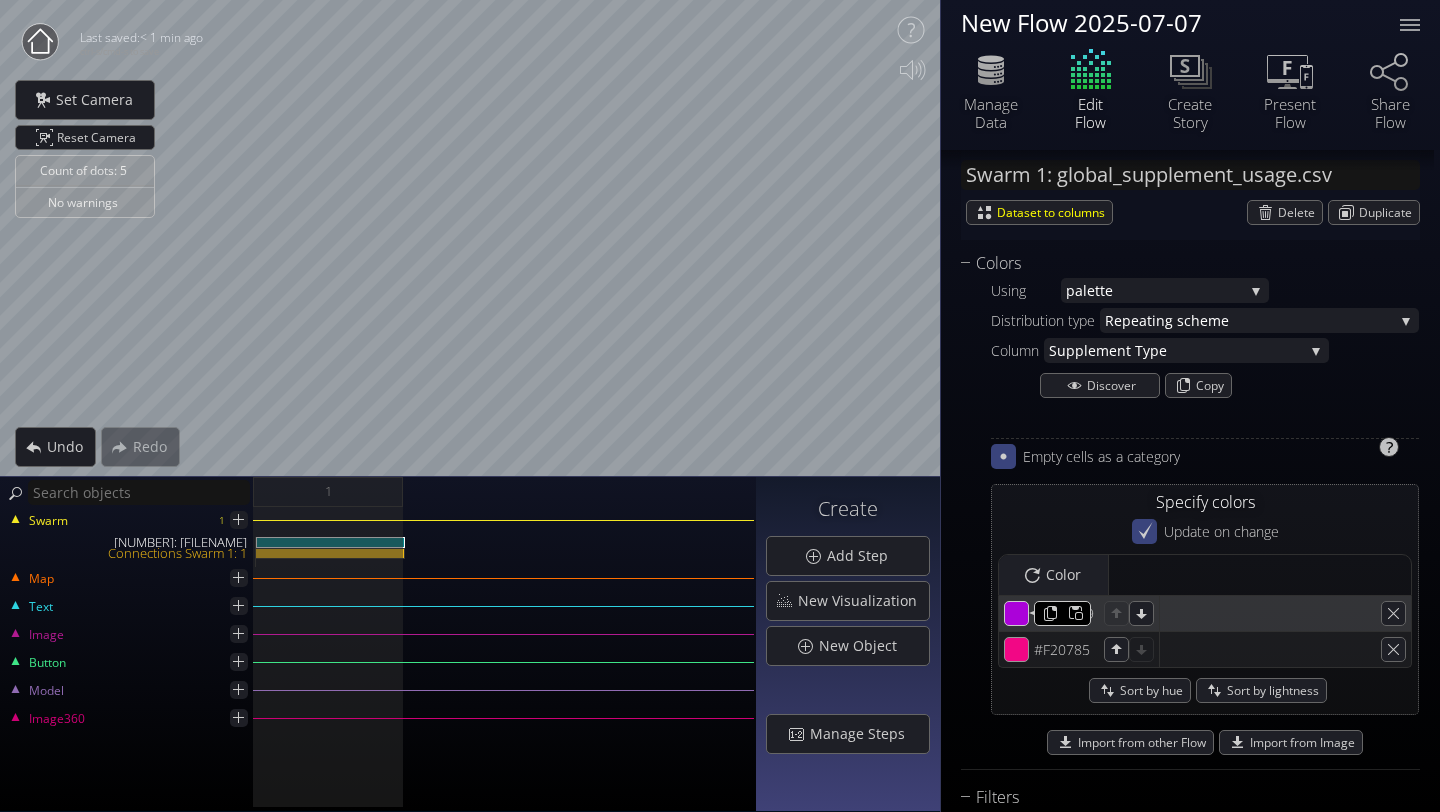 click on "#ab02d9" at bounding box center (1017, 614) 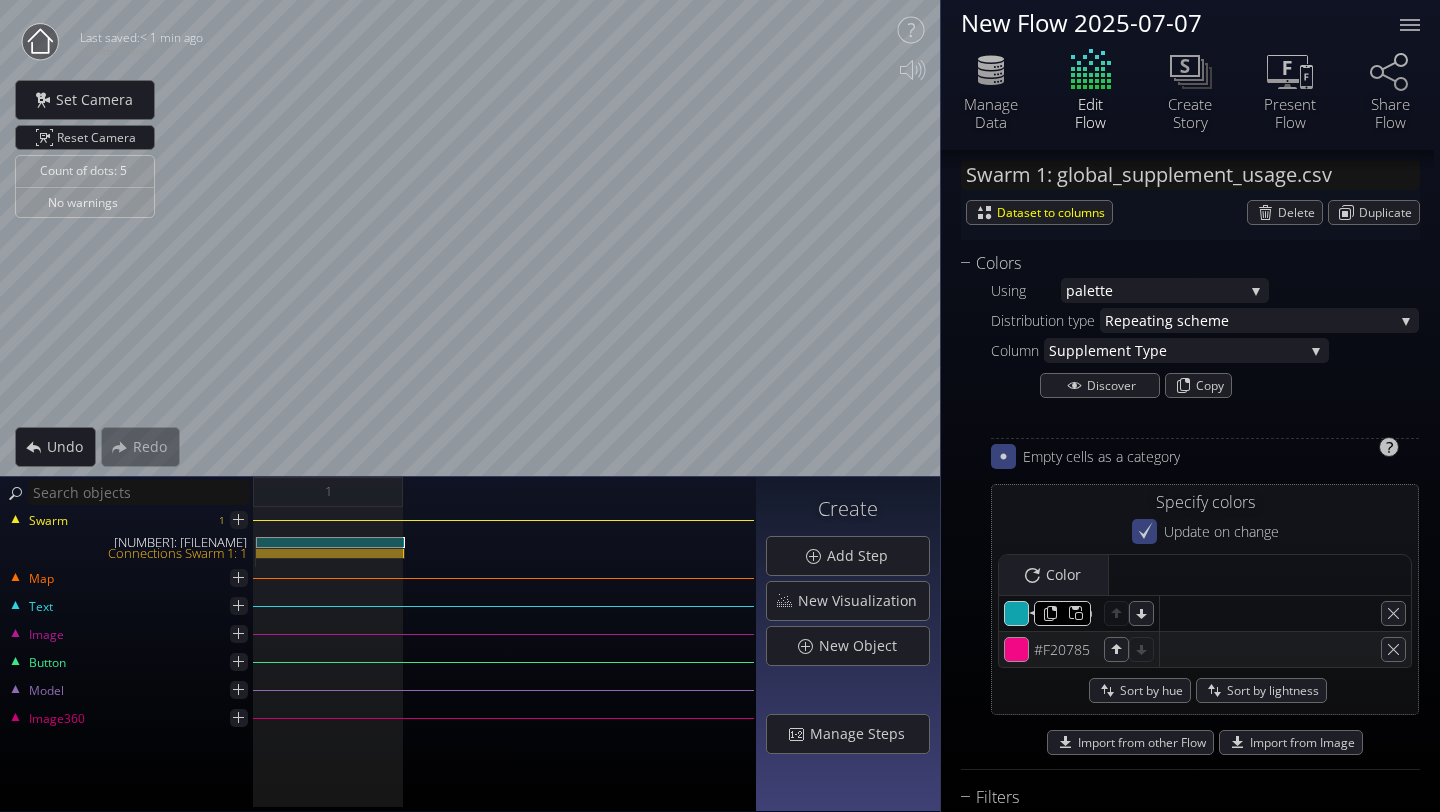 type on "#10a2ad" 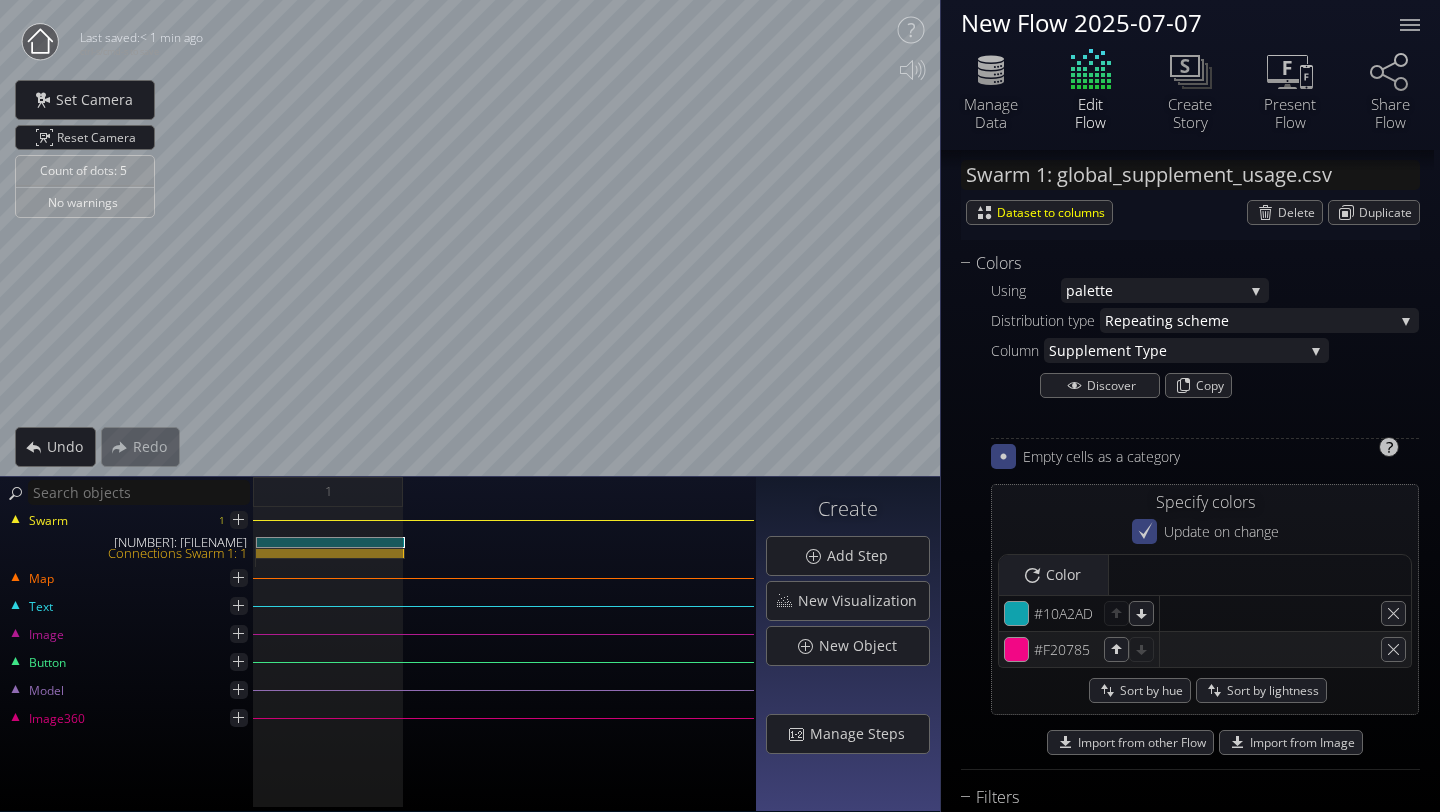 click on "Distribution type Repeat ing scheme Absolu te Relati ve Fo r category Repeat ing scheme Column Suppl ement Type Suppl ement Type Discover Copy Empty cells as a category Specify colors Update on change Update swarm Color #10a2ad #10A2AD #f20785 #F20785 Sort by hue Sort by lightness Import from other Flow Import from Image" at bounding box center [1205, 534] 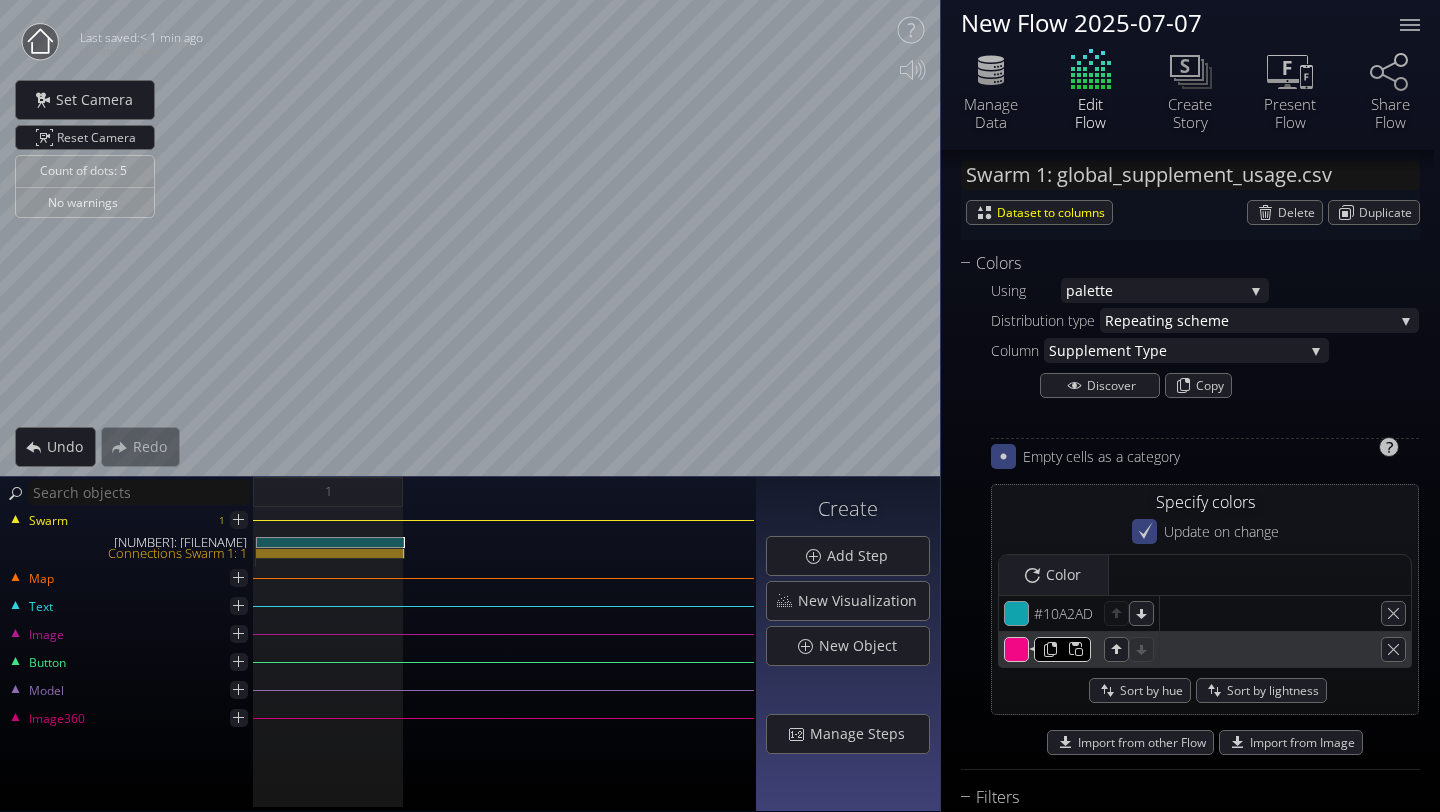 click on "#f20785" at bounding box center (1017, 614) 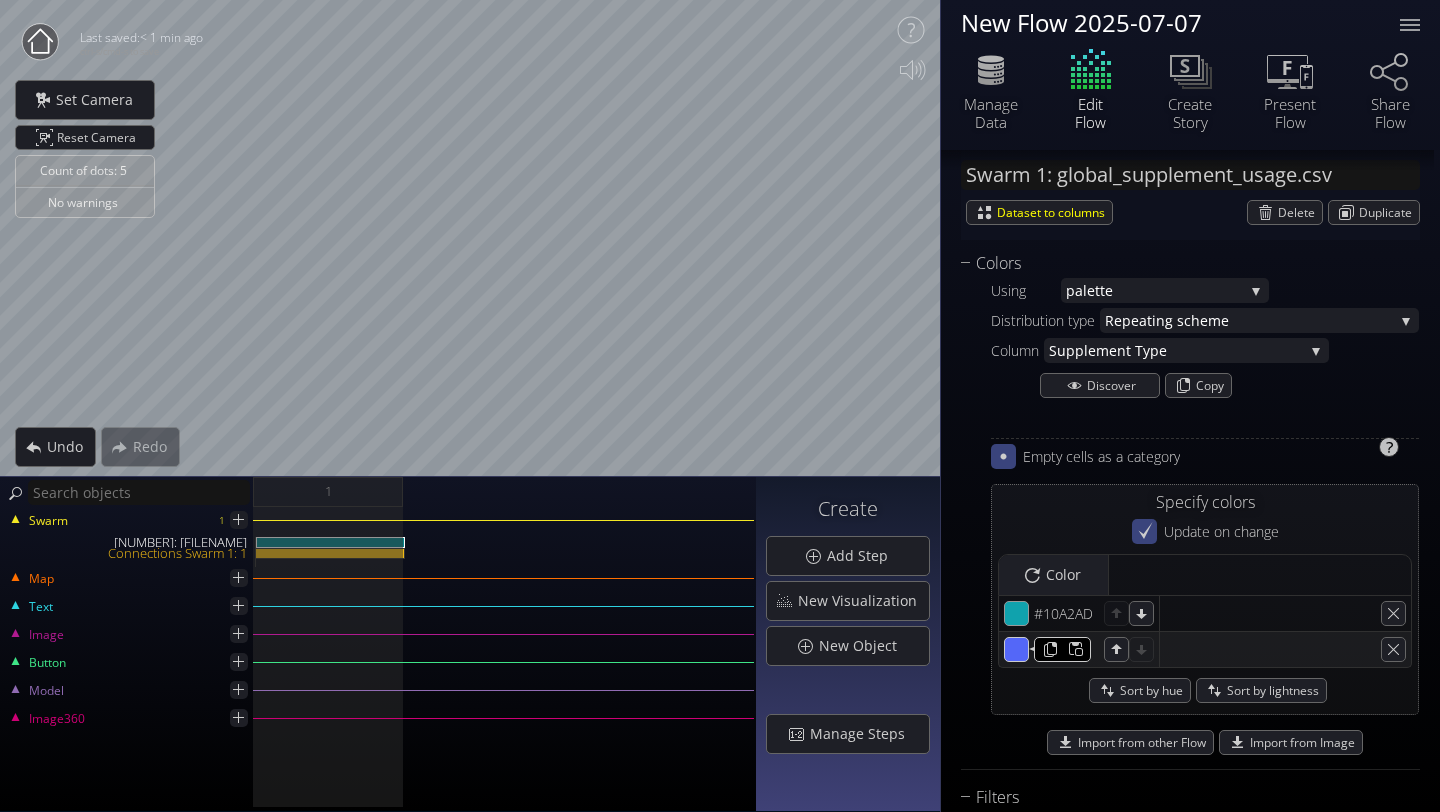 type on "#5467f8" 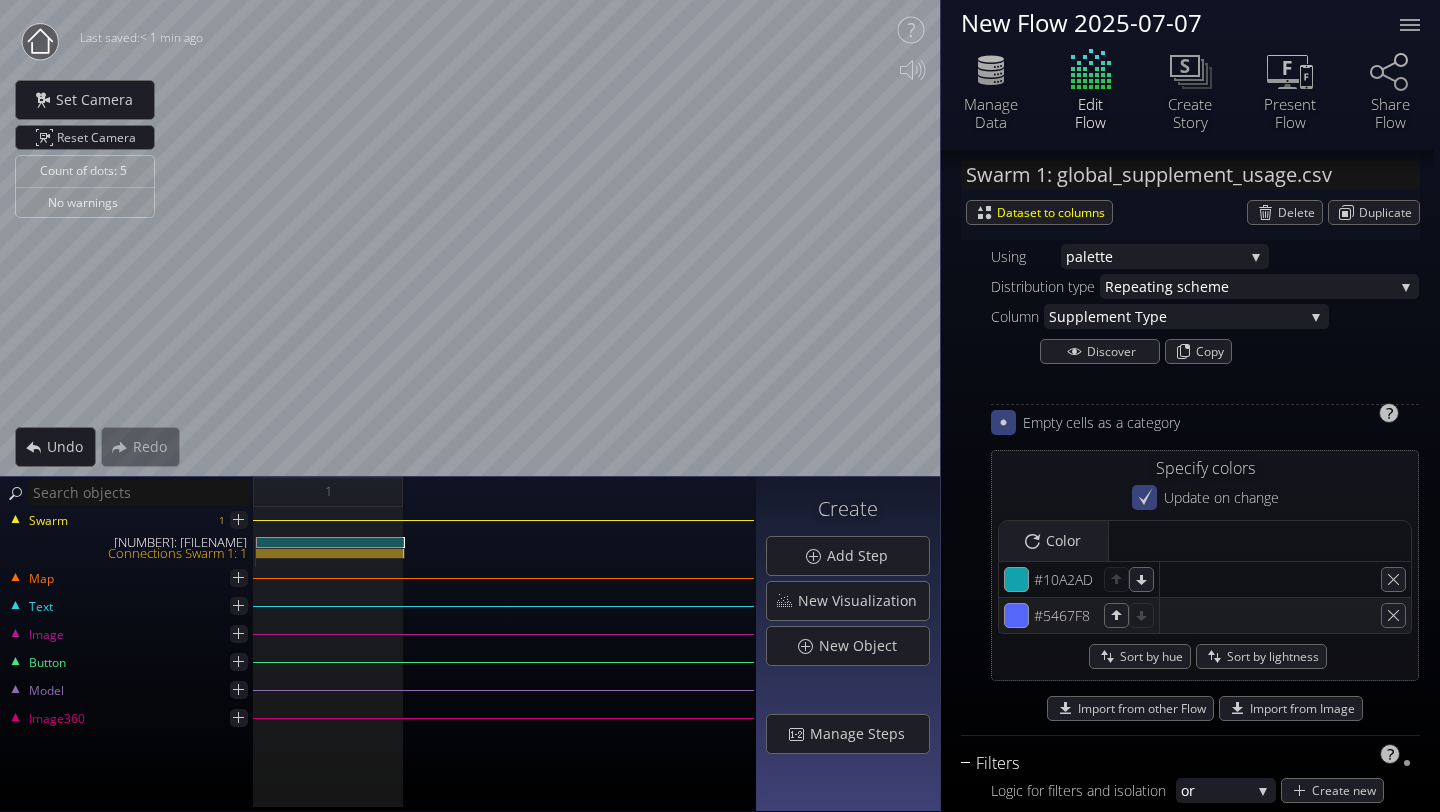 scroll, scrollTop: 1607, scrollLeft: 0, axis: vertical 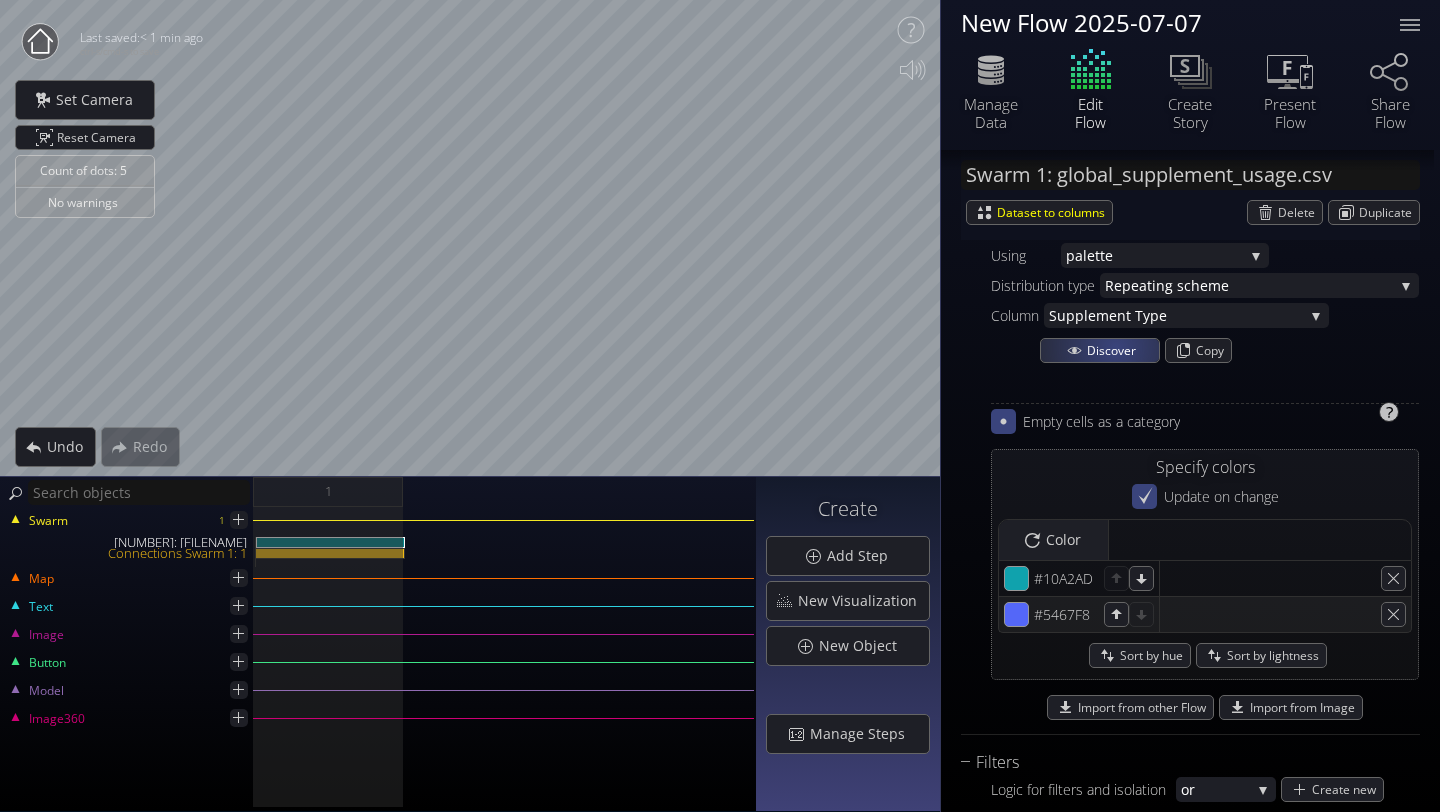click on "Discover" at bounding box center (1115, 350) 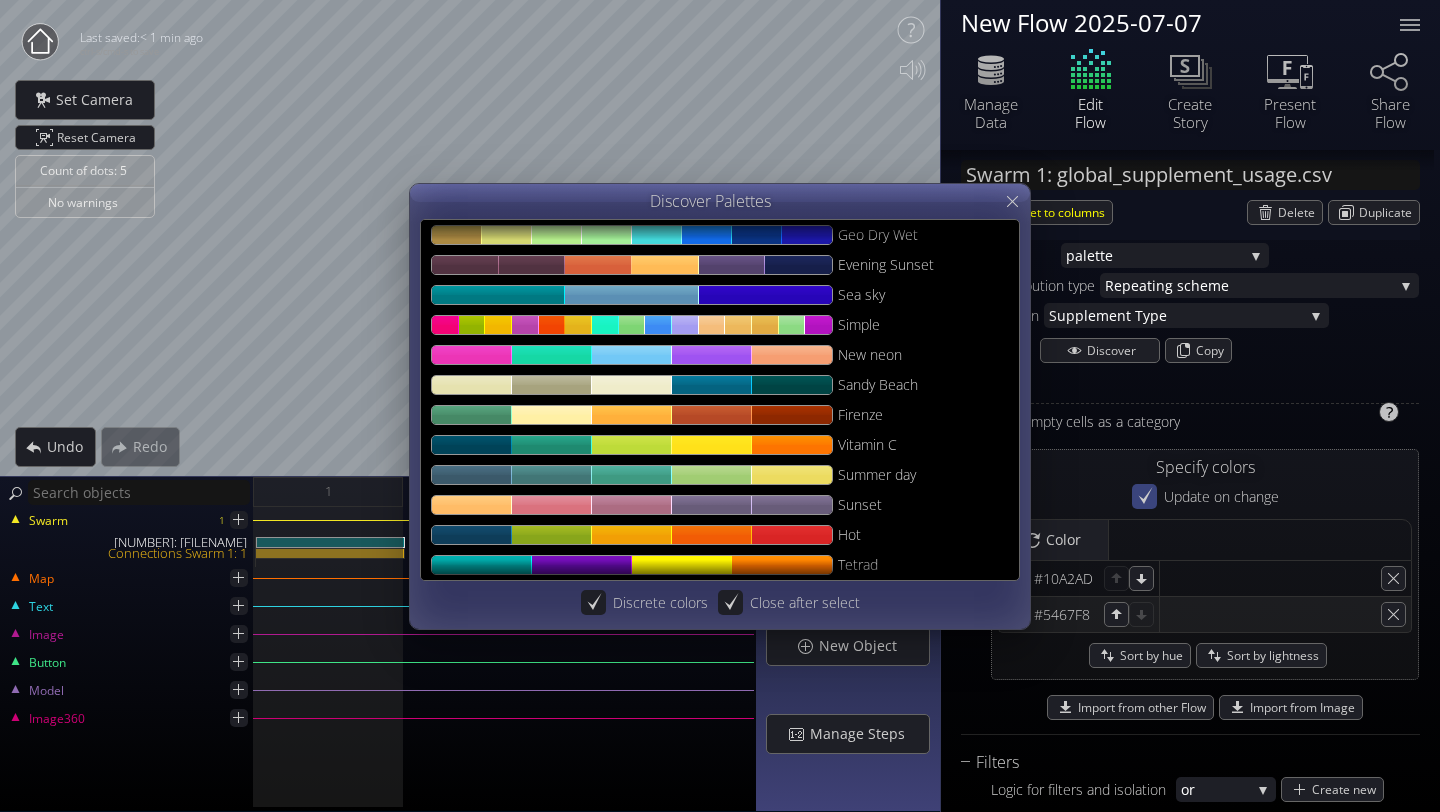 scroll, scrollTop: 376, scrollLeft: 0, axis: vertical 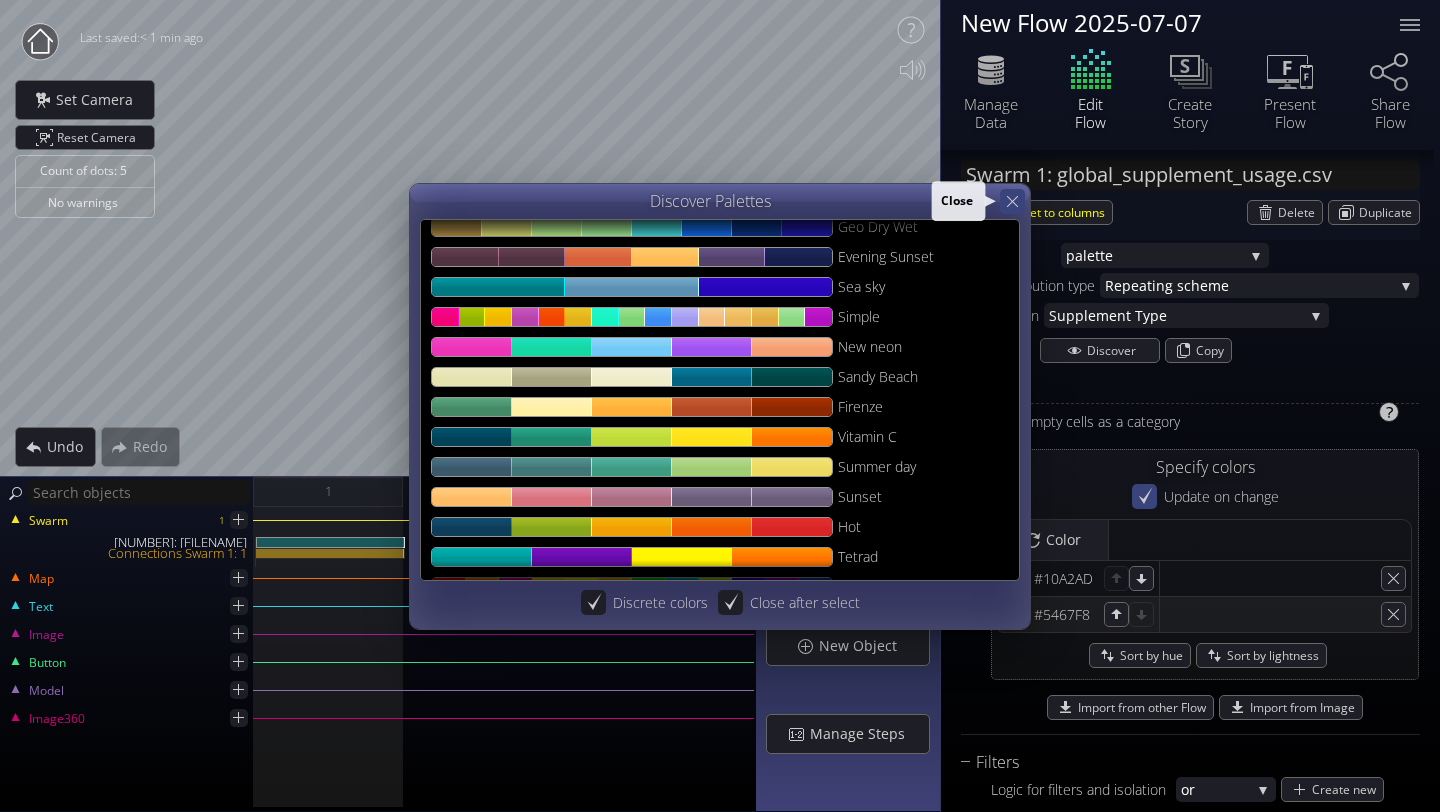 click at bounding box center (1012, 201) 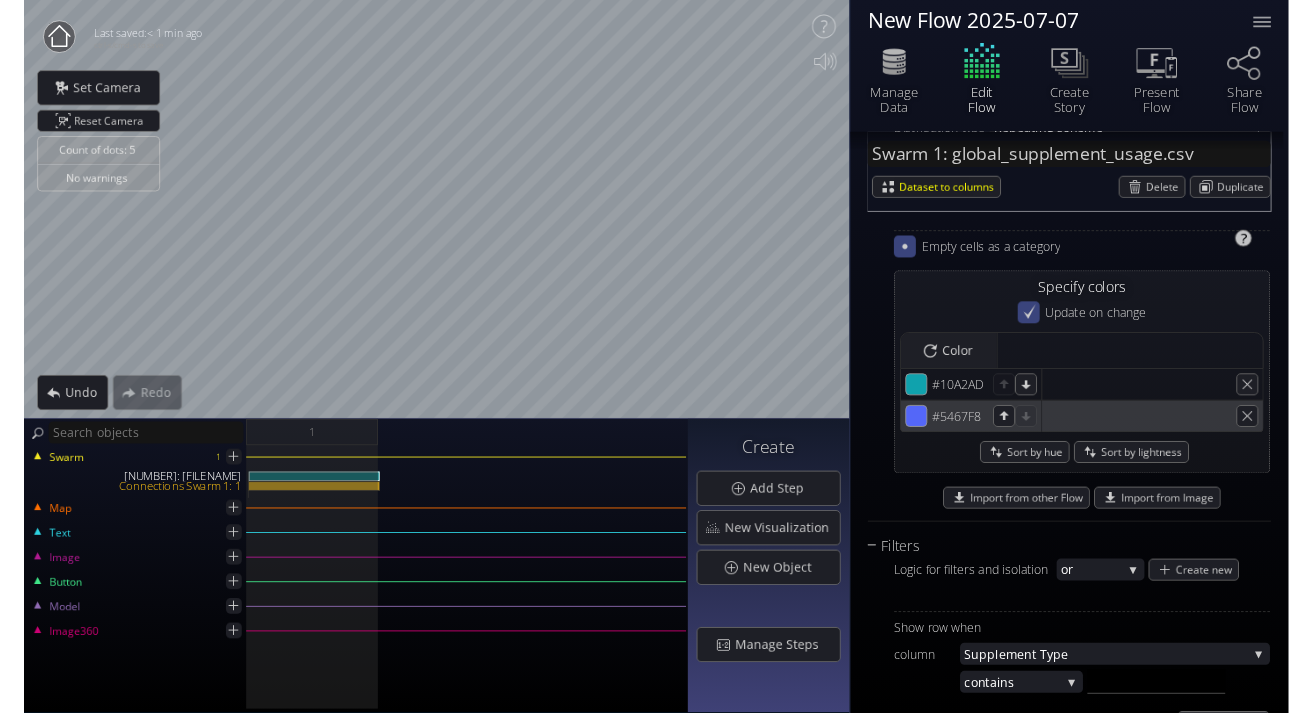scroll, scrollTop: 1749, scrollLeft: 0, axis: vertical 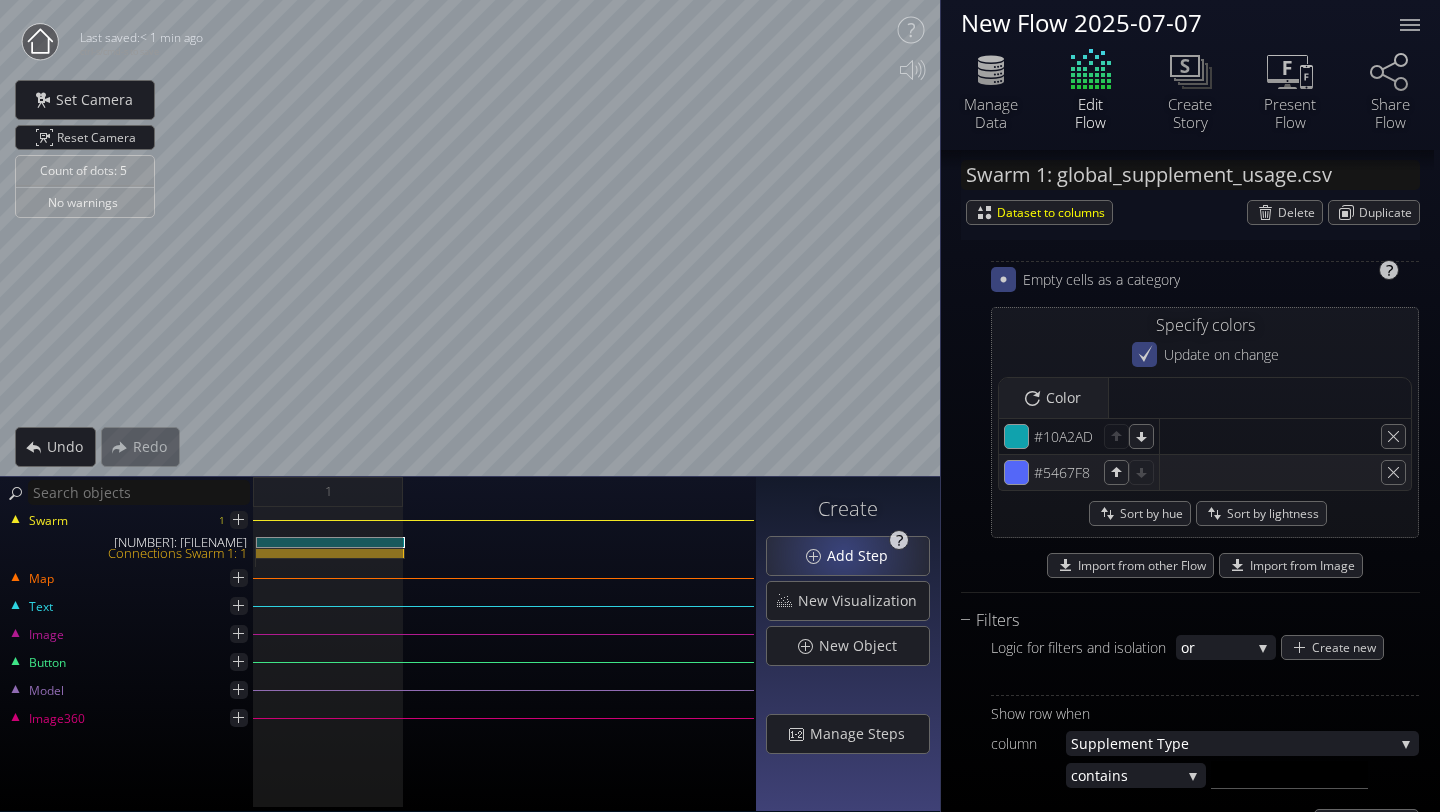 click on "Add Step" at bounding box center (863, 556) 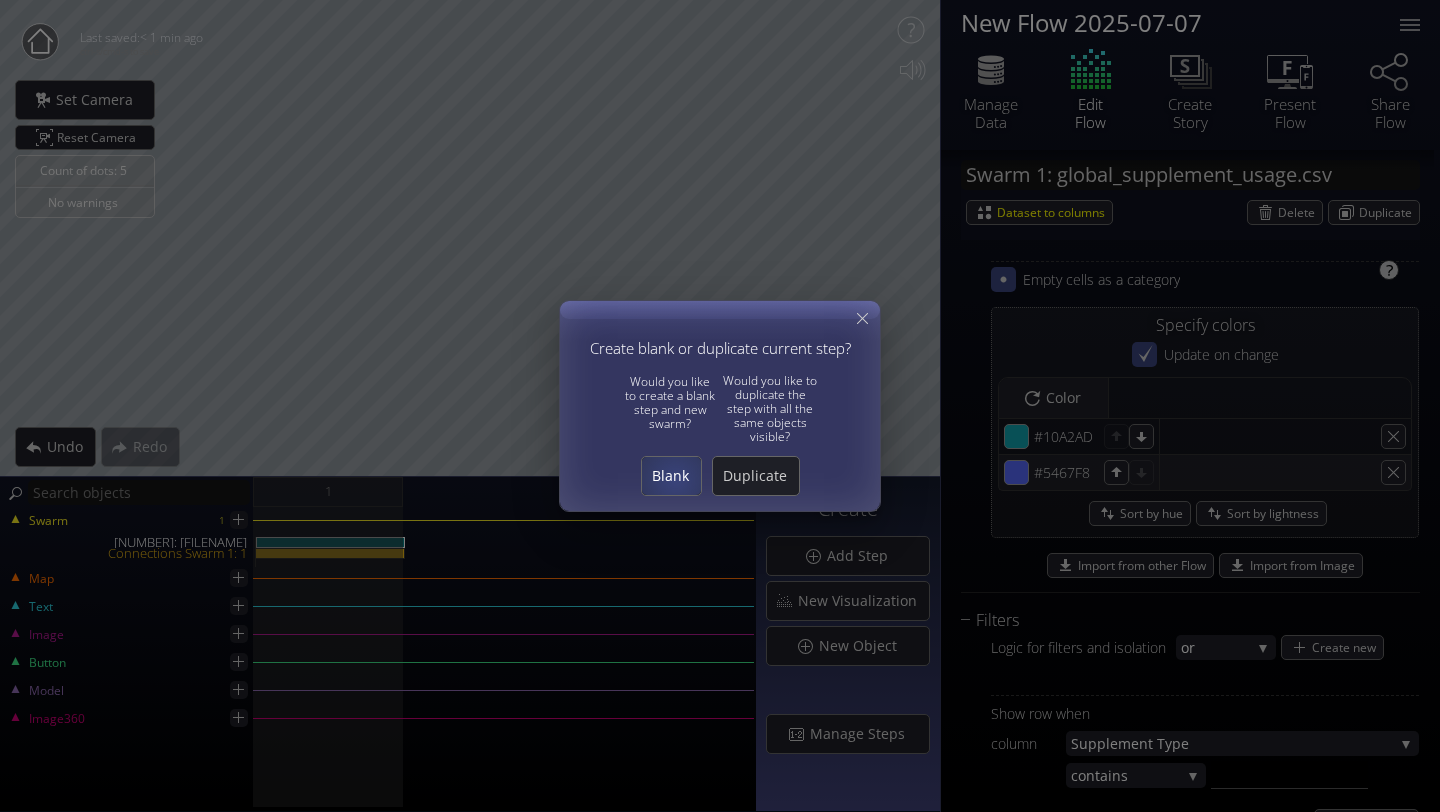 click on "Blank" at bounding box center [671, 476] 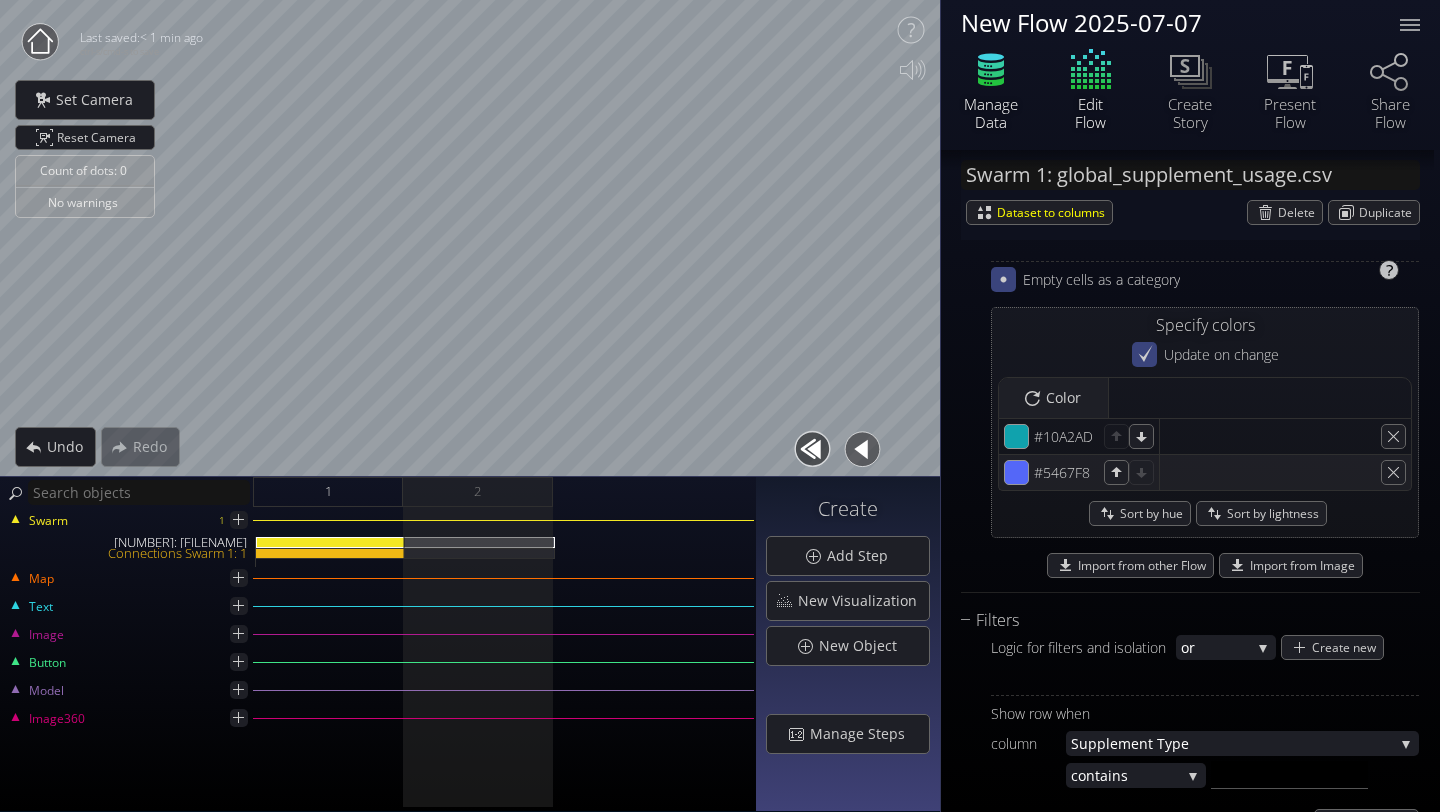 click on "Manage
Data" at bounding box center (991, 113) 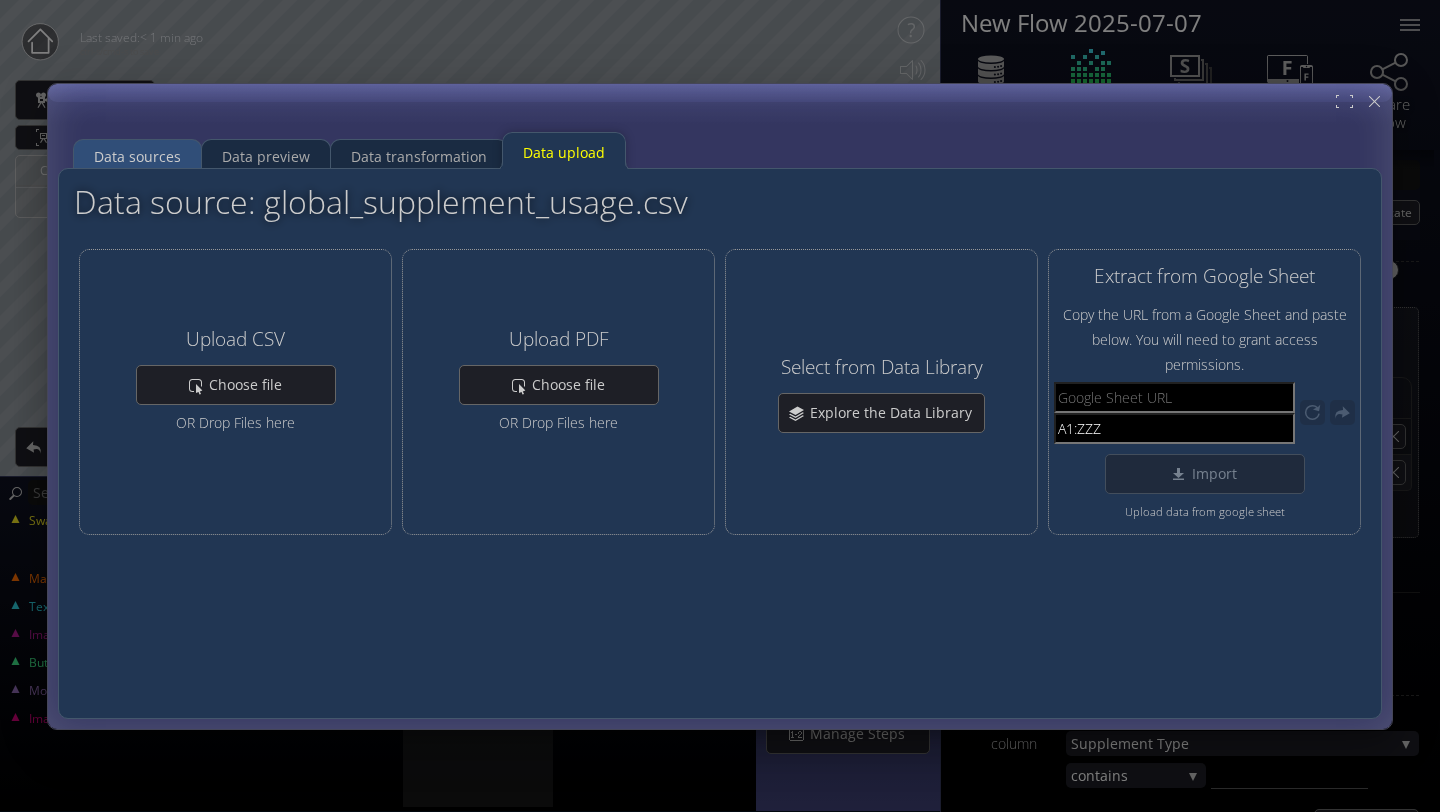 click on "Data sources" at bounding box center [137, 156] 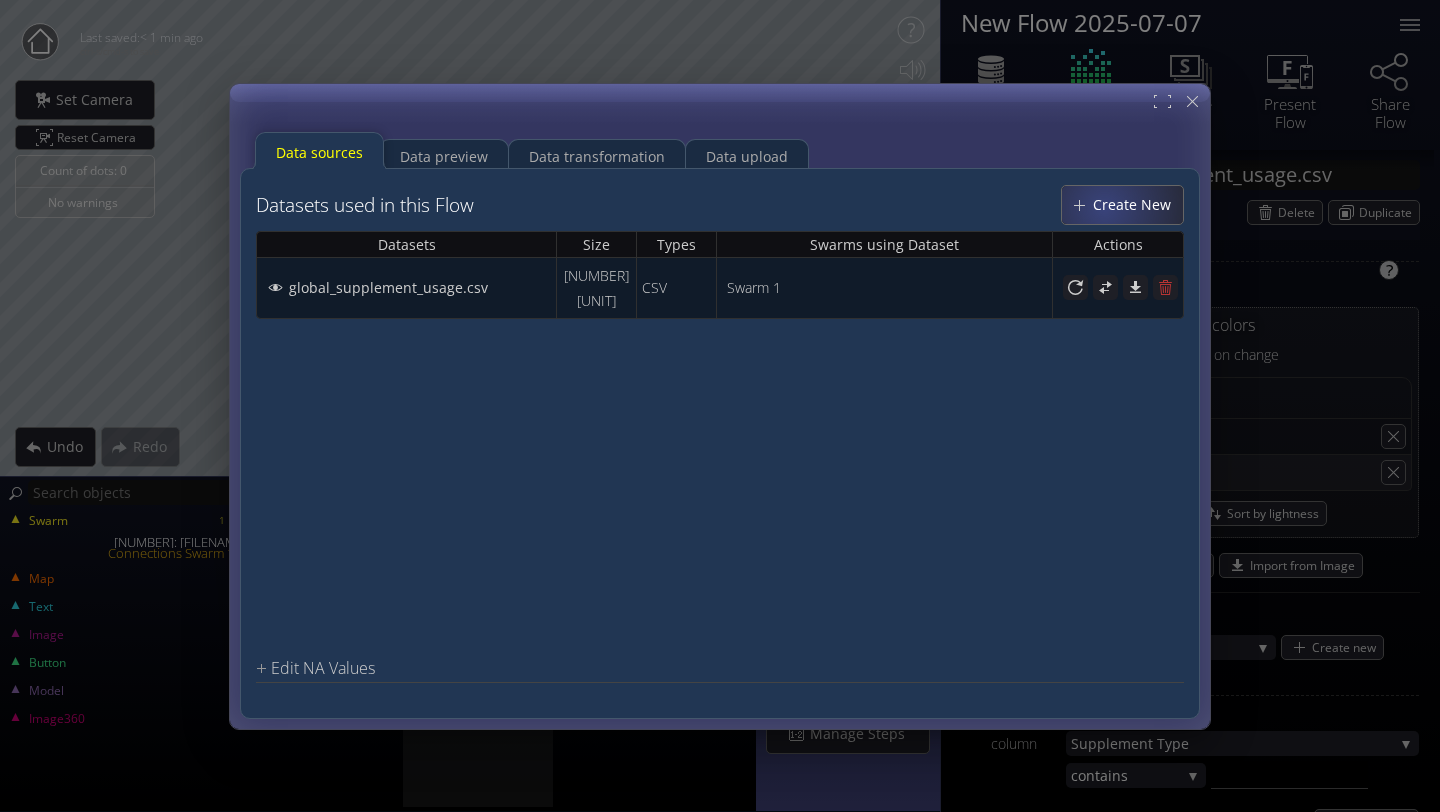 click on "Create New" at bounding box center [1137, 204] 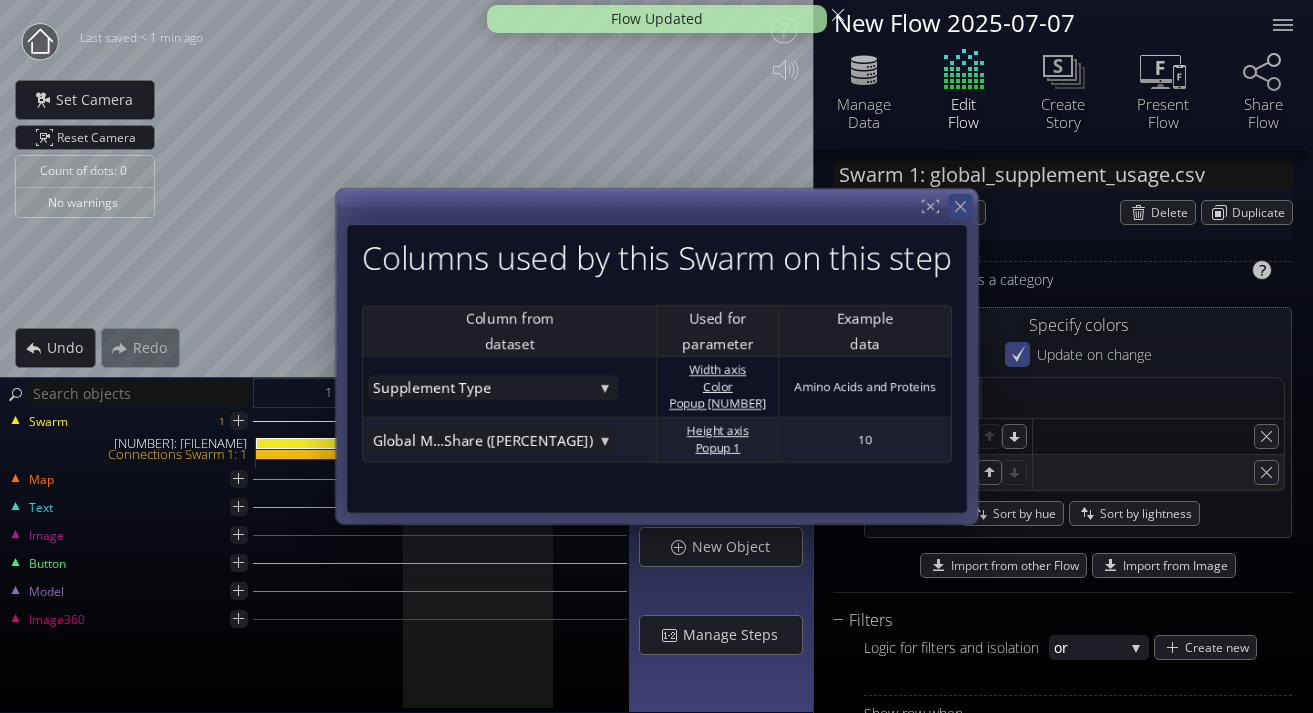 click at bounding box center (960, 206) 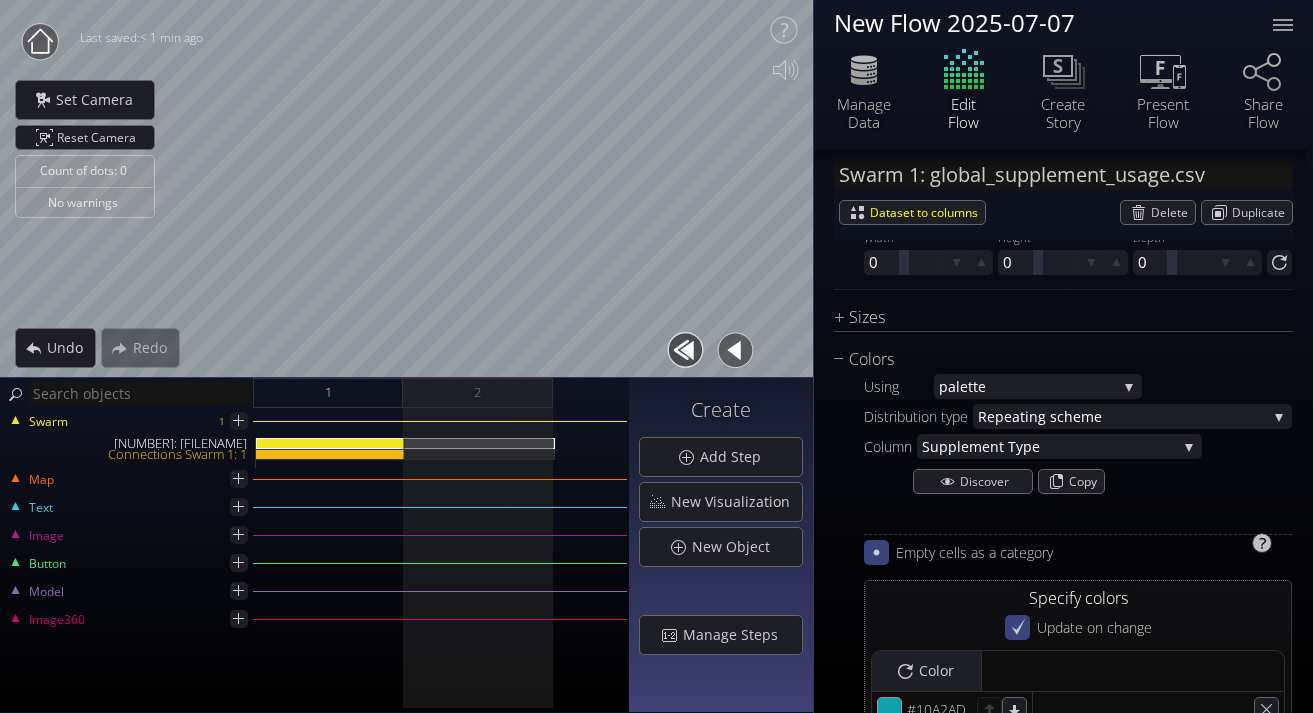 scroll, scrollTop: 1285, scrollLeft: 0, axis: vertical 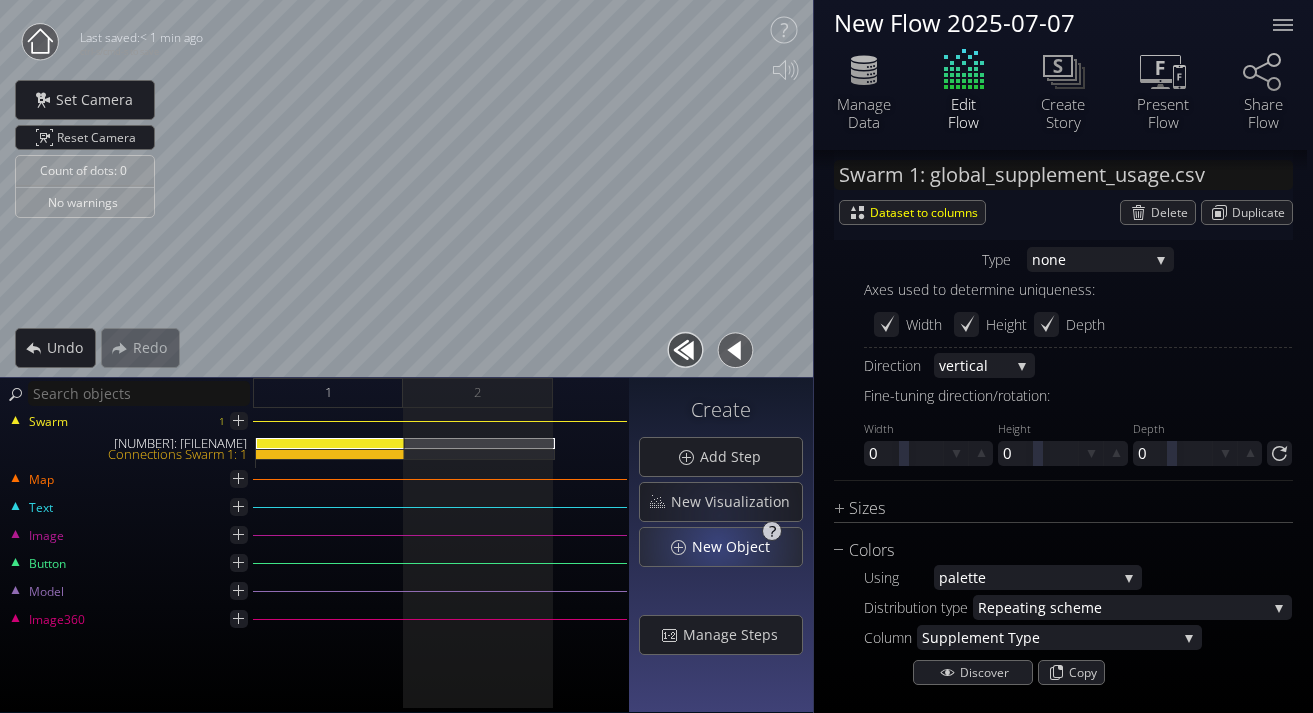 click on "New Object" at bounding box center (736, 547) 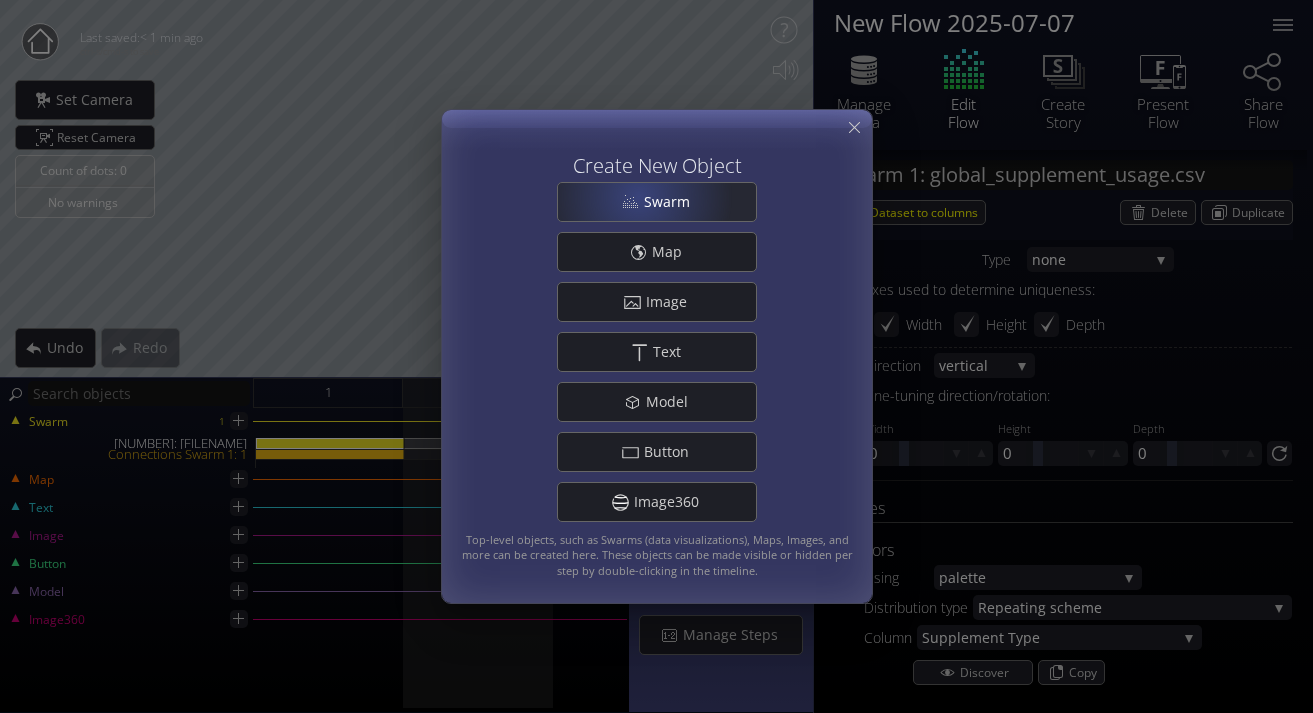 click on "Swarm" at bounding box center (657, 202) 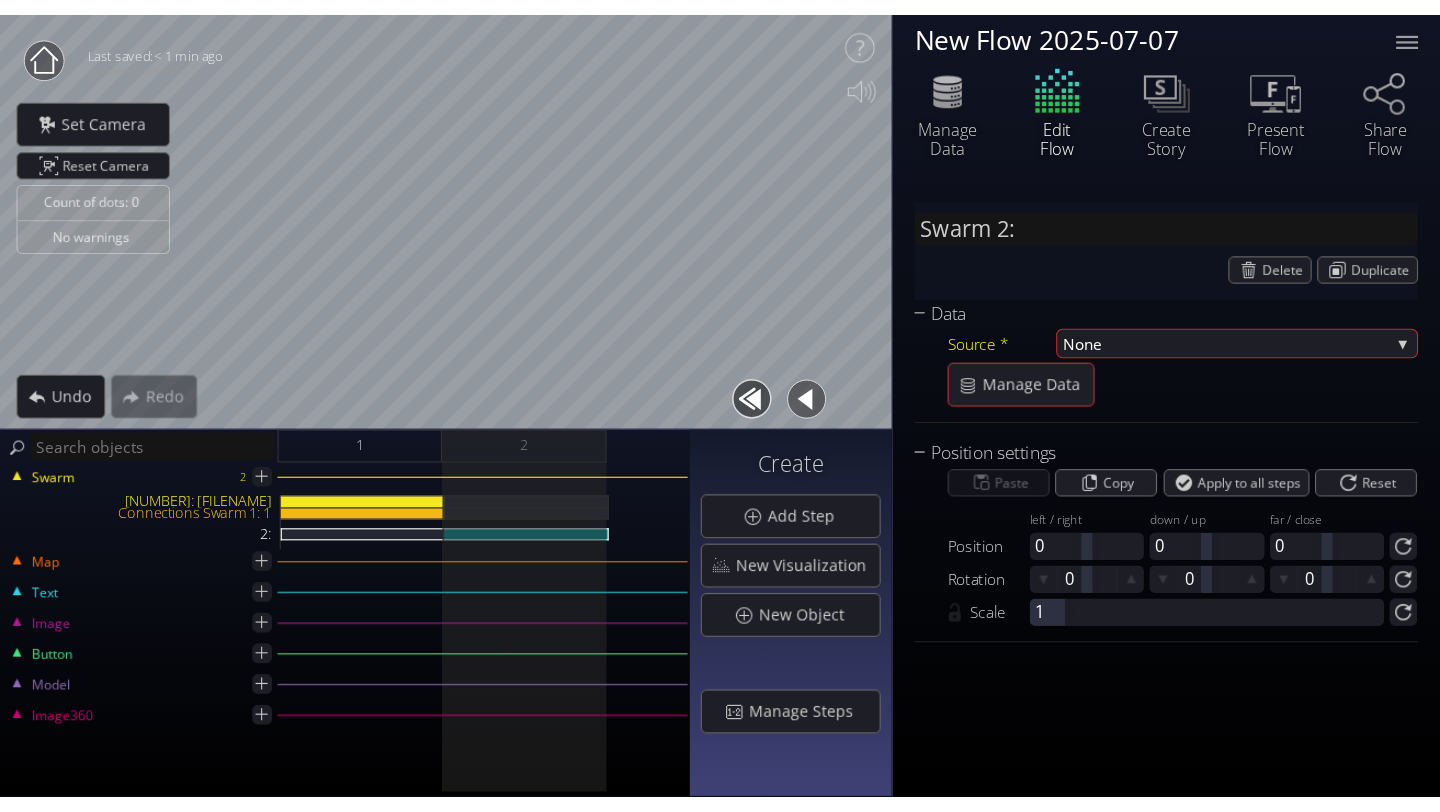 scroll, scrollTop: 0, scrollLeft: 0, axis: both 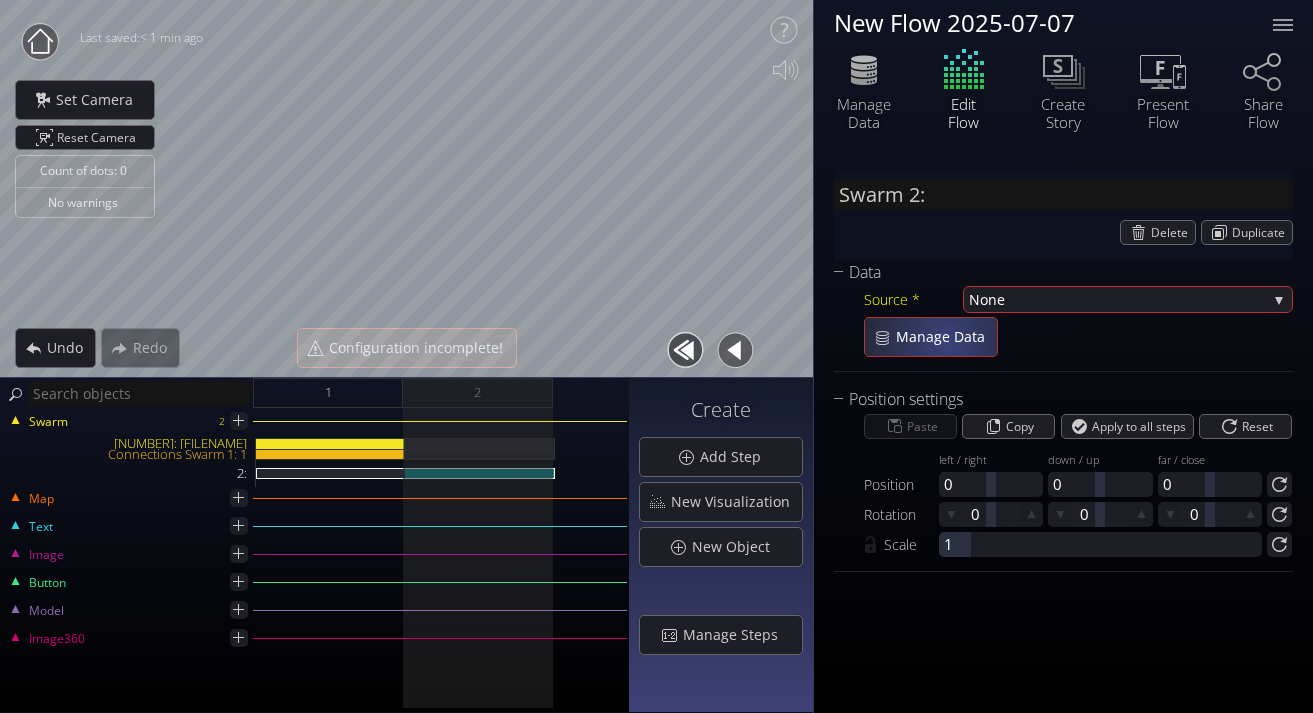 click on "Manage Data" at bounding box center [946, 337] 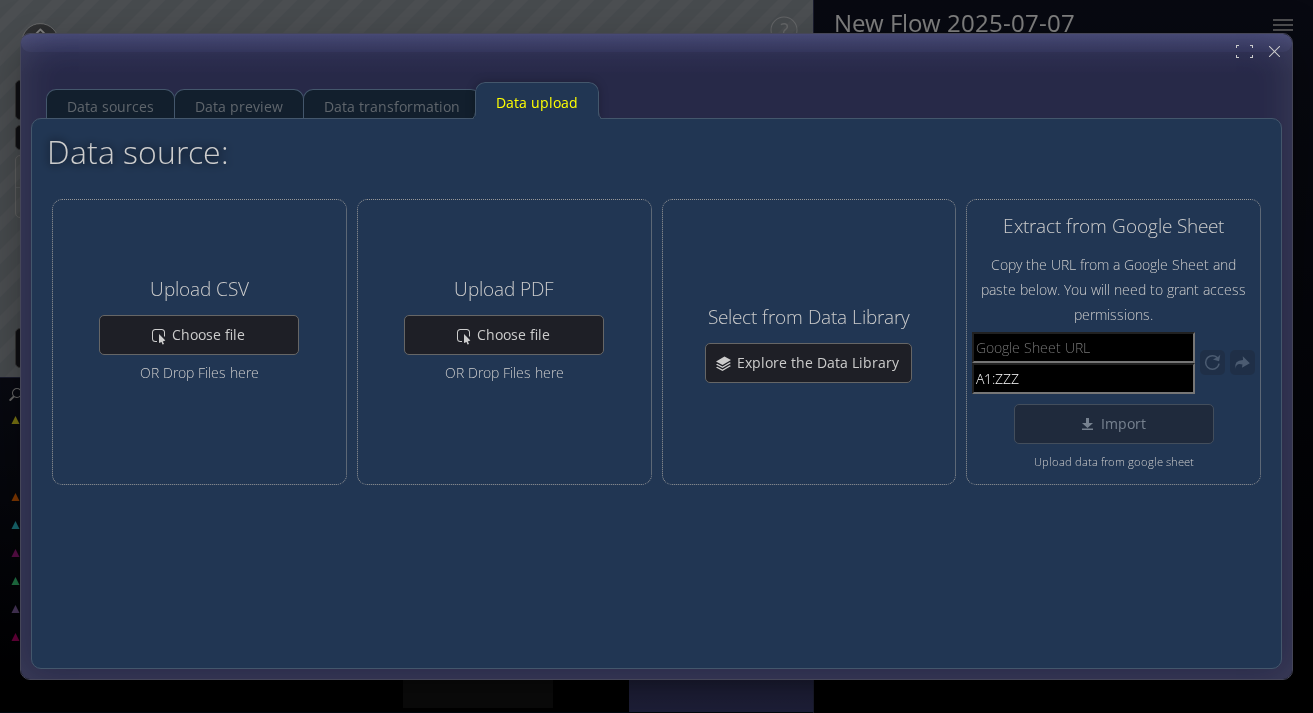 click at bounding box center (656, 356) 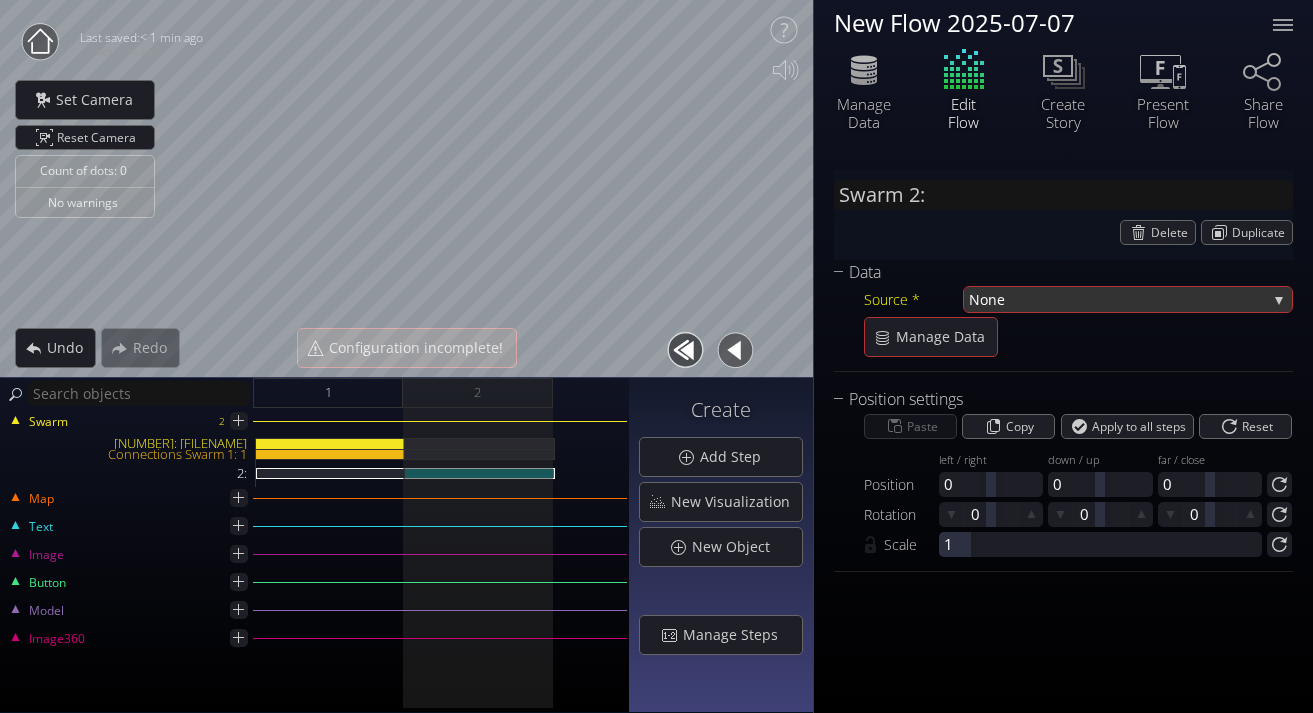 click on "None" at bounding box center (1118, 299) 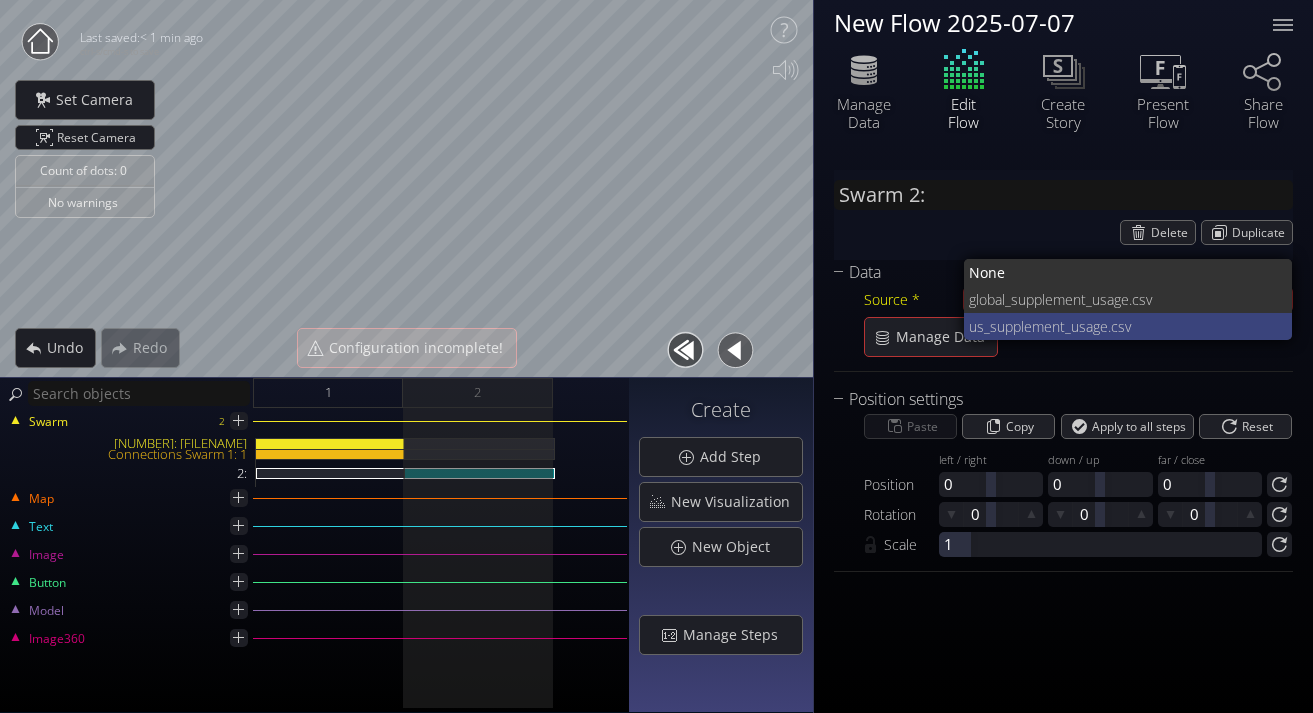 click on "_usage.csv" at bounding box center (1123, 272) 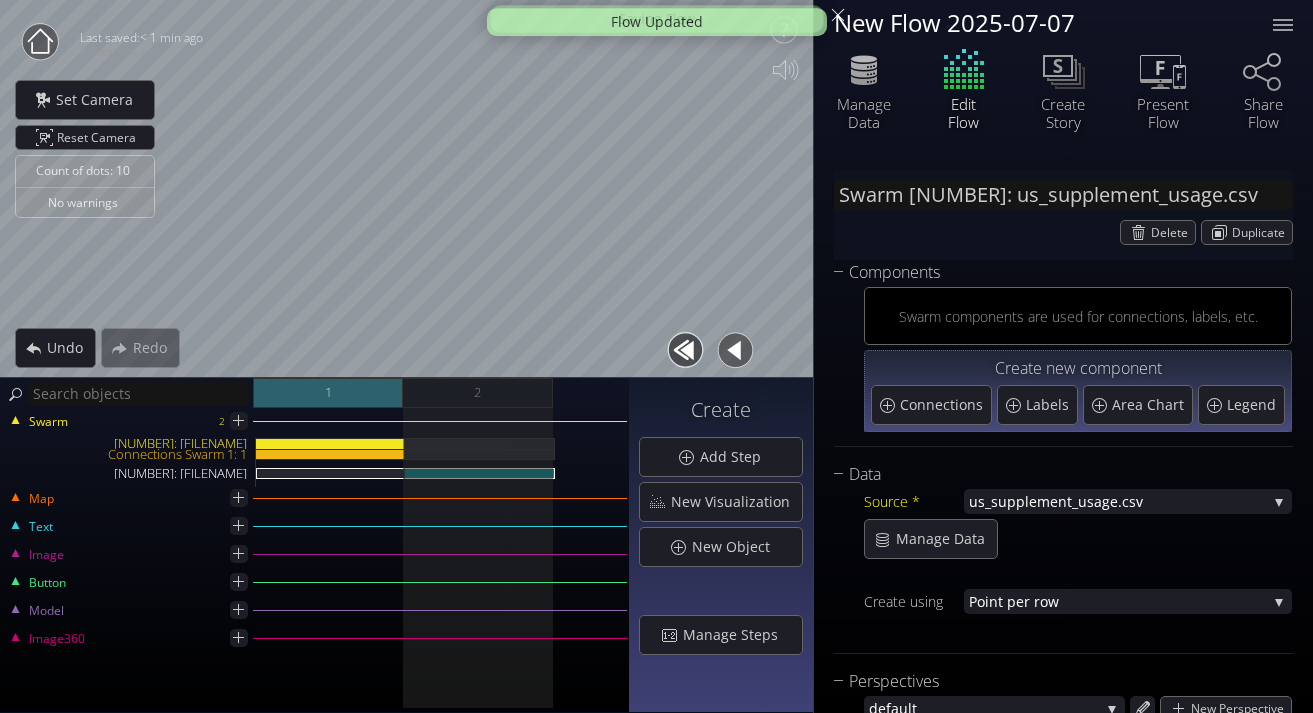 click on "1" at bounding box center [328, 393] 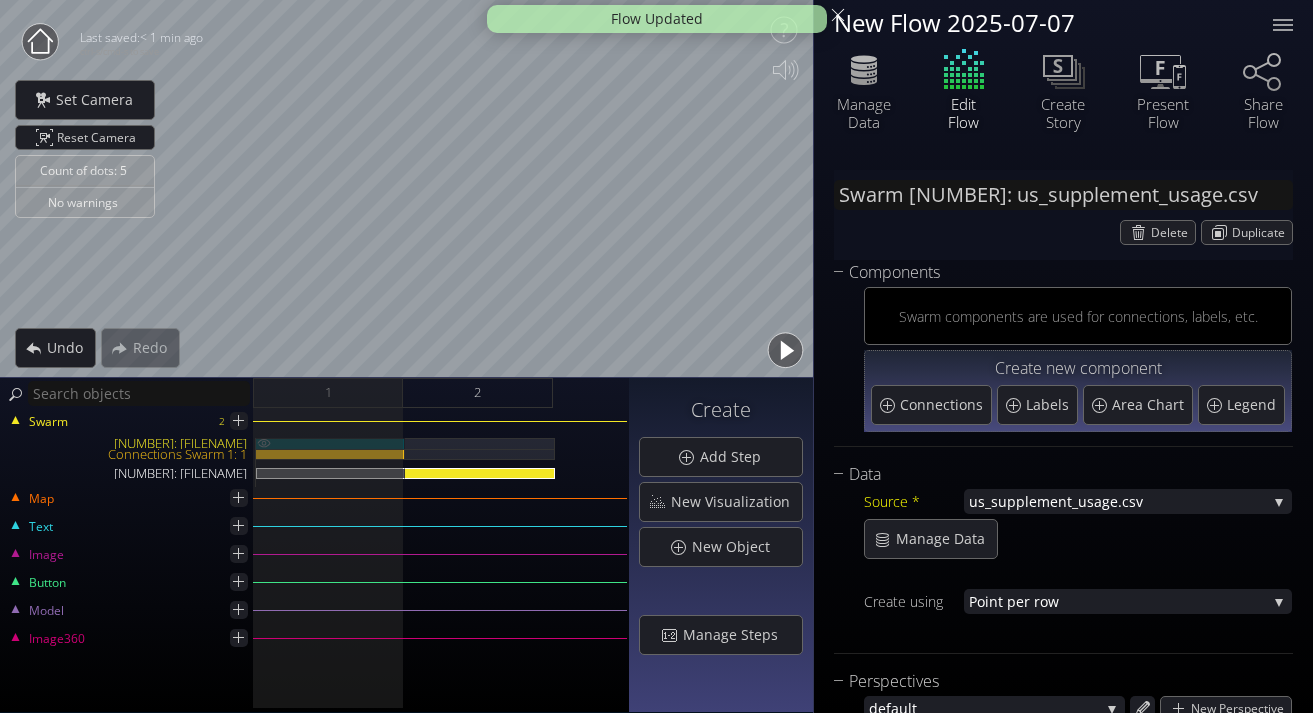 click on "[NUMBER]: [FILENAME]" at bounding box center (330, 443) 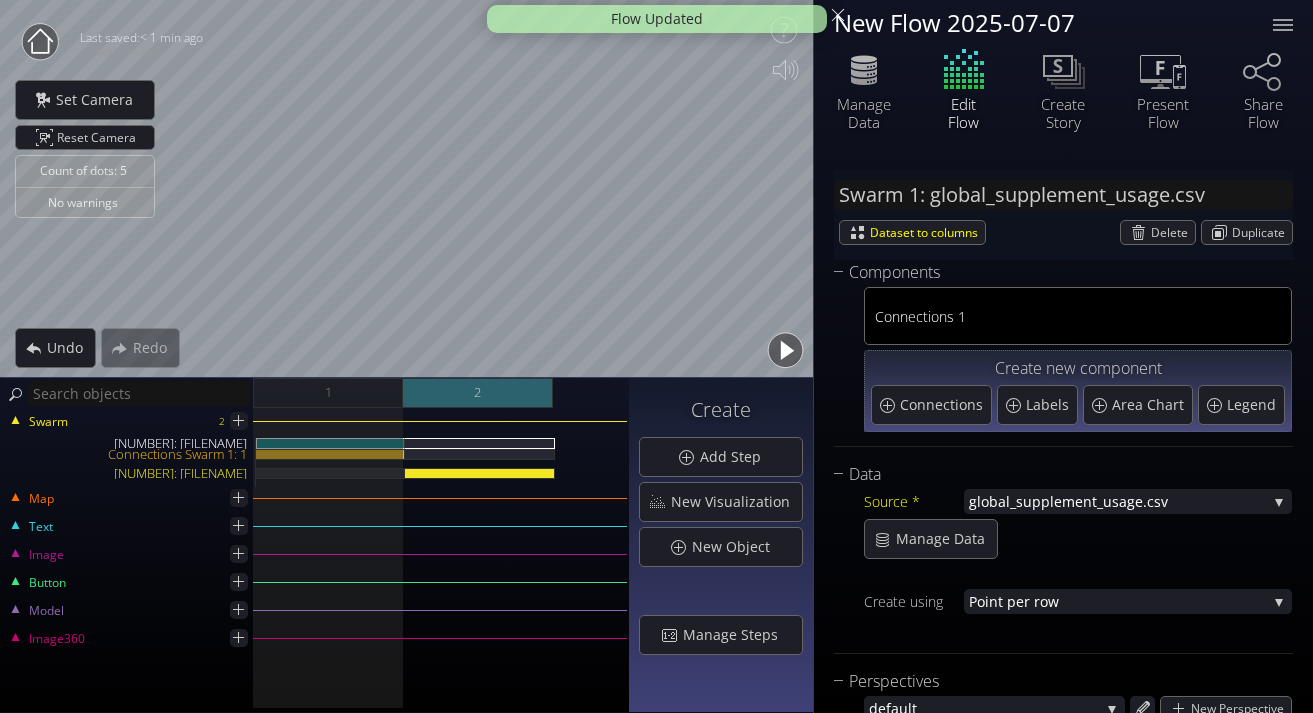 click on "2" at bounding box center [477, 392] 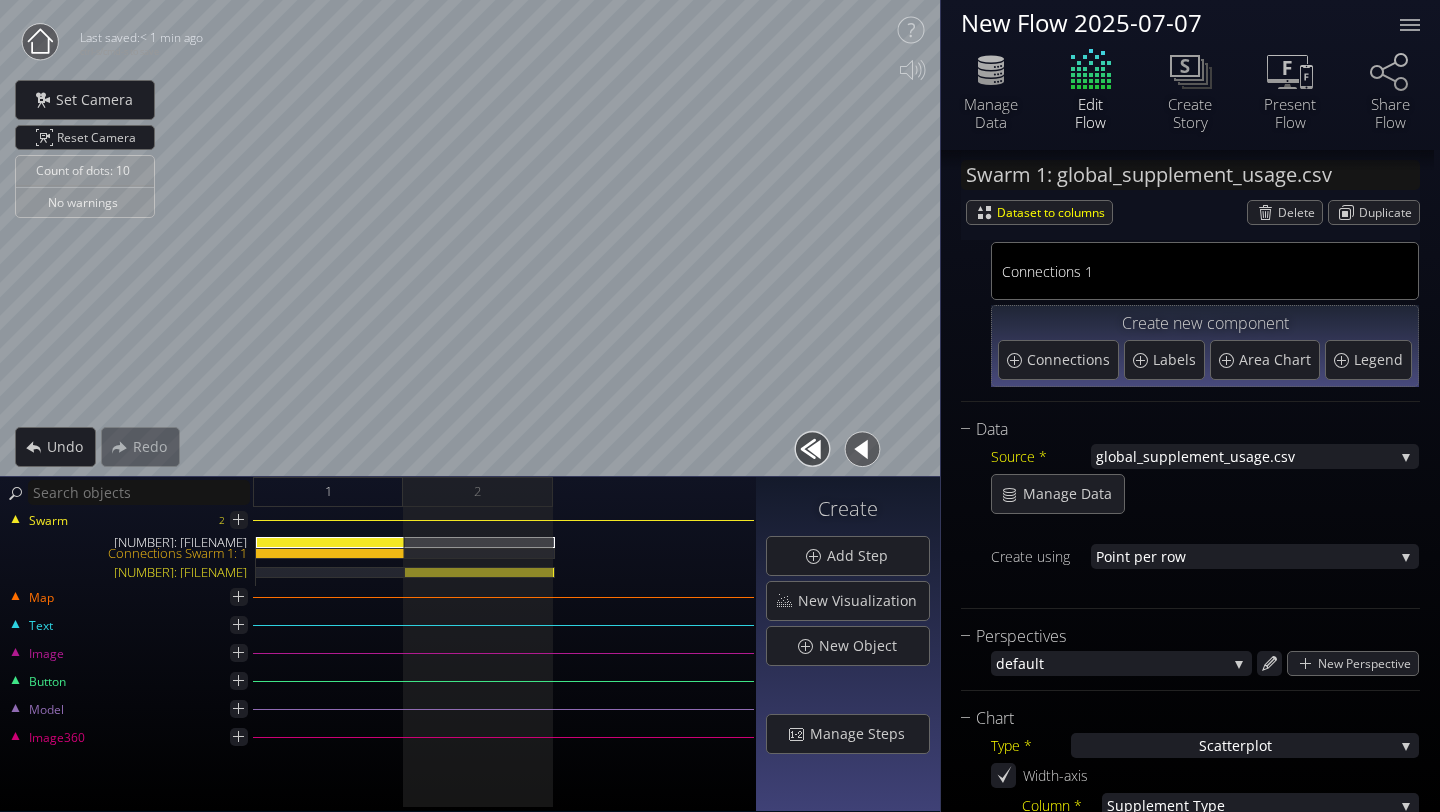 scroll, scrollTop: 48, scrollLeft: 0, axis: vertical 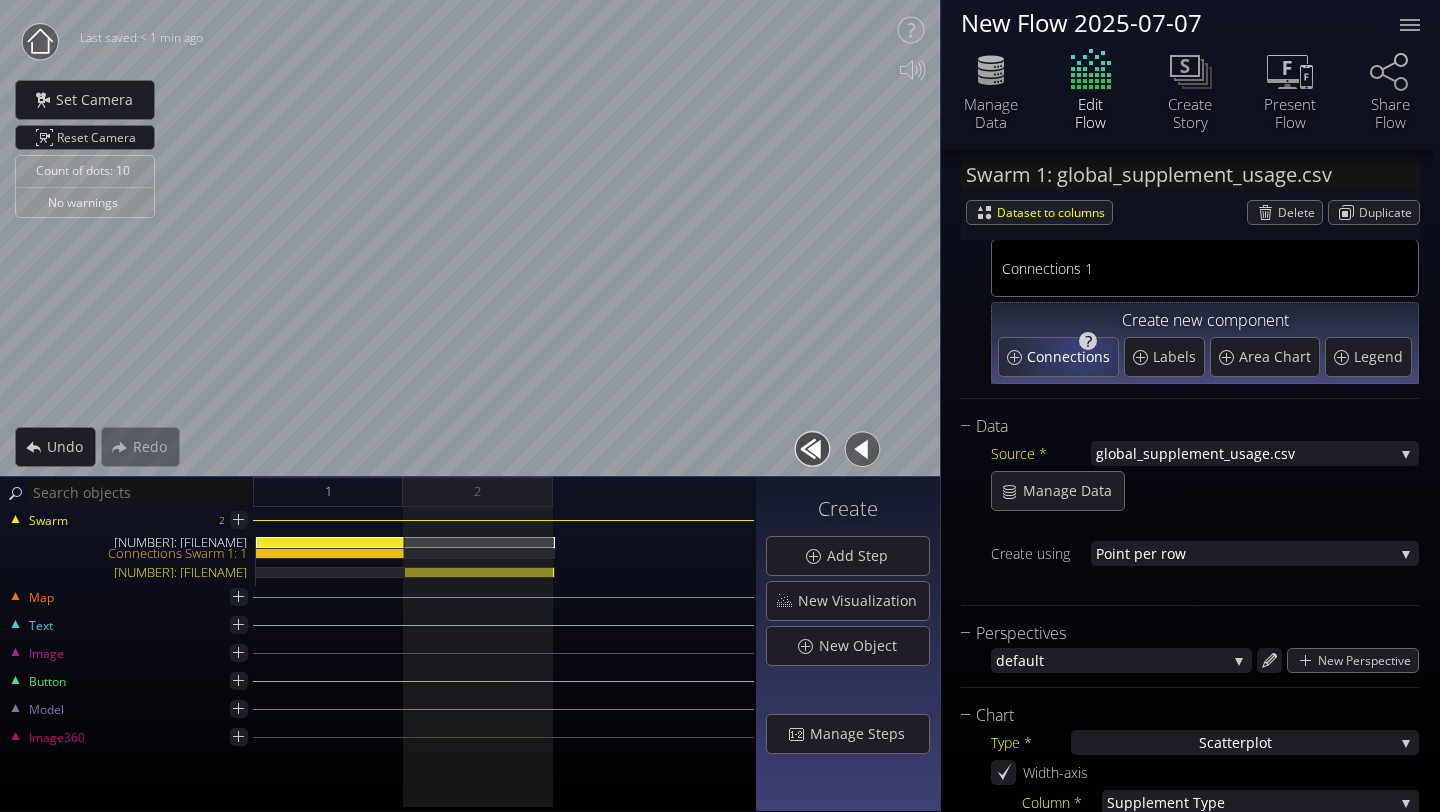 click on "Connections" at bounding box center [1071, 357] 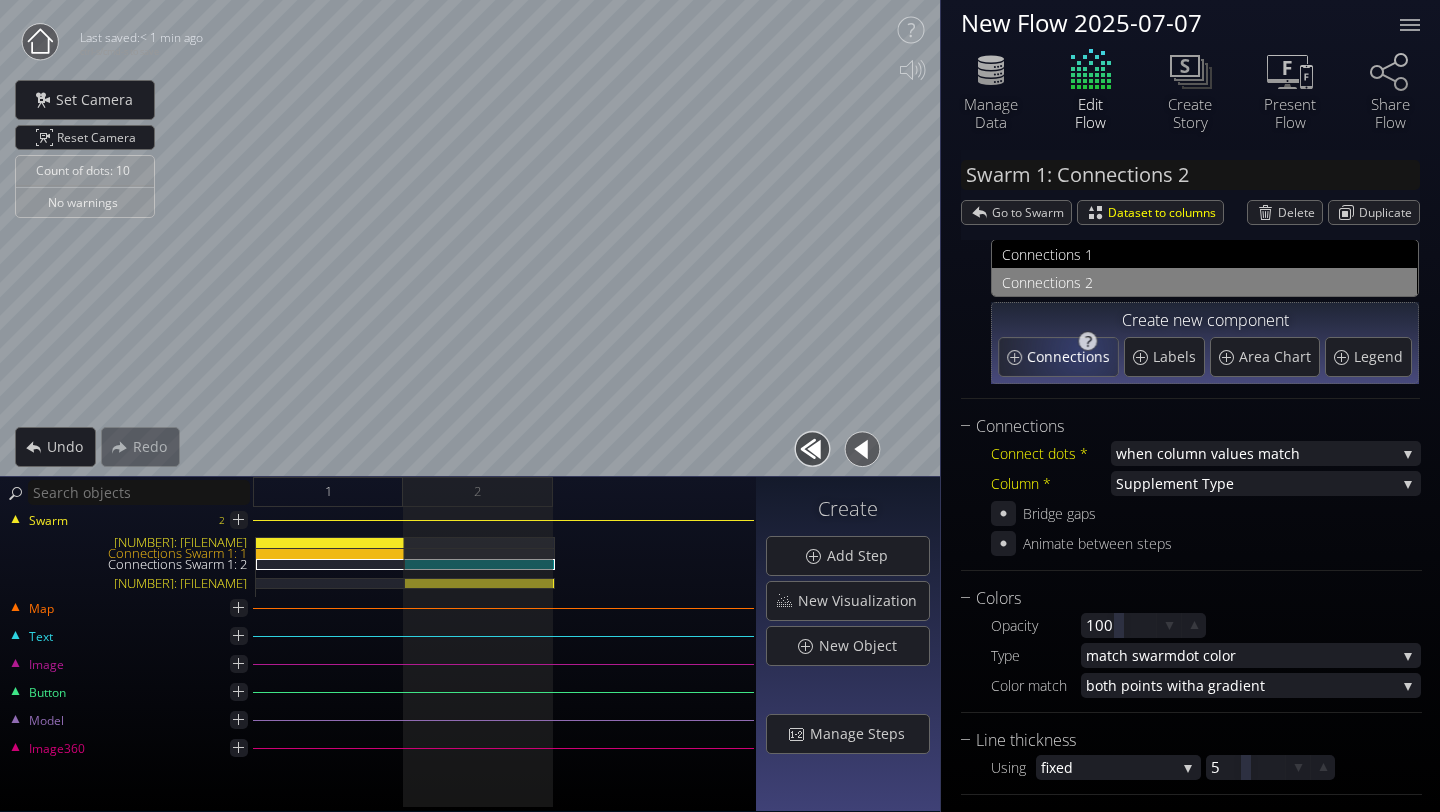 scroll, scrollTop: 0, scrollLeft: 0, axis: both 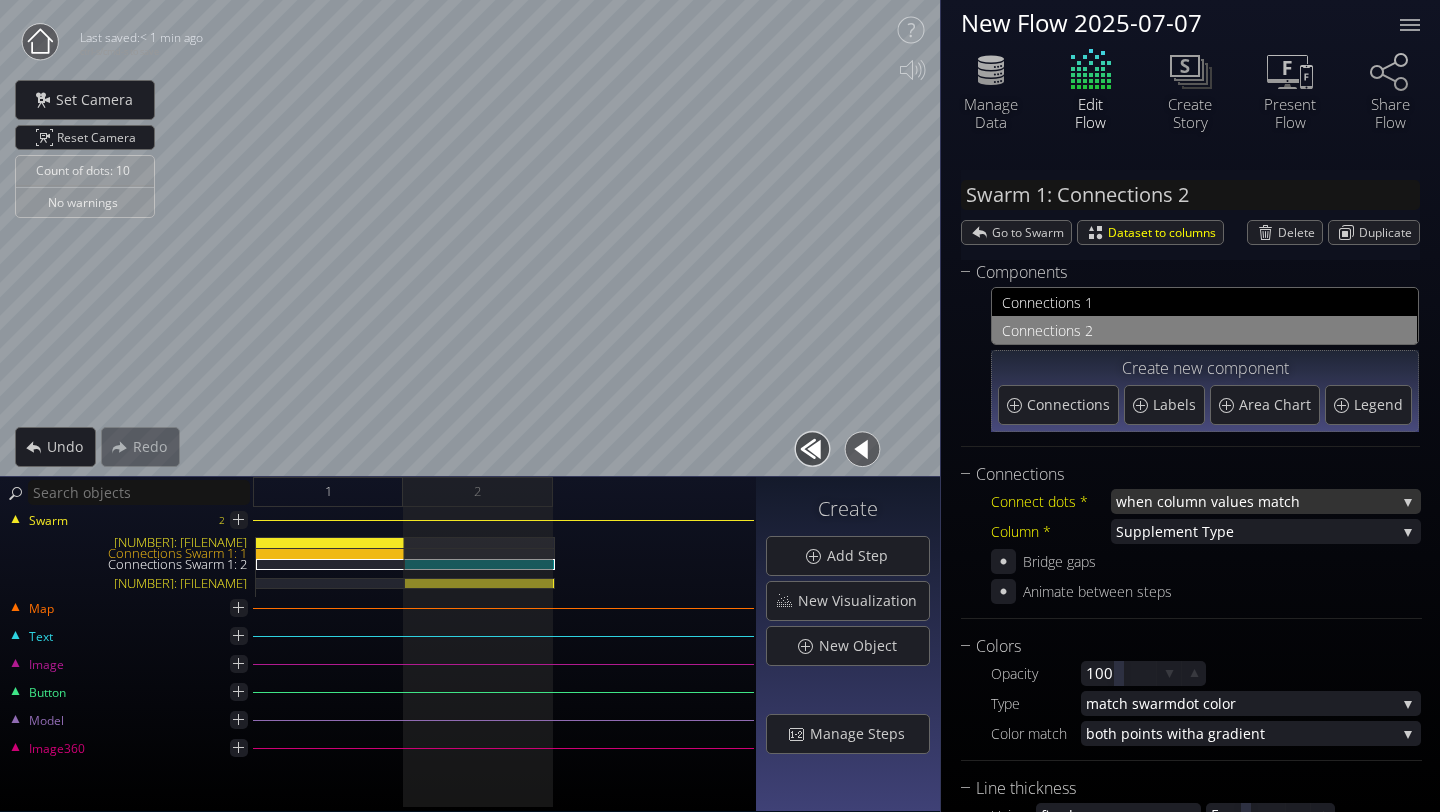click on "when column va" at bounding box center [1171, 501] 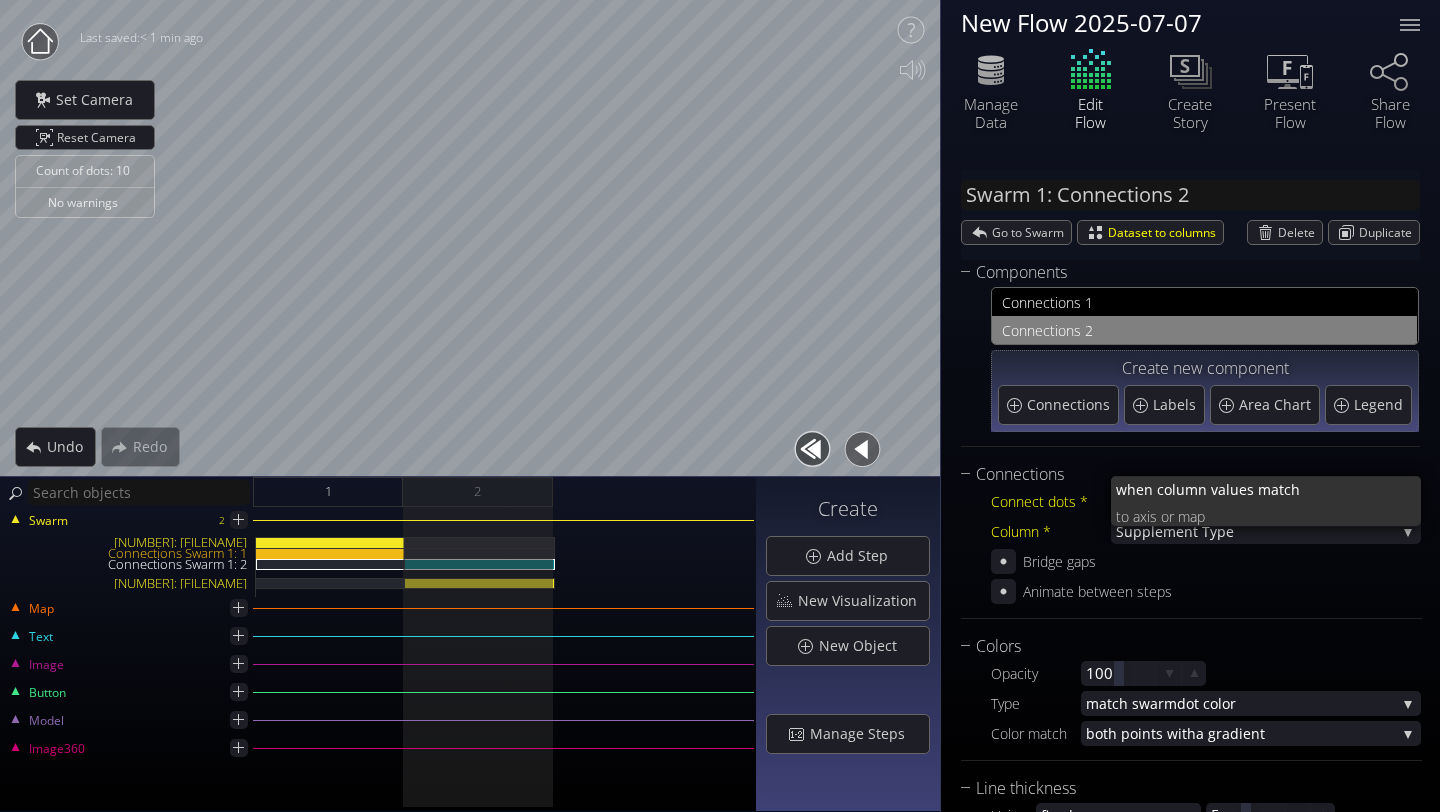 click on "Components
Con   nections 1 Con   nections 2
Create new component
Connections
Labels
Area Chart
Legend" at bounding box center (1190, 361) 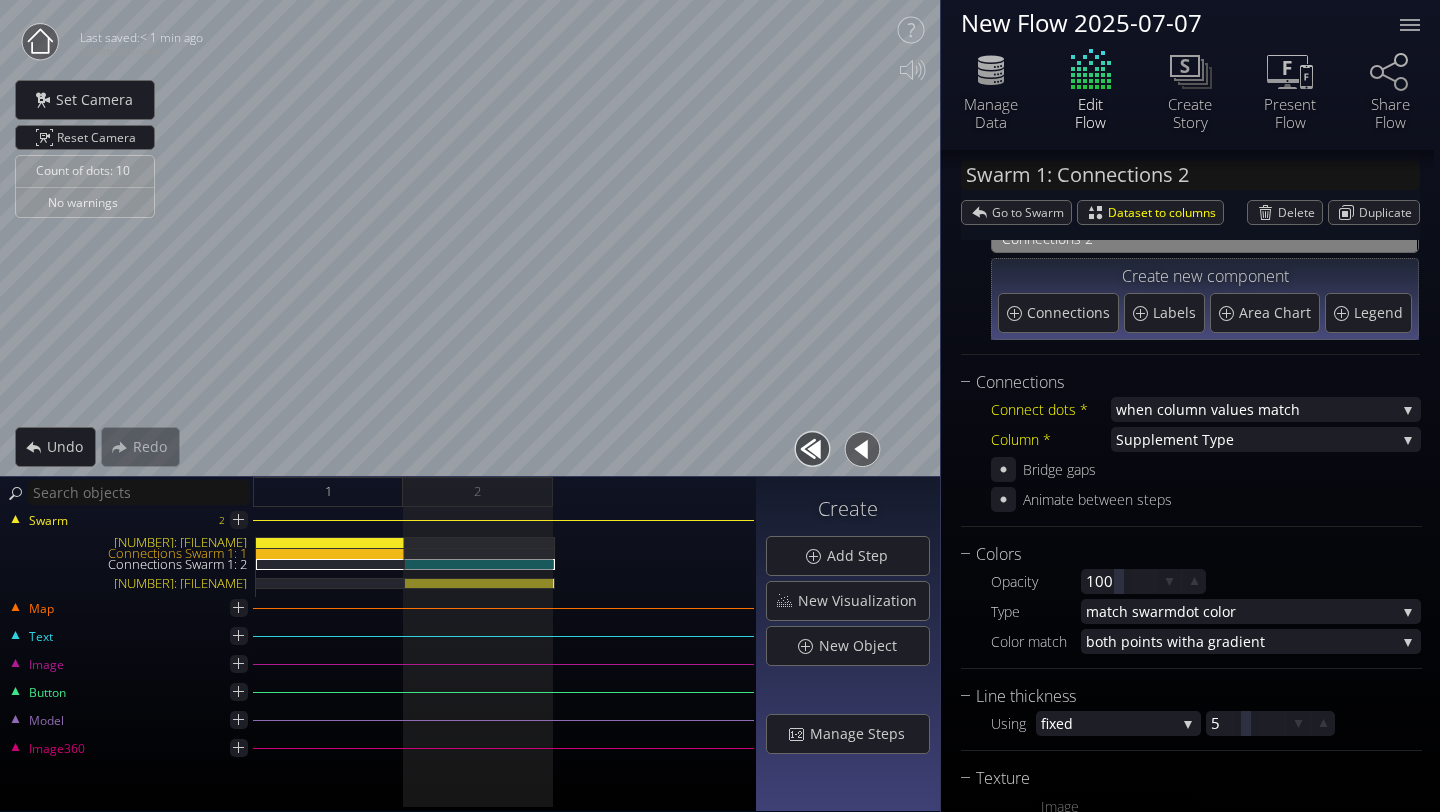 scroll, scrollTop: 0, scrollLeft: 0, axis: both 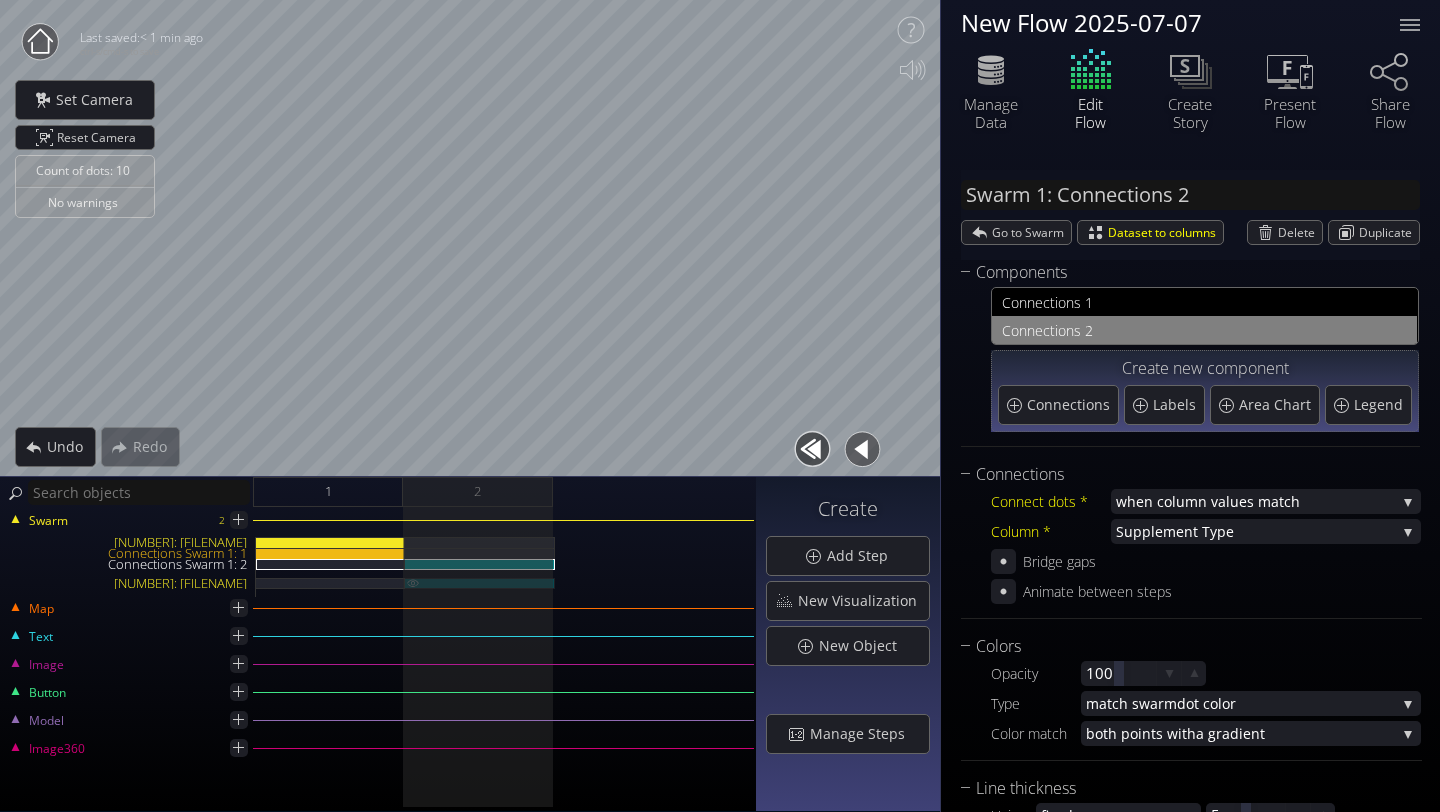 click on "[NUMBER]: [FILENAME]" at bounding box center [480, 583] 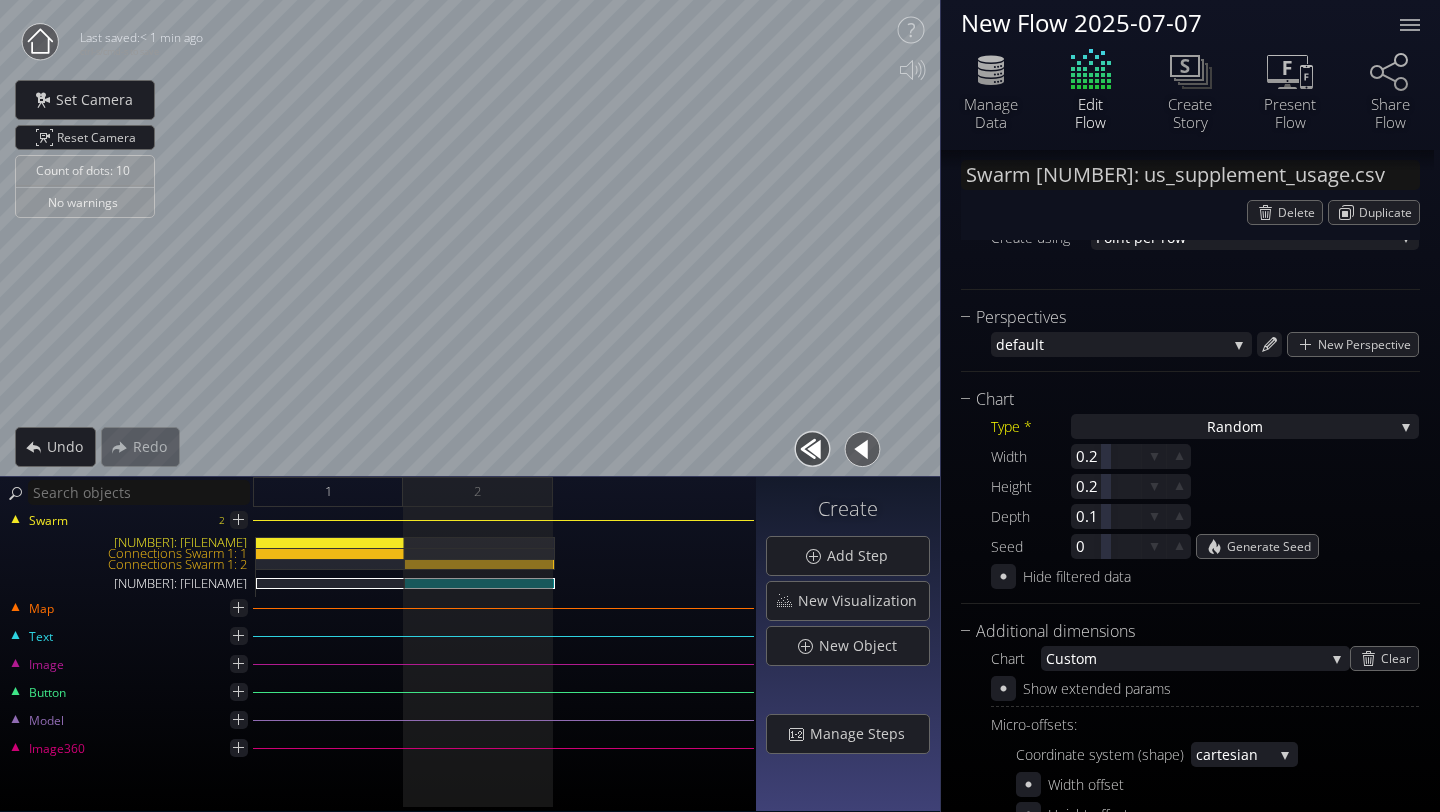 scroll, scrollTop: 413, scrollLeft: 0, axis: vertical 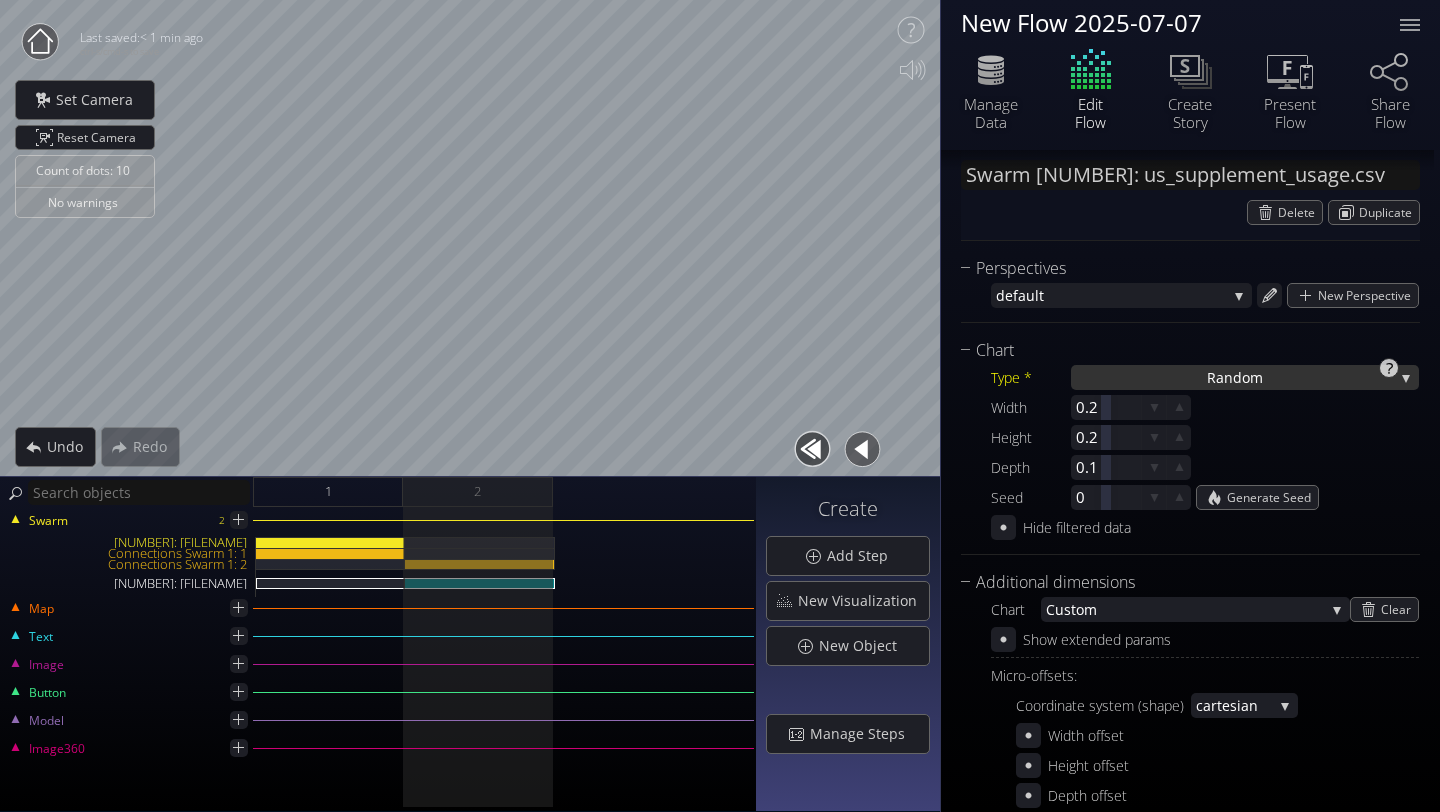 click on "Ra   ndom" at bounding box center (1245, 377) 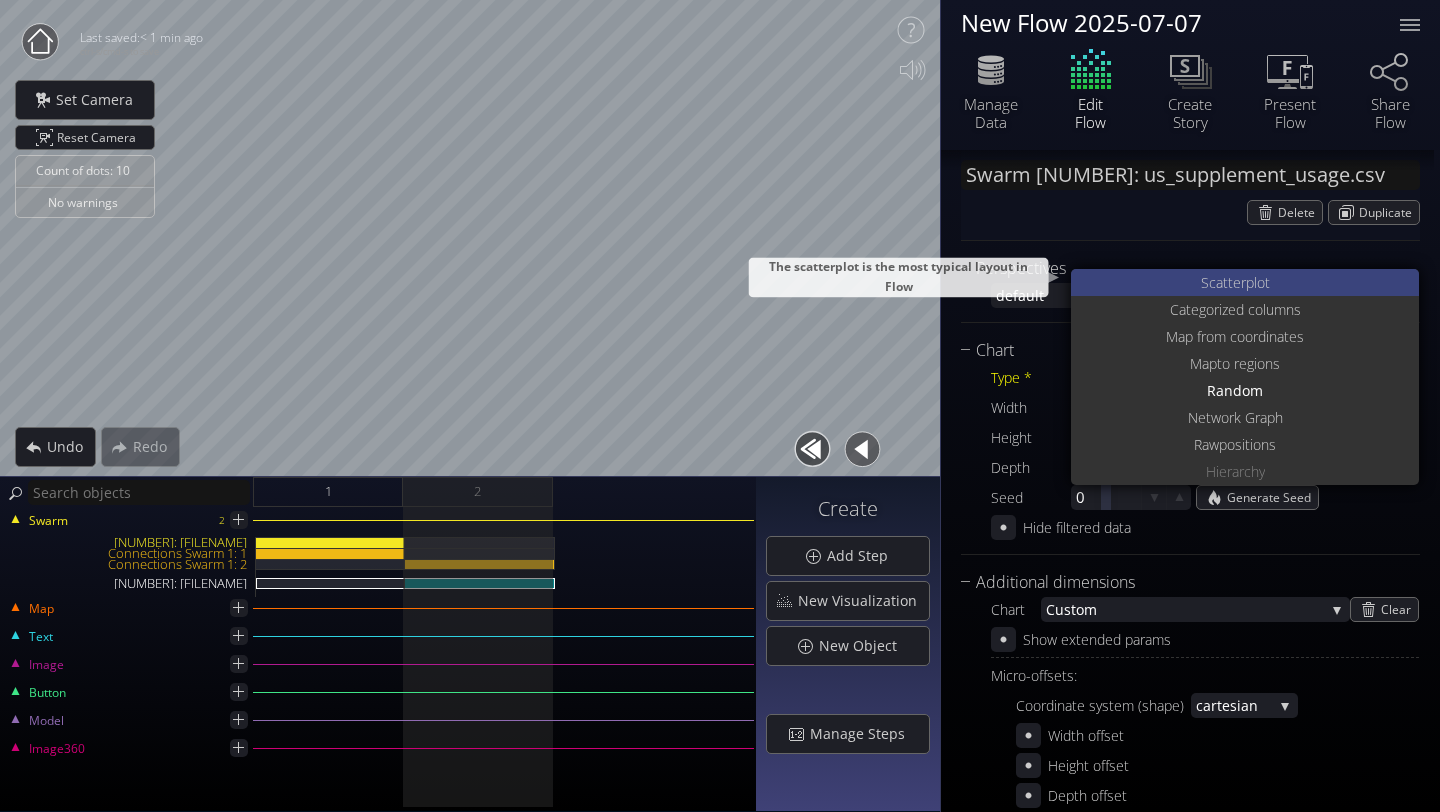 click on "S   catterplot" at bounding box center [1247, 282] 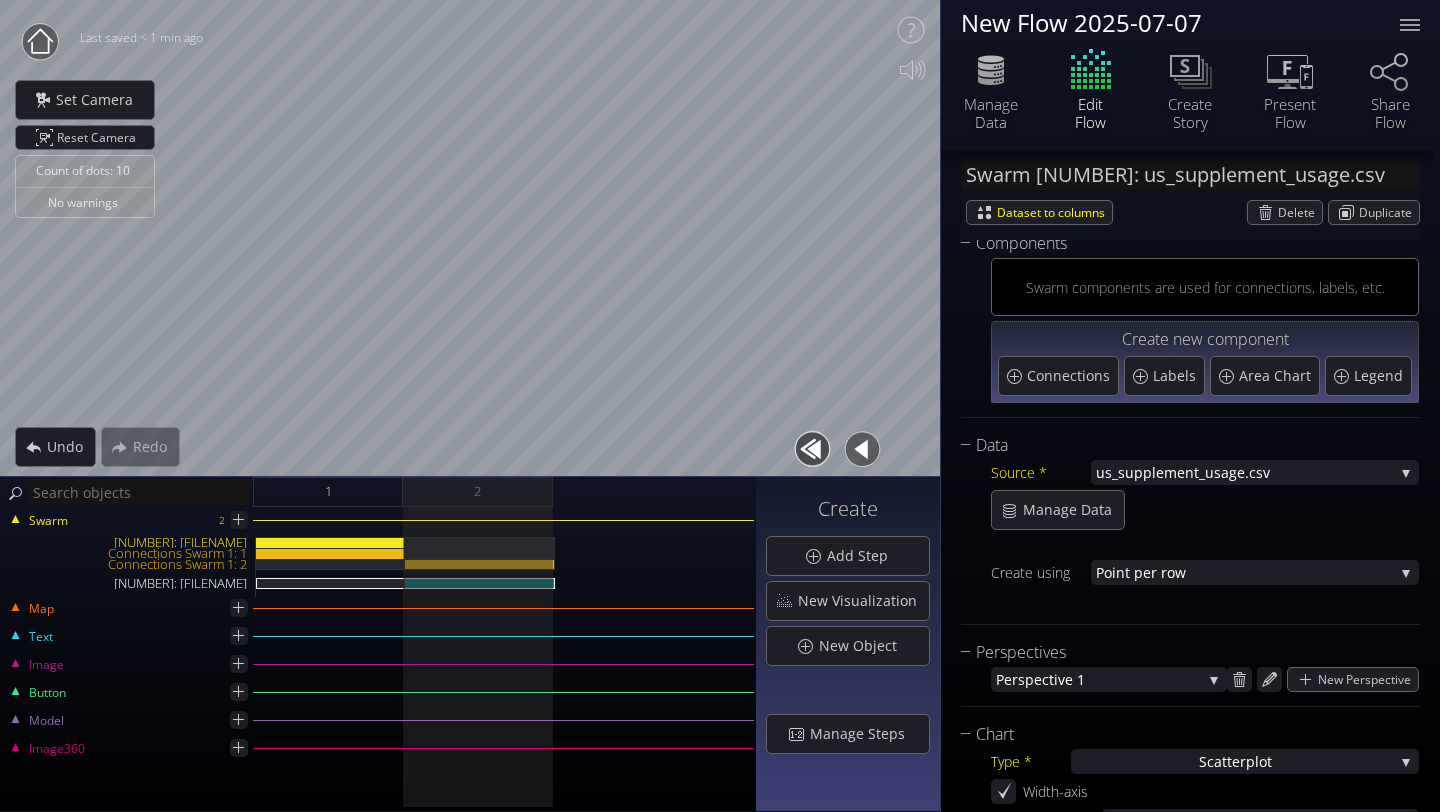 scroll, scrollTop: 15, scrollLeft: 0, axis: vertical 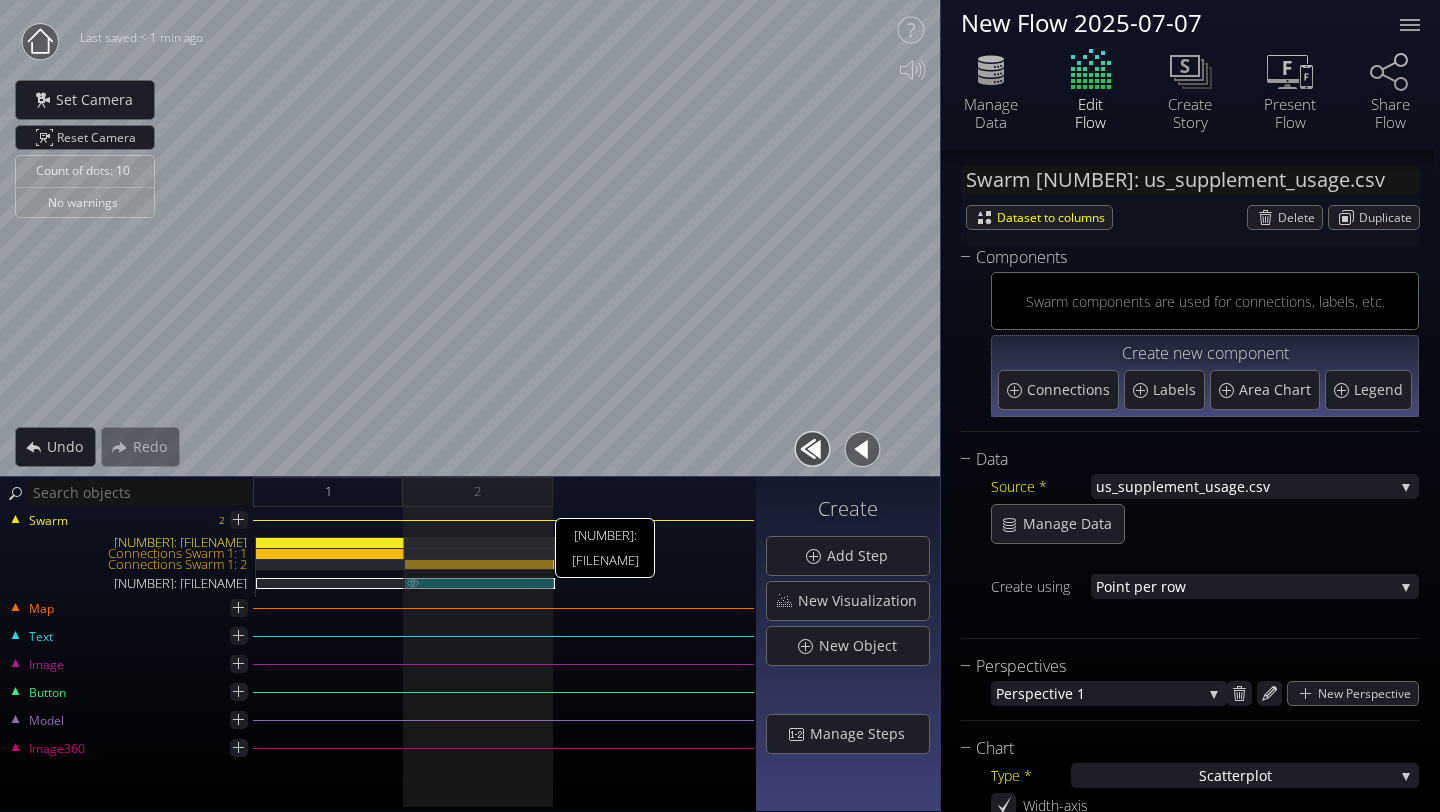 click on "[NUMBER]: [FILENAME]" at bounding box center [480, 583] 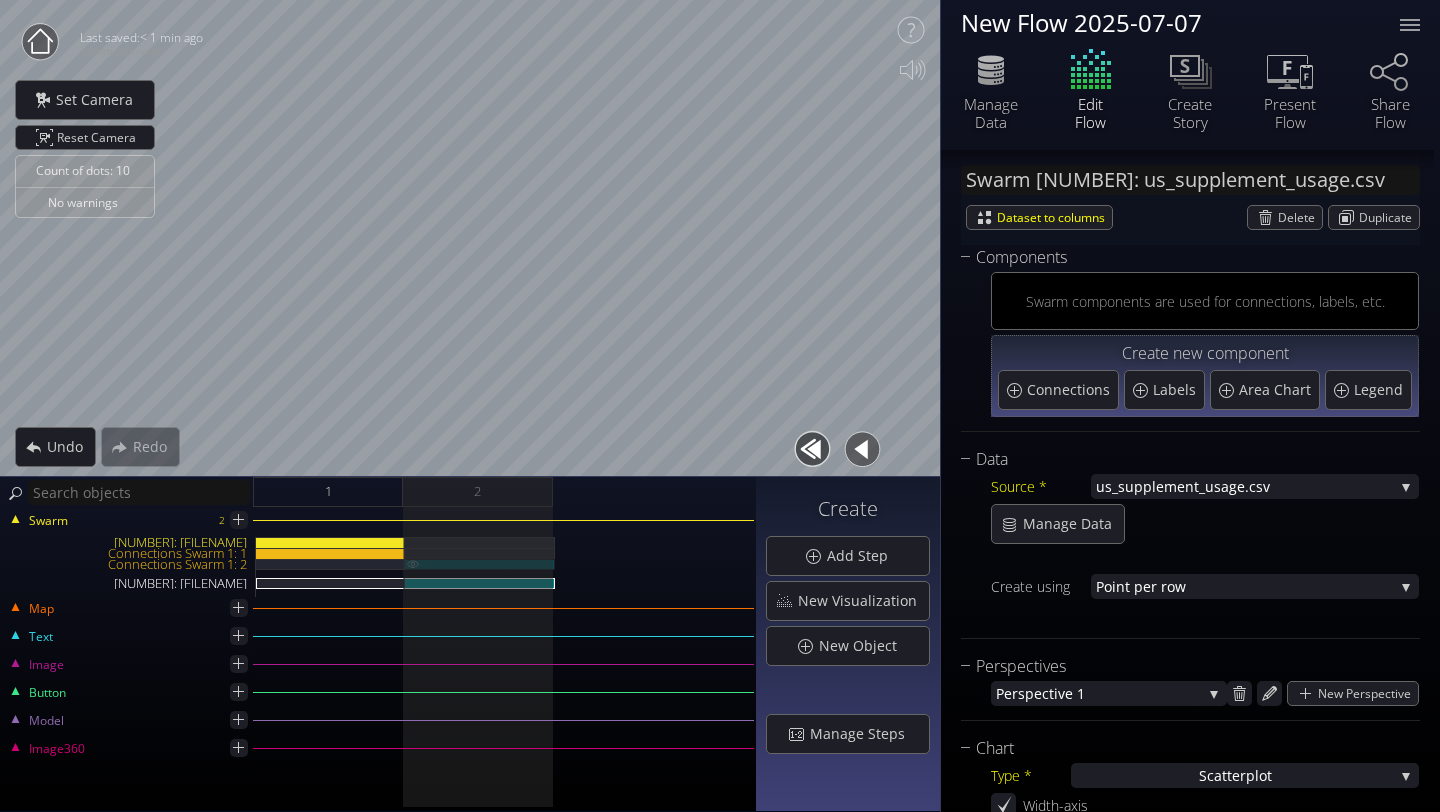 click on "Connections Swarm 1:  2" at bounding box center [480, 564] 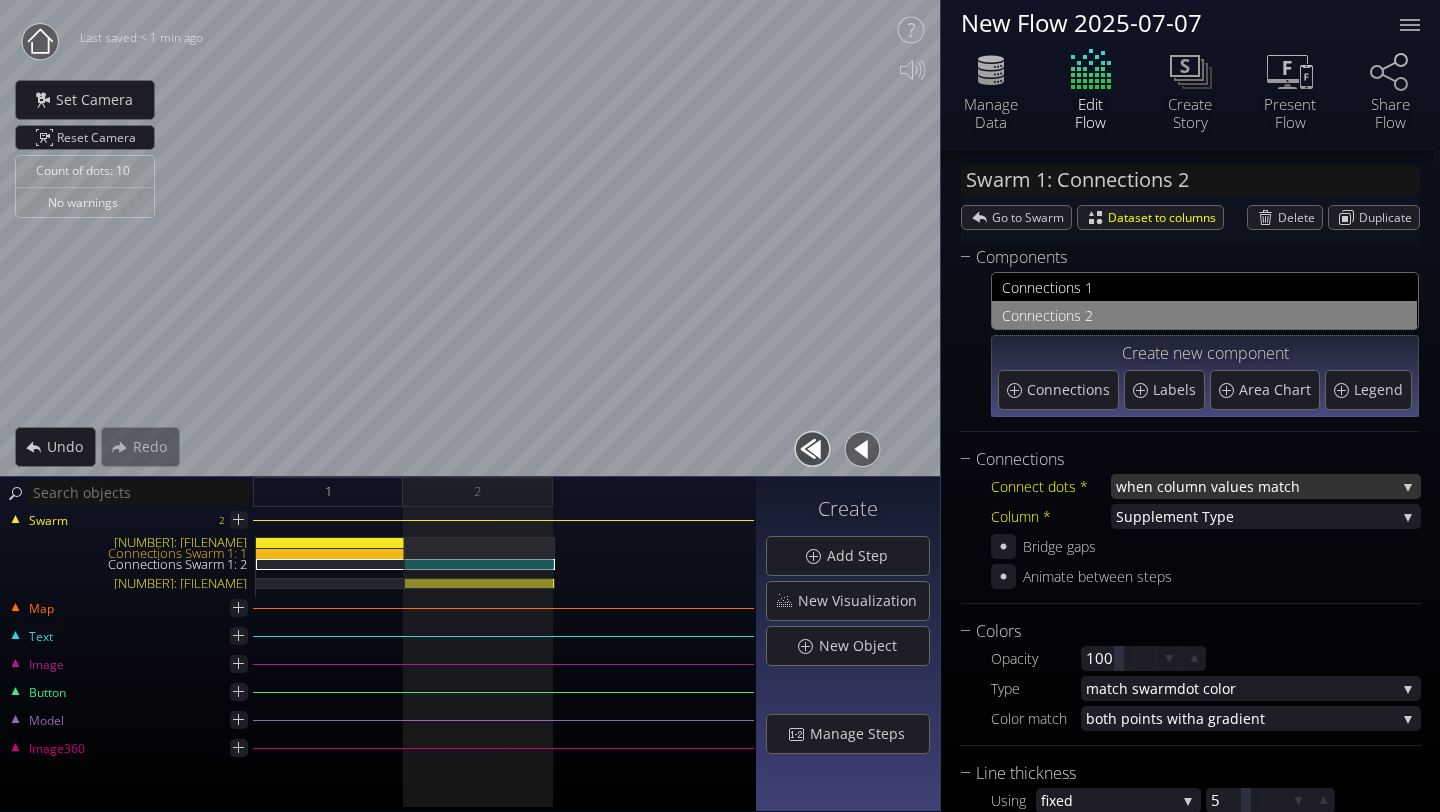 click on "lues match" at bounding box center [1311, 486] 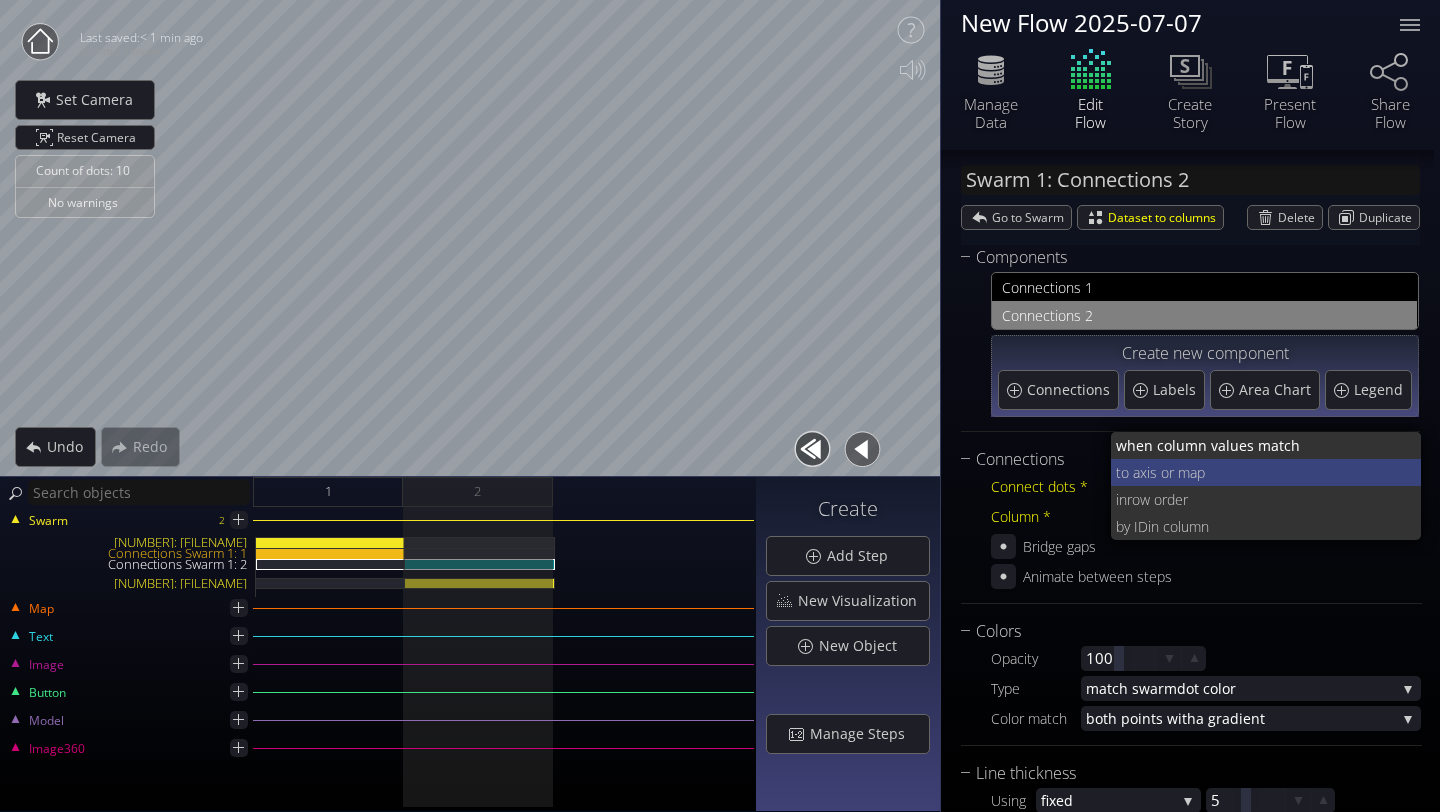click on "xis or map" at bounding box center (1316, 445) 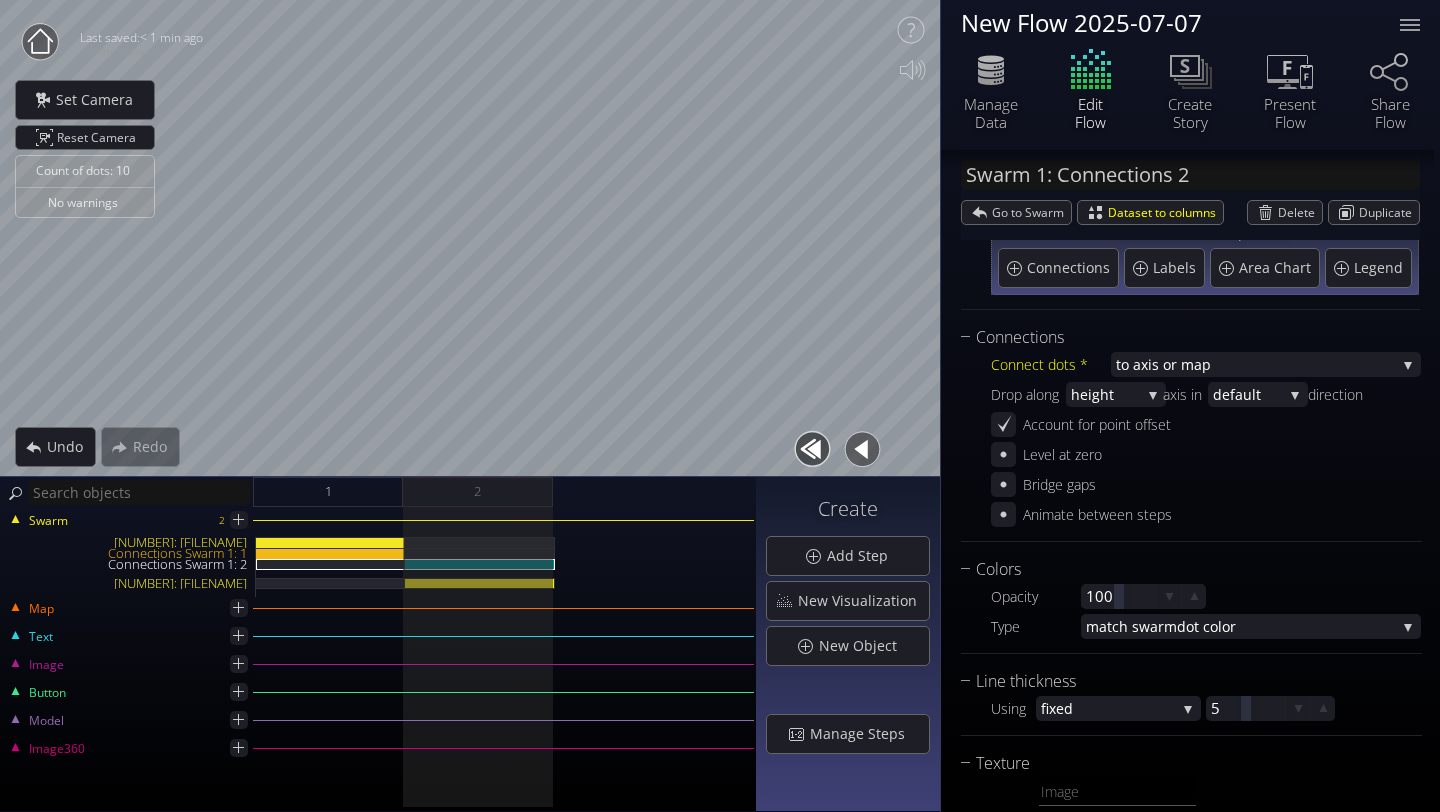 scroll, scrollTop: 178, scrollLeft: 0, axis: vertical 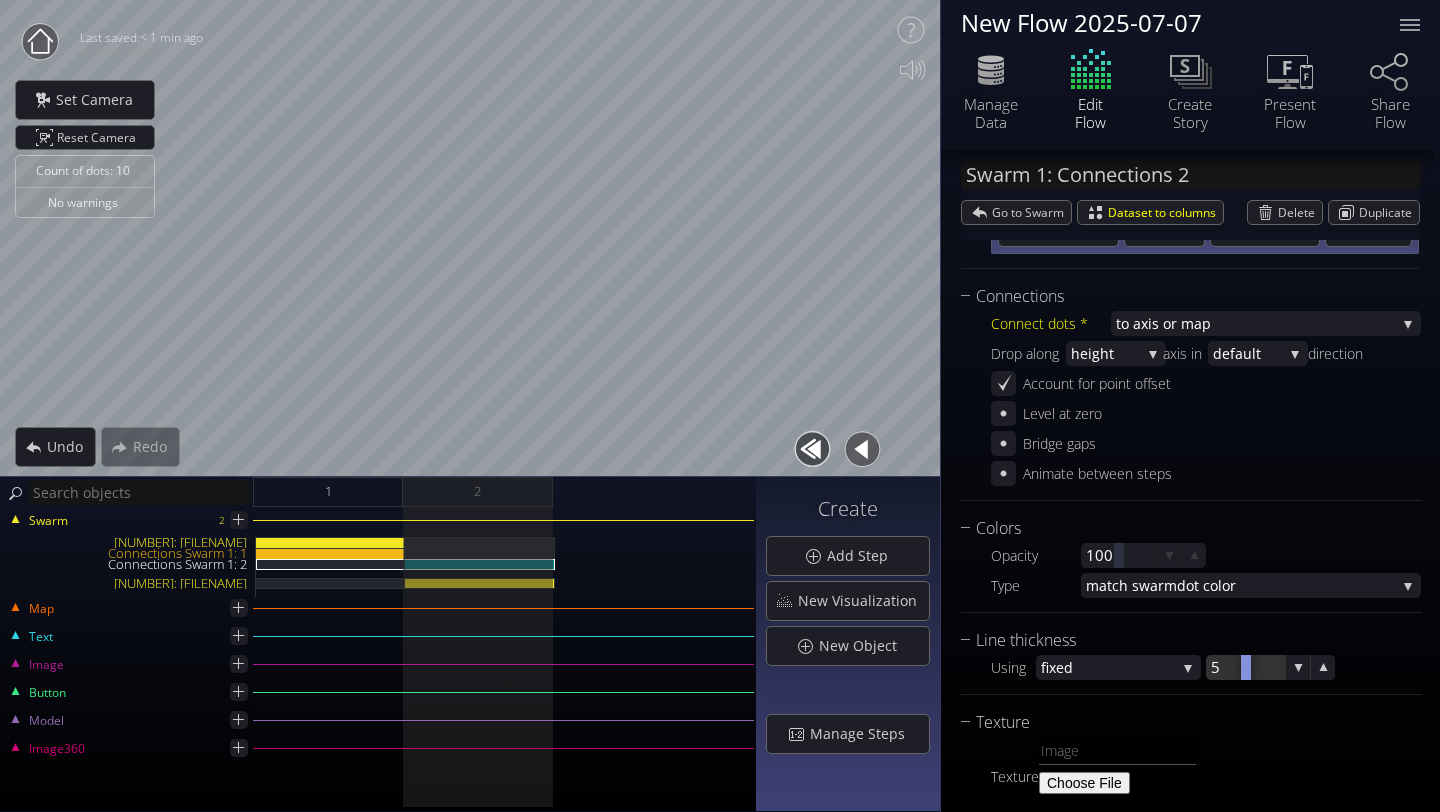 click at bounding box center (1245, 667) 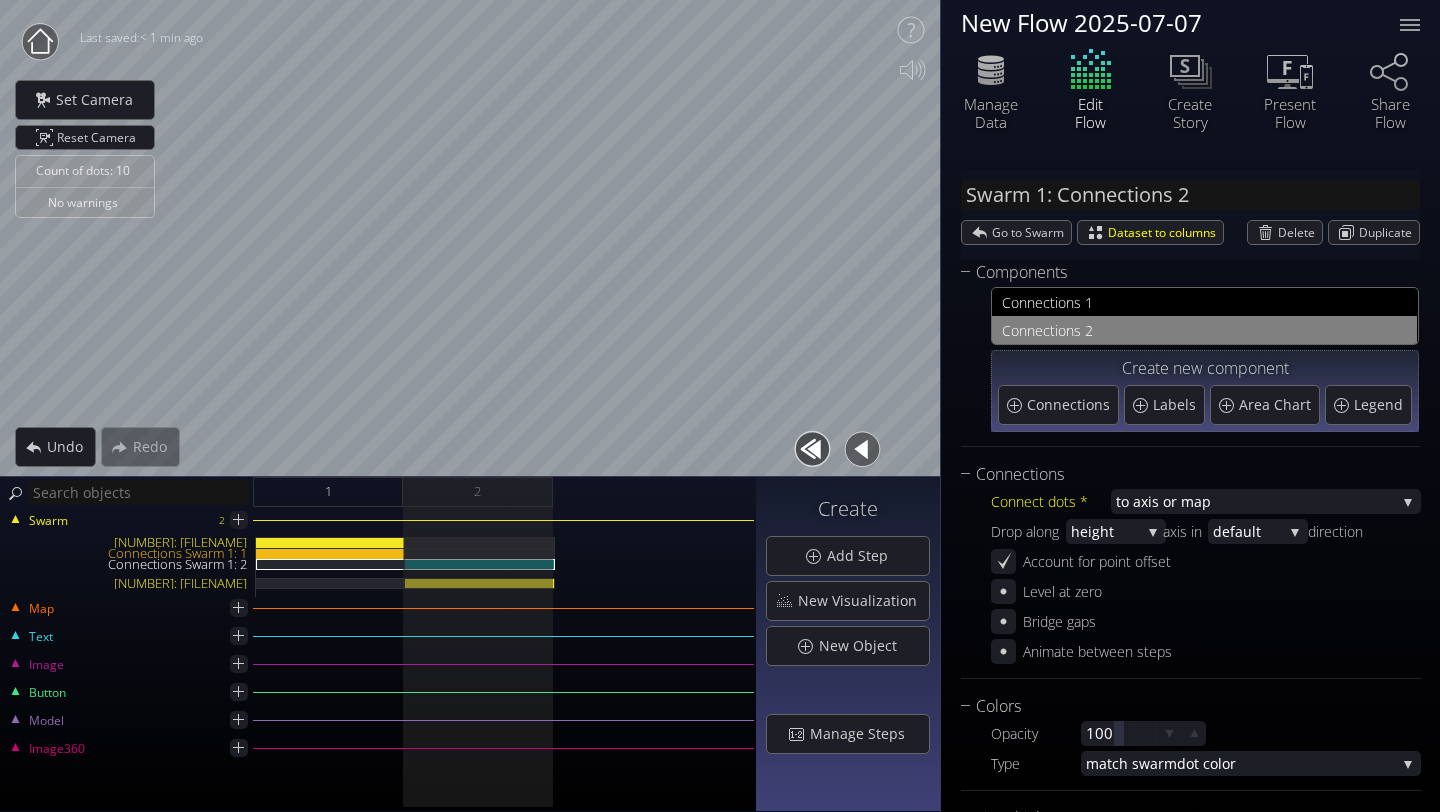scroll, scrollTop: 1, scrollLeft: 0, axis: vertical 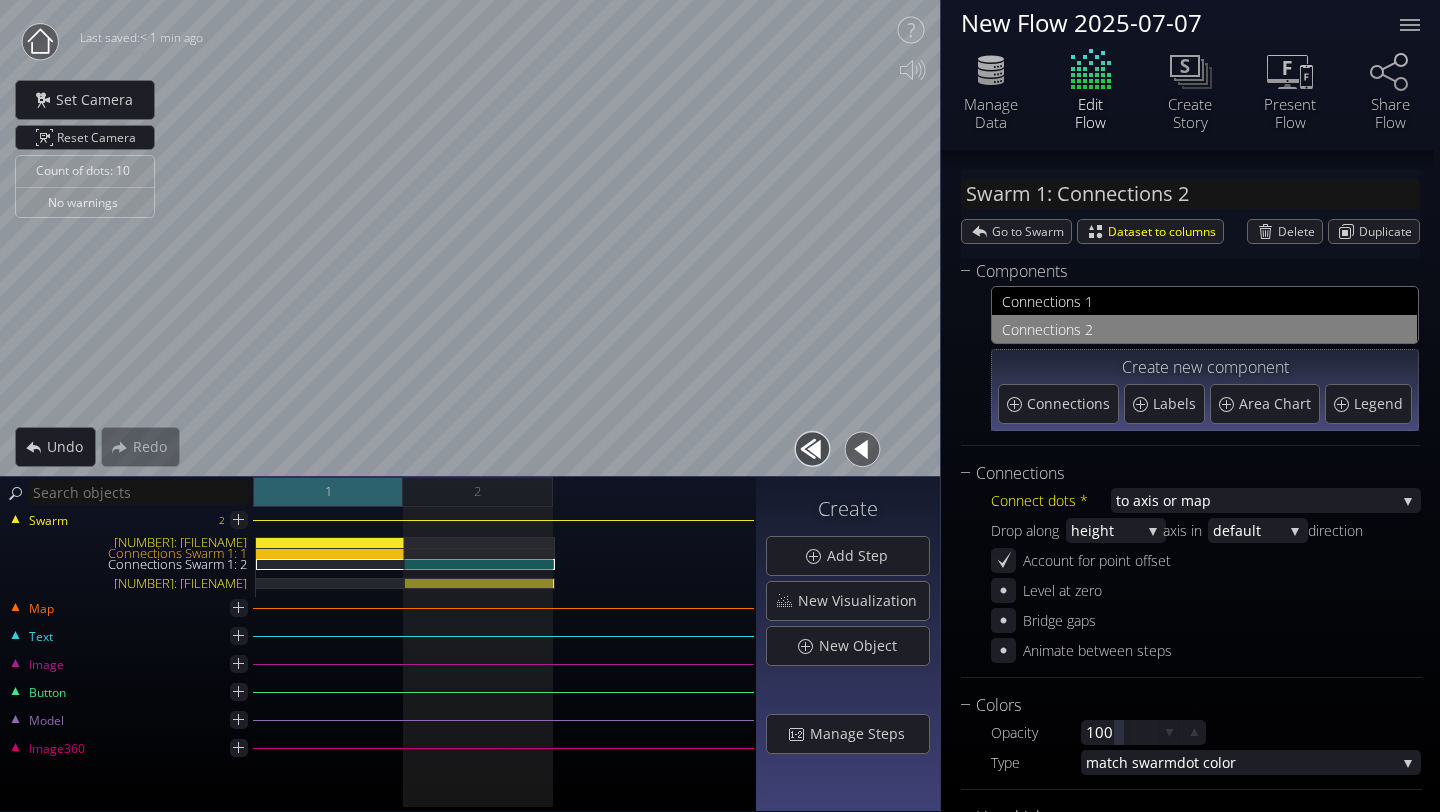 click on "1" at bounding box center [328, 492] 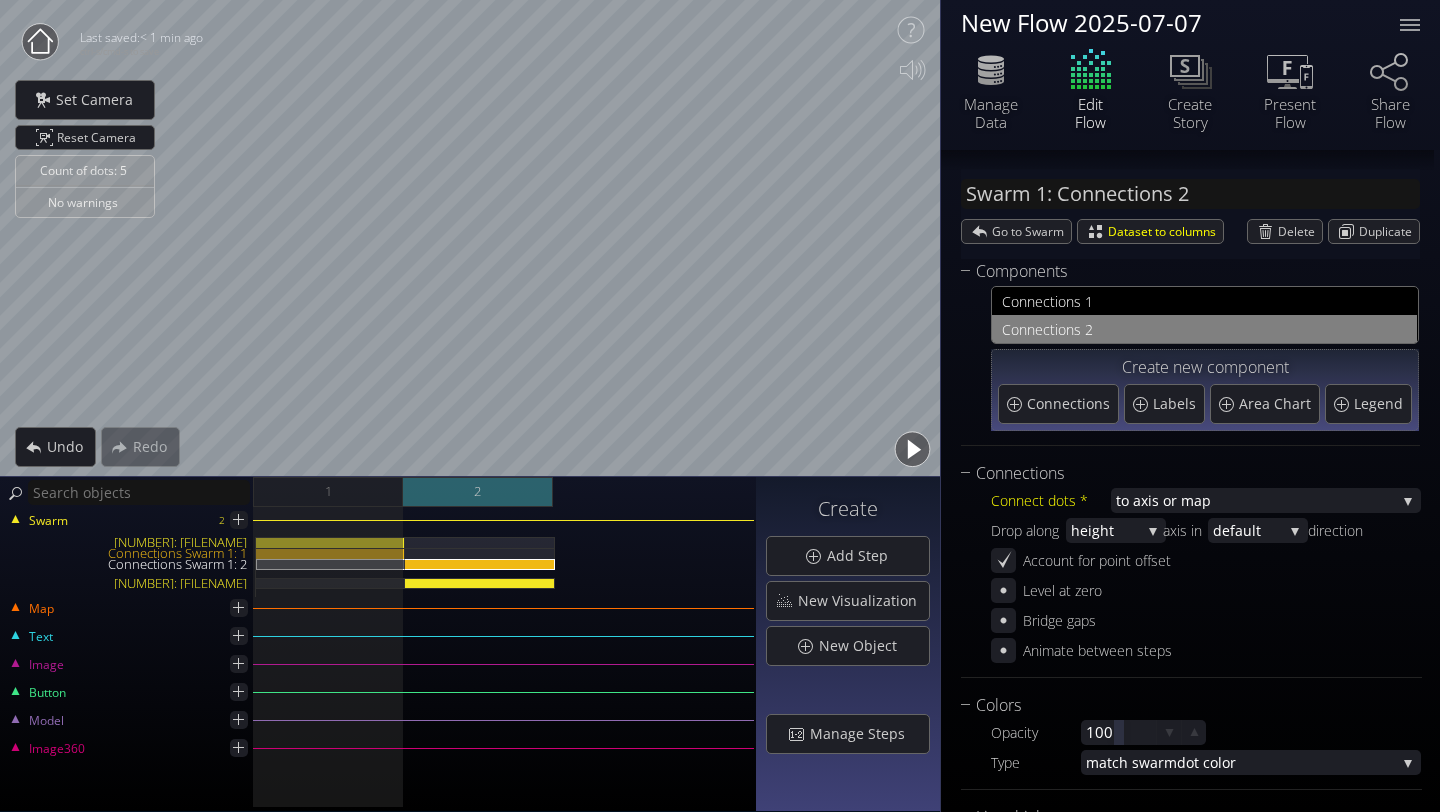 click on "2" at bounding box center [478, 492] 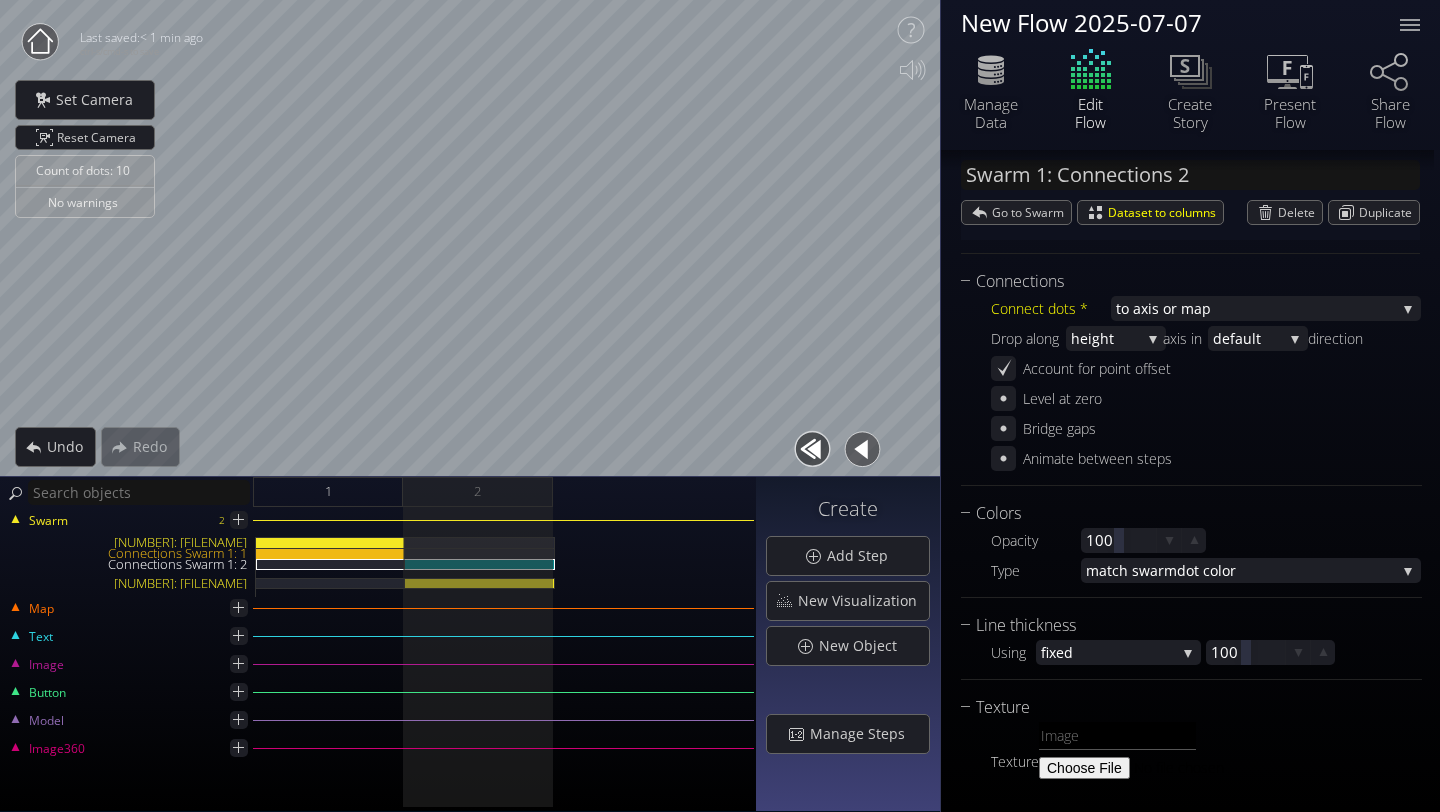 scroll, scrollTop: 0, scrollLeft: 0, axis: both 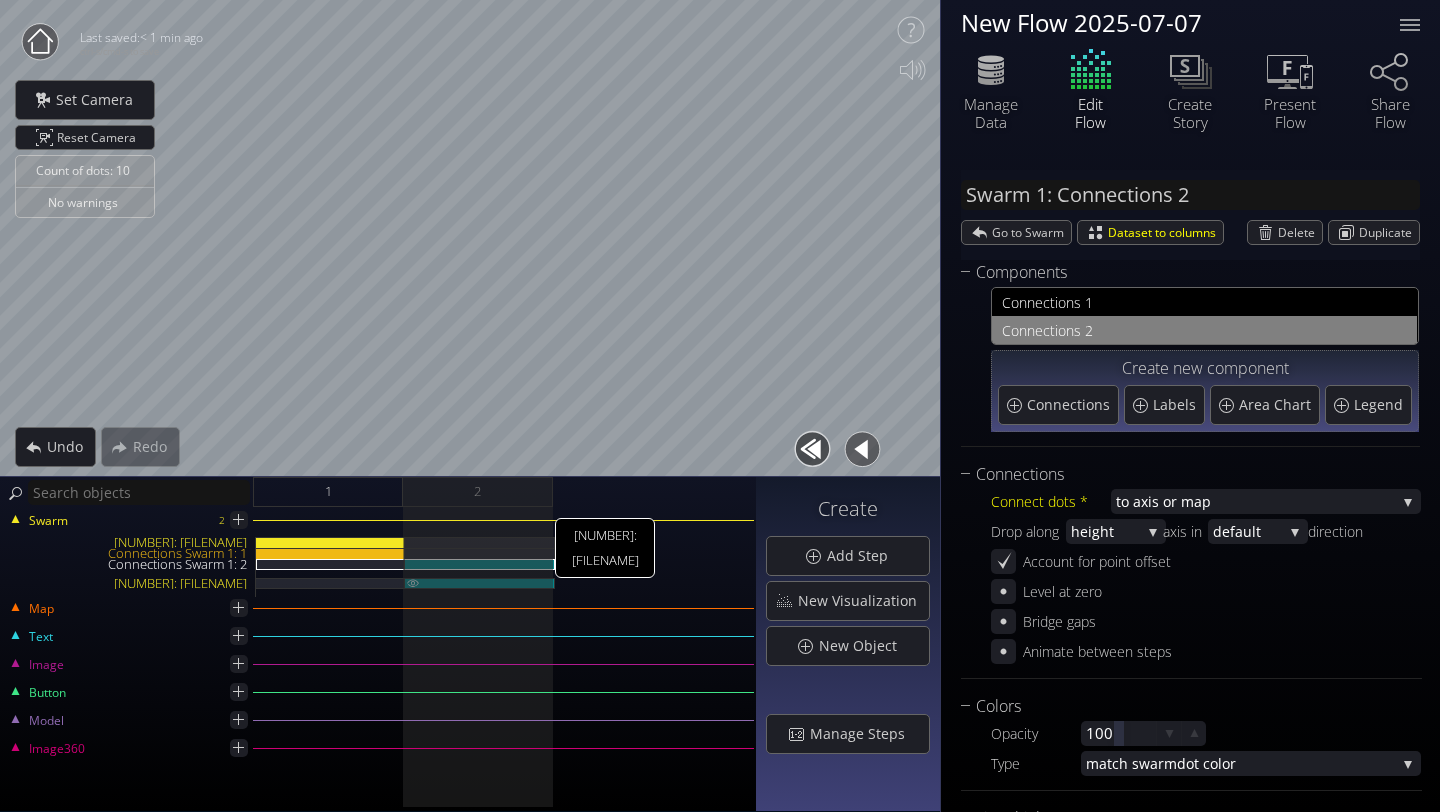 click on "[NUMBER]: [FILENAME]" at bounding box center (480, 583) 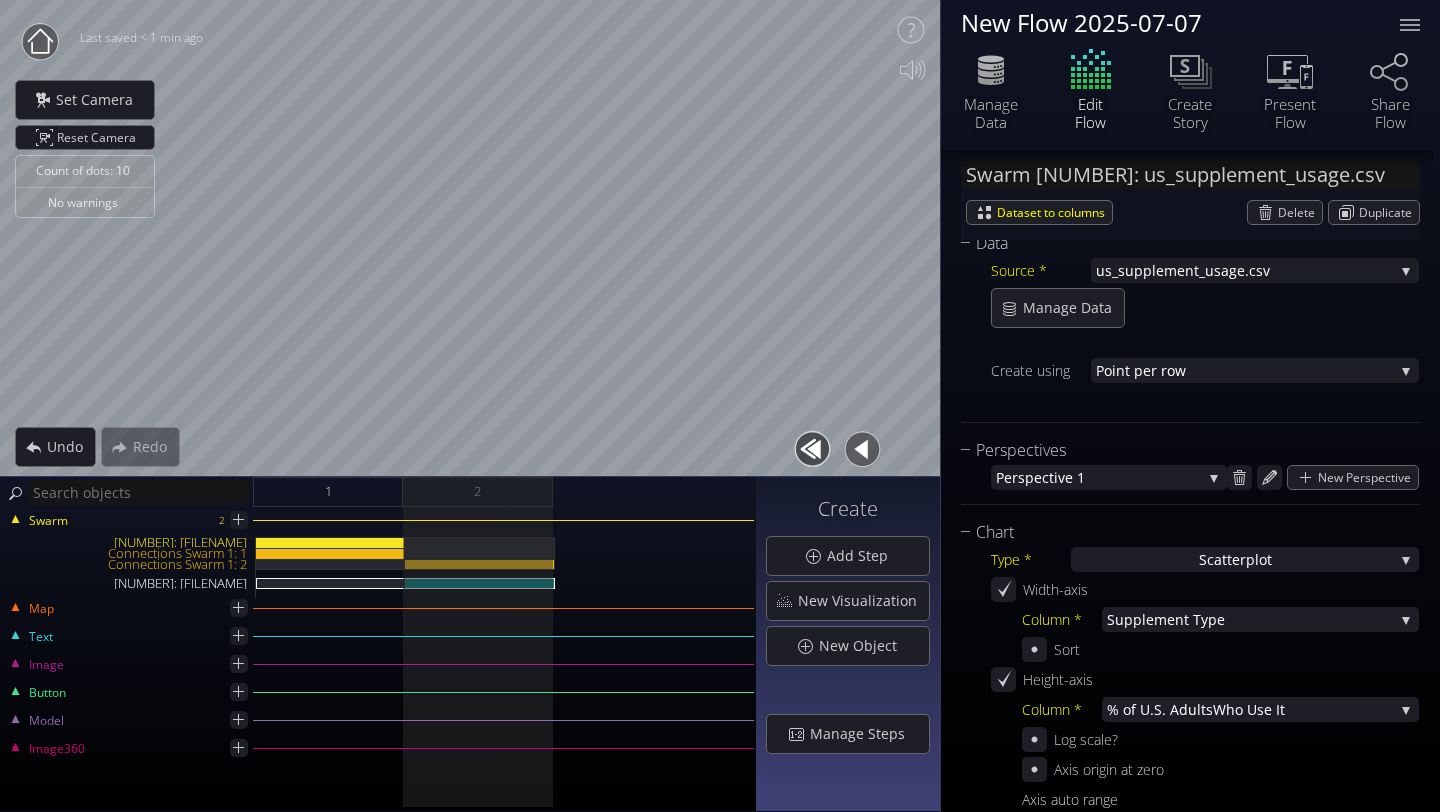 scroll, scrollTop: 0, scrollLeft: 0, axis: both 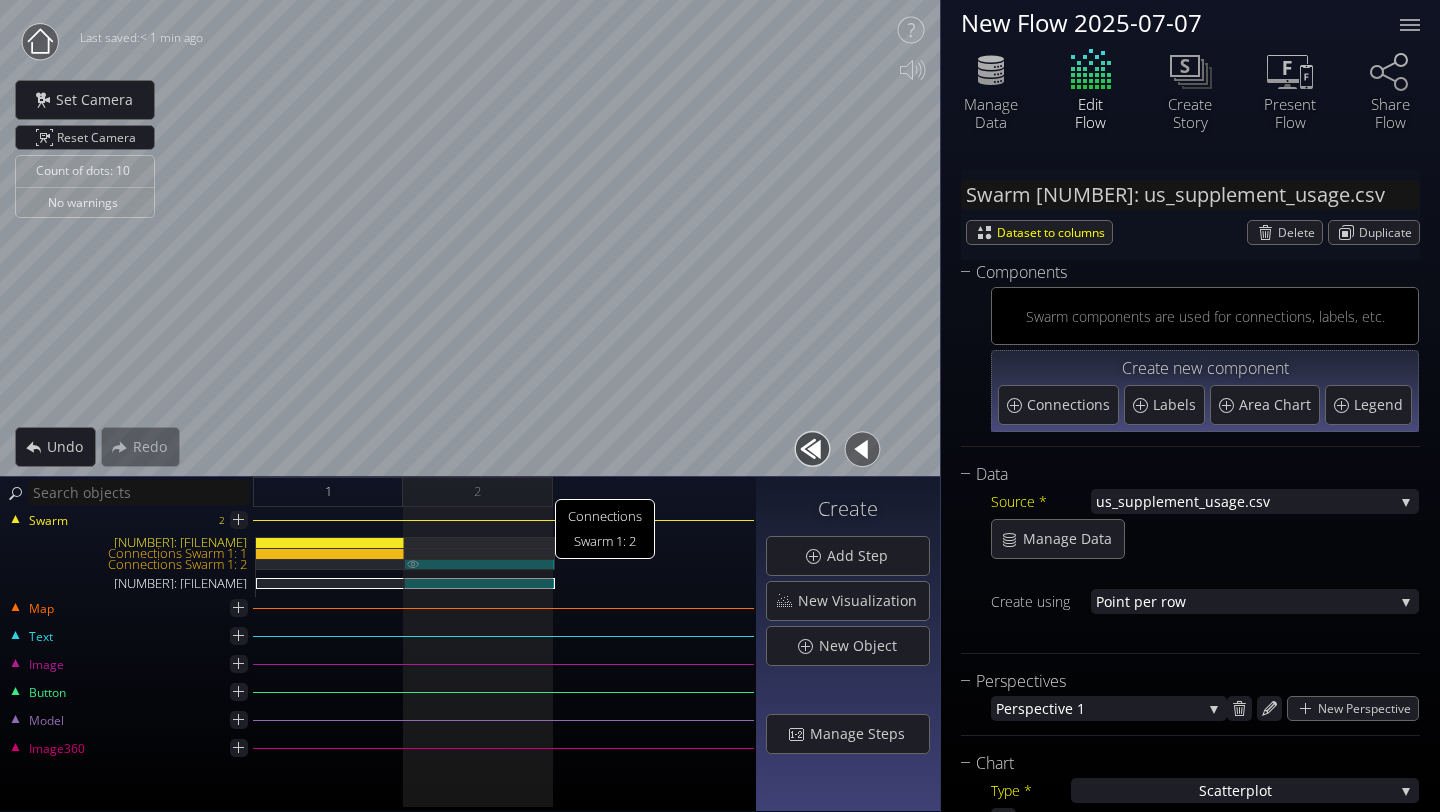 click on "Connections Swarm 1:  2" at bounding box center [480, 564] 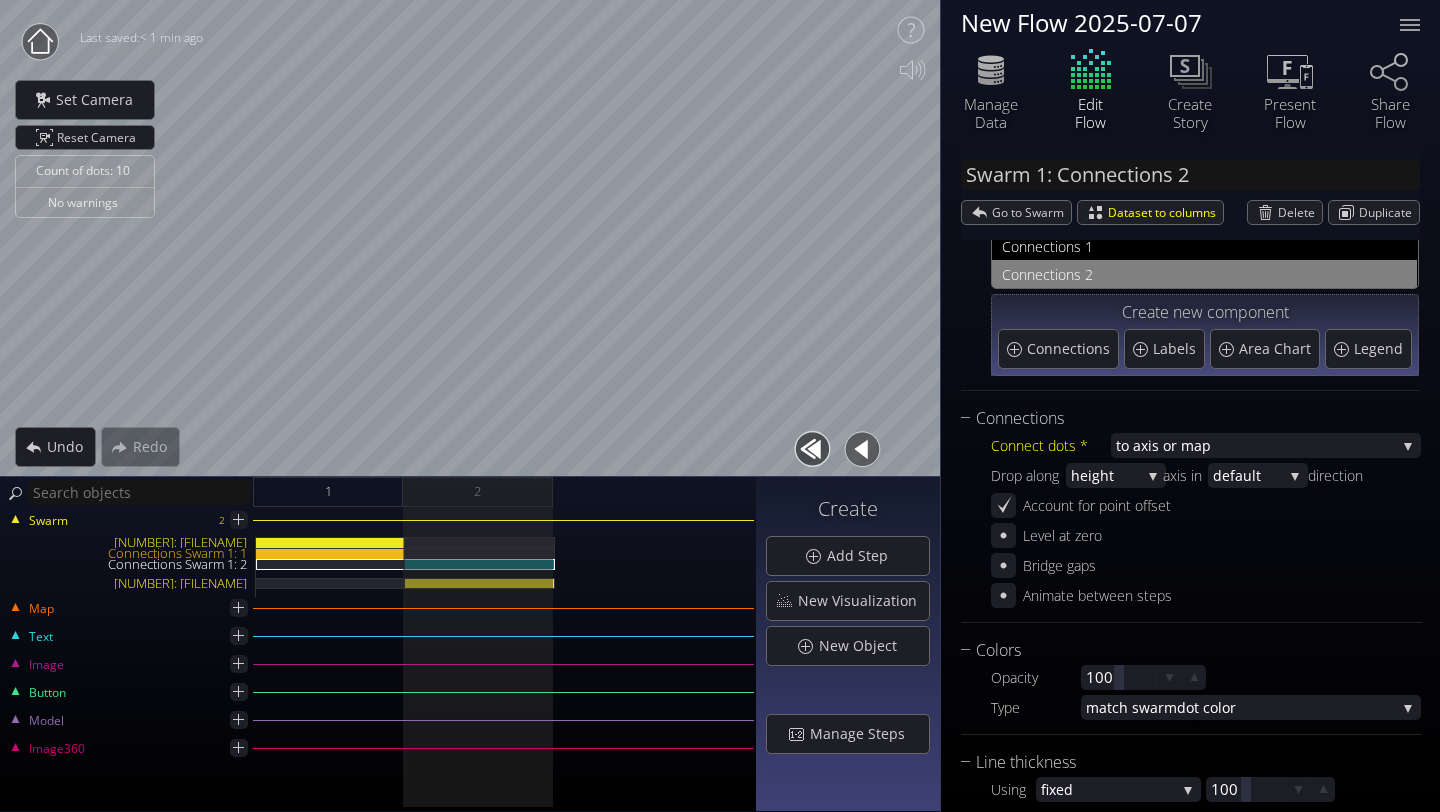scroll, scrollTop: 0, scrollLeft: 0, axis: both 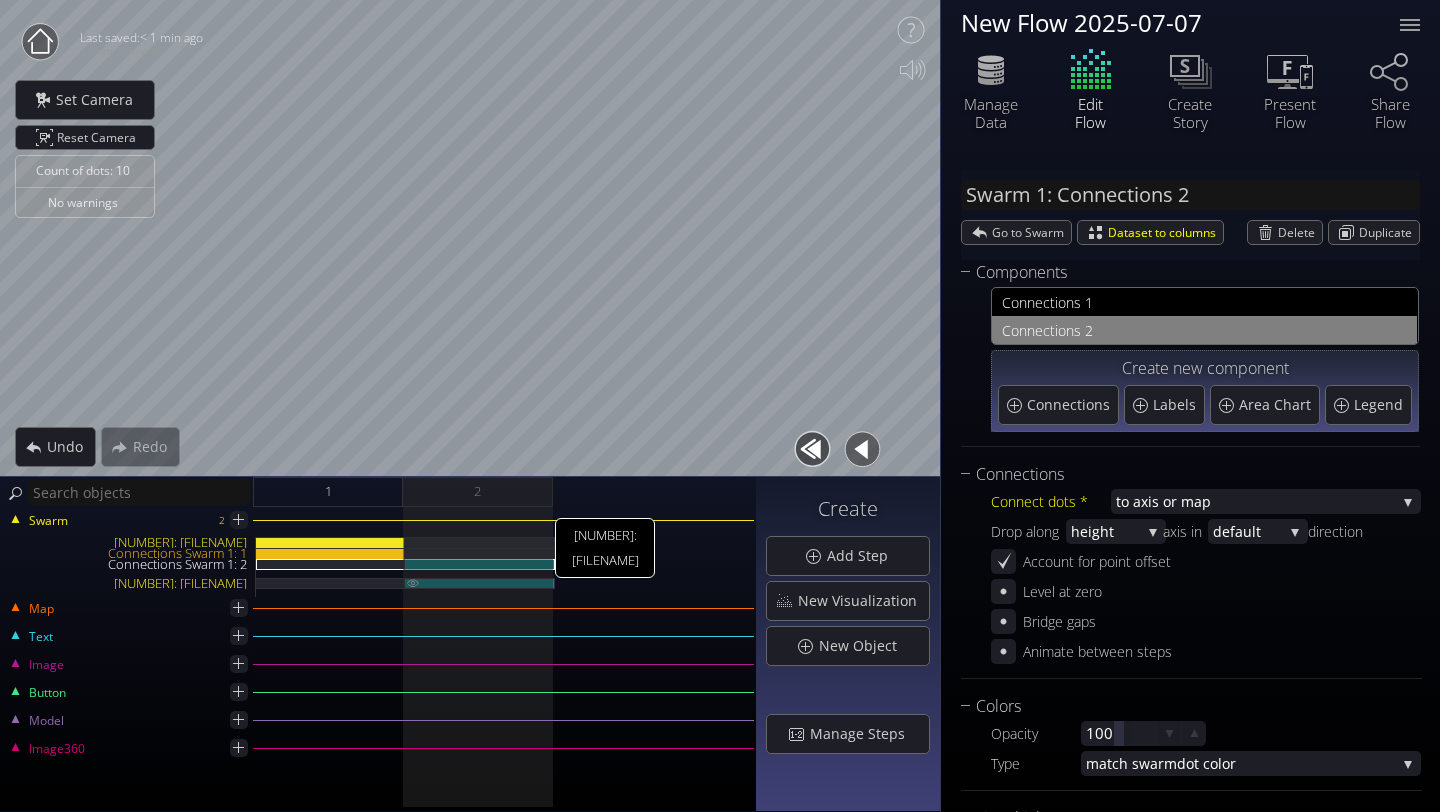 click on "[NUMBER]: [FILENAME]" at bounding box center [480, 583] 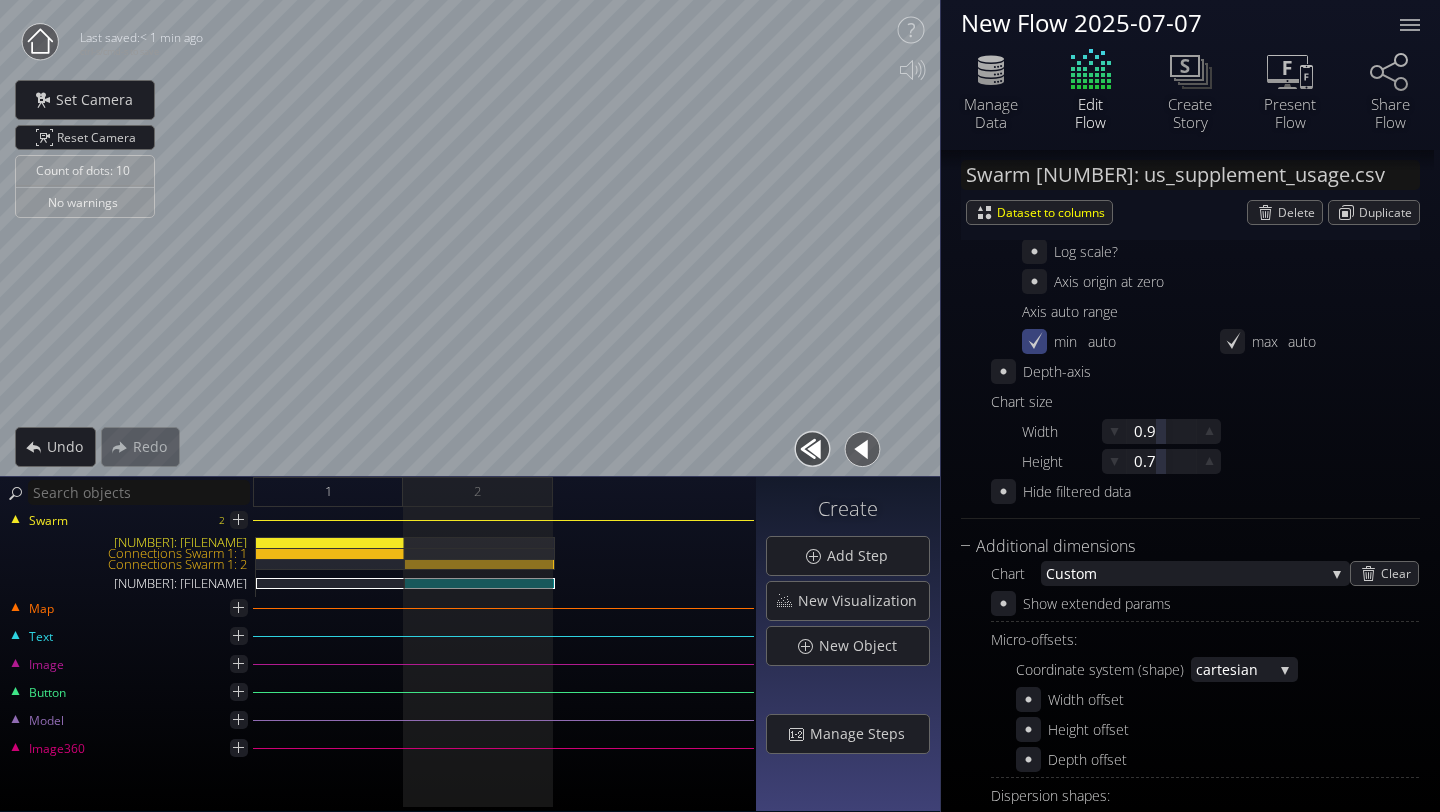 scroll, scrollTop: 731, scrollLeft: 0, axis: vertical 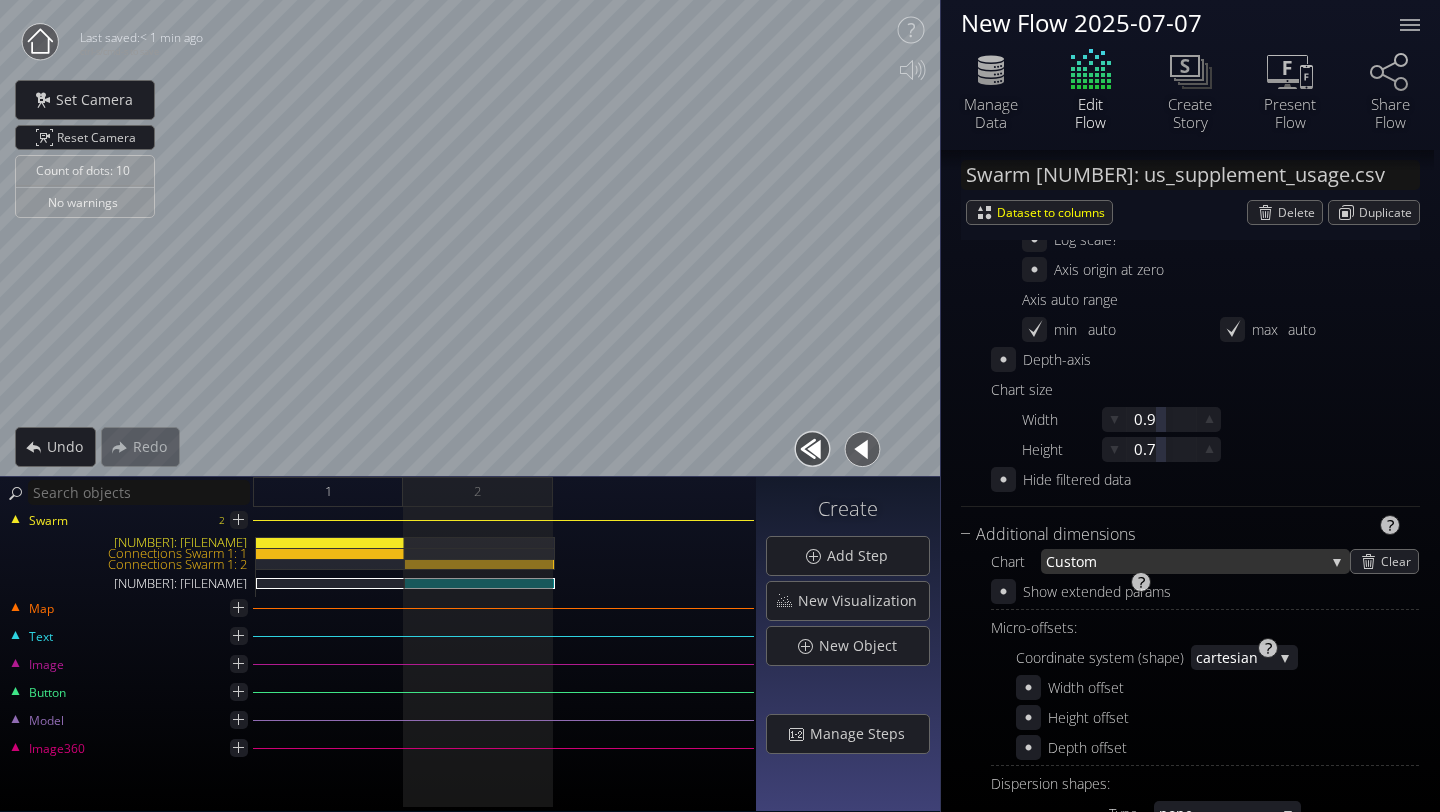 click on "stom" at bounding box center (1194, 561) 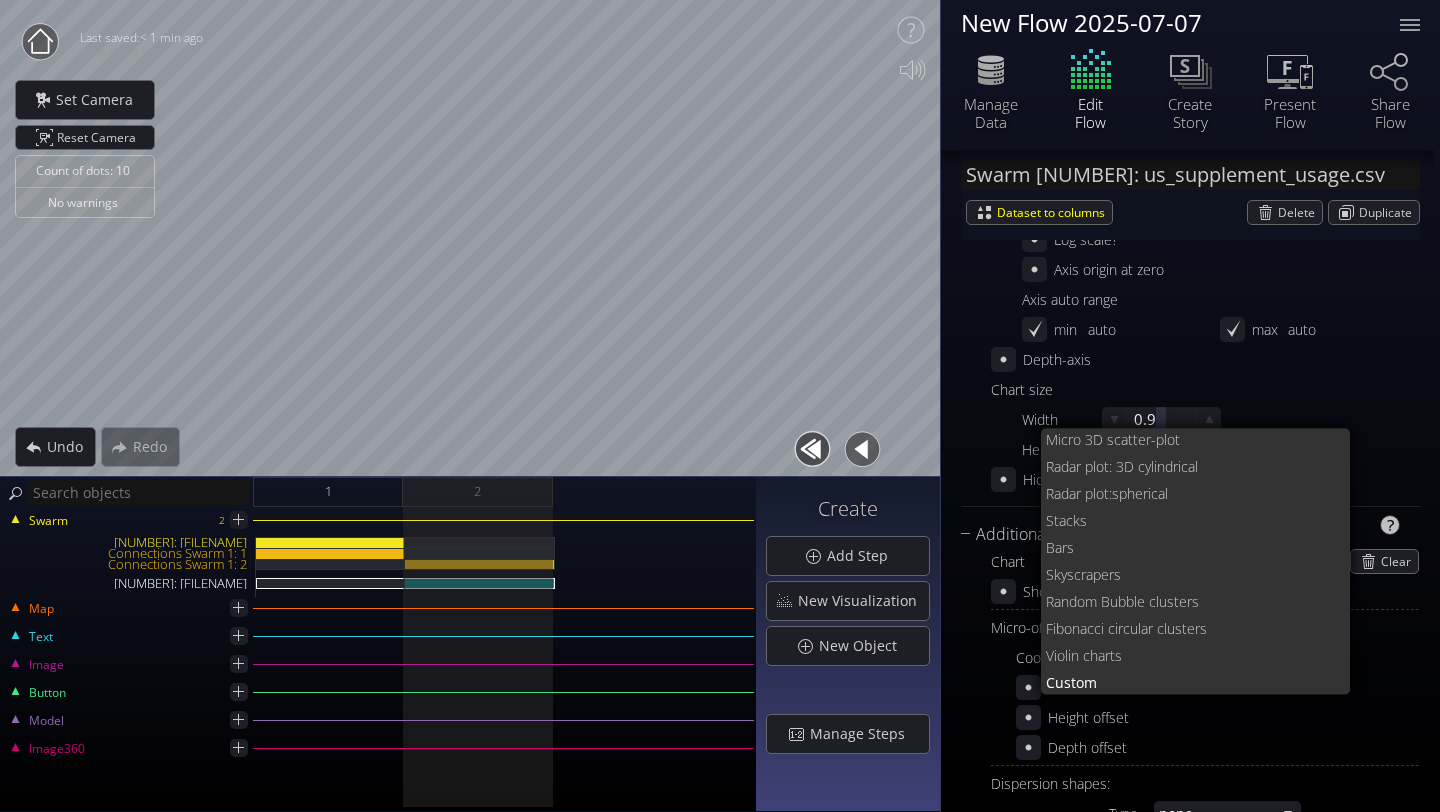 scroll, scrollTop: 0, scrollLeft: 0, axis: both 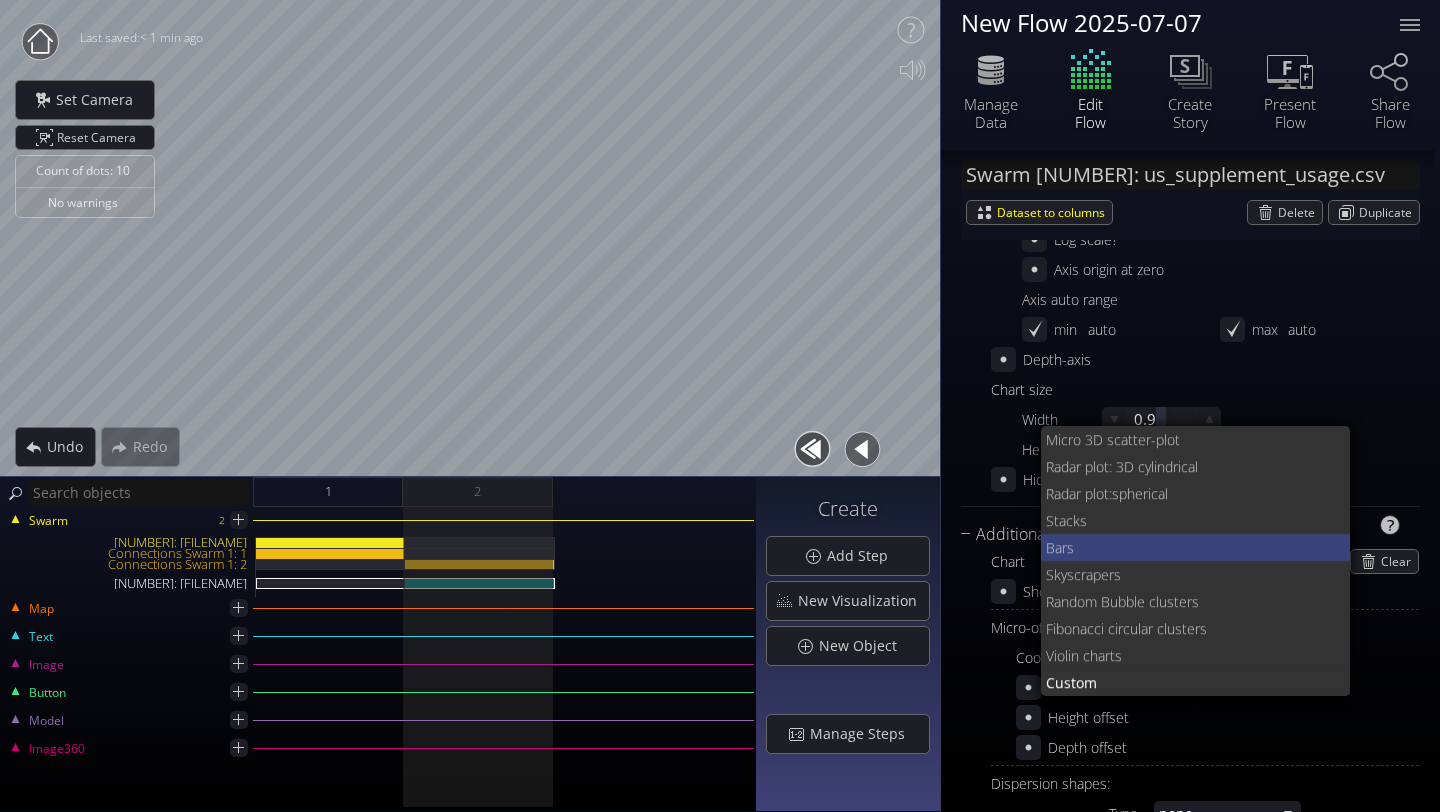 click on "Bars" at bounding box center (1228, 439) 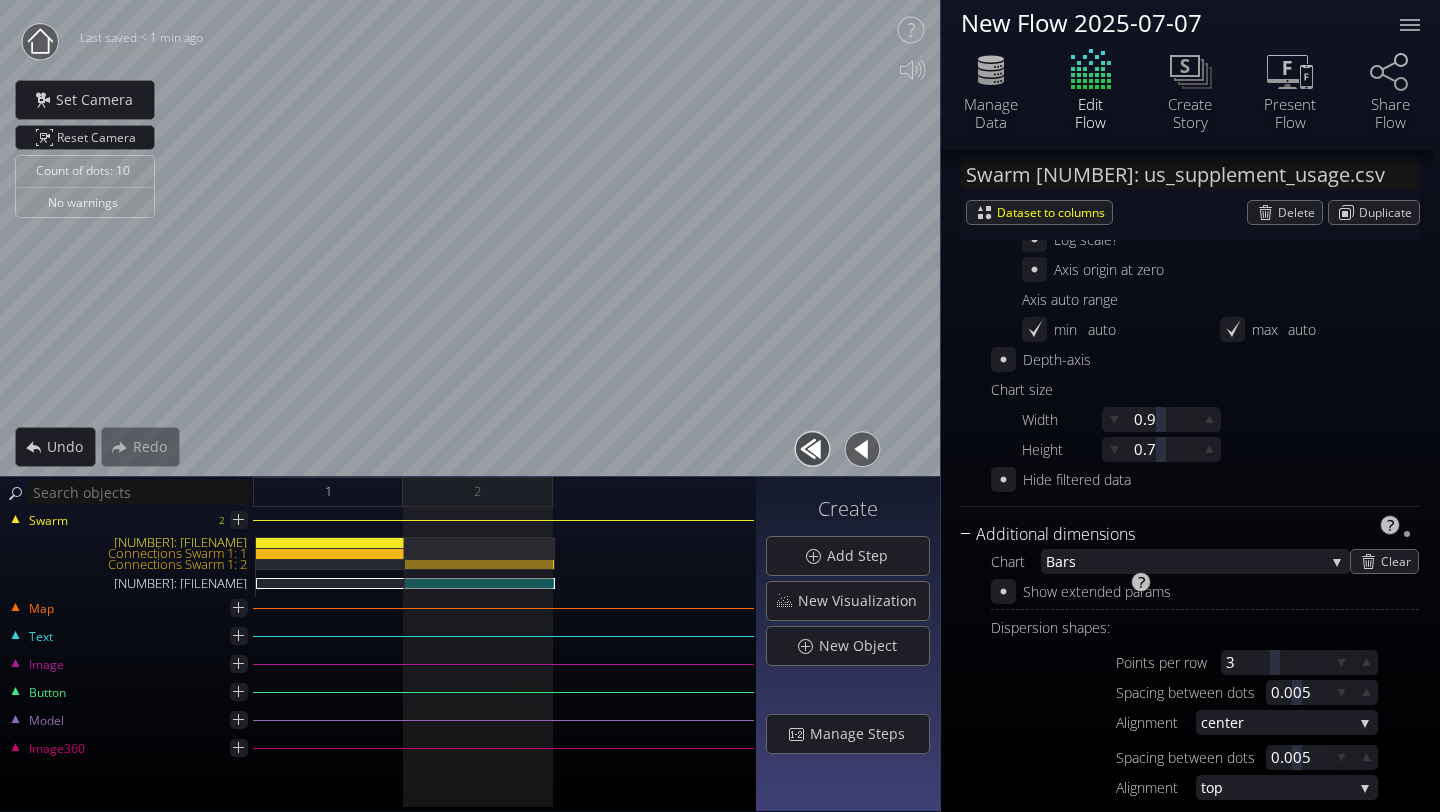 scroll, scrollTop: 743, scrollLeft: 0, axis: vertical 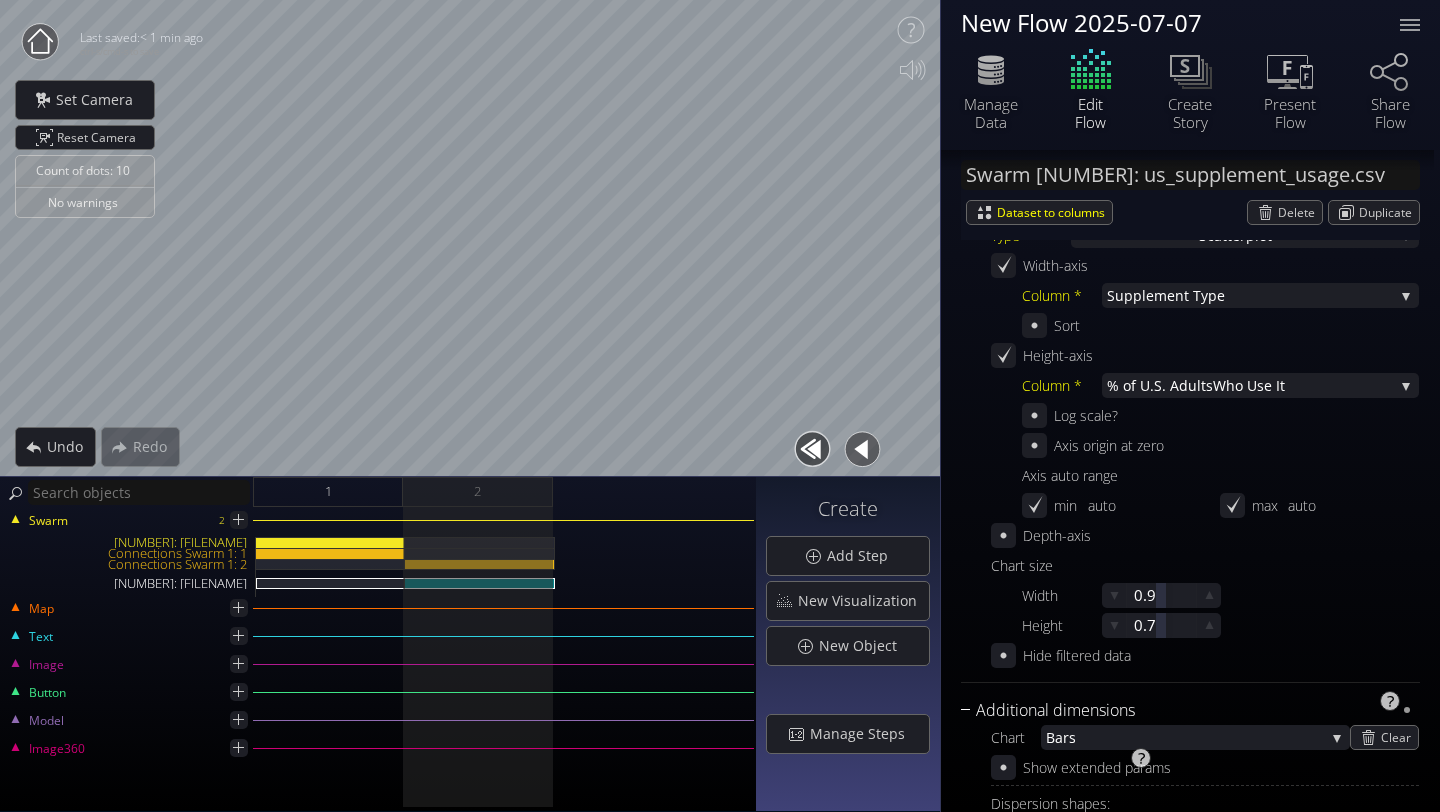click on "Axis origin at zero
Axis auto range
min
auto
max
auto" at bounding box center (1220, 478) 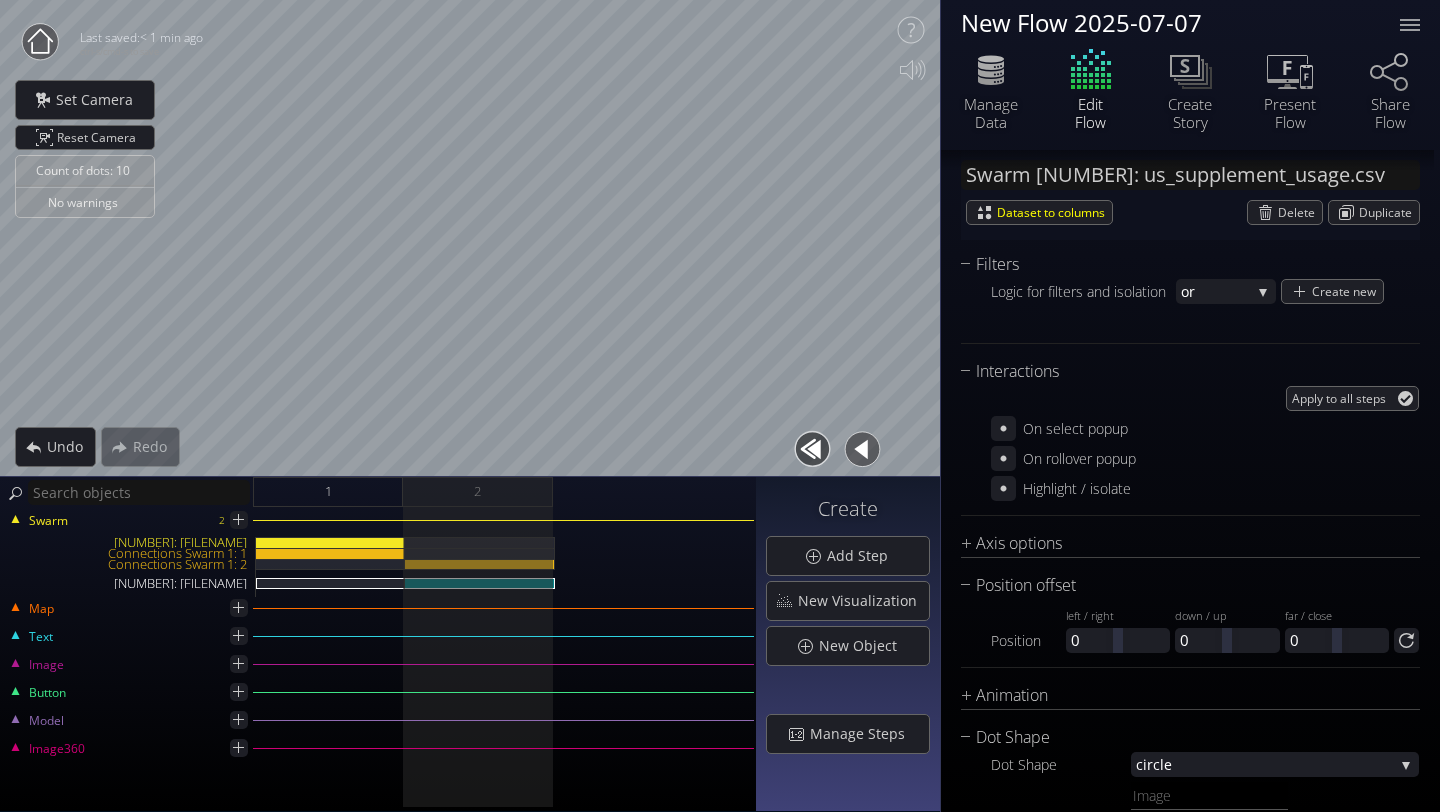 scroll, scrollTop: 1477, scrollLeft: 0, axis: vertical 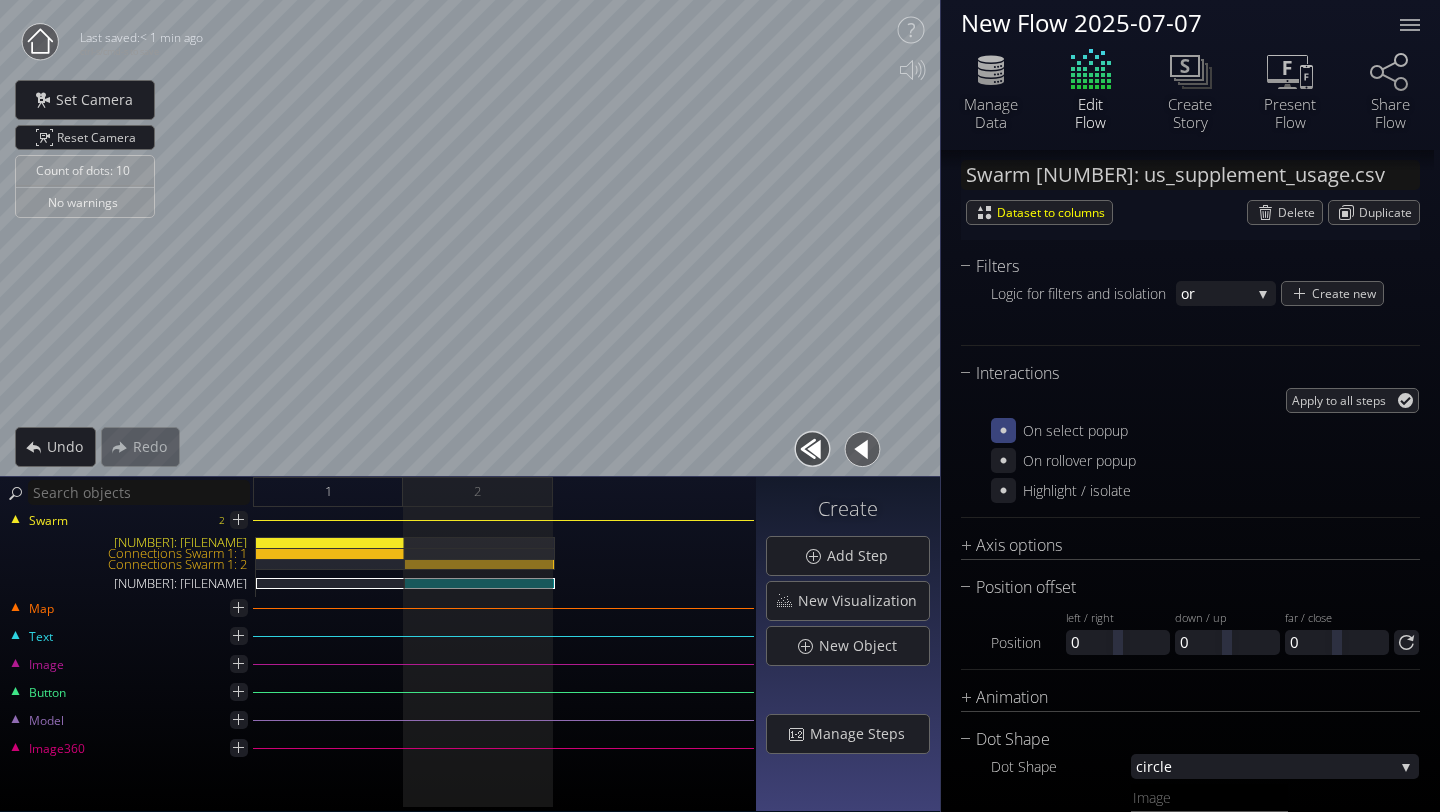 click at bounding box center (1003, 430) 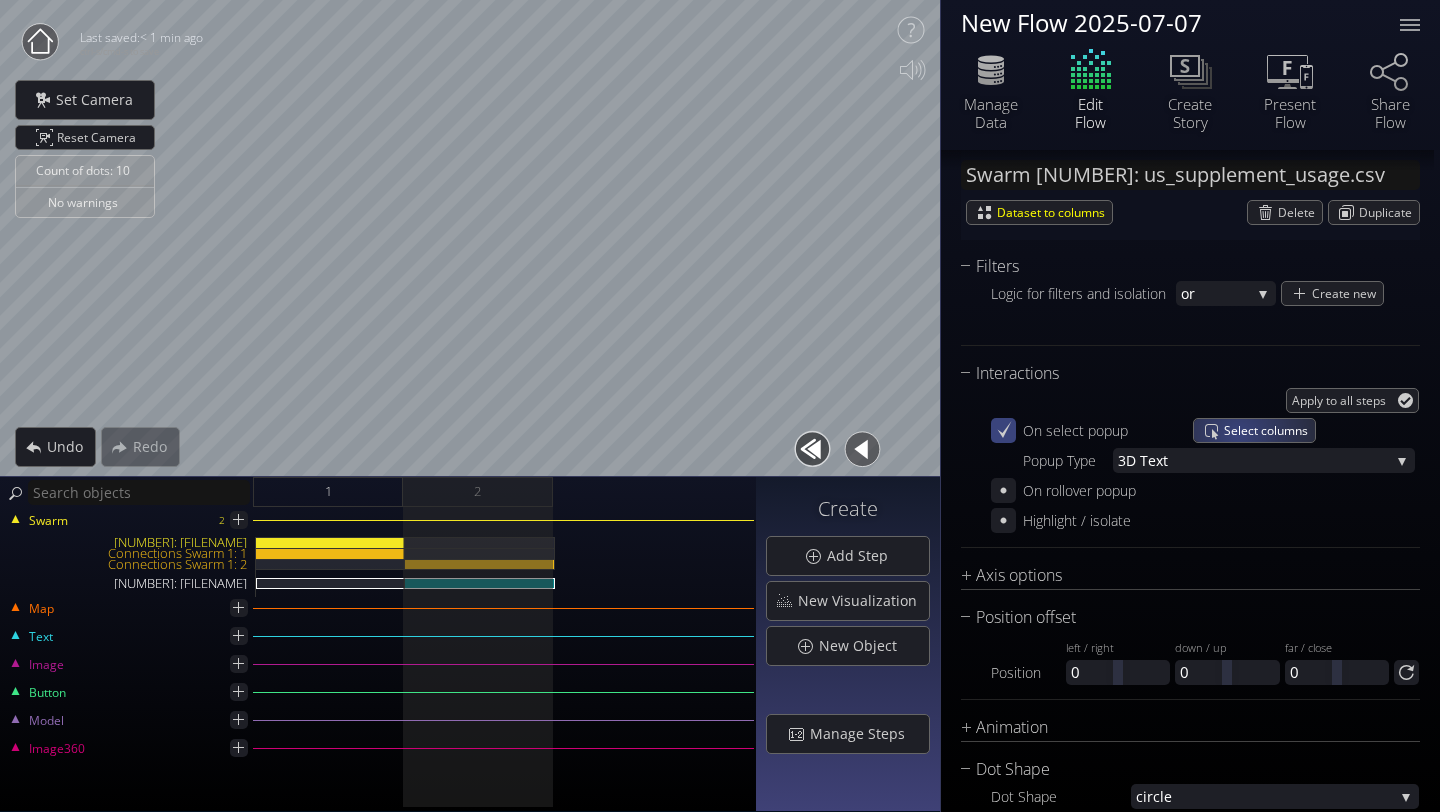click on "Select columns" at bounding box center (1269, 430) 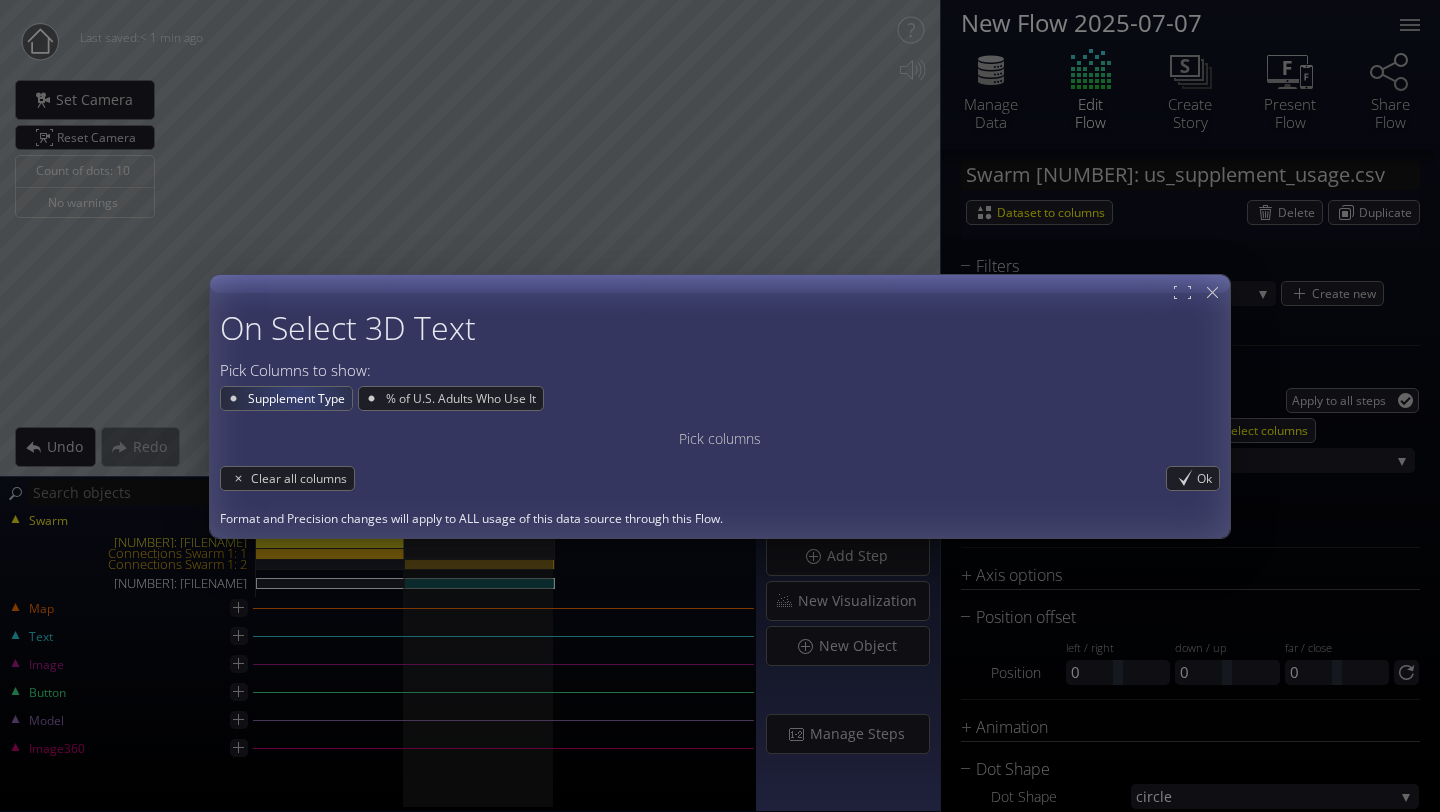 click on "Supplement Type" at bounding box center (299, 398) 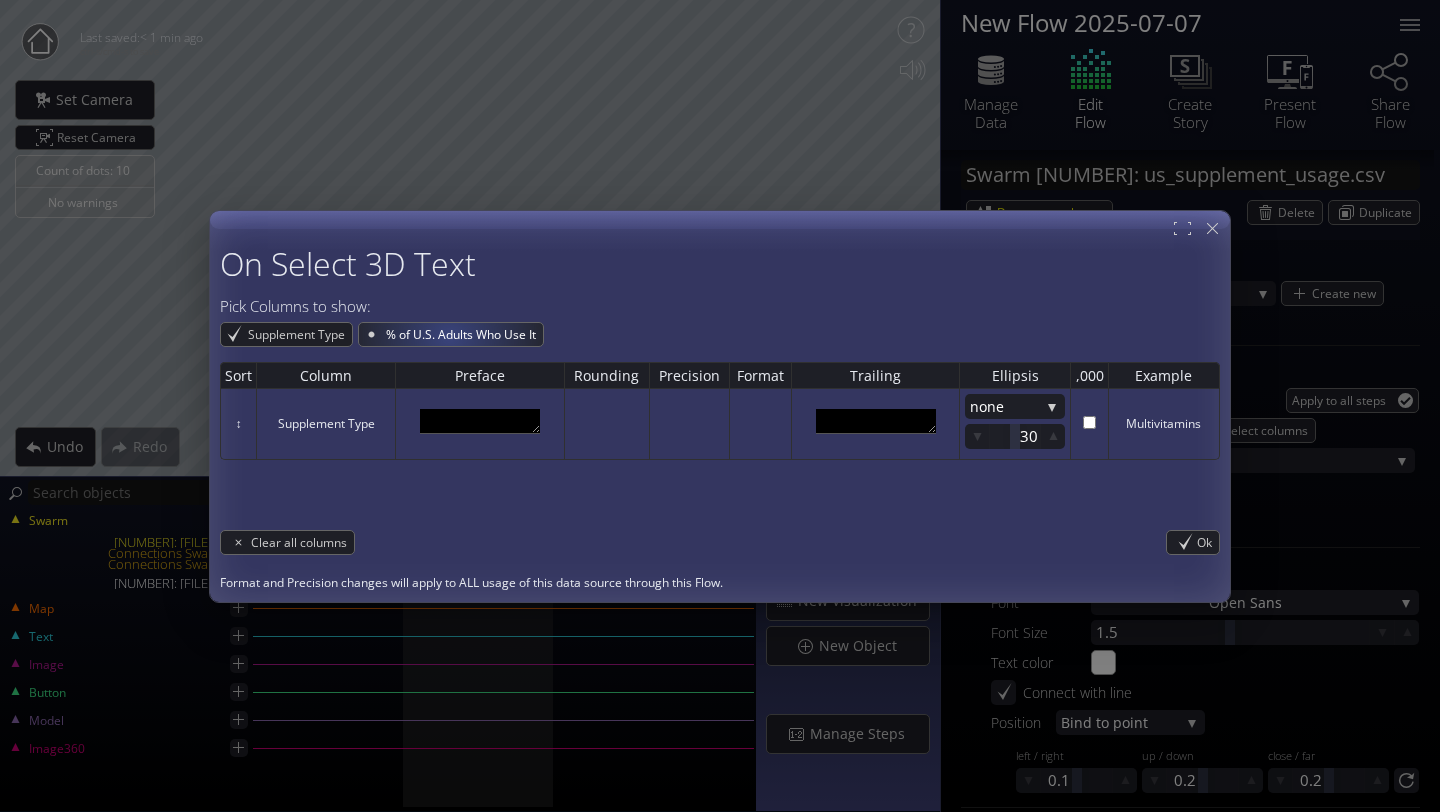 click on "% of U.S. Adults Who Use It" at bounding box center [463, 334] 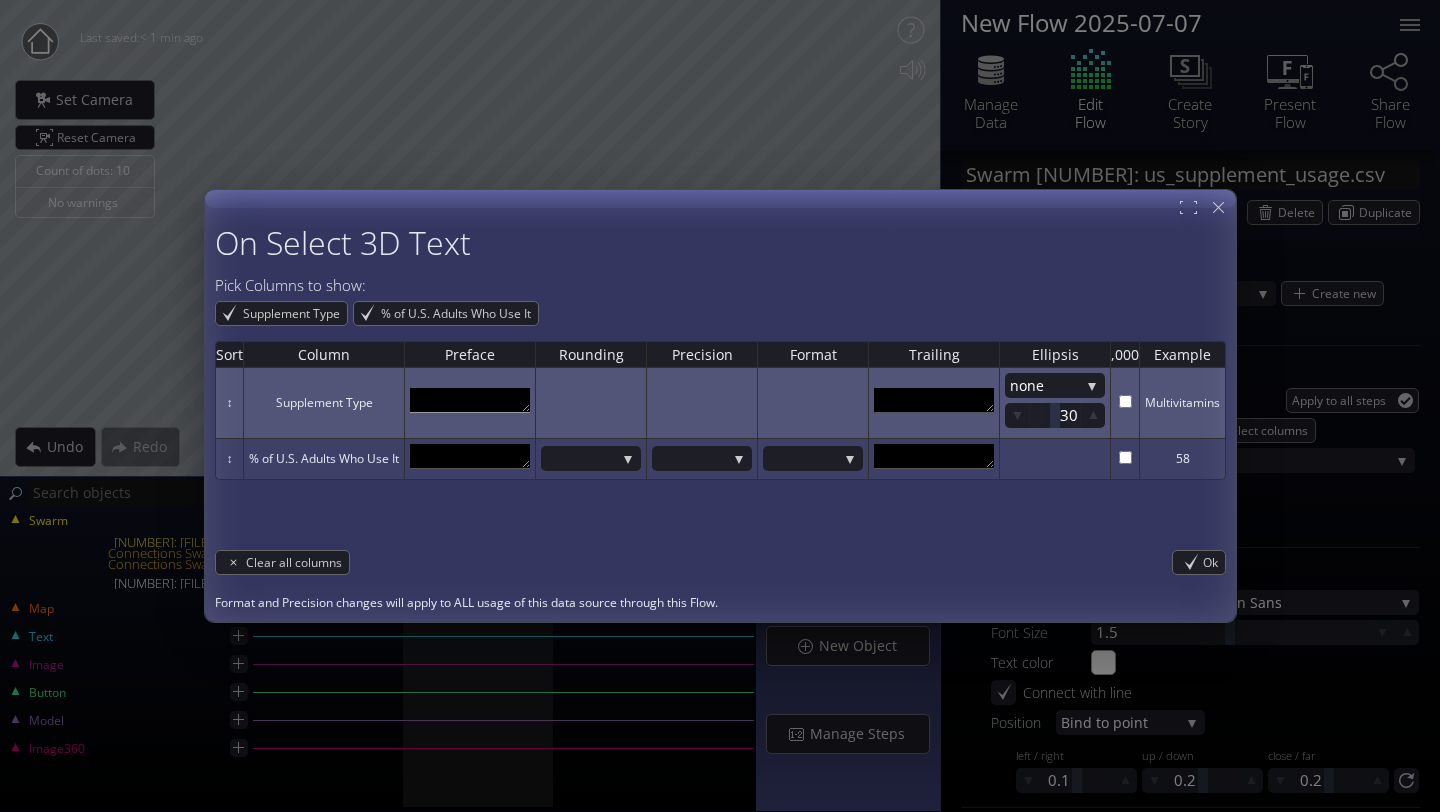 click at bounding box center [470, 400] 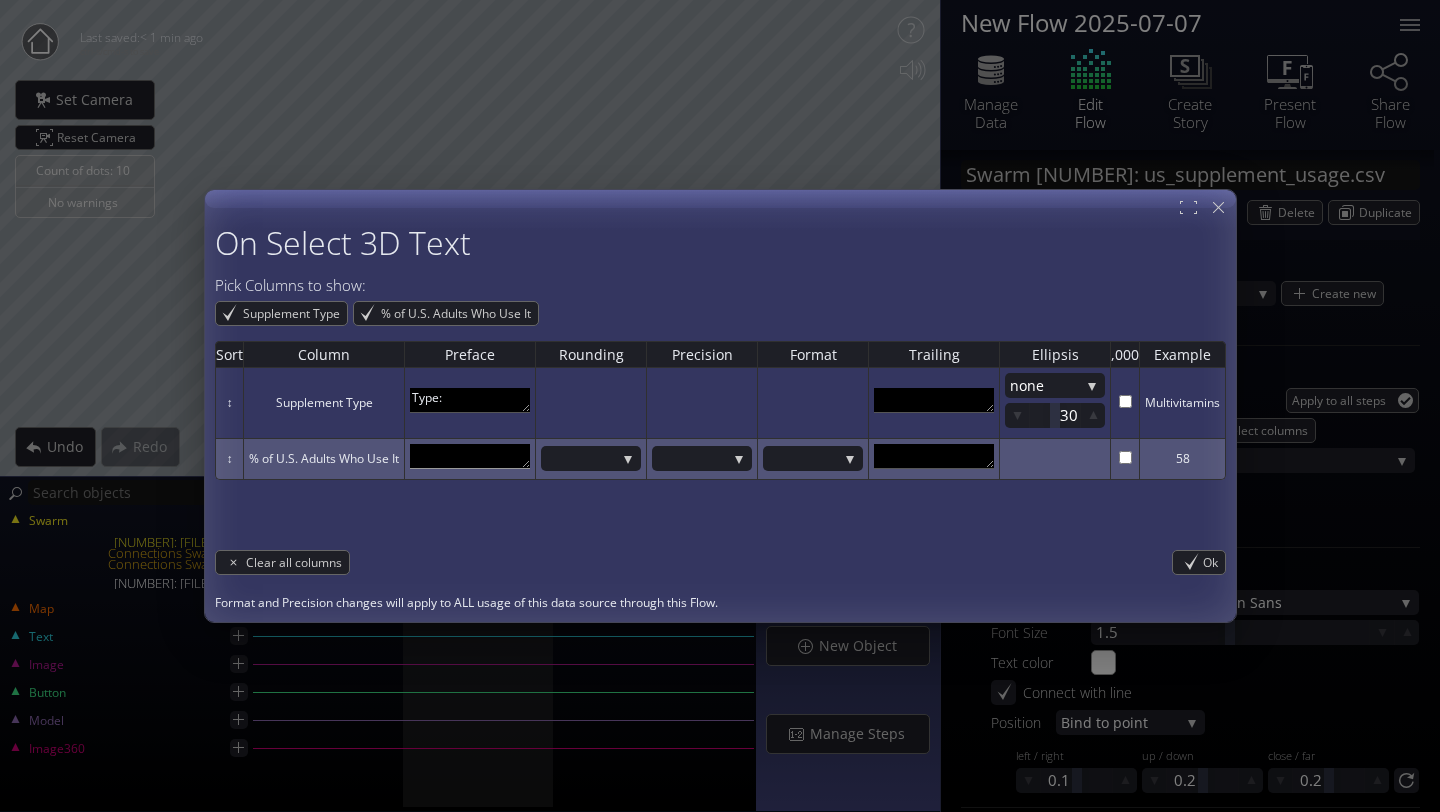 type on "Type:" 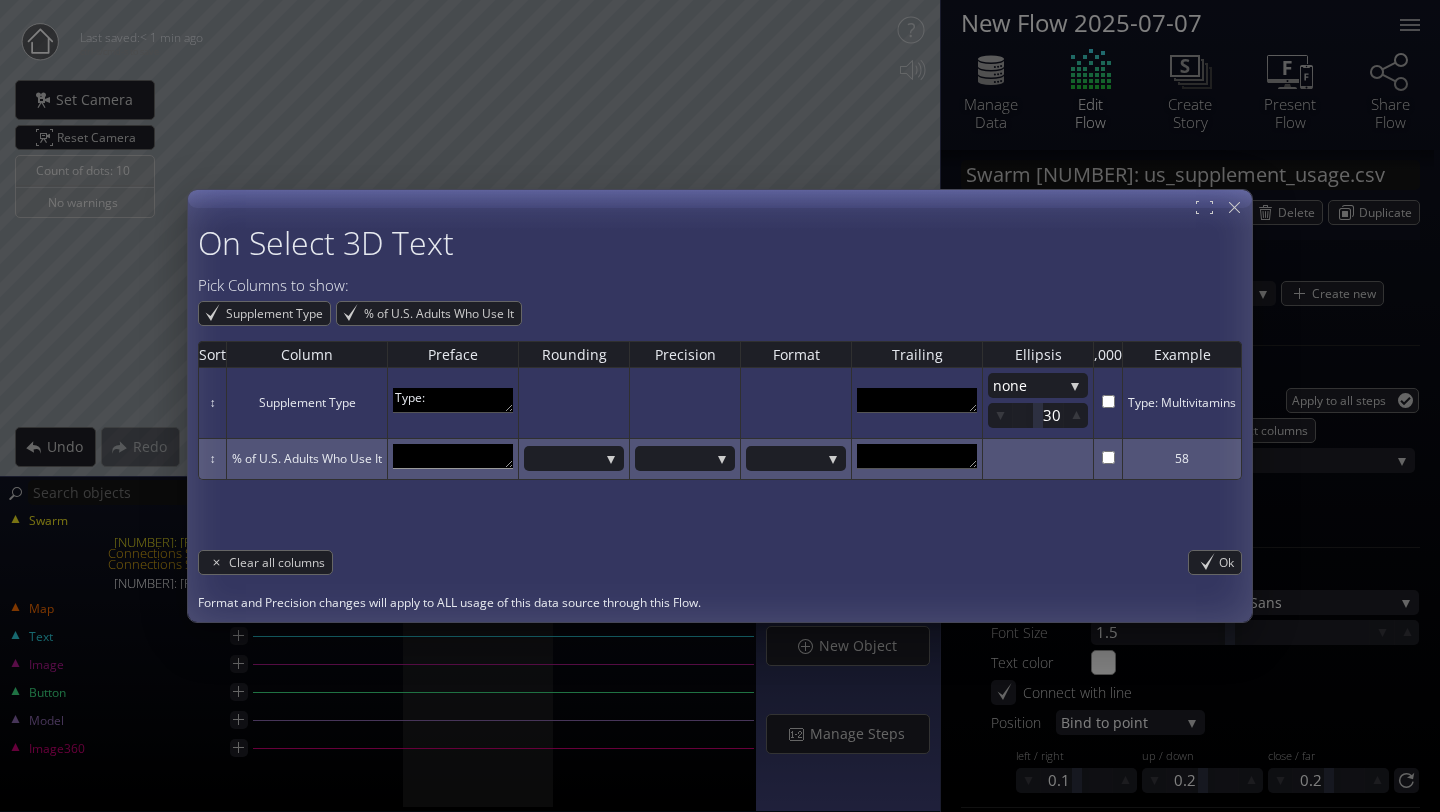 click at bounding box center [453, 456] 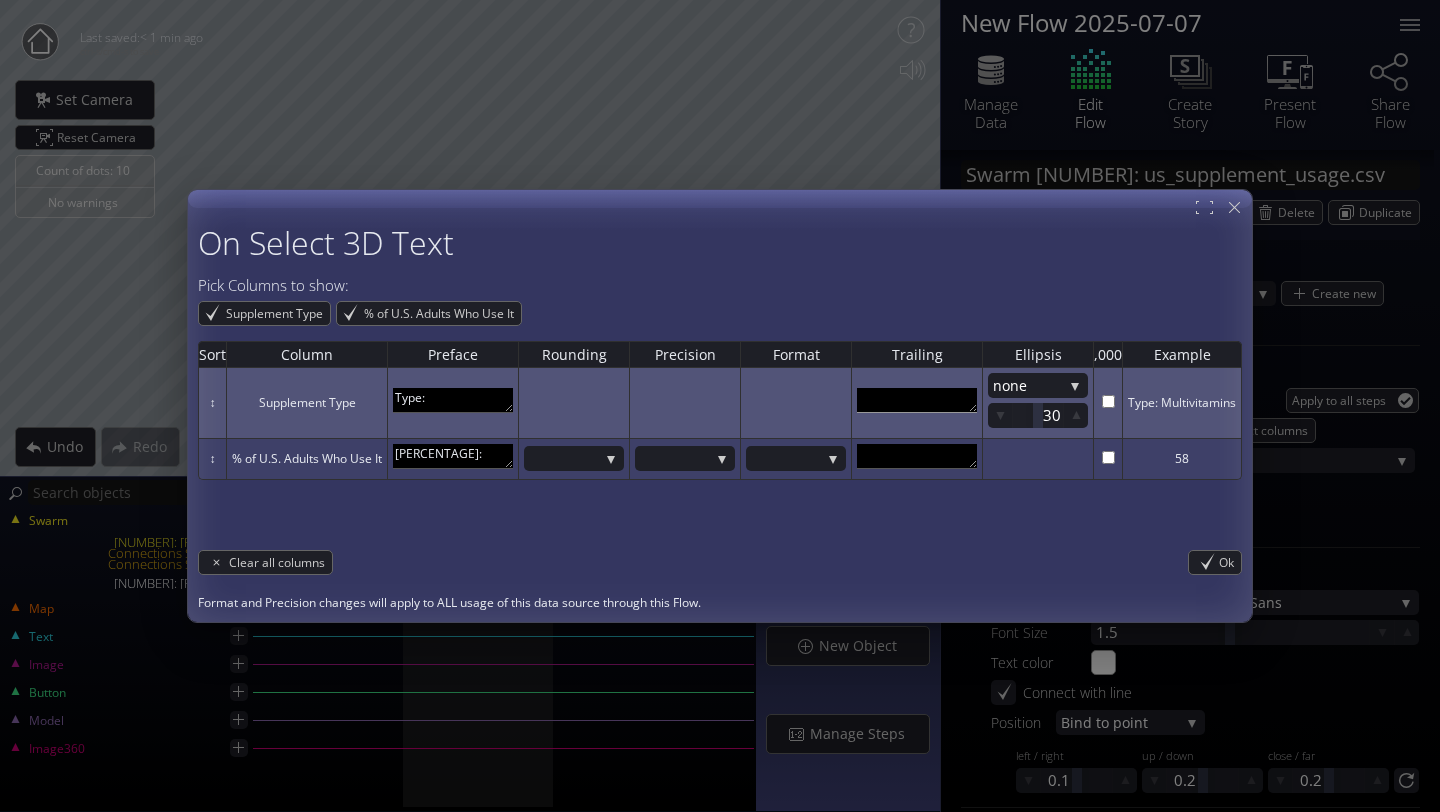 type on "[PERCENTAGE]:" 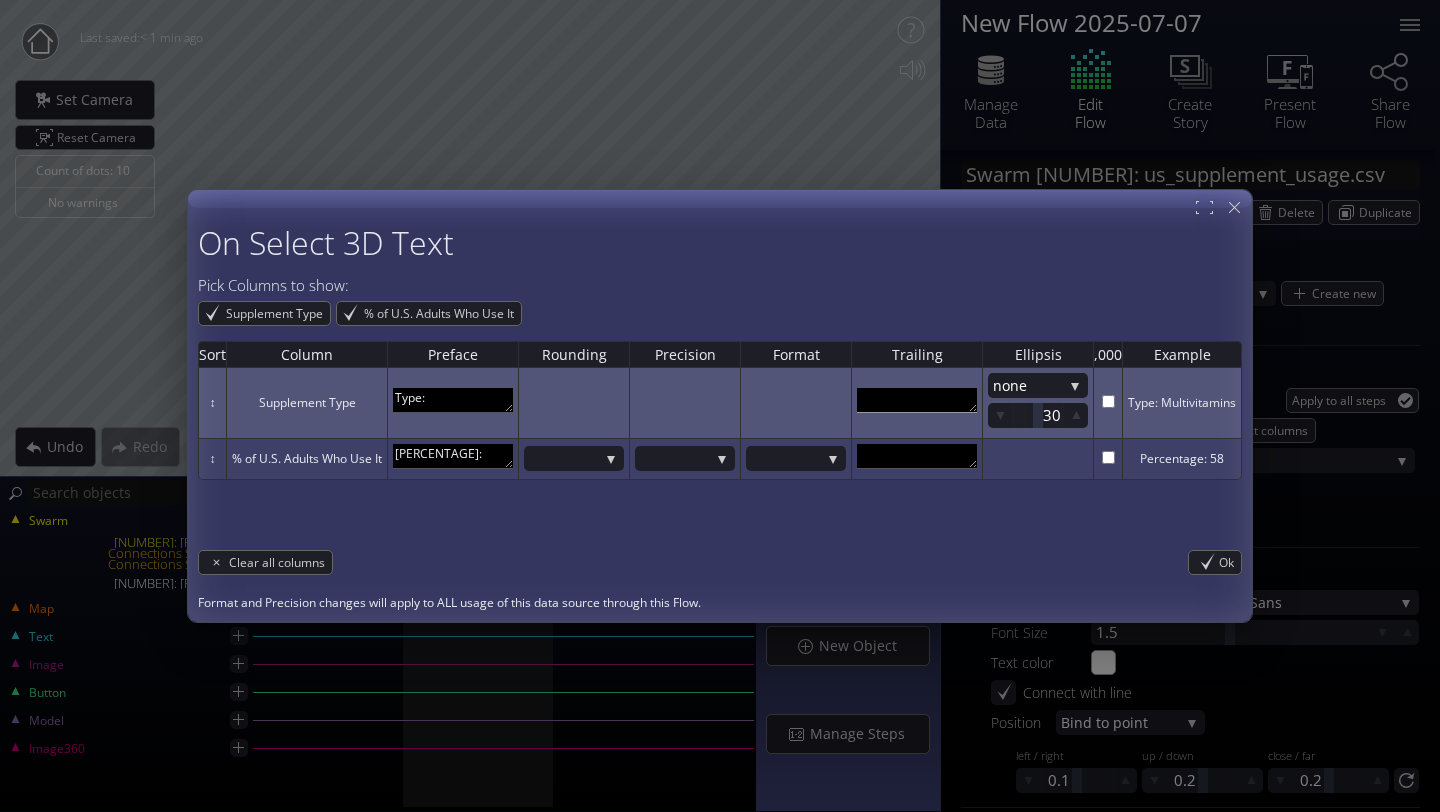 scroll, scrollTop: 11, scrollLeft: 0, axis: vertical 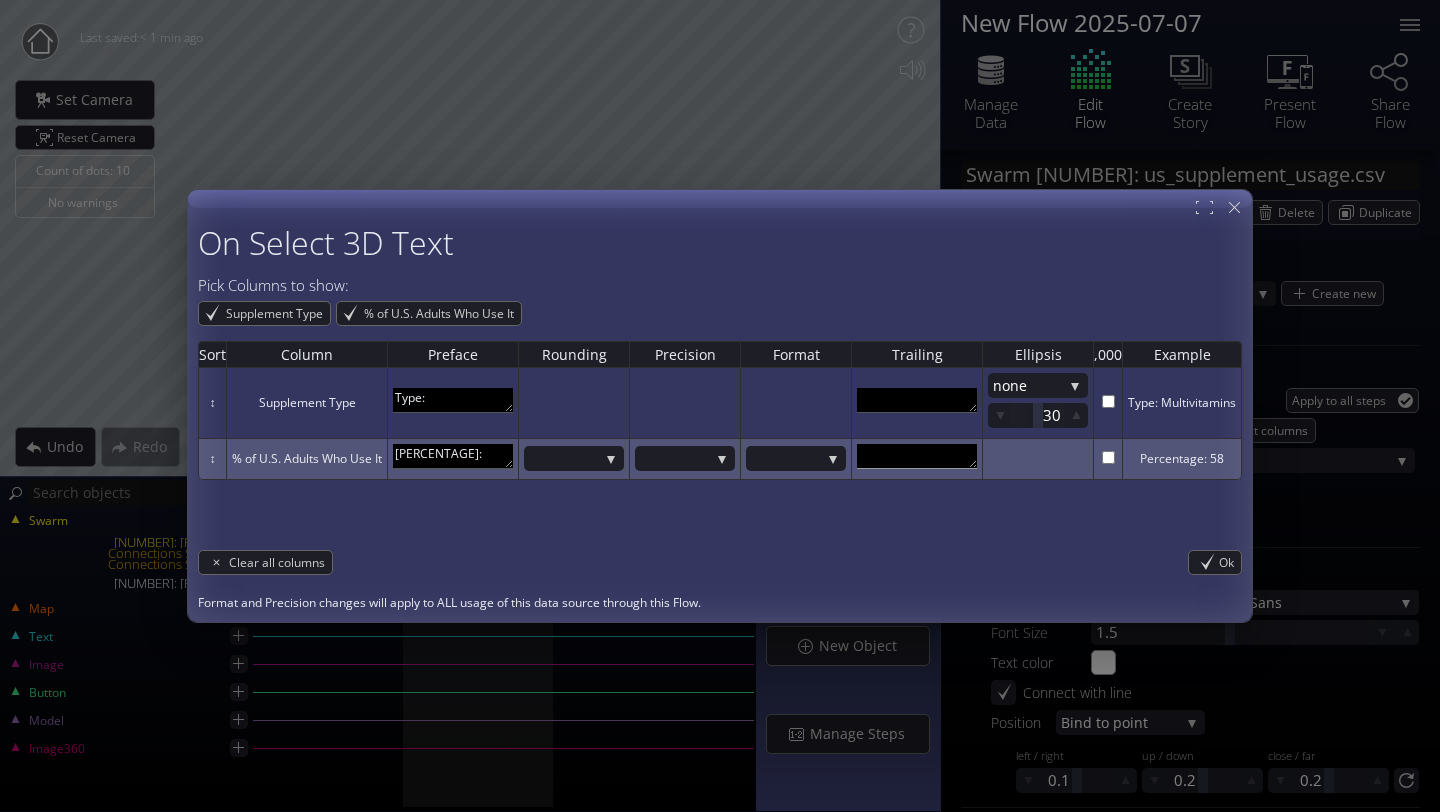 type 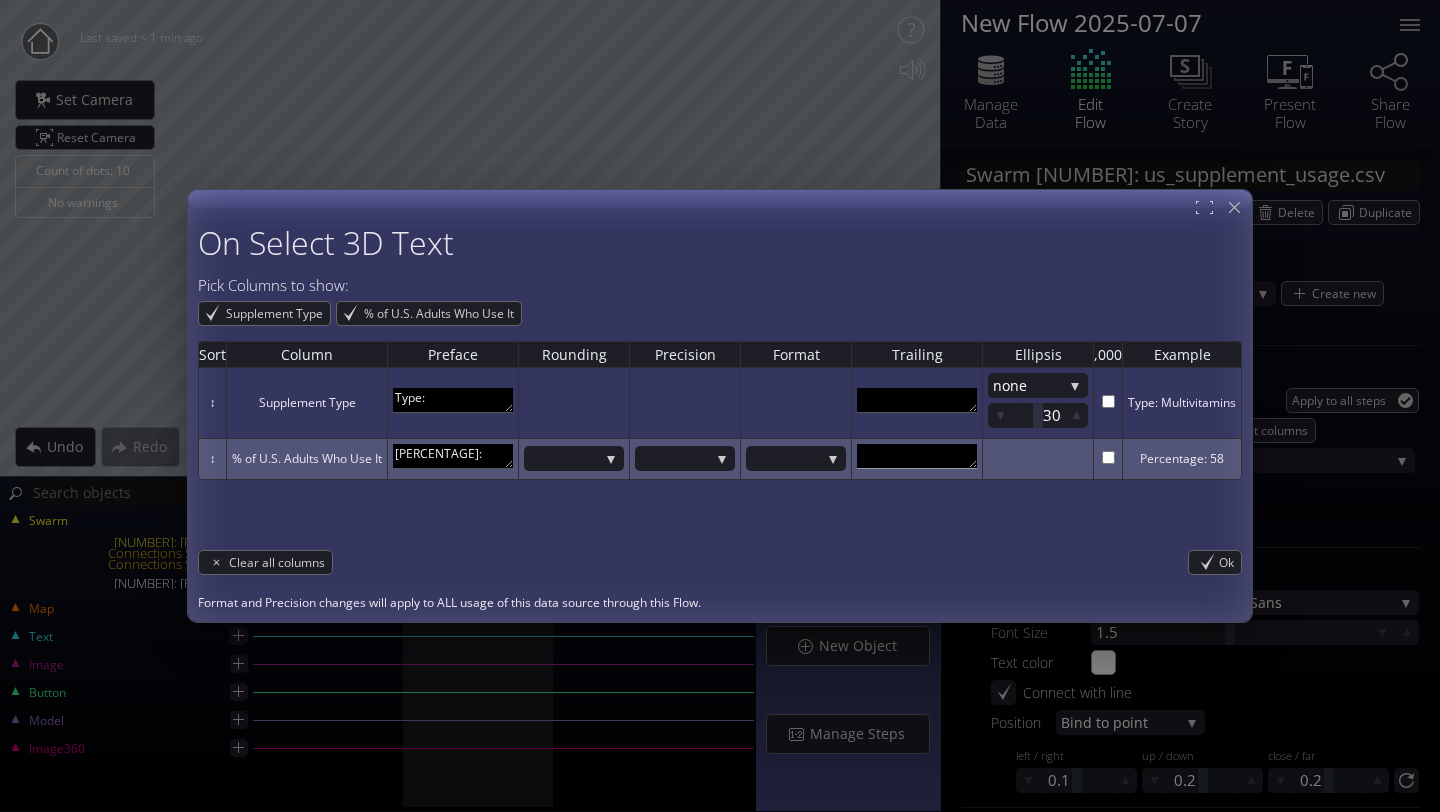 click at bounding box center (453, 456) 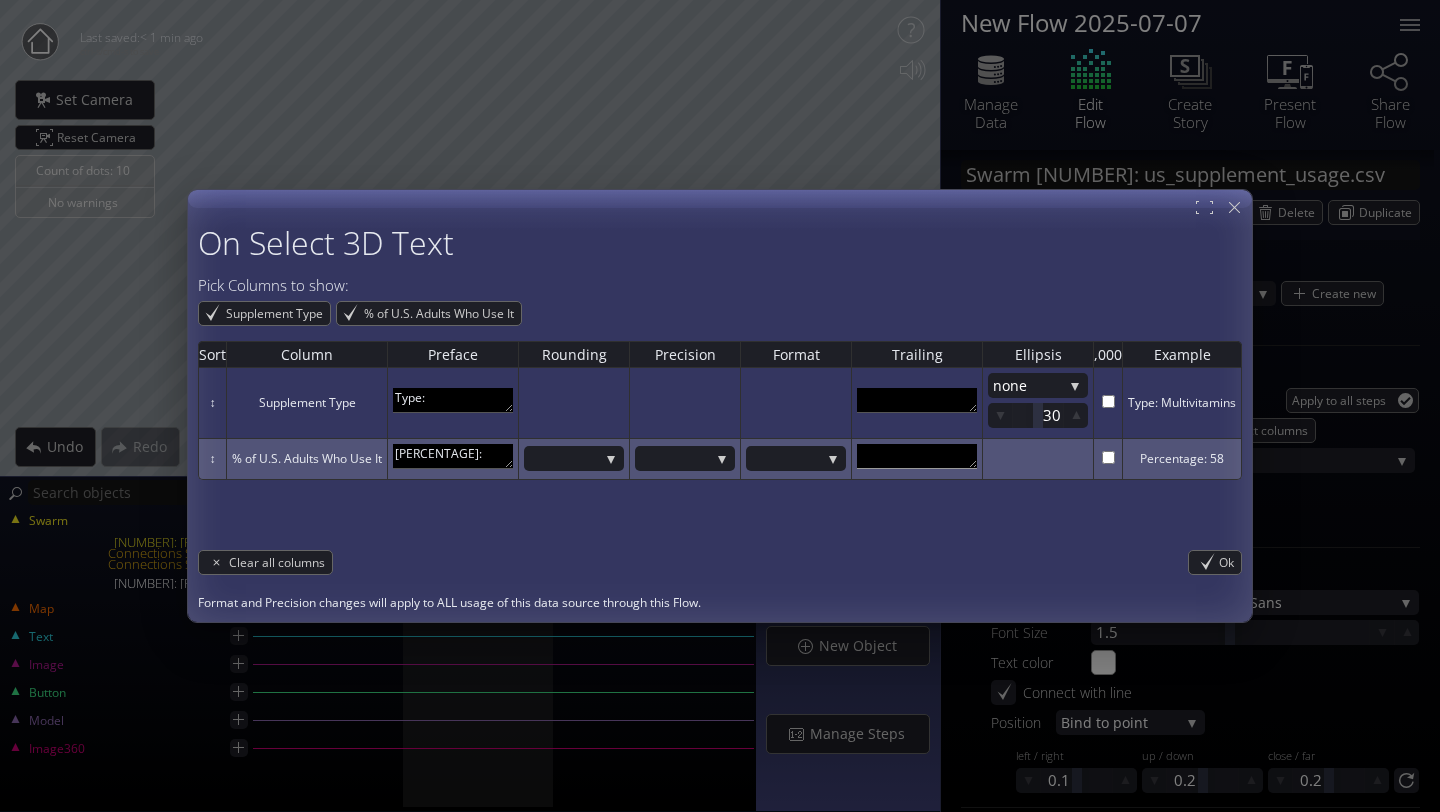 scroll, scrollTop: 11, scrollLeft: 0, axis: vertical 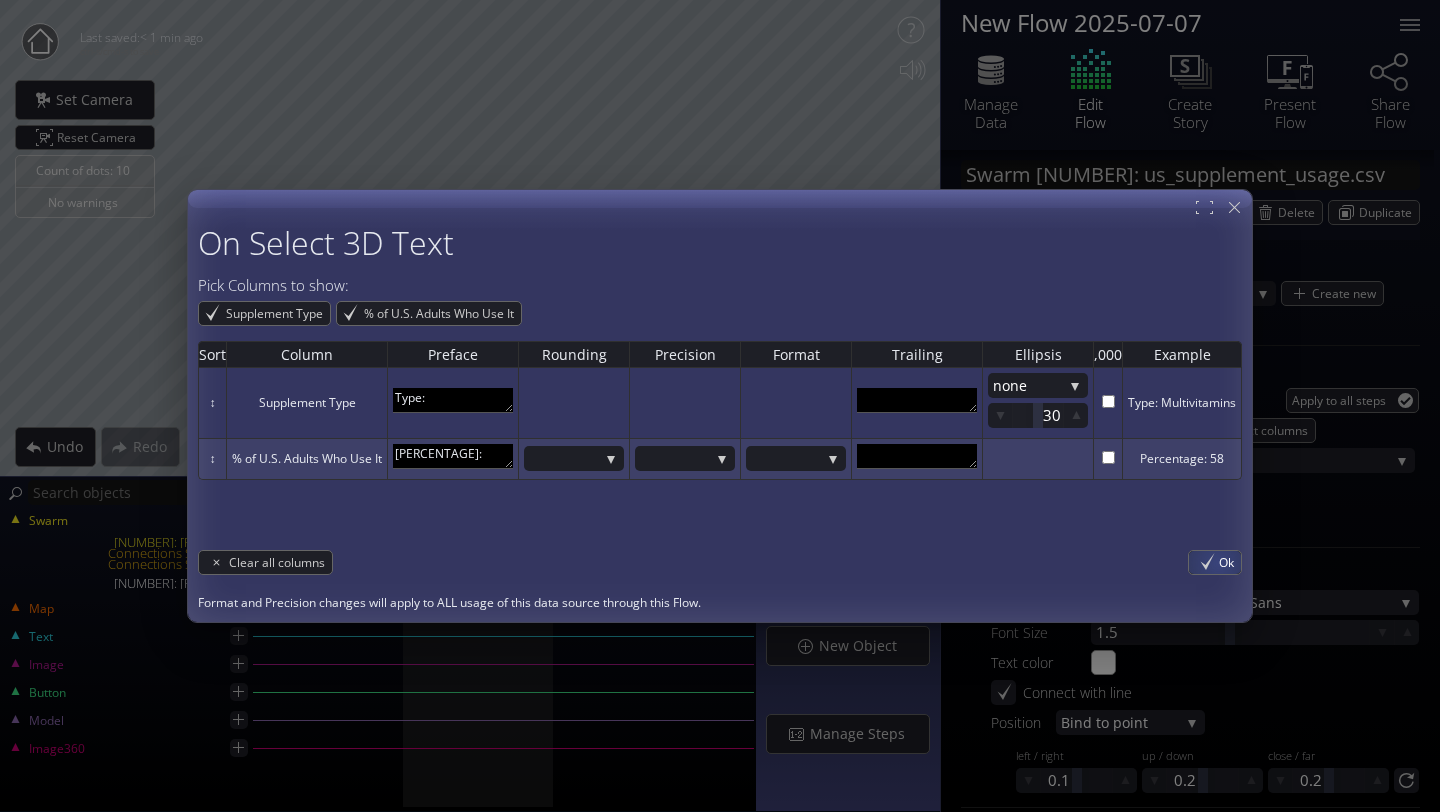 type 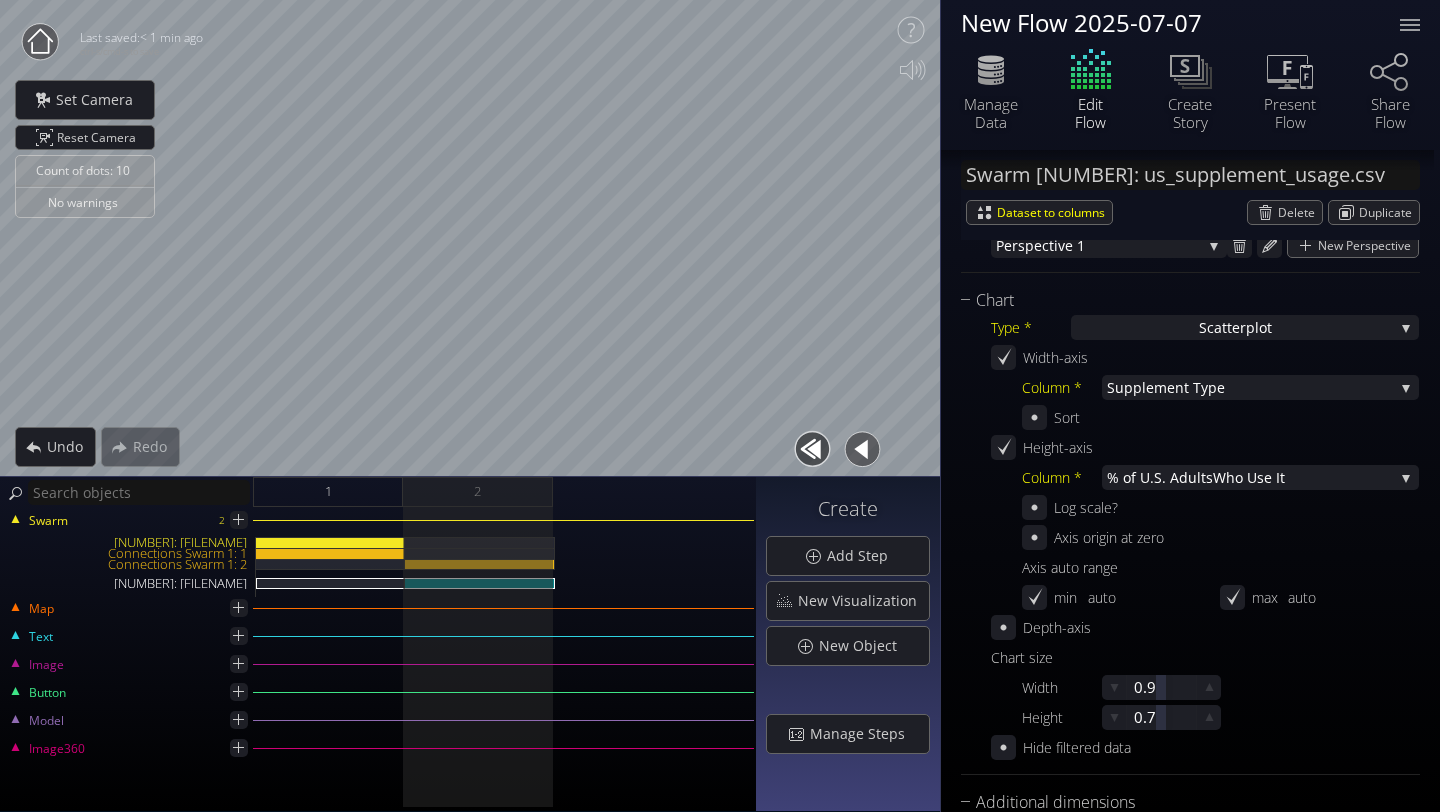 scroll, scrollTop: 0, scrollLeft: 0, axis: both 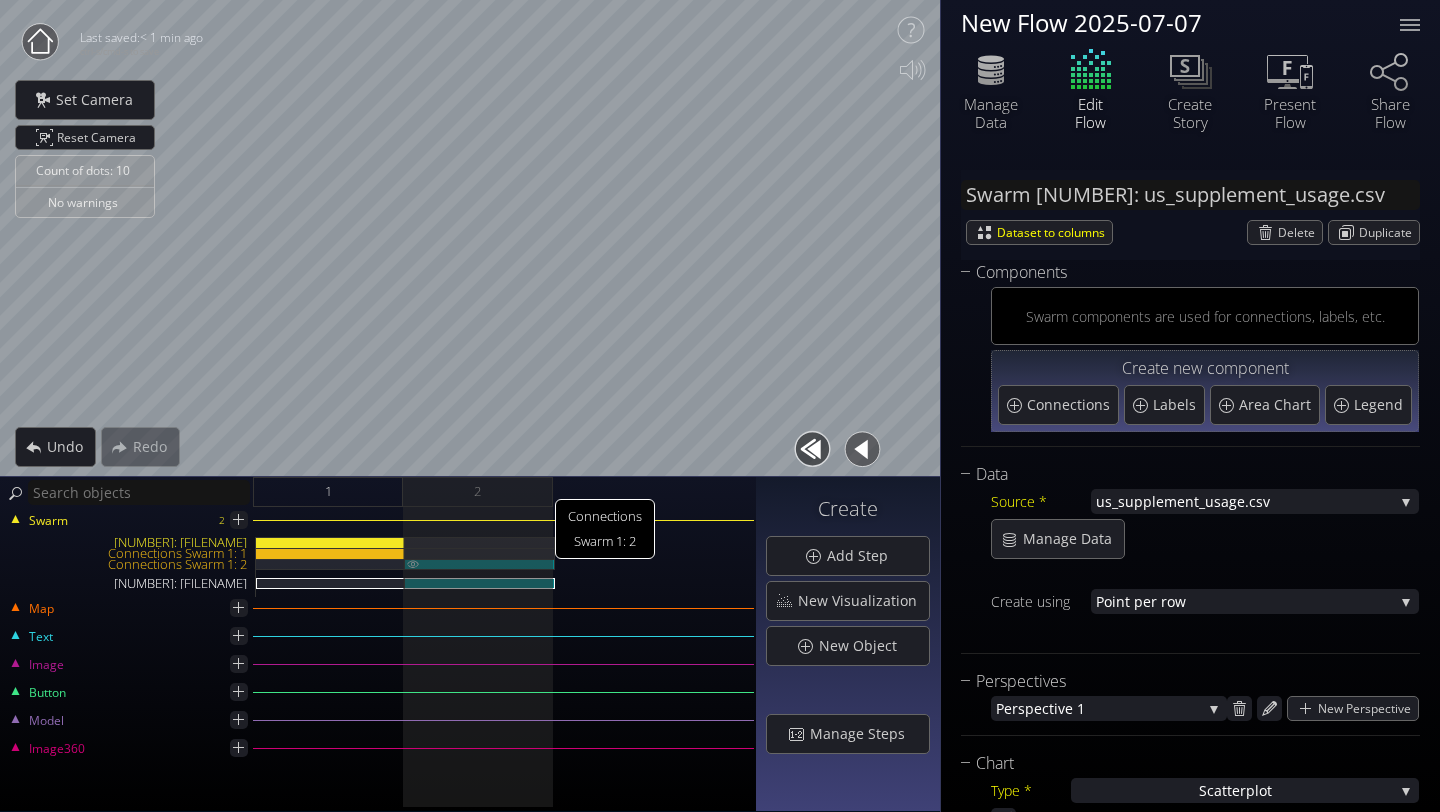 click on "Connections Swarm 1:  2" at bounding box center [480, 564] 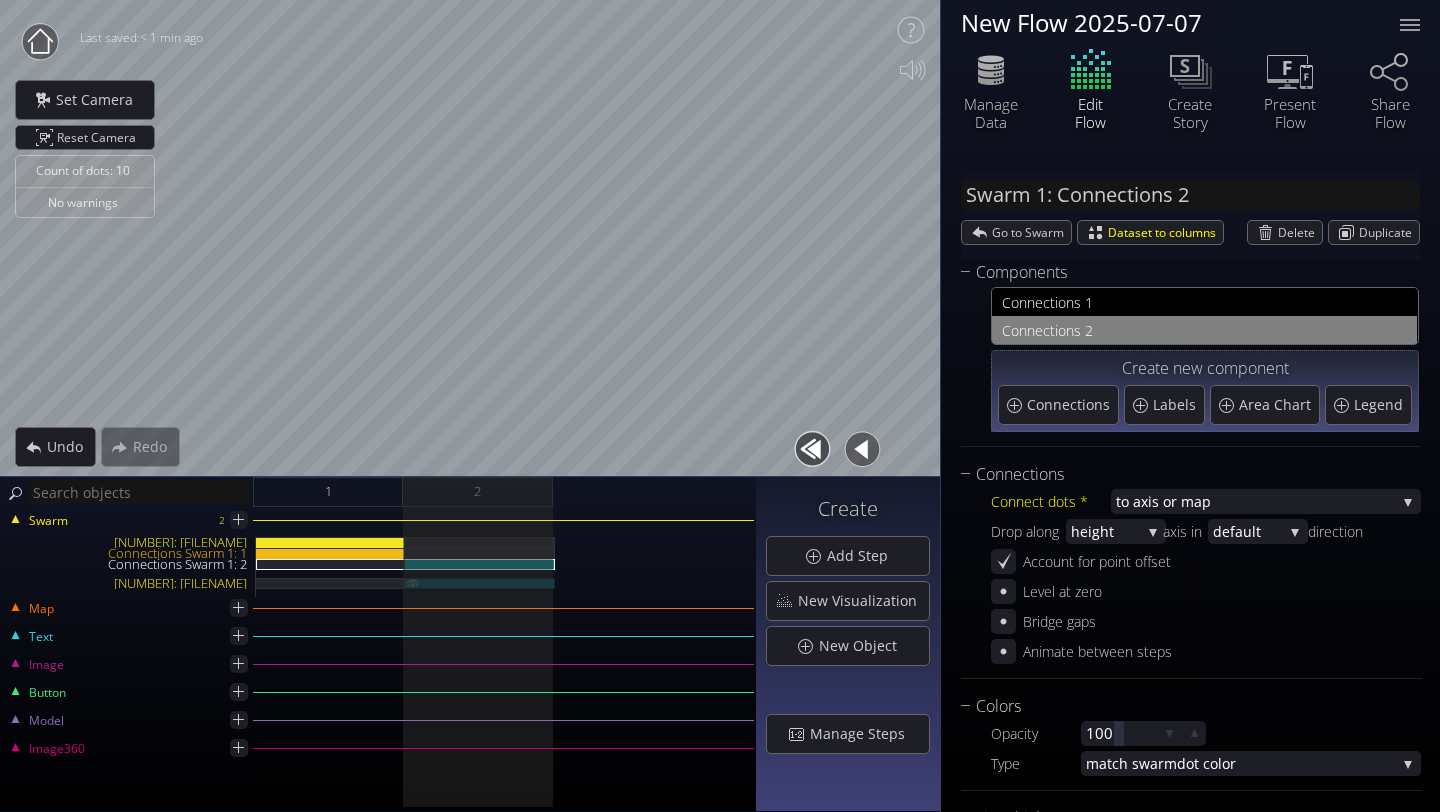click on "[NUMBER]: [FILENAME]" at bounding box center (480, 583) 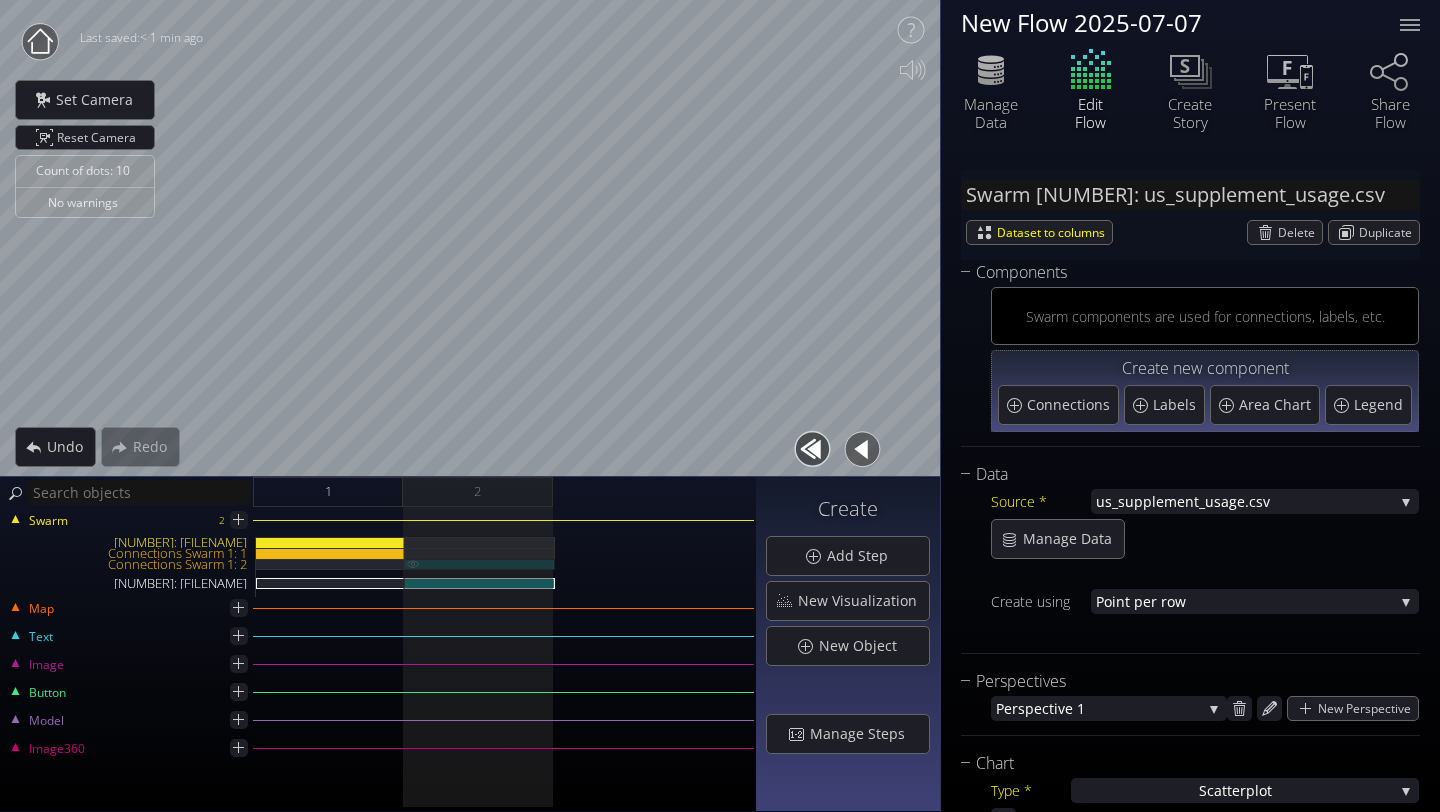 click on "Connections Swarm 1:  2" at bounding box center (480, 564) 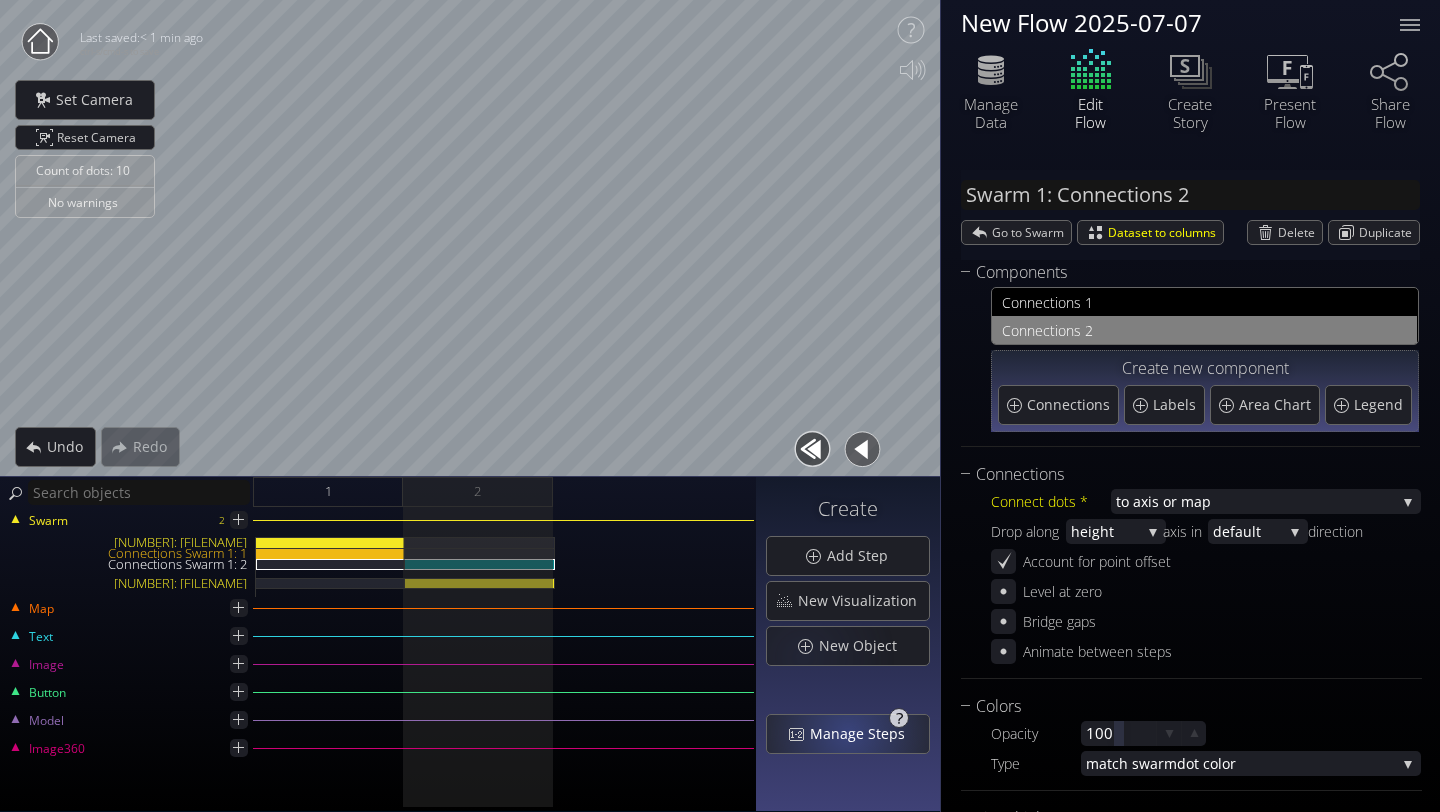 click on "Manage Steps" at bounding box center (863, 734) 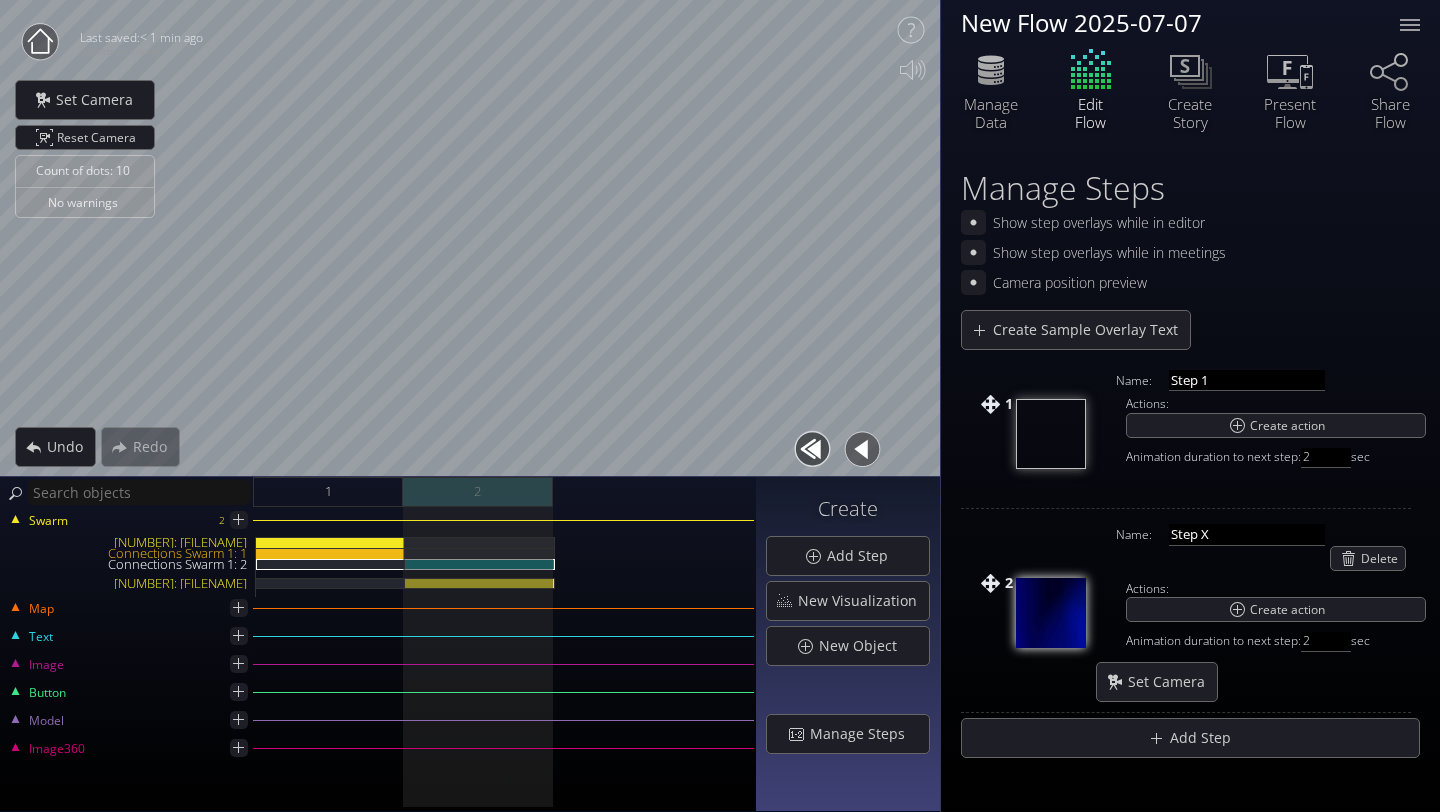 click on "2" at bounding box center (478, 492) 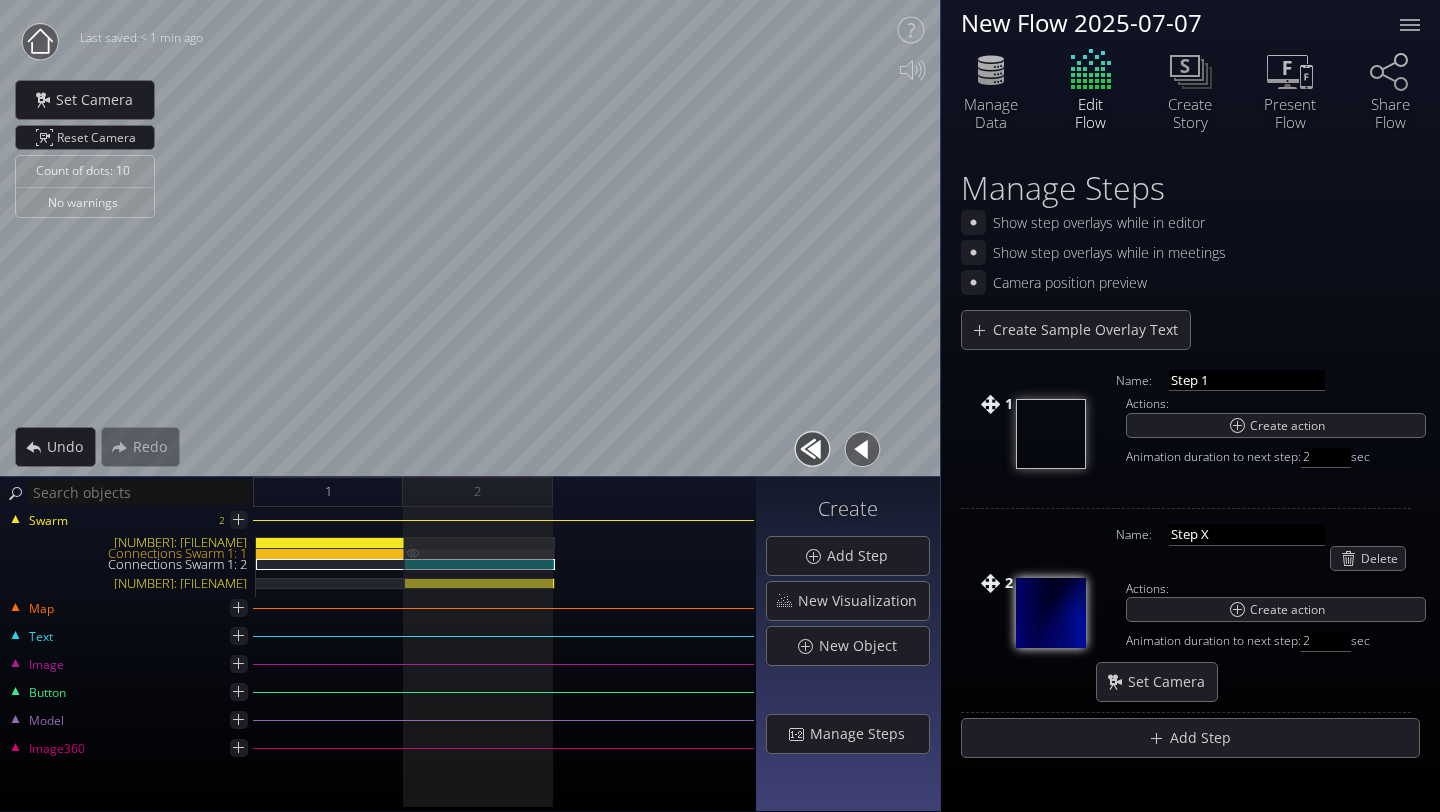 click on "Connections Swarm 1:  1" at bounding box center [480, 553] 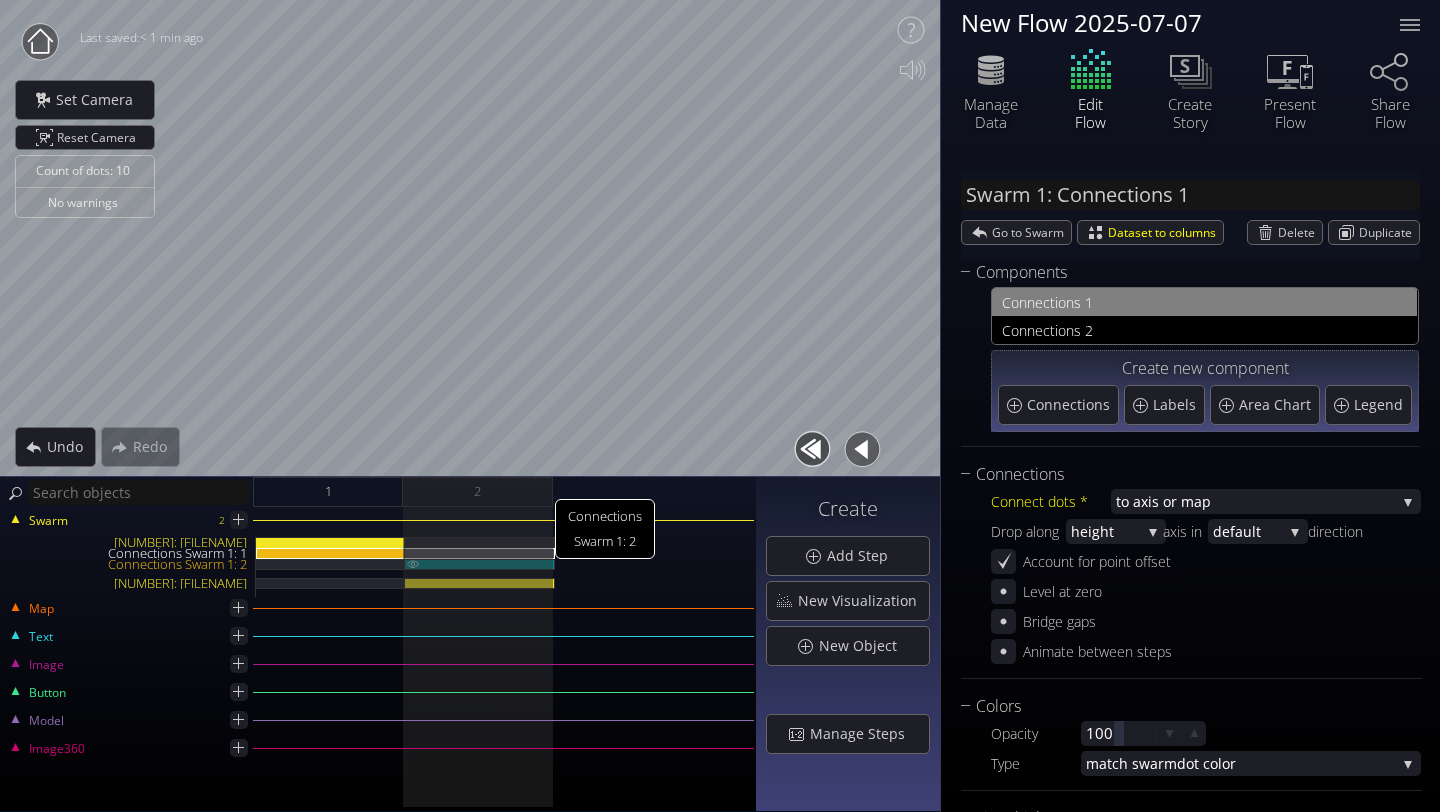 click on "Connections Swarm 1:  2" at bounding box center (480, 564) 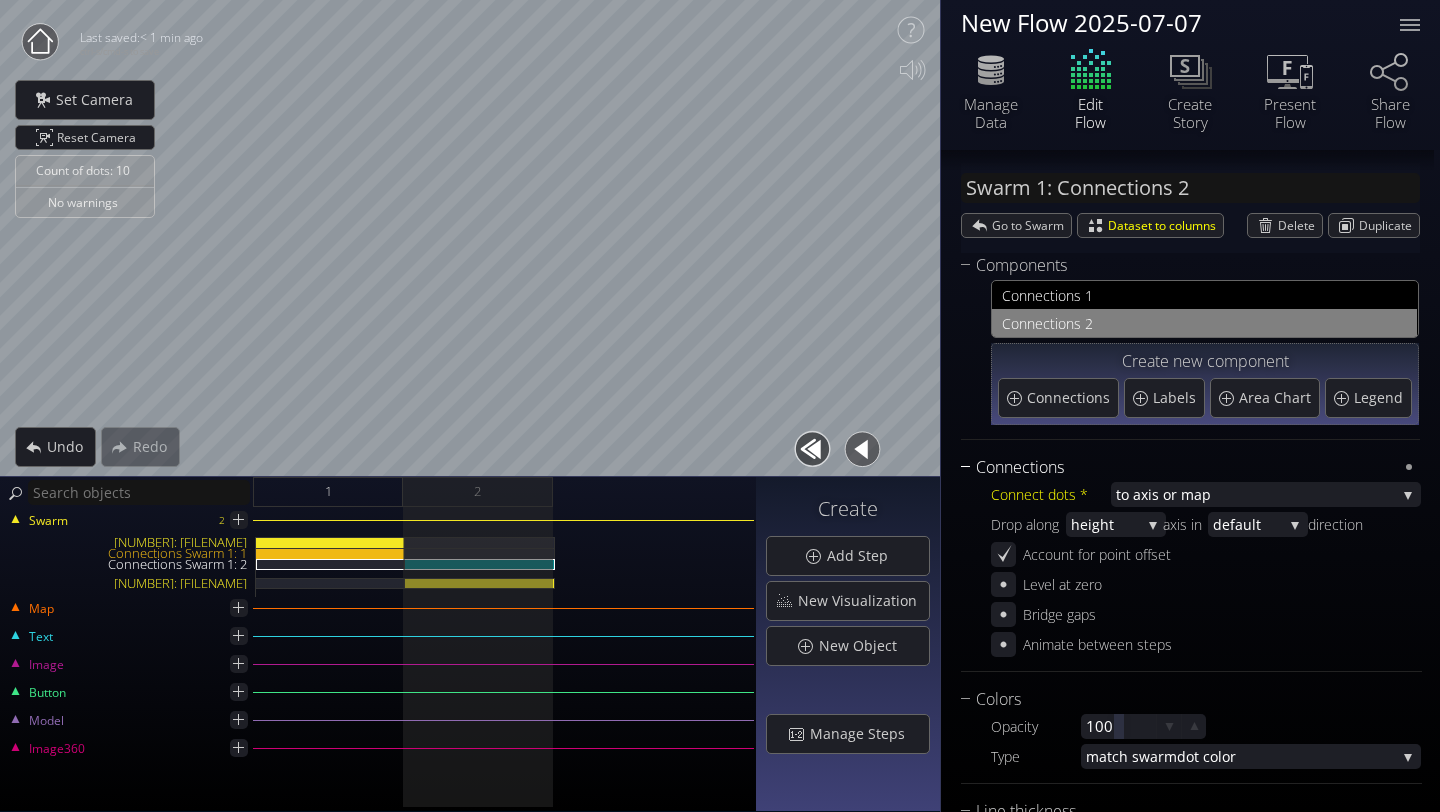 scroll, scrollTop: 0, scrollLeft: 0, axis: both 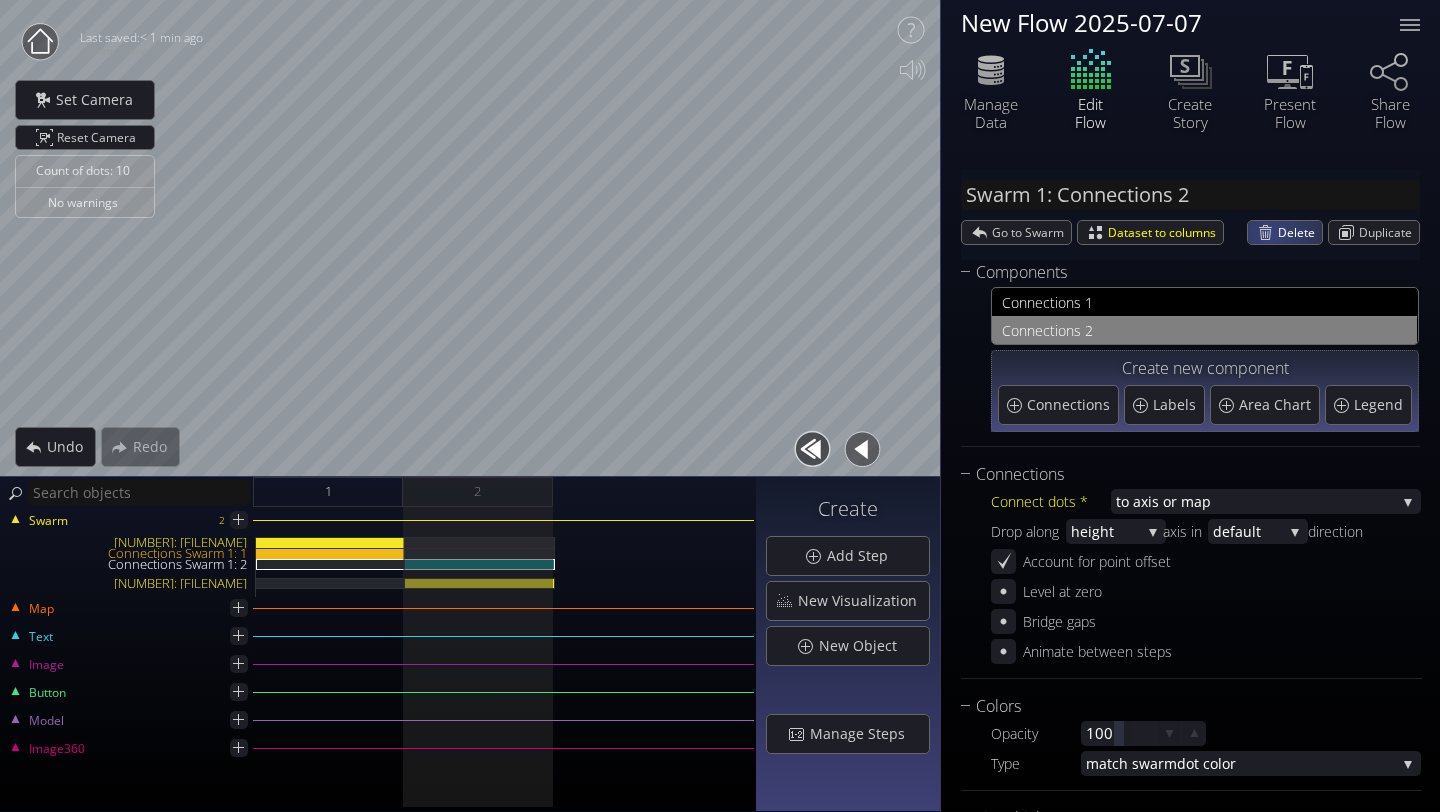 click on "Delete" at bounding box center [1285, 232] 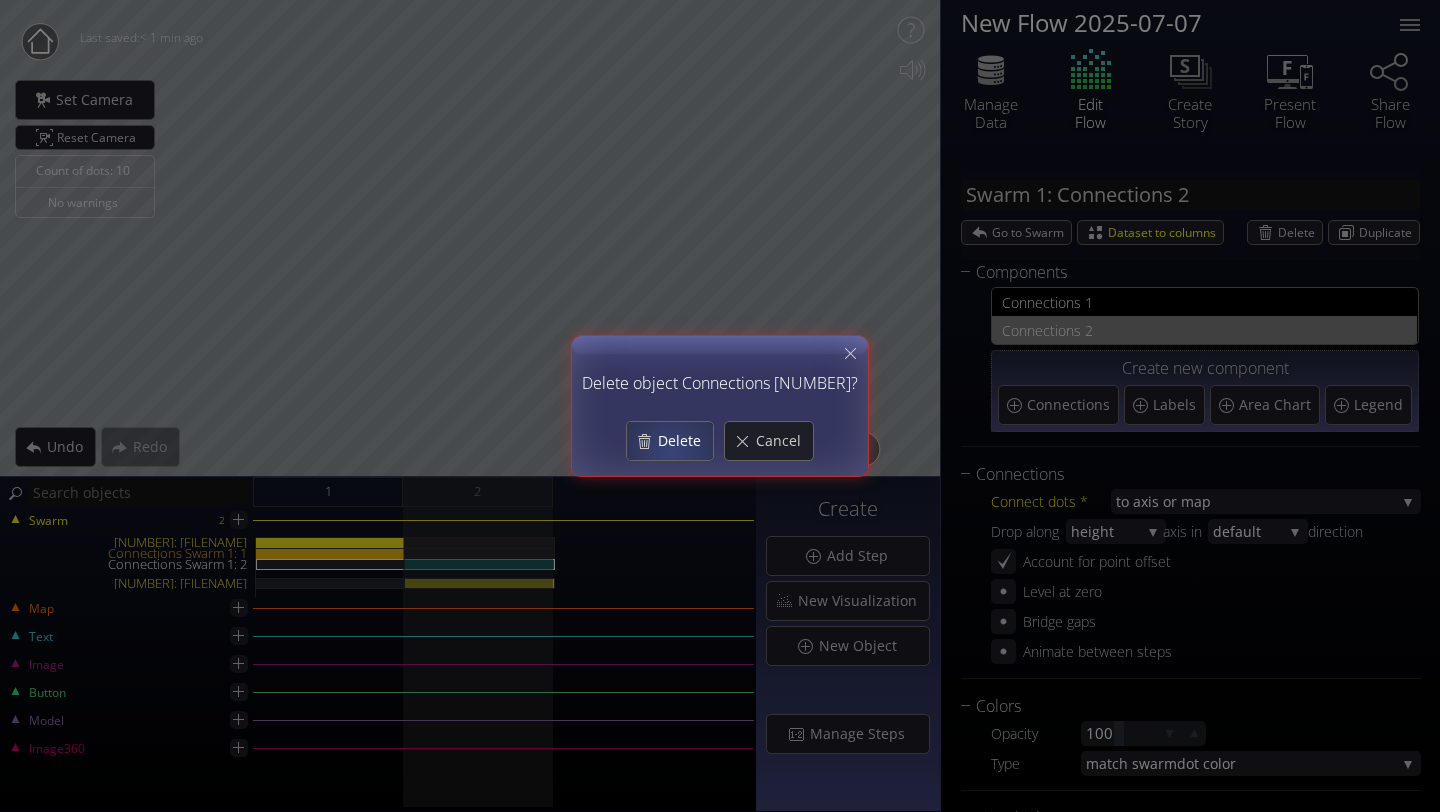 click on "Delete" at bounding box center [685, 441] 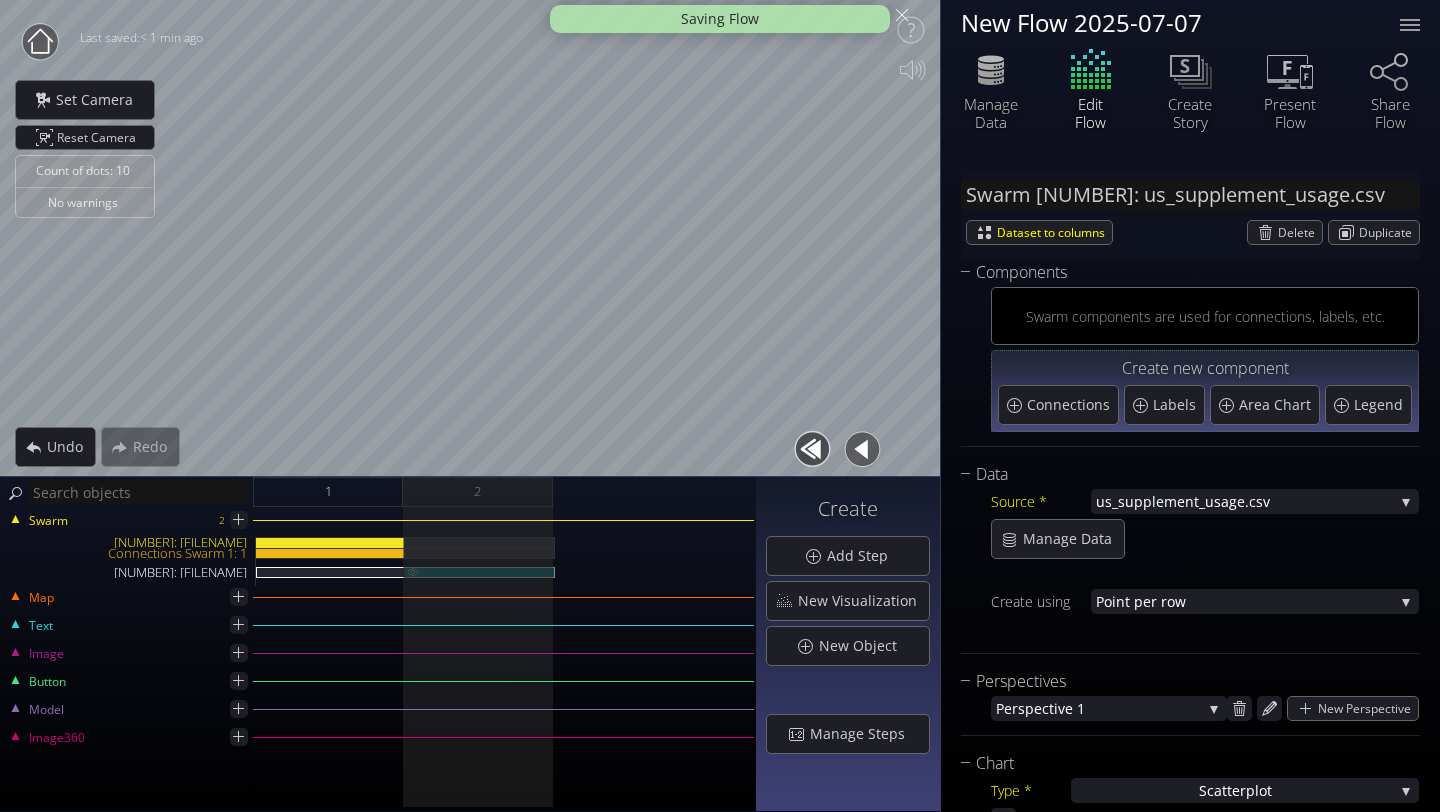 click on "[NUMBER]: [FILENAME]" at bounding box center [480, 572] 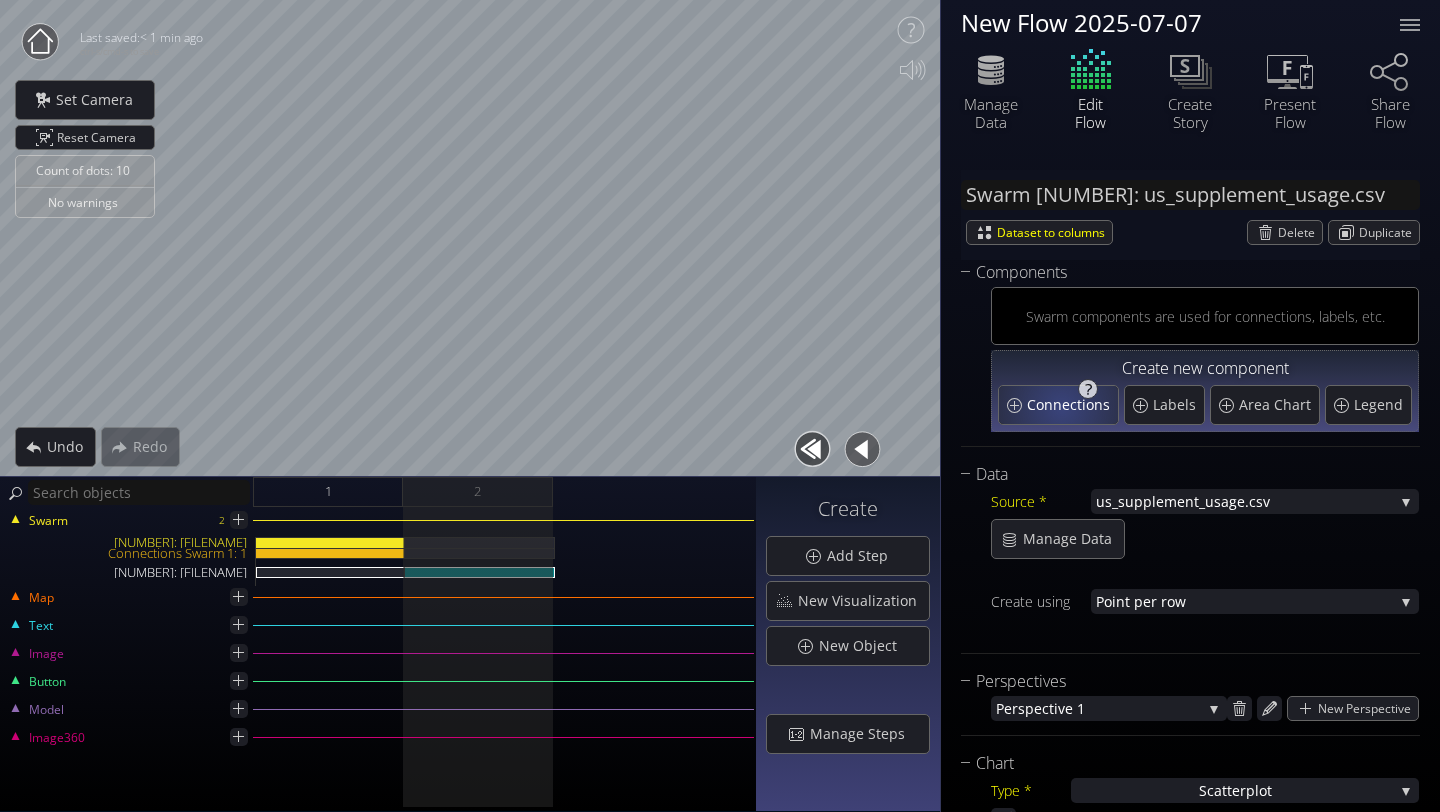 click on "Connections" at bounding box center (1071, 405) 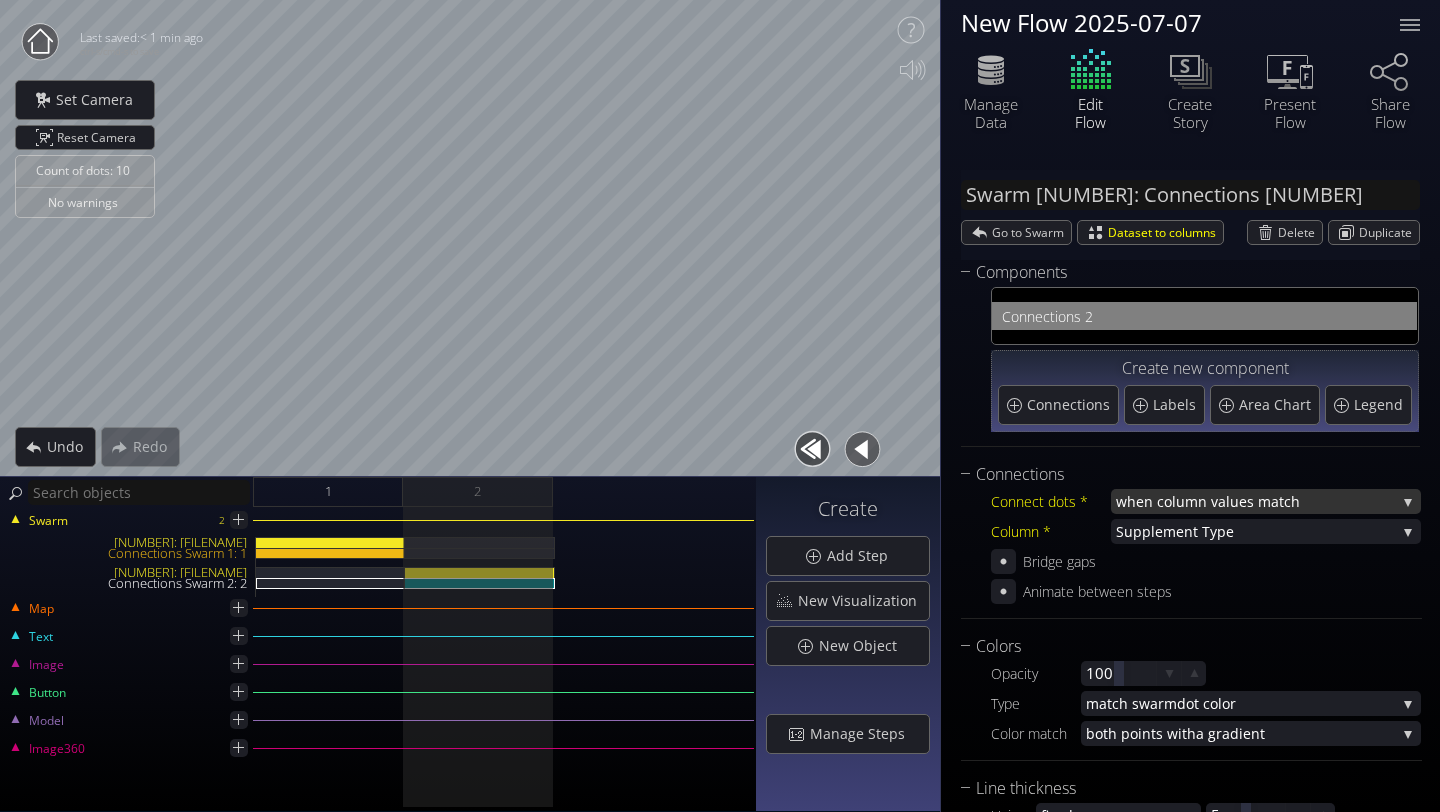 click on "when column va" at bounding box center (1171, 501) 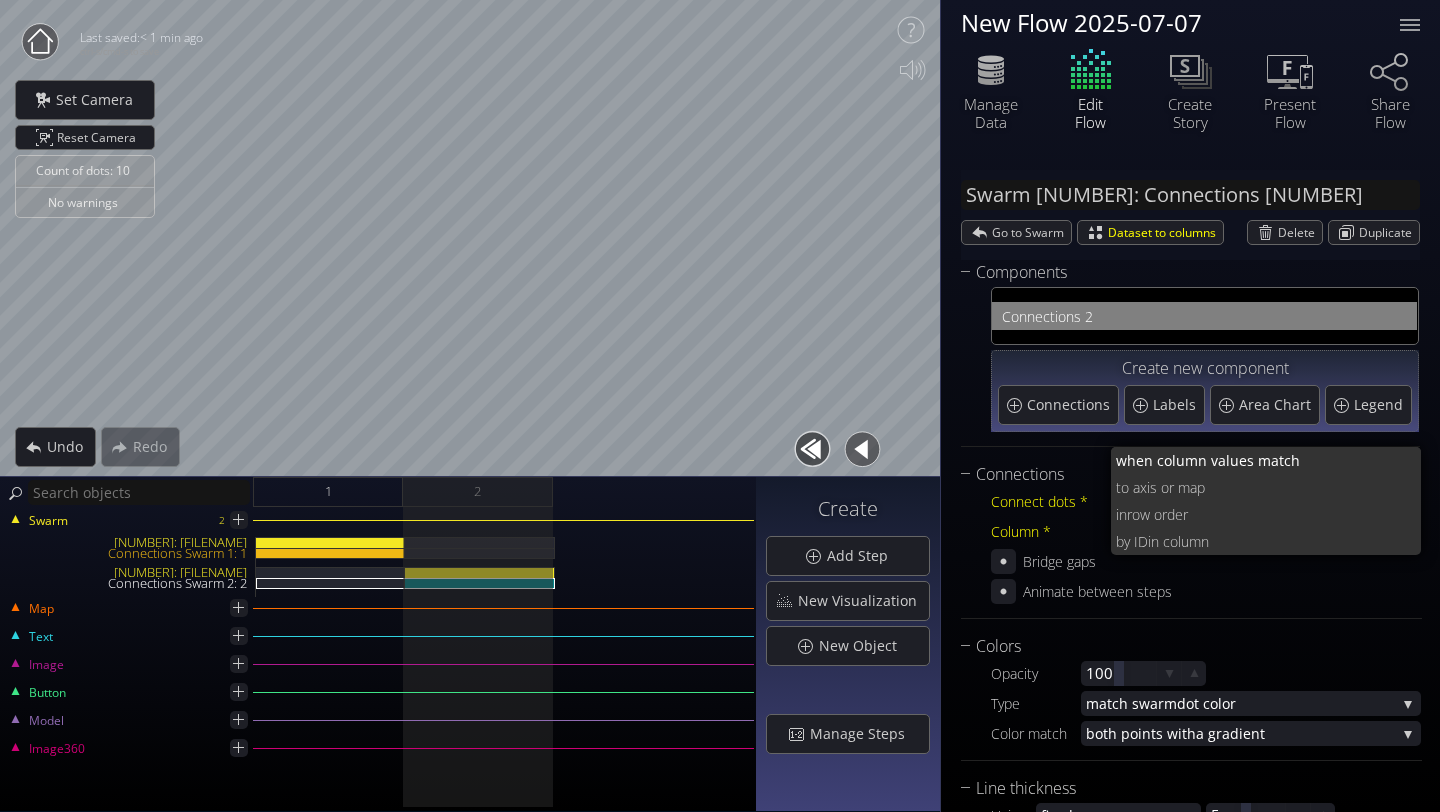 click on "xis or map" at bounding box center (1316, 460) 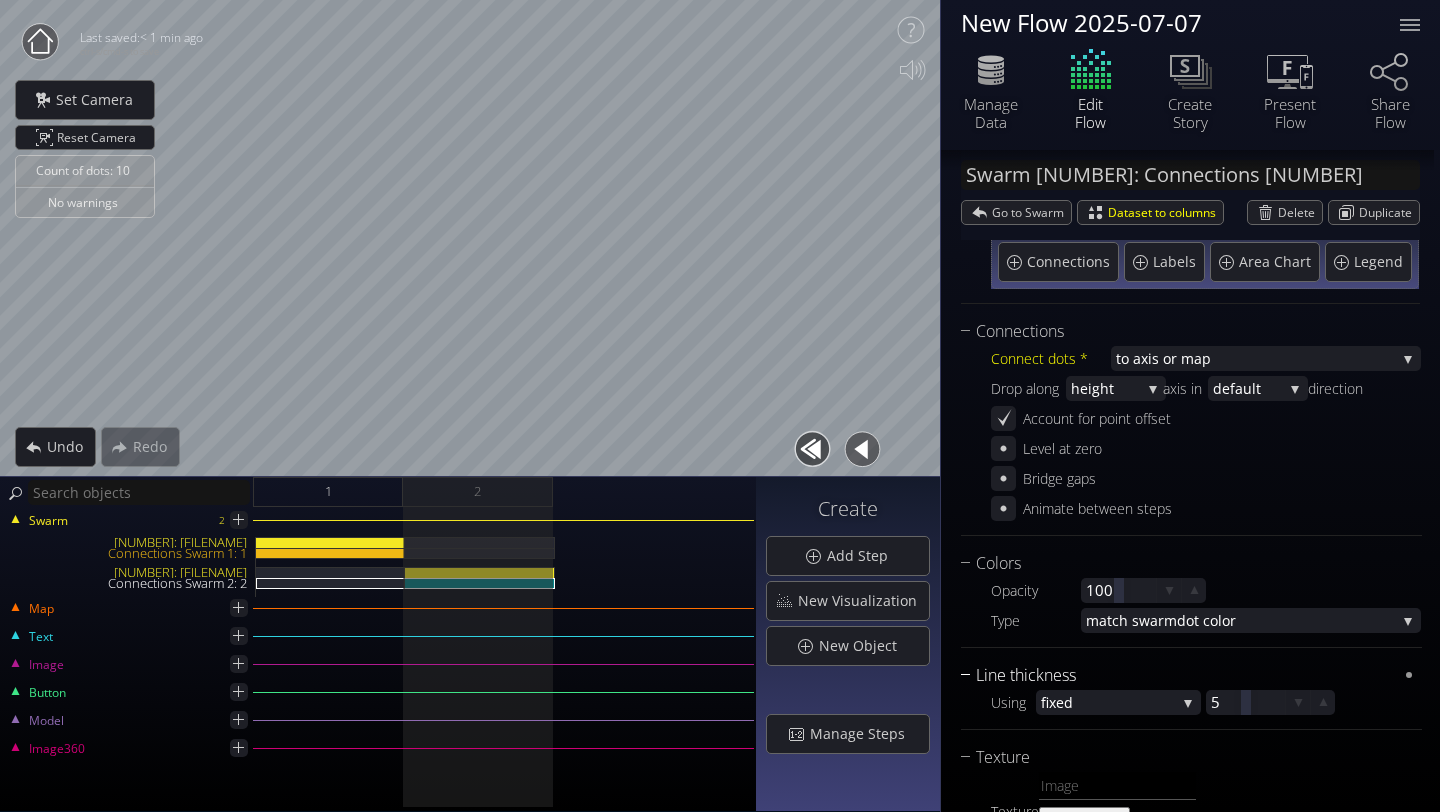 scroll, scrollTop: 231, scrollLeft: 0, axis: vertical 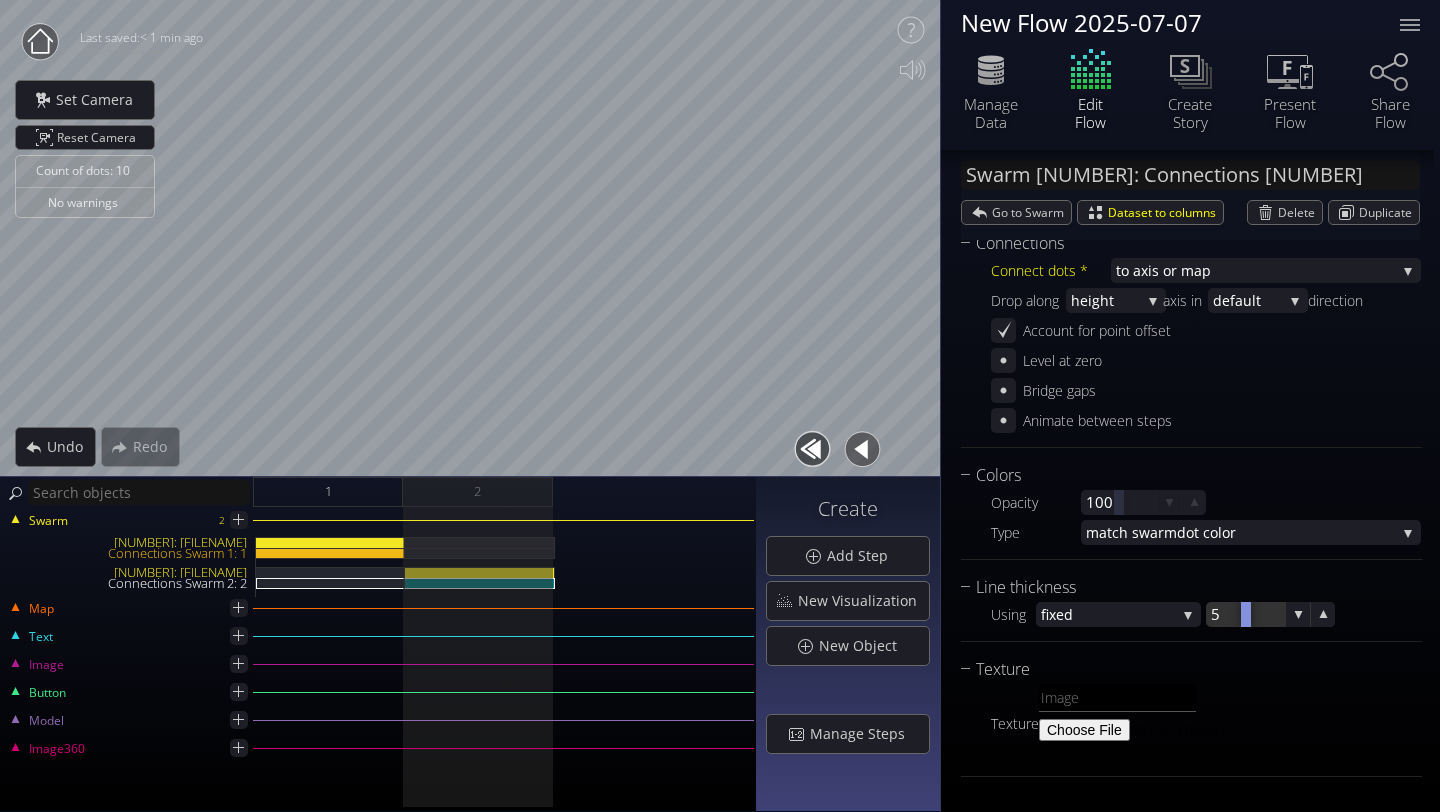 click at bounding box center [1245, 614] 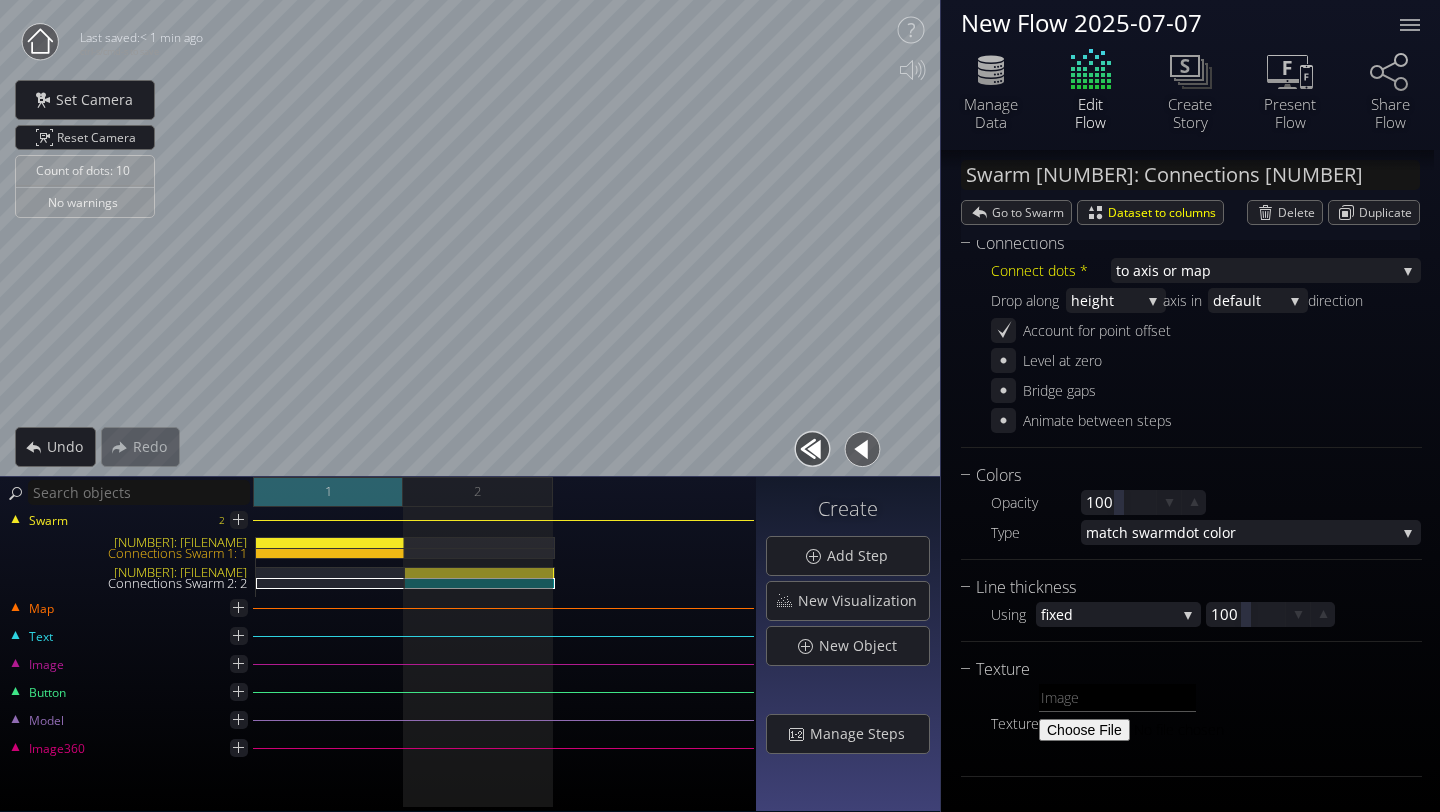 click on "1" at bounding box center (328, 492) 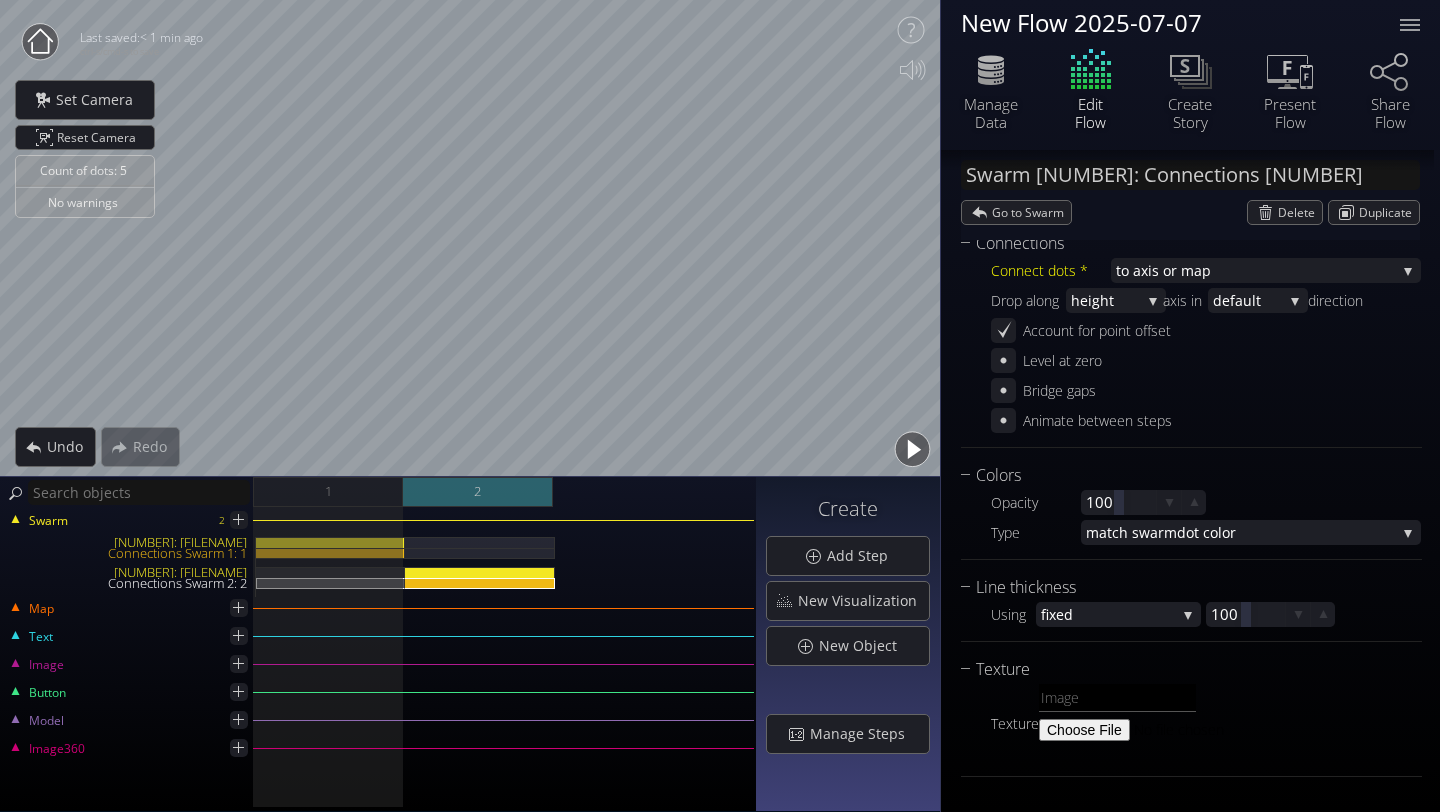 click on "2" at bounding box center (478, 492) 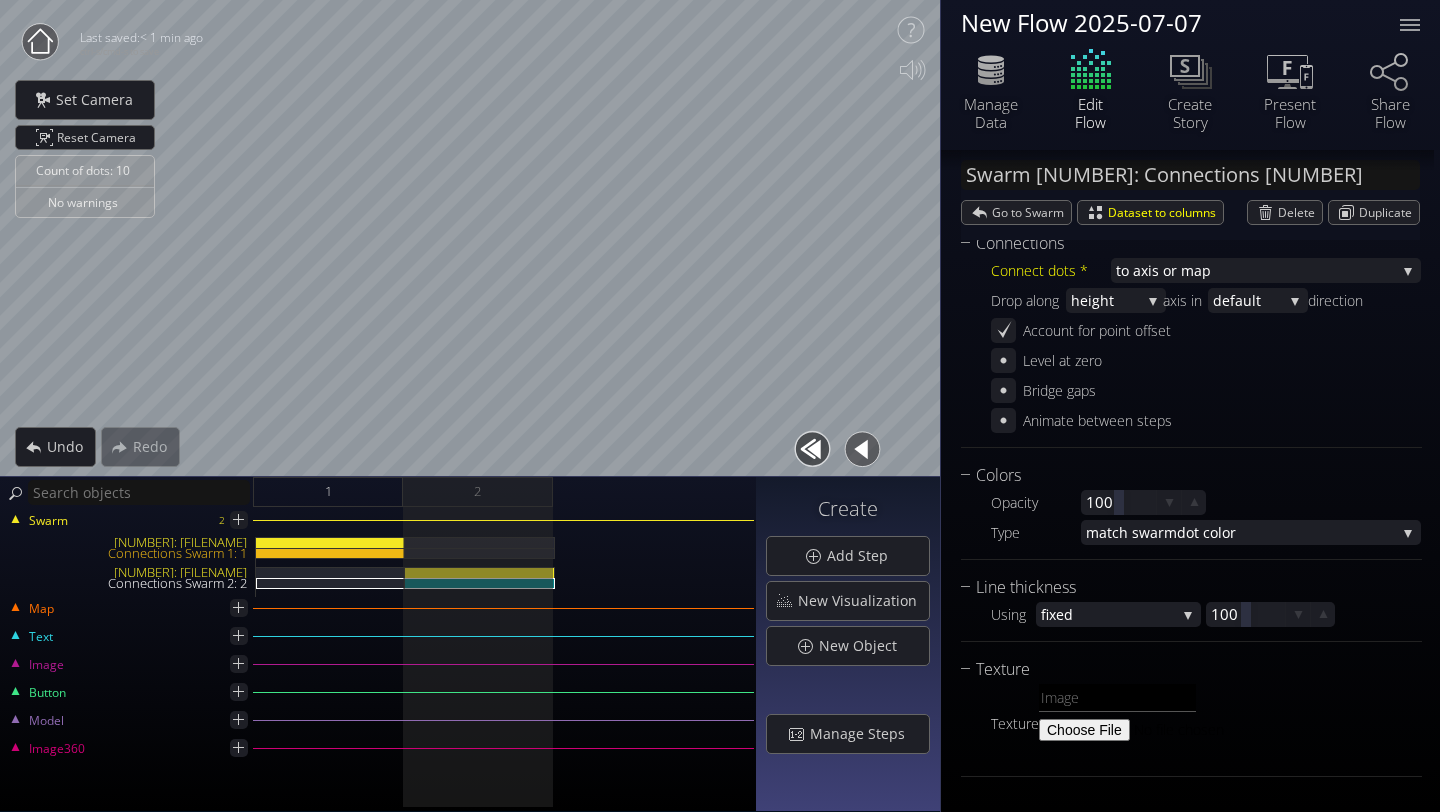 click at bounding box center (480, 567) 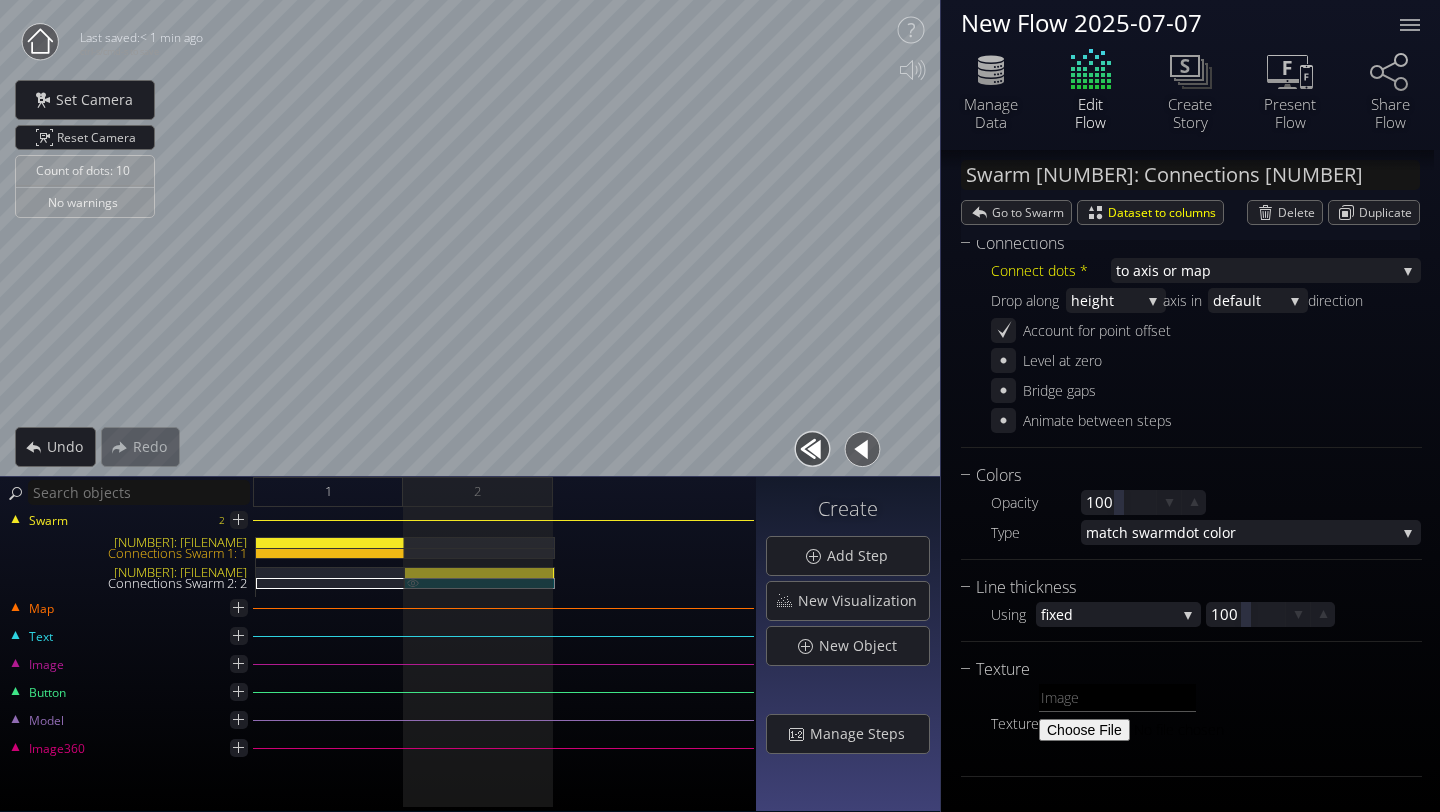 click on "Connections Swarm 2:  2" at bounding box center (480, 583) 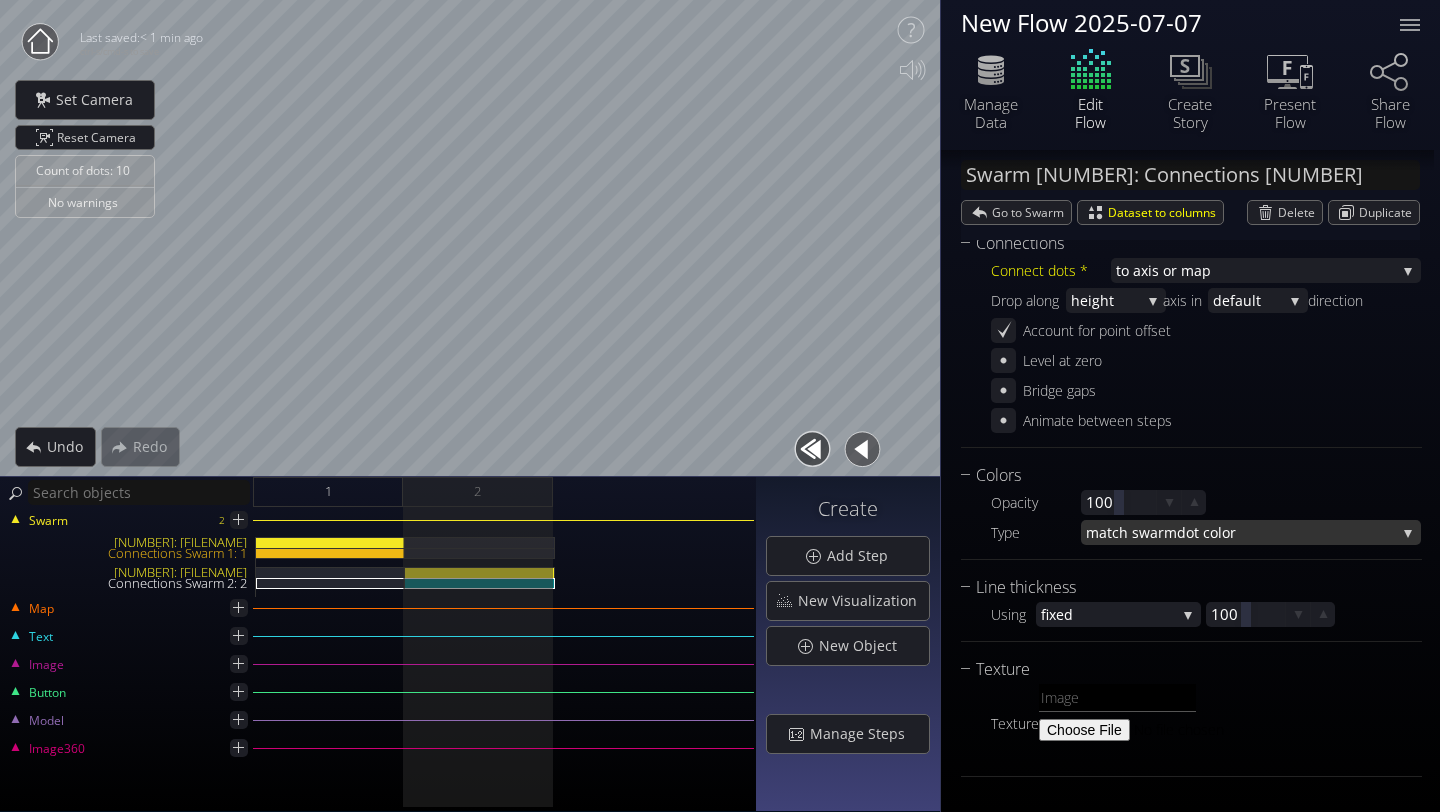 scroll, scrollTop: 0, scrollLeft: 0, axis: both 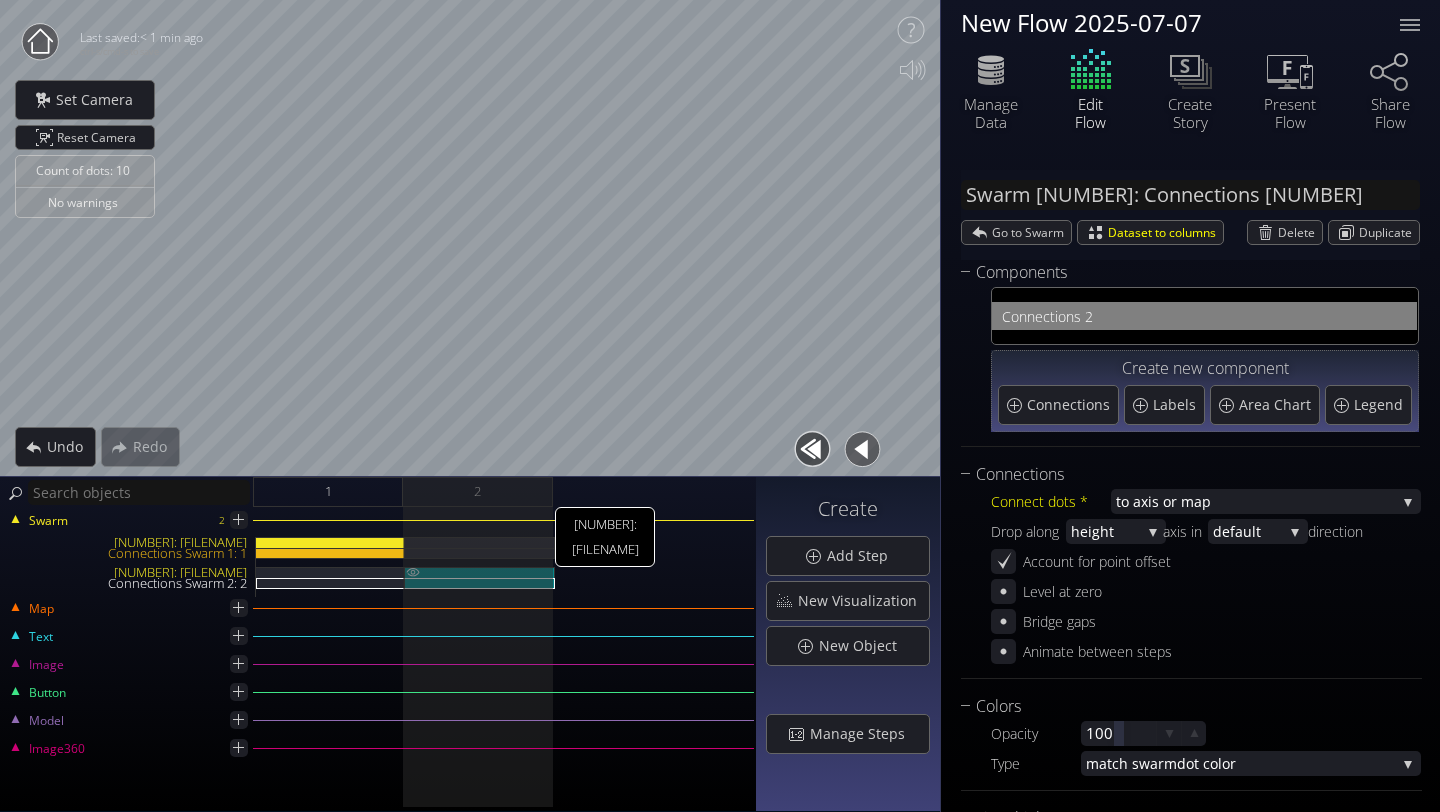 click on "[NUMBER]: [FILENAME]" at bounding box center (480, 572) 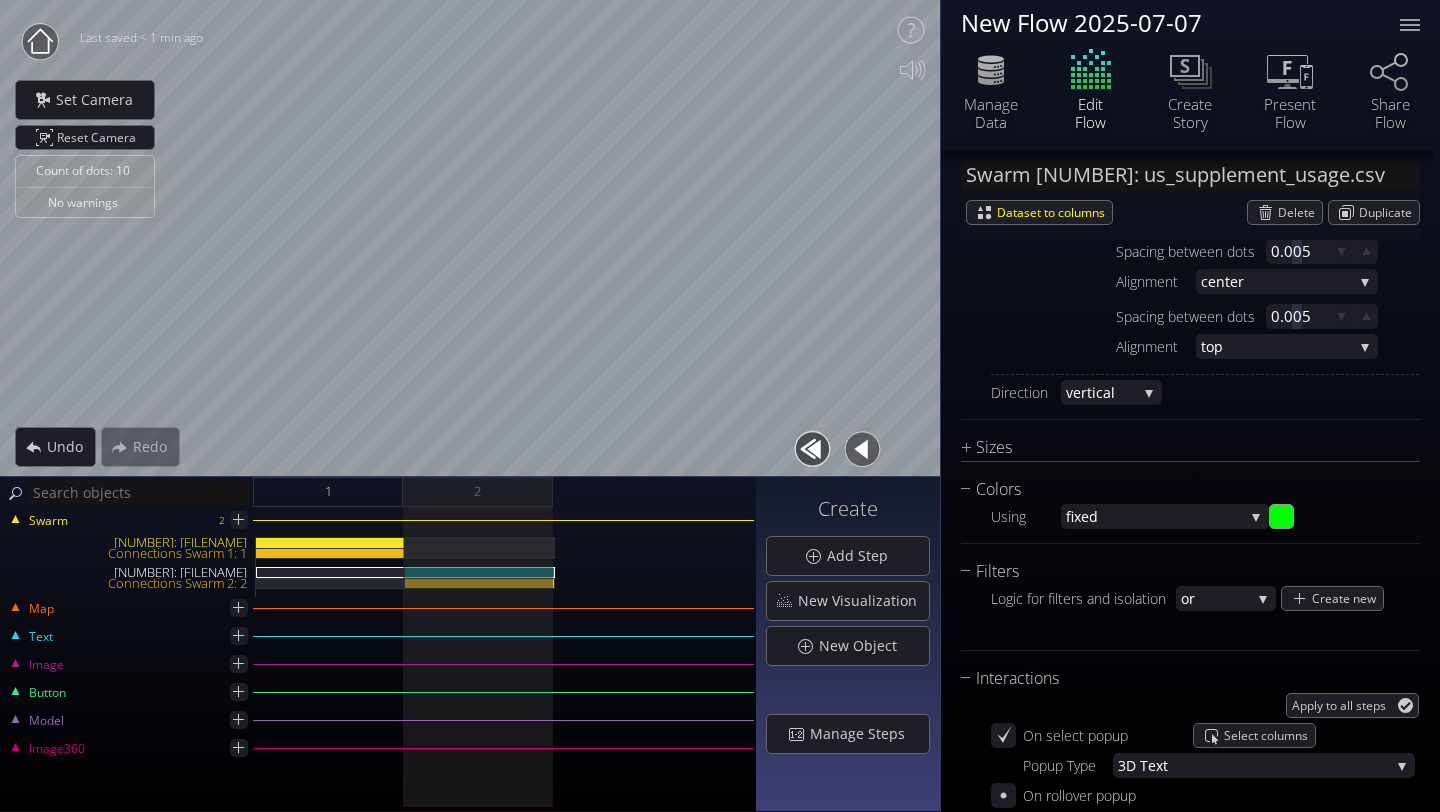 scroll, scrollTop: 1316, scrollLeft: 0, axis: vertical 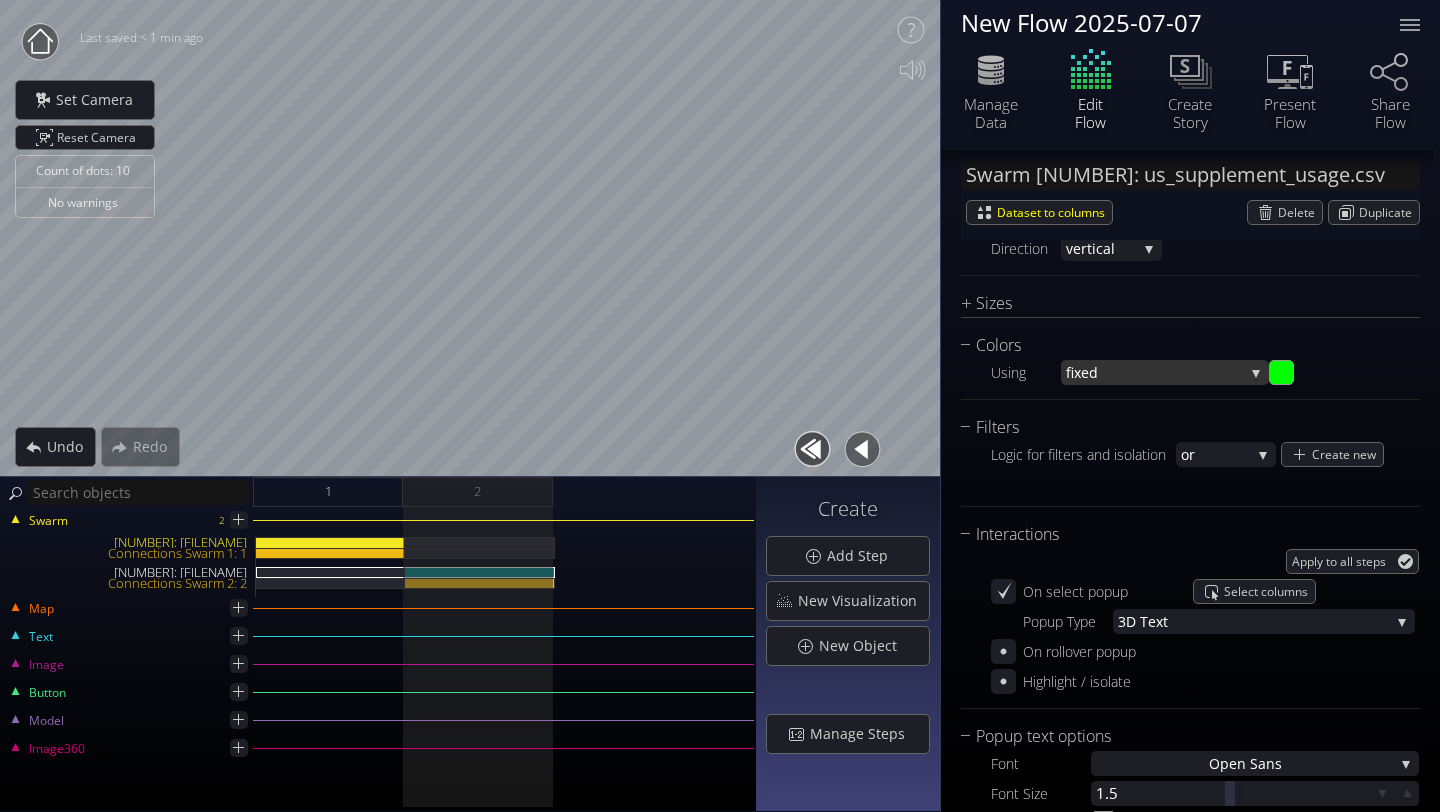 click on "fixed" at bounding box center [1155, 372] 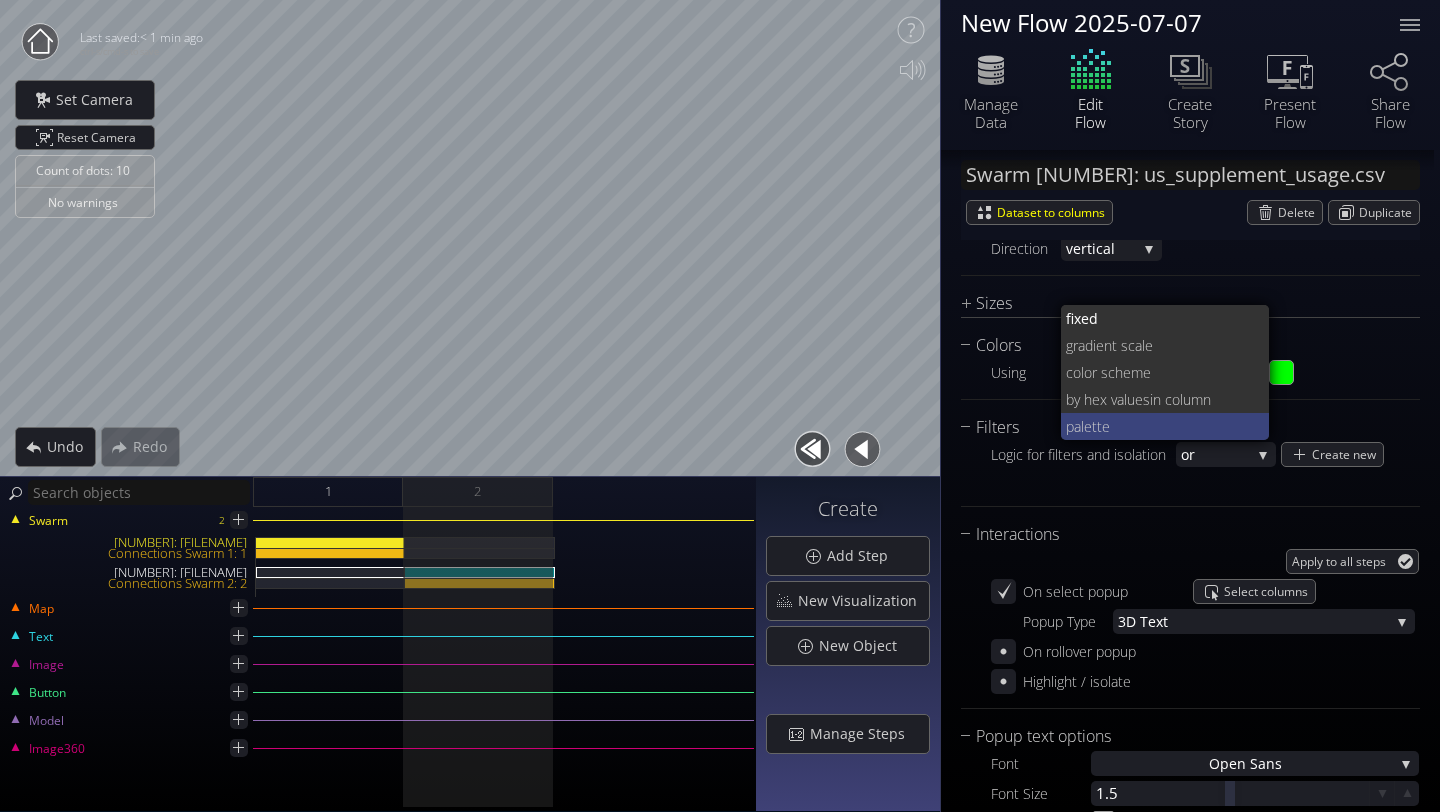 click on "tte" at bounding box center (1160, 318) 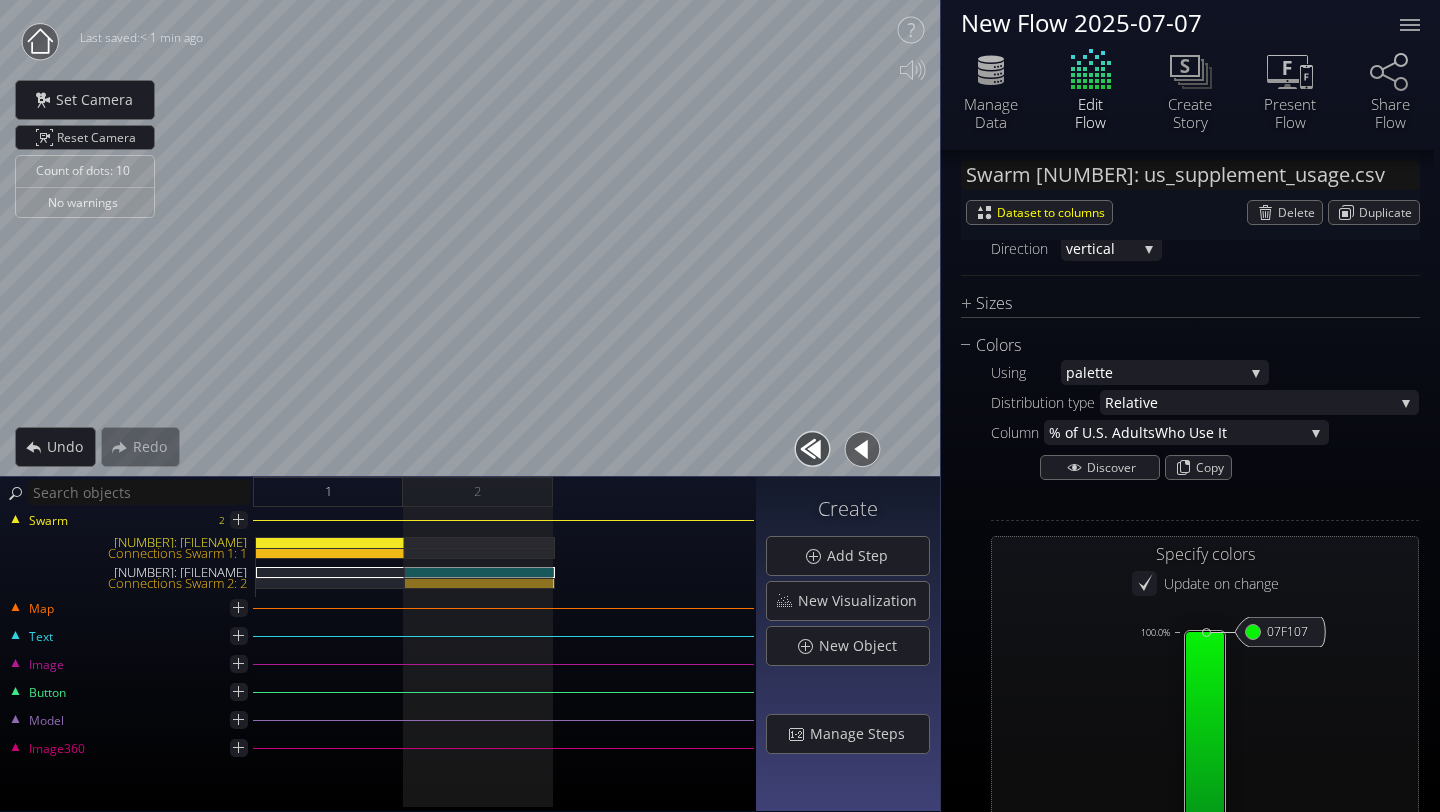 scroll, scrollTop: 1347, scrollLeft: 0, axis: vertical 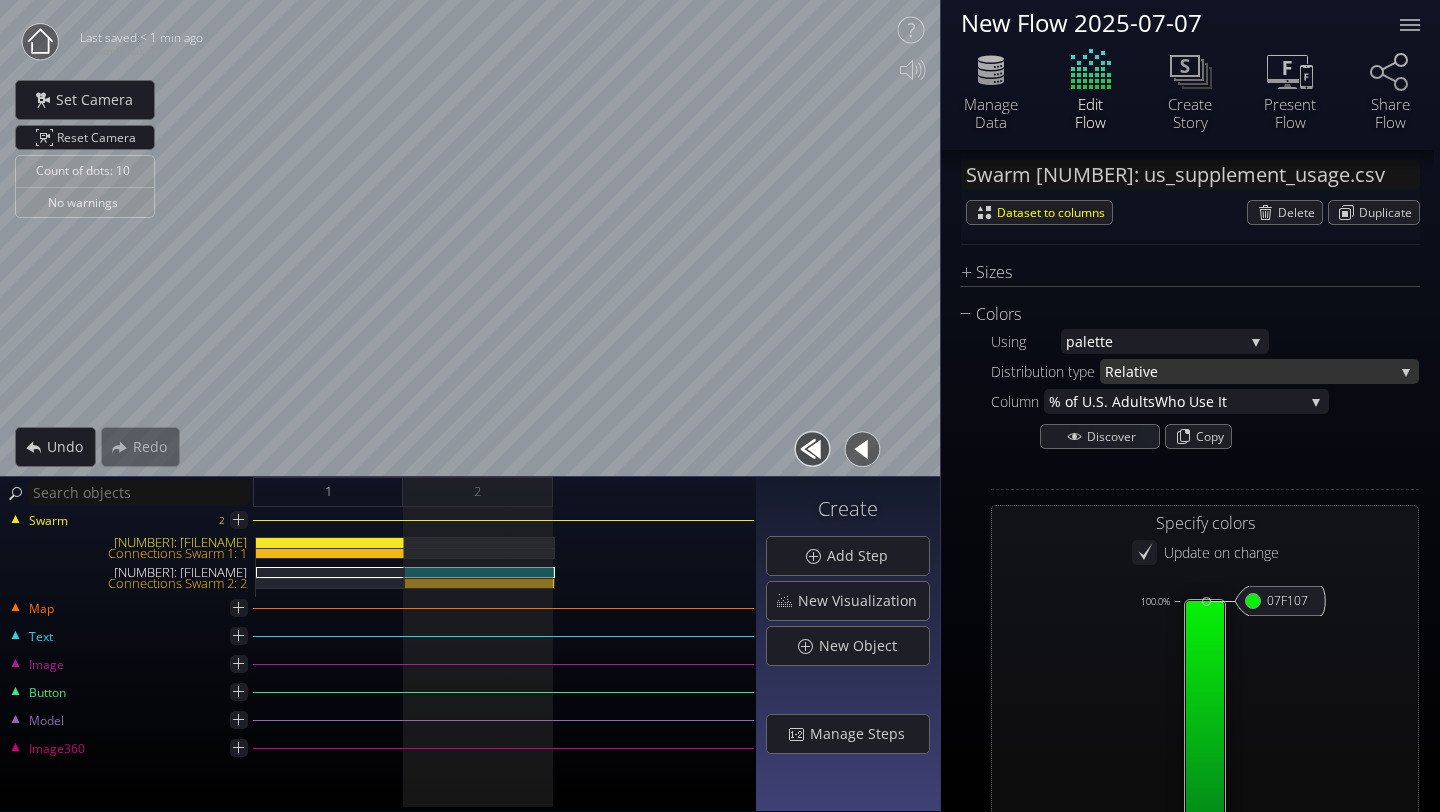 click on "ve" at bounding box center [1268, 371] 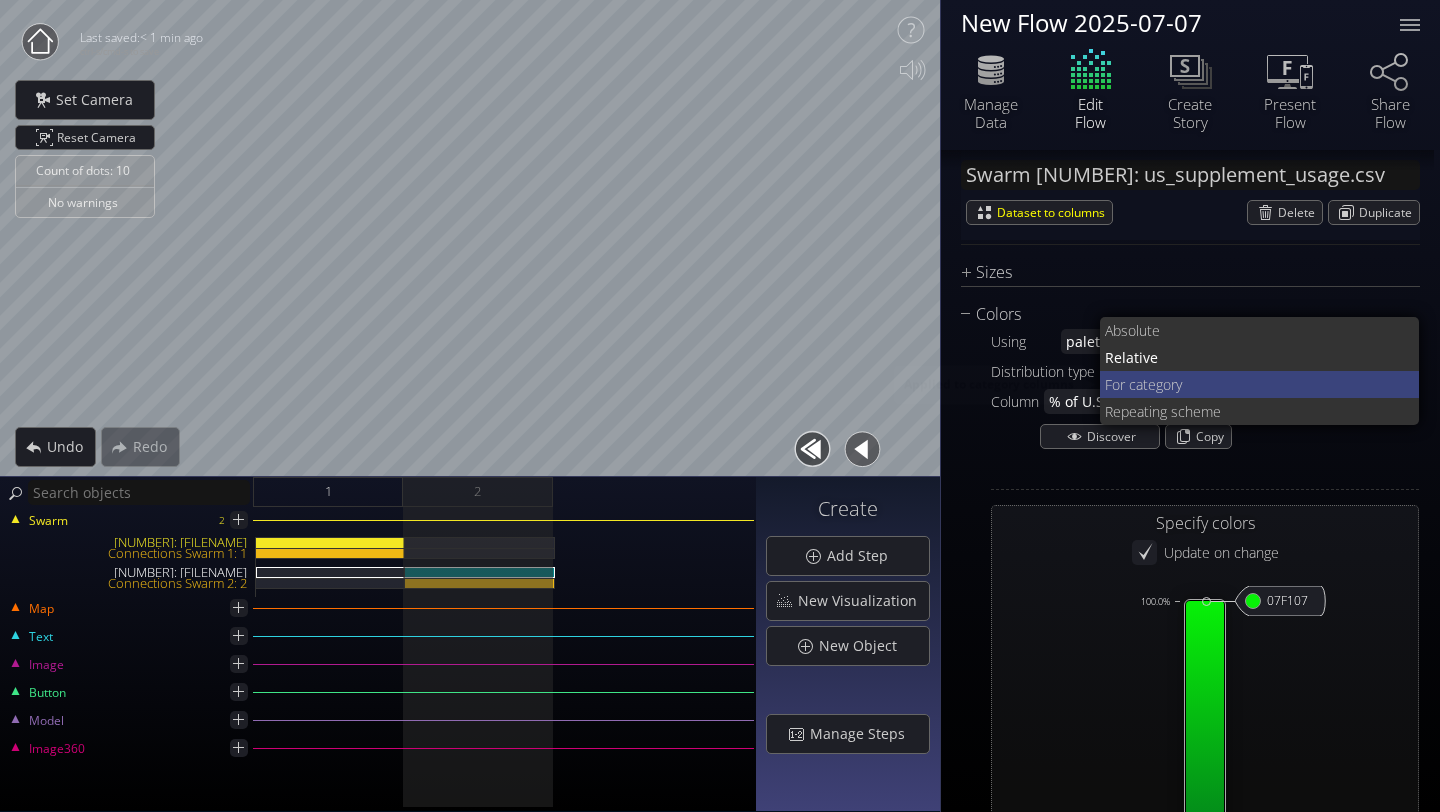 click on "r category" at bounding box center (1275, 330) 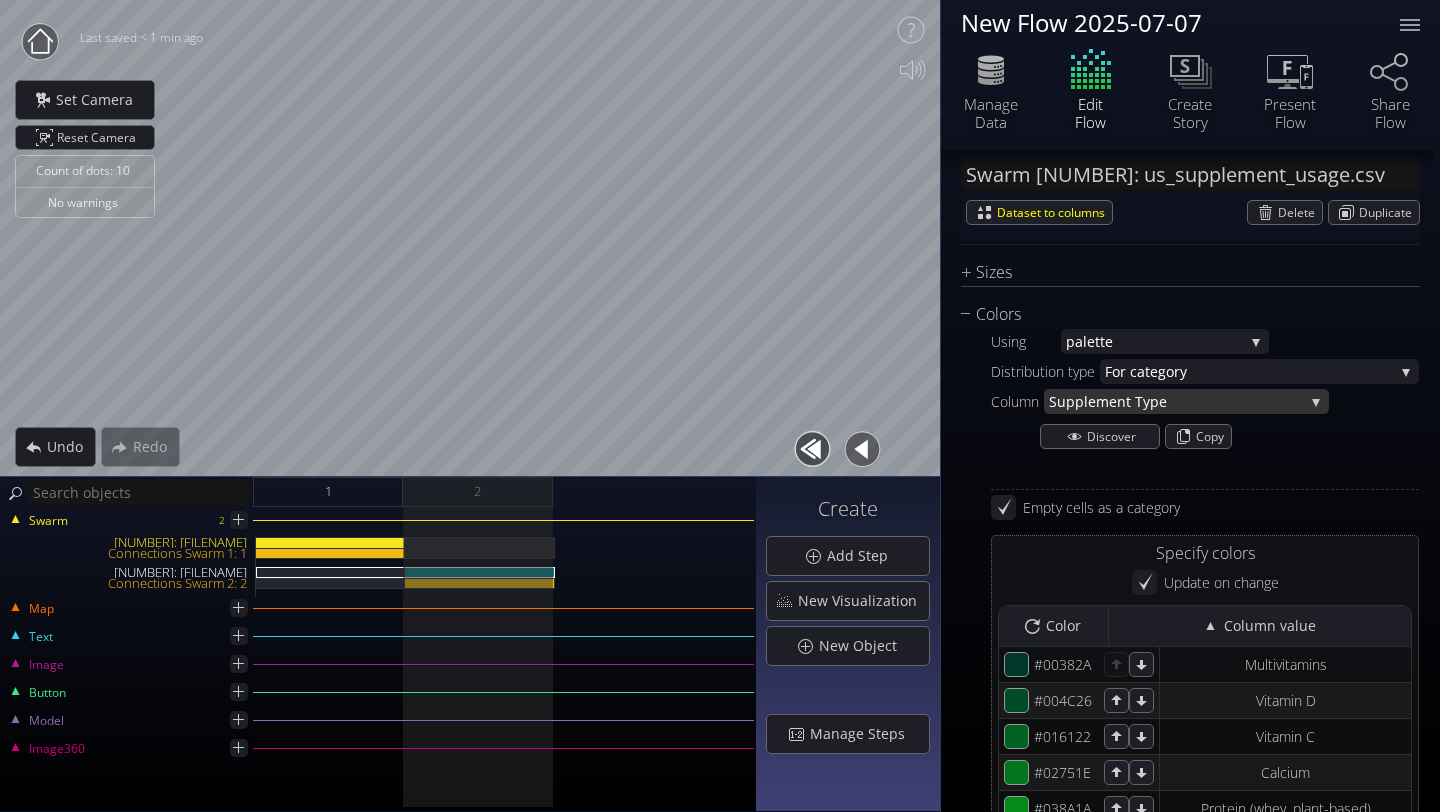 click on "ement Type" at bounding box center (1196, 401) 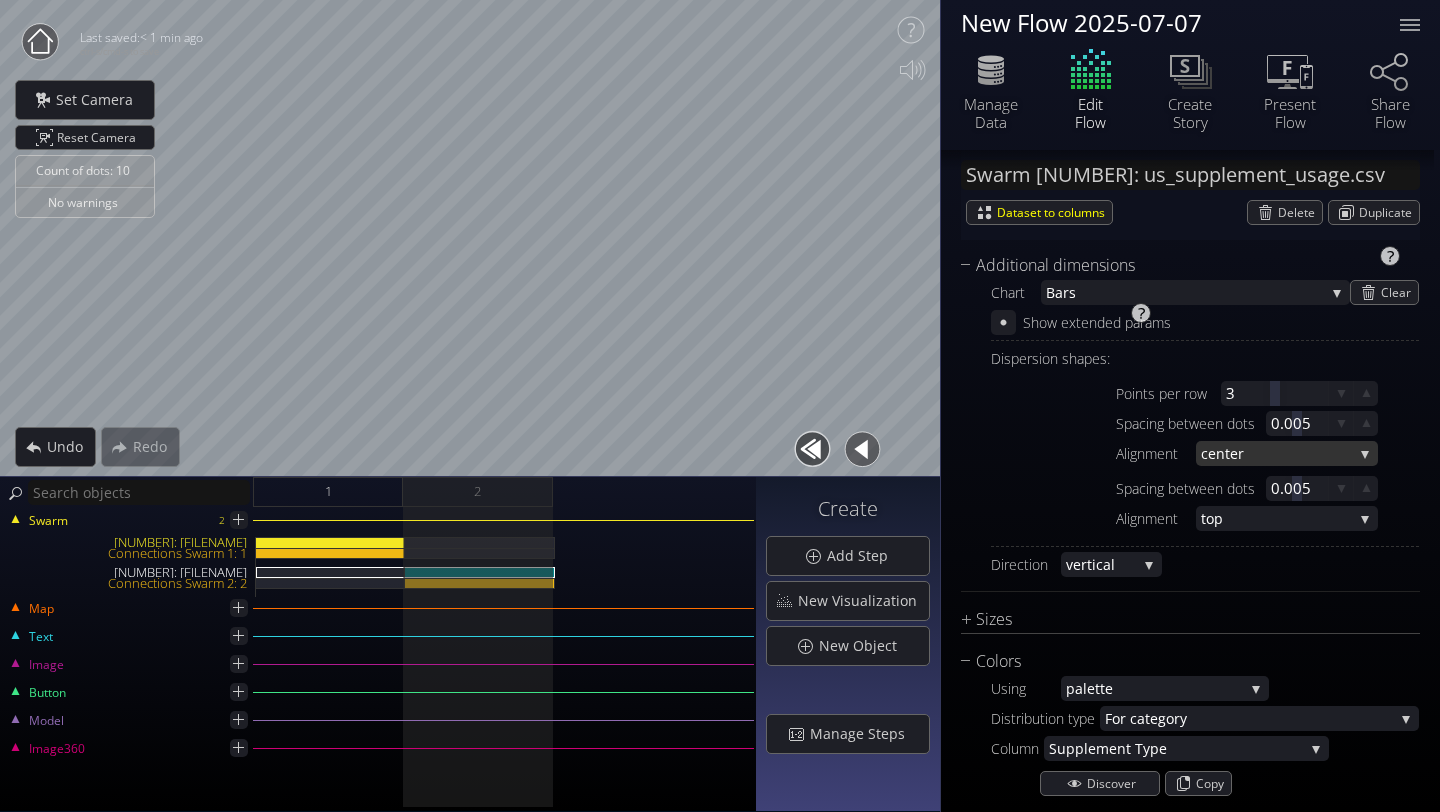scroll, scrollTop: 1181, scrollLeft: 0, axis: vertical 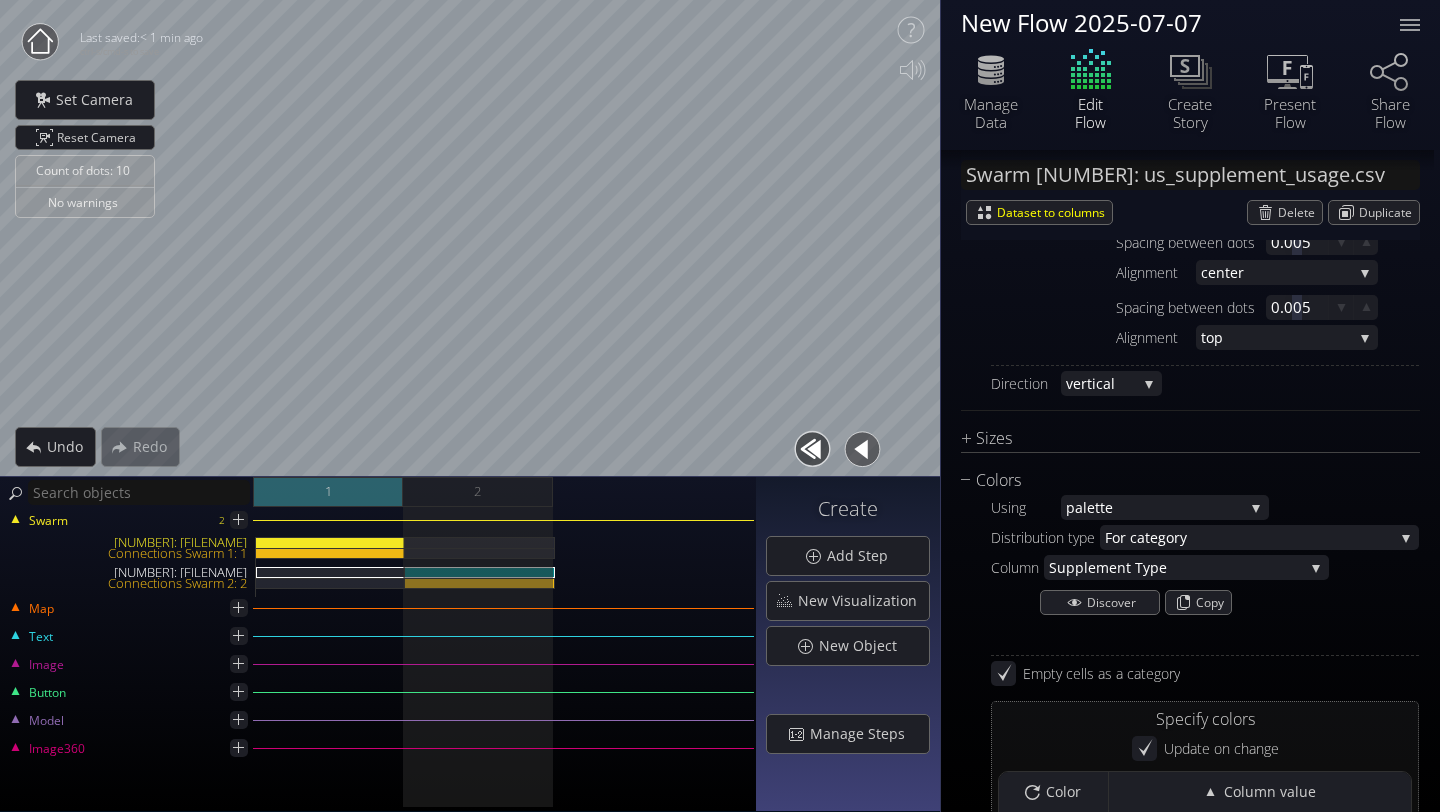 click on "1" at bounding box center [328, 492] 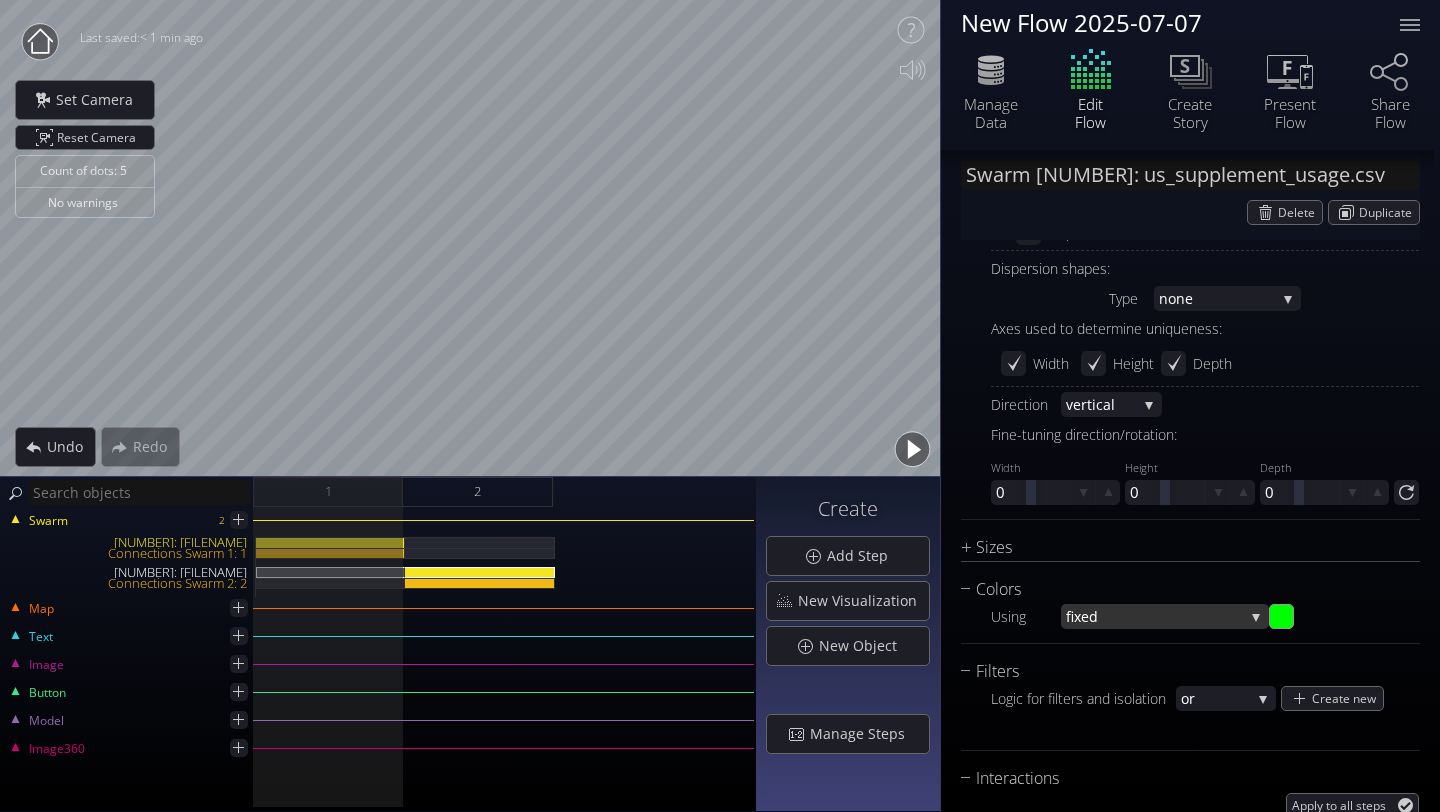 scroll, scrollTop: 1074, scrollLeft: 0, axis: vertical 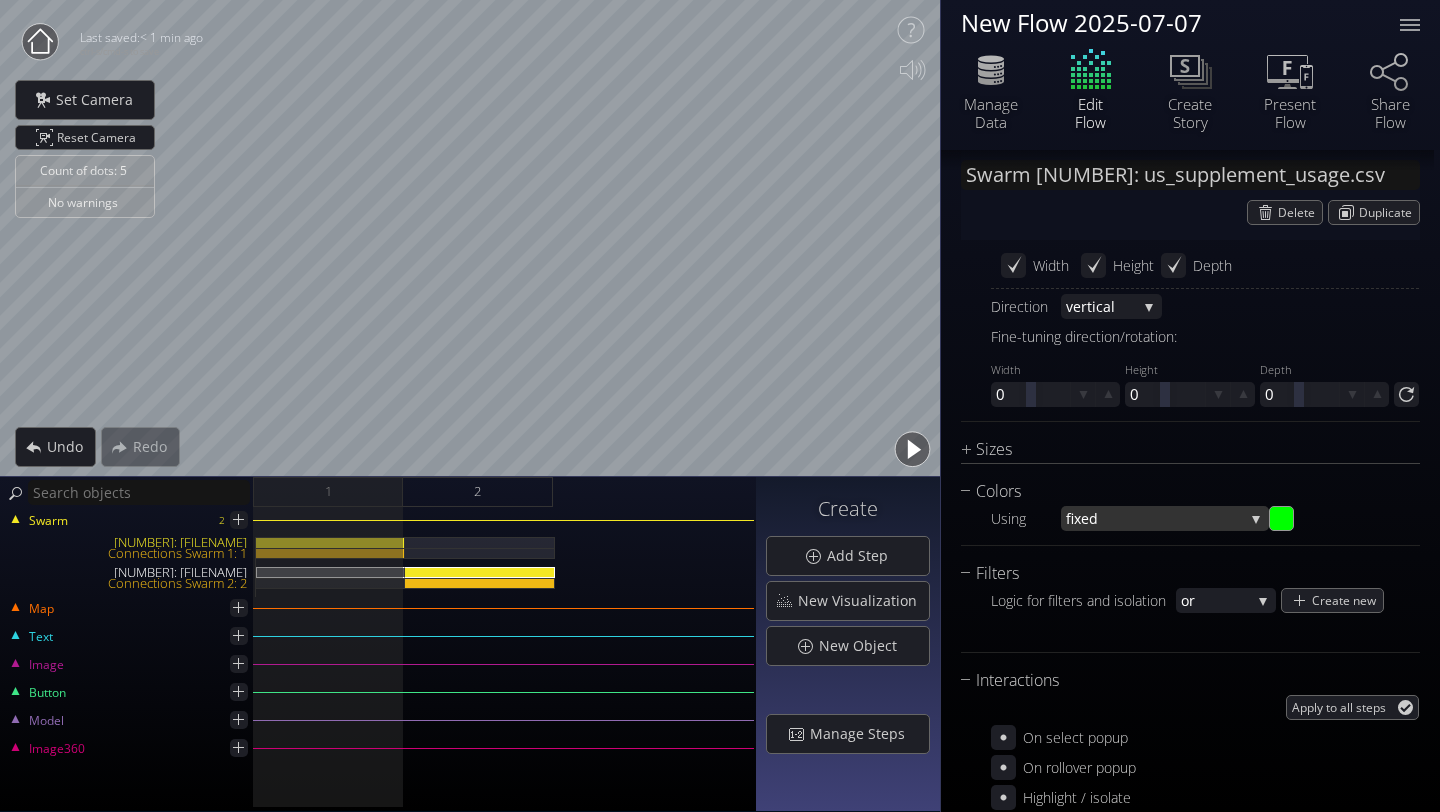 click on "fixed" at bounding box center [1155, 518] 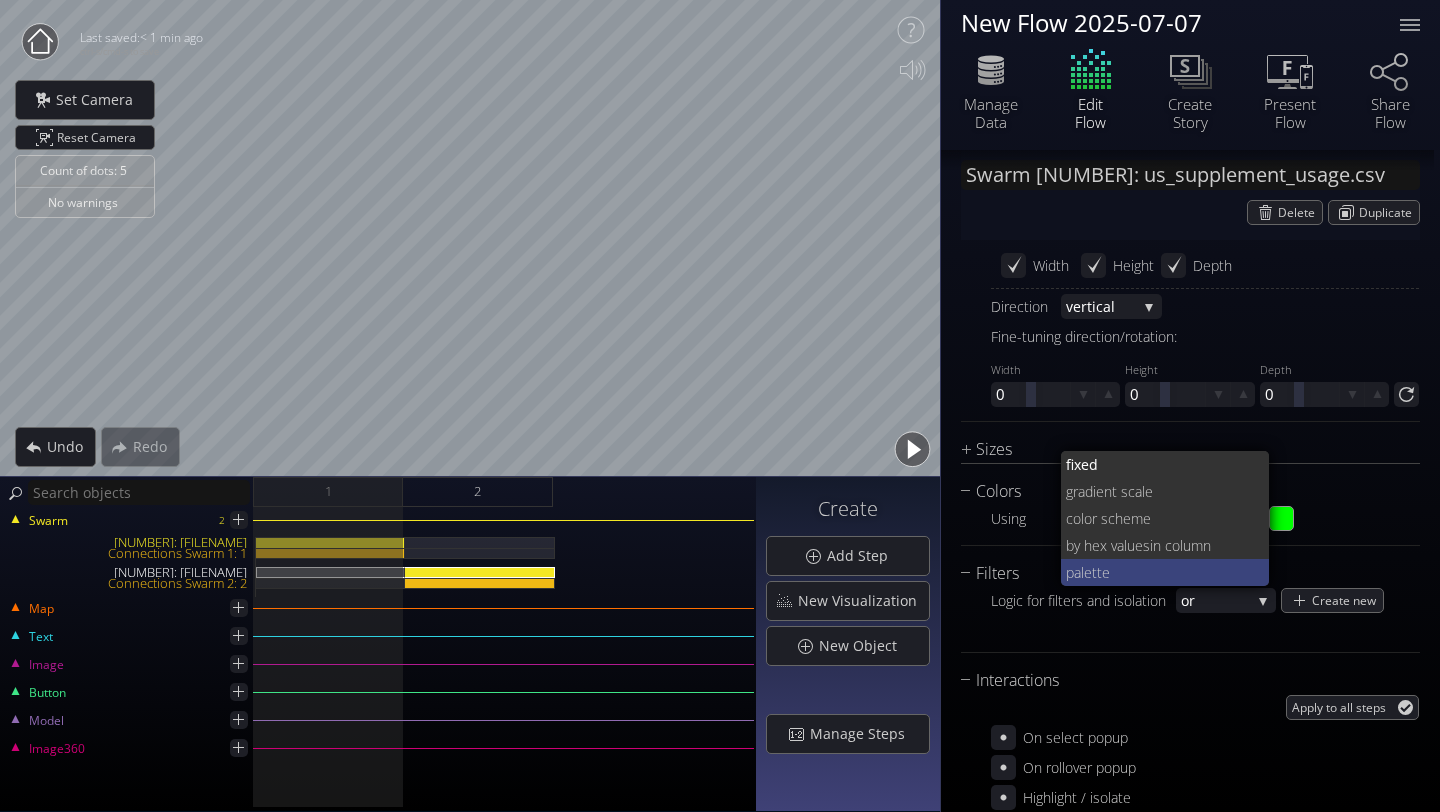 click on "tte" at bounding box center (1160, 464) 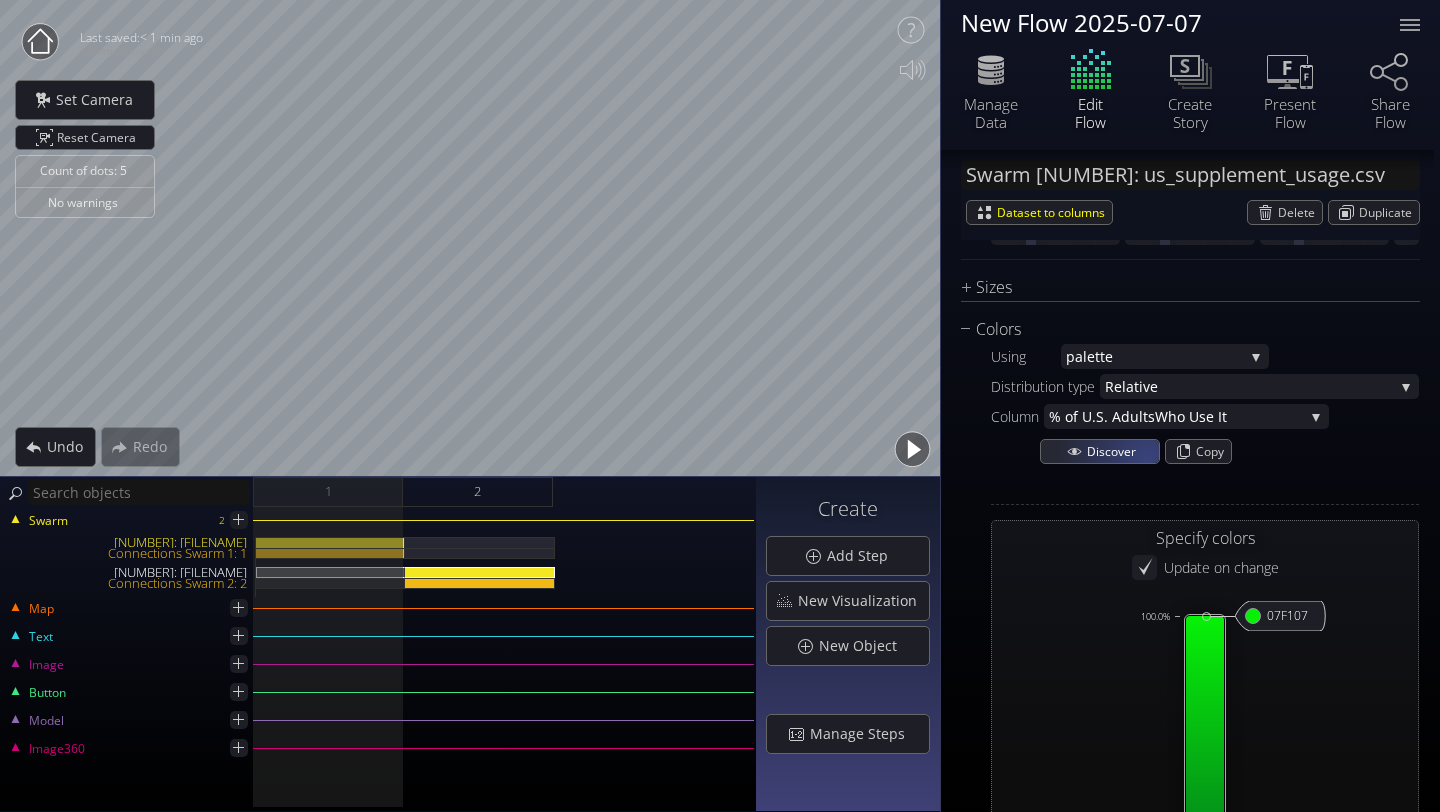 scroll, scrollTop: 1243, scrollLeft: 0, axis: vertical 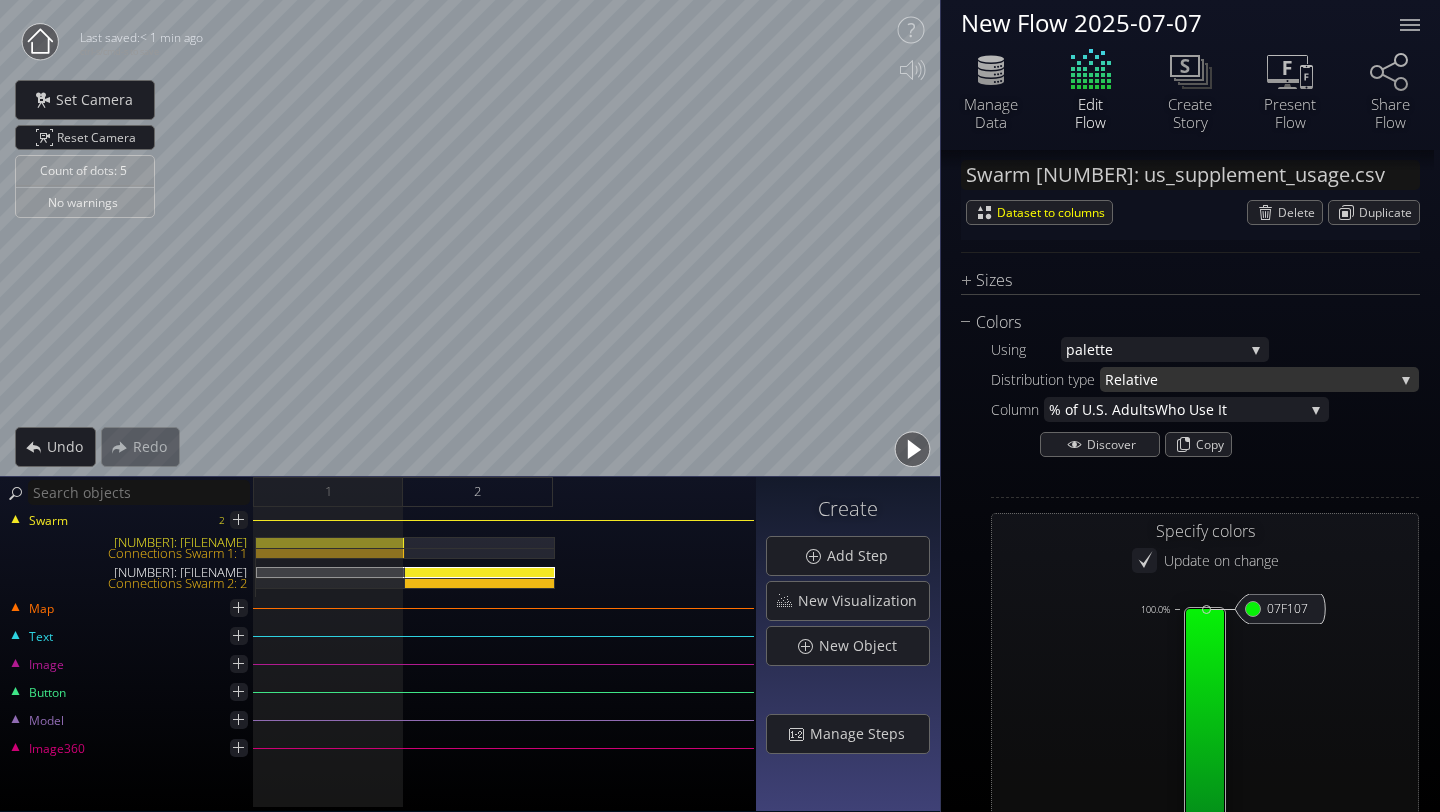 click on "ve" at bounding box center (1268, 379) 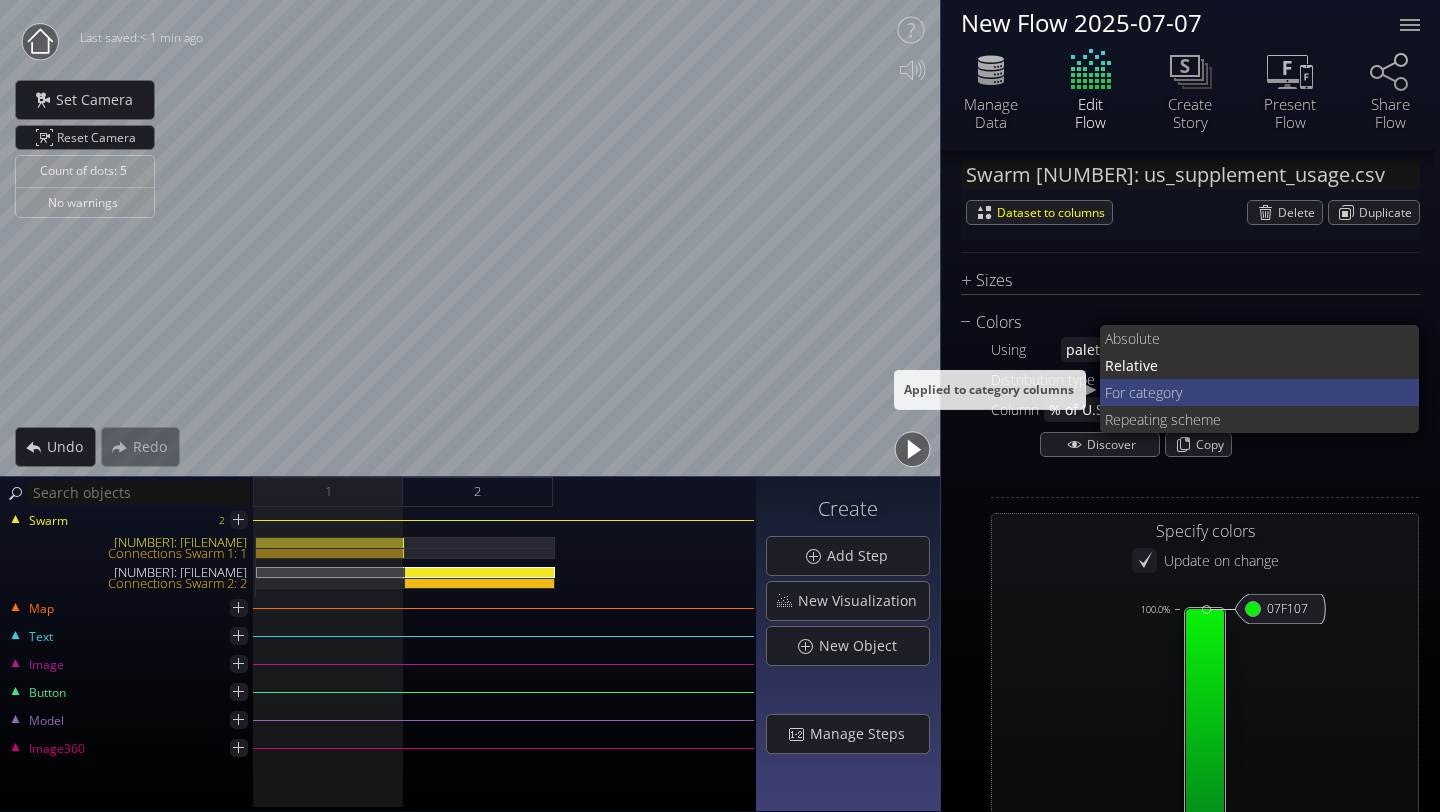 click on "r category" at bounding box center (1275, 338) 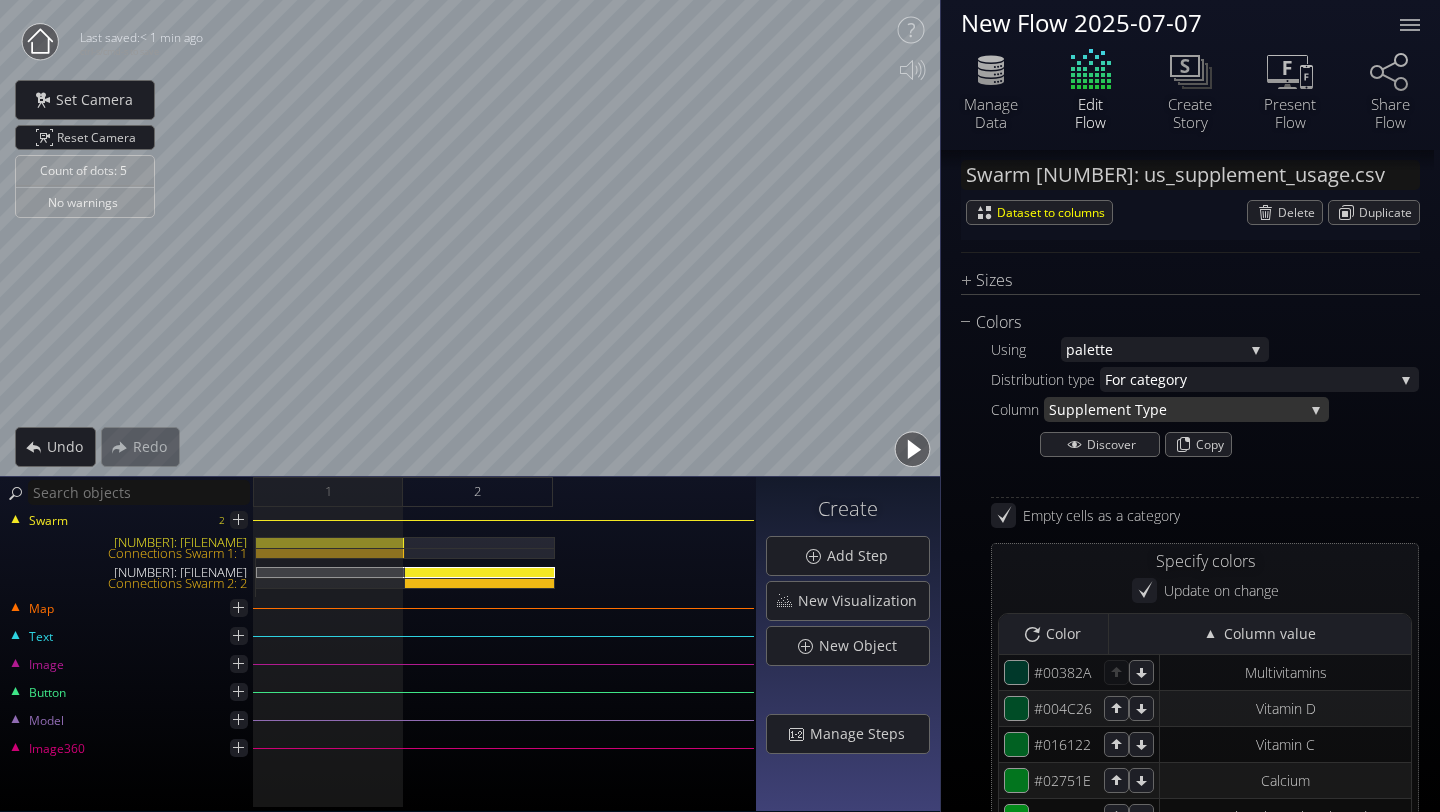 click on "ement Type" at bounding box center (1196, 409) 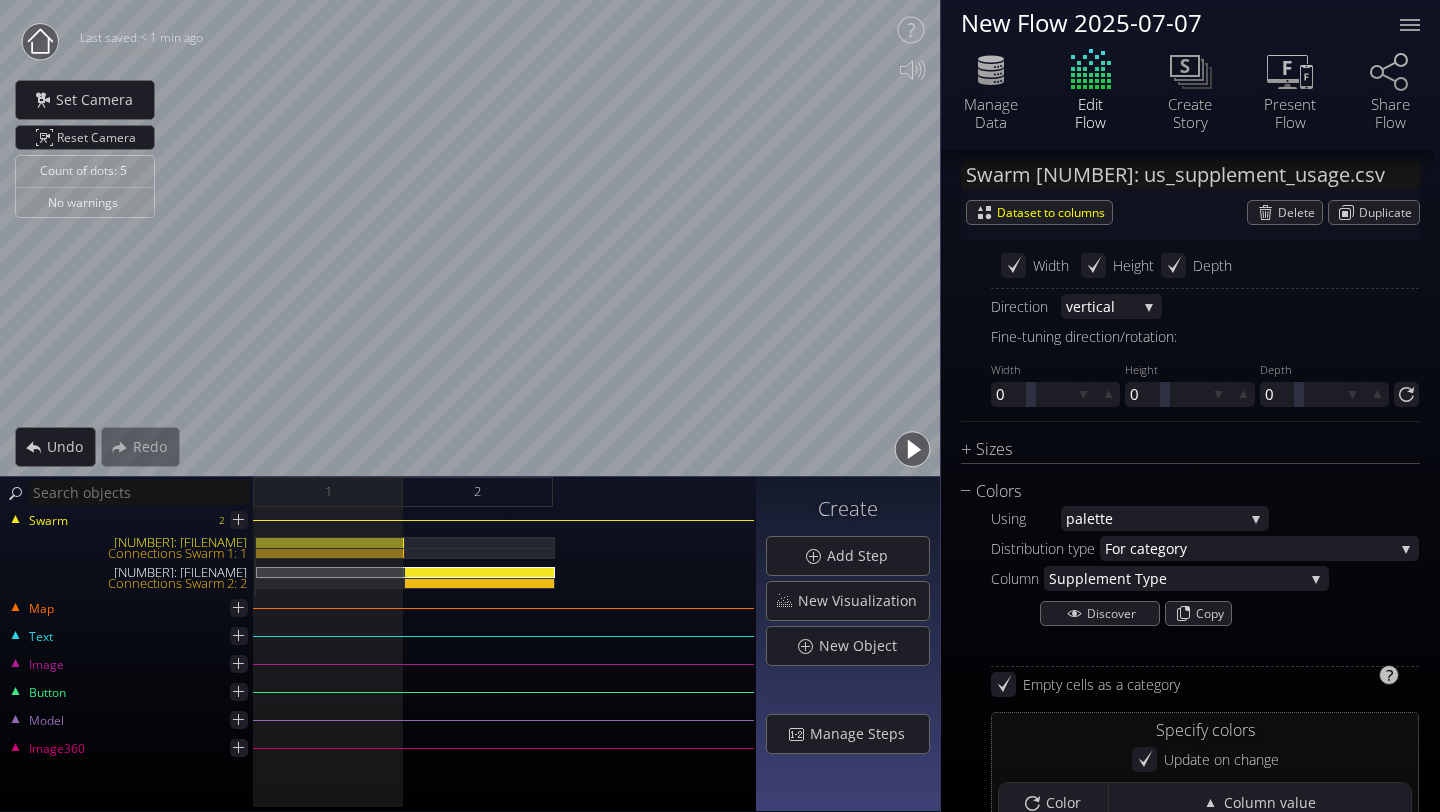 scroll, scrollTop: 1066, scrollLeft: 0, axis: vertical 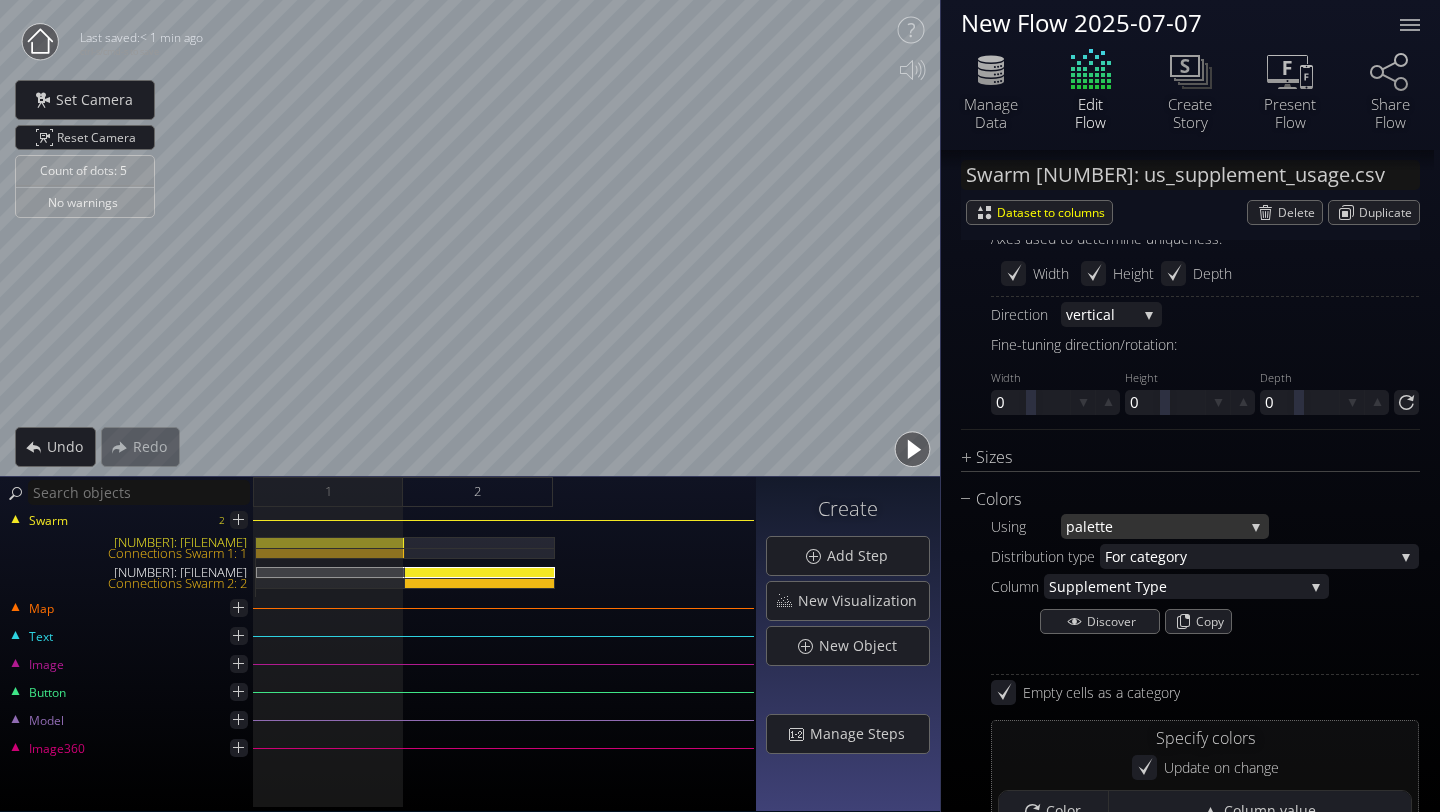 click on "tte" at bounding box center (1169, 526) 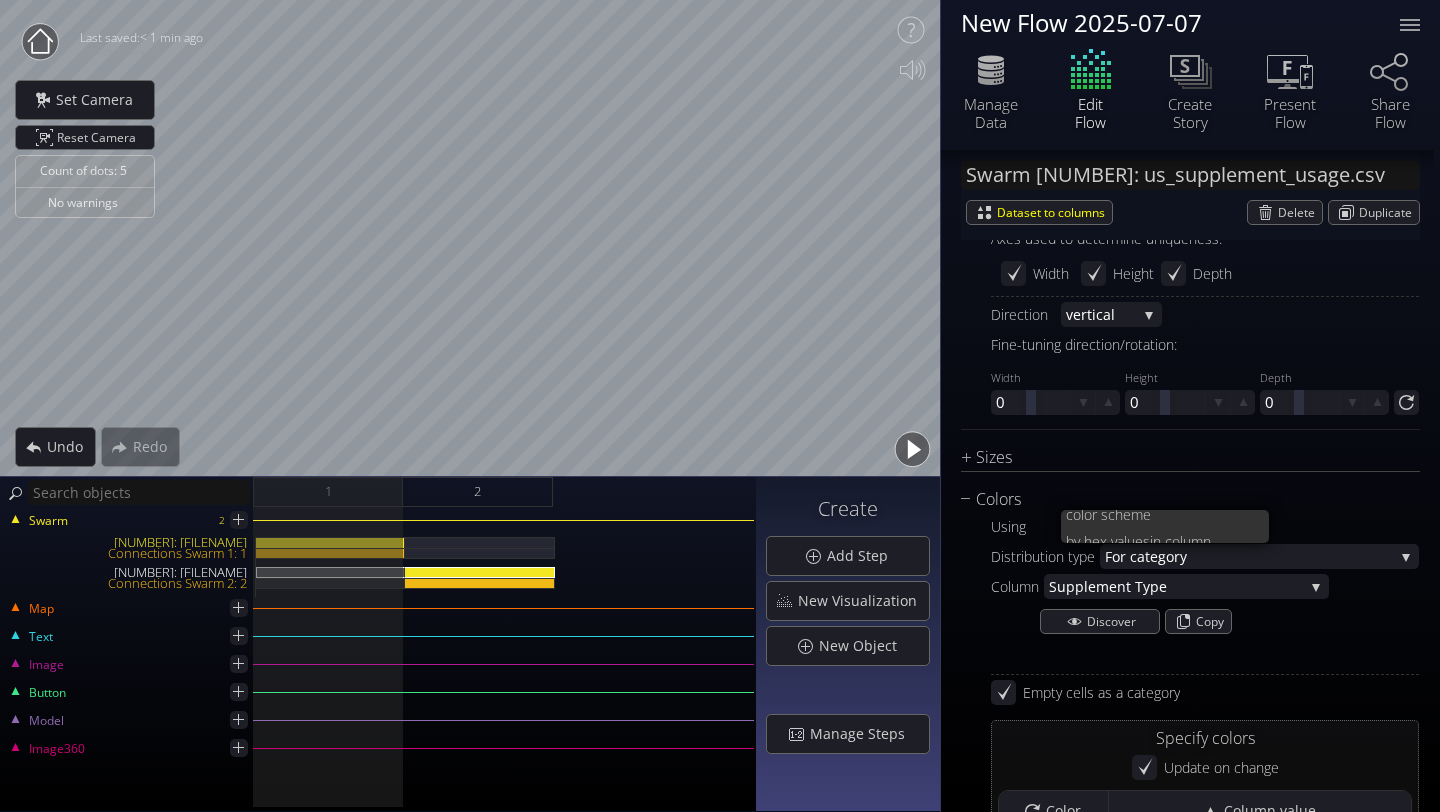 scroll, scrollTop: 0, scrollLeft: 0, axis: both 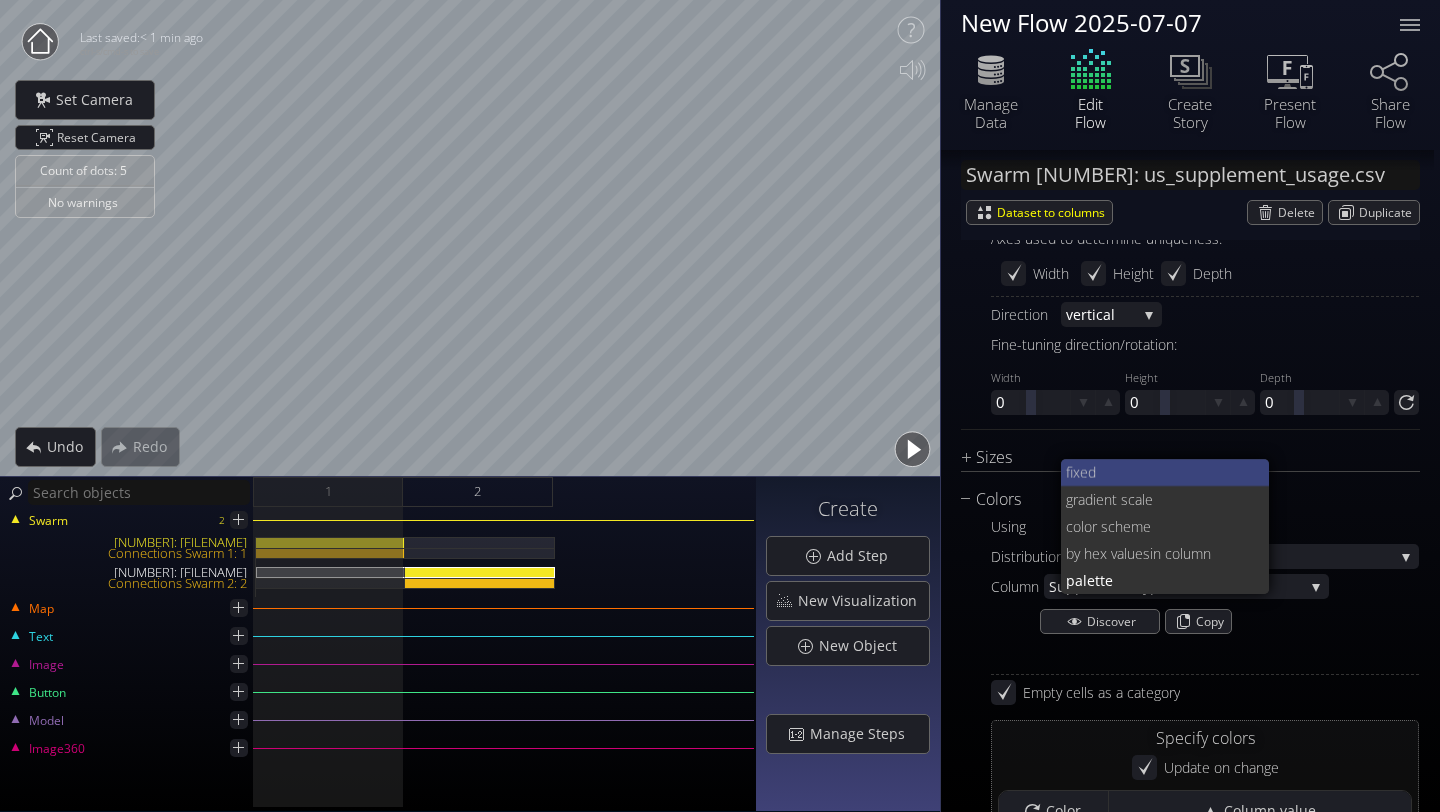 click on "fixed" at bounding box center [1160, 472] 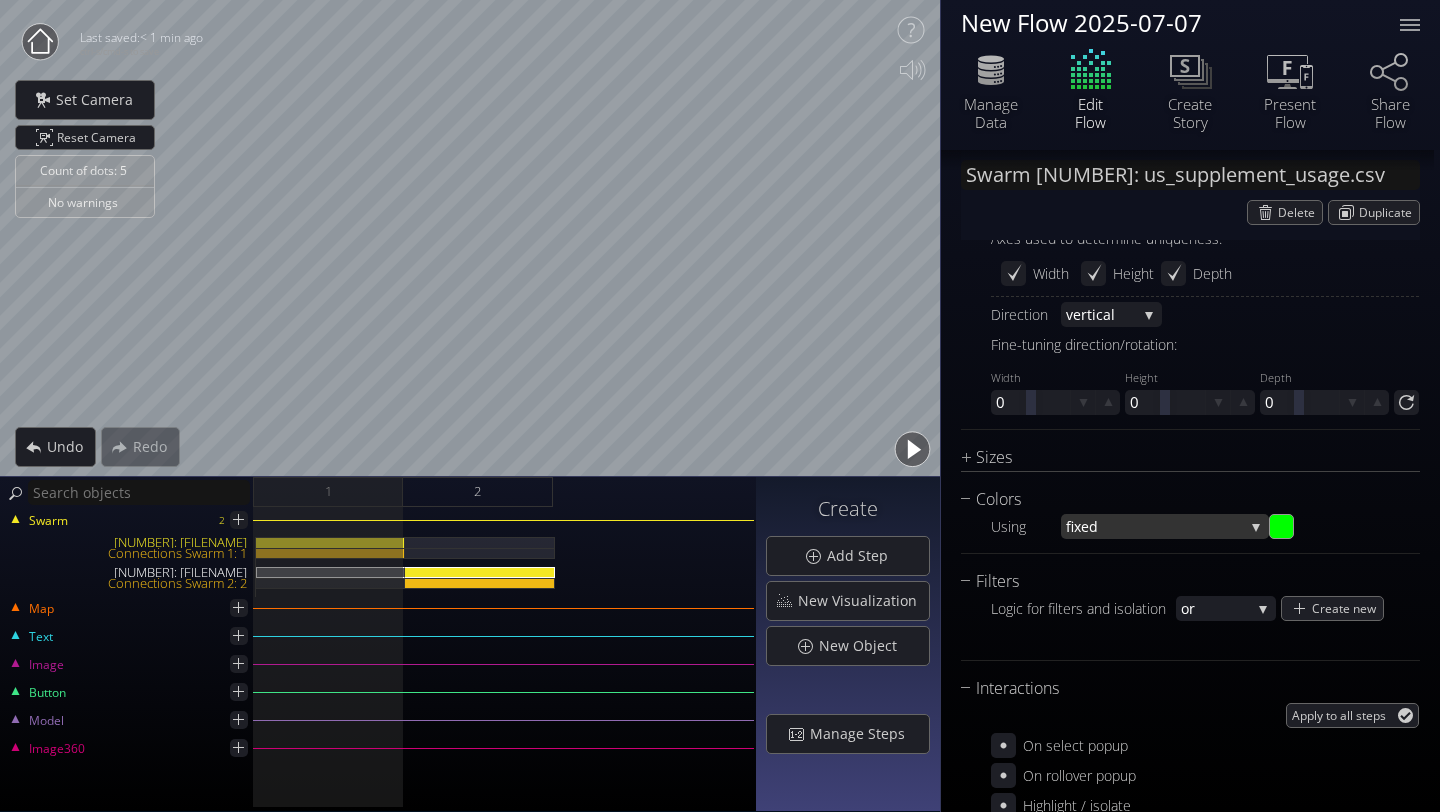 click on "fixed" at bounding box center [1155, 526] 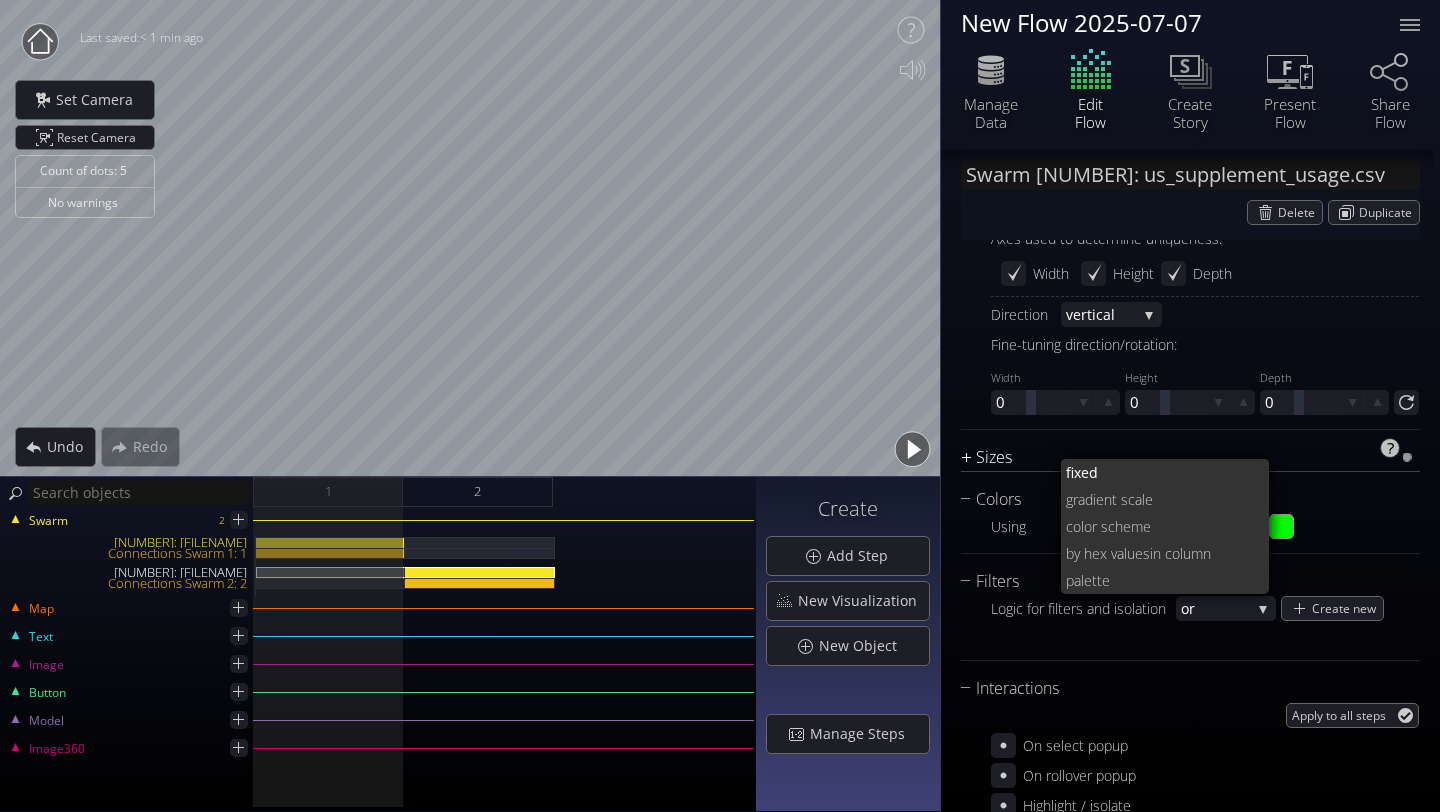 click at bounding box center (1407, 457) 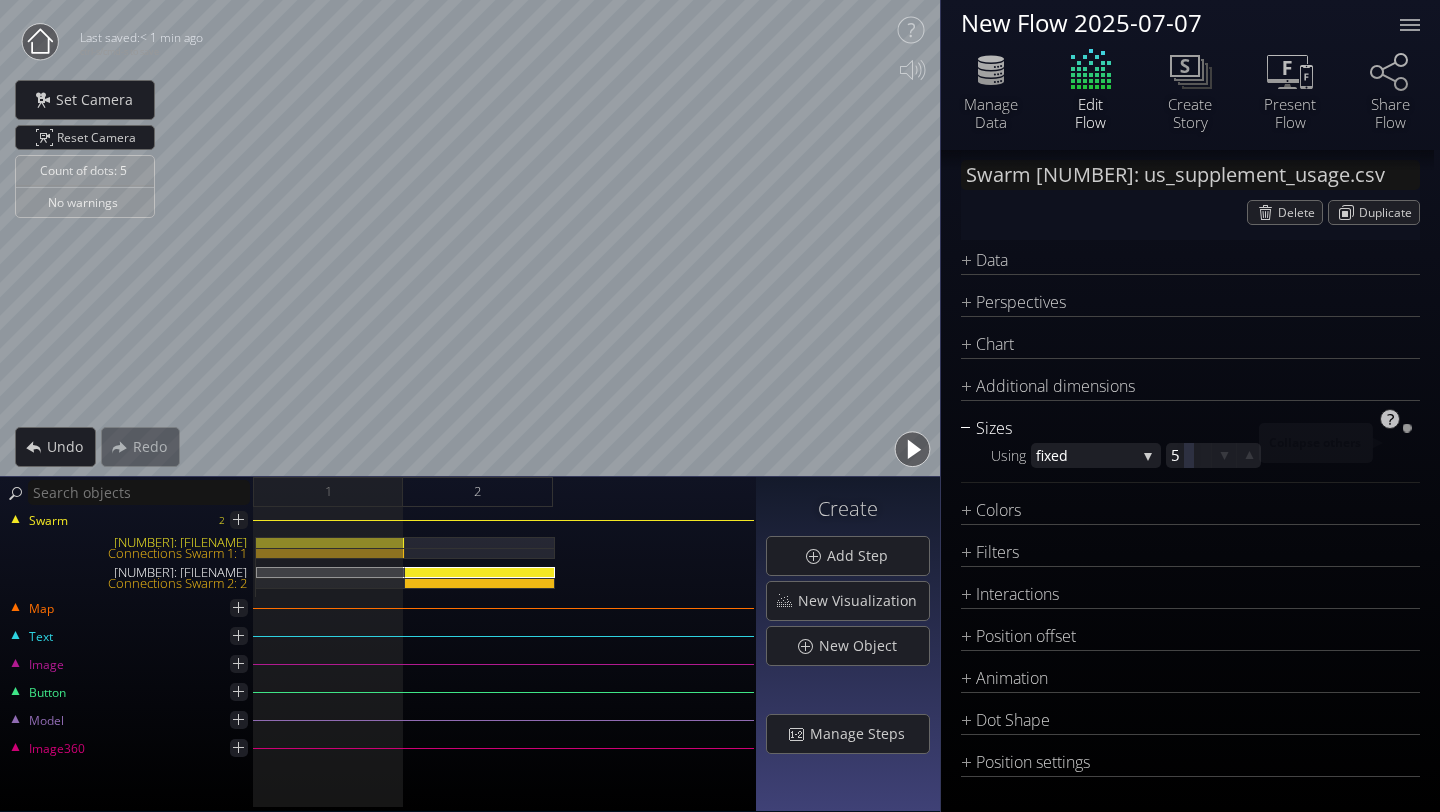 scroll, scrollTop: 54, scrollLeft: 0, axis: vertical 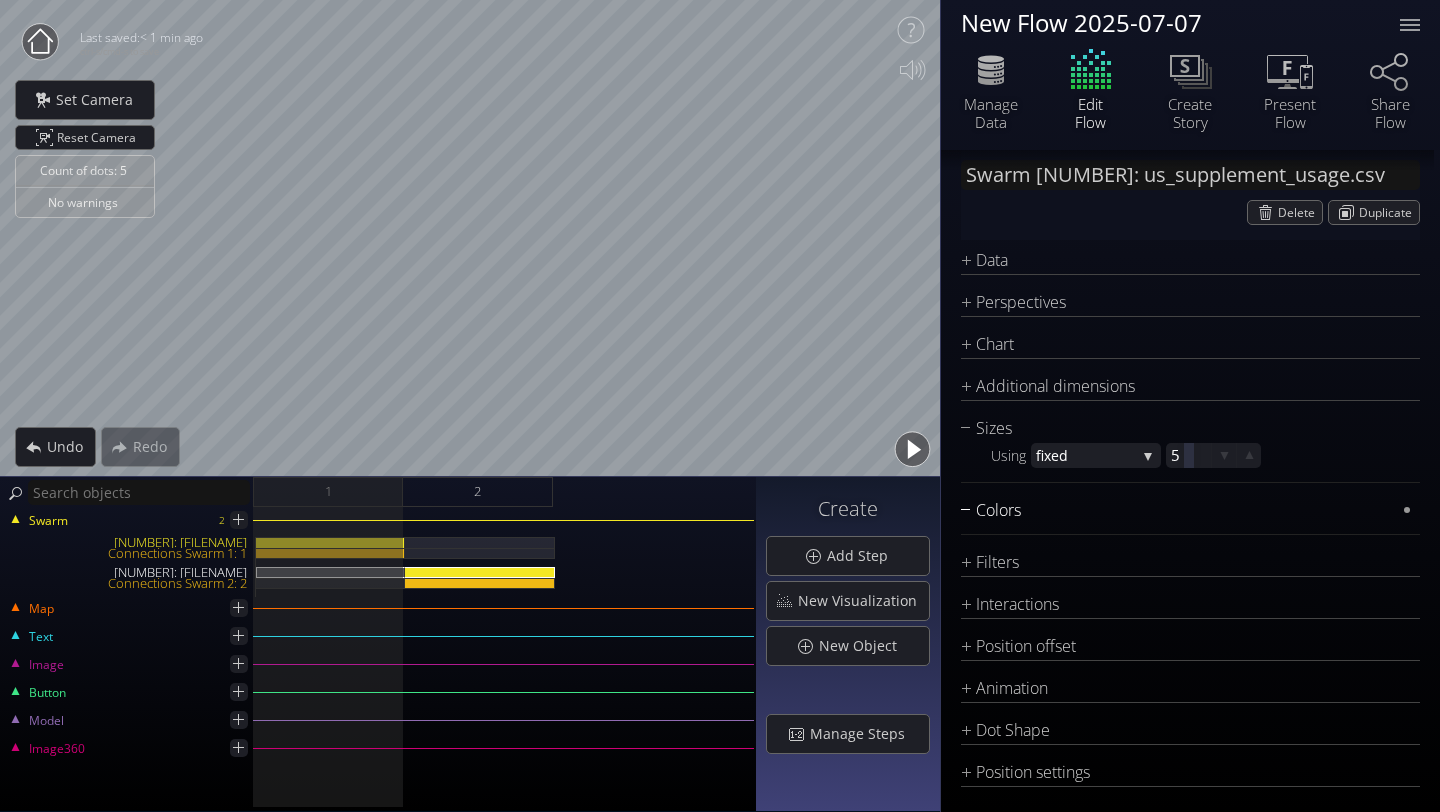 click on "Colors" at bounding box center [1178, 510] 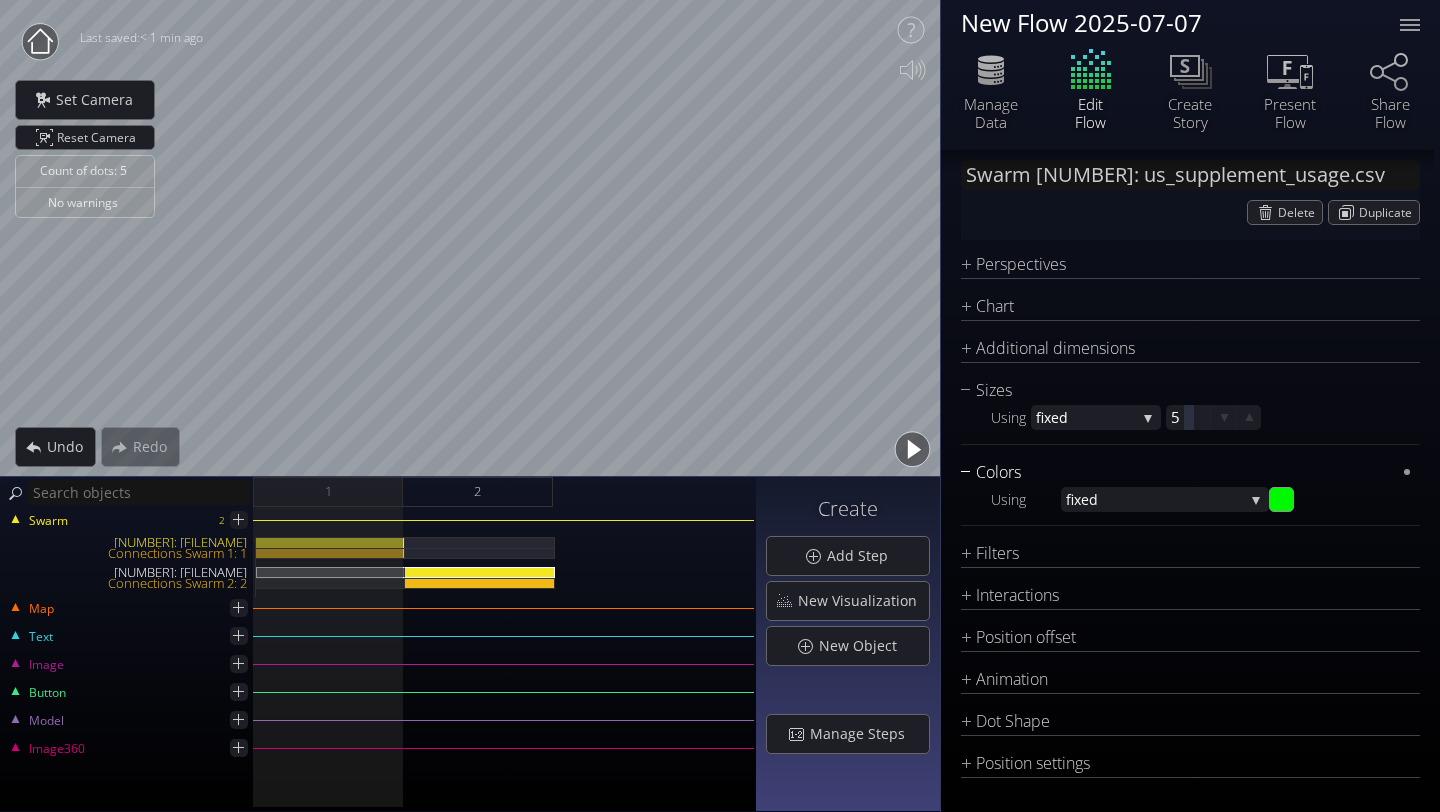 scroll, scrollTop: 94, scrollLeft: 0, axis: vertical 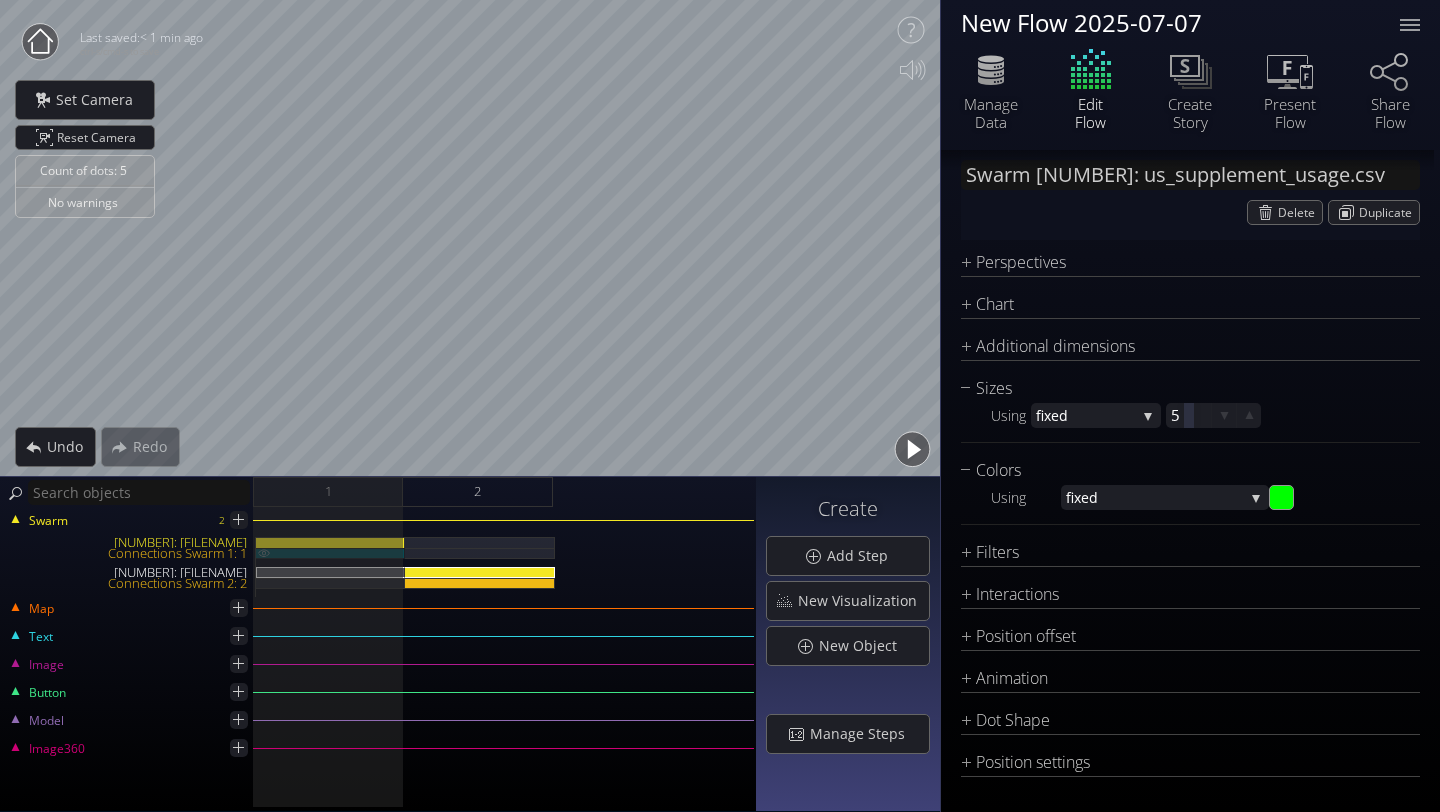 click on "Connections Swarm 1:  1" at bounding box center [330, 553] 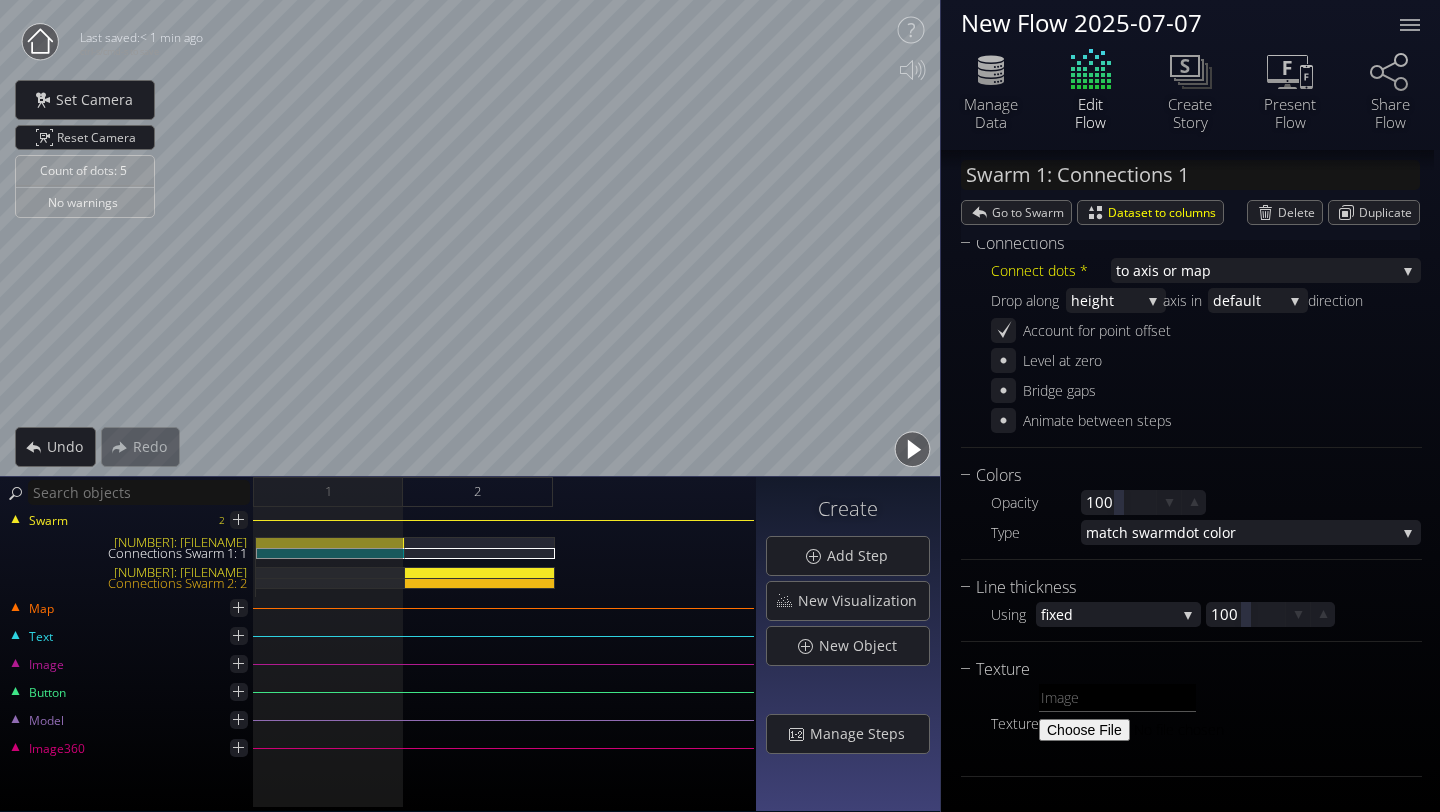 scroll, scrollTop: 0, scrollLeft: 0, axis: both 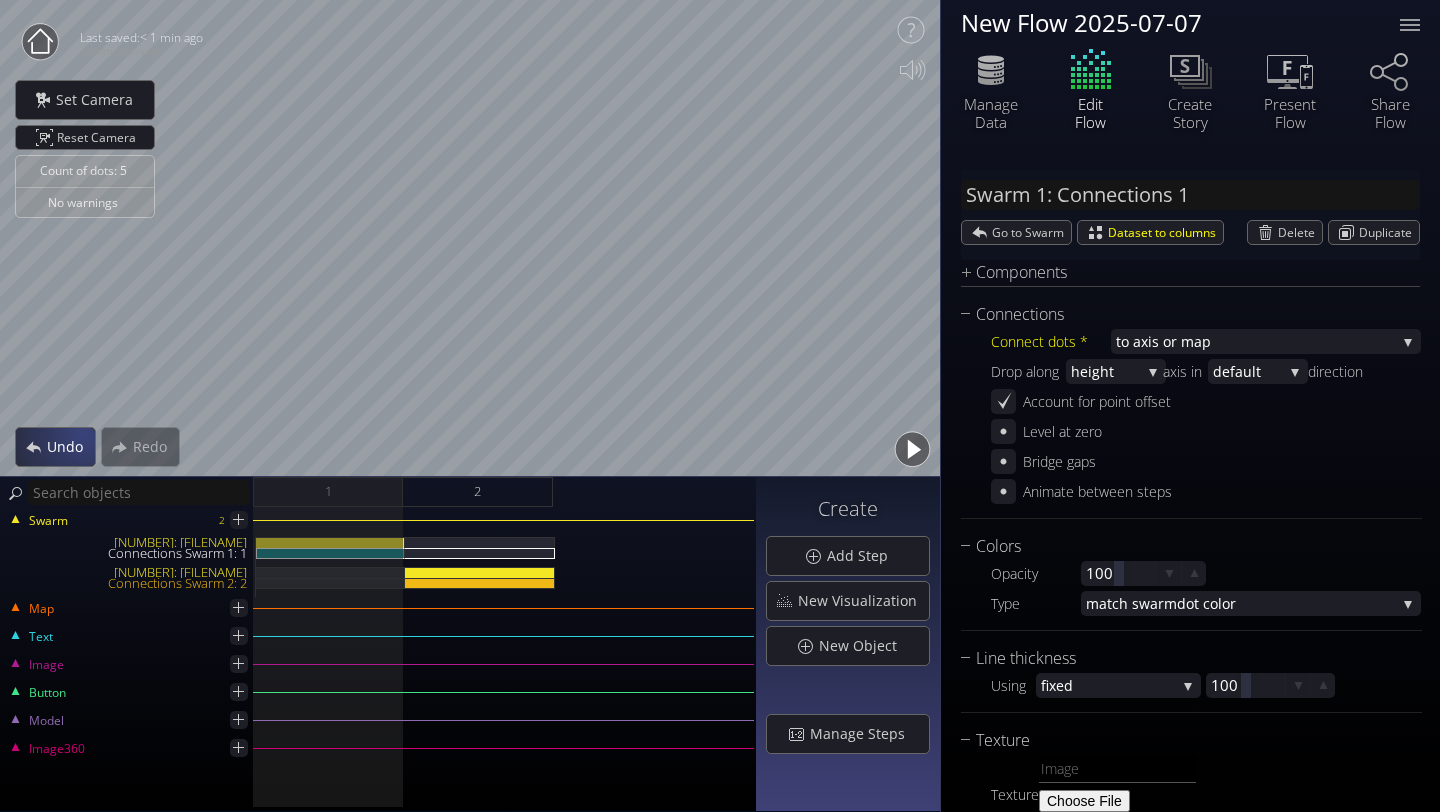 click on "Undo" at bounding box center [70, 447] 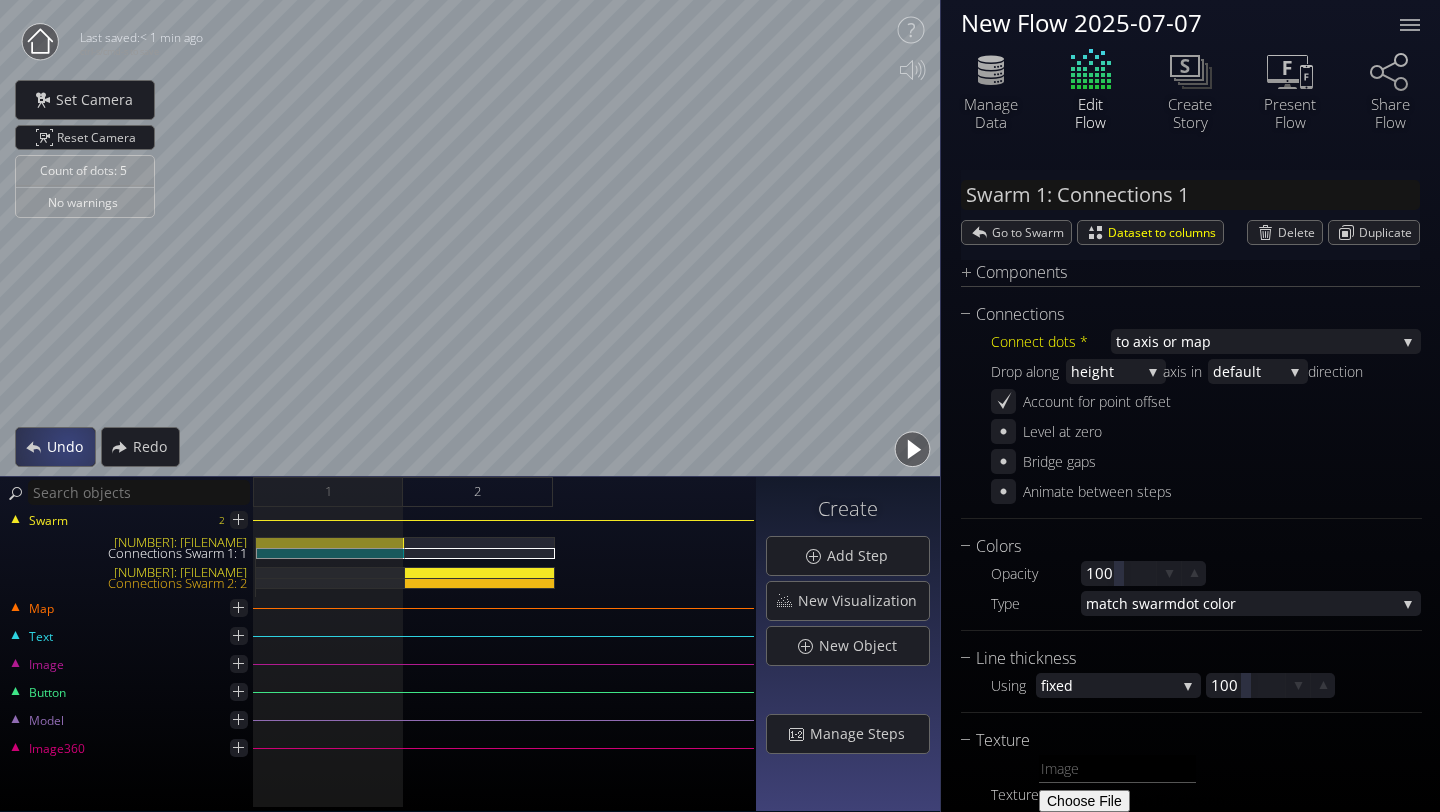 click on "Undo" at bounding box center [70, 447] 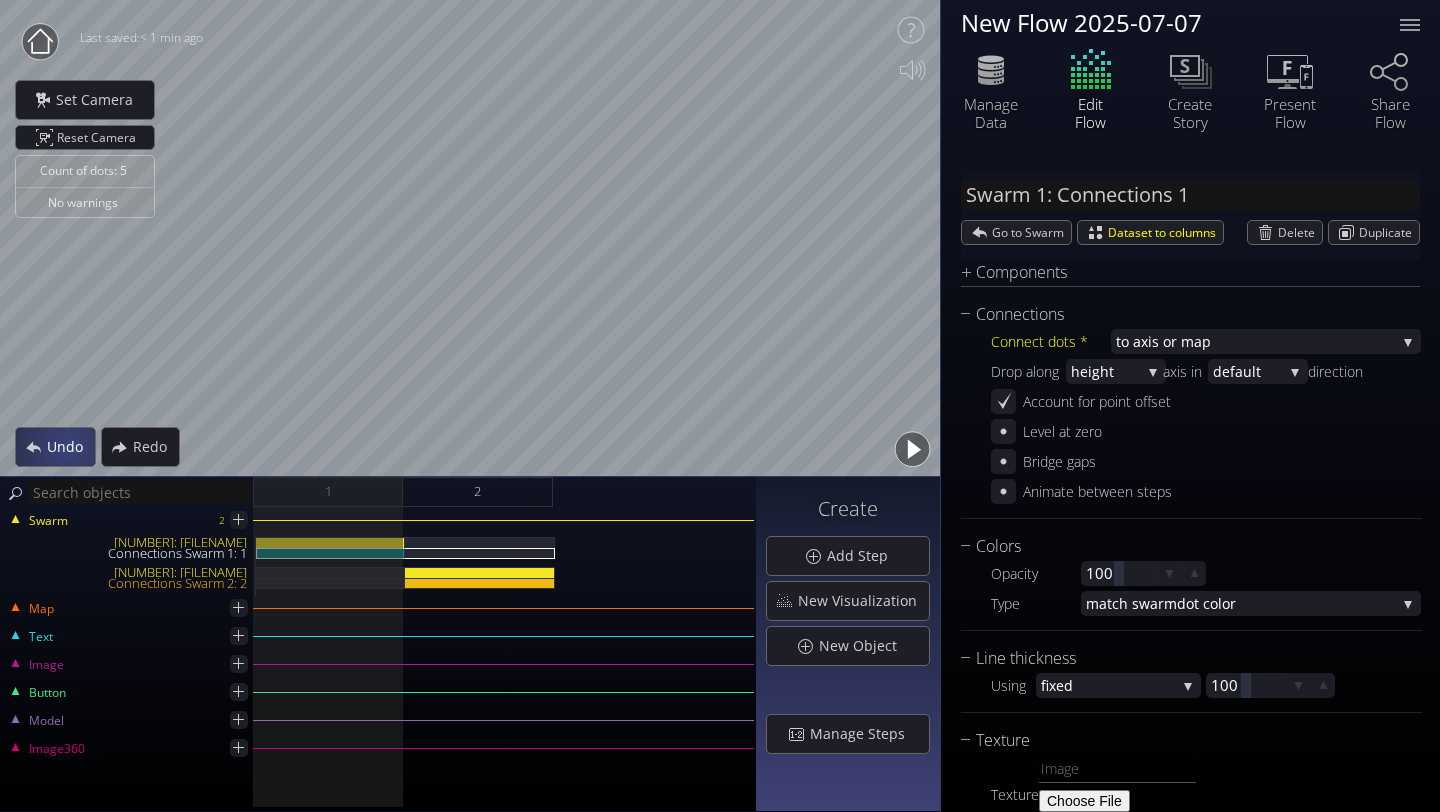 click on "Undo" at bounding box center [70, 447] 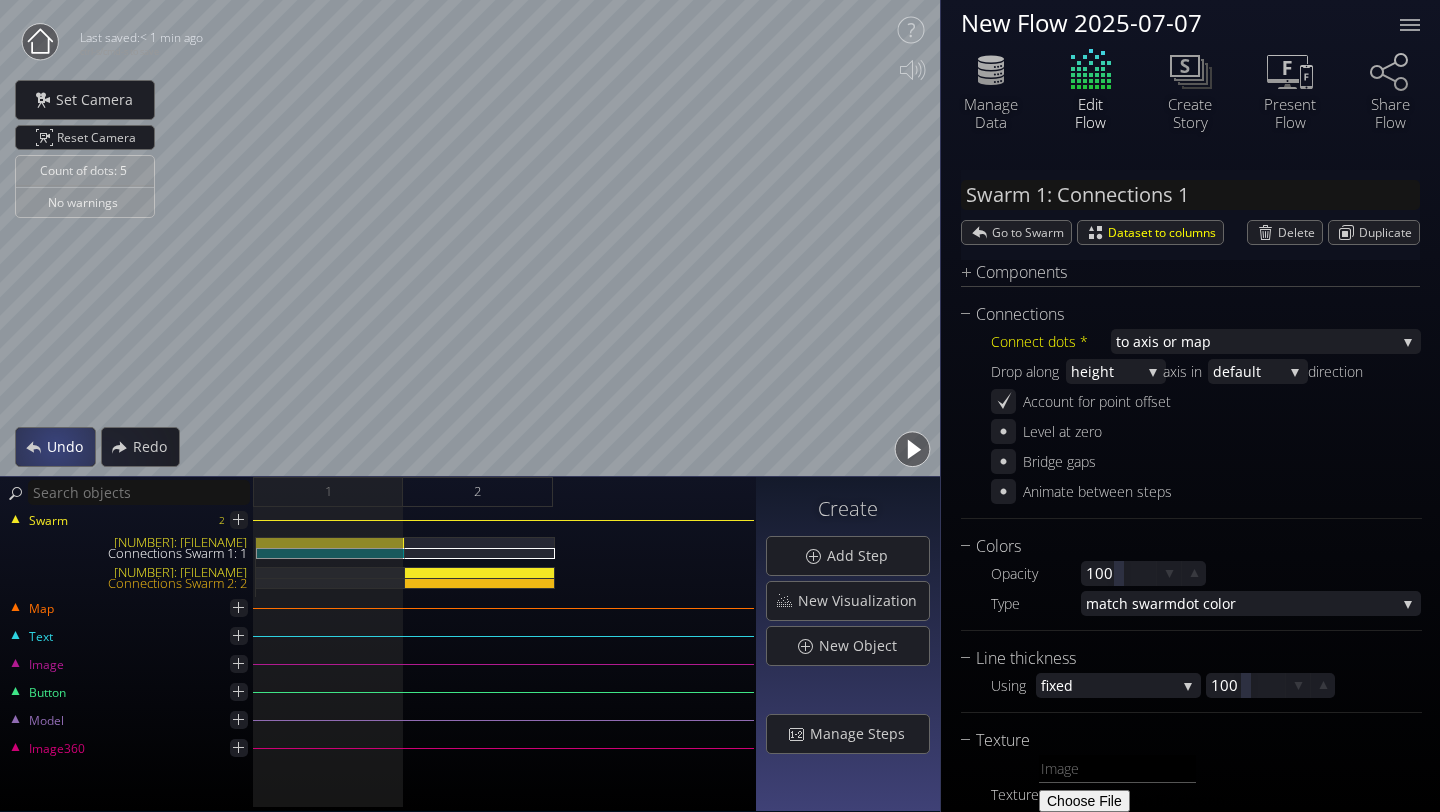 click on "Undo" at bounding box center [70, 447] 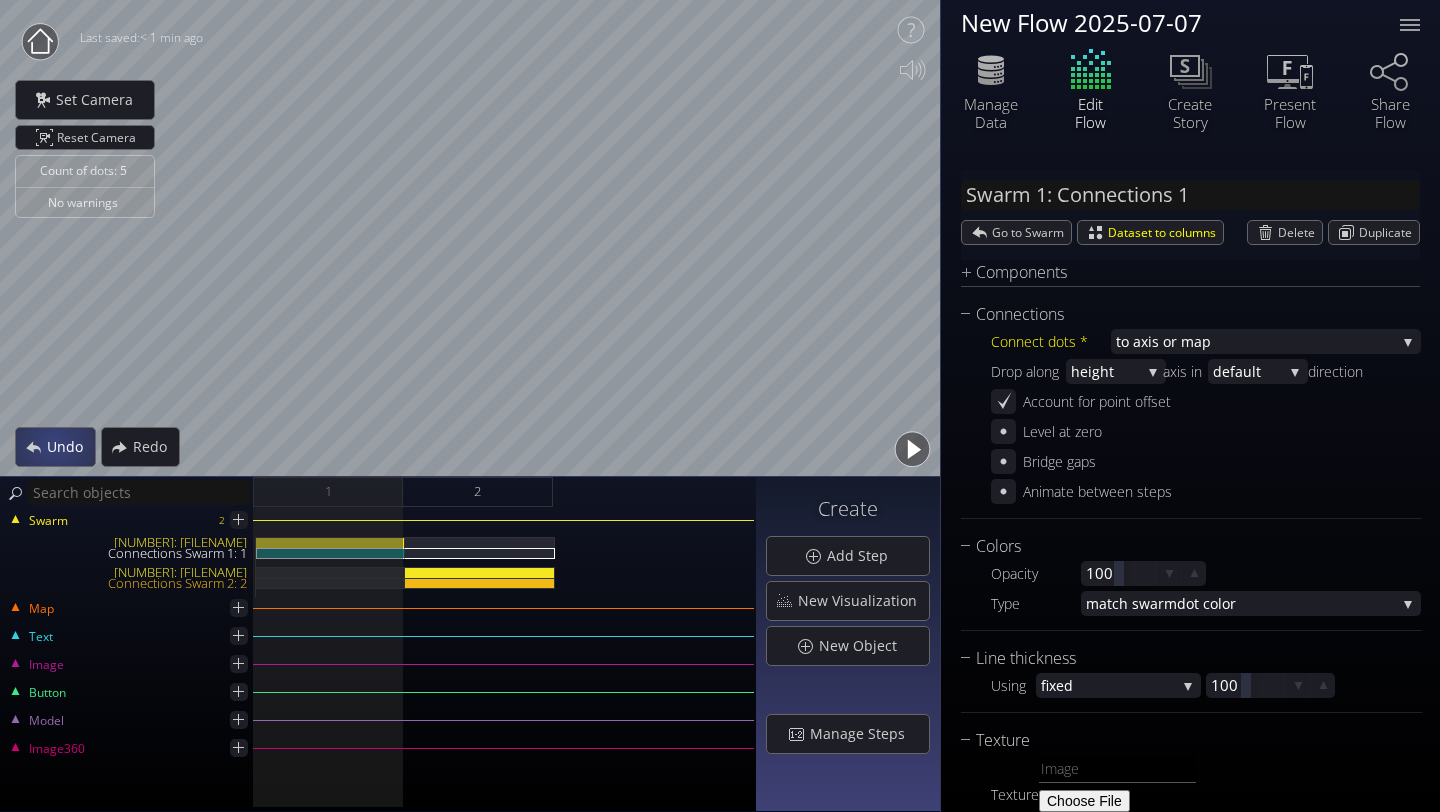 click on "Undo" at bounding box center (70, 447) 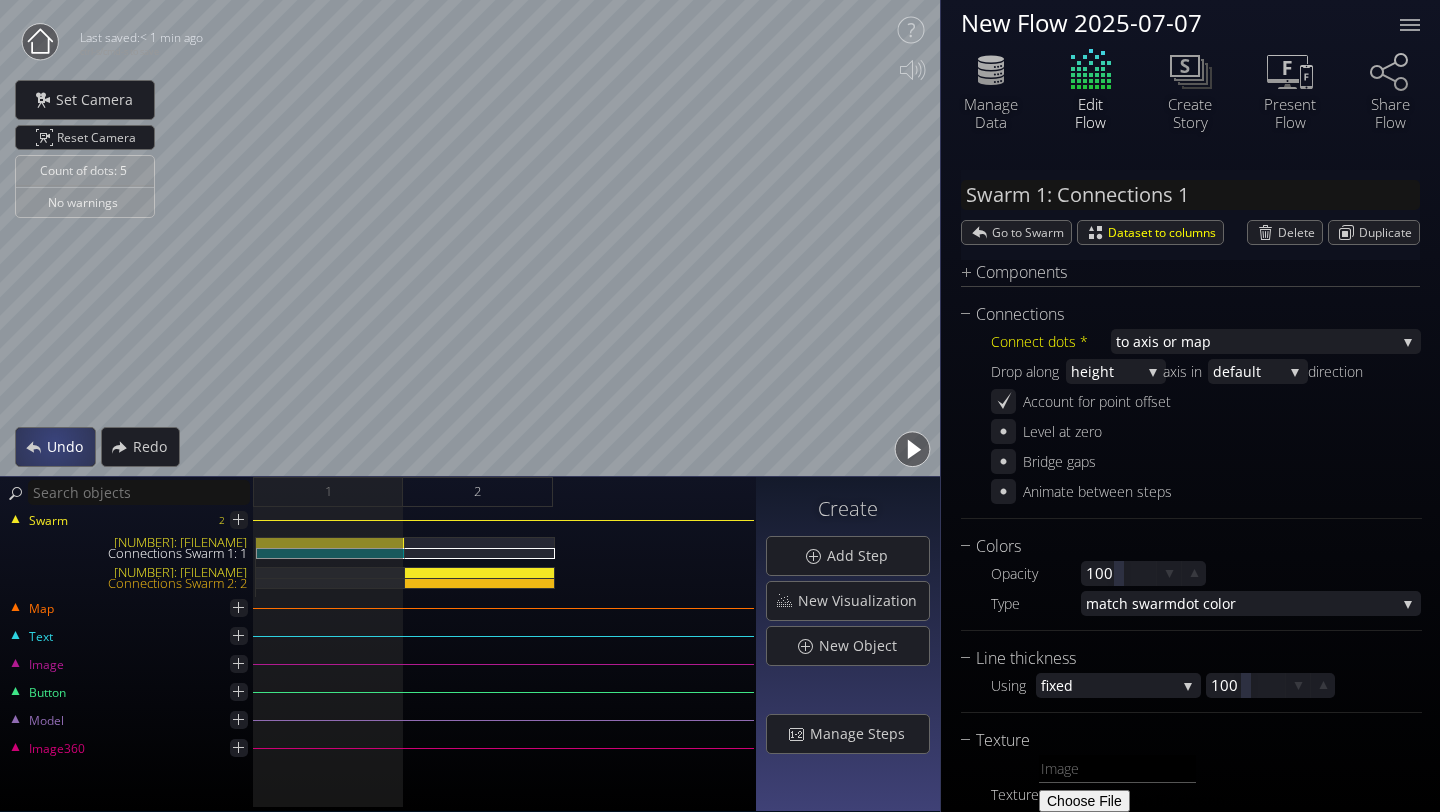 click on "Undo" at bounding box center (70, 447) 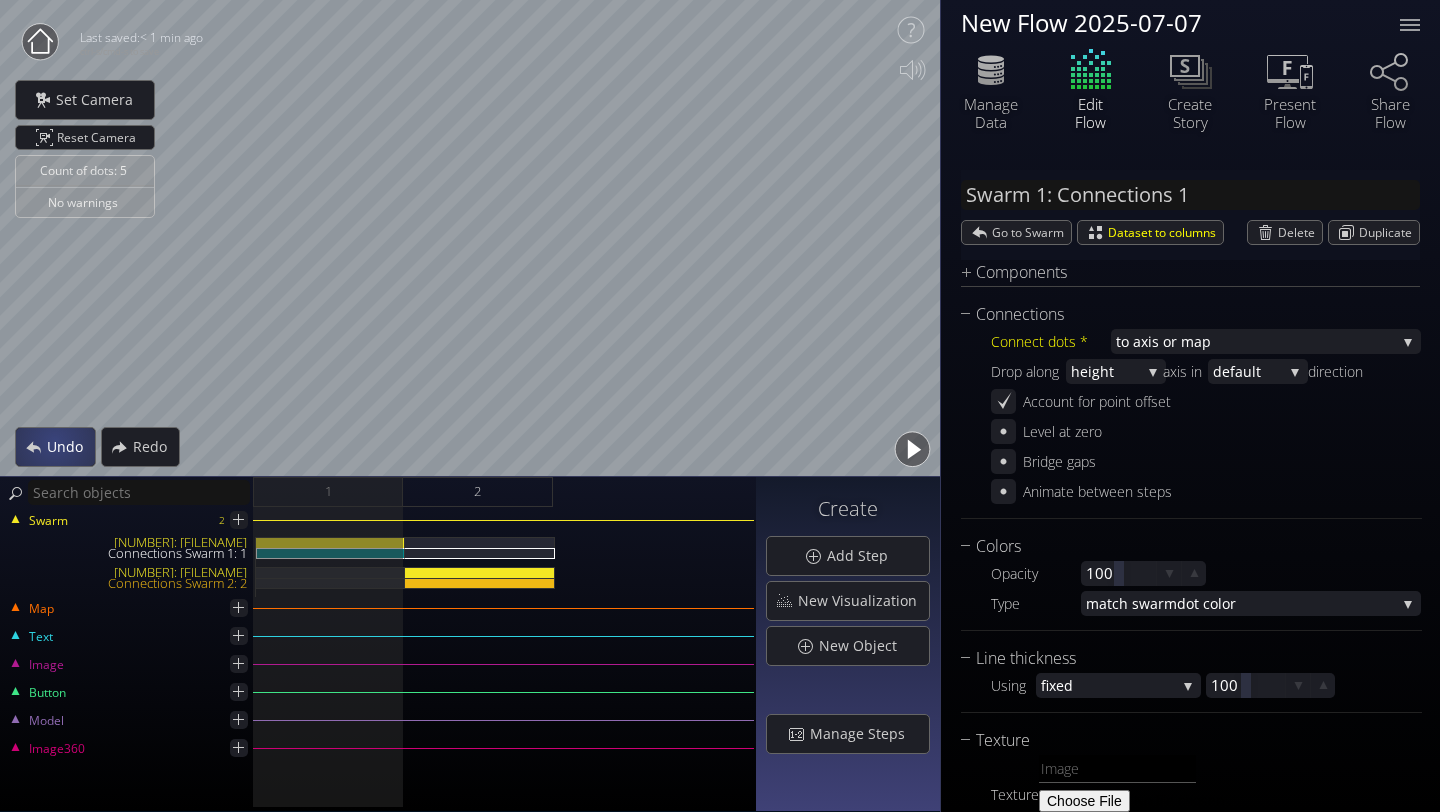 click on "Undo" at bounding box center (70, 447) 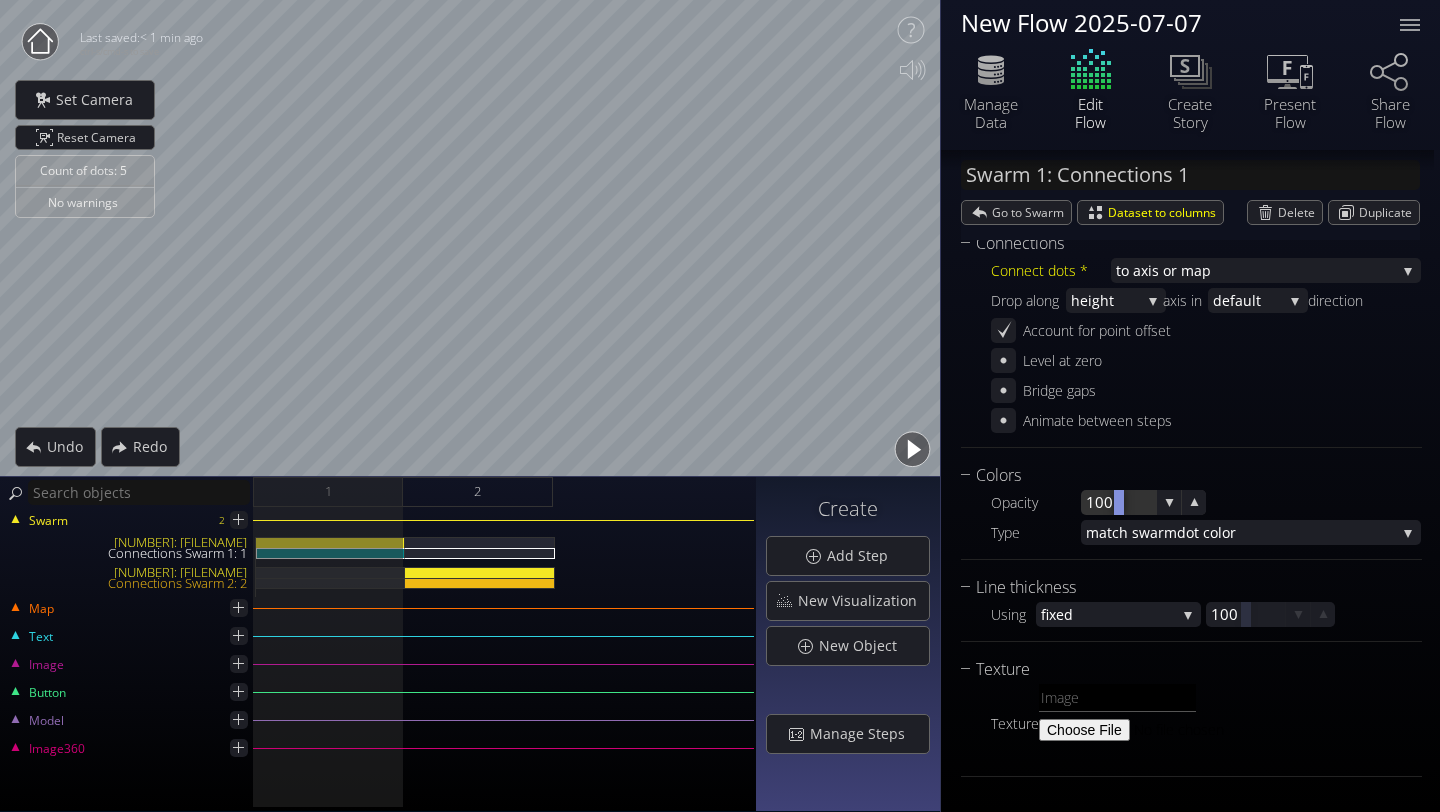scroll, scrollTop: 0, scrollLeft: 0, axis: both 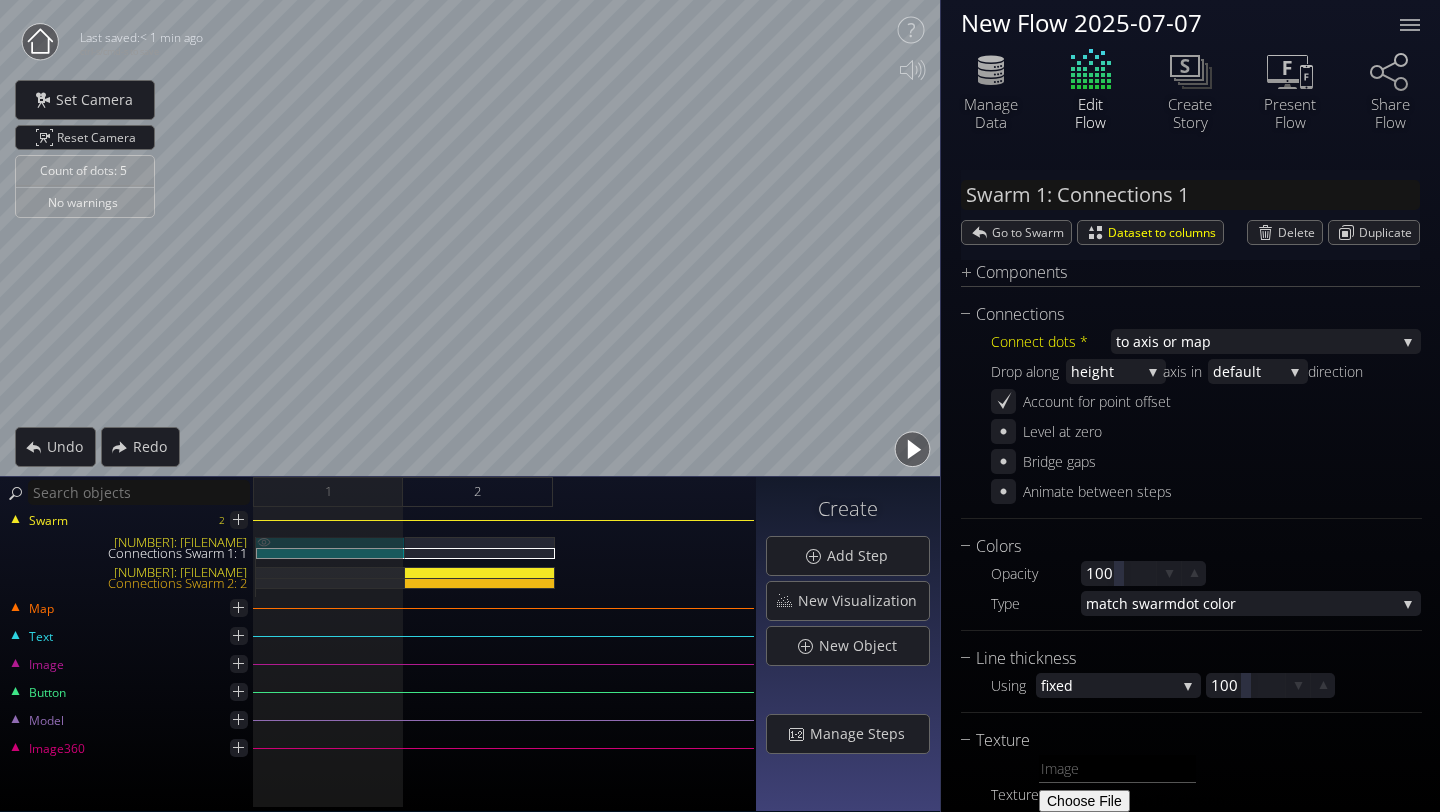 click on "[NUMBER]: [FILENAME]" at bounding box center [330, 542] 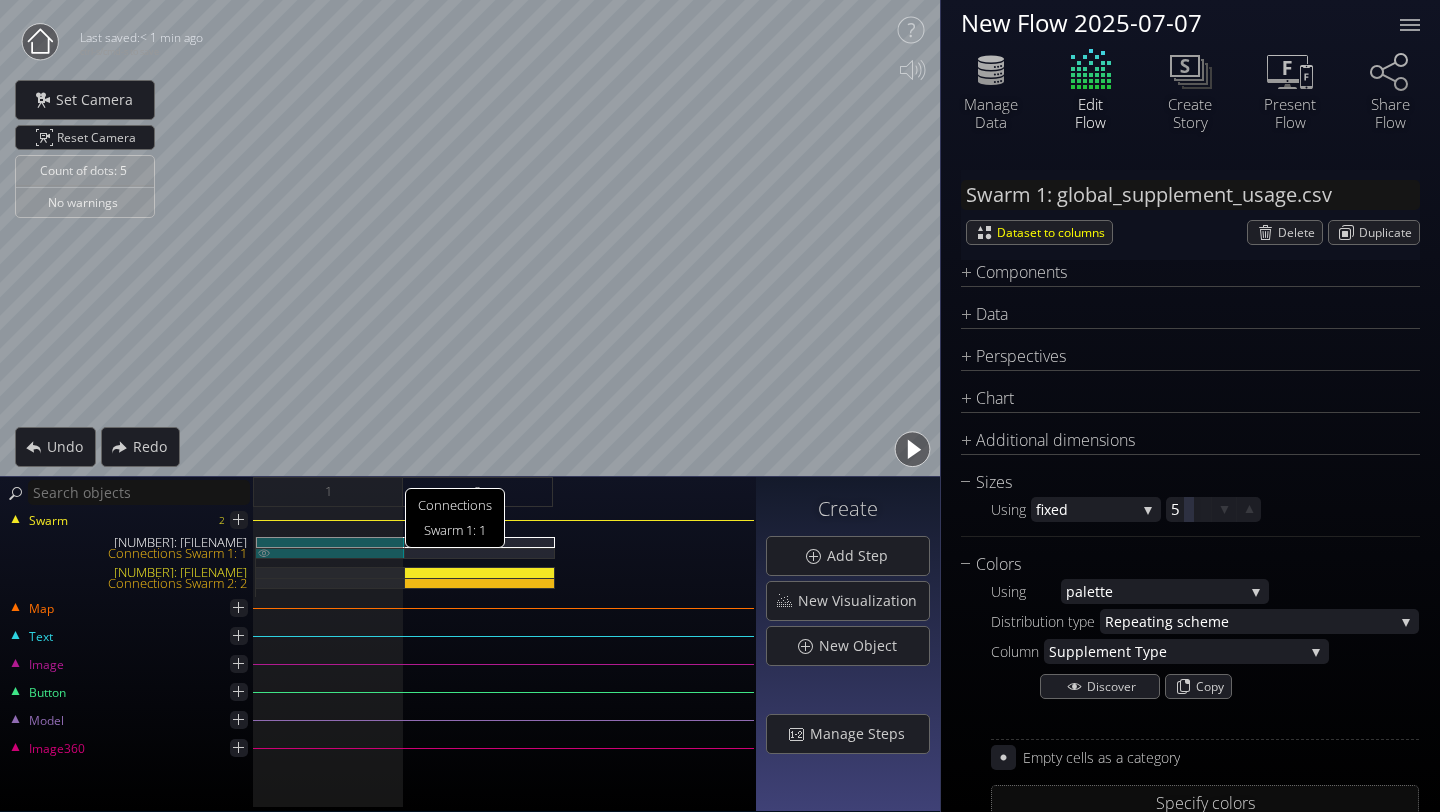 click on "Connections Swarm 1:  1" at bounding box center (330, 553) 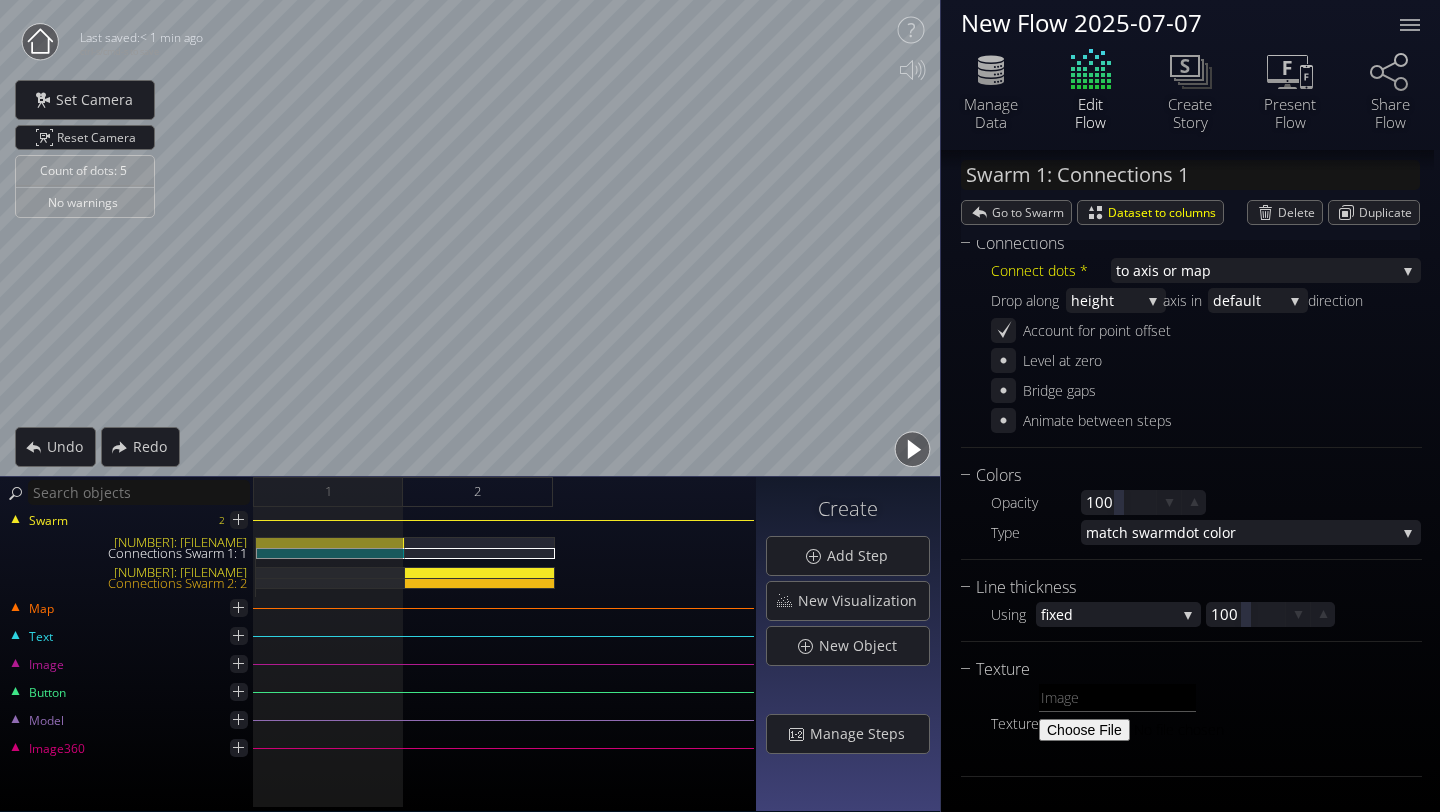 scroll, scrollTop: 0, scrollLeft: 0, axis: both 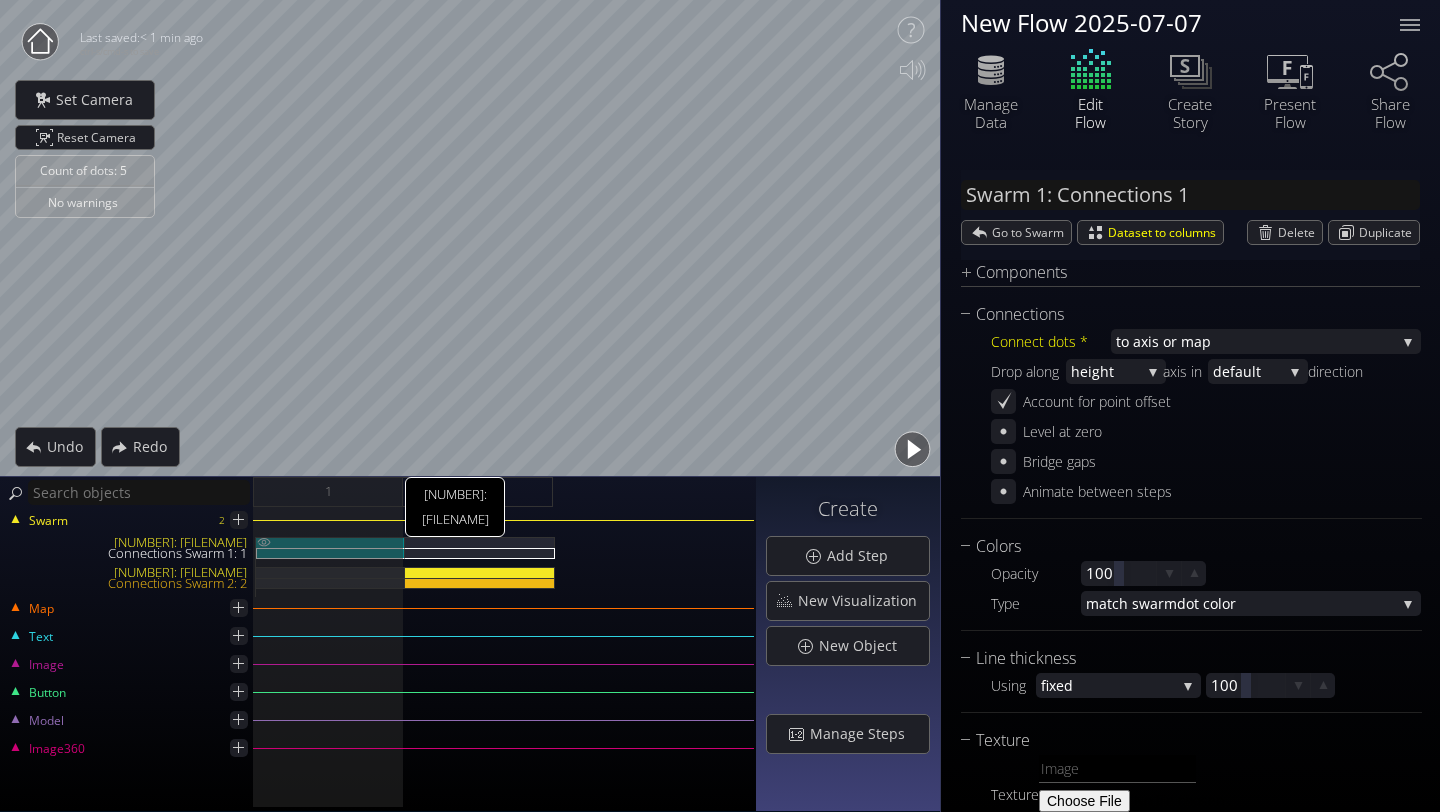 click on "[NUMBER]: [FILENAME]" at bounding box center [330, 542] 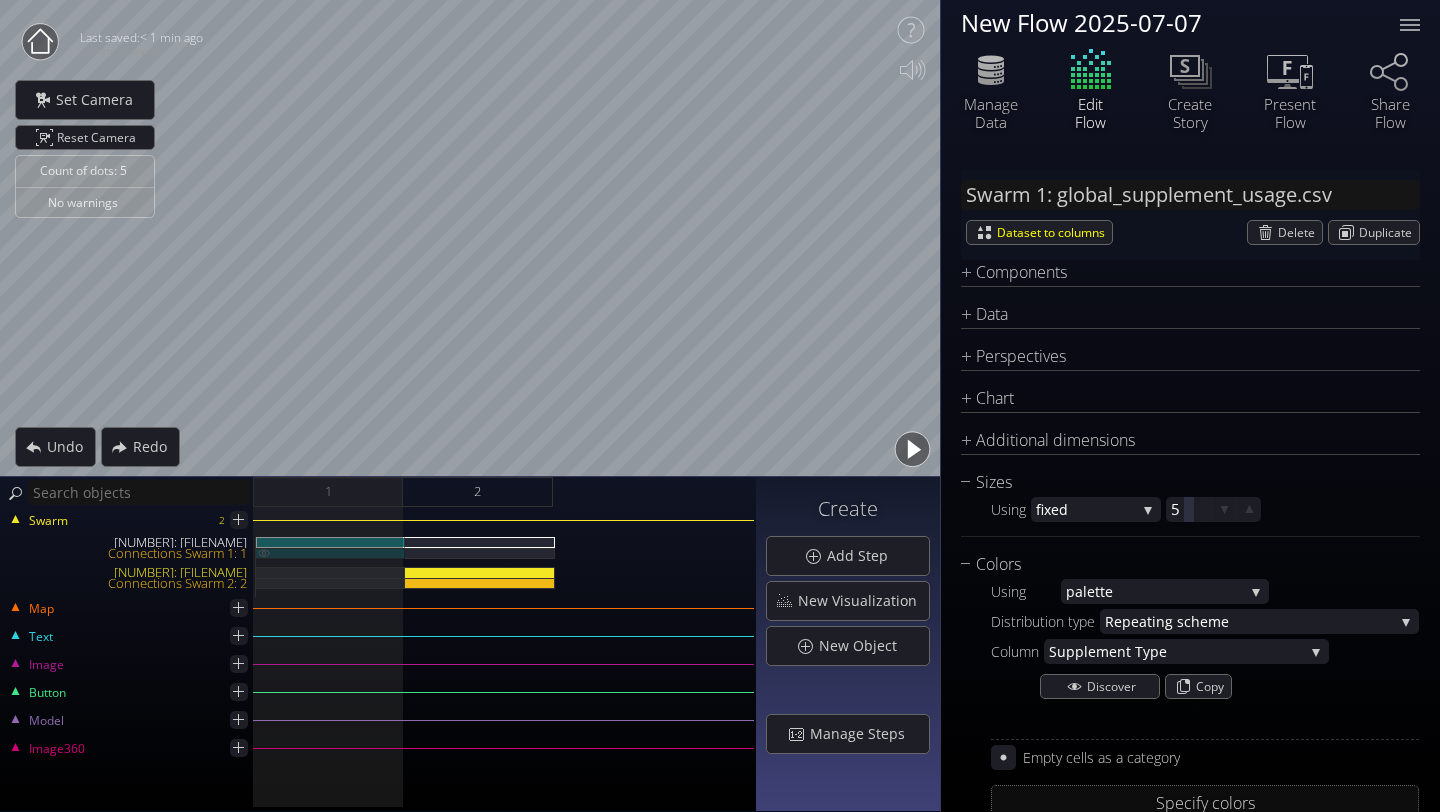 click on "Connections Swarm 1:  1" at bounding box center [330, 553] 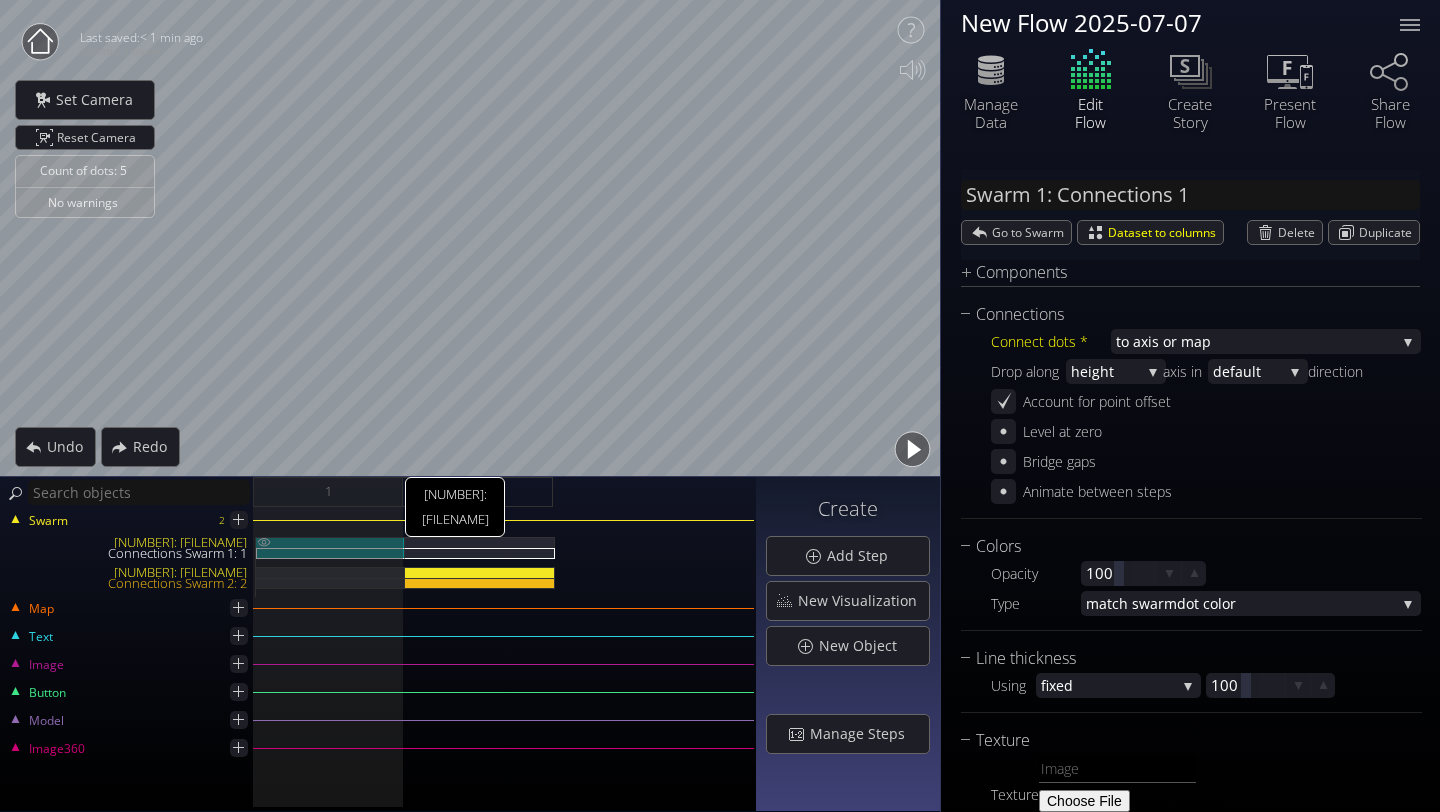 click on "[NUMBER]: [FILENAME]" at bounding box center (330, 542) 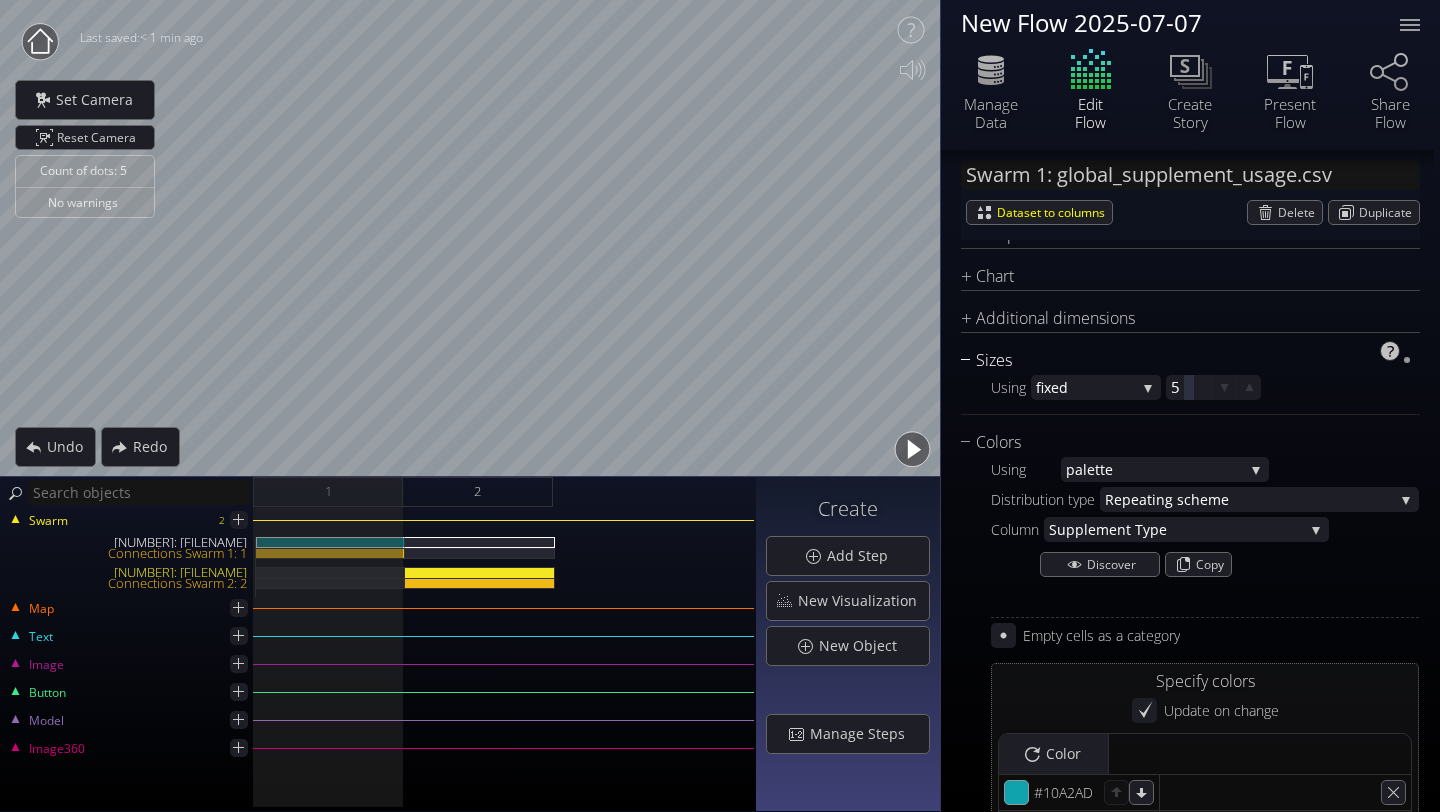 scroll, scrollTop: 113, scrollLeft: 0, axis: vertical 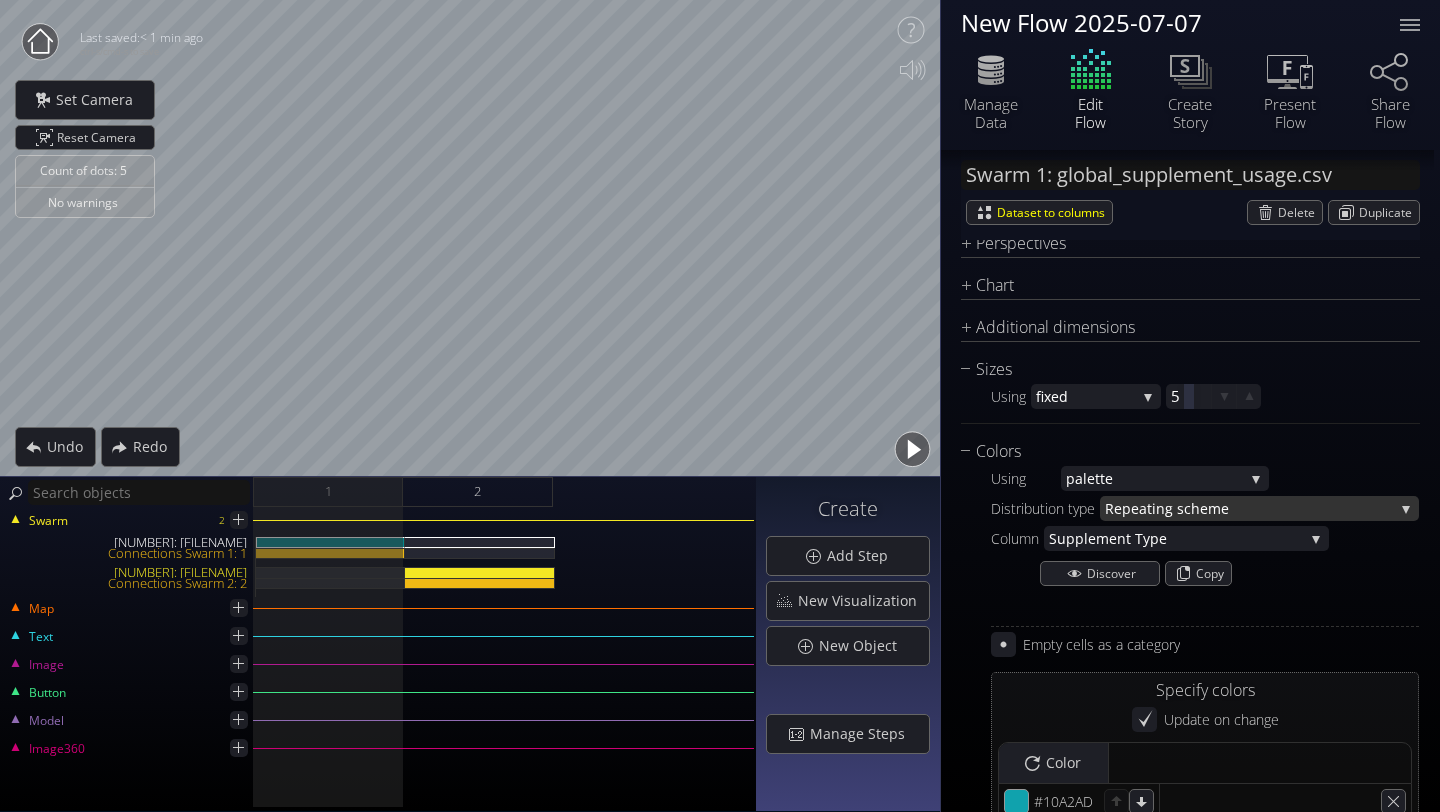 click on "Repeat" at bounding box center [1128, 508] 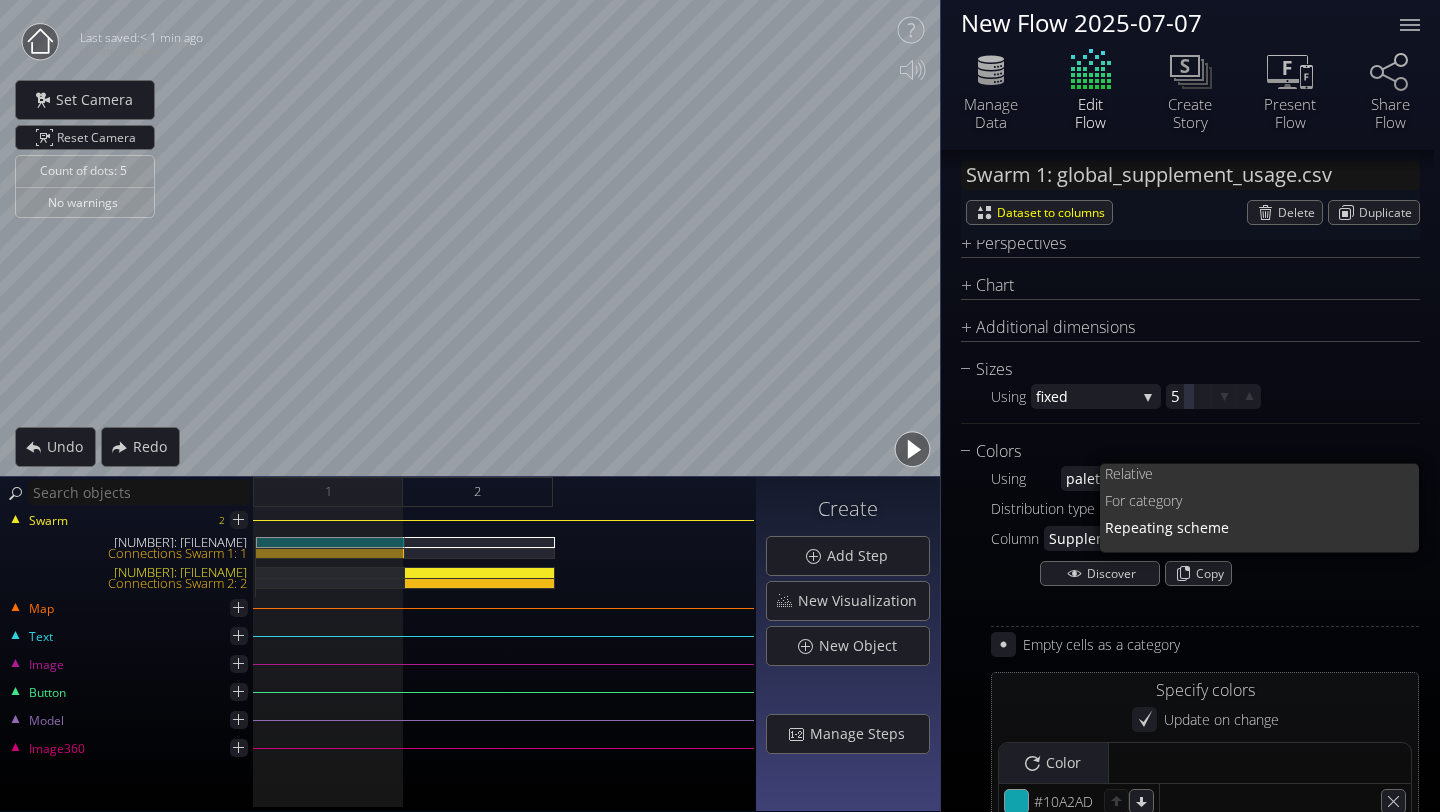 scroll, scrollTop: 0, scrollLeft: 0, axis: both 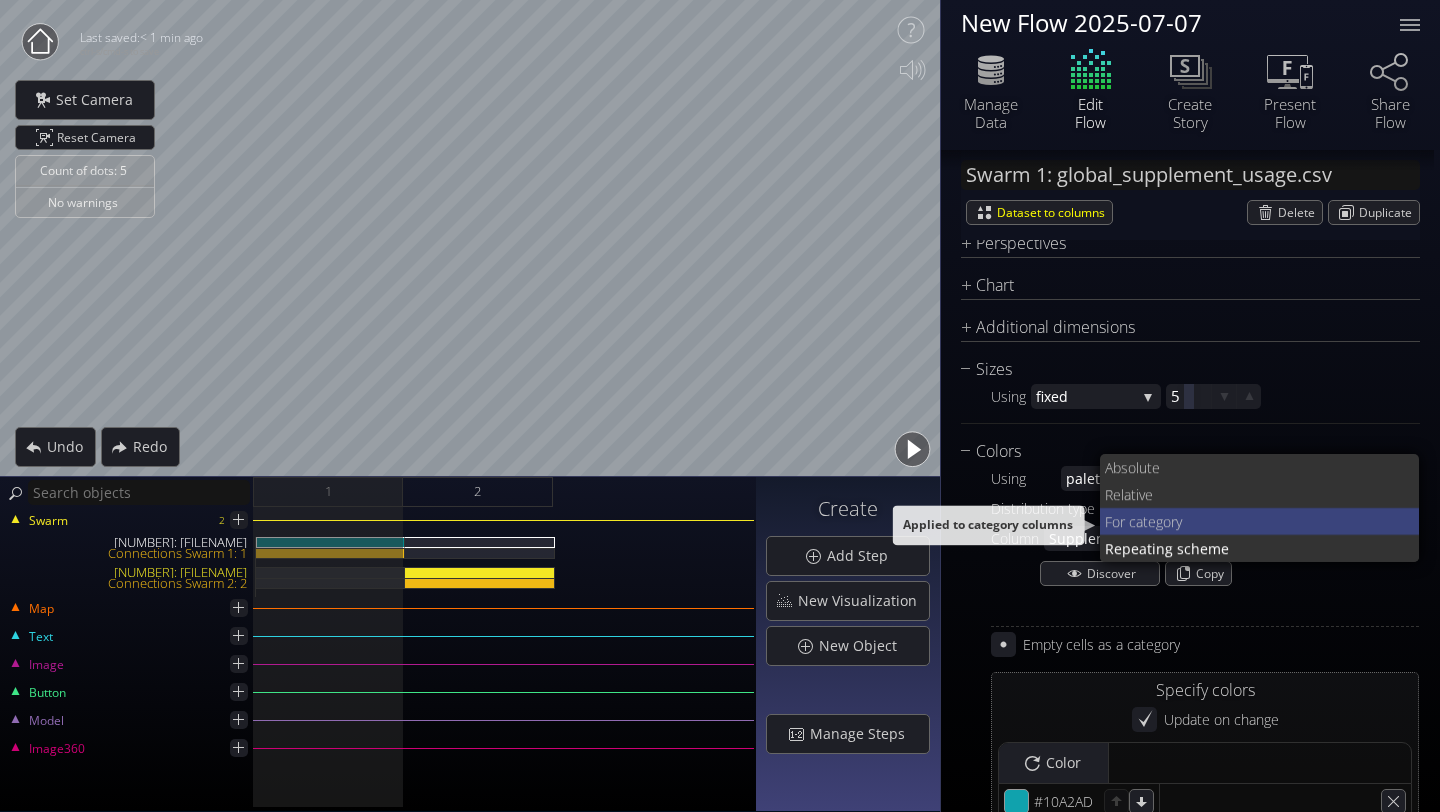 click on "r category" at bounding box center [1275, 467] 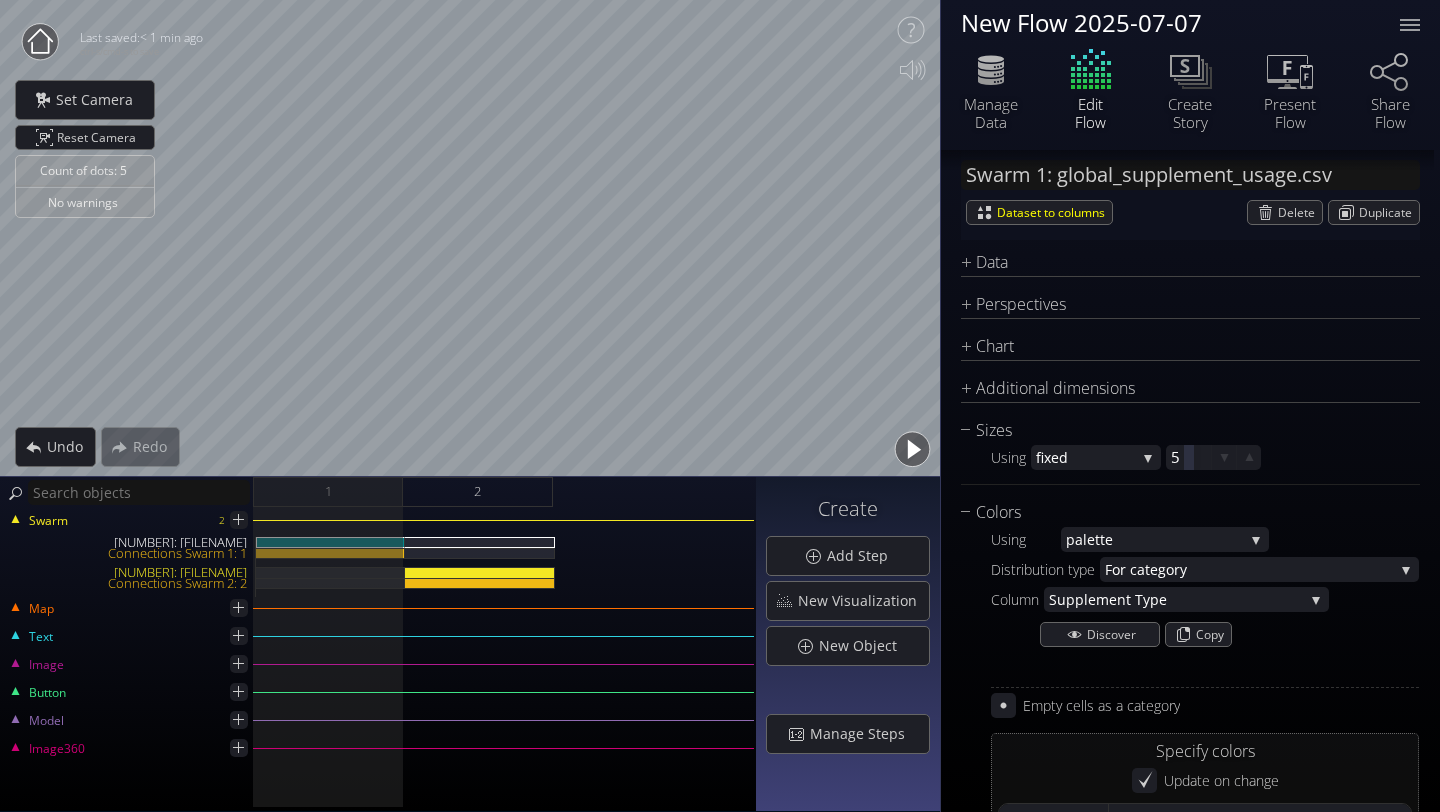 scroll, scrollTop: 0, scrollLeft: 0, axis: both 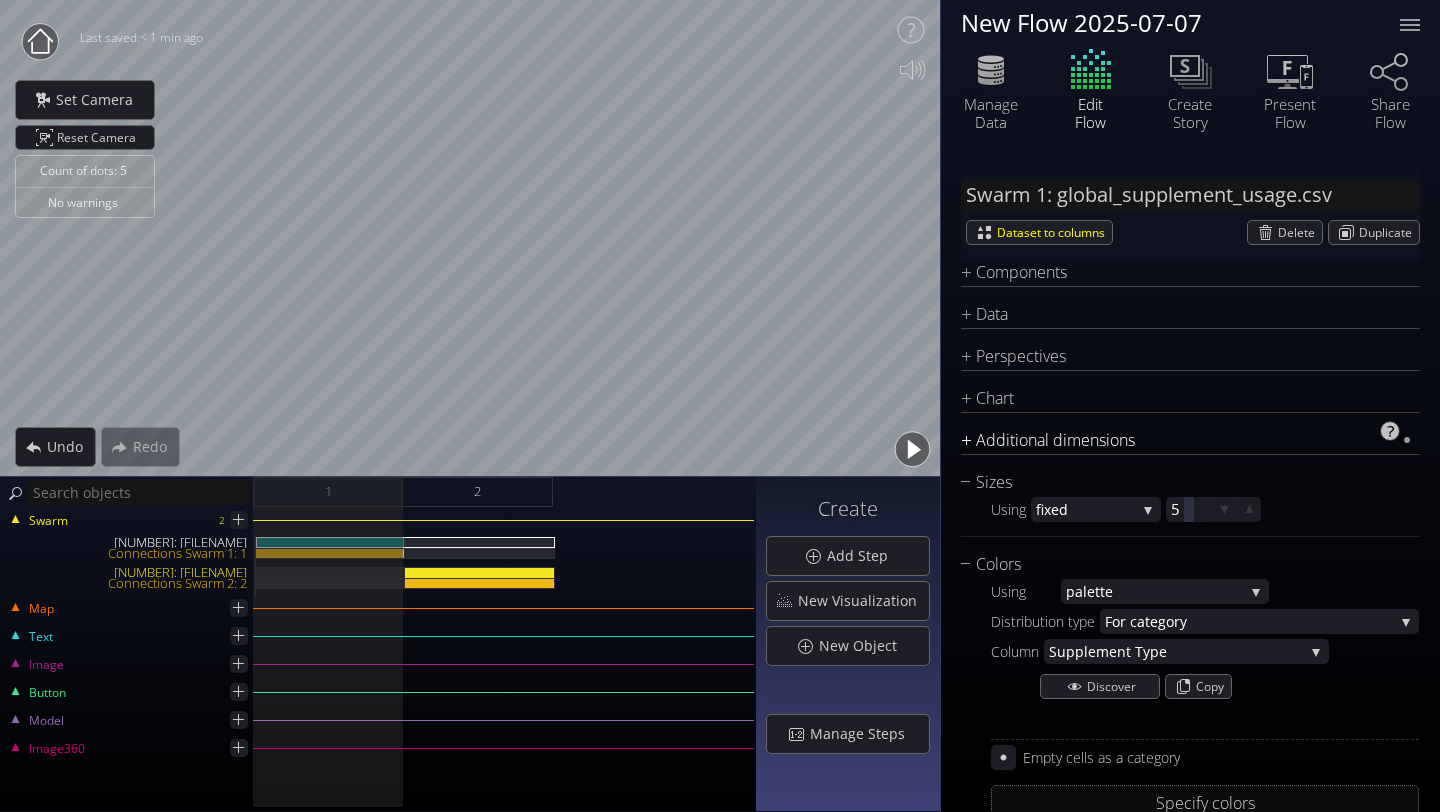 click on "Additional dimensions" at bounding box center [1178, 440] 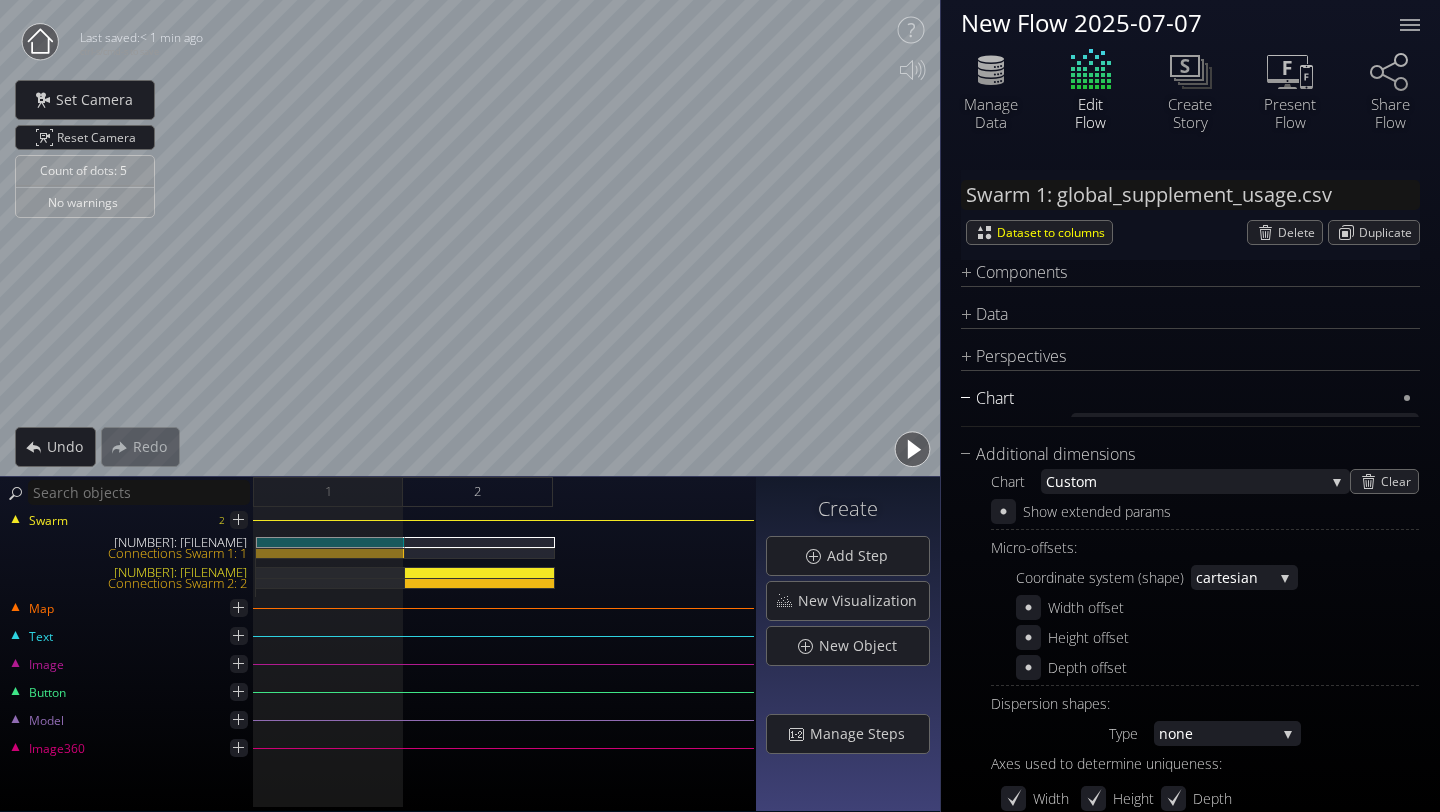 click on "Chart" at bounding box center (1178, 398) 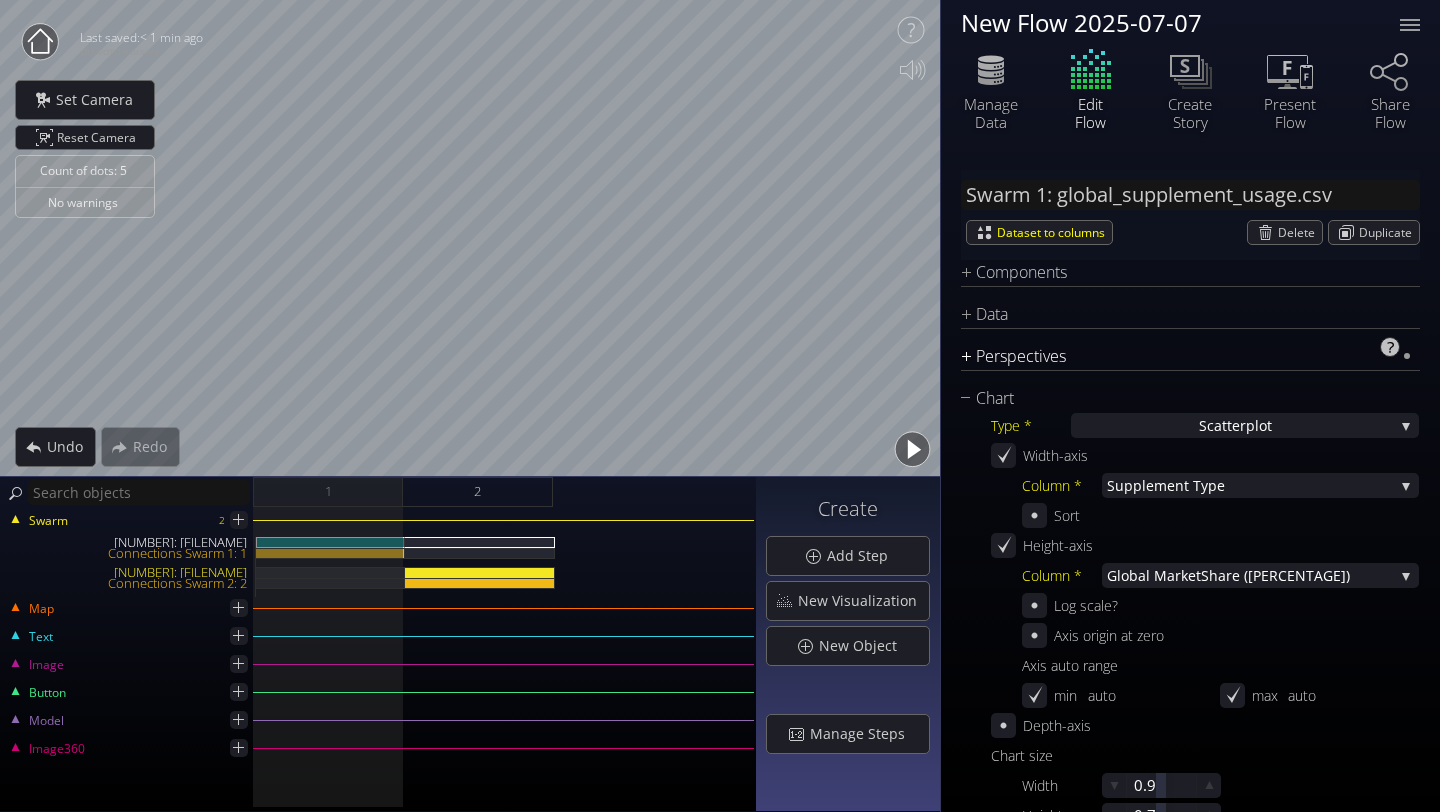 click on "Perspectives" at bounding box center (1178, 356) 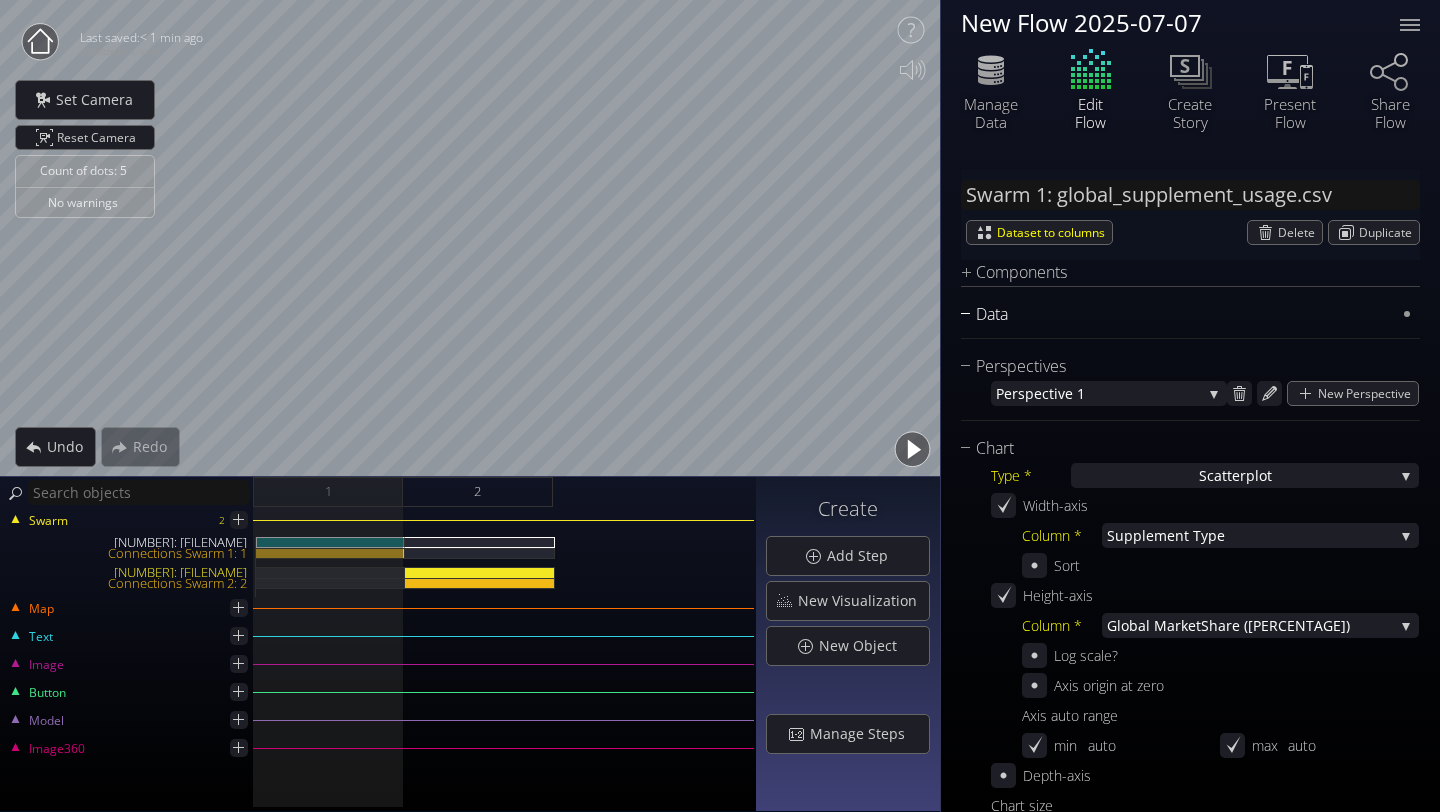 click on "Data" at bounding box center [1178, 272] 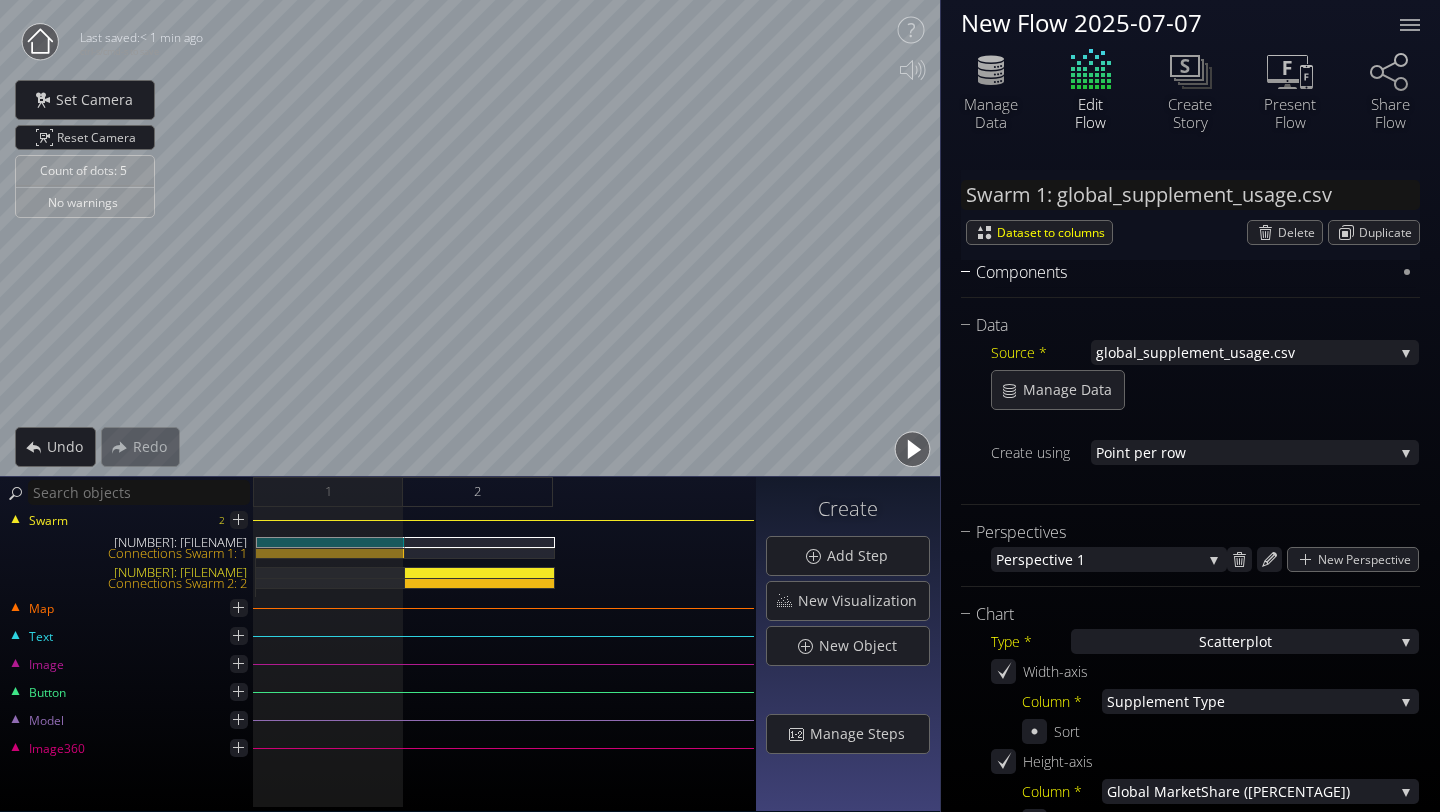 click on "Components" at bounding box center [1178, 272] 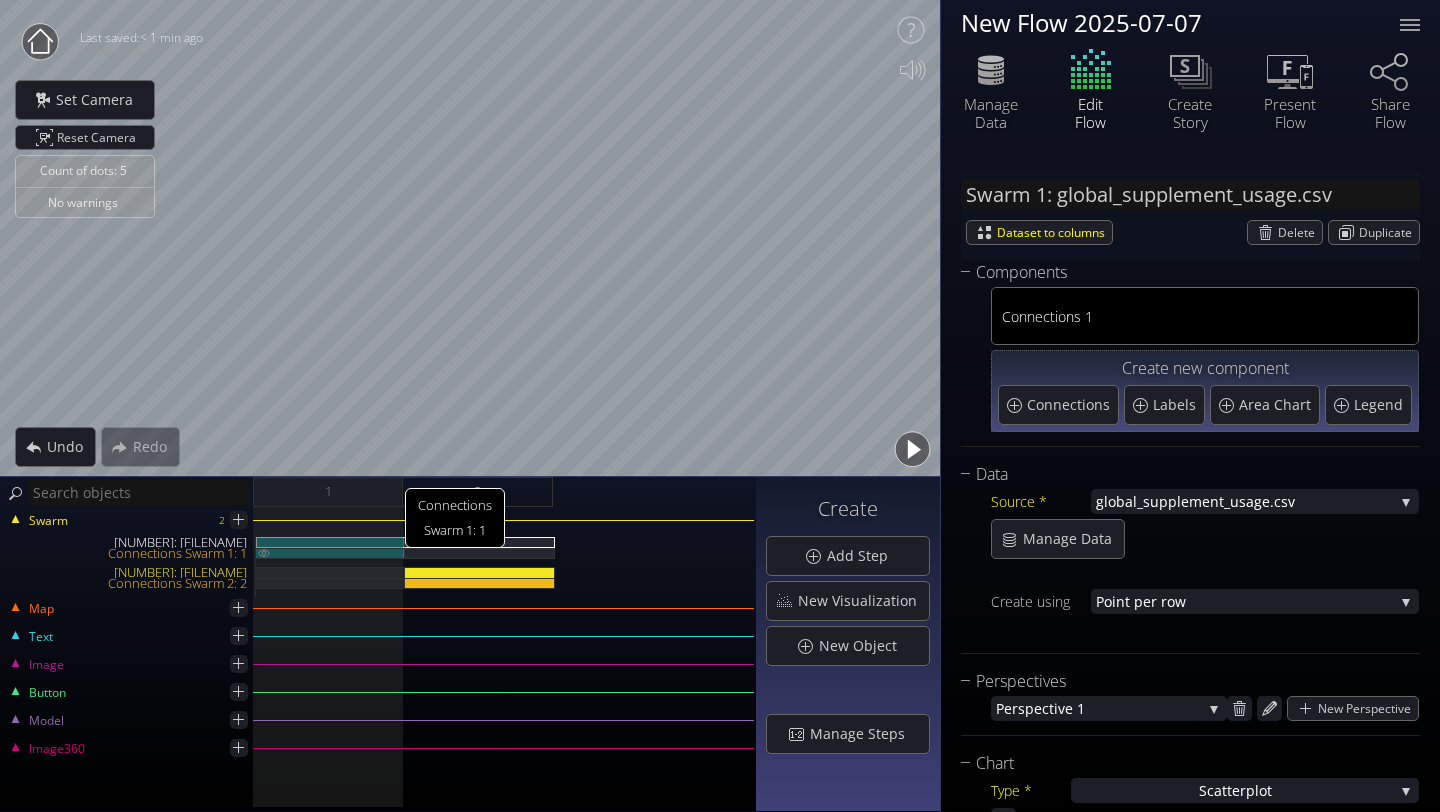 click on "Connections Swarm 1:  1" at bounding box center (330, 553) 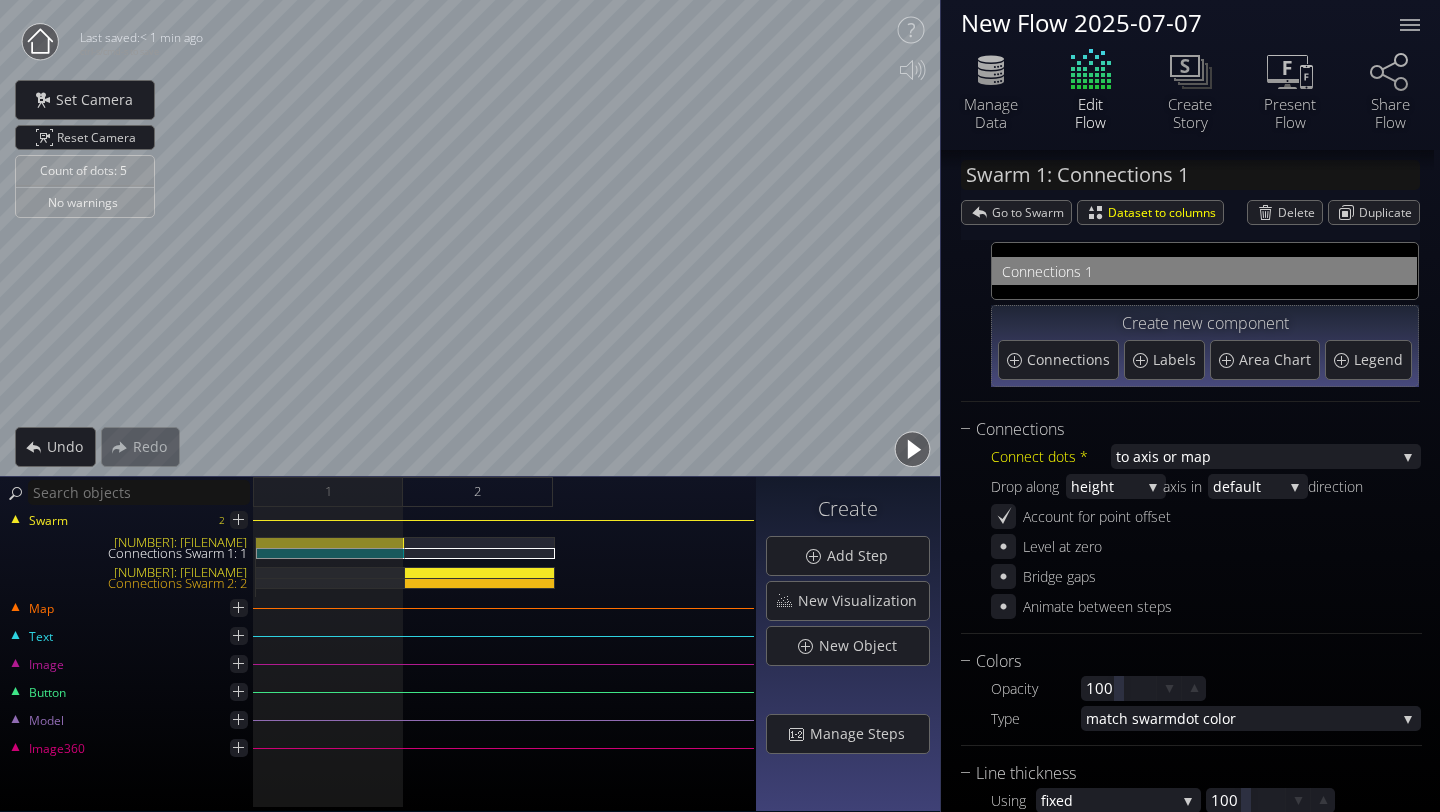 scroll, scrollTop: 0, scrollLeft: 0, axis: both 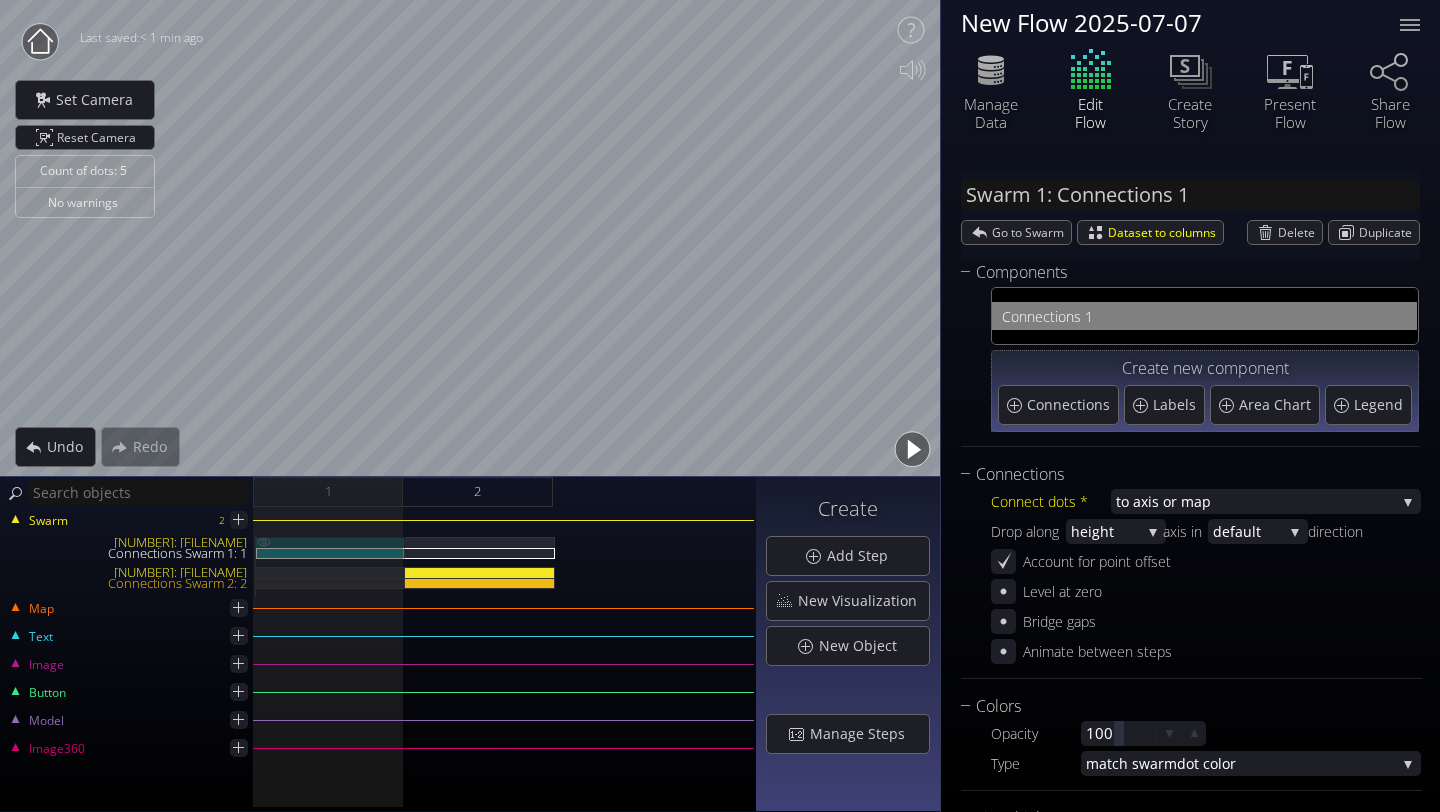 click on "[NUMBER]: [FILENAME]" at bounding box center (330, 542) 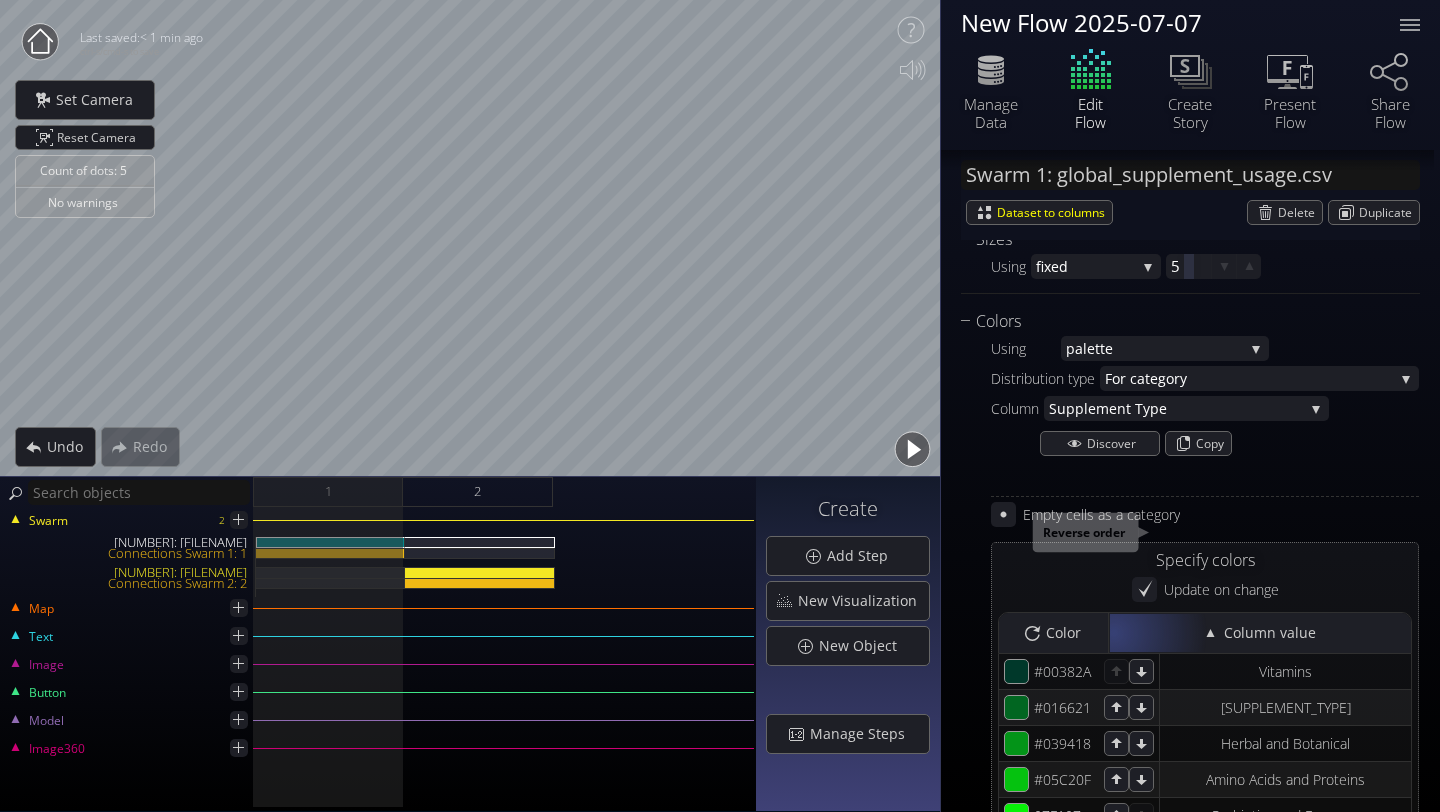 scroll, scrollTop: 1553, scrollLeft: 0, axis: vertical 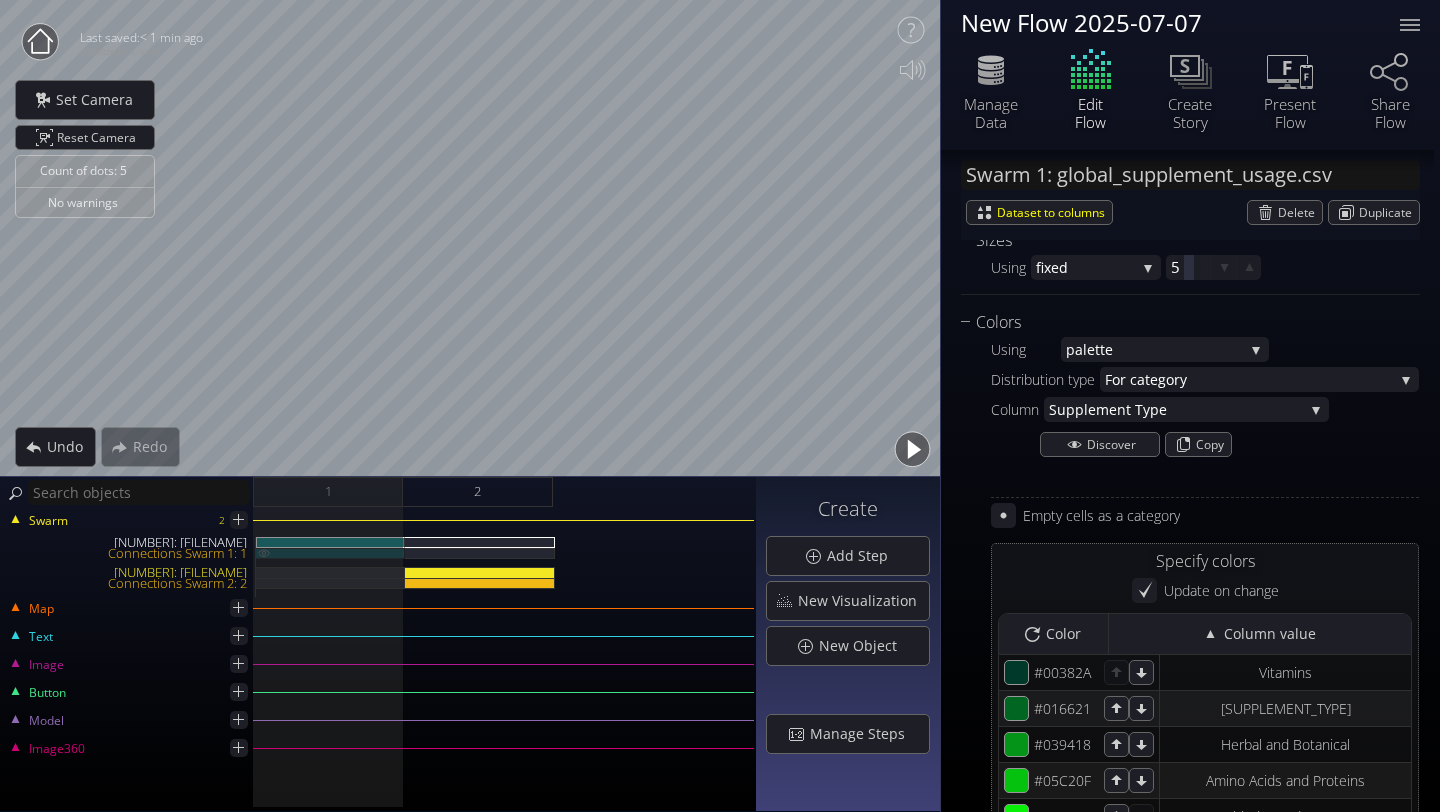 click on "Connections Swarm 1:  1" at bounding box center (330, 553) 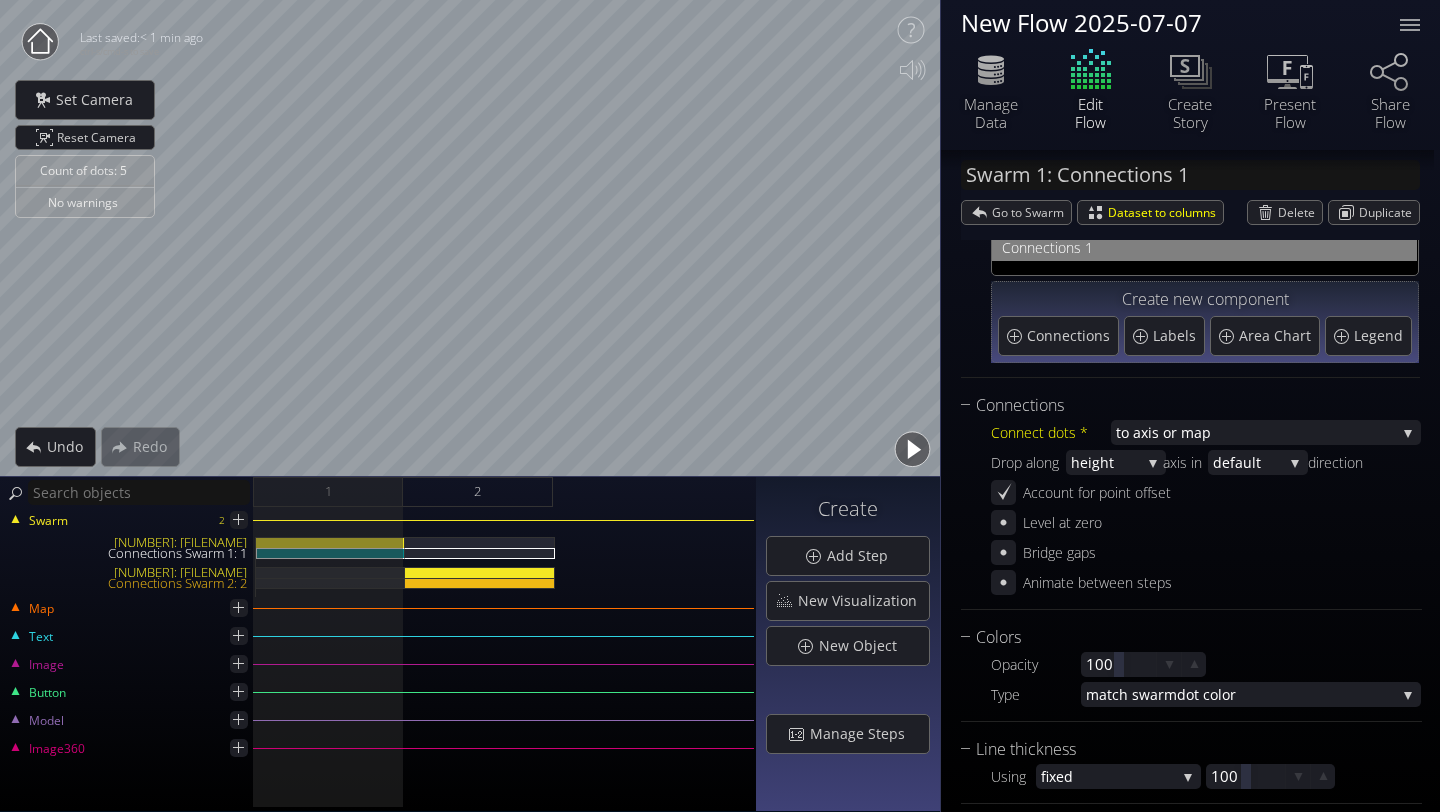 scroll, scrollTop: 0, scrollLeft: 0, axis: both 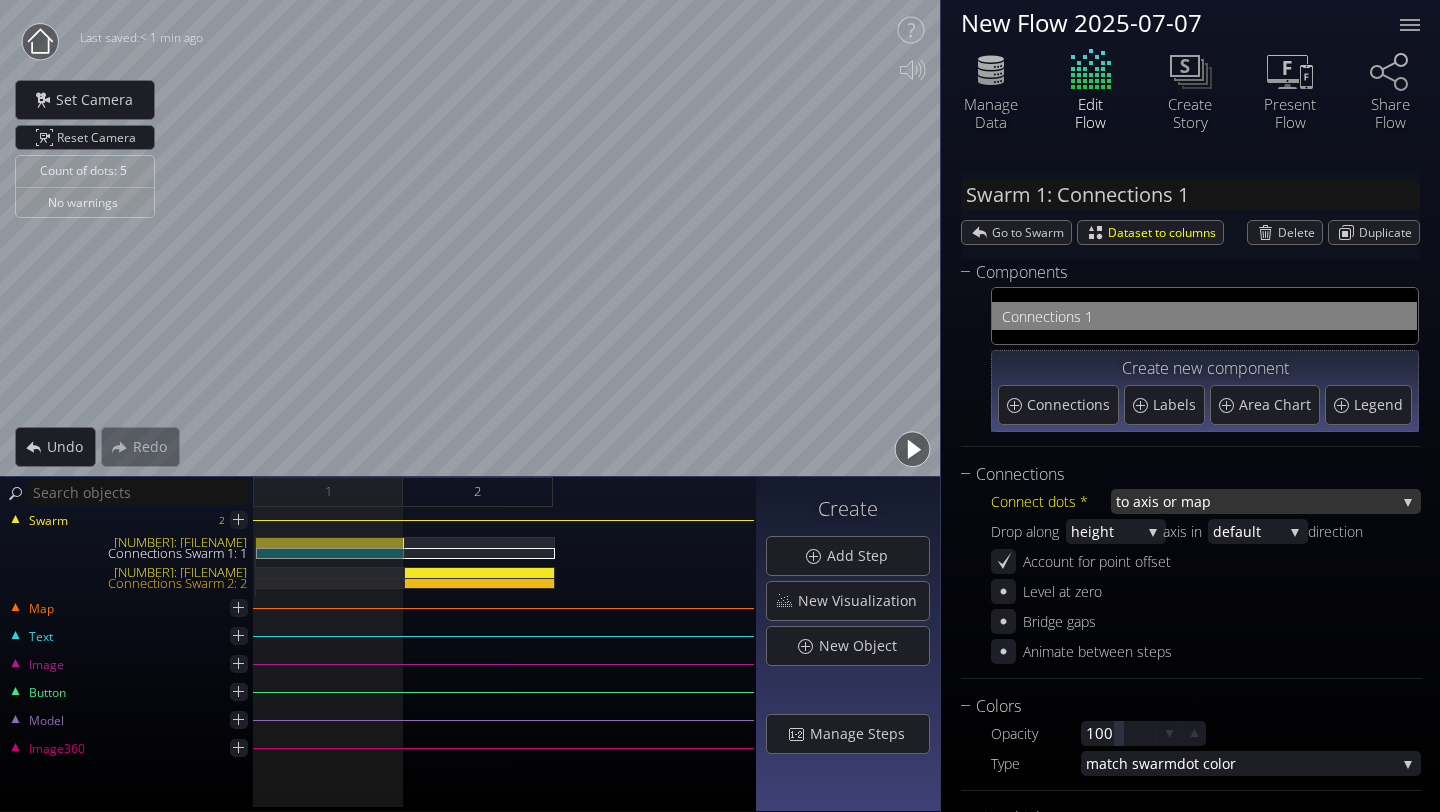 click on "xis or map" at bounding box center [1268, 501] 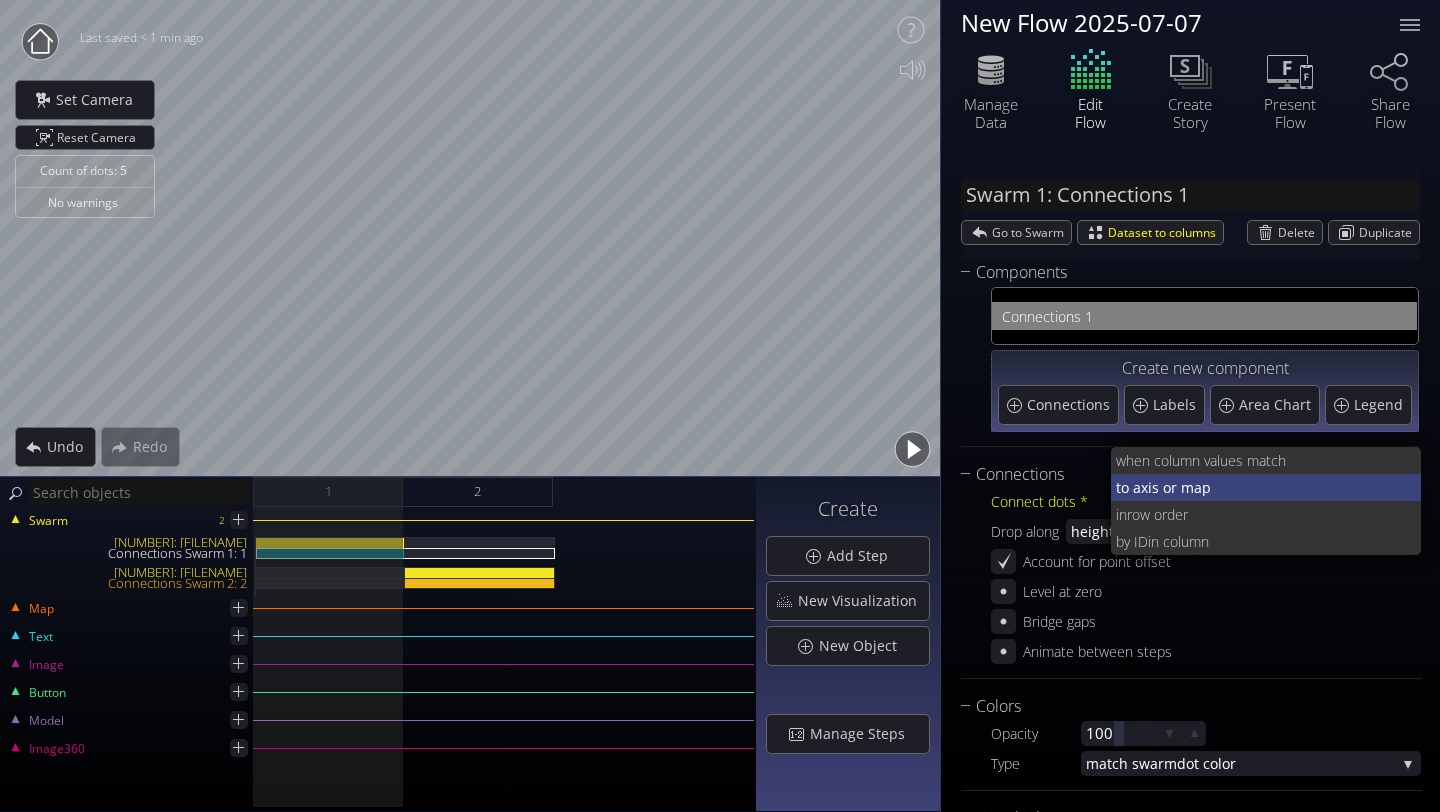 click on "xis or map" at bounding box center (1273, 487) 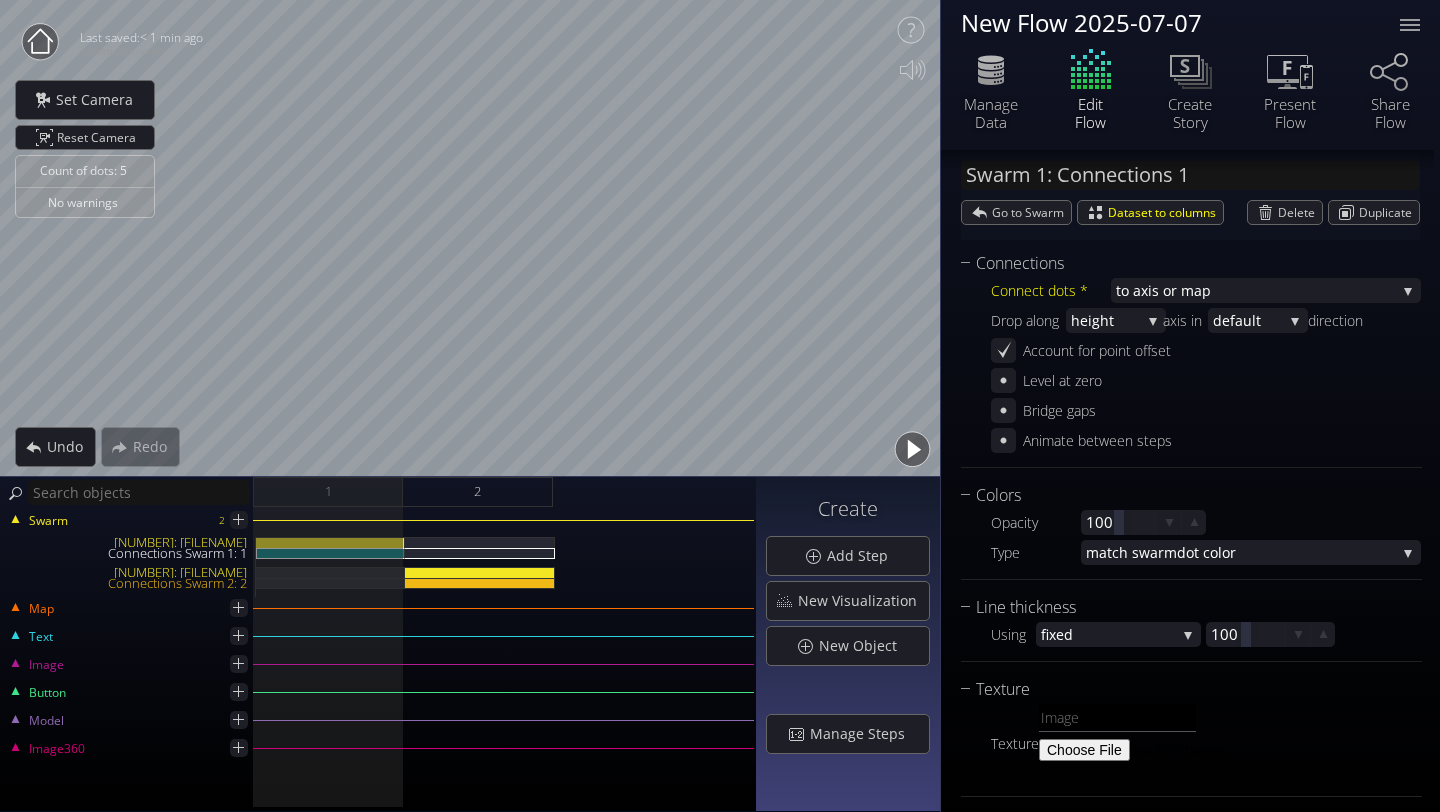 scroll, scrollTop: 231, scrollLeft: 0, axis: vertical 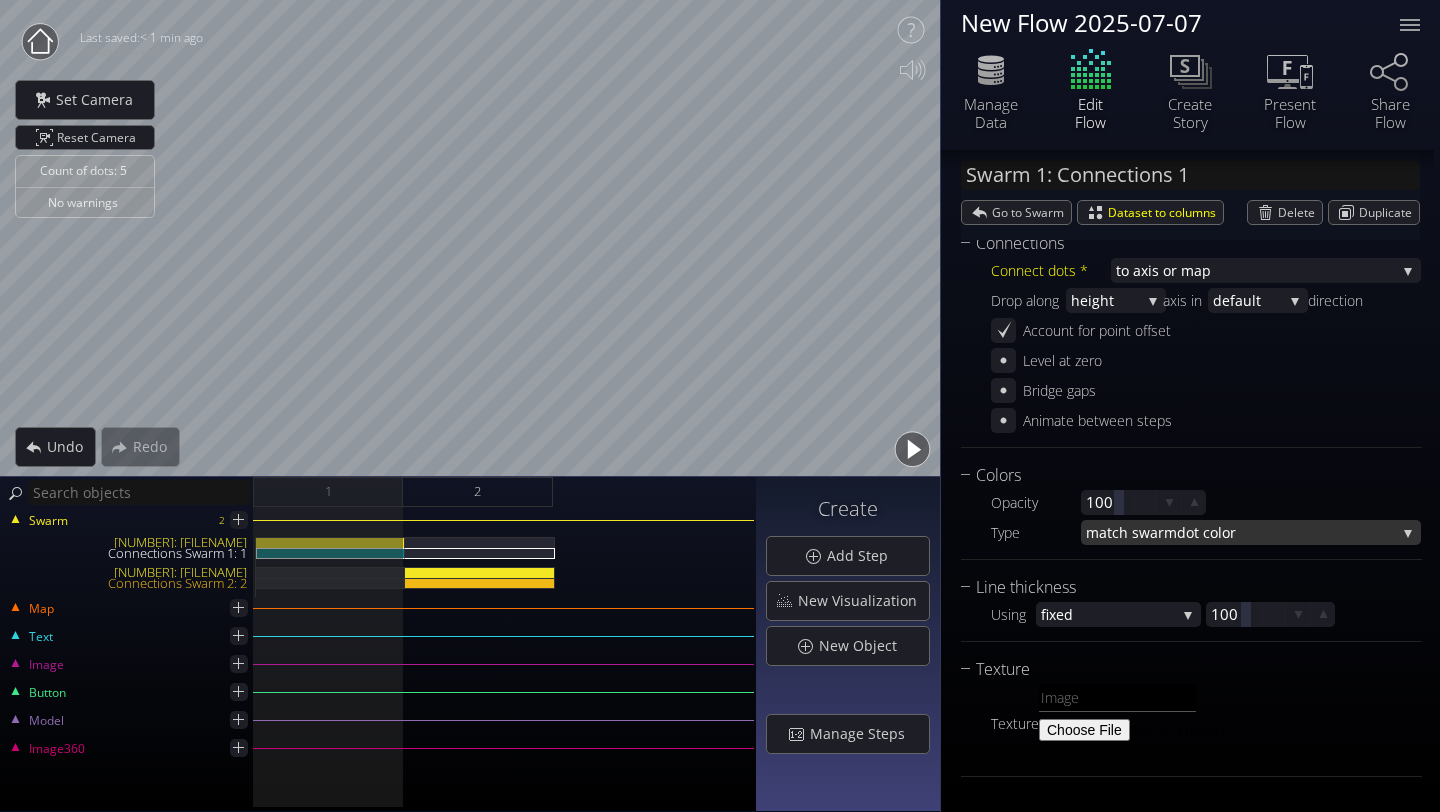 click on "match swarm" at bounding box center [1131, 532] 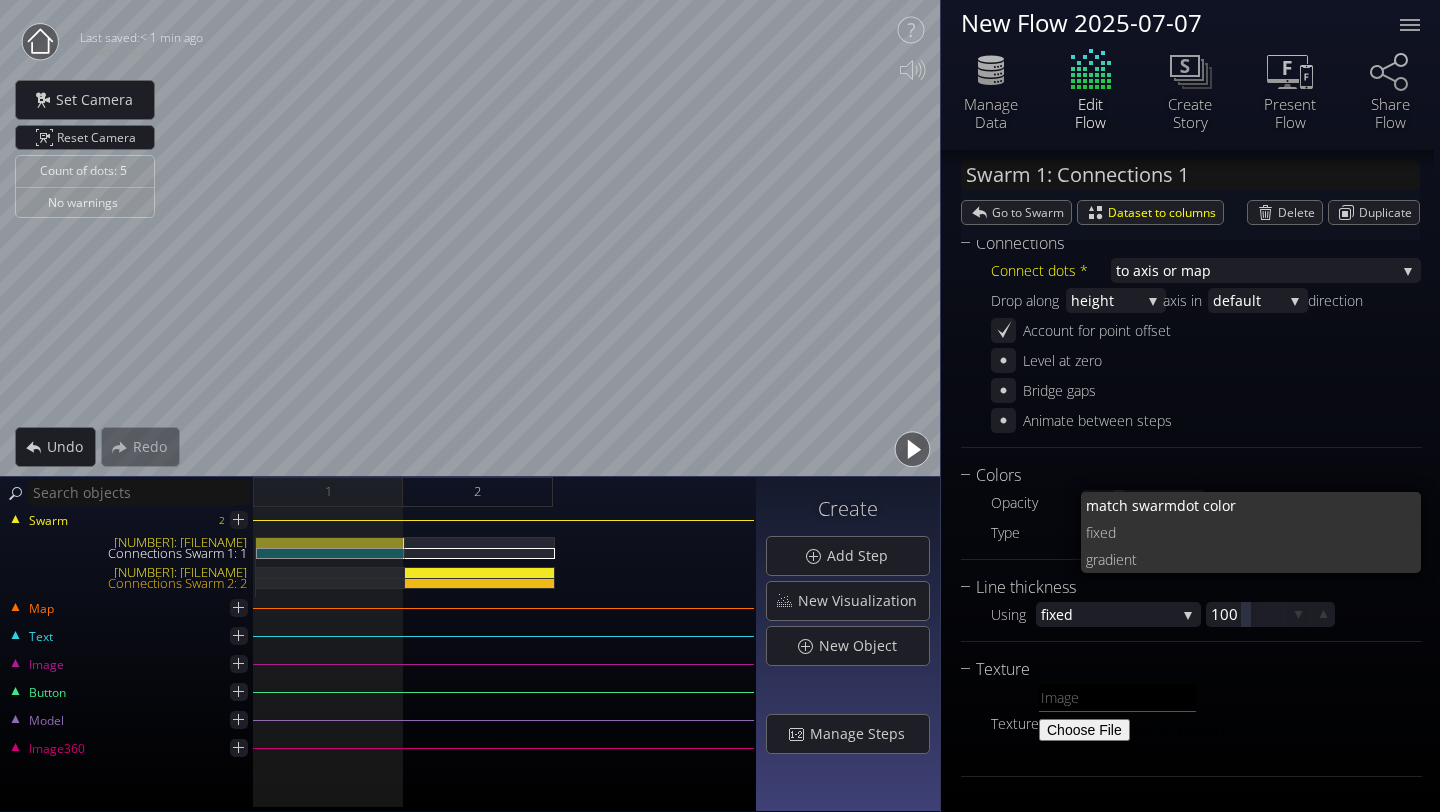 click on "fixed" at bounding box center (1291, 505) 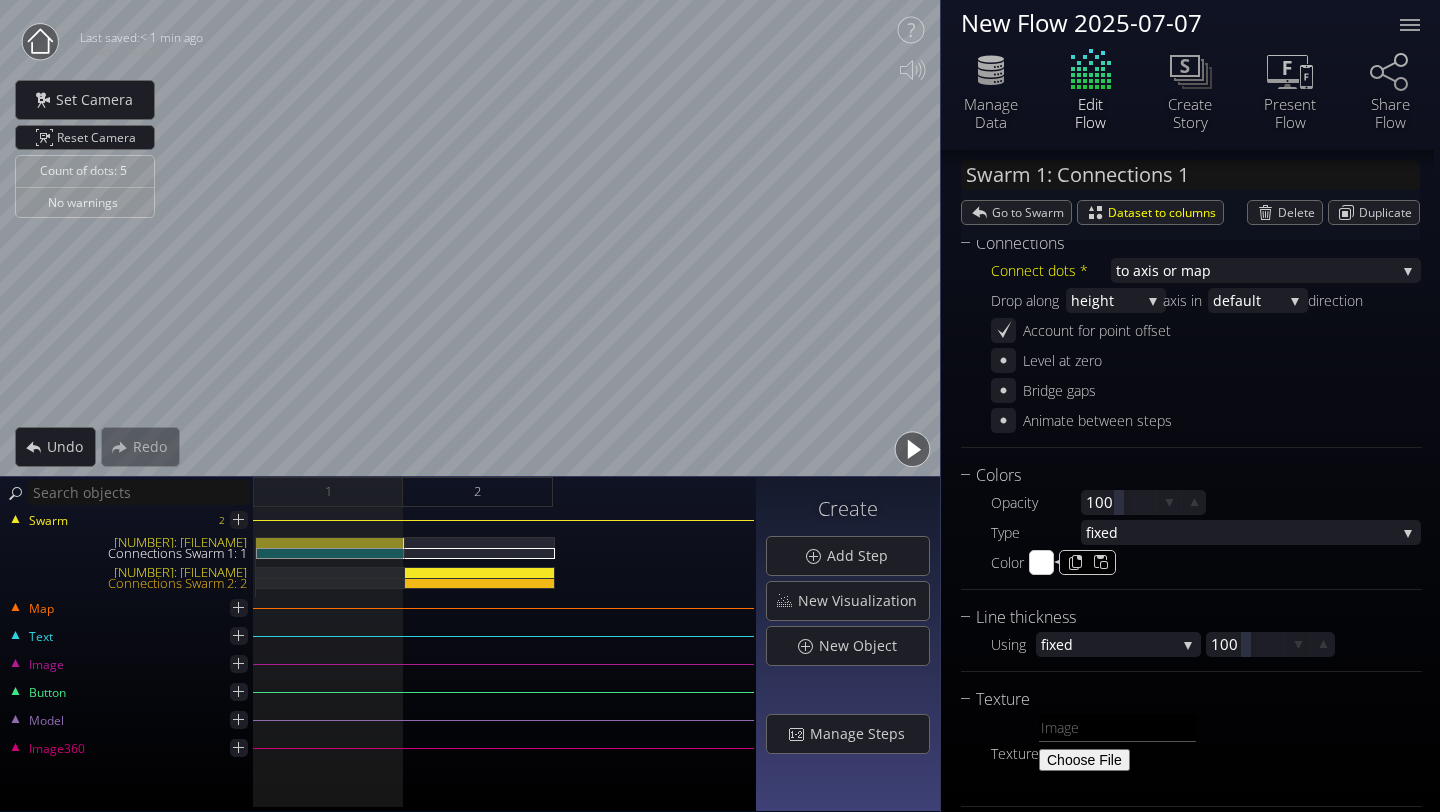 click on "#ffffff" at bounding box center (1042, 563) 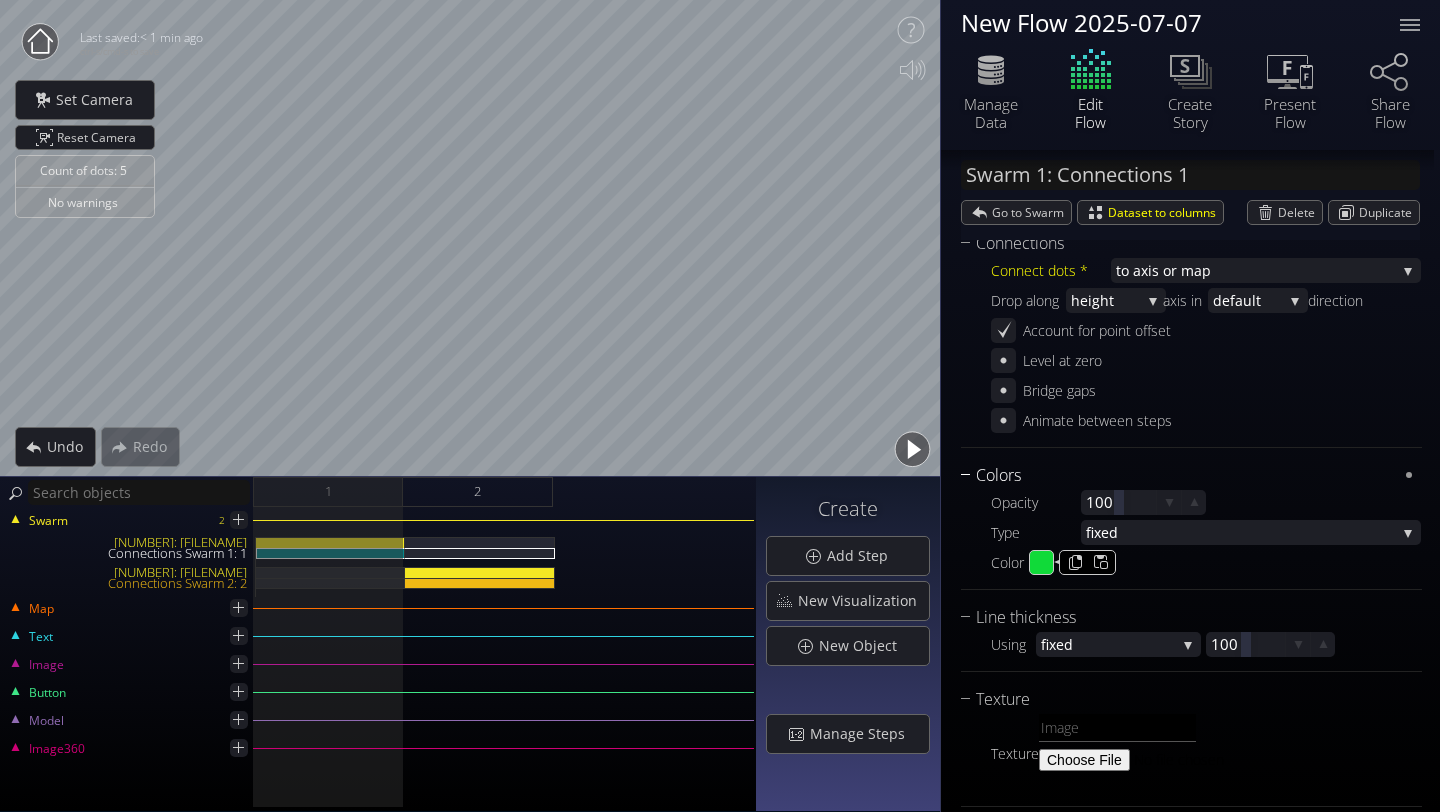 type on "#10da39" 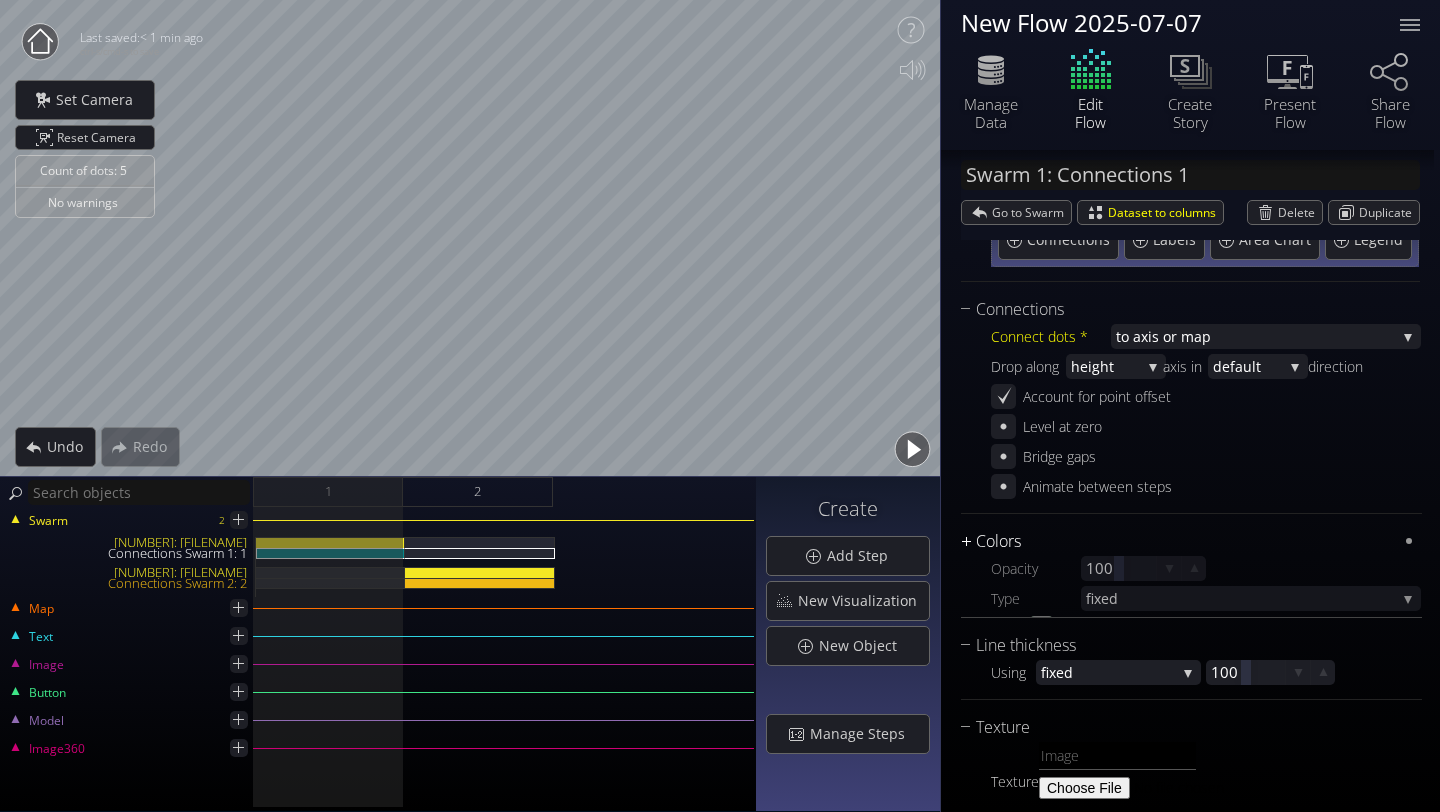 scroll, scrollTop: 161, scrollLeft: 0, axis: vertical 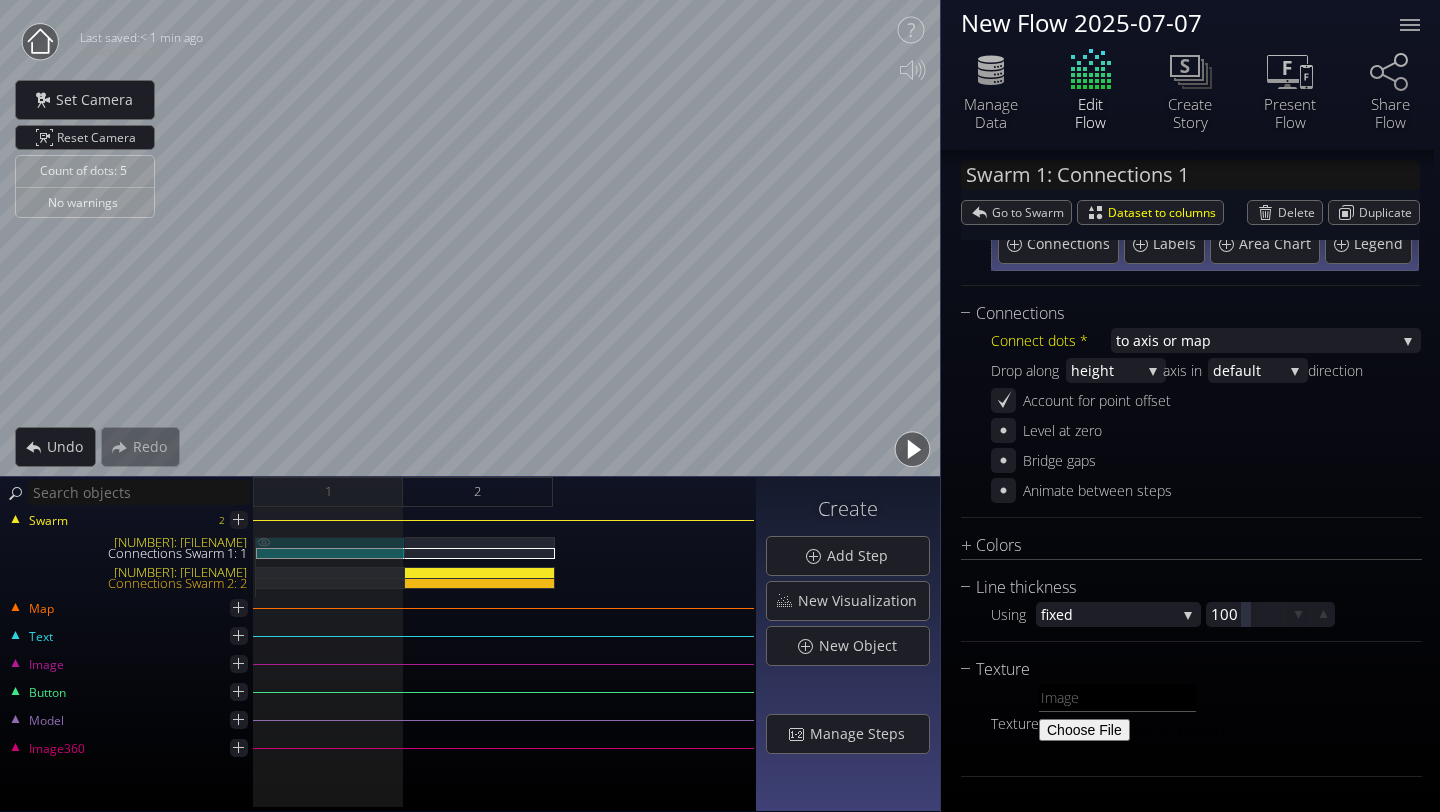 click on "[NUMBER]: [FILENAME]" at bounding box center (330, 542) 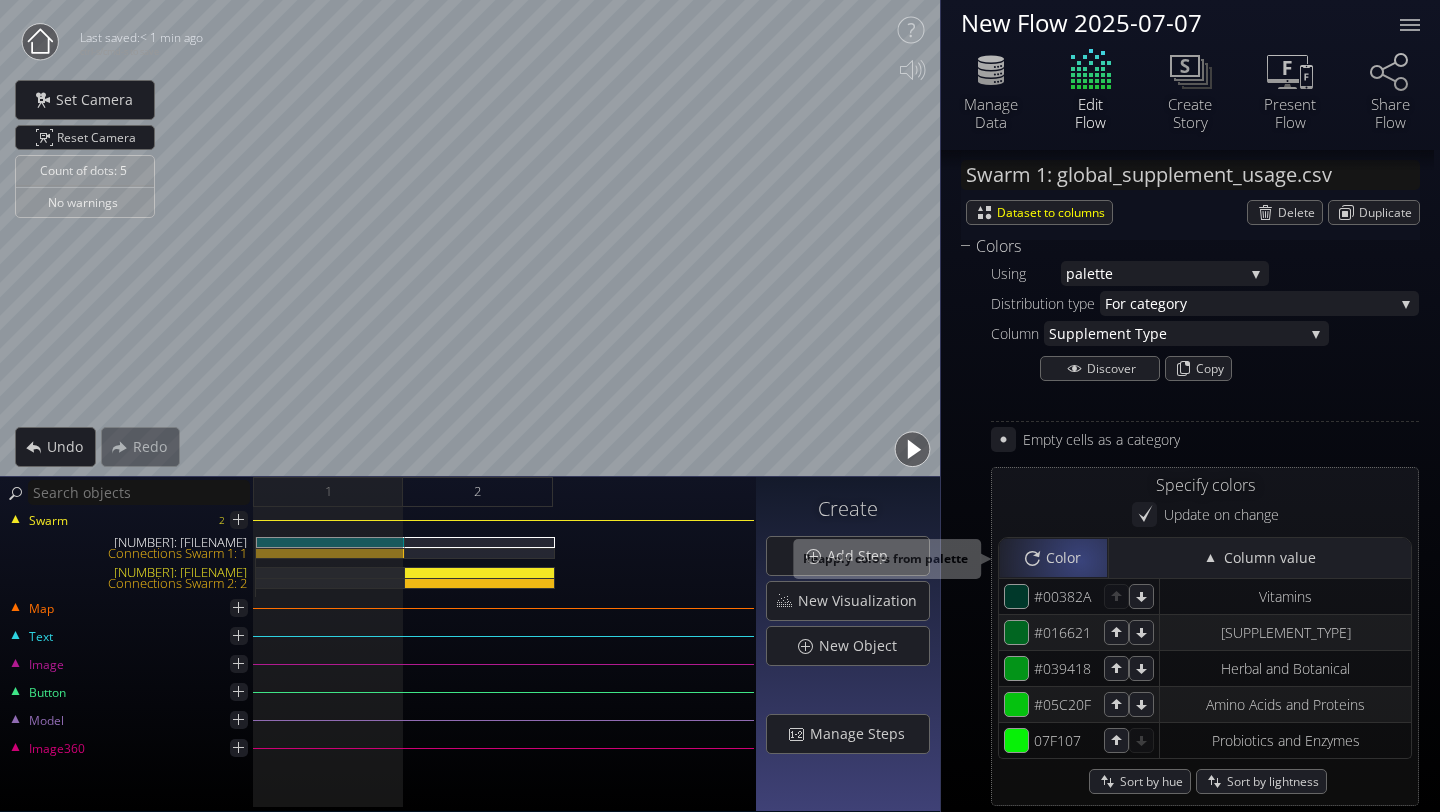 scroll, scrollTop: 1830, scrollLeft: 0, axis: vertical 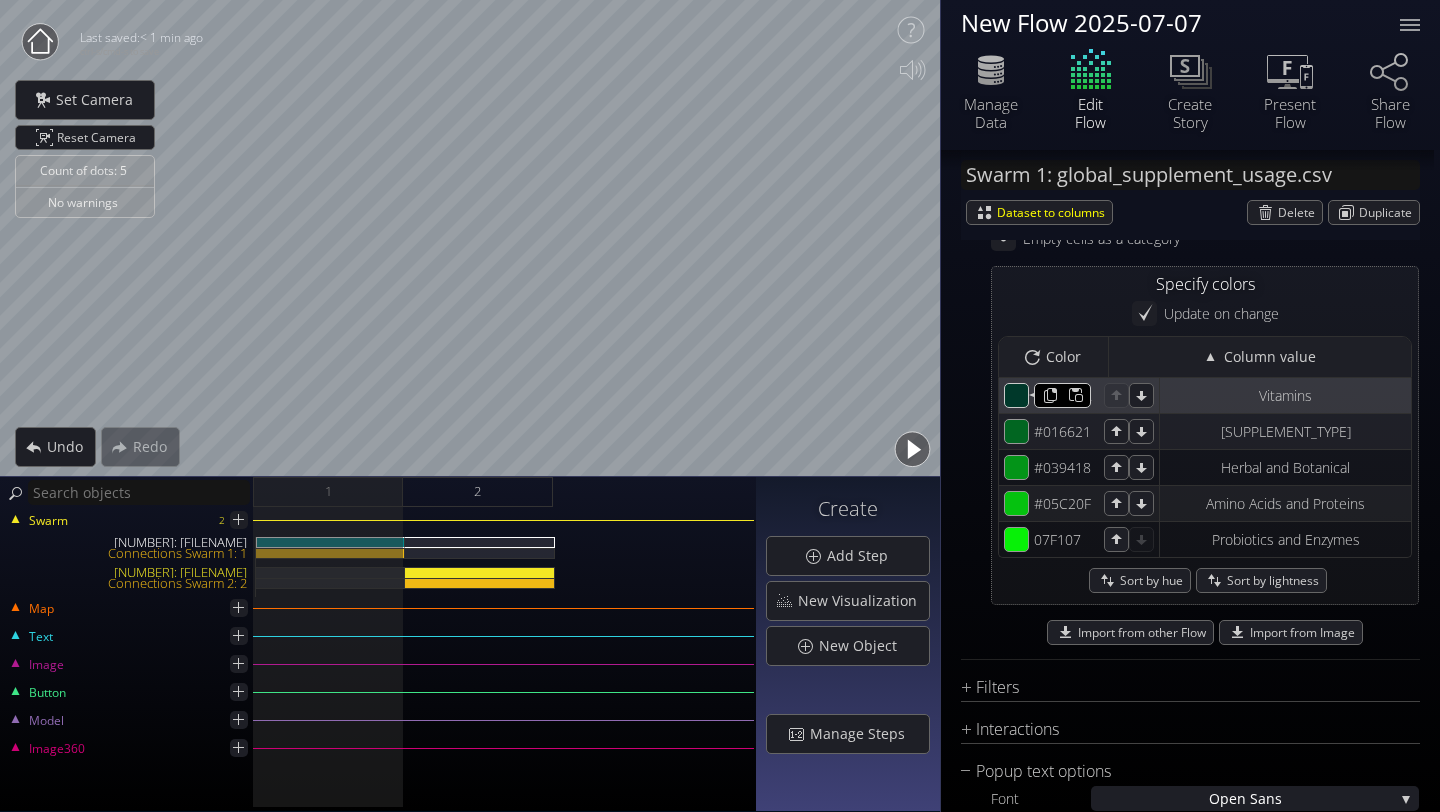 click on "#00382a" at bounding box center (1017, 396) 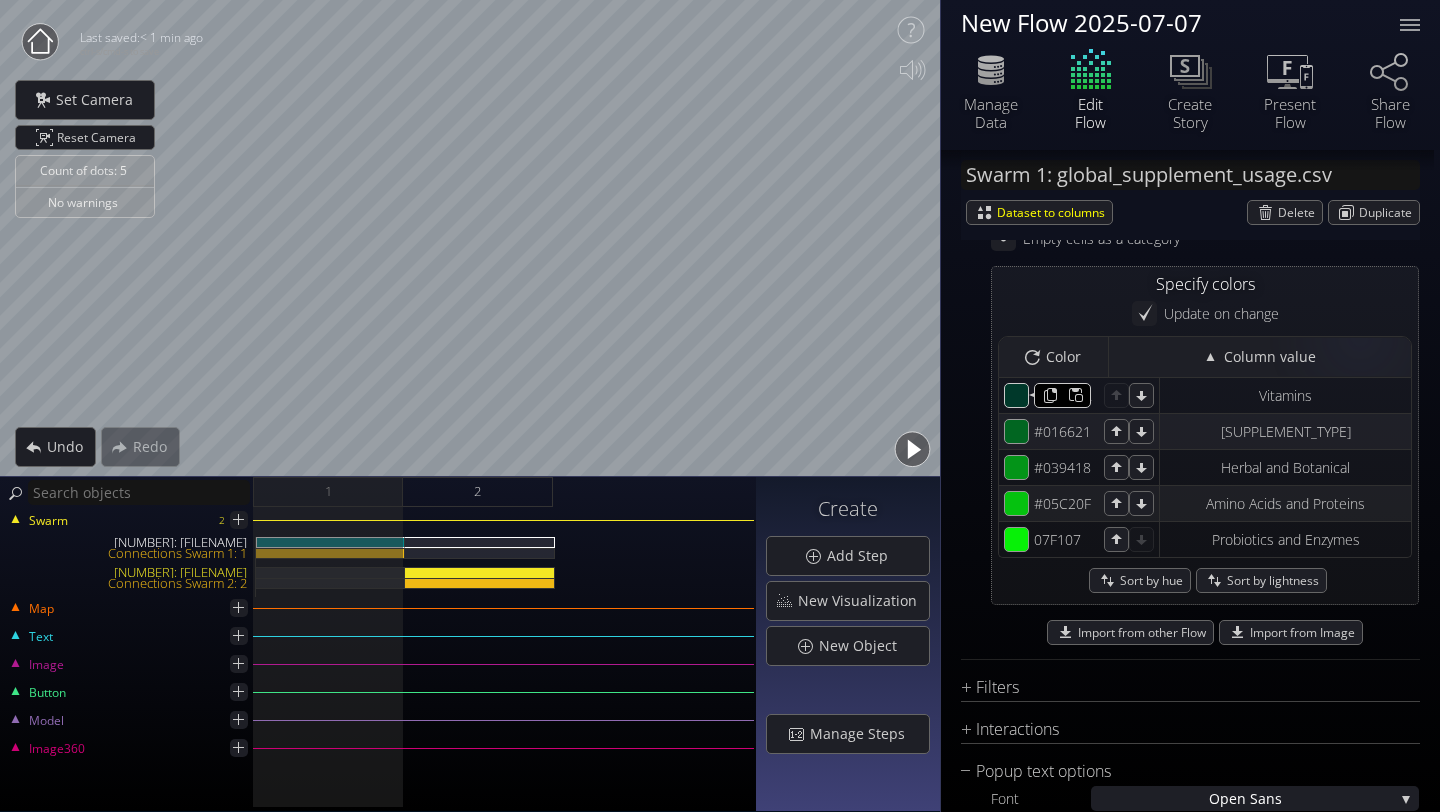 click on "Update on change
Update swarm
Color
Column value
#00382a
#00382A
Vitamins
#016621
#016621
Minerals
#039418
#039418
Herbal and Botanical
#05c20f
#05C20F
Amino Acids and Proteins
#07f107
#07F107
Probiotics and Enzymes
Sort by hue
Sort by lightness" at bounding box center (1205, 448) 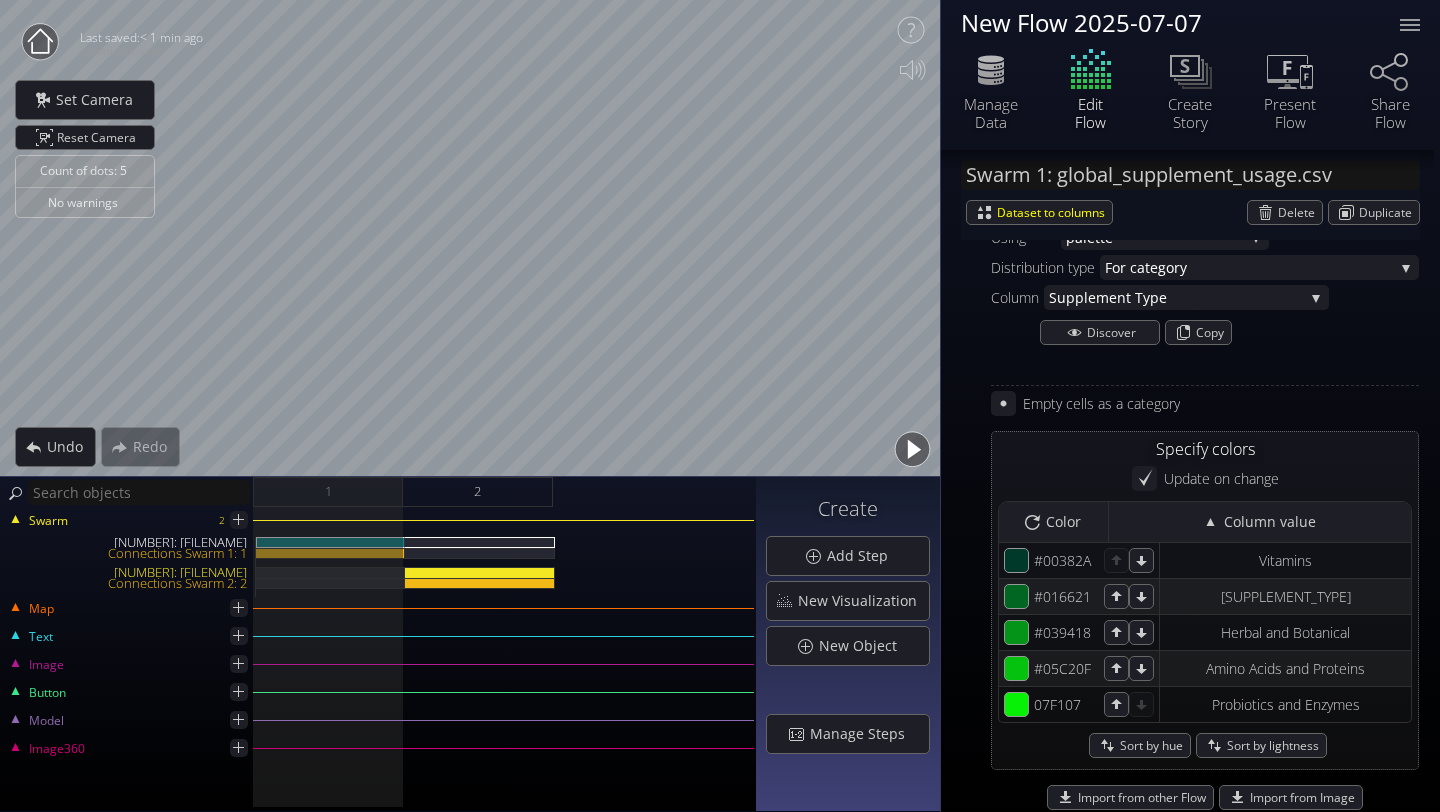 scroll, scrollTop: 1615, scrollLeft: 0, axis: vertical 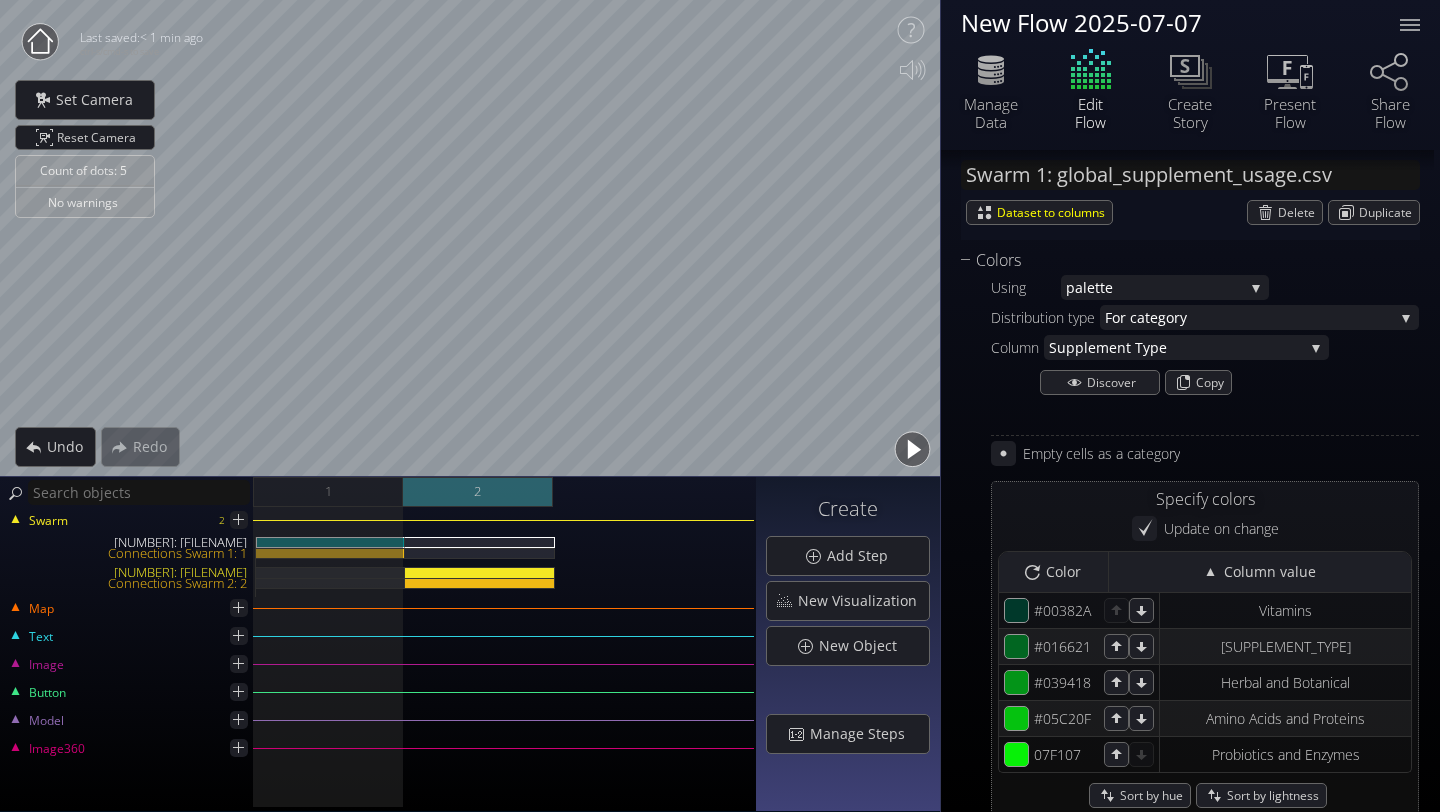 click on "2" at bounding box center [478, 492] 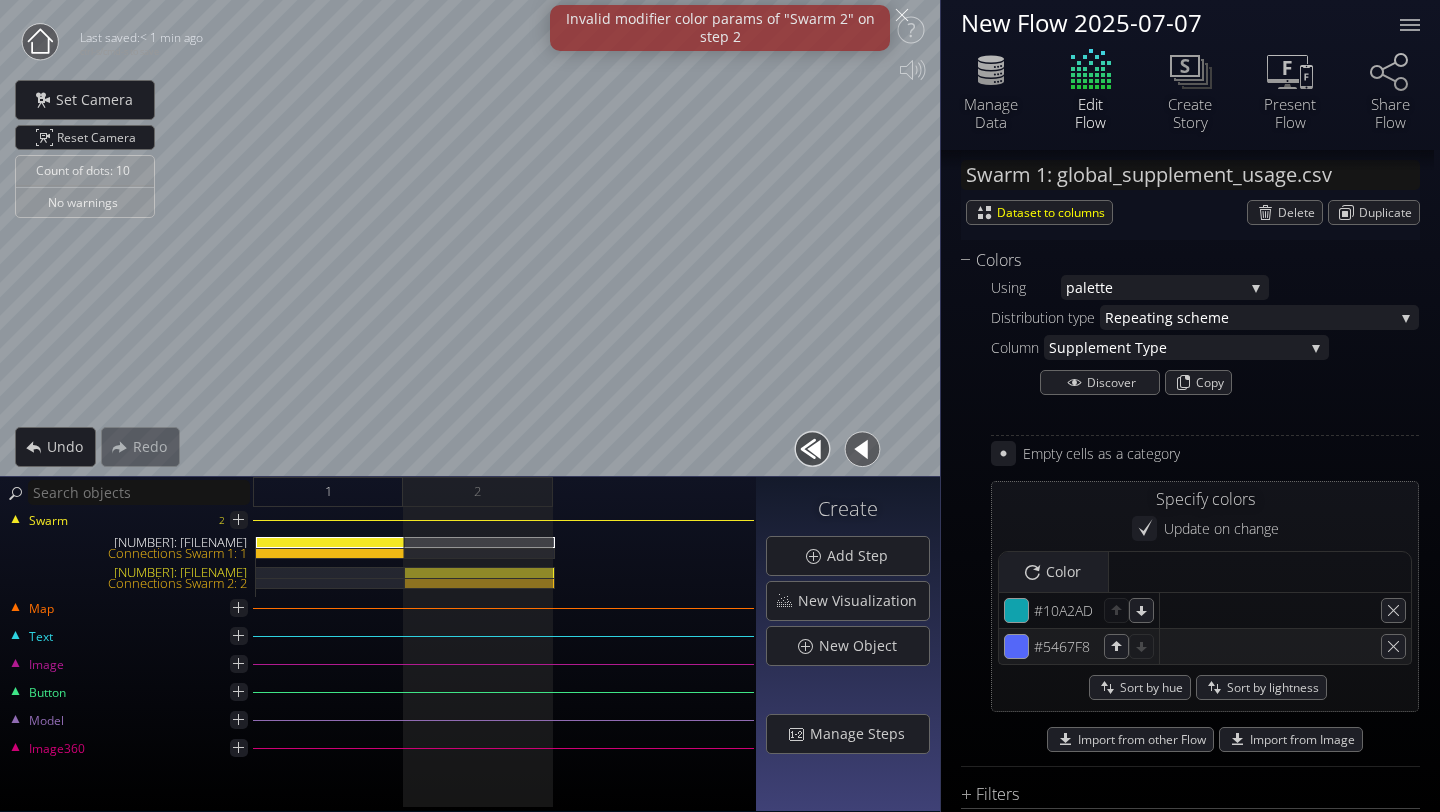 scroll, scrollTop: 1565, scrollLeft: 0, axis: vertical 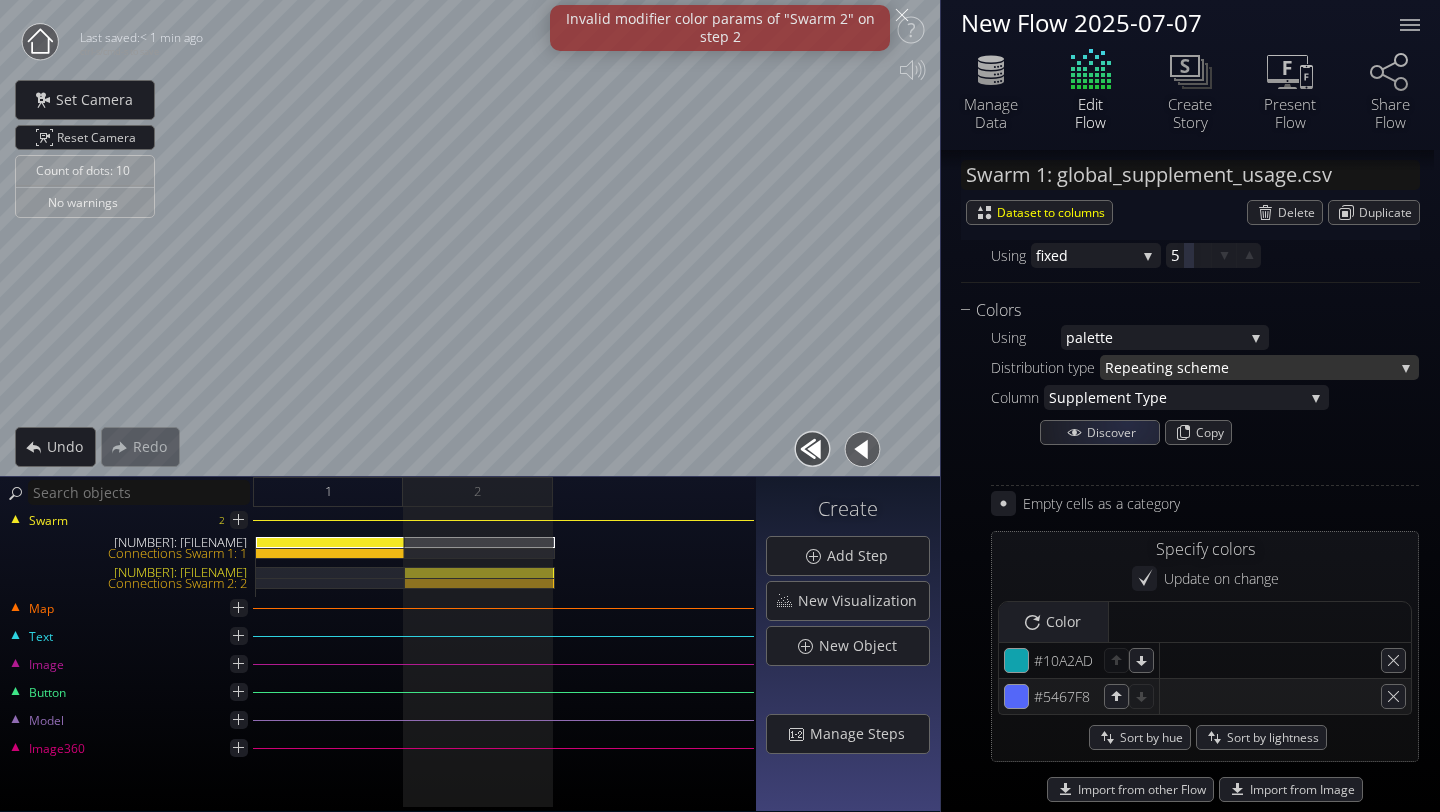 click on "Repeat" at bounding box center [1128, 367] 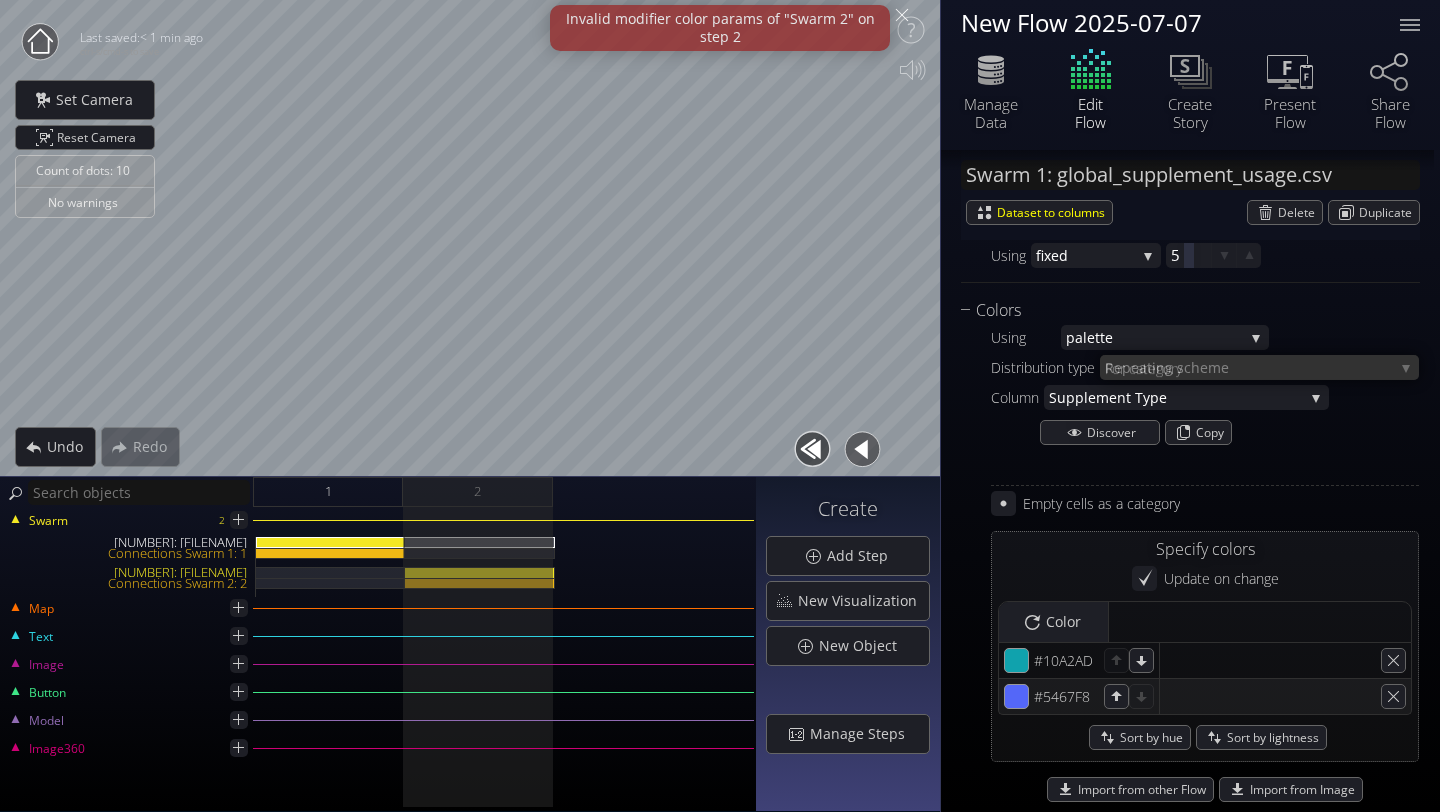 scroll, scrollTop: 0, scrollLeft: 0, axis: both 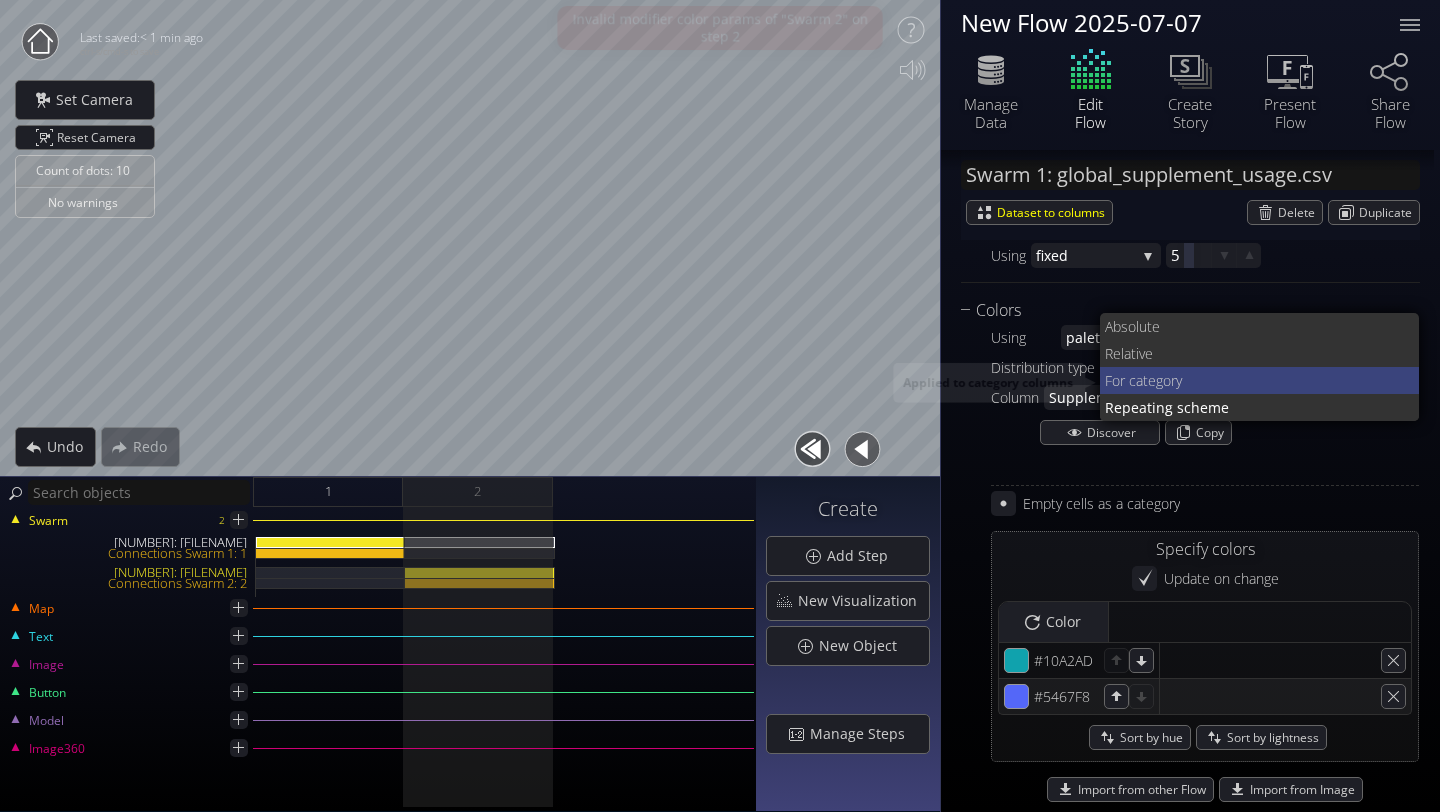 click on "r category" at bounding box center (1275, 326) 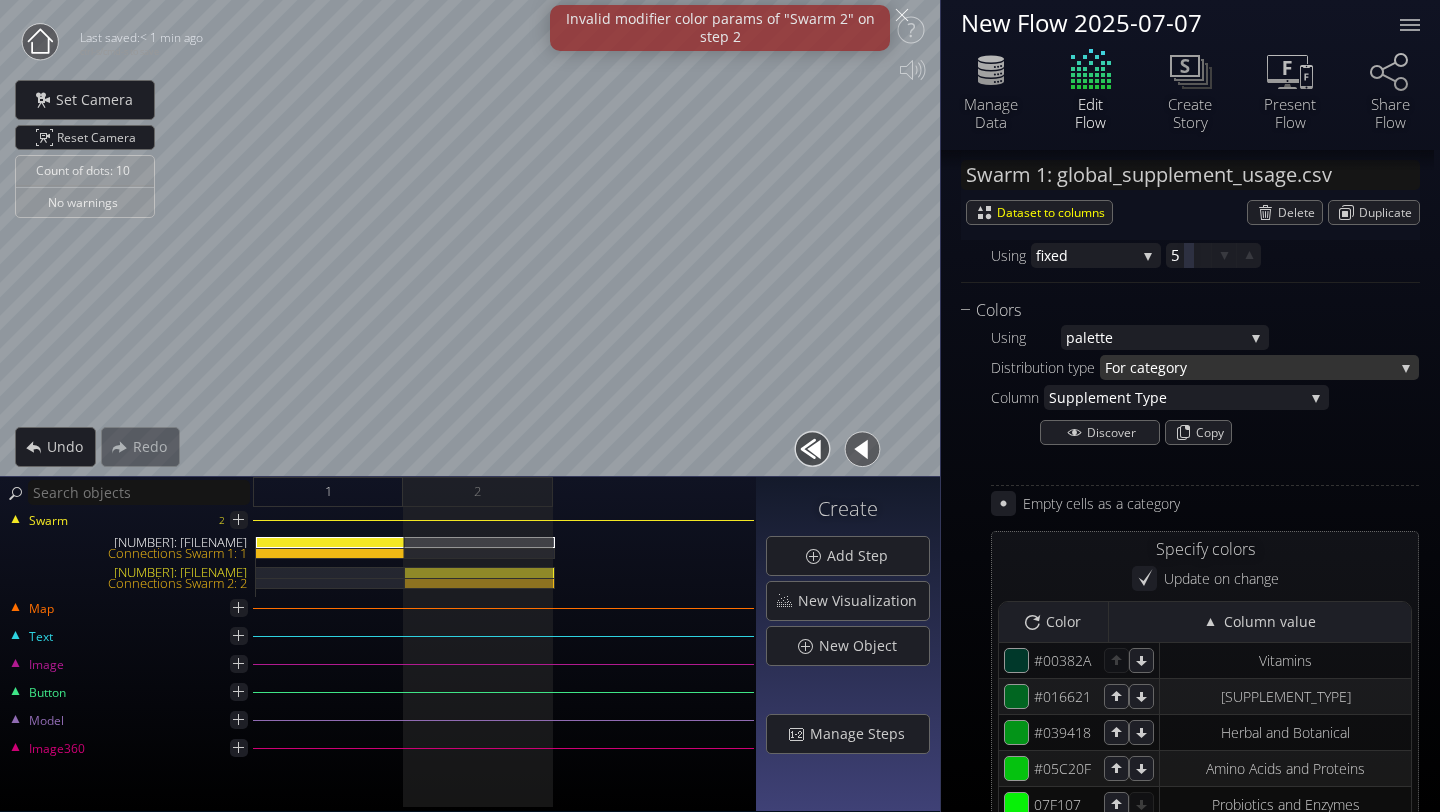 click on "r category" at bounding box center (1257, 367) 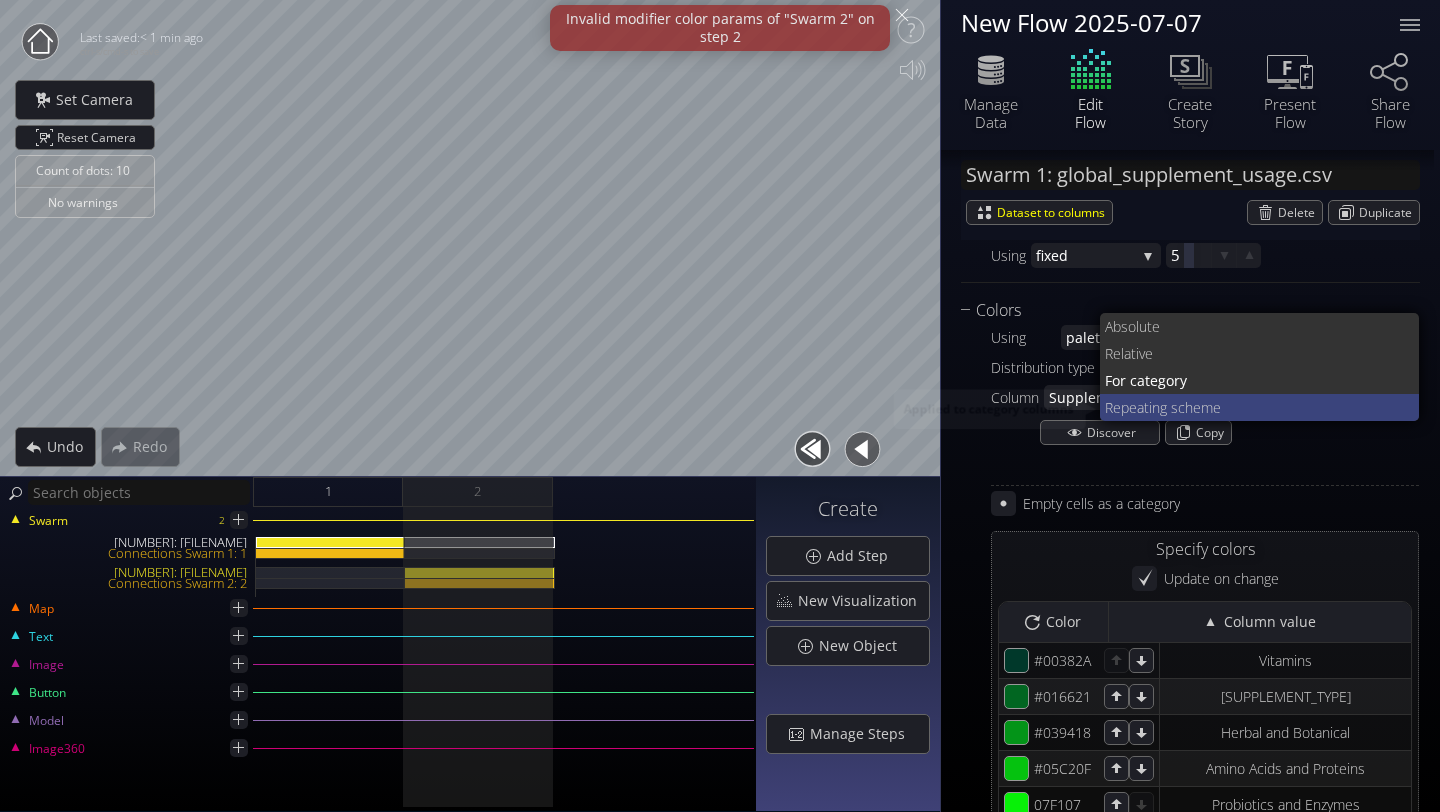 click on "Repeat" at bounding box center (1126, 326) 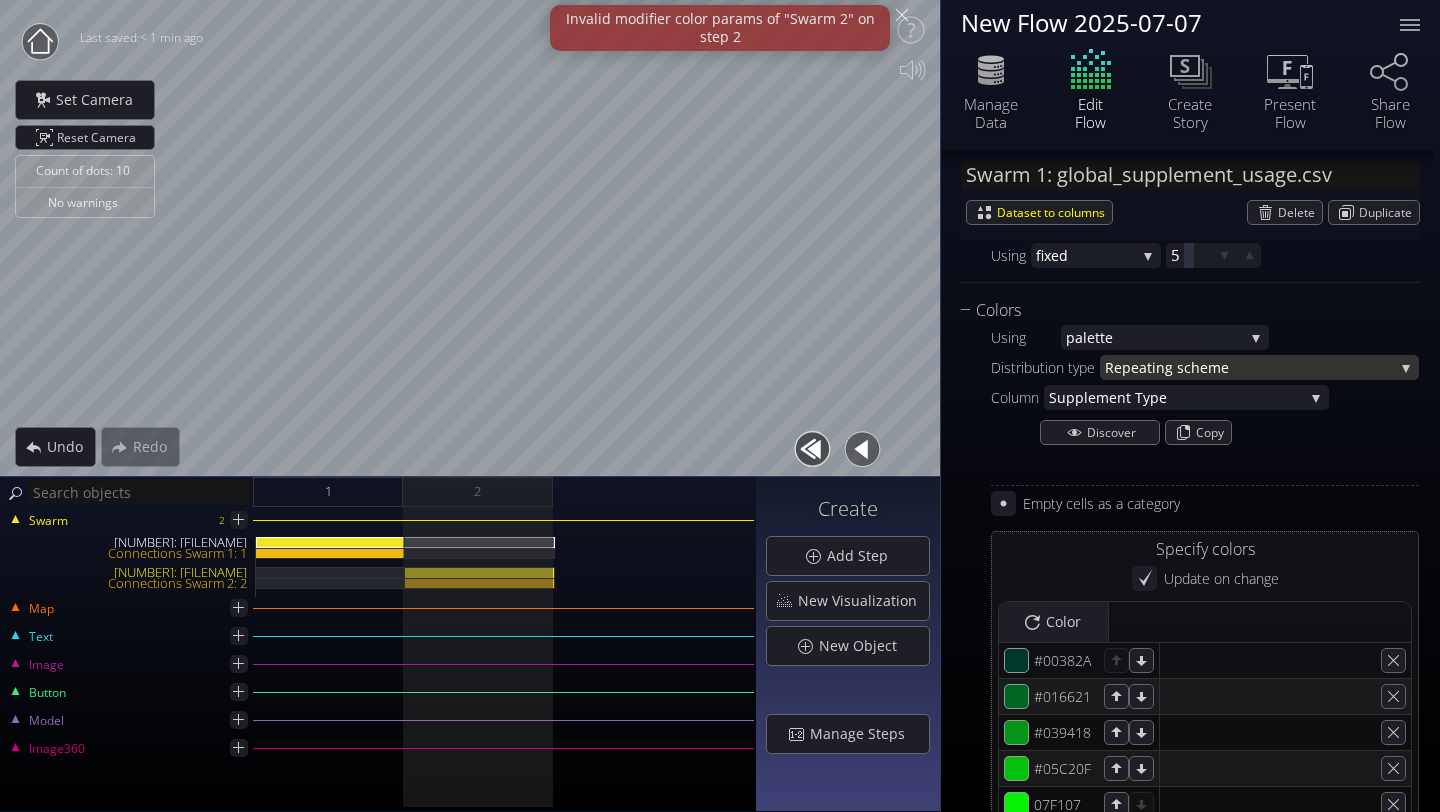 click on "Repeat" at bounding box center [1128, 367] 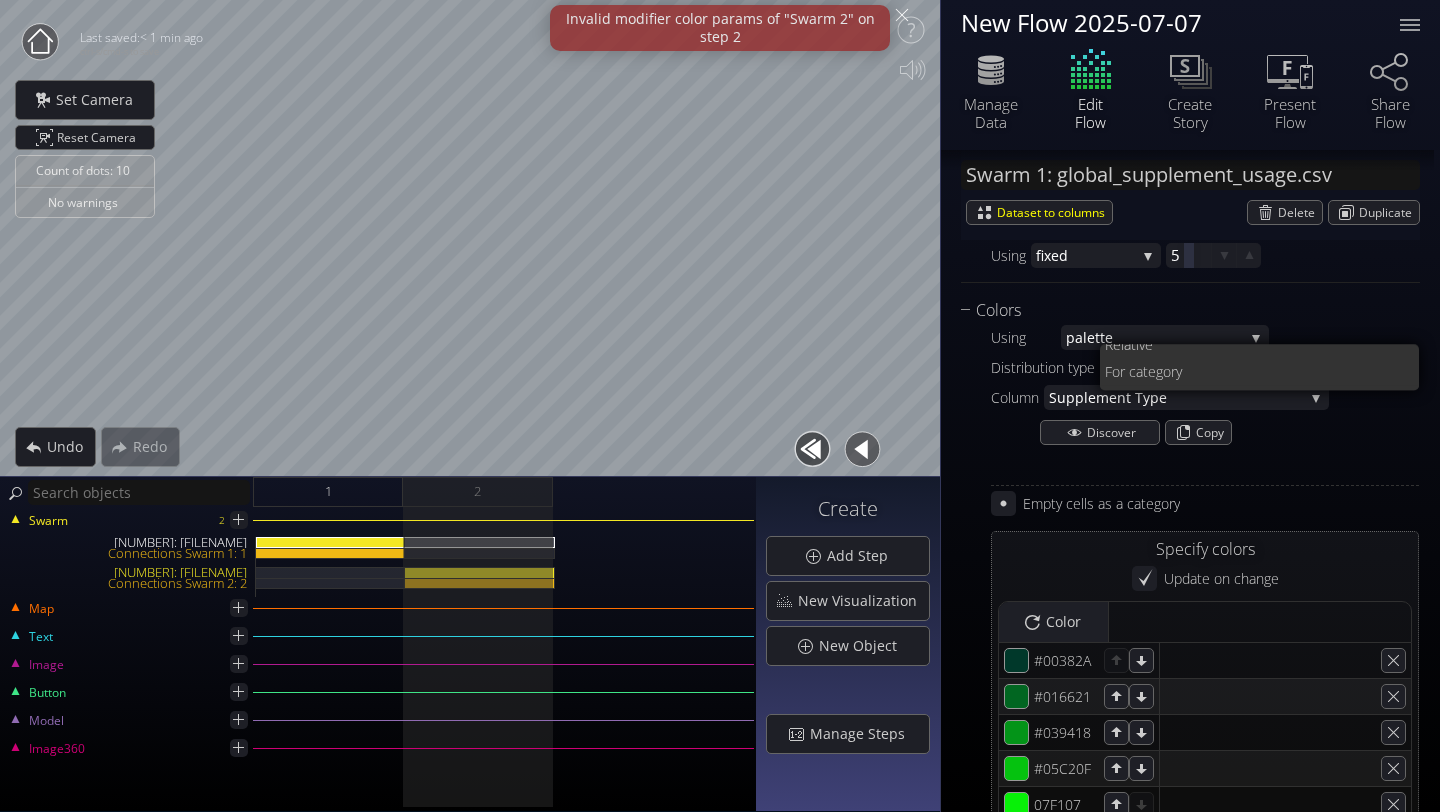 scroll, scrollTop: 0, scrollLeft: 0, axis: both 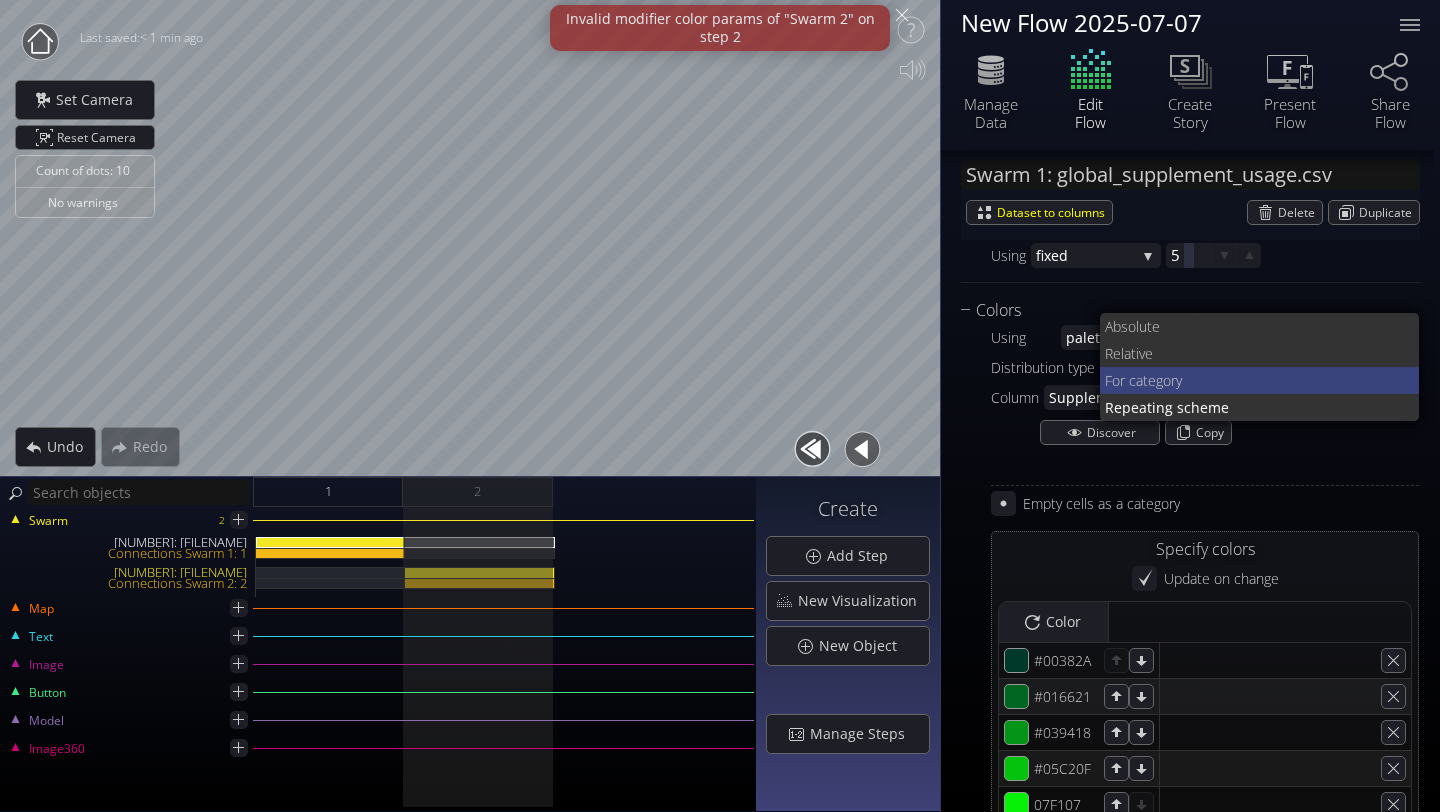 click on "r category" at bounding box center [1275, 326] 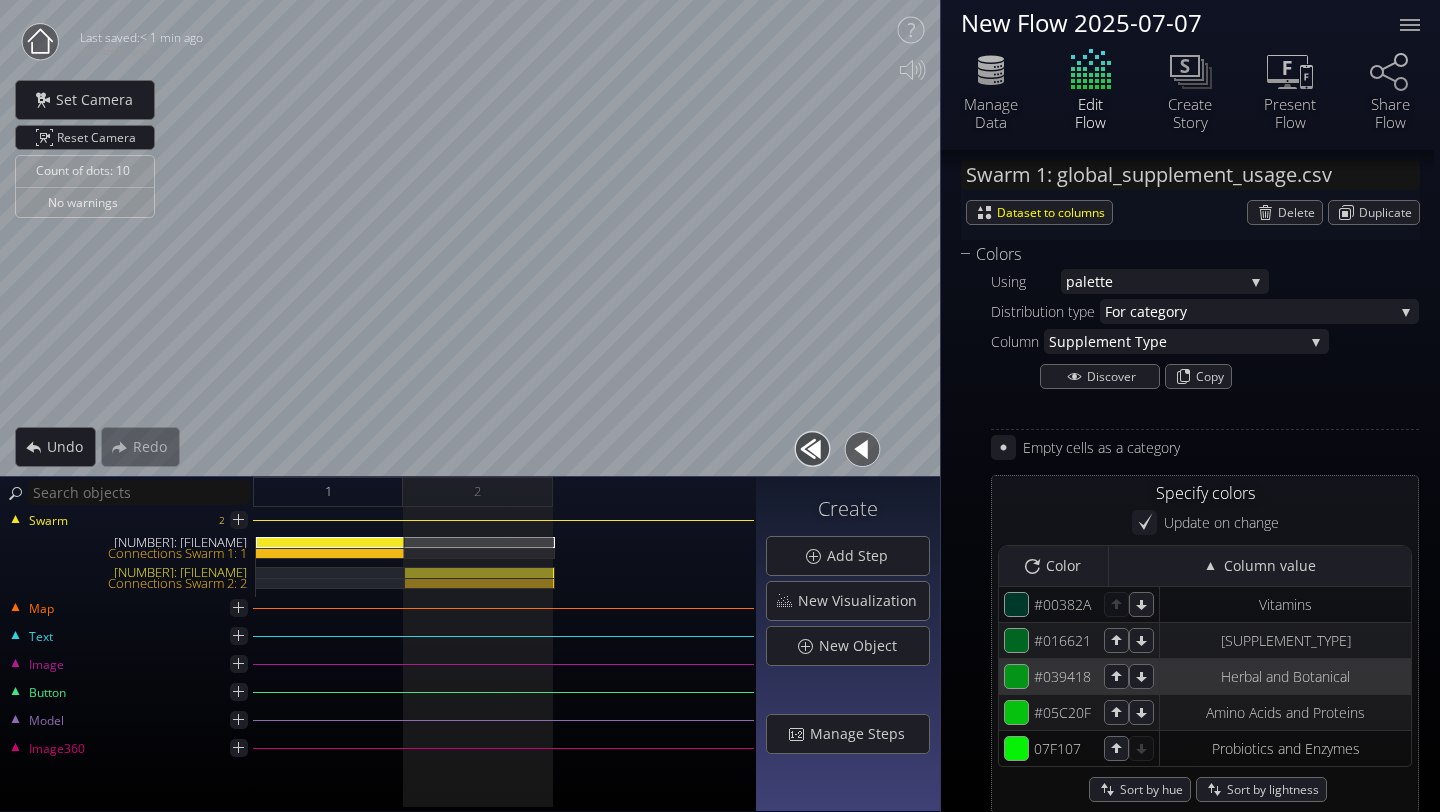 scroll, scrollTop: 1620, scrollLeft: 0, axis: vertical 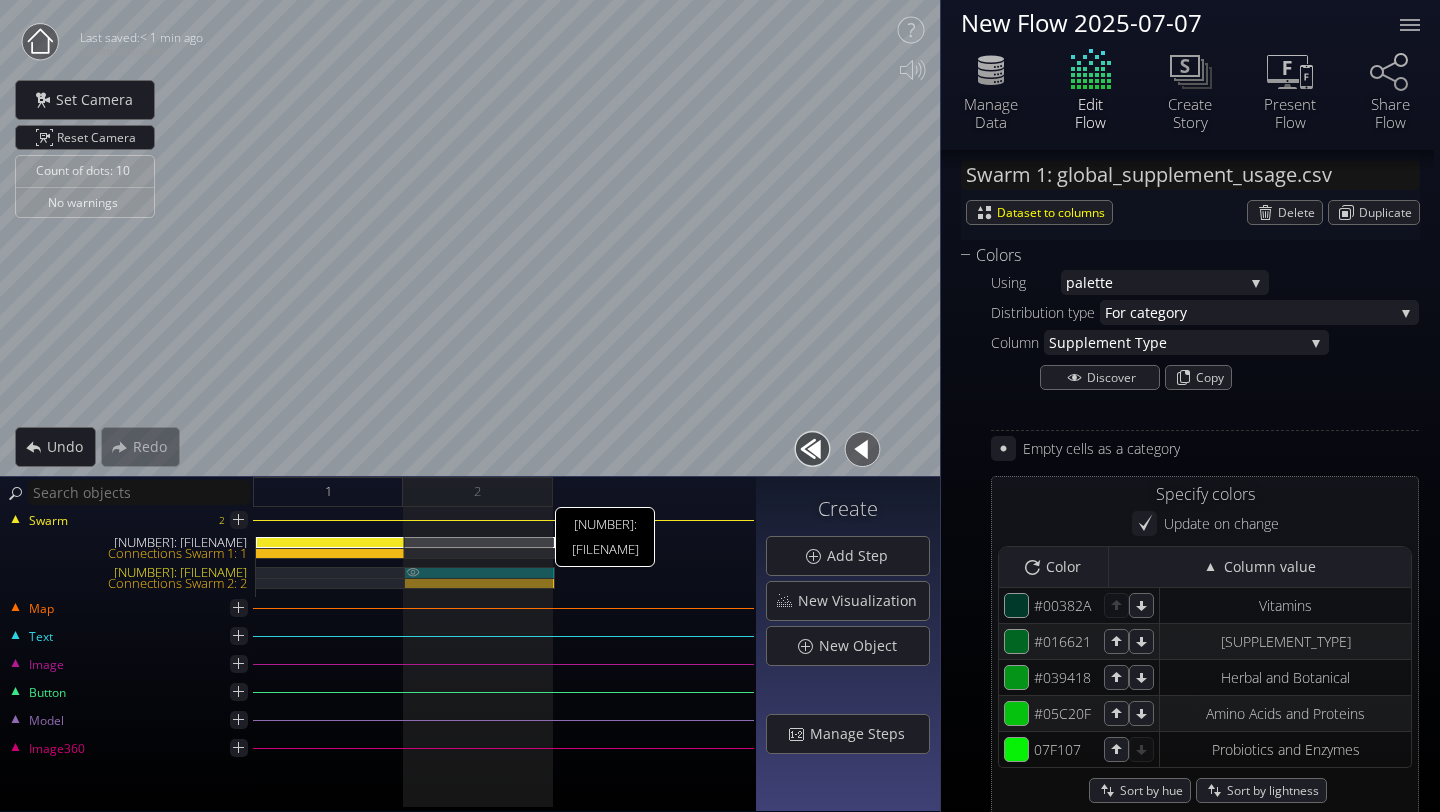 click on "[NUMBER]: [FILENAME]" at bounding box center [480, 572] 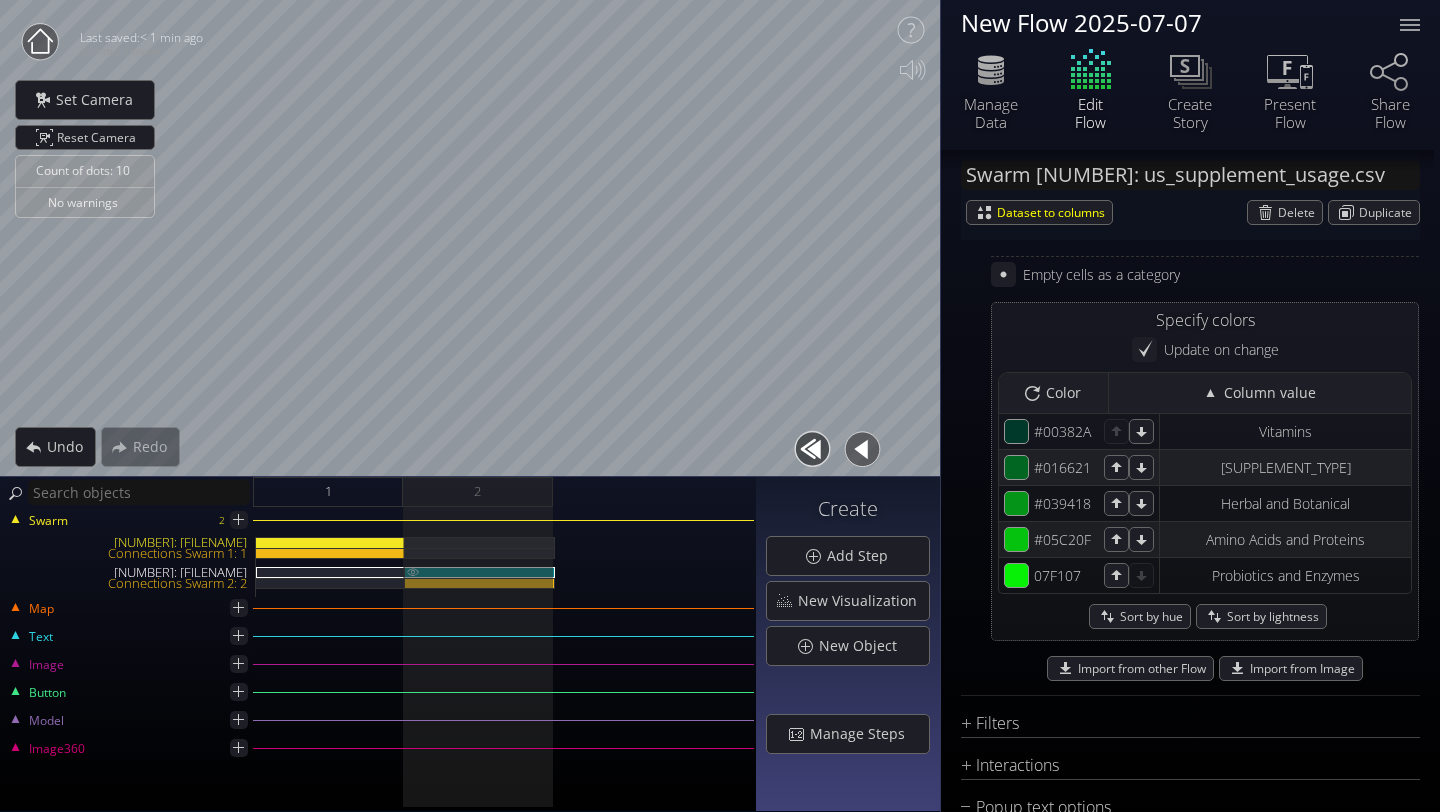 scroll, scrollTop: 1446, scrollLeft: 0, axis: vertical 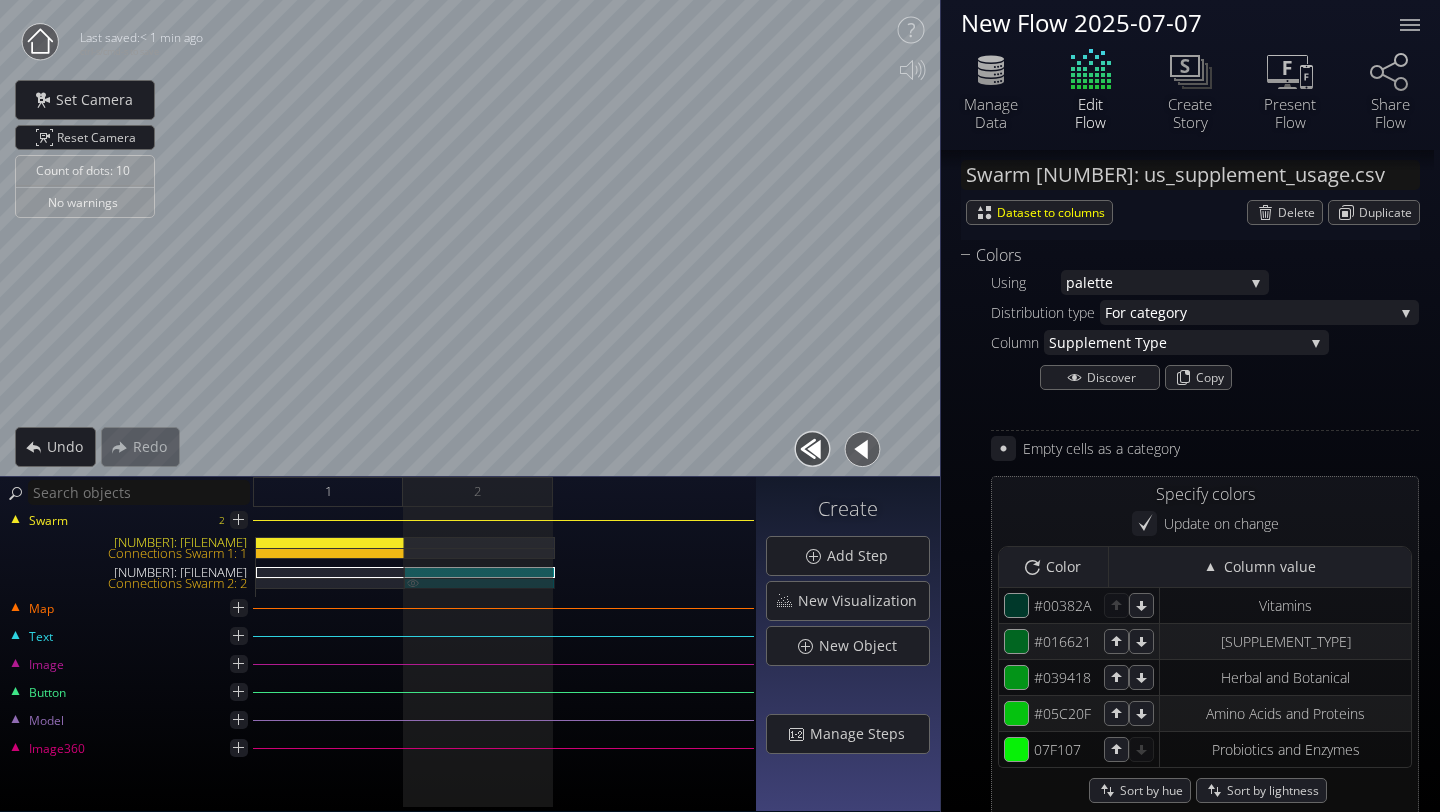 click on "Connections Swarm 2:  2" at bounding box center [480, 583] 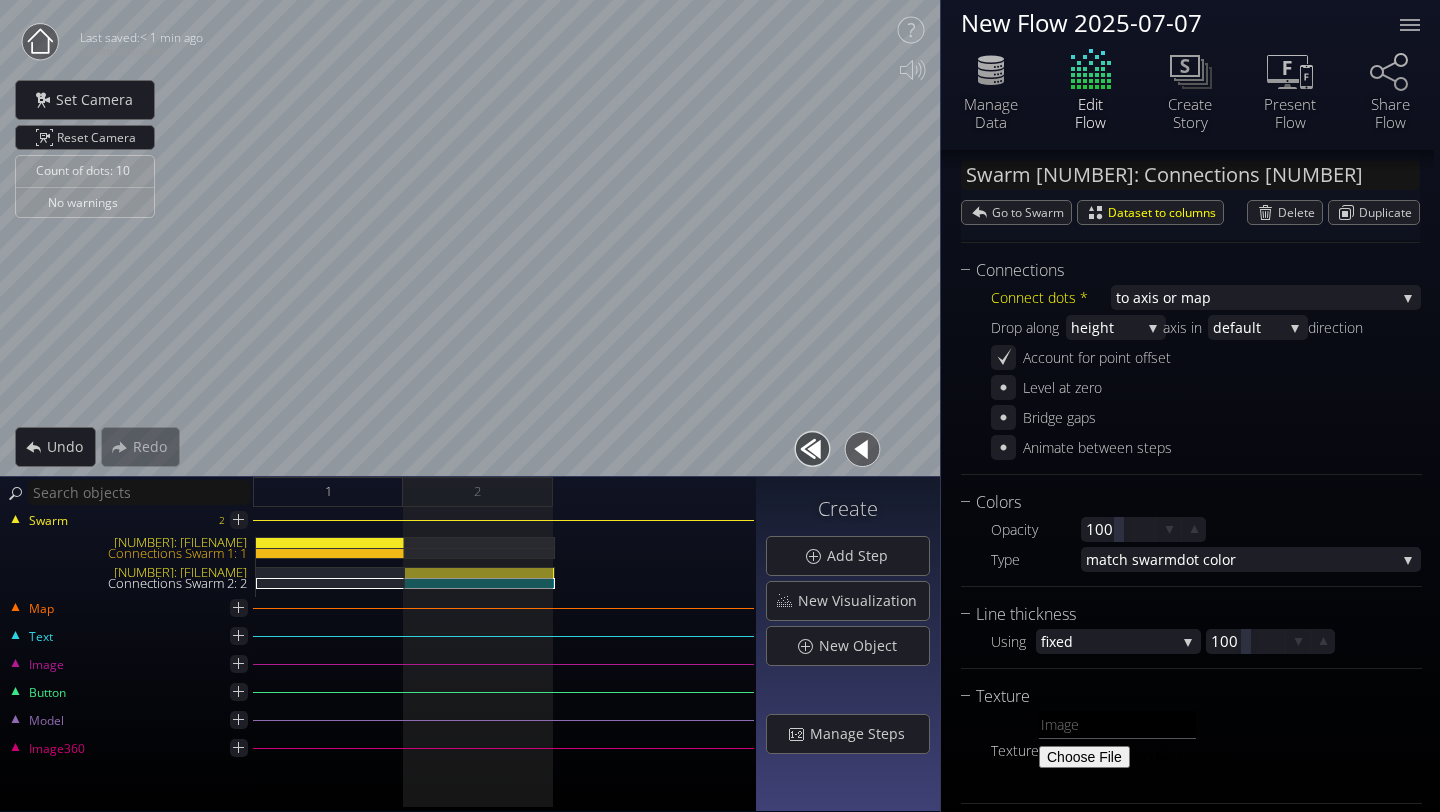 scroll, scrollTop: 231, scrollLeft: 0, axis: vertical 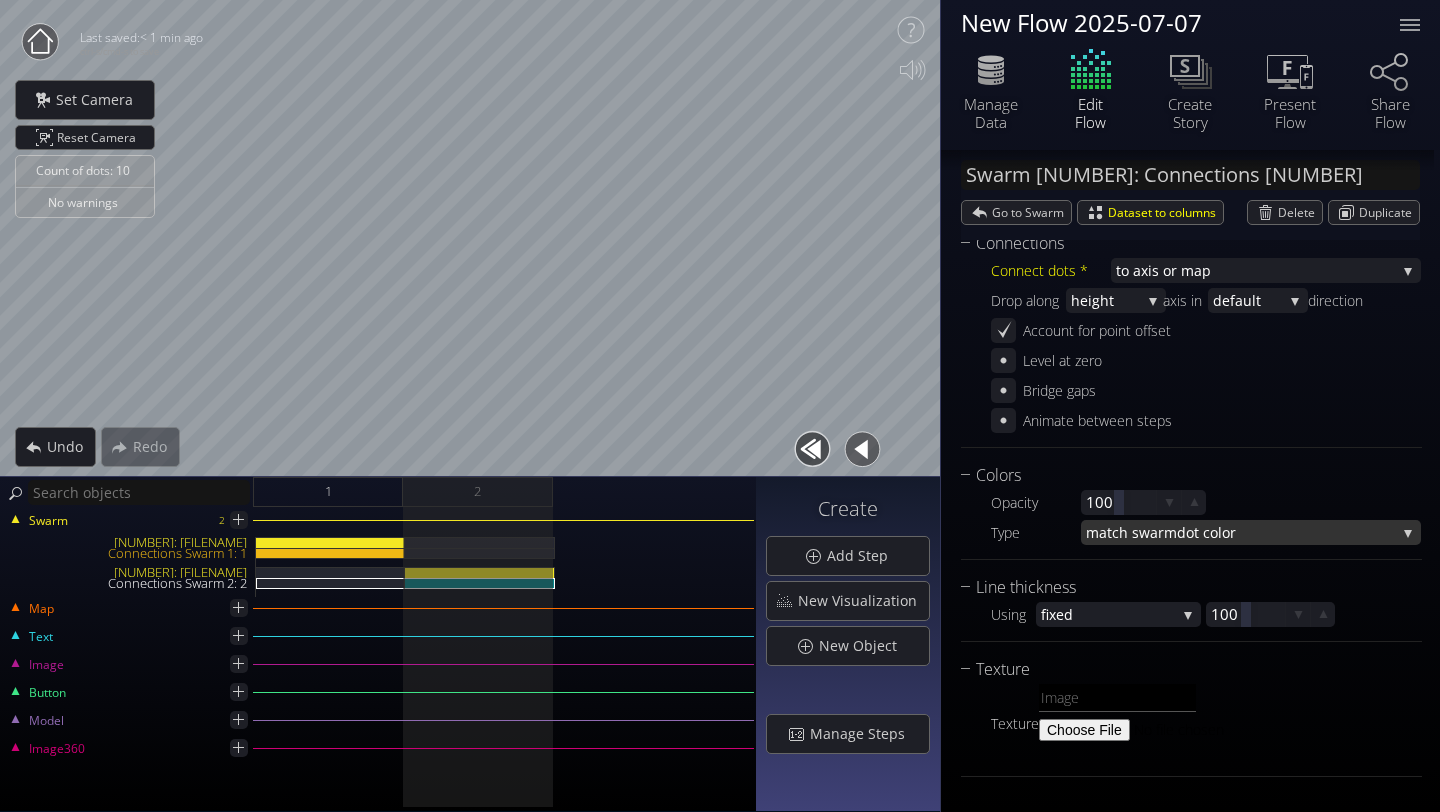 click on "dot color" at bounding box center [1286, 532] 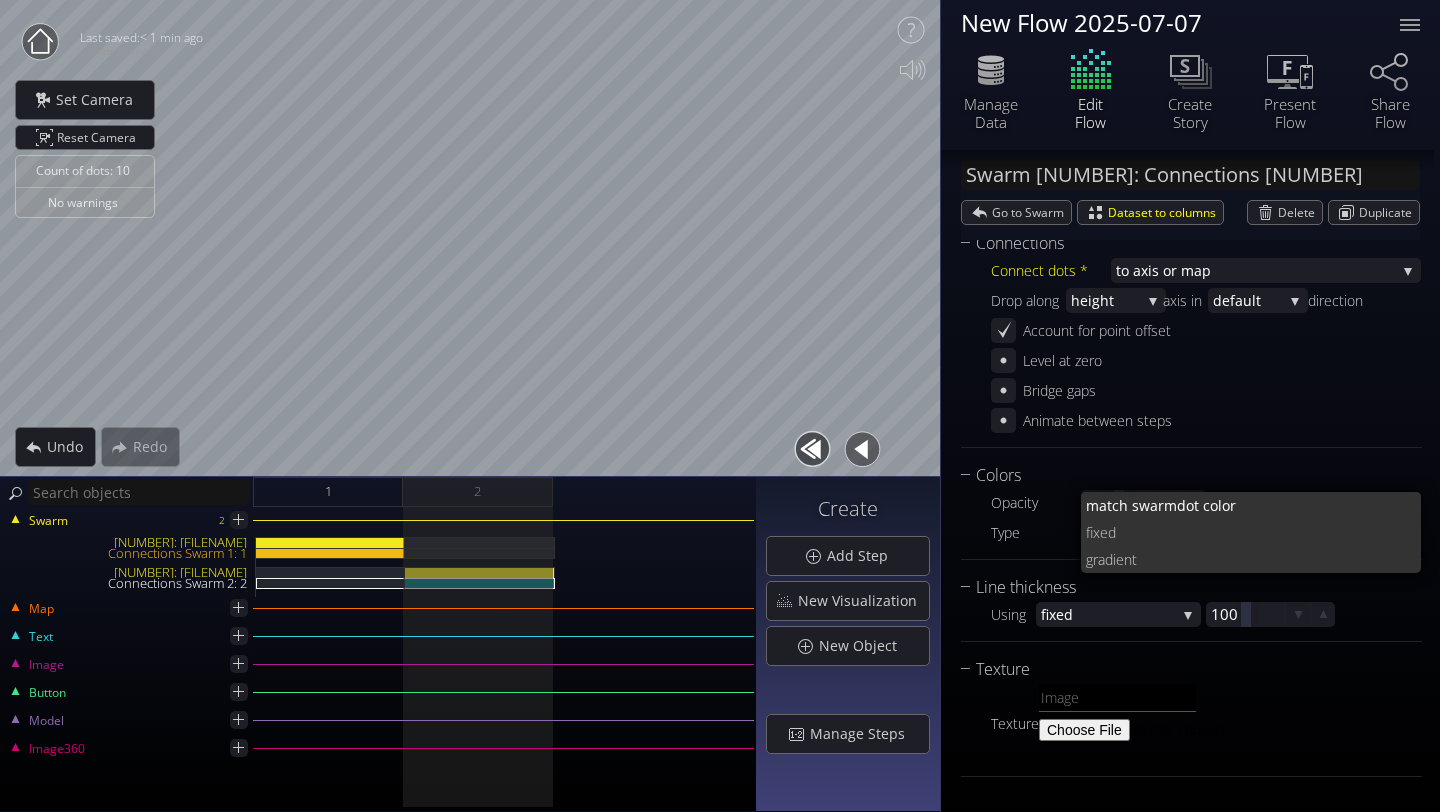 click on "fixed" at bounding box center [1291, 505] 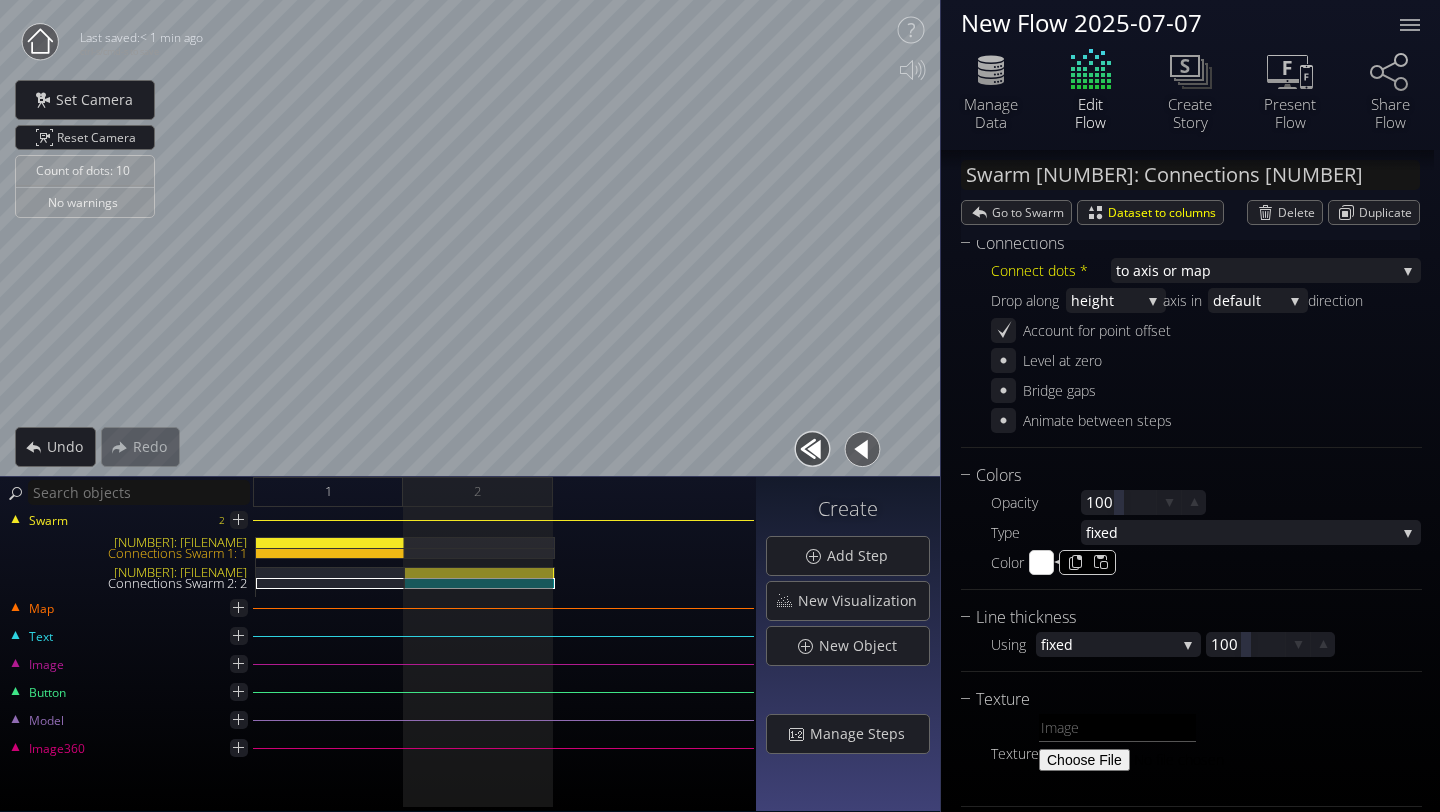 click on "#ffffff" at bounding box center [1042, 563] 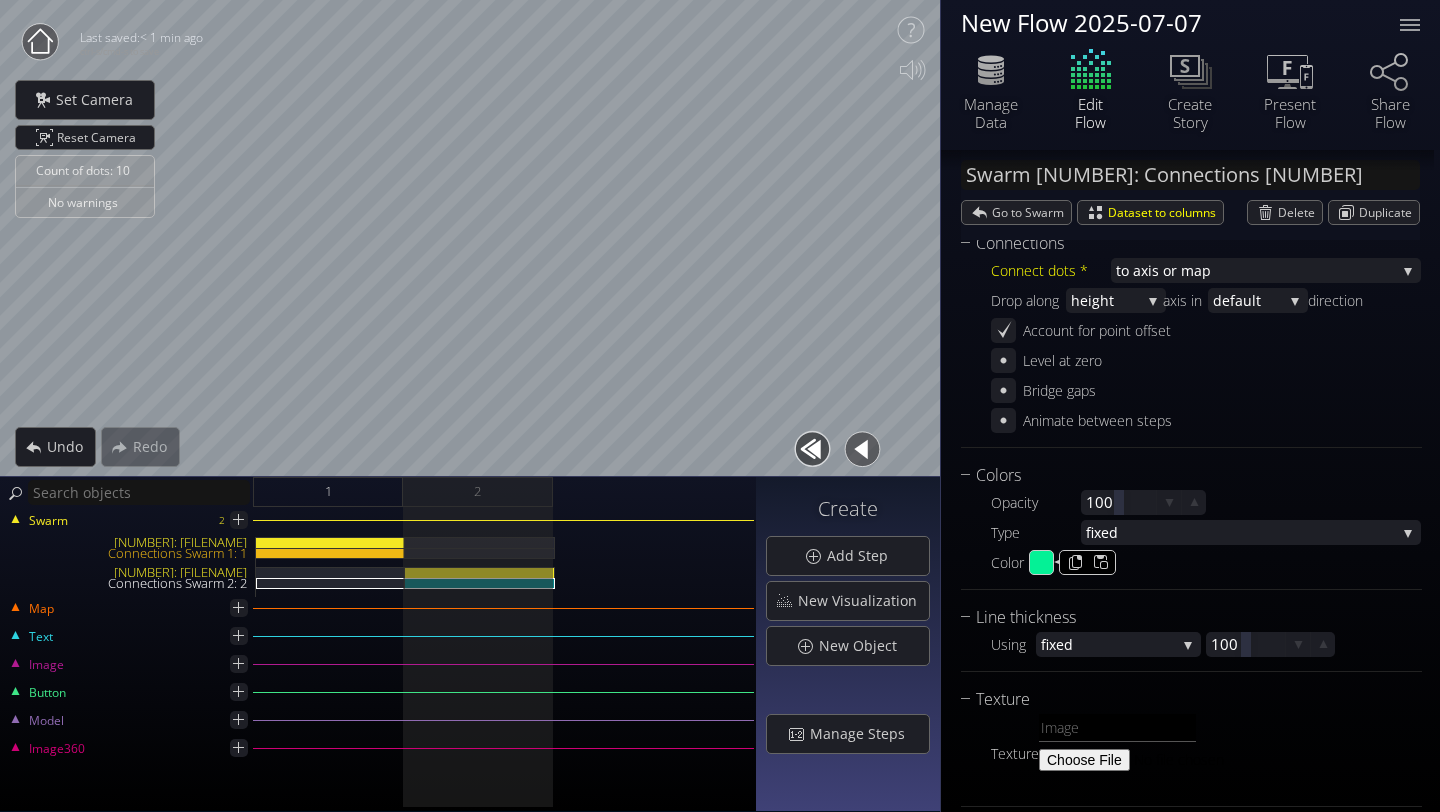 type on "#04f196" 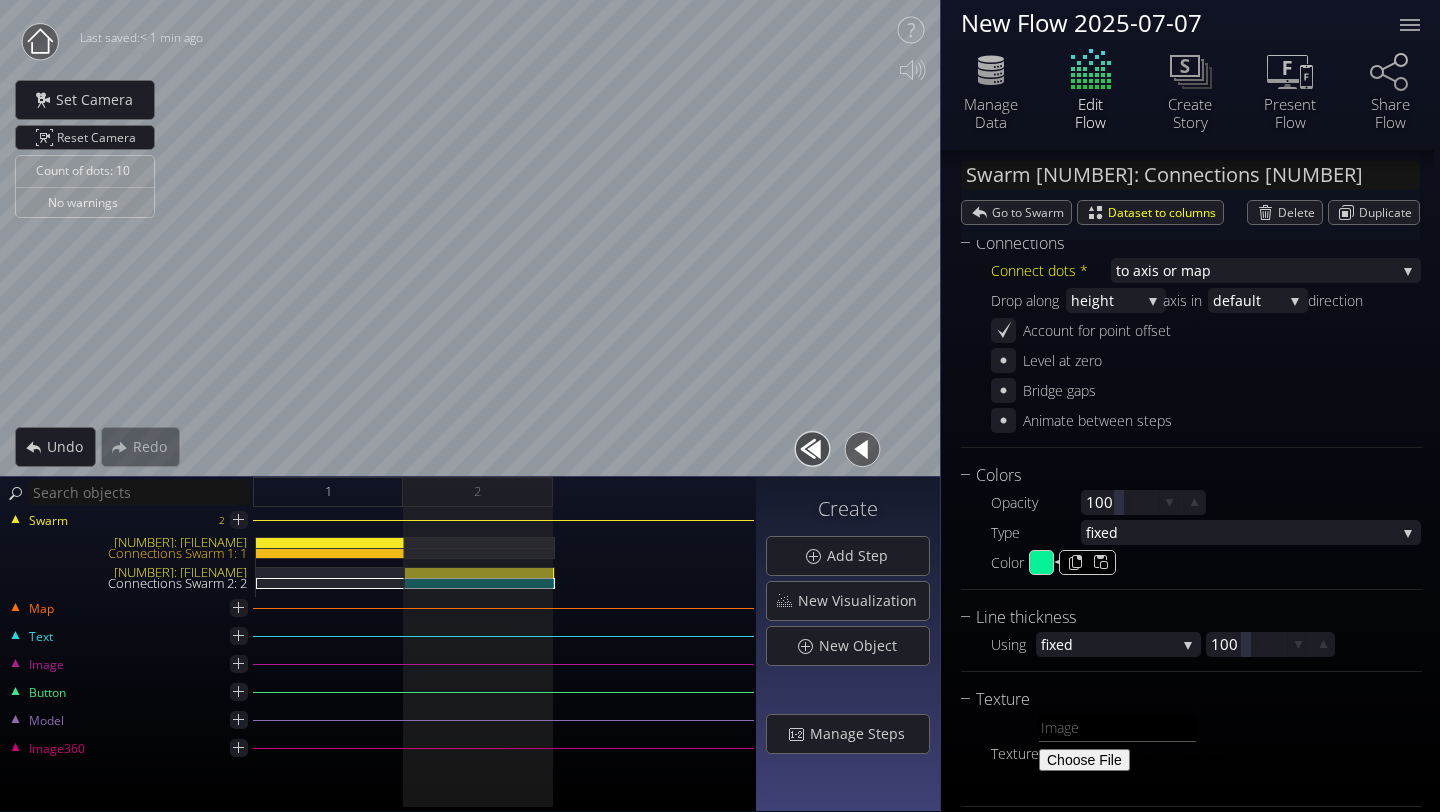 click on "Level at zero" at bounding box center [1206, 360] 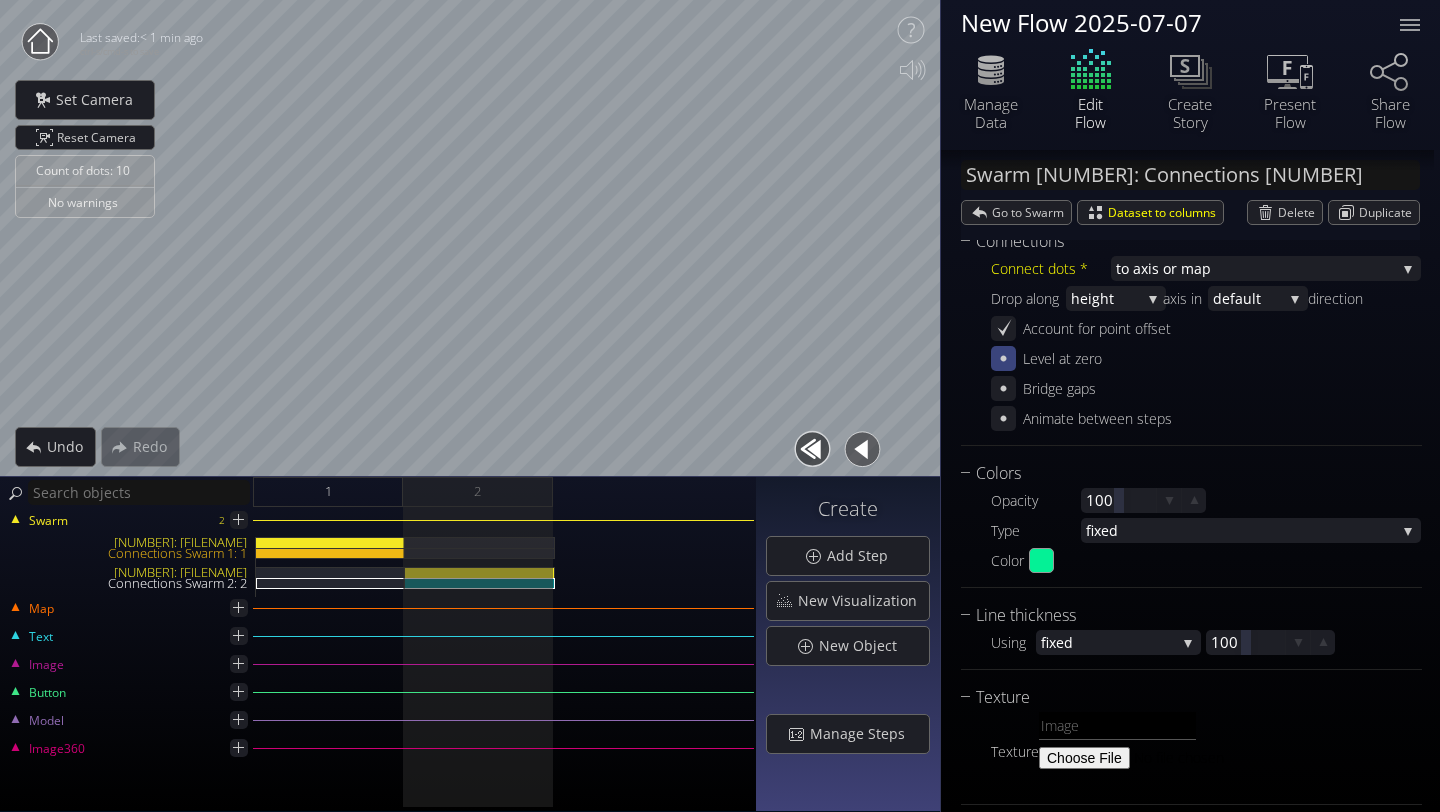 scroll, scrollTop: 237, scrollLeft: 0, axis: vertical 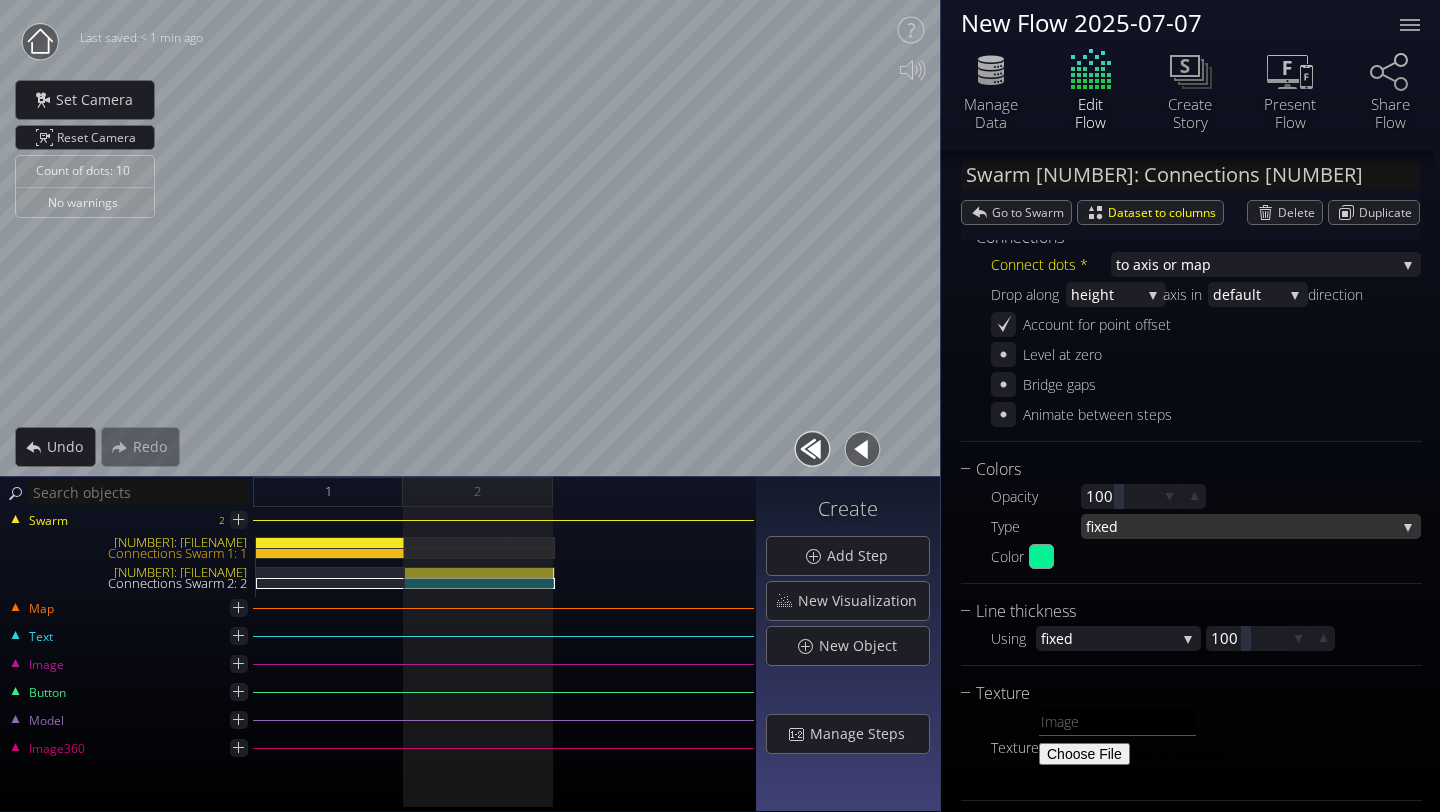 click on "fixed" at bounding box center (1241, 526) 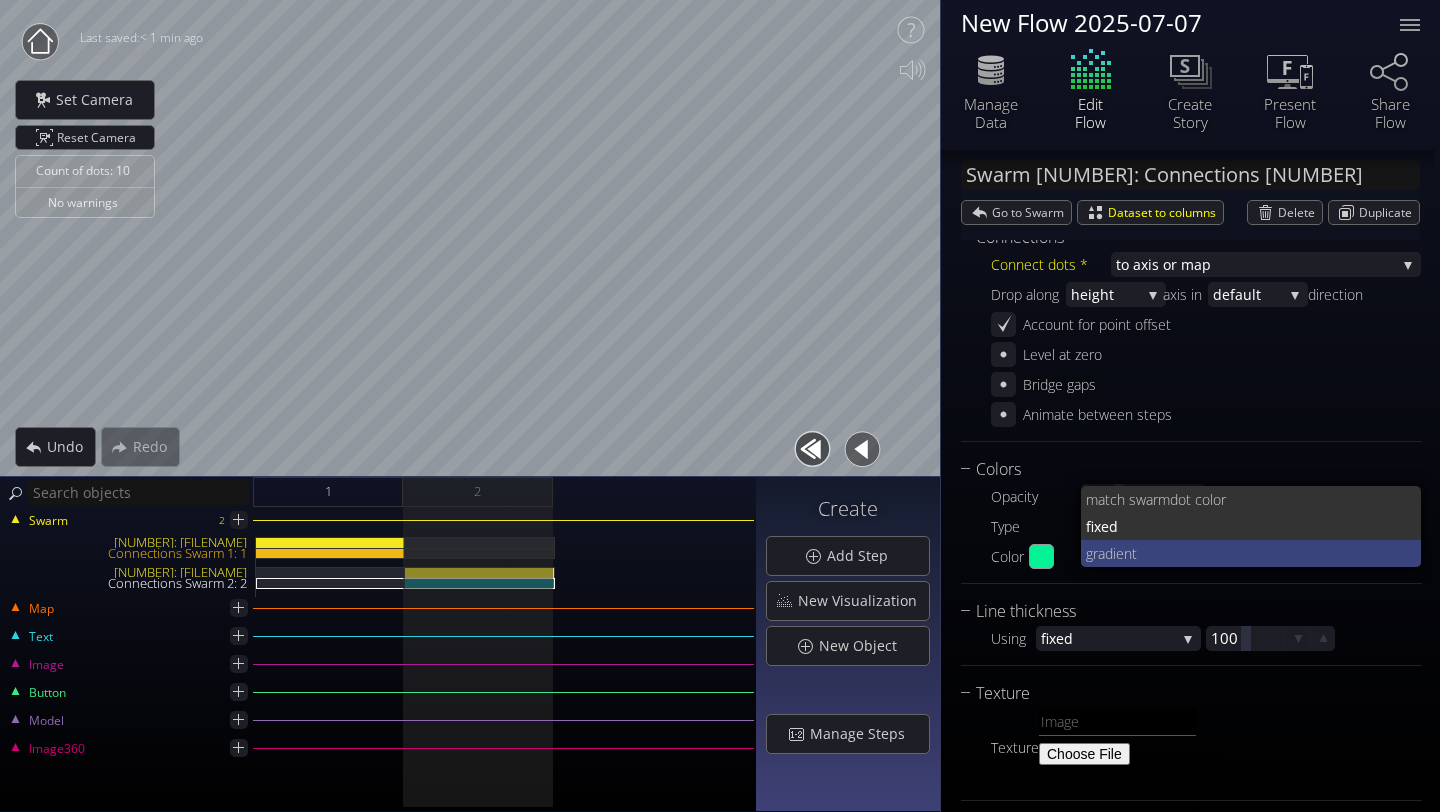 click on "nt" at bounding box center [1288, 499] 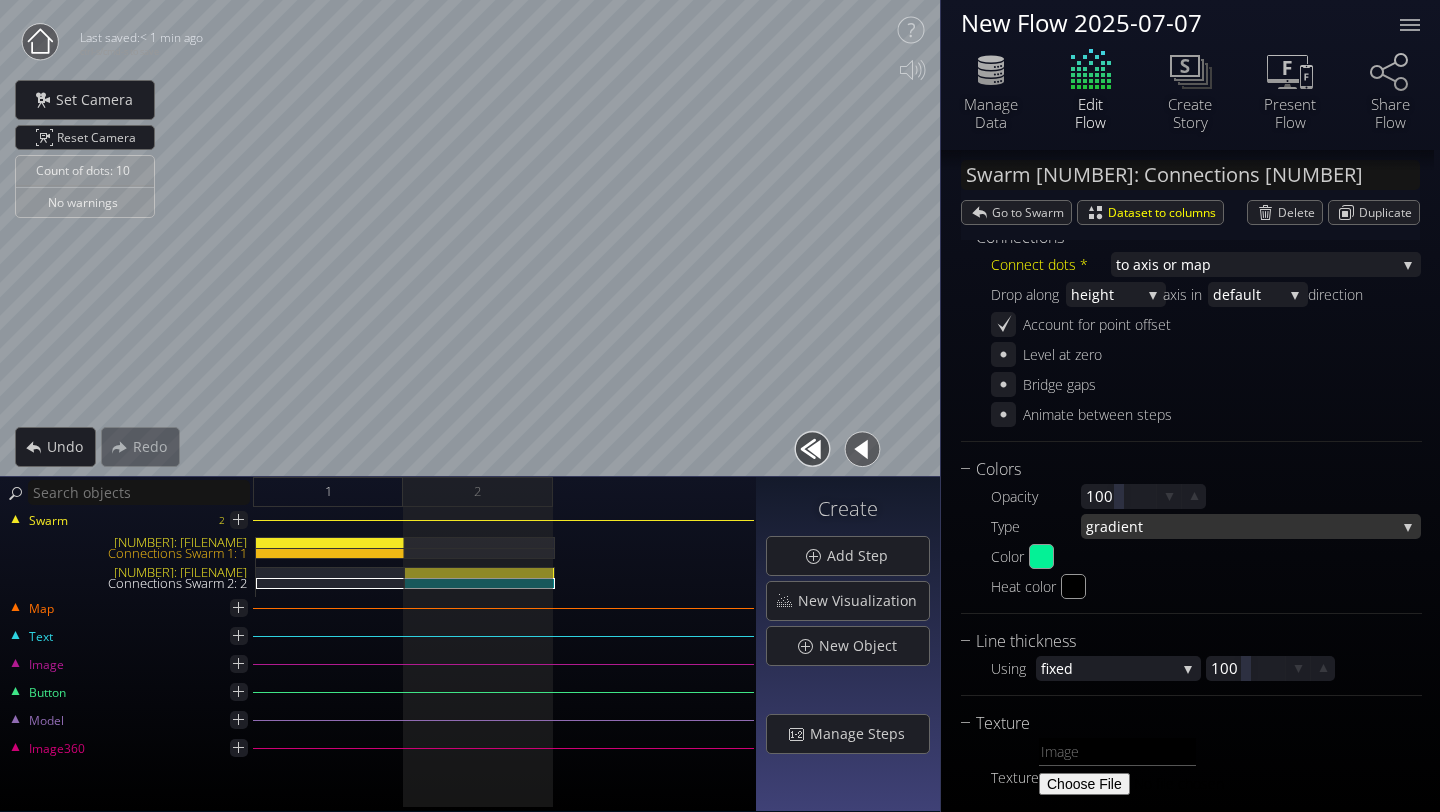 click on "nt" at bounding box center (1262, 526) 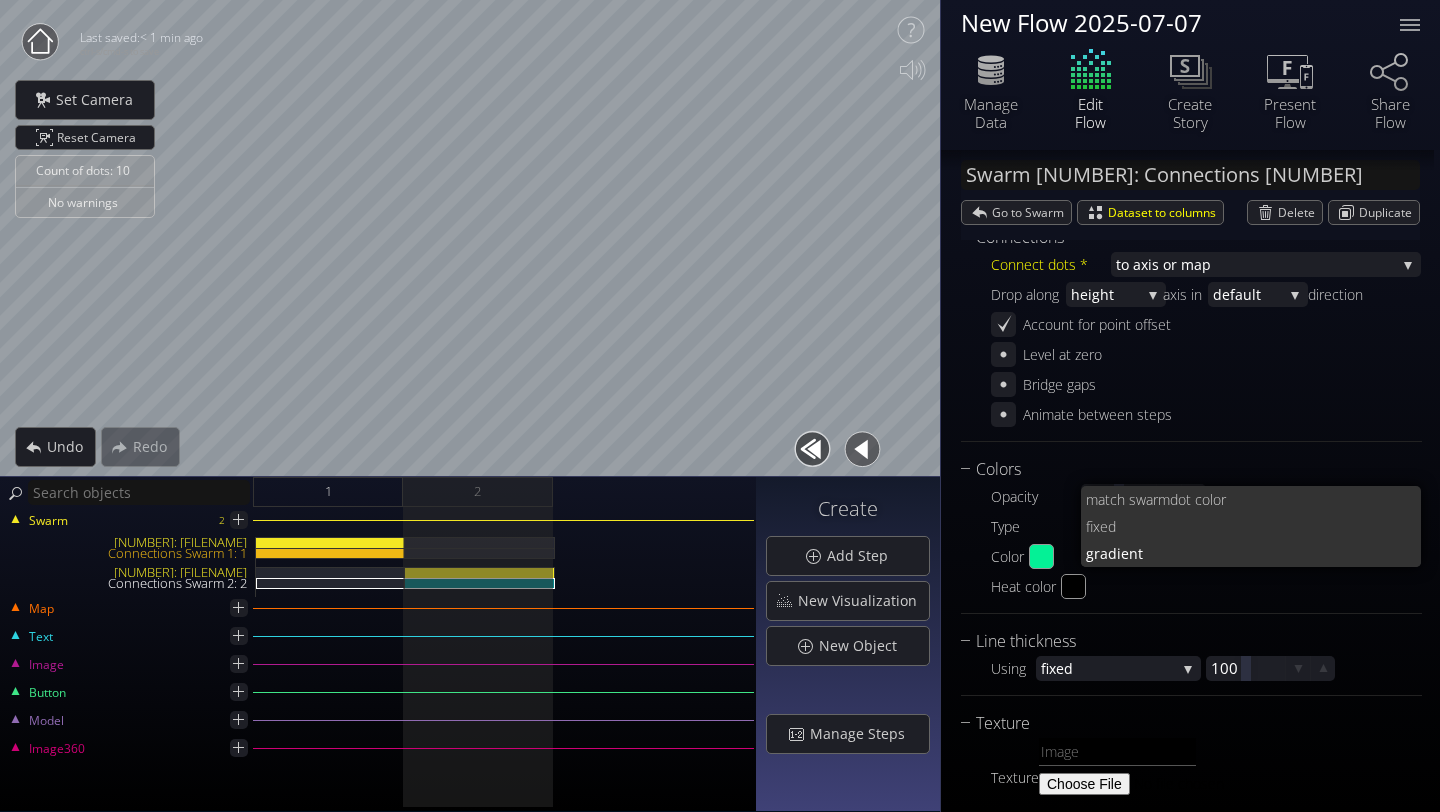 scroll, scrollTop: 0, scrollLeft: 0, axis: both 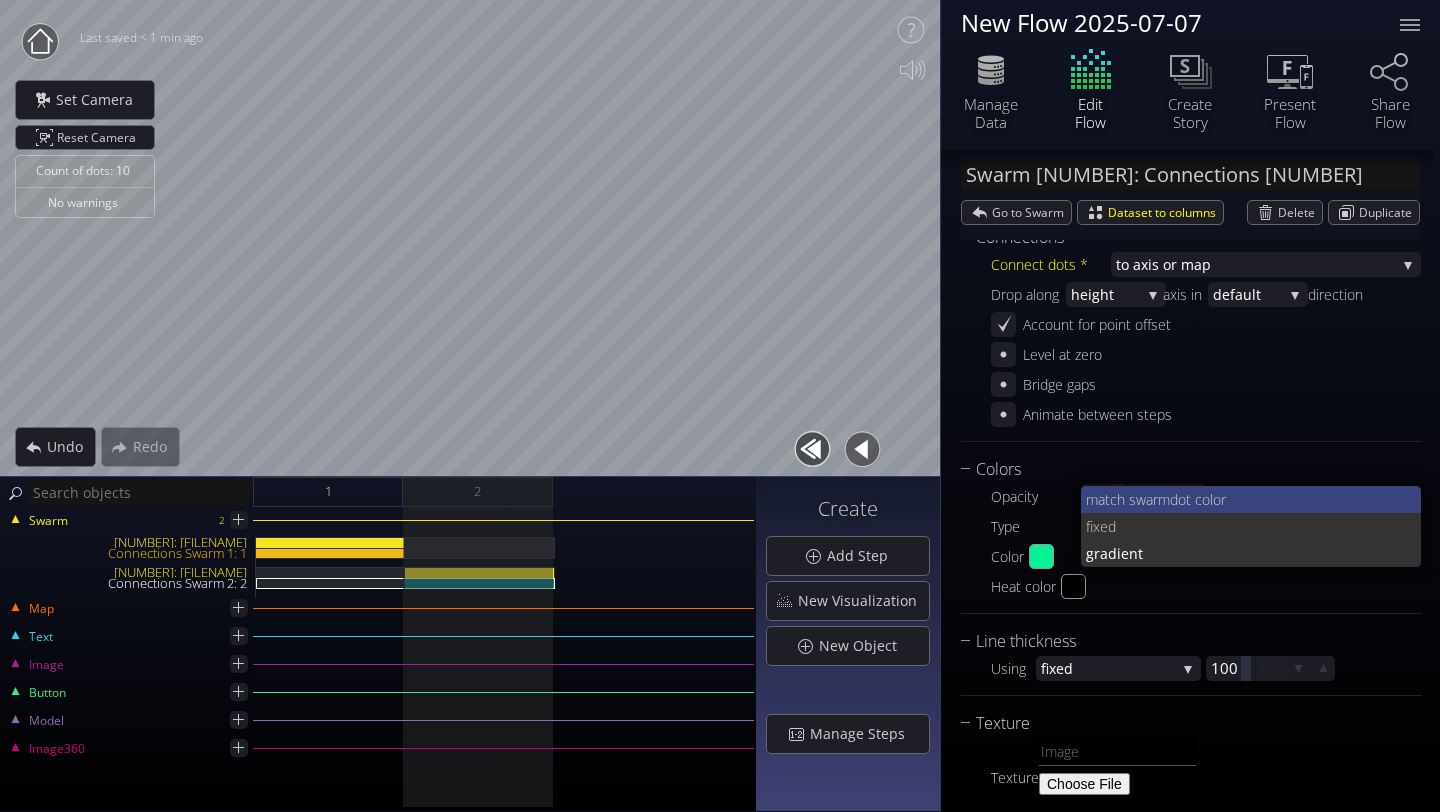 click on "match swarm" at bounding box center (1128, 499) 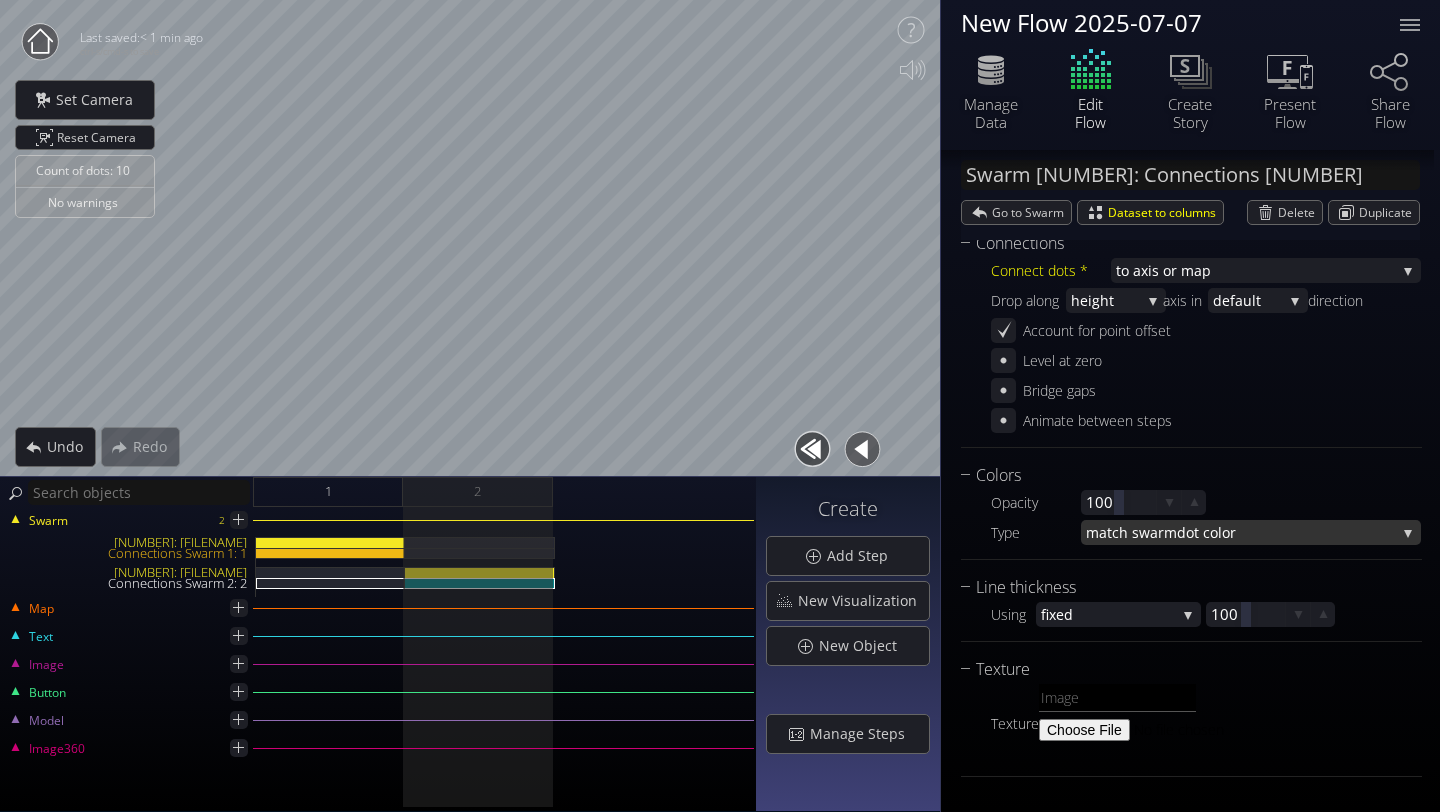 click on "match swarm" at bounding box center [1131, 532] 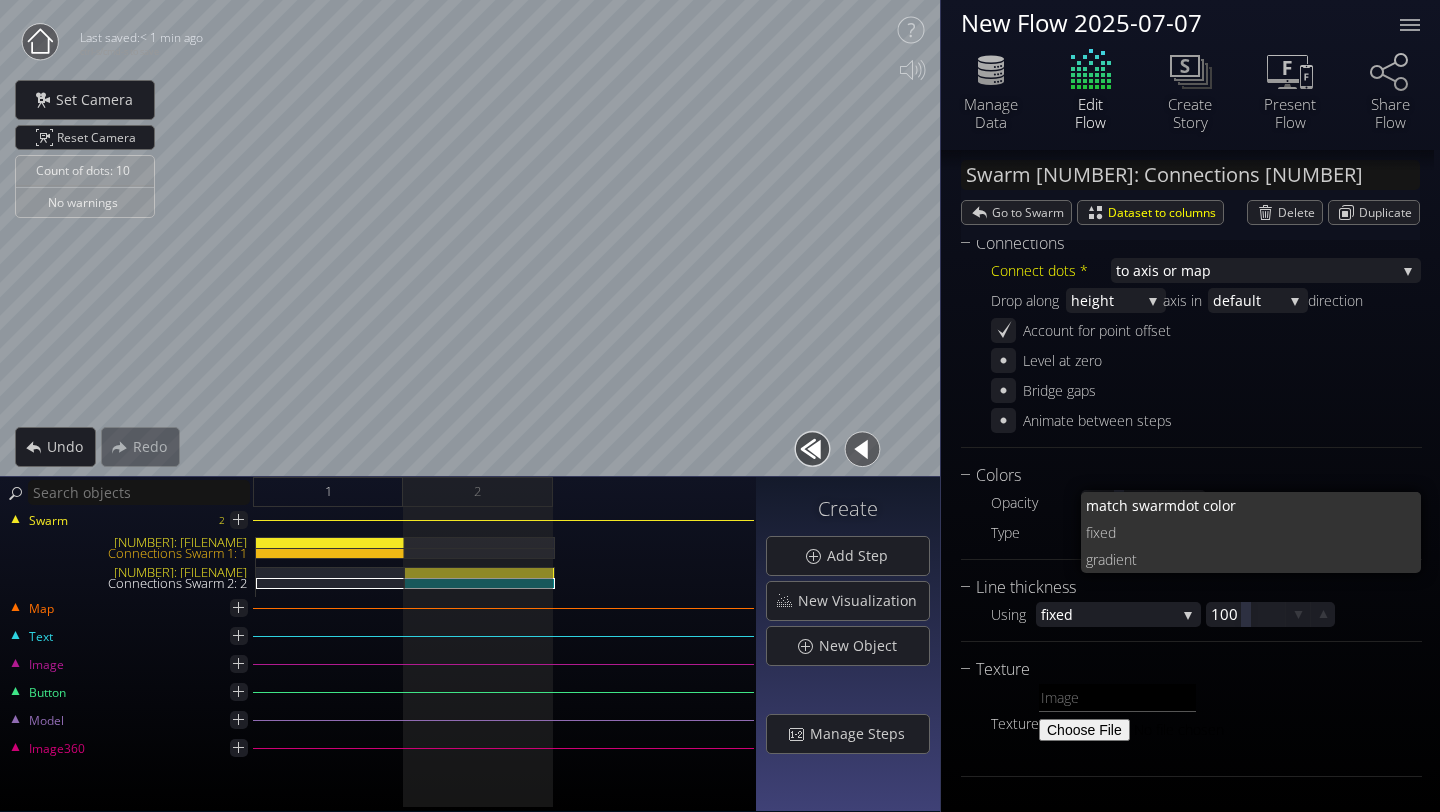 click on "fixed" at bounding box center [1291, 505] 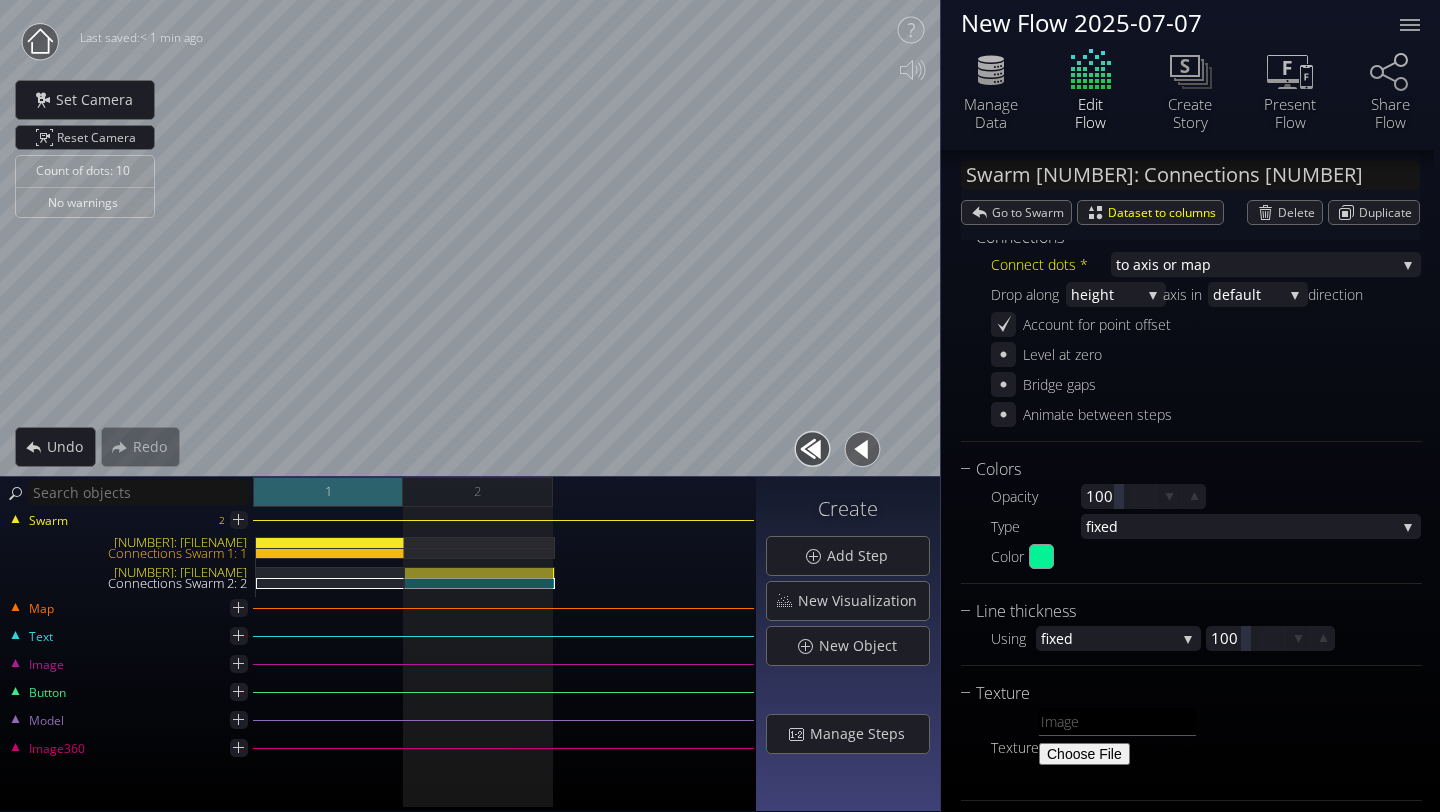 click on "1" at bounding box center [328, 492] 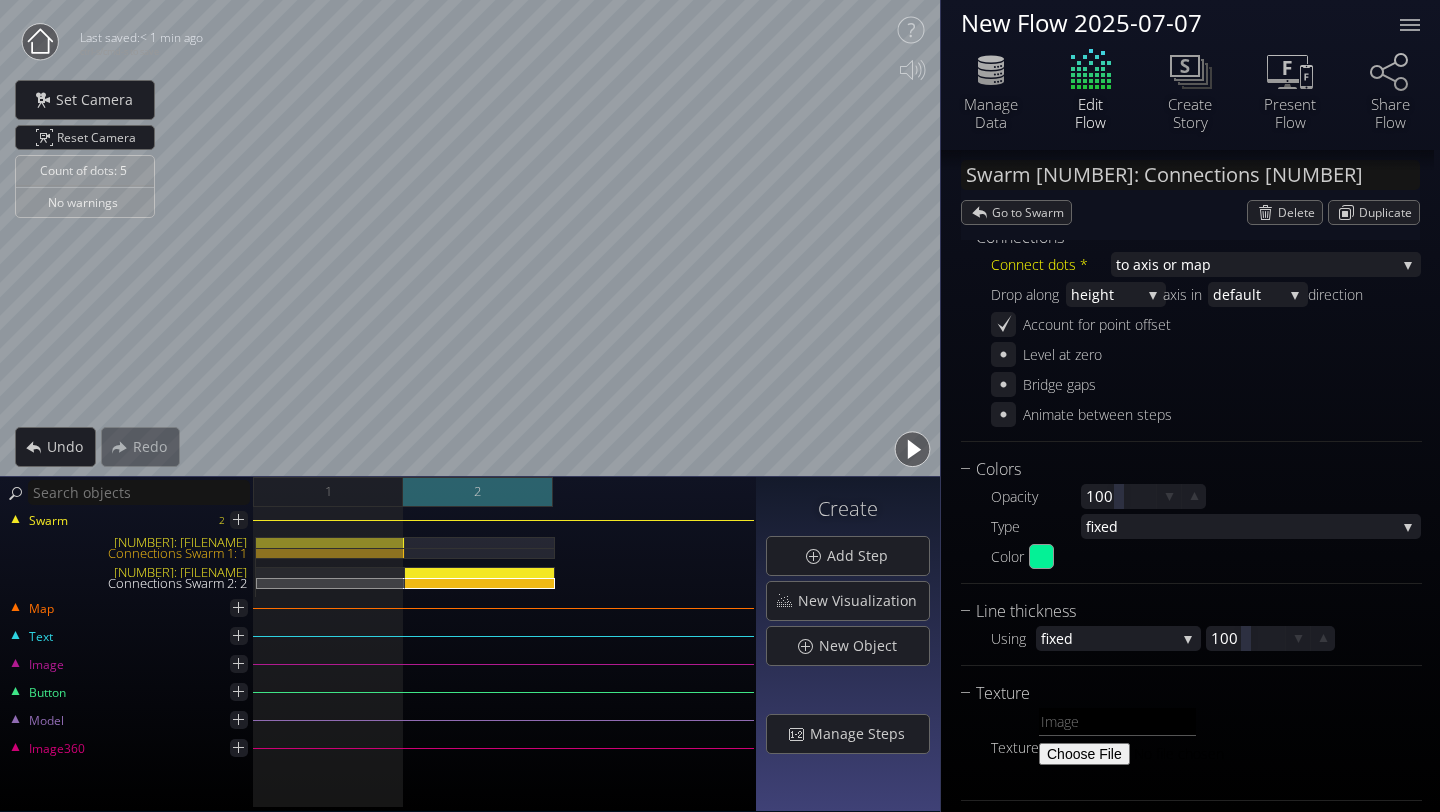 click on "2" at bounding box center [478, 492] 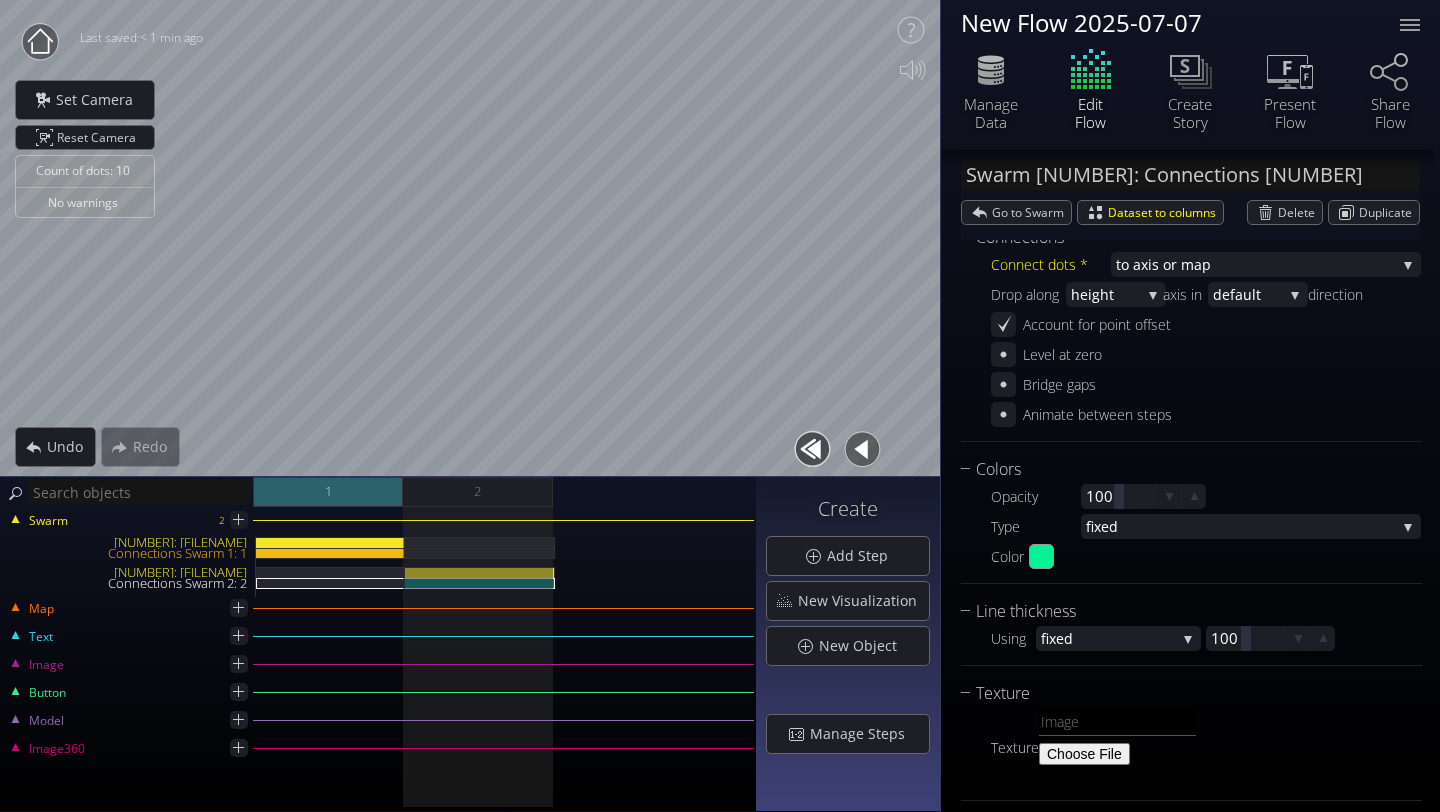 click on "1" at bounding box center (328, 492) 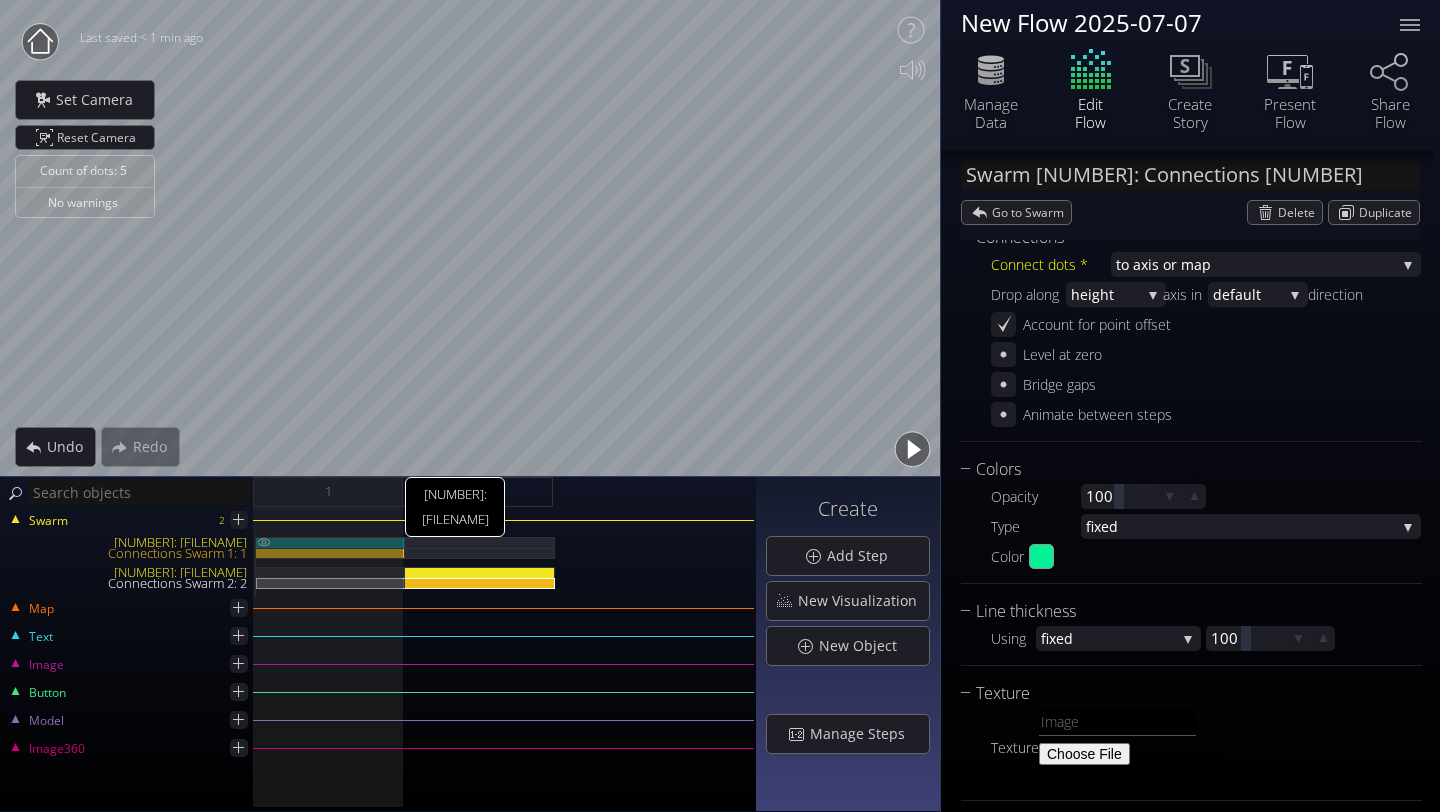 click on "[NUMBER]: [FILENAME]" at bounding box center (330, 542) 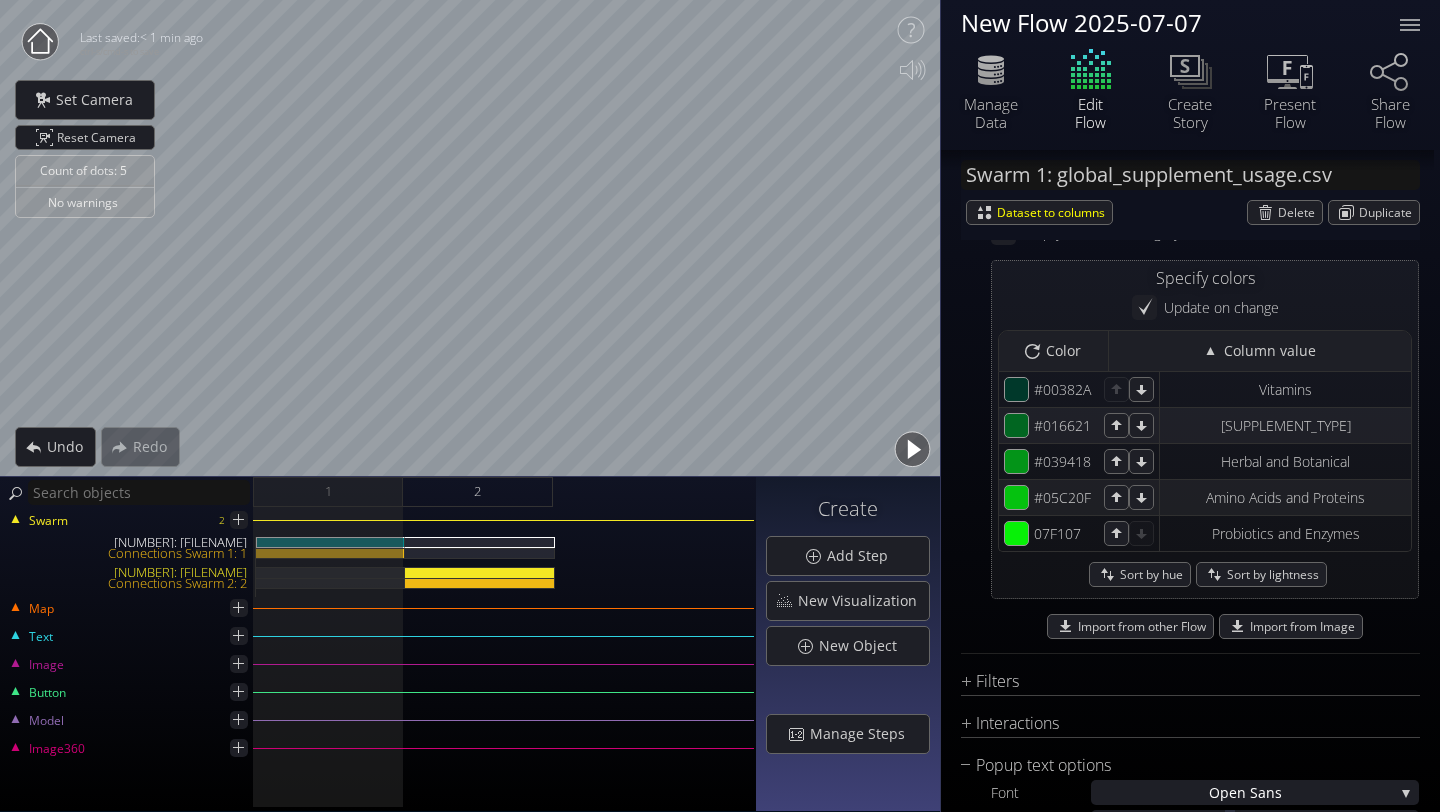scroll, scrollTop: 1834, scrollLeft: 0, axis: vertical 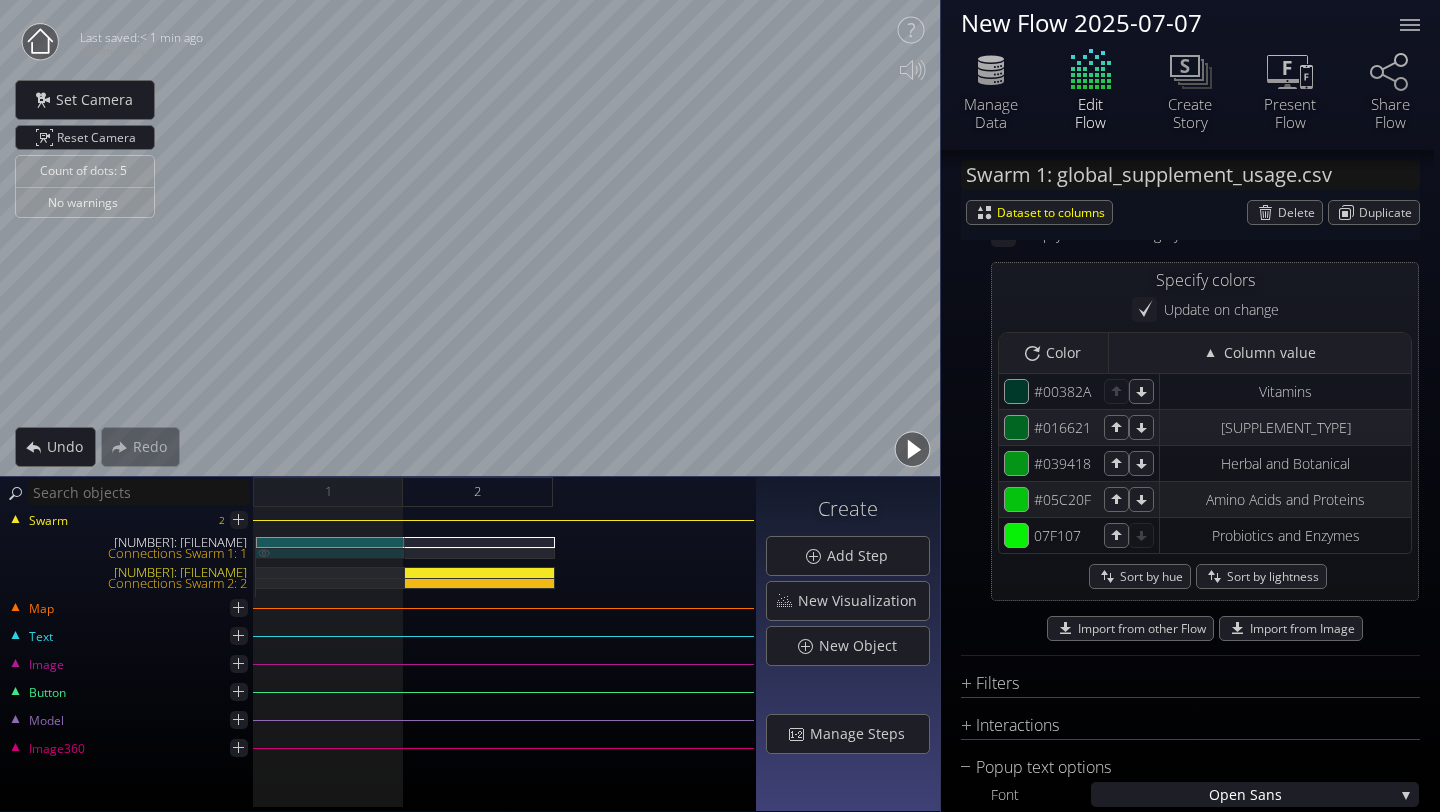 click on "Connections Swarm 1:  1" at bounding box center (330, 553) 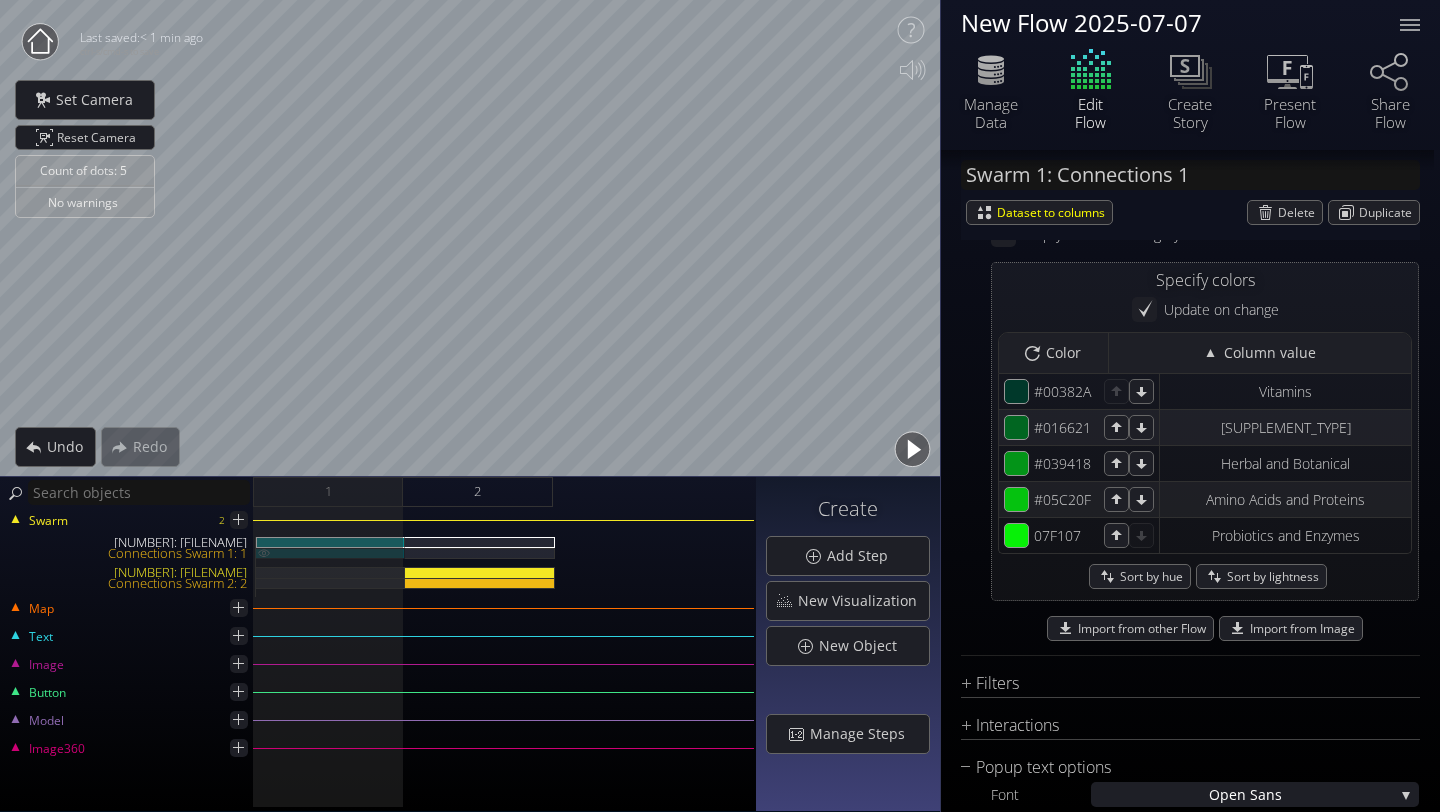 scroll, scrollTop: 261, scrollLeft: 0, axis: vertical 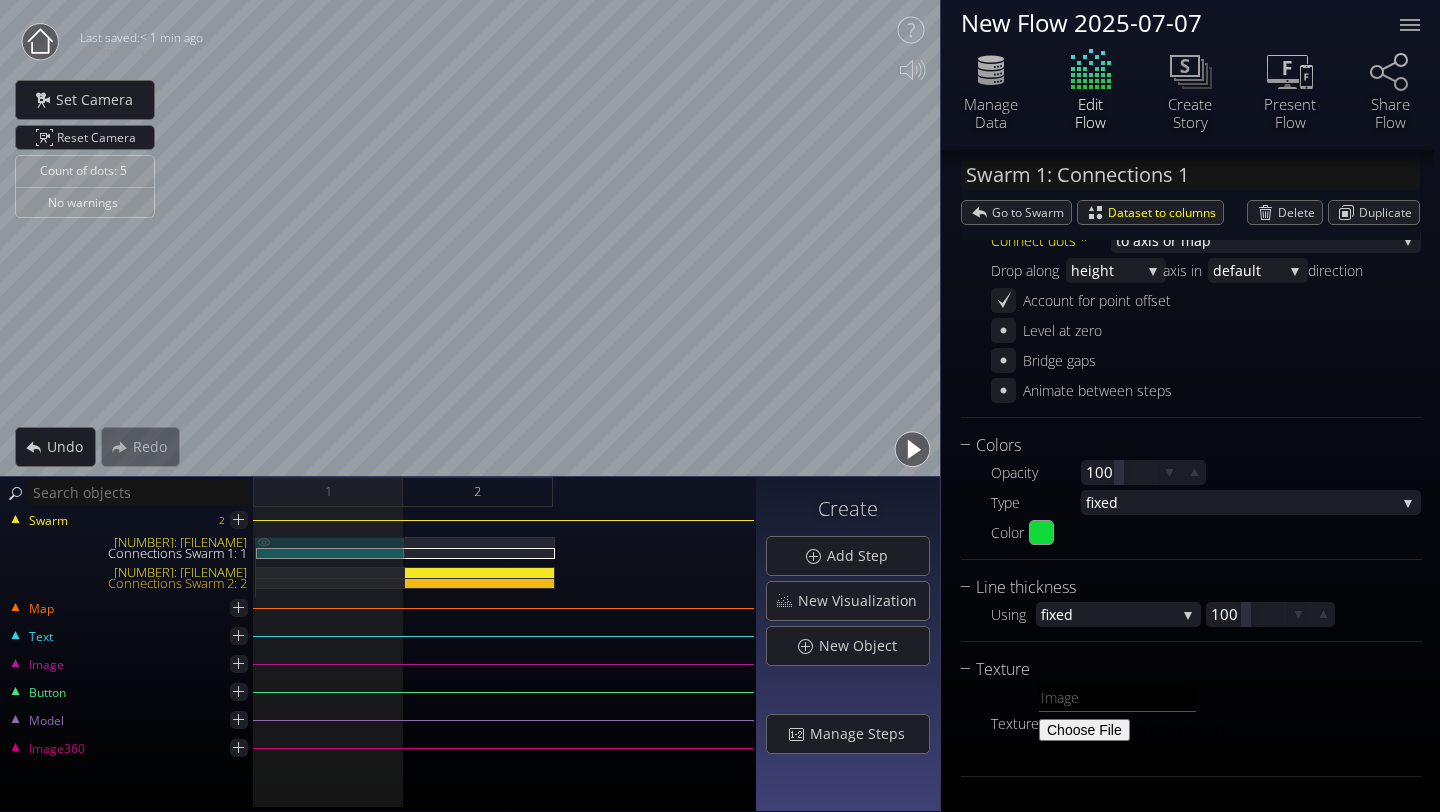 click on "[NUMBER]: [FILENAME]" at bounding box center (330, 542) 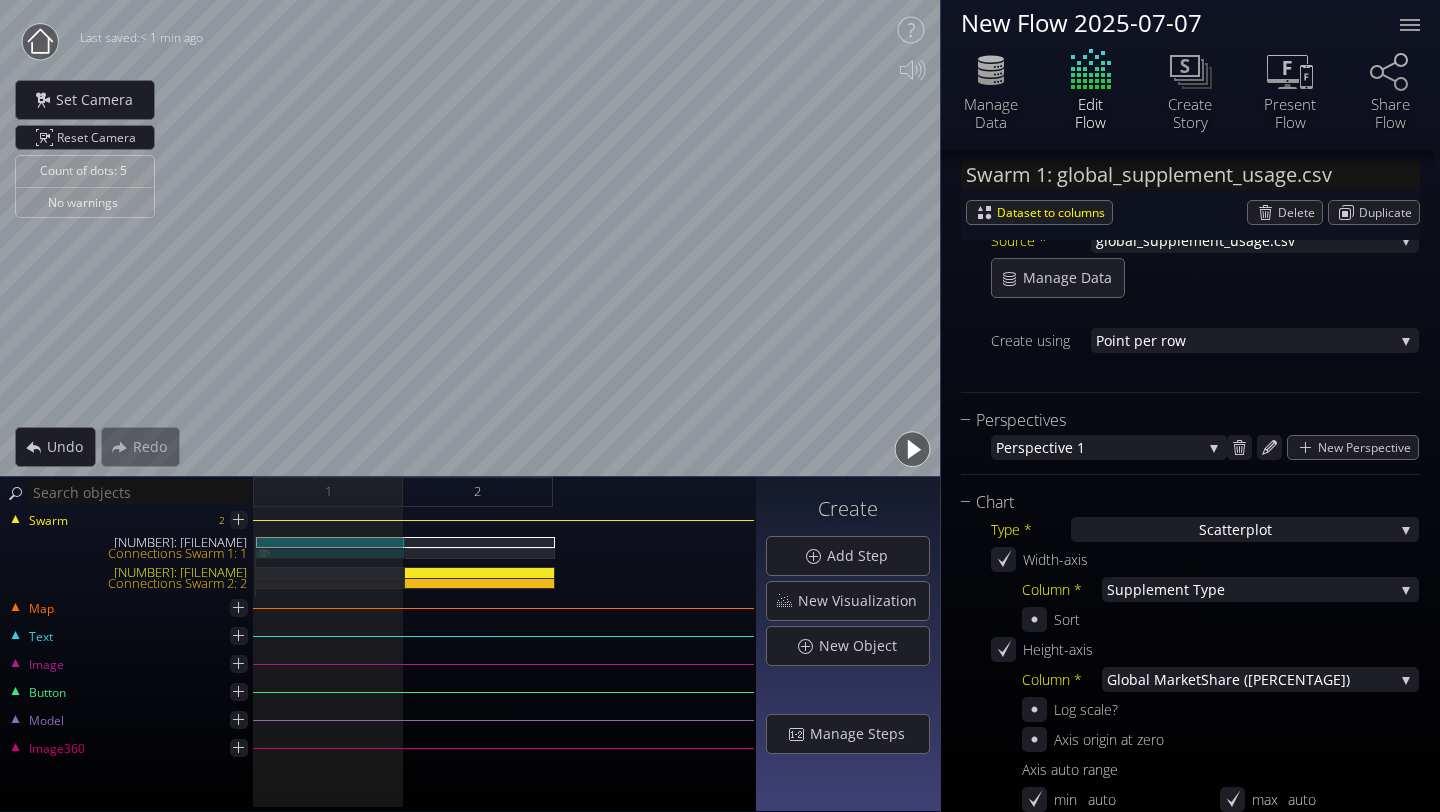 click on "Connections Swarm 1:  1" at bounding box center [330, 553] 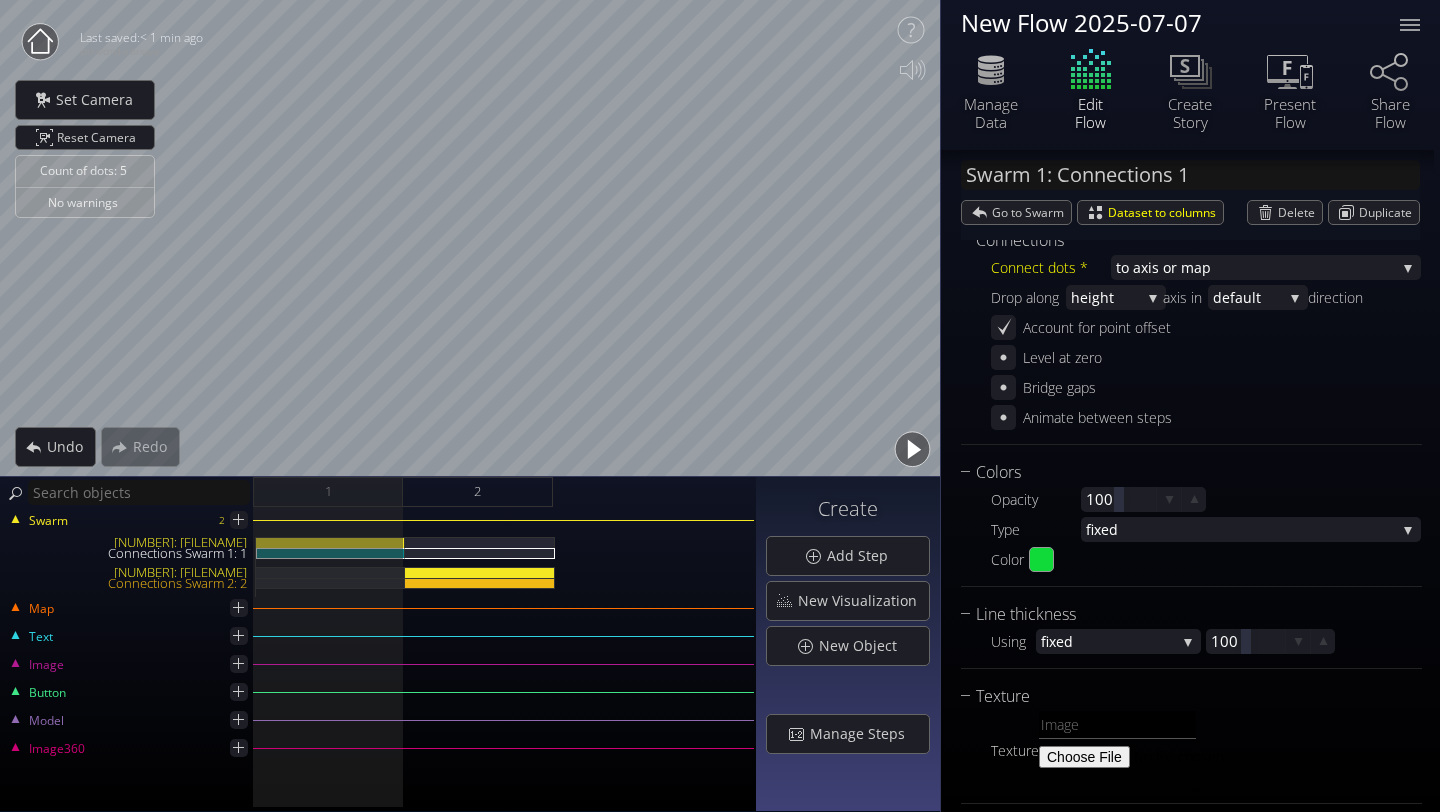 scroll, scrollTop: 229, scrollLeft: 0, axis: vertical 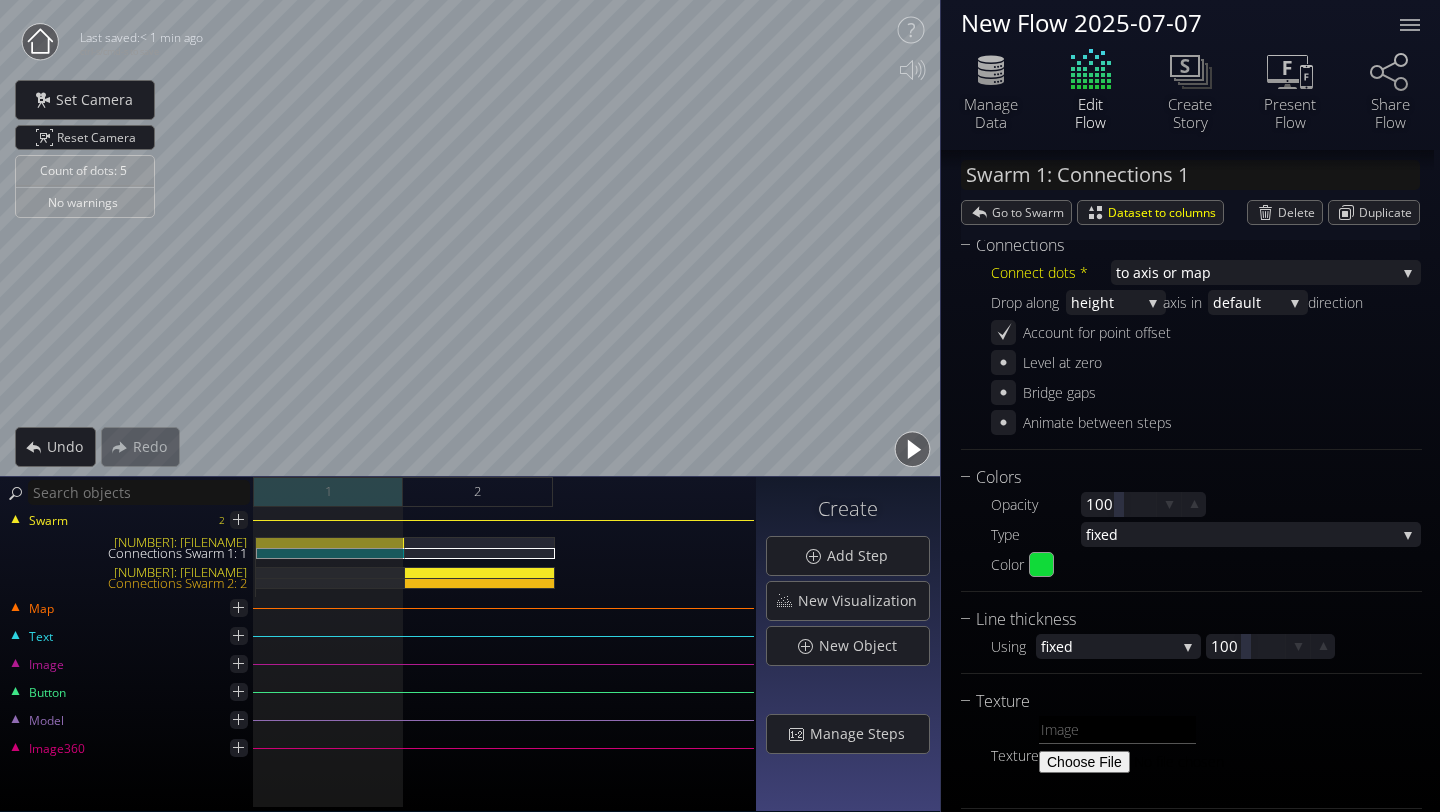 click on "1" at bounding box center (328, 492) 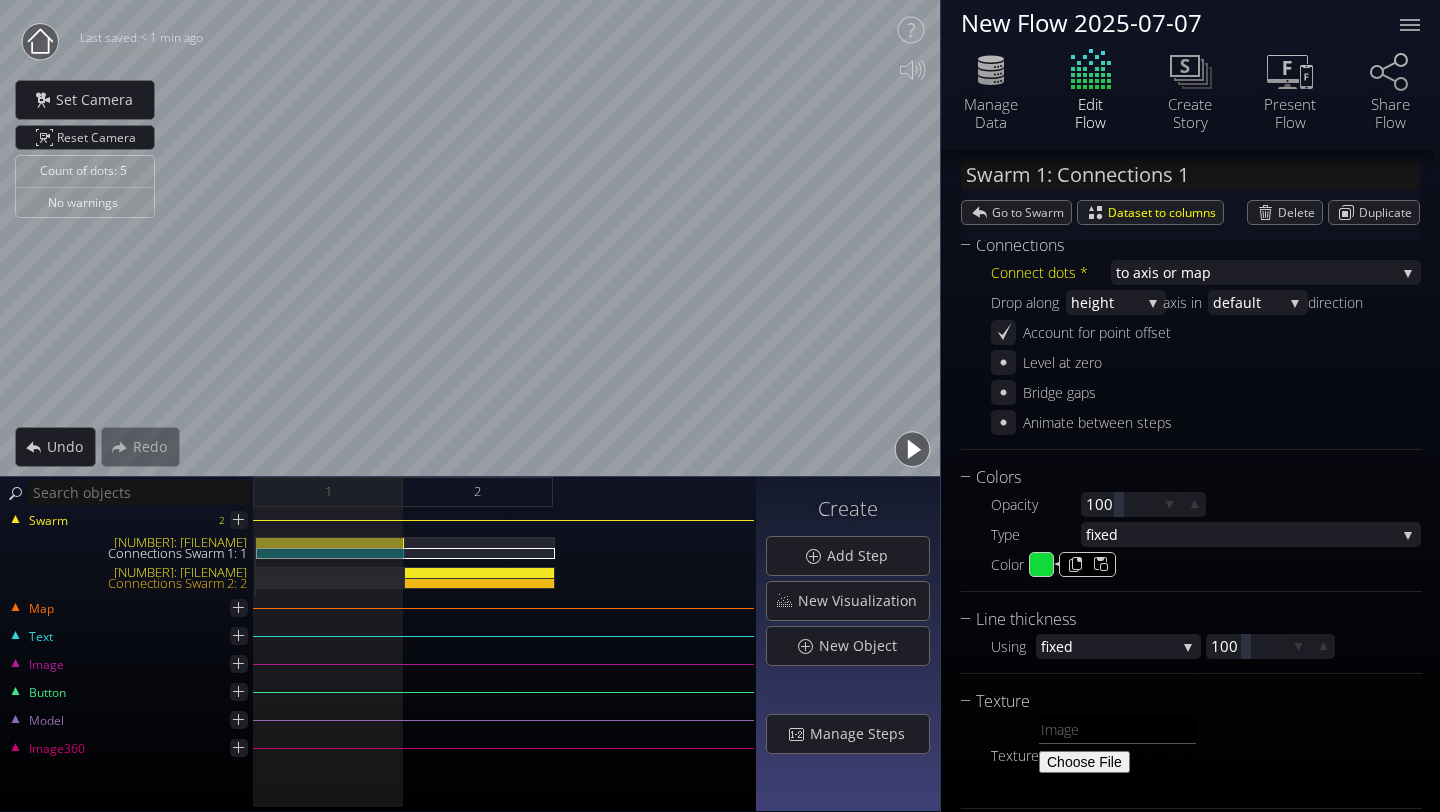 click on "#10da39" at bounding box center (1042, 565) 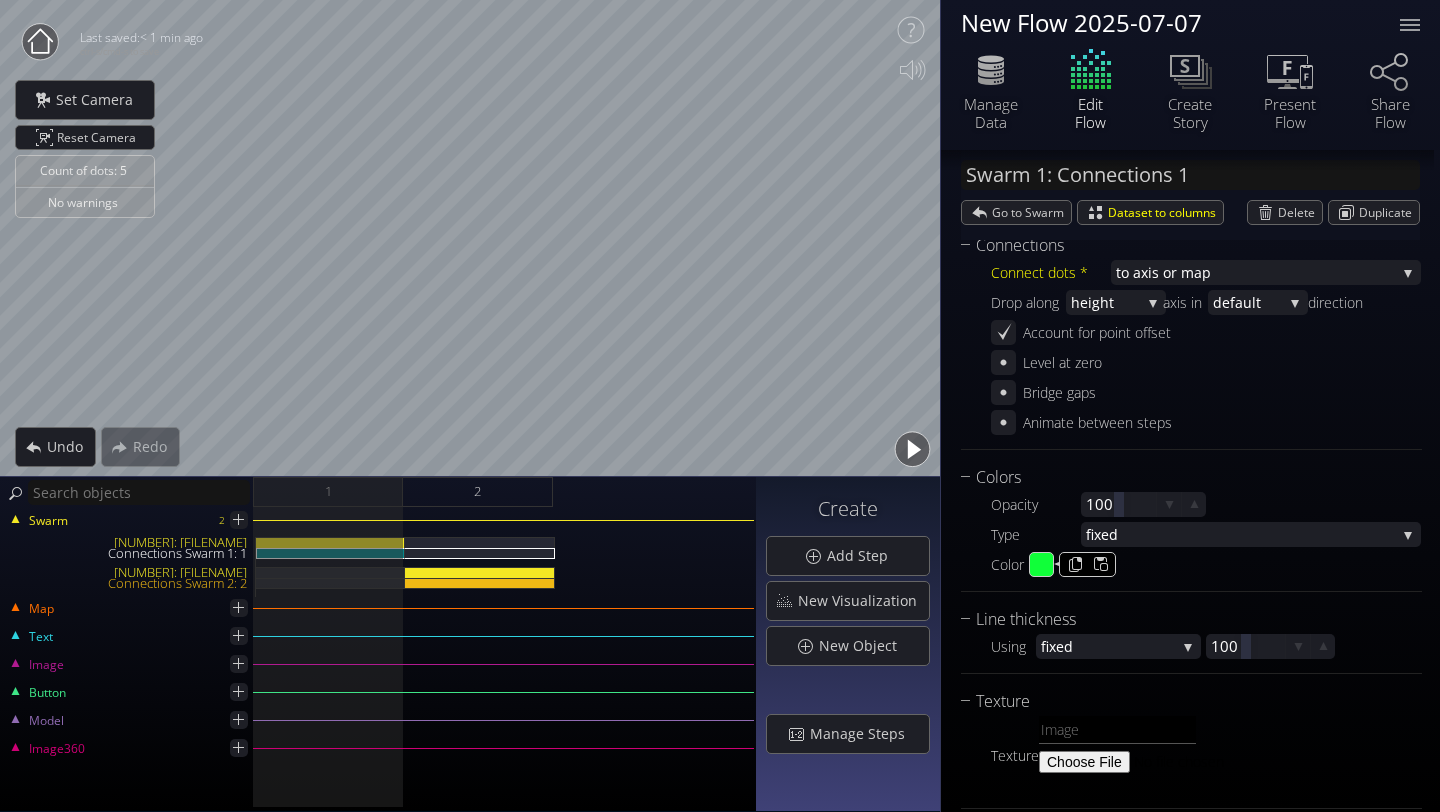 click on "#10ff39" at bounding box center [1042, 565] 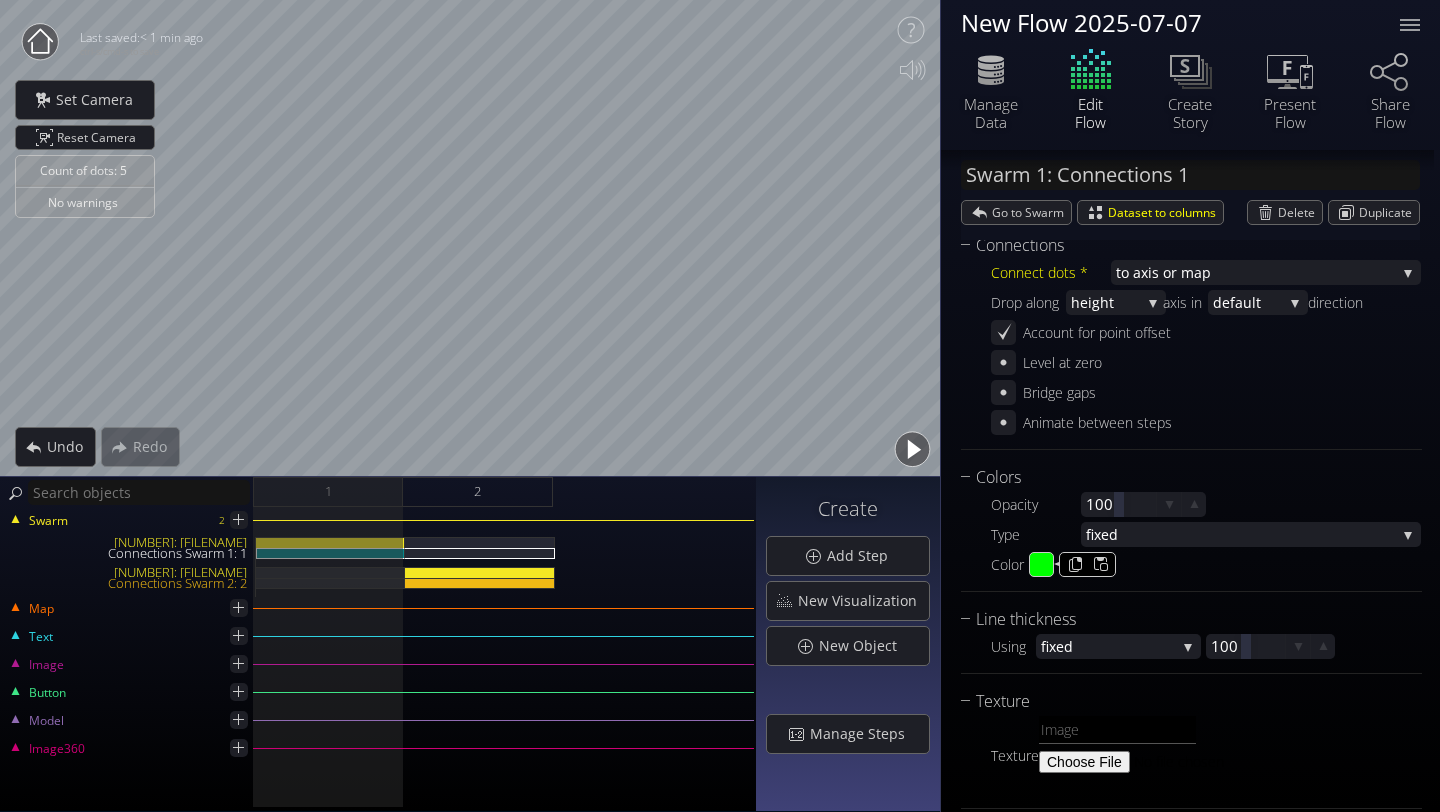 type on "#00ff00" 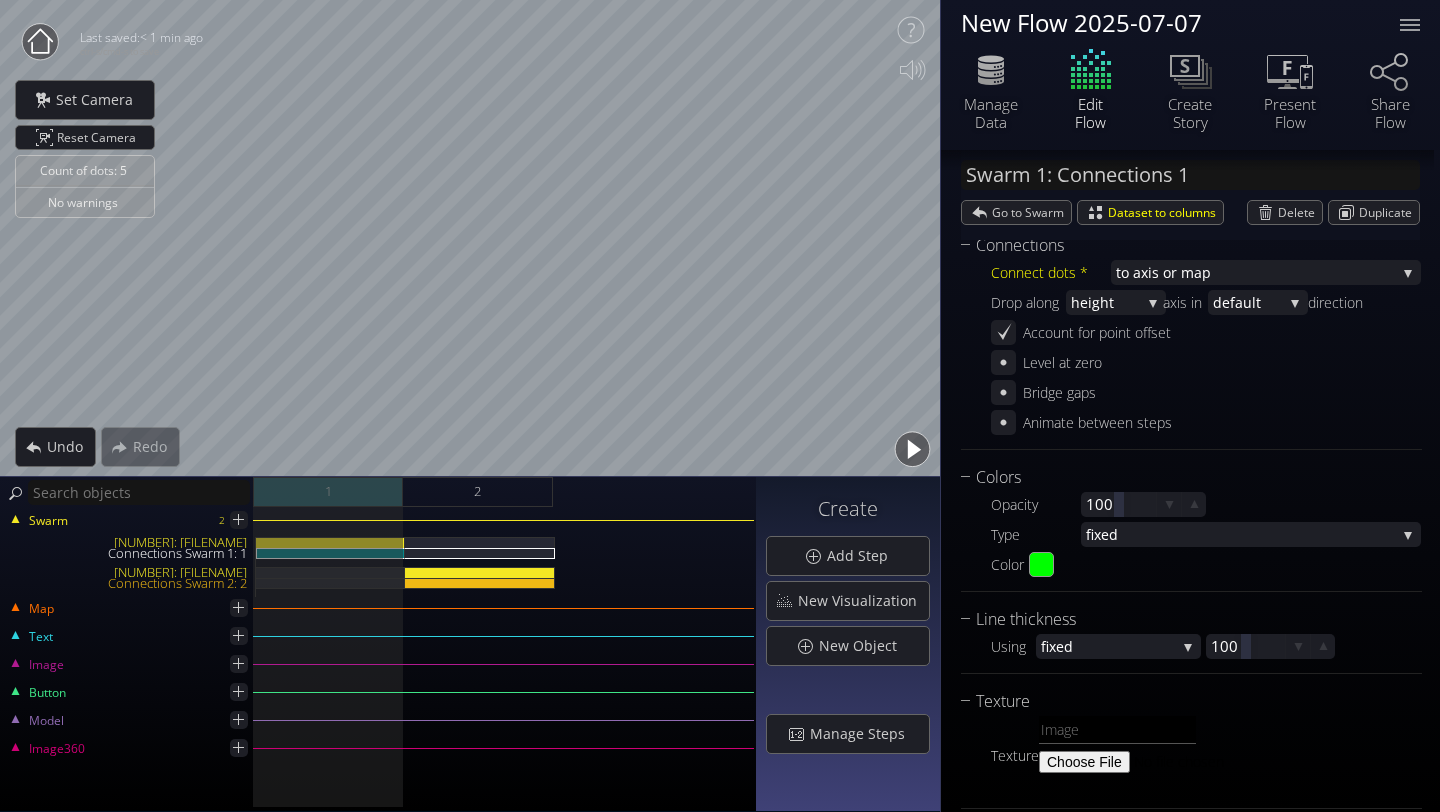 click on "1" at bounding box center (328, 492) 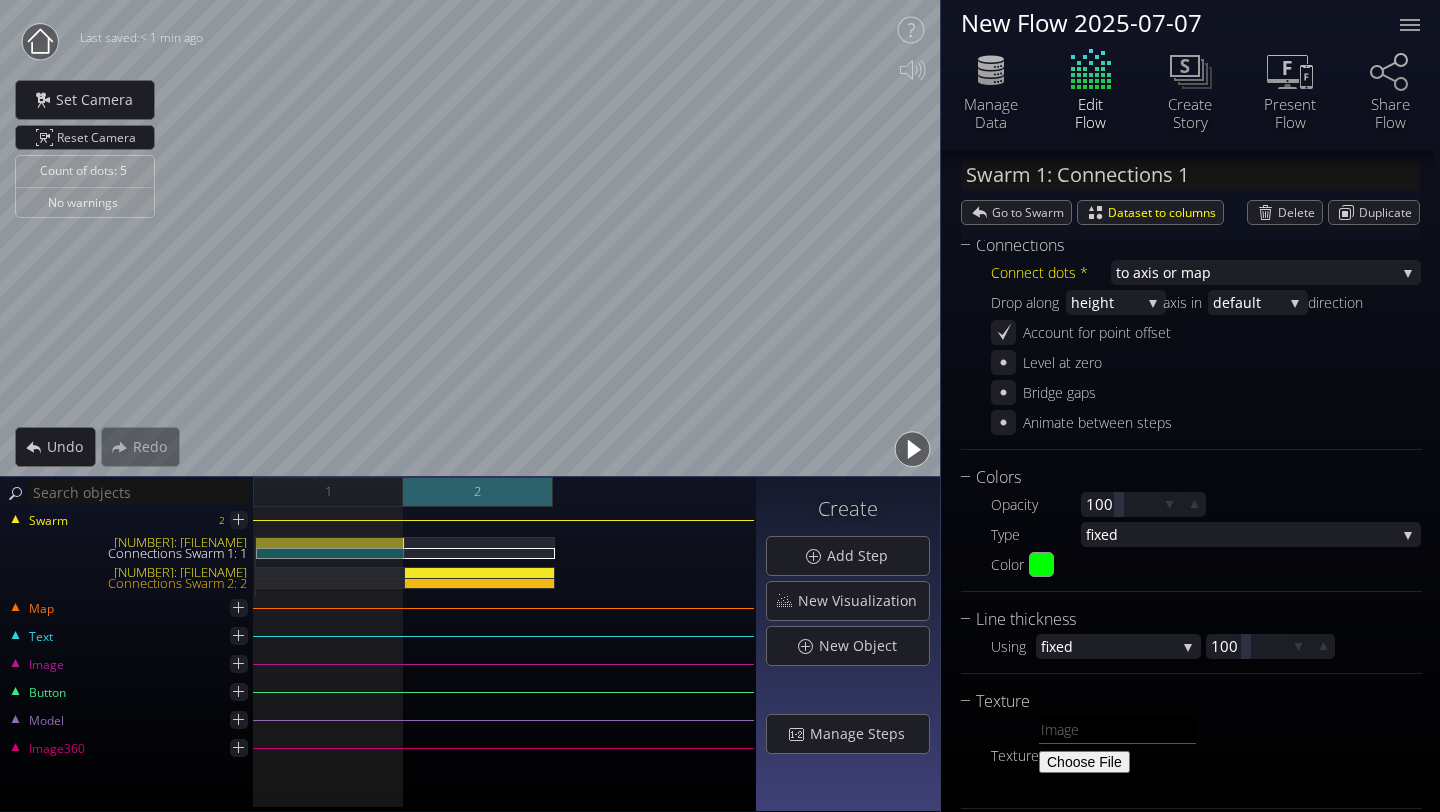 click on "2" at bounding box center (478, 492) 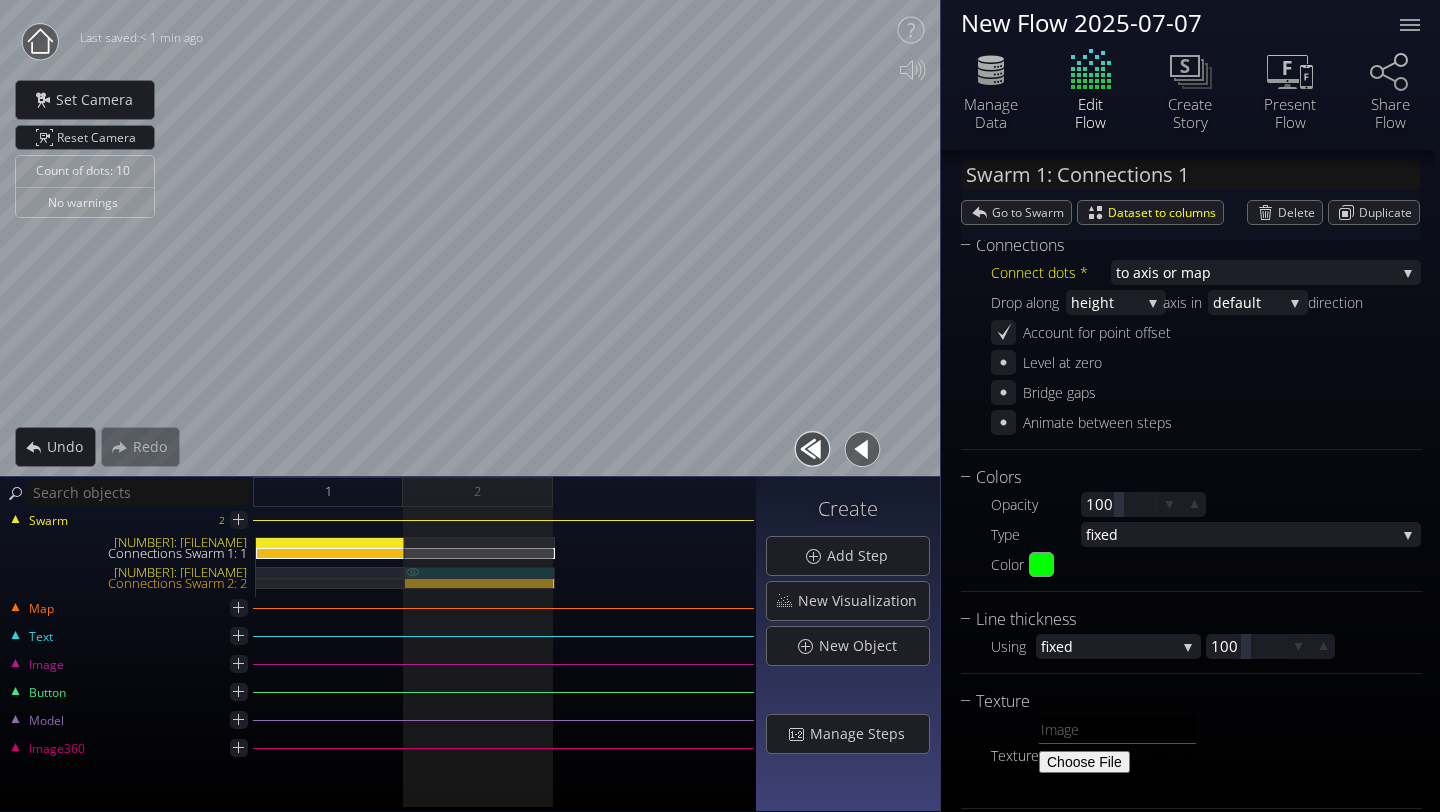 click on "[NUMBER]: [FILENAME]" at bounding box center (480, 572) 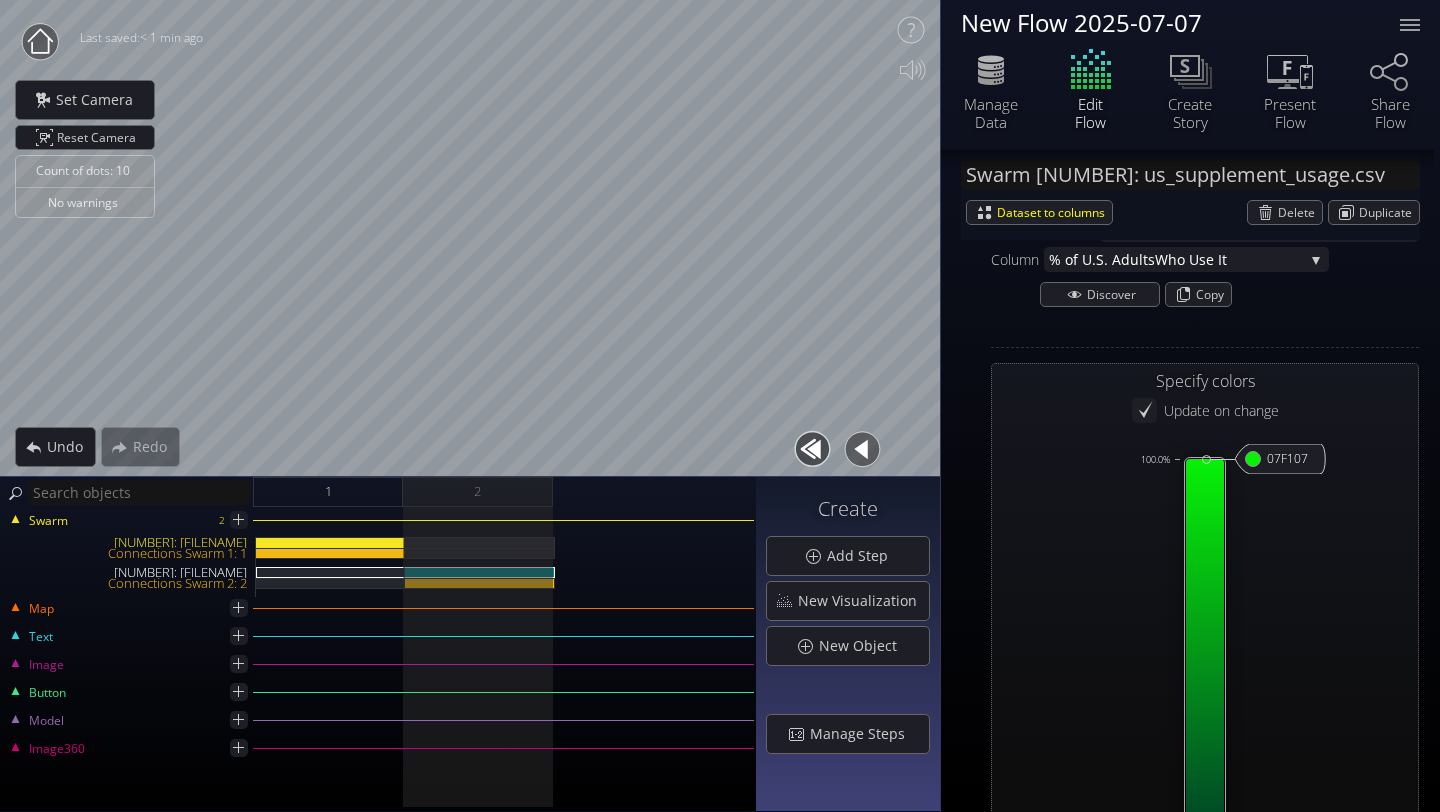 scroll, scrollTop: 1463, scrollLeft: 0, axis: vertical 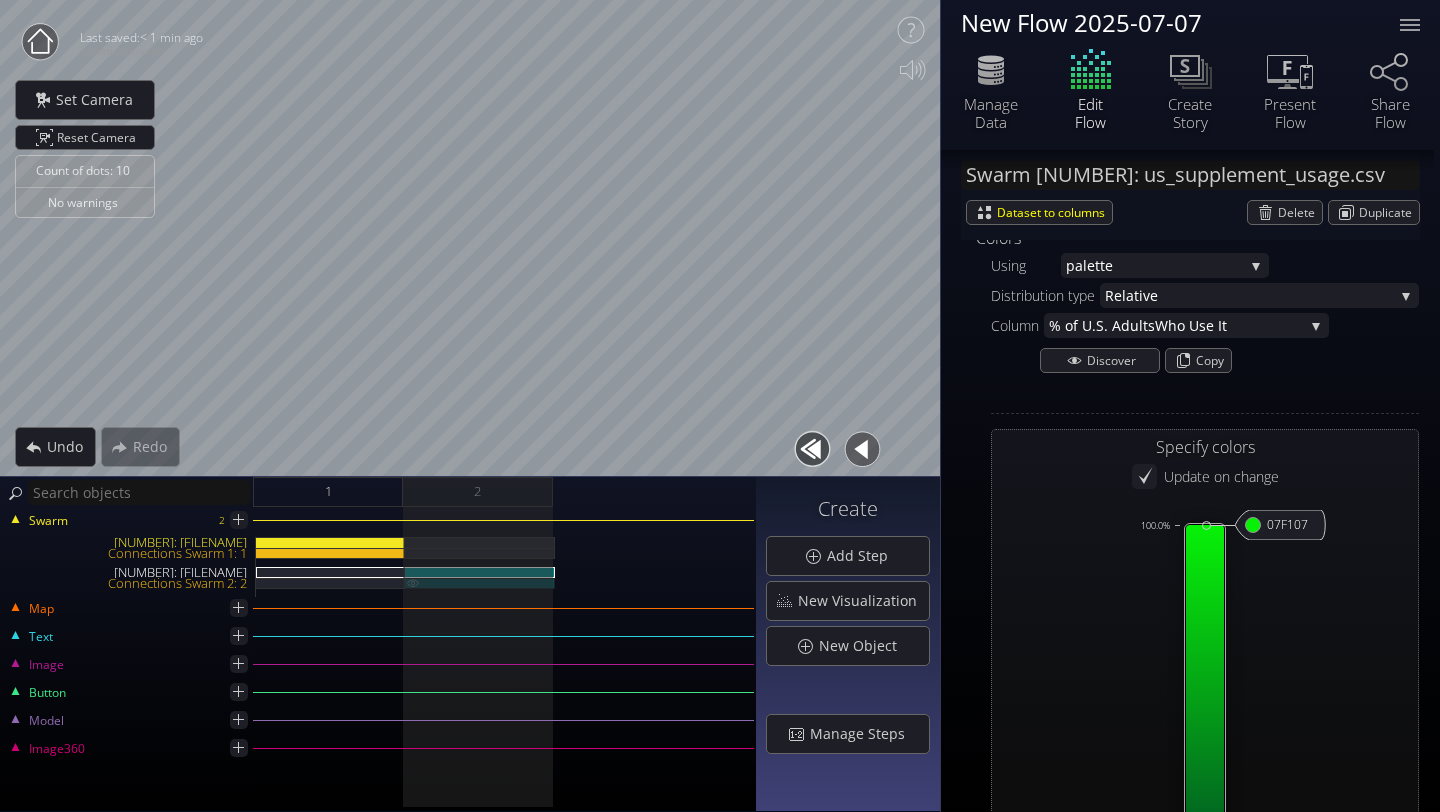click on "Connections Swarm 2:  2" at bounding box center [480, 583] 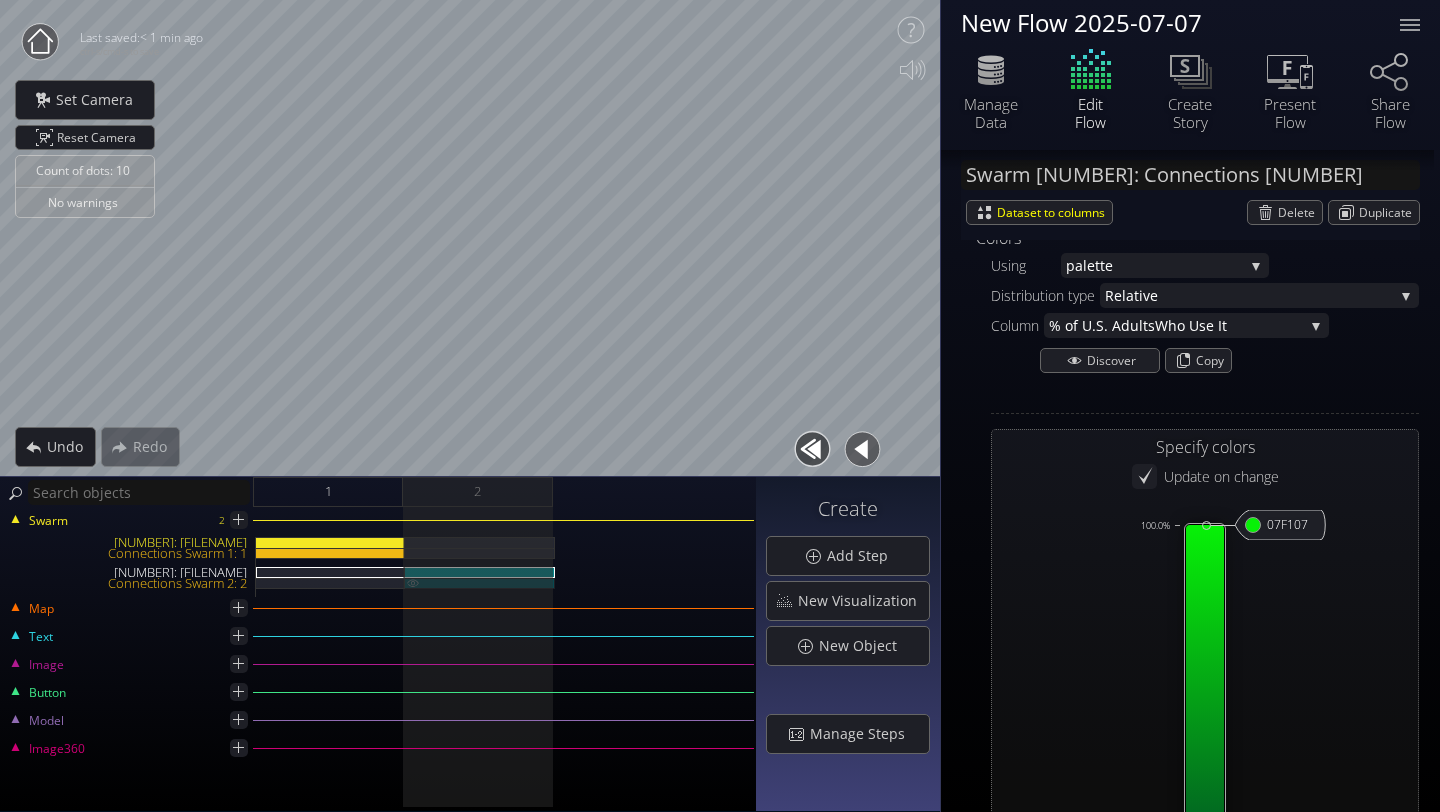 scroll, scrollTop: 261, scrollLeft: 0, axis: vertical 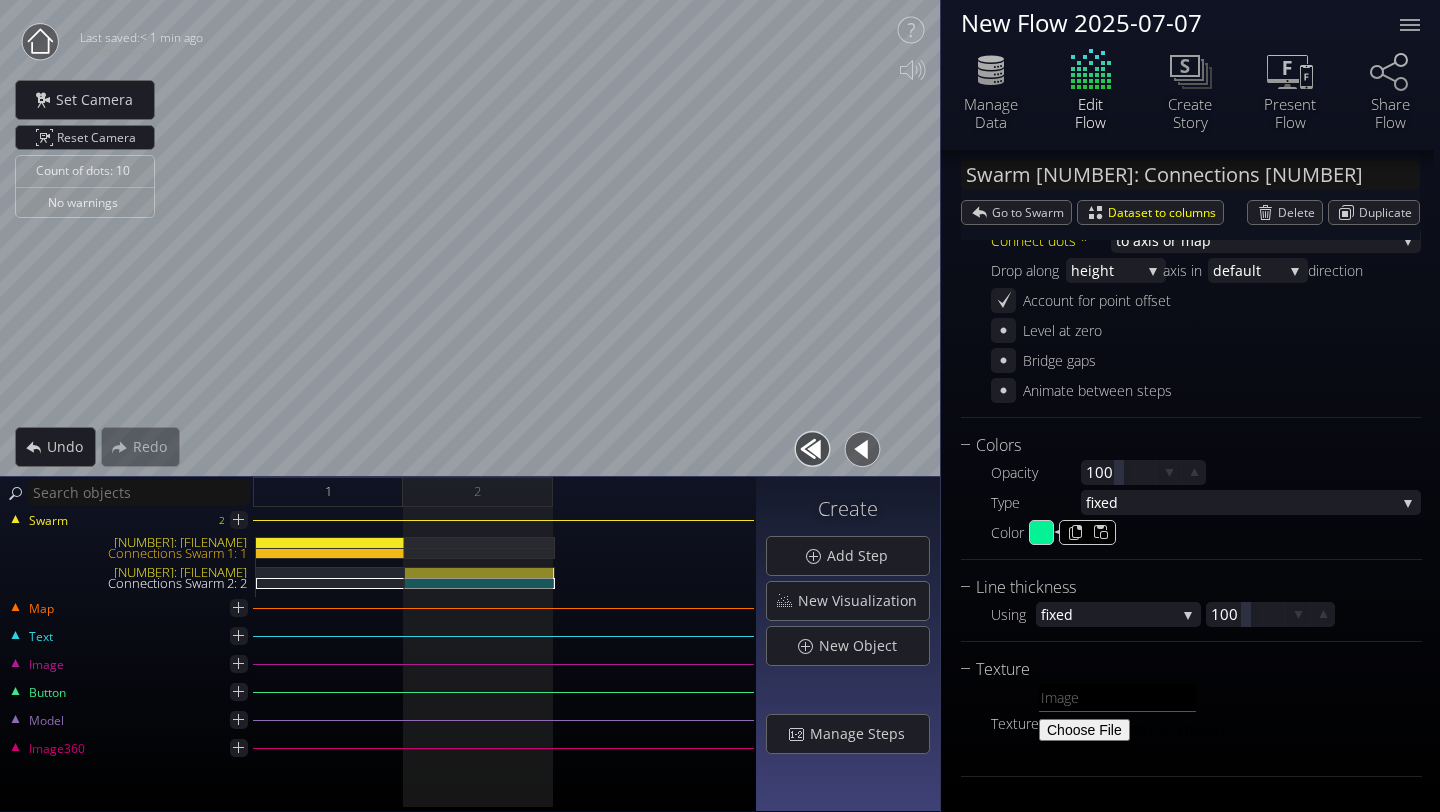 click on "#04f196" at bounding box center [1042, 533] 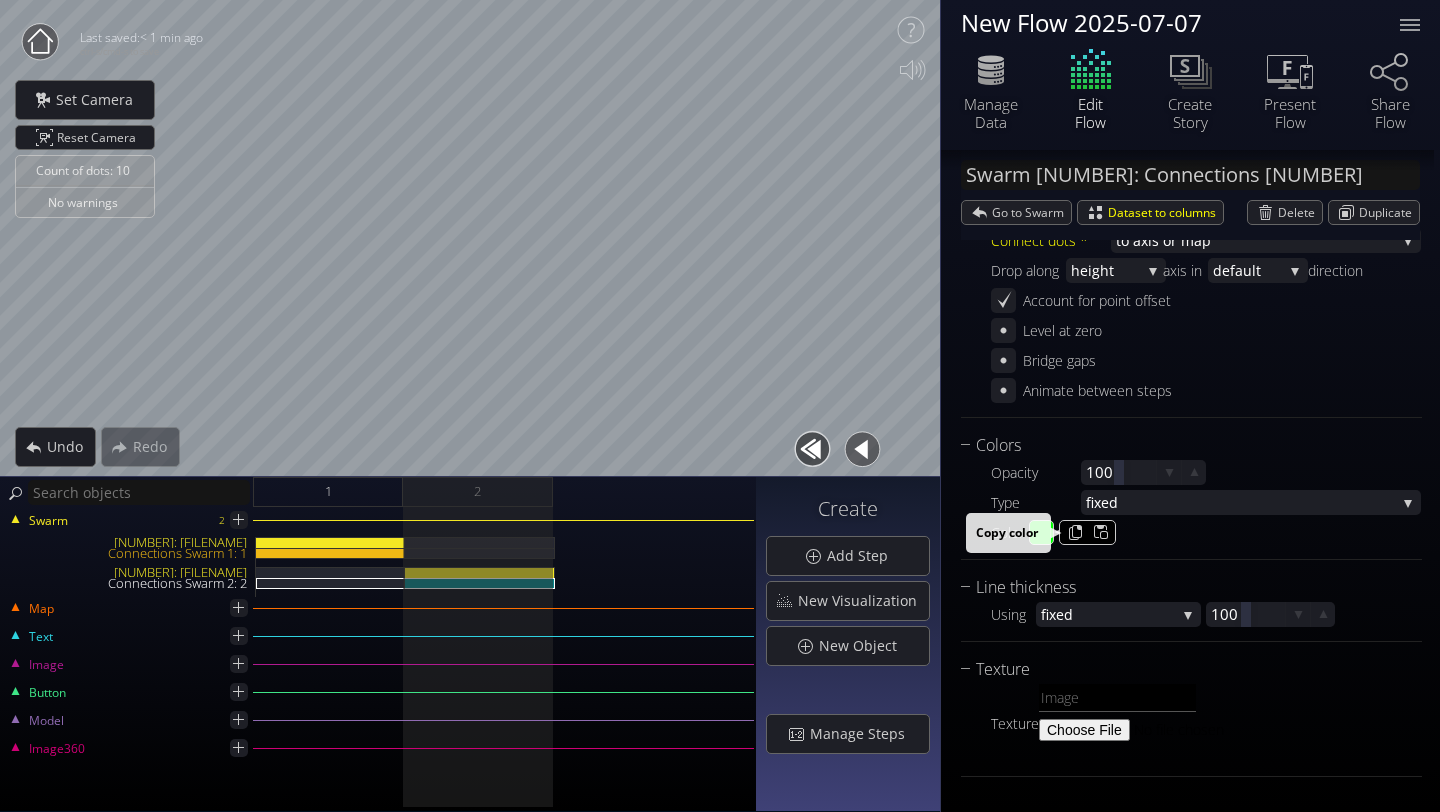 type on "#00ff00" 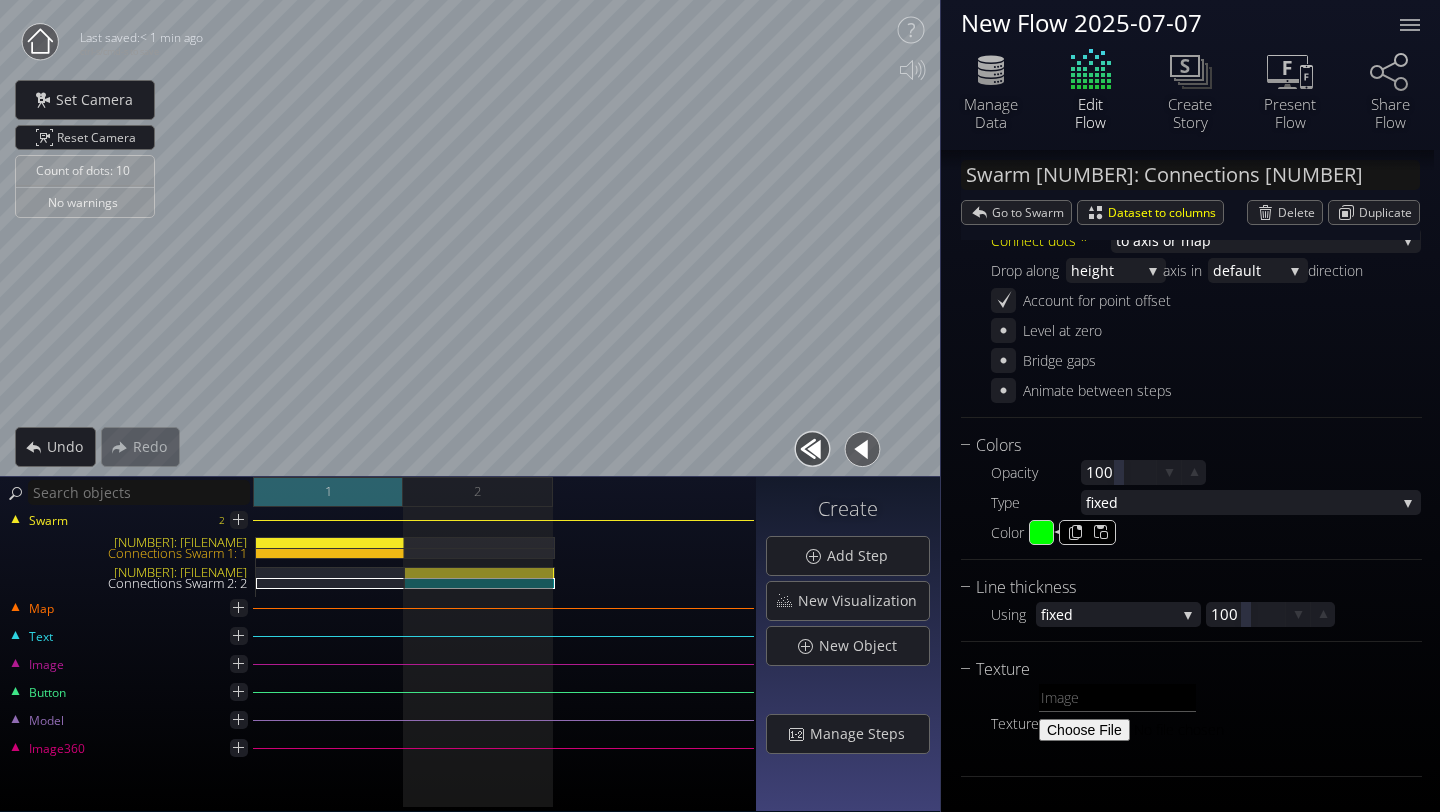 click on "1" at bounding box center (328, 492) 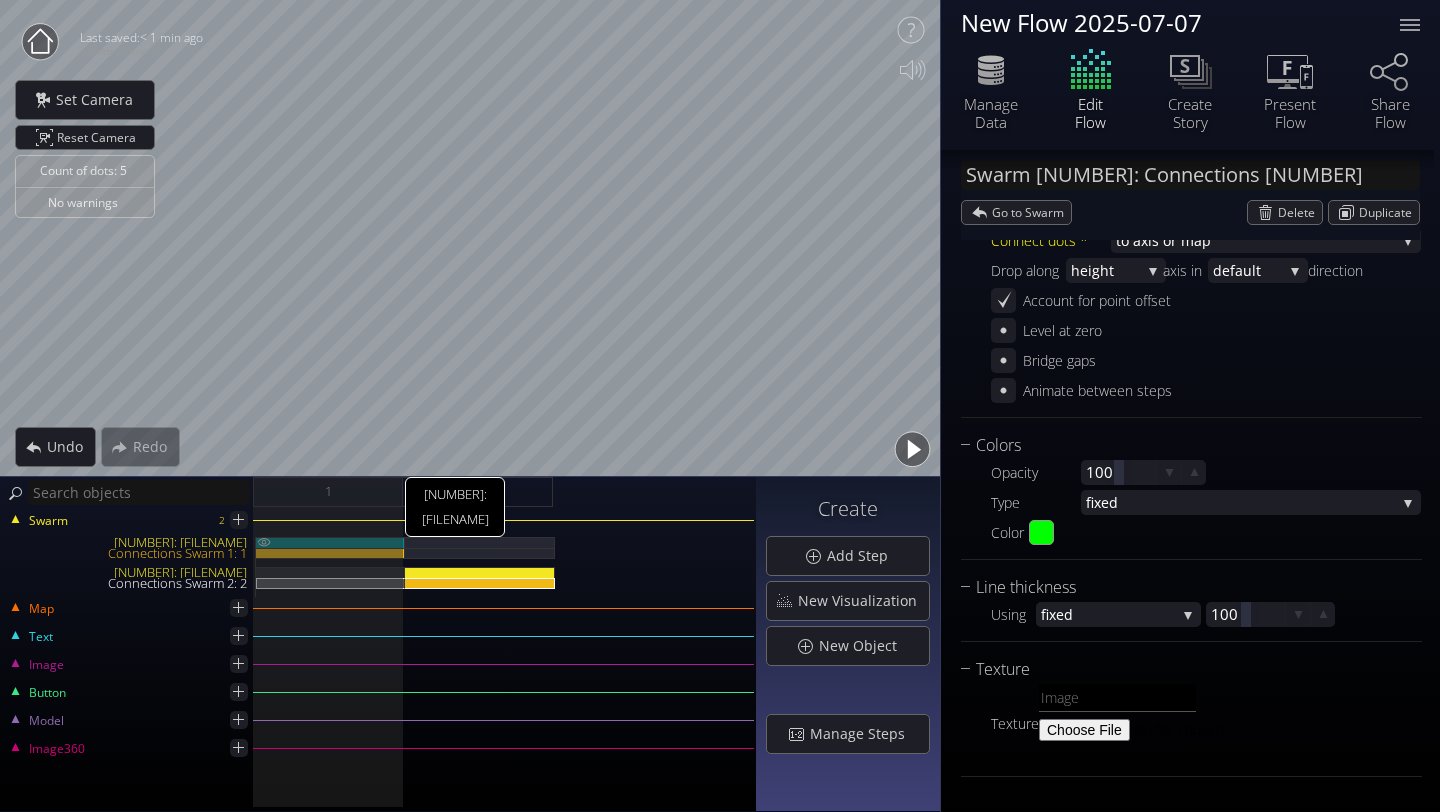 click on "[NUMBER]: [FILENAME]" at bounding box center (330, 542) 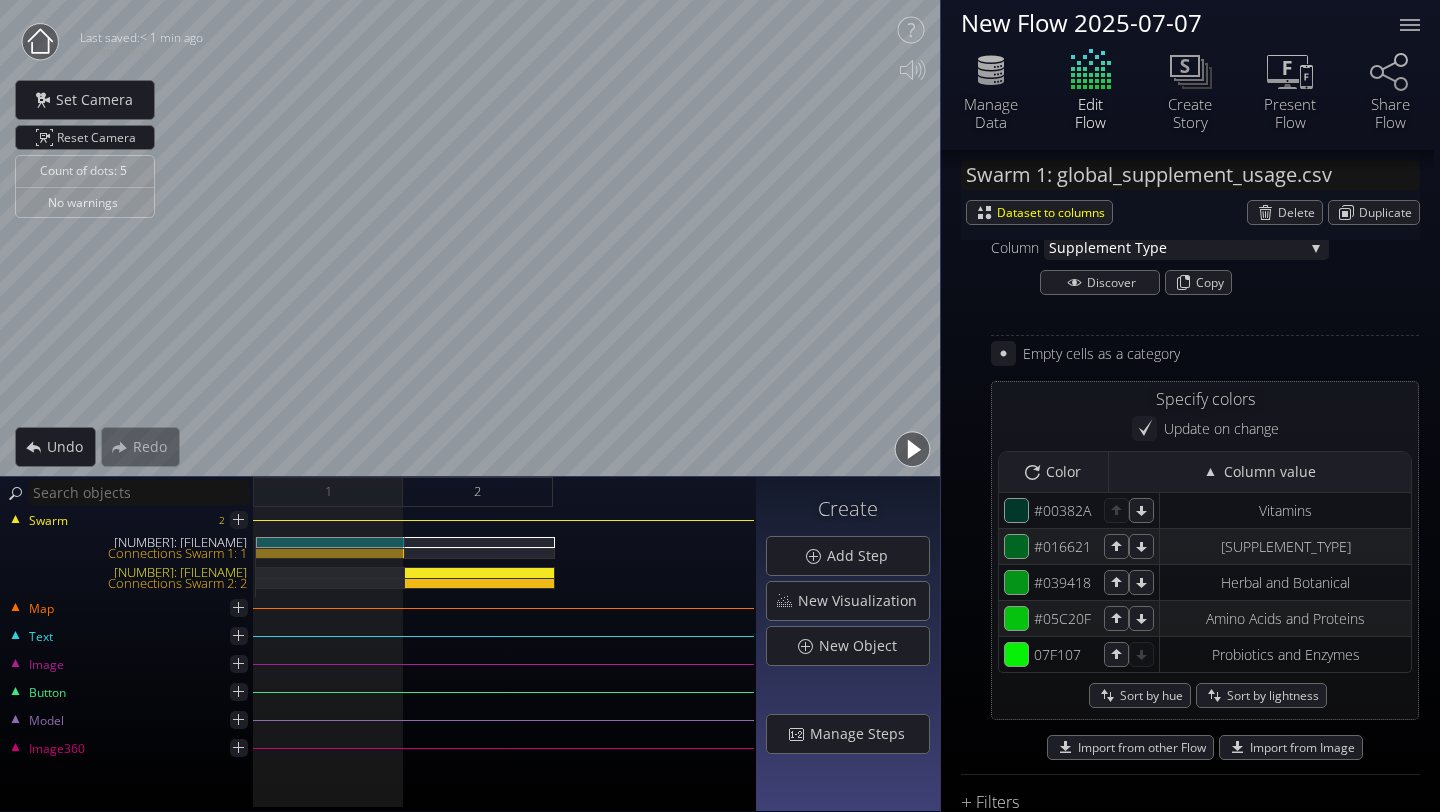 scroll, scrollTop: 1714, scrollLeft: 0, axis: vertical 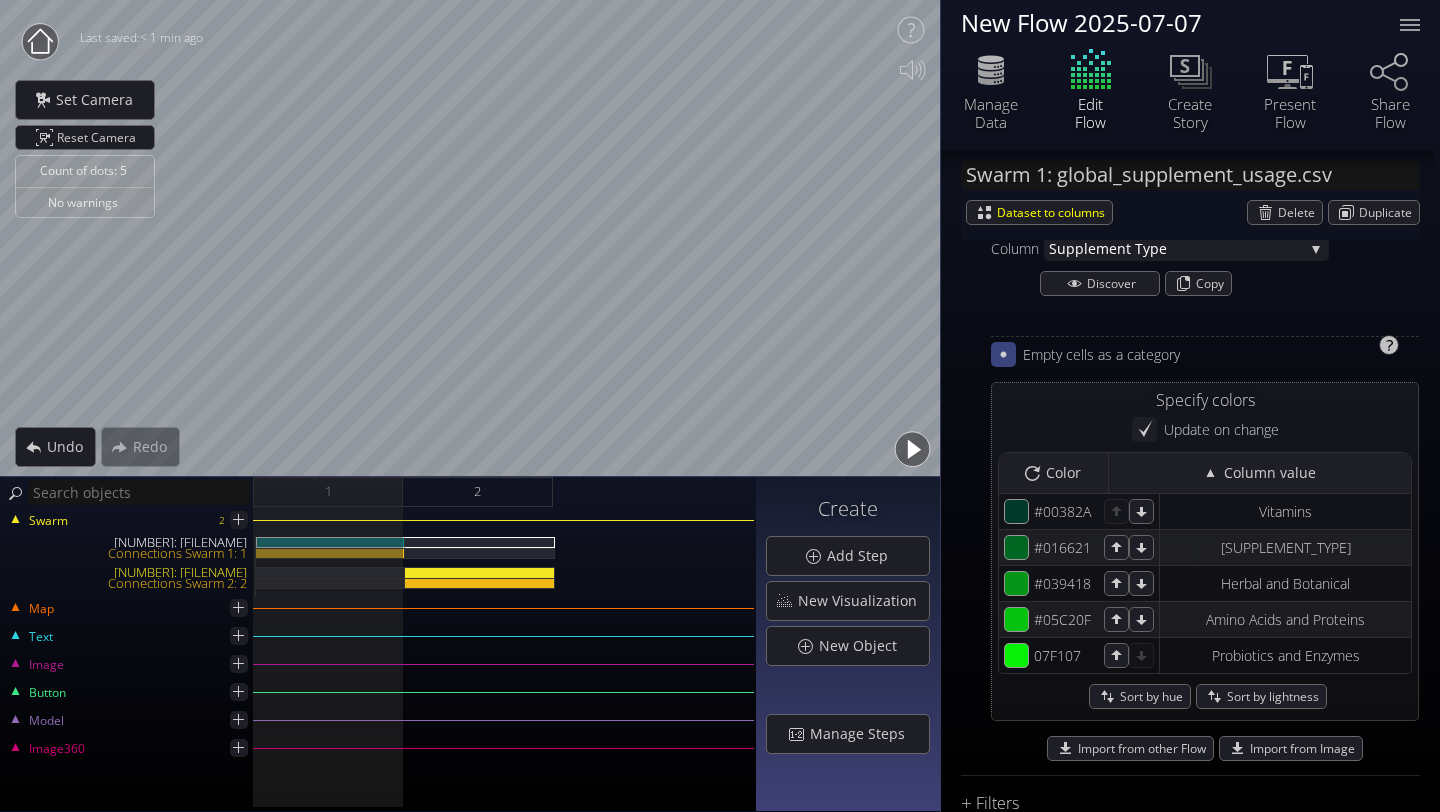 click at bounding box center [1003, 354] 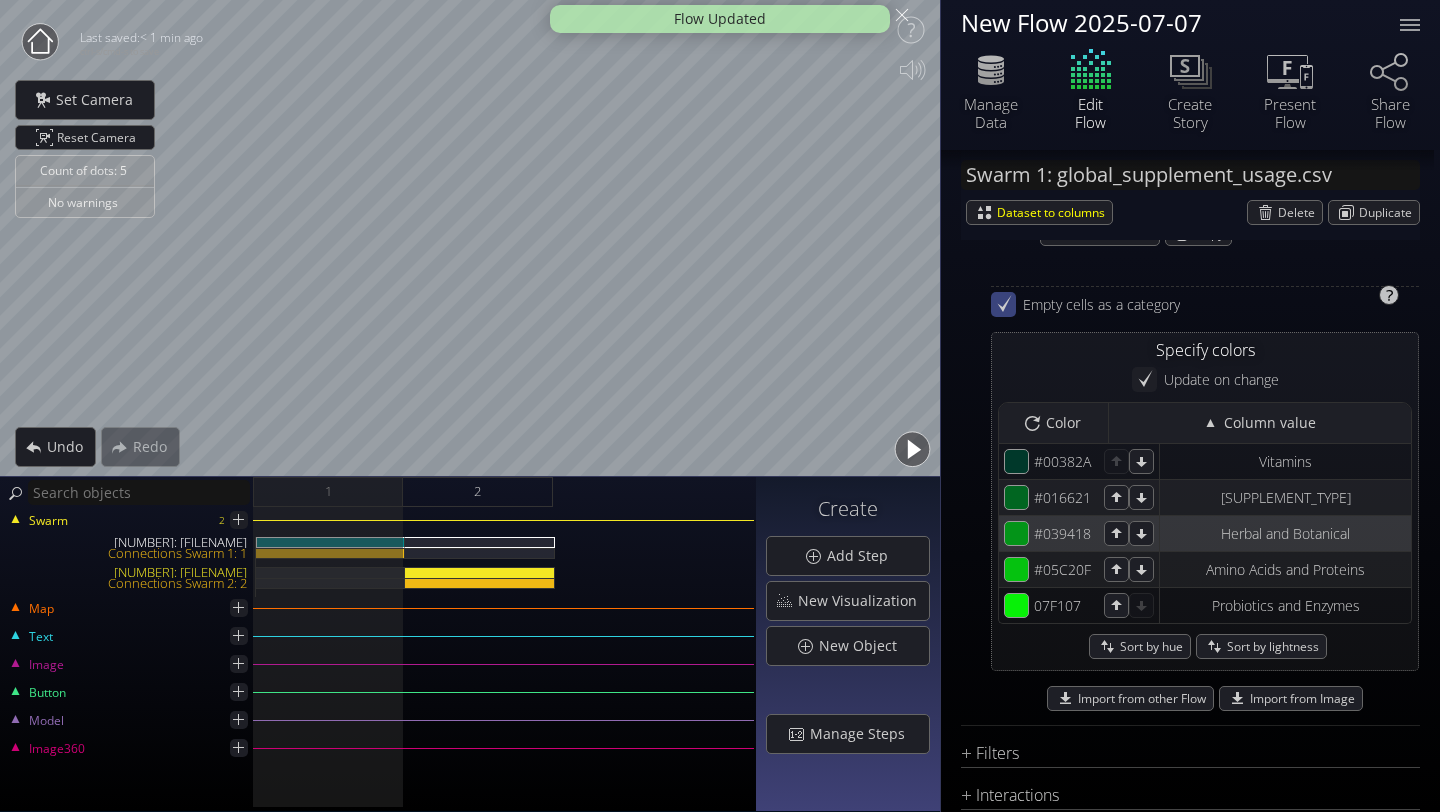 scroll, scrollTop: 1813, scrollLeft: 0, axis: vertical 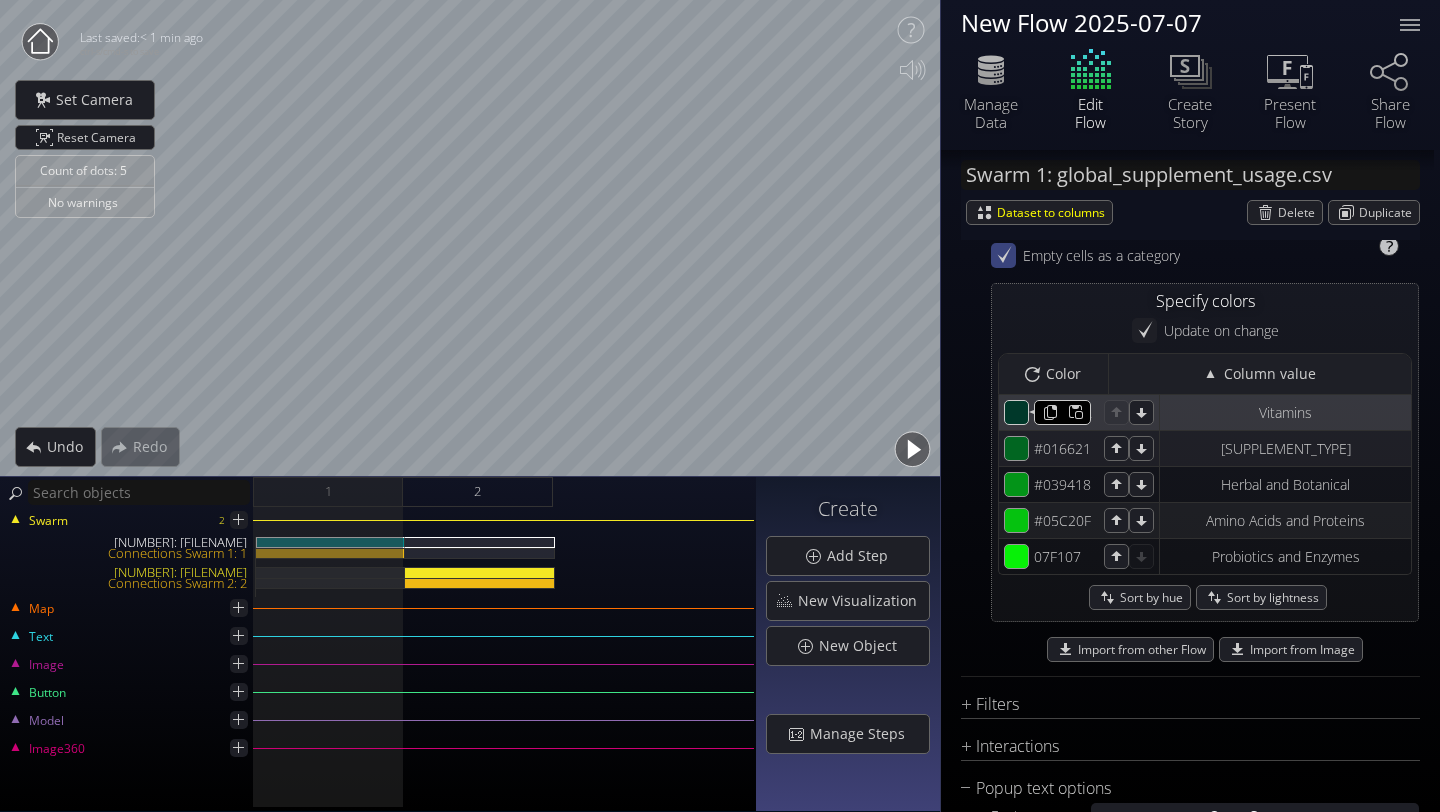 click on "#00382a" at bounding box center [1017, 413] 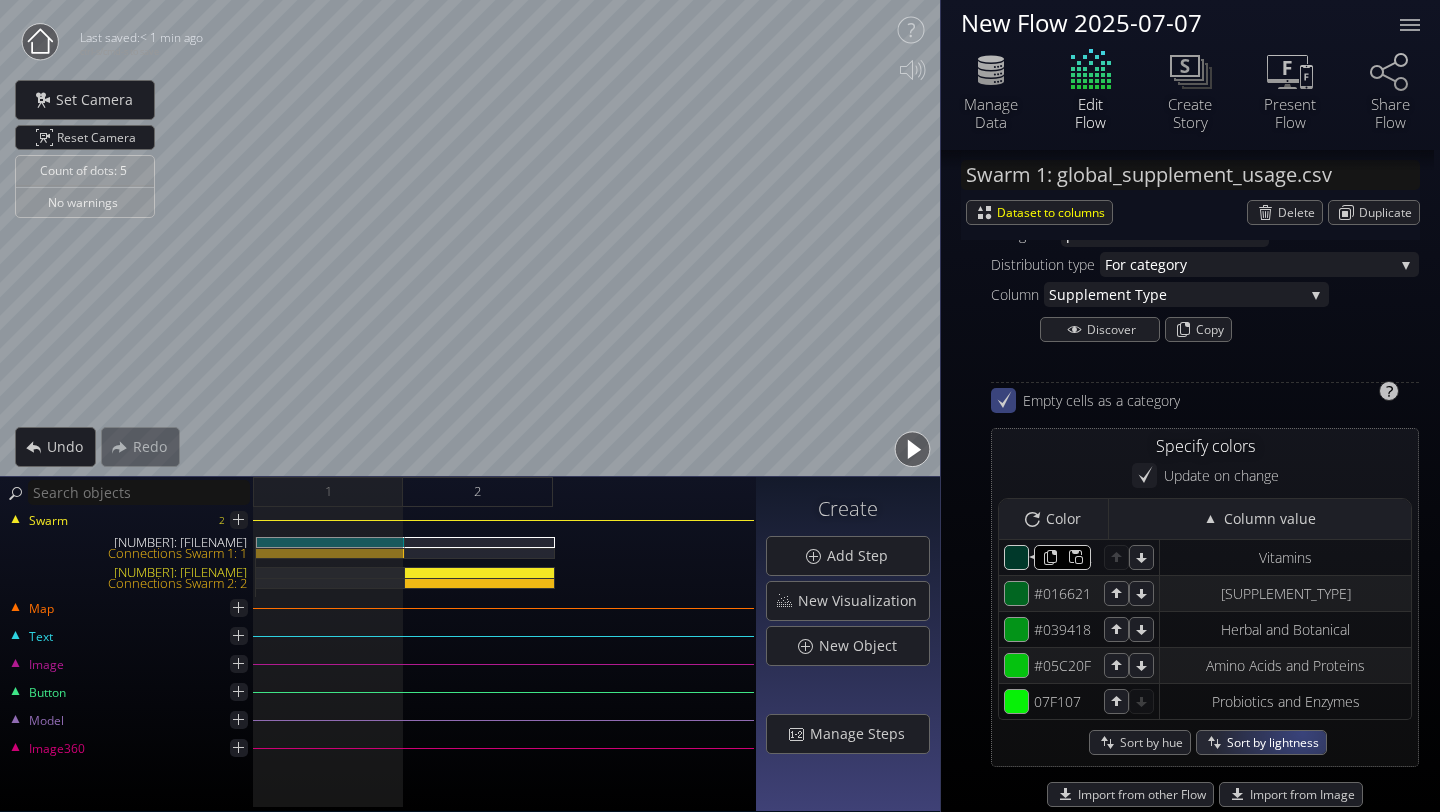 scroll, scrollTop: 1663, scrollLeft: 0, axis: vertical 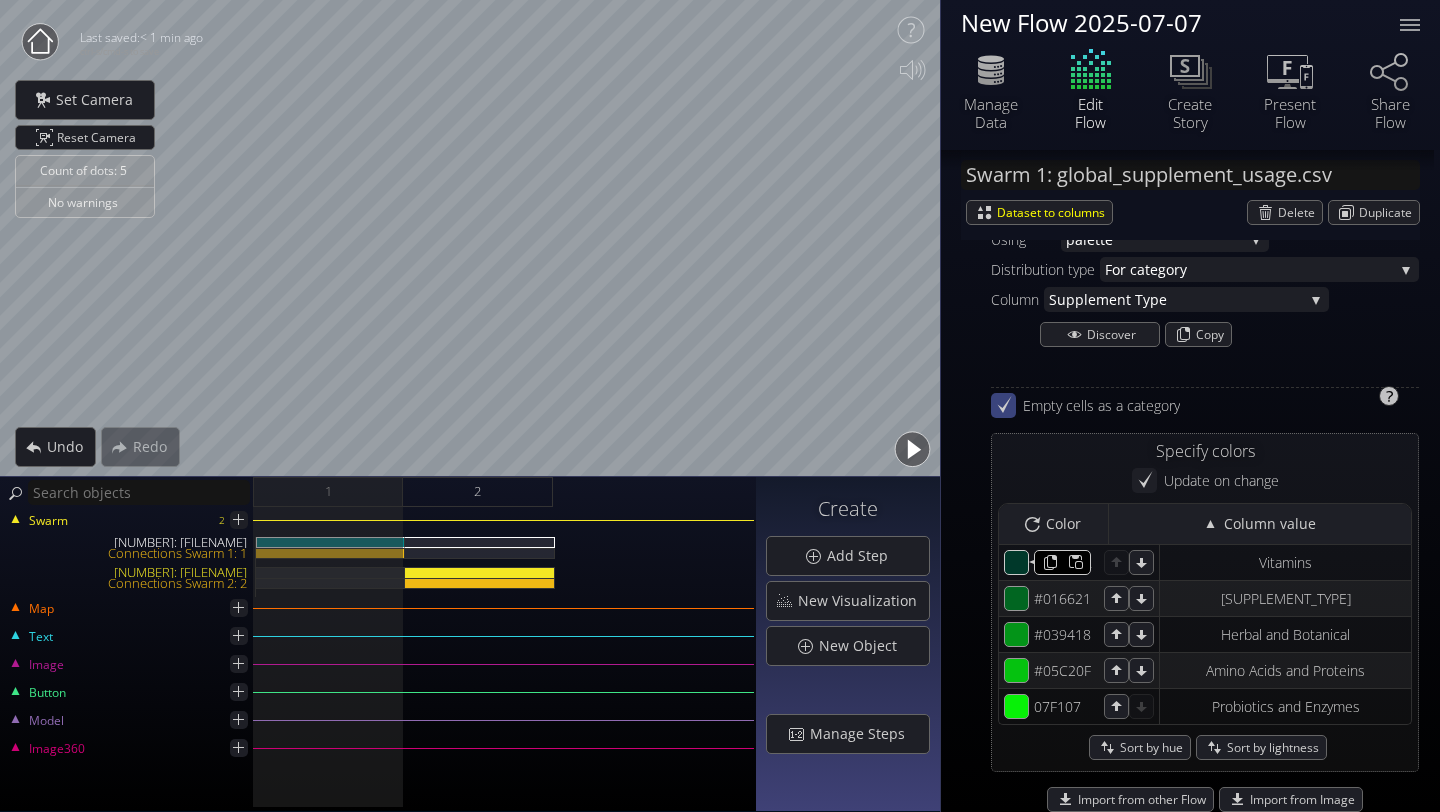 click at bounding box center (1205, 367) 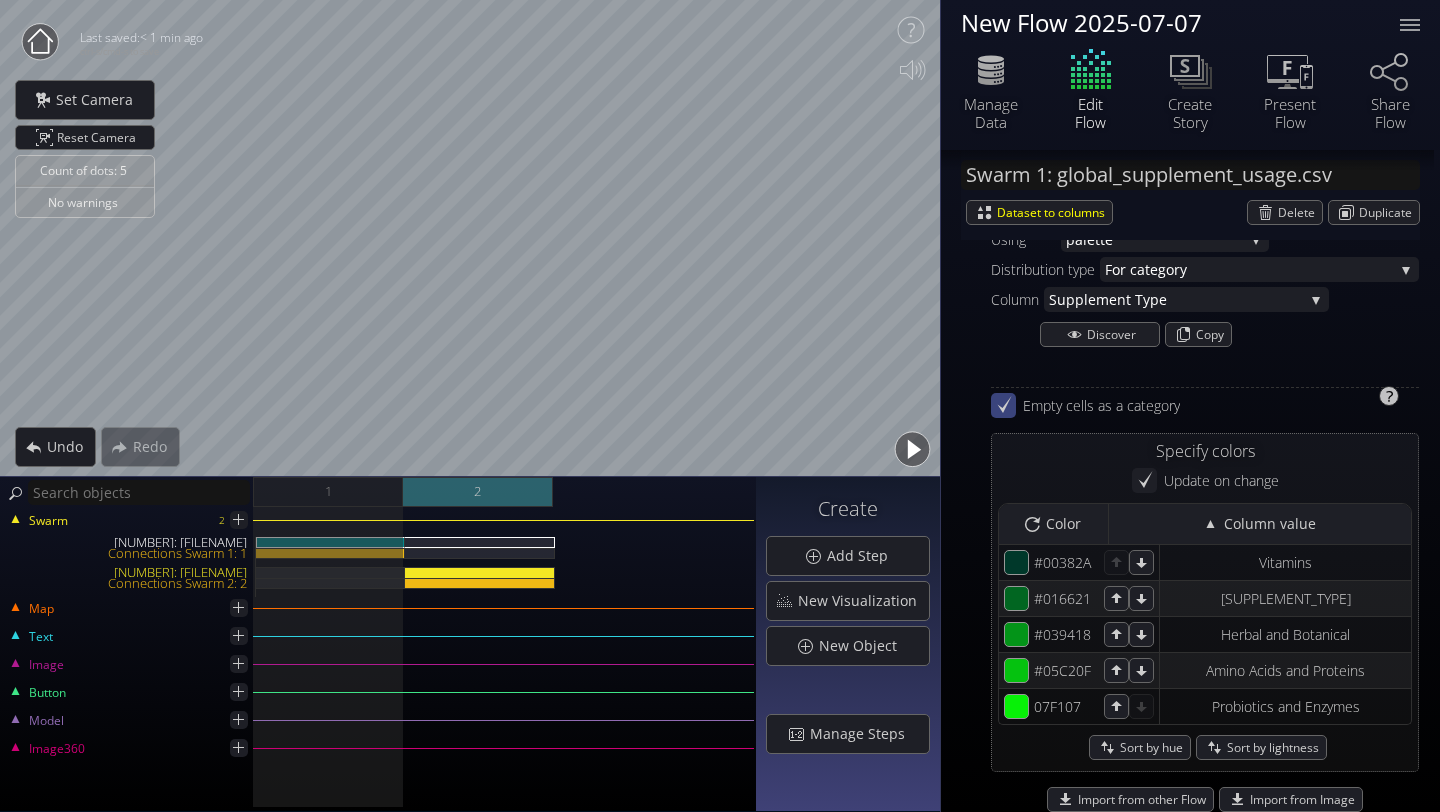 click on "2" at bounding box center [478, 492] 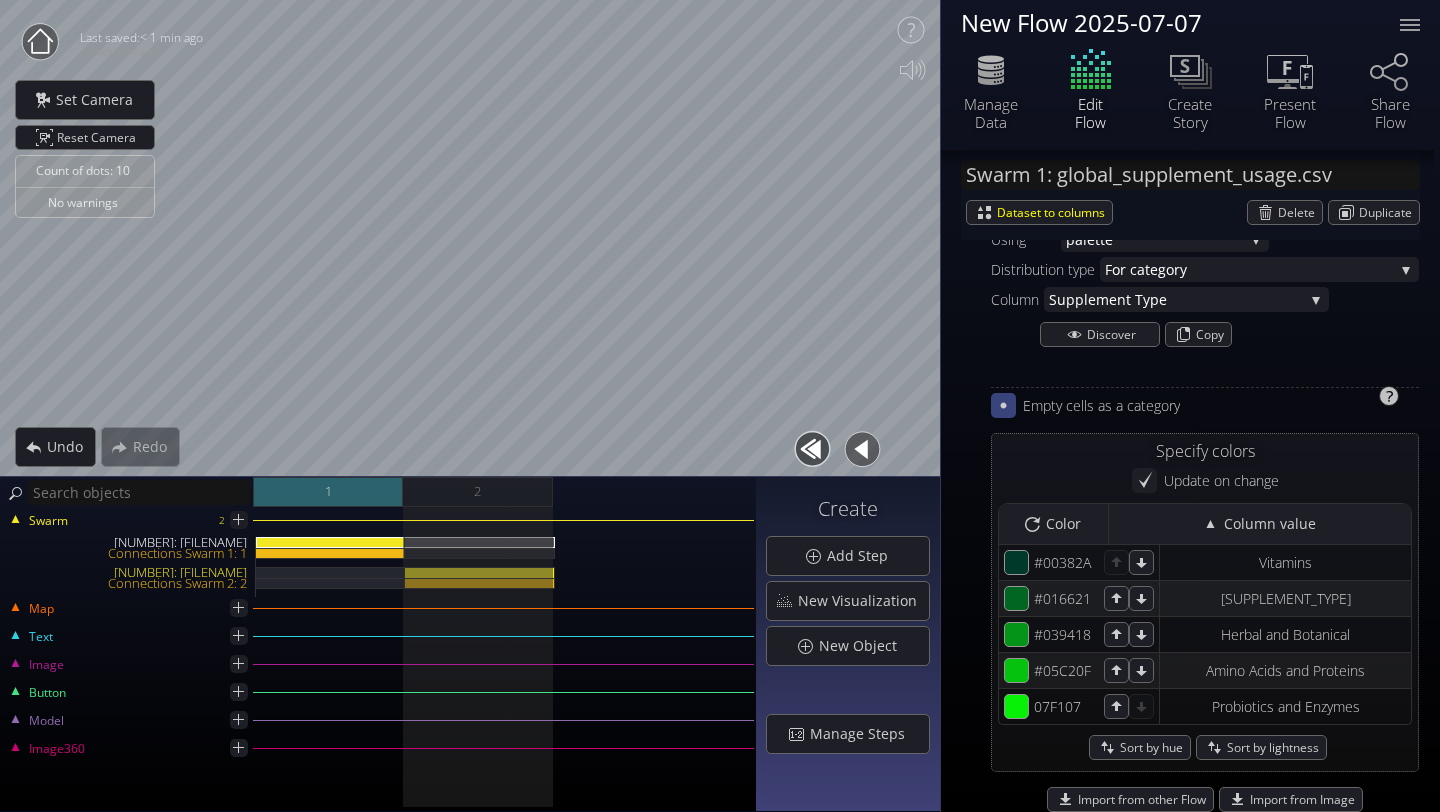 click on "1" at bounding box center (328, 492) 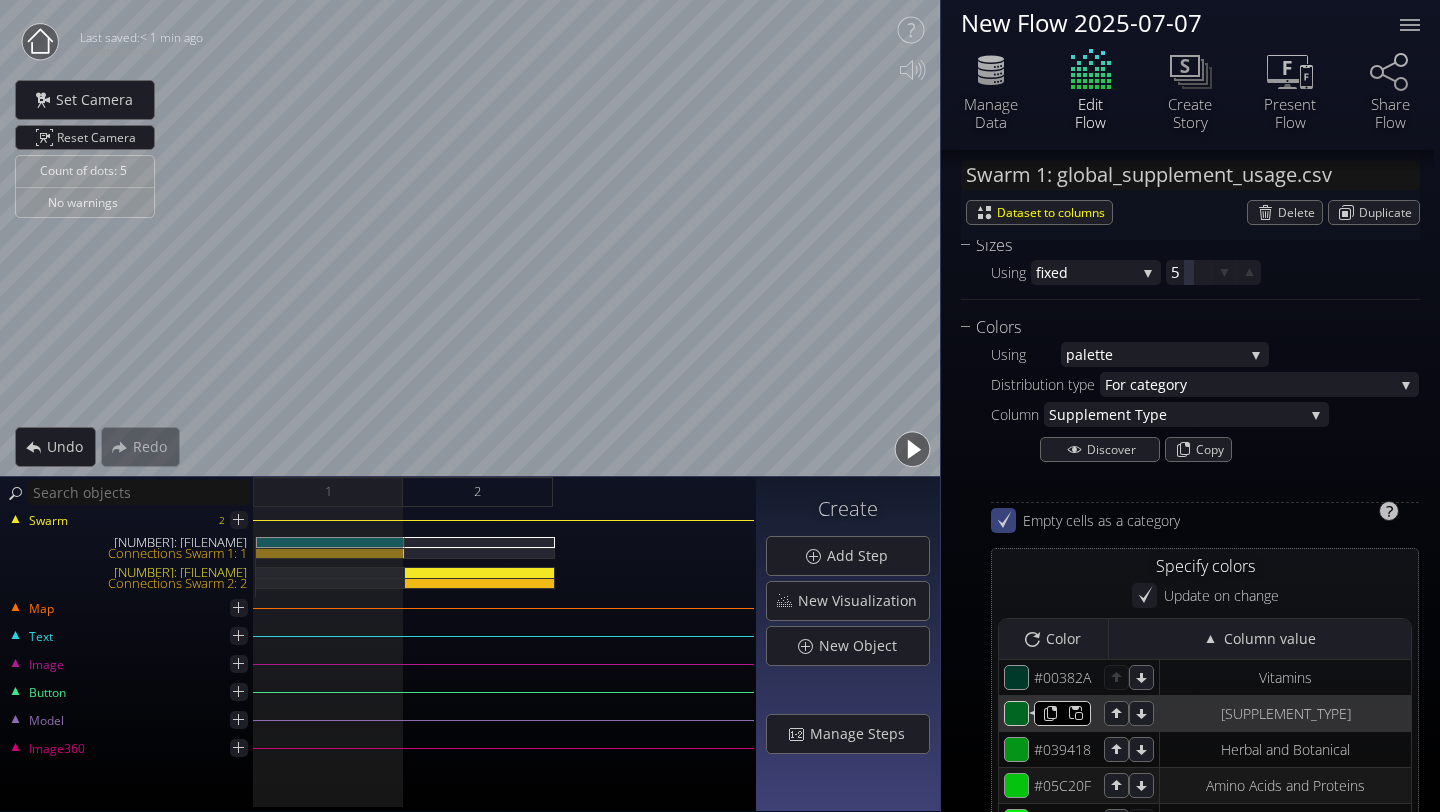 scroll, scrollTop: 1734, scrollLeft: 0, axis: vertical 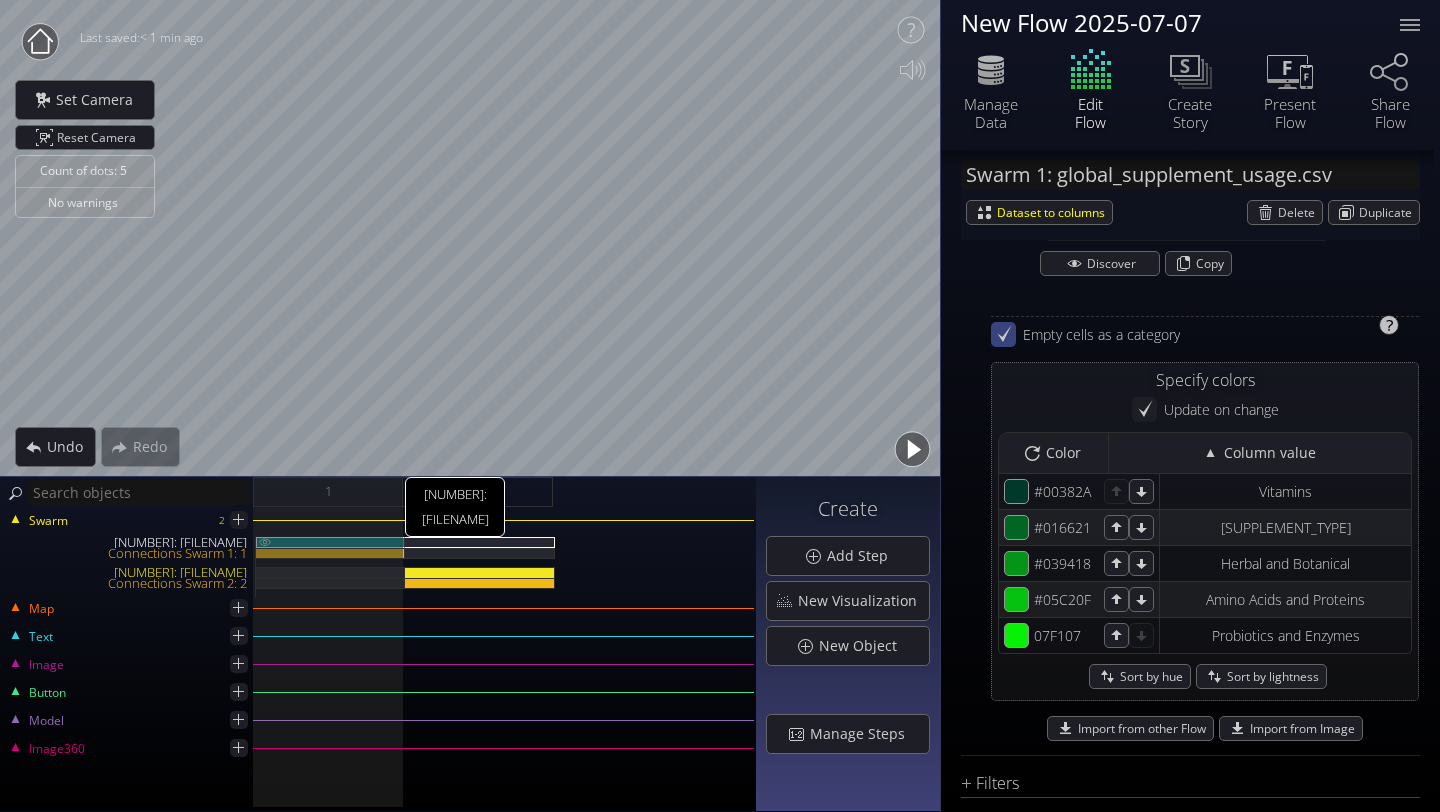 click on "[NUMBER]: [FILENAME]" at bounding box center (330, 542) 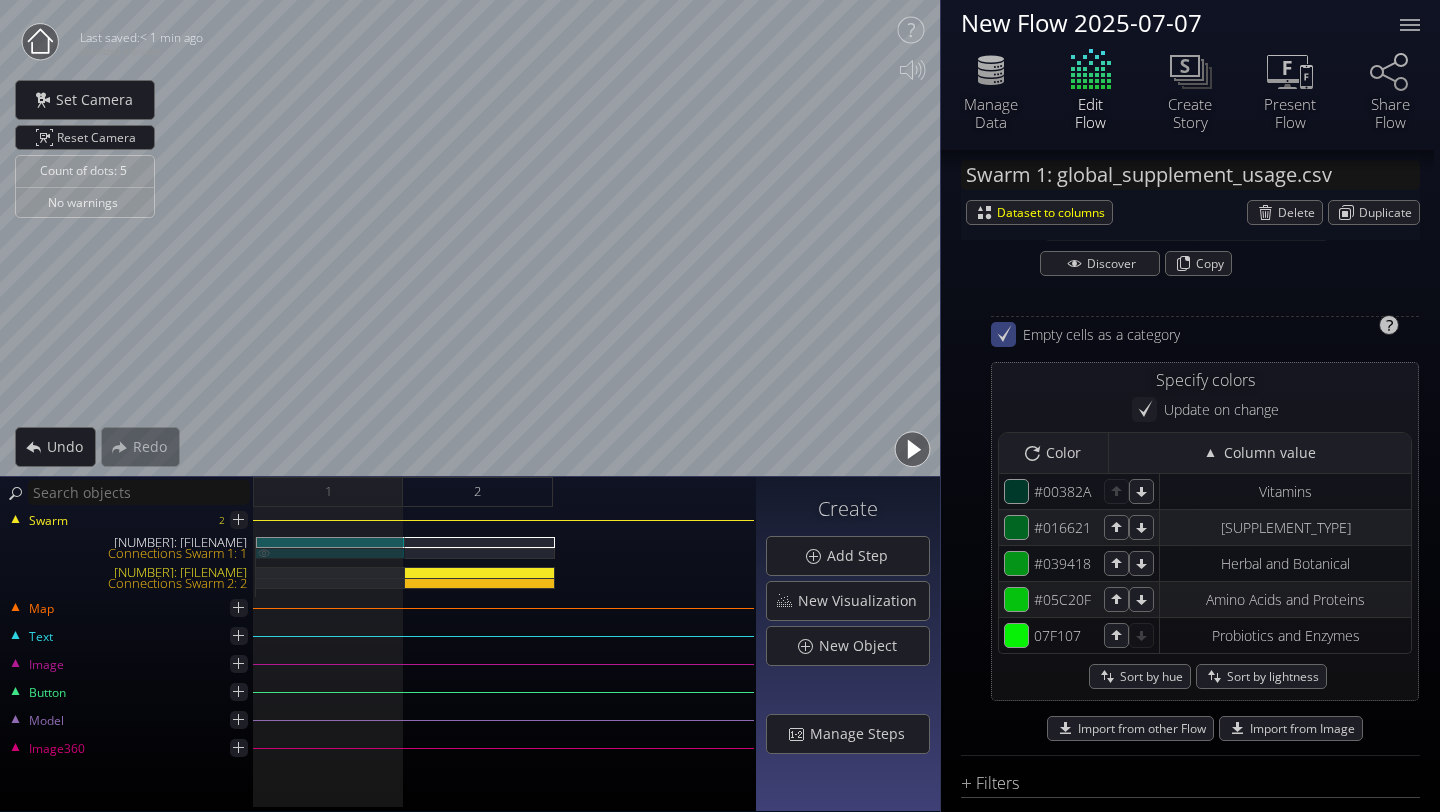 click on "Connections Swarm 1:  1" at bounding box center [330, 553] 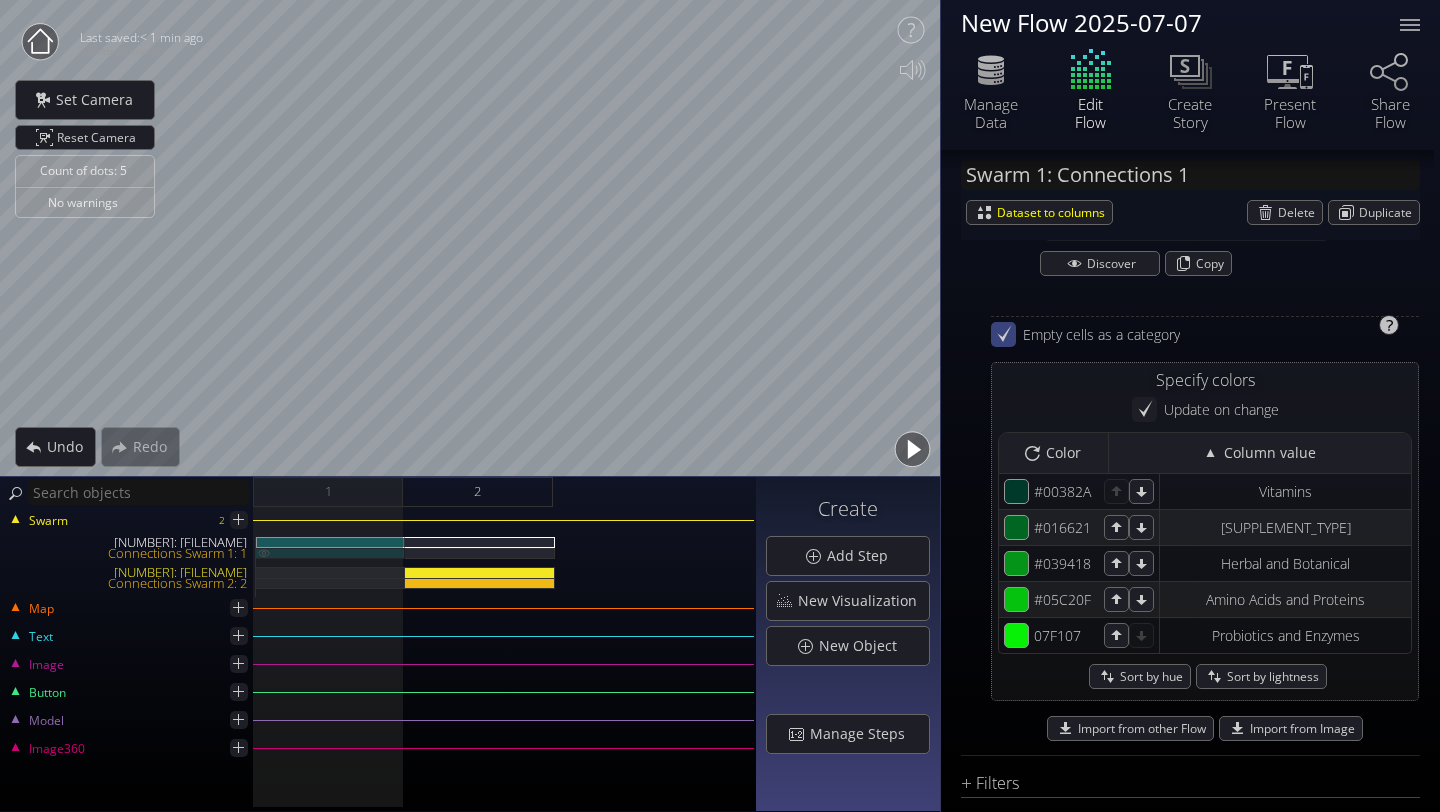 scroll, scrollTop: 261, scrollLeft: 0, axis: vertical 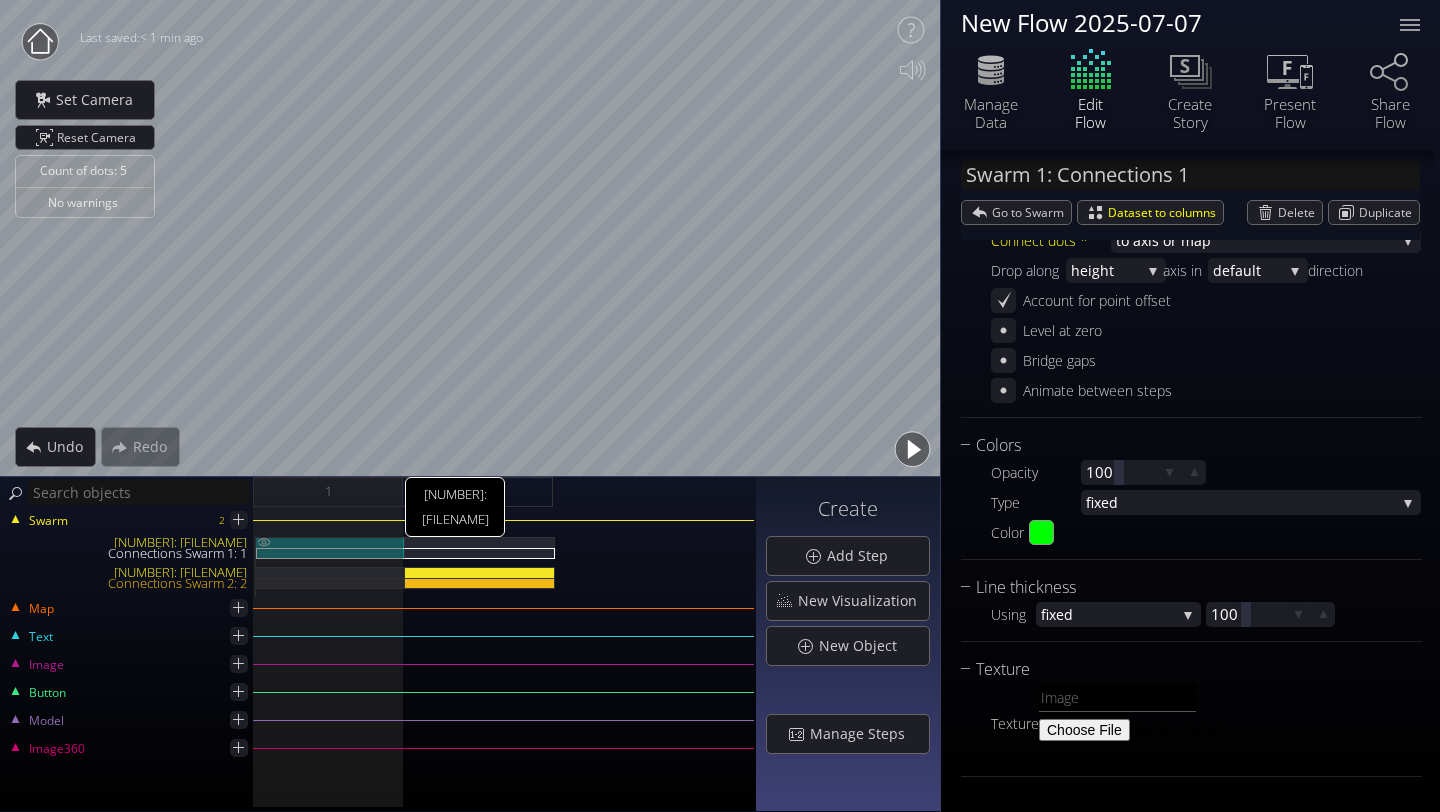 click on "[NUMBER]: [FILENAME]" at bounding box center [330, 542] 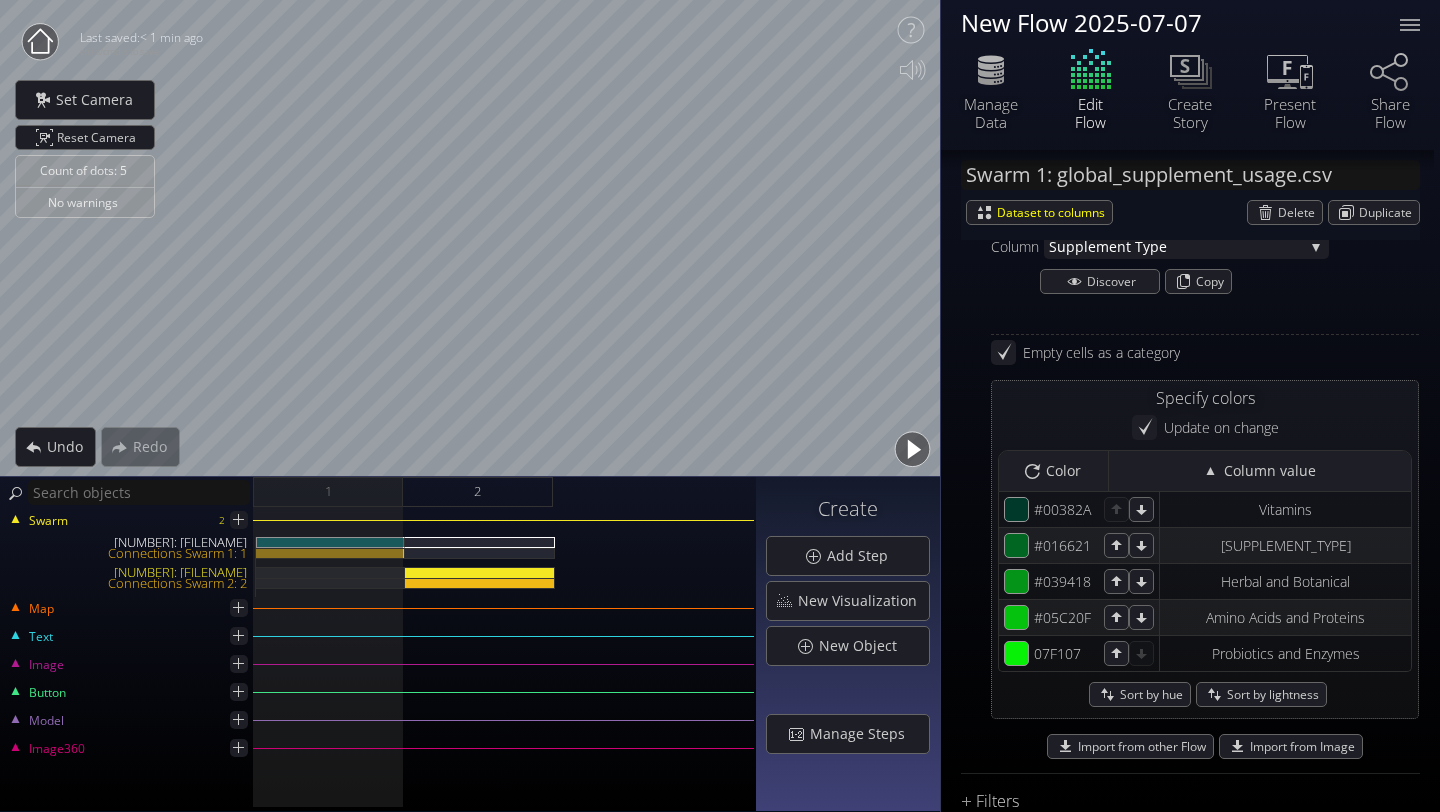 scroll, scrollTop: 1746, scrollLeft: 0, axis: vertical 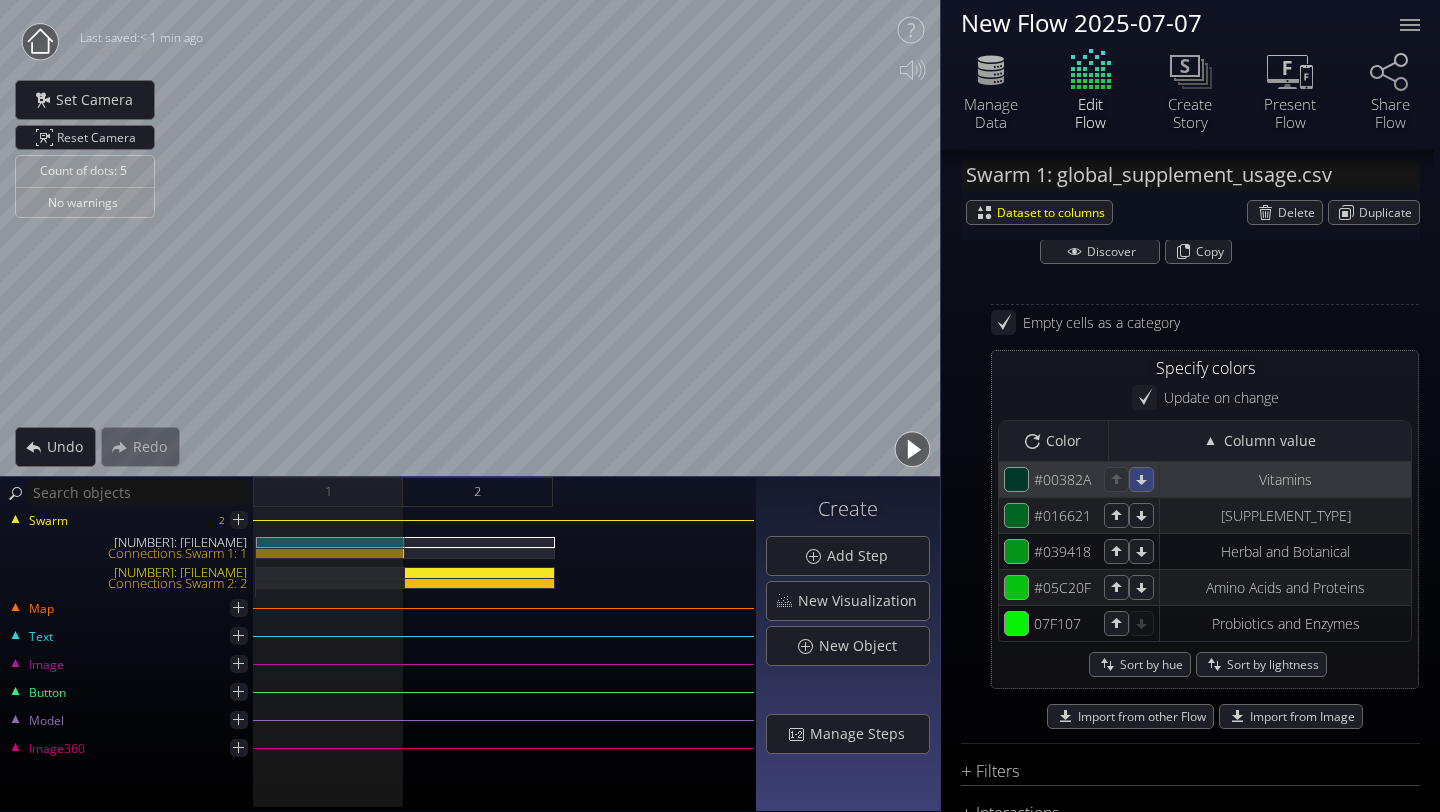 click at bounding box center [1141, 480] 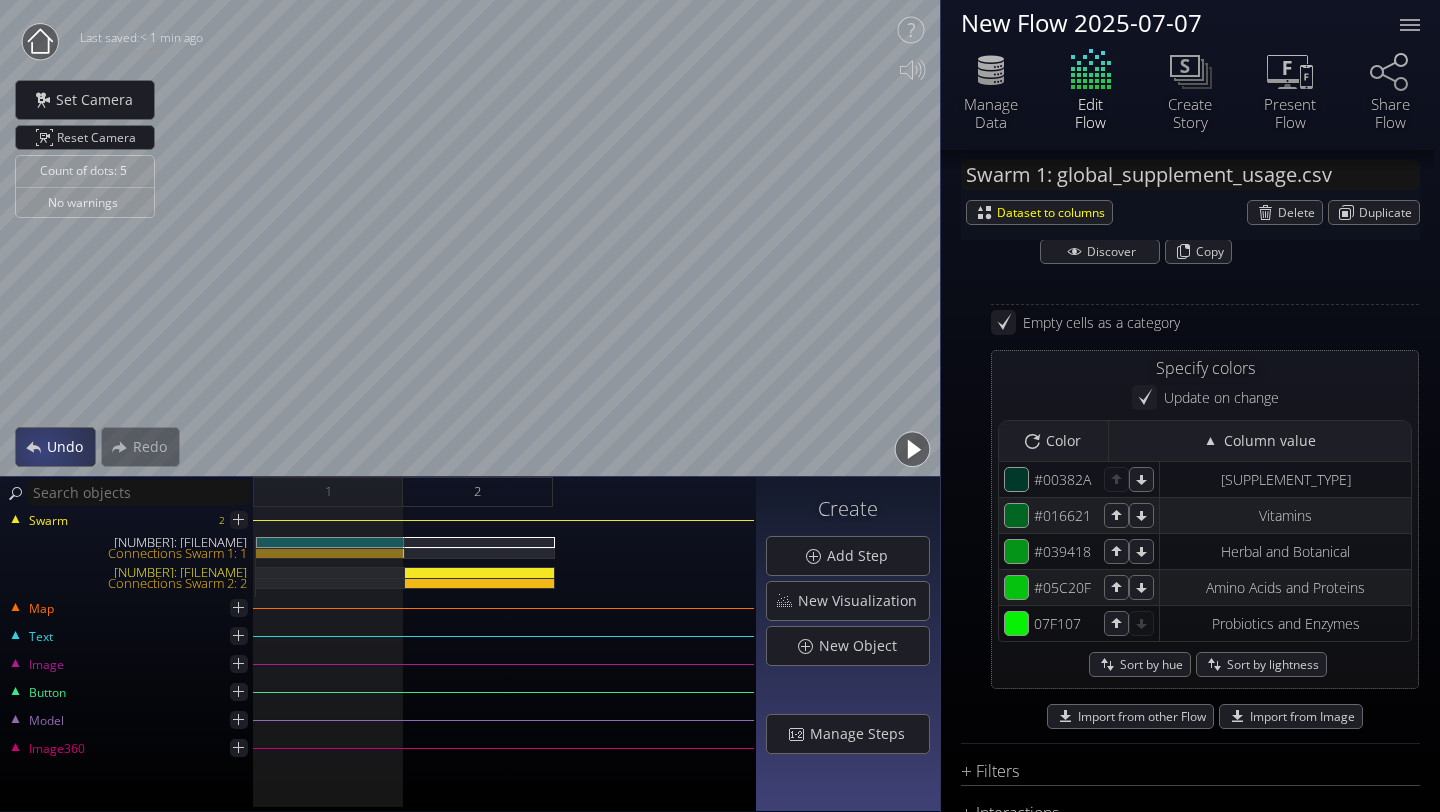 click on "Undo" at bounding box center [70, 447] 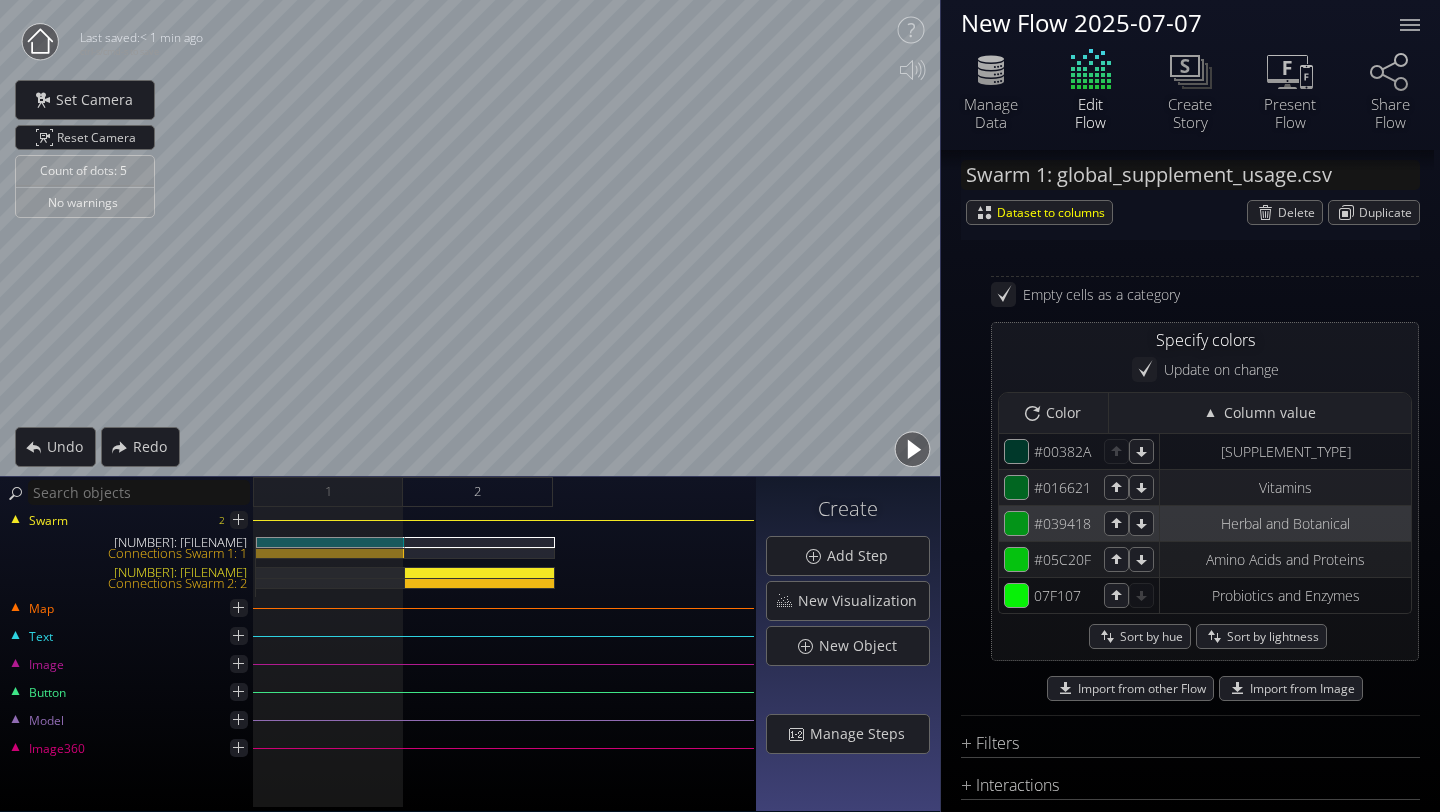 scroll, scrollTop: 1734, scrollLeft: 0, axis: vertical 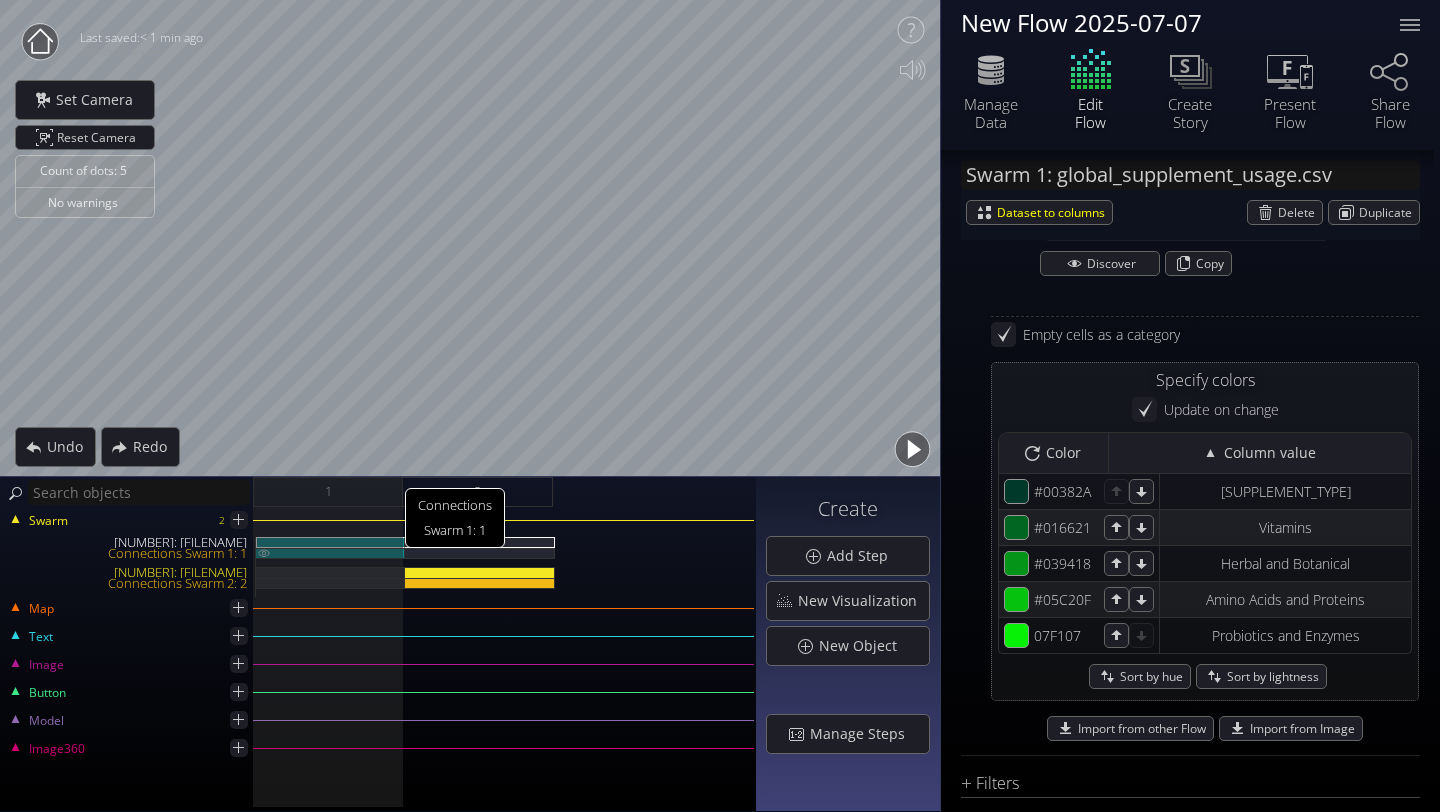 click on "Connections Swarm 1:  1" at bounding box center [330, 553] 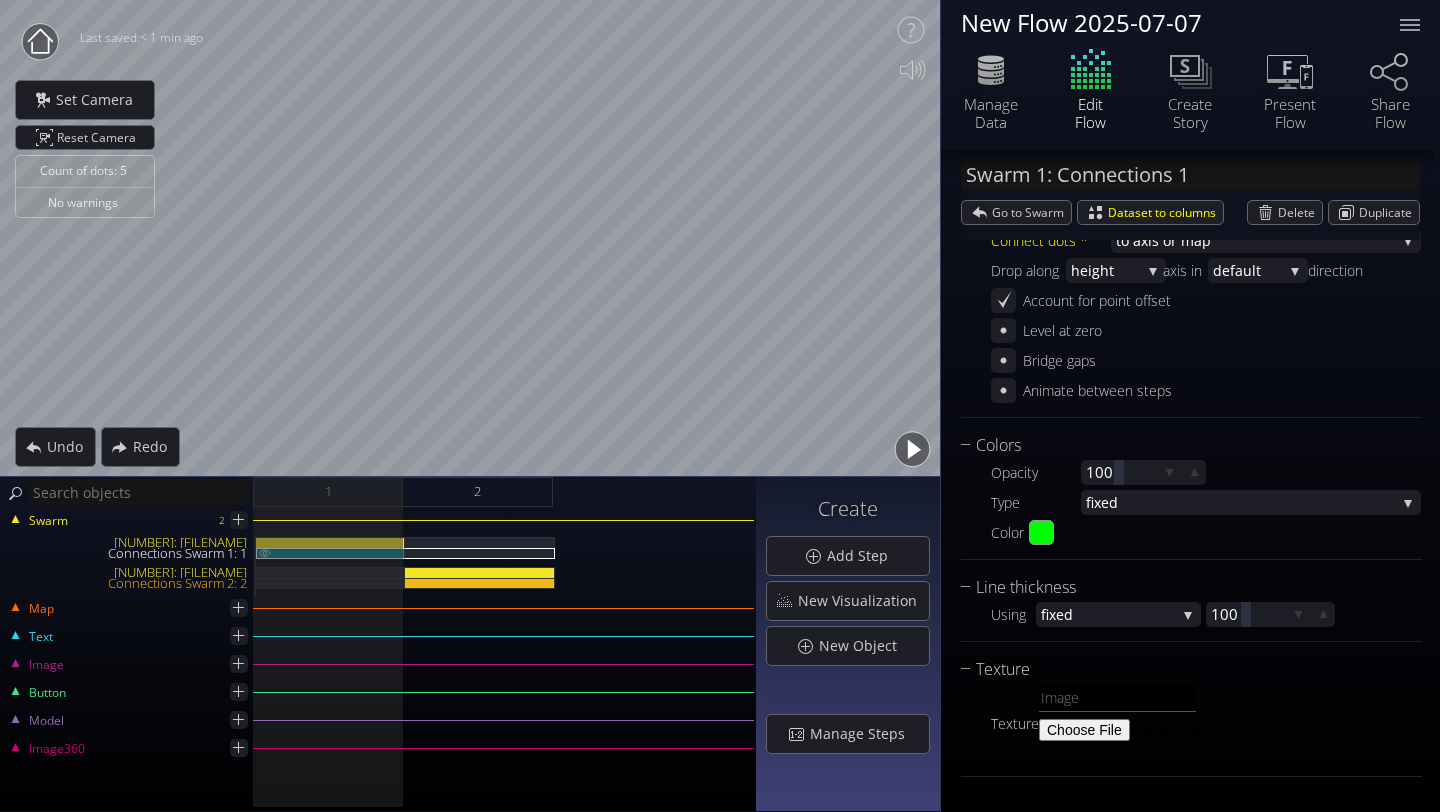 scroll, scrollTop: 261, scrollLeft: 0, axis: vertical 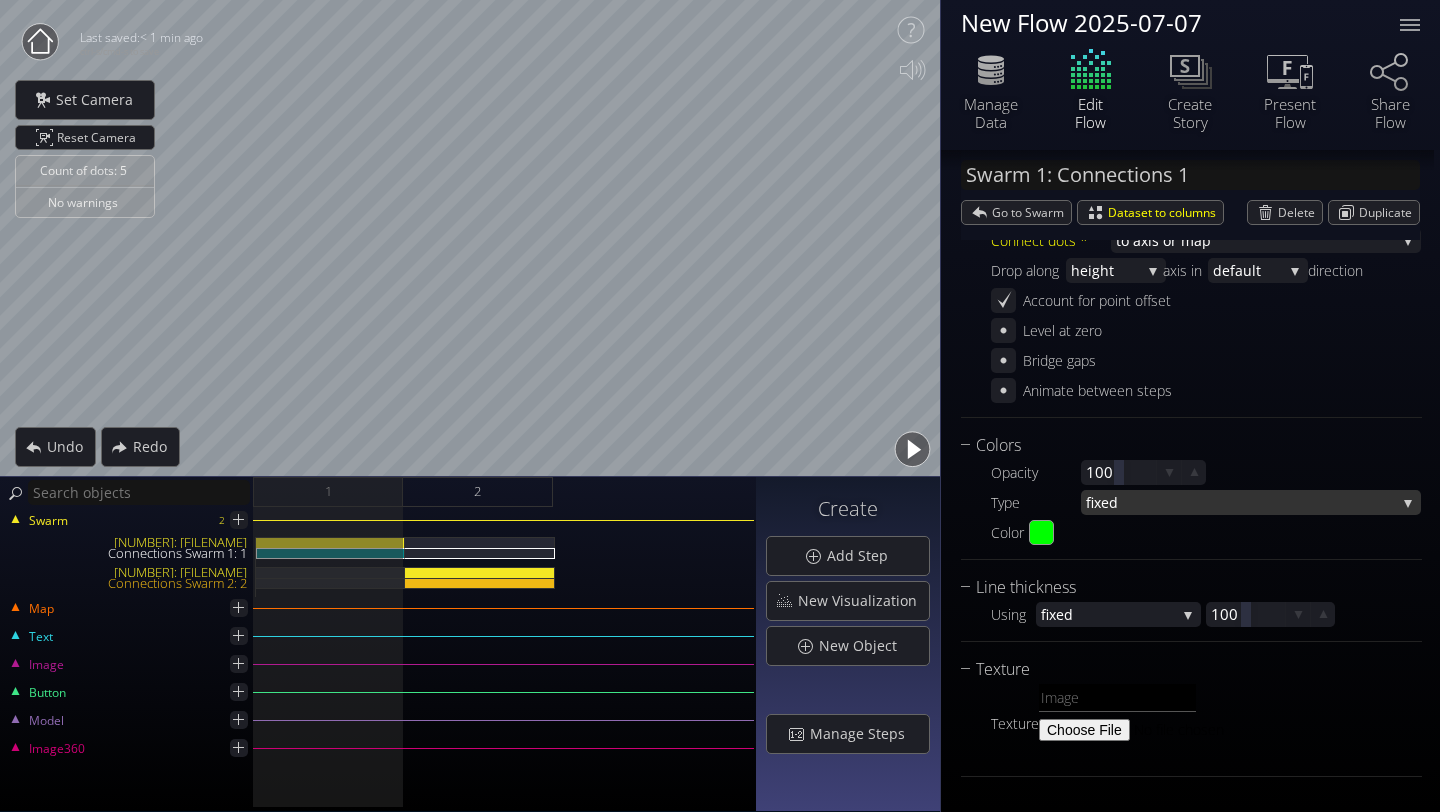 click on "fixed" at bounding box center (1241, 502) 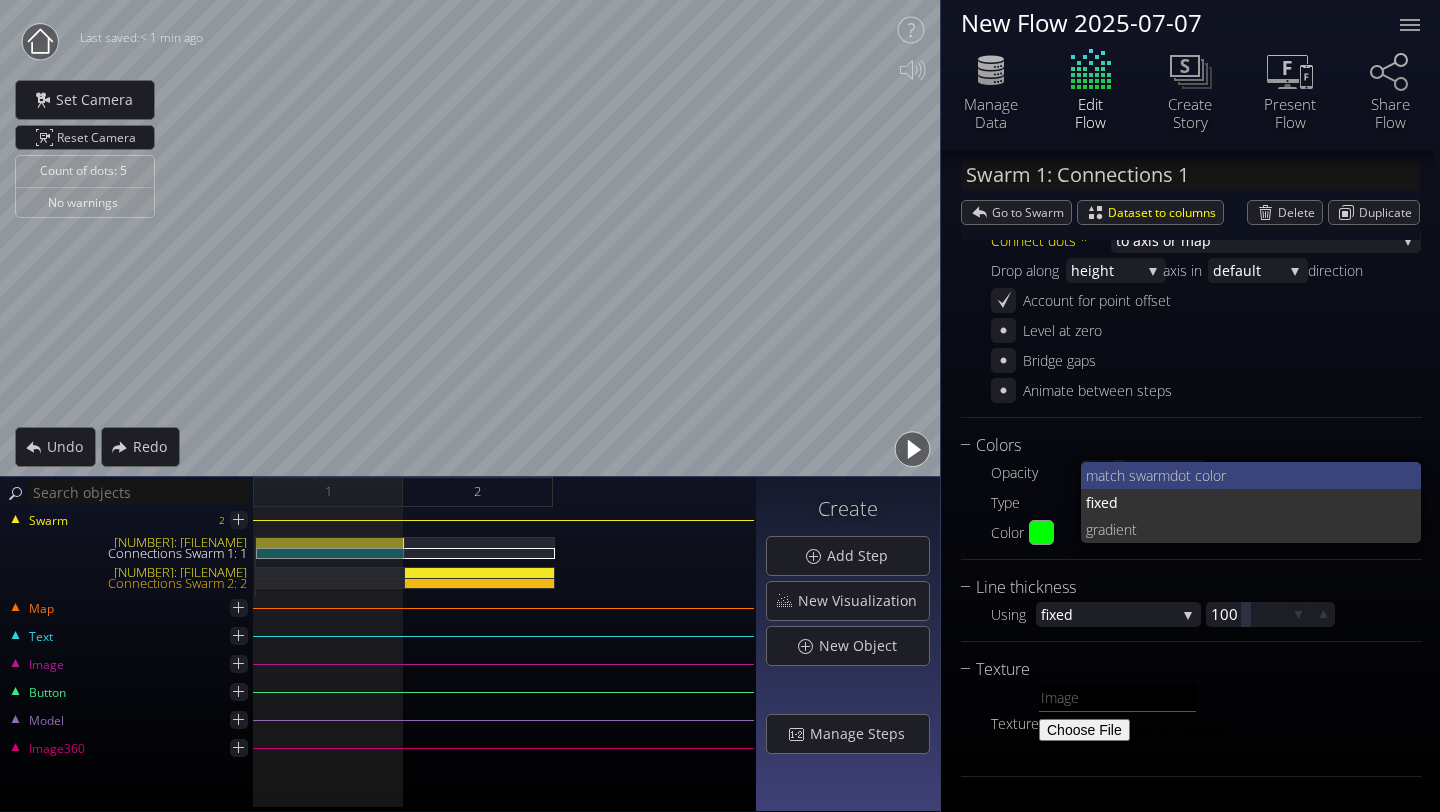 click on "match swarm" at bounding box center [1128, 475] 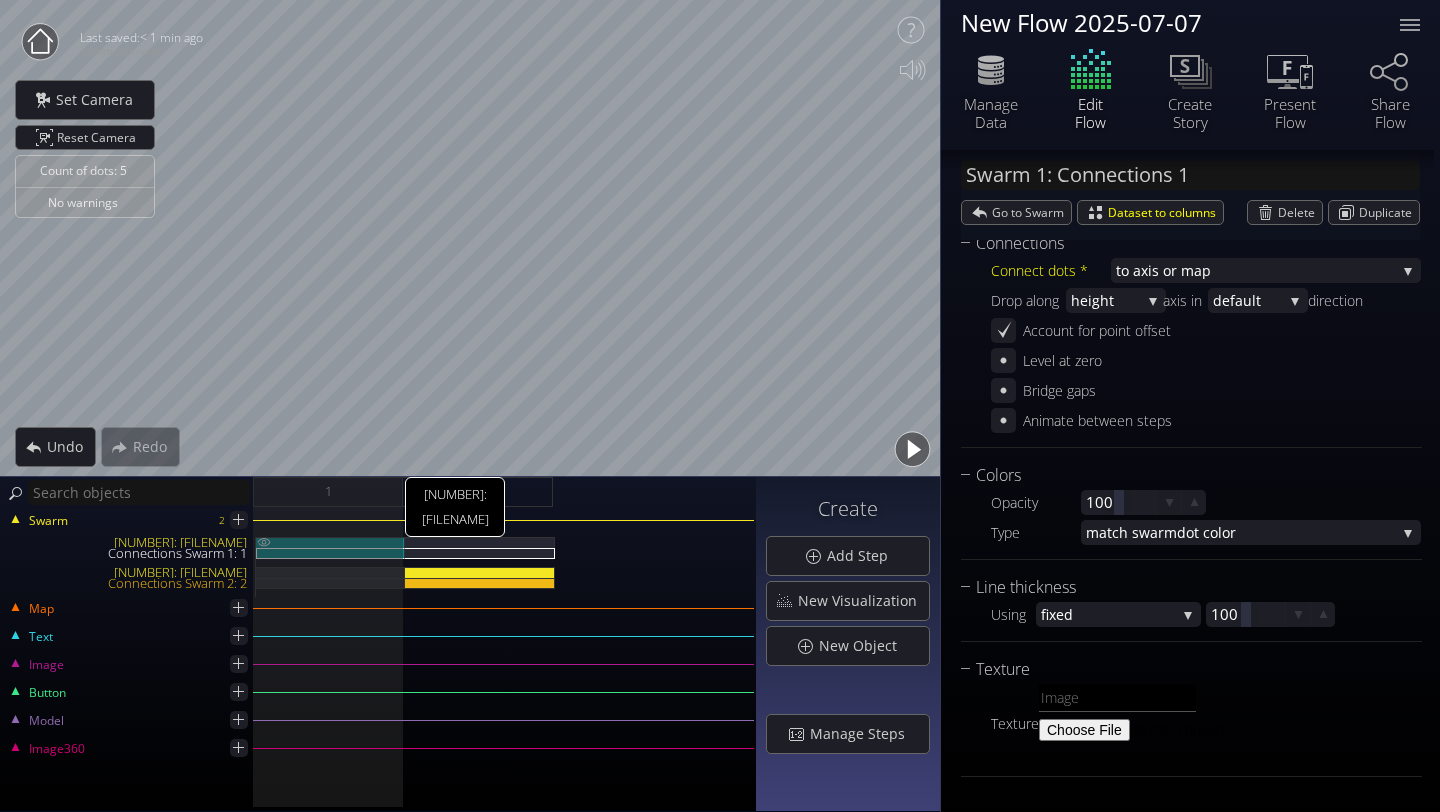 click on "[NUMBER]: [FILENAME]" at bounding box center [330, 542] 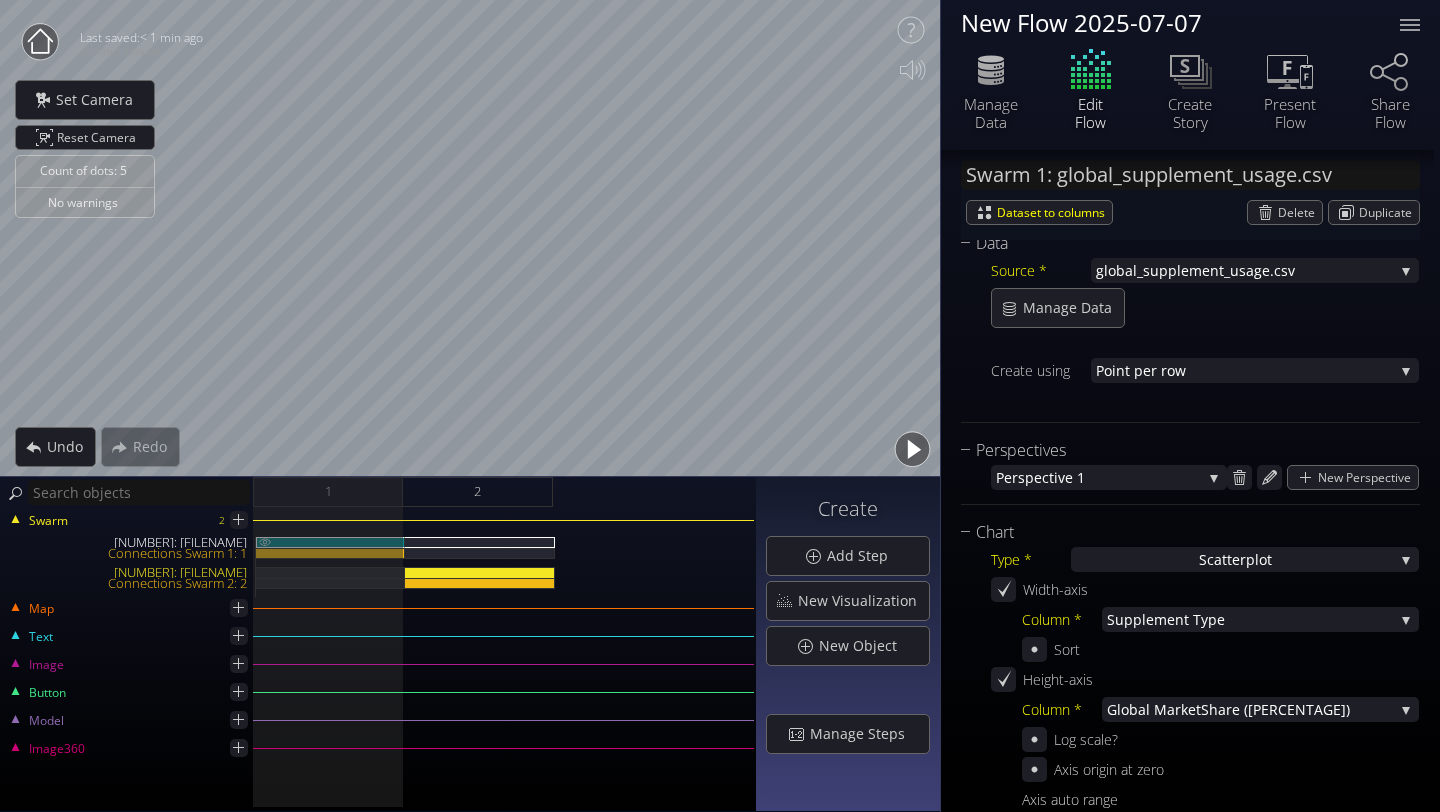 scroll, scrollTop: 261, scrollLeft: 0, axis: vertical 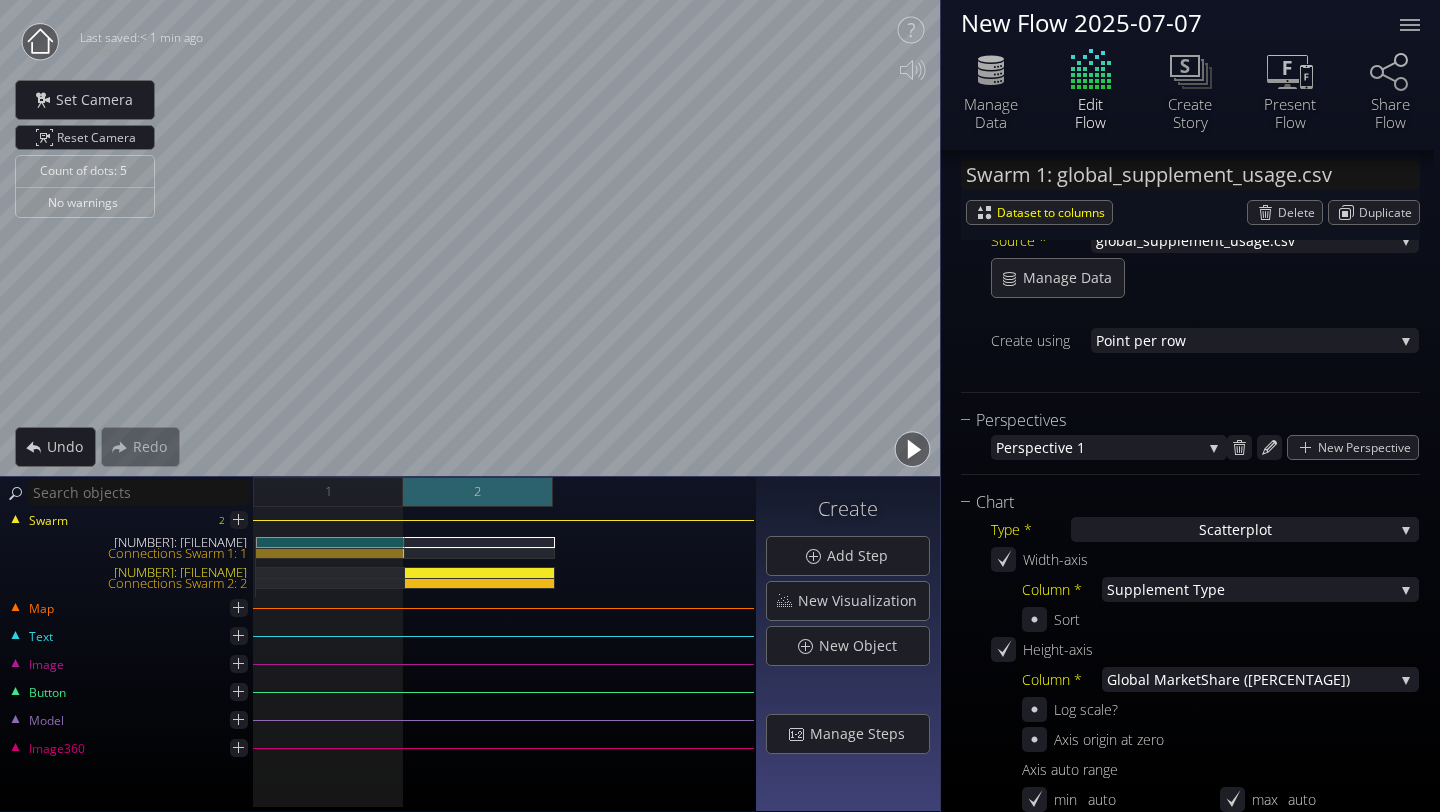 click on "2" at bounding box center (478, 492) 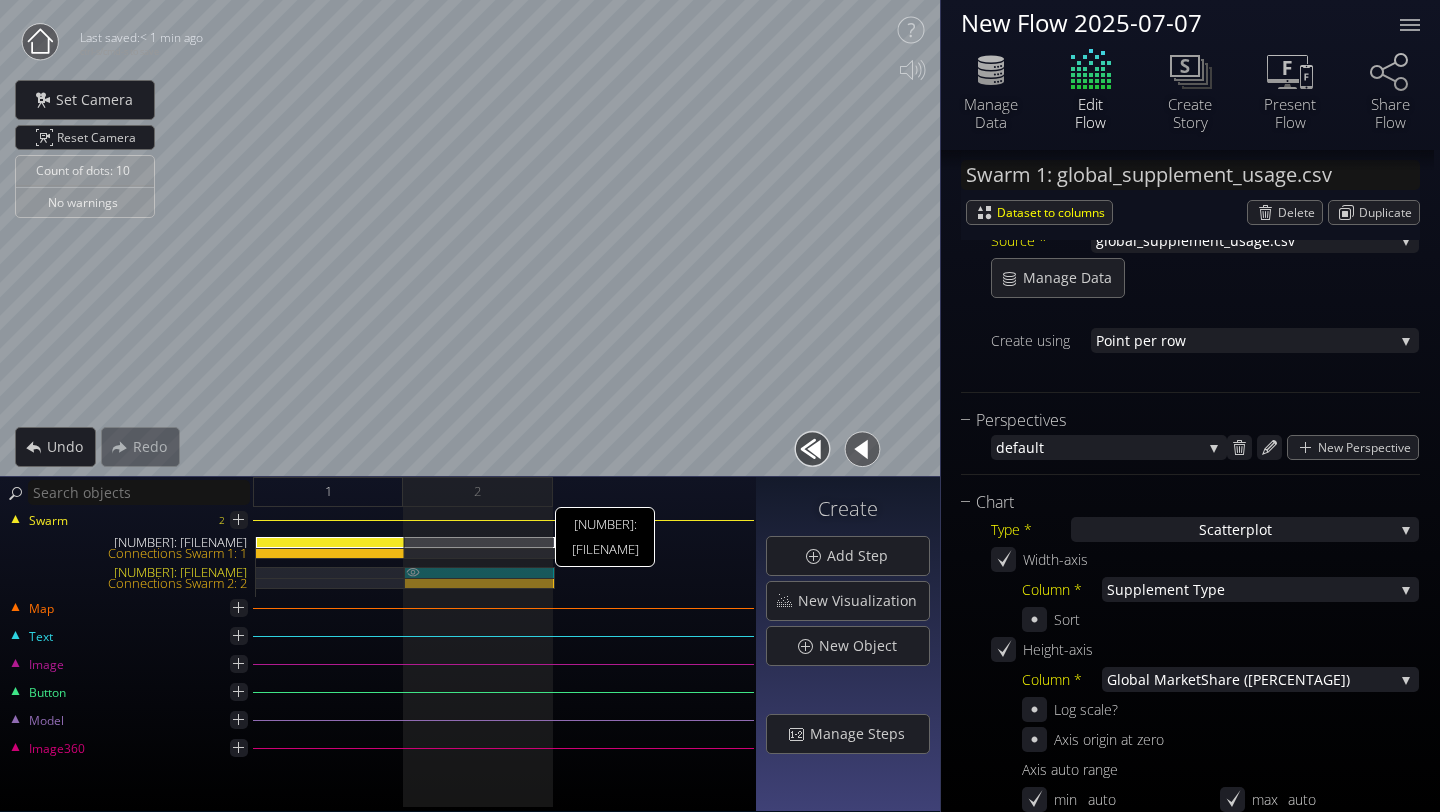 click on "[NUMBER]: [FILENAME]" at bounding box center [480, 572] 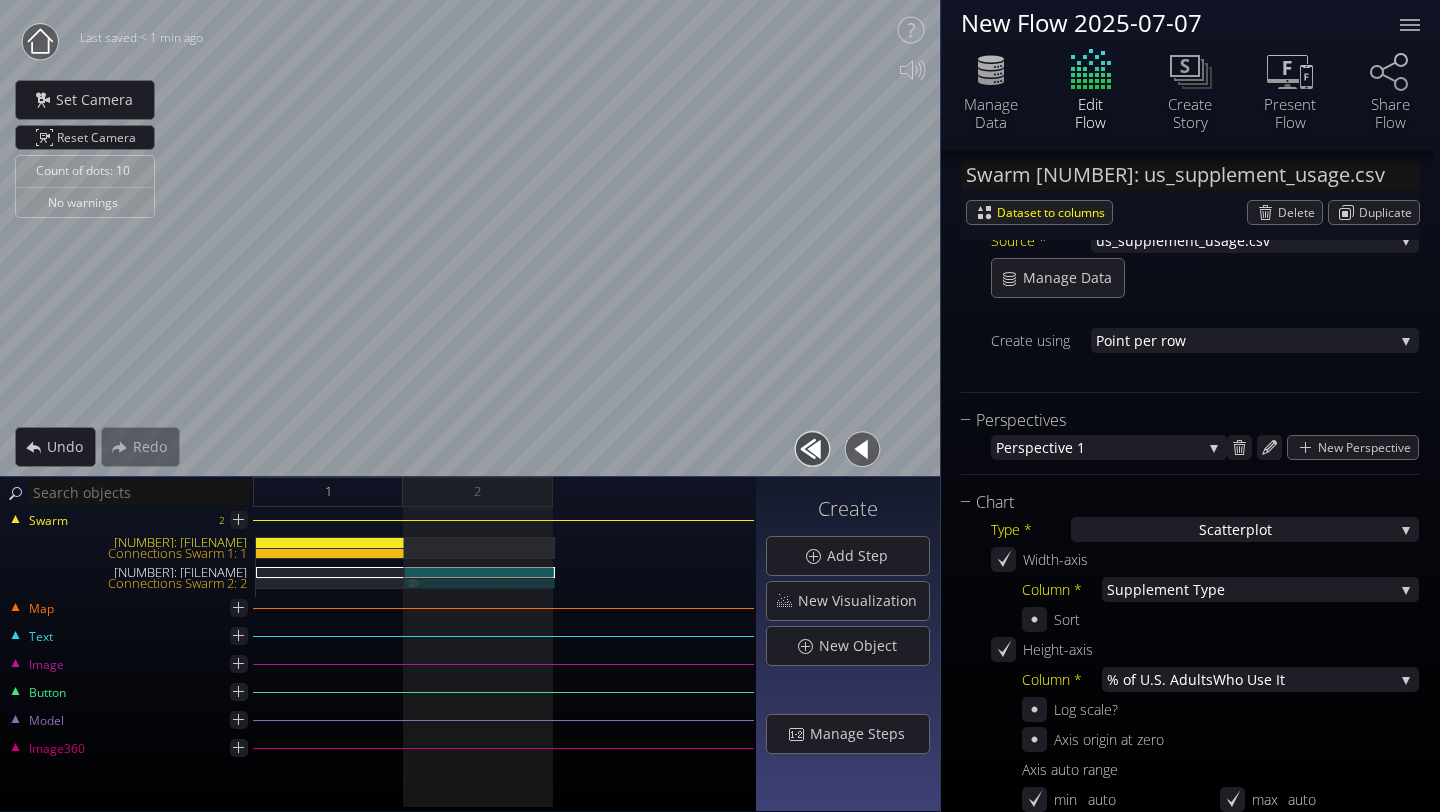 click on "Connections Swarm 2:  2" at bounding box center (480, 583) 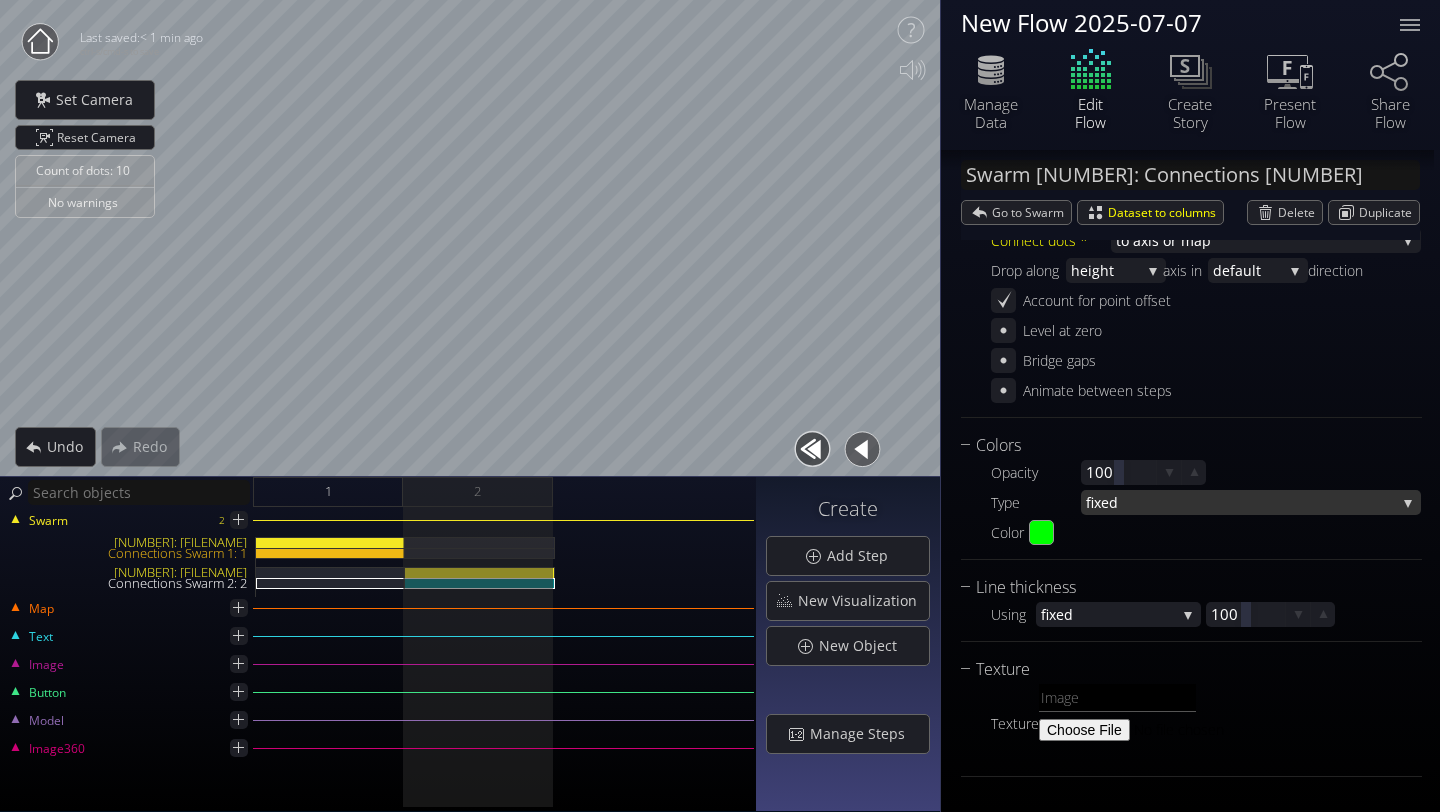 click on "fixed" at bounding box center (1241, 502) 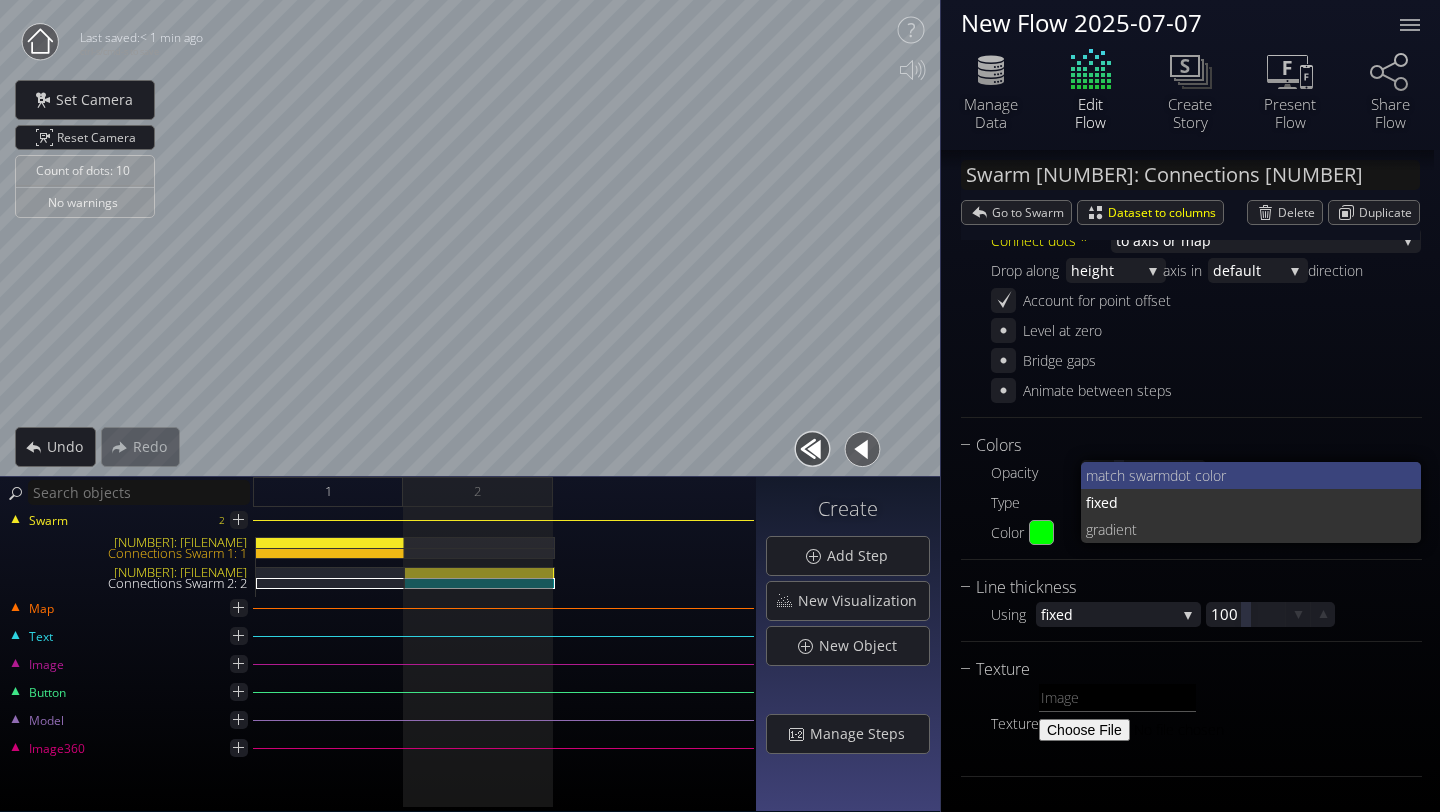 click on "match swarm" at bounding box center [1128, 475] 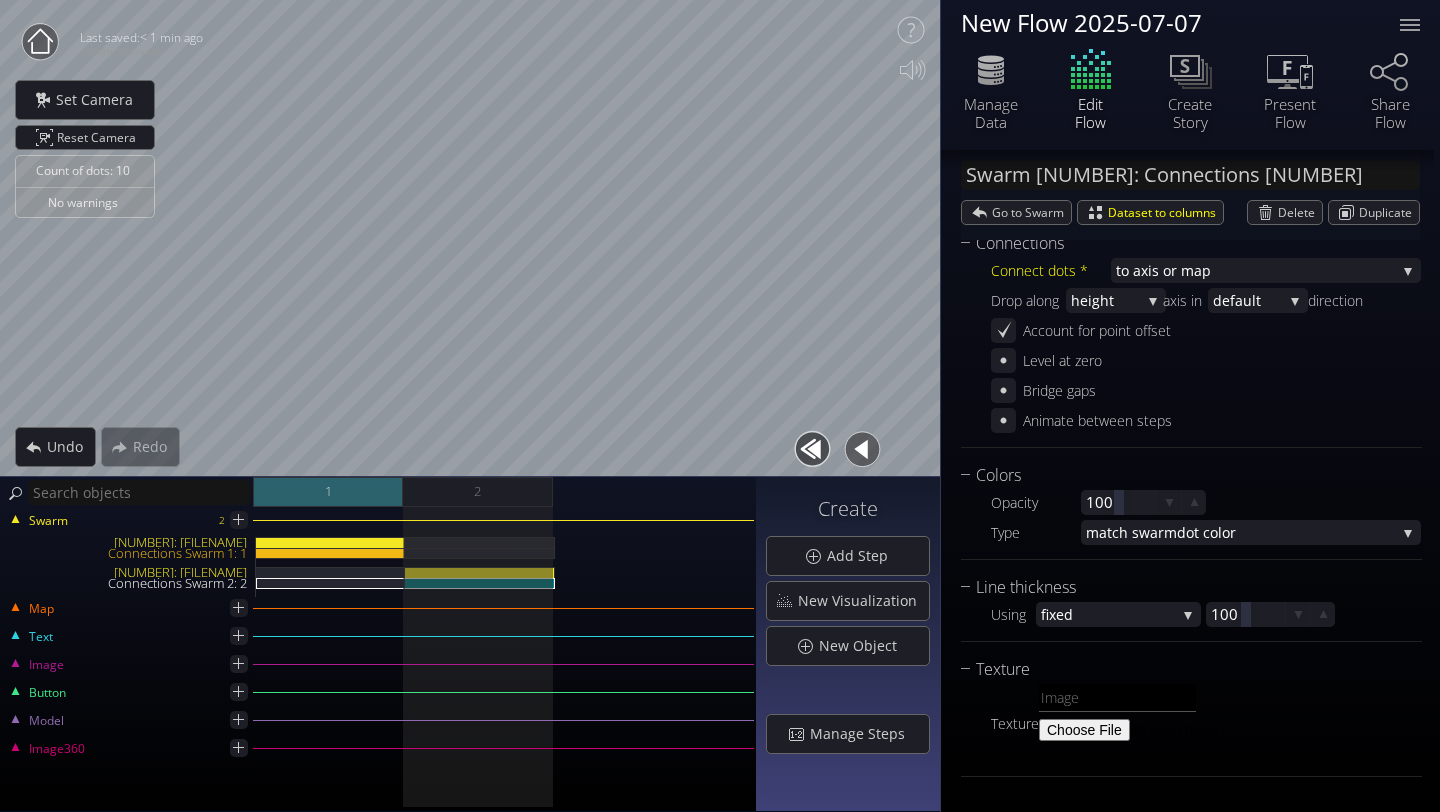 click on "1" at bounding box center [328, 492] 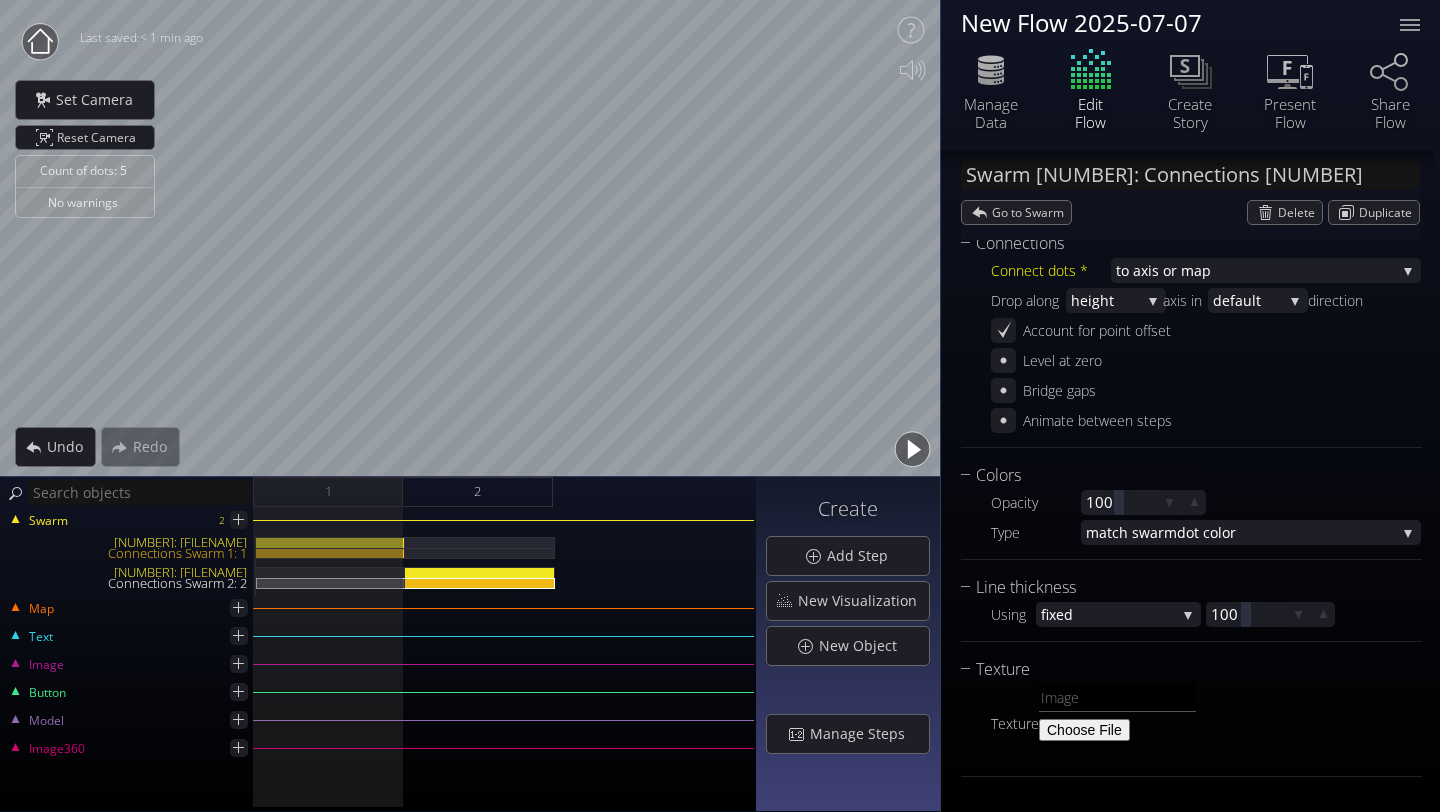 click on "Swarm 2 Connections Swarm 1: 1 us_supplement_usage.csv Connections Swarm 2: 2" at bounding box center (378, 560) 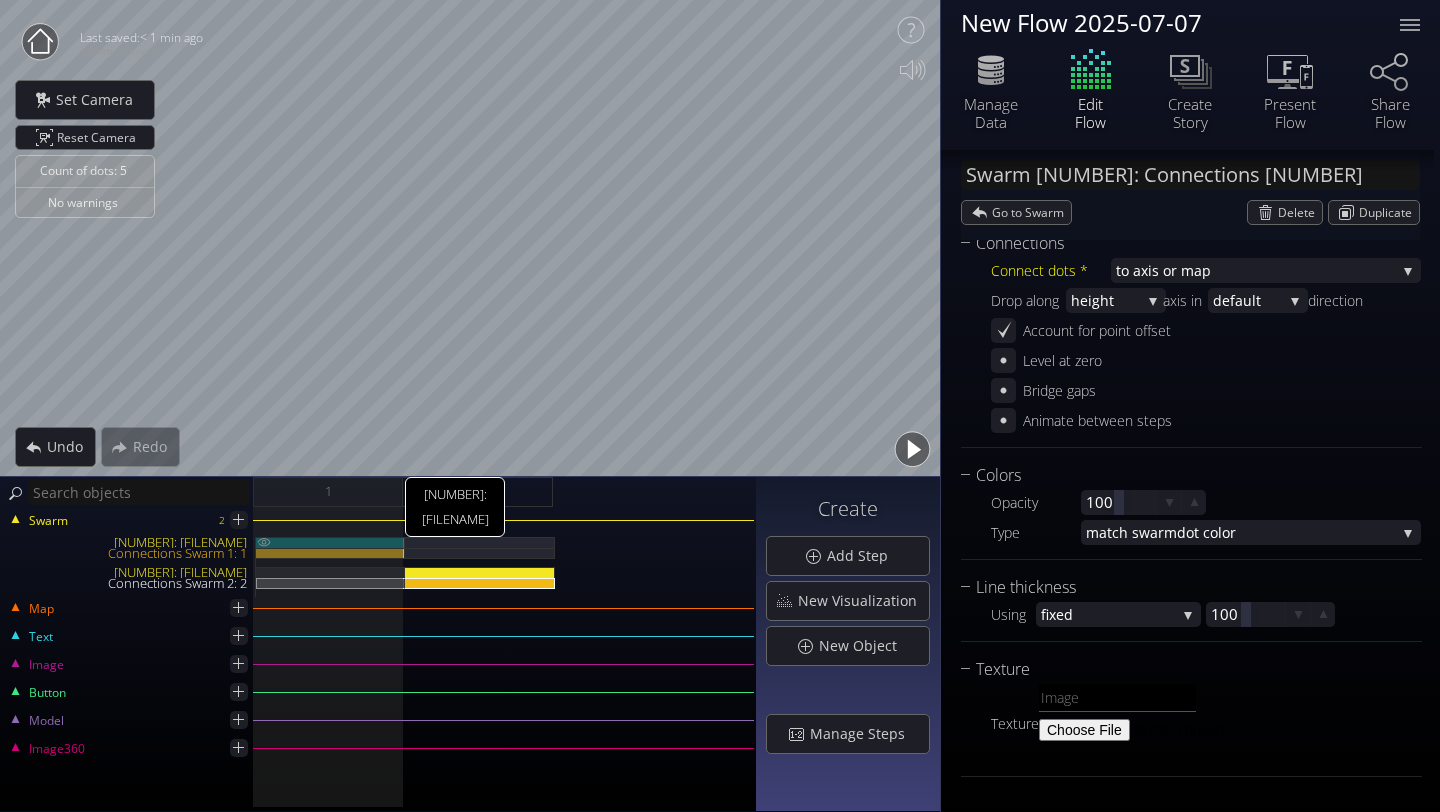 click on "[NUMBER]: [FILENAME]" at bounding box center (330, 542) 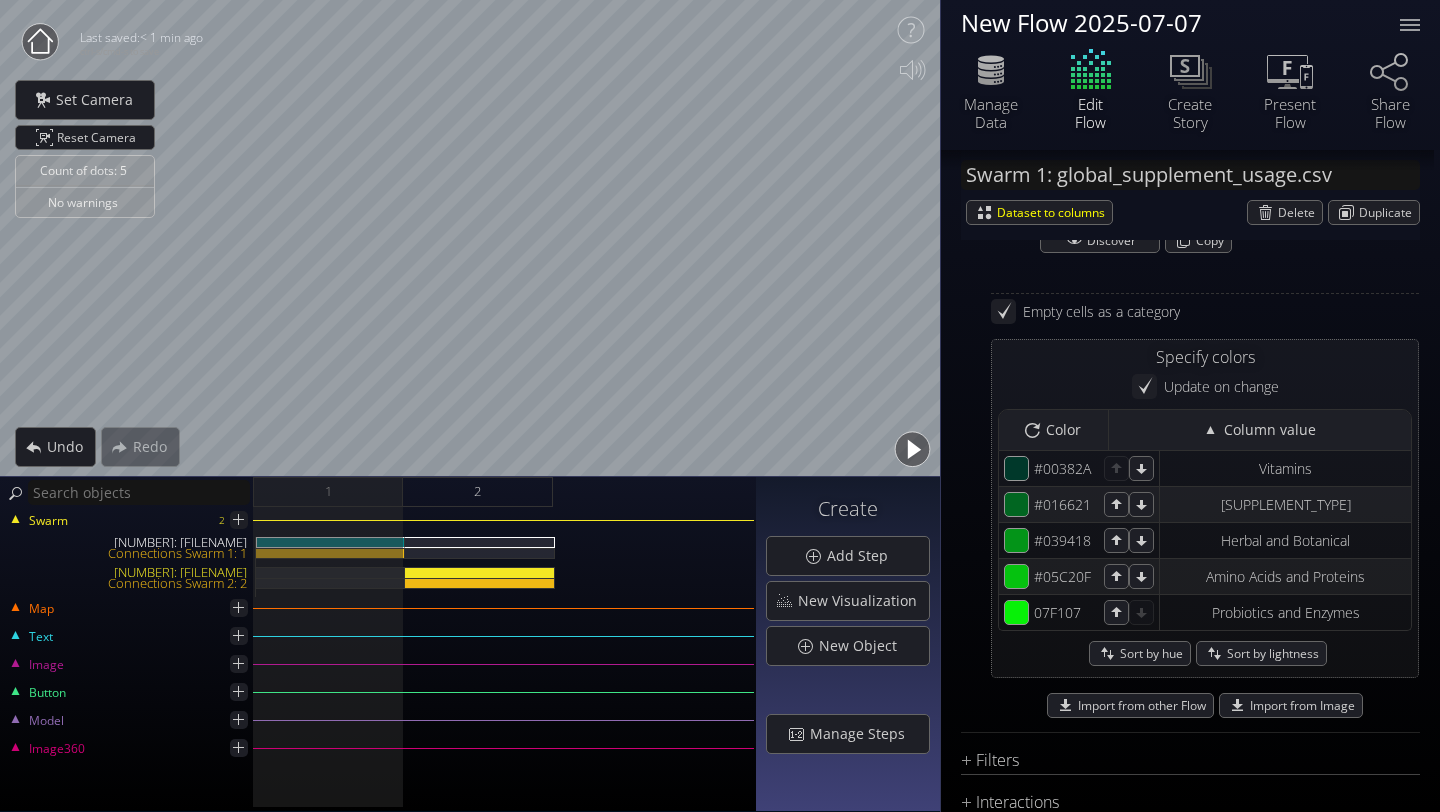 scroll, scrollTop: 1791, scrollLeft: 0, axis: vertical 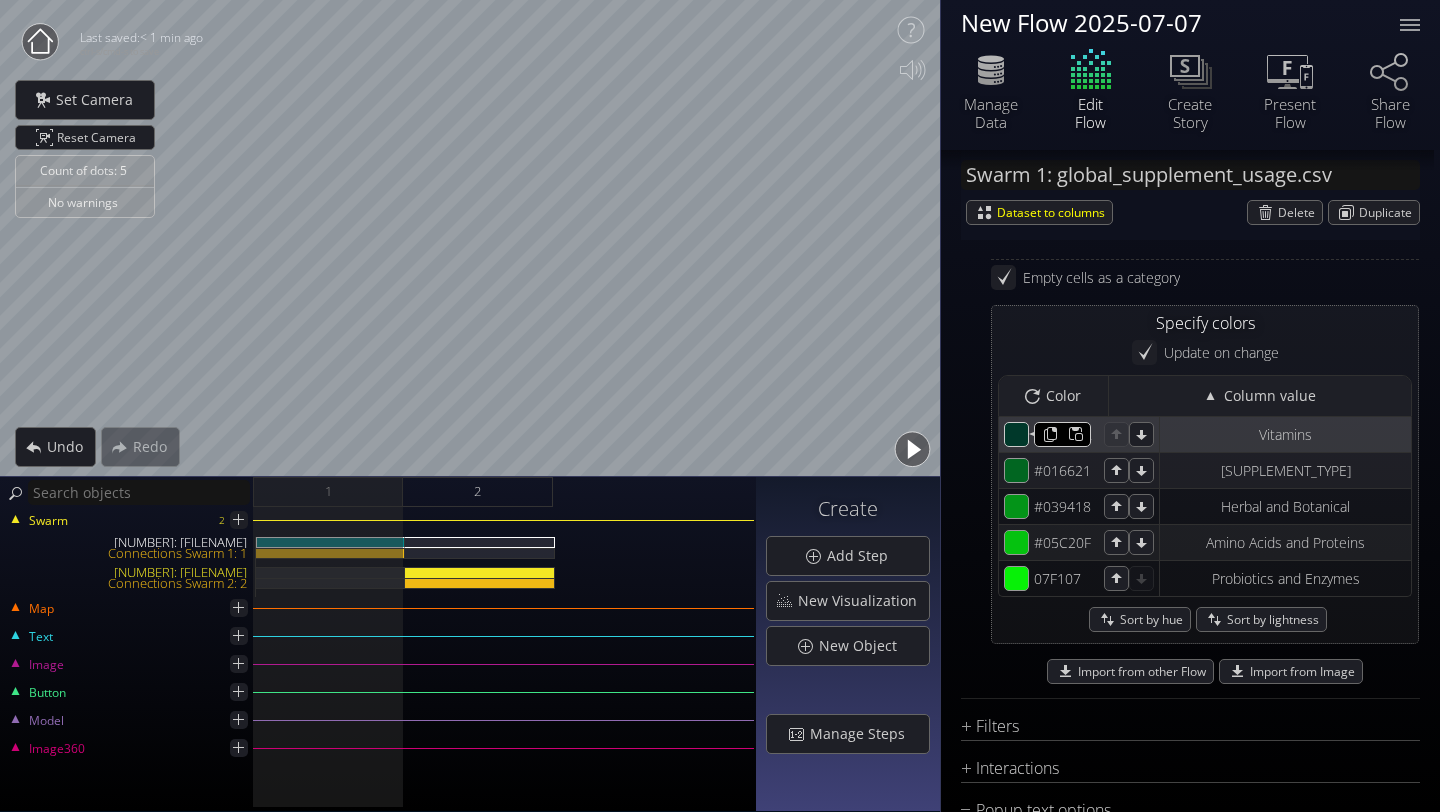 click on "#00382a" at bounding box center (1017, 435) 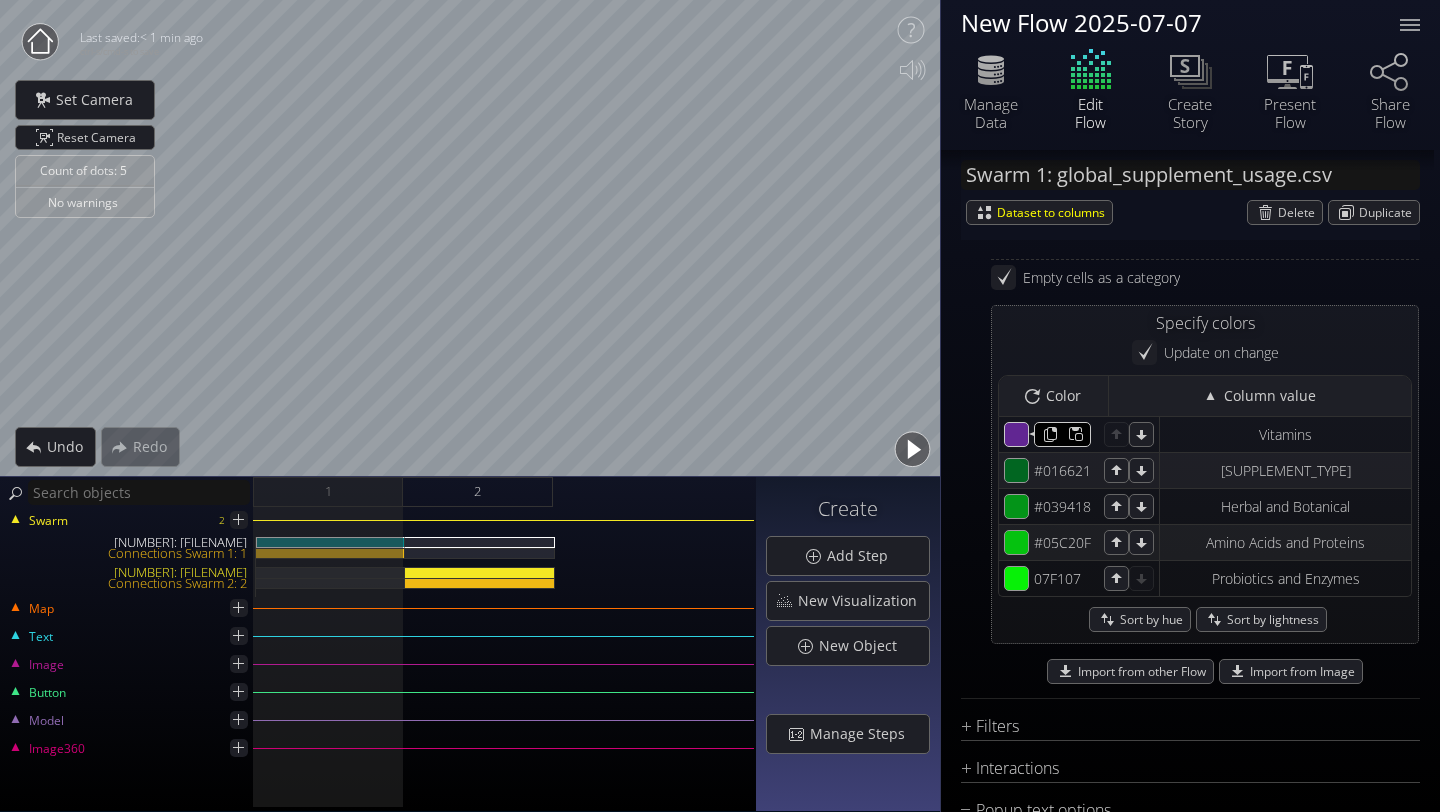 click on "Swarm [NUMBER]: [FILENAME]
Dataset to columns
Delete
Duplicate
Components
Con   nections [NUMBER]
Create new component
Connections
Labels
Area Chart
Legend
Data
Source *
[FILENAME]       None   [FILENAME]   [FILENAME]
Manage Data
Create using
Poi   nt per row     Poi   nt per row   Point    per value
Perspectives
Per   spective [NUMBER]     defa   ult   Per   spective [NUMBER]
New Perspective
Chart
Type *
S   catterplot     S   catterplot   Categoriz   ed columns   Map from c   oordinates   Map     to regions   Ra   ndom   Net   work Graph   Raw    positions   Hierarch   y
Width-axis" at bounding box center [1190, -177] 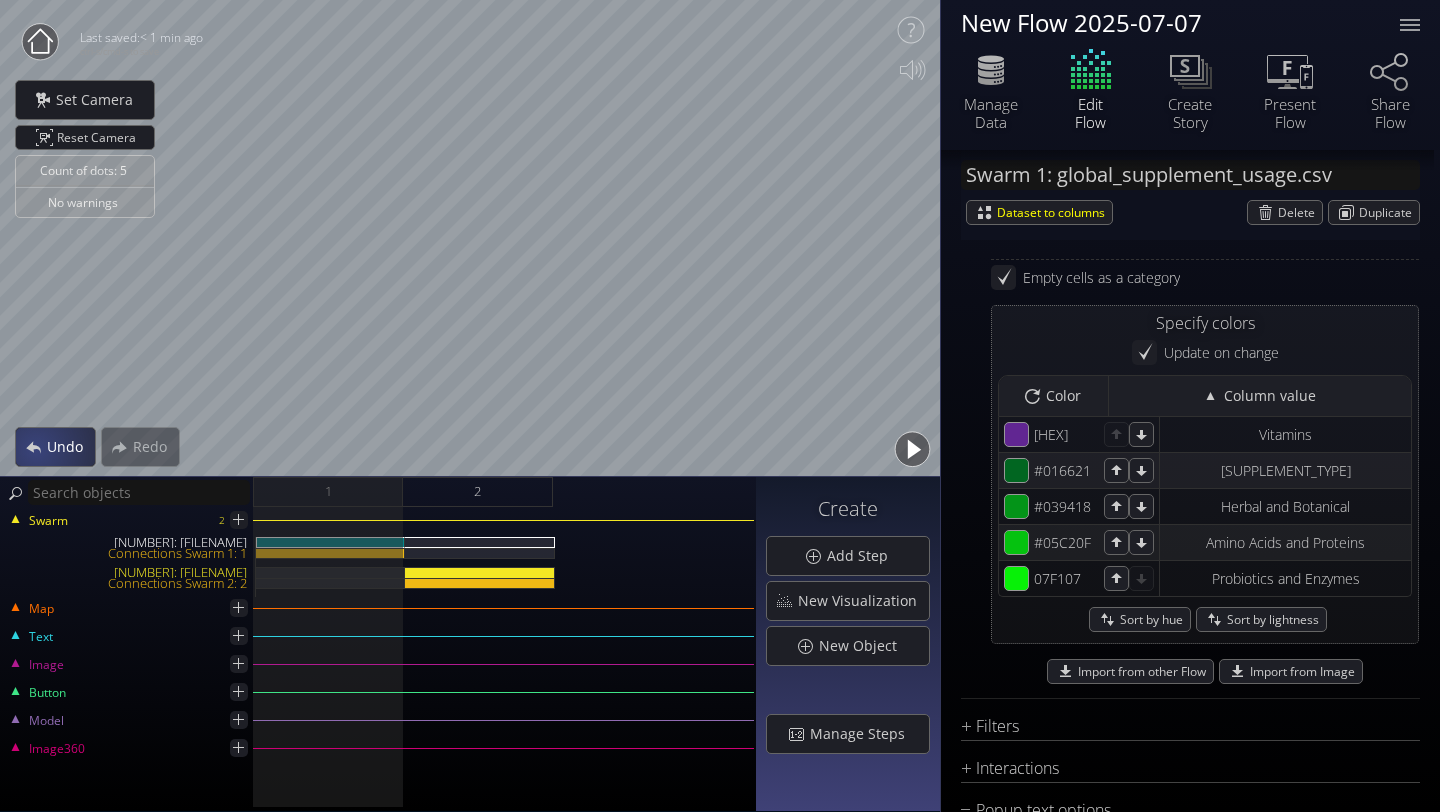 click on "Undo" at bounding box center [70, 447] 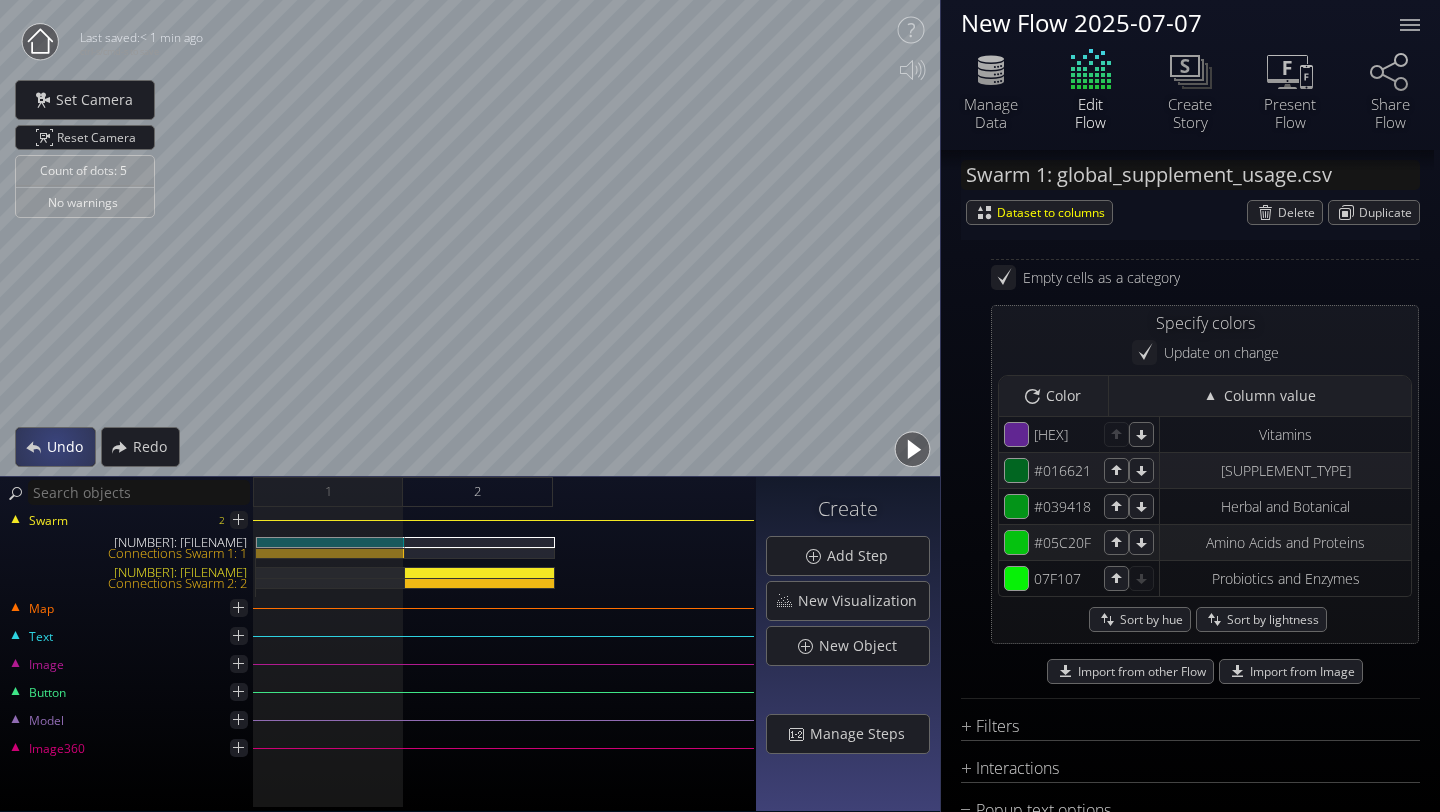 click on "Undo" at bounding box center [70, 447] 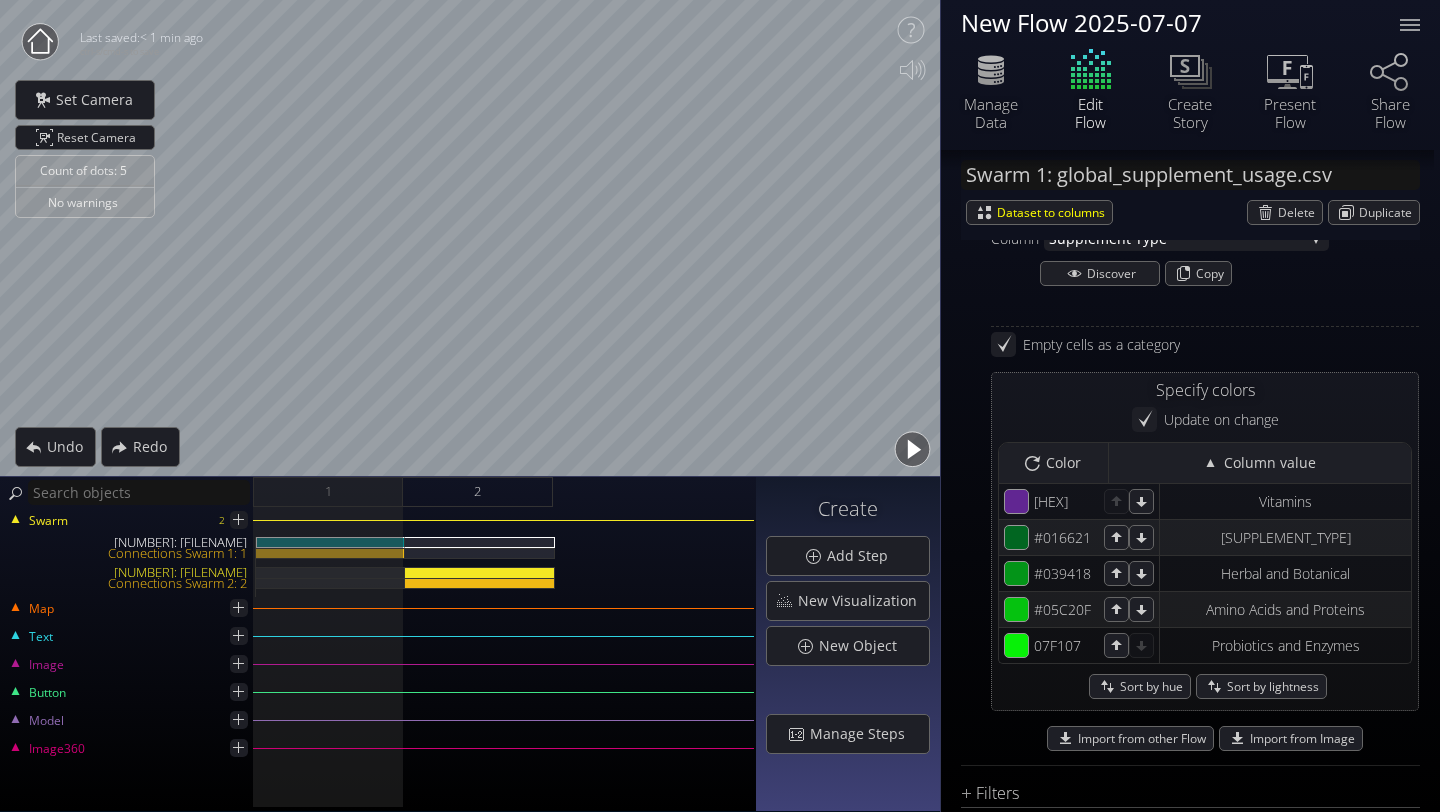 scroll, scrollTop: 1779, scrollLeft: 0, axis: vertical 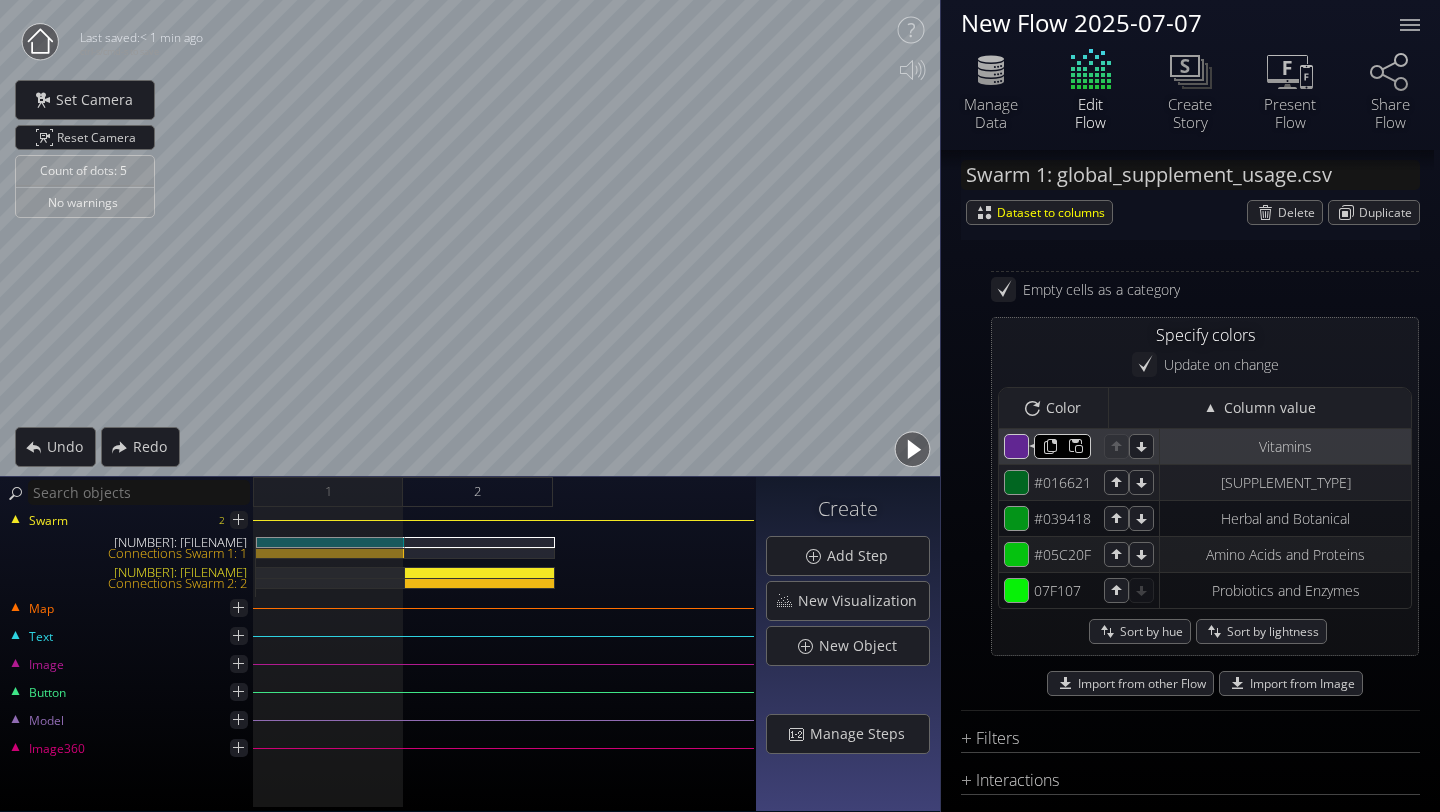 click on "[HEX]" at bounding box center (1017, 447) 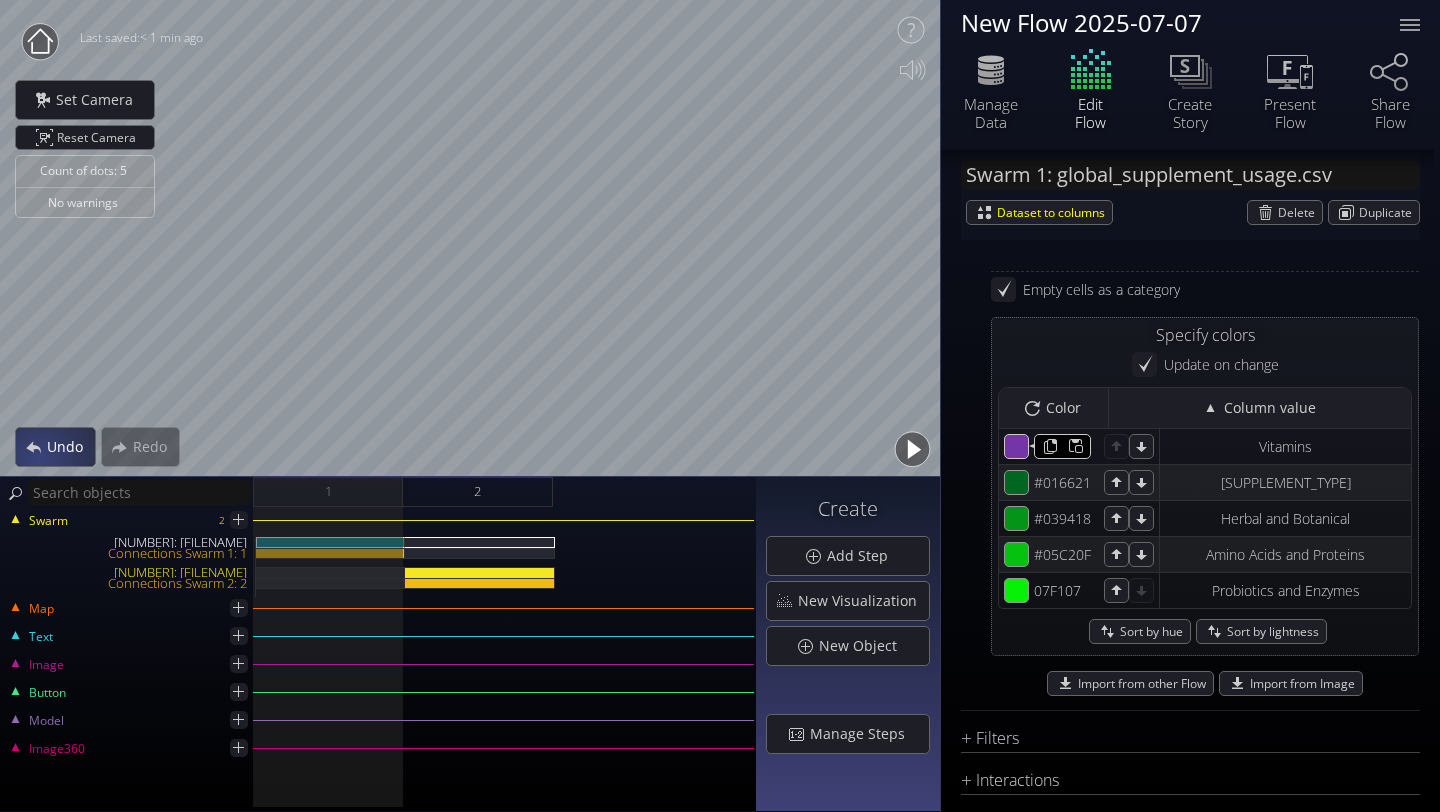 click on "Undo" at bounding box center [70, 447] 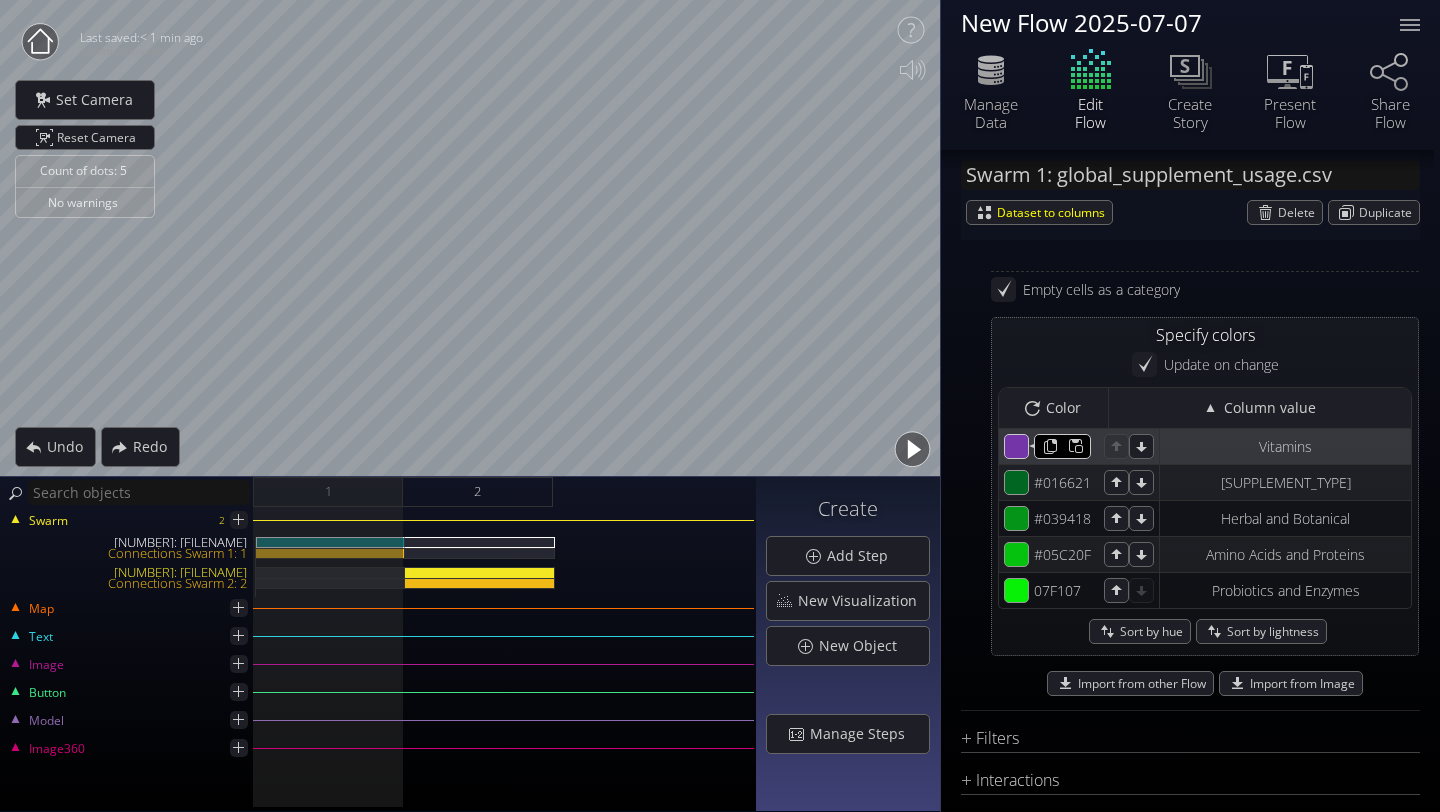 click on "[HEX]" at bounding box center [1017, 447] 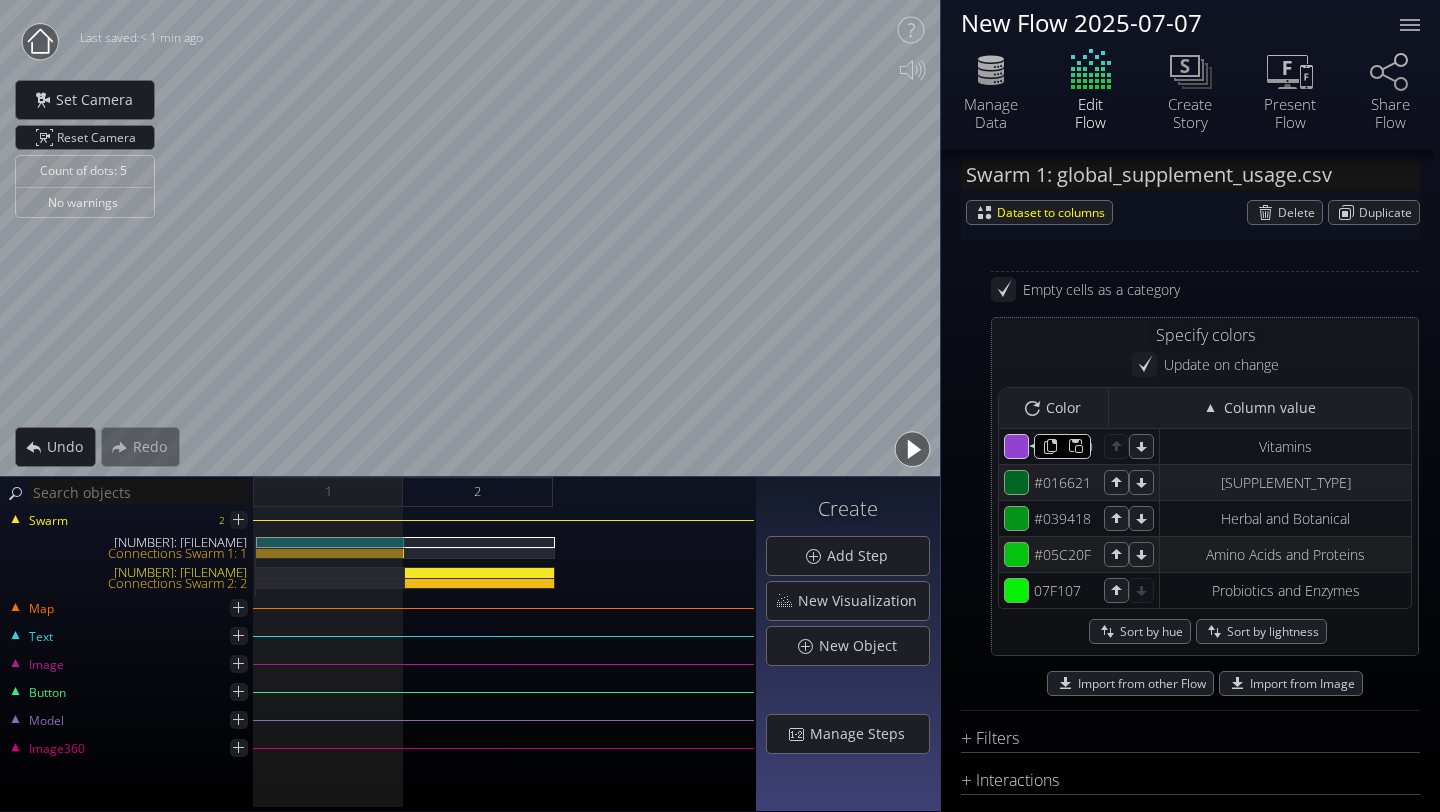 click on "Using palet te fixed grad ient scale color scheme by hex values in column palette Distribution type Fo r category Absolu te Relati ve Fo r category Repeat ing scheme Column Suppl ement Type Suppl ement Type Discover Copy Empty cells as a category Specify colors Update on change Update swarm Color Column value #9143d0 #9143D0 Vitamins #016621 #016621 Minerals #039418 #039418 Herbal and Botanical #05c20f #05C20F Amino Acids and Proteins #07f107 #07F107 Probiotics and Enzymes" at bounding box center (1190, 405) 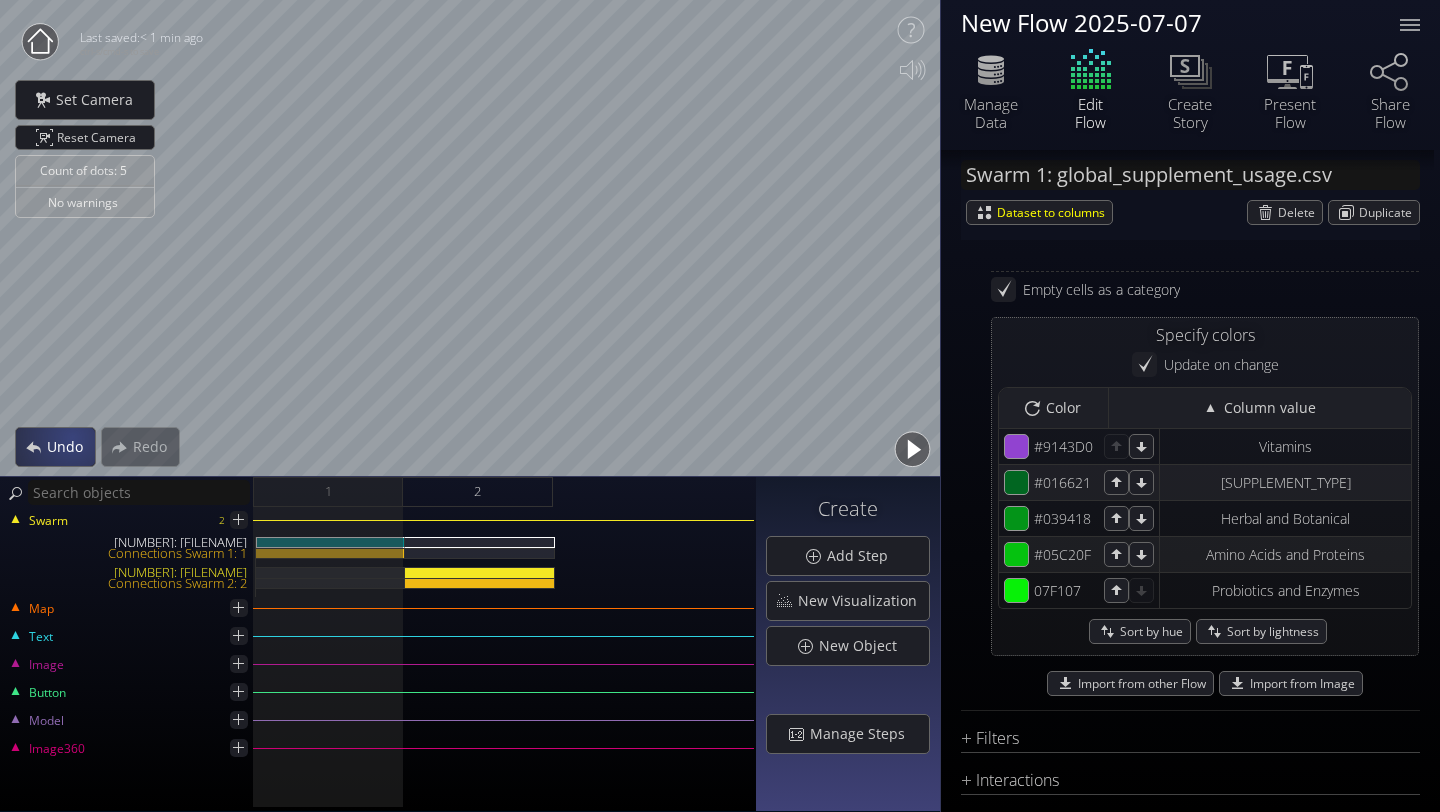 click on "Undo" at bounding box center [70, 447] 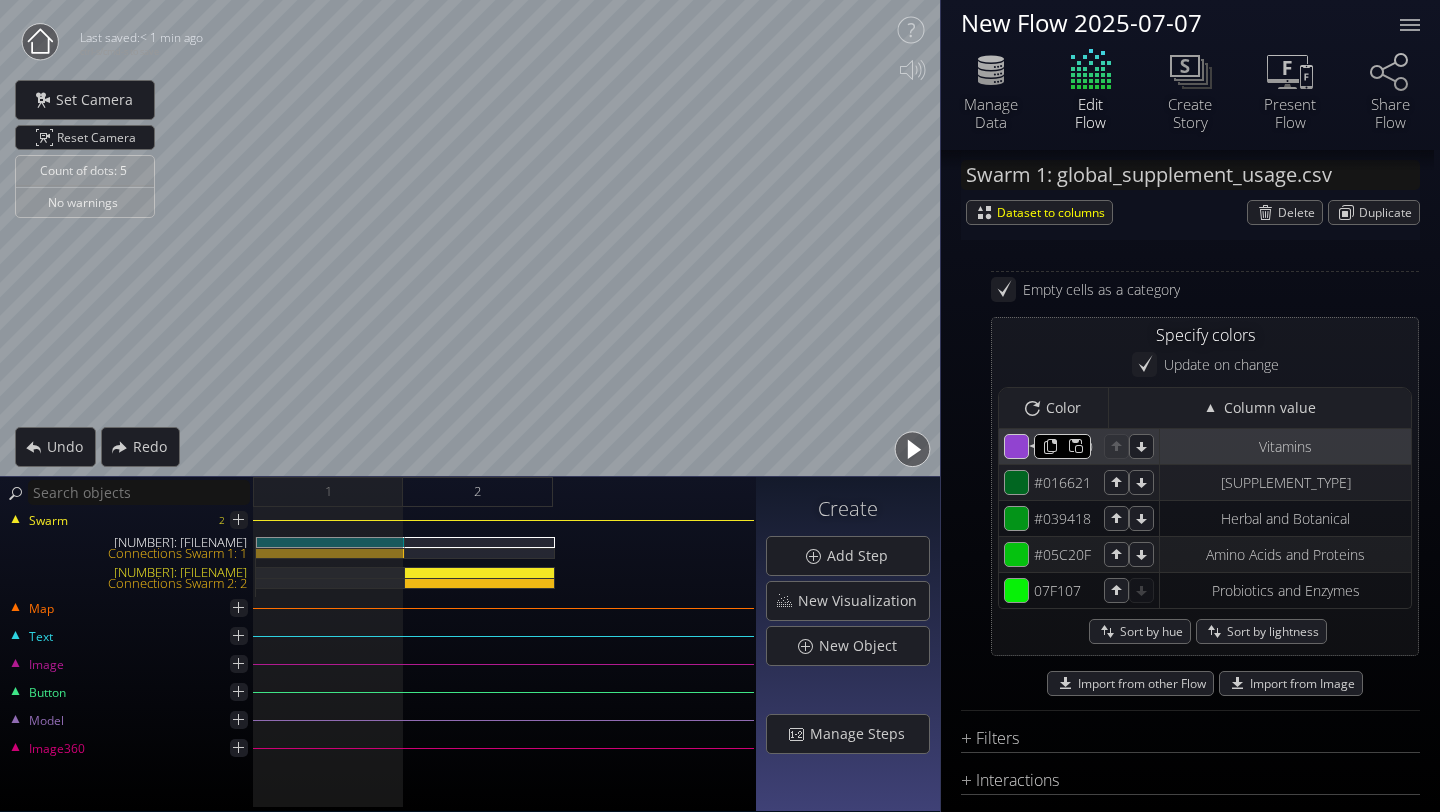click on "[HEX]" at bounding box center (1017, 447) 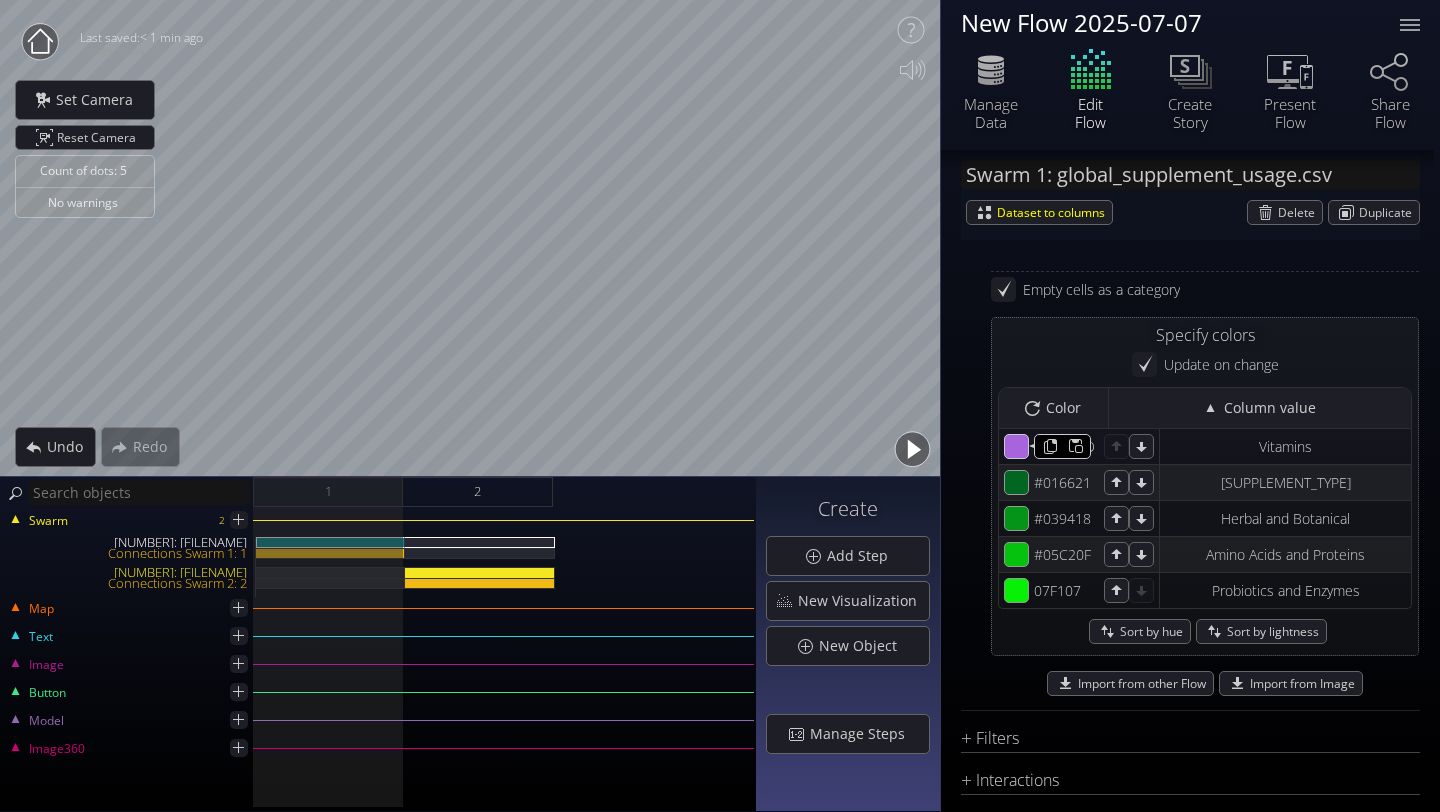 type on "#a764dd" 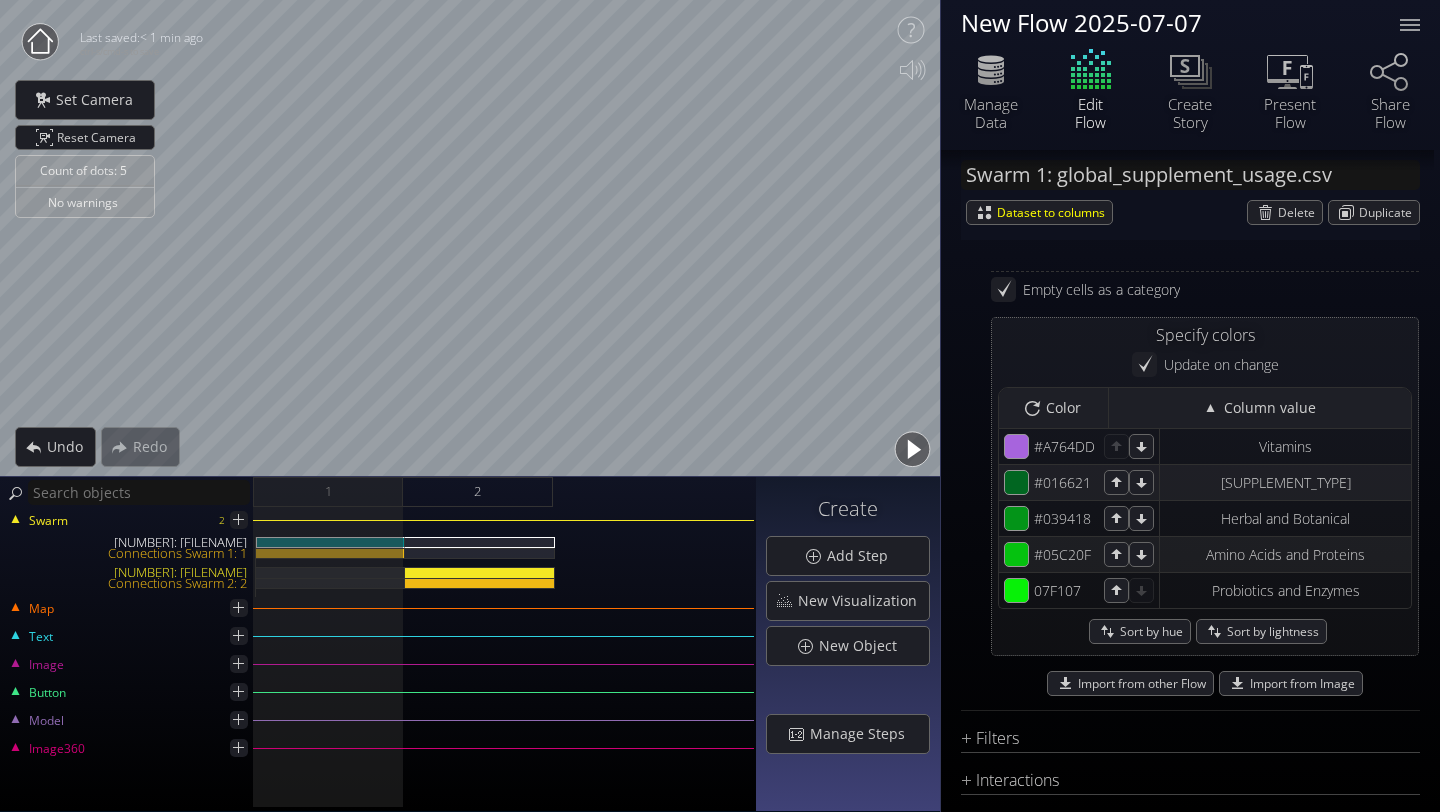 click on "Using
pale   tte       fixed   grad   ient scale   co   lor scheme   by hex values    in column   pale   tte
Distribution type
Fo   r category     Absolu   te   Relati   ve   Fo   r category   Repeat   ing scheme
Column
Suppl   ement Type     Suppl   ement Type
Discover
Copy
Empty cells as a category
Specify colors
Update on change
Update swarm
Color
Column value
[HEX_COLOR]
[HEX_COLOR]
[SUPPLEMENT_TYPE]
[HEX_COLOR]
[HEX_COLOR]
[SUPPLEMENT_TYPE]
[HEX_COLOR]
[HEX_COLOR]
[SUPPLEMENT_TYPE]
[HEX_COLOR]
[HEX_COLOR]
[SUPPLEMENT_TYPE]" at bounding box center (1190, 405) 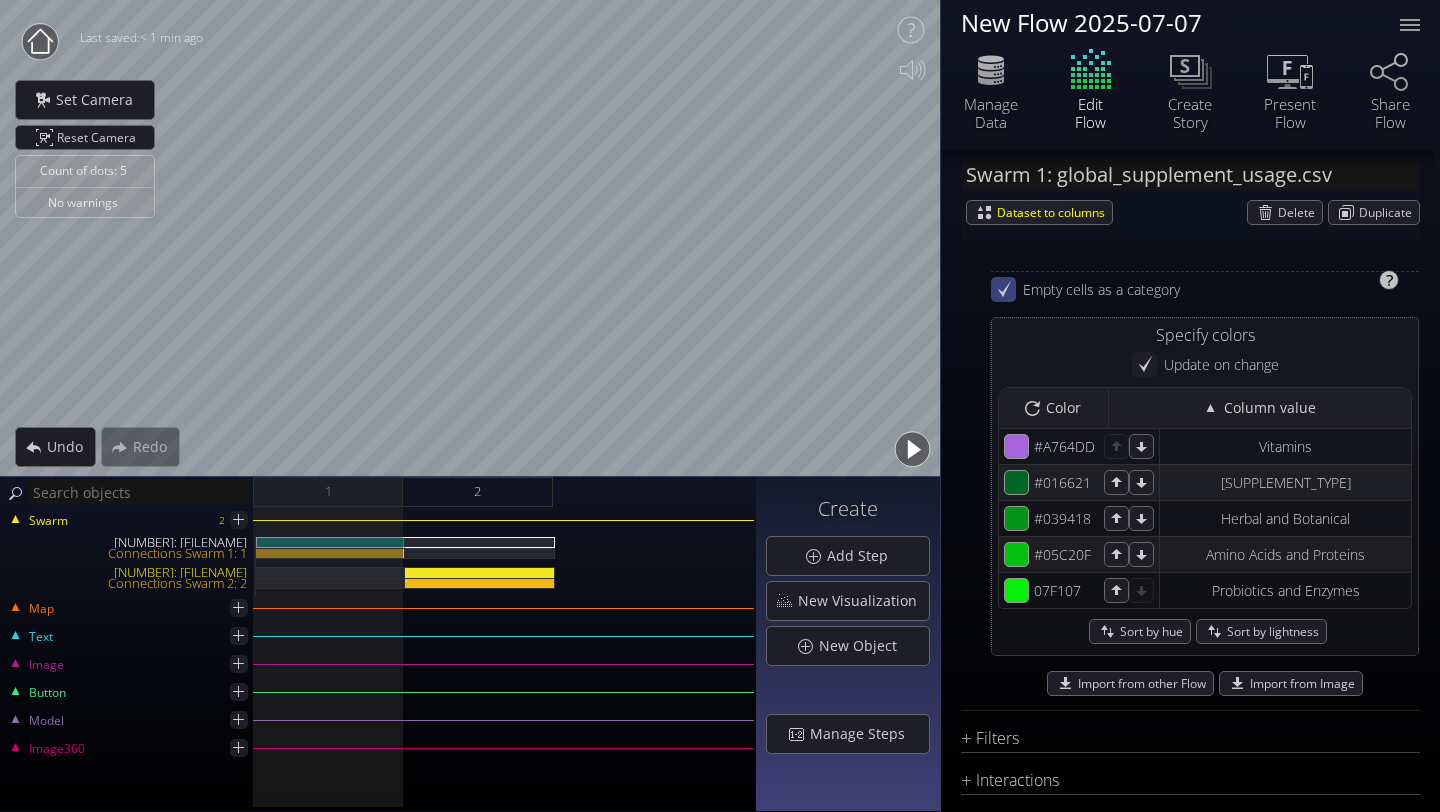 click at bounding box center (1005, 288) 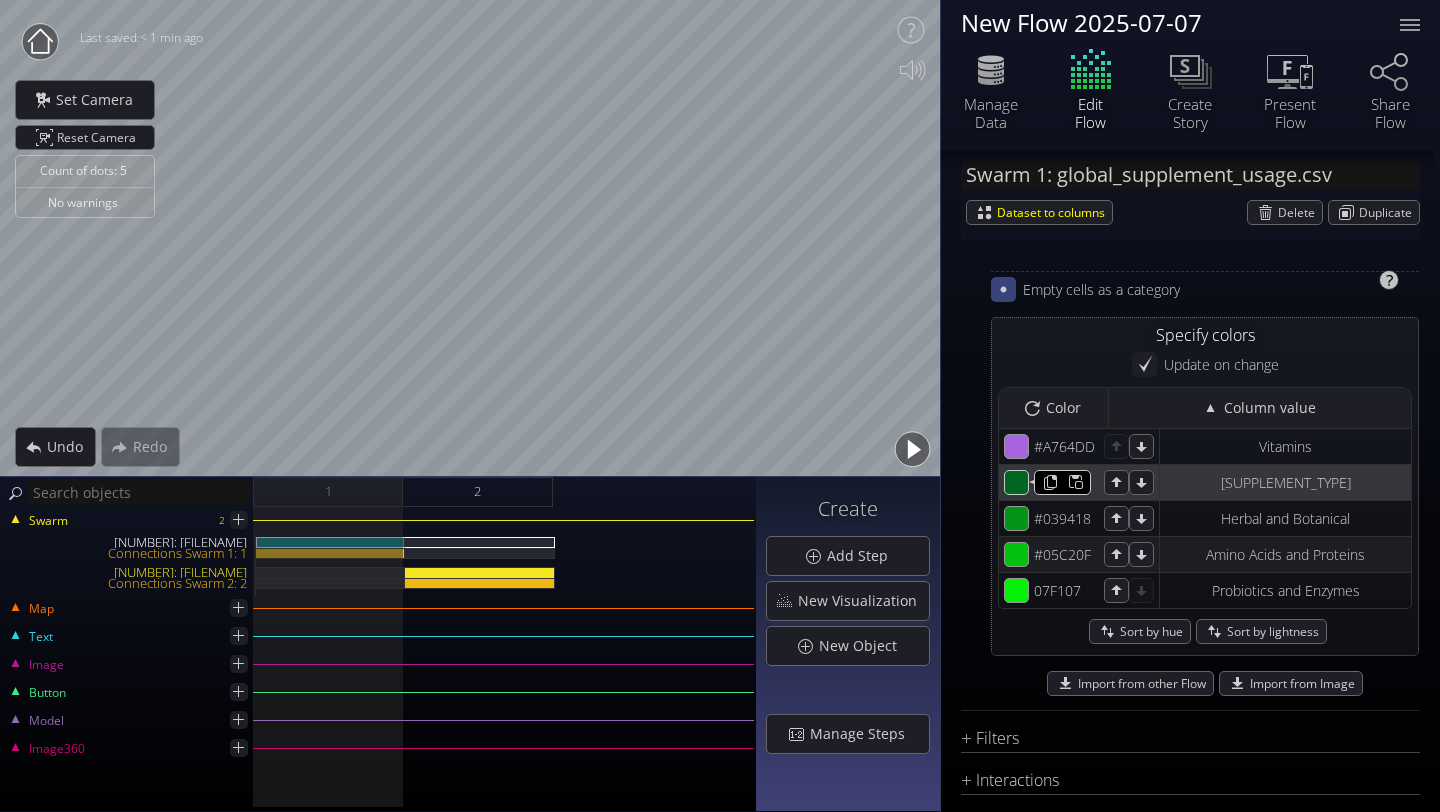 click on "#016621" at bounding box center (1017, 483) 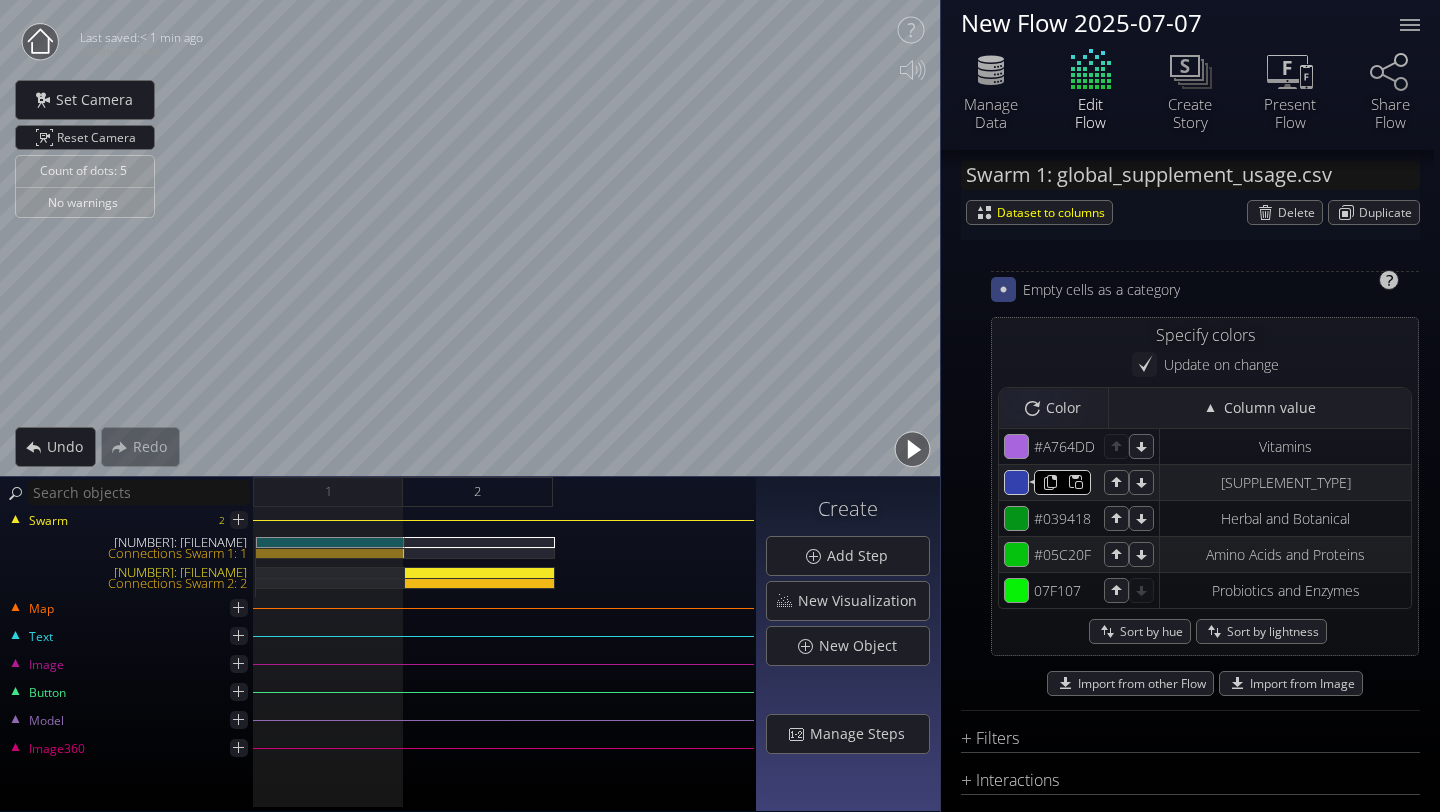 type on "[HEX]" 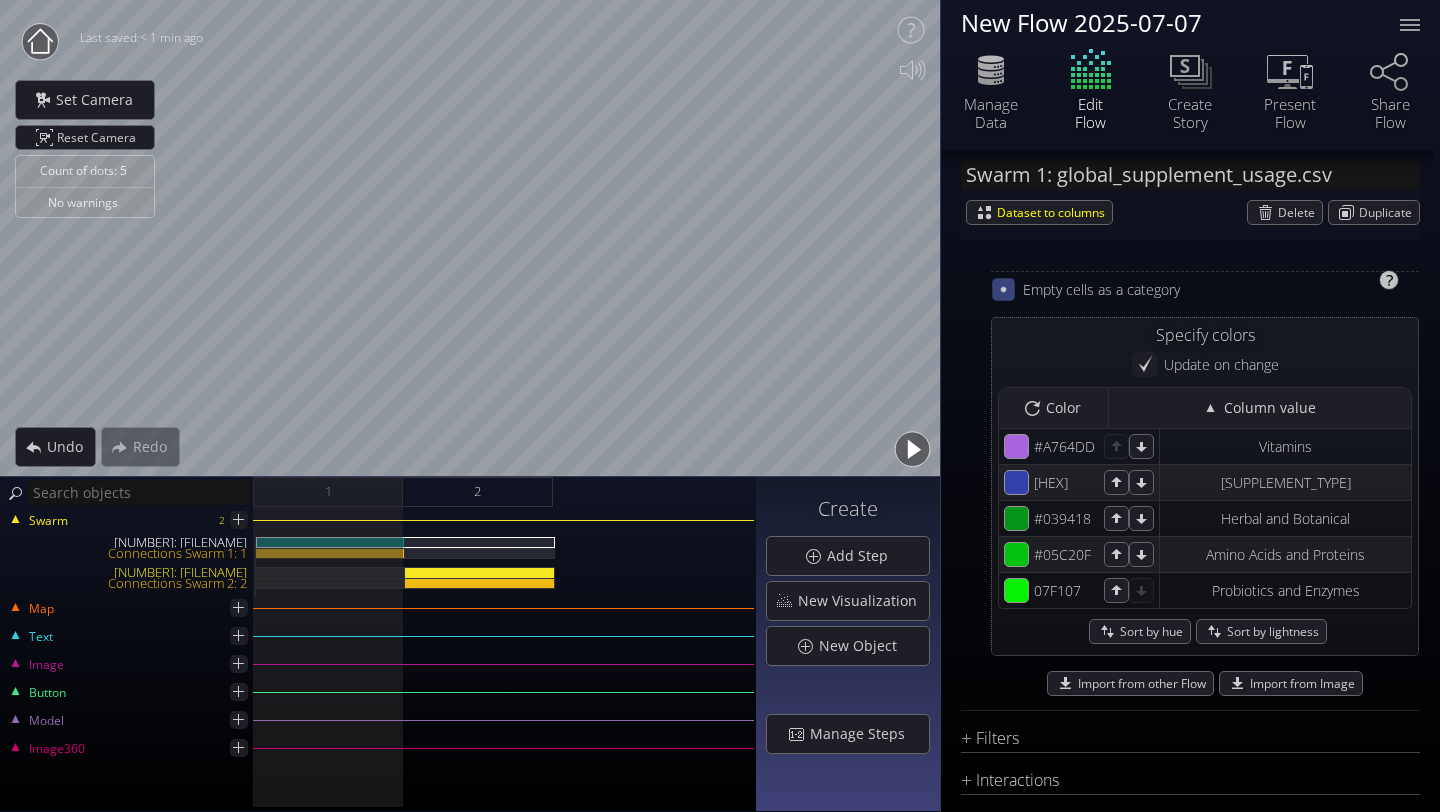click at bounding box center [1003, 289] 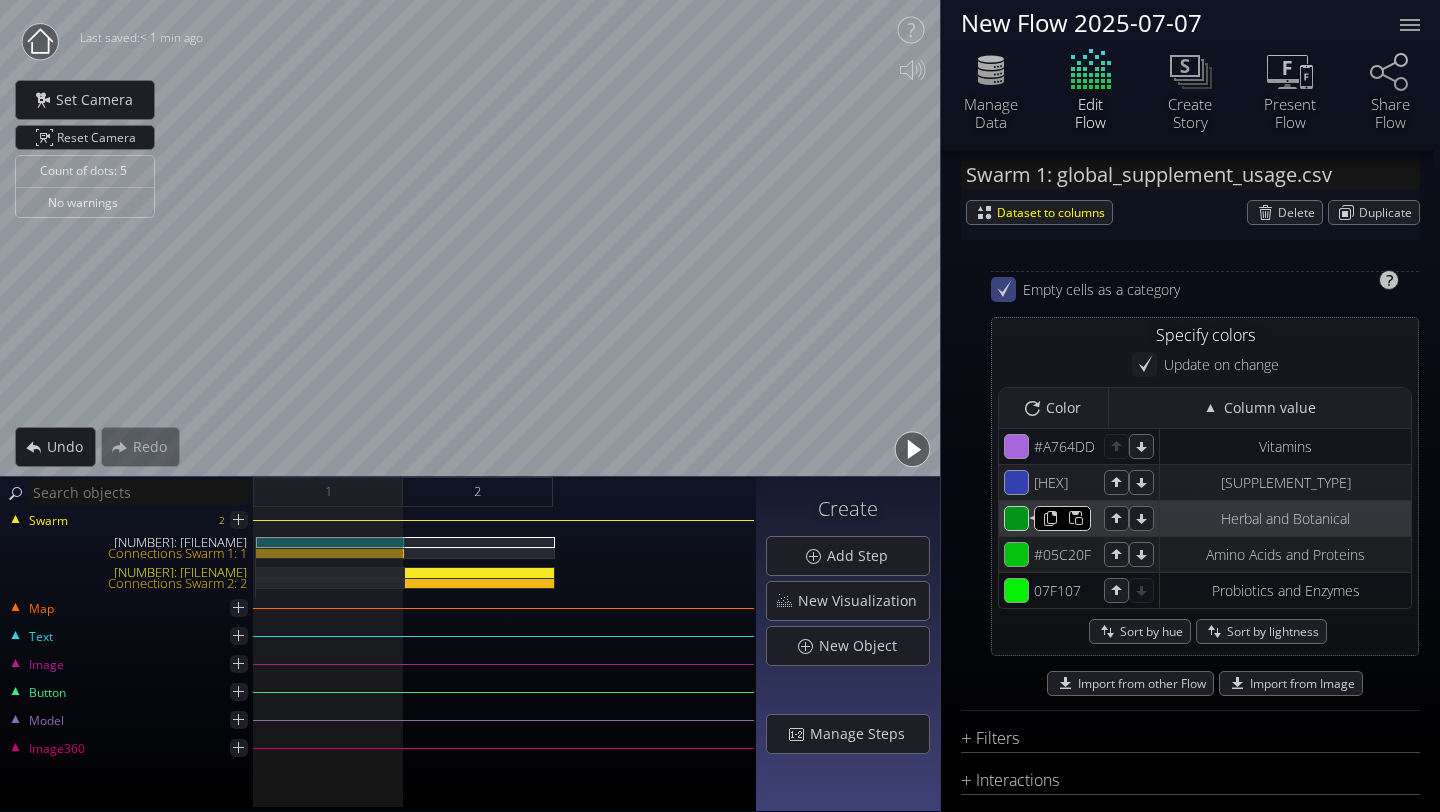 click on "#039418" at bounding box center (1017, 447) 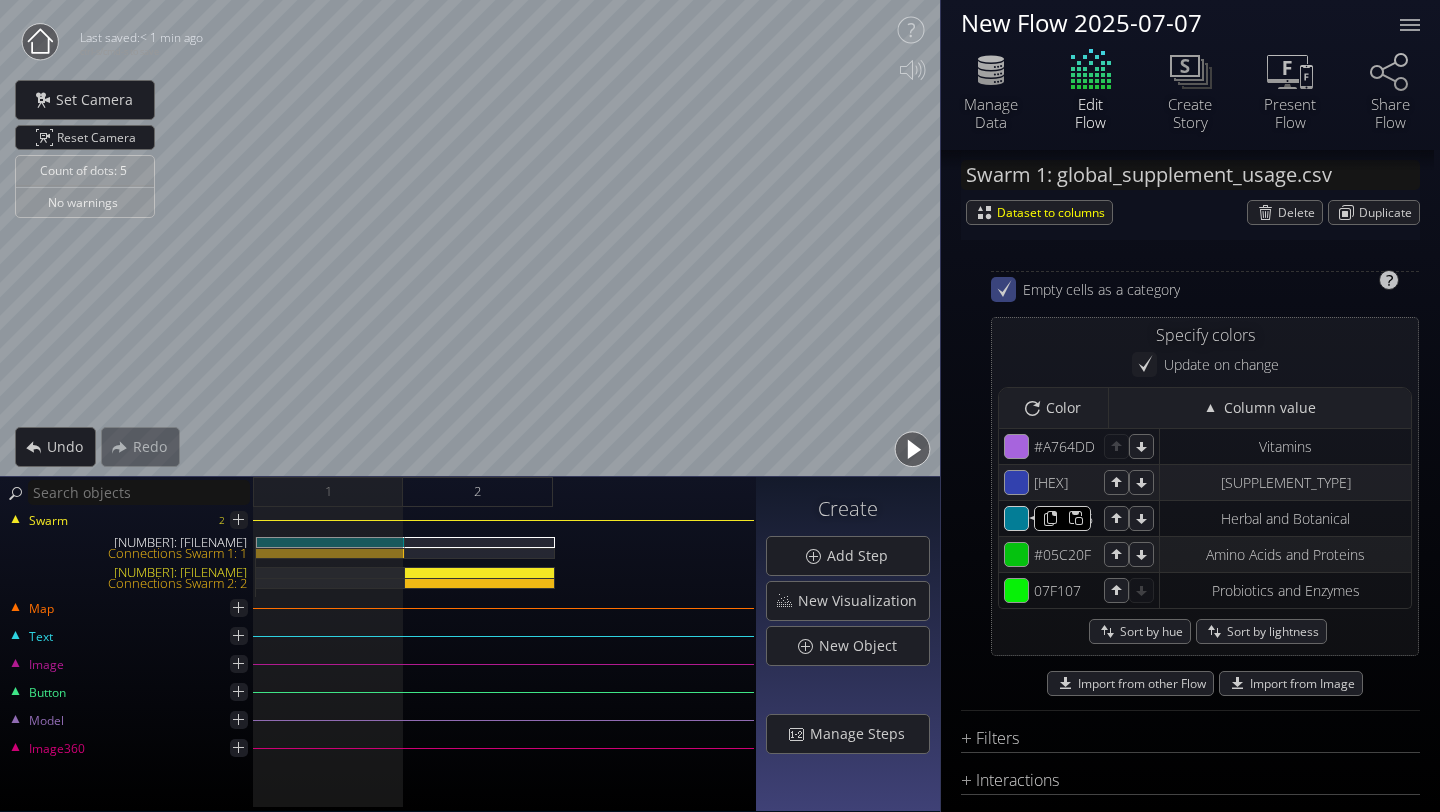 type on "#037d96" 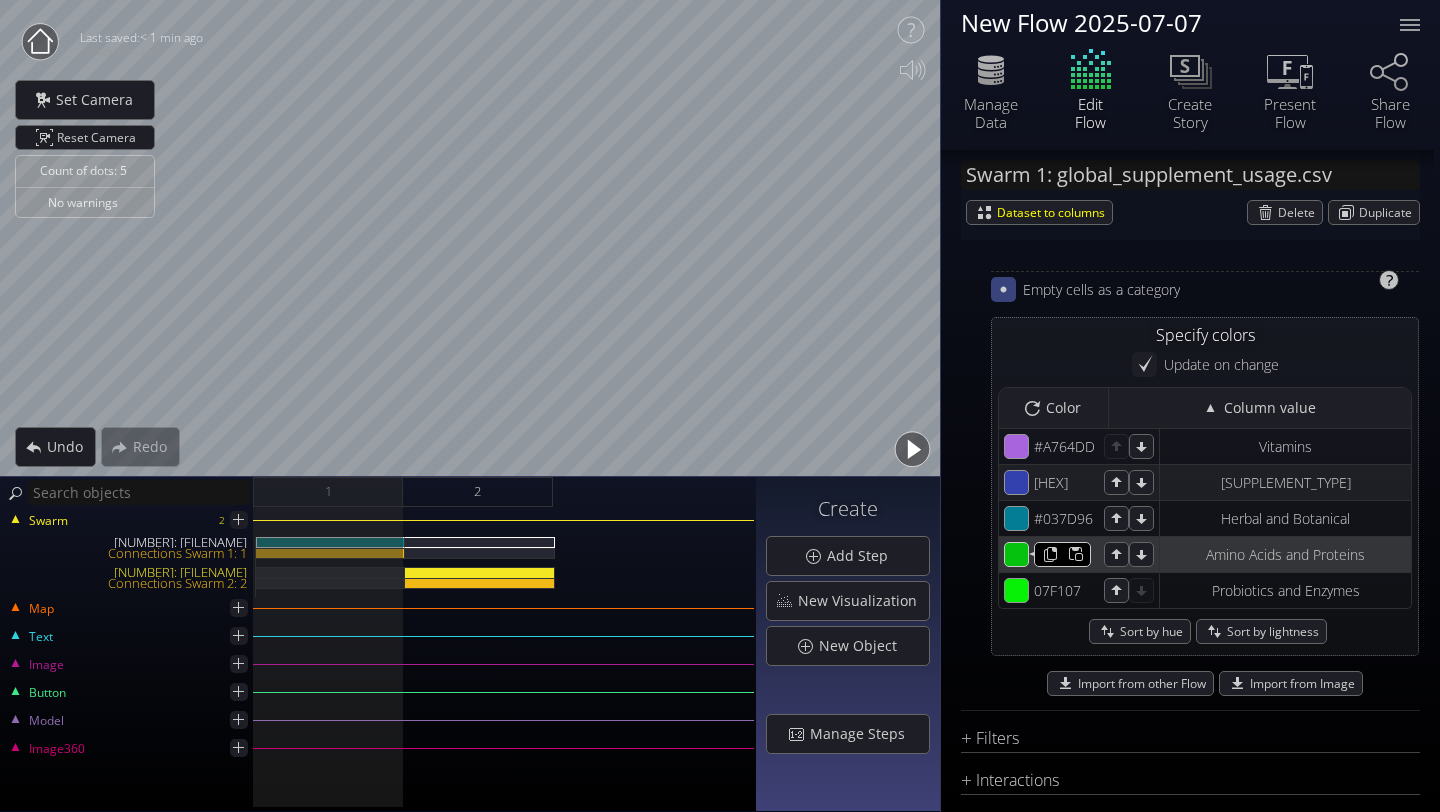 click on "#05c20f" at bounding box center (1017, 555) 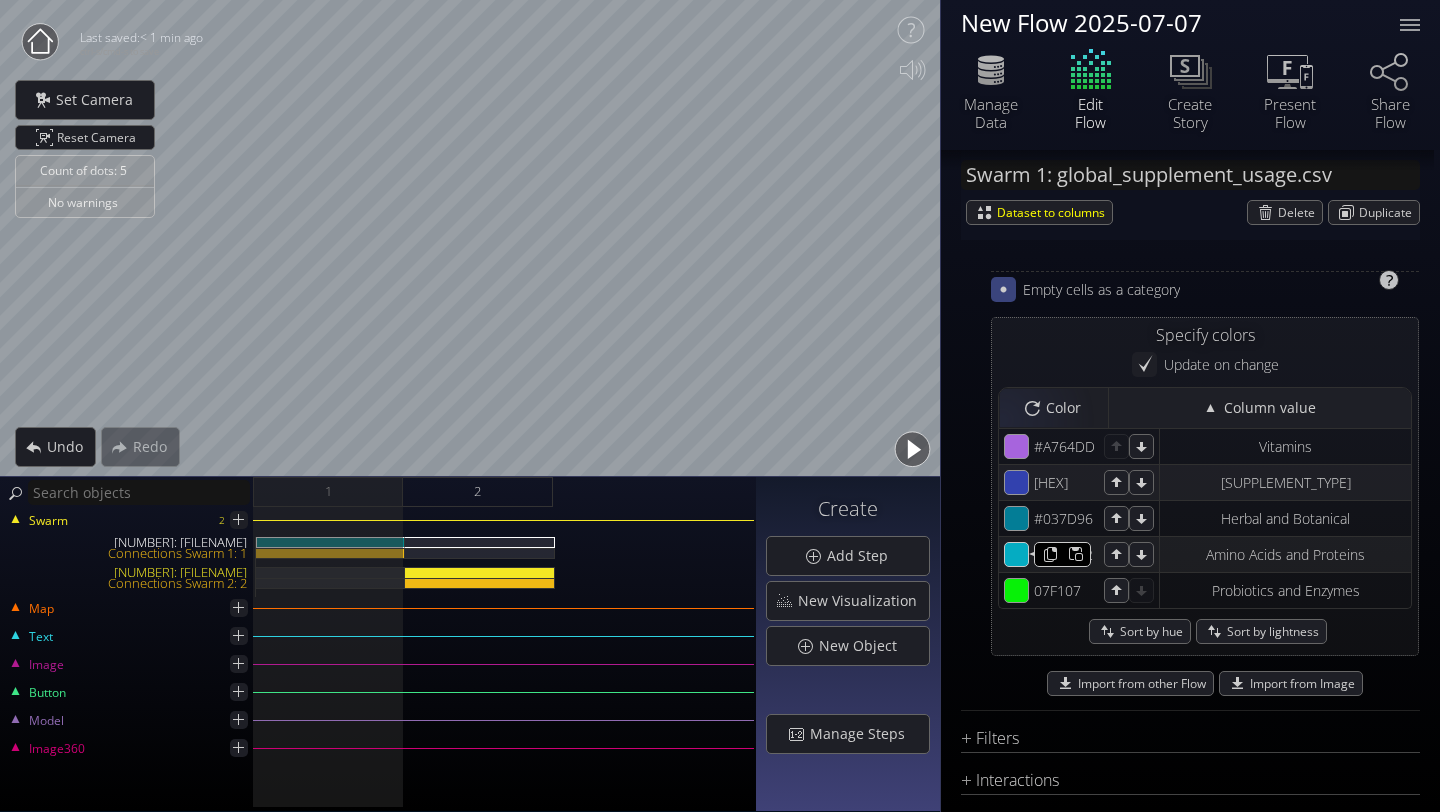 type on "#05acc2" 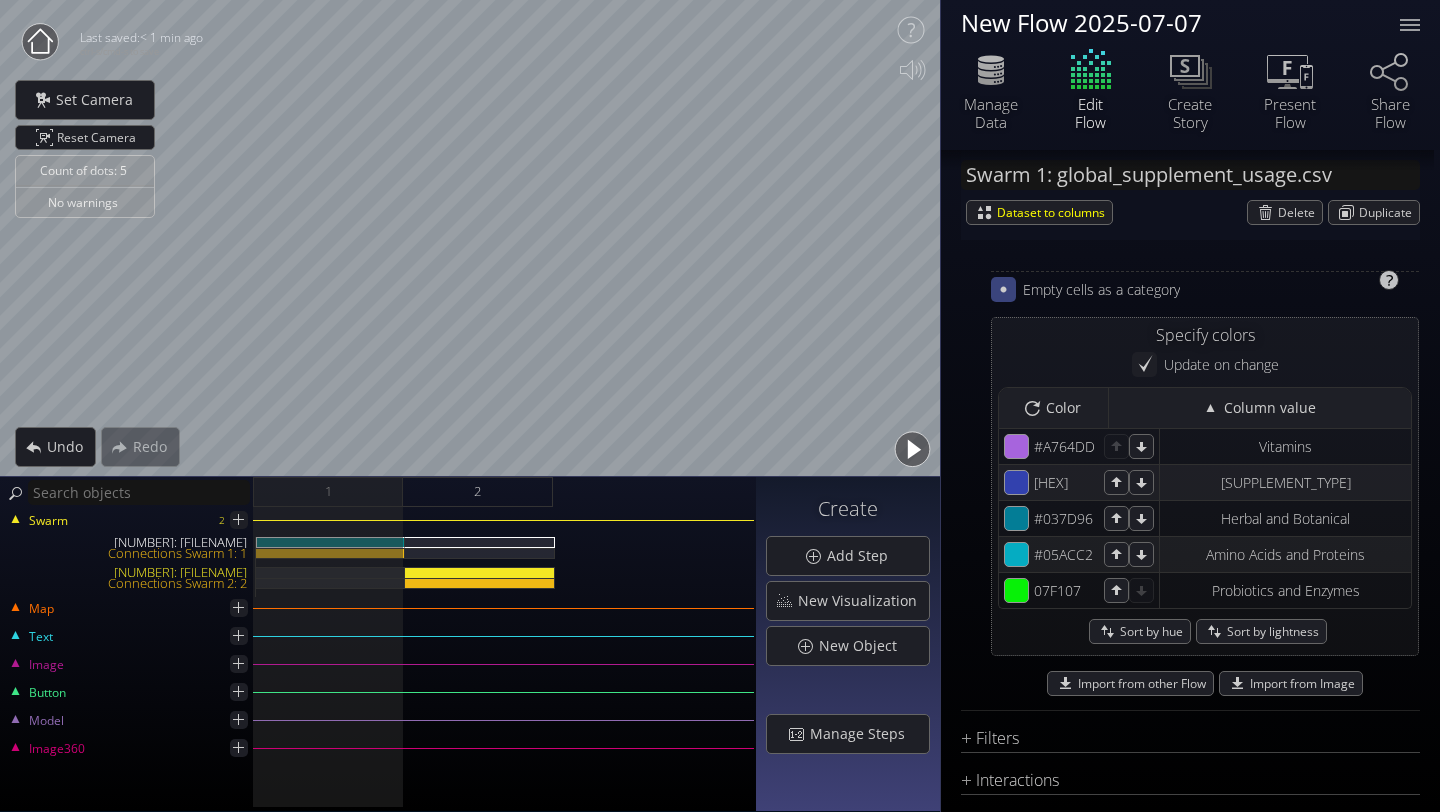 click on "Using
pale   tte       fixed   grad   ient scale   co   lor scheme   by hex values    in column   pale   tte
Distribution type
Fo   r category     Absolu   te   Relati   ve   Fo   r category   Repeat   ing scheme
Column
Suppl   ement Type     Suppl   ement Type
Discover
Copy
Empty cells as a category
Specify colors
Update on change
Update swarm
Color
Column value
[HEX]
[HEX]
Vitamins
[HEX]
[HEX]
Minerals
[HEX]
[HEX]
Herbal and Botanical
[HEX]
[HEX]
Amino Acids and Proteins
[HEX]
[HEX]
Probiotics and Enzymes" at bounding box center (1190, 405) 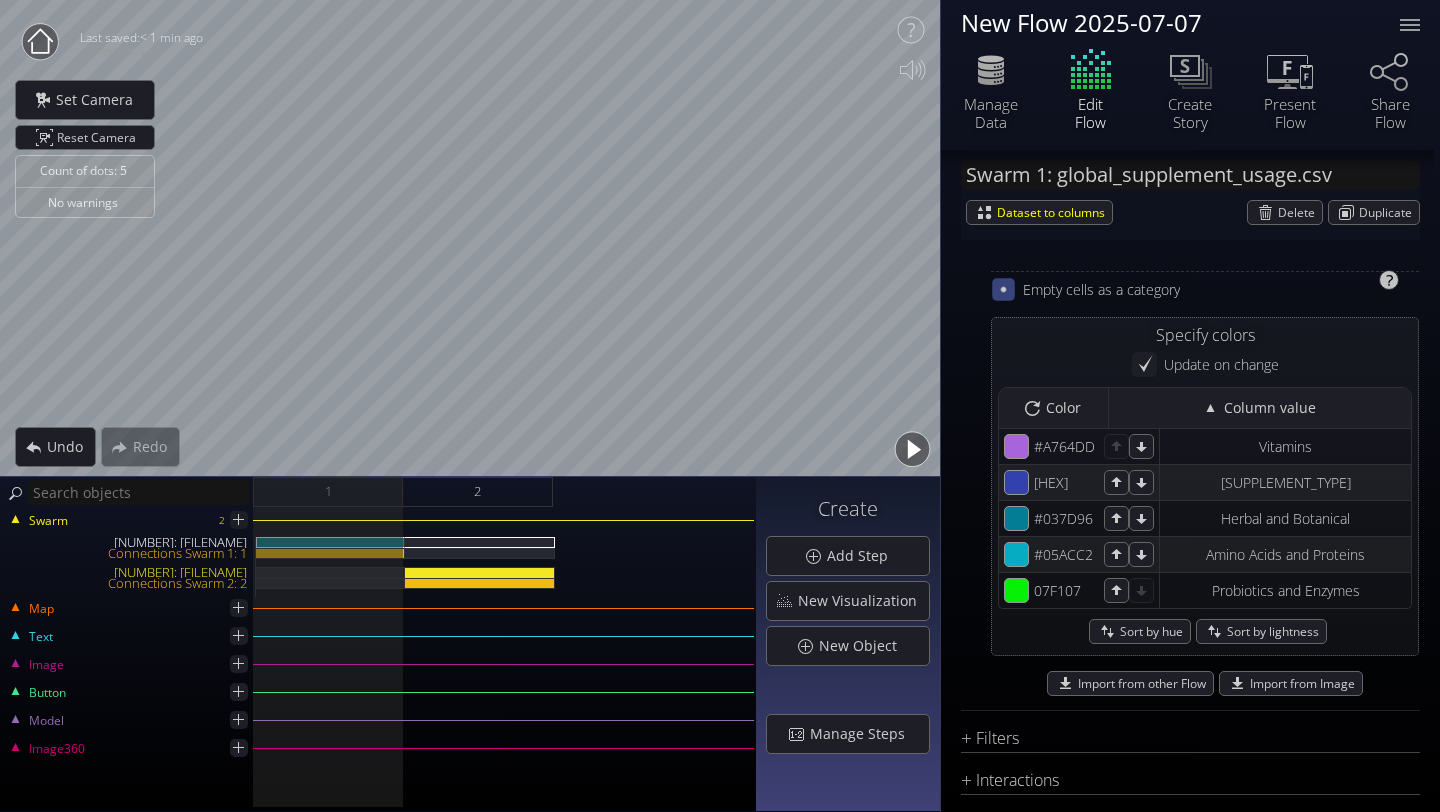 click at bounding box center [1003, 289] 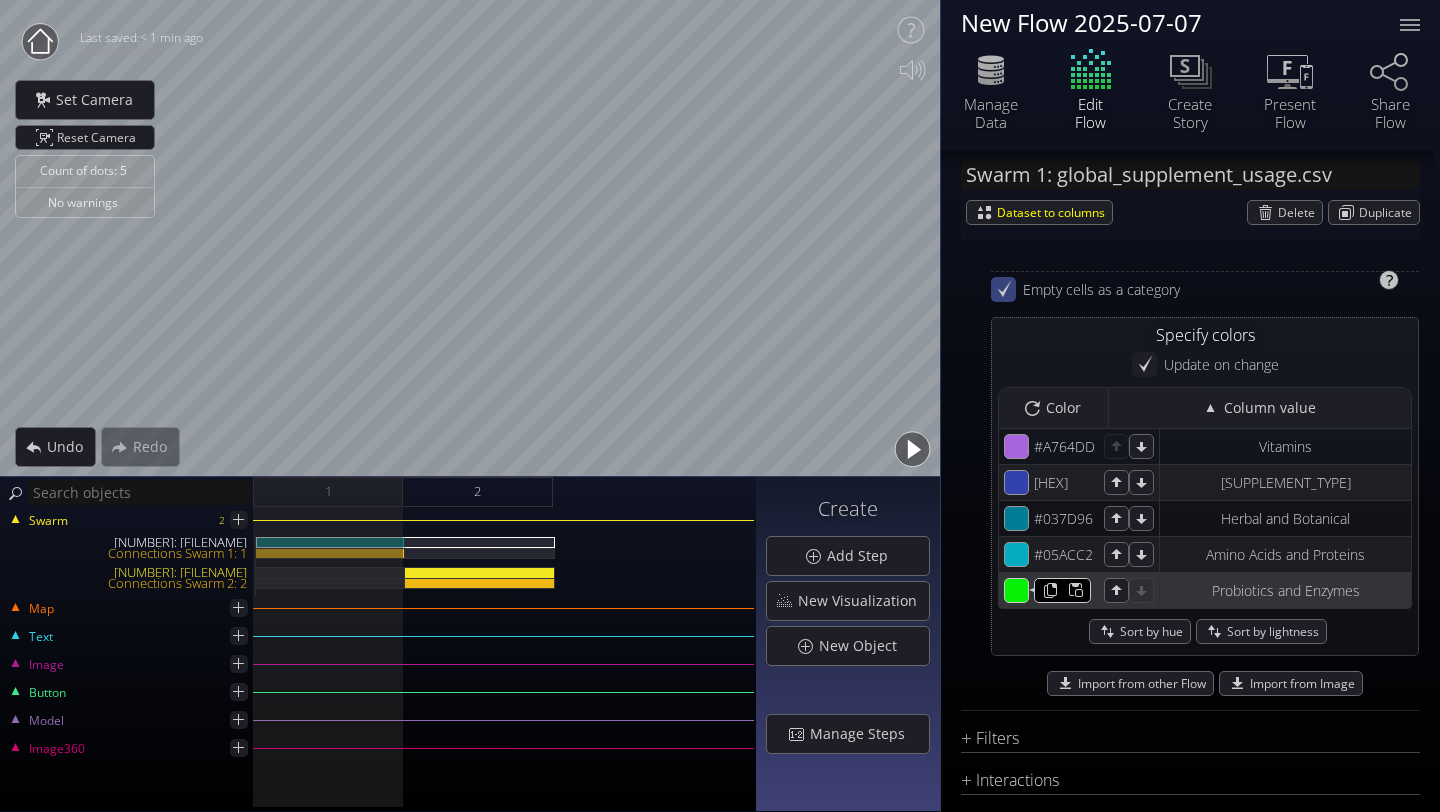 click on "#07f107" at bounding box center (1017, 447) 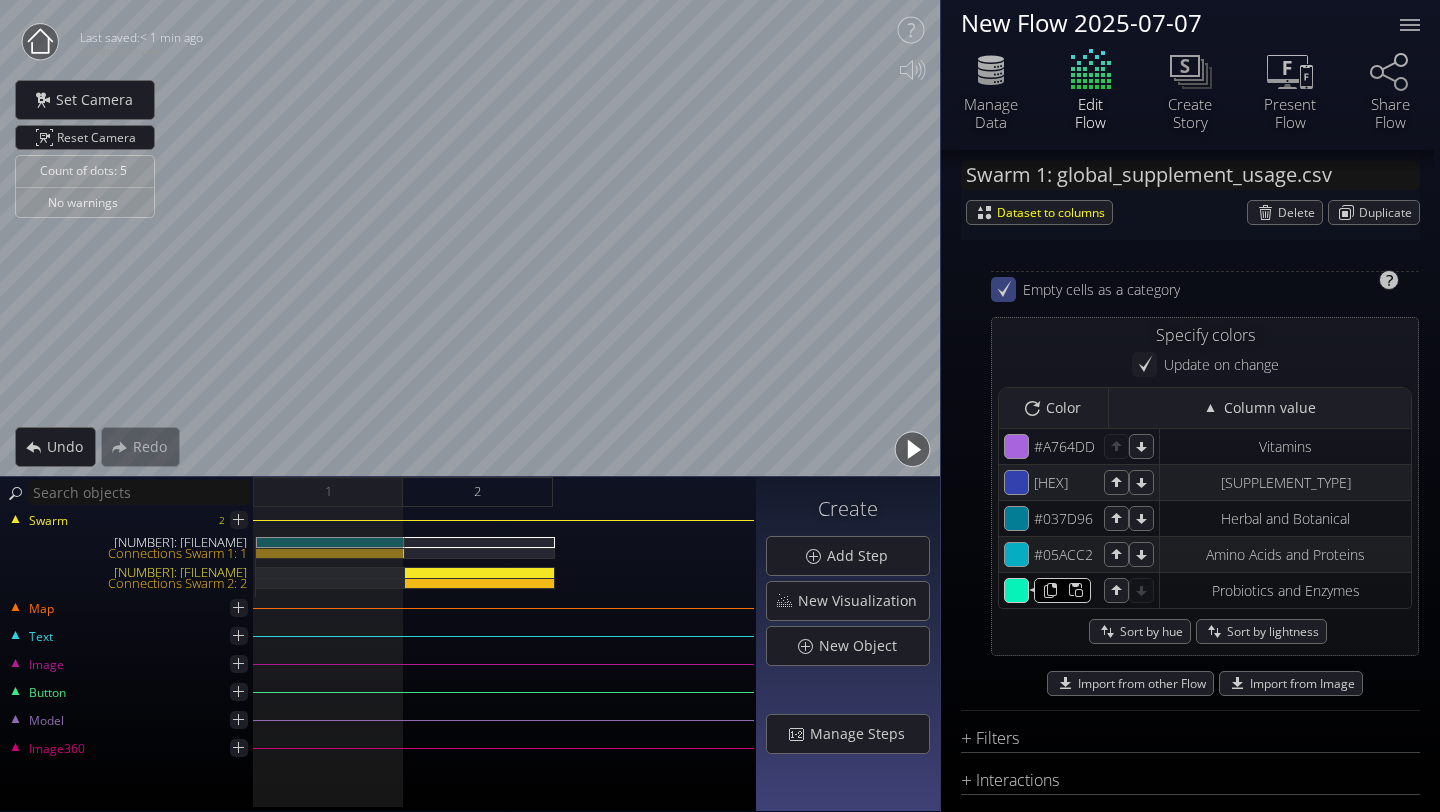 type on "#07f2b8" 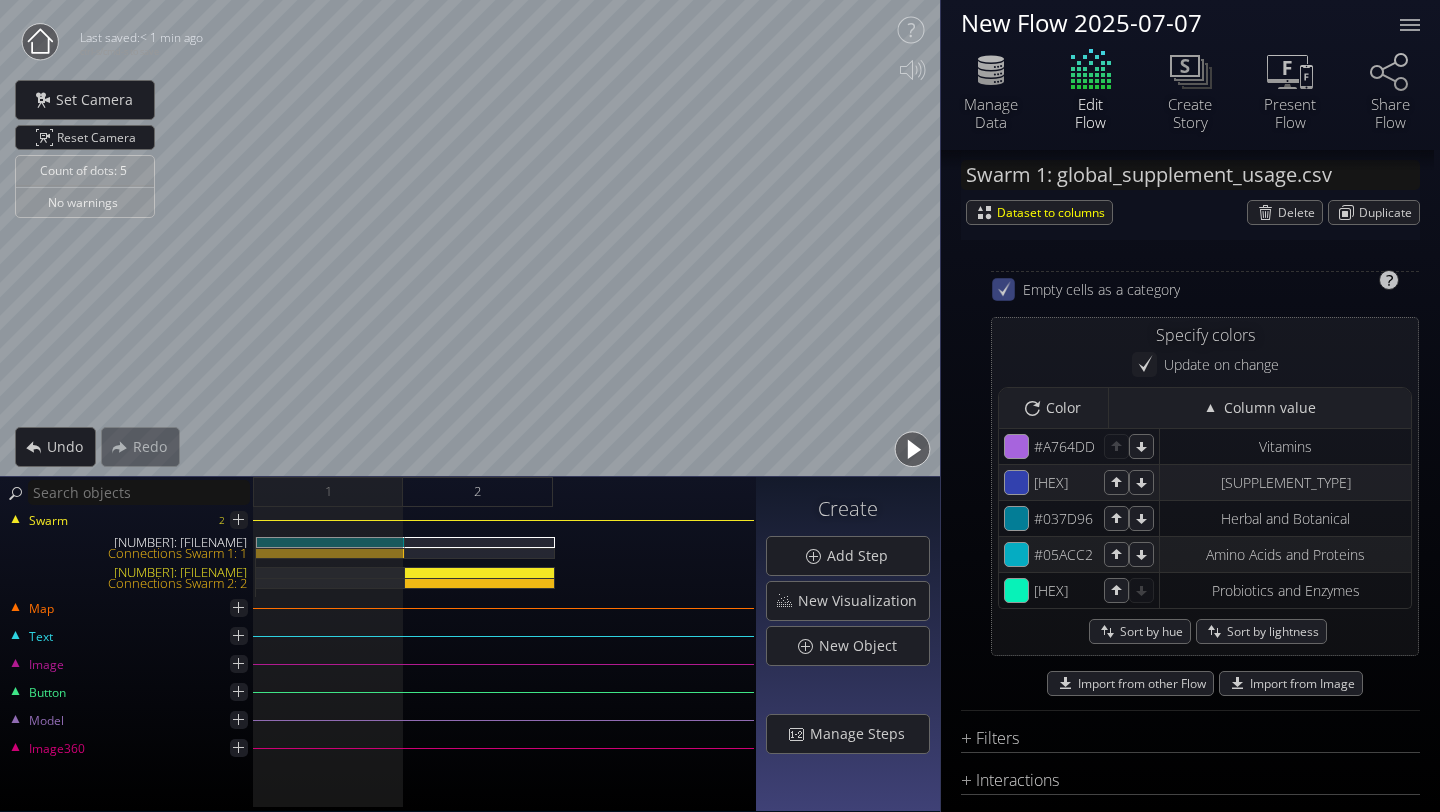 click at bounding box center [1003, 289] 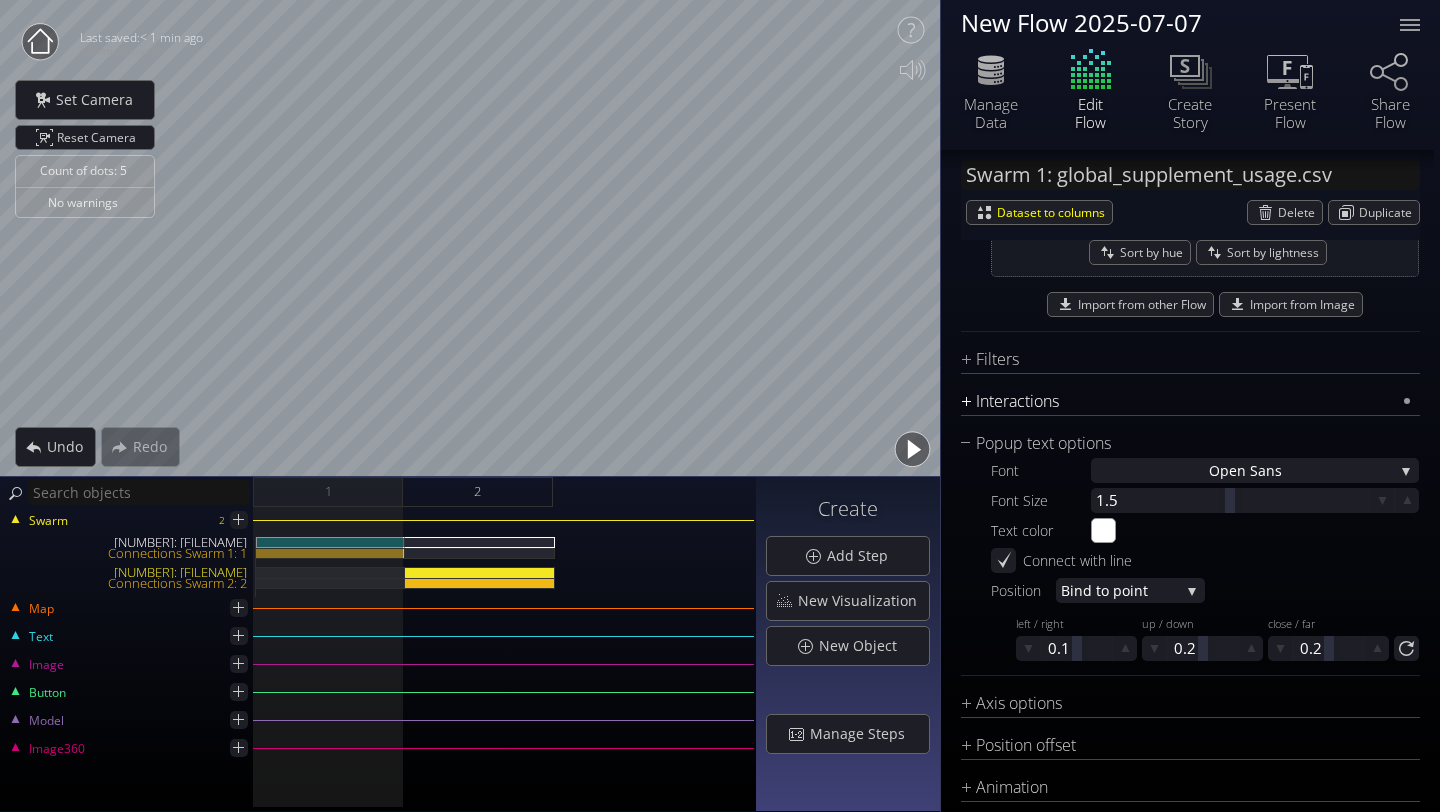 scroll, scrollTop: 2244, scrollLeft: 0, axis: vertical 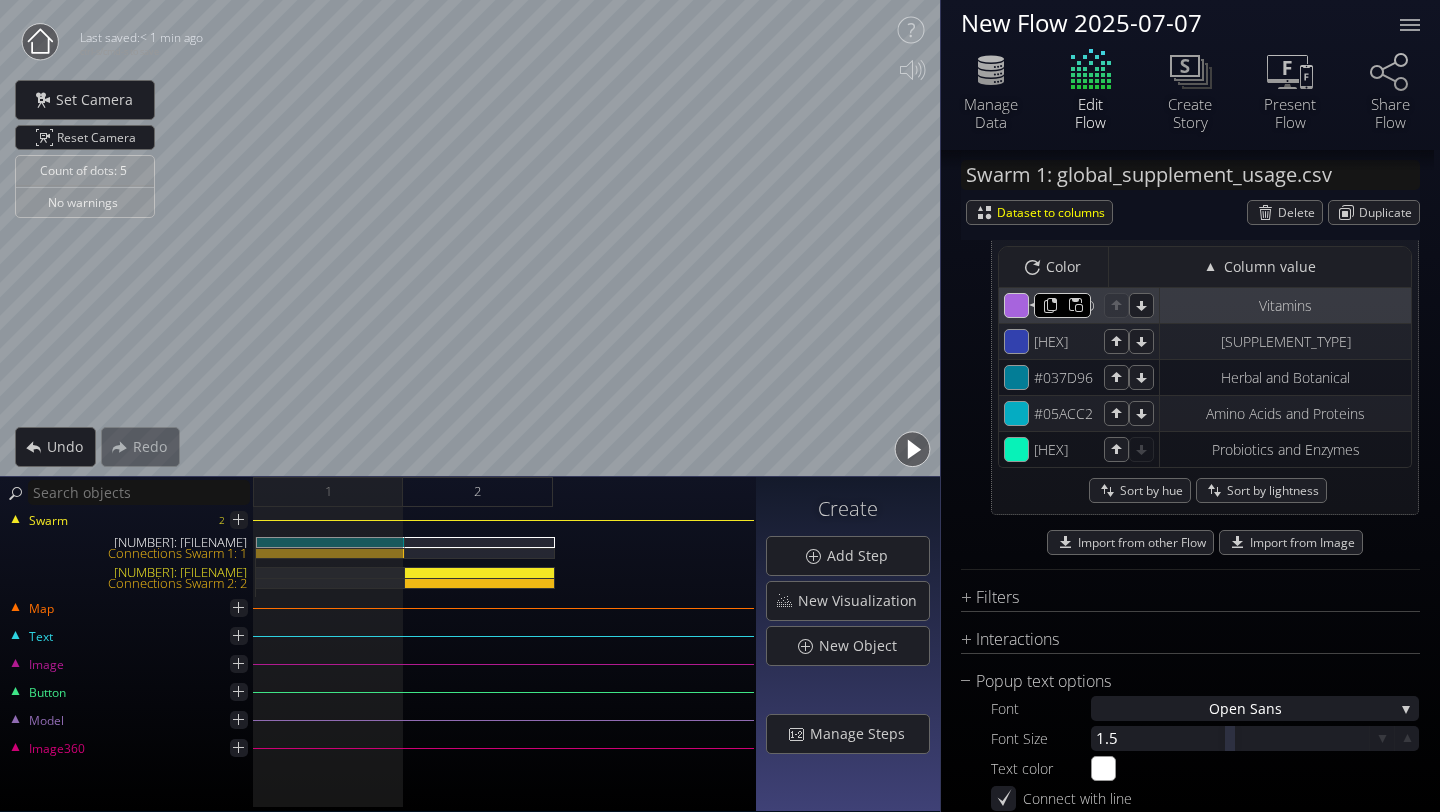 click on "#a764dd" at bounding box center (1017, 306) 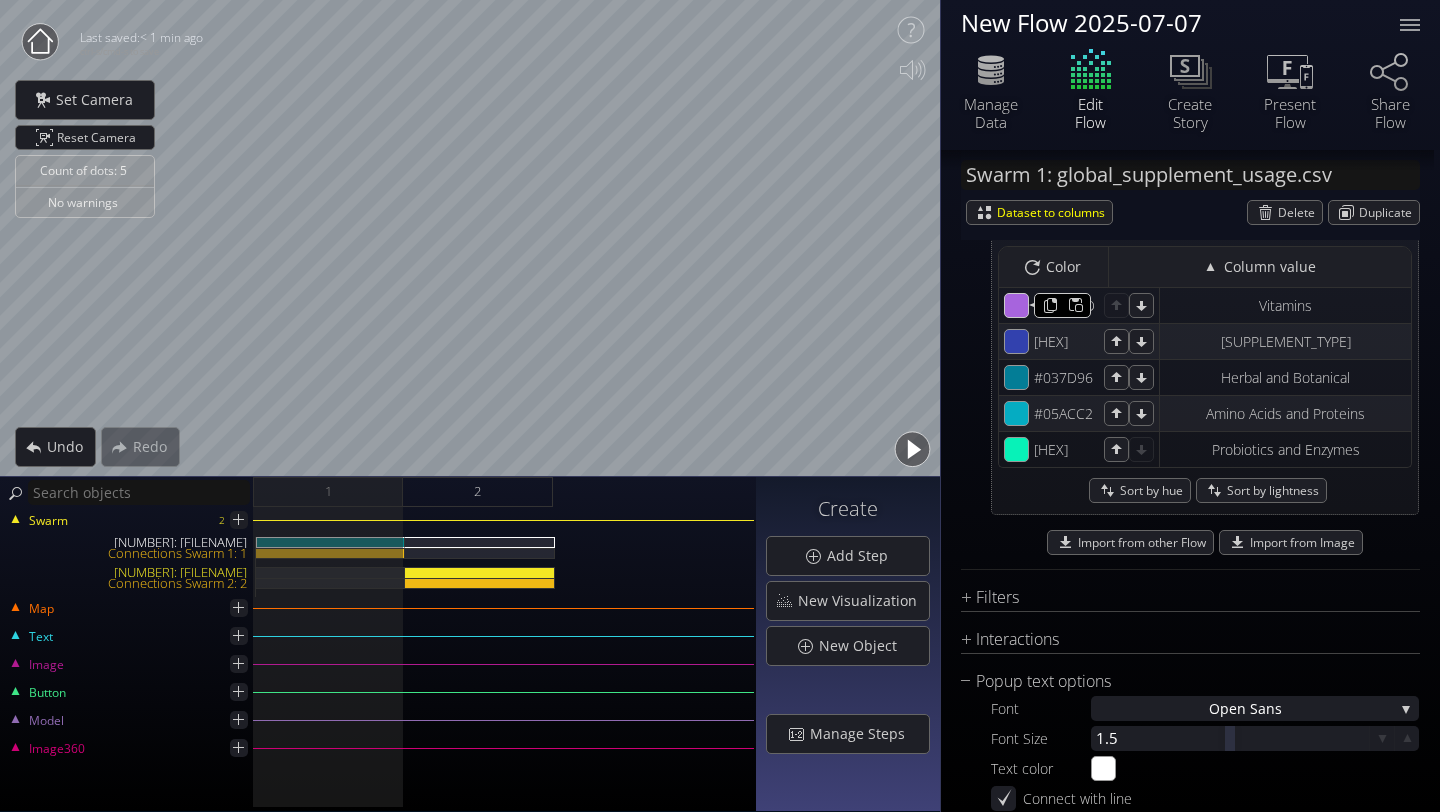 click on "Swarm [NUMBER]: [FILENAME]
Dataset to columns
Delete
Duplicate
Components
Con   nections [NUMBER]
Create new component
Connections
Labels
Area Chart
Legend
Data
Source *
[FILENAME]       None   [FILENAME]   [FILENAME]
Manage Data
Create using
Poi   nt per row     Poi   nt per row   Point    per value
Perspectives
Per   spective [NUMBER]     defa   ult   Per   spective [NUMBER]
New Perspective
Chart
Type *
S   catterplot     S   catterplot   Categoriz   ed columns   Map from c   oordinates   Map     to regions   Ra   ndom   Net   work Graph   Raw    positions   Hierarch   y
Width-axis" at bounding box center (1190, -306) 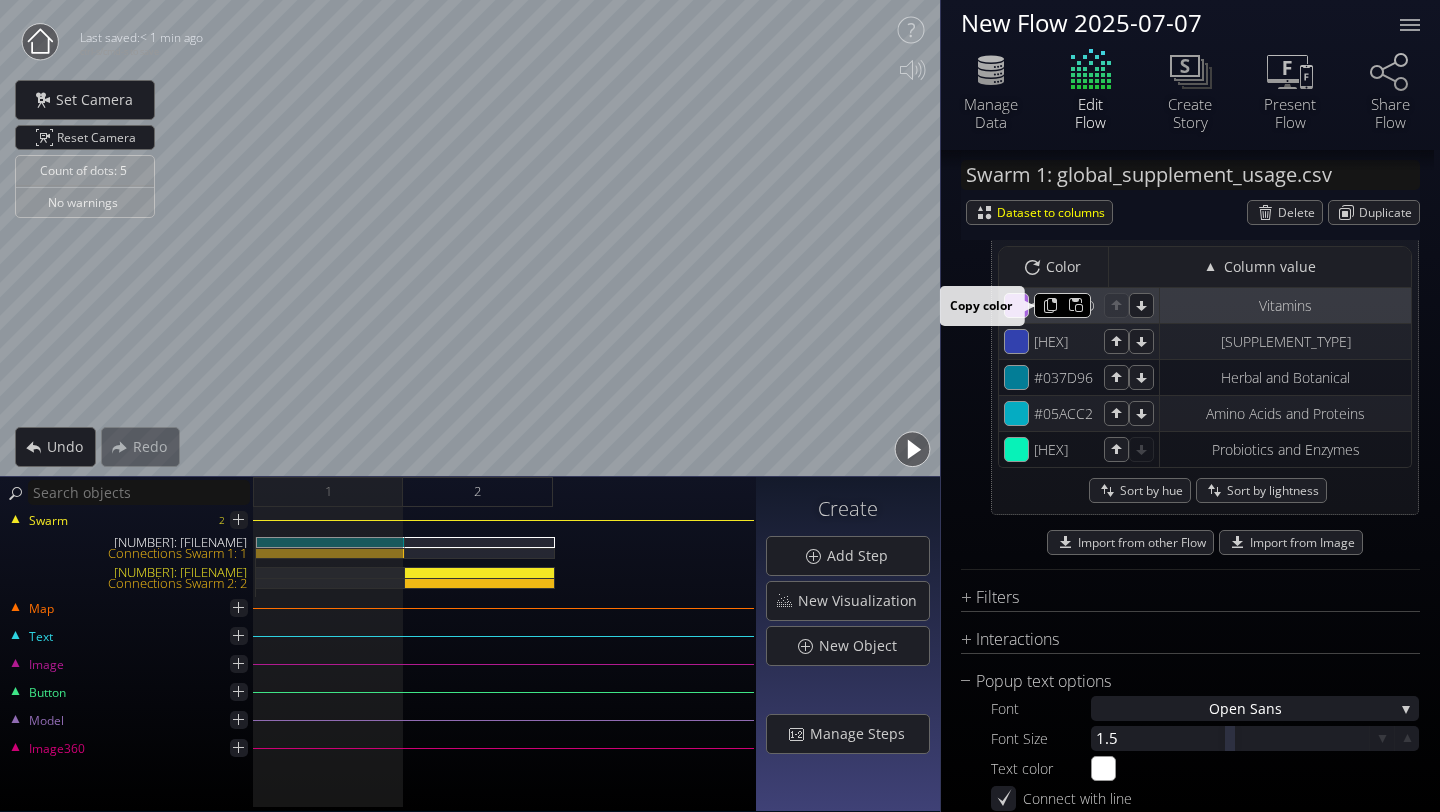 click at bounding box center (1050, 305) 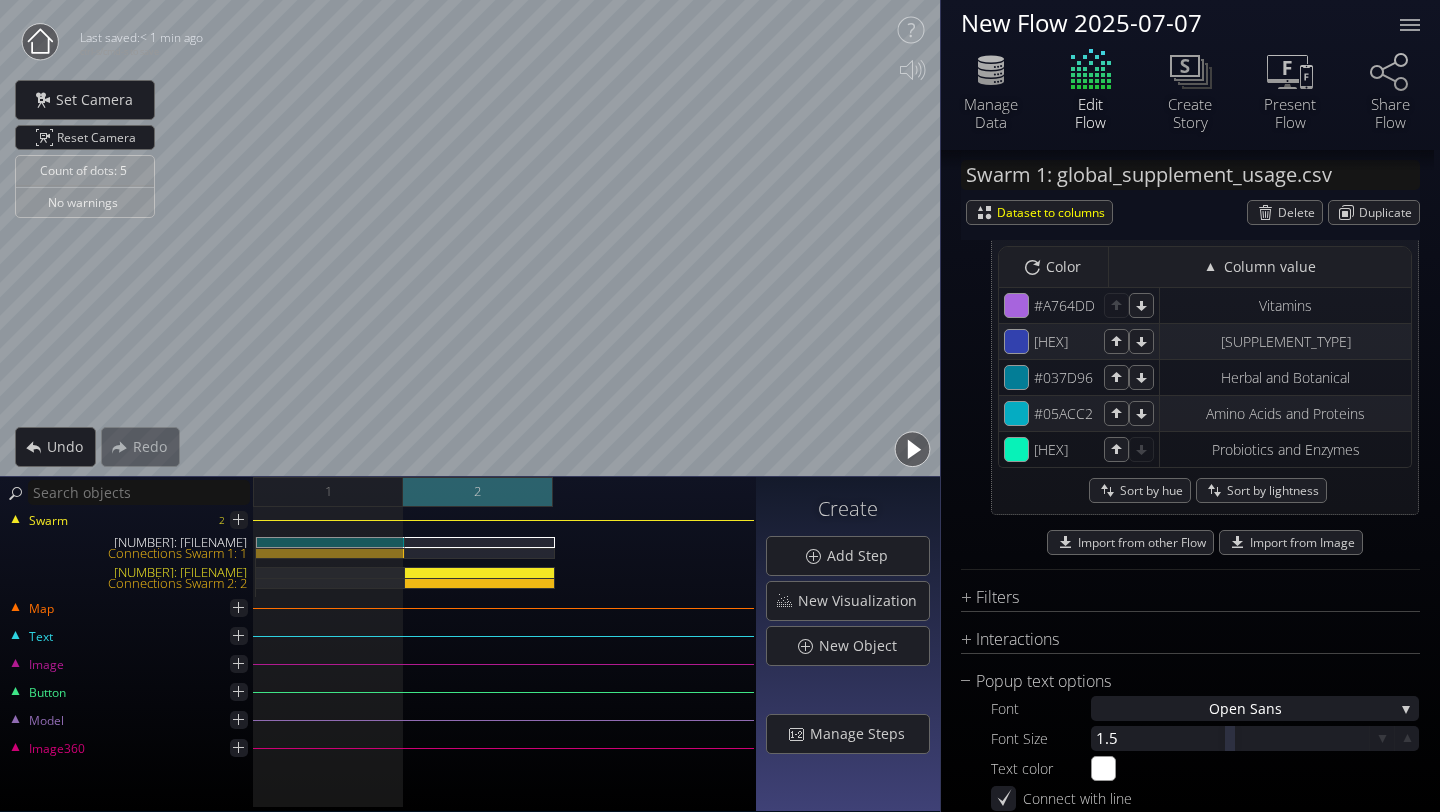 click on "2" at bounding box center [478, 492] 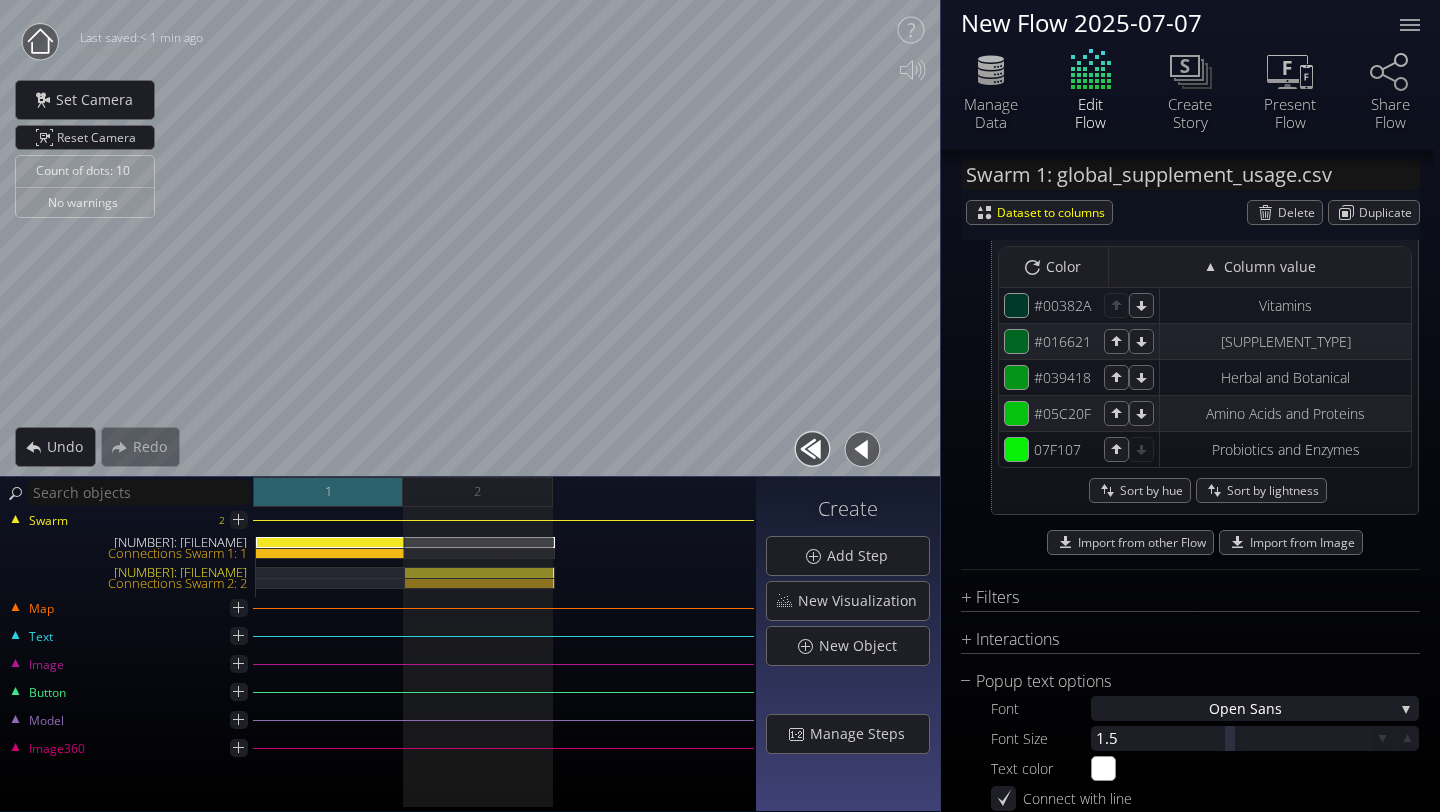 click on "1" at bounding box center (328, 492) 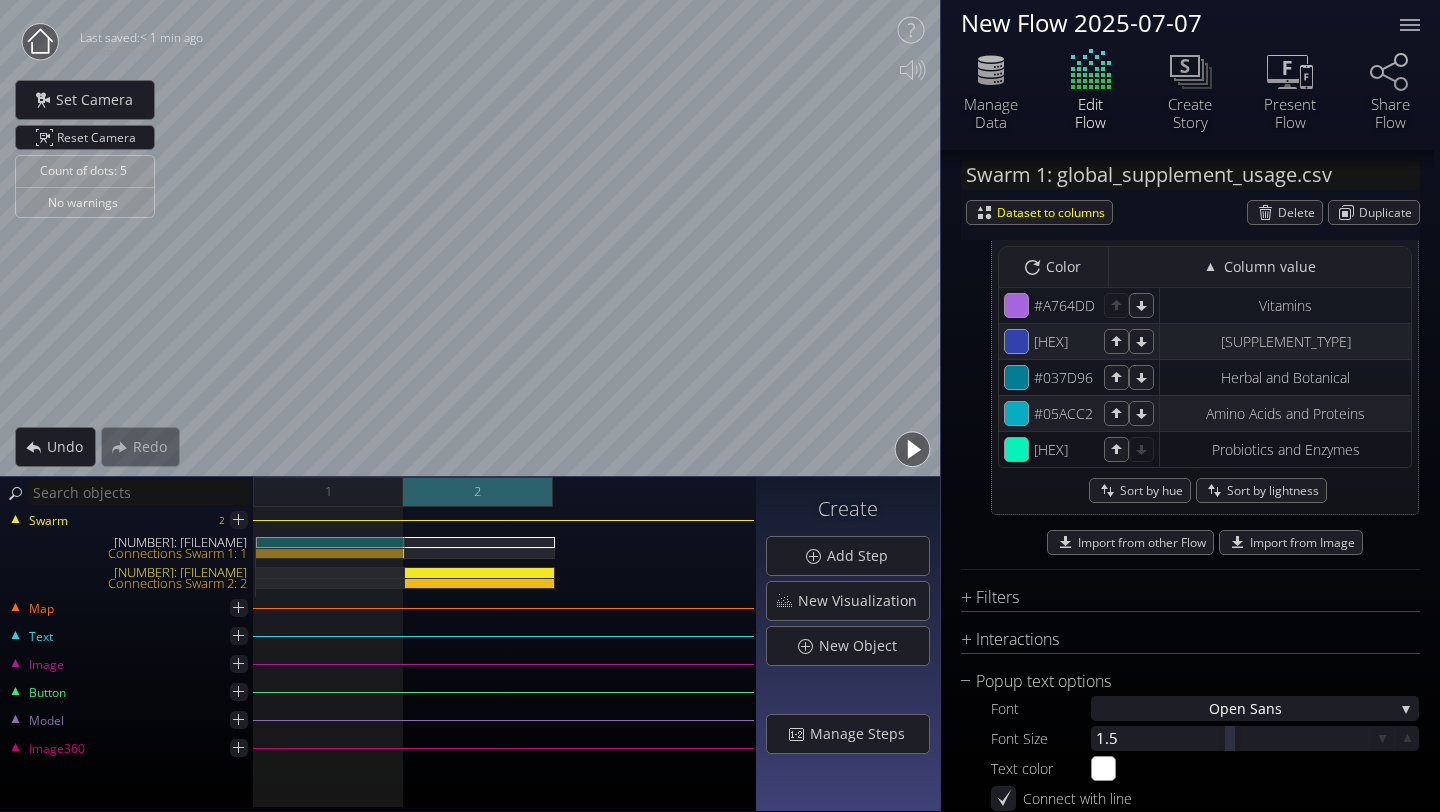 click on "2" at bounding box center (478, 492) 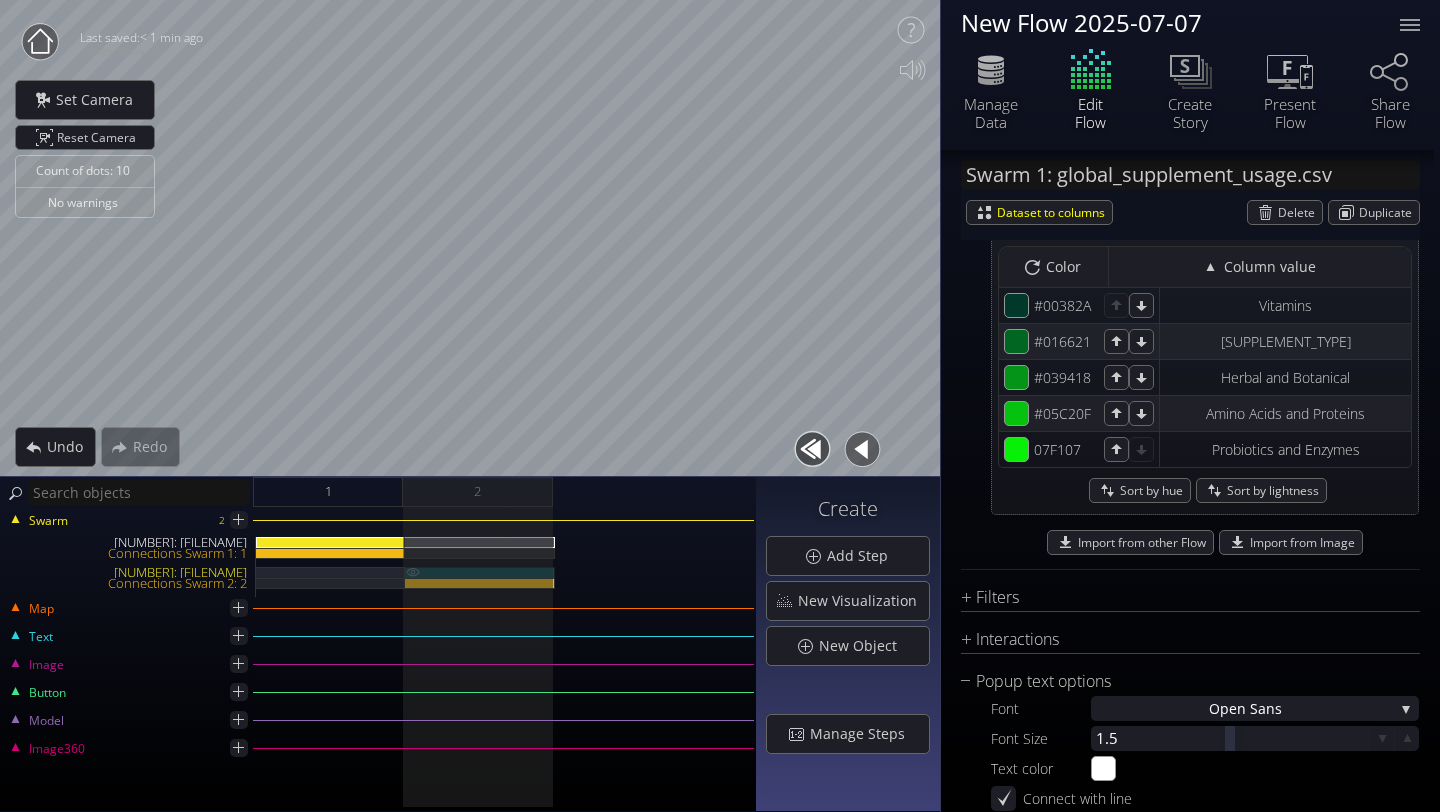 click on "[NUMBER]: [FILENAME]" at bounding box center [480, 572] 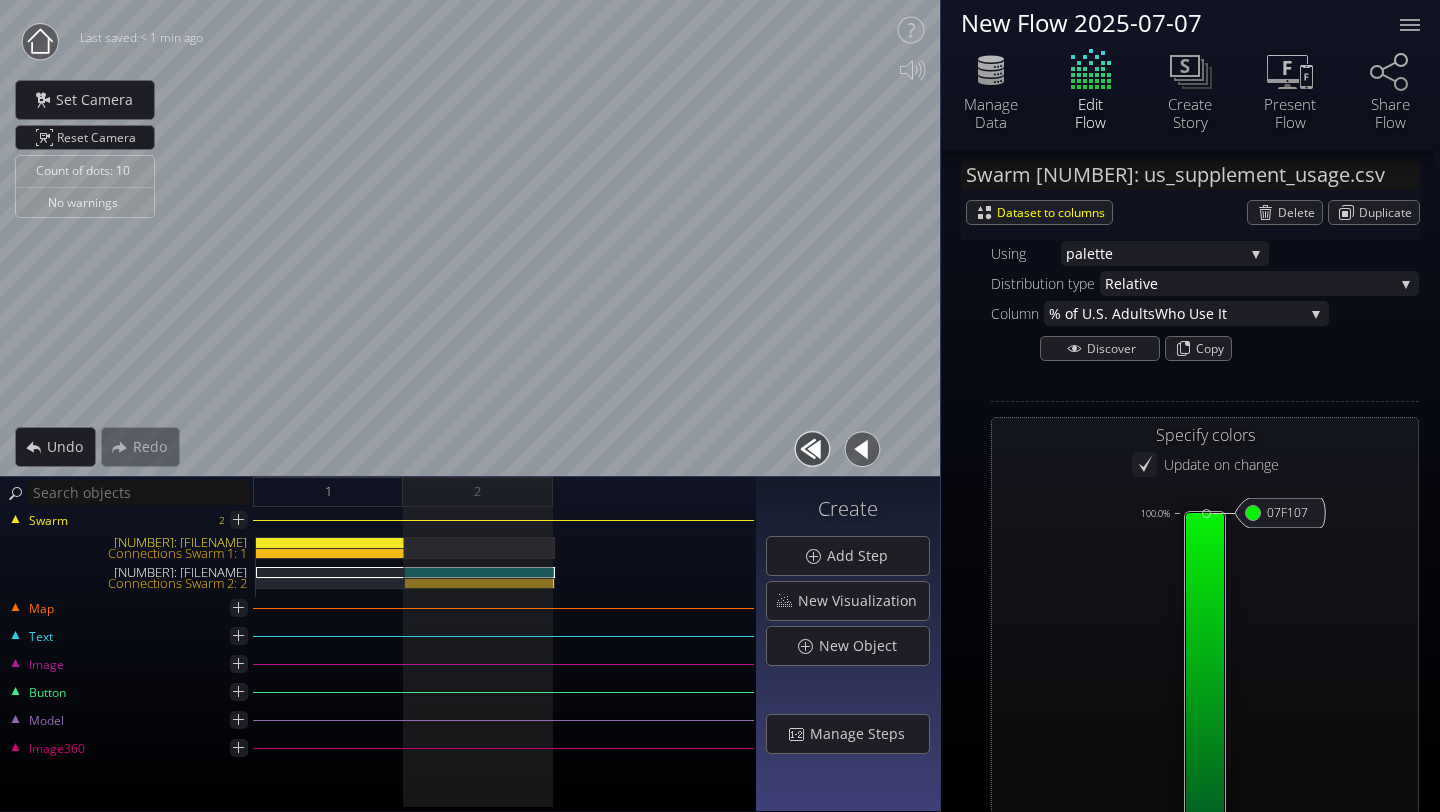 scroll, scrollTop: 1466, scrollLeft: 0, axis: vertical 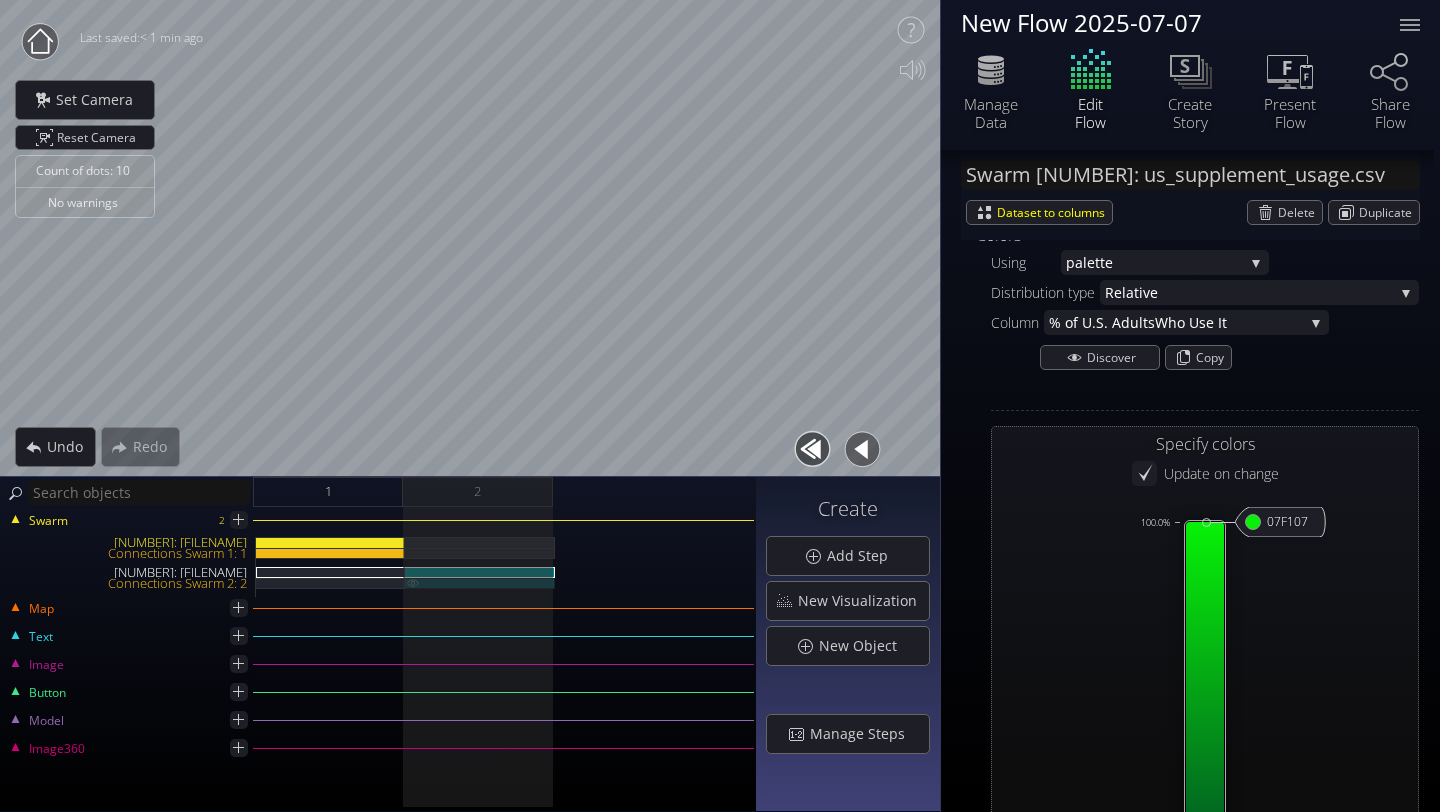 click on "Connections Swarm 2:  2" at bounding box center [480, 583] 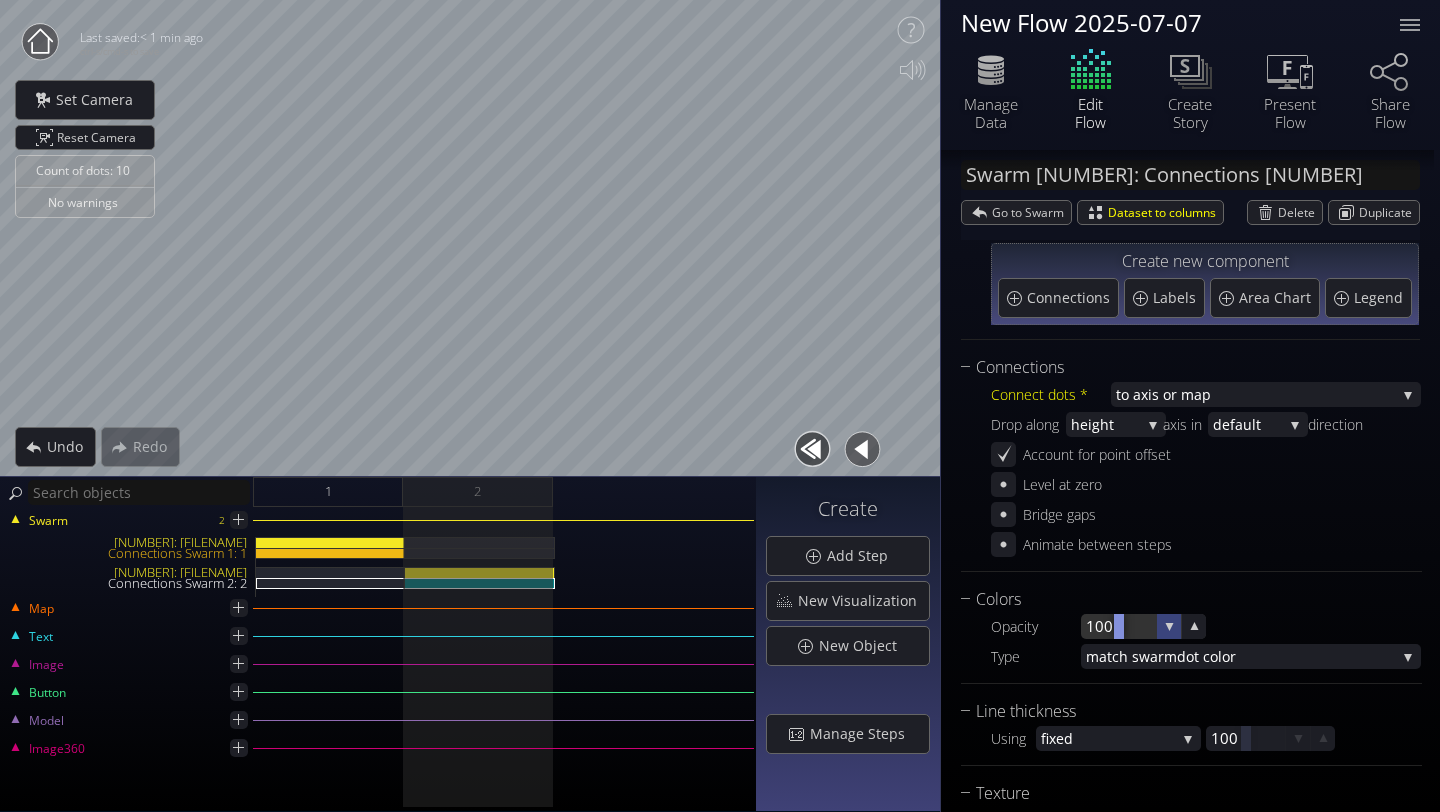 scroll, scrollTop: 0, scrollLeft: 0, axis: both 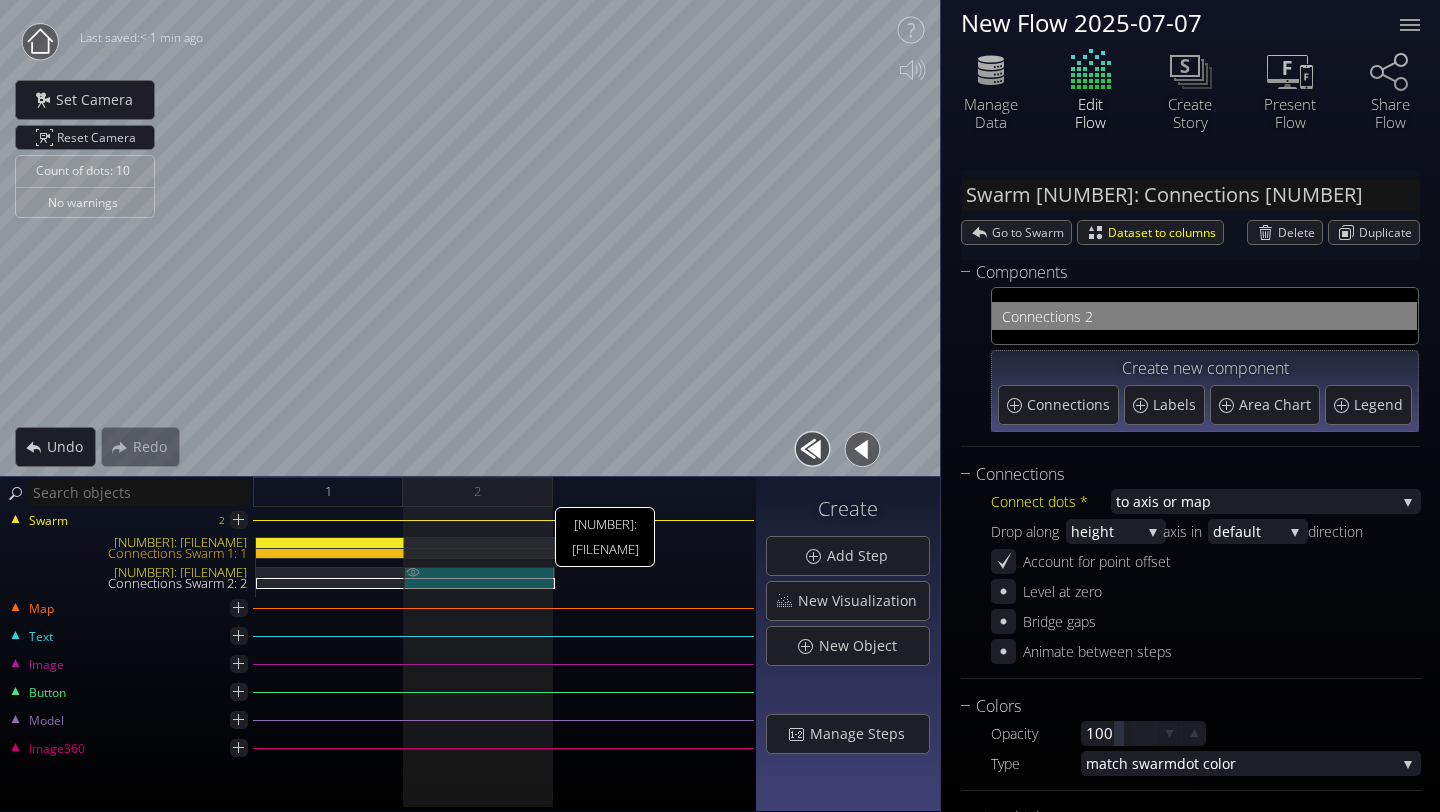 click on "[NUMBER]: [FILENAME]" at bounding box center [480, 572] 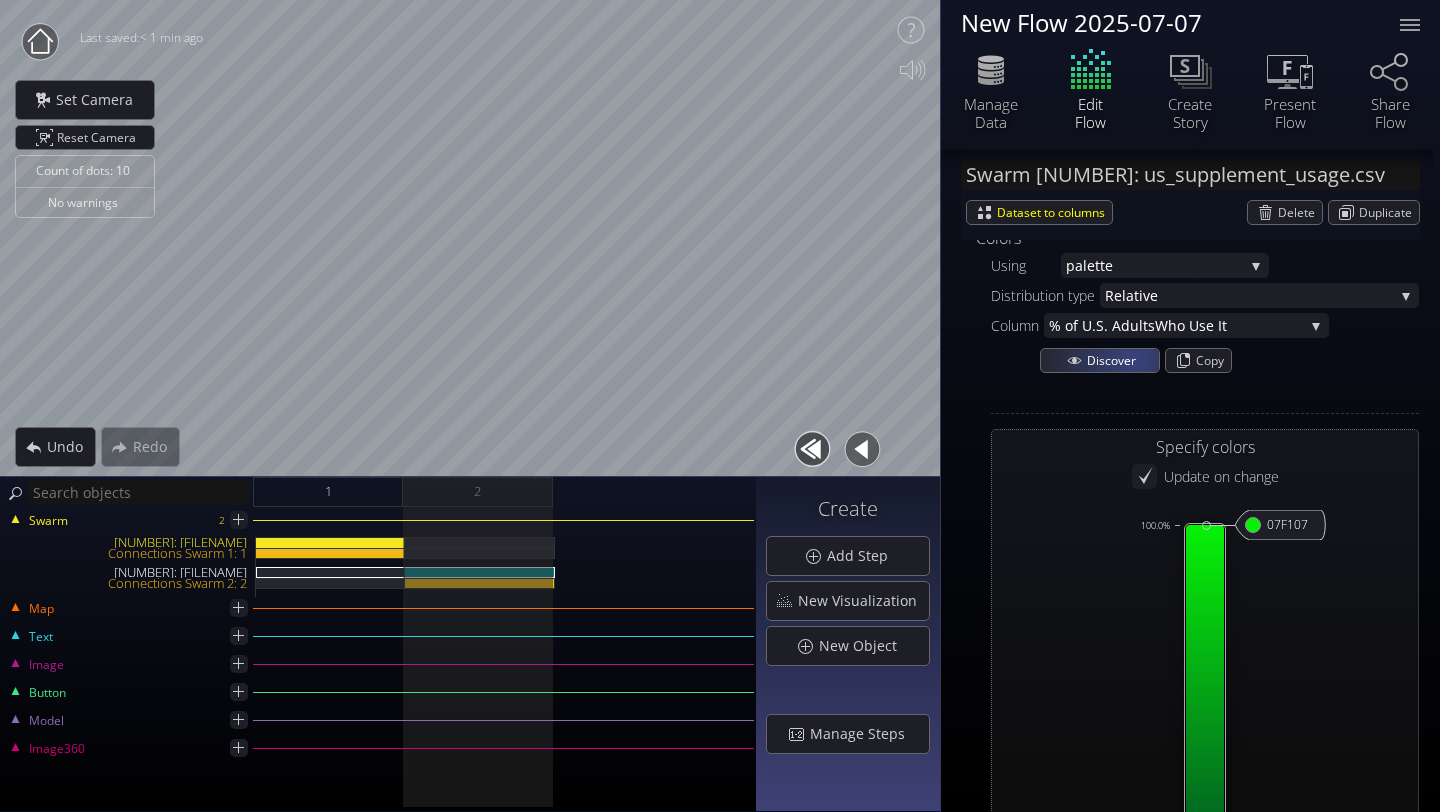 scroll, scrollTop: 1402, scrollLeft: 0, axis: vertical 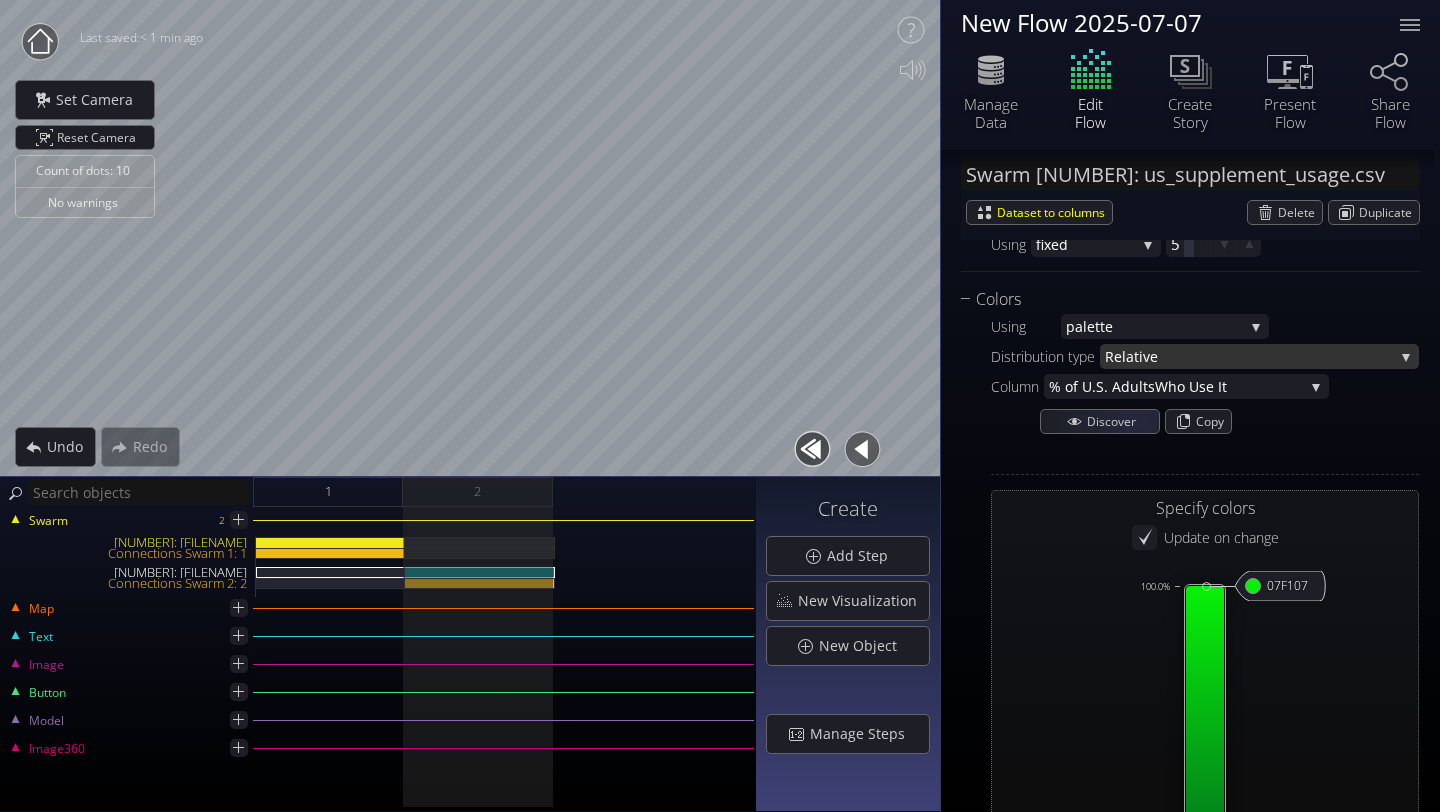 click on "Relati" at bounding box center (1124, 356) 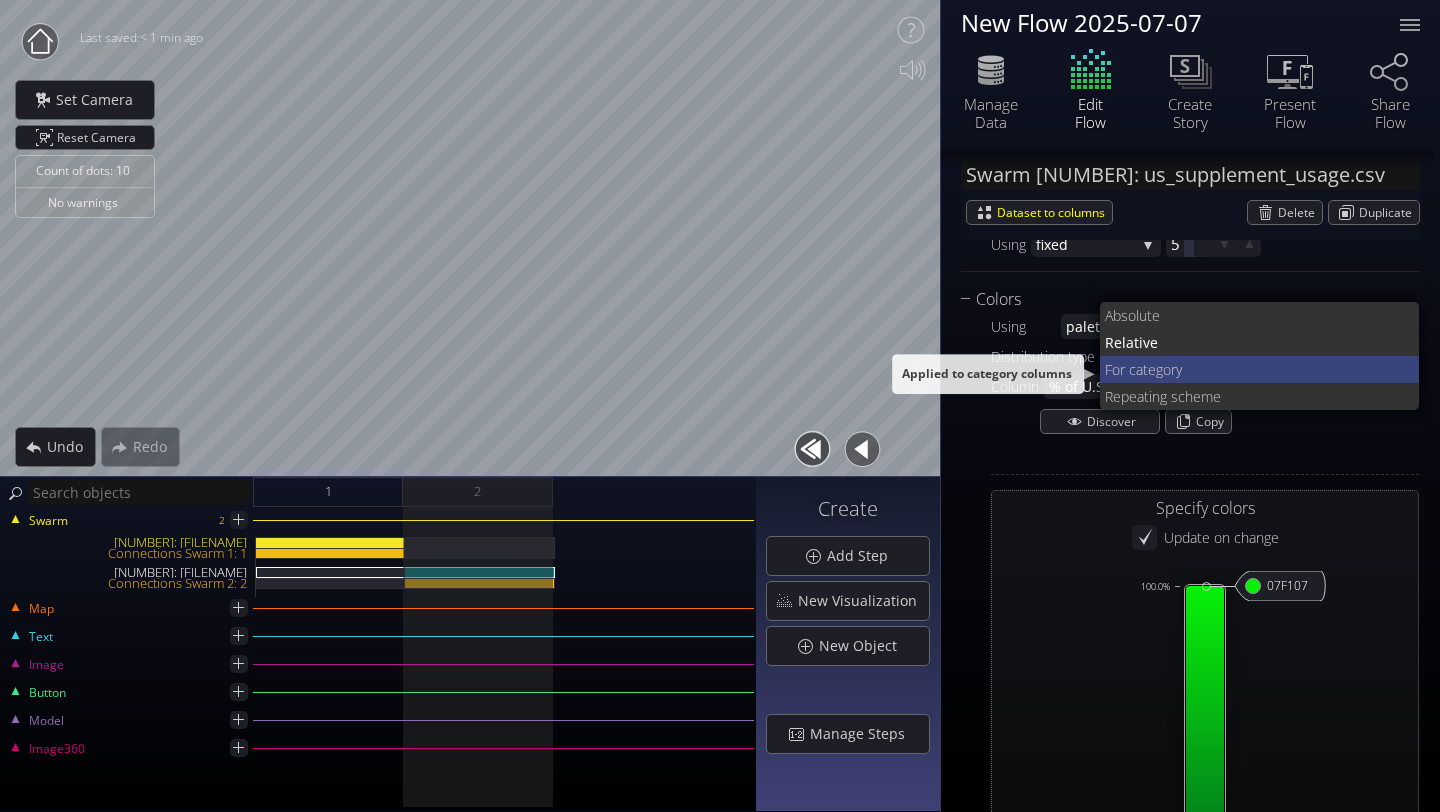 click on "r category" at bounding box center (1275, 315) 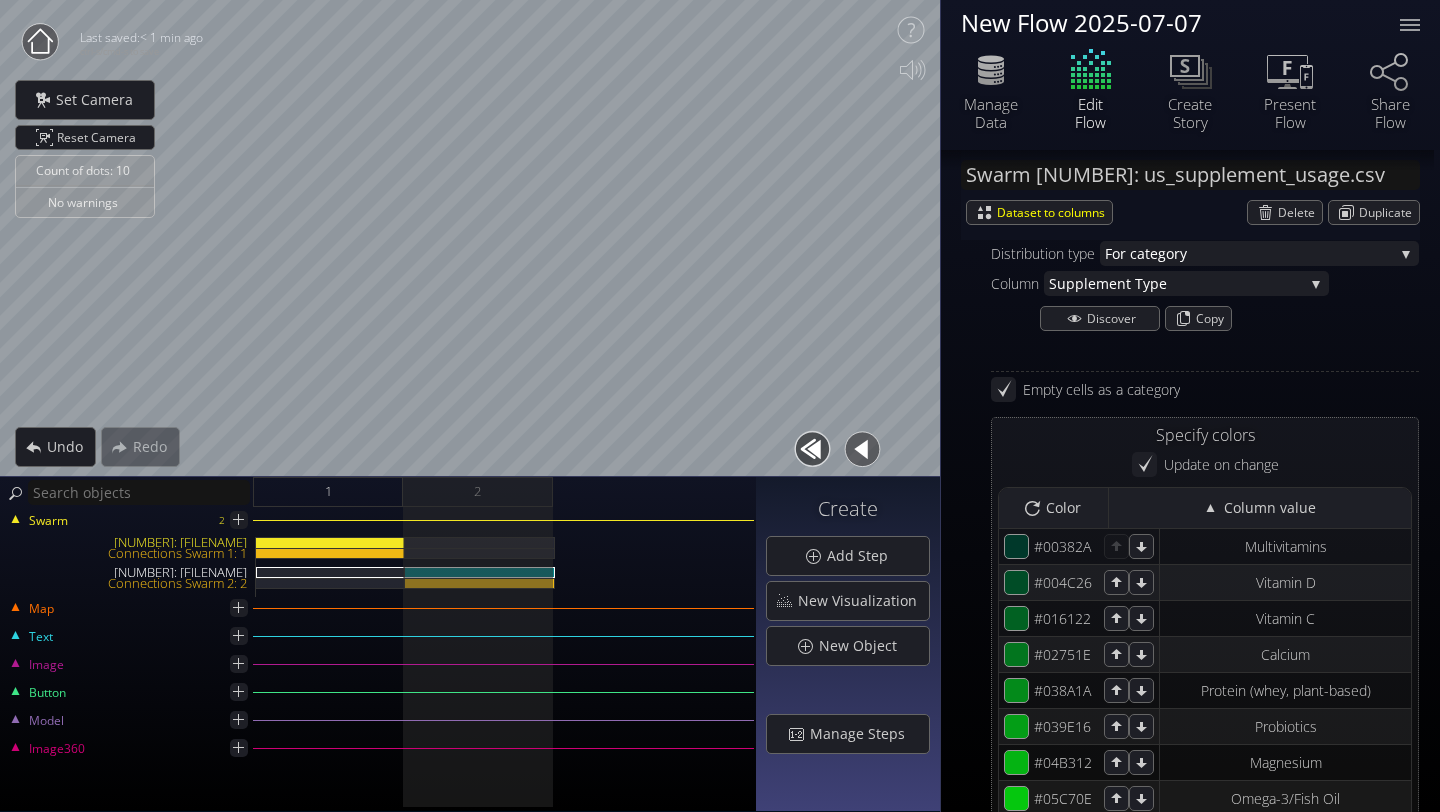 scroll, scrollTop: 1507, scrollLeft: 0, axis: vertical 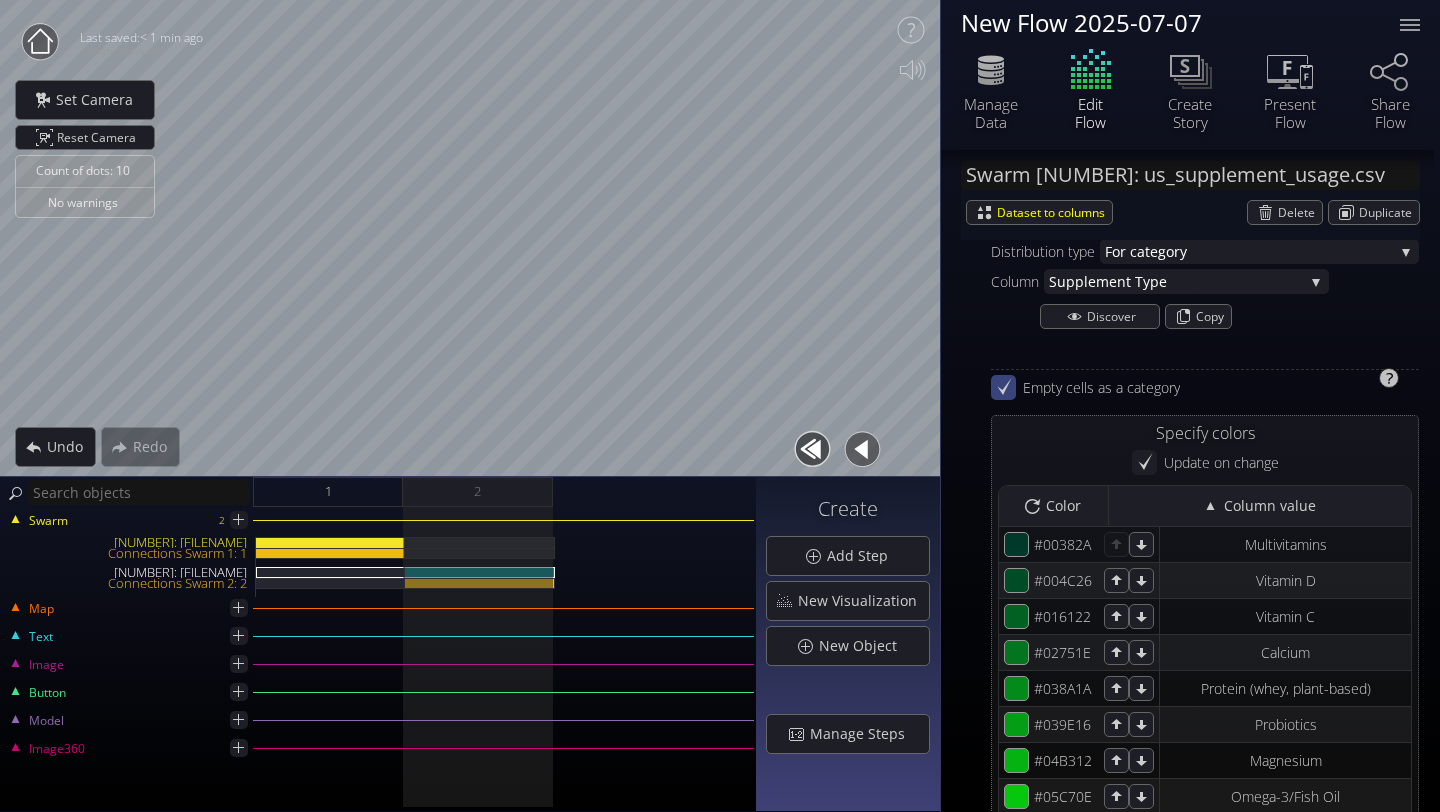 click at bounding box center [1003, 387] 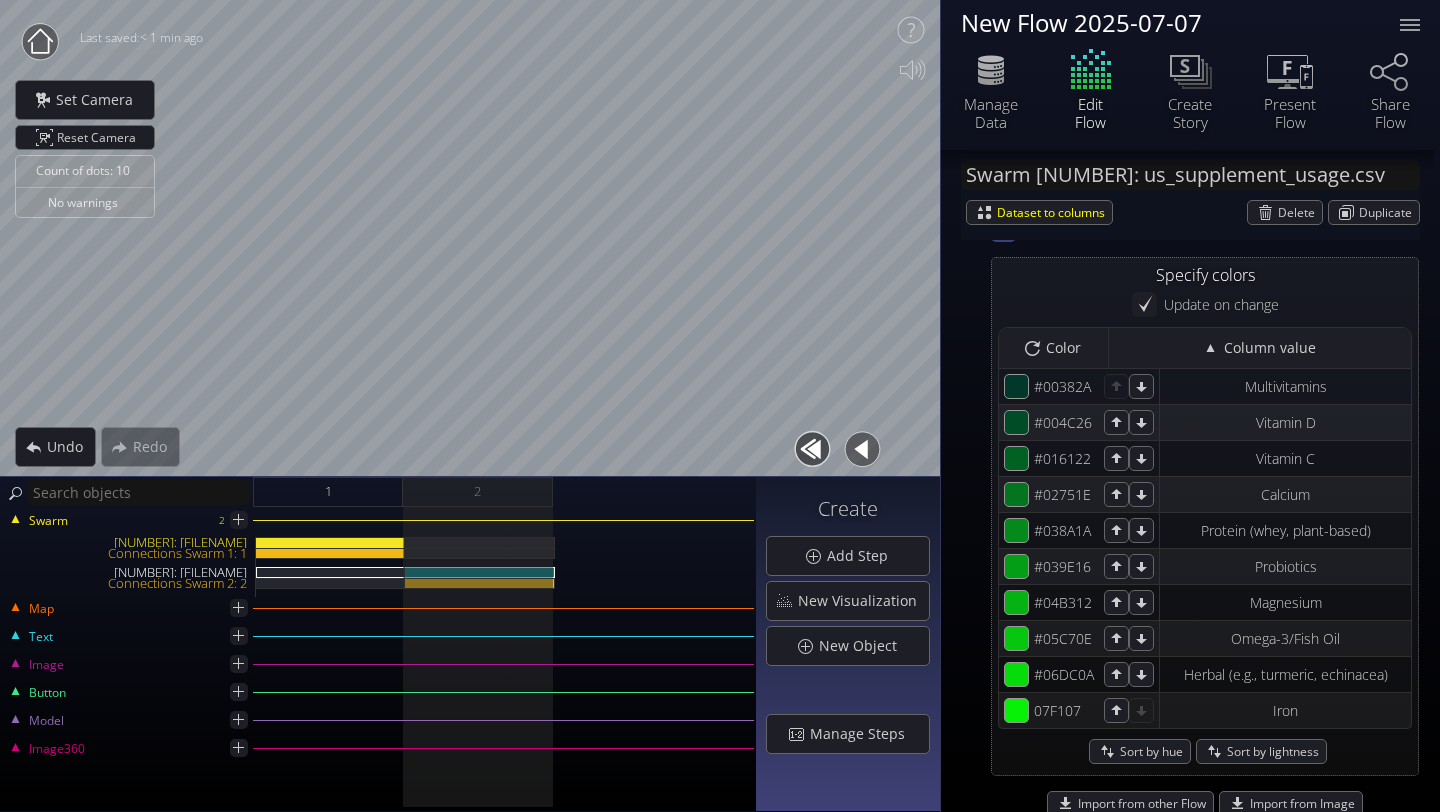 scroll, scrollTop: 1669, scrollLeft: 0, axis: vertical 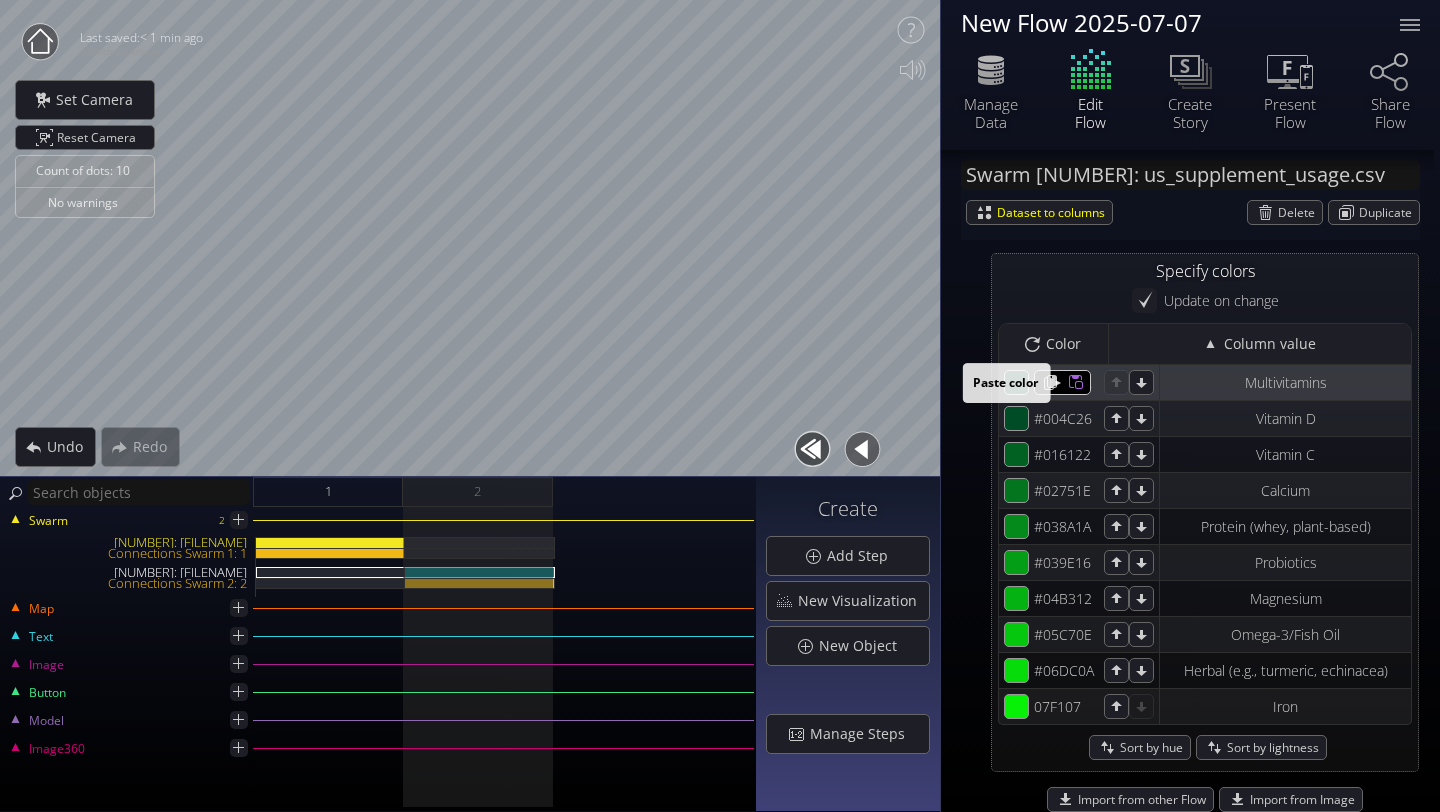 click at bounding box center [1075, 382] 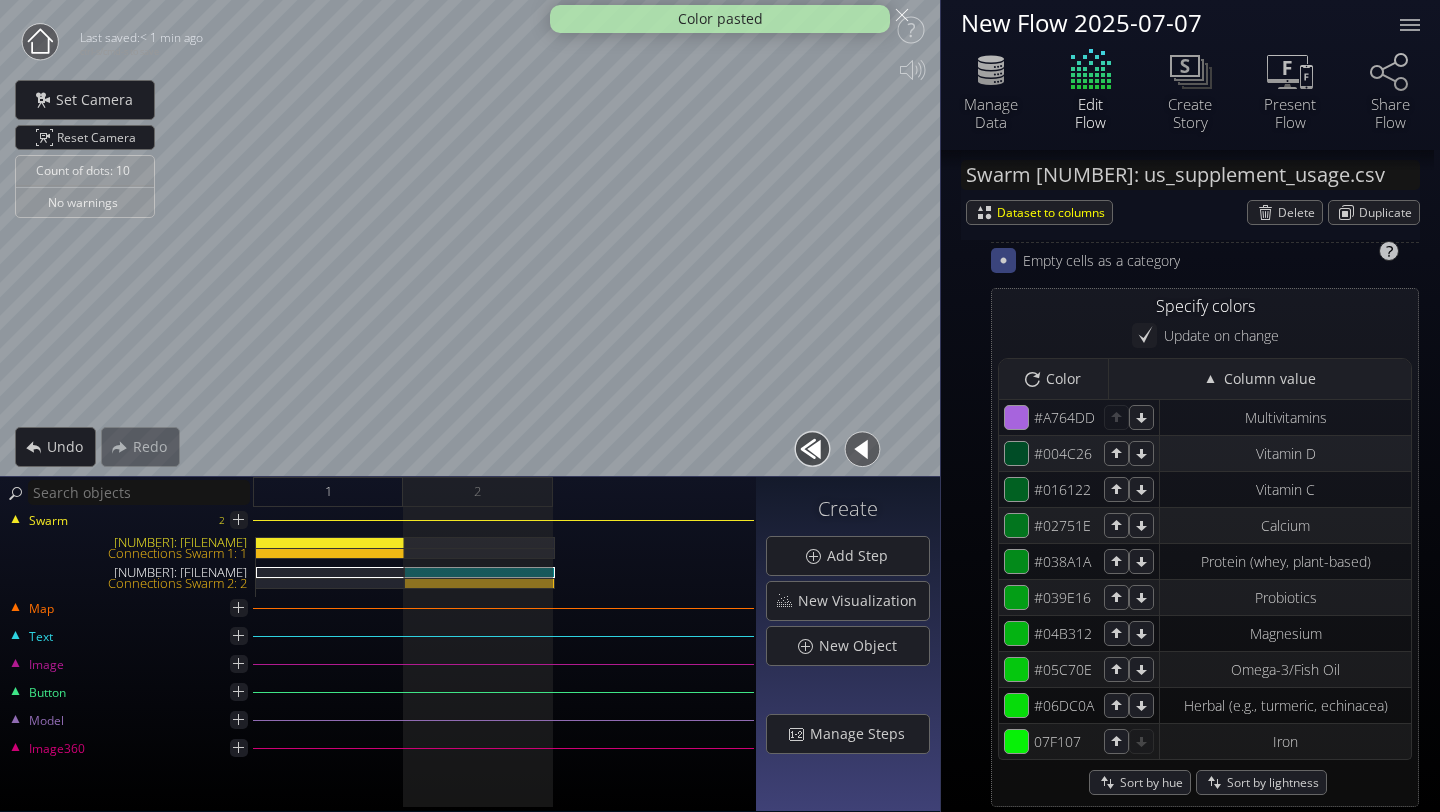 scroll, scrollTop: 1633, scrollLeft: 0, axis: vertical 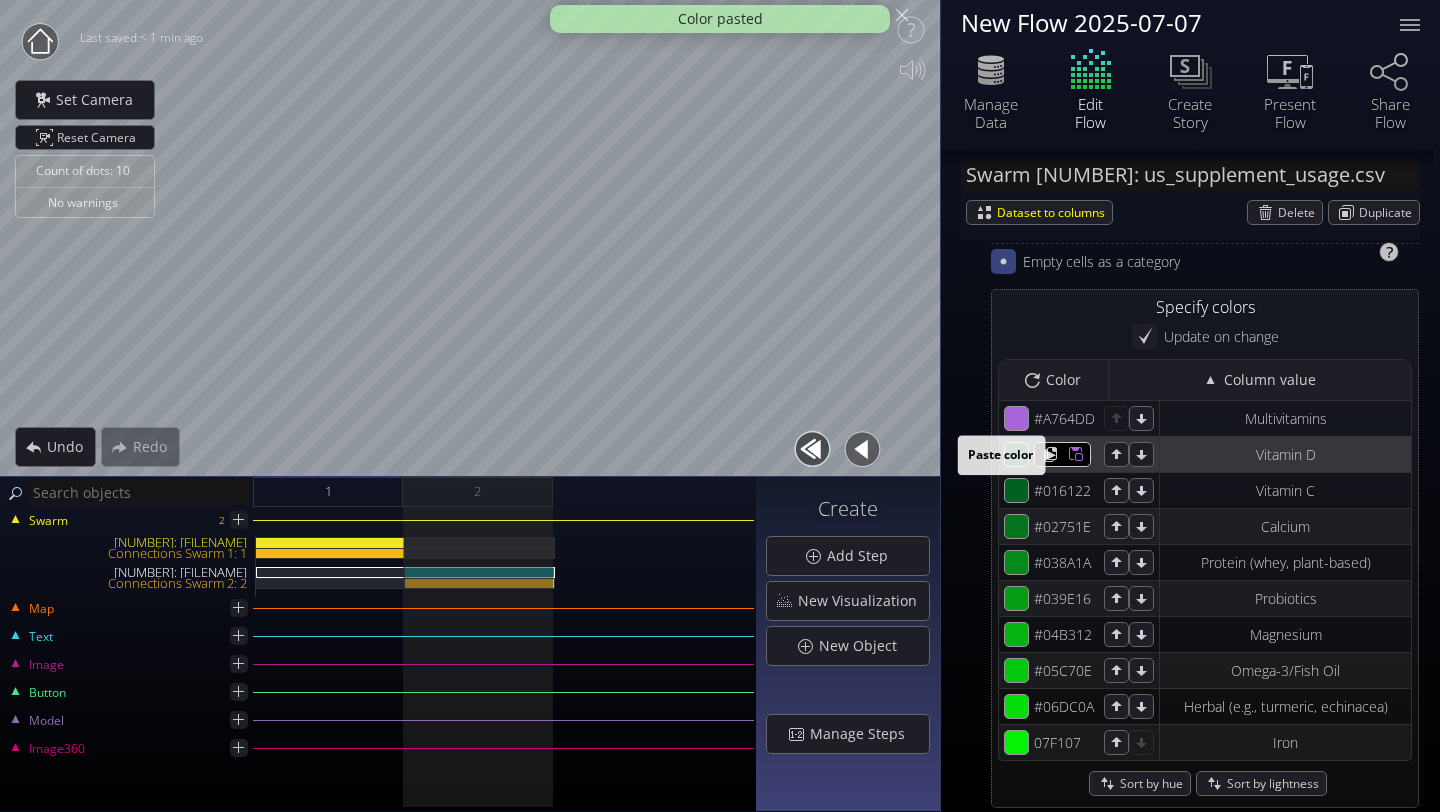 click at bounding box center (1070, 418) 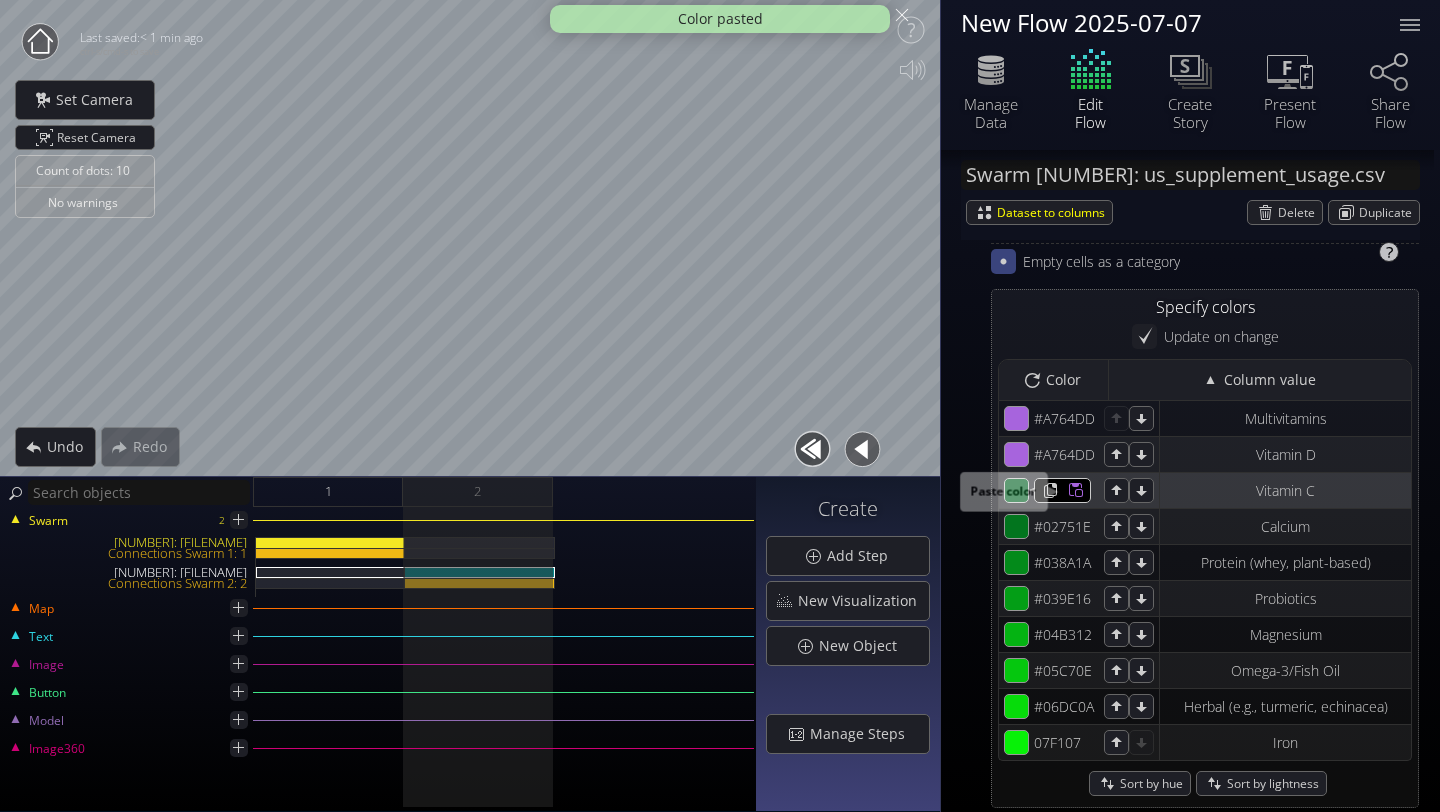 click at bounding box center [1070, 418] 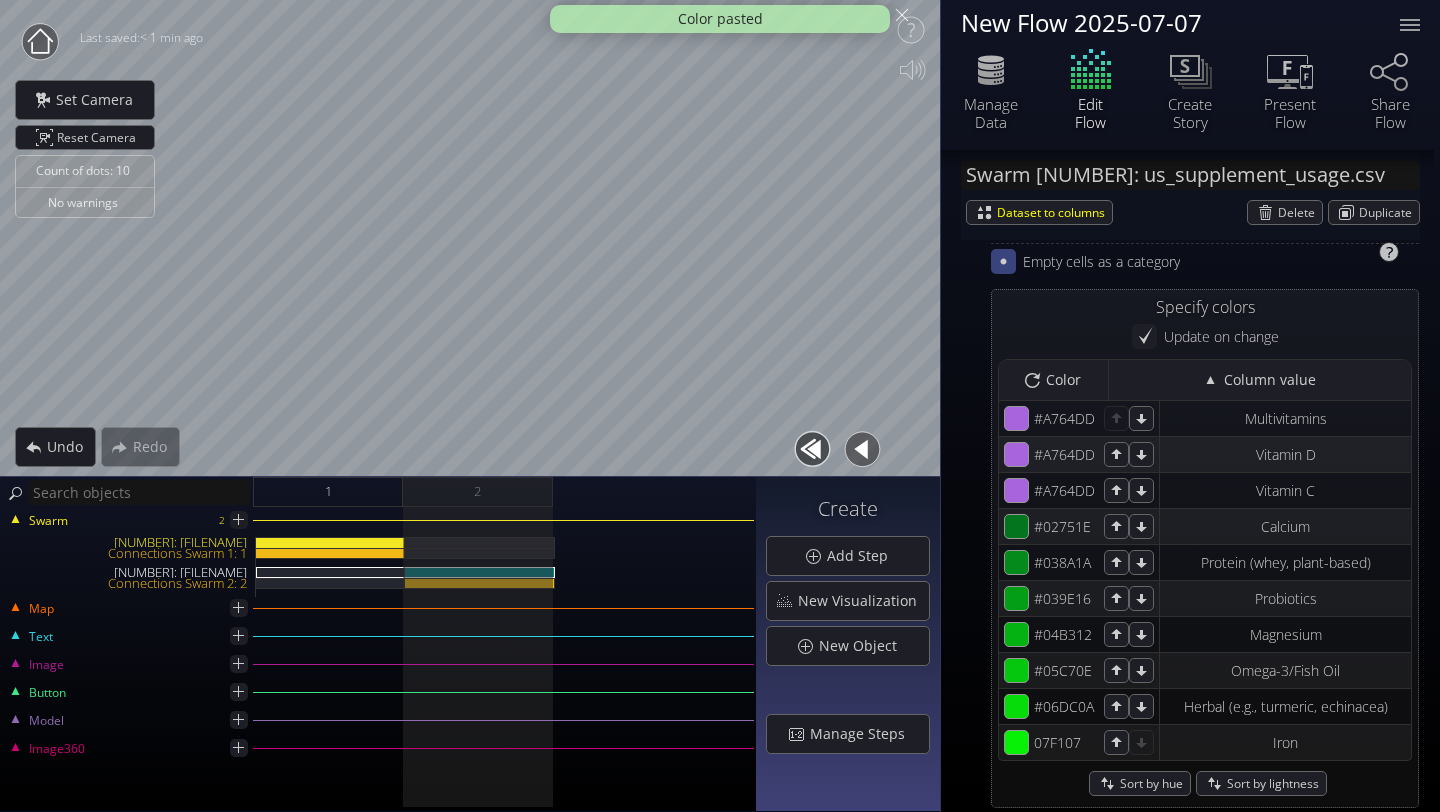 click at bounding box center (1003, 261) 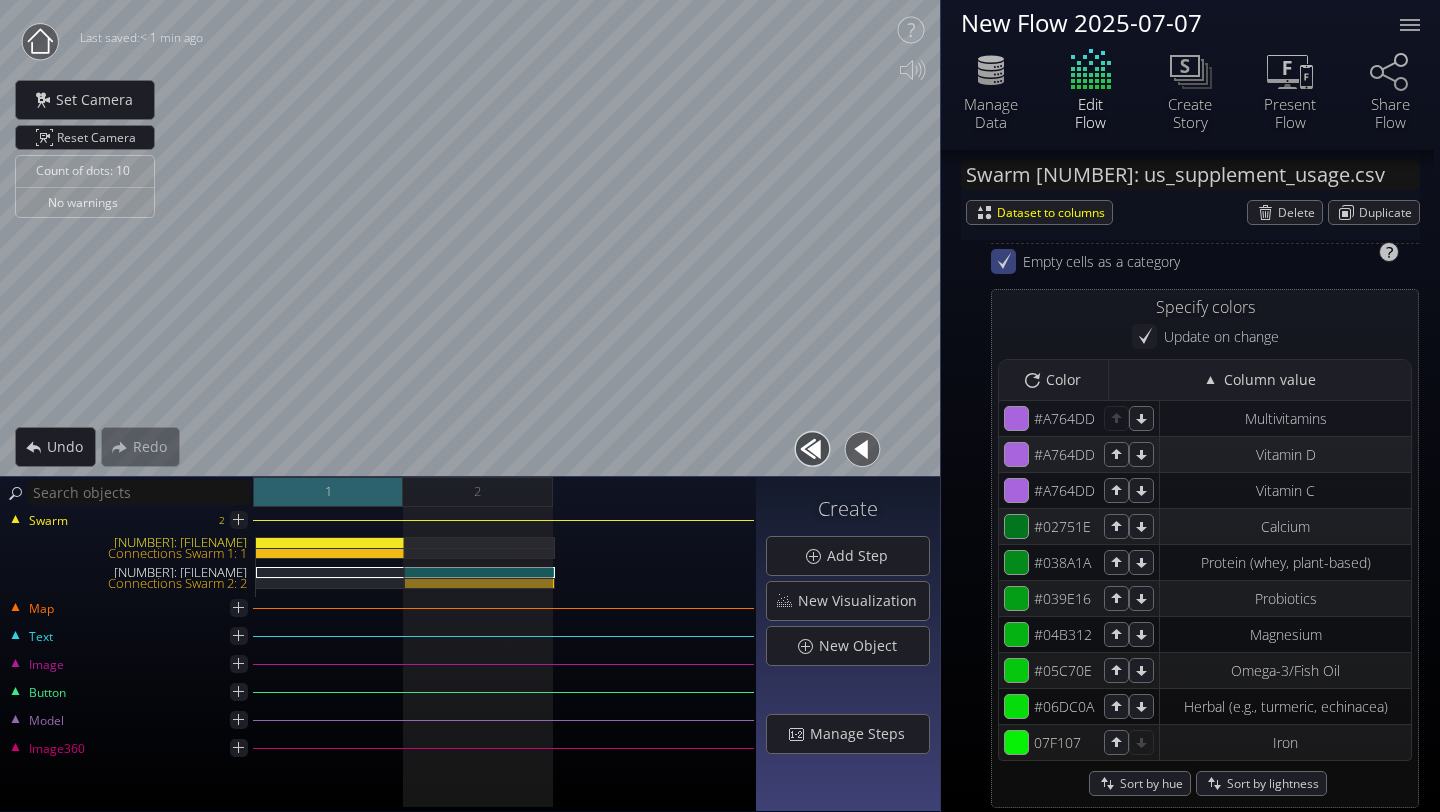 click on "1" at bounding box center (328, 492) 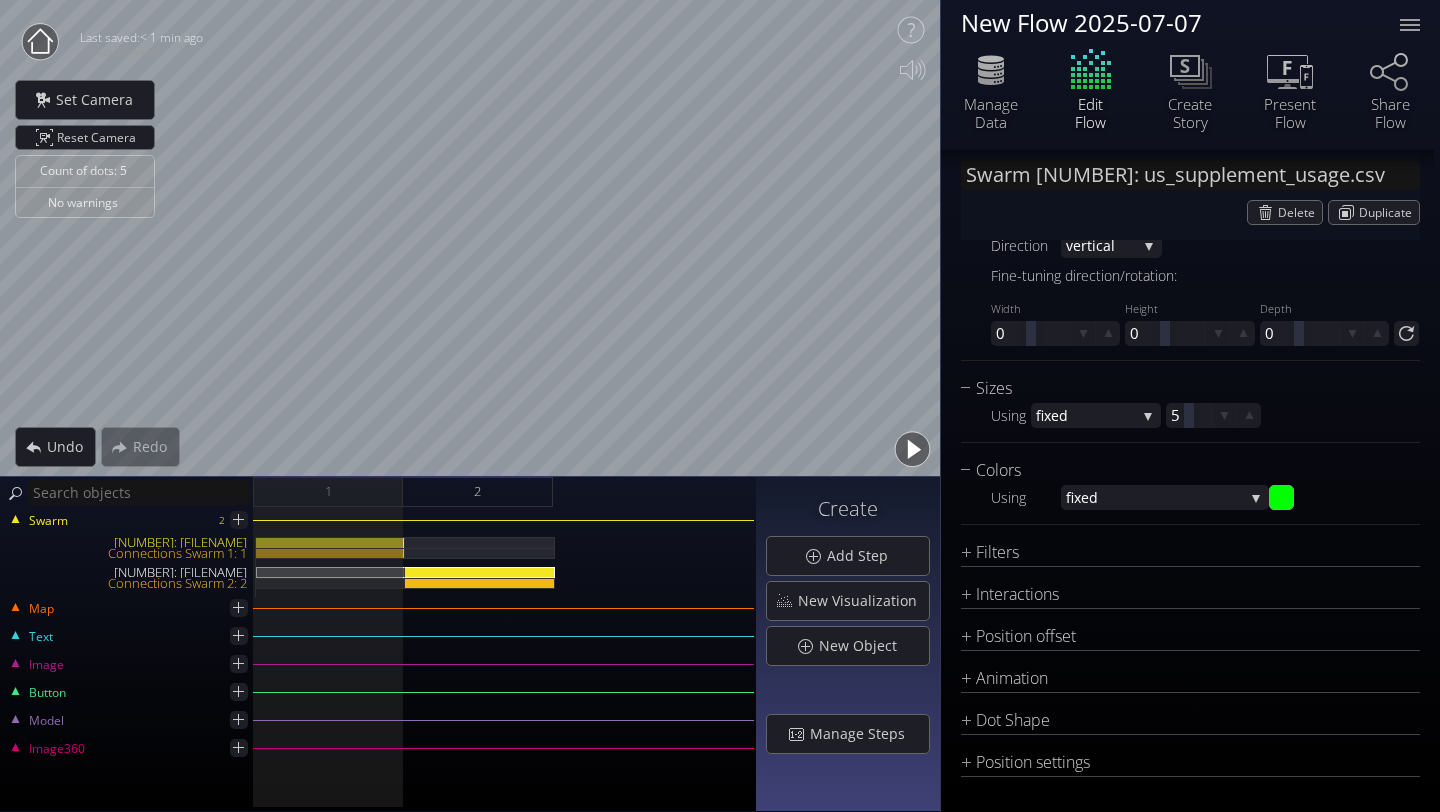 click on "Swarm 2 Connections Swarm 1: 1 us_supplement_usage.csv Connections Swarm 2: 2" at bounding box center [378, 560] 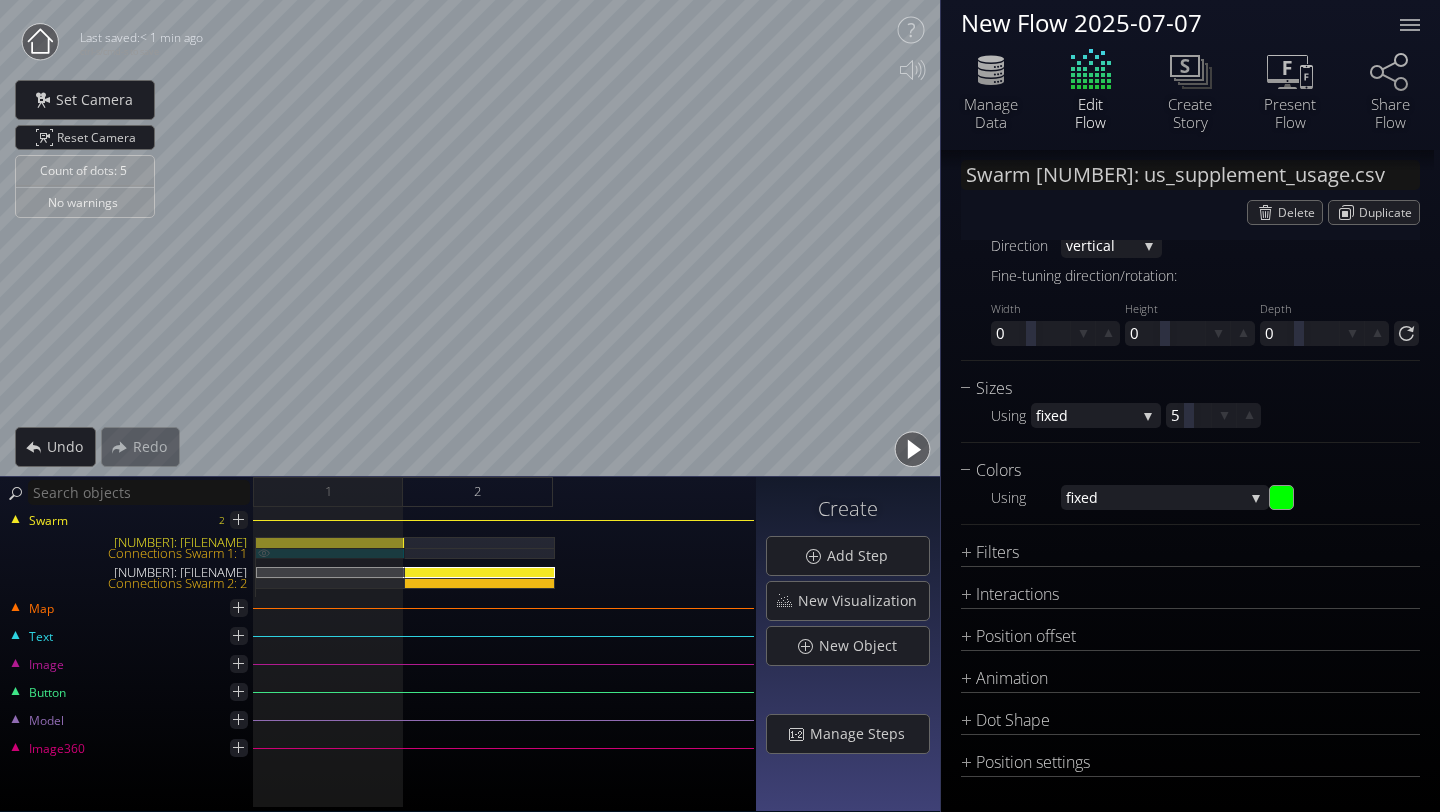 click on "Connections Swarm 1:  1" at bounding box center (330, 553) 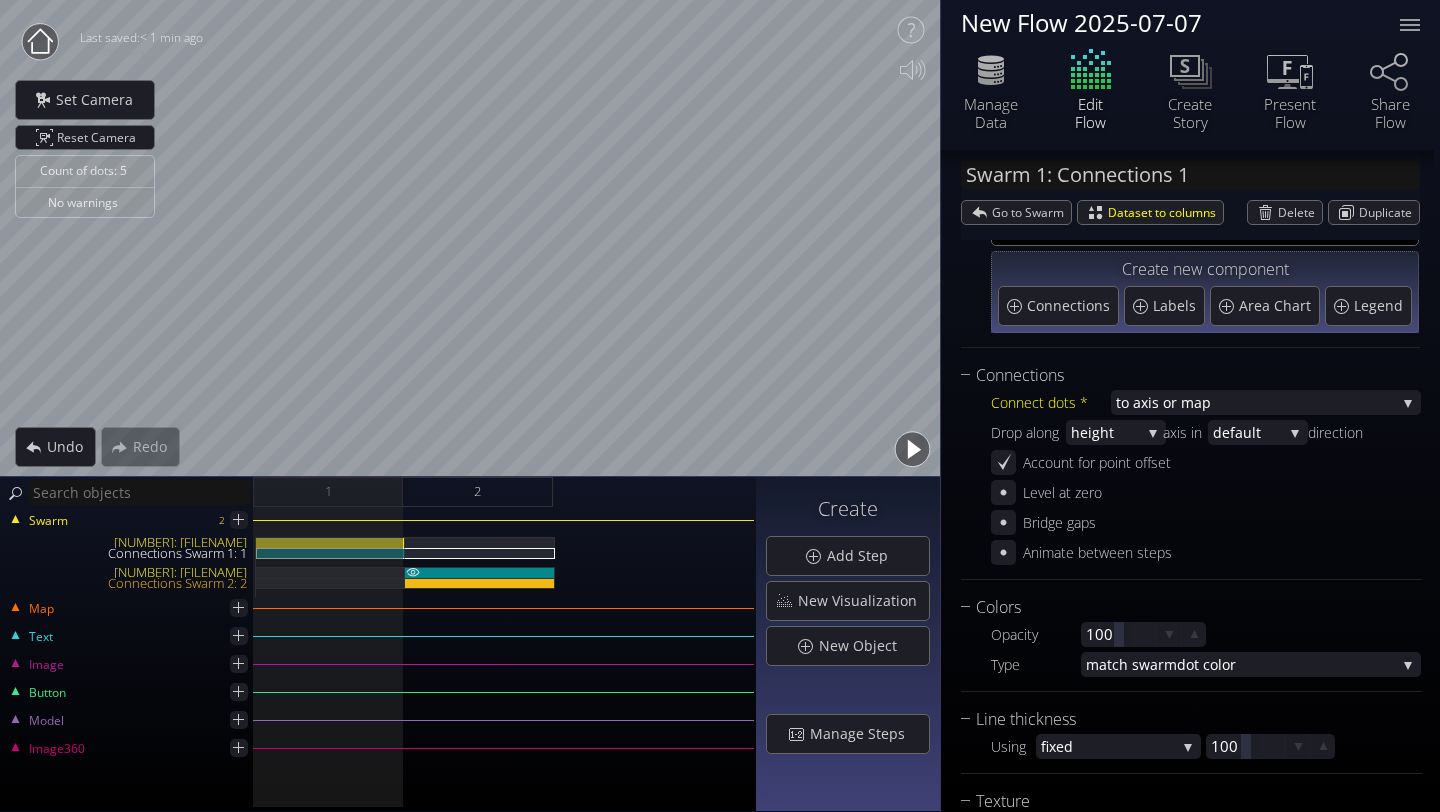scroll, scrollTop: 110, scrollLeft: 0, axis: vertical 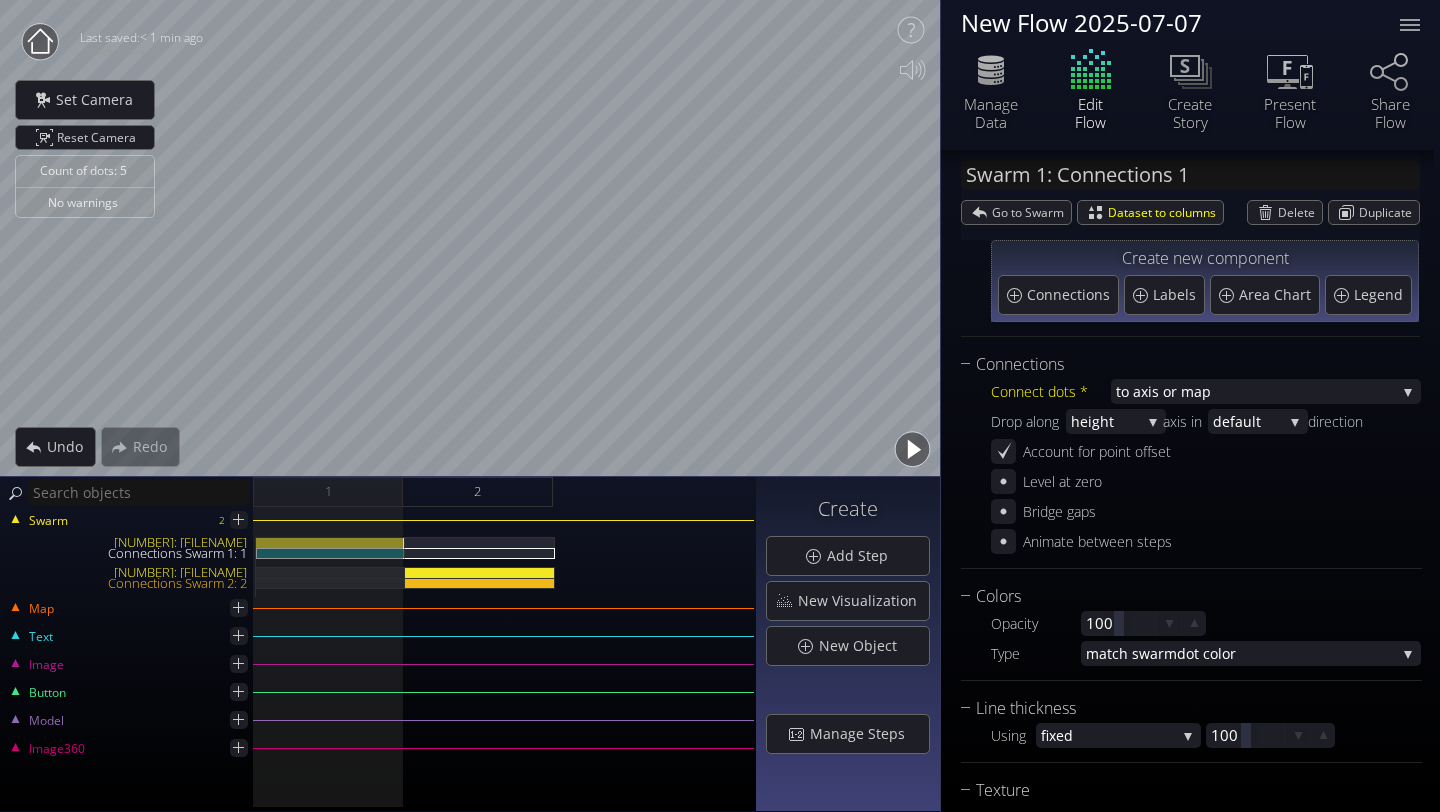 click on "Swarm 2 Connections Swarm 1: 1 us_supplement_usage.csv Connections Swarm 2: 2" at bounding box center (378, 560) 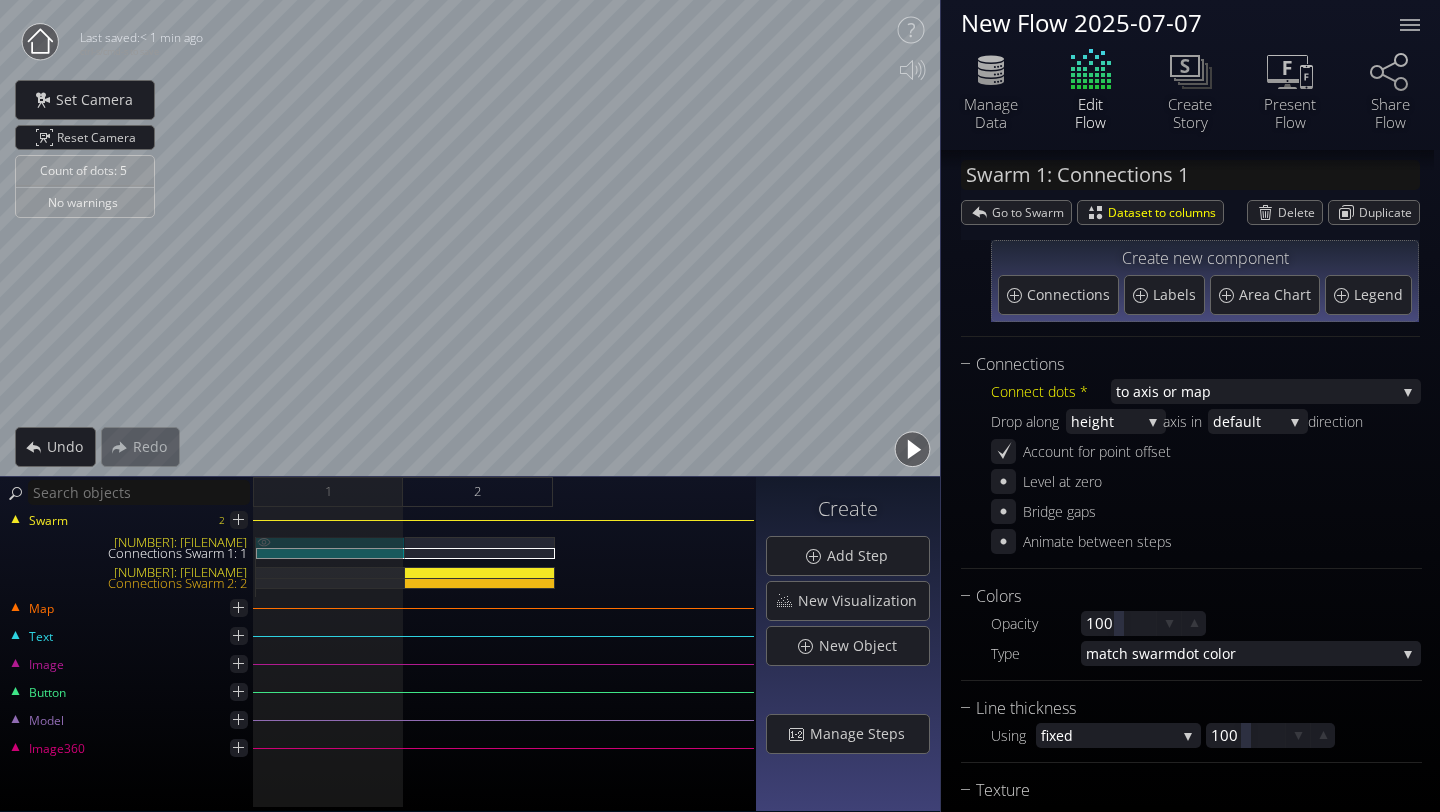 click on "[NUMBER]: [FILENAME]" at bounding box center [330, 542] 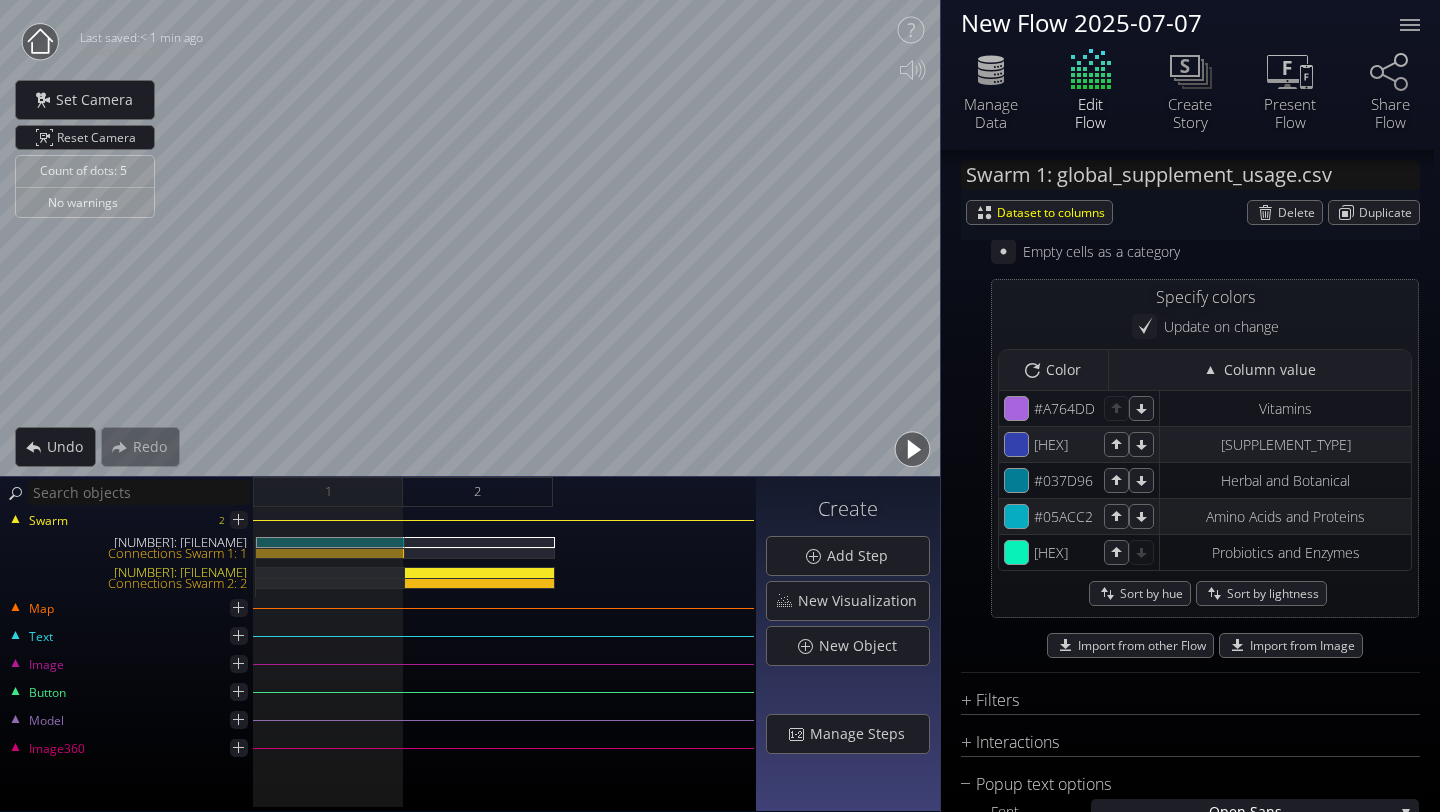 scroll, scrollTop: 1855, scrollLeft: 0, axis: vertical 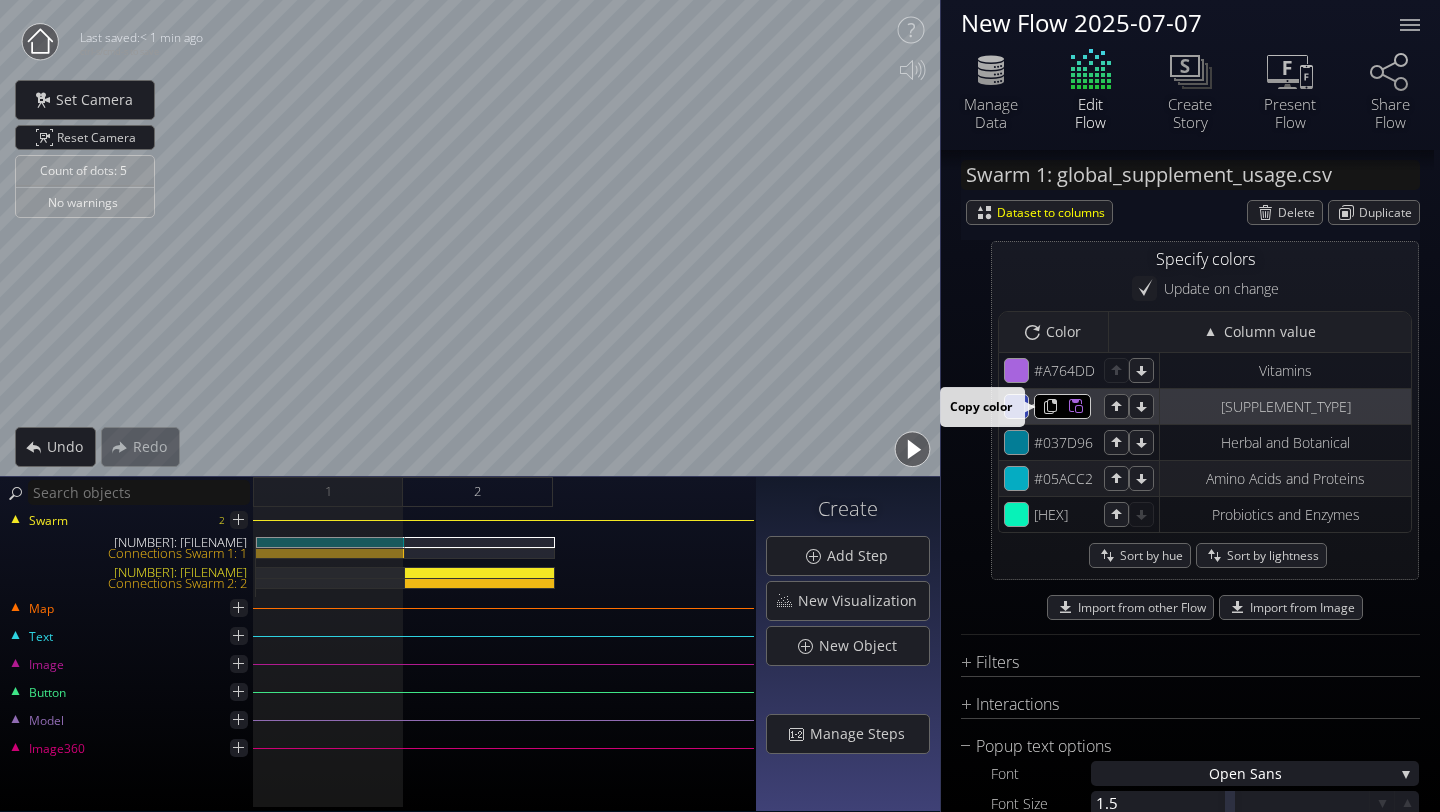 click at bounding box center (1045, 370) 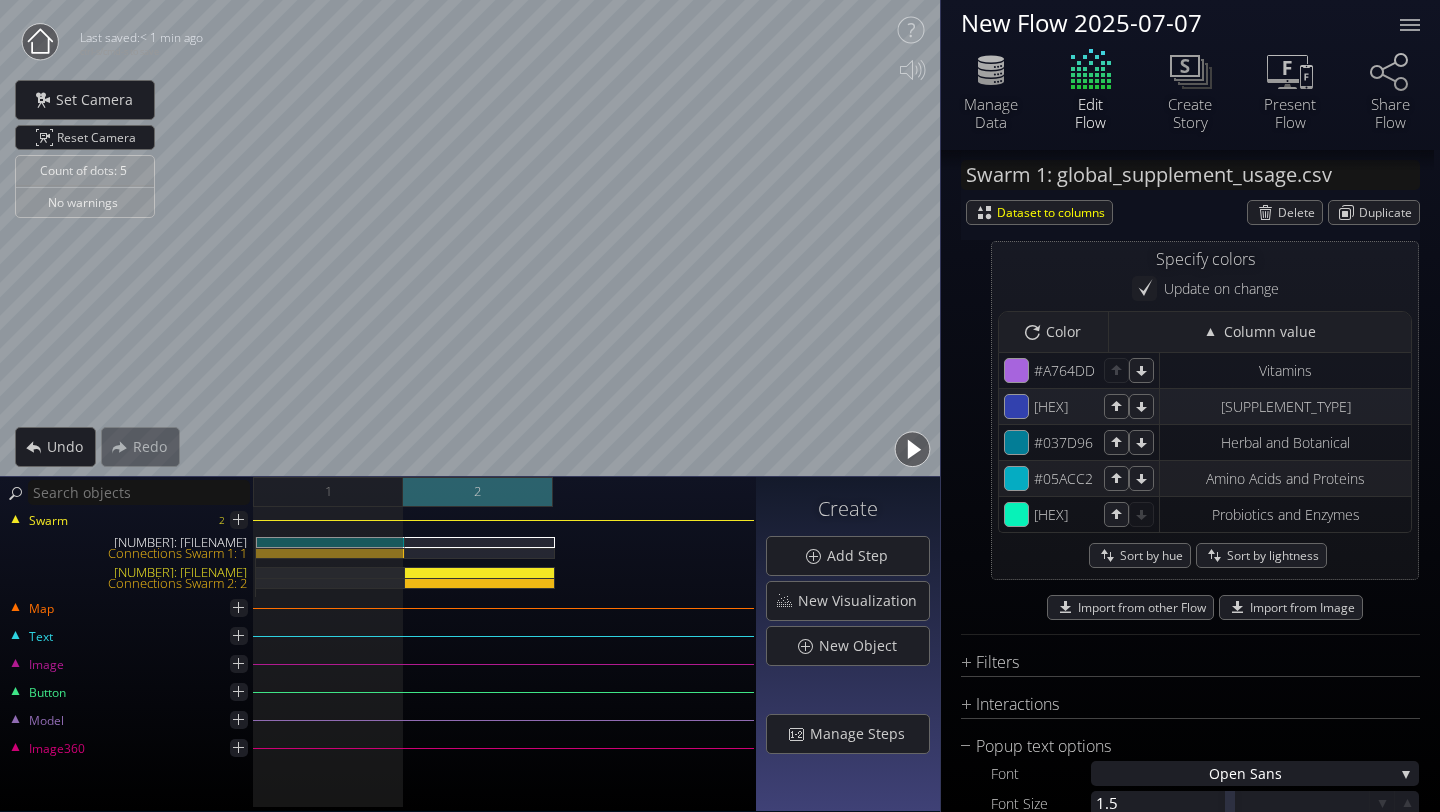 click on "2" at bounding box center [478, 492] 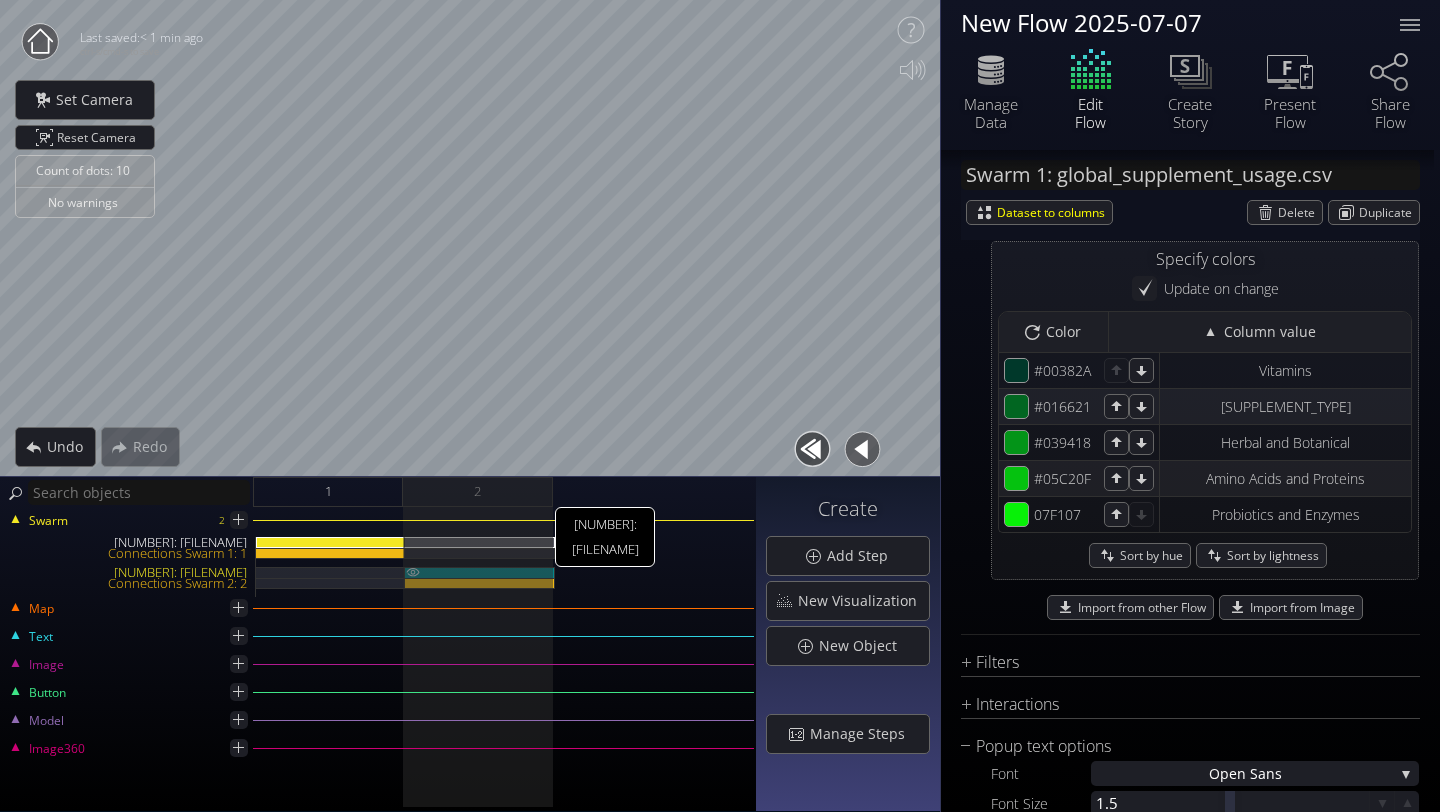 click on "[NUMBER]: [FILENAME]" at bounding box center (480, 572) 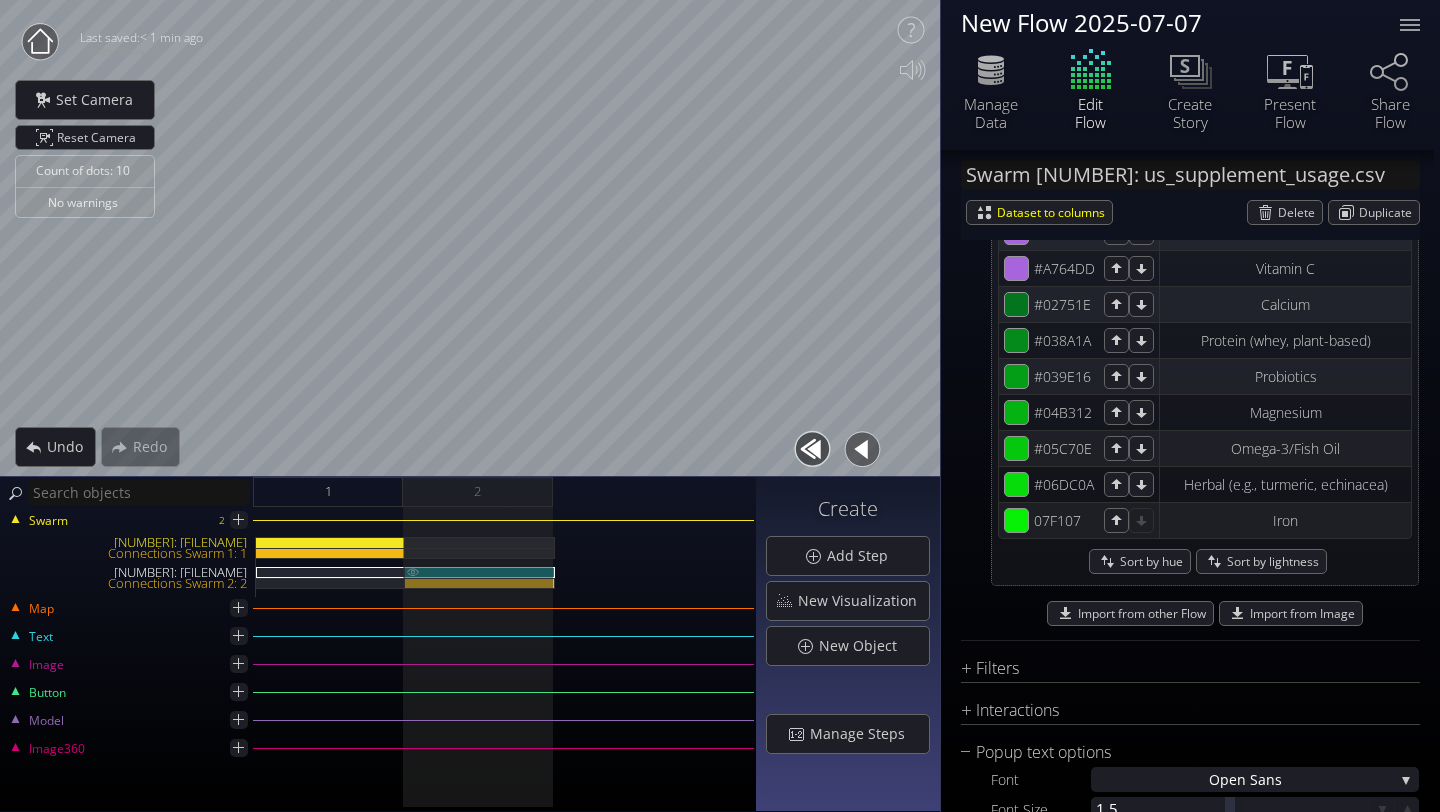 scroll, scrollTop: 1681, scrollLeft: 0, axis: vertical 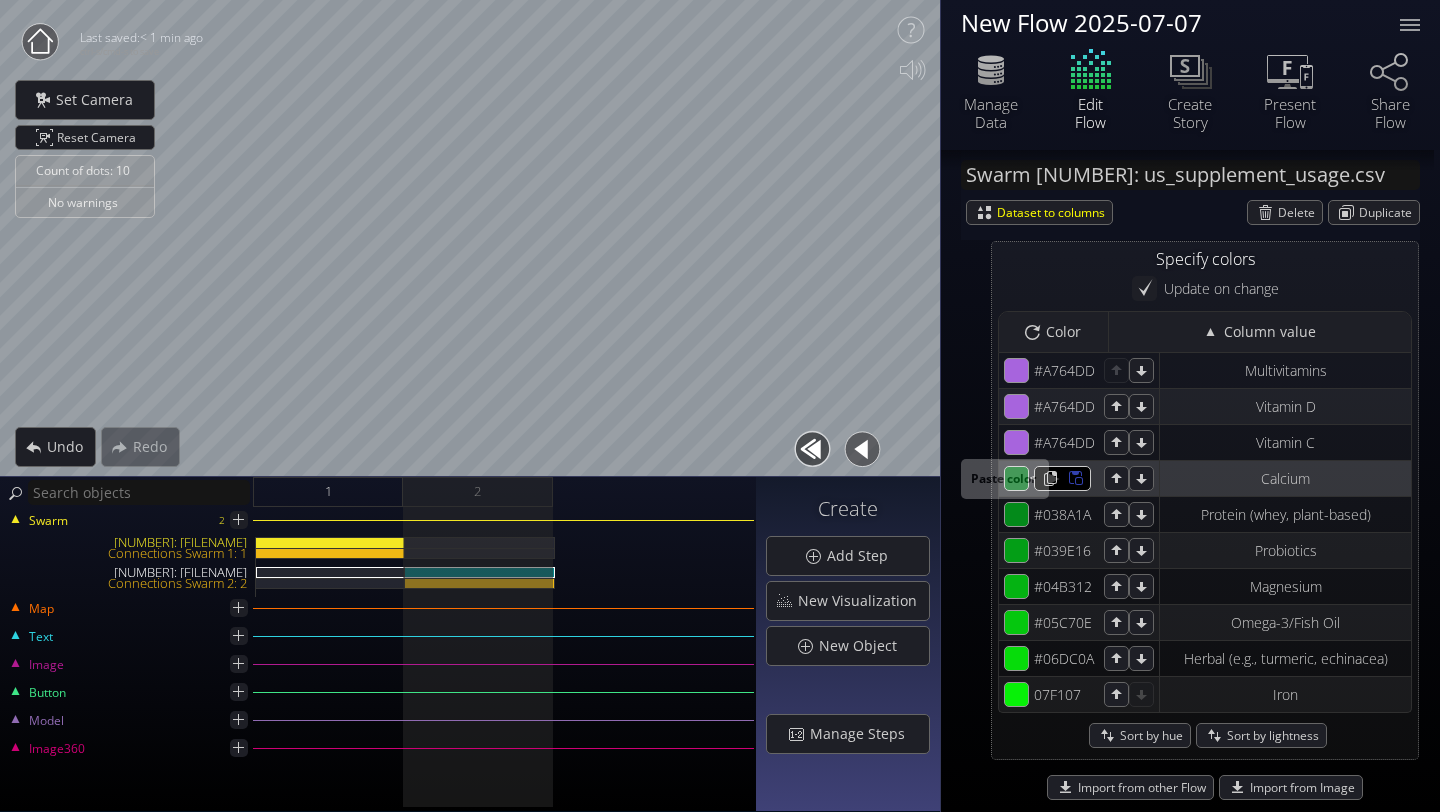 click at bounding box center (1070, 370) 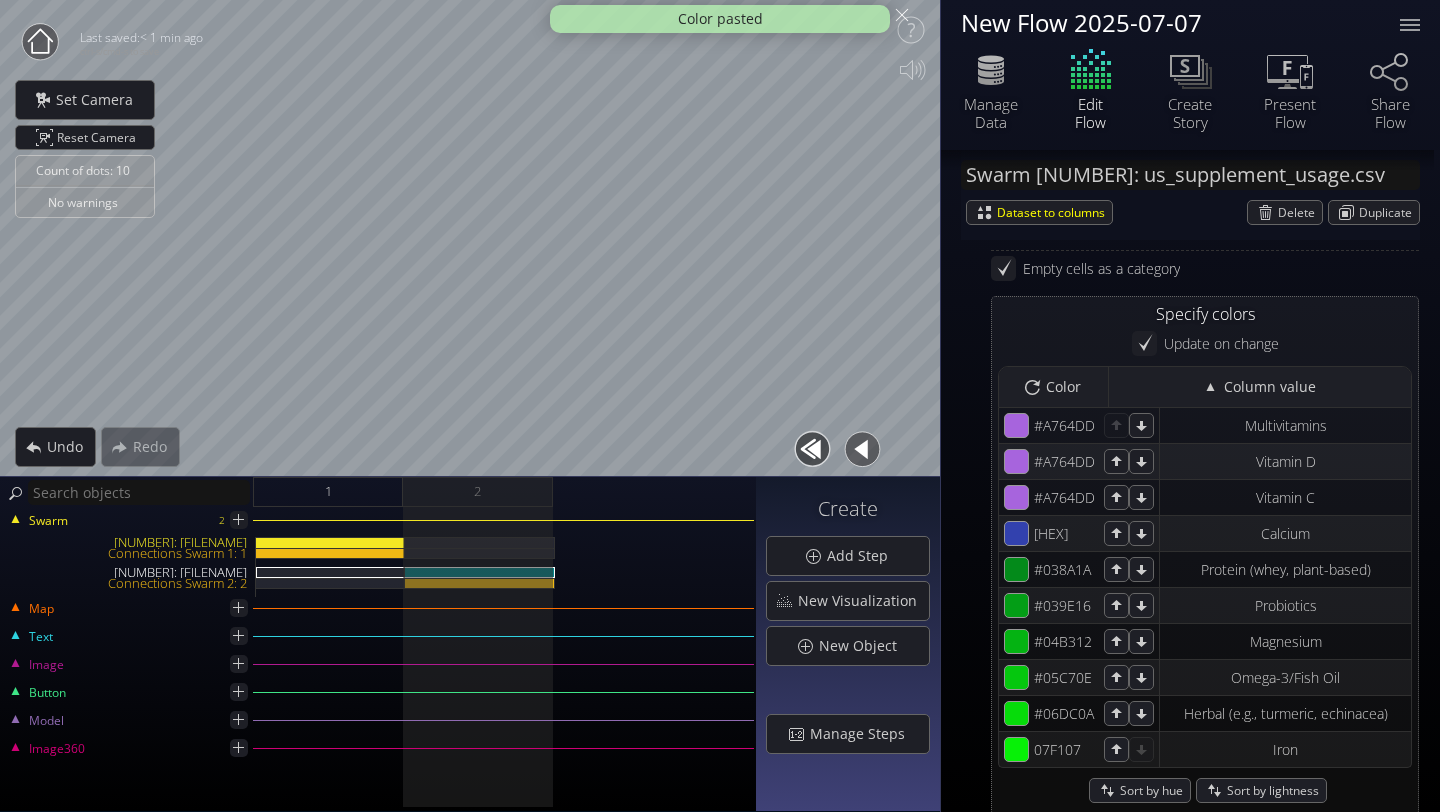 scroll, scrollTop: 1531, scrollLeft: 0, axis: vertical 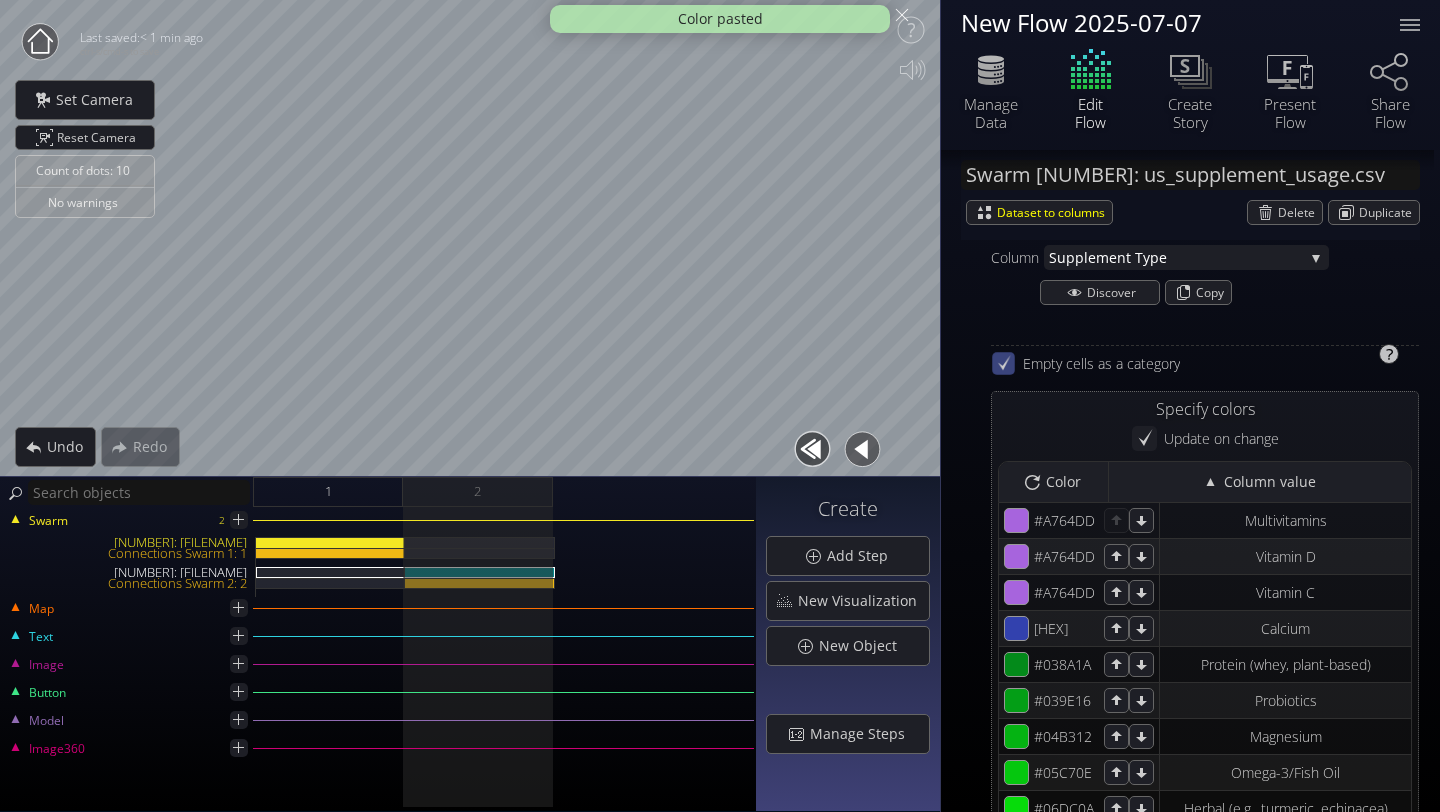 click at bounding box center [1003, 363] 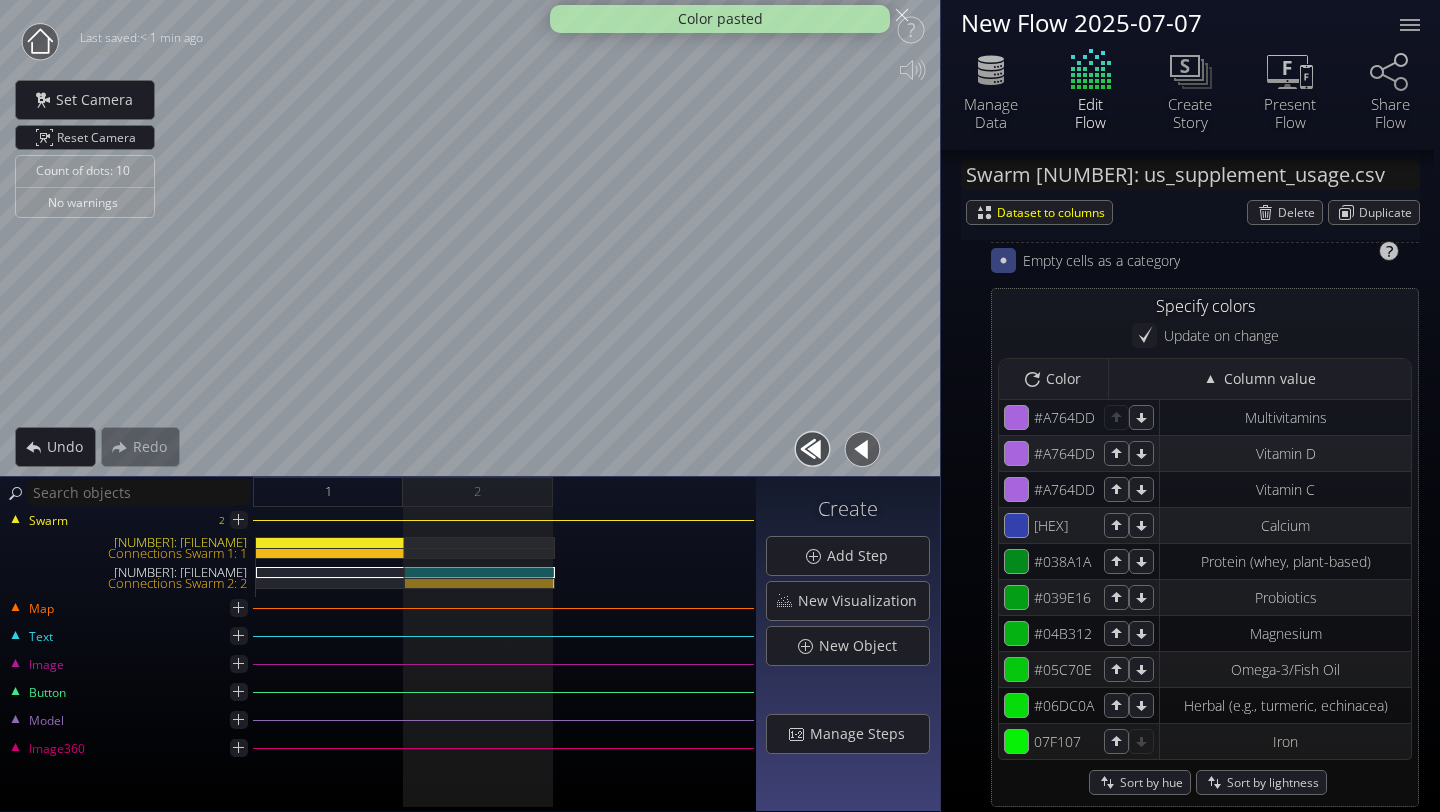 scroll, scrollTop: 1717, scrollLeft: 0, axis: vertical 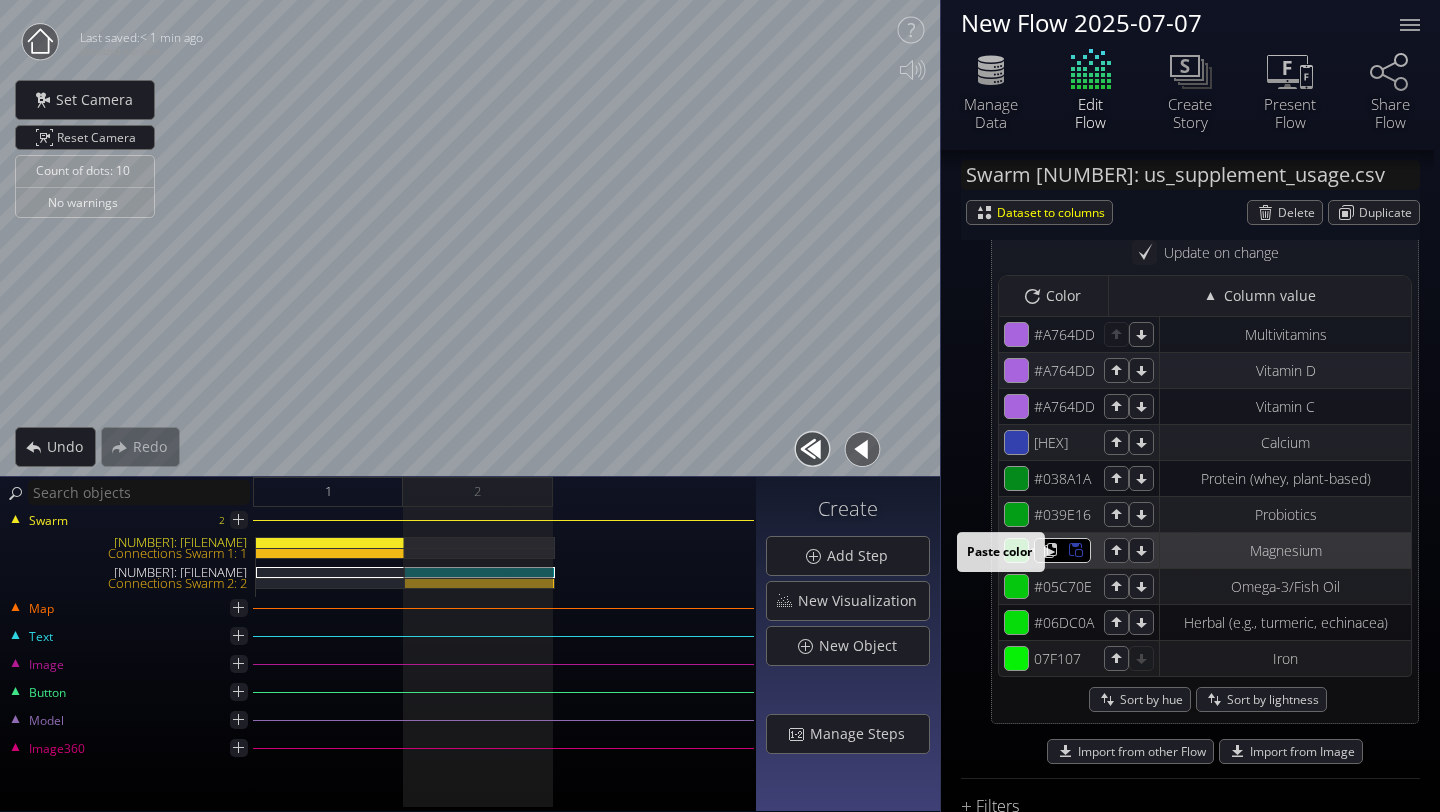 click at bounding box center [1070, 334] 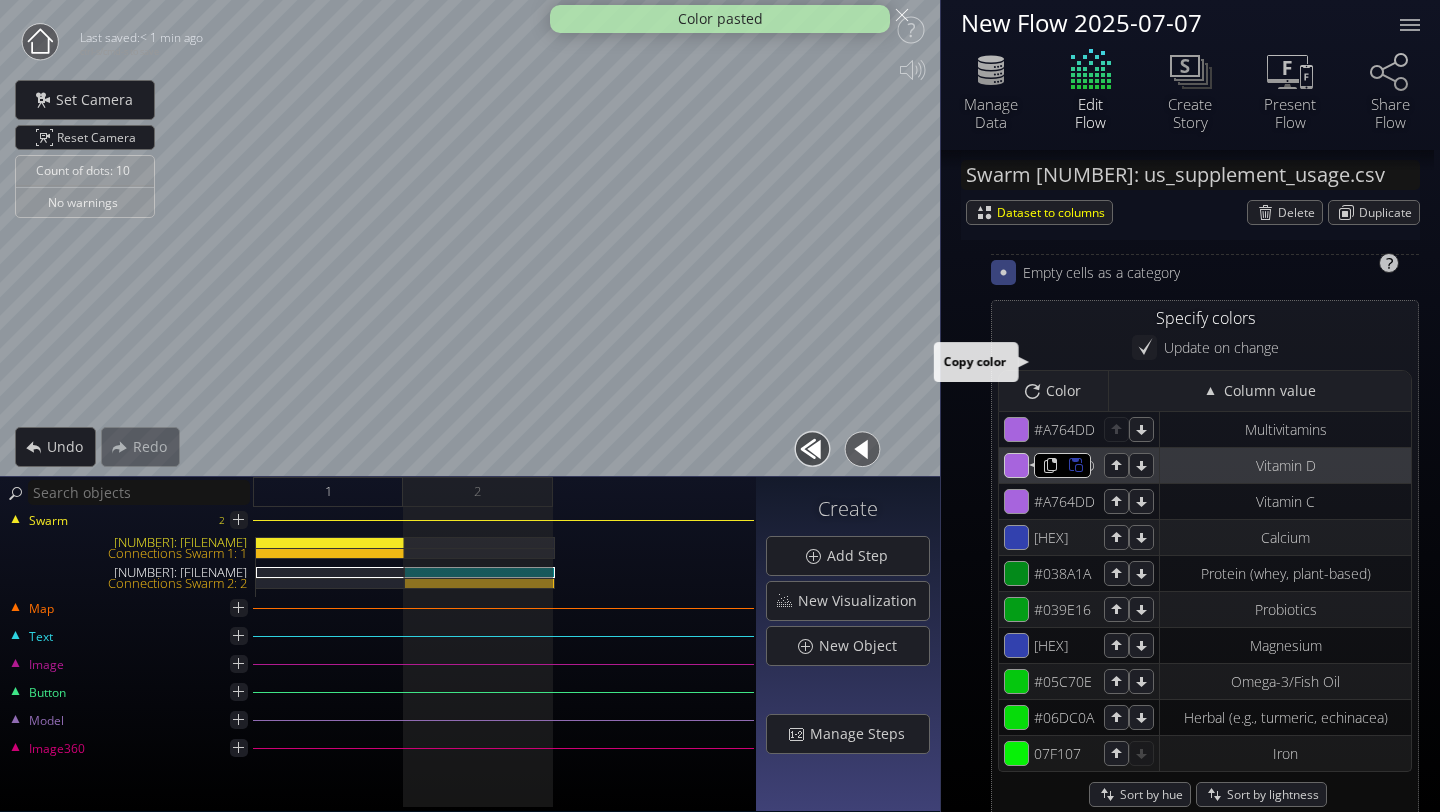 scroll, scrollTop: 1621, scrollLeft: 0, axis: vertical 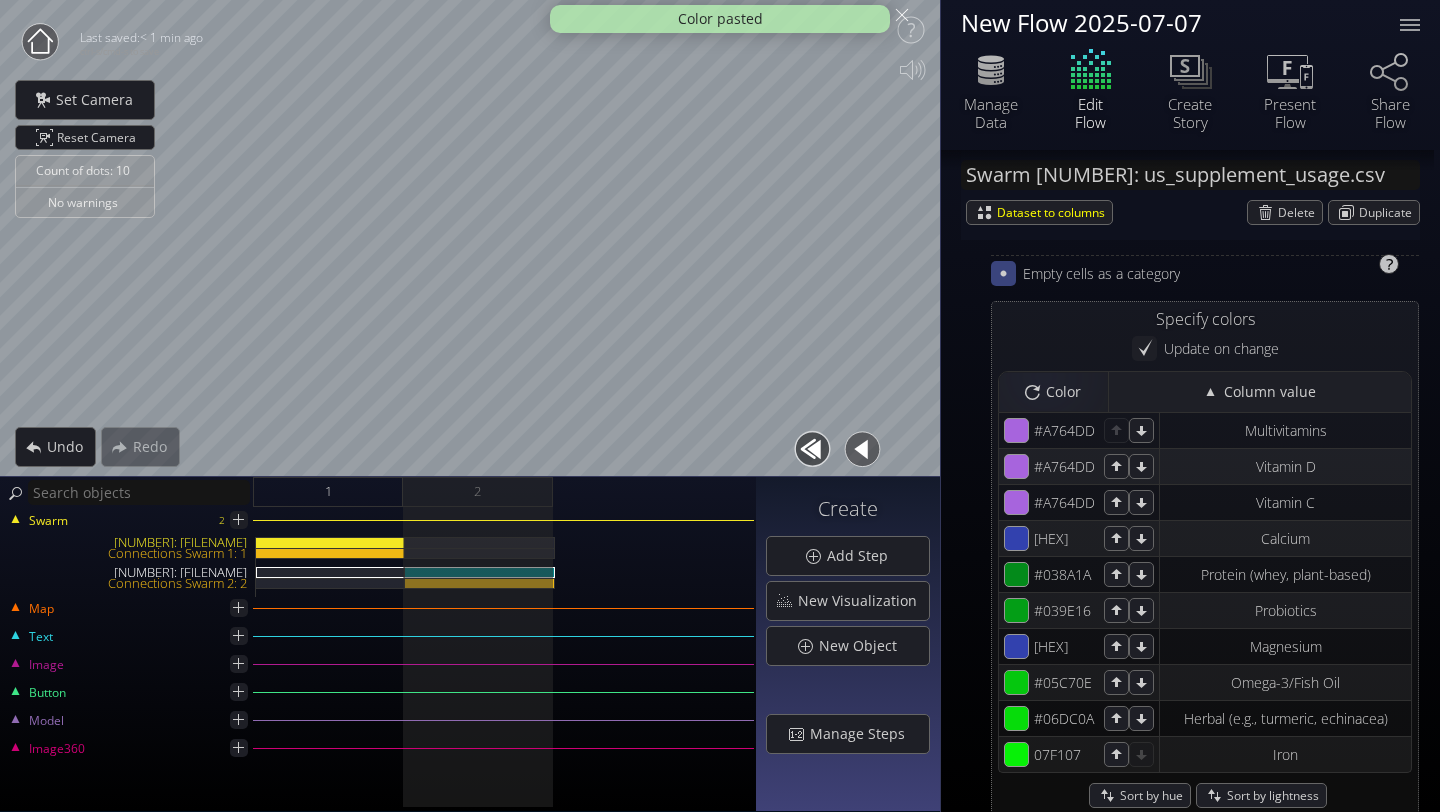 click at bounding box center (1003, 273) 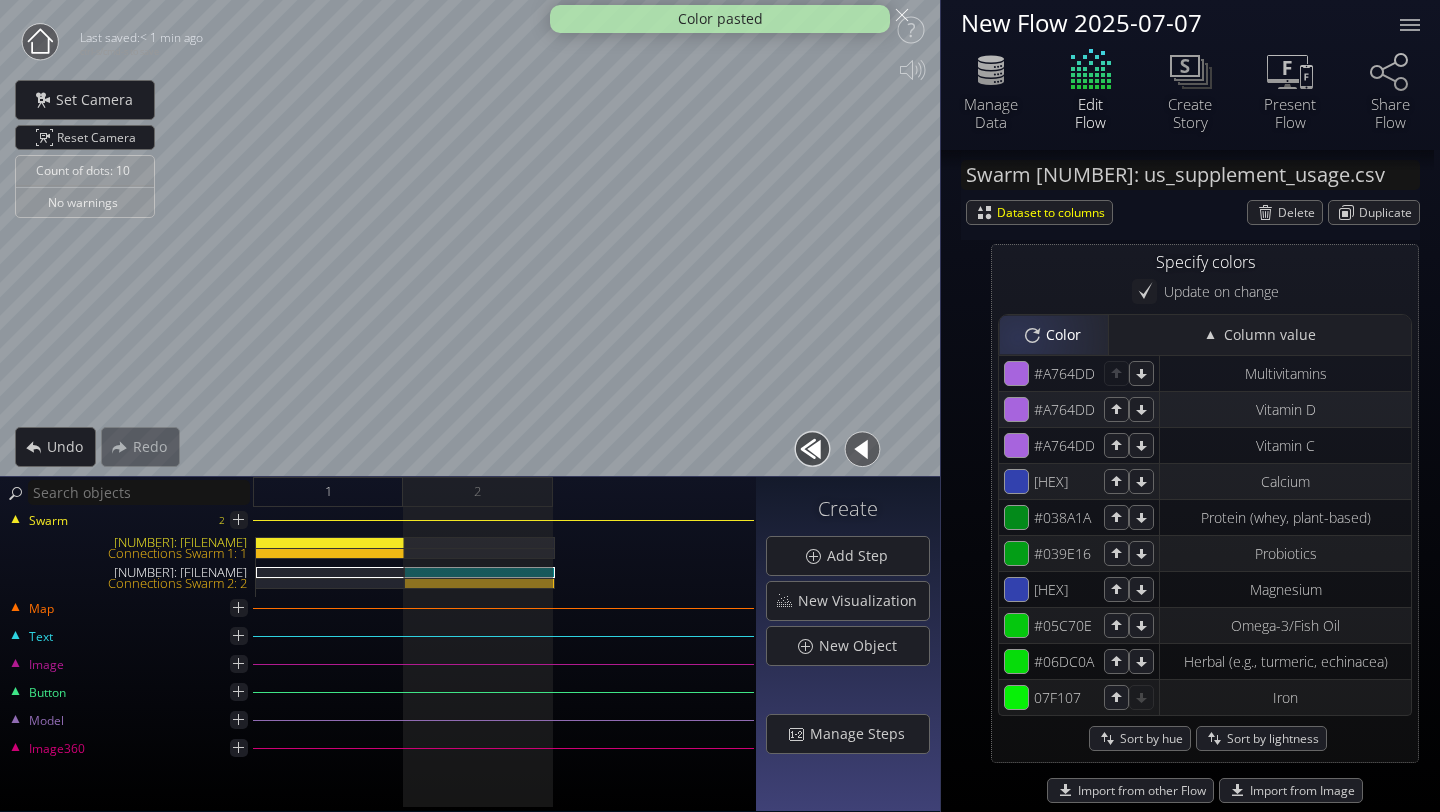 scroll, scrollTop: 1704, scrollLeft: 0, axis: vertical 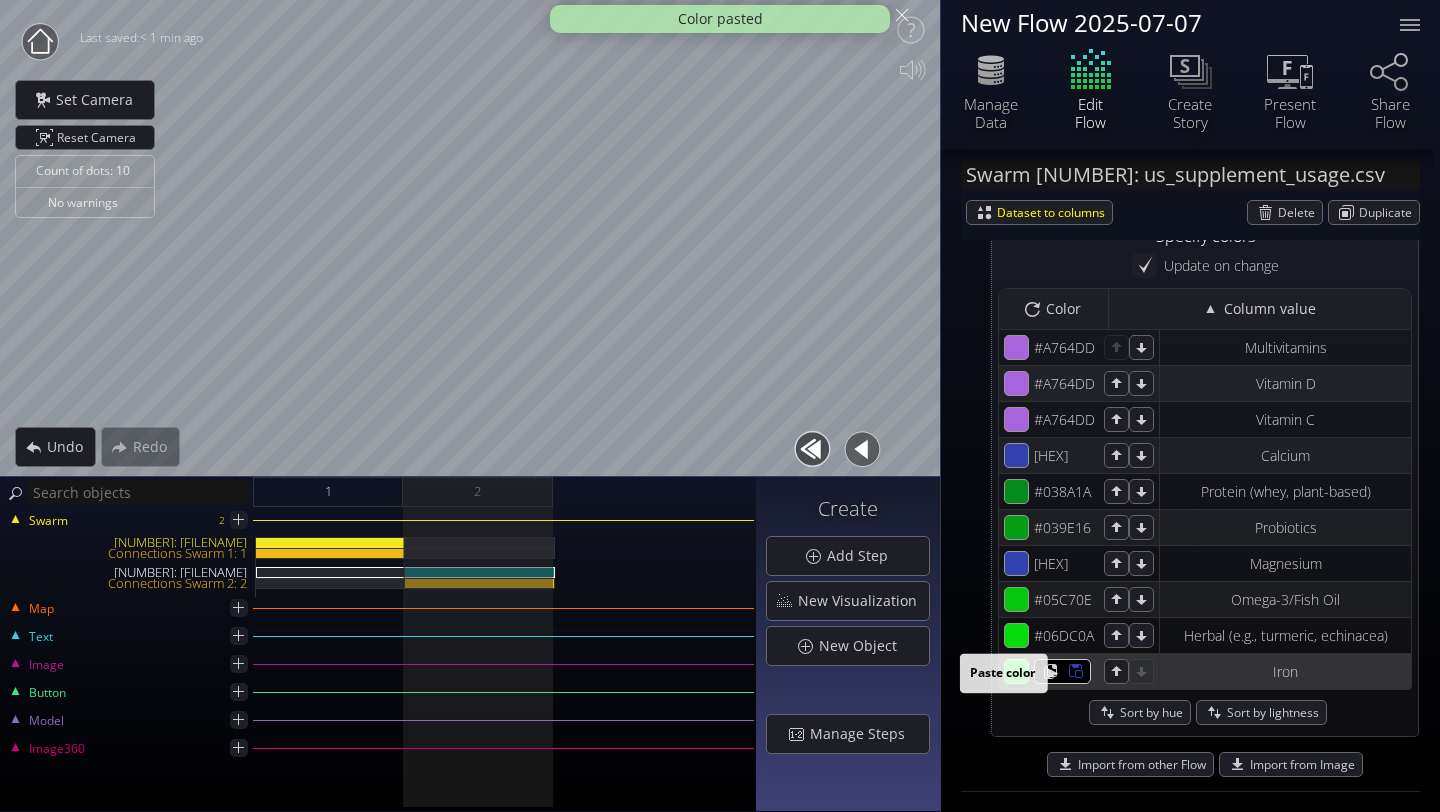 click at bounding box center (1070, 347) 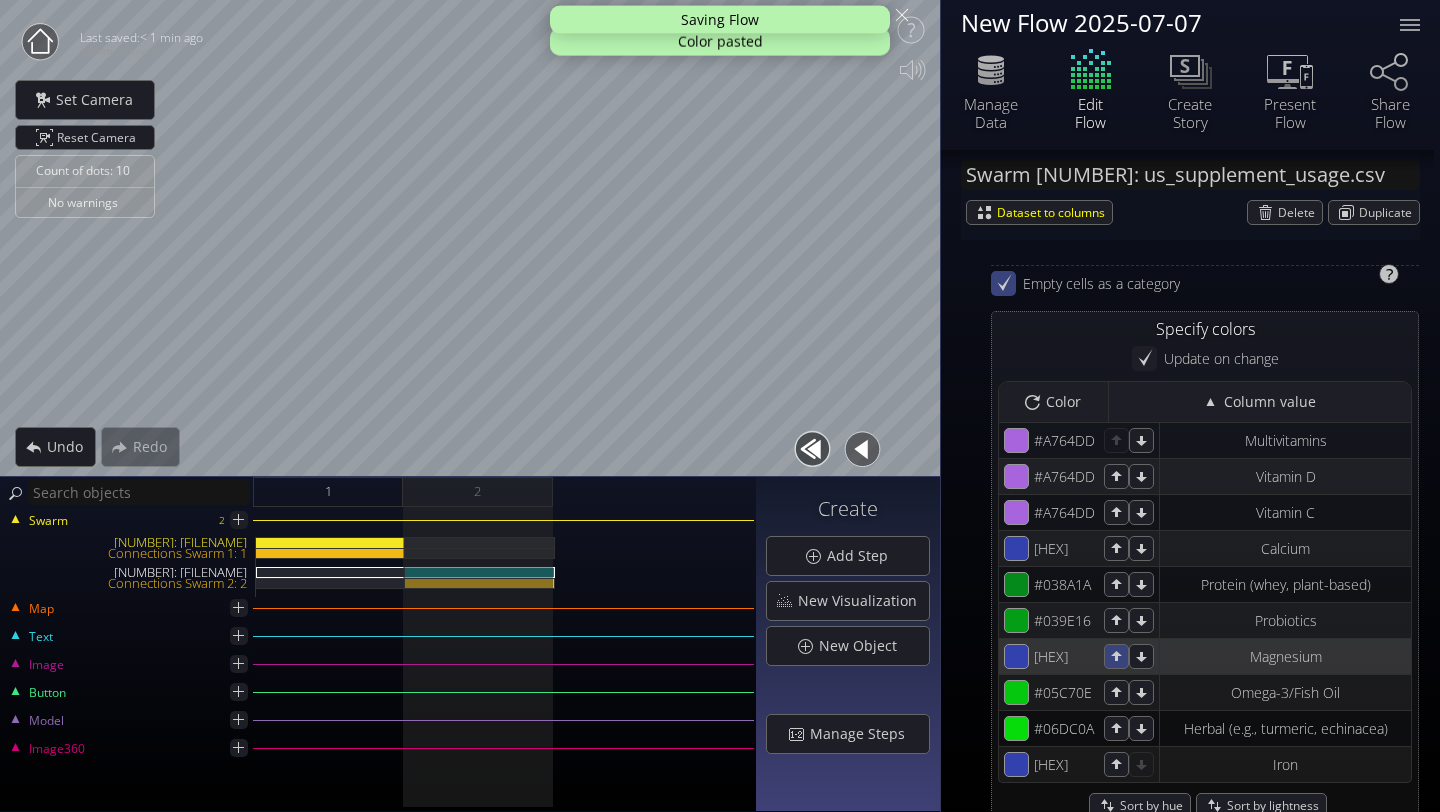 scroll, scrollTop: 1577, scrollLeft: 0, axis: vertical 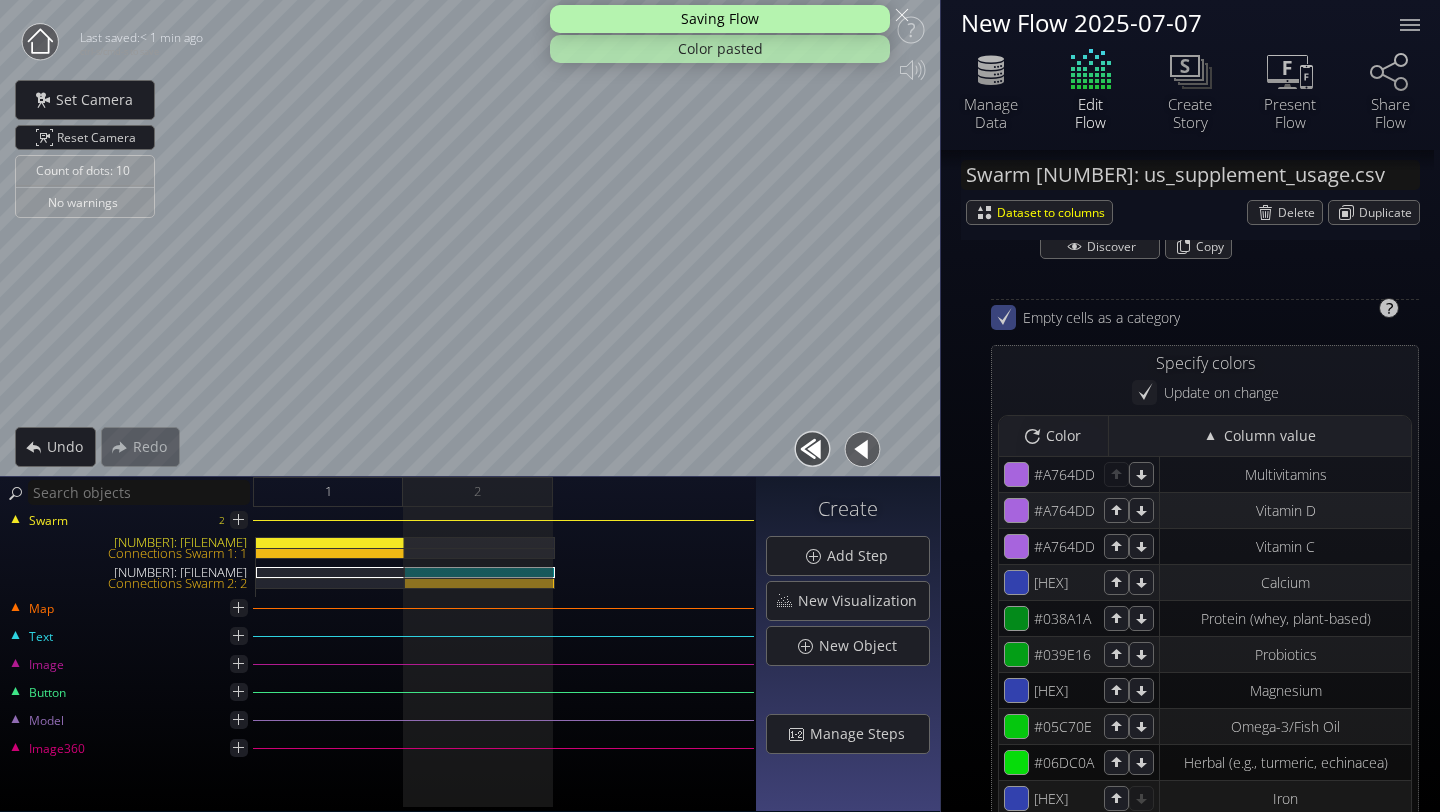 click at bounding box center [1003, 317] 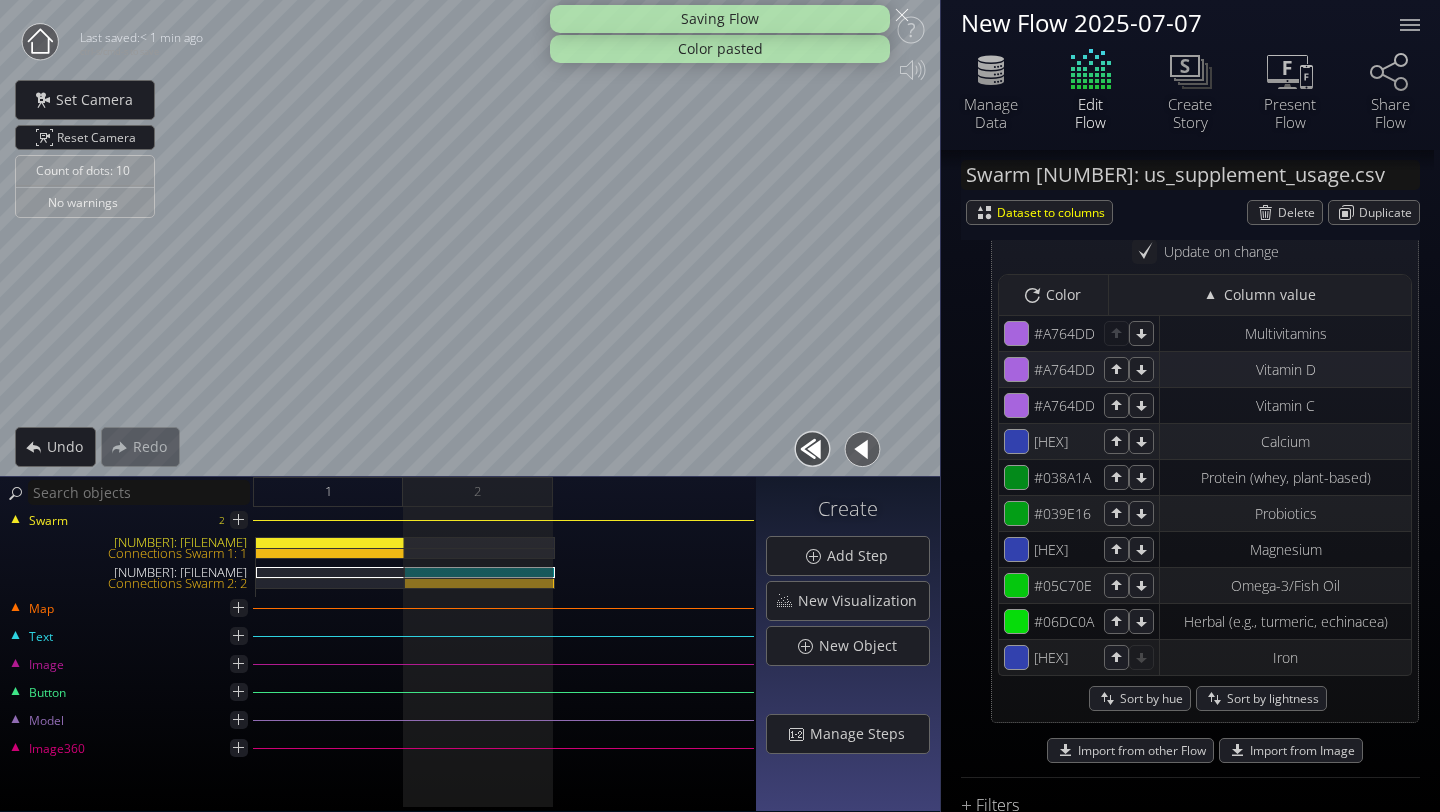 scroll, scrollTop: 1720, scrollLeft: 0, axis: vertical 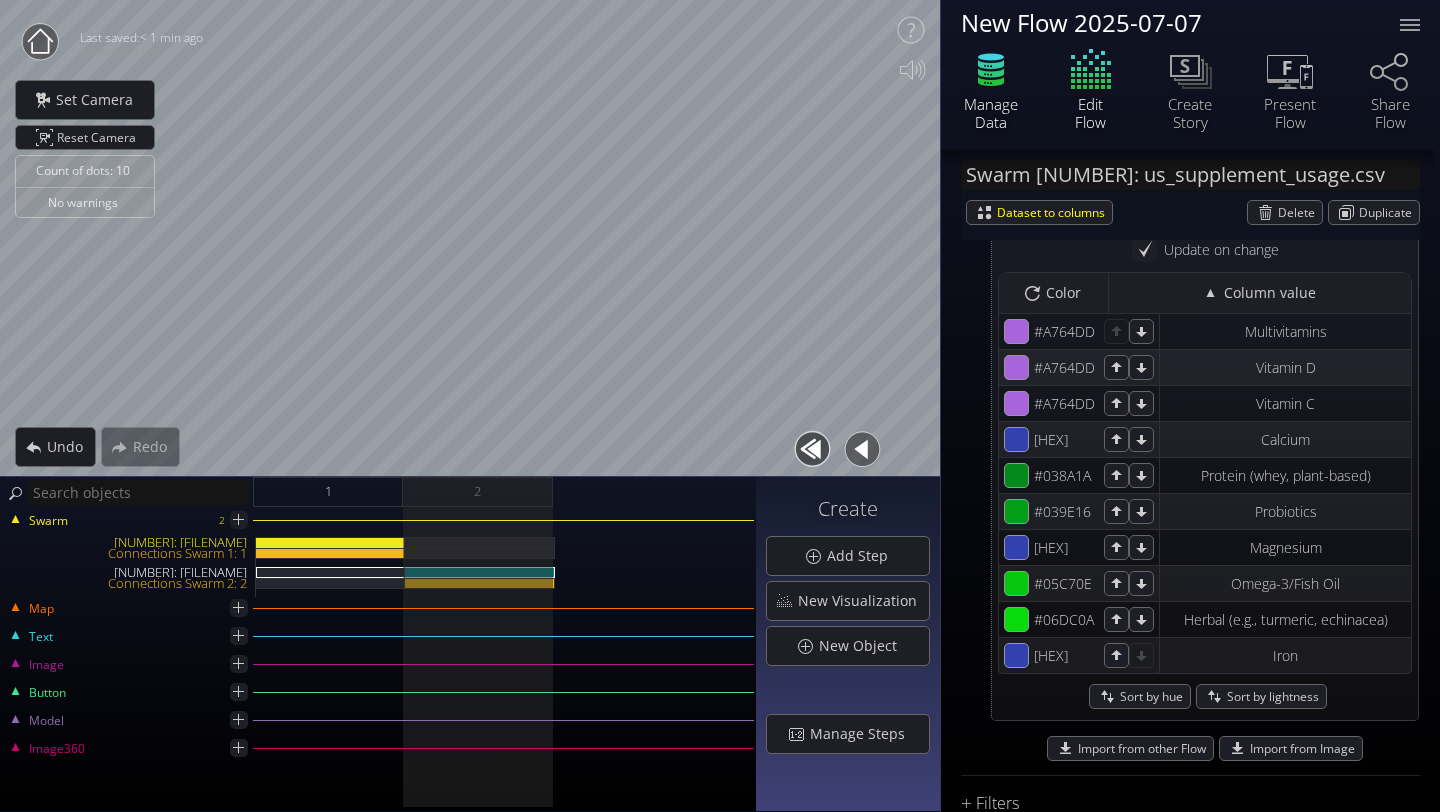 click at bounding box center (991, 80) 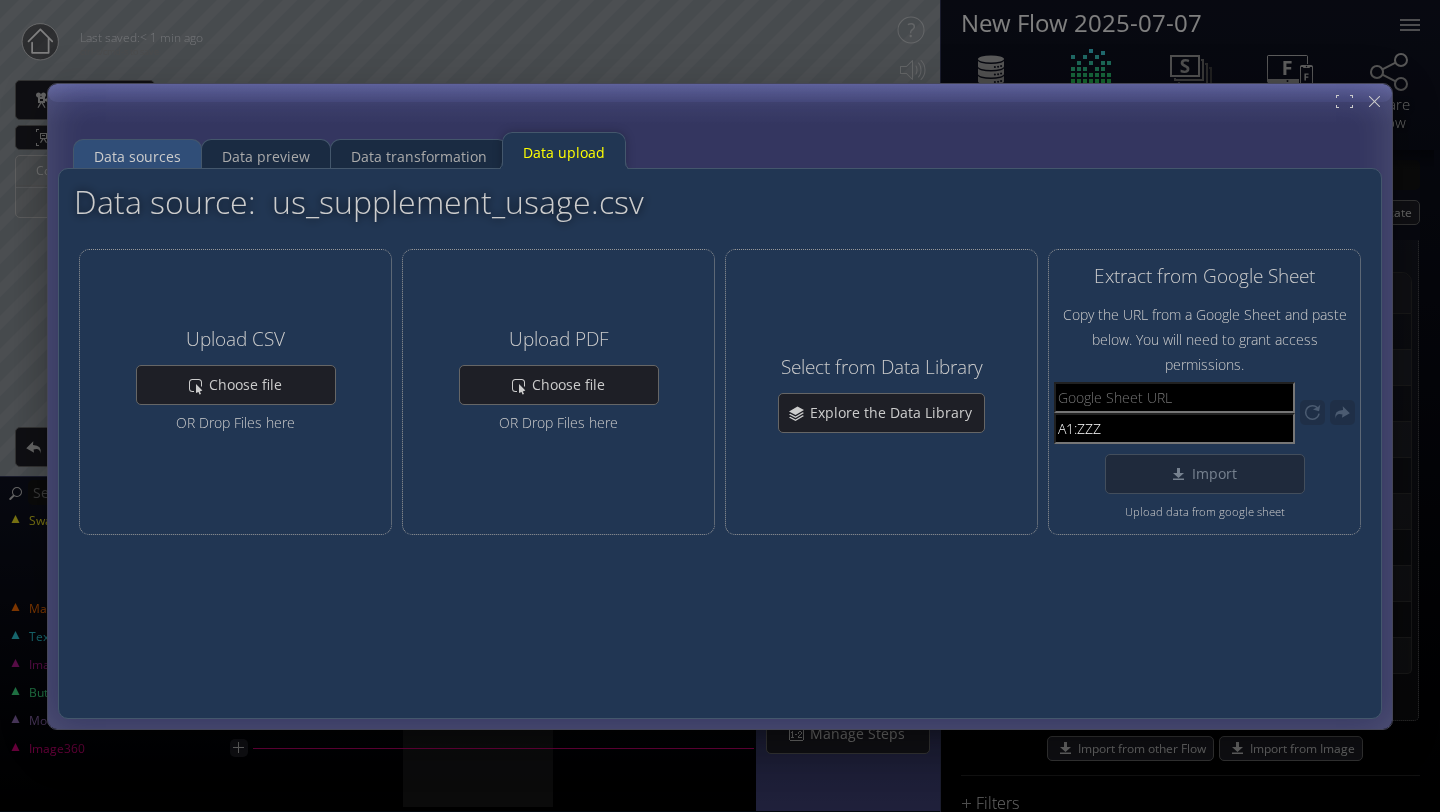 click on "Data sources" at bounding box center (137, 156) 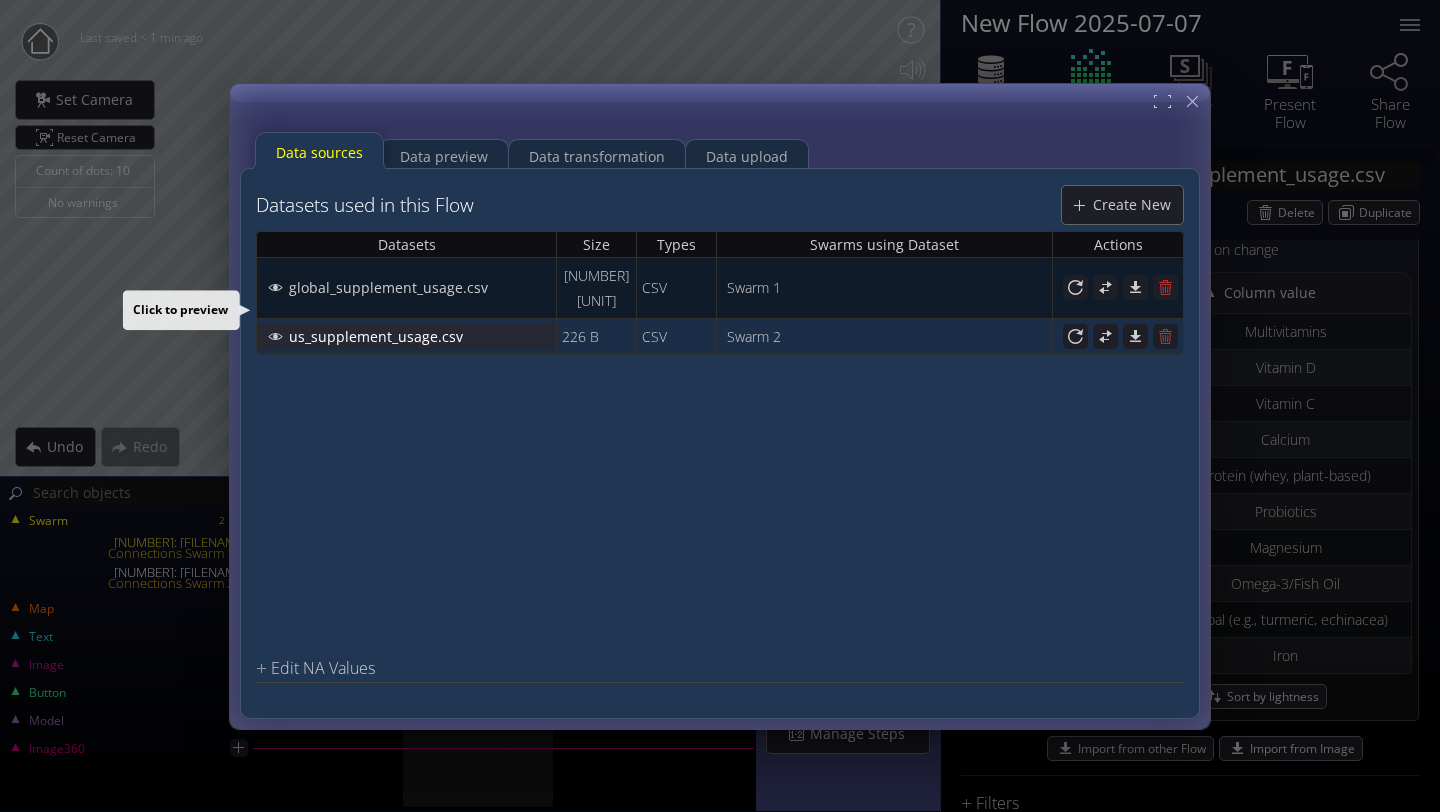 click on "us_supplement_usage.csv" at bounding box center (394, 287) 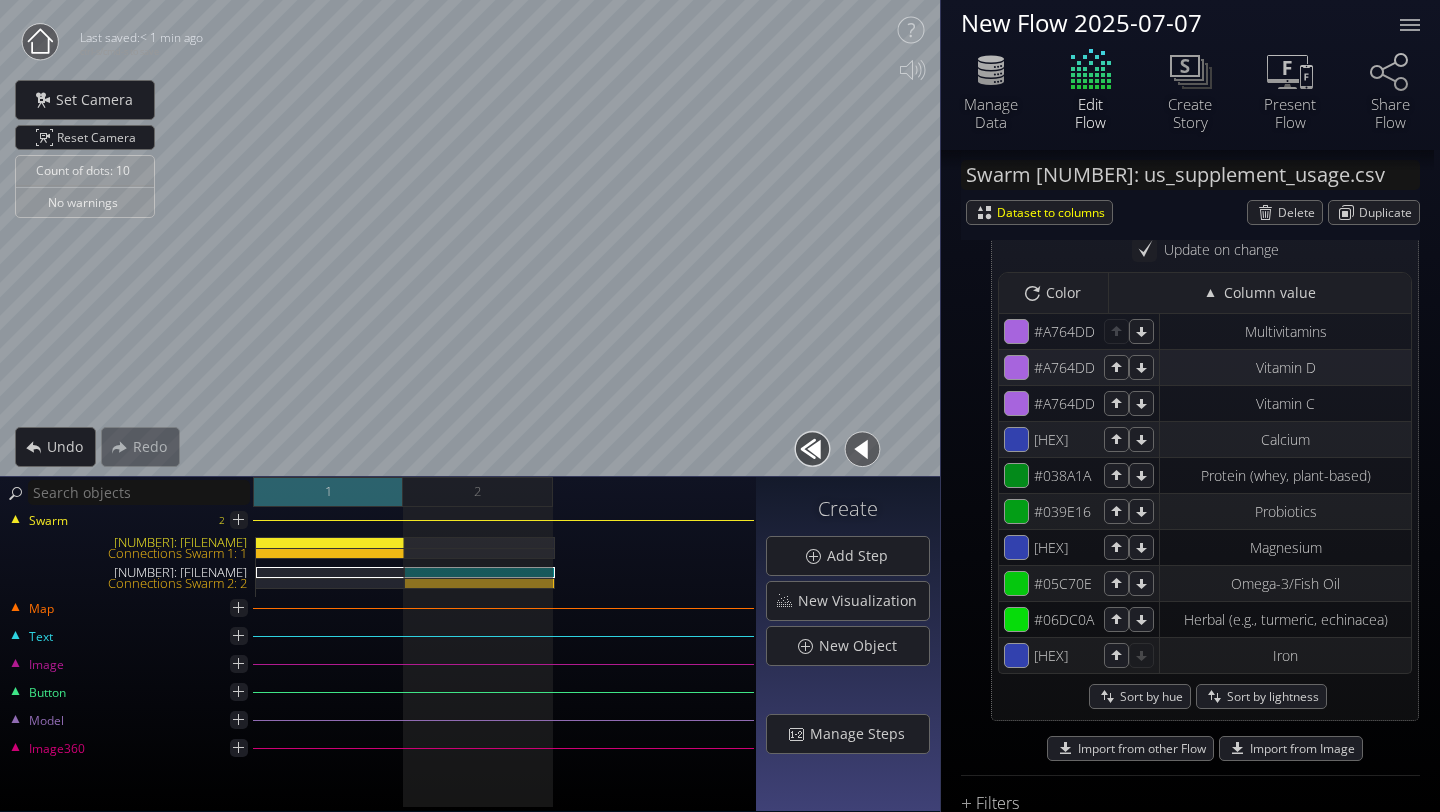 click on "1" at bounding box center [328, 492] 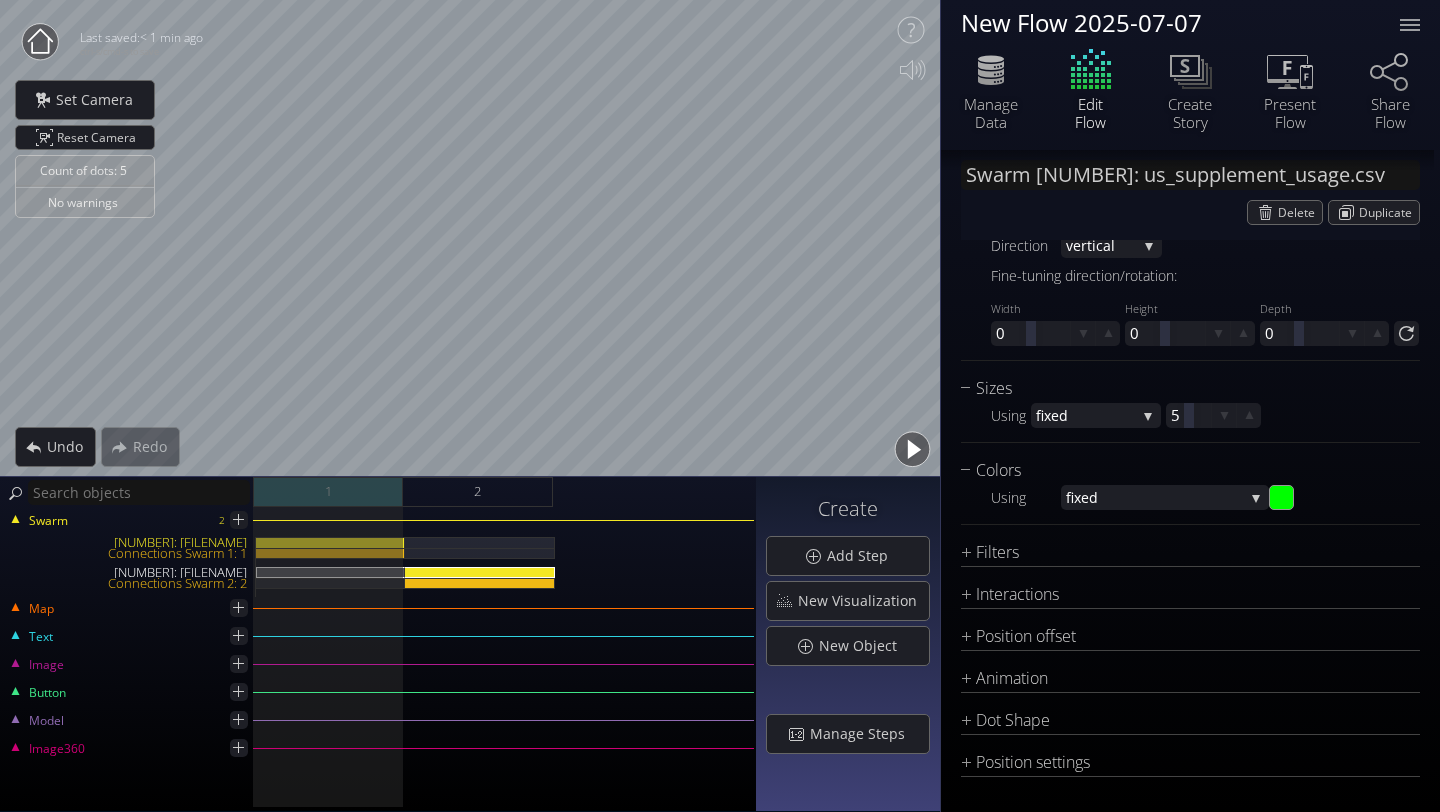 scroll, scrollTop: 1135, scrollLeft: 0, axis: vertical 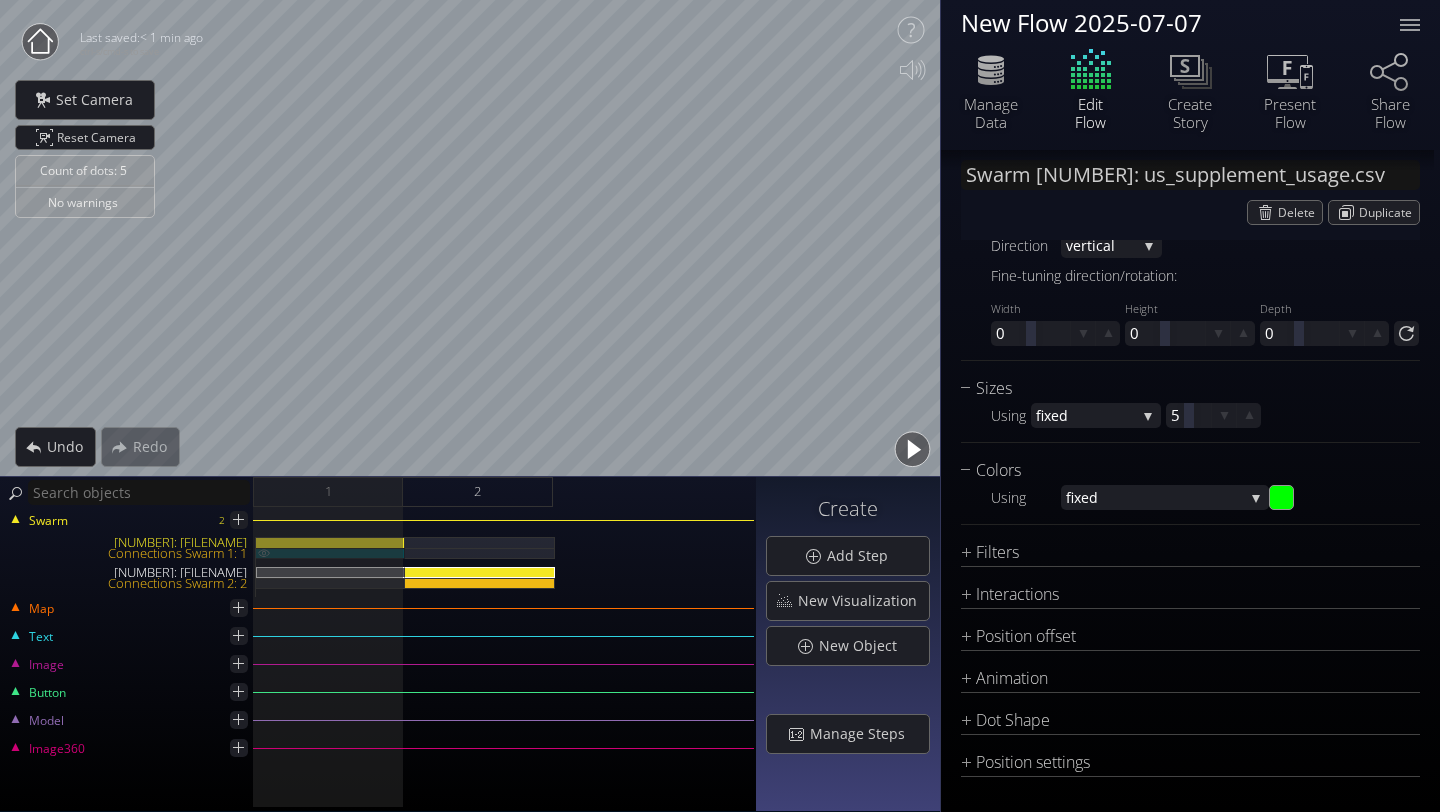 click on "Connections Swarm 1:  1" at bounding box center (330, 553) 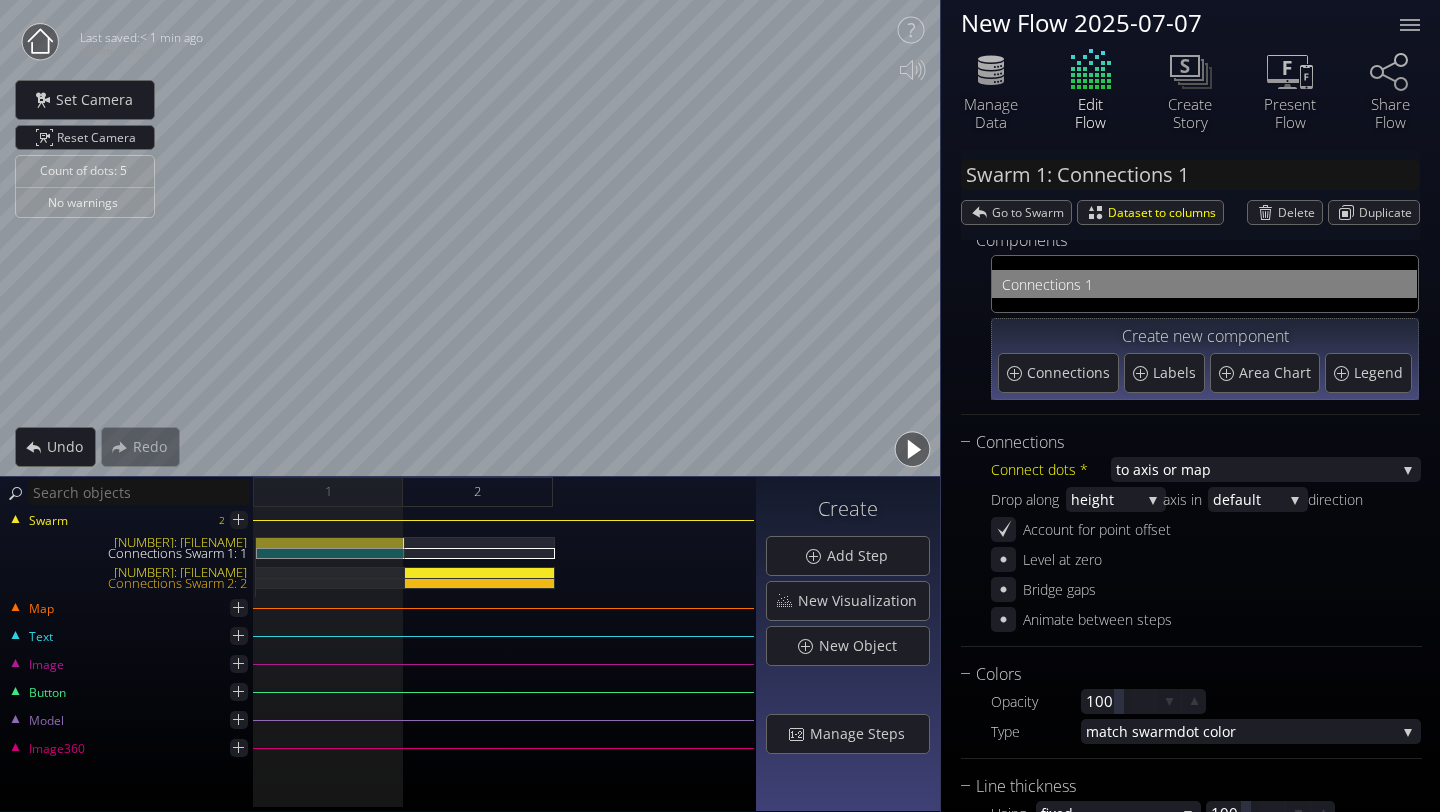 scroll, scrollTop: 0, scrollLeft: 0, axis: both 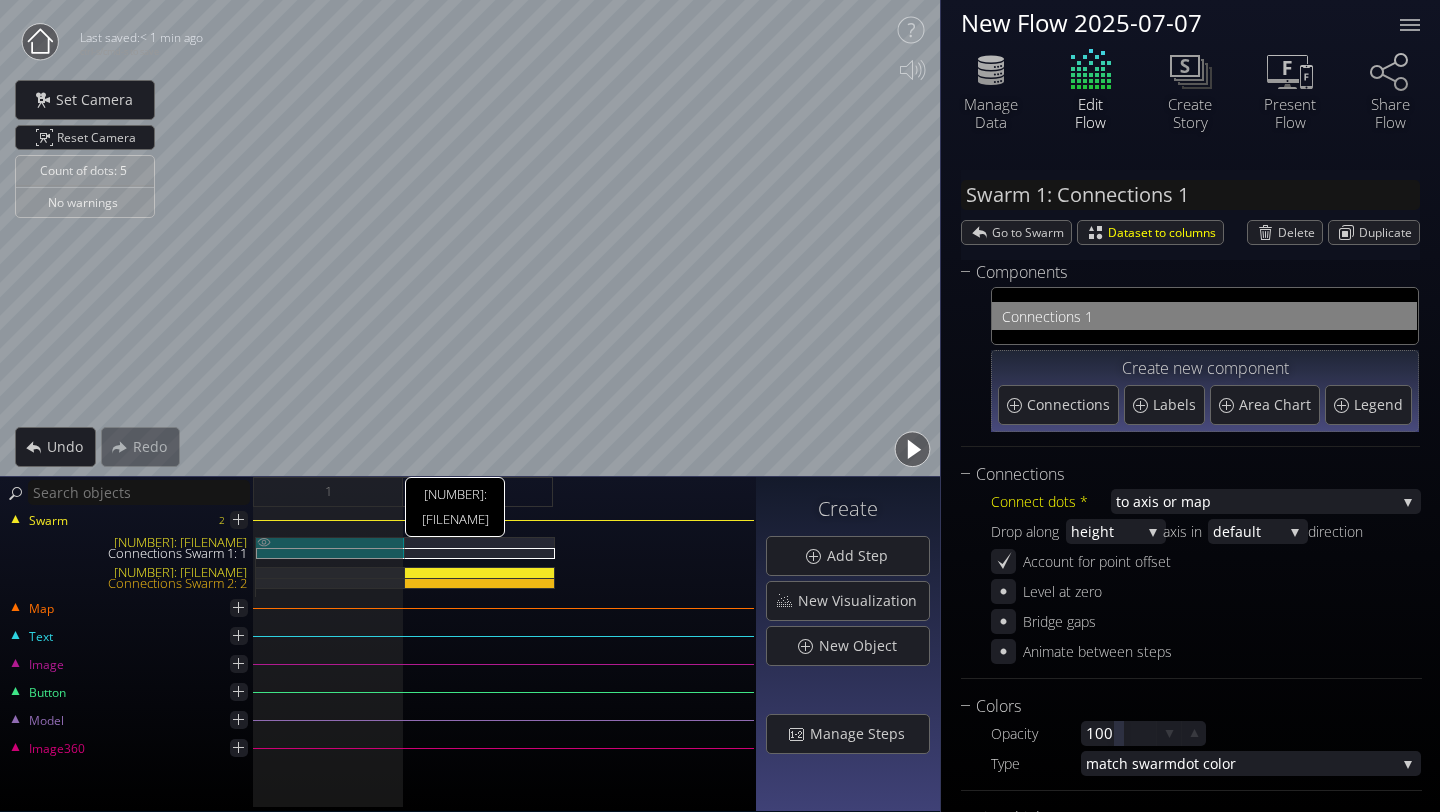 click on "[NUMBER]: [FILENAME]" at bounding box center (330, 542) 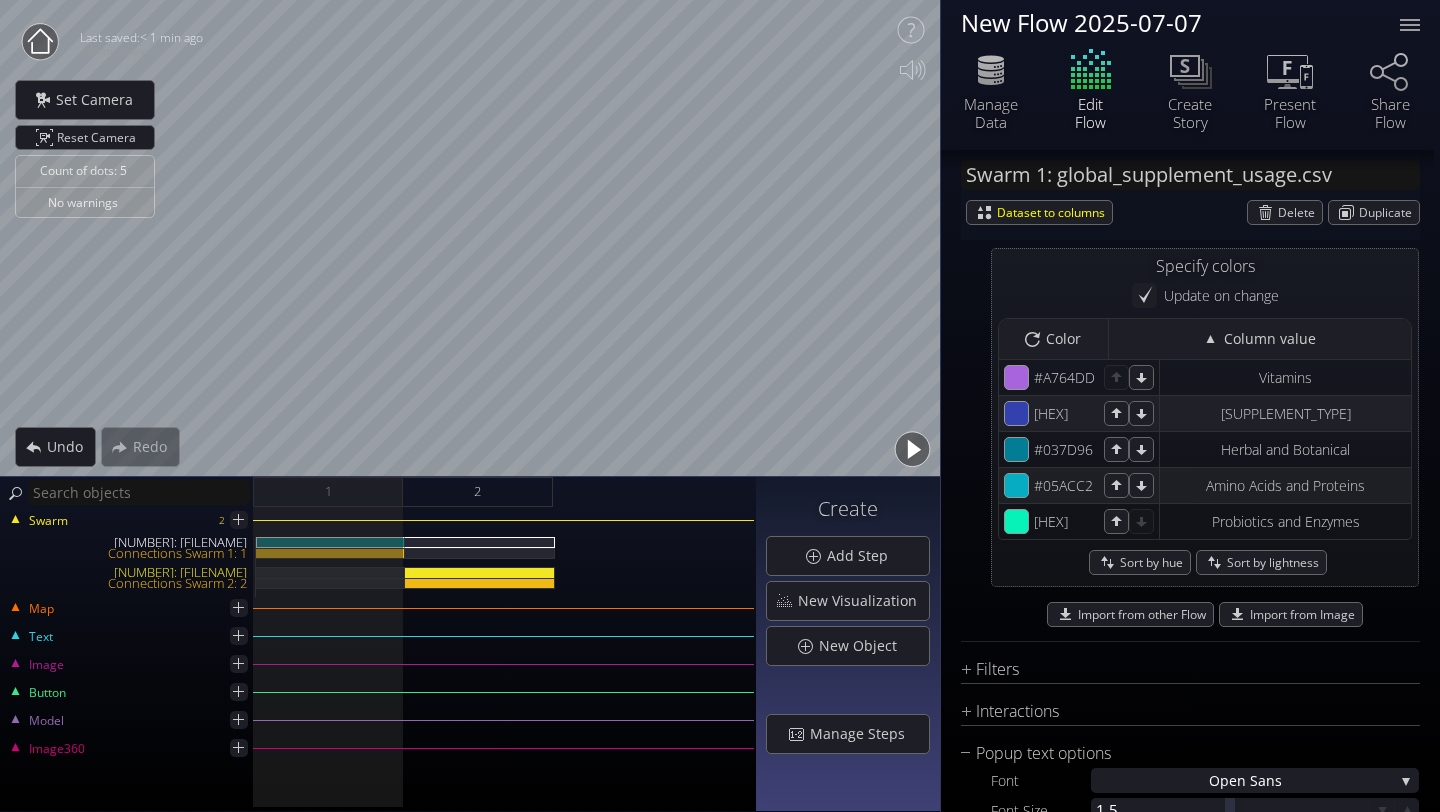 scroll, scrollTop: 1846, scrollLeft: 0, axis: vertical 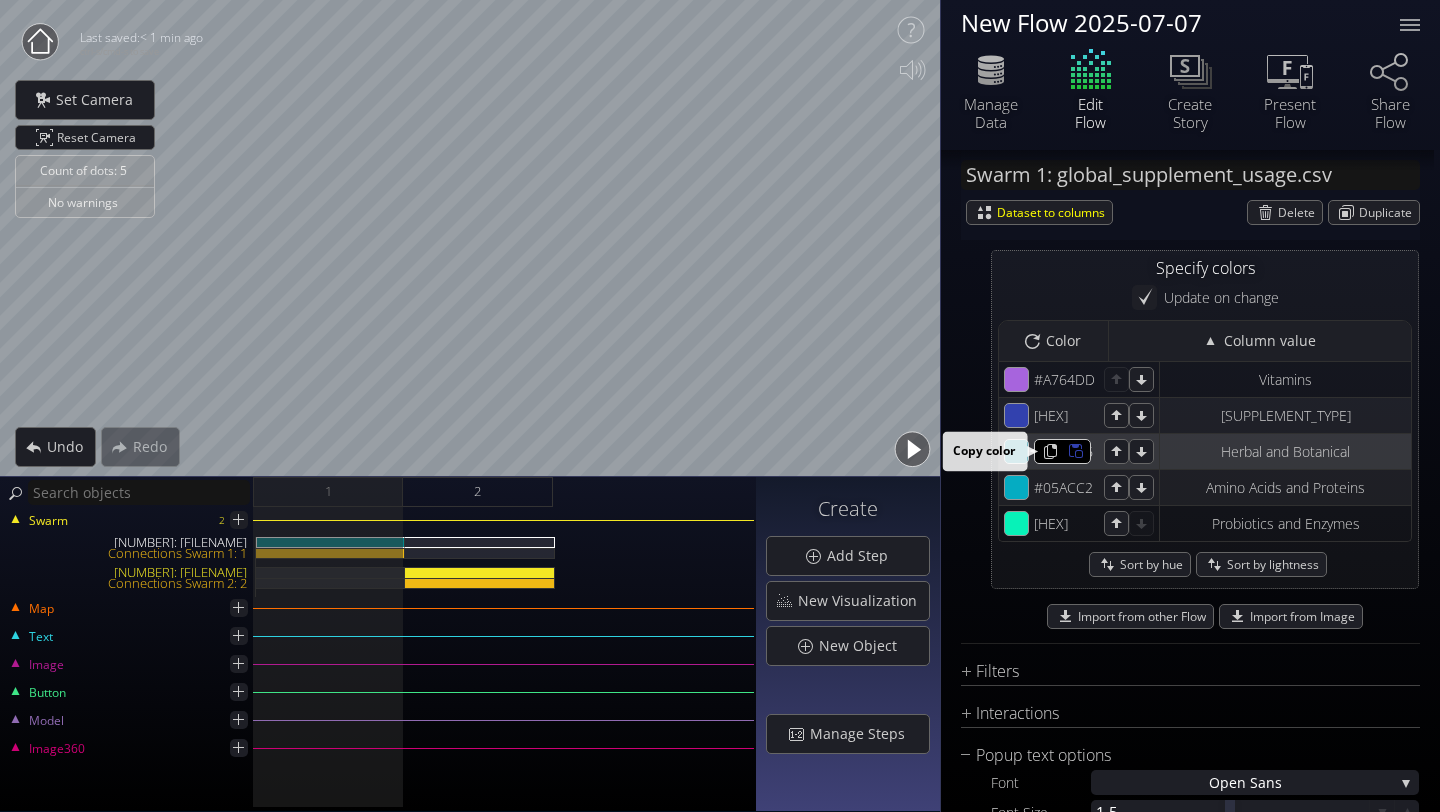 click at bounding box center (1045, 379) 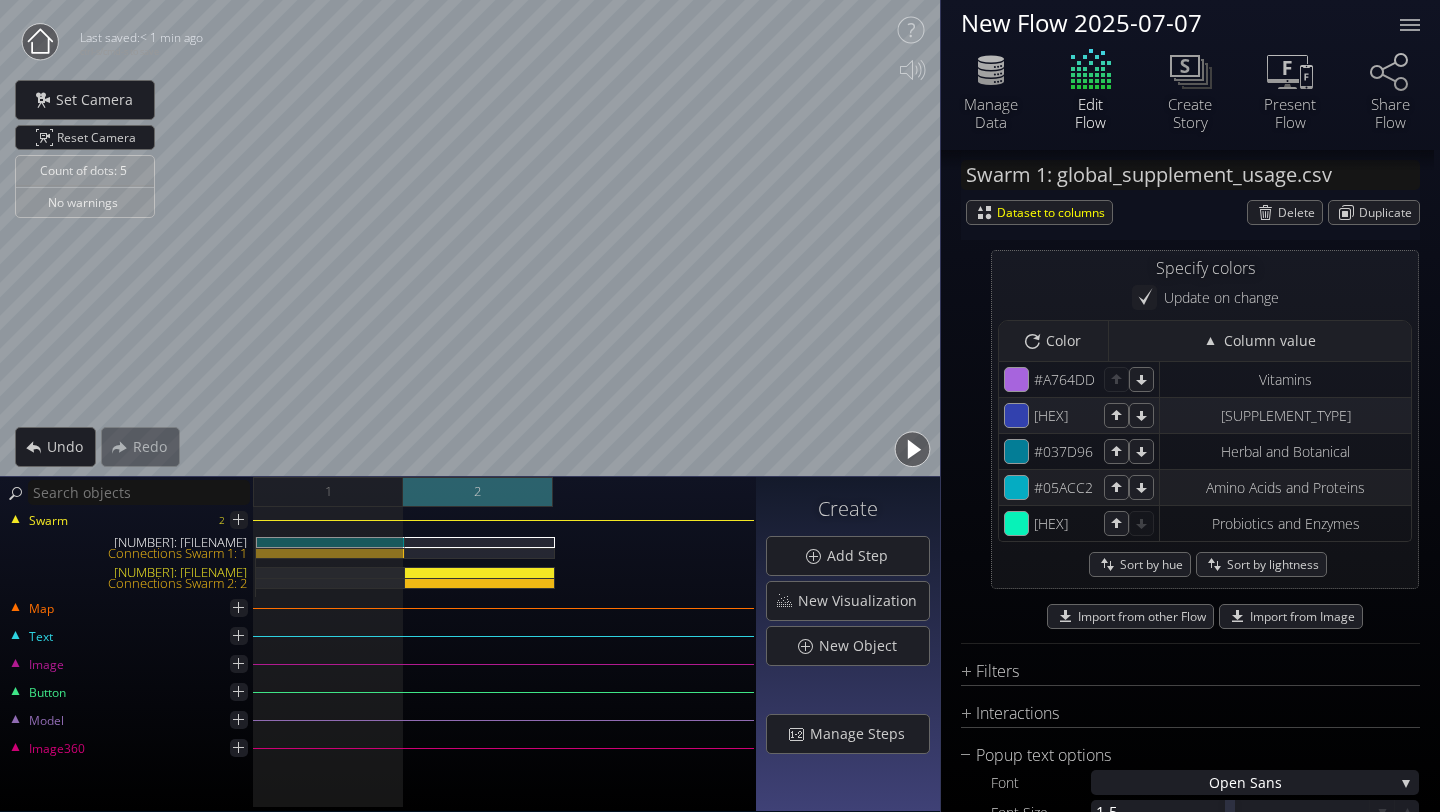click on "2" at bounding box center (478, 492) 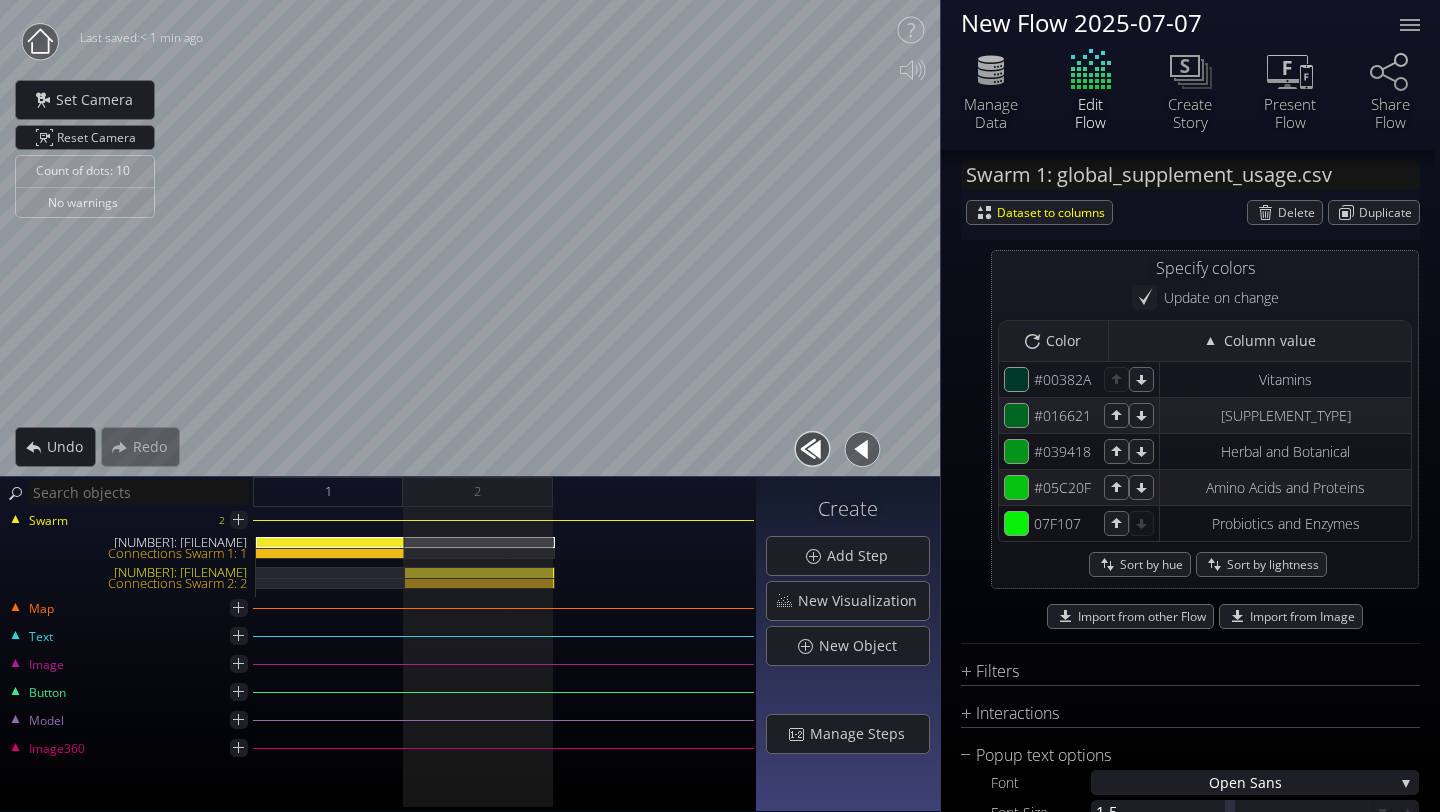 click at bounding box center [480, 567] 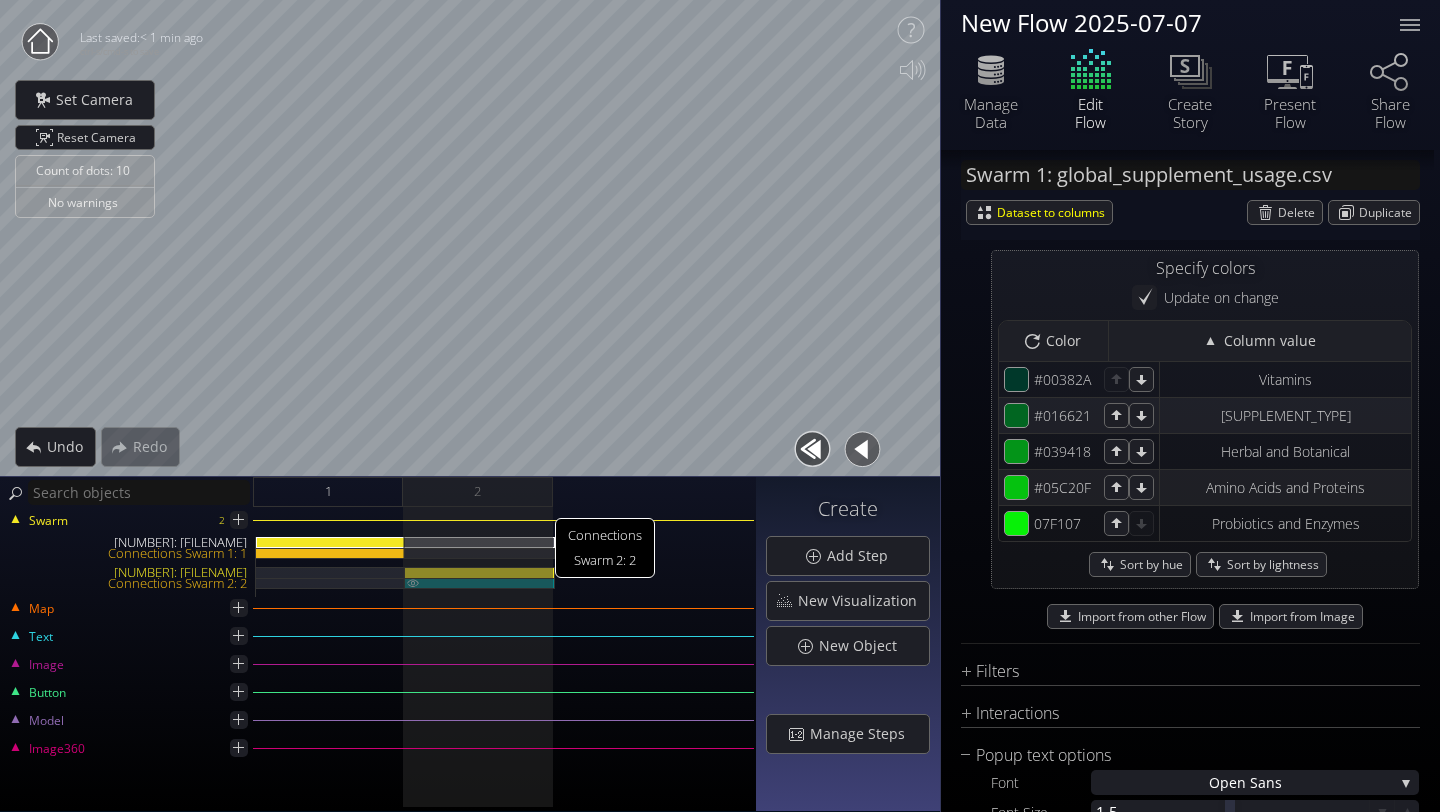 click on "Connections Swarm 2:  2" at bounding box center (480, 583) 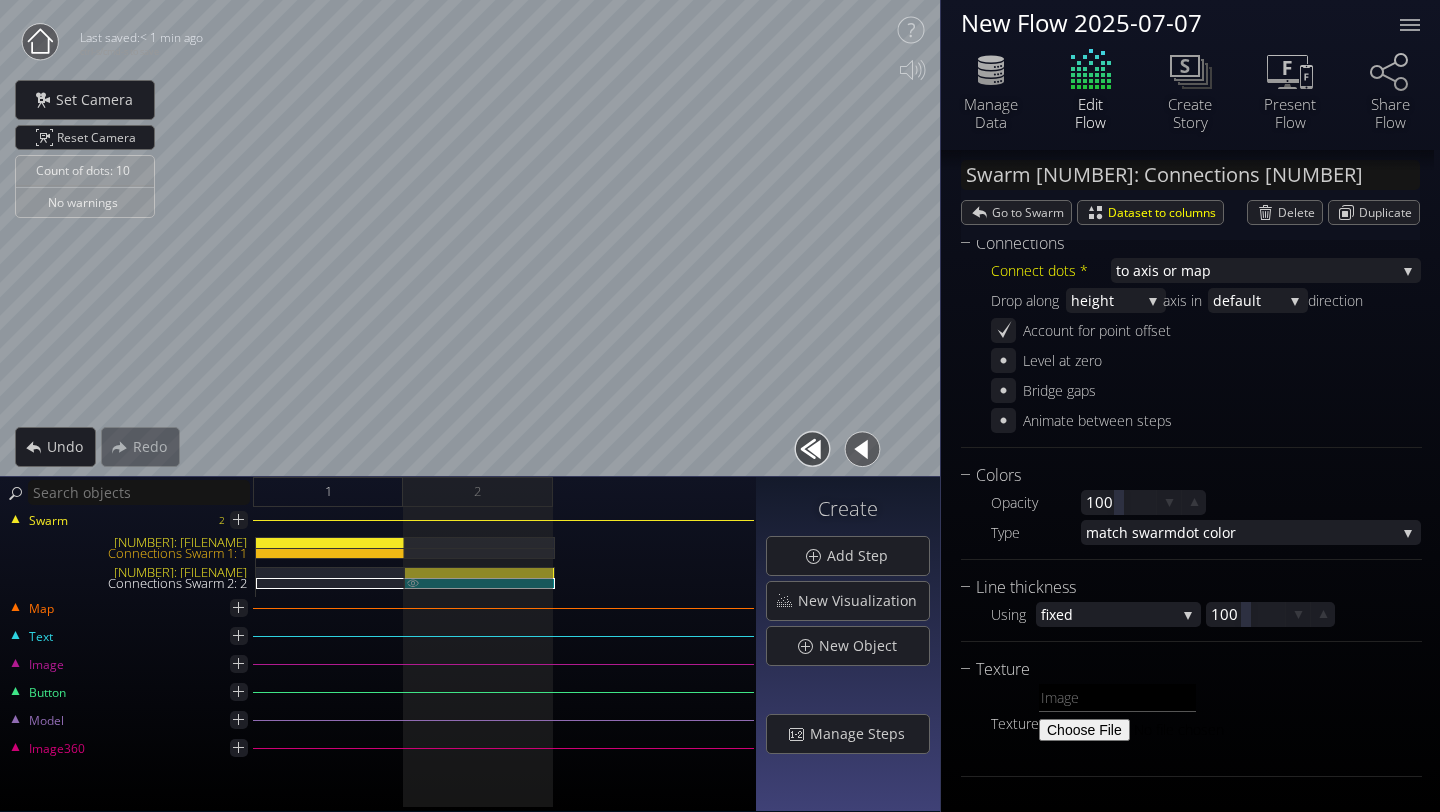 scroll, scrollTop: 231, scrollLeft: 0, axis: vertical 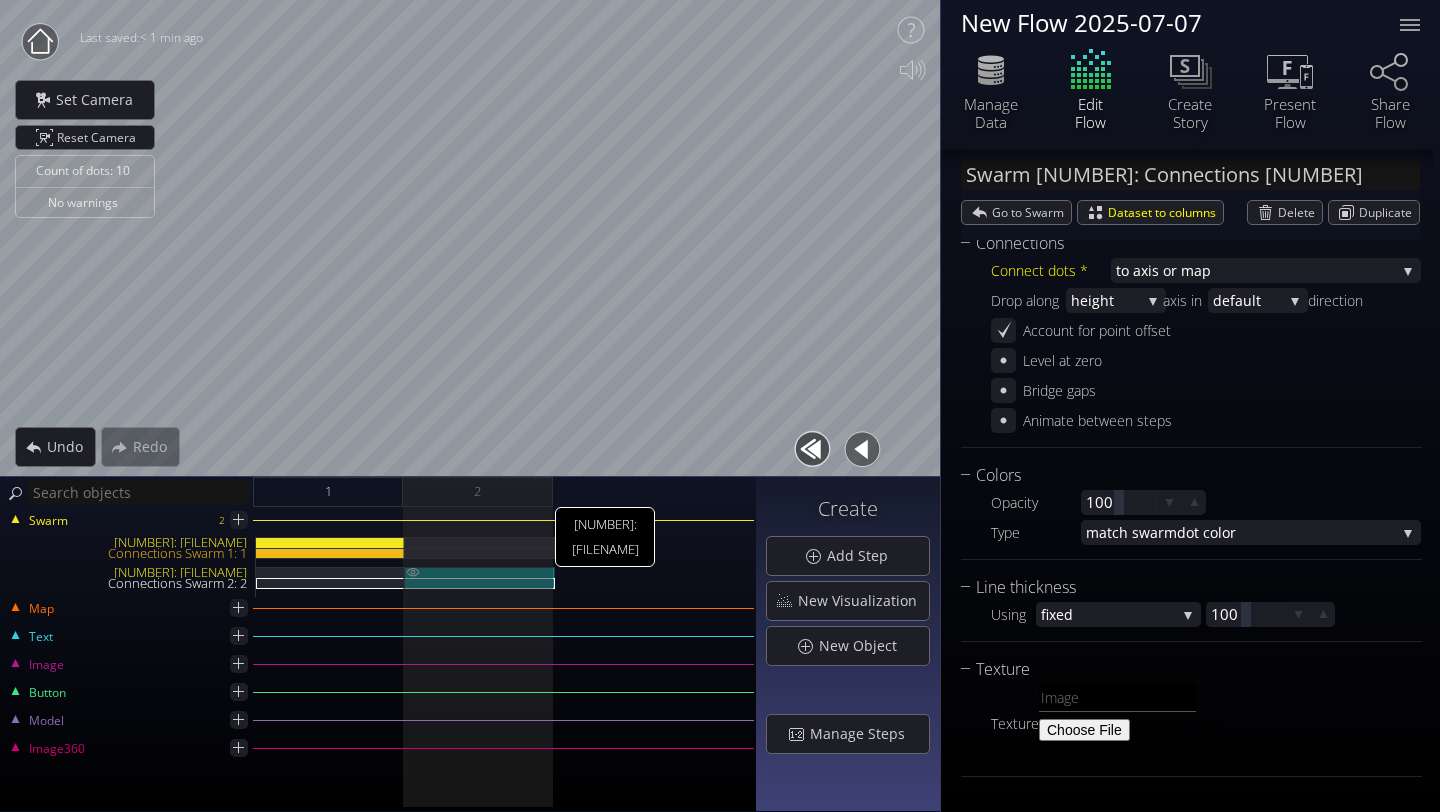 click on "[NUMBER]: [FILENAME]" at bounding box center [480, 572] 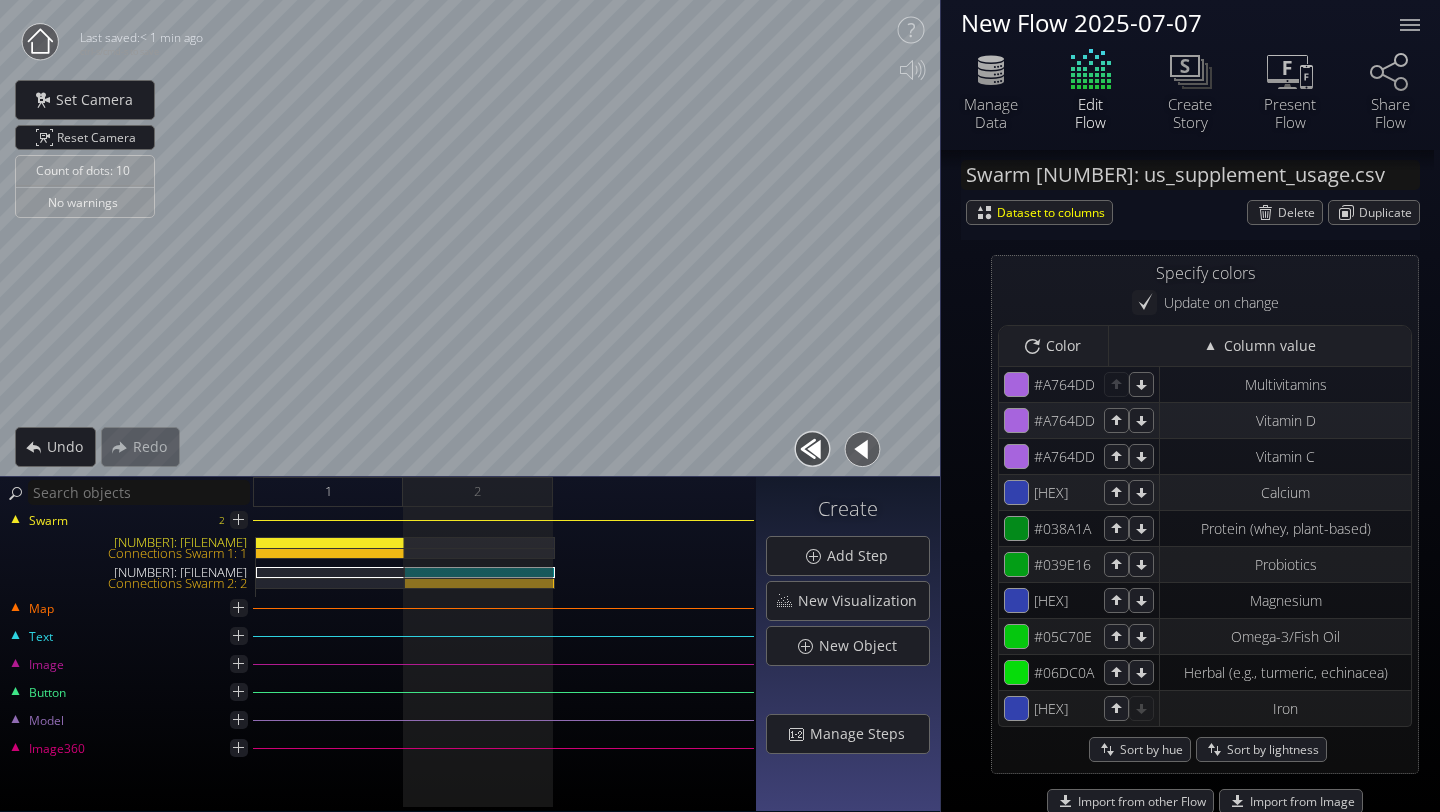 scroll, scrollTop: 1694, scrollLeft: 0, axis: vertical 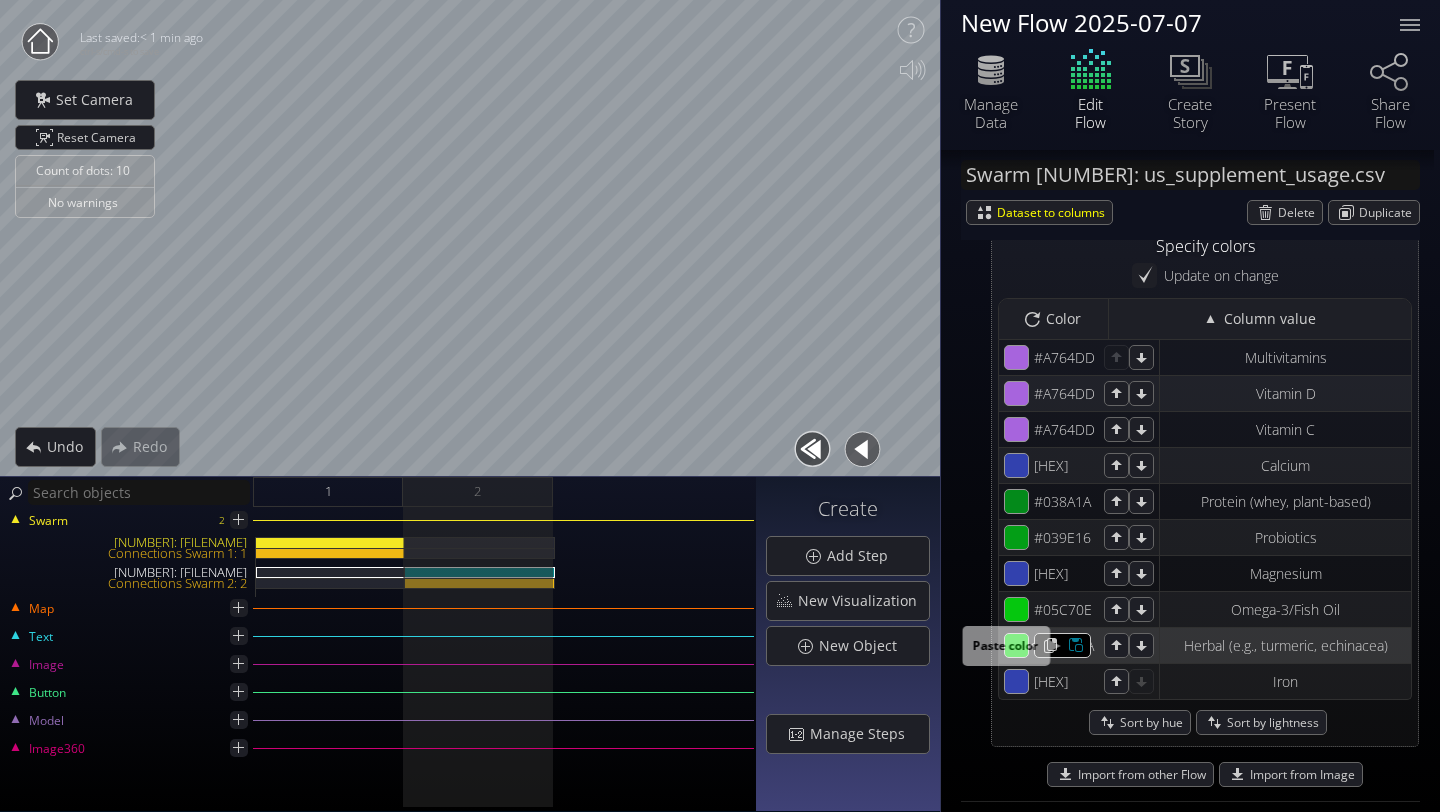 click at bounding box center [1070, 357] 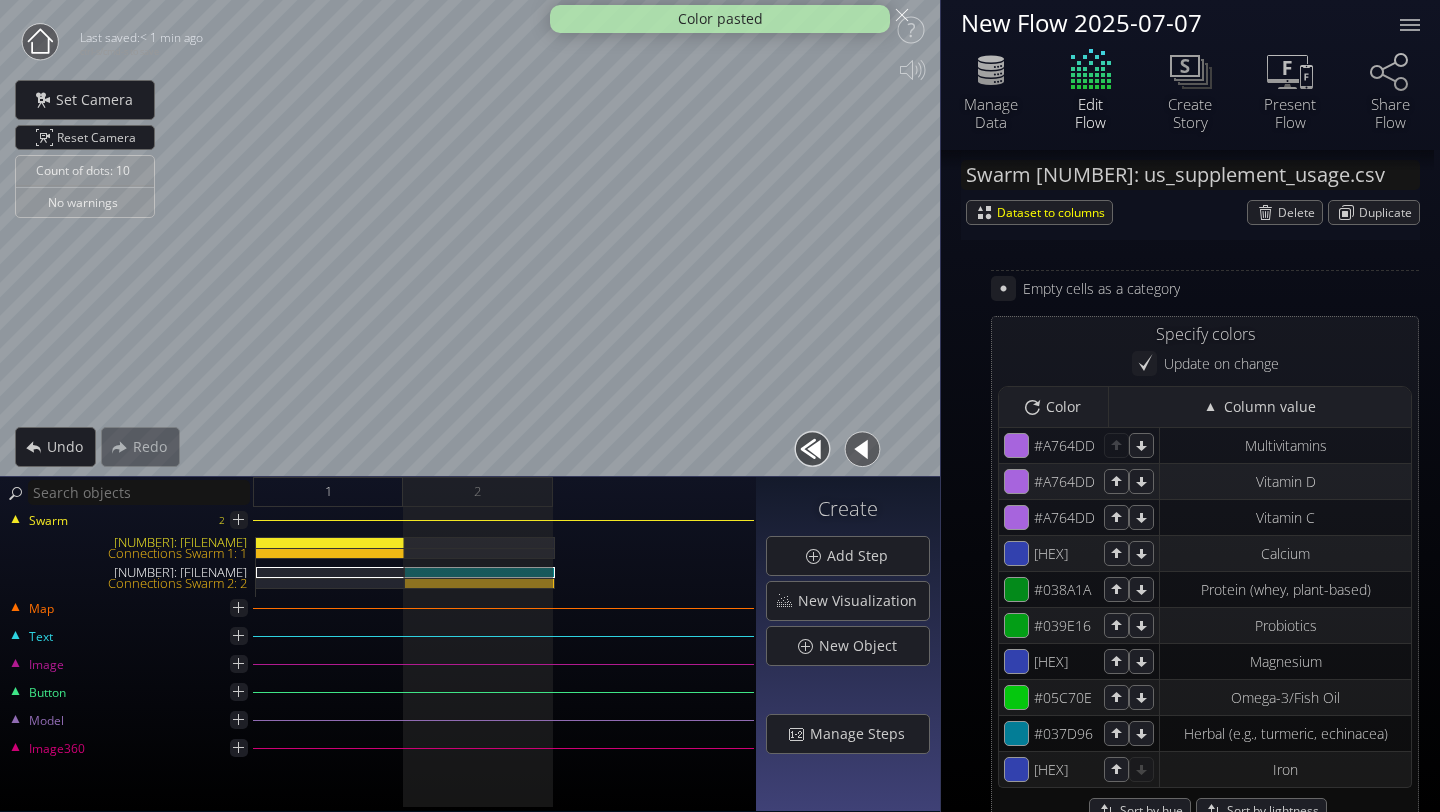 scroll, scrollTop: 1575, scrollLeft: 0, axis: vertical 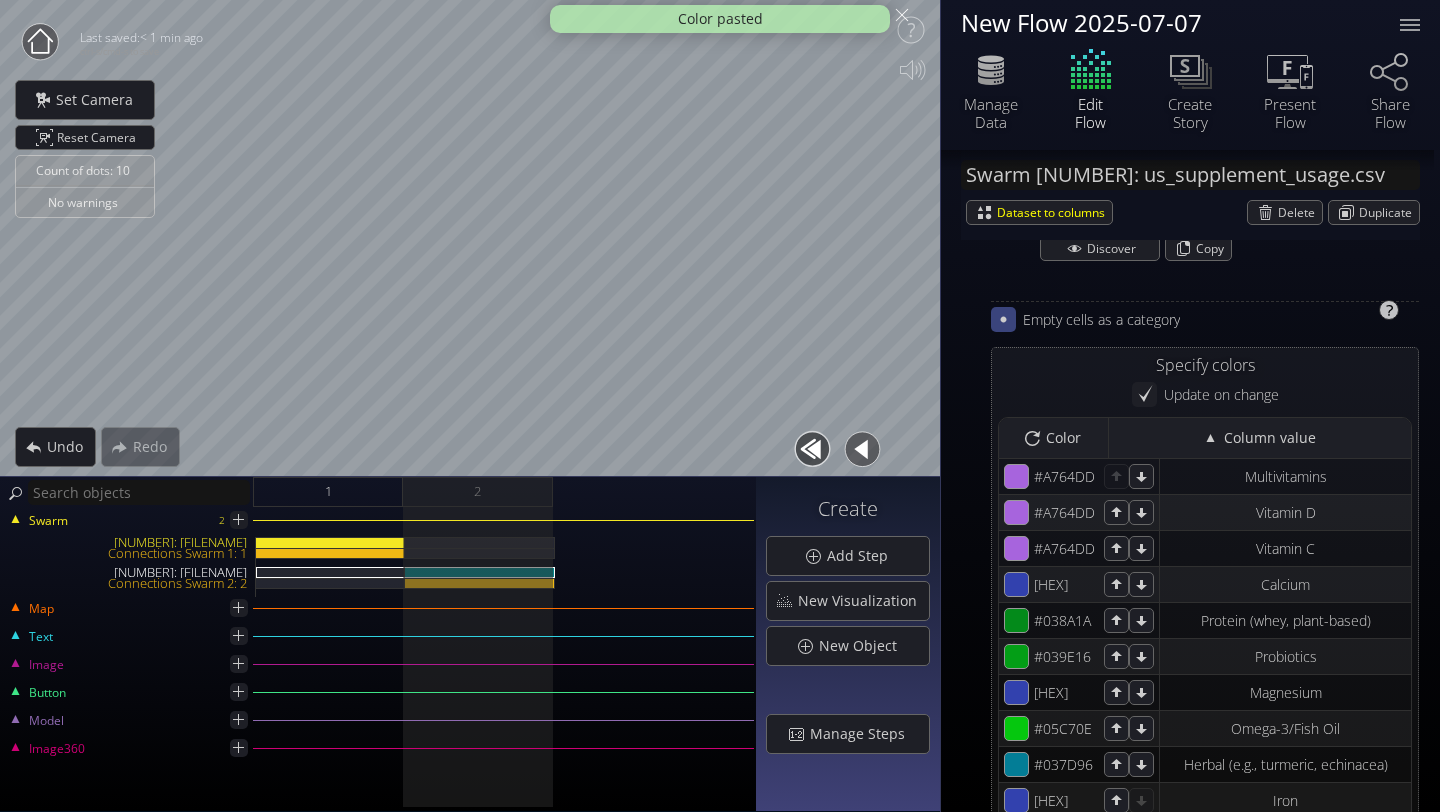 click at bounding box center (1003, 319) 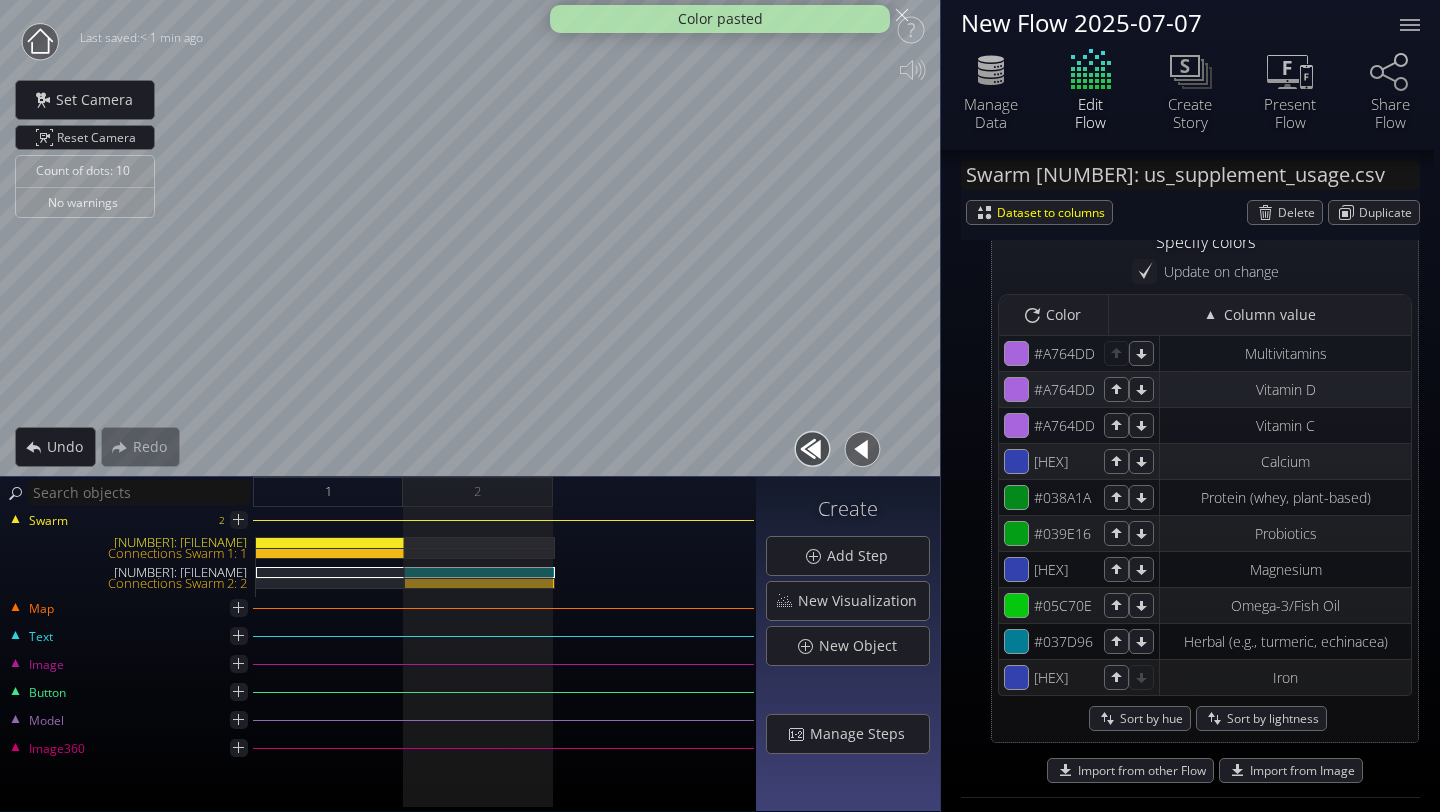 scroll, scrollTop: 1713, scrollLeft: 0, axis: vertical 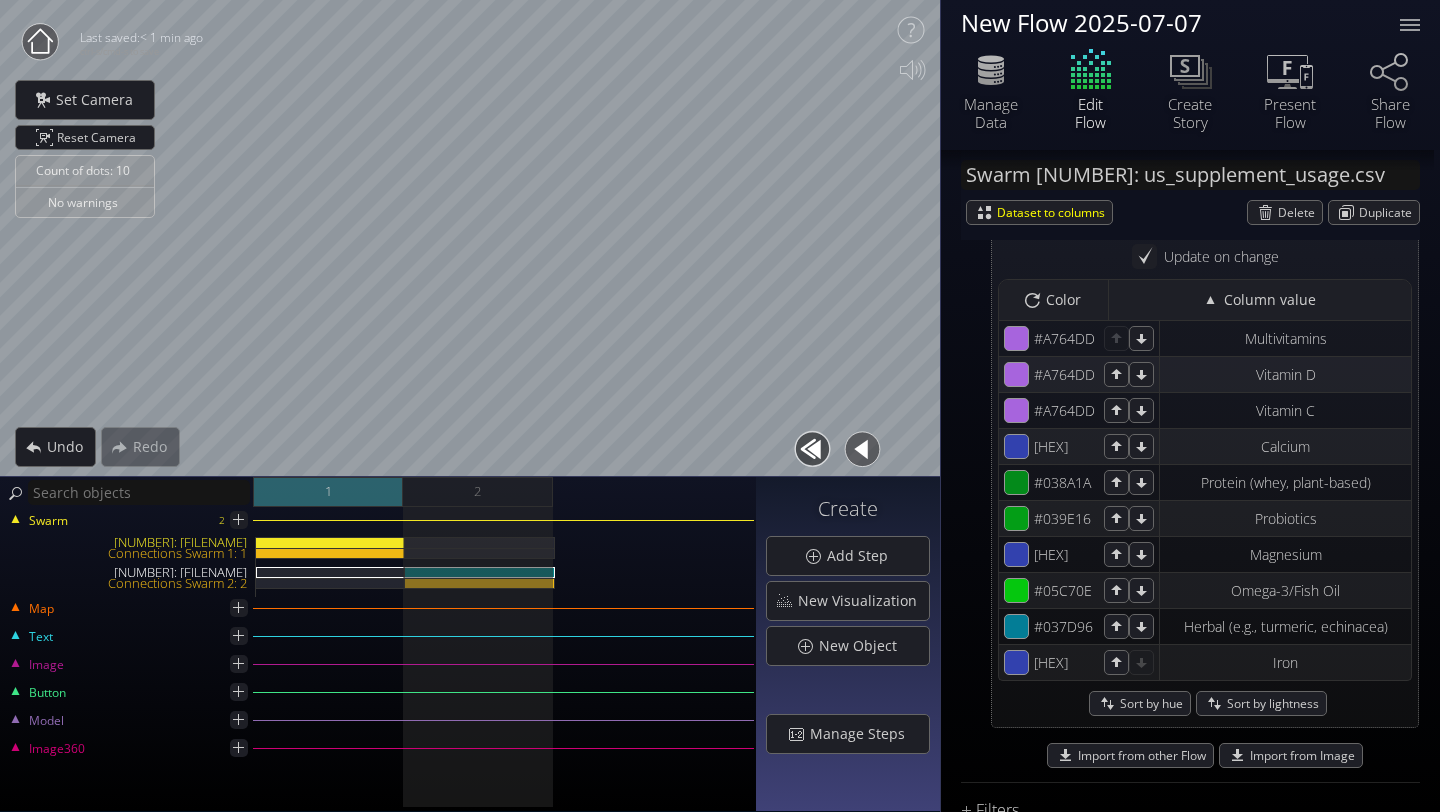click on "1" at bounding box center [328, 492] 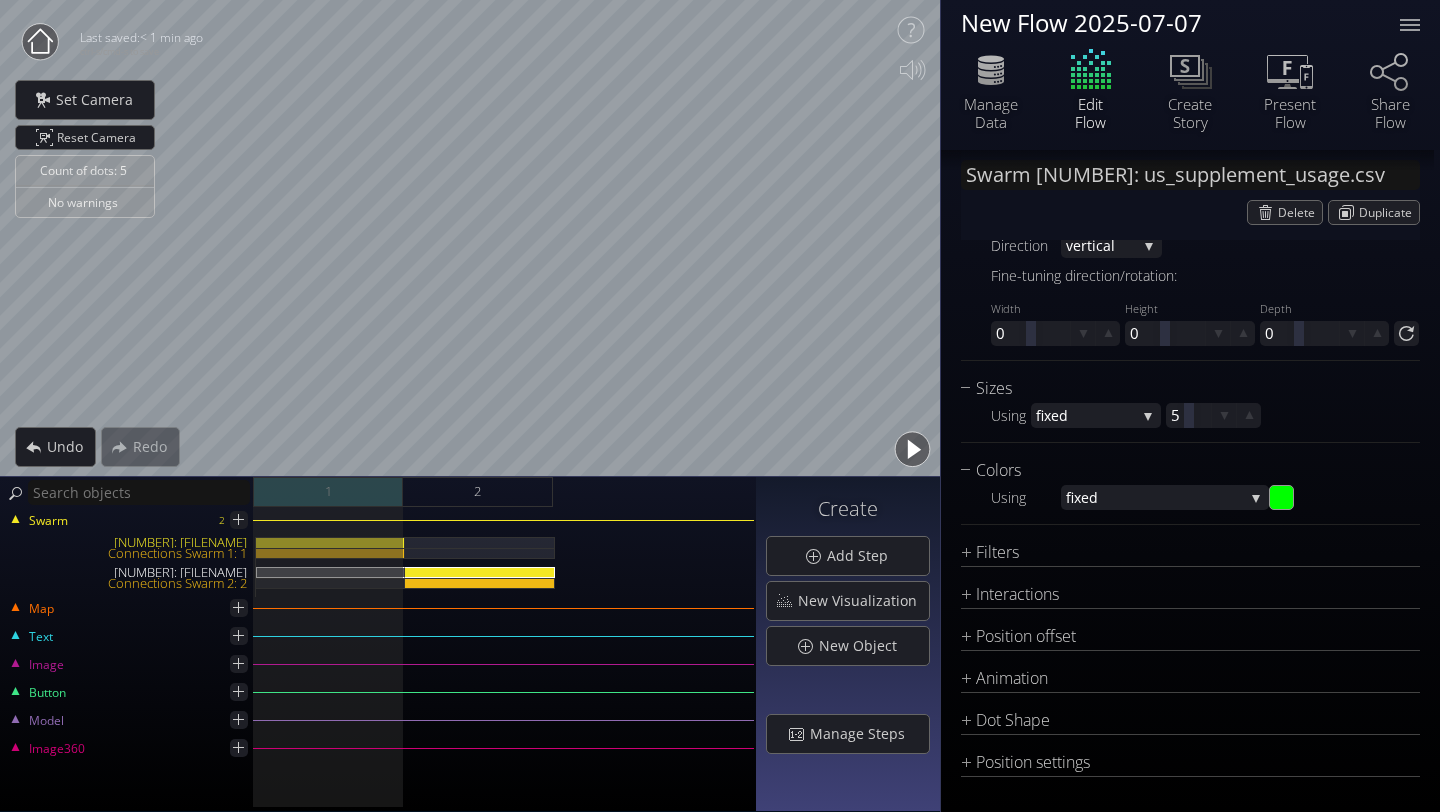scroll, scrollTop: 1135, scrollLeft: 0, axis: vertical 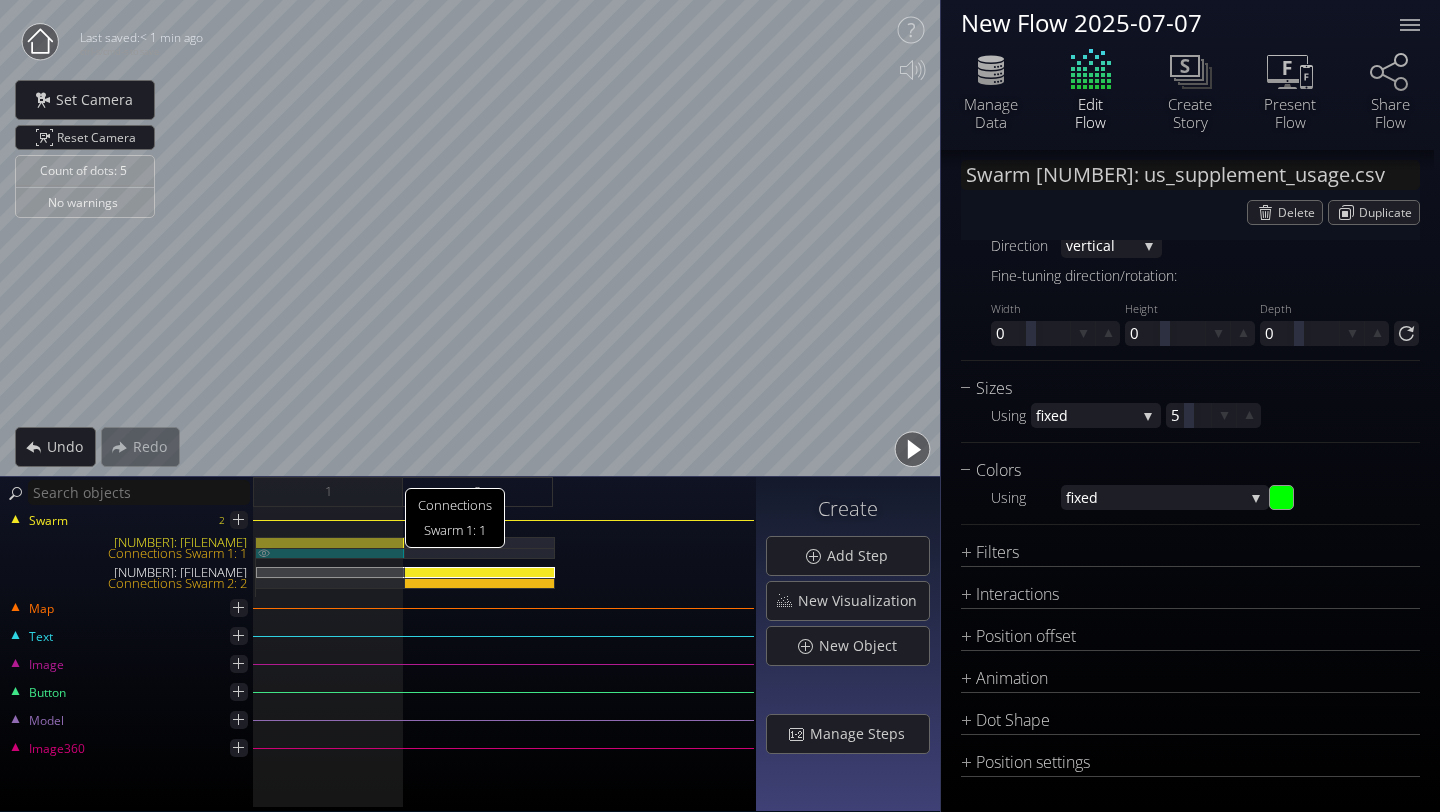 click on "Connections Swarm 1:  1" at bounding box center (330, 553) 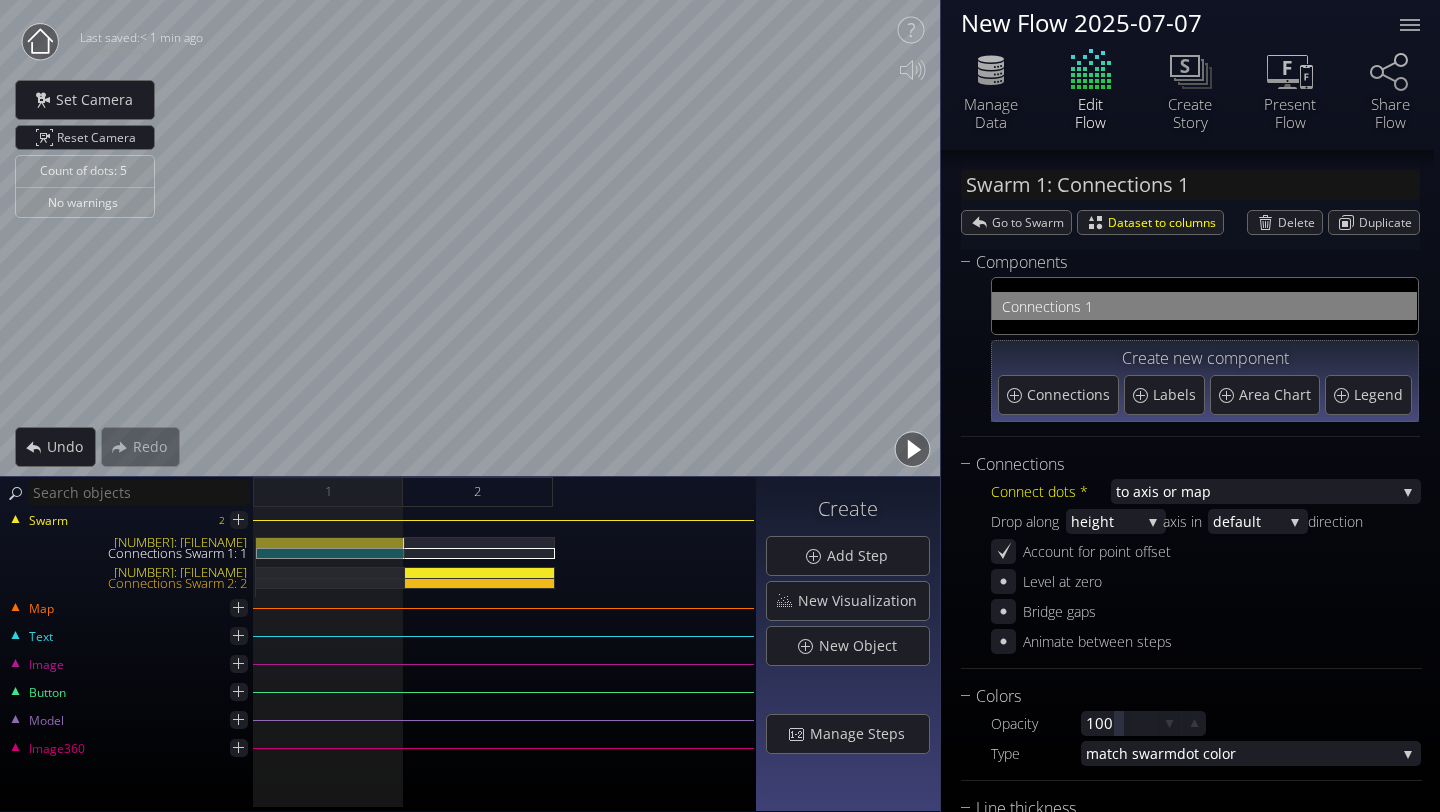 scroll, scrollTop: 0, scrollLeft: 0, axis: both 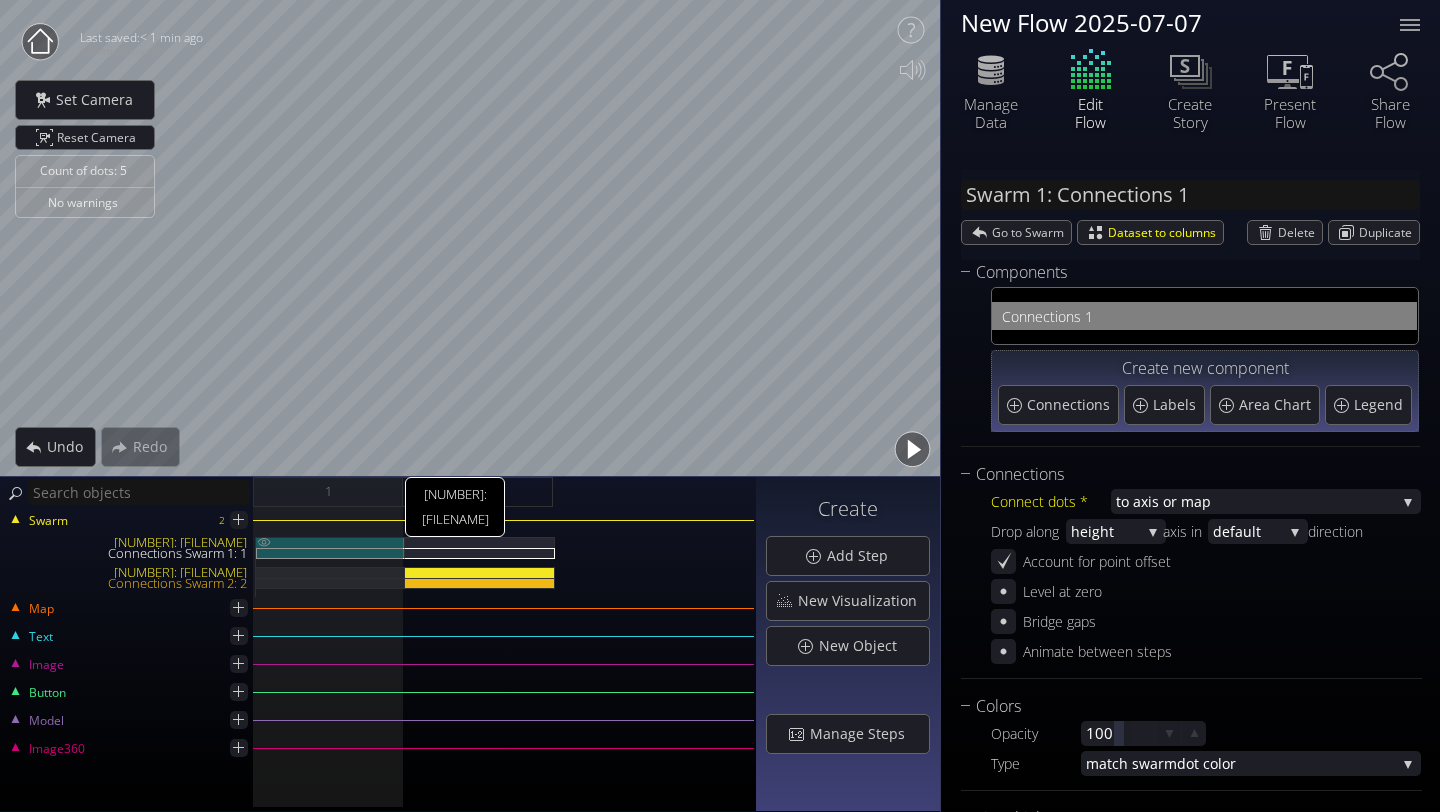 click on "[NUMBER]: [FILENAME]" at bounding box center [330, 542] 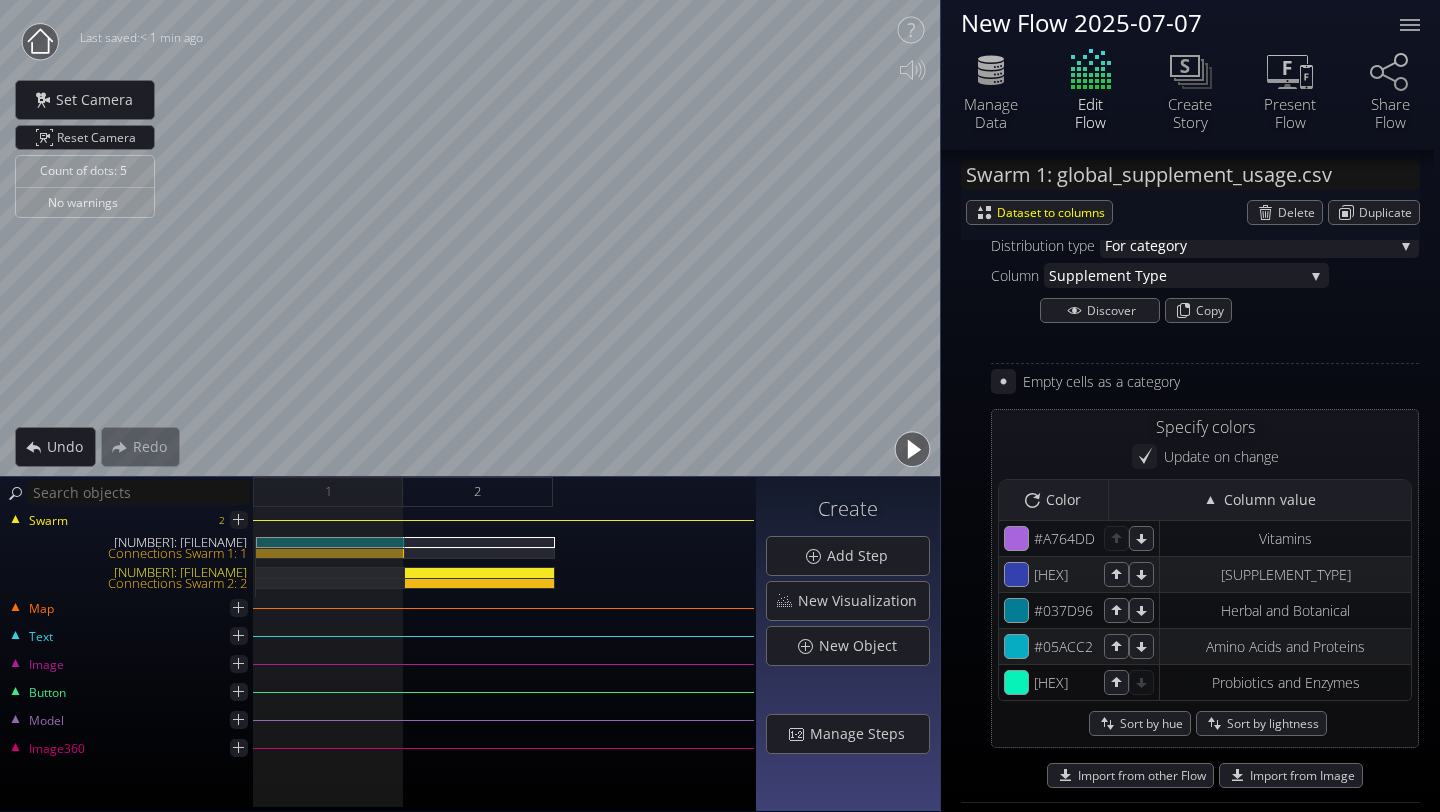 scroll, scrollTop: 1690, scrollLeft: 0, axis: vertical 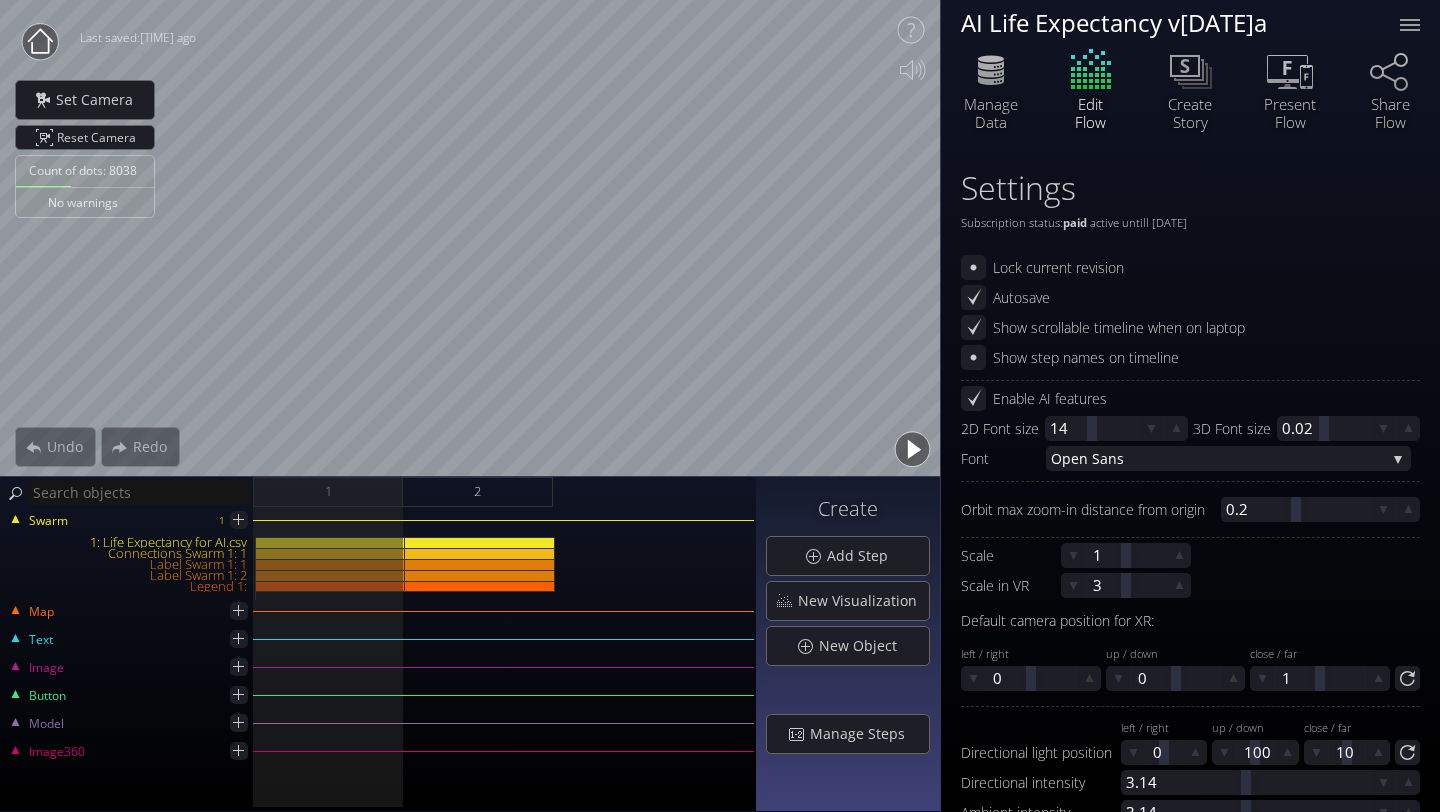 click at bounding box center [40, 42] 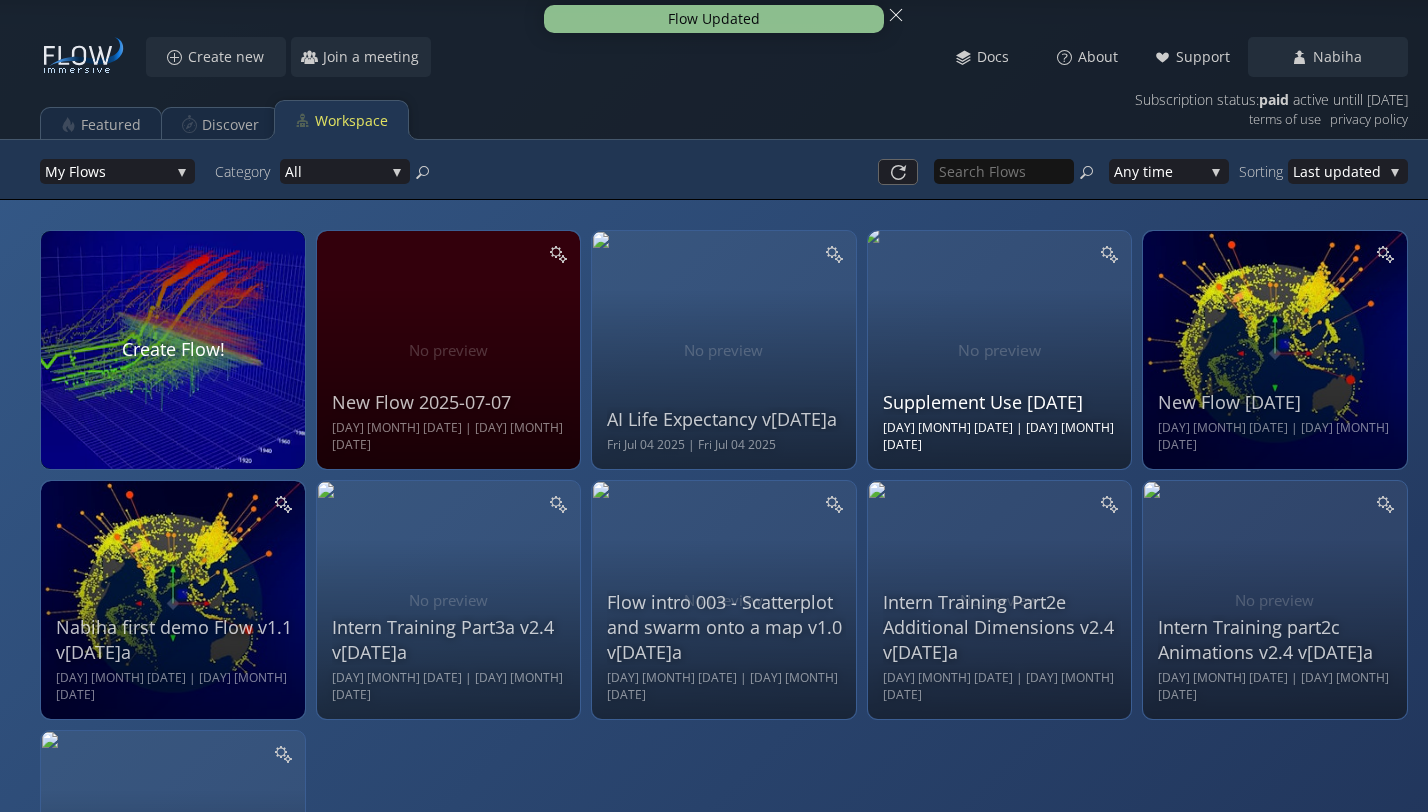 click on "Supplement Use 2025-06-30
Mon Jun 30 2025 | Wed Jul 02 2025" at bounding box center [726, 347] 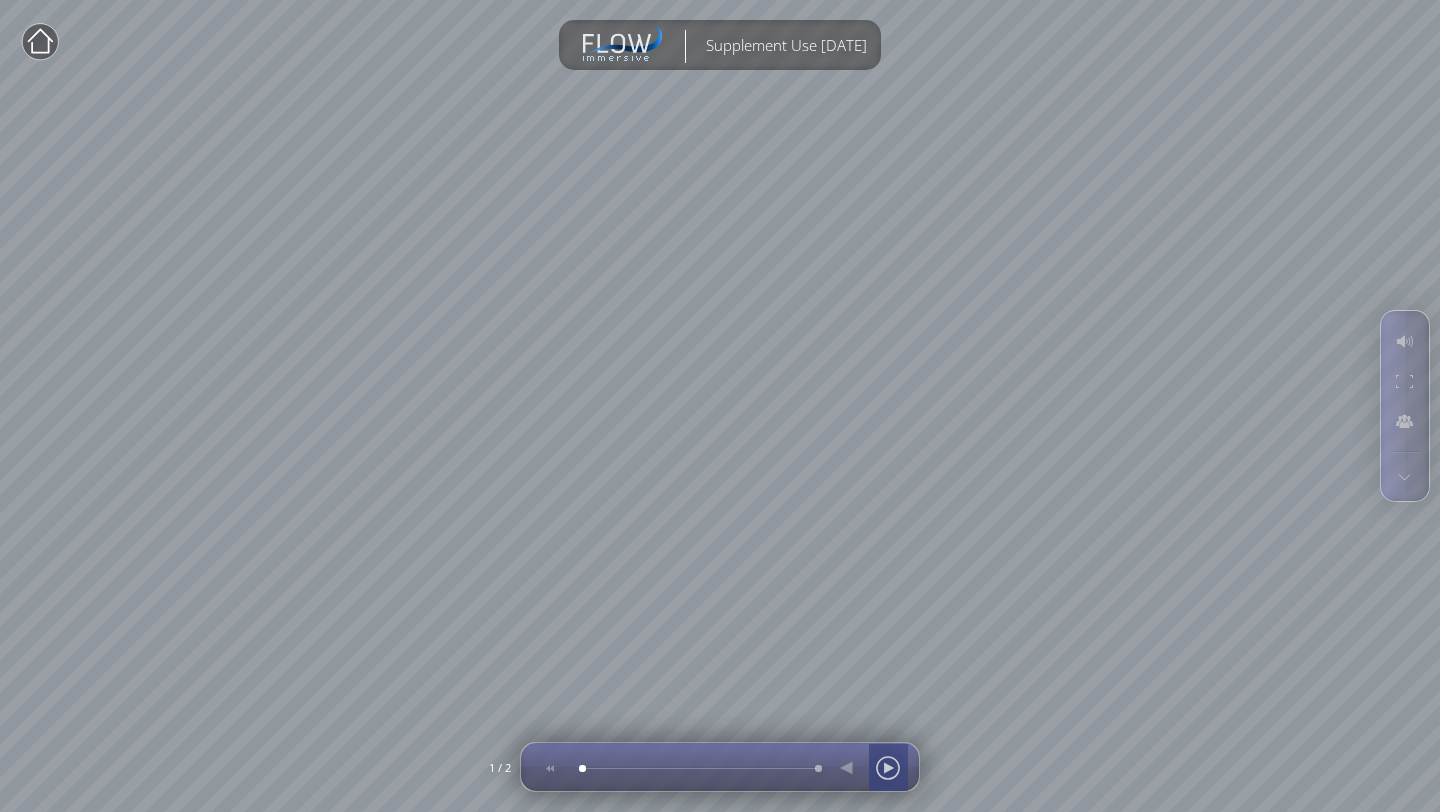 click at bounding box center (888, 768) 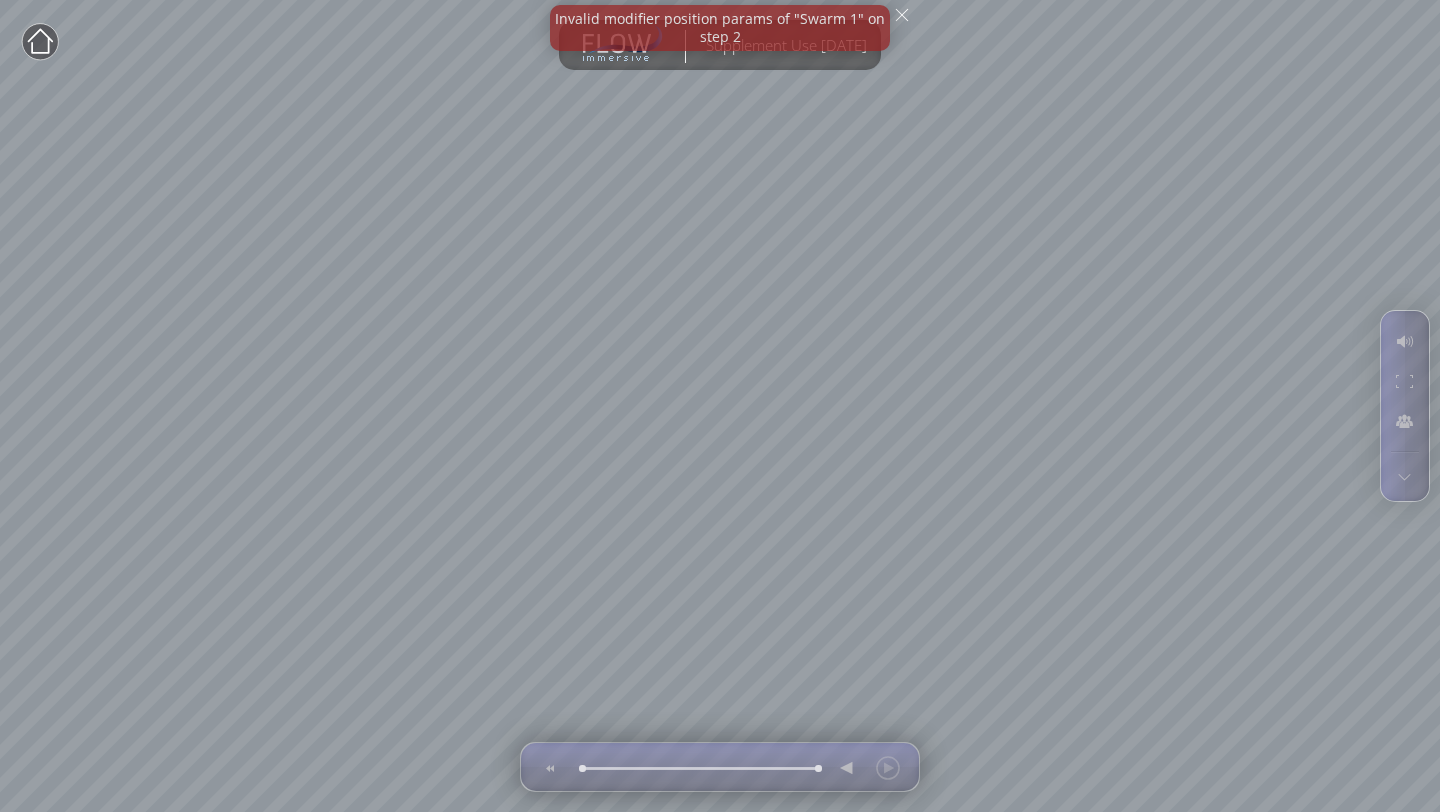 click at bounding box center (40, 42) 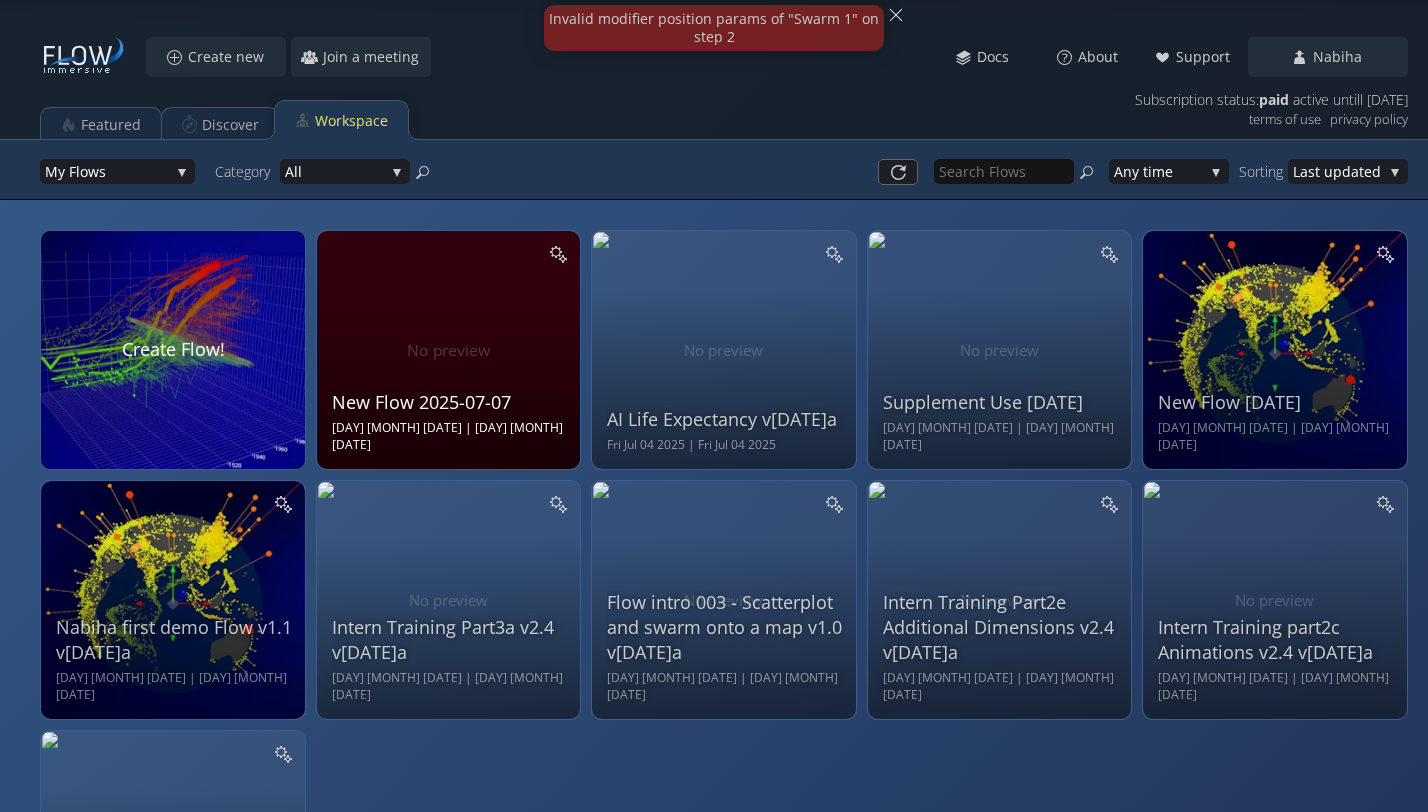 click on "New Flow 2025-07-07" at bounding box center (451, 402) 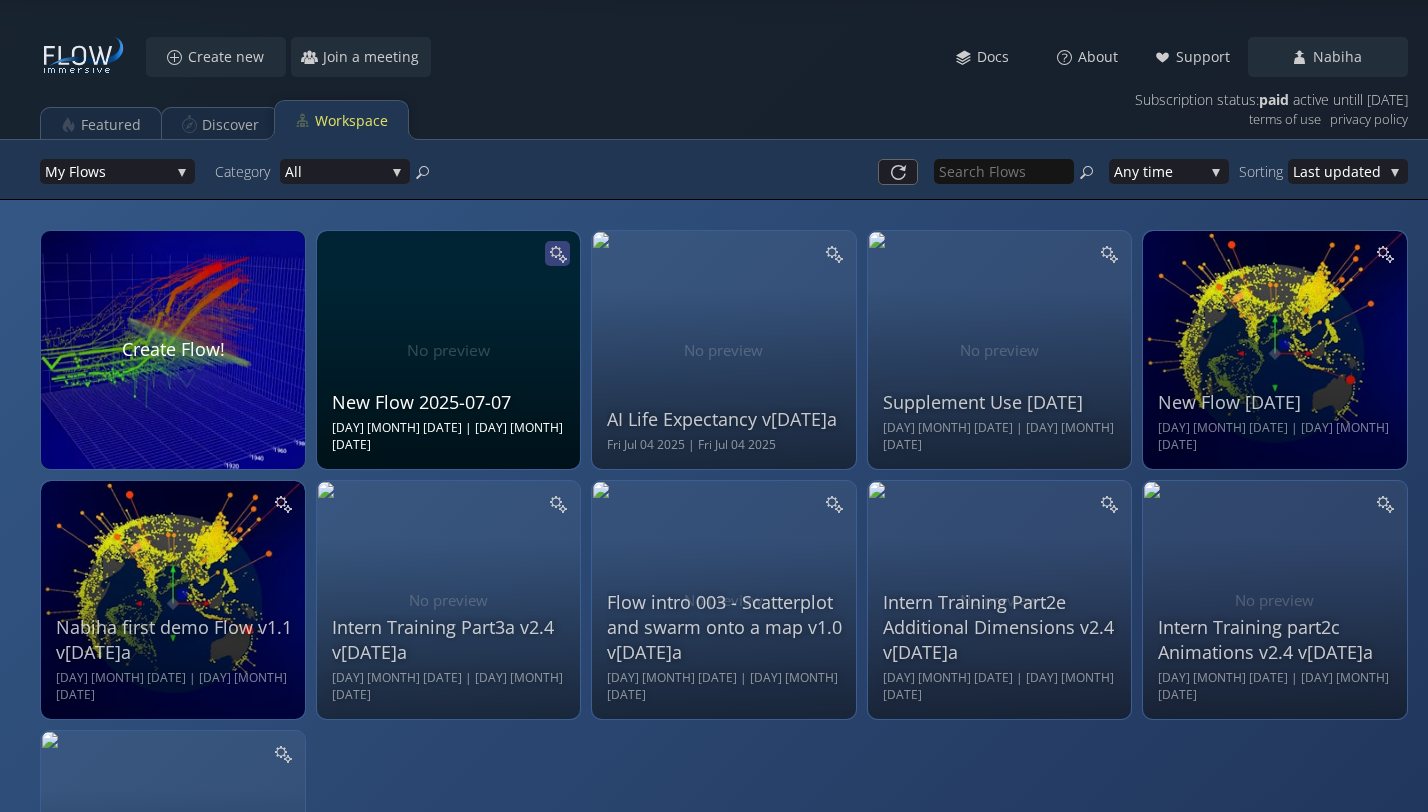 click at bounding box center (557, 253) 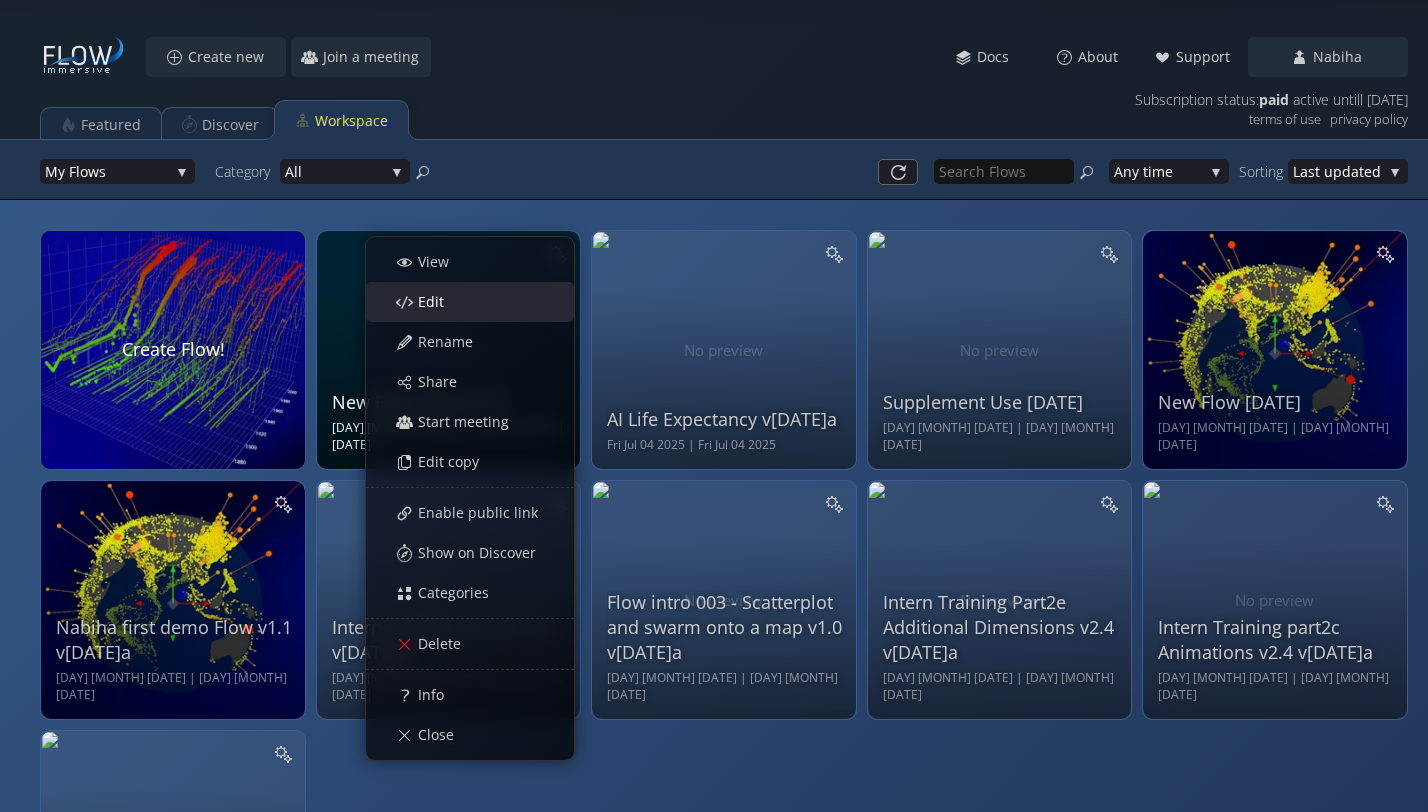 click on "Edit" at bounding box center (480, 302) 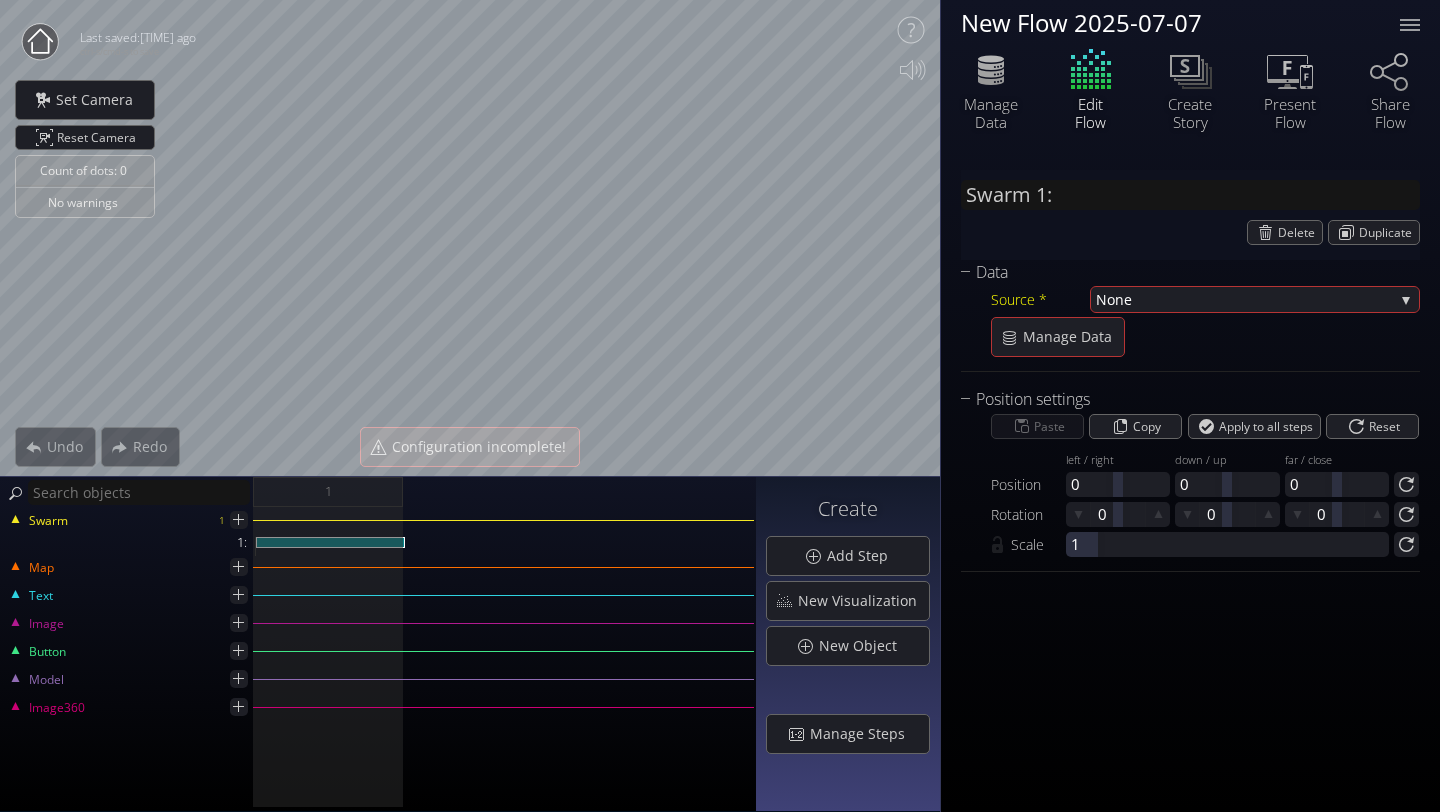 click at bounding box center [40, 42] 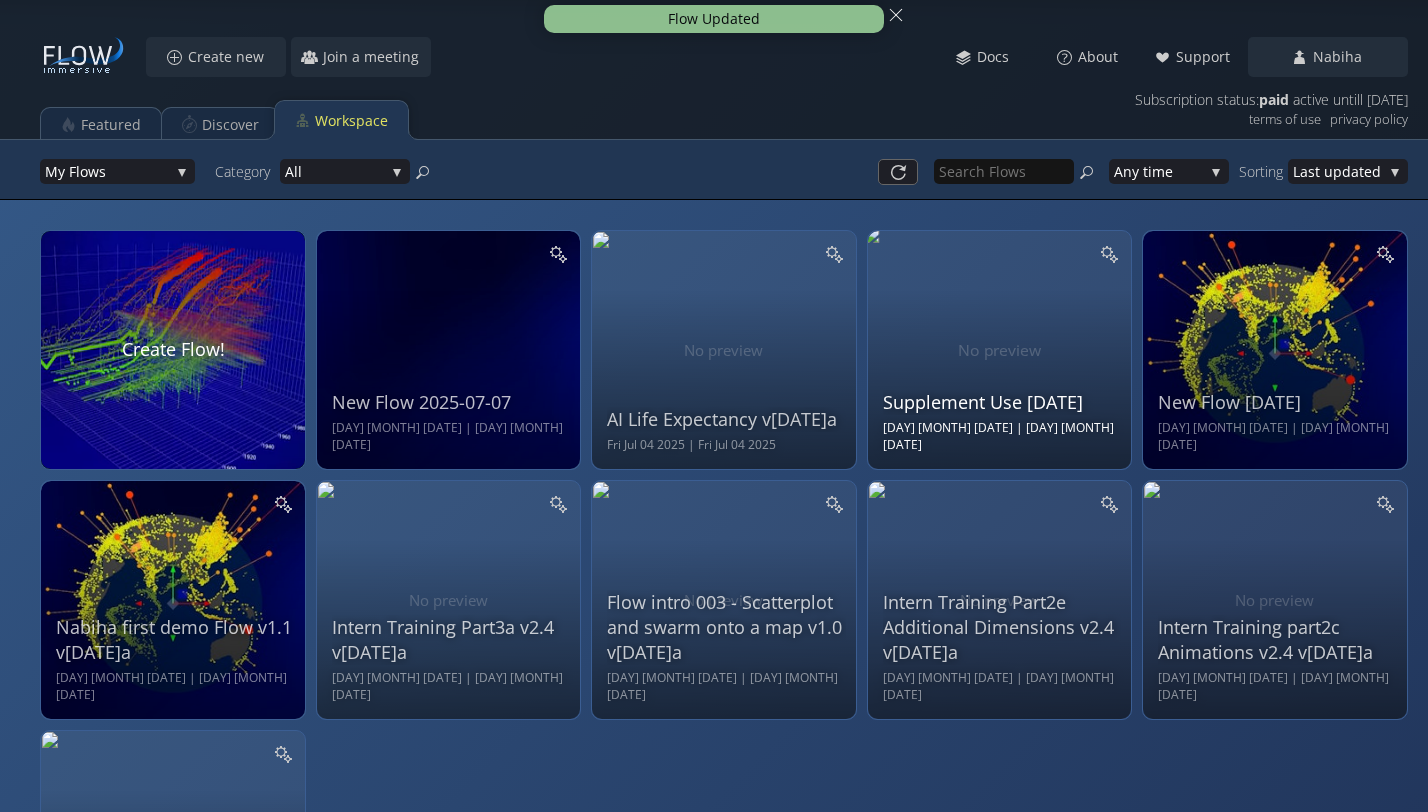 click on "Supplement Use 2025-06-30
Mon Jun 30 2025 | Wed Jul 02 2025" at bounding box center [449, 350] 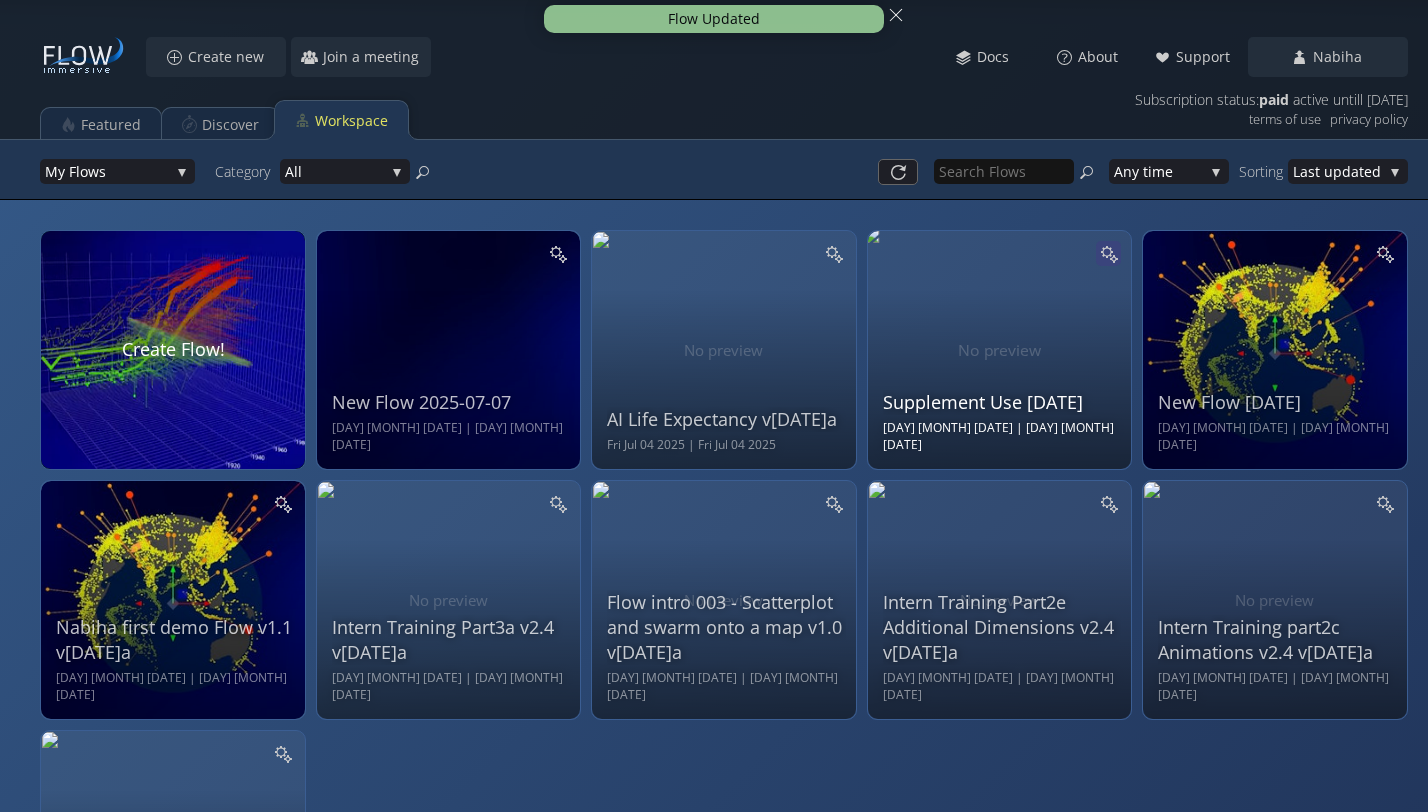 click at bounding box center (1108, 253) 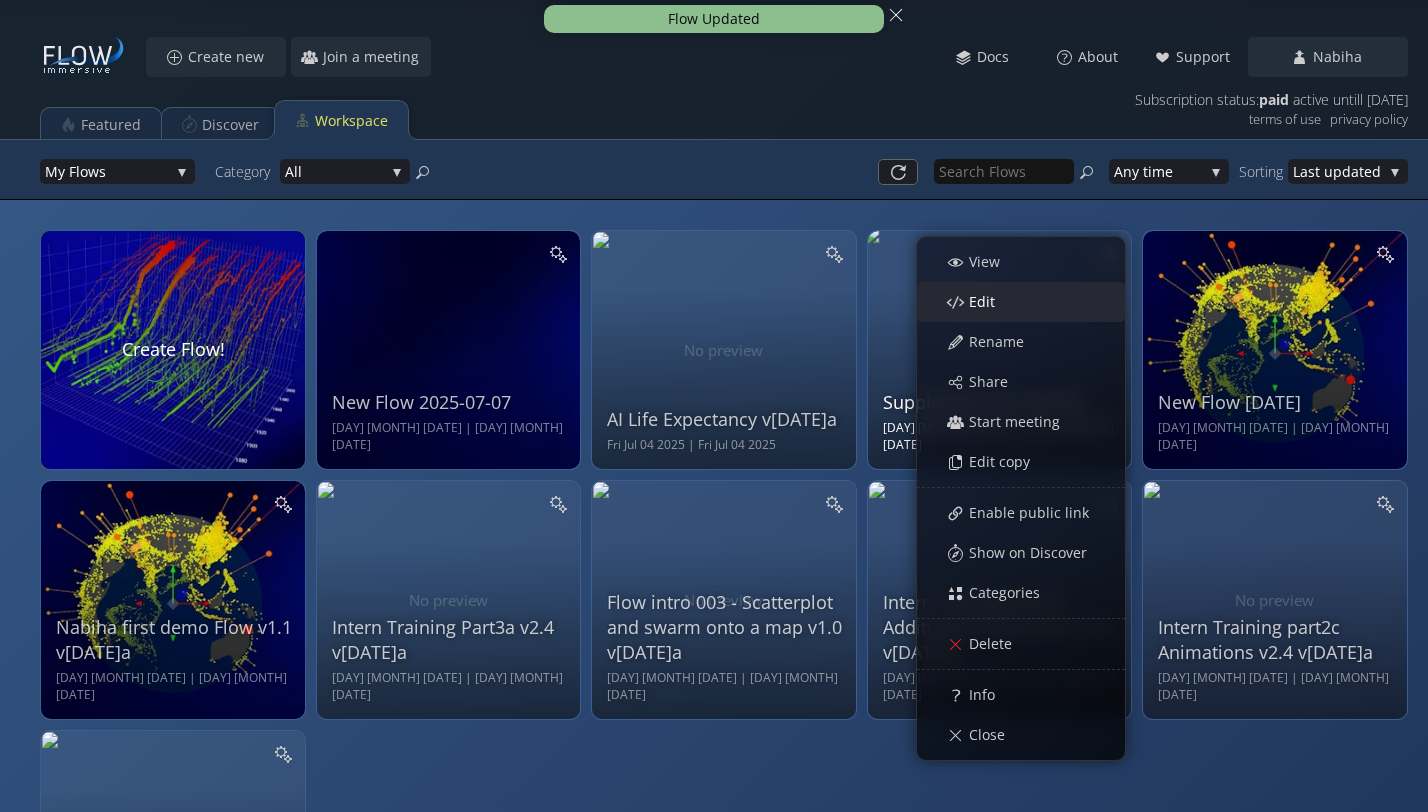 click on "Edit" at bounding box center [0, 0] 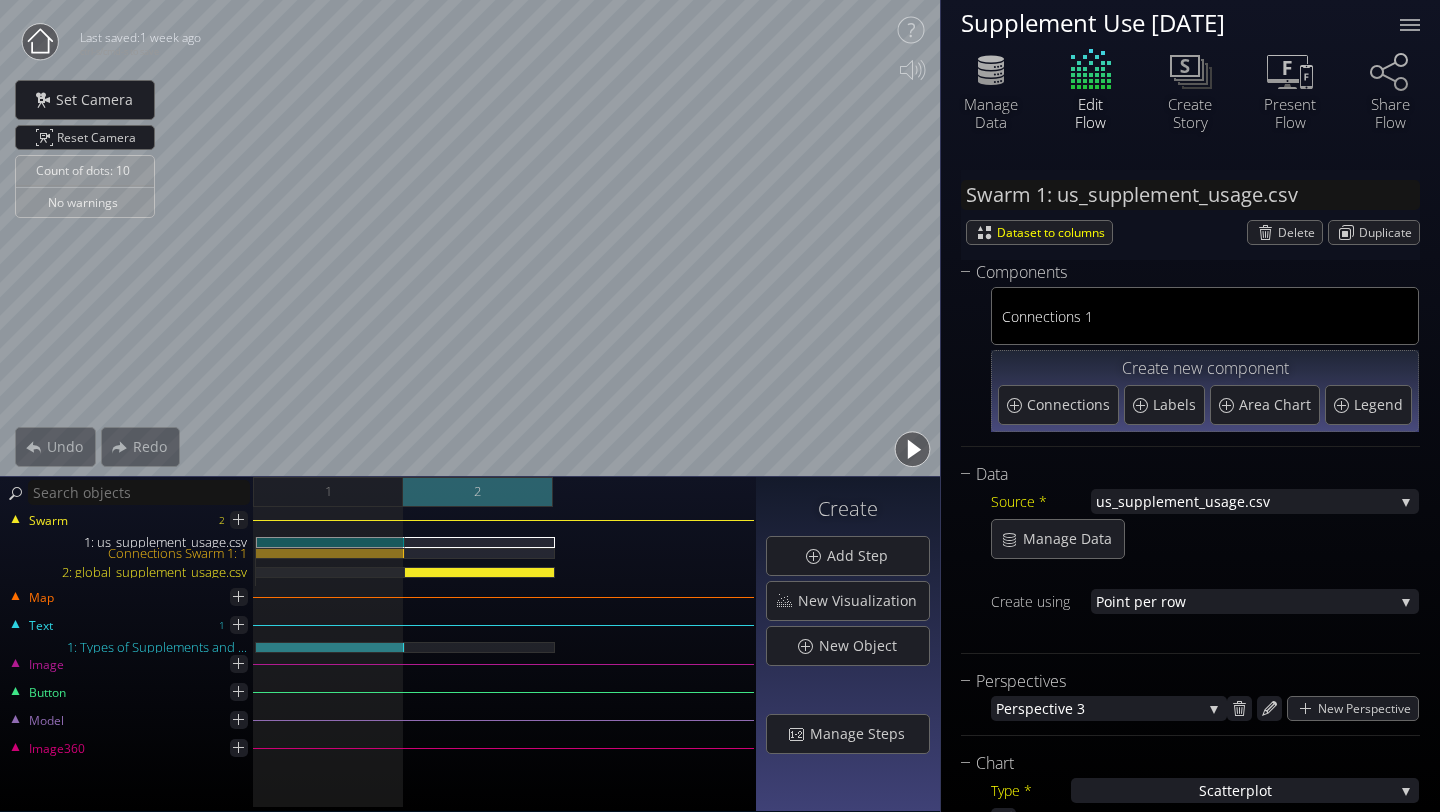 click on "2" at bounding box center [478, 492] 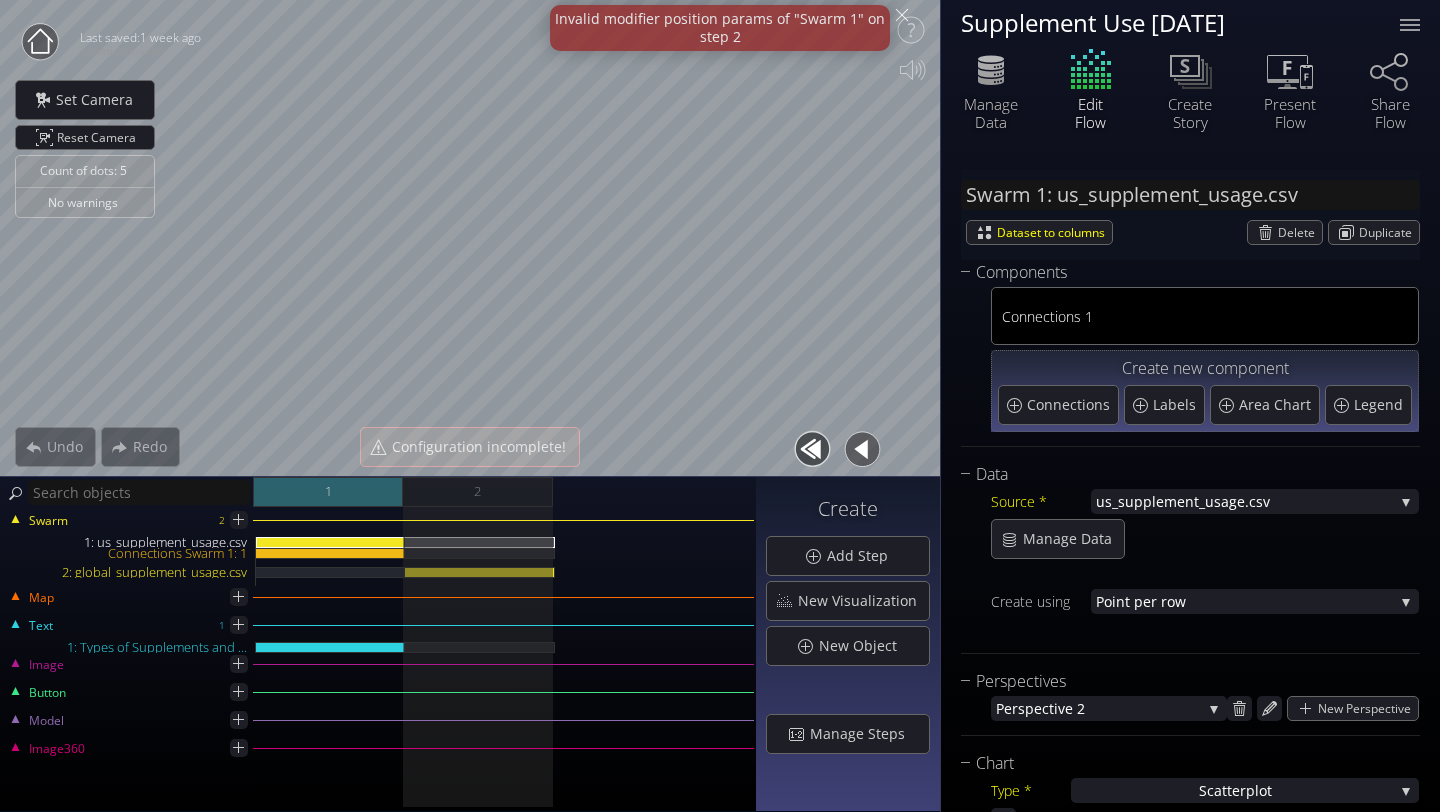 click on "1" at bounding box center (328, 492) 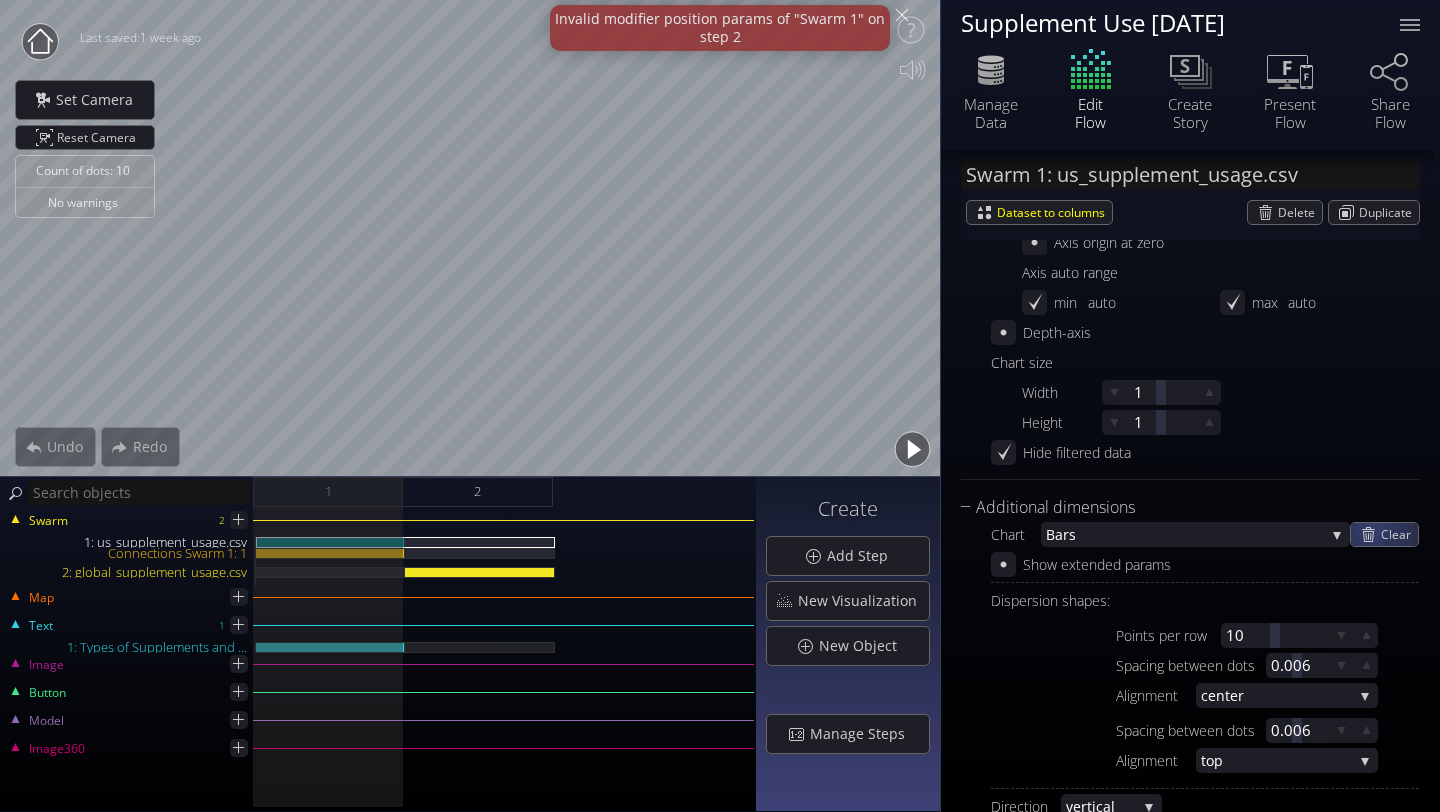 scroll, scrollTop: 1182, scrollLeft: 0, axis: vertical 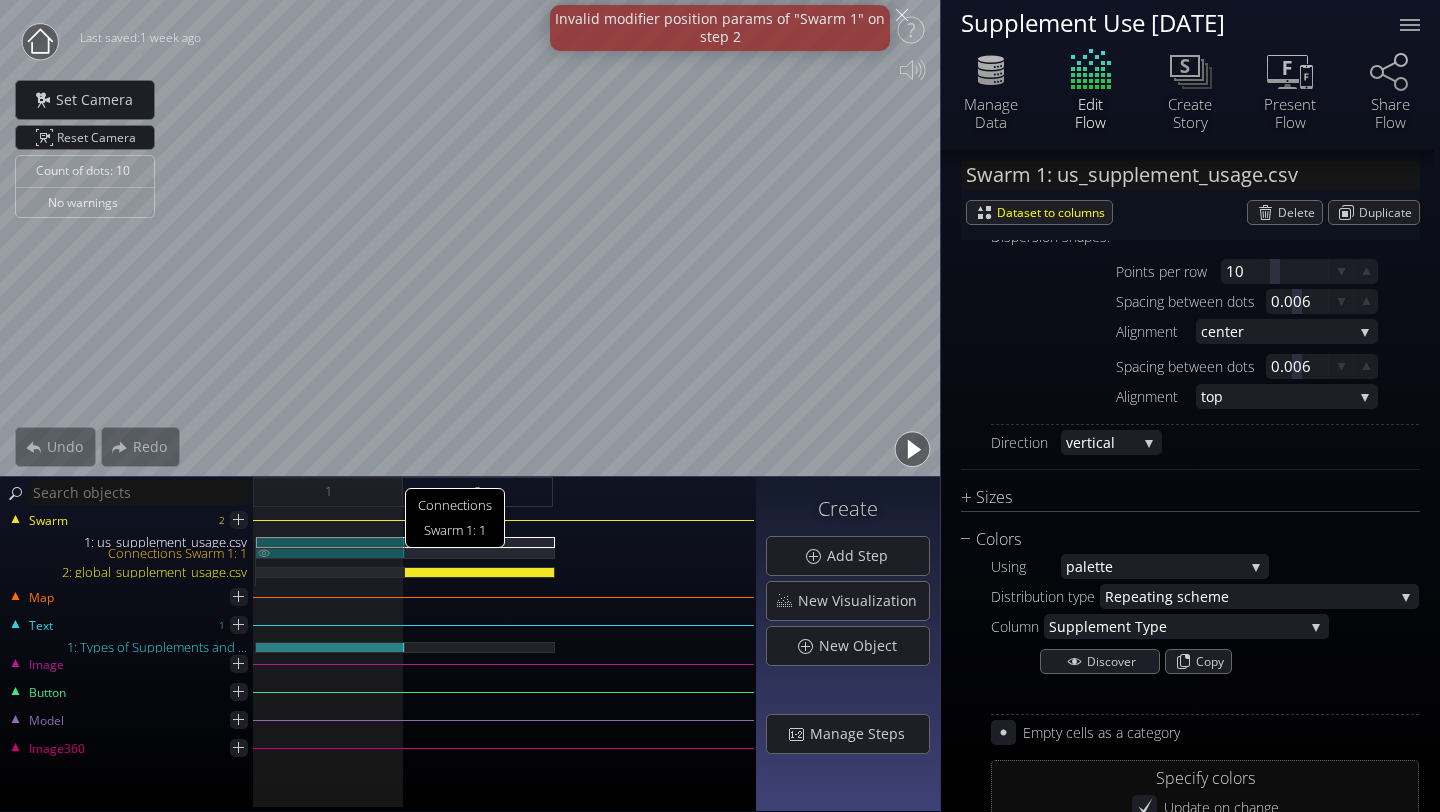 click on "Connections Swarm 1:  1" at bounding box center (330, 553) 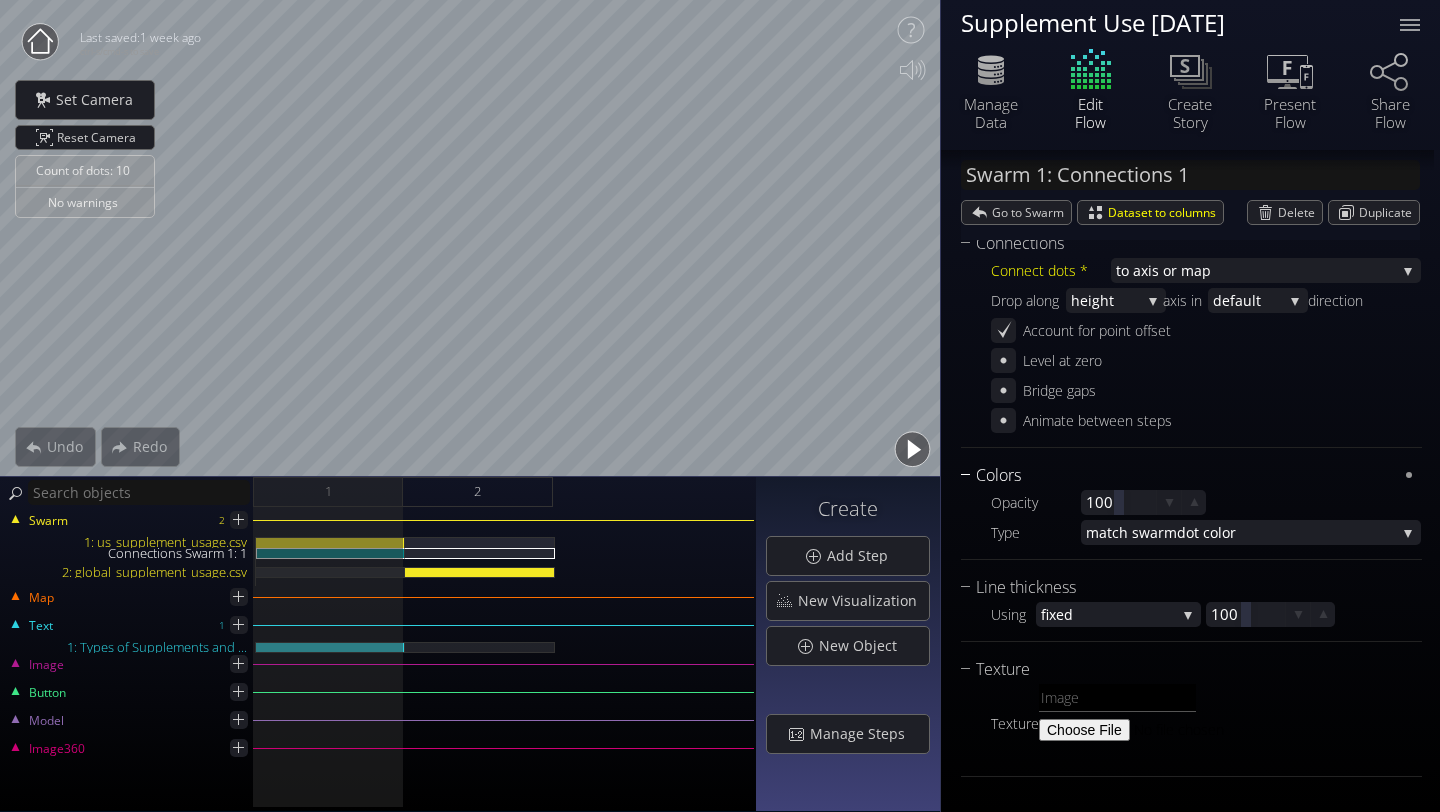 scroll, scrollTop: 0, scrollLeft: 0, axis: both 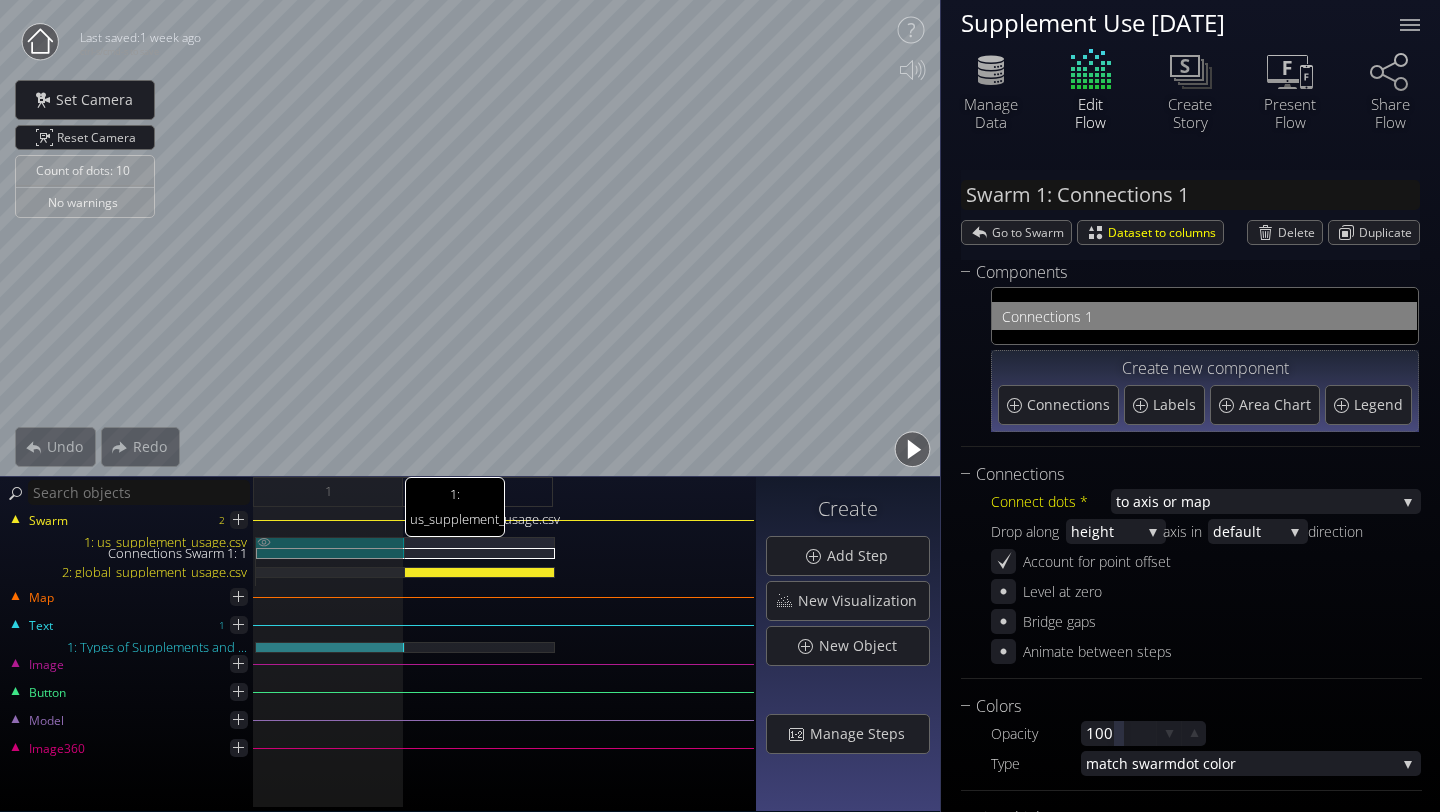 click on "1: us_supplement_usage.csv" at bounding box center (330, 542) 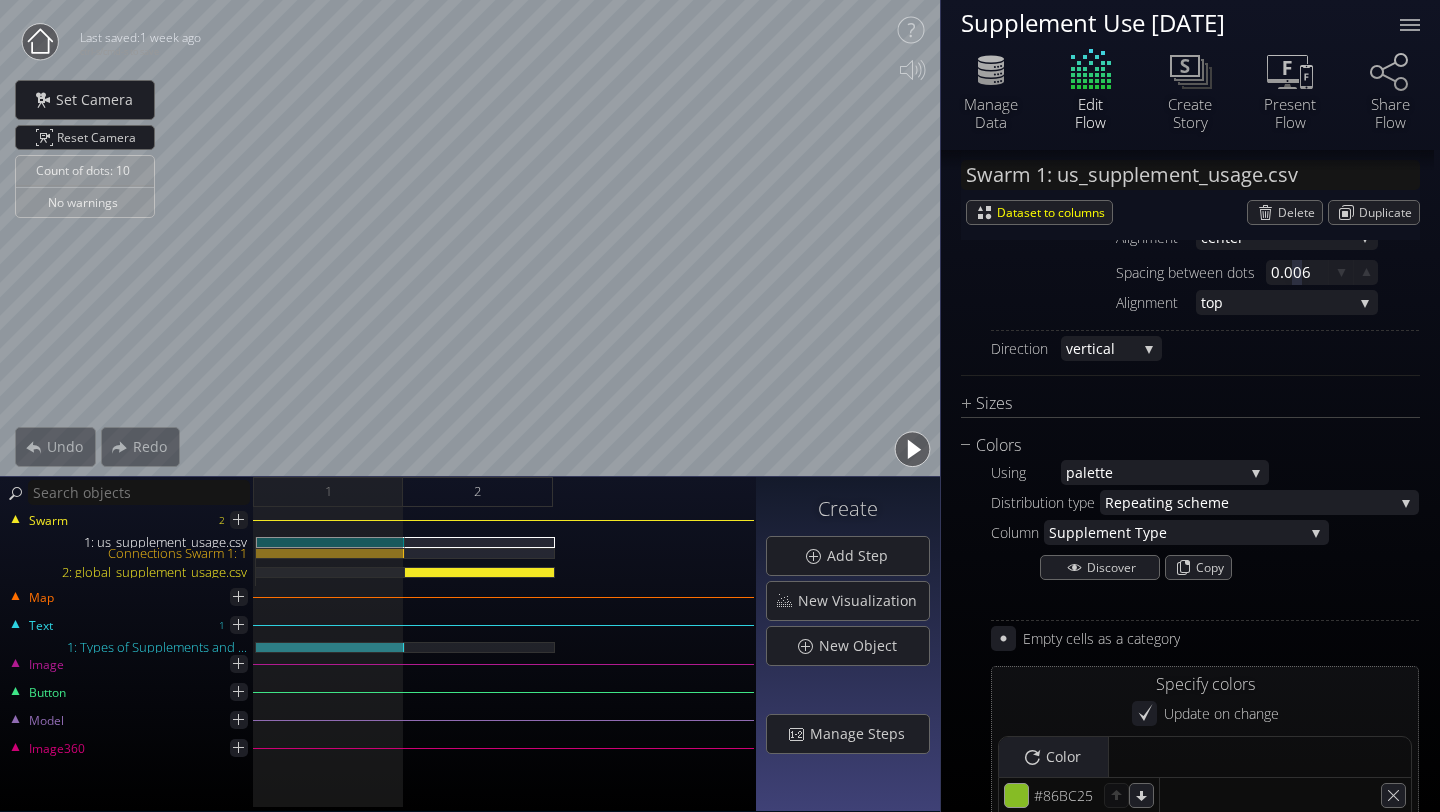 scroll, scrollTop: 1241, scrollLeft: 0, axis: vertical 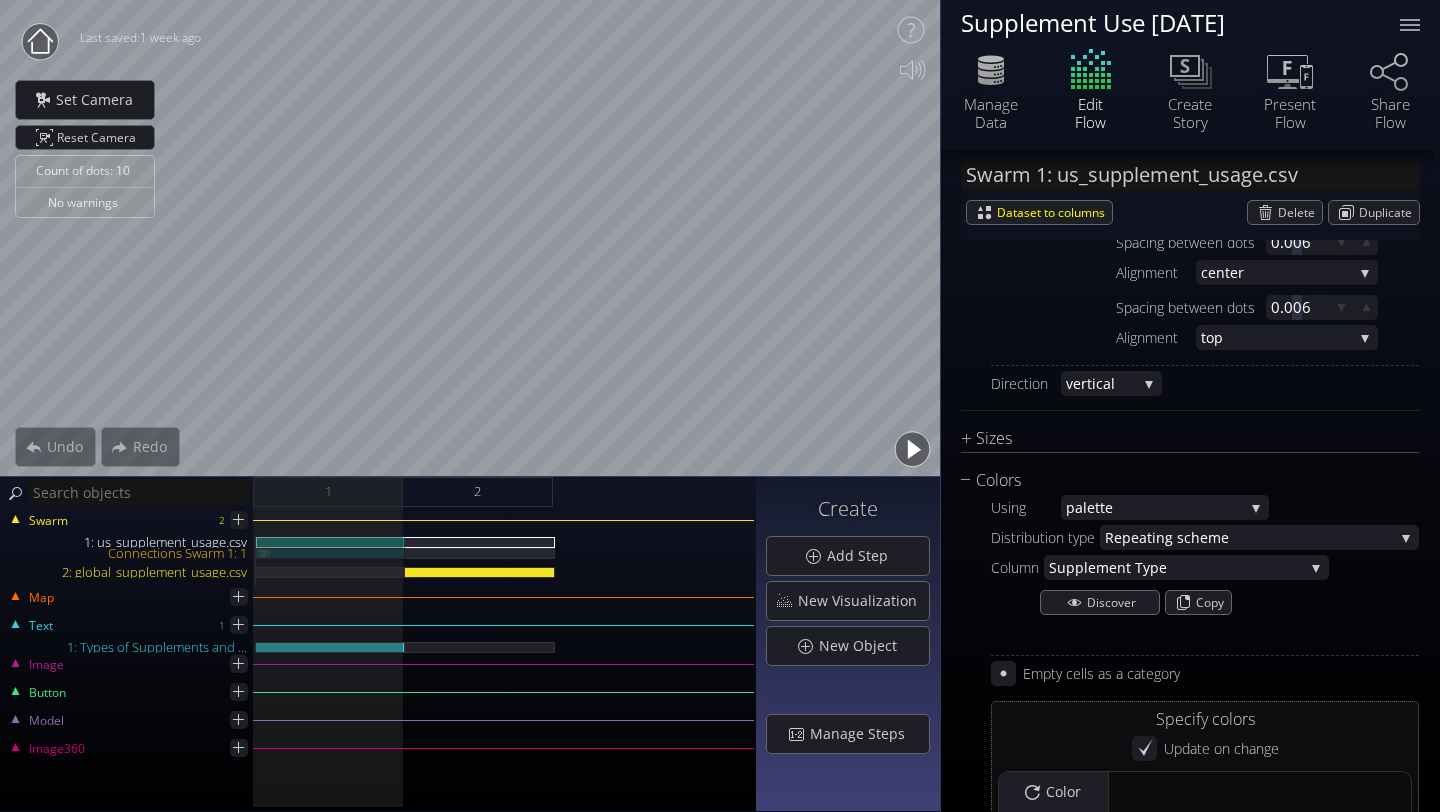 click on "Connections Swarm 1:  1" at bounding box center (330, 553) 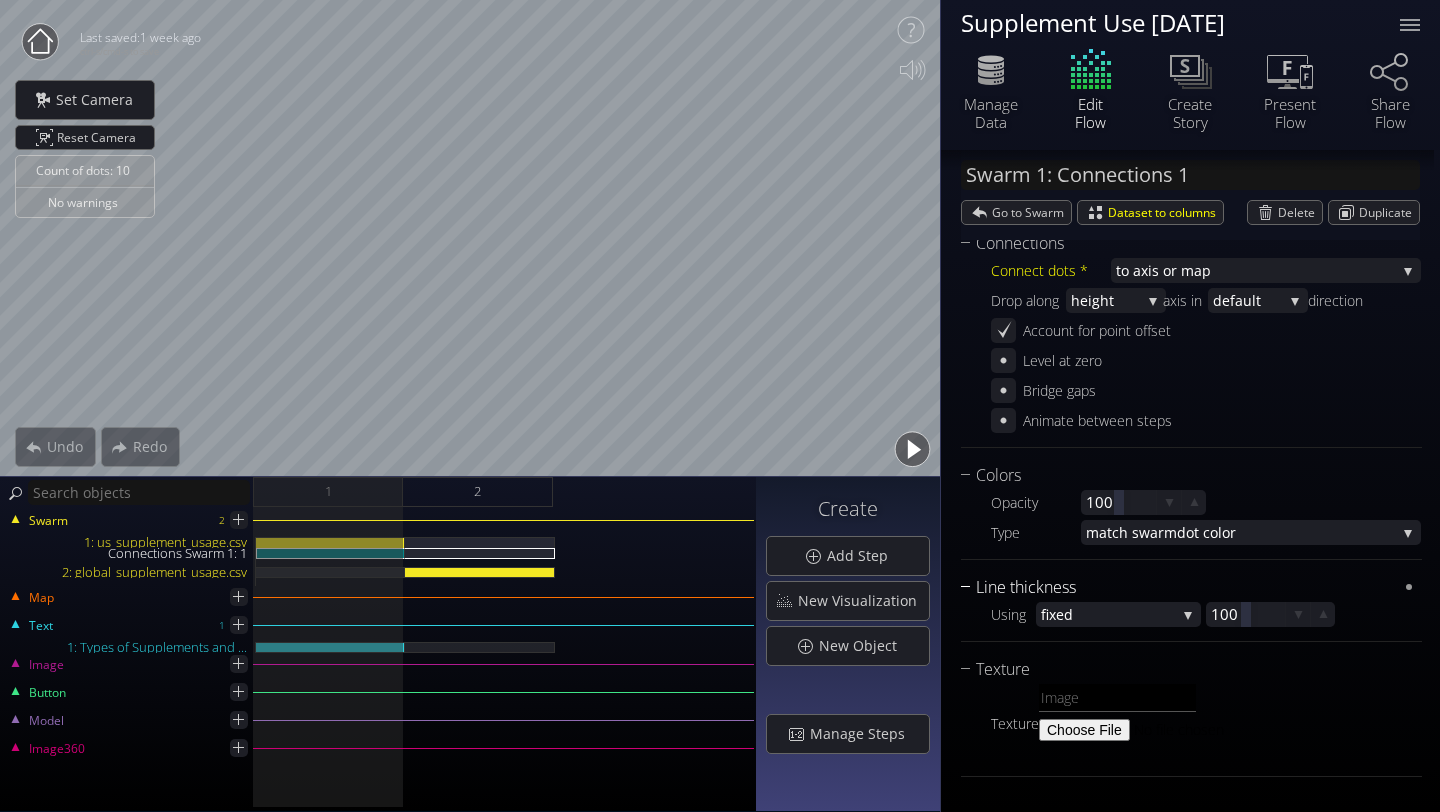 scroll, scrollTop: 0, scrollLeft: 0, axis: both 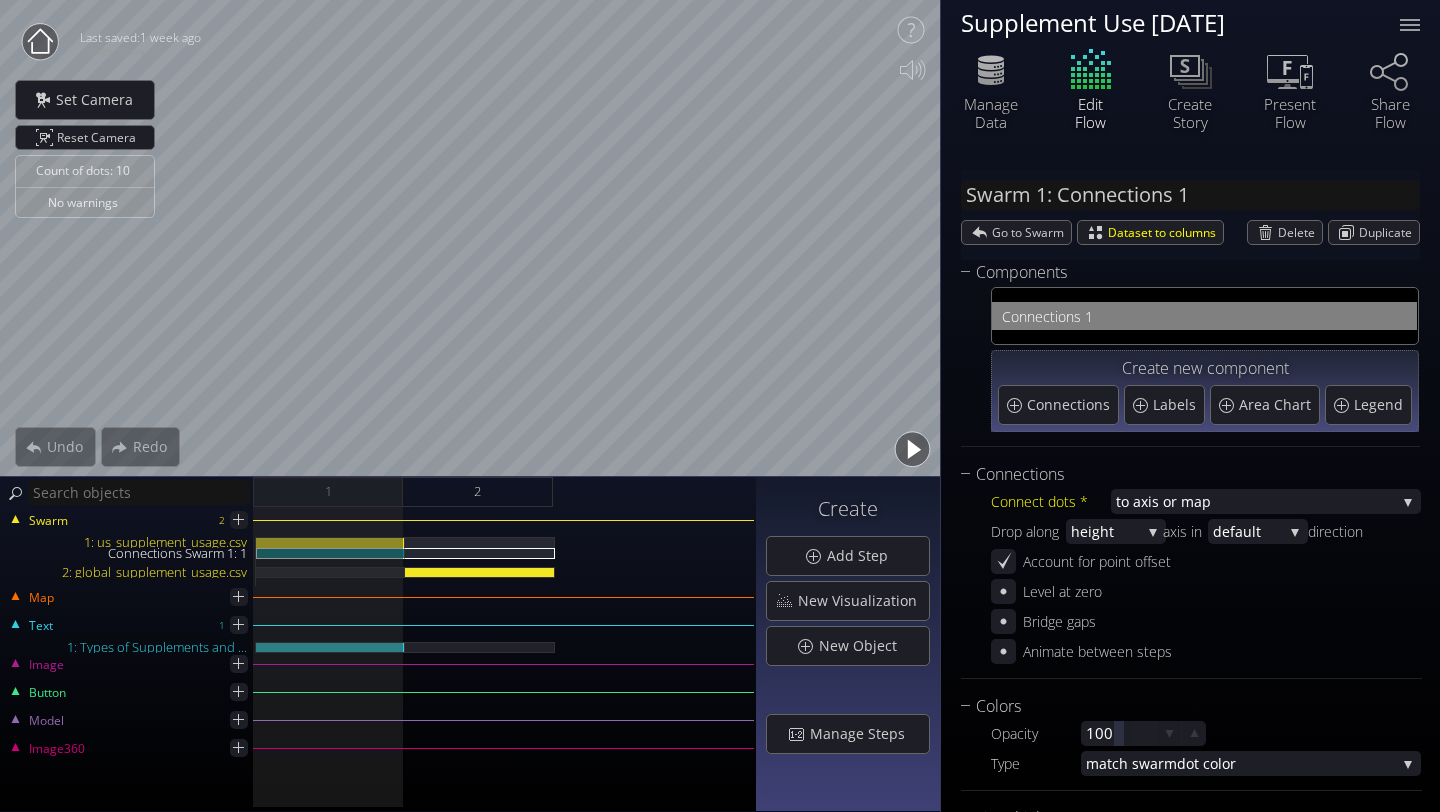 click on "Connect dots *
to a   xis or map     when column va   lues match   to a   xis or map   in    row order   by ID    in column
Drop along
he   ight       width   he   ight     depth
axis in
defa   ult     defa   ult   invert   ed
direction
Account for point offset
Level at zero
Bridge gaps
Animate between steps" at bounding box center [1191, 575] 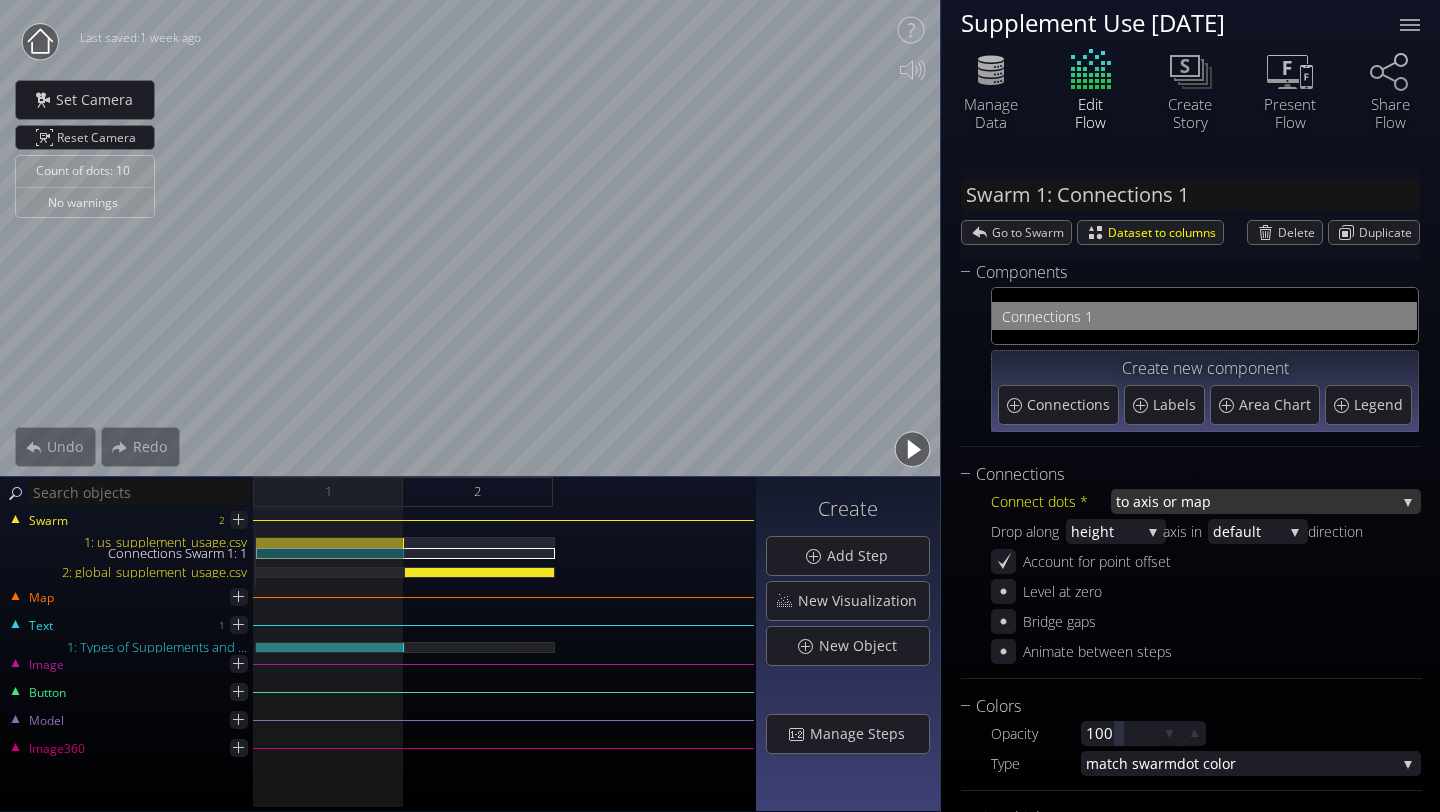 click on "xis or map" at bounding box center [1268, 501] 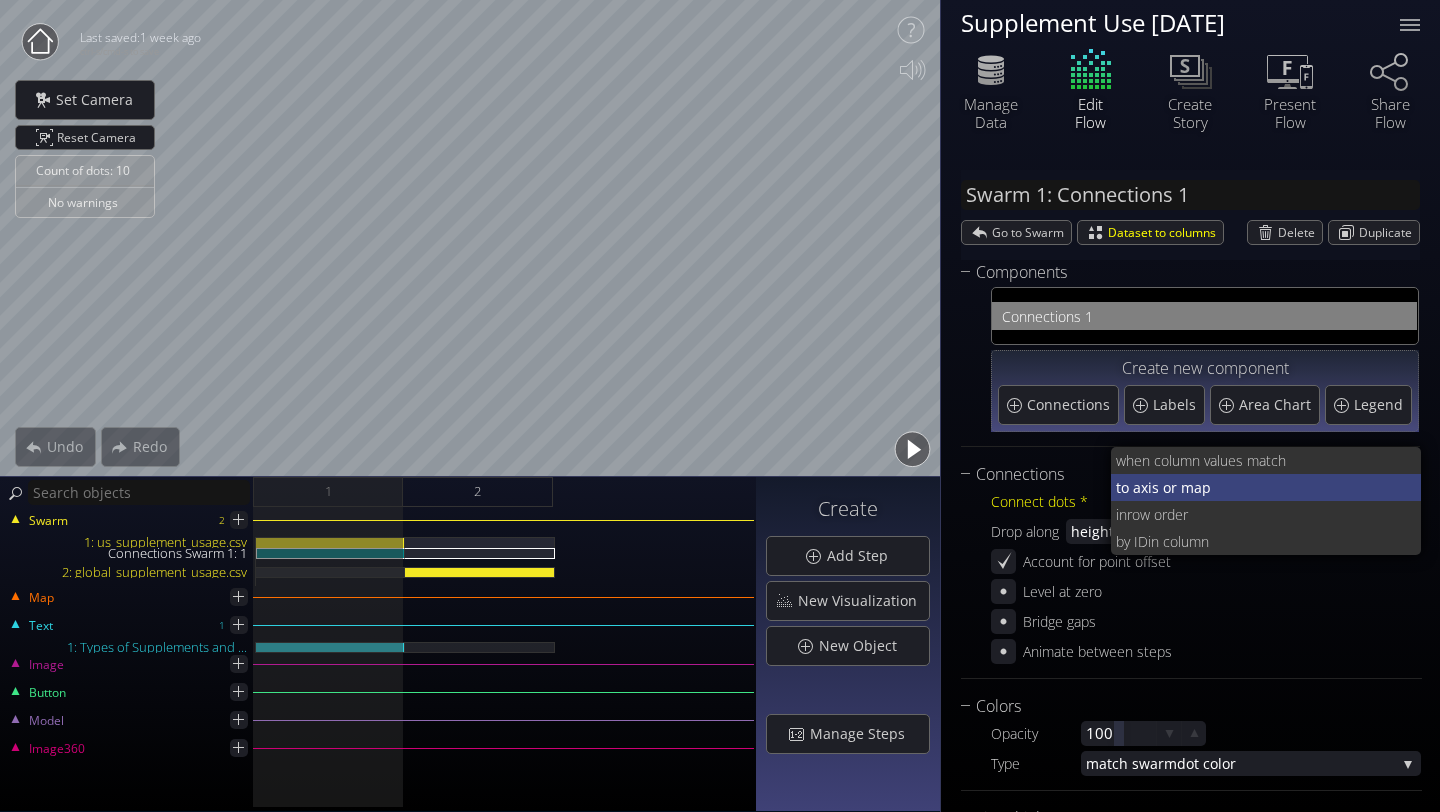 click on "xis or map" at bounding box center (1273, 487) 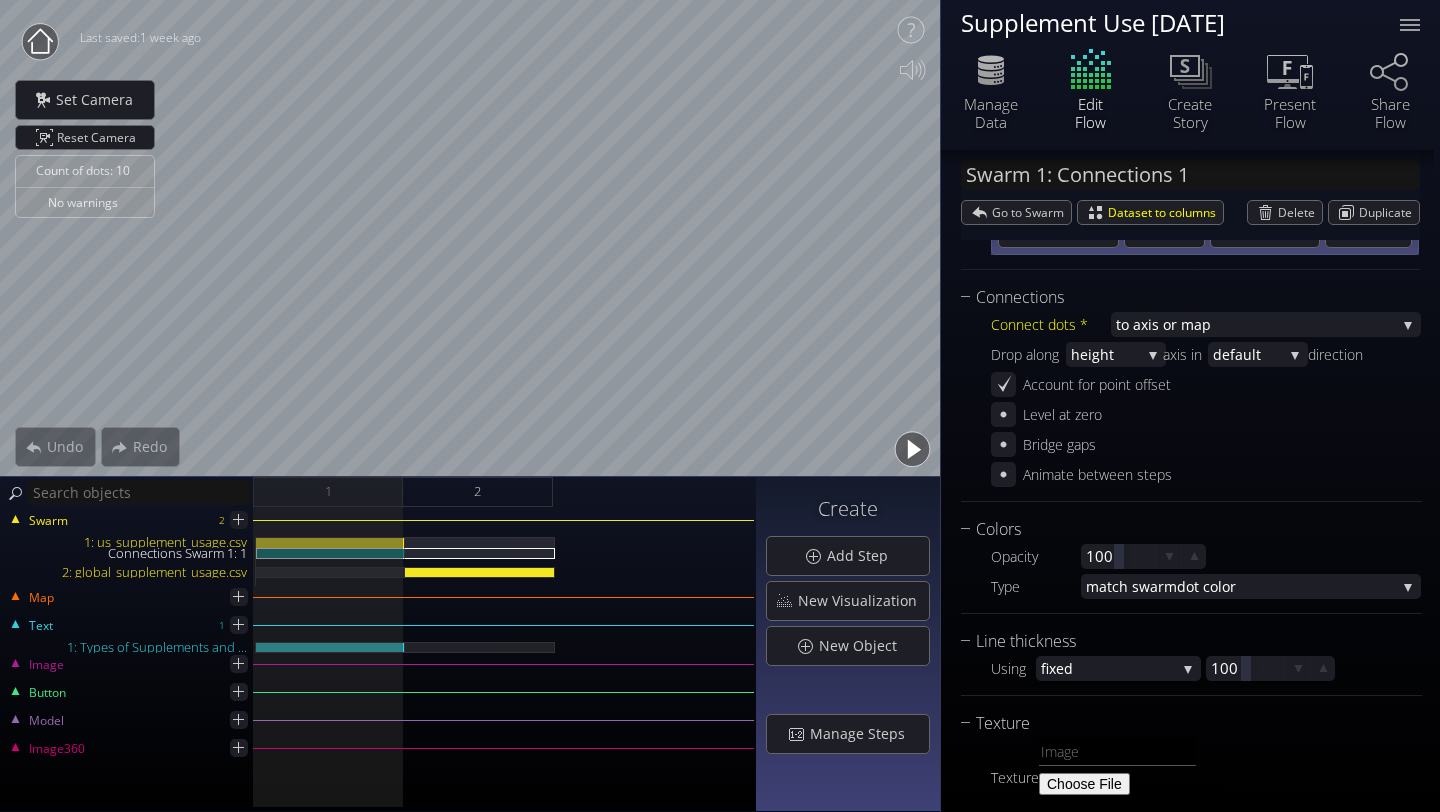 scroll, scrollTop: 178, scrollLeft: 0, axis: vertical 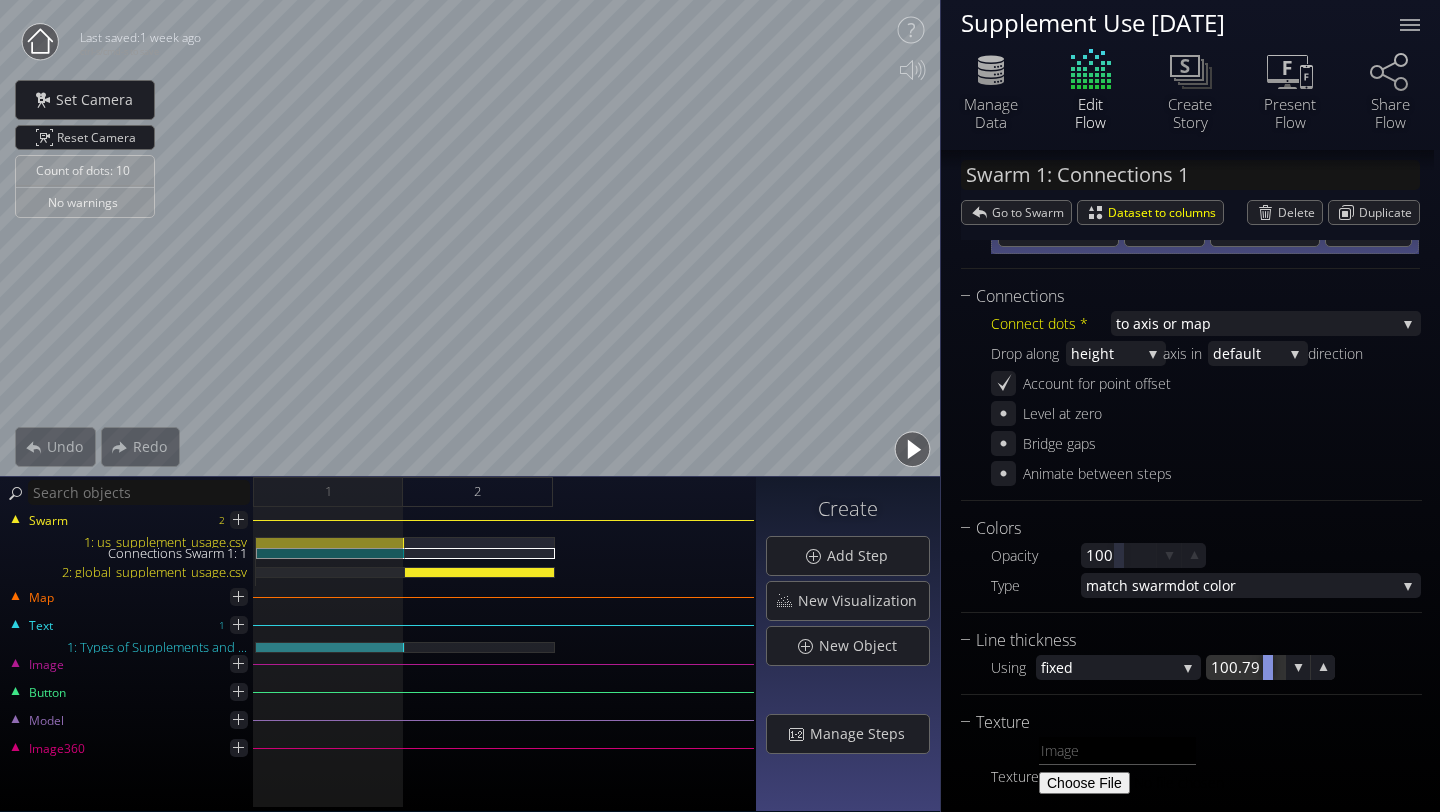 drag, startPoint x: 1243, startPoint y: 675, endPoint x: 1268, endPoint y: 675, distance: 25 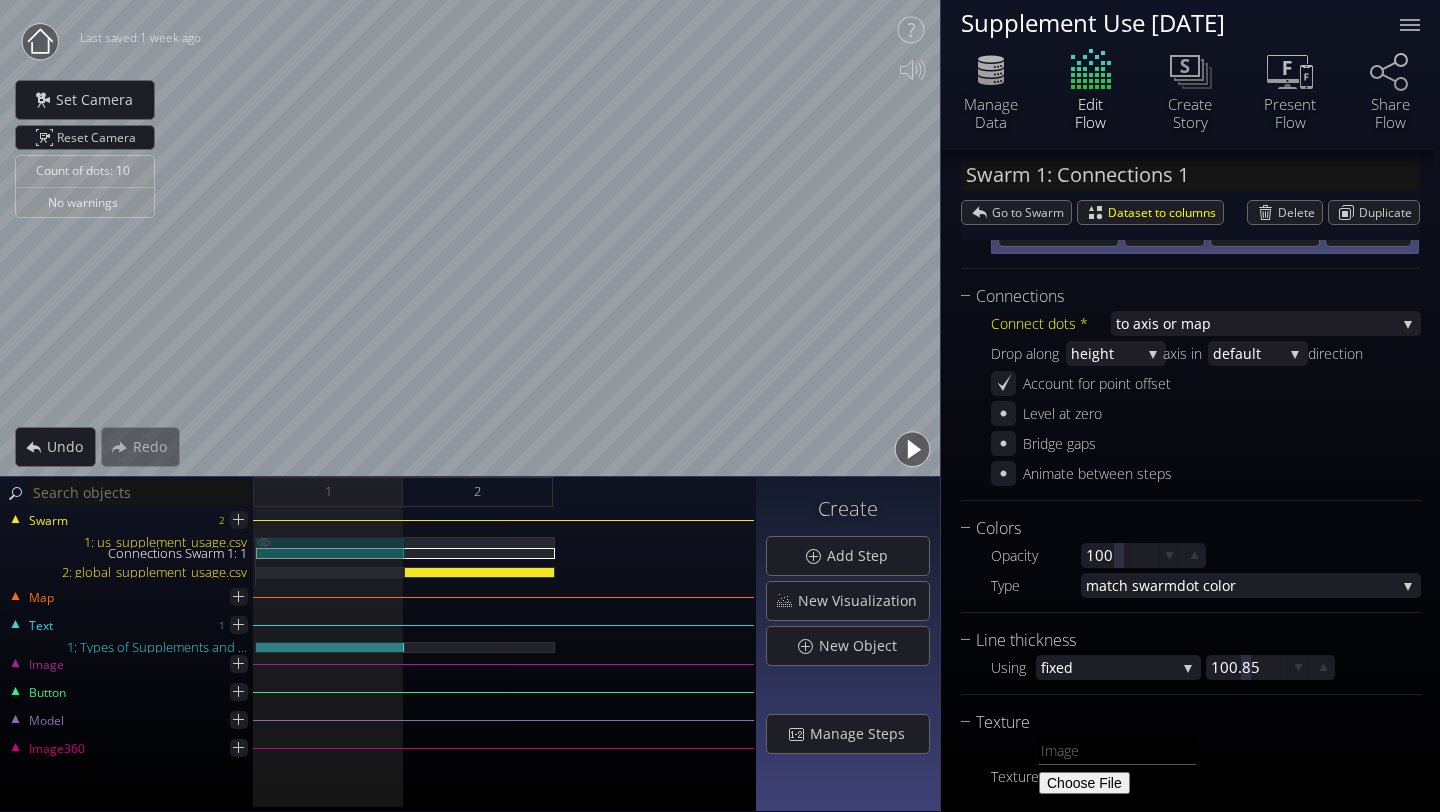 click on "1: us_supplement_usage.csv" at bounding box center (330, 542) 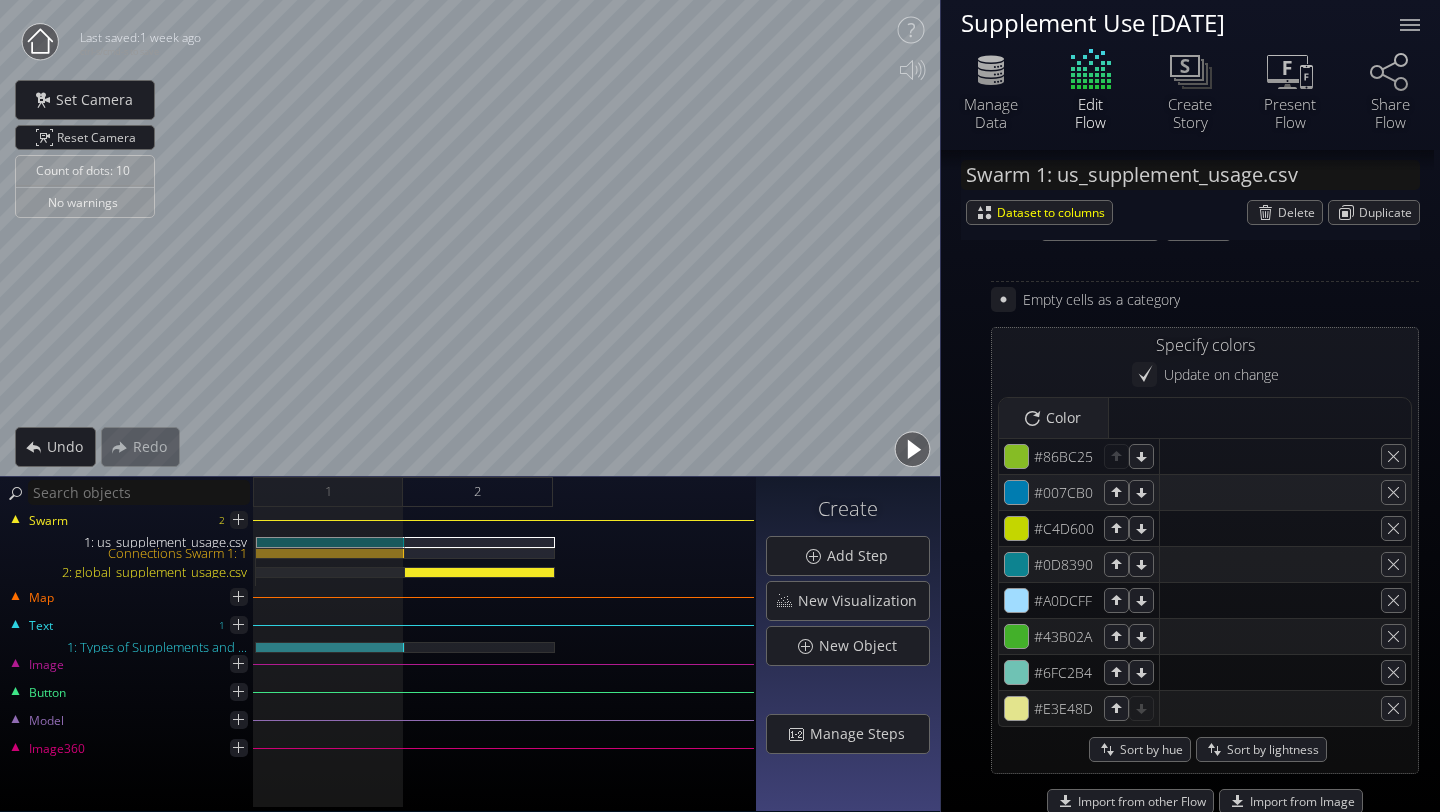 scroll, scrollTop: 1594, scrollLeft: 0, axis: vertical 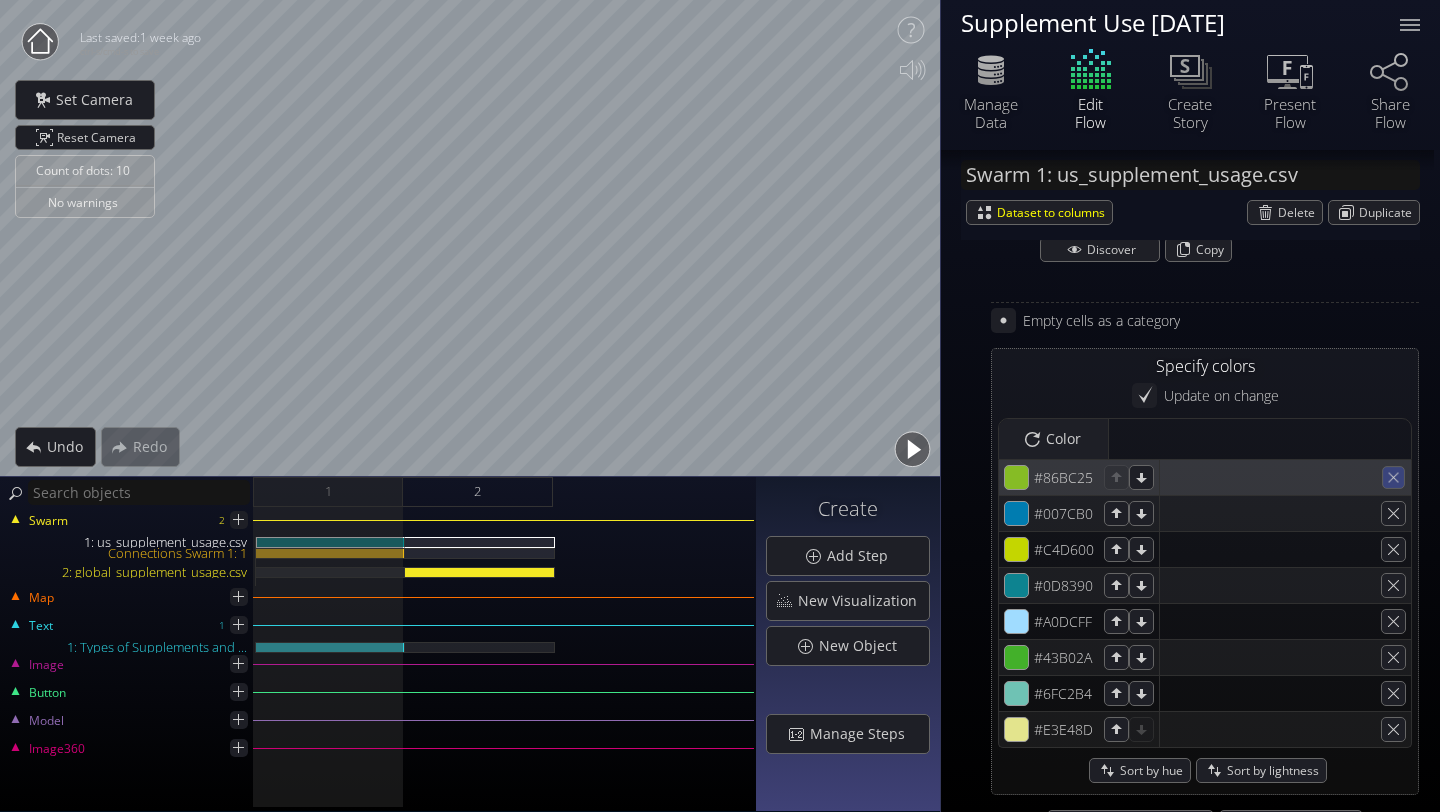 click at bounding box center (1393, 477) 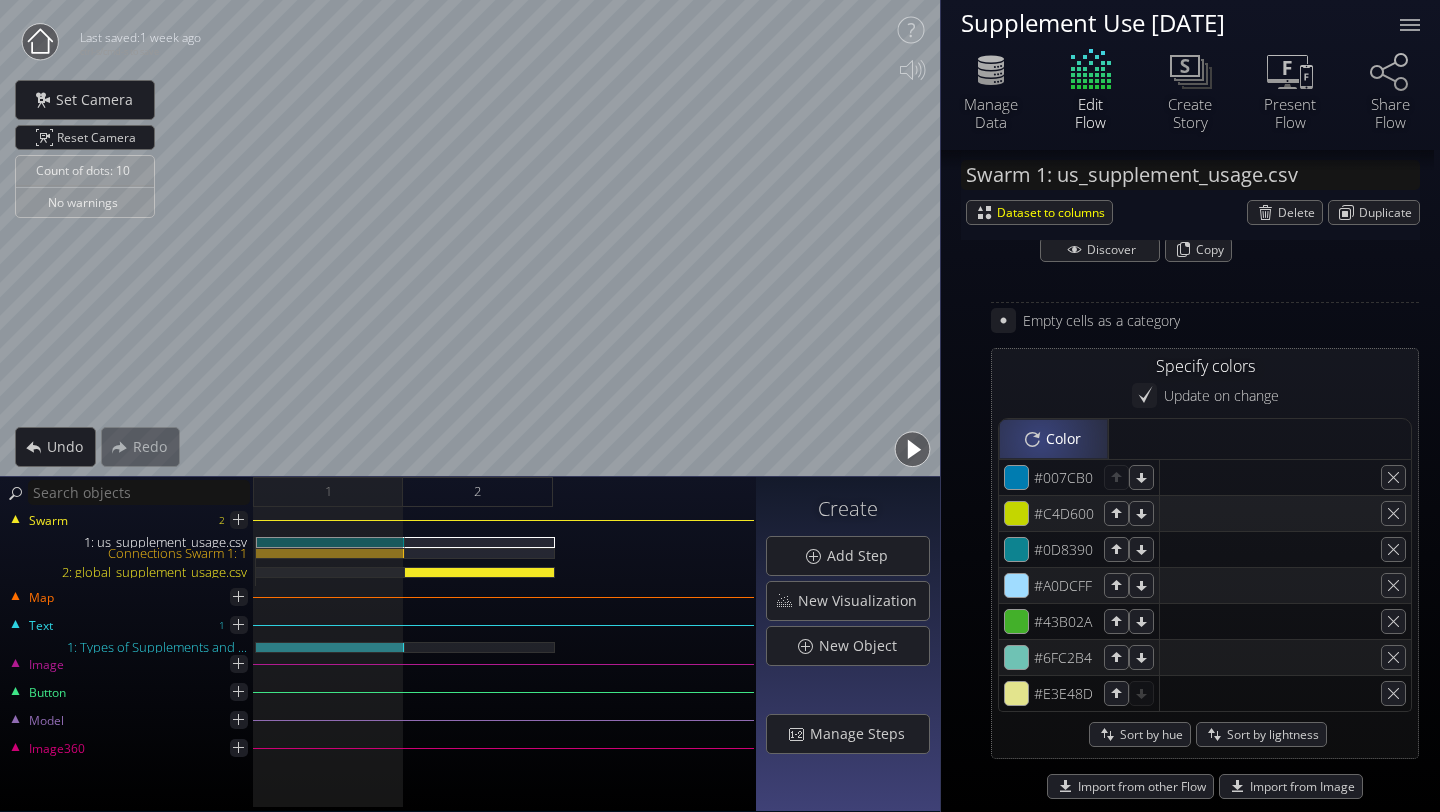 click on "Color" at bounding box center [1053, 439] 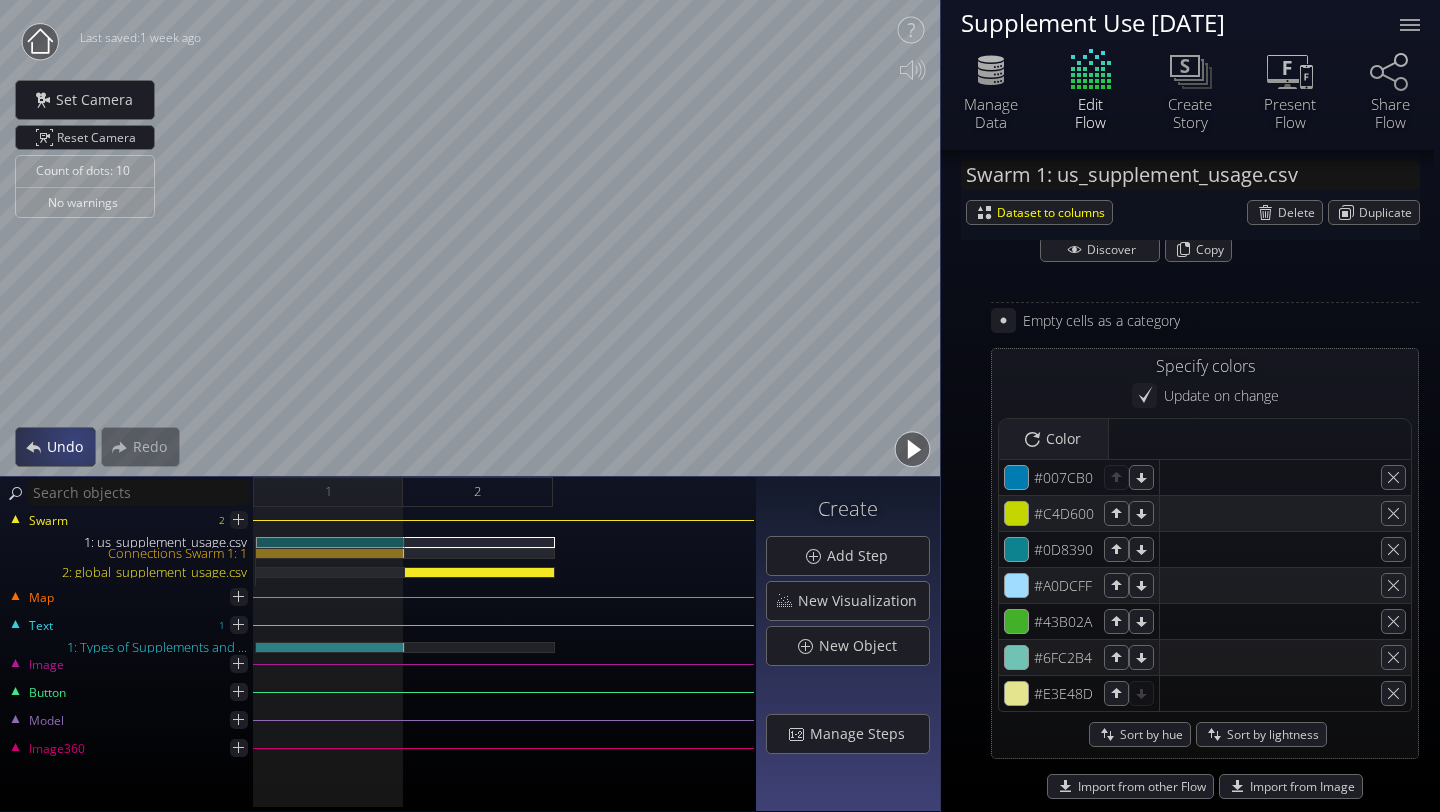 click on "Undo" at bounding box center (70, 447) 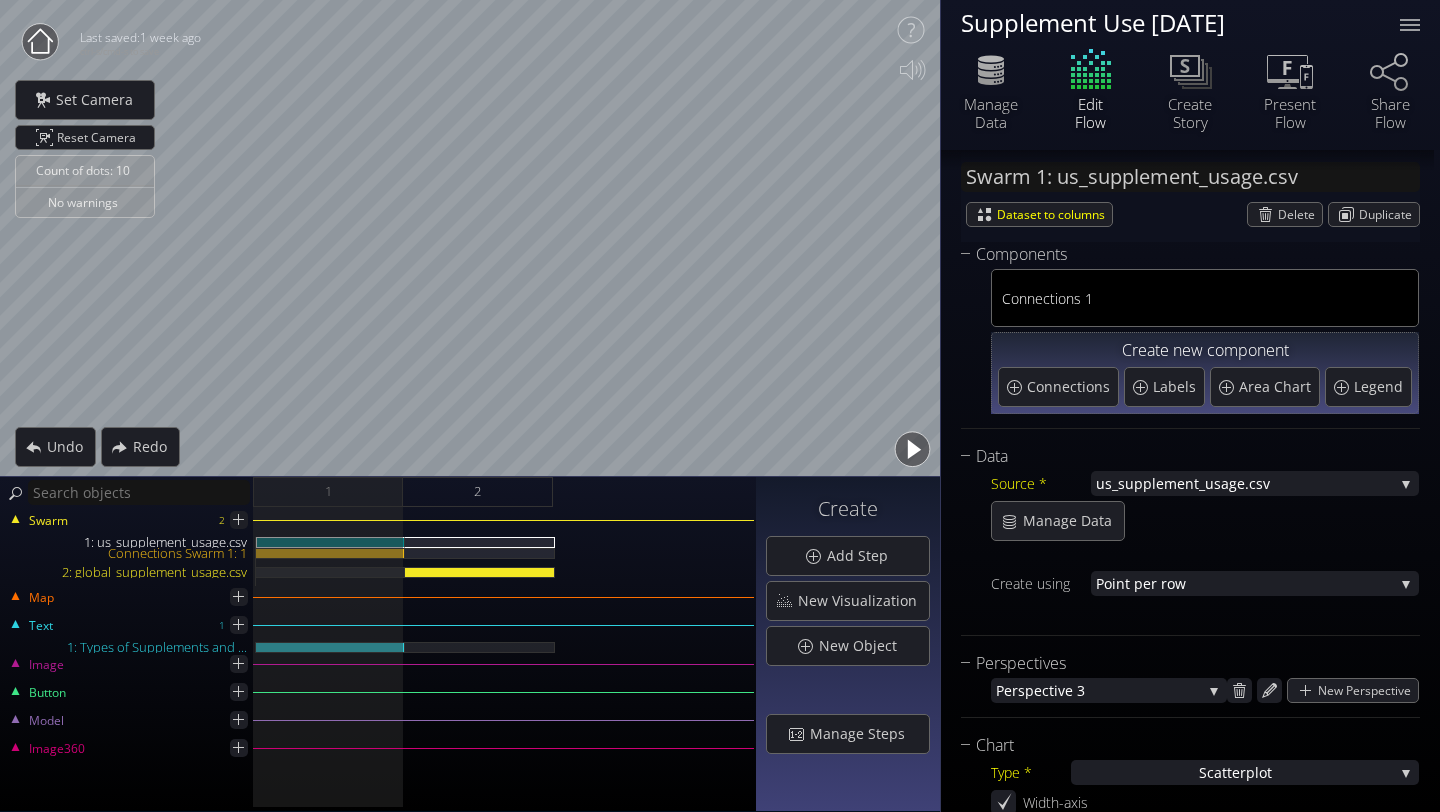scroll, scrollTop: 0, scrollLeft: 0, axis: both 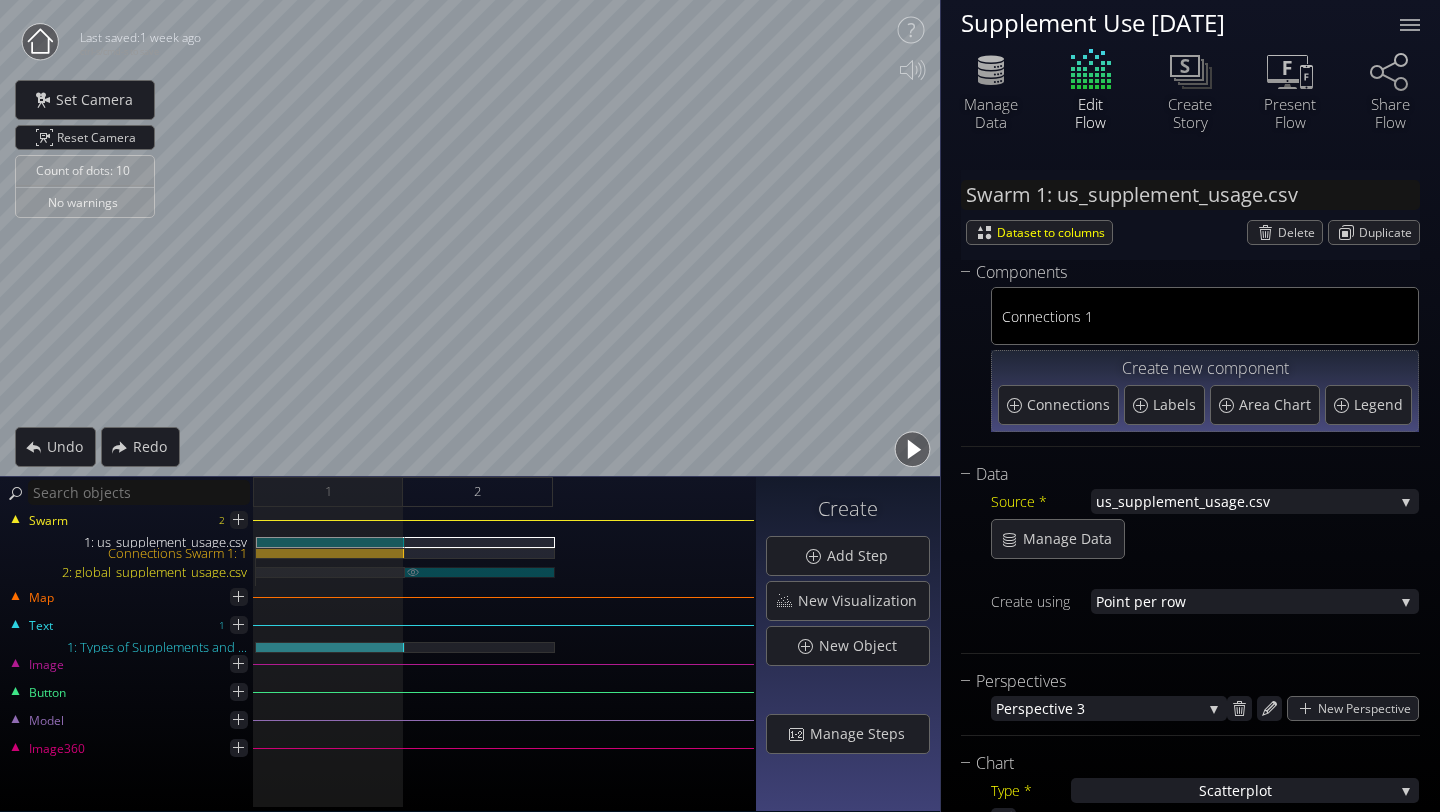 click on "2: global_supplement_usage.csv" at bounding box center (480, 572) 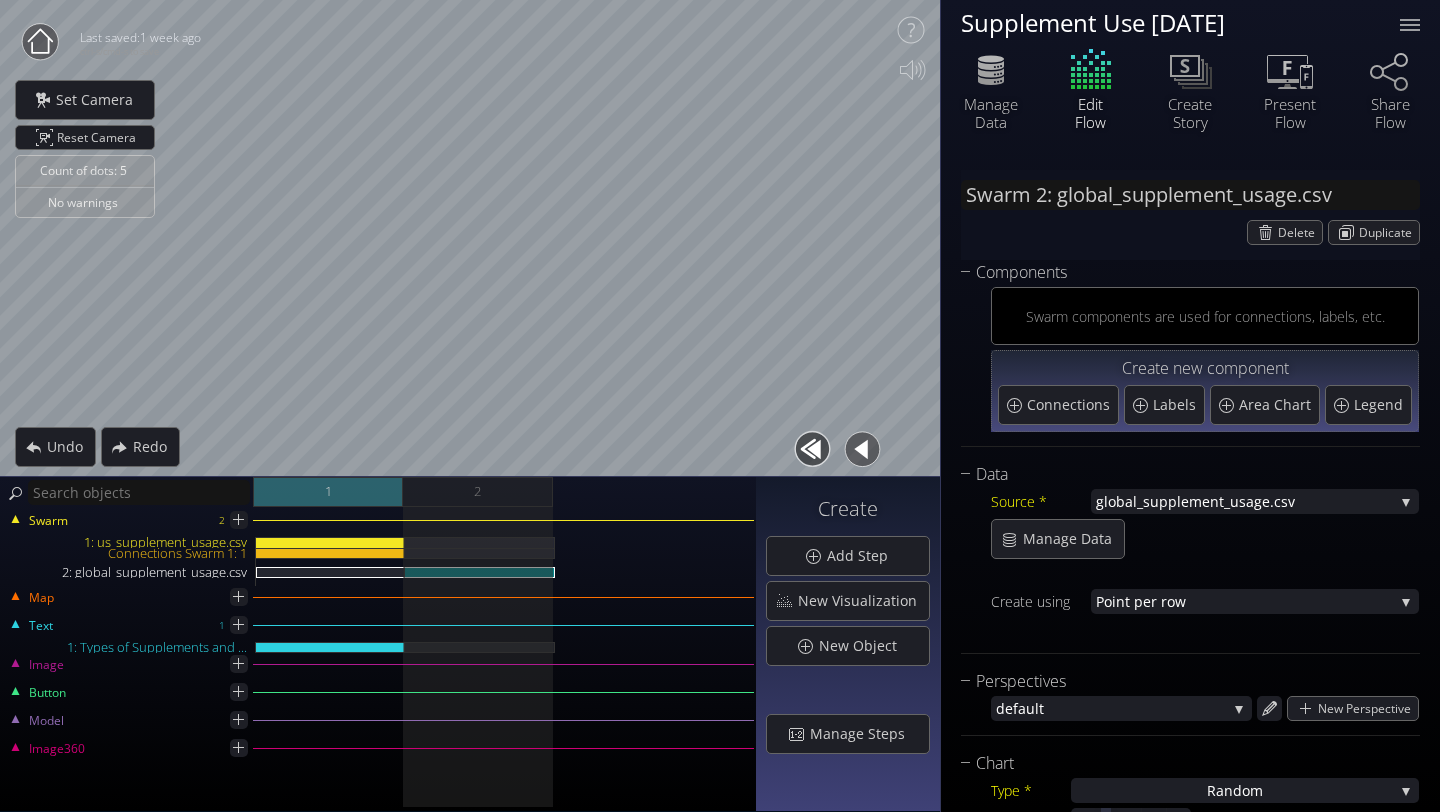 click on "1" at bounding box center [328, 492] 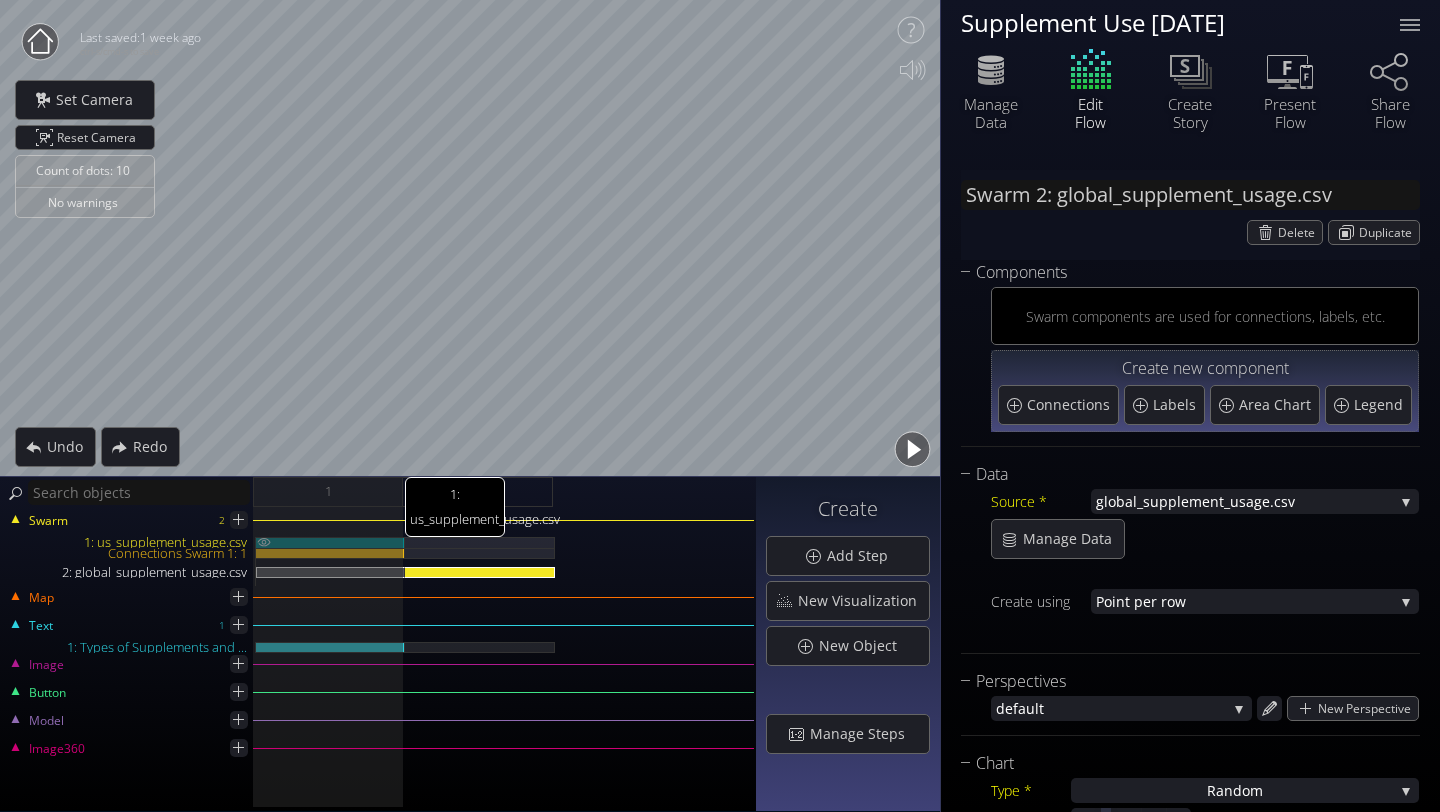 click on "1: us_supplement_usage.csv" at bounding box center (330, 542) 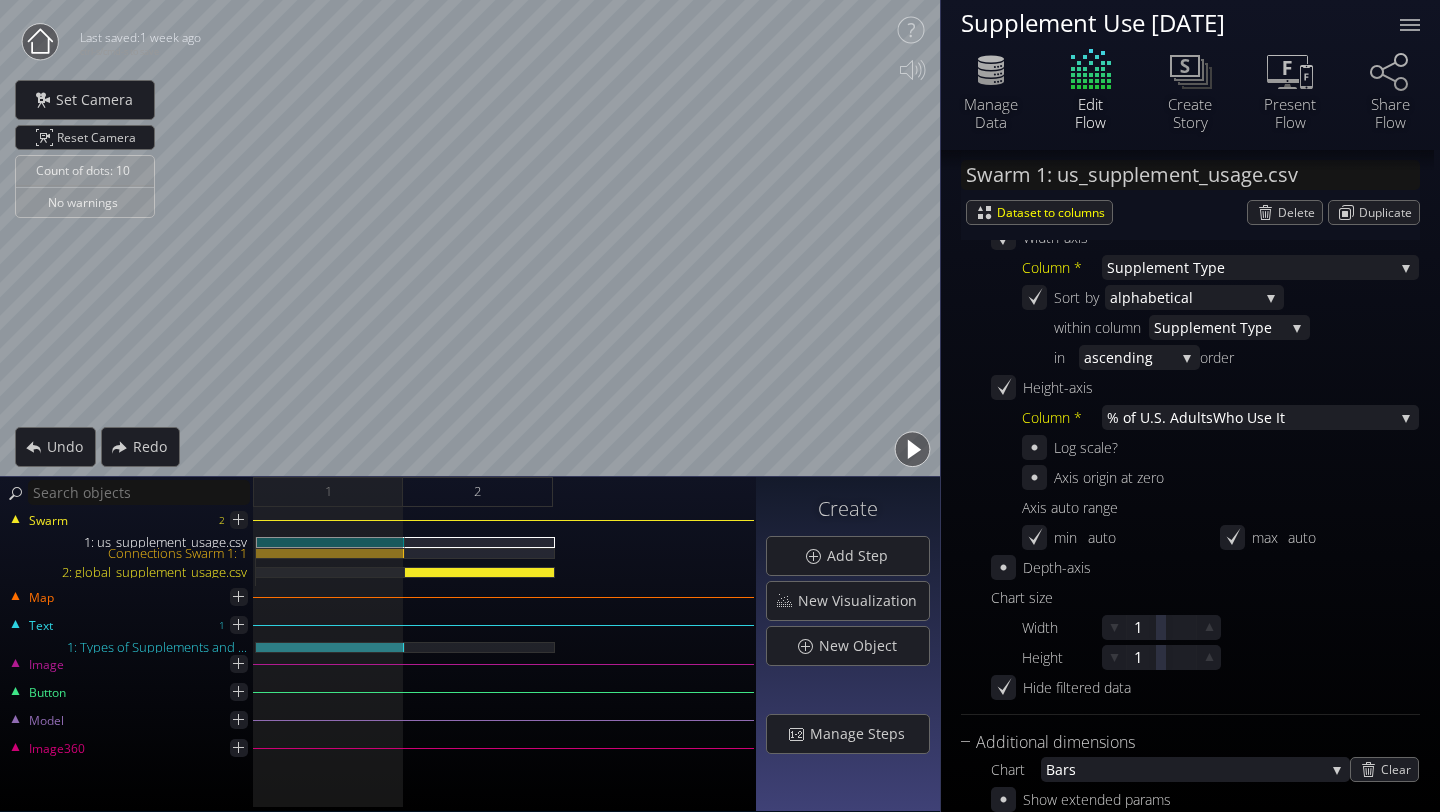 scroll, scrollTop: 0, scrollLeft: 0, axis: both 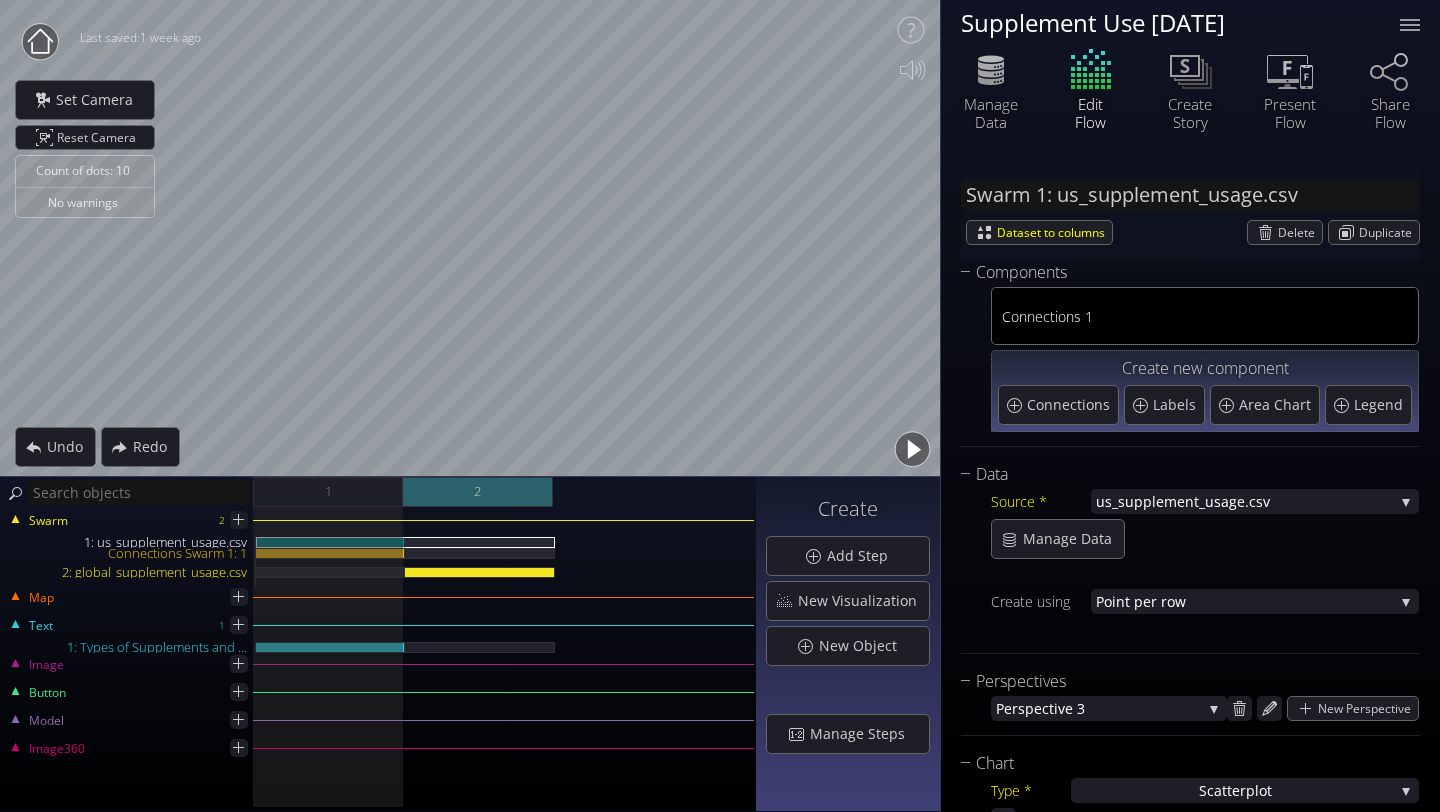 click on "2" at bounding box center (478, 492) 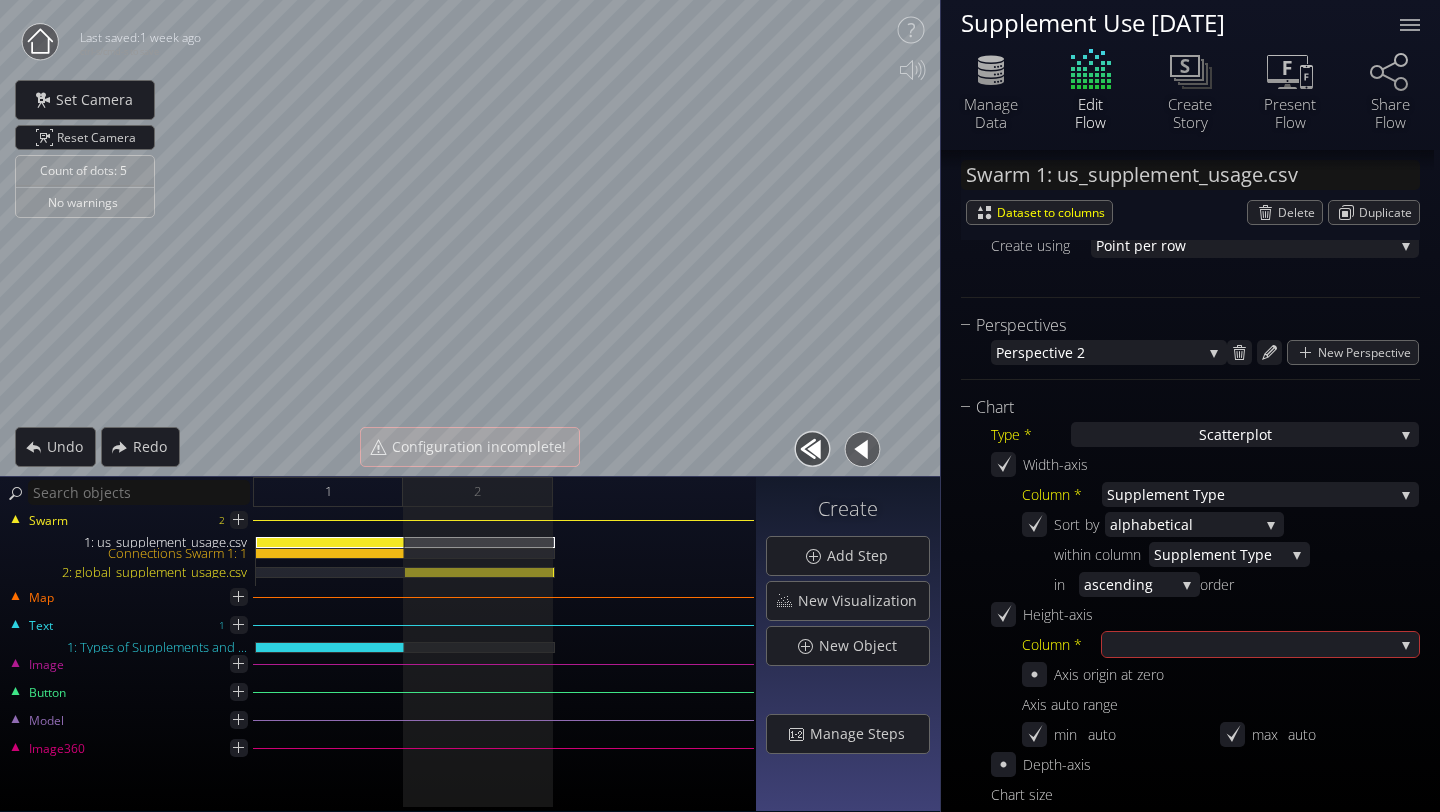 scroll, scrollTop: 359, scrollLeft: 0, axis: vertical 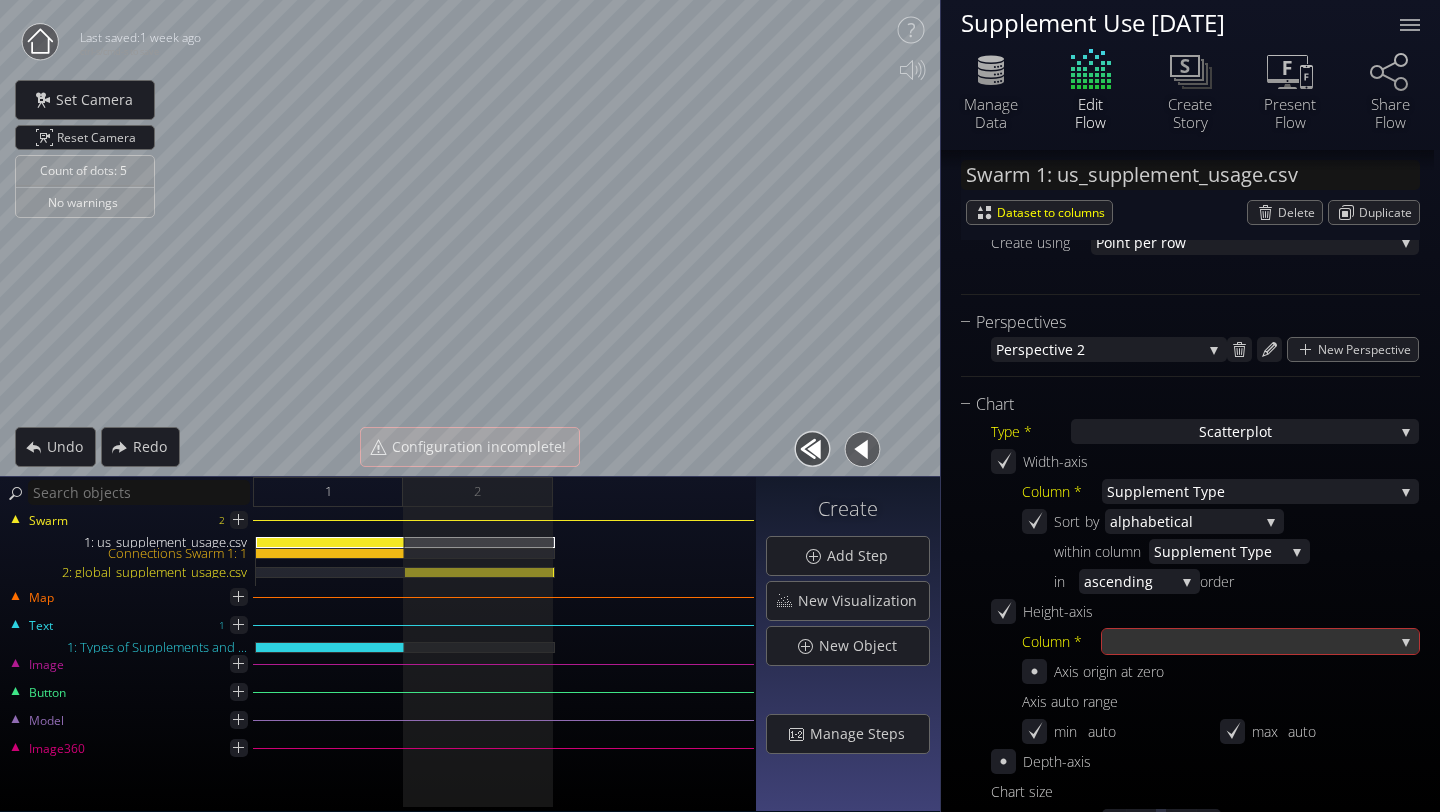 click at bounding box center [1250, 641] 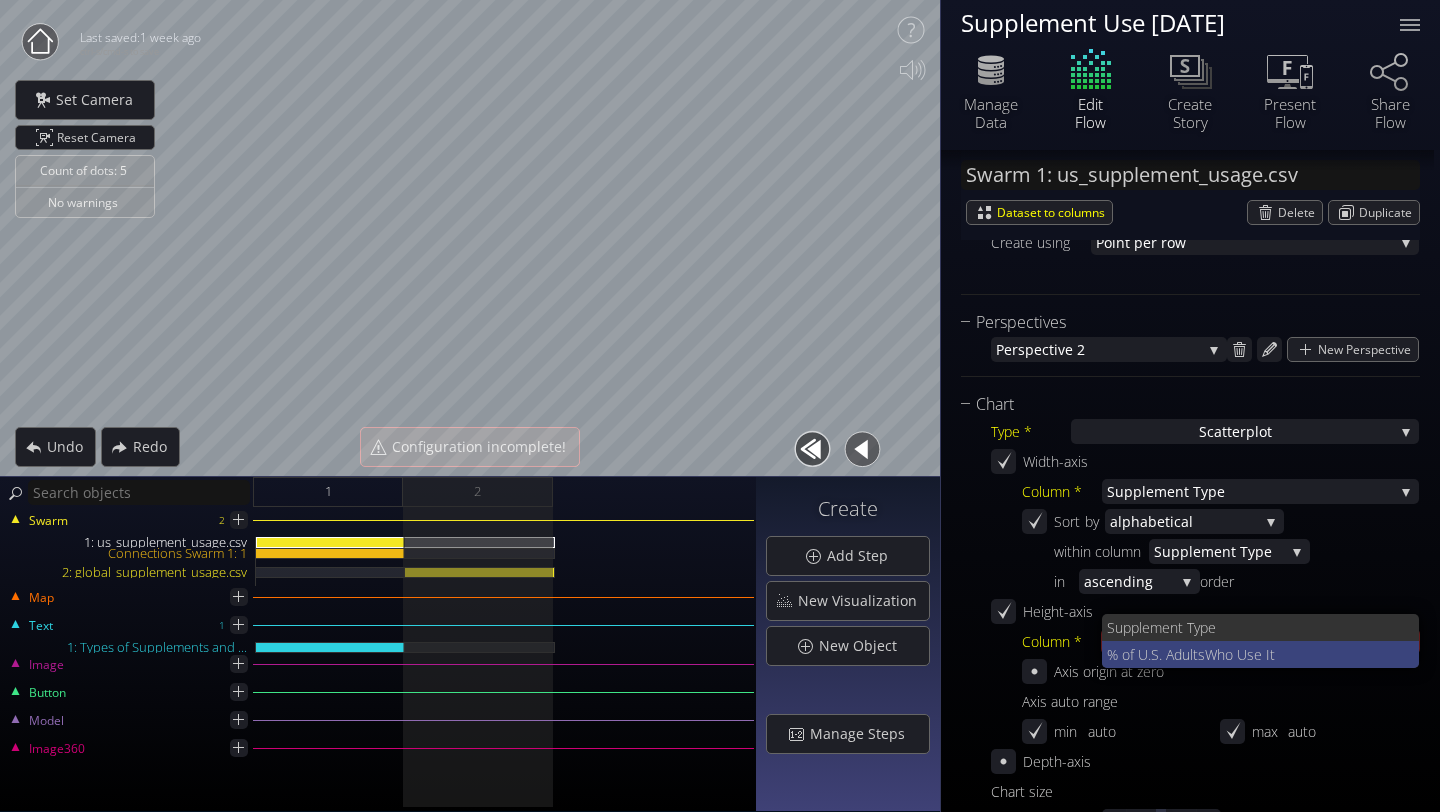 click on "% of U.S. Adults" at bounding box center (1124, 627) 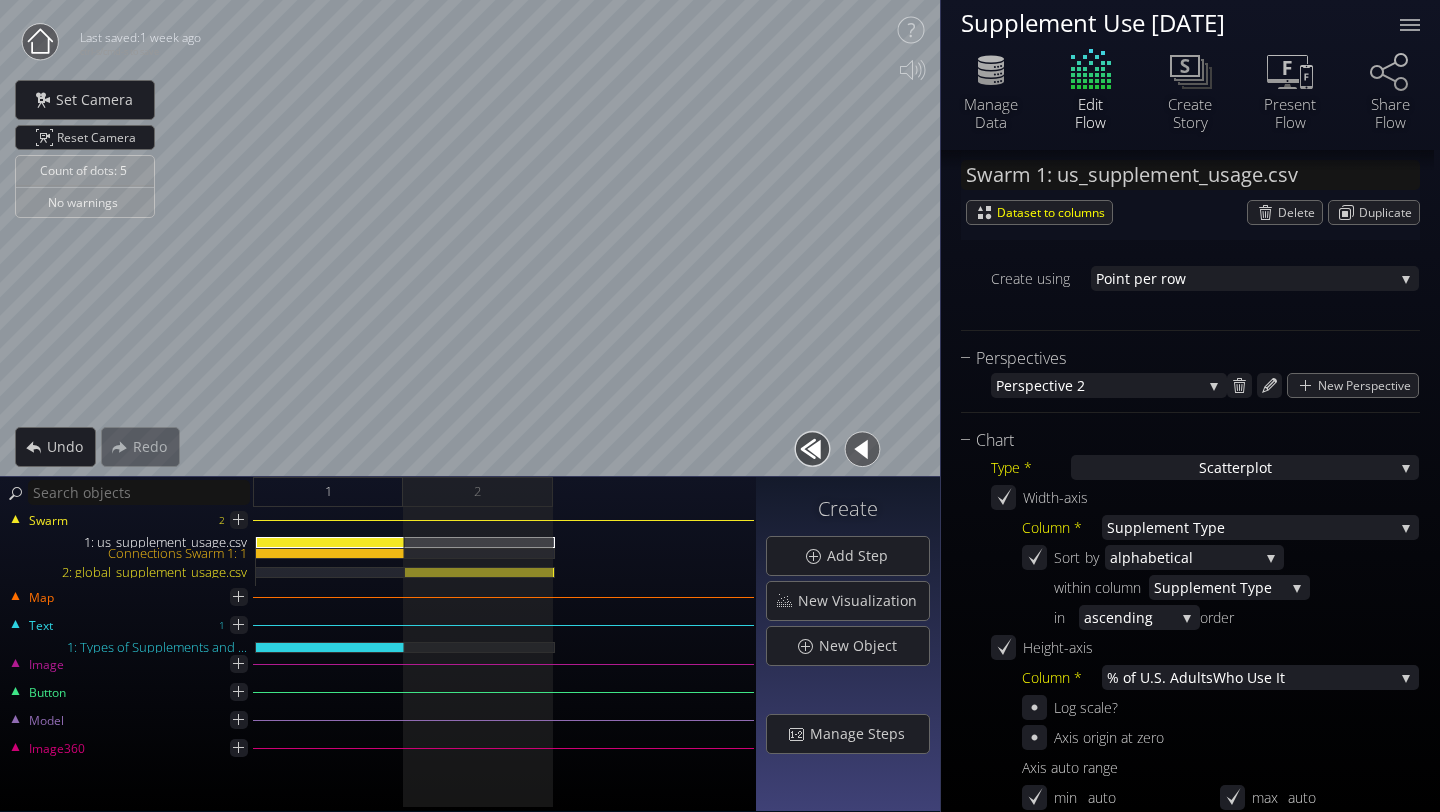 scroll, scrollTop: 322, scrollLeft: 0, axis: vertical 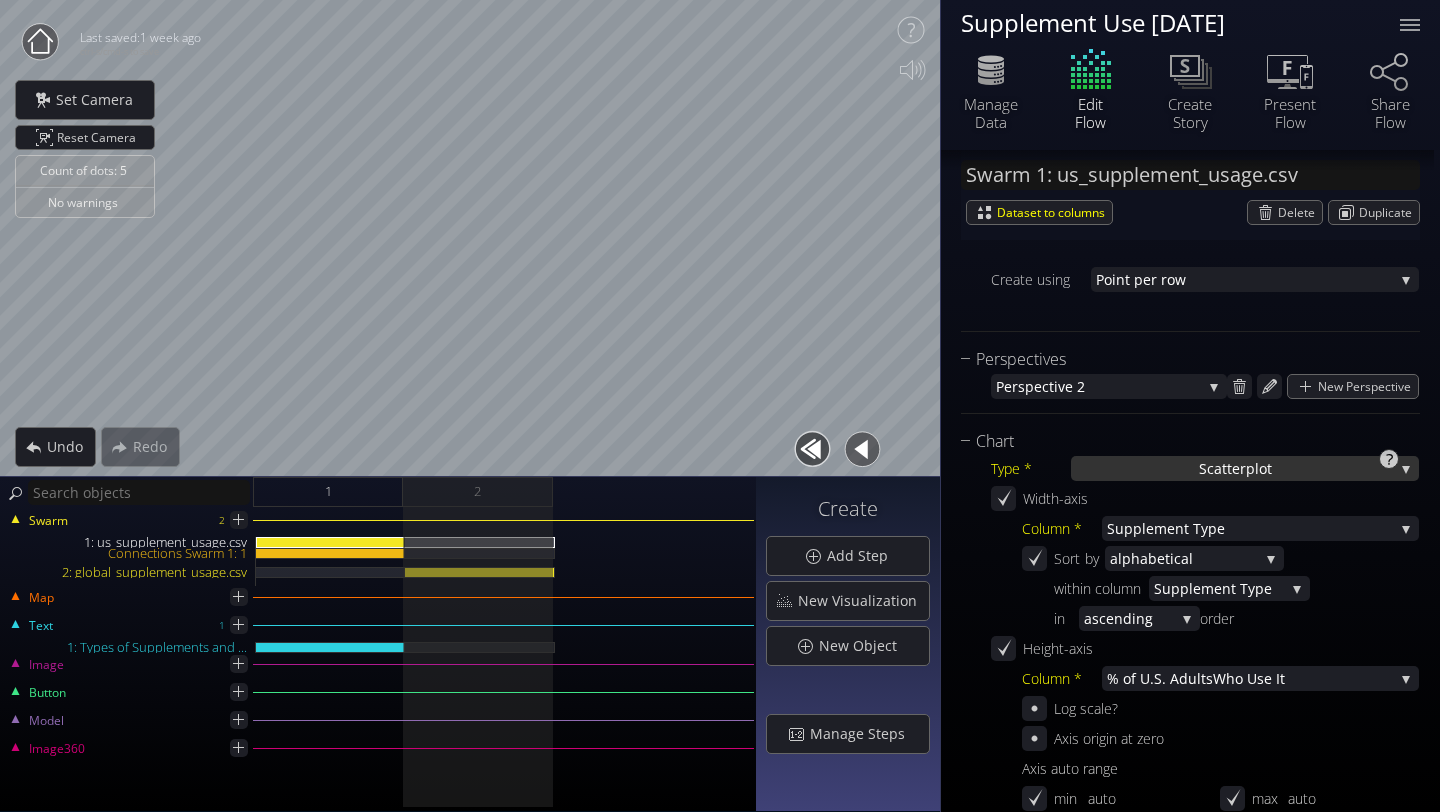 click on "catterplot" at bounding box center (1239, 468) 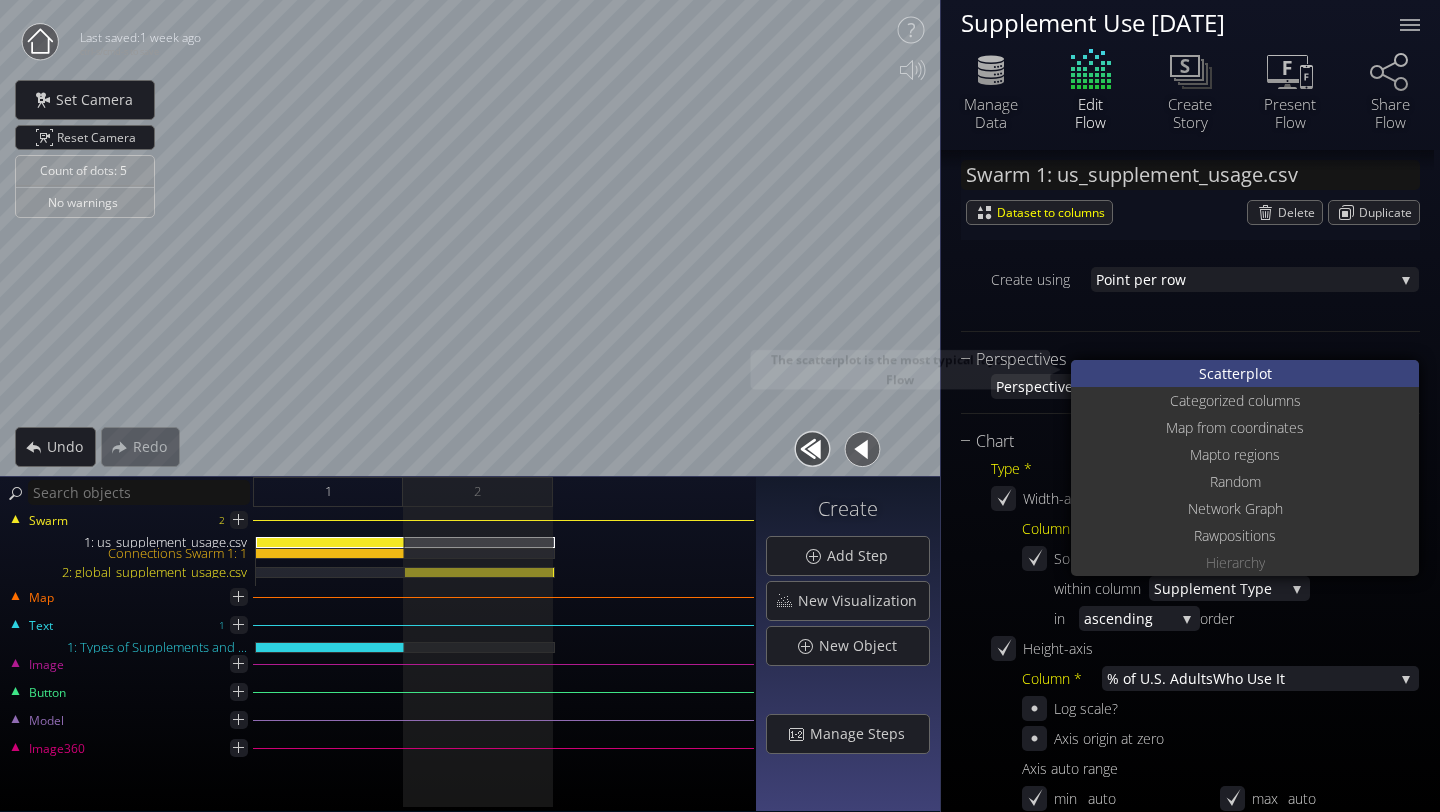 click on "S   catterplot" at bounding box center (1247, 373) 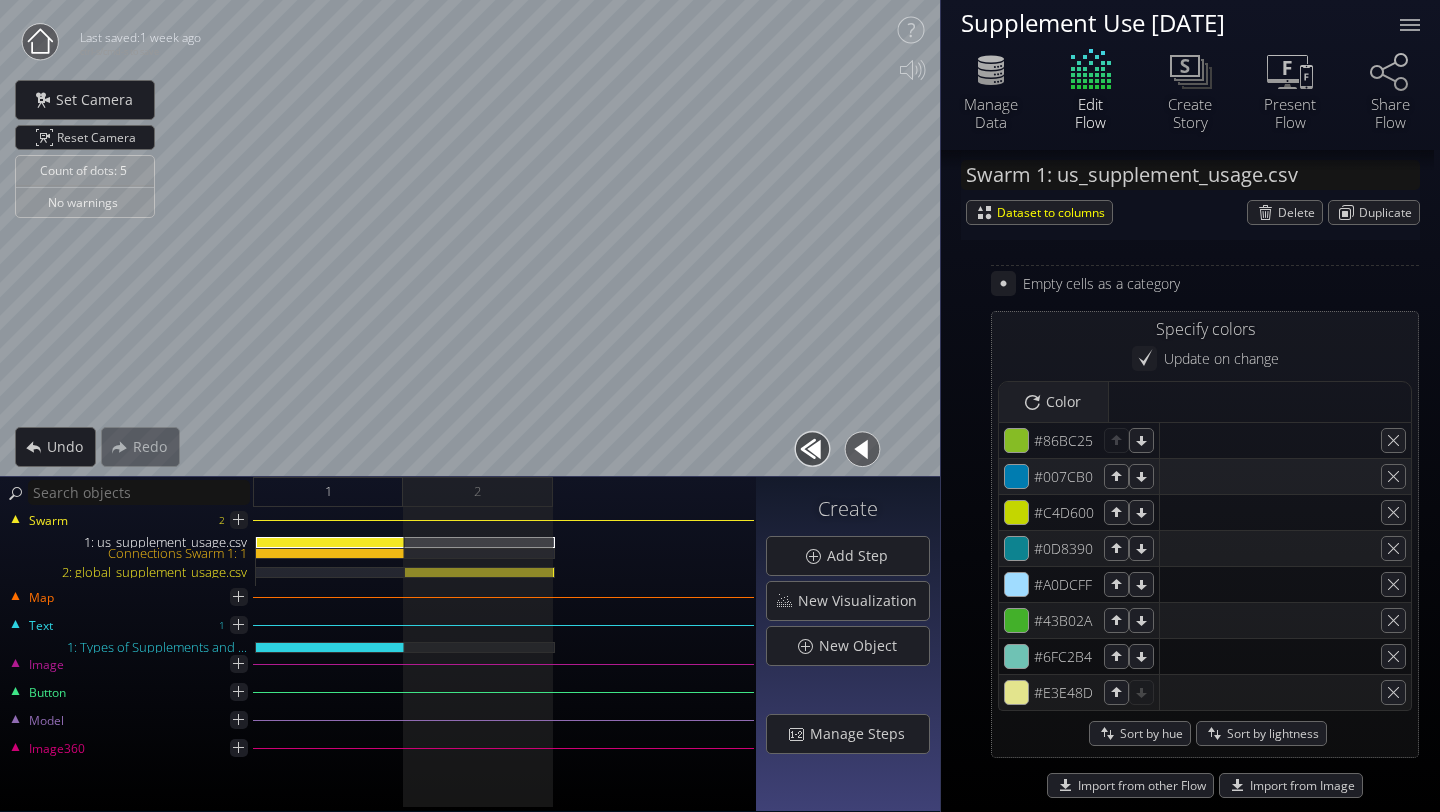 scroll, scrollTop: 1697, scrollLeft: 0, axis: vertical 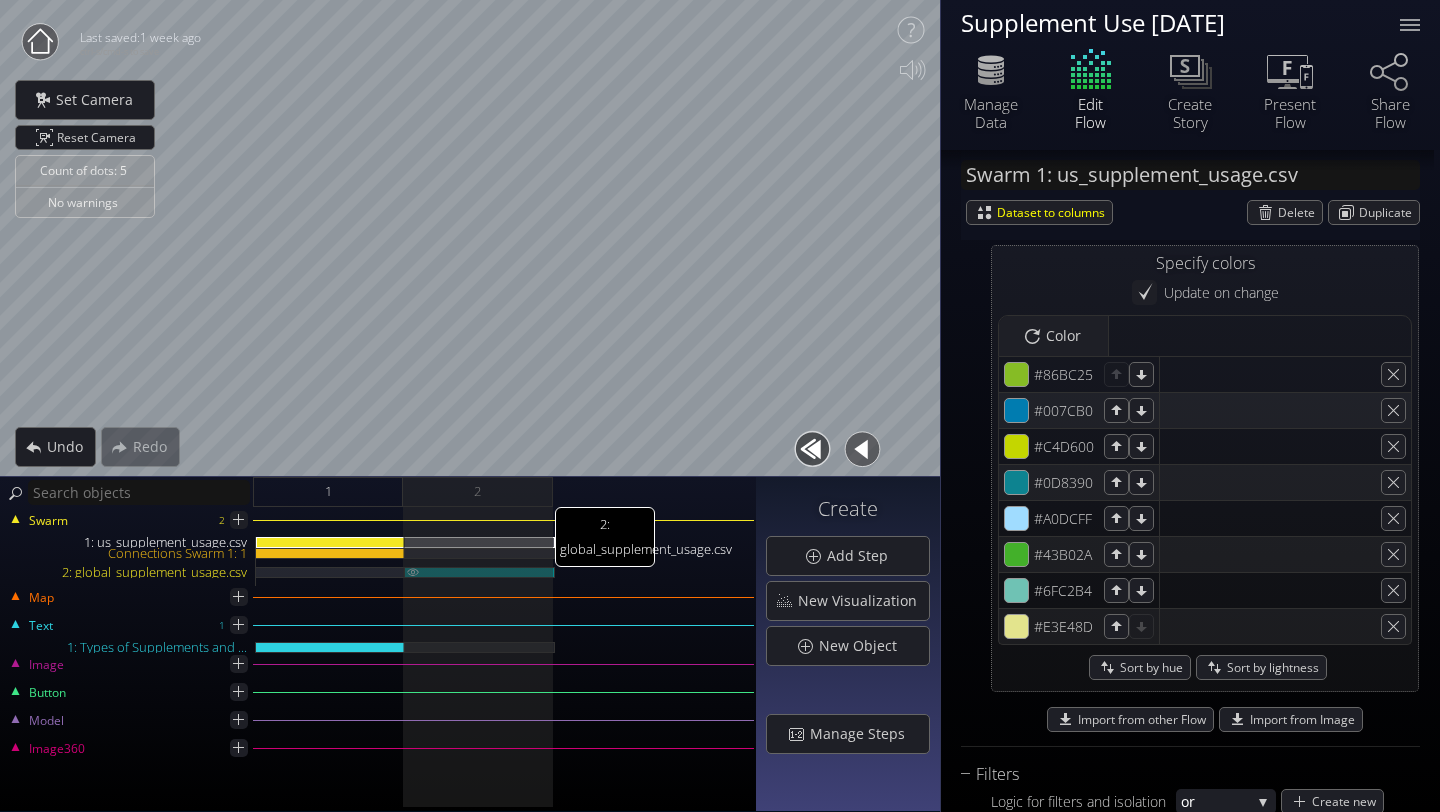 click on "2: global_supplement_usage.csv" at bounding box center [480, 572] 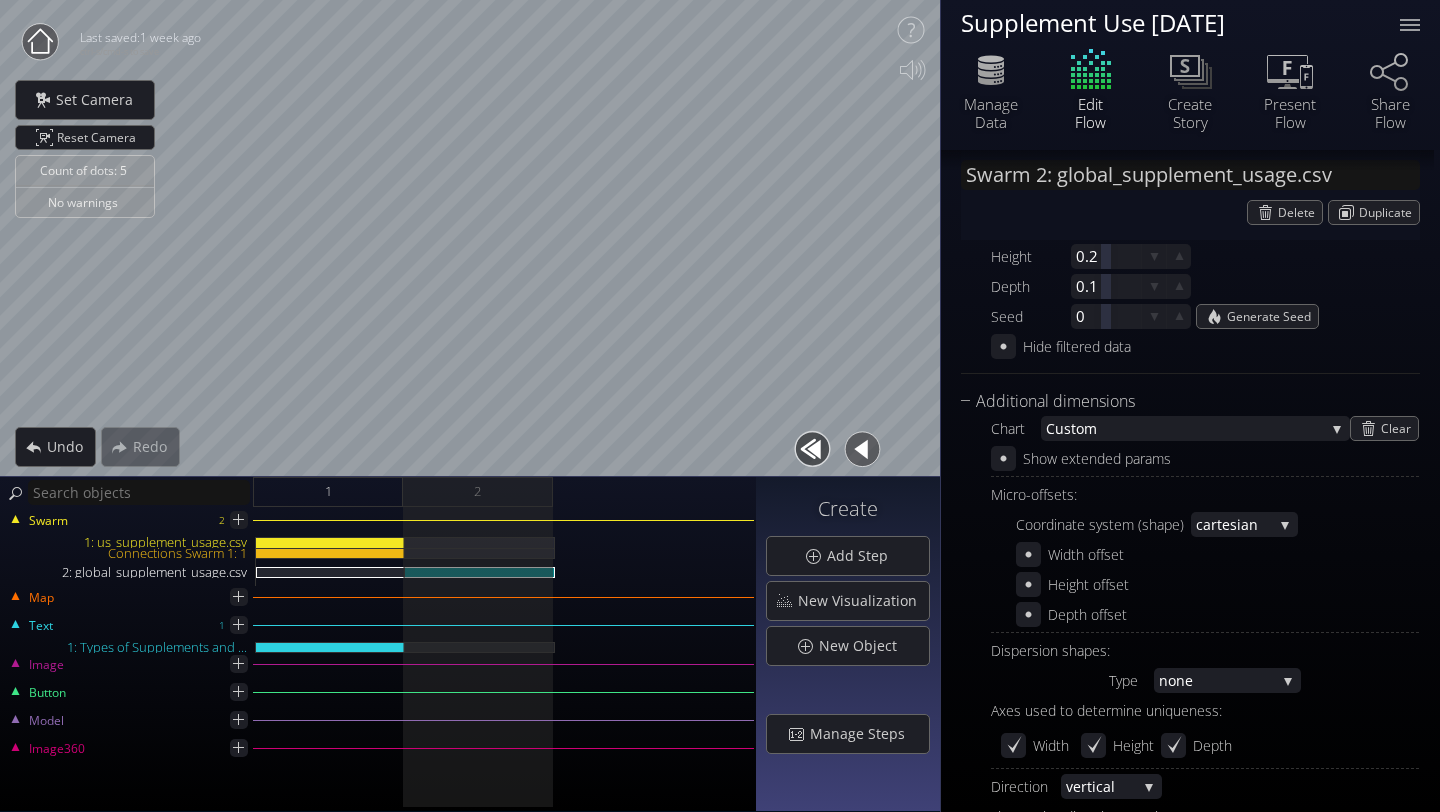 scroll, scrollTop: 1016, scrollLeft: 0, axis: vertical 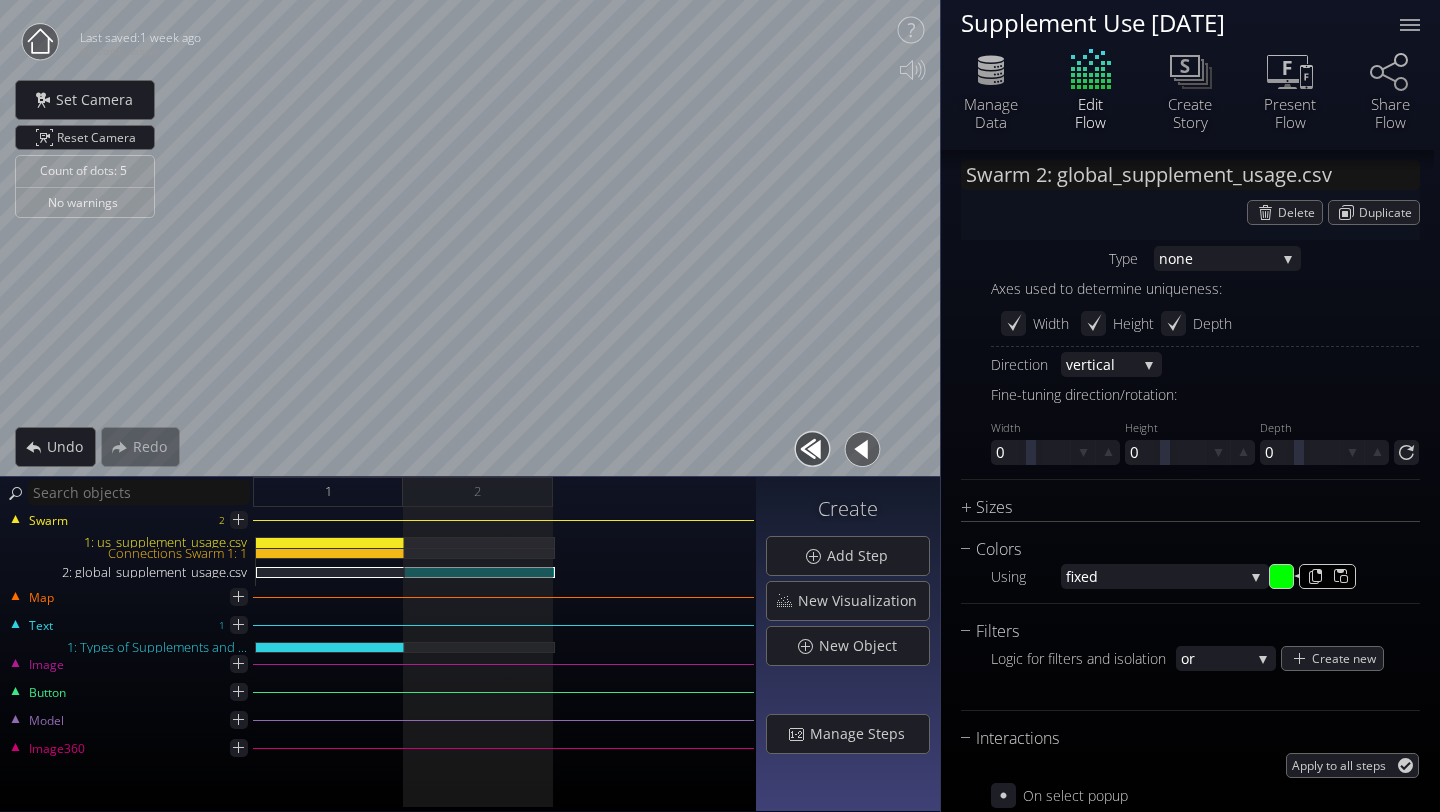 click on "#00ff00" at bounding box center [1282, 577] 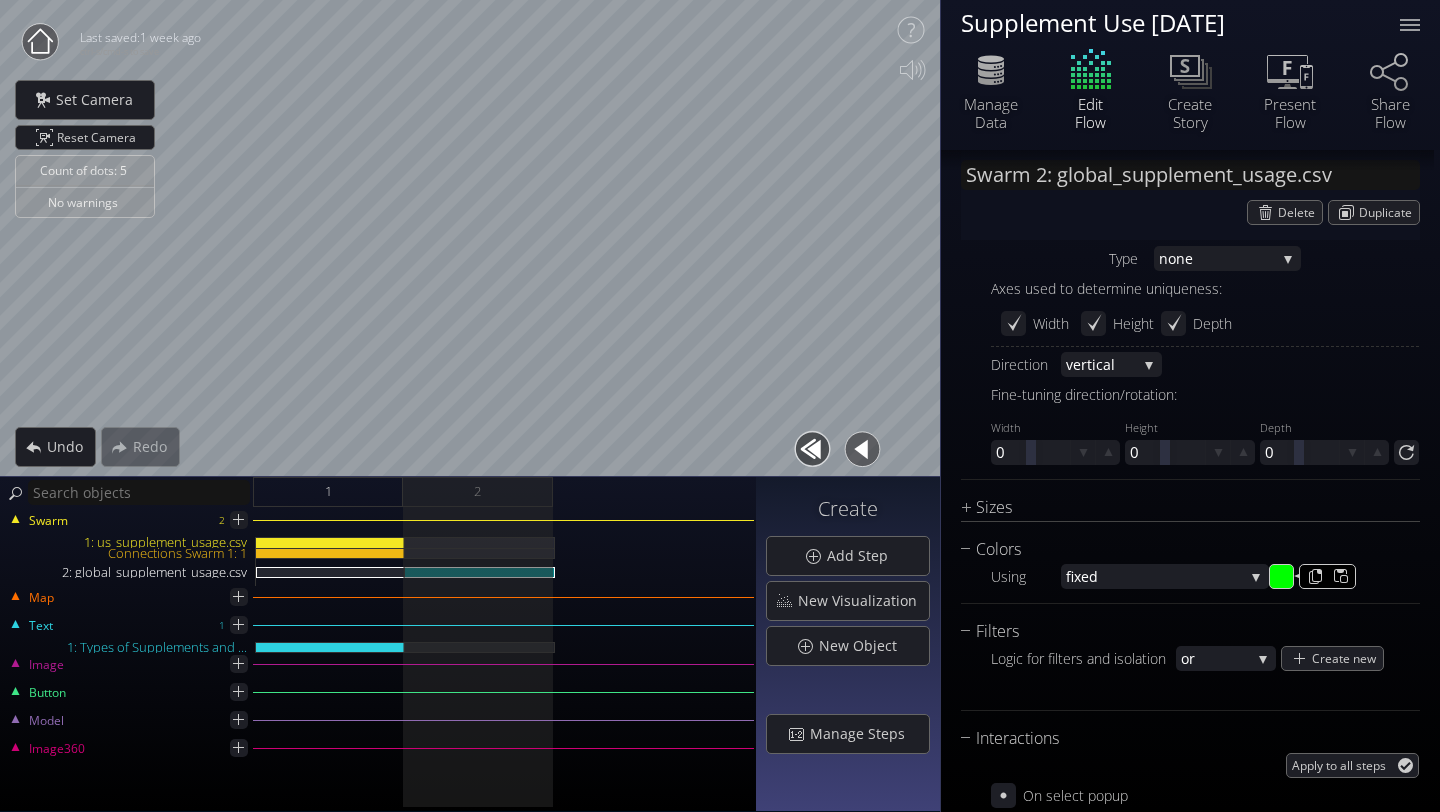 click on "#00ff00" at bounding box center (1282, 577) 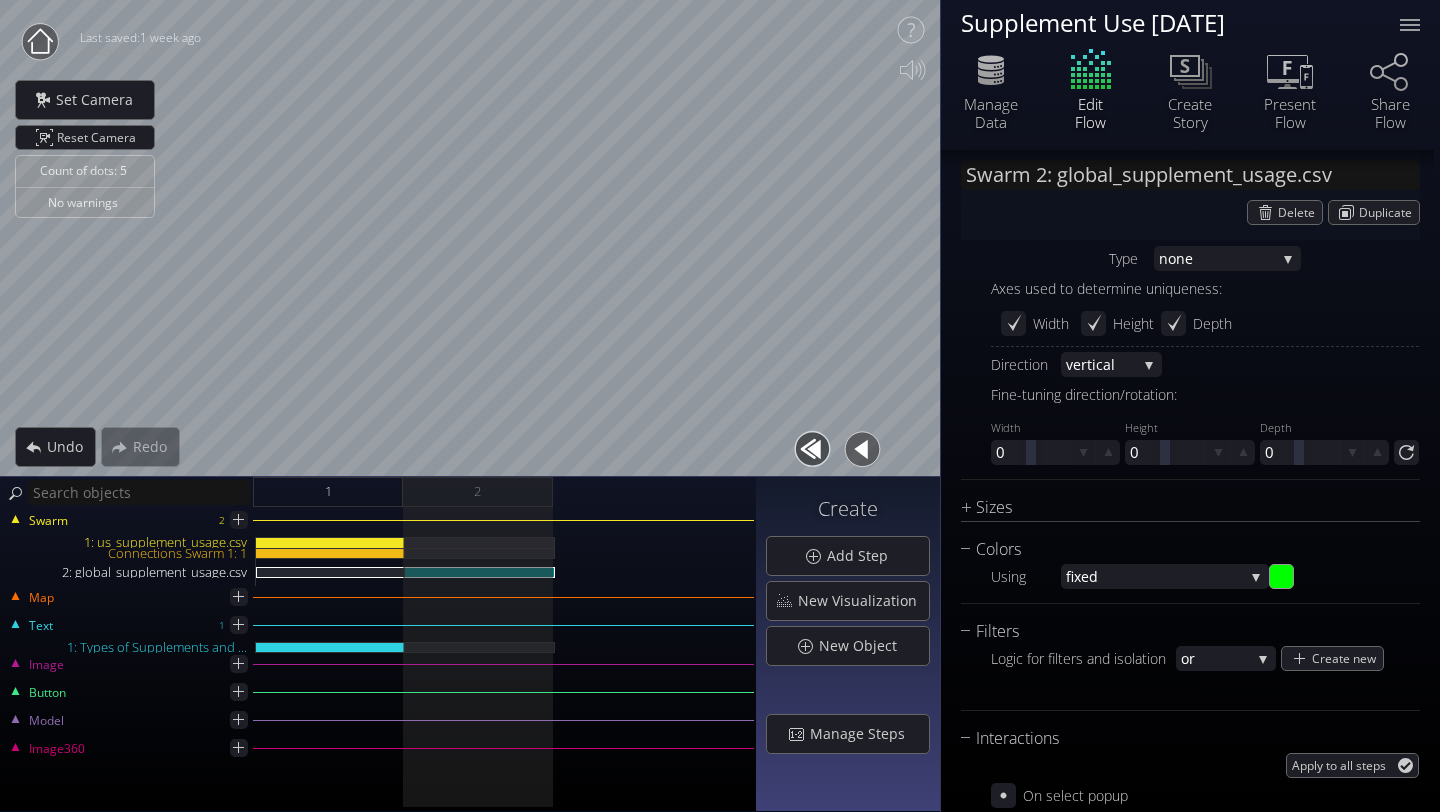 click on "Perspectives
defa   ult     defa   ult
New Perspective
Chart
Type *
Ra   ndom     S   catterplot   Categoriz   ed columns   Map from c   oordinates   Map     to regions   Ra   ndom   Net   work Graph   Raw    positions   Hierarch   y
Width
0.2
Height
0.2
Depth
0.1
Seed
0
Generate Seed
Hide filtered data
Additional dimensions
Chart
Cu   stom     Micro 3D sc   atter-plot   Radar plot: 3D c   ylindrical   Radar plot:    spherical   St   acks     Bars   S   kyscrapers   Random Bubbl   e clusters   Fibonacci circula   r clusters   Vio   lin charts   Cu   stom
Clear
Show extended params
Micro-offsets:
Coordinate system (shape)
cartesia" at bounding box center (1190, 434) 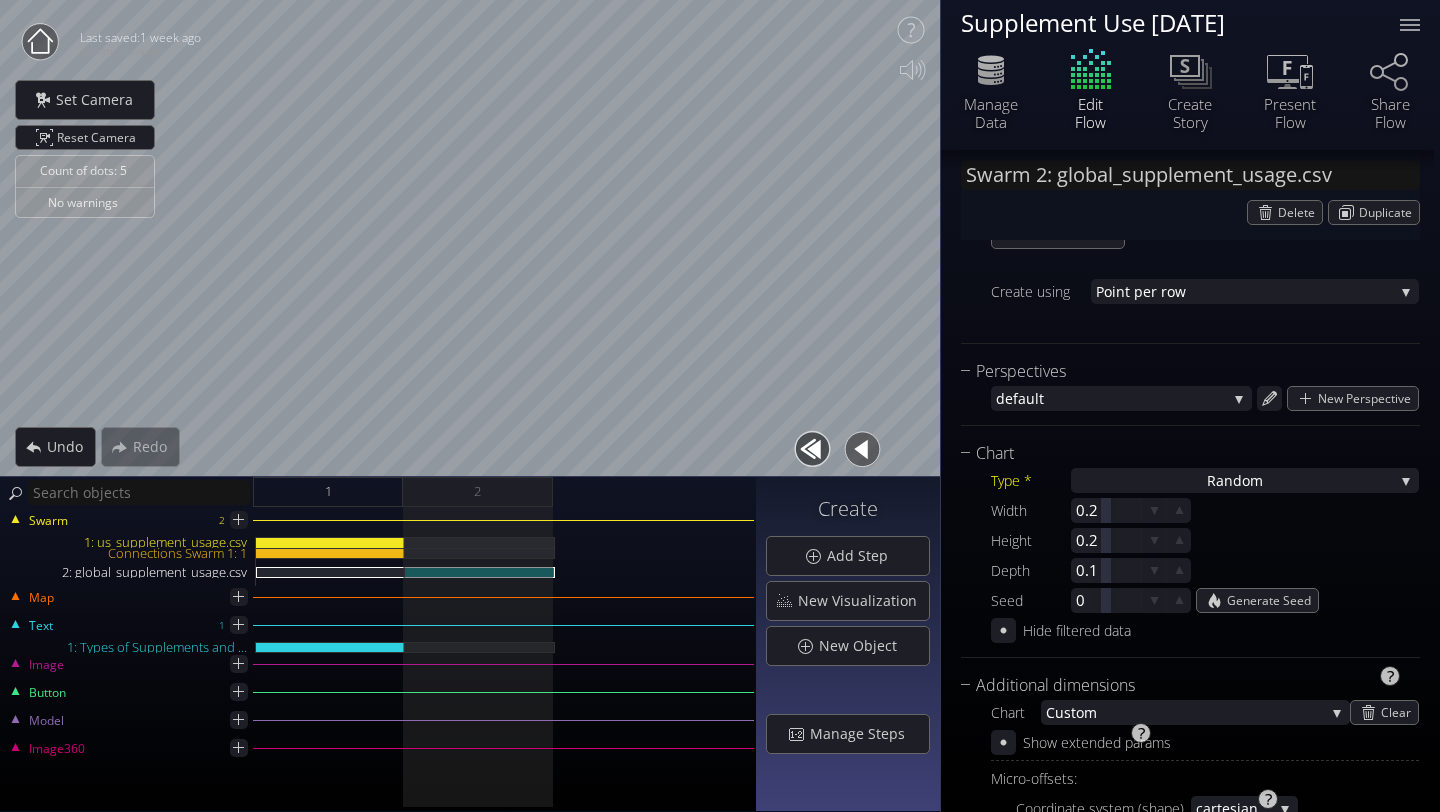 scroll, scrollTop: 303, scrollLeft: 0, axis: vertical 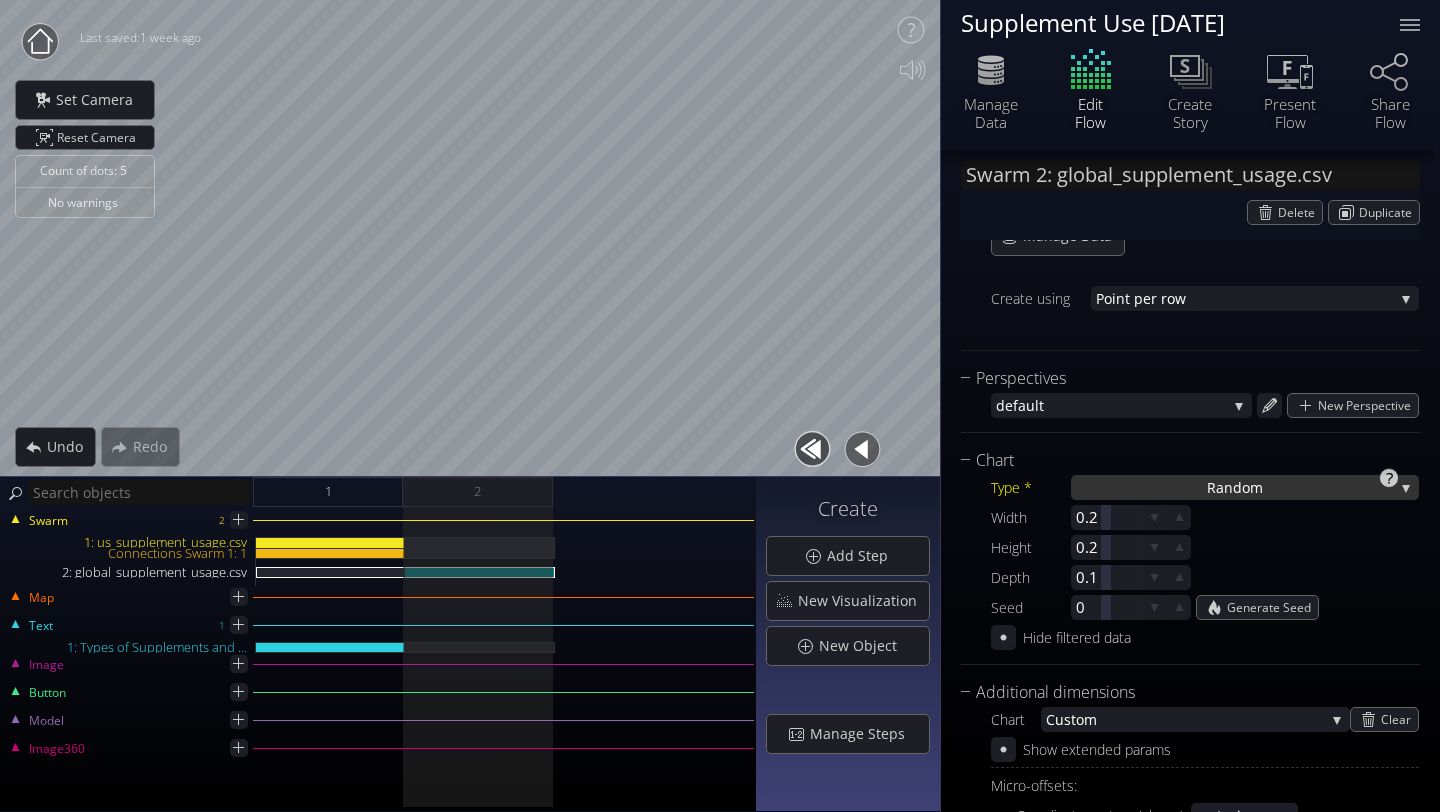 click on "Ra   ndom" at bounding box center [1245, 487] 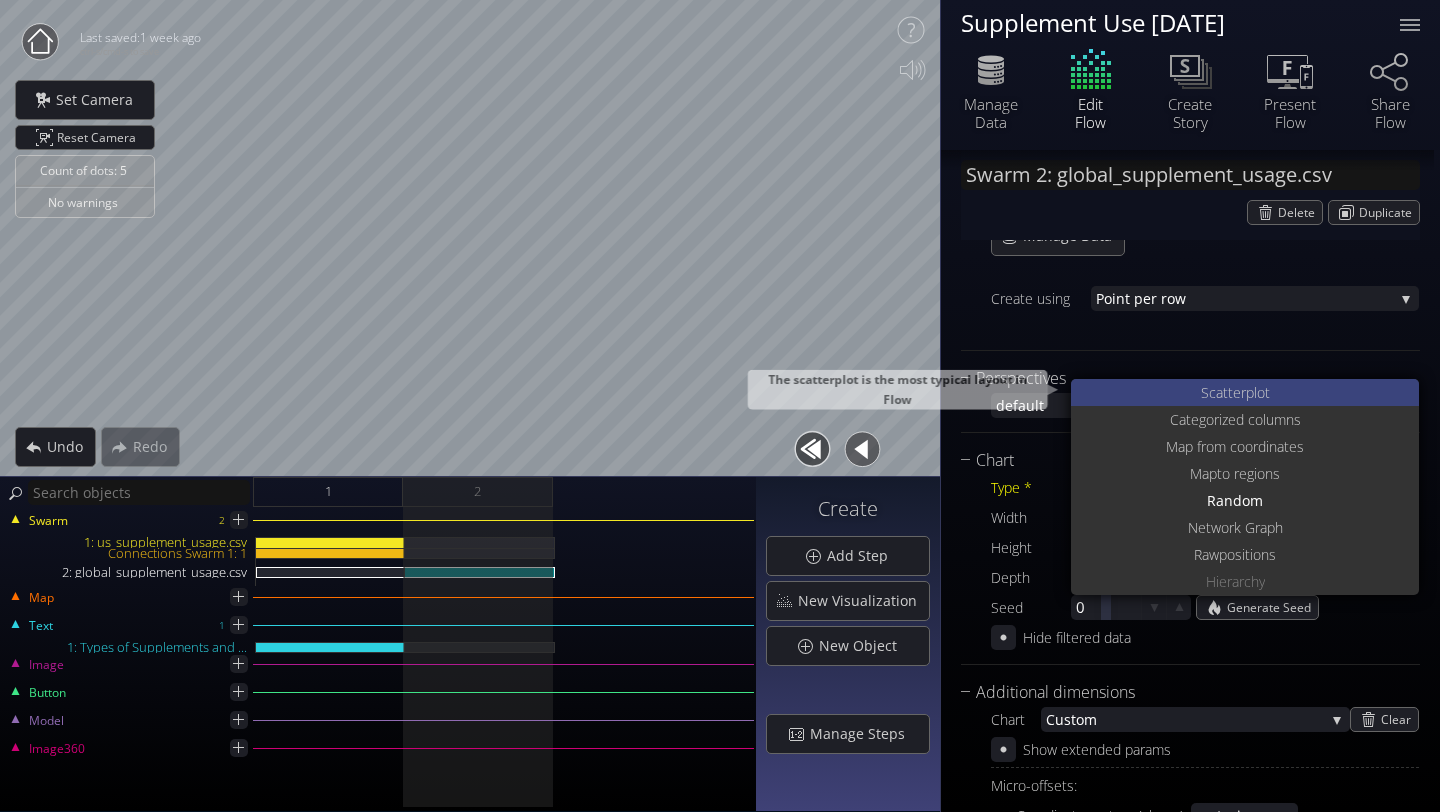 click on "S   catterplot" at bounding box center (1247, 392) 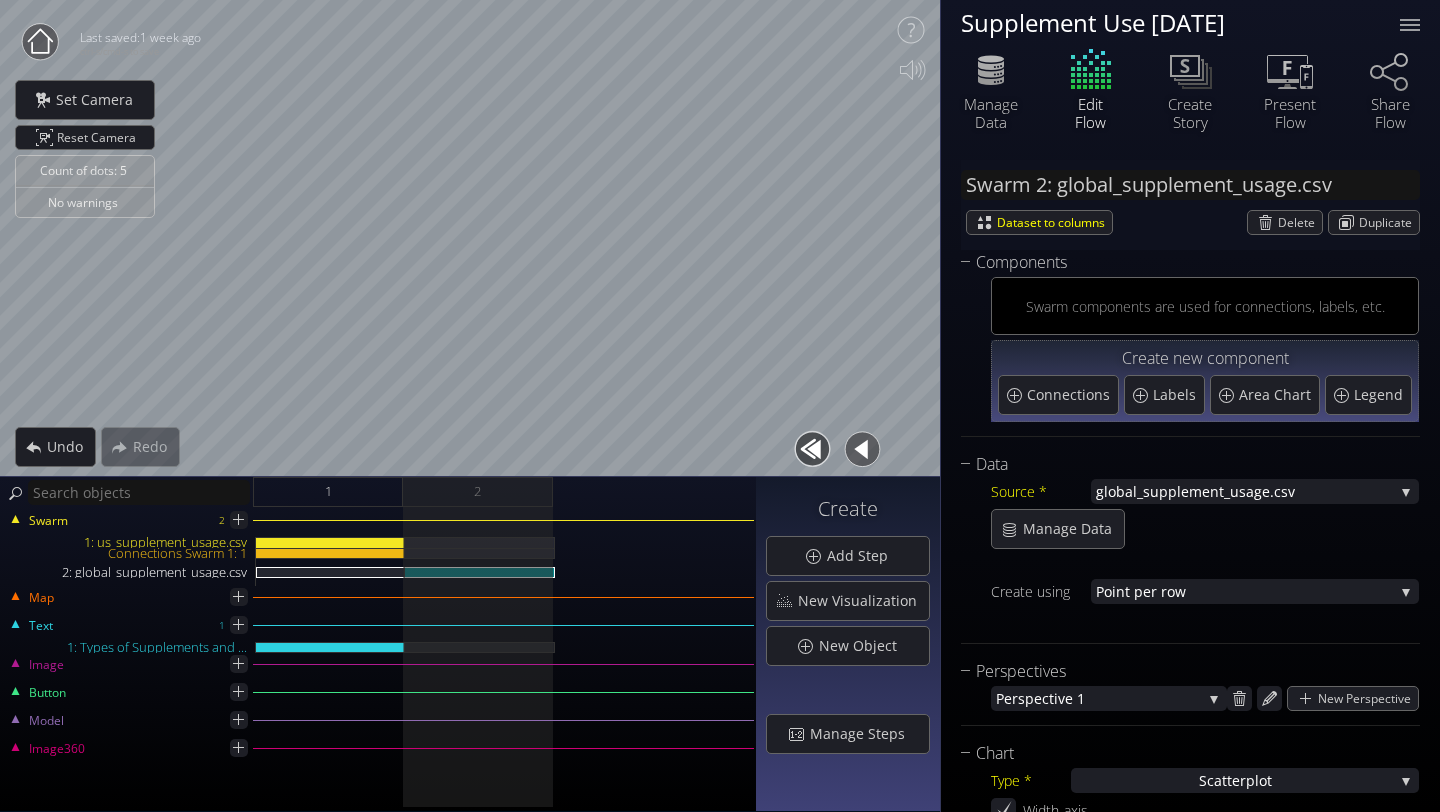 scroll, scrollTop: 0, scrollLeft: 0, axis: both 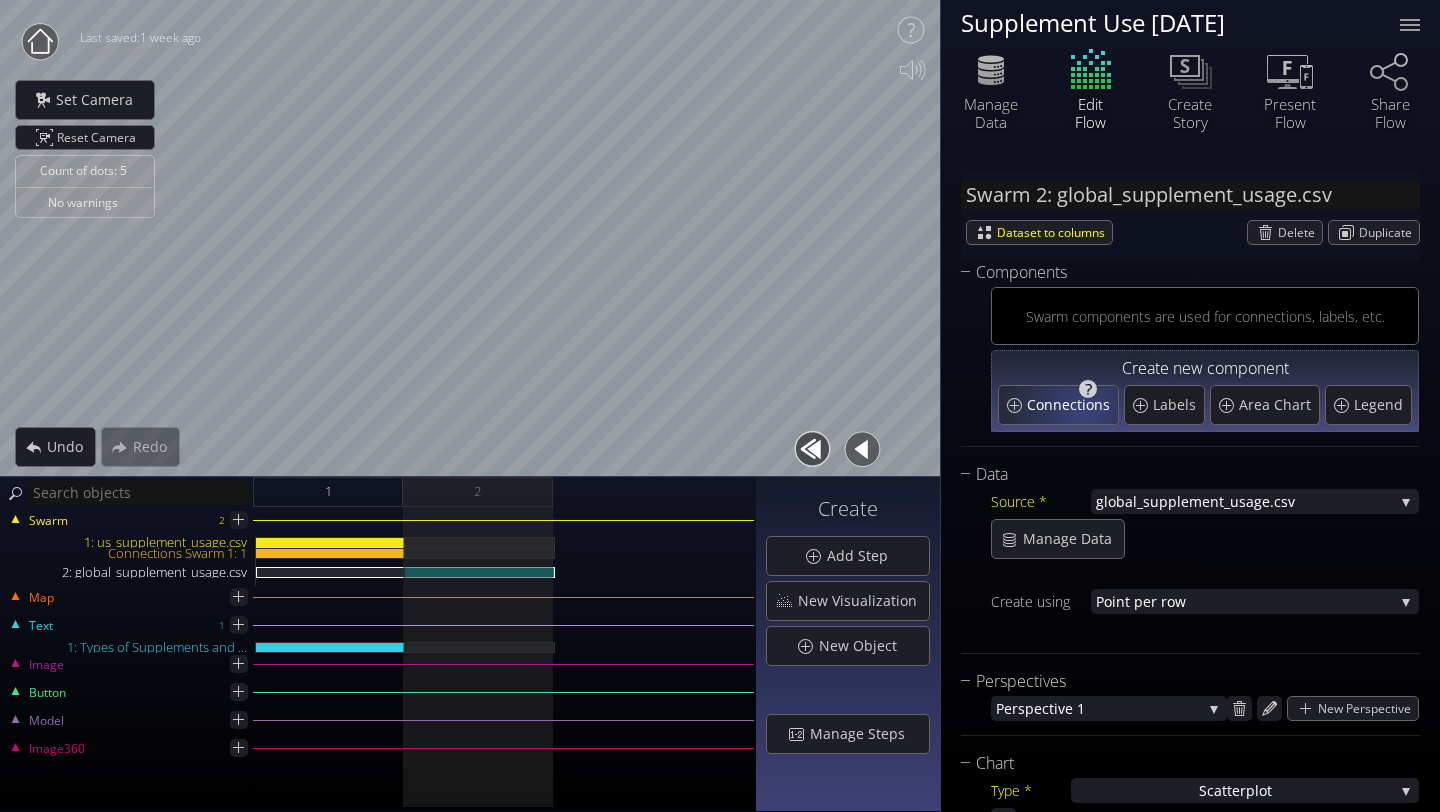 click on "Connections" at bounding box center [1071, 405] 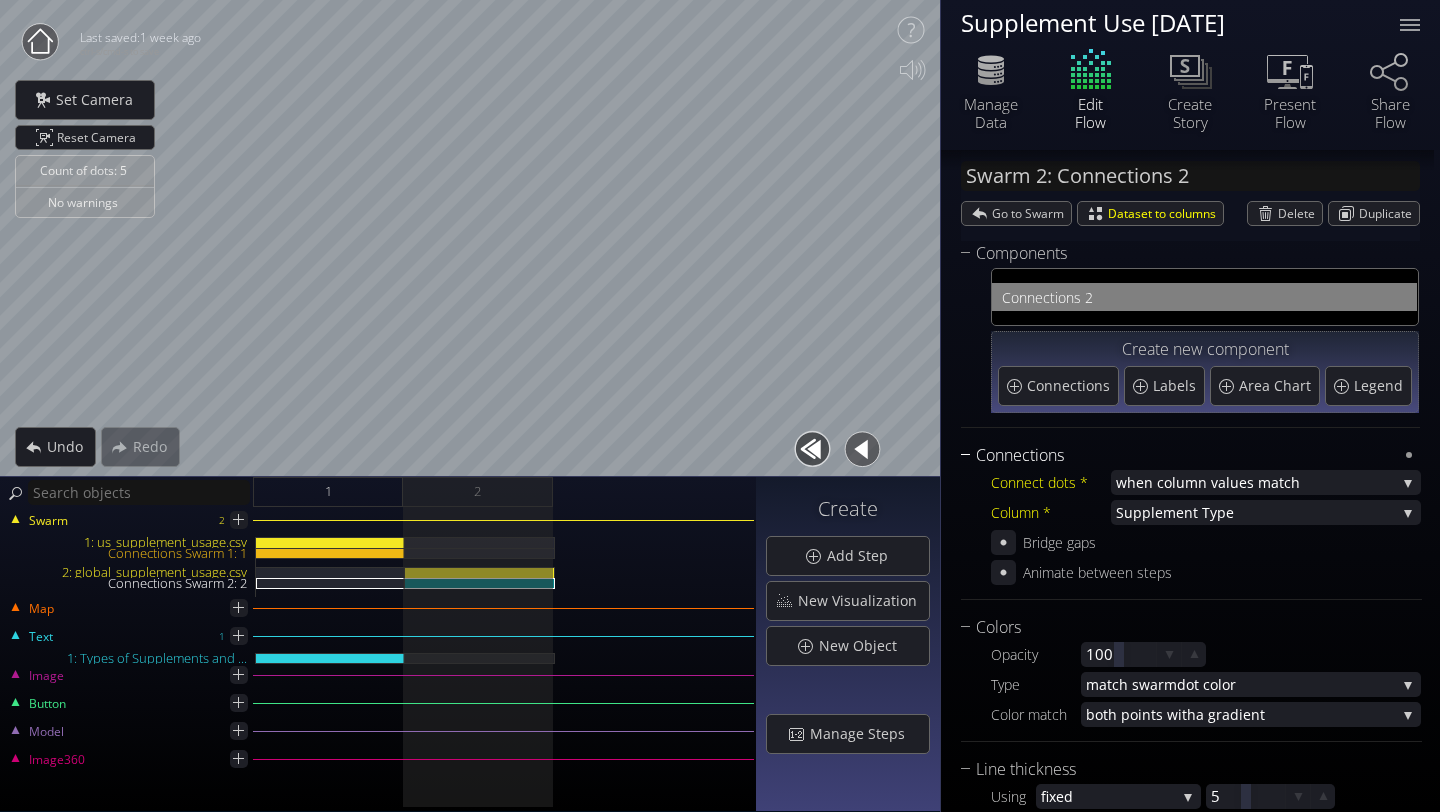 scroll, scrollTop: 20, scrollLeft: 0, axis: vertical 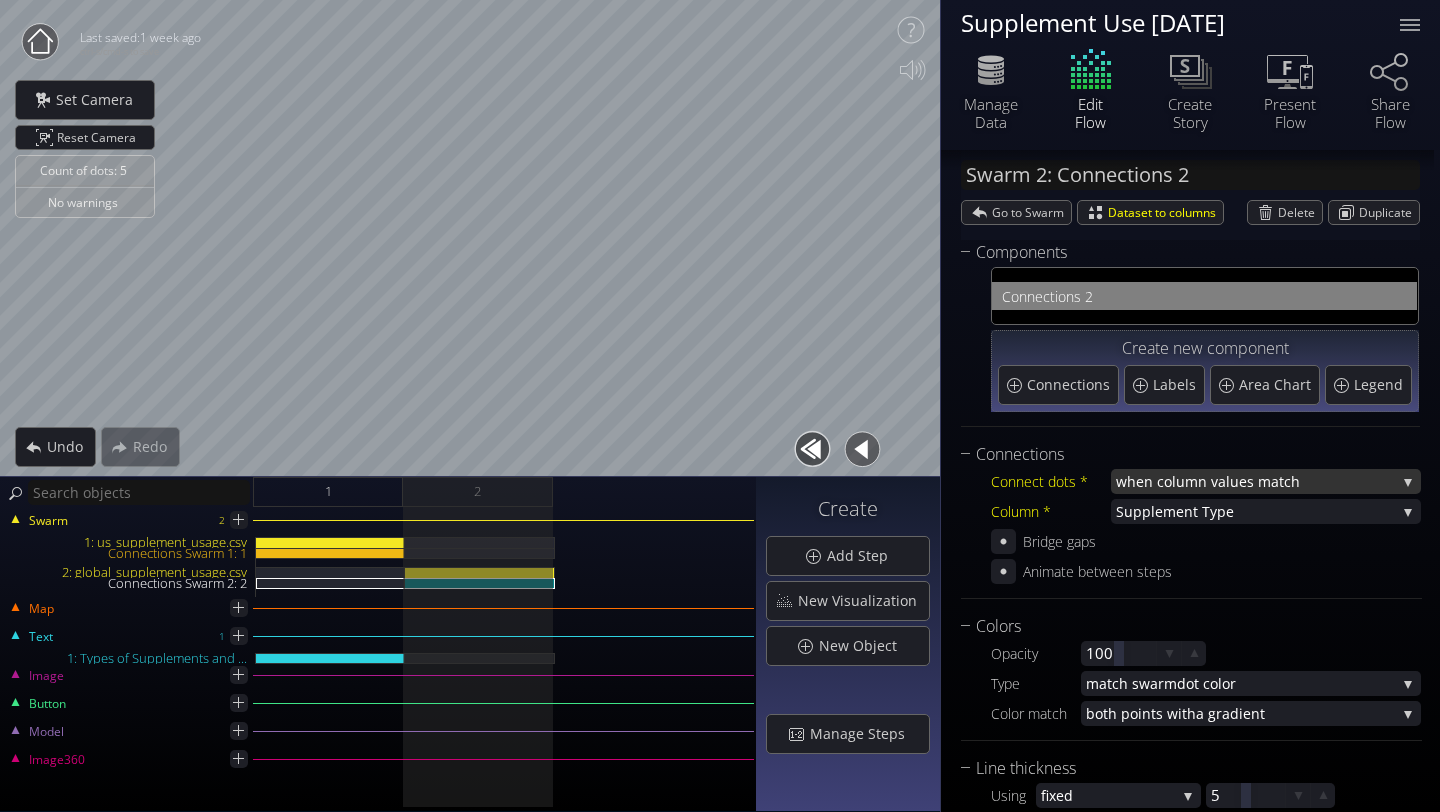 click on "when column va" at bounding box center [1171, 481] 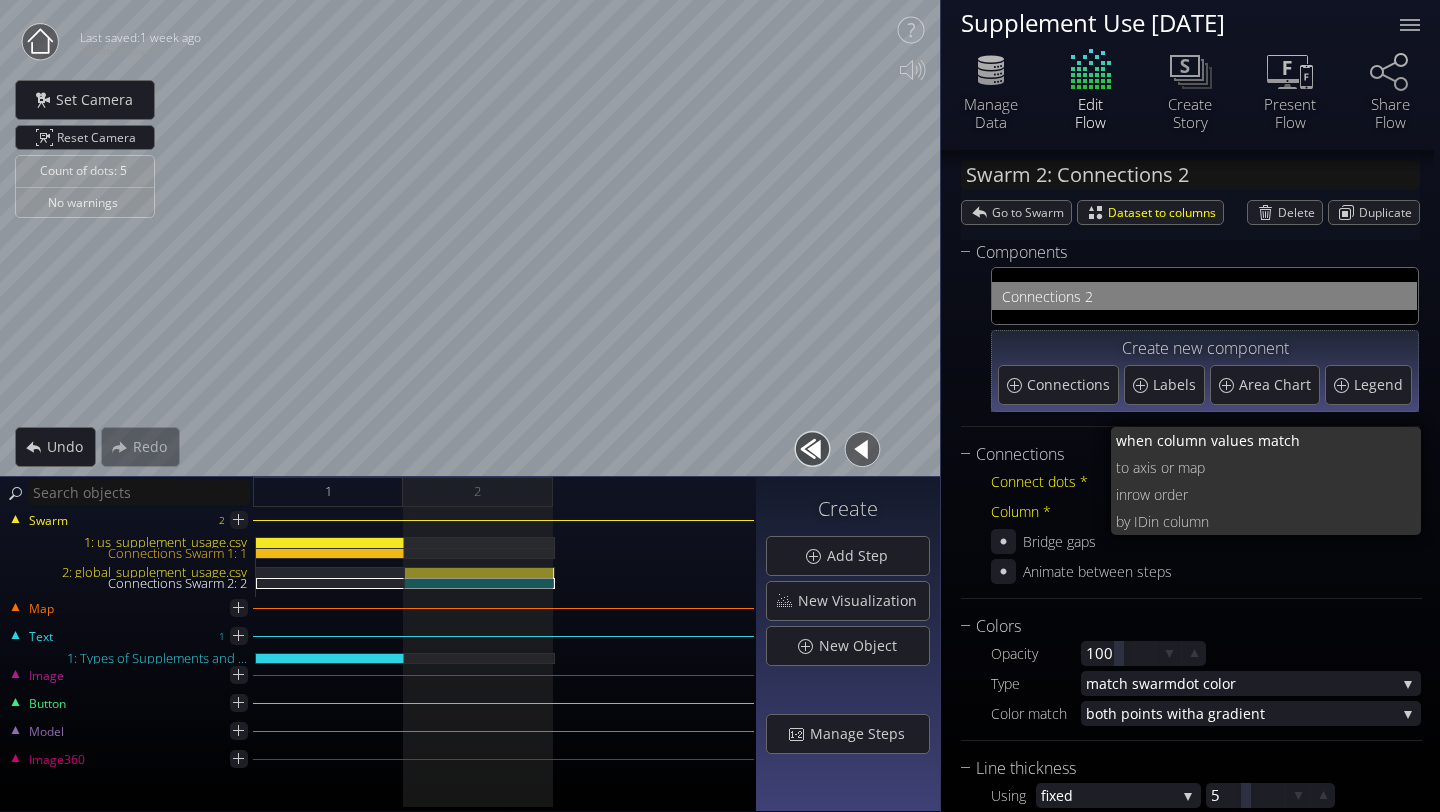 click on "xis or map" at bounding box center [1316, 440] 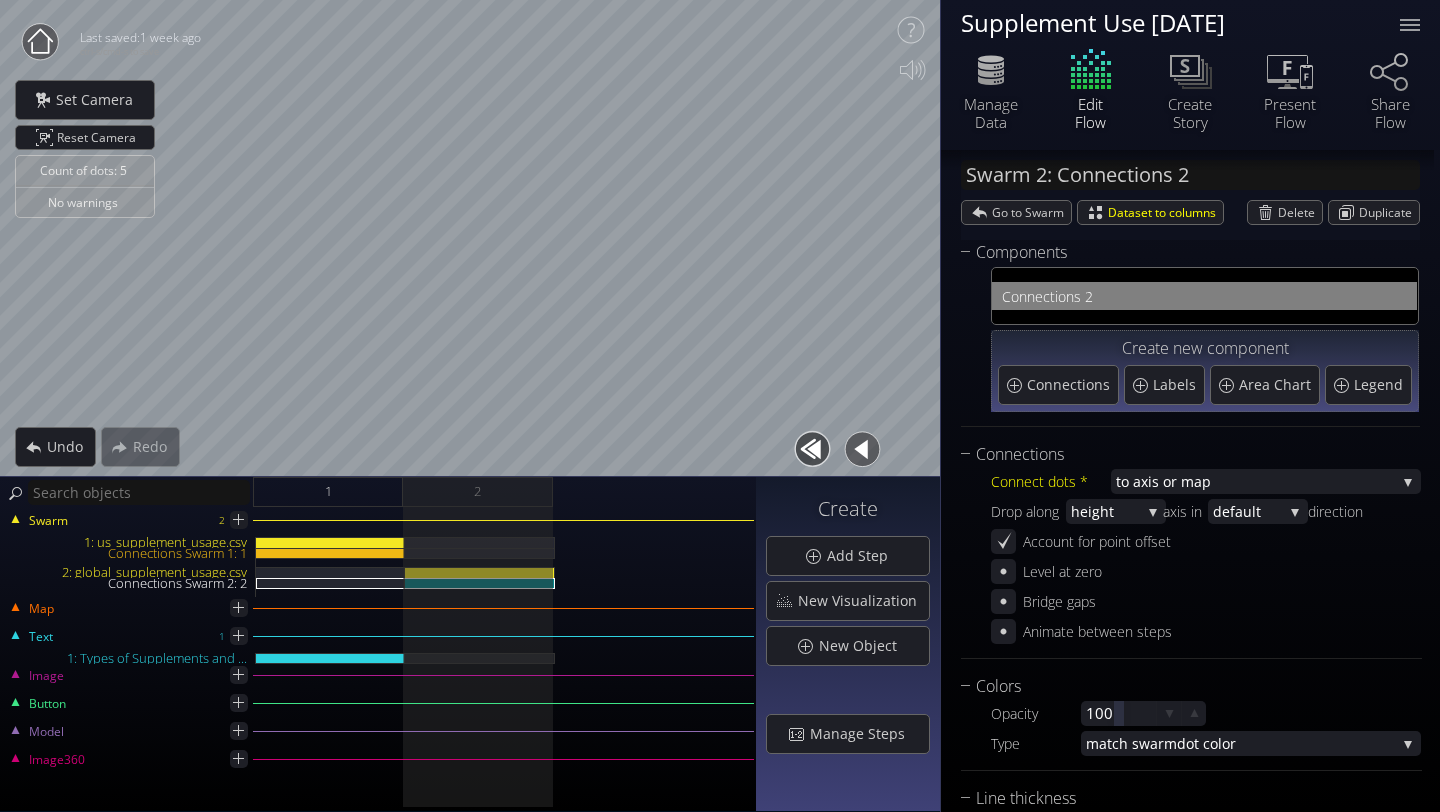 scroll, scrollTop: 122, scrollLeft: 0, axis: vertical 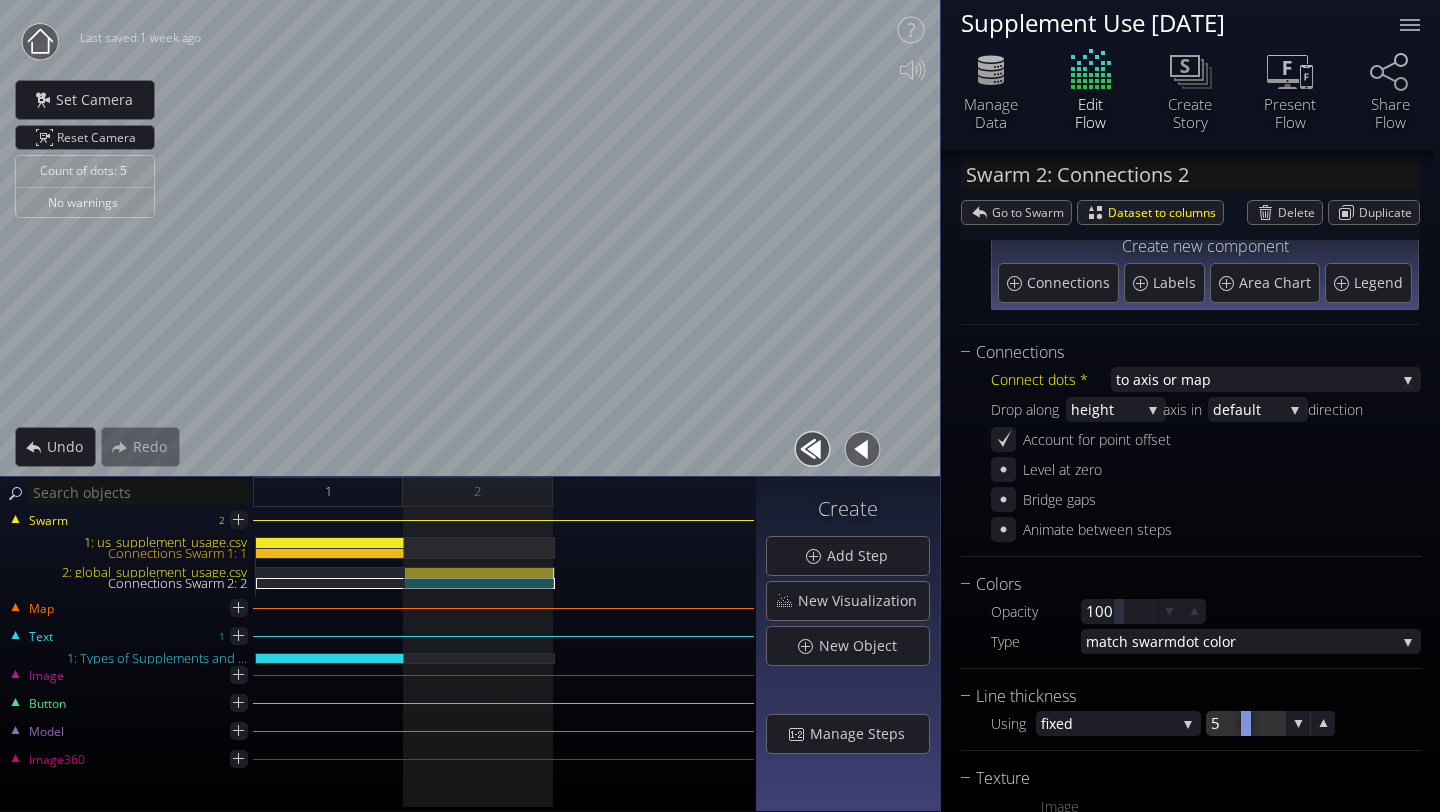 click at bounding box center [1245, 723] 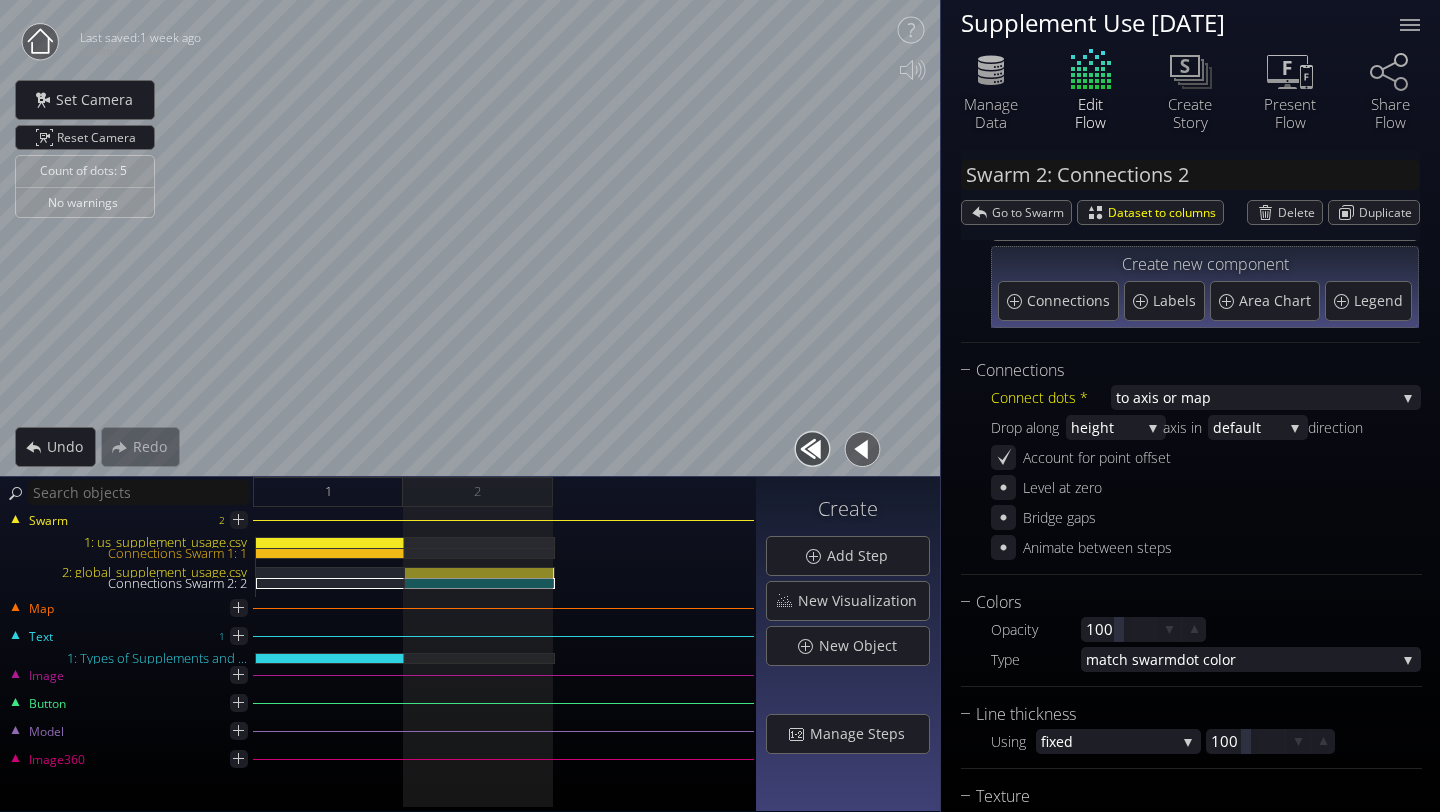 scroll, scrollTop: 0, scrollLeft: 0, axis: both 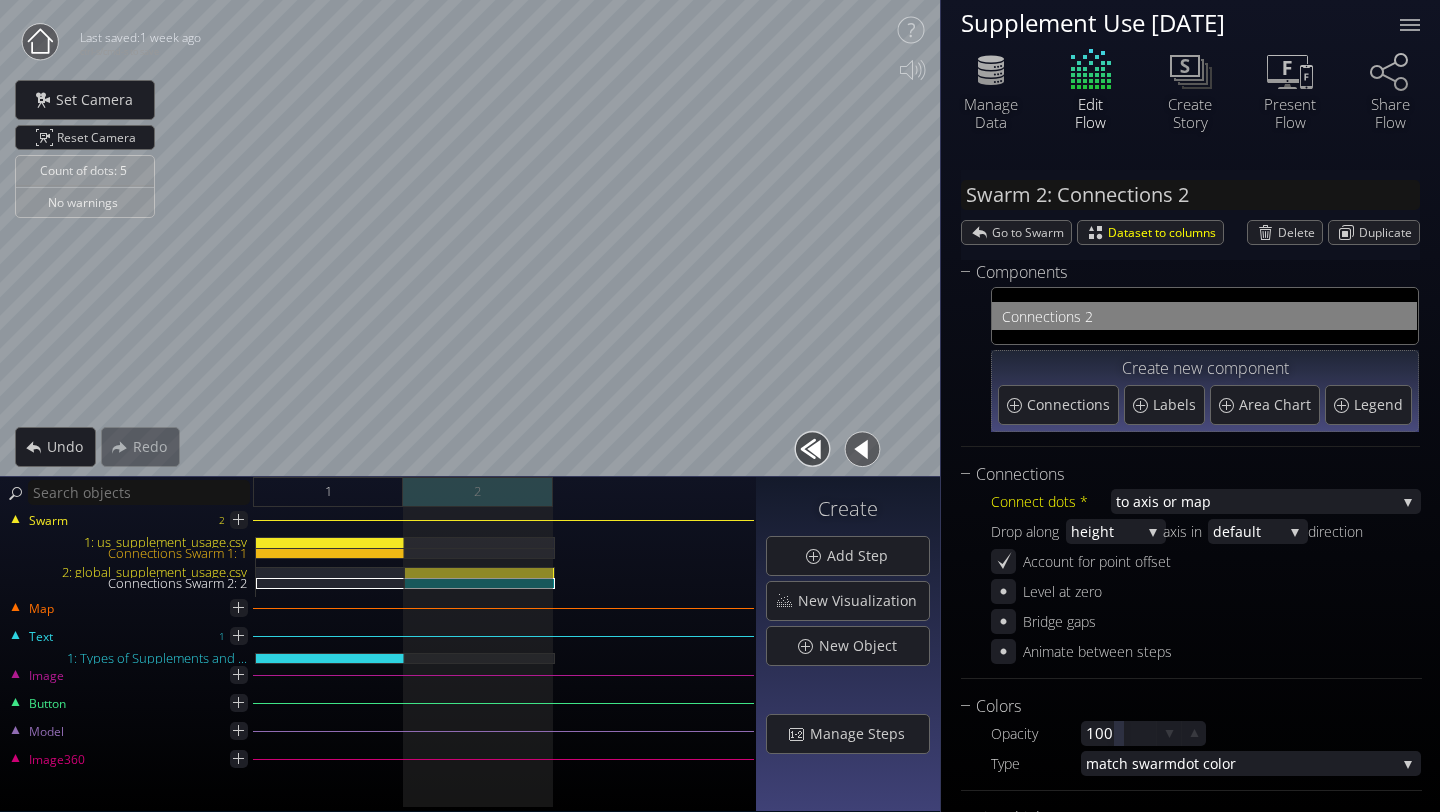 click on "2" at bounding box center (478, 492) 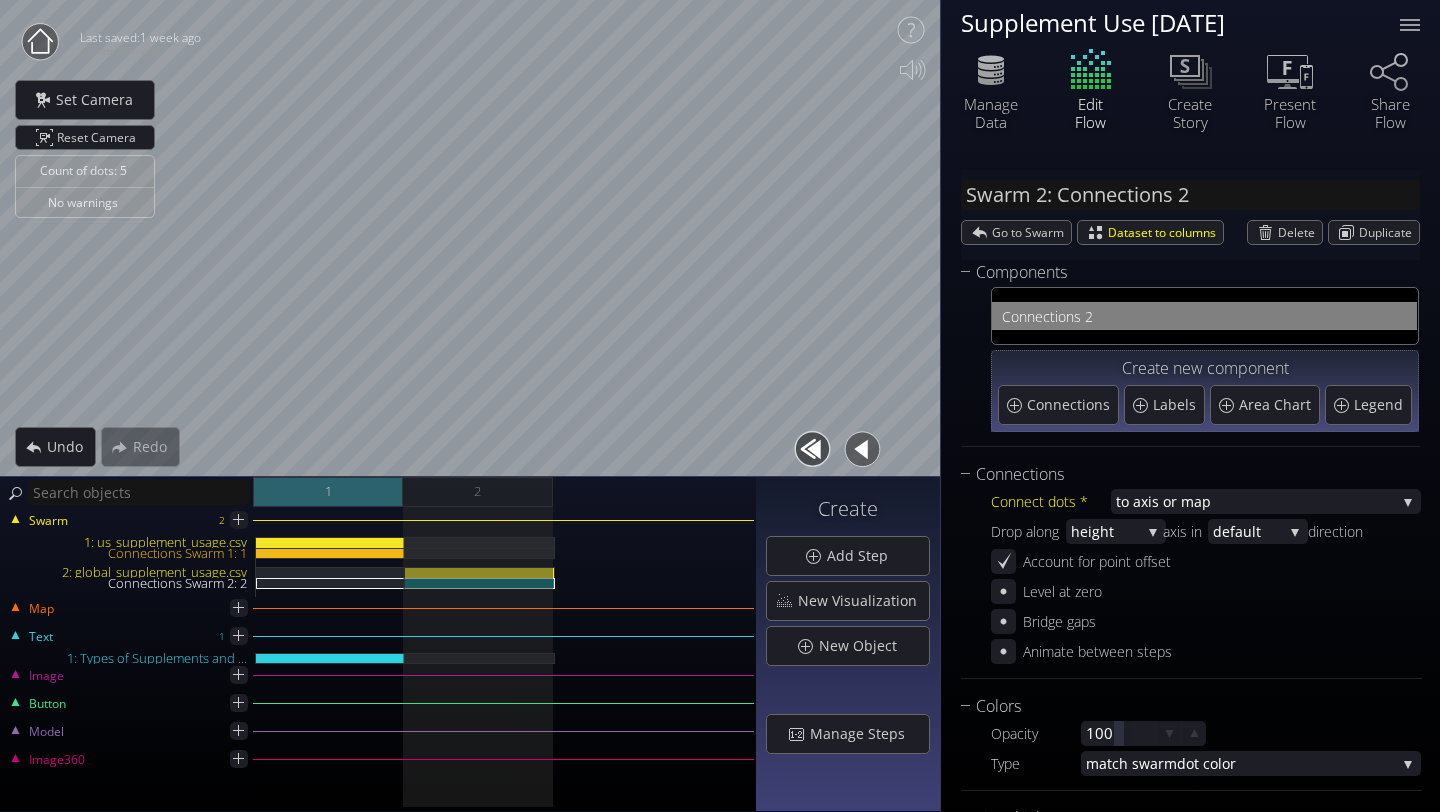 click on "1" at bounding box center (328, 492) 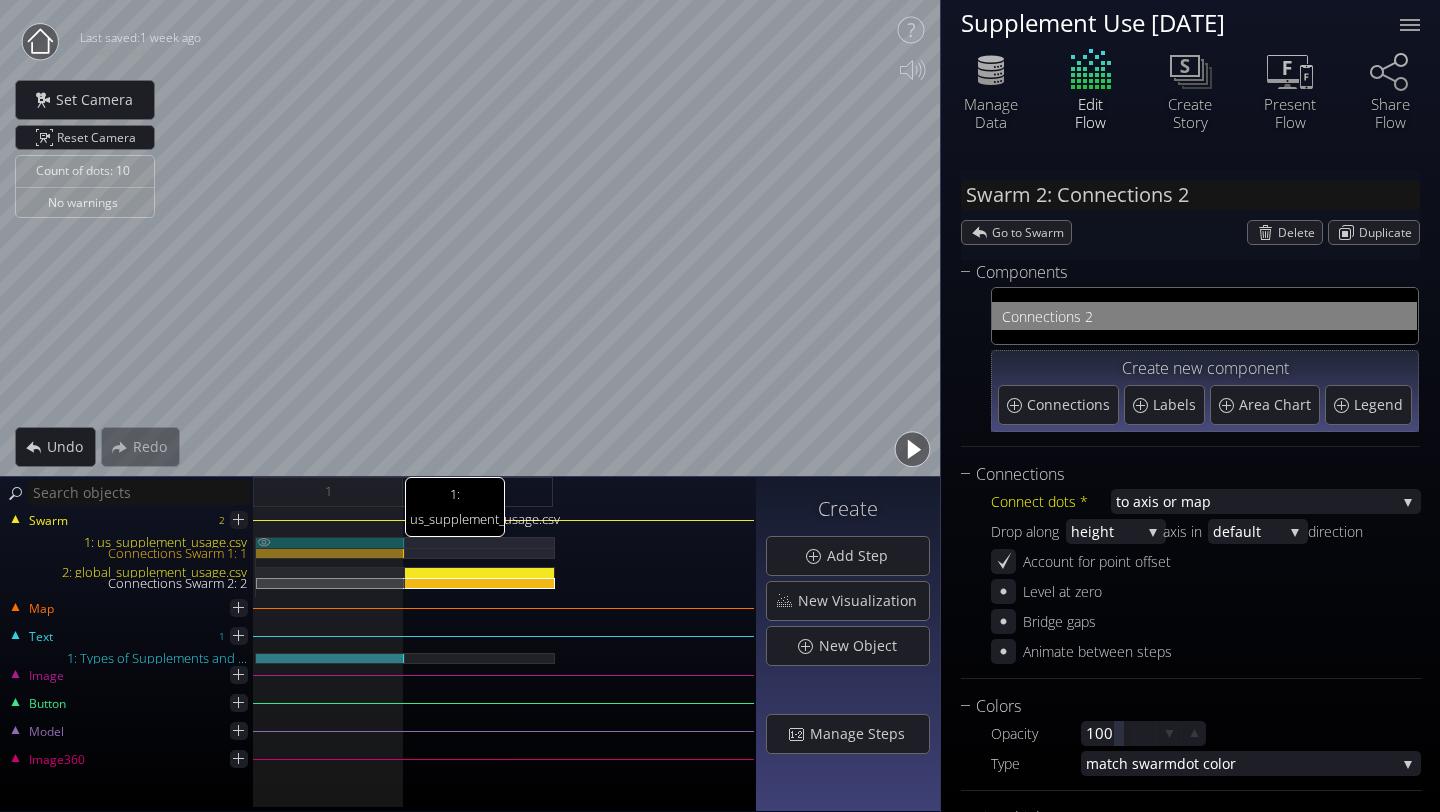 click on "1: us_supplement_usage.csv" at bounding box center (330, 542) 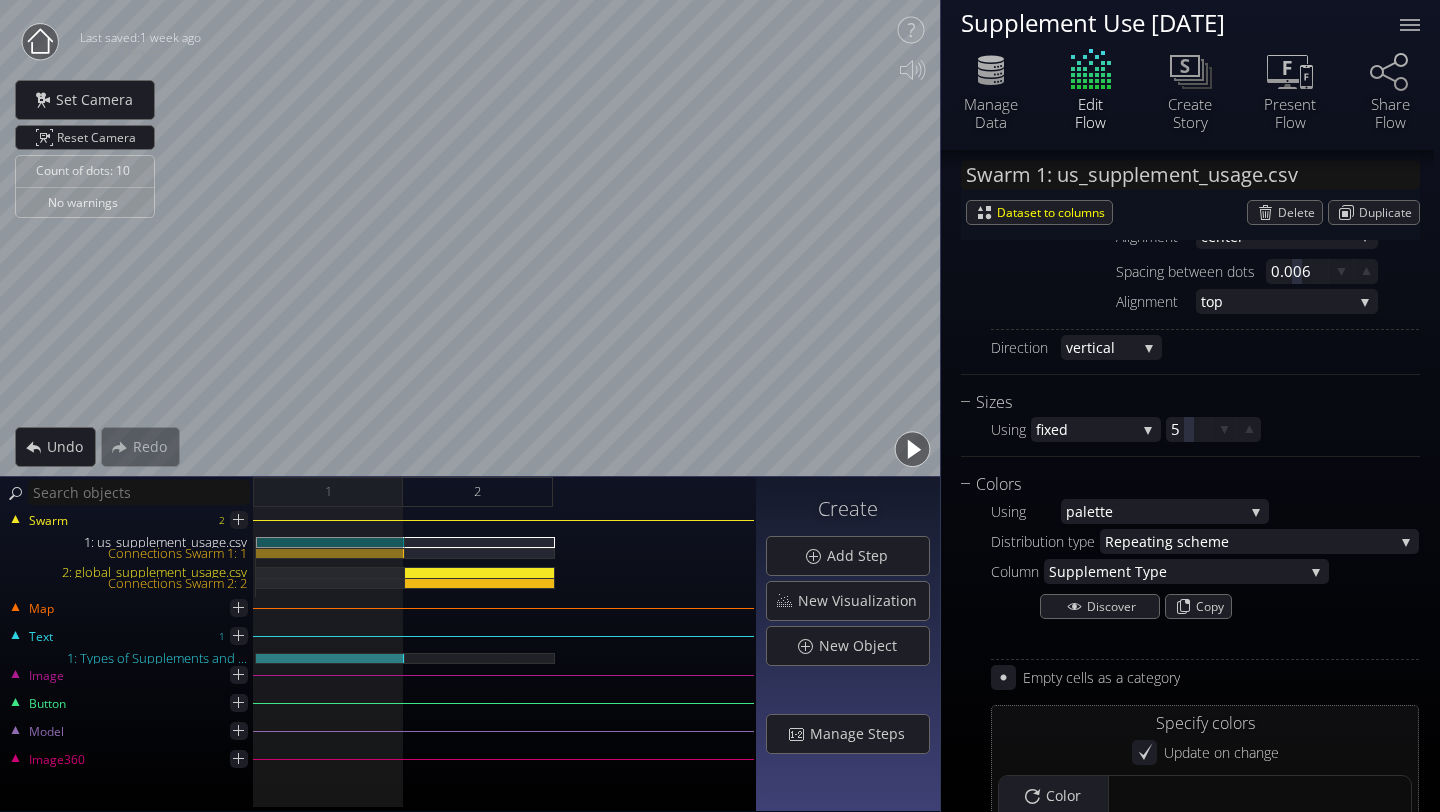 scroll, scrollTop: 1270, scrollLeft: 0, axis: vertical 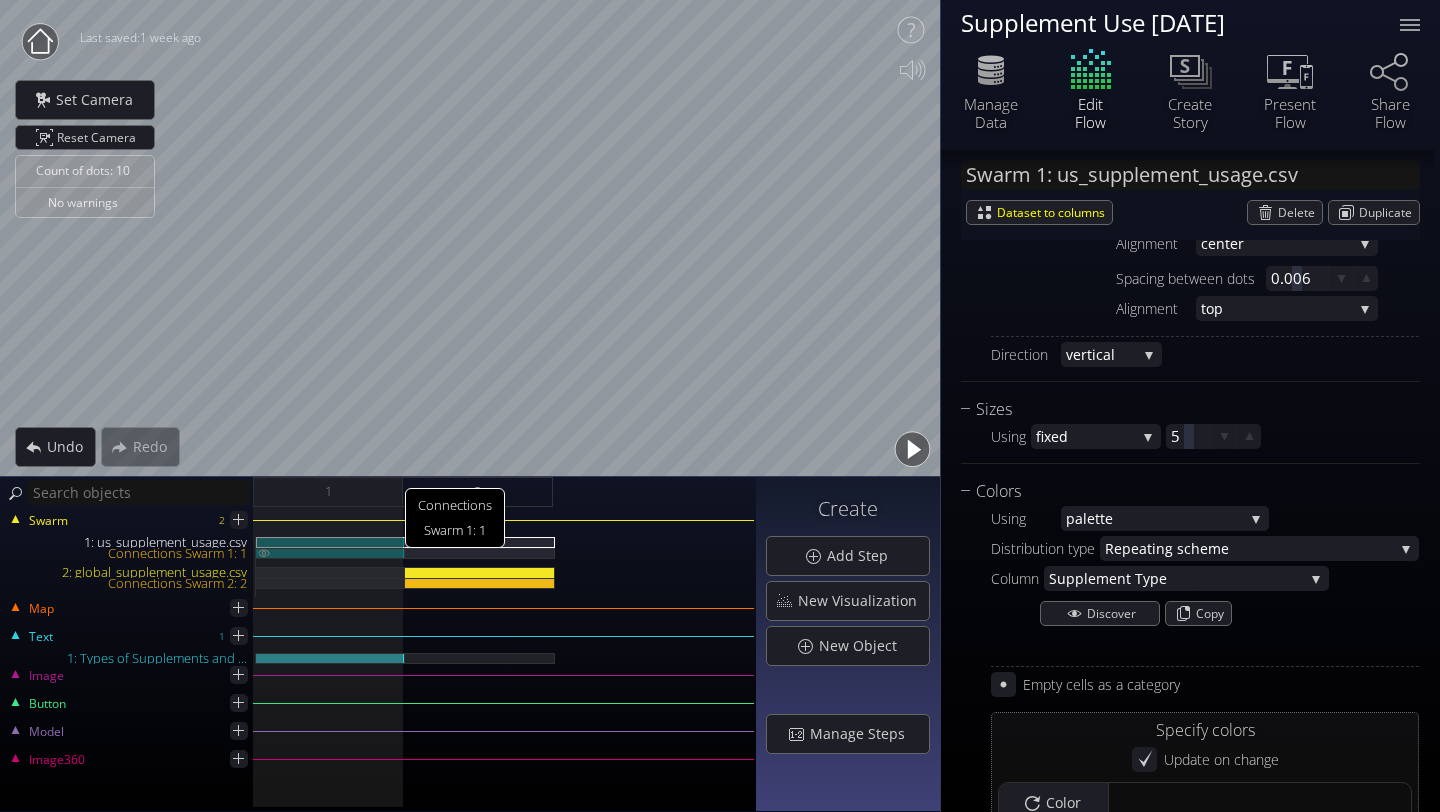 click on "Connections Swarm 1:  1" at bounding box center (330, 553) 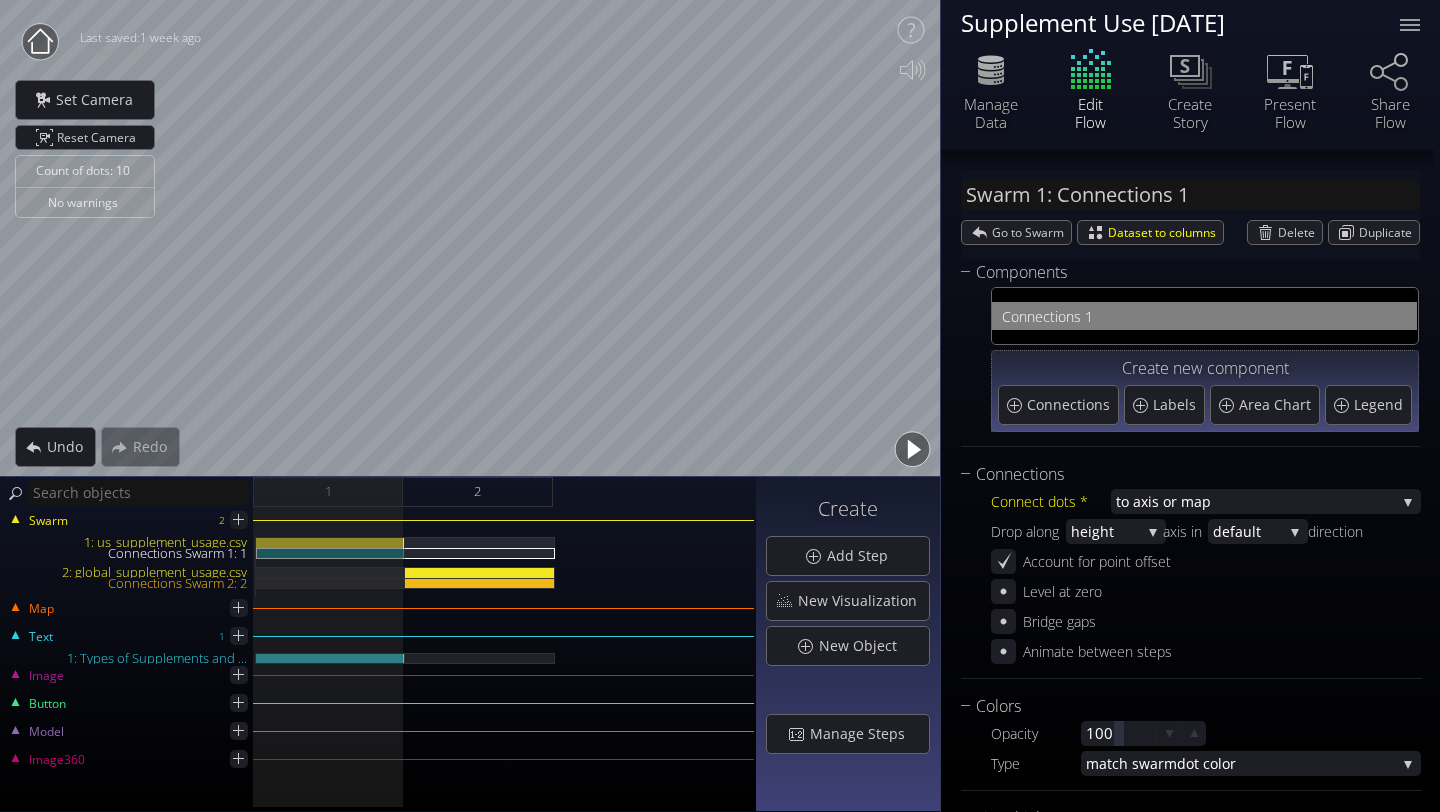 scroll, scrollTop: 231, scrollLeft: 0, axis: vertical 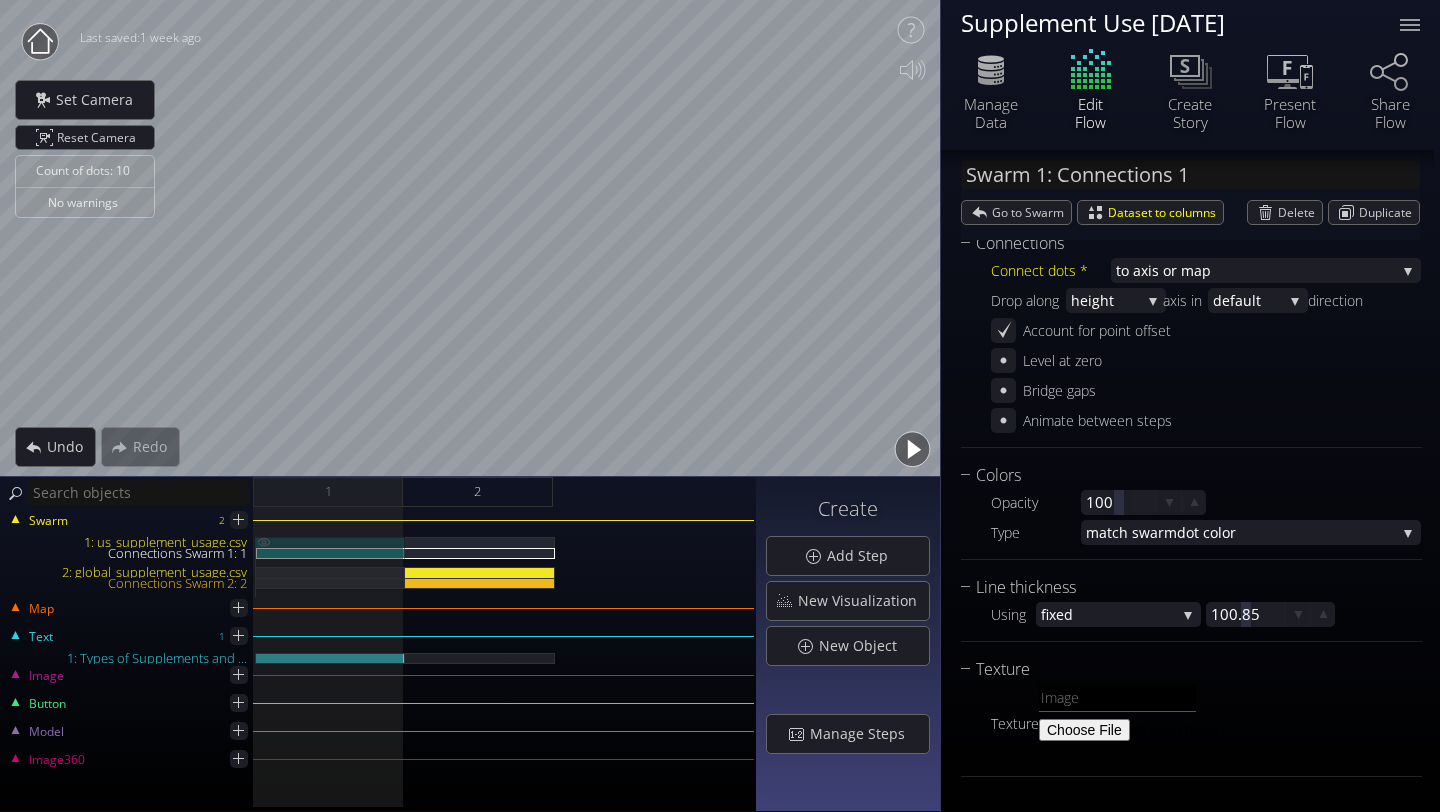 click on "1: us_supplement_usage.csv" at bounding box center (330, 542) 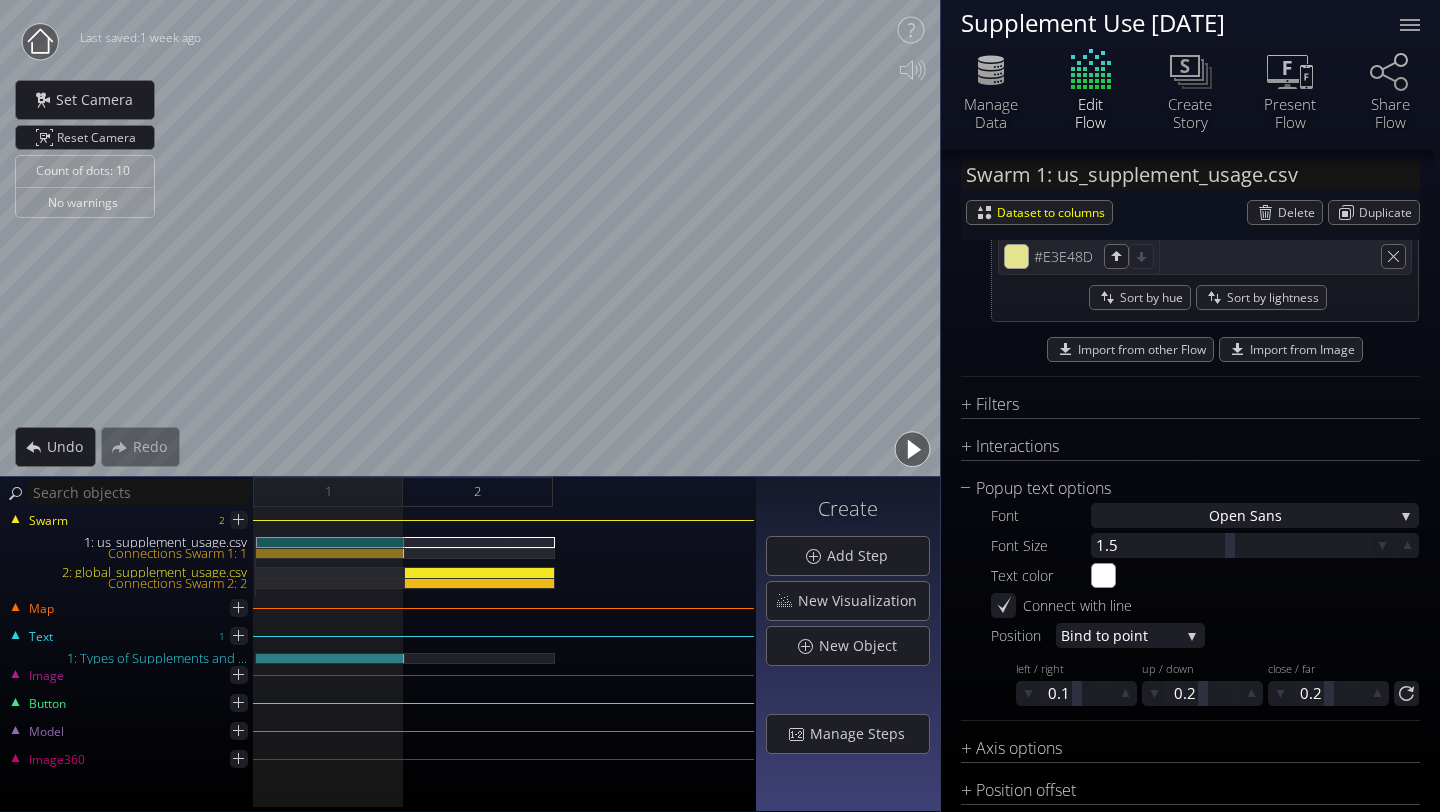 scroll, scrollTop: 2108, scrollLeft: 0, axis: vertical 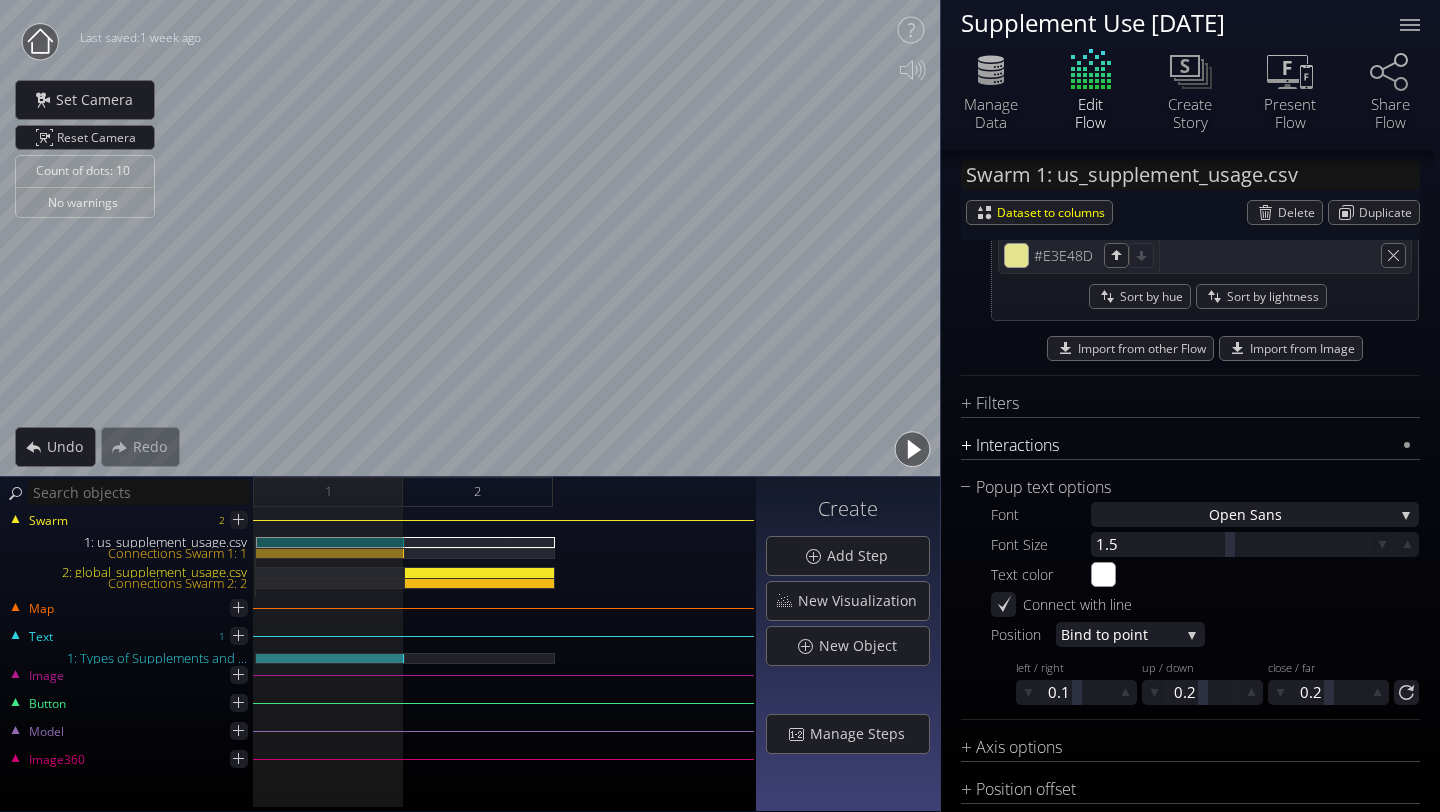 click on "Interactions" at bounding box center (1178, 445) 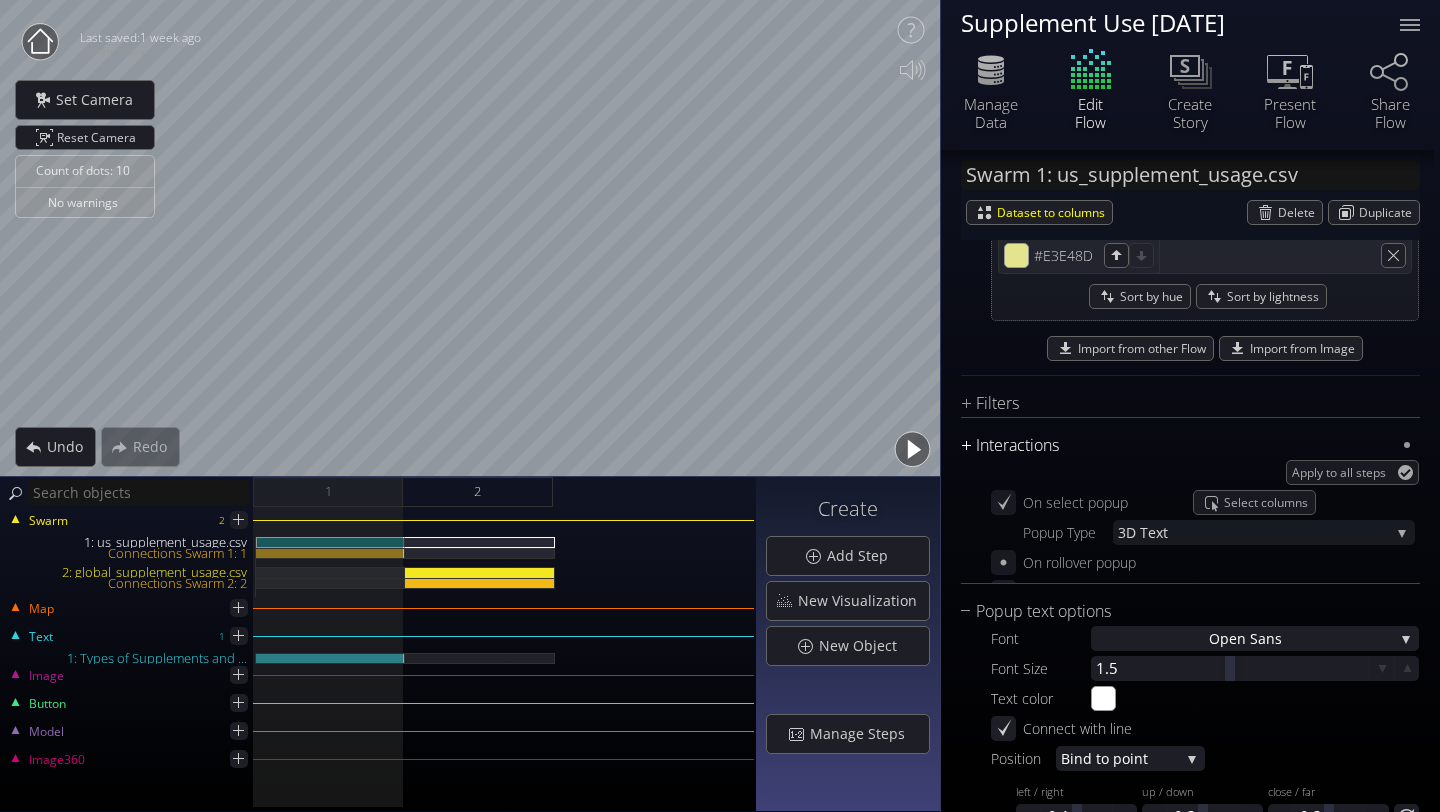 click on "Interactions" at bounding box center [1178, 445] 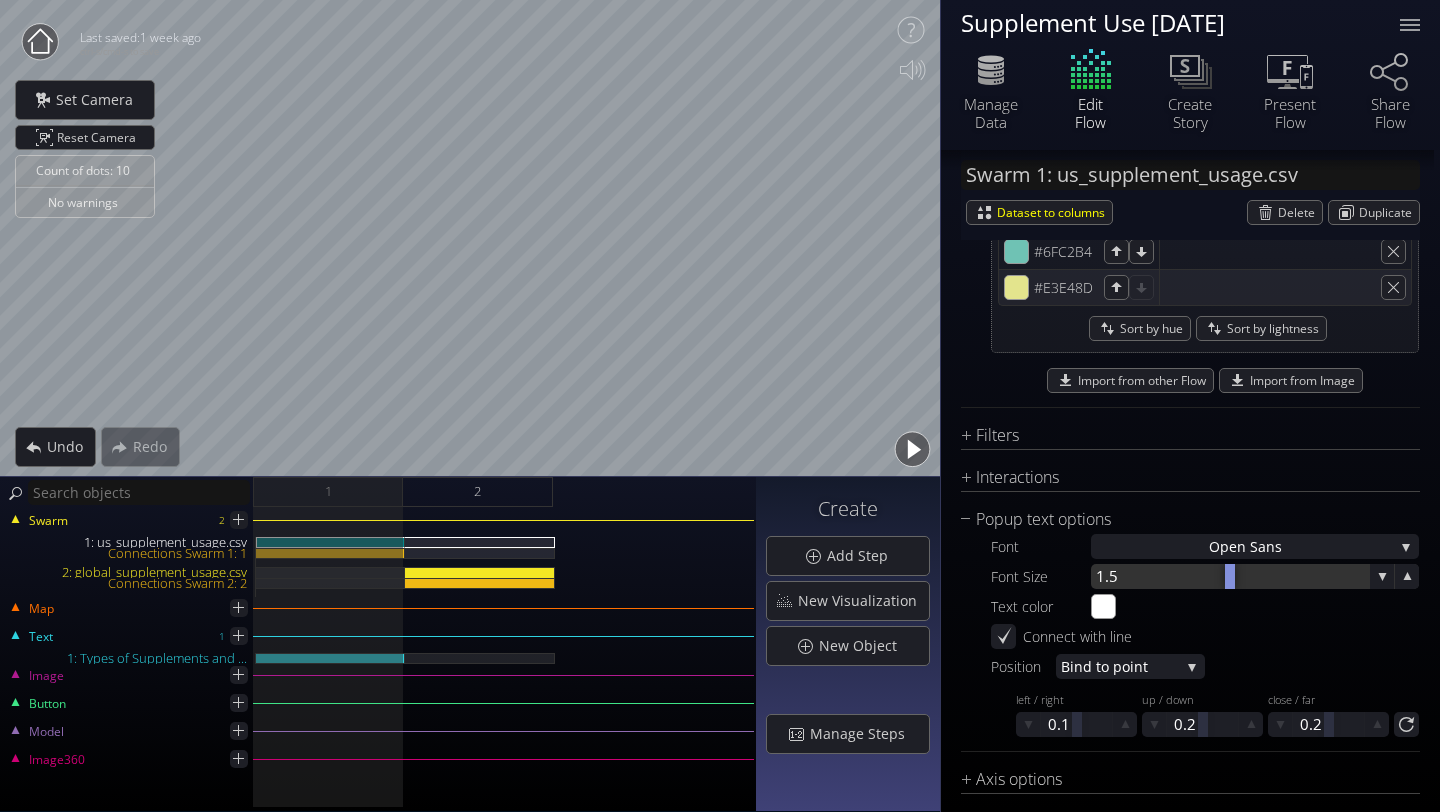 scroll, scrollTop: 2073, scrollLeft: 0, axis: vertical 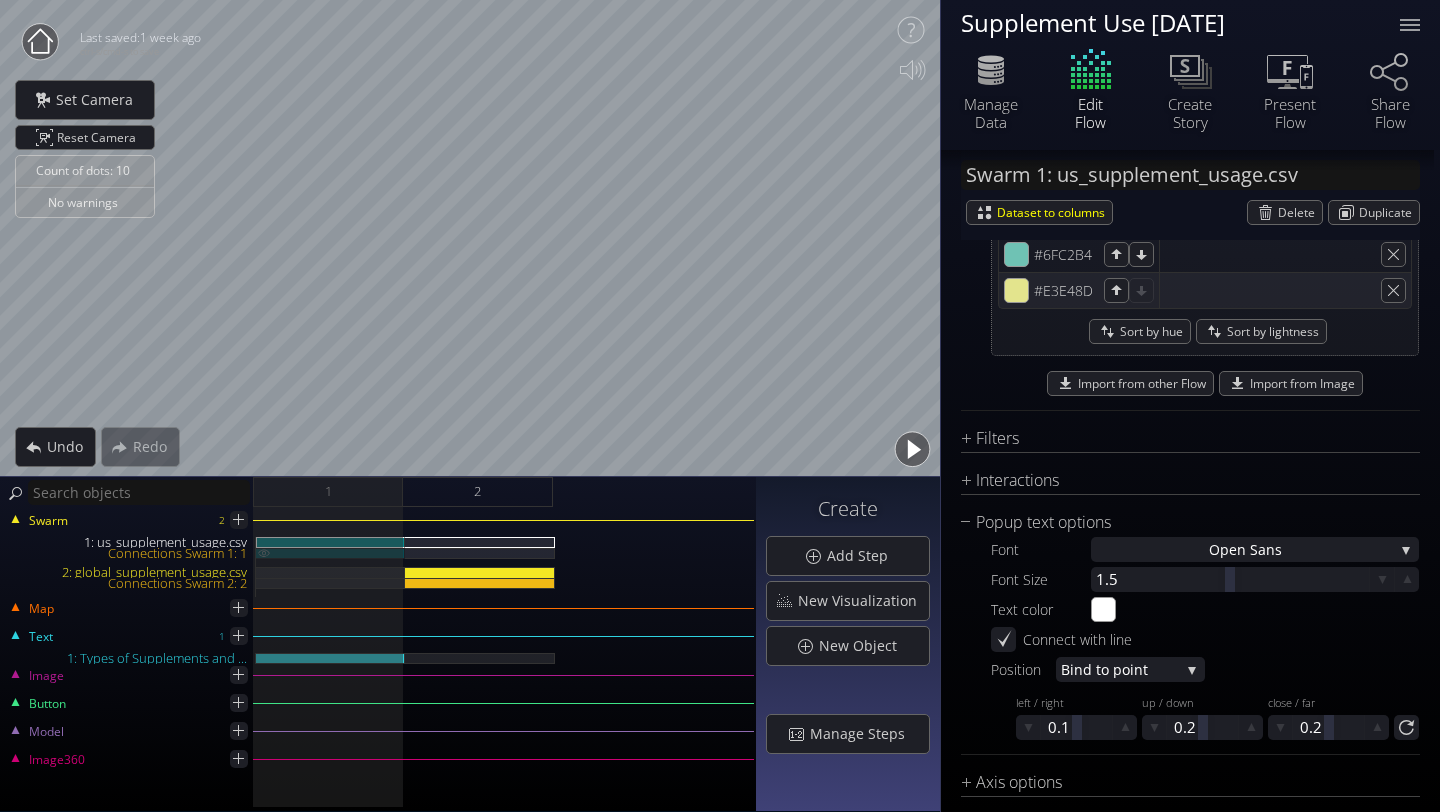 click on "Connections Swarm 1:  1" at bounding box center [330, 553] 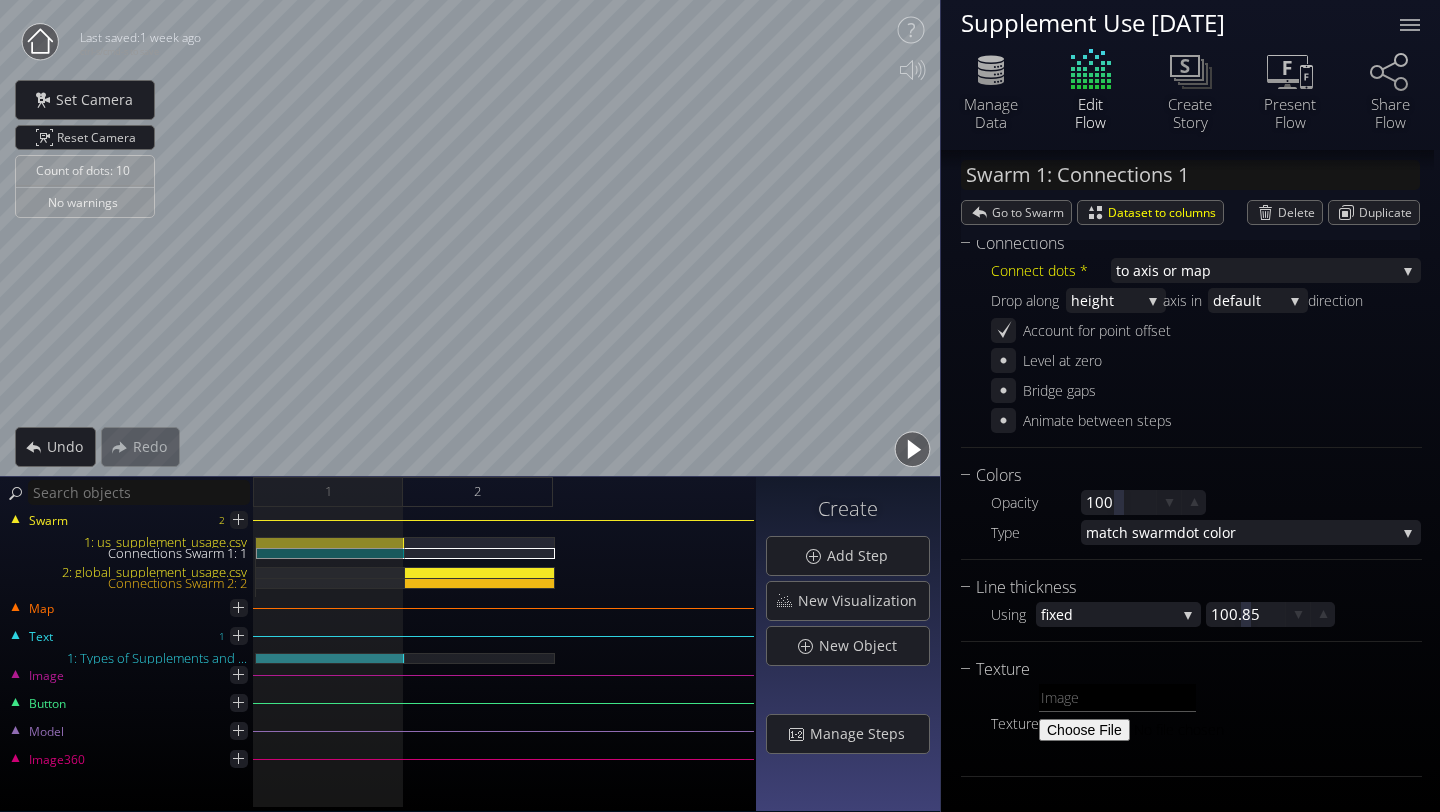 scroll, scrollTop: 212, scrollLeft: 0, axis: vertical 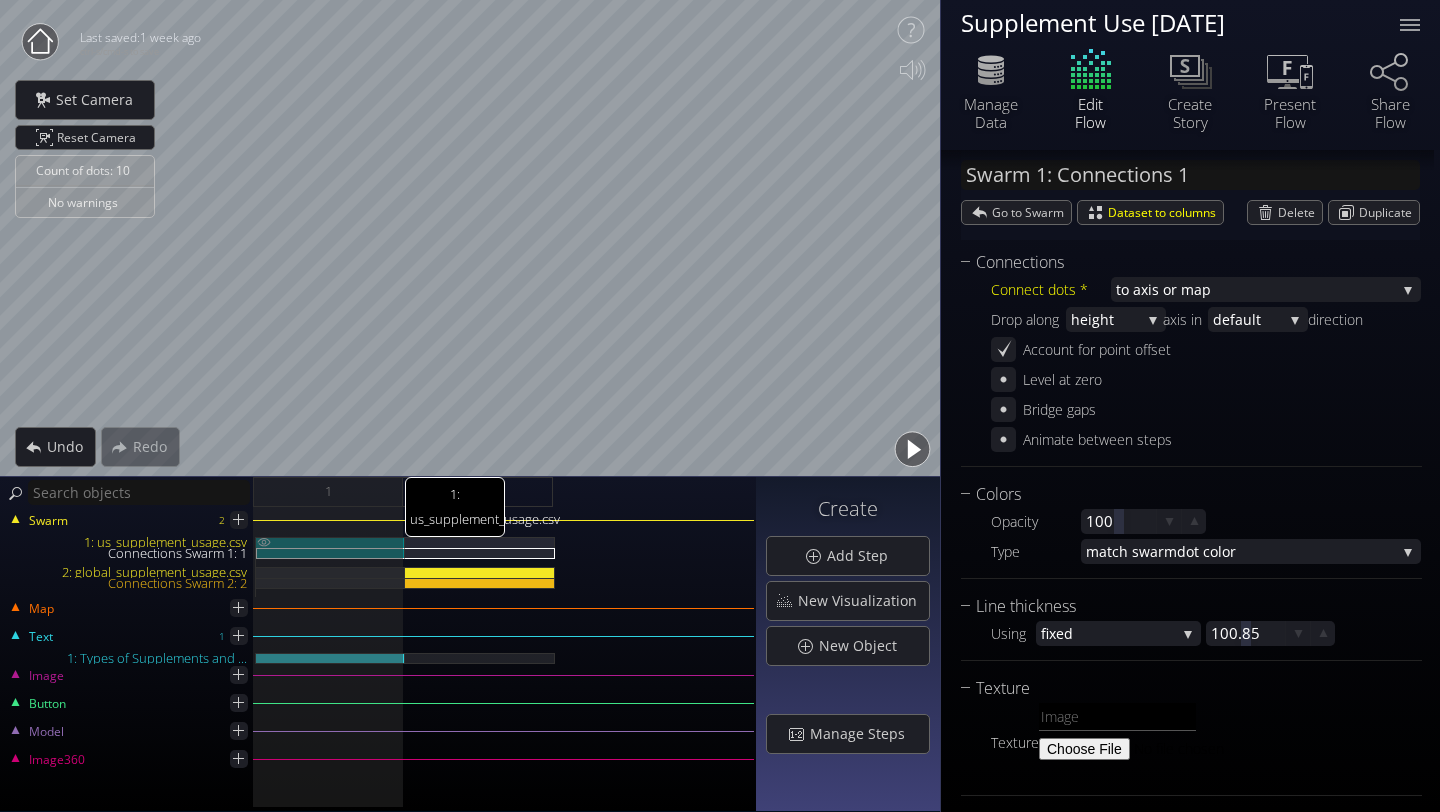 click on "1: us_supplement_usage.csv" at bounding box center (330, 542) 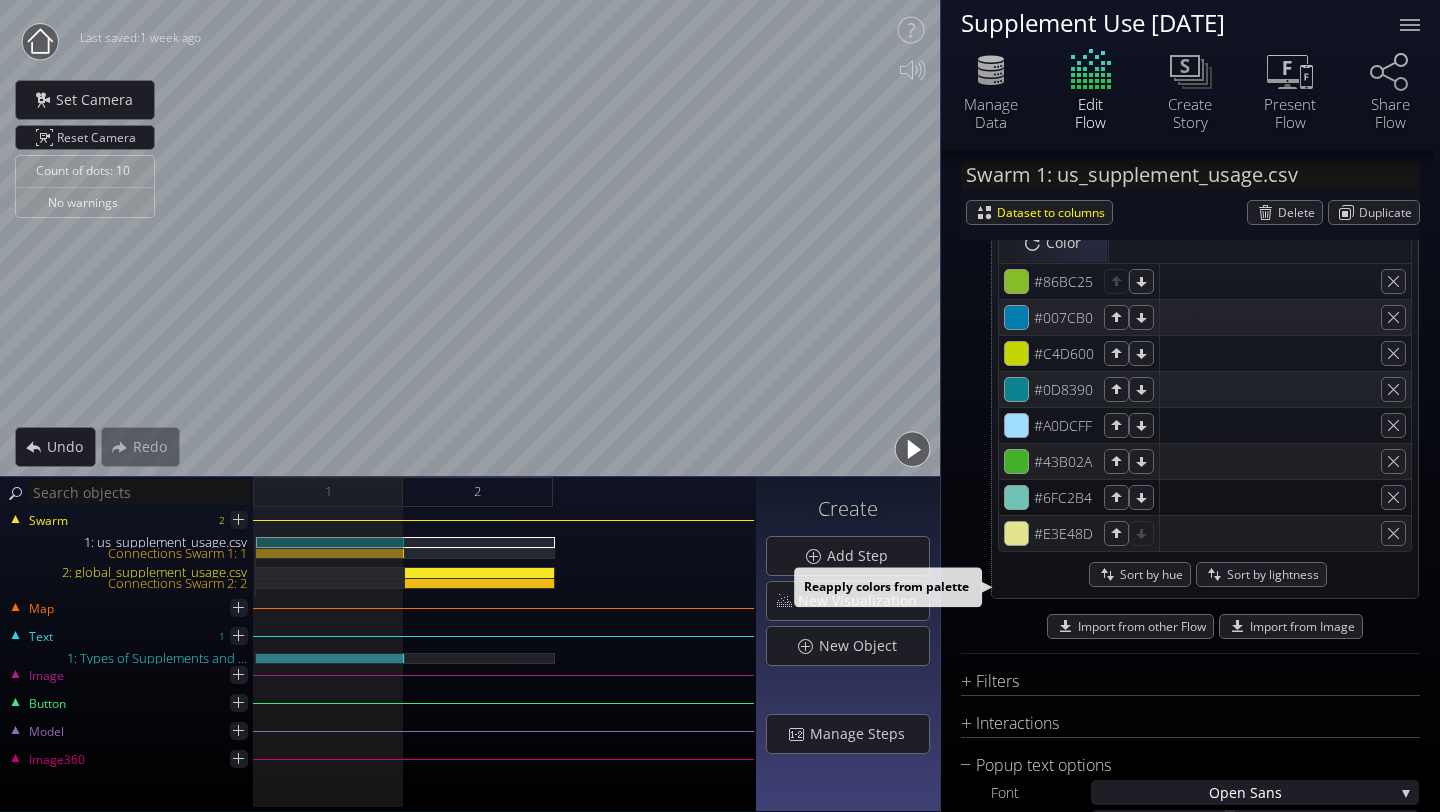 scroll, scrollTop: 1708, scrollLeft: 0, axis: vertical 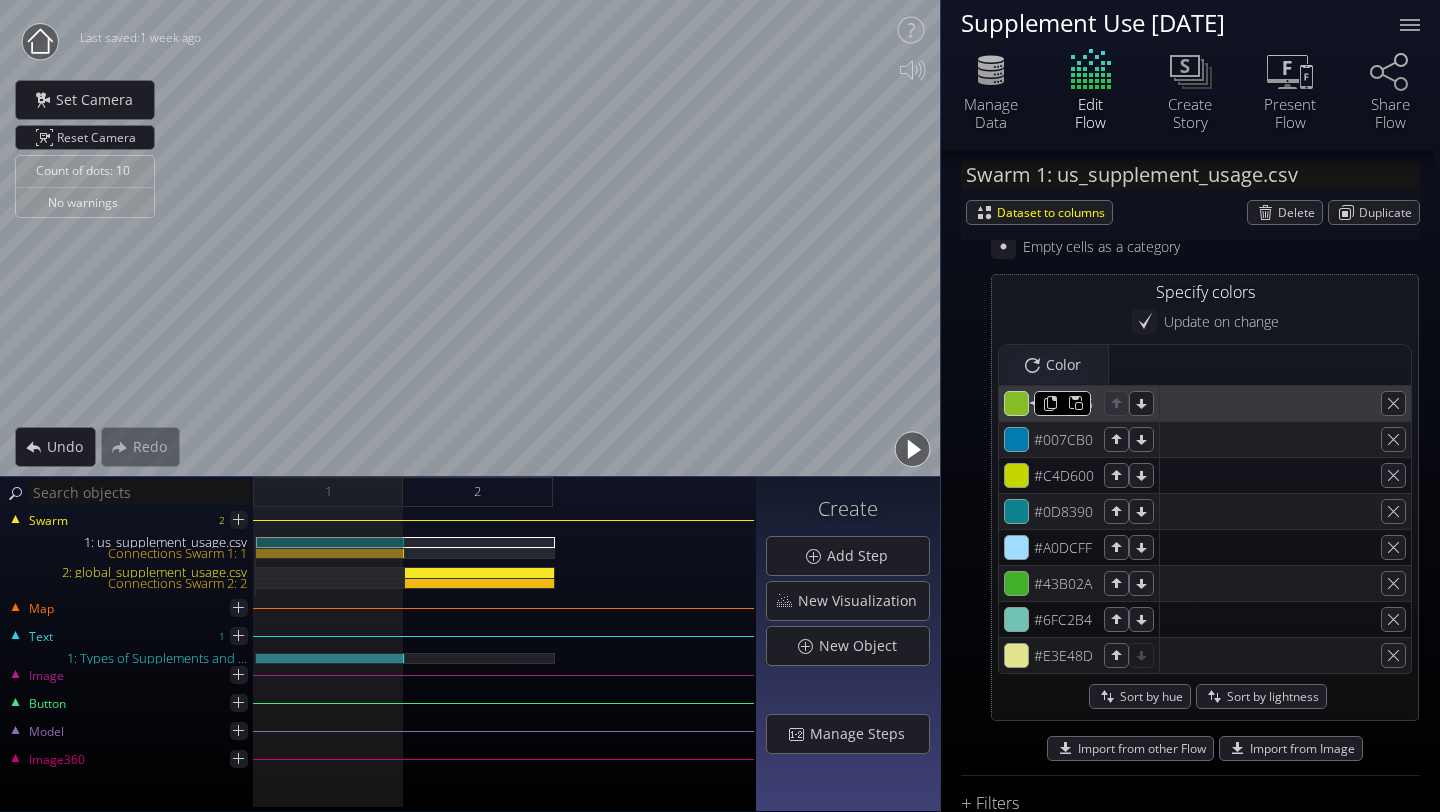 click on "#86bc25" at bounding box center [1017, 404] 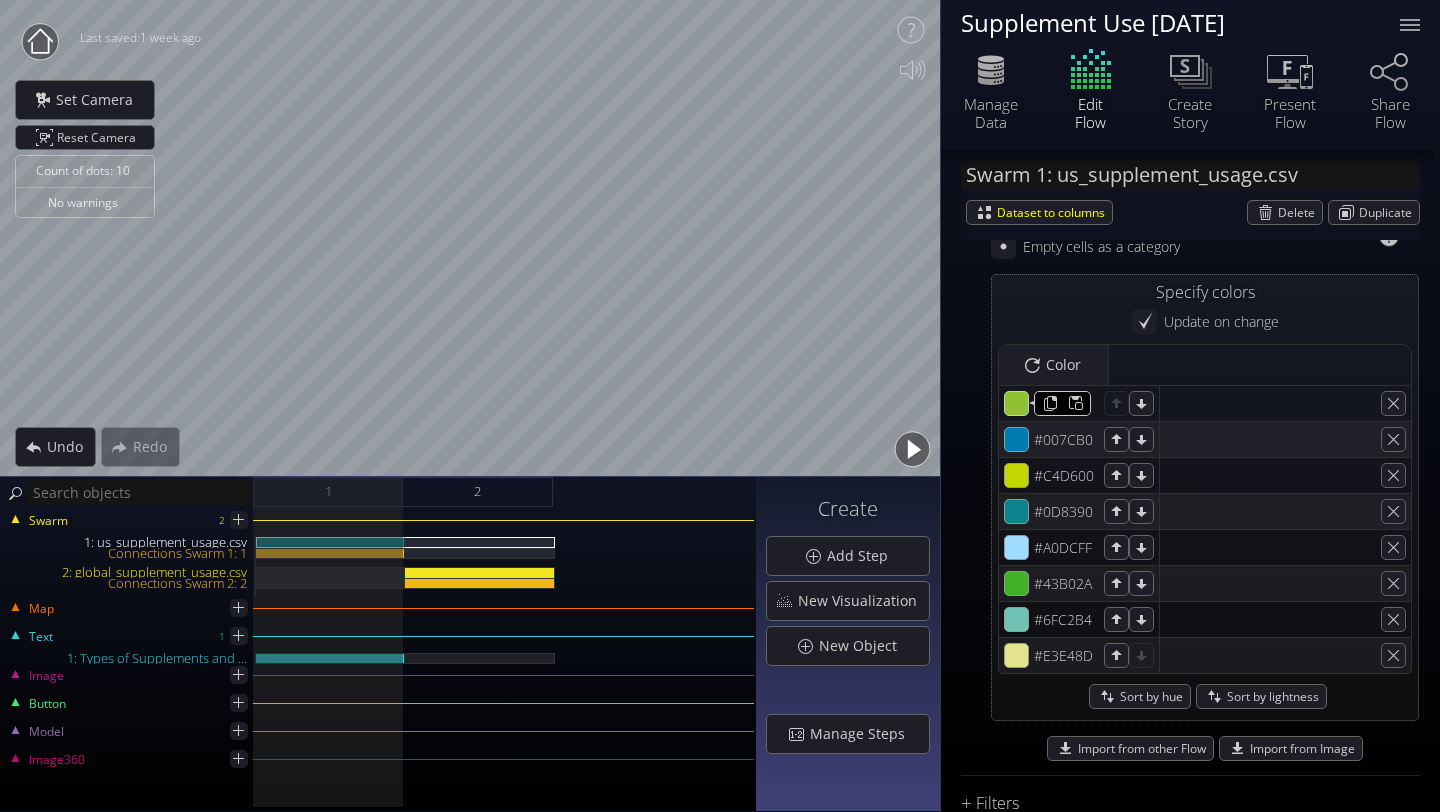 click on "Empty cells as a category" at bounding box center (1205, 246) 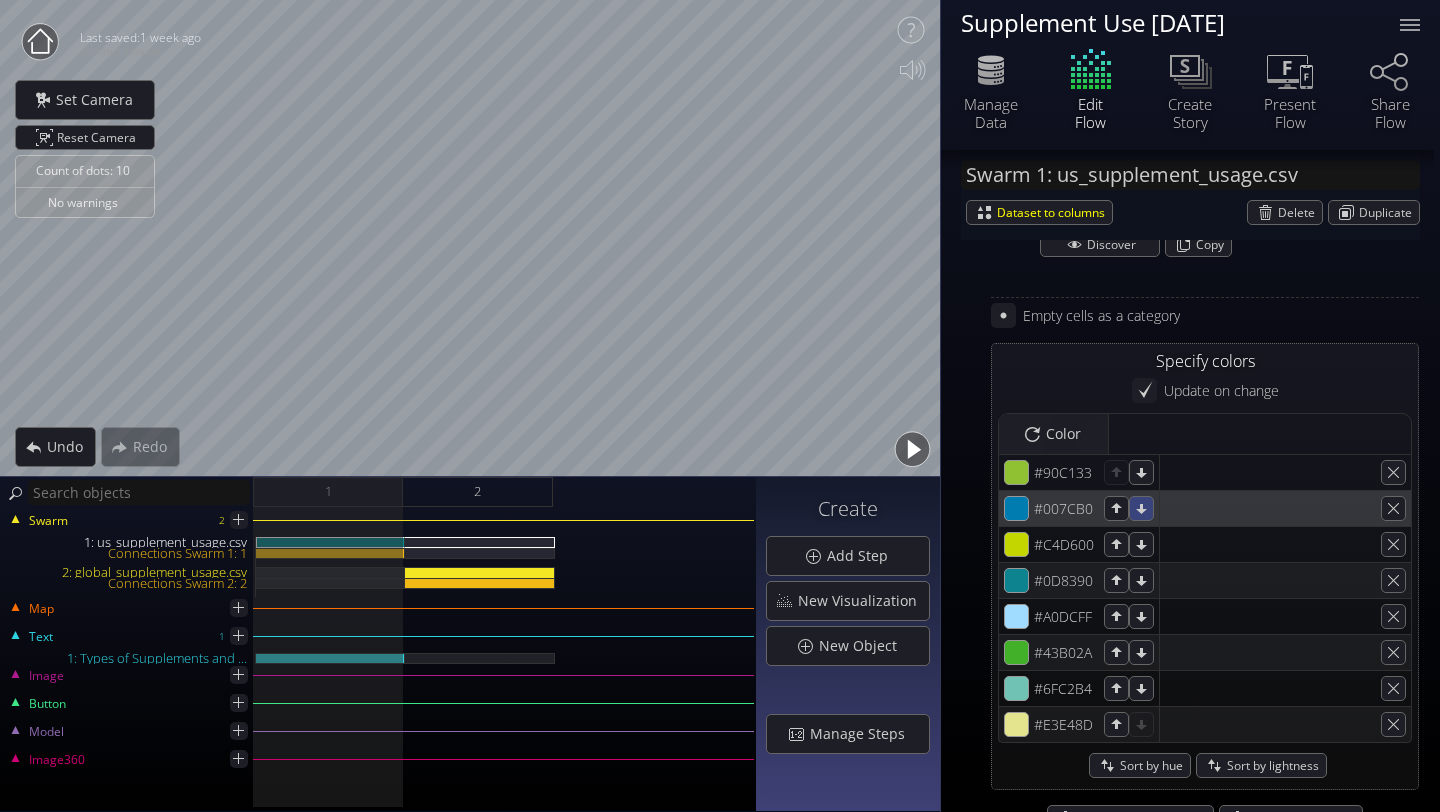 scroll, scrollTop: 1628, scrollLeft: 0, axis: vertical 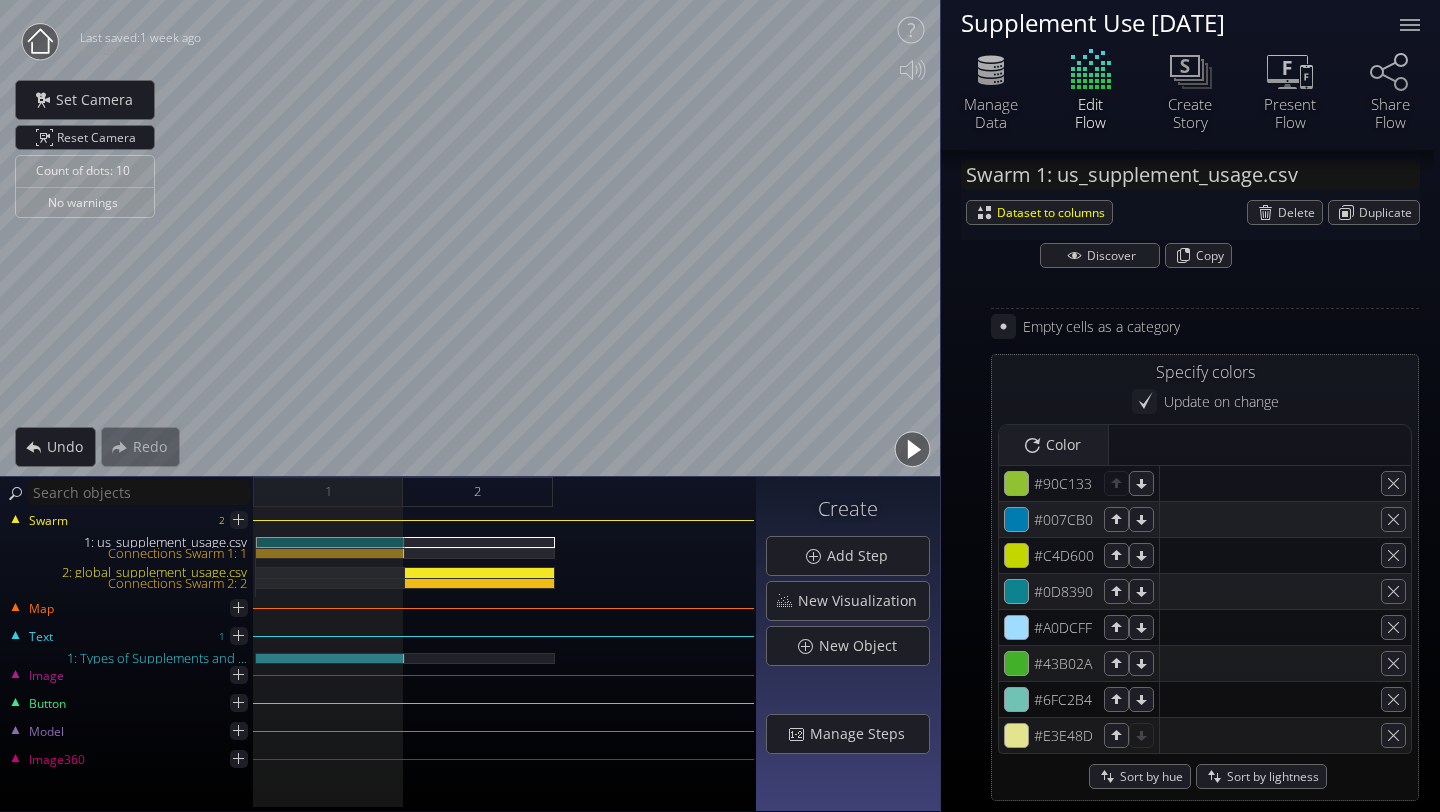 click at bounding box center [40, 42] 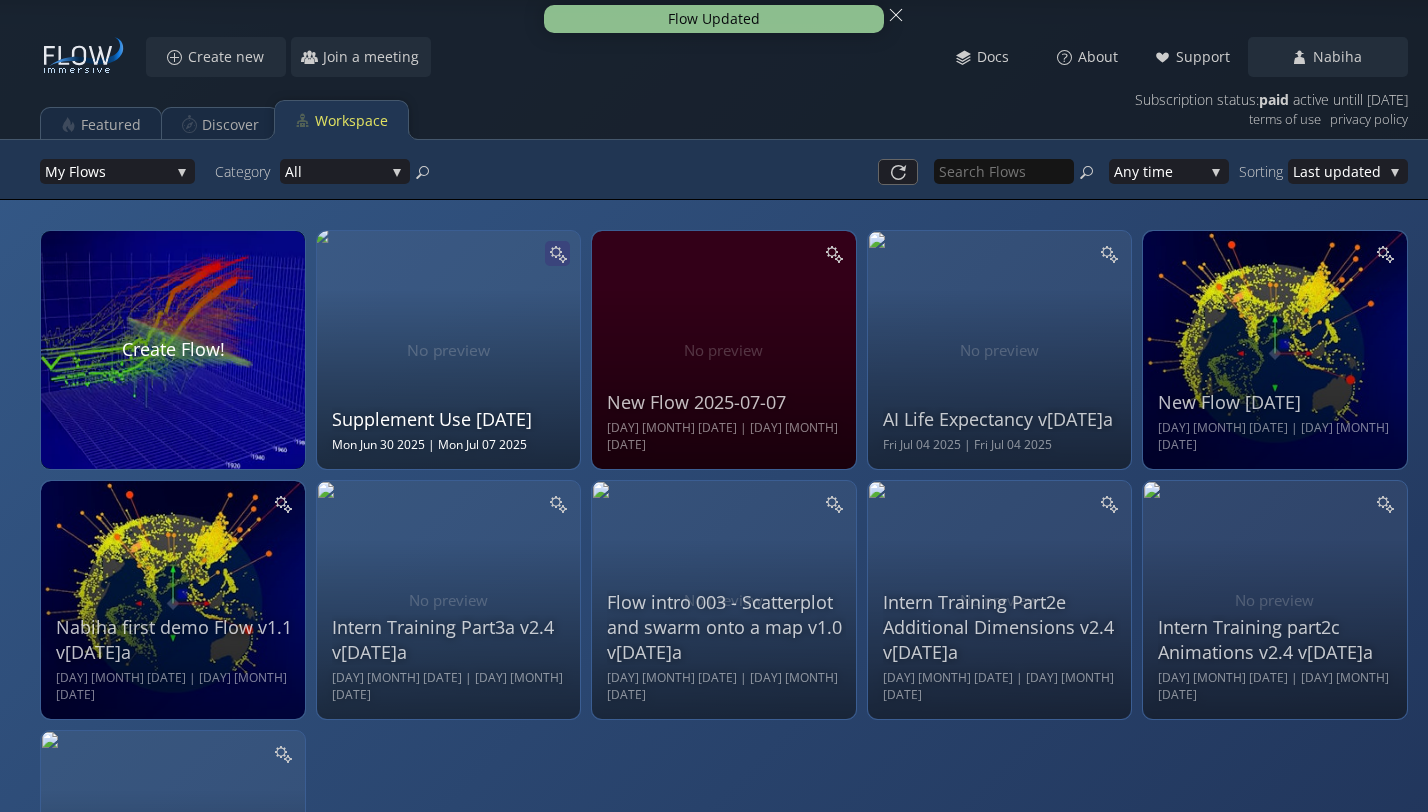 click at bounding box center [557, 253] 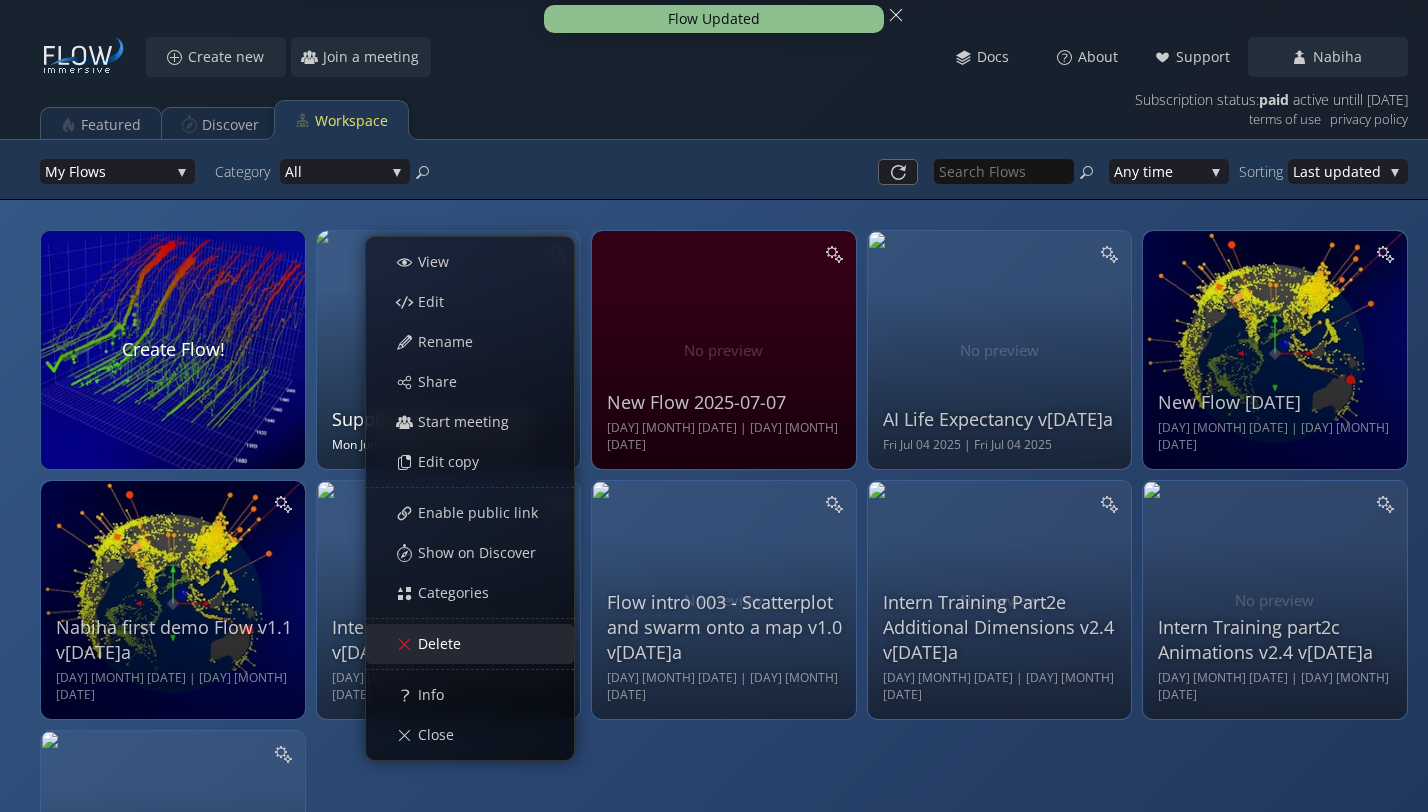 click on "Delete" at bounding box center (445, 644) 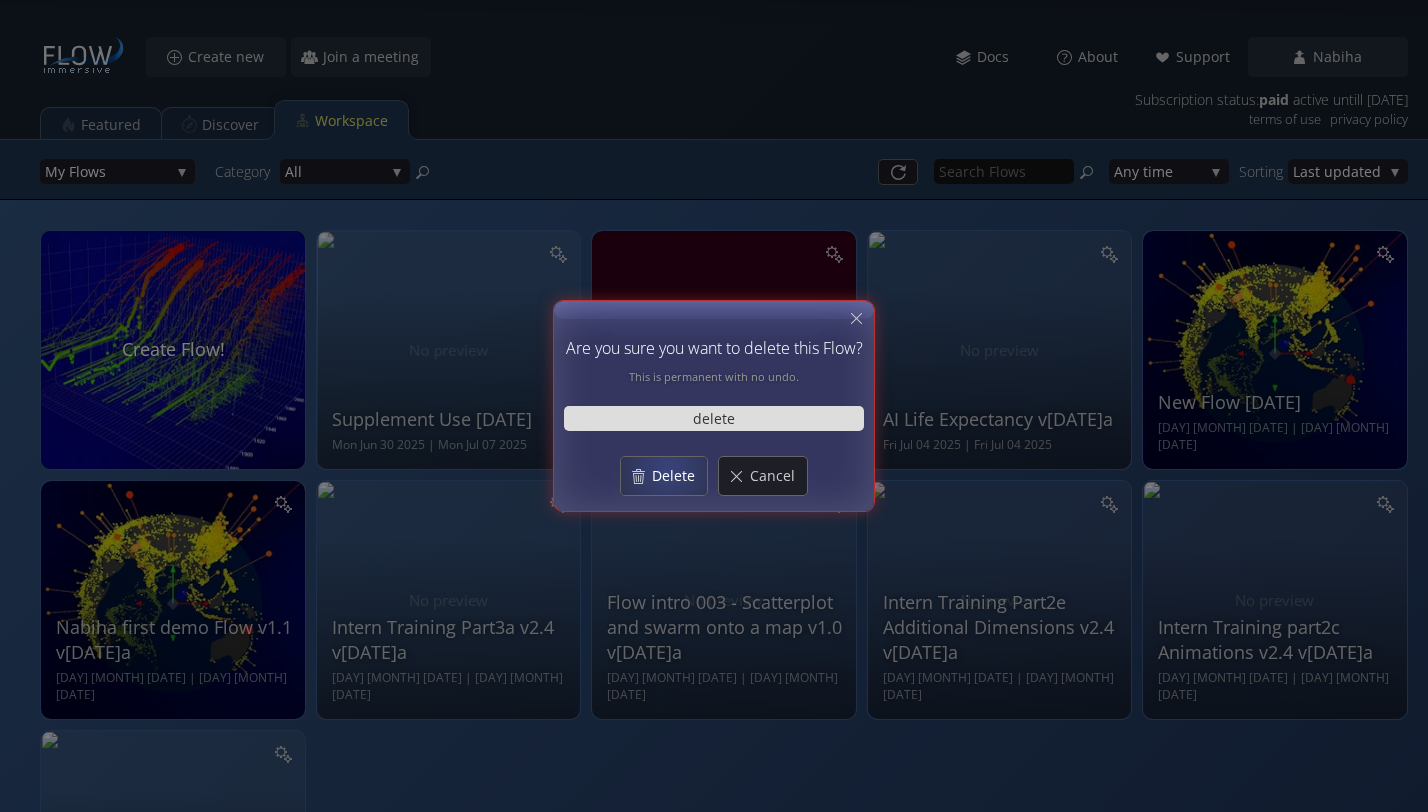type on "delete" 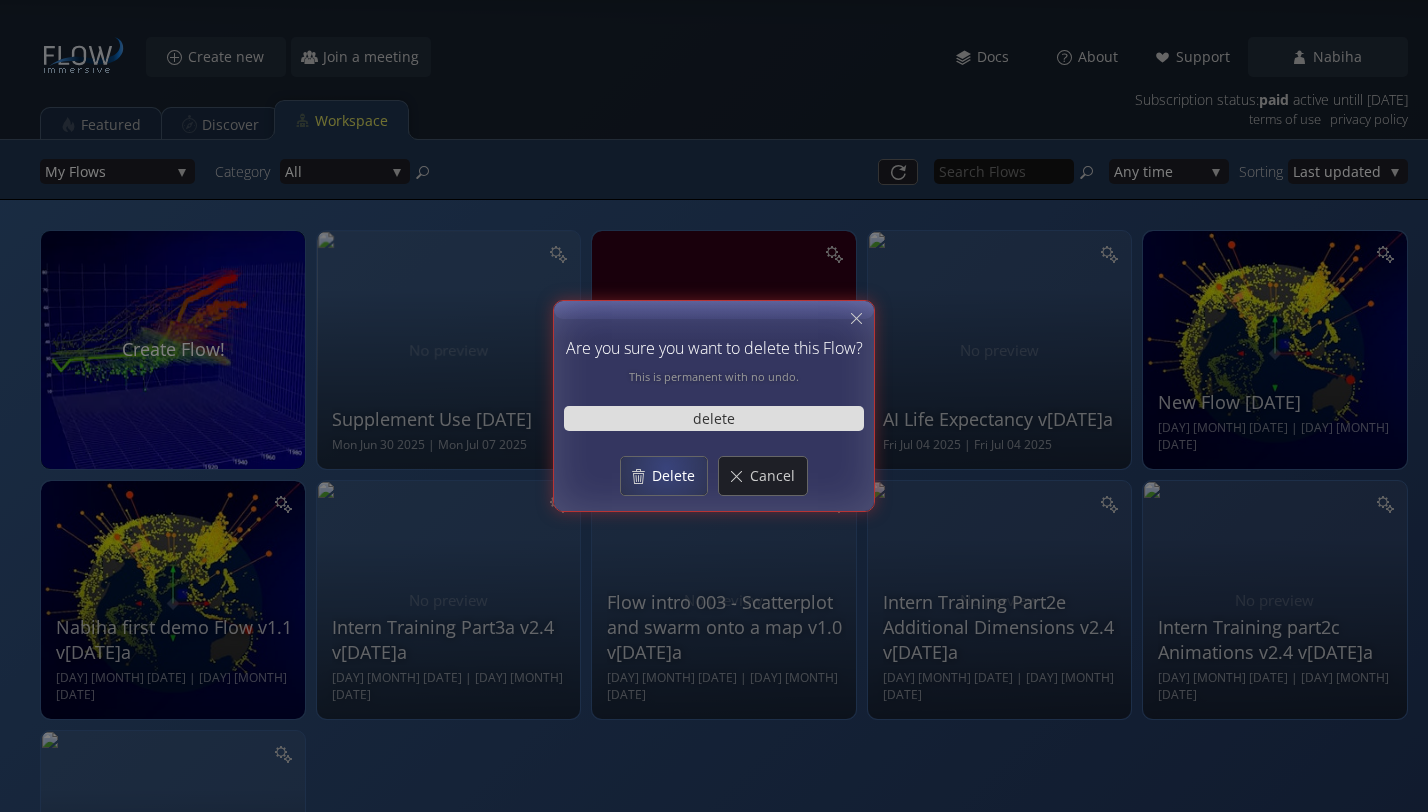 click on "Delete" at bounding box center (679, 476) 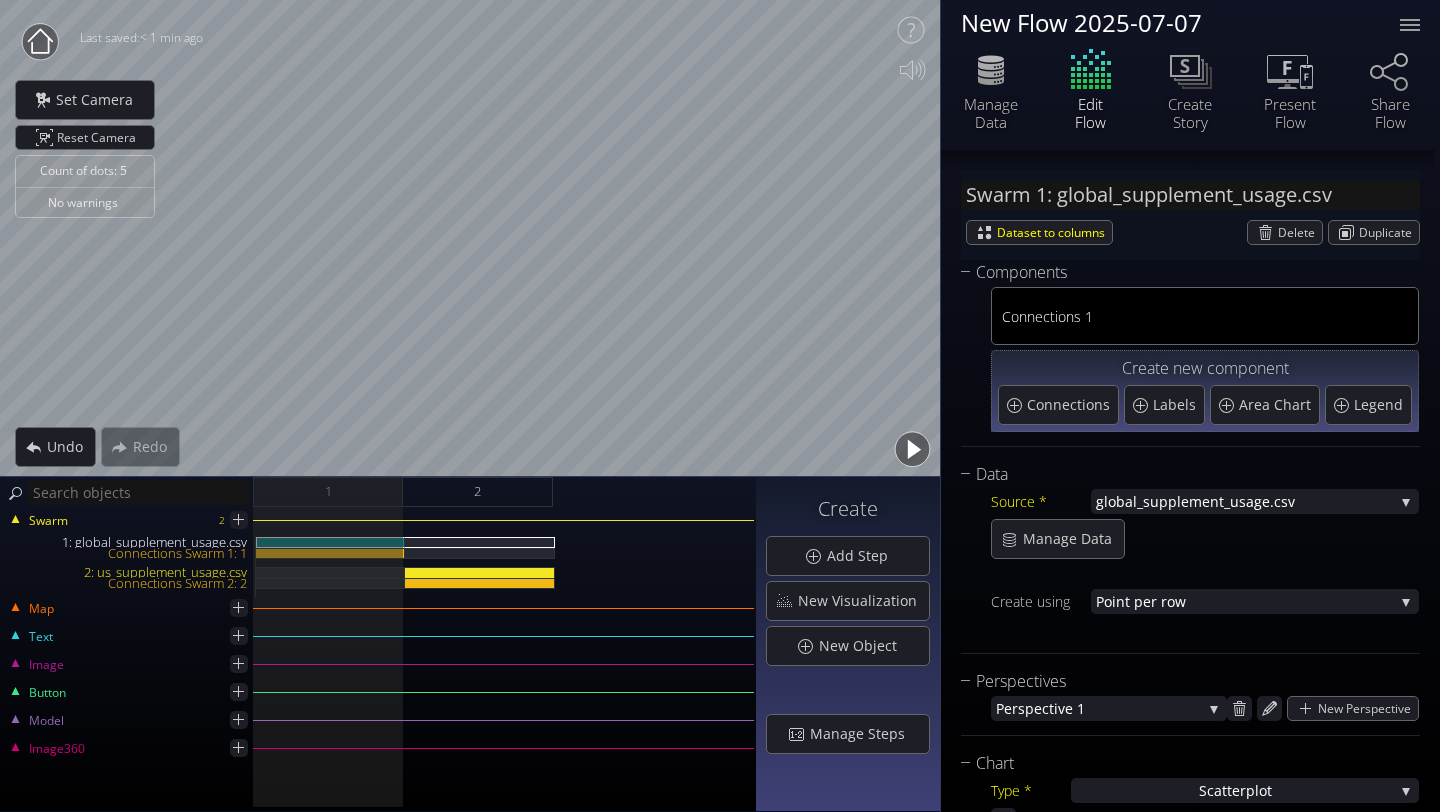 scroll, scrollTop: 0, scrollLeft: 0, axis: both 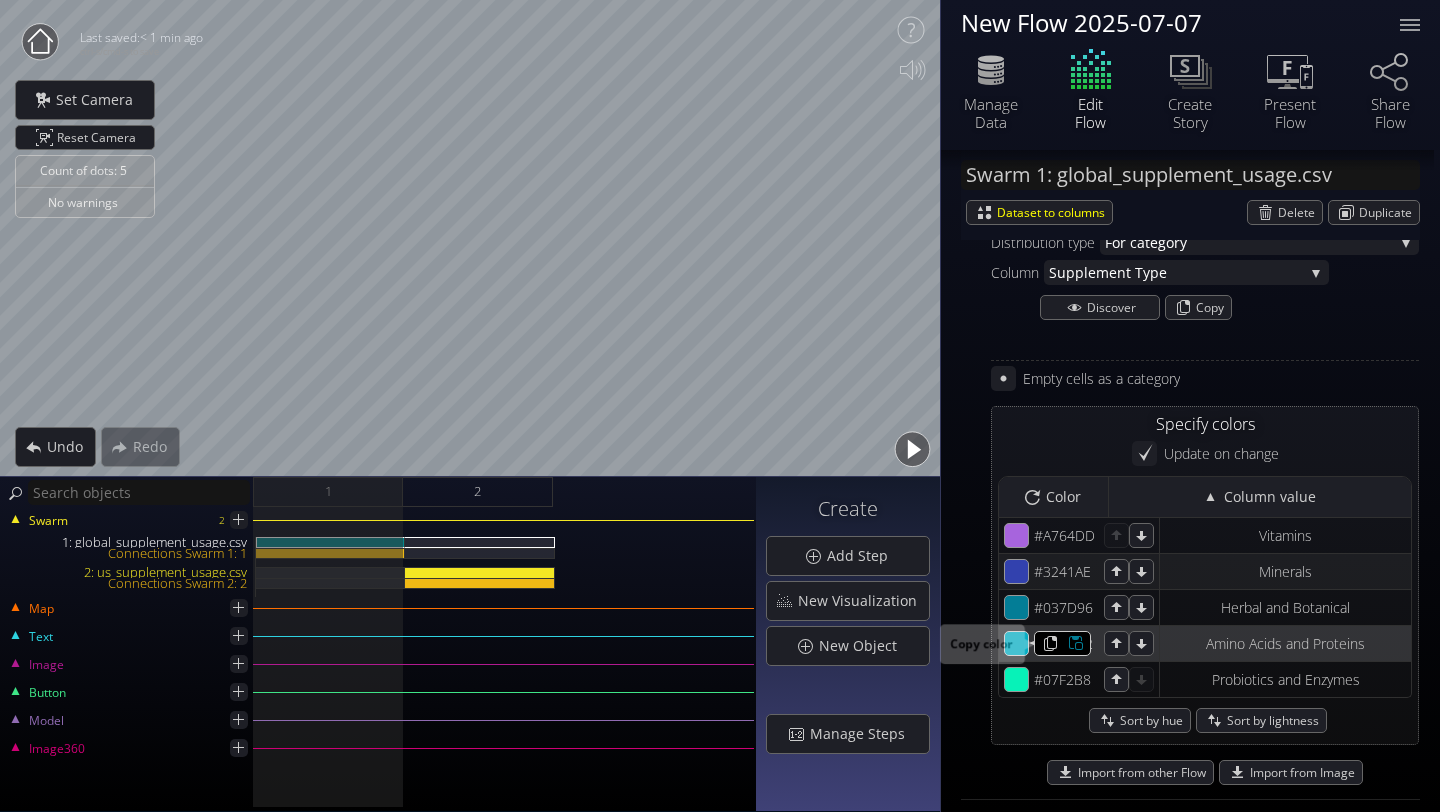 click at bounding box center (1045, 535) 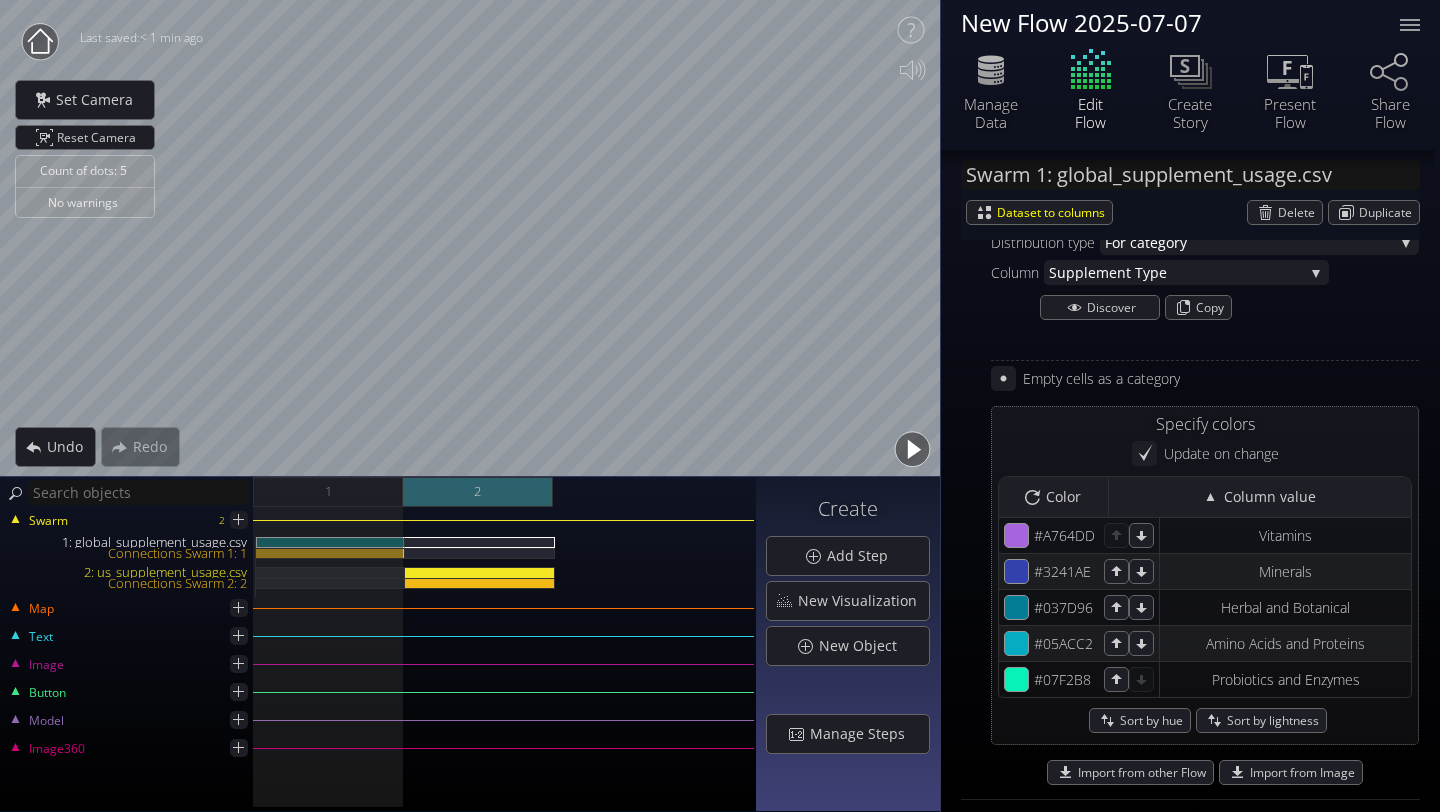 click on "2" at bounding box center (478, 492) 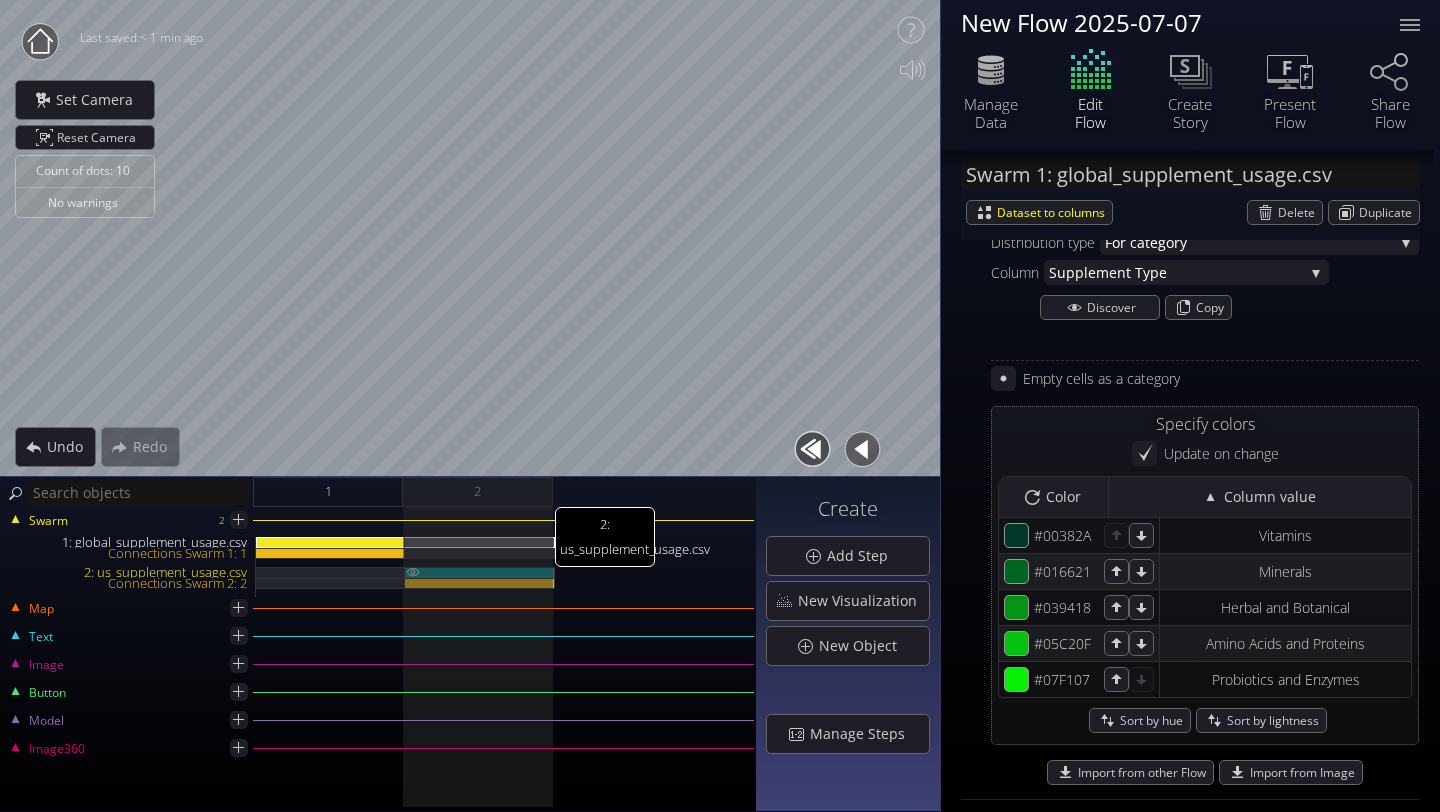 click on "[NUMBER]: [FILENAME]" at bounding box center (480, 572) 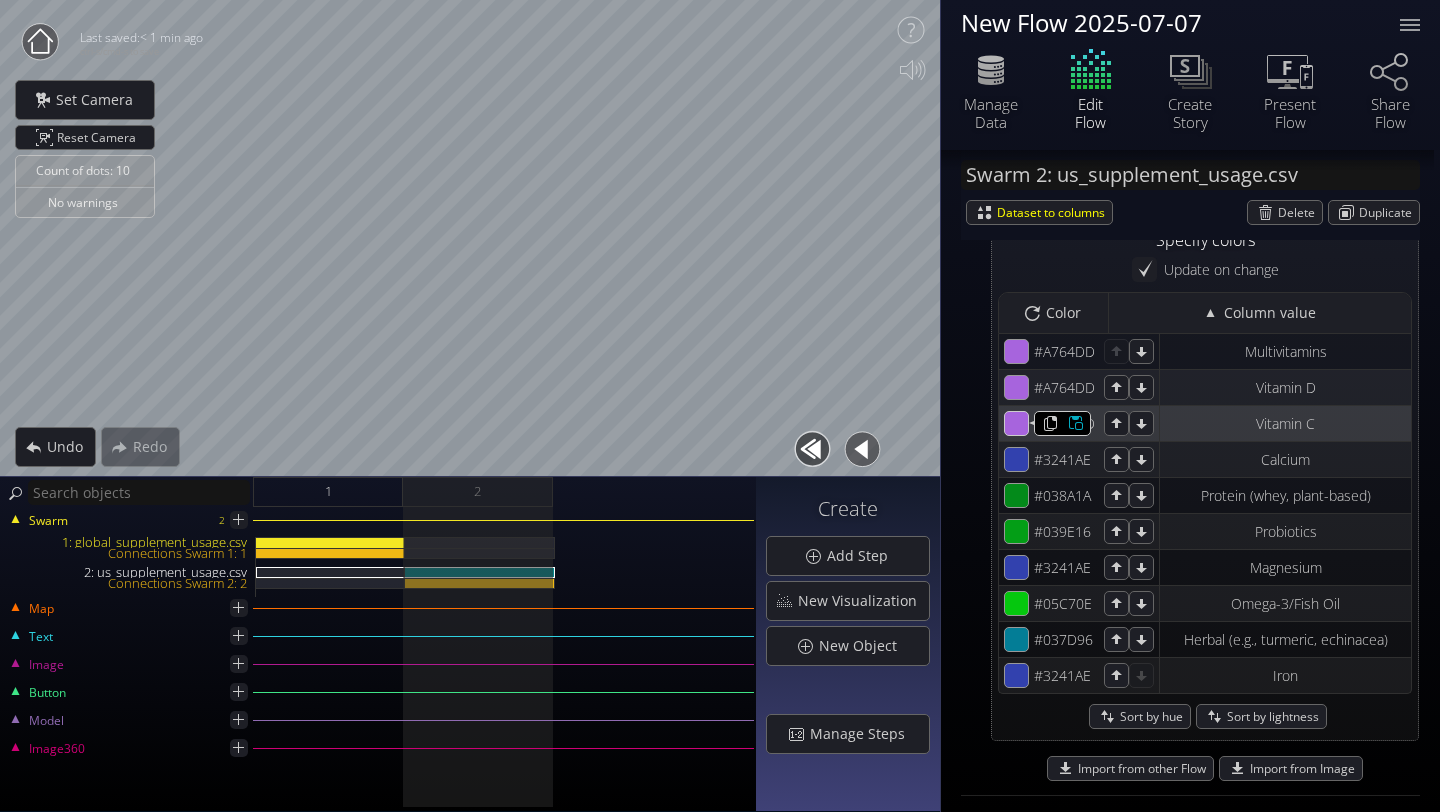 scroll, scrollTop: 1729, scrollLeft: 0, axis: vertical 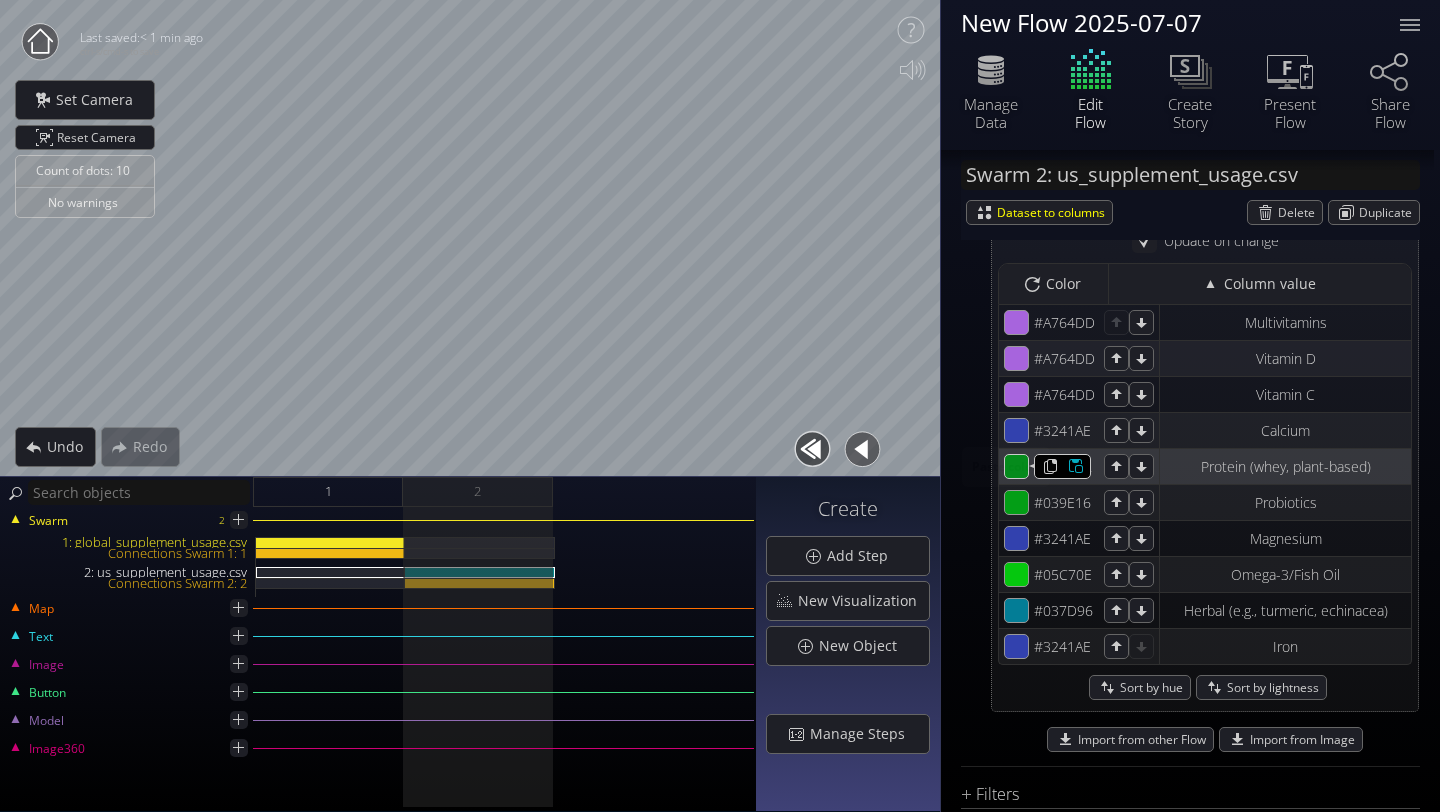 click at bounding box center (1070, 322) 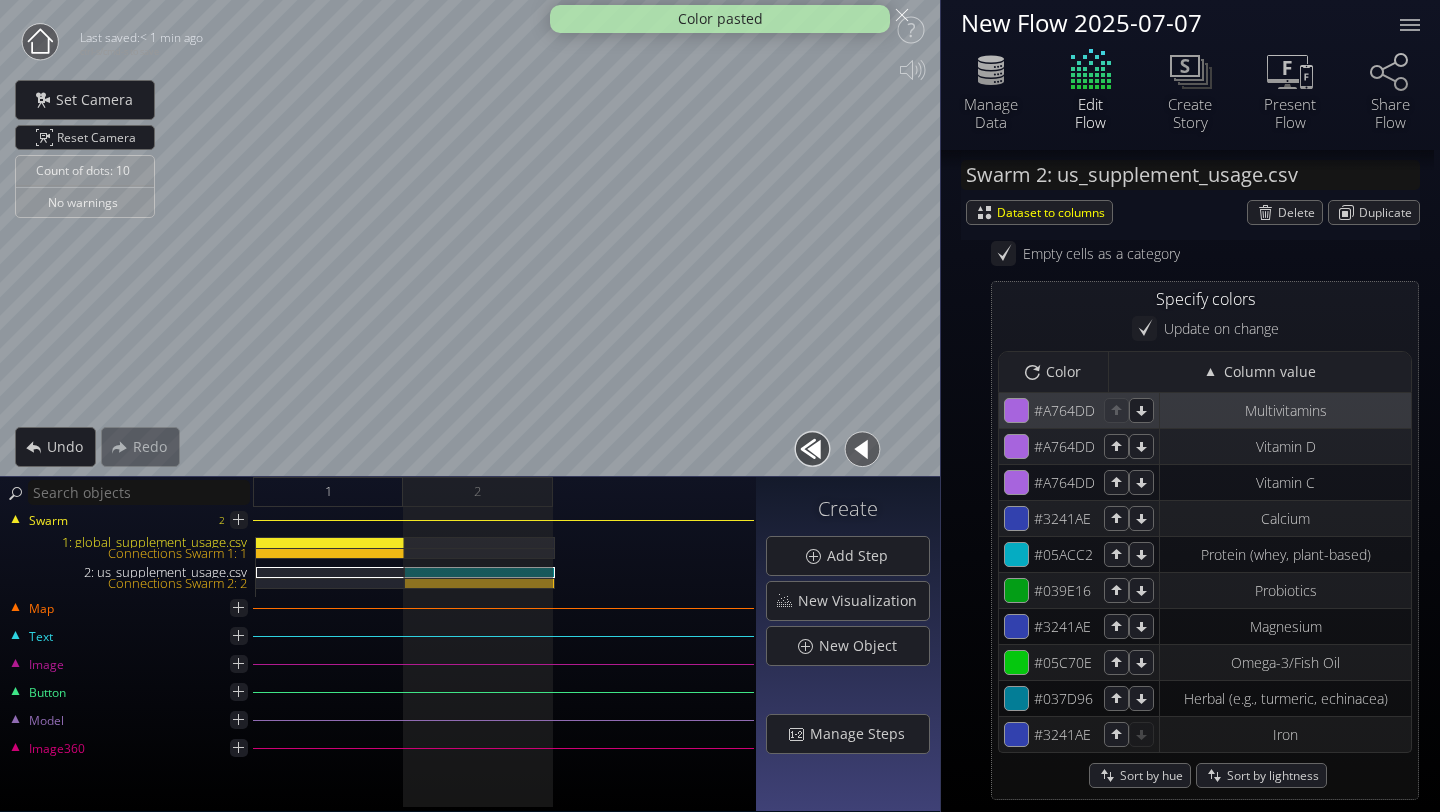 scroll, scrollTop: 1624, scrollLeft: 0, axis: vertical 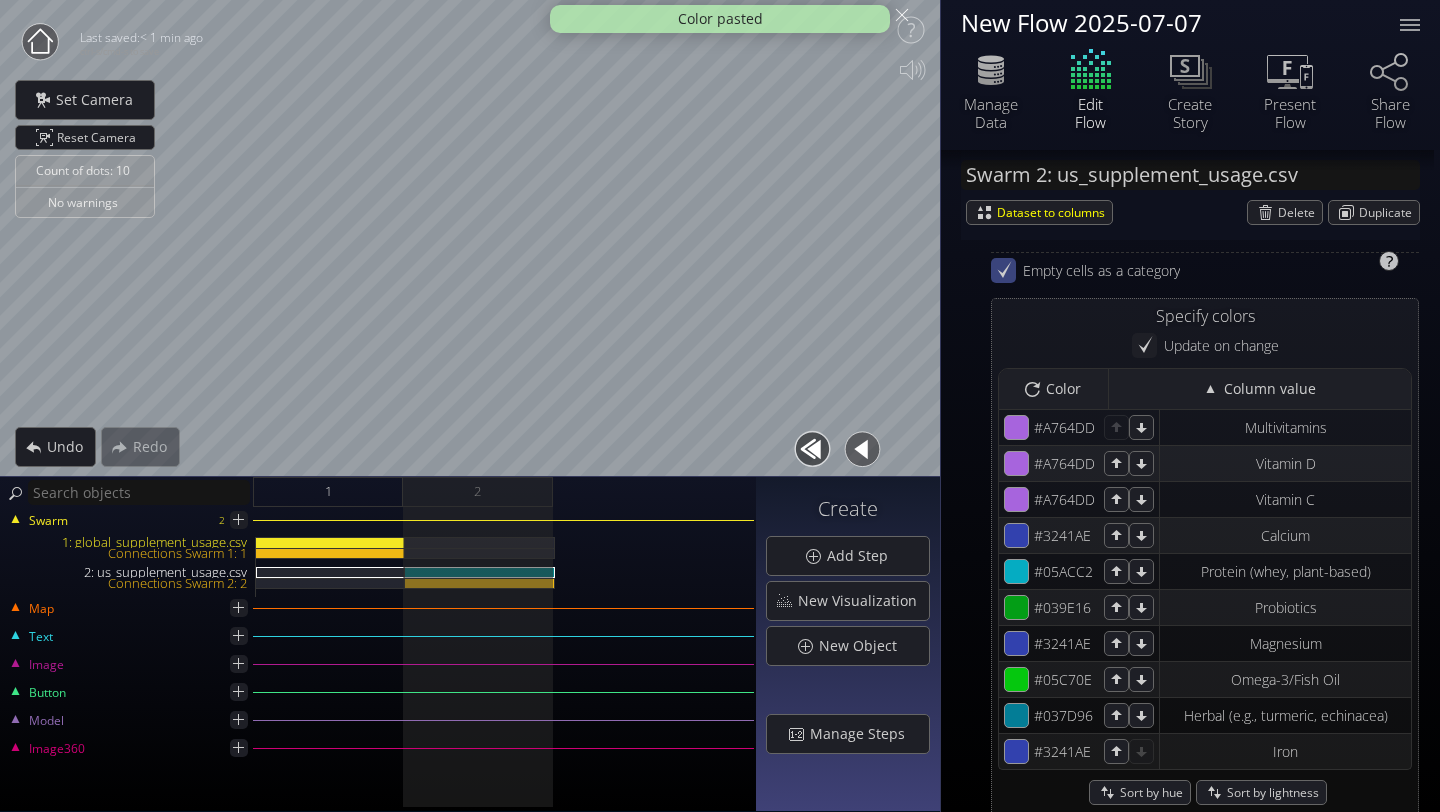 click at bounding box center (1003, 270) 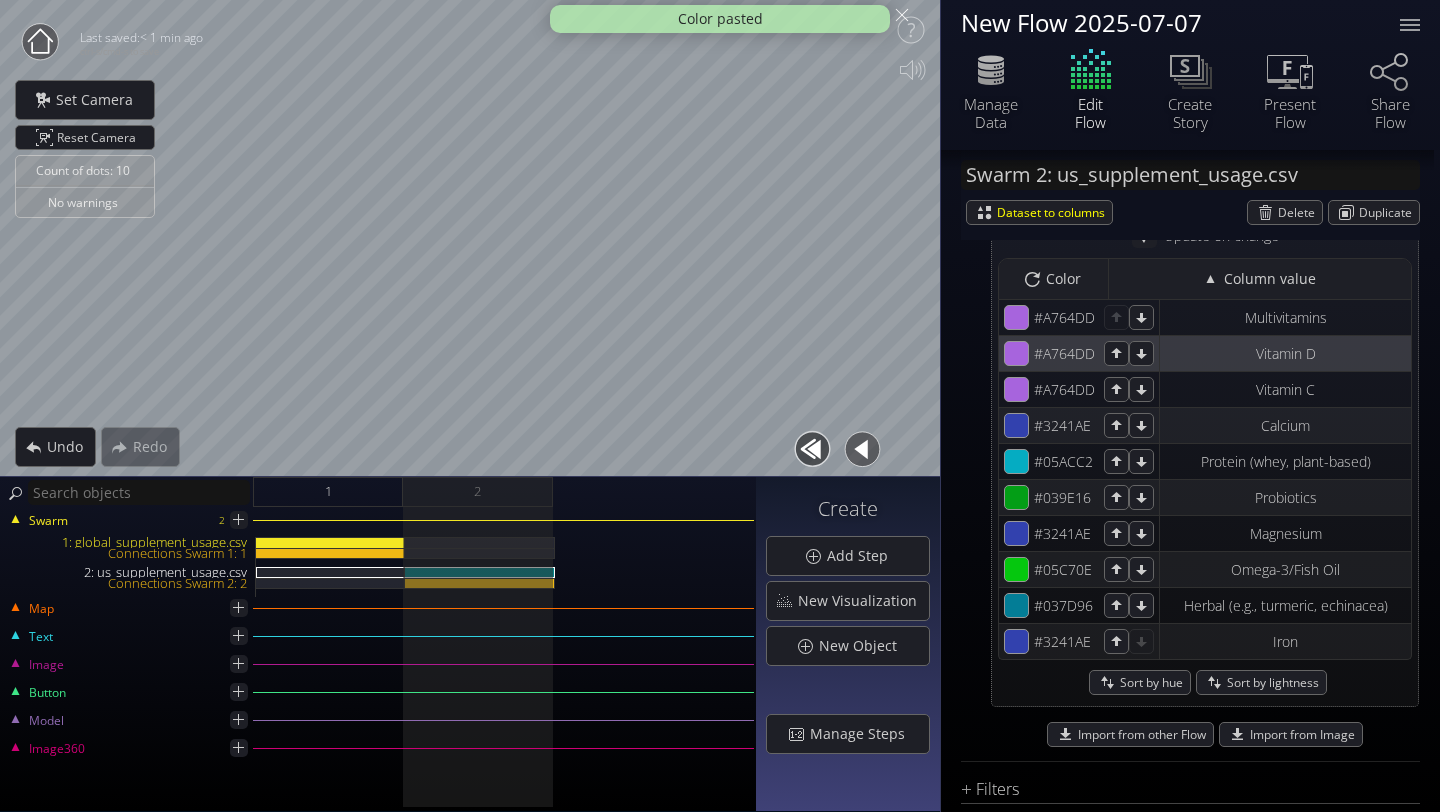 scroll, scrollTop: 1735, scrollLeft: 0, axis: vertical 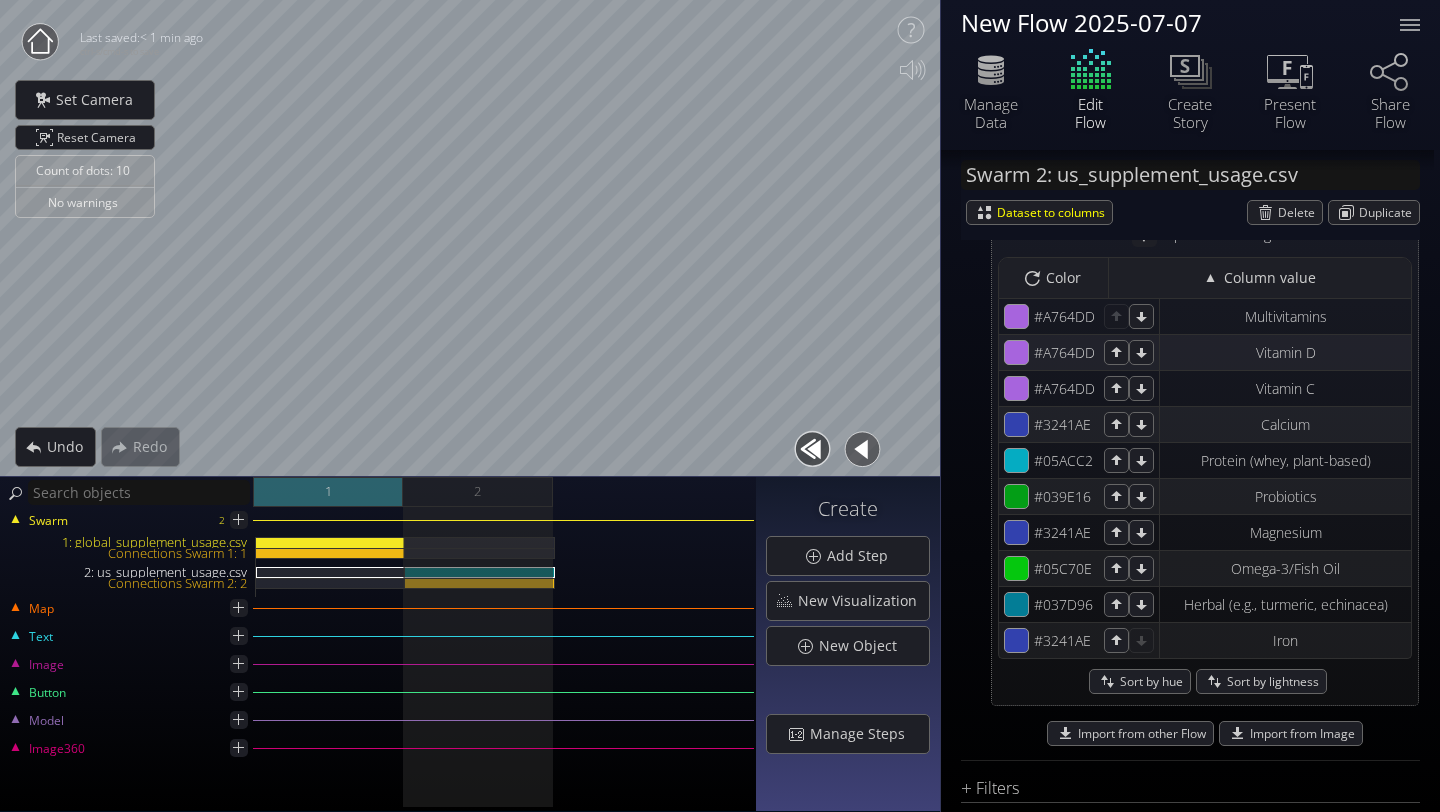 click on "1" at bounding box center (328, 492) 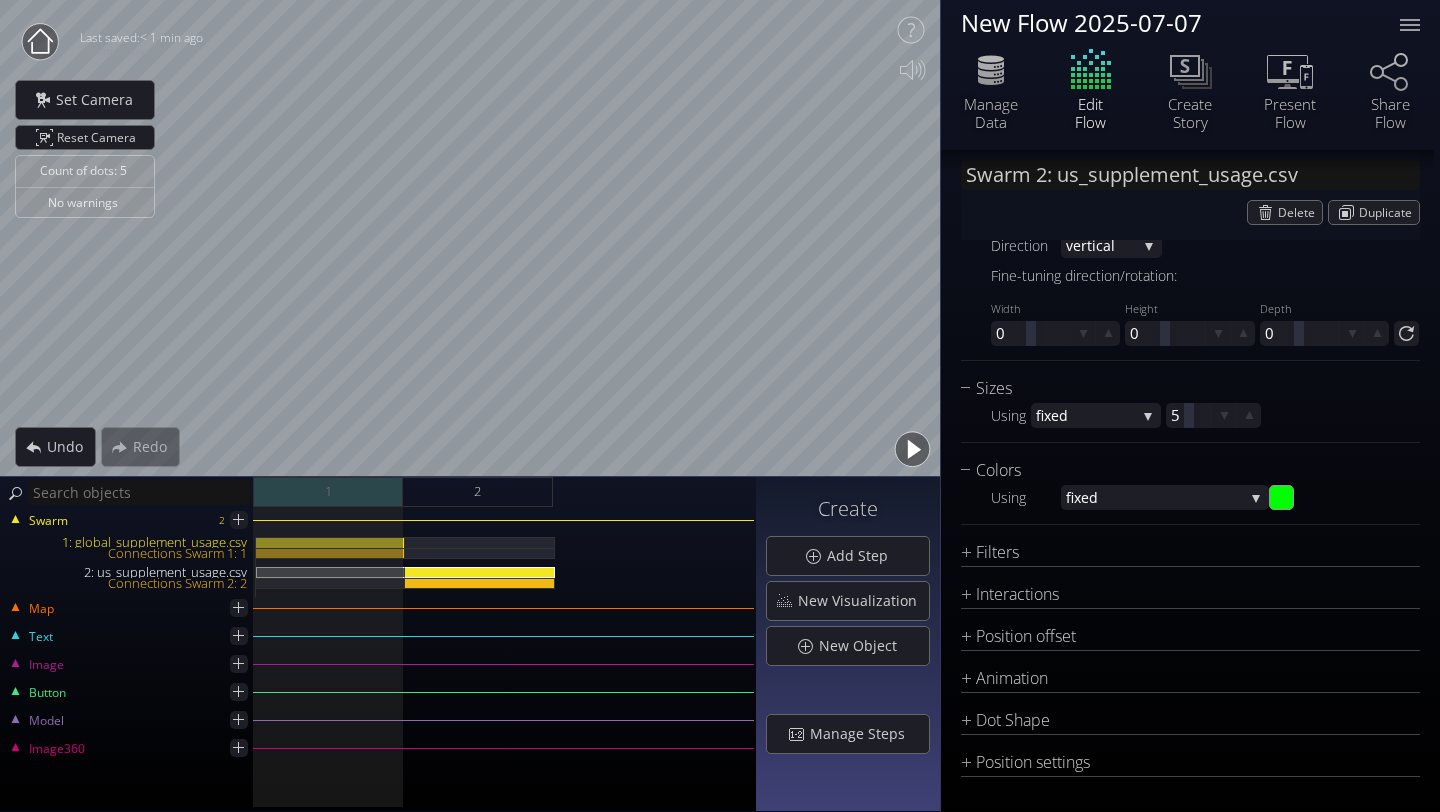scroll, scrollTop: 1135, scrollLeft: 0, axis: vertical 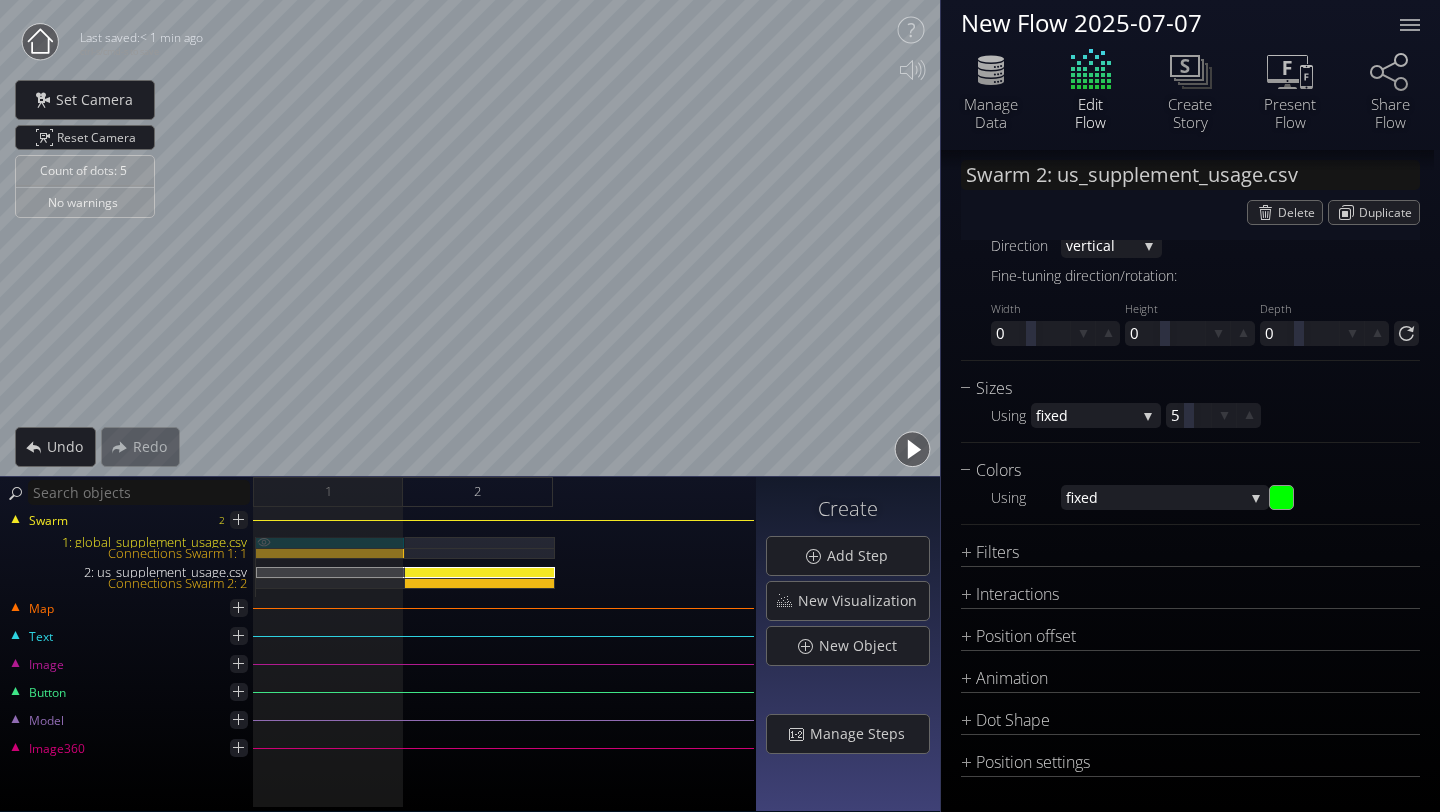 click on "[NUMBER]: [FILENAME]" at bounding box center (330, 542) 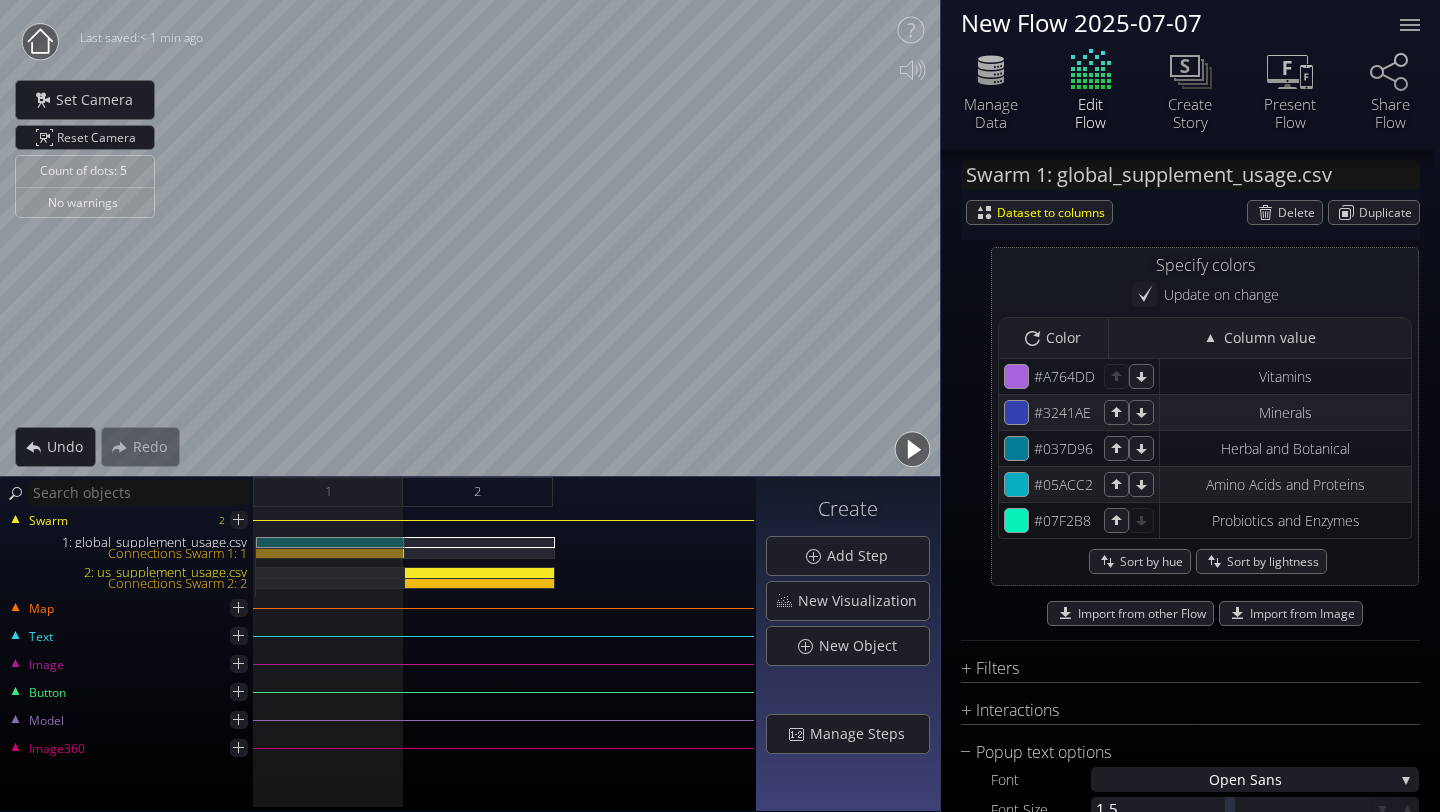 scroll, scrollTop: 1848, scrollLeft: 0, axis: vertical 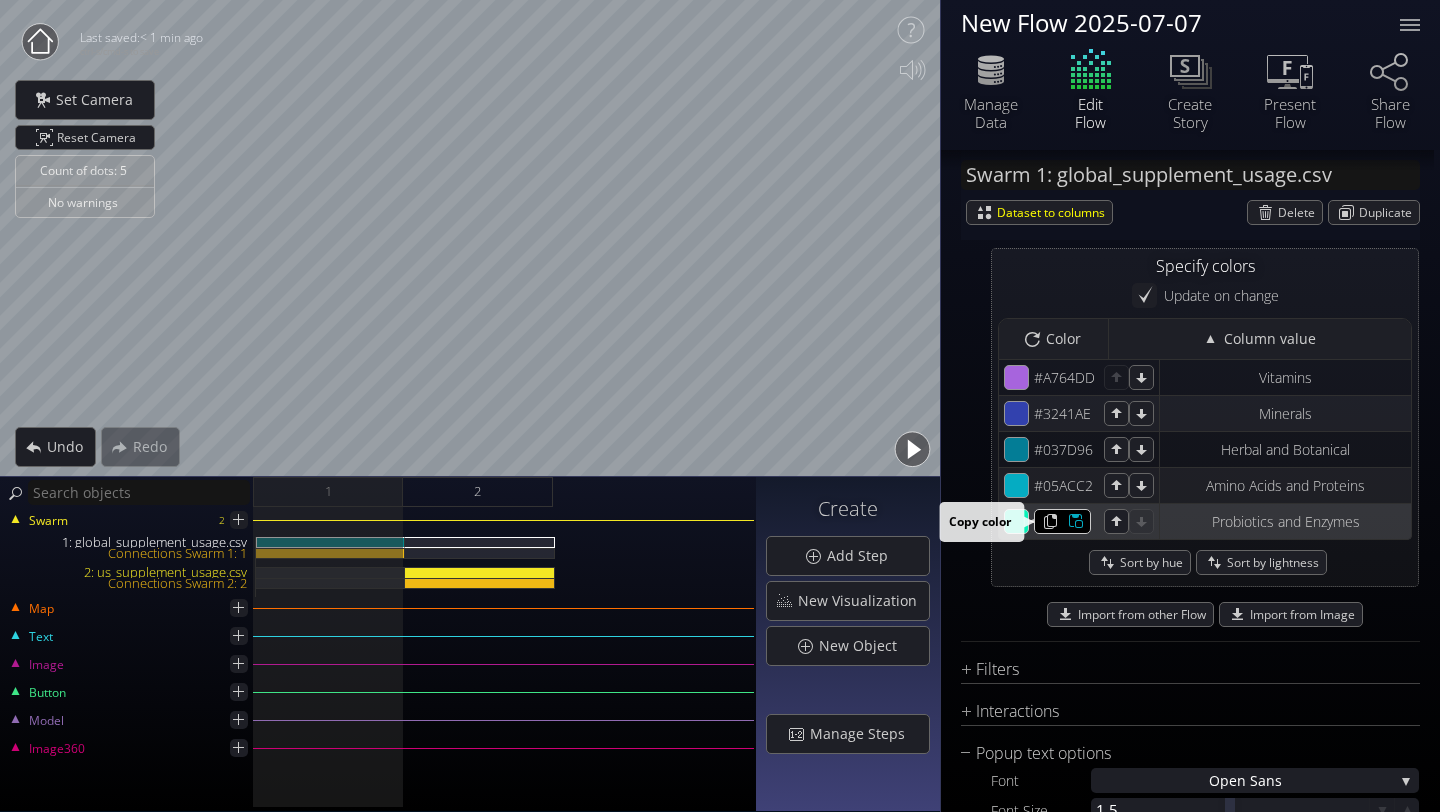 click at bounding box center (1045, 377) 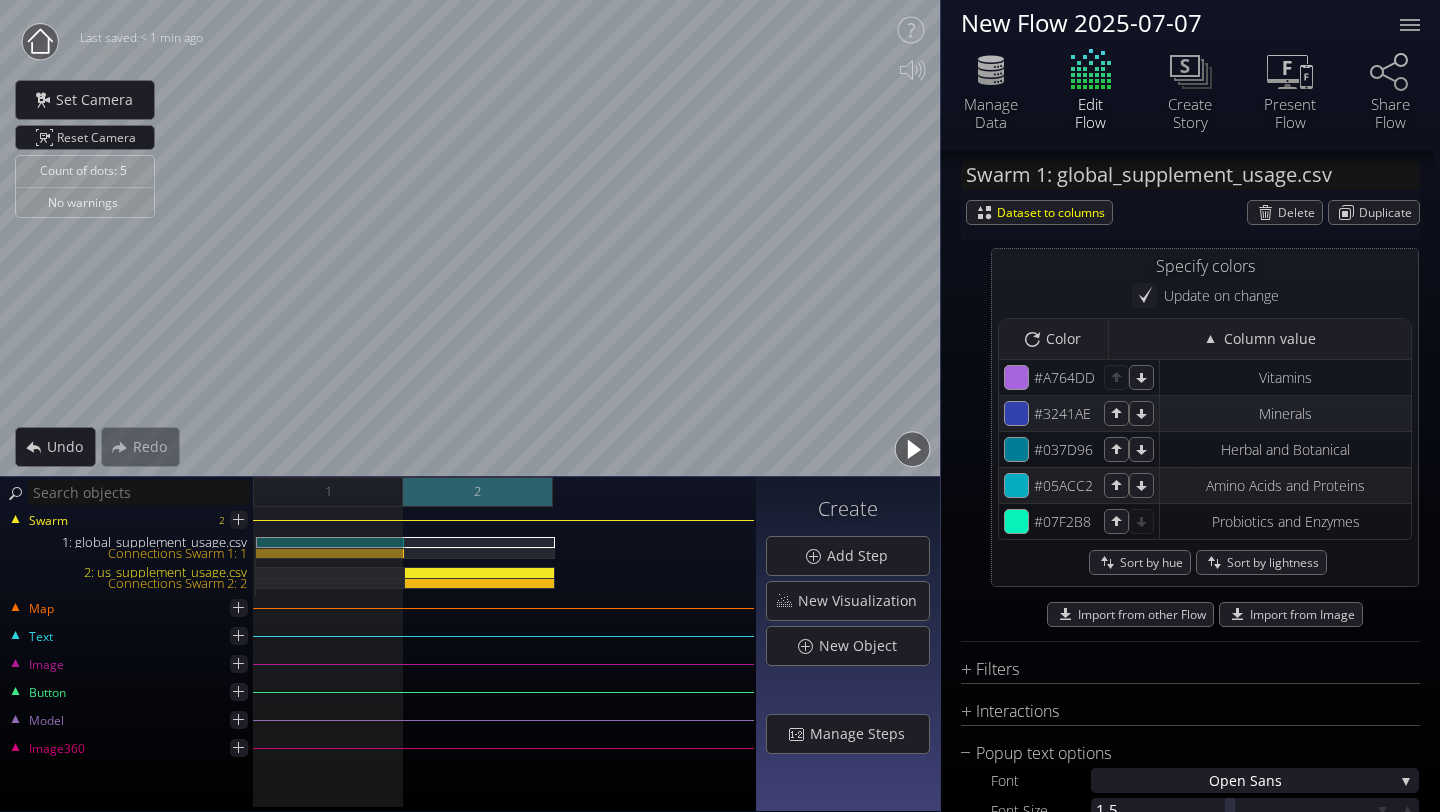 click on "2" at bounding box center (478, 492) 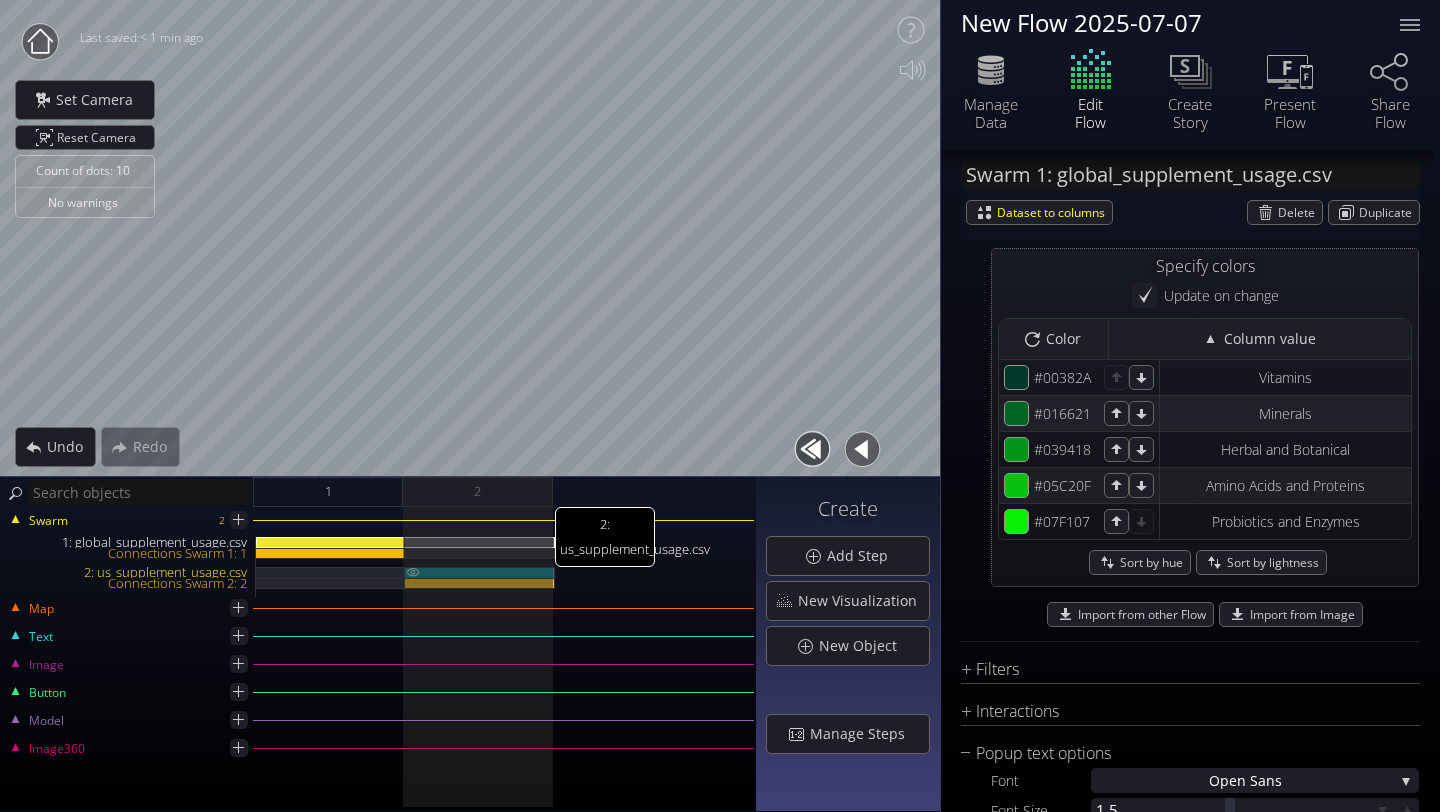 click on "[NUMBER]: [FILENAME]" at bounding box center [480, 572] 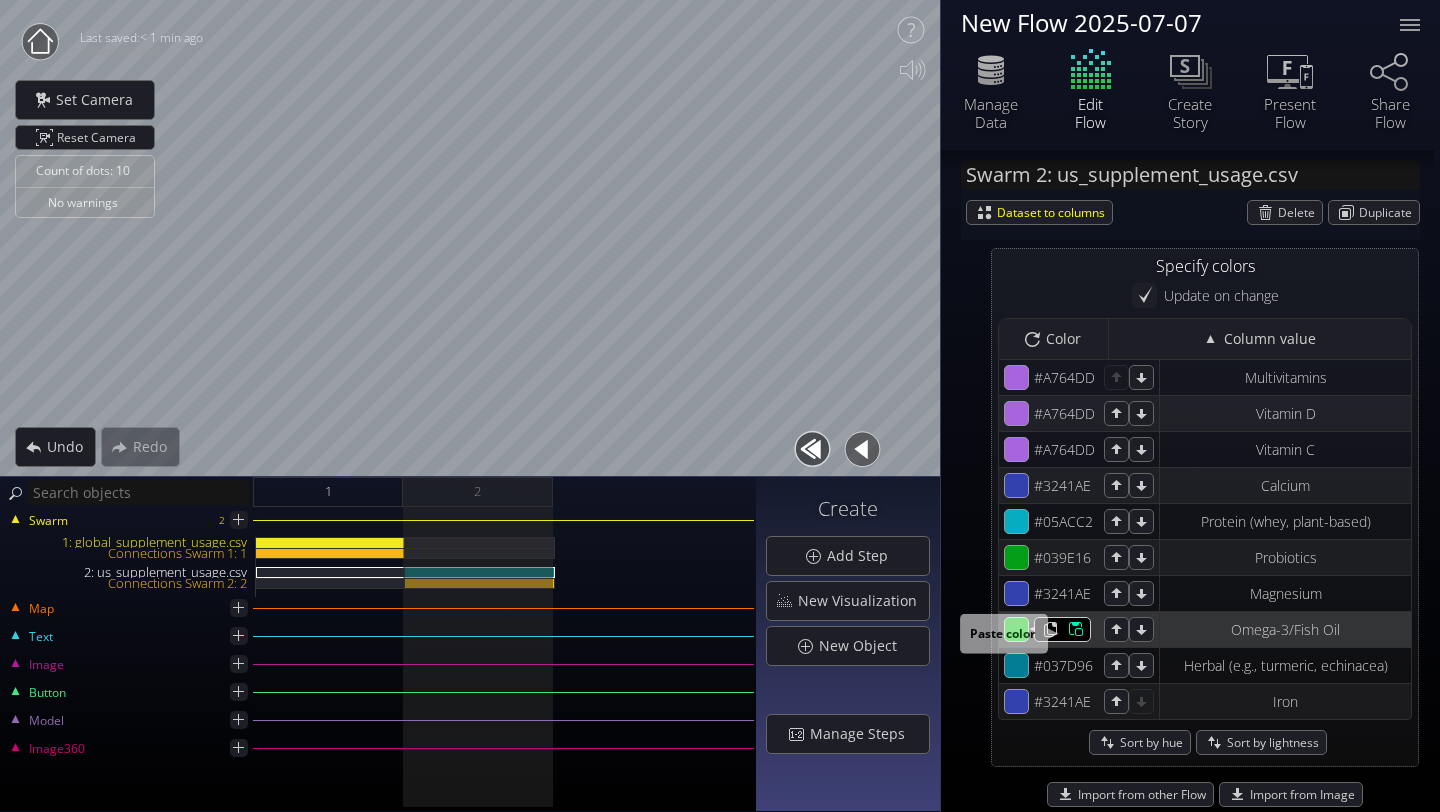 scroll, scrollTop: 1771, scrollLeft: 0, axis: vertical 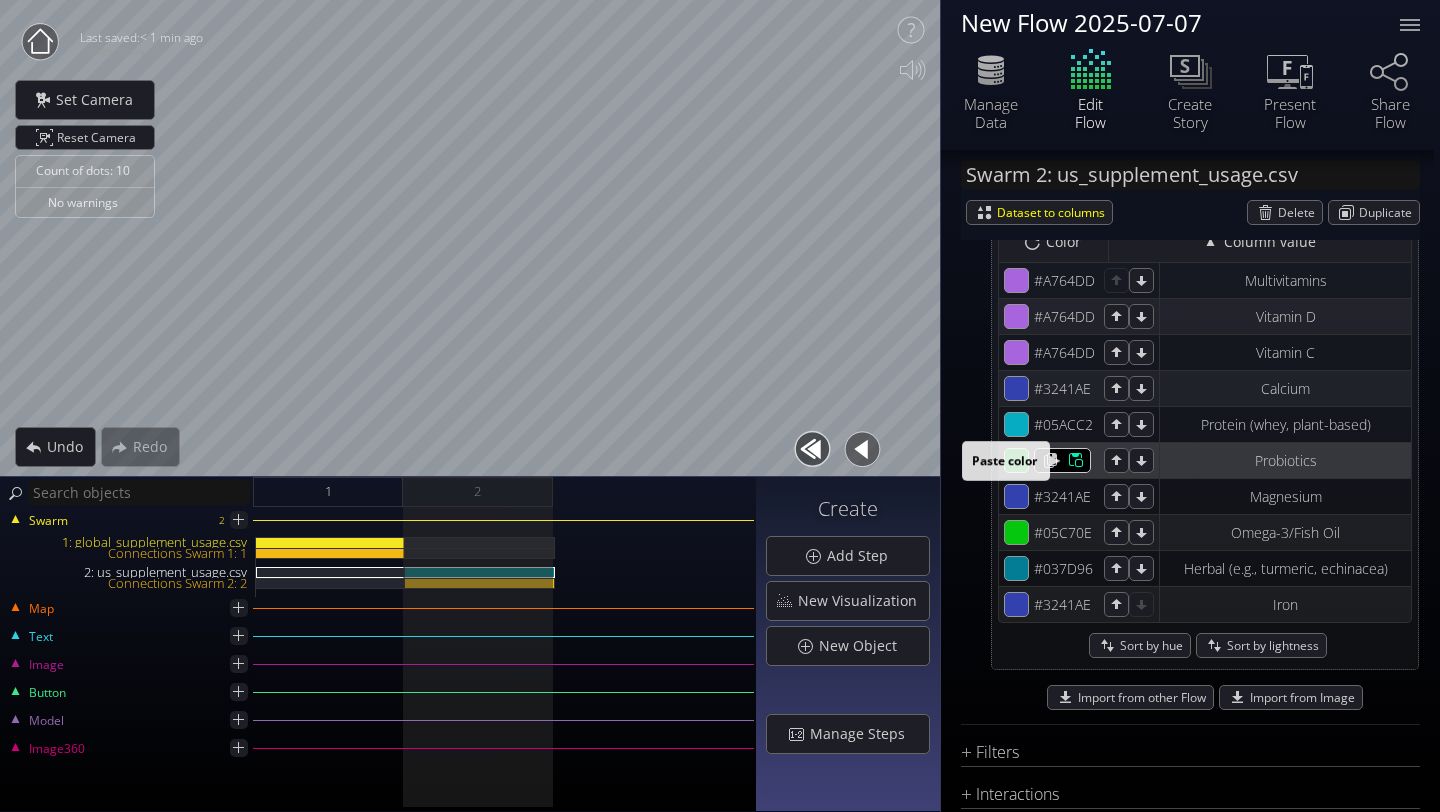 click at bounding box center (1070, 280) 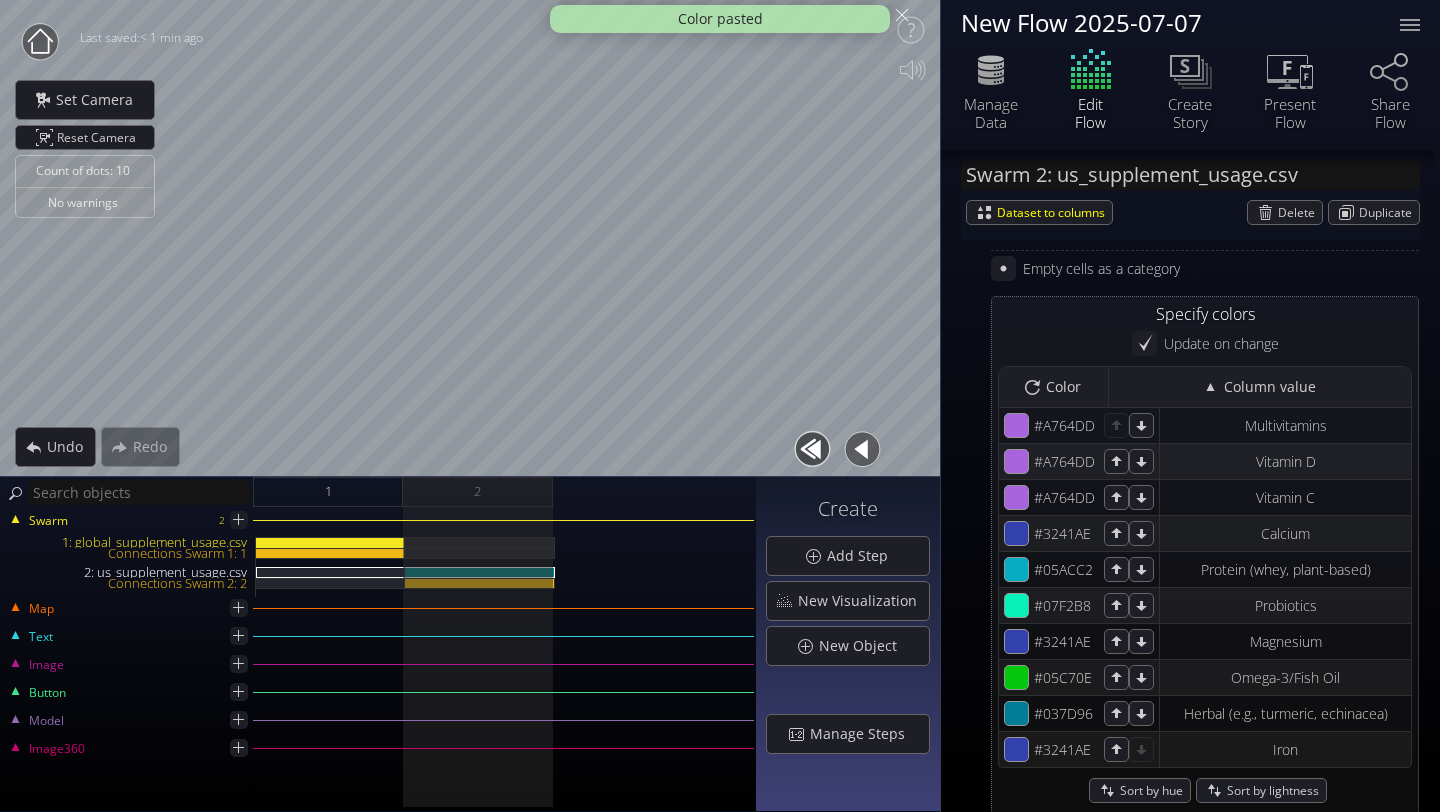 scroll, scrollTop: 1620, scrollLeft: 0, axis: vertical 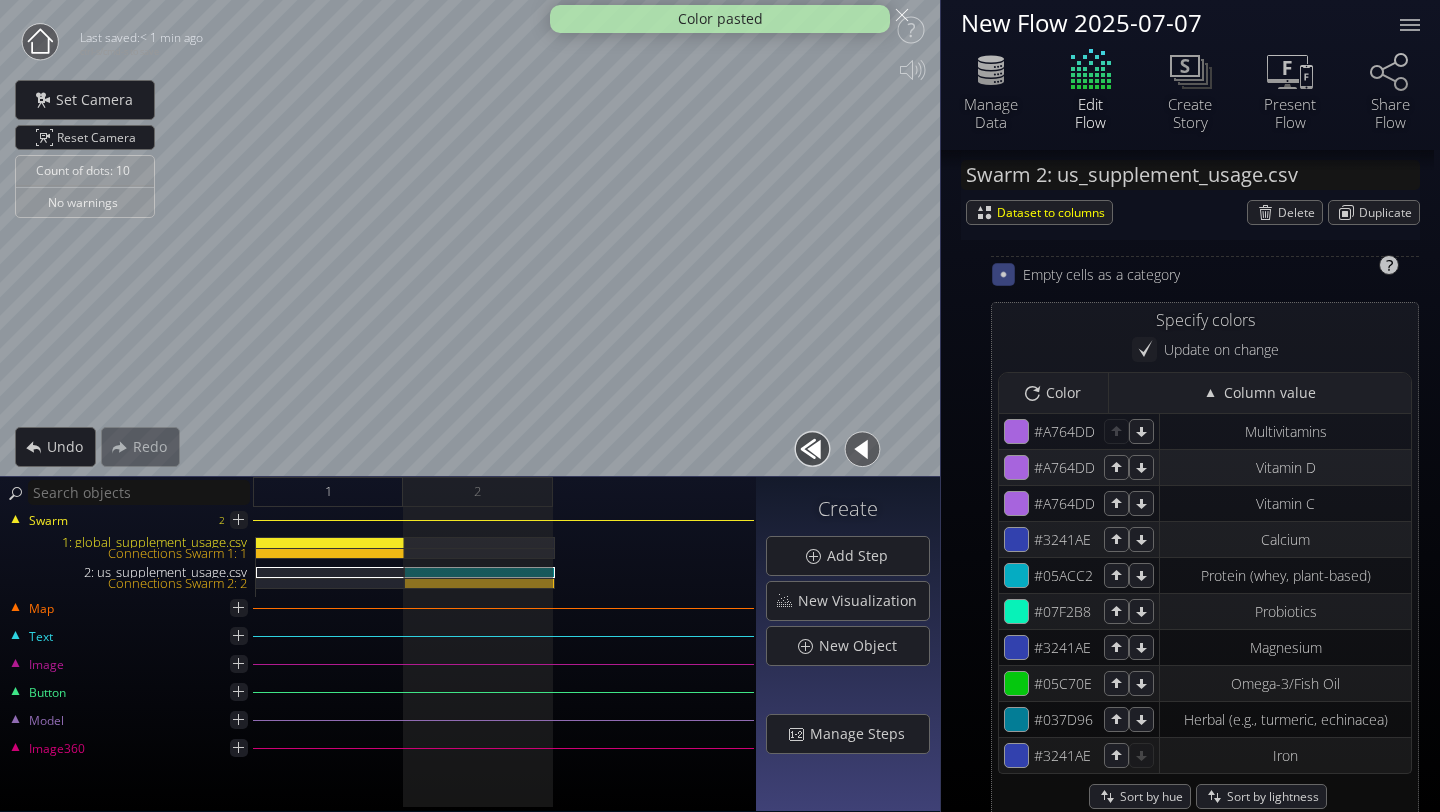 click at bounding box center (1003, 274) 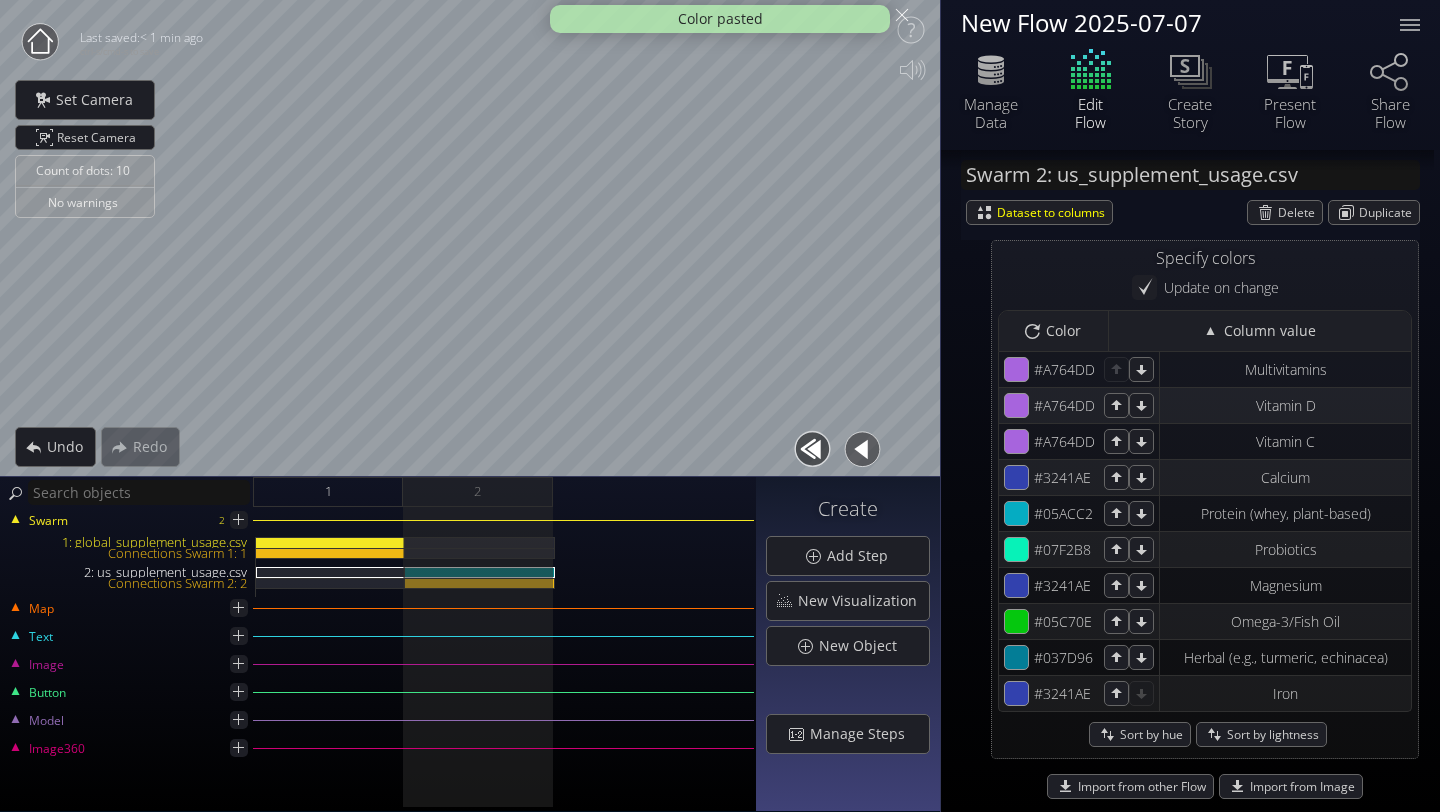 scroll, scrollTop: 1701, scrollLeft: 0, axis: vertical 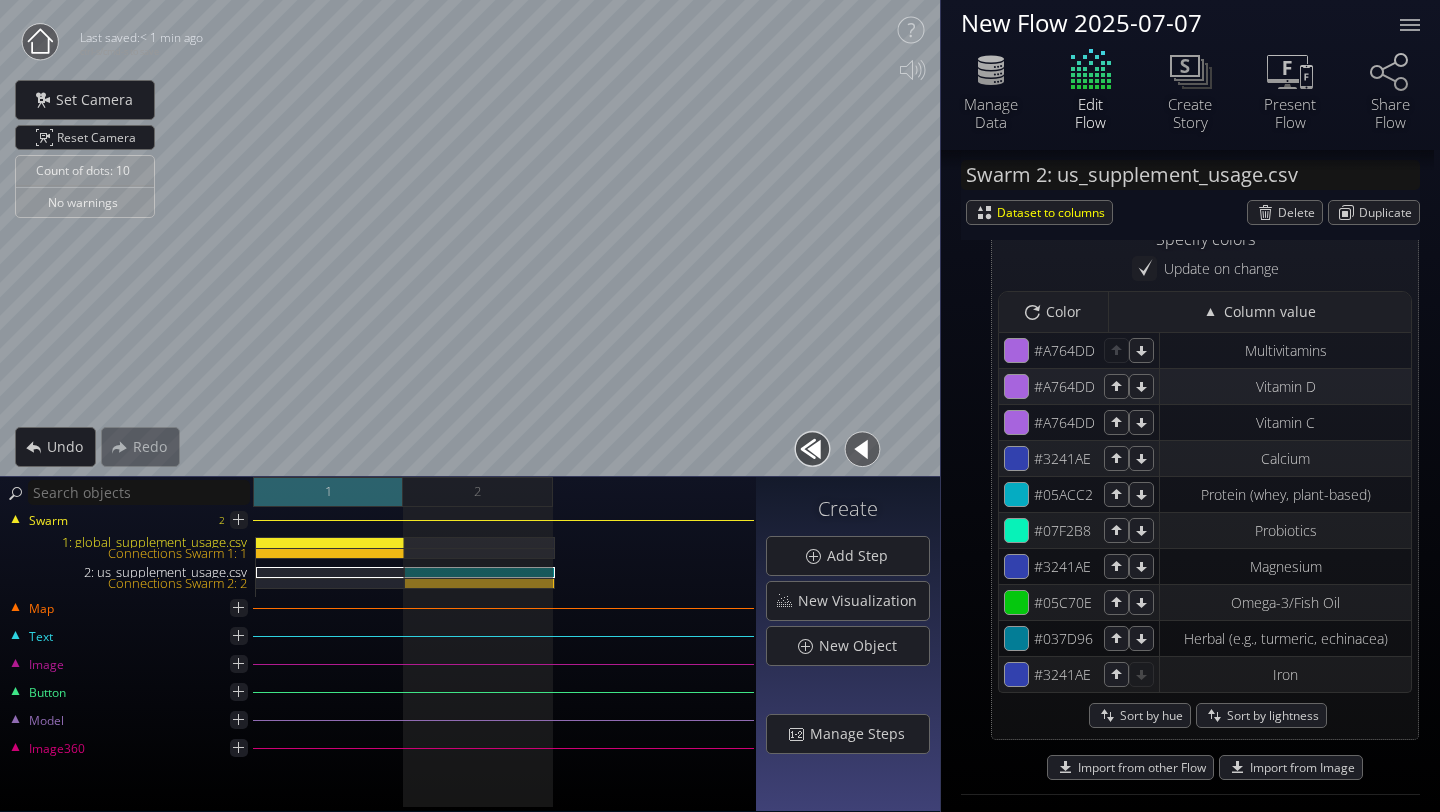 click on "1" at bounding box center (328, 492) 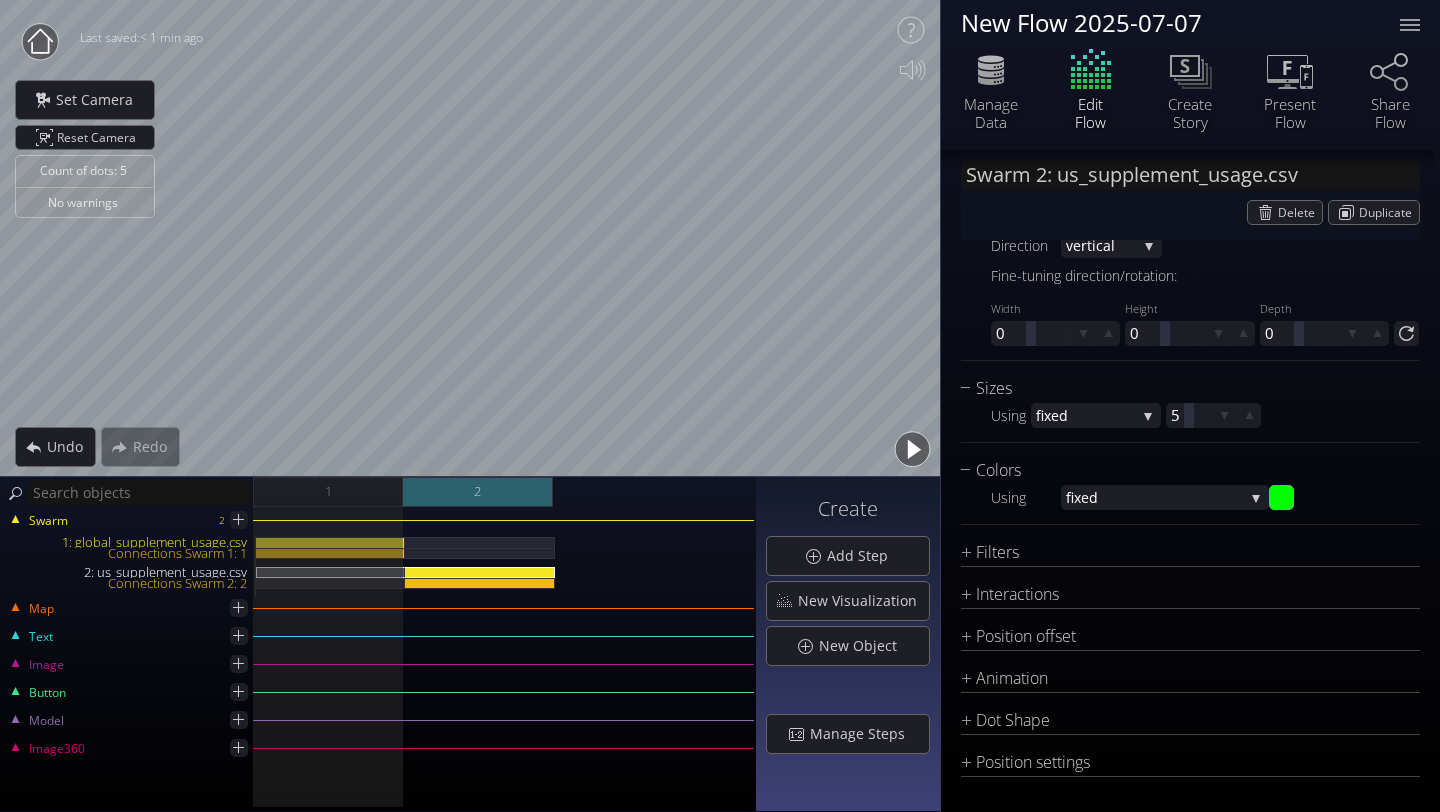 click on "2" at bounding box center [478, 492] 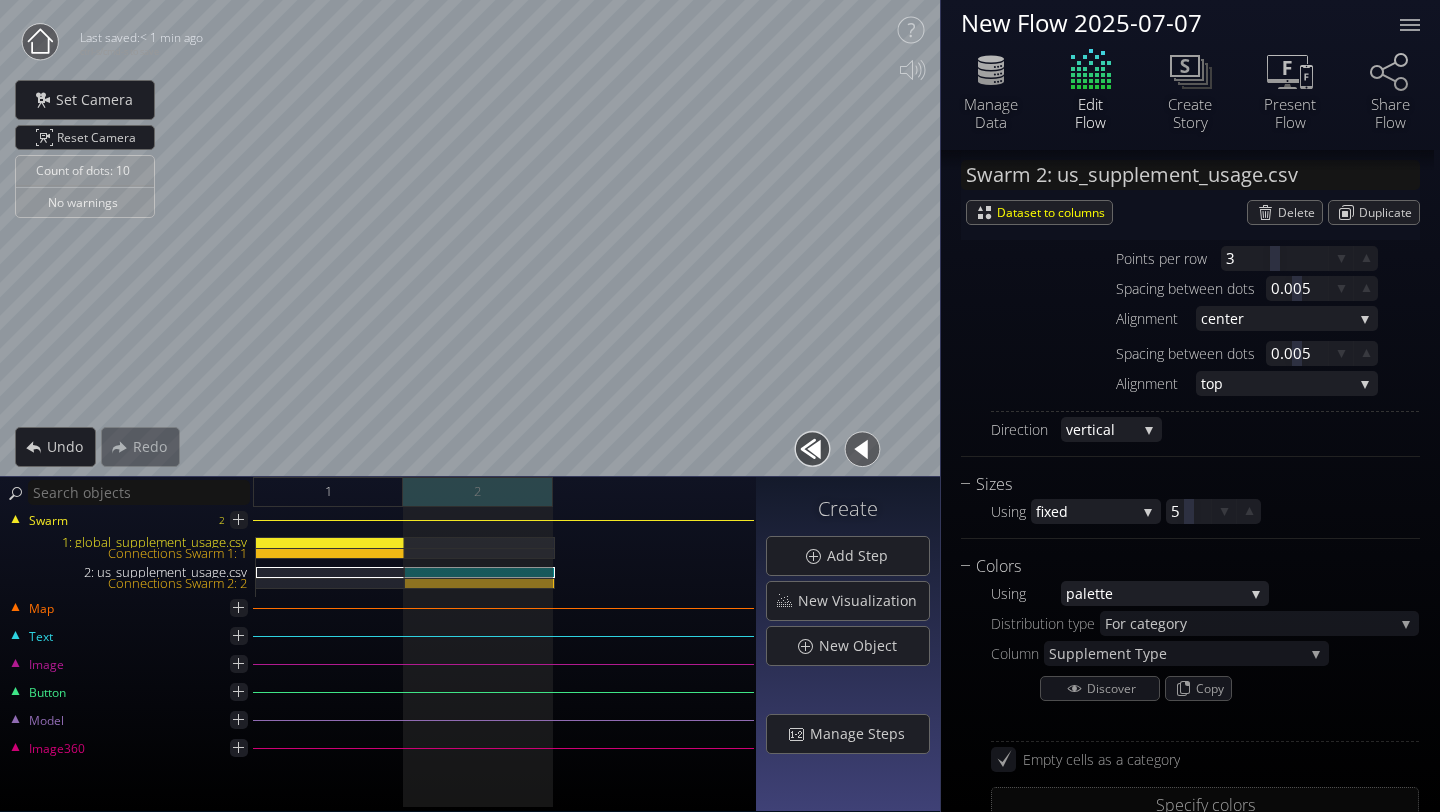 scroll, scrollTop: 1701, scrollLeft: 0, axis: vertical 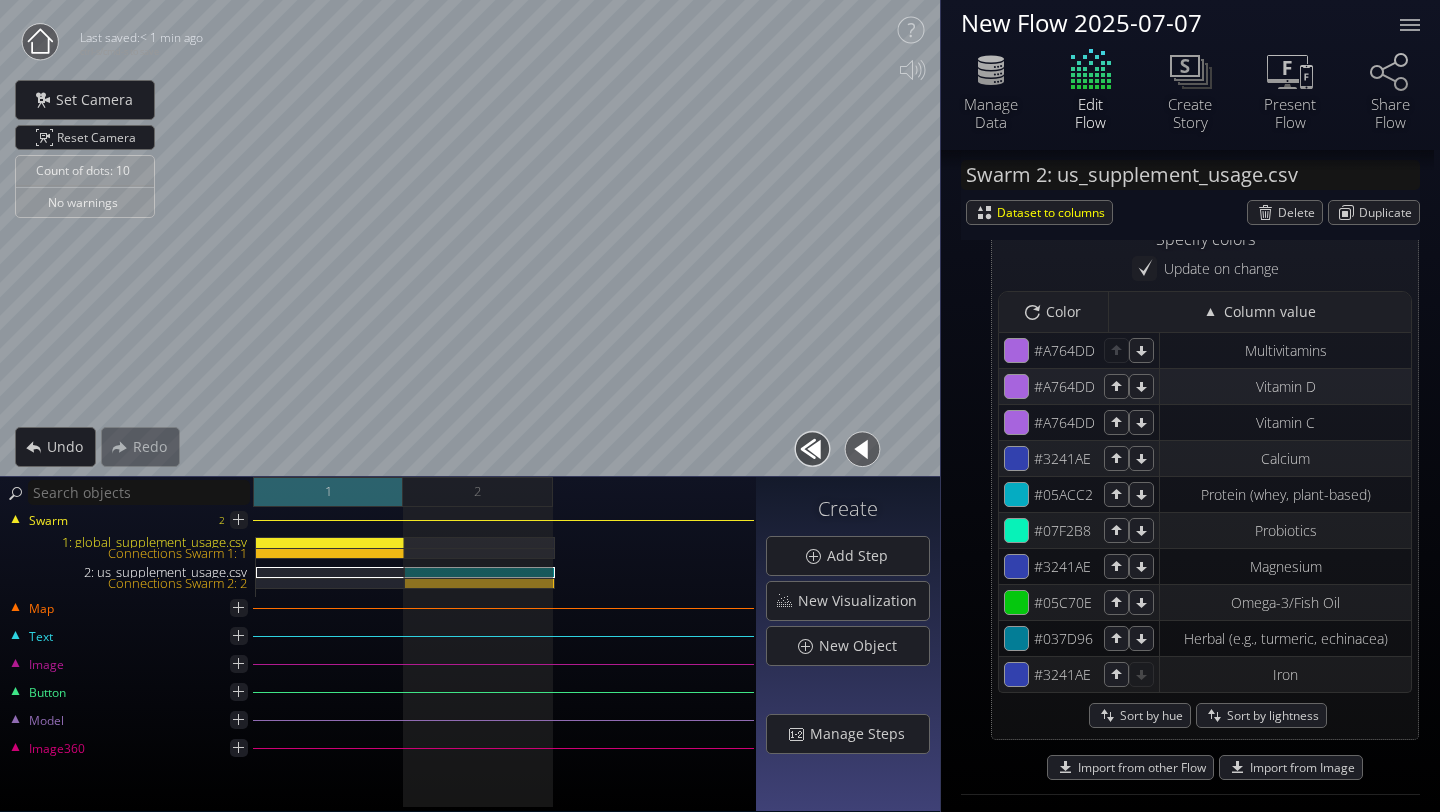 click on "1" at bounding box center (328, 491) 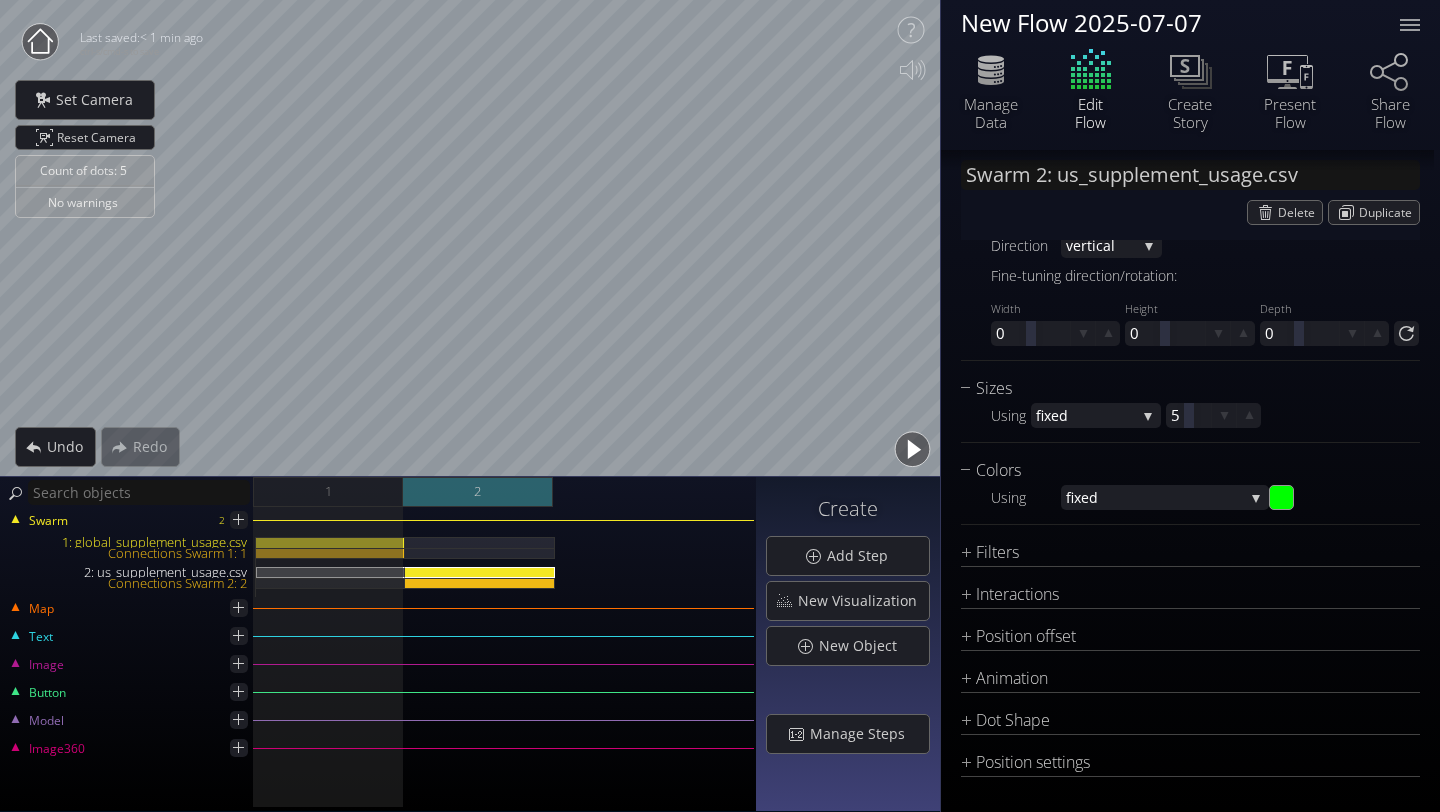 click on "2" at bounding box center (478, 492) 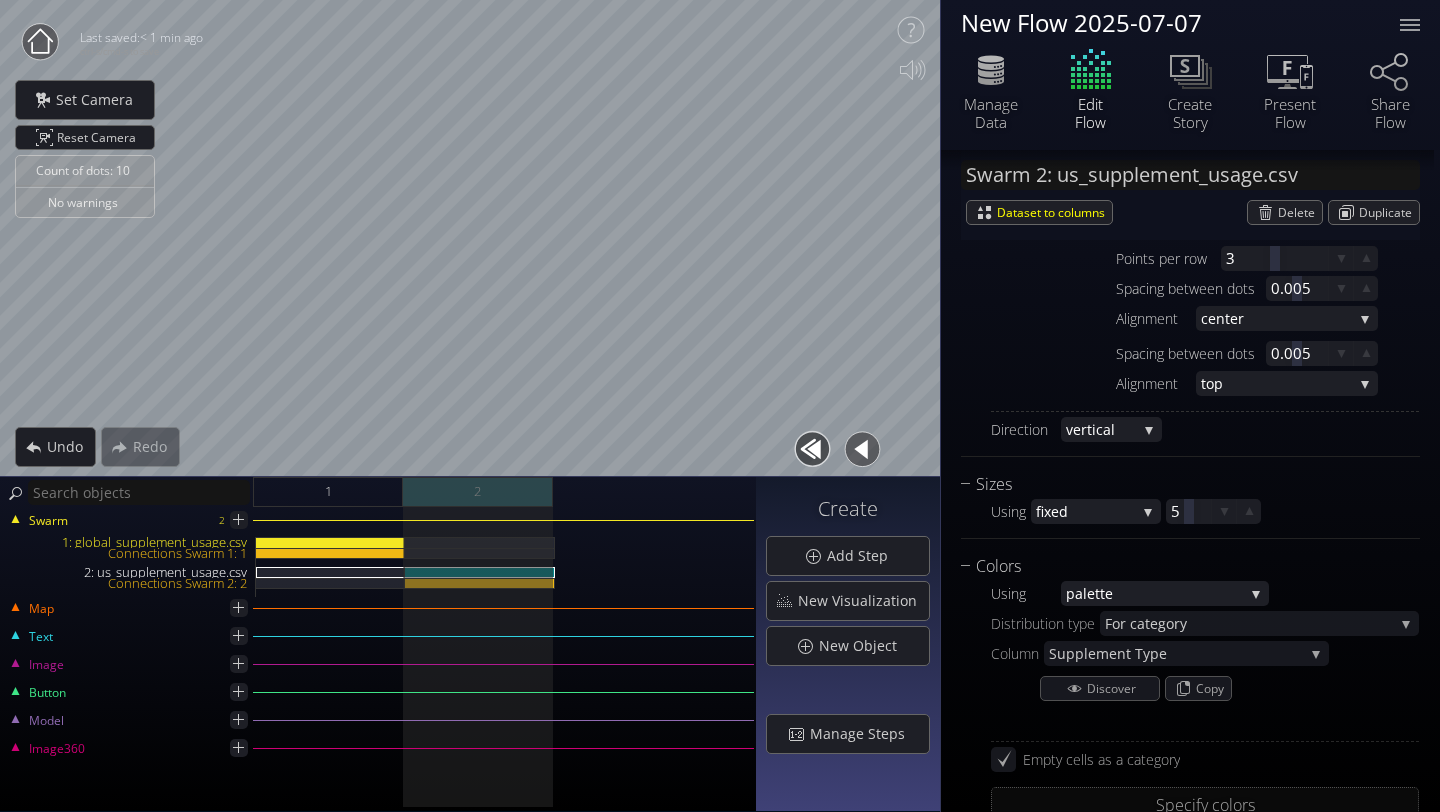 scroll, scrollTop: 1701, scrollLeft: 0, axis: vertical 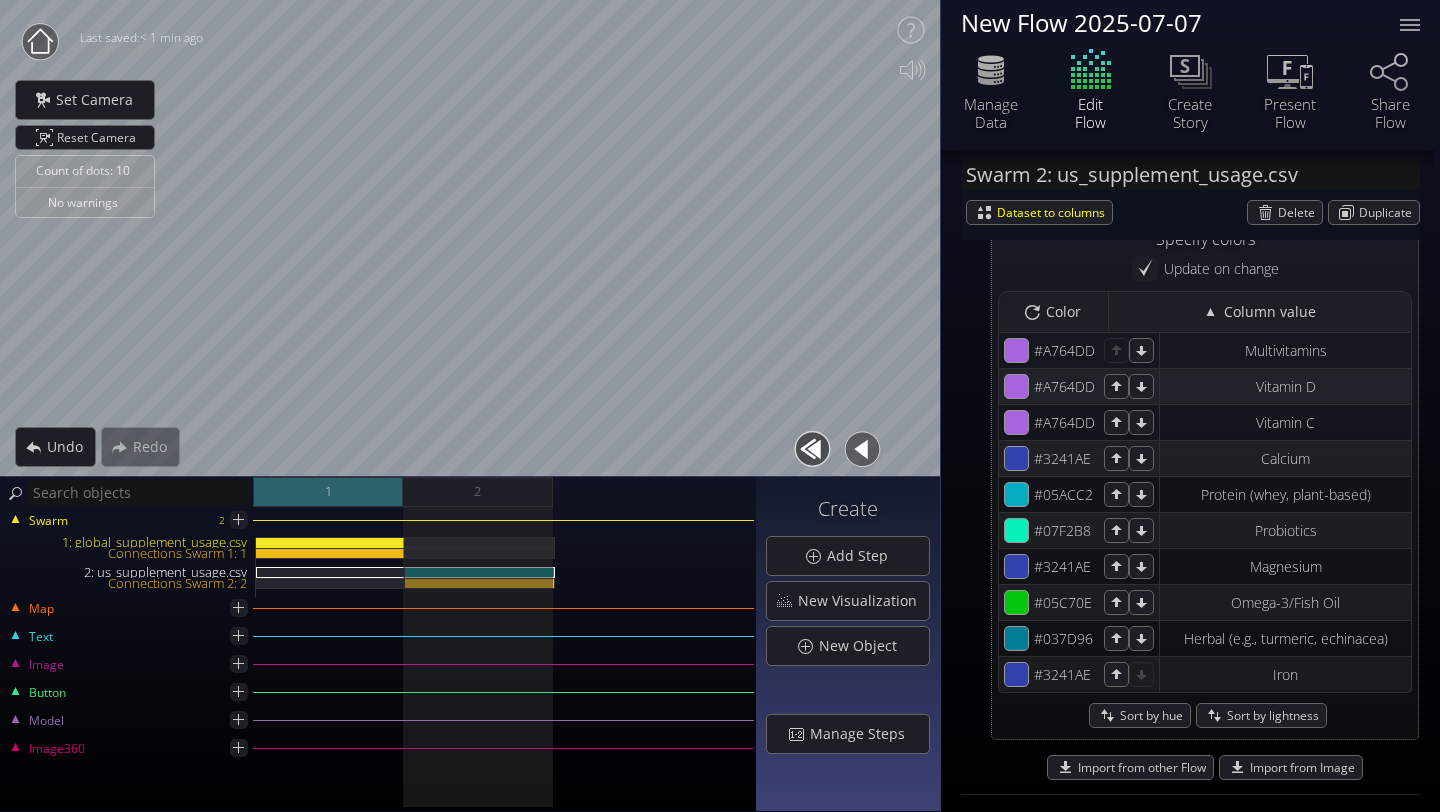 click on "1" at bounding box center [328, 492] 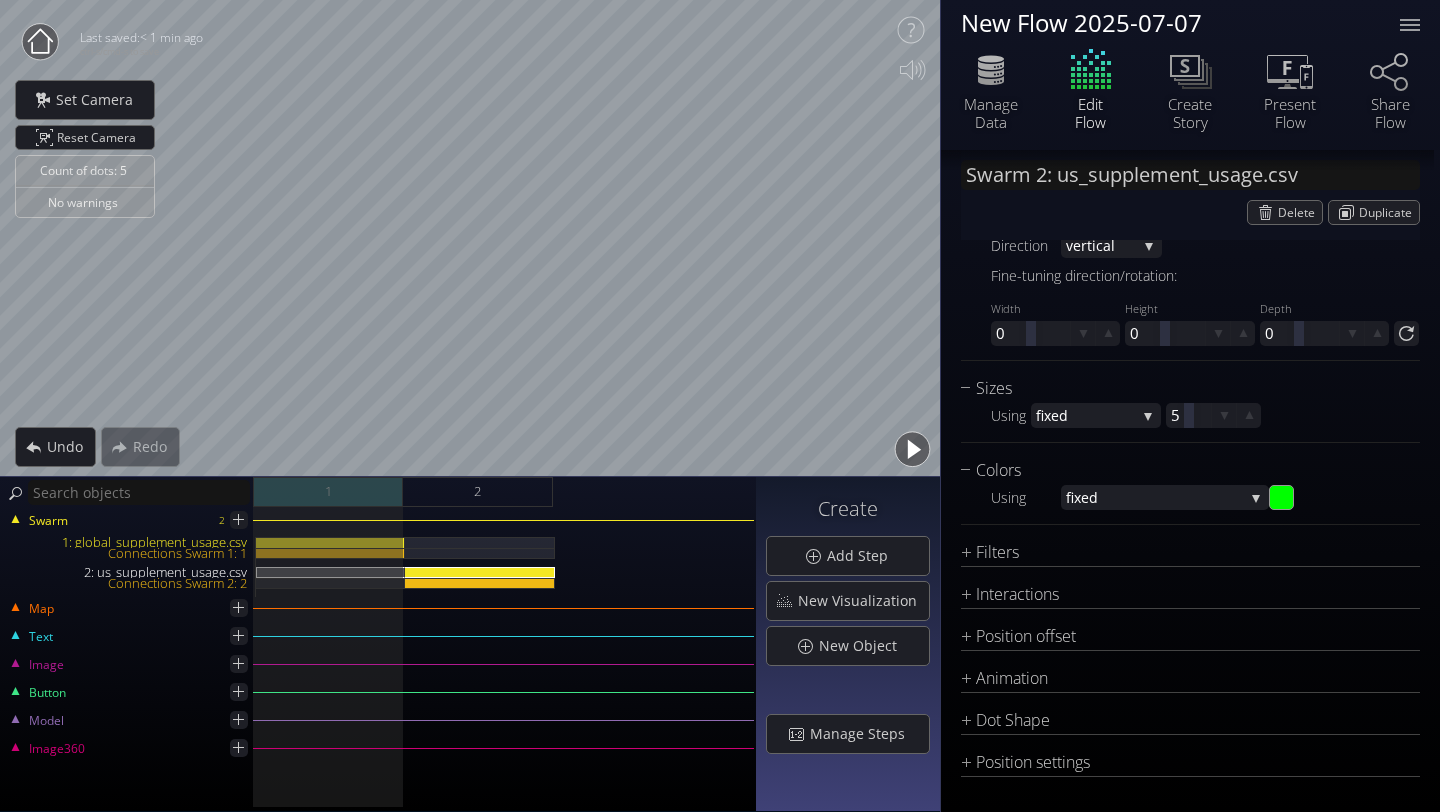 scroll, scrollTop: 1135, scrollLeft: 0, axis: vertical 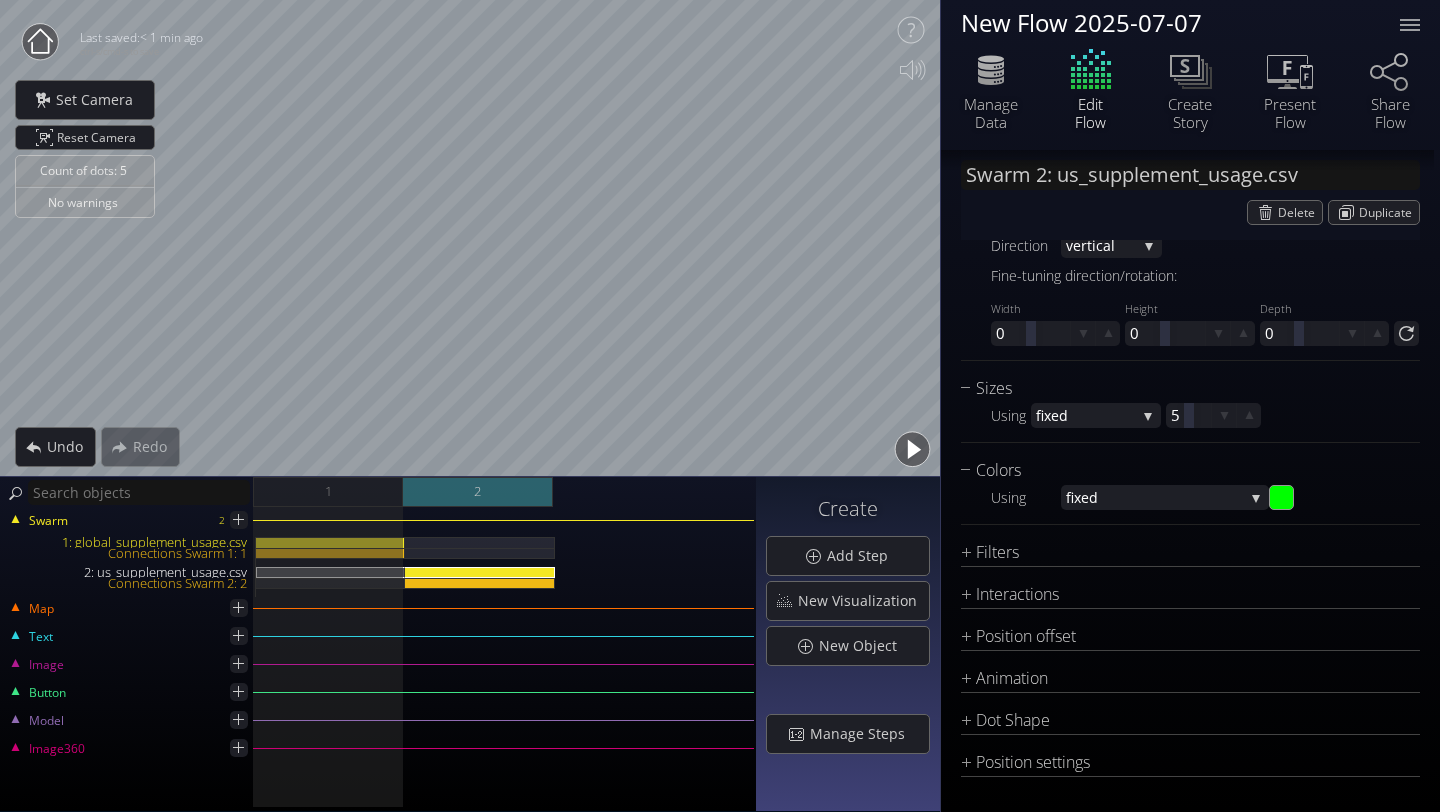 click on "2" at bounding box center (478, 492) 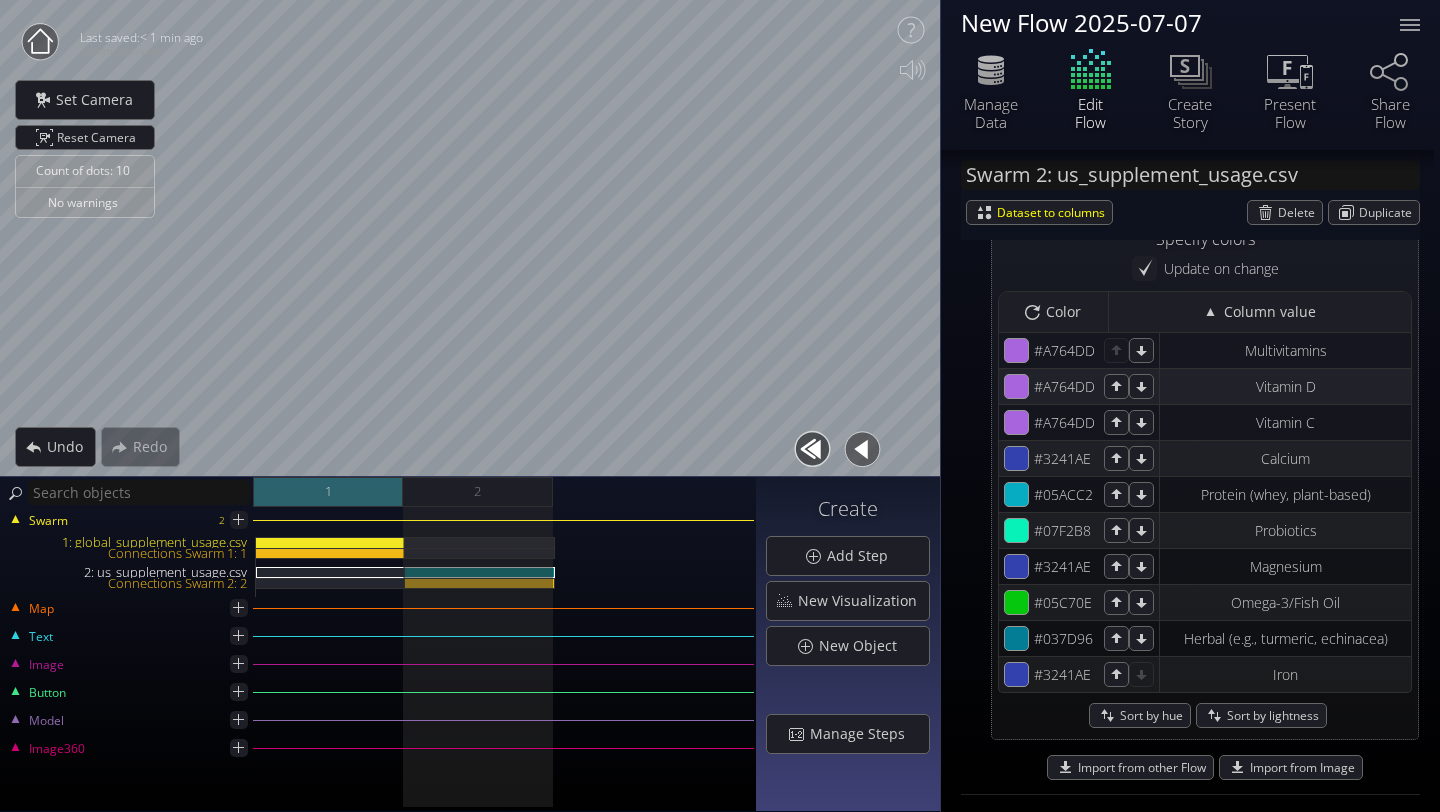 click on "1" at bounding box center [328, 491] 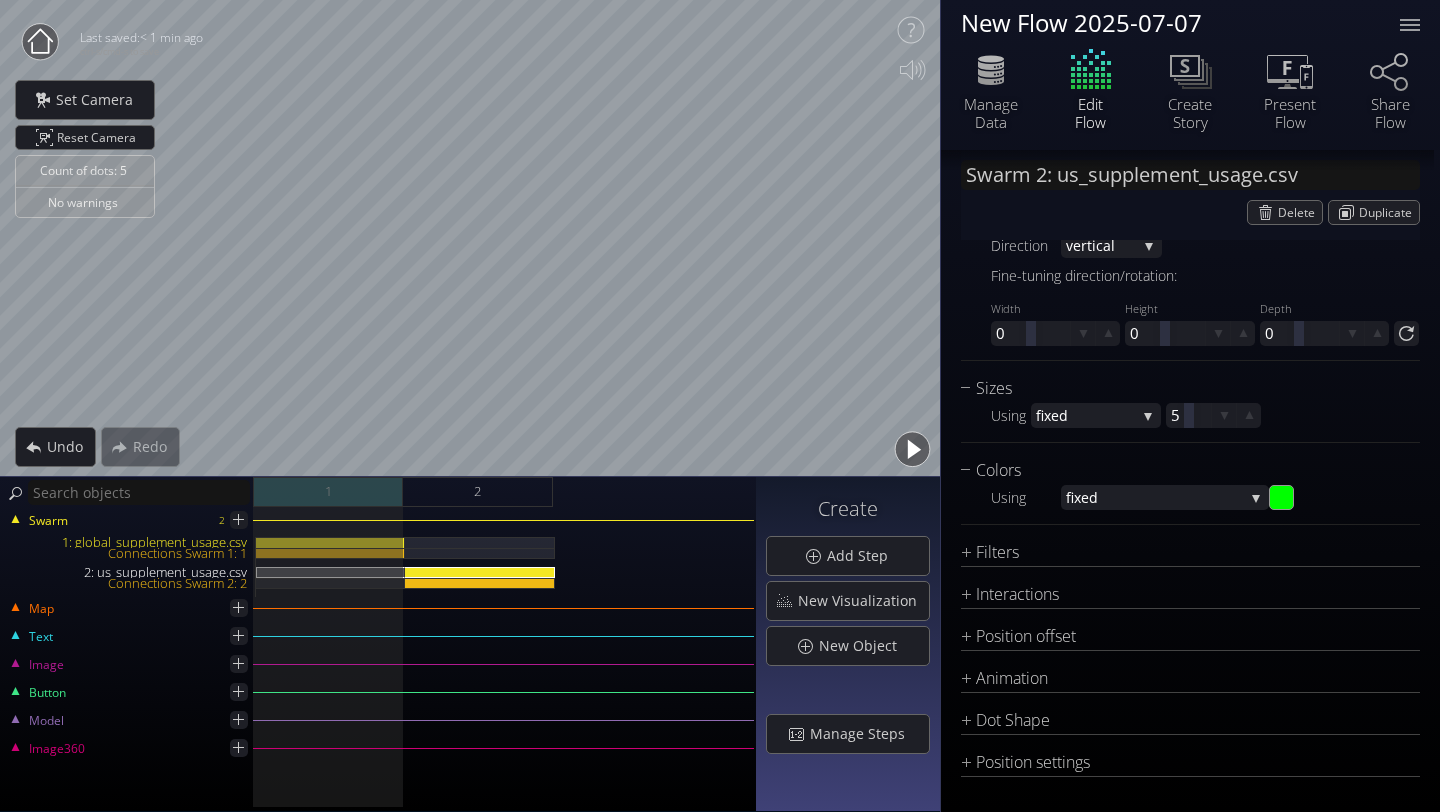 scroll, scrollTop: 1135, scrollLeft: 0, axis: vertical 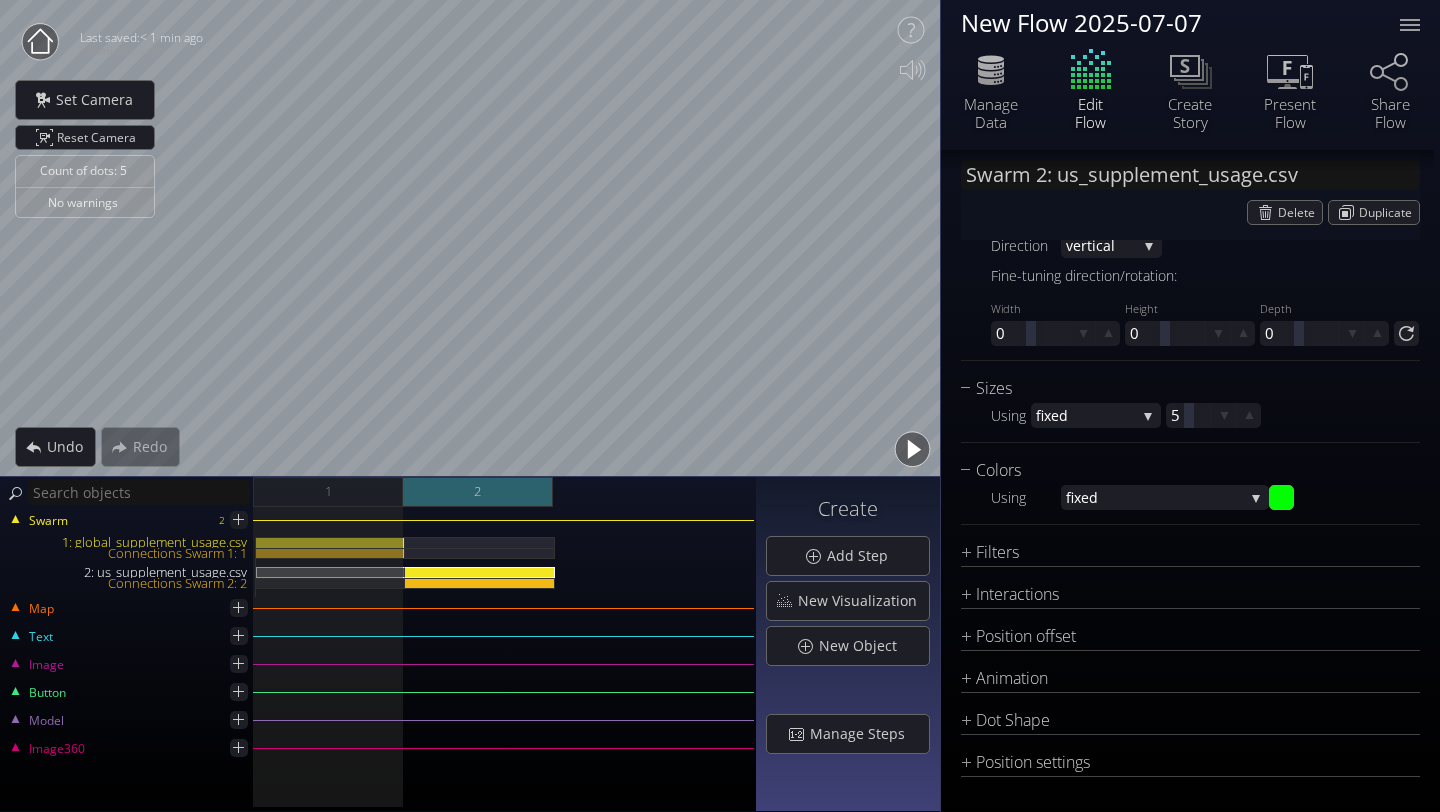 click on "2" at bounding box center (478, 492) 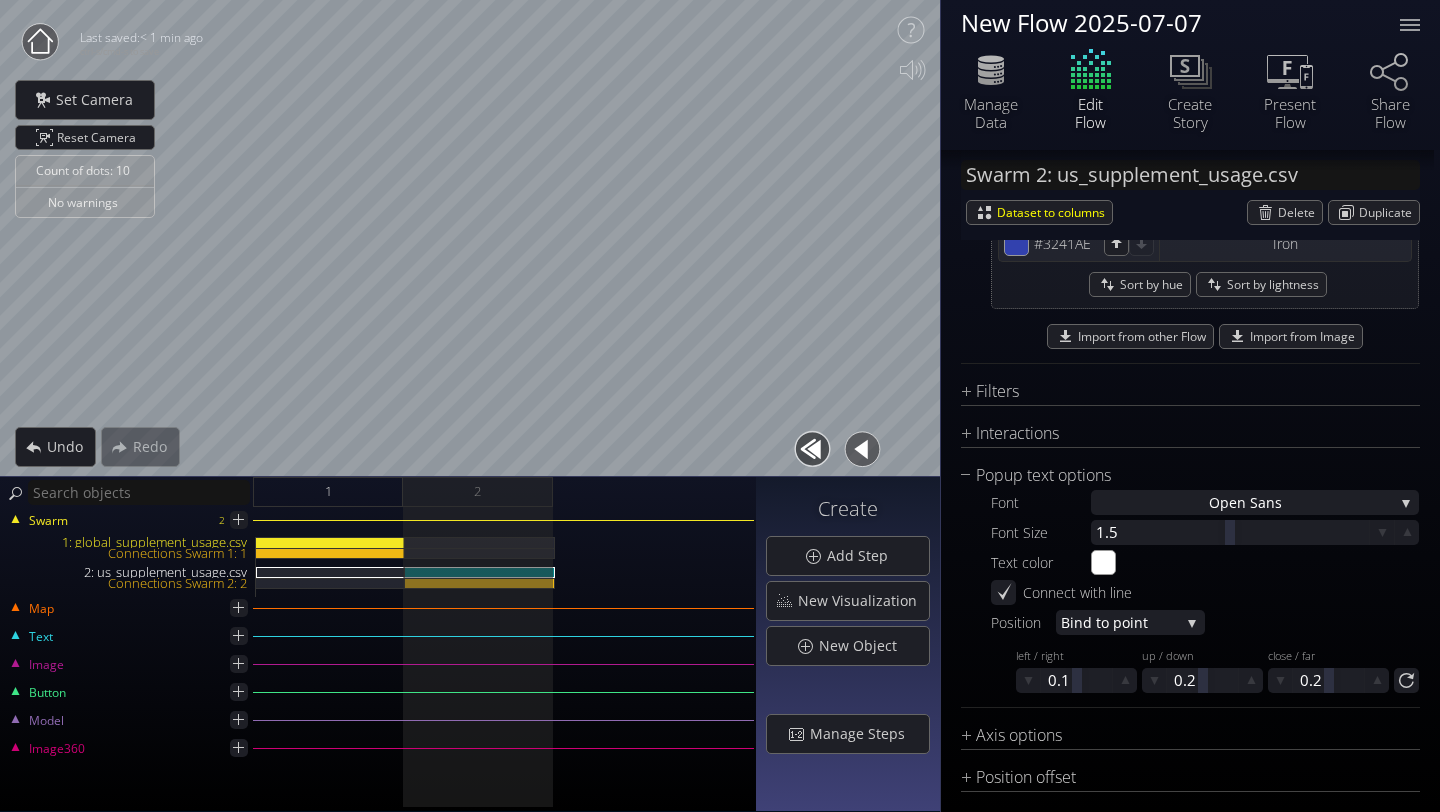 scroll, scrollTop: 2174, scrollLeft: 0, axis: vertical 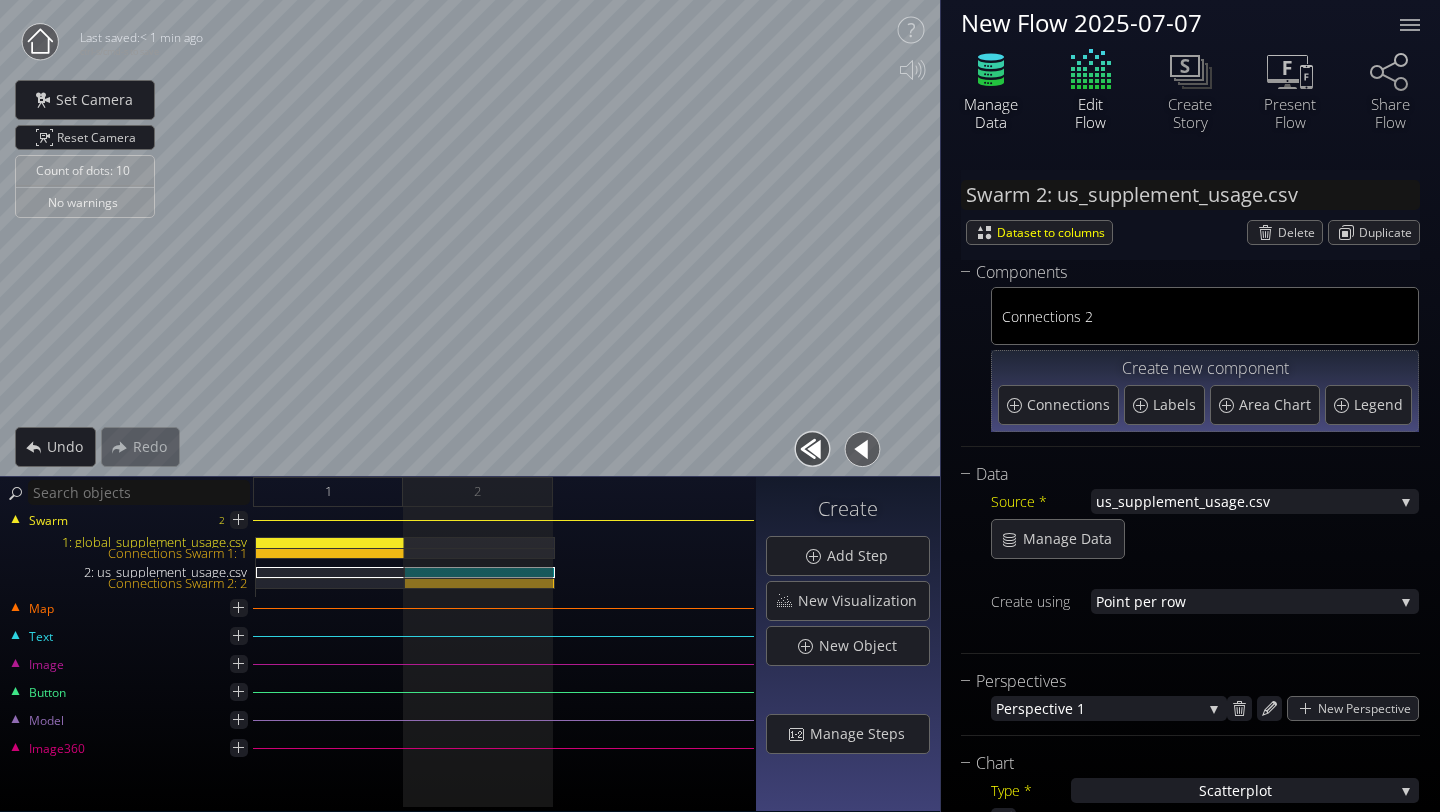 click at bounding box center [991, 59] 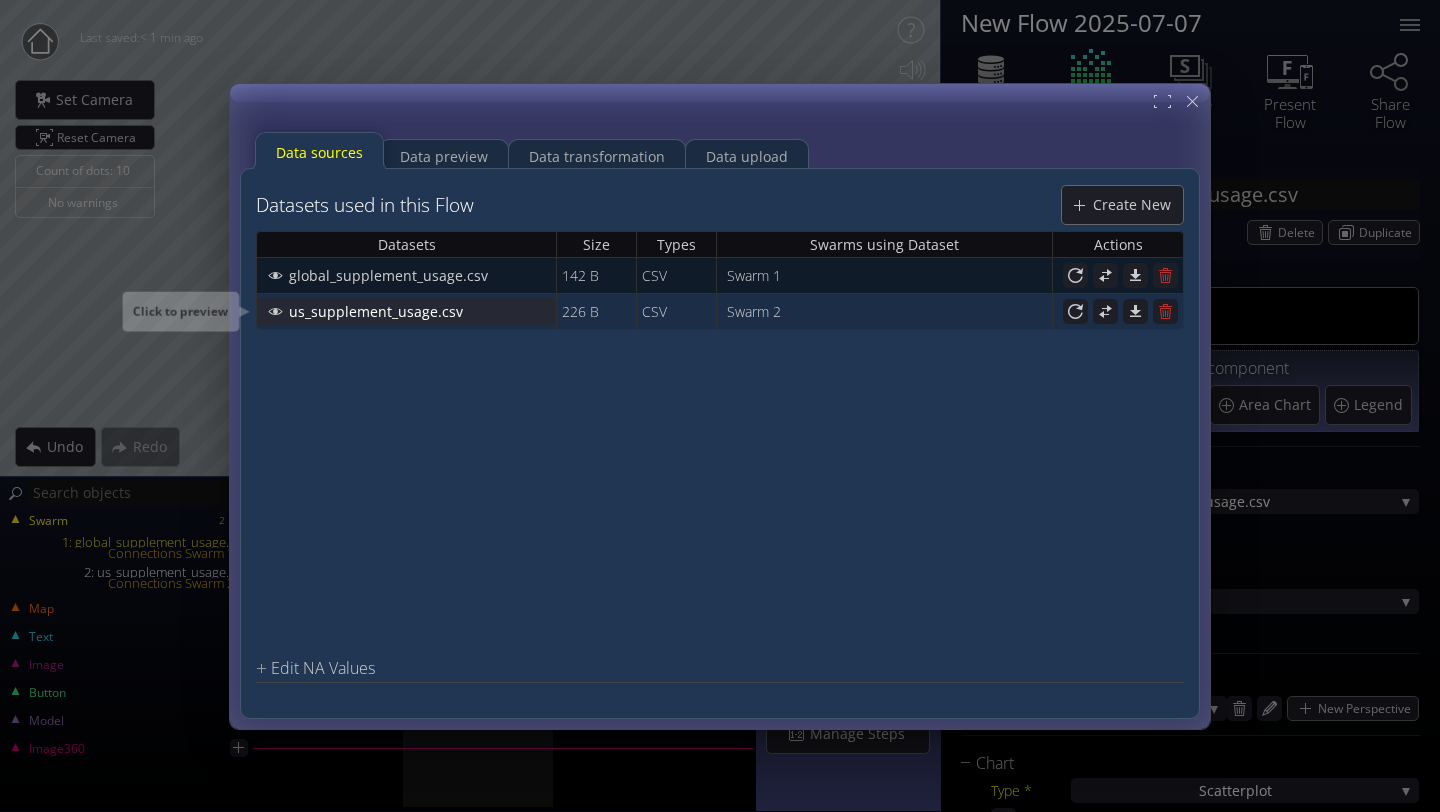 click on "us_supplement_usage.csv" at bounding box center [394, 275] 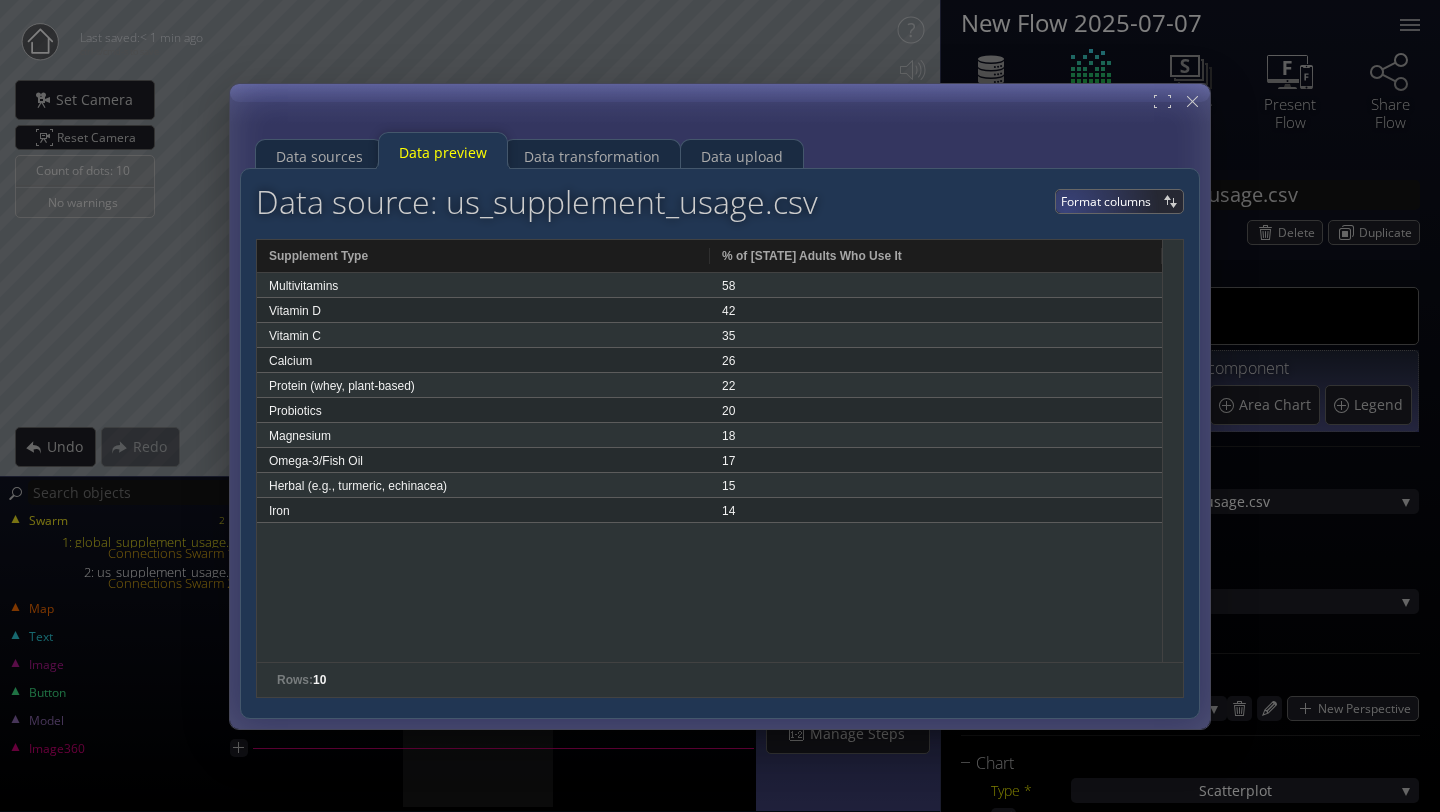 click on "Format columns" at bounding box center (1109, 201) 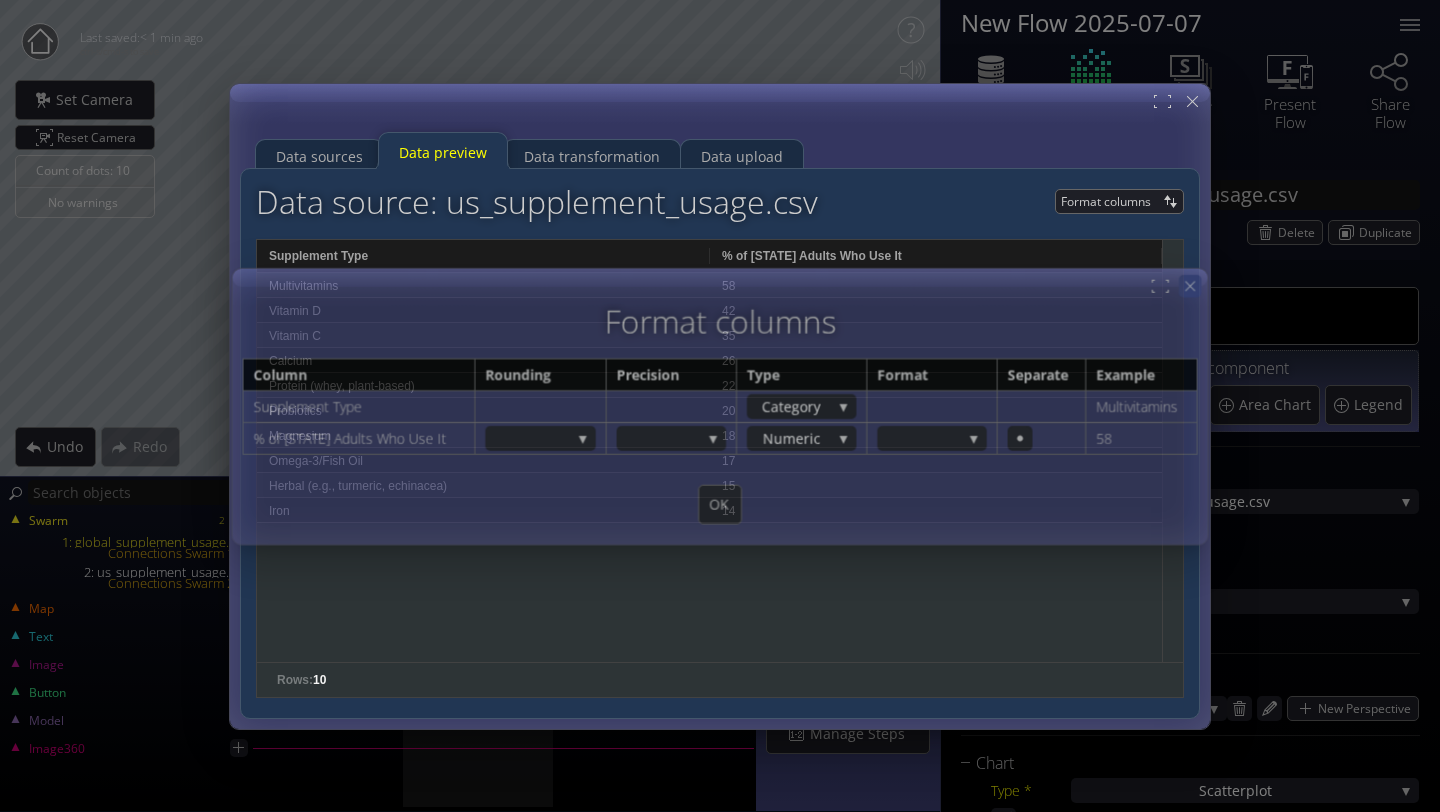 click at bounding box center (1190, 285) 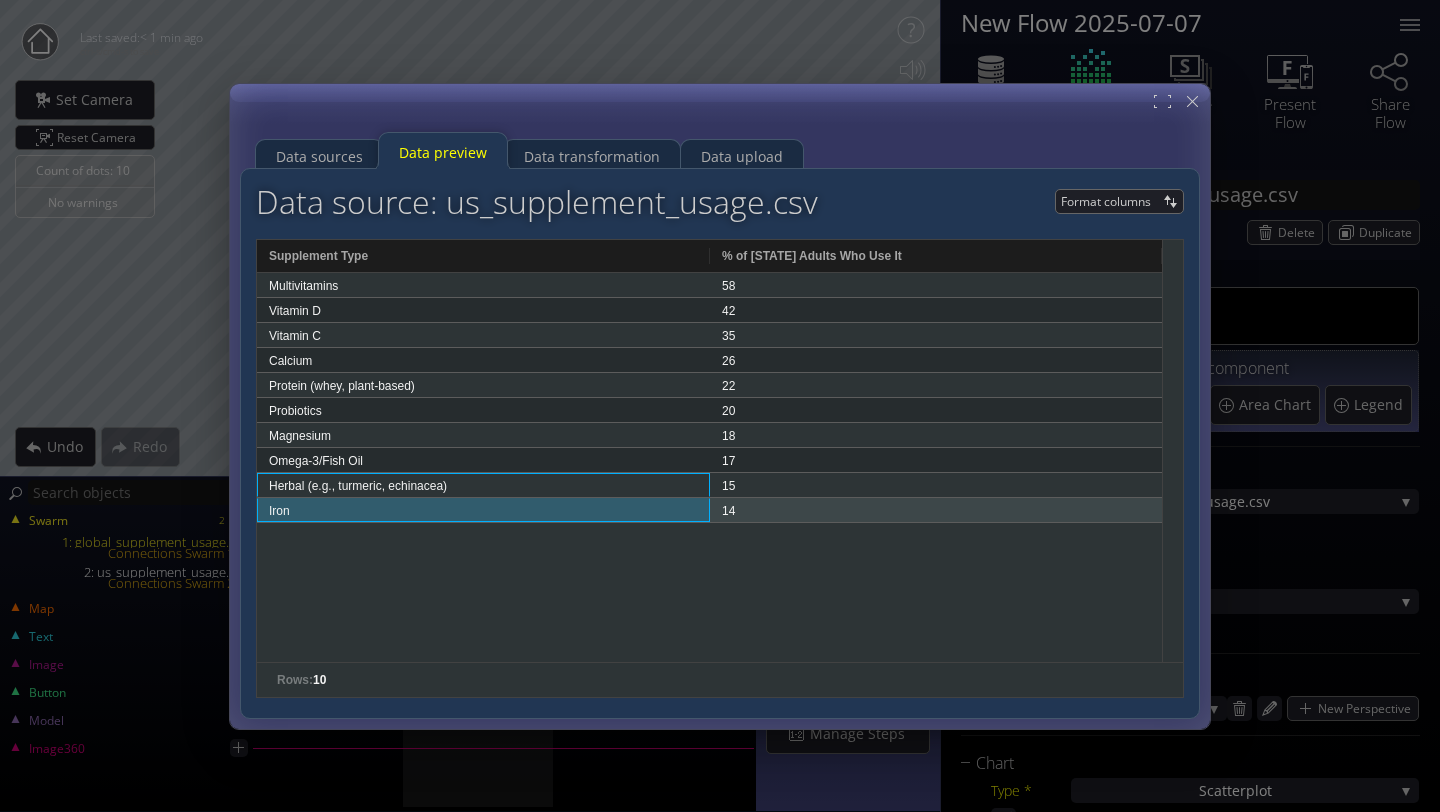 drag, startPoint x: 350, startPoint y: 486, endPoint x: 364, endPoint y: 505, distance: 23.600847 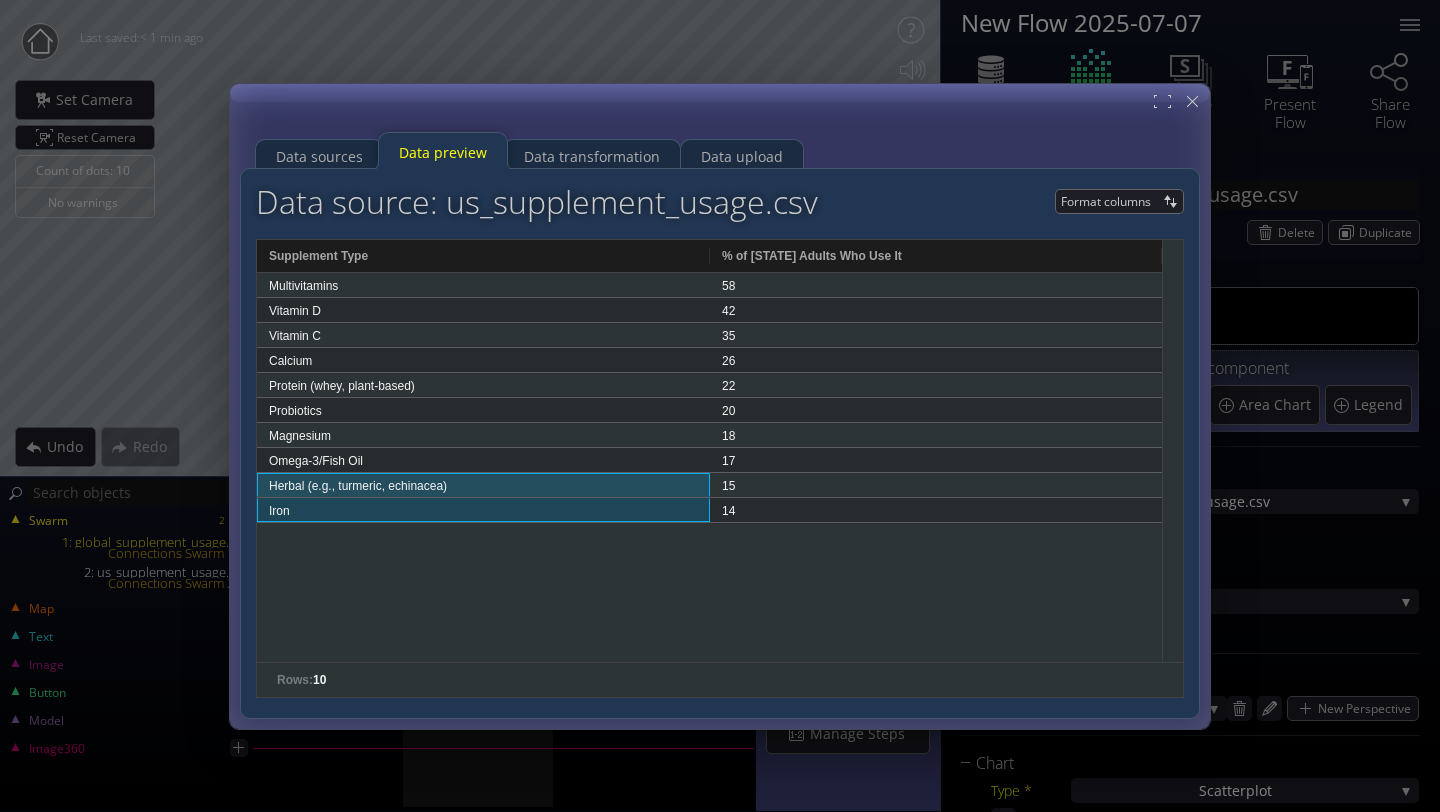 click on "Multivitamins 58 Vitamin D 42 Vitamin C 35 Calcium 26 Protein (whey, plant-based) 22 Probiotics 20 Magnesium 18 Omega-3/Fish Oil 17 Herbal (e.g., turmeric, echinacea) 15 Iron 14" at bounding box center (709, 467) 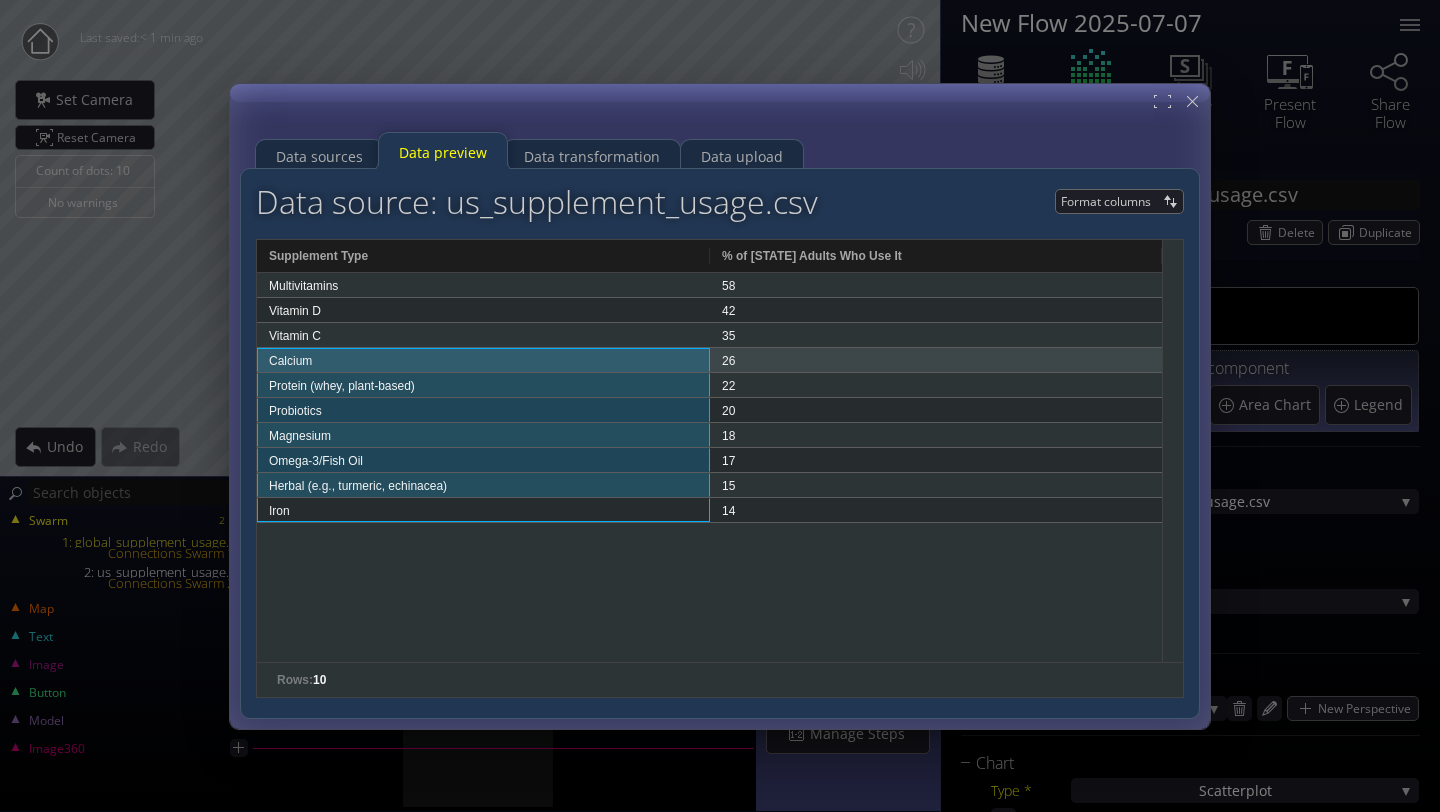 drag, startPoint x: 292, startPoint y: 513, endPoint x: 326, endPoint y: 366, distance: 150.88075 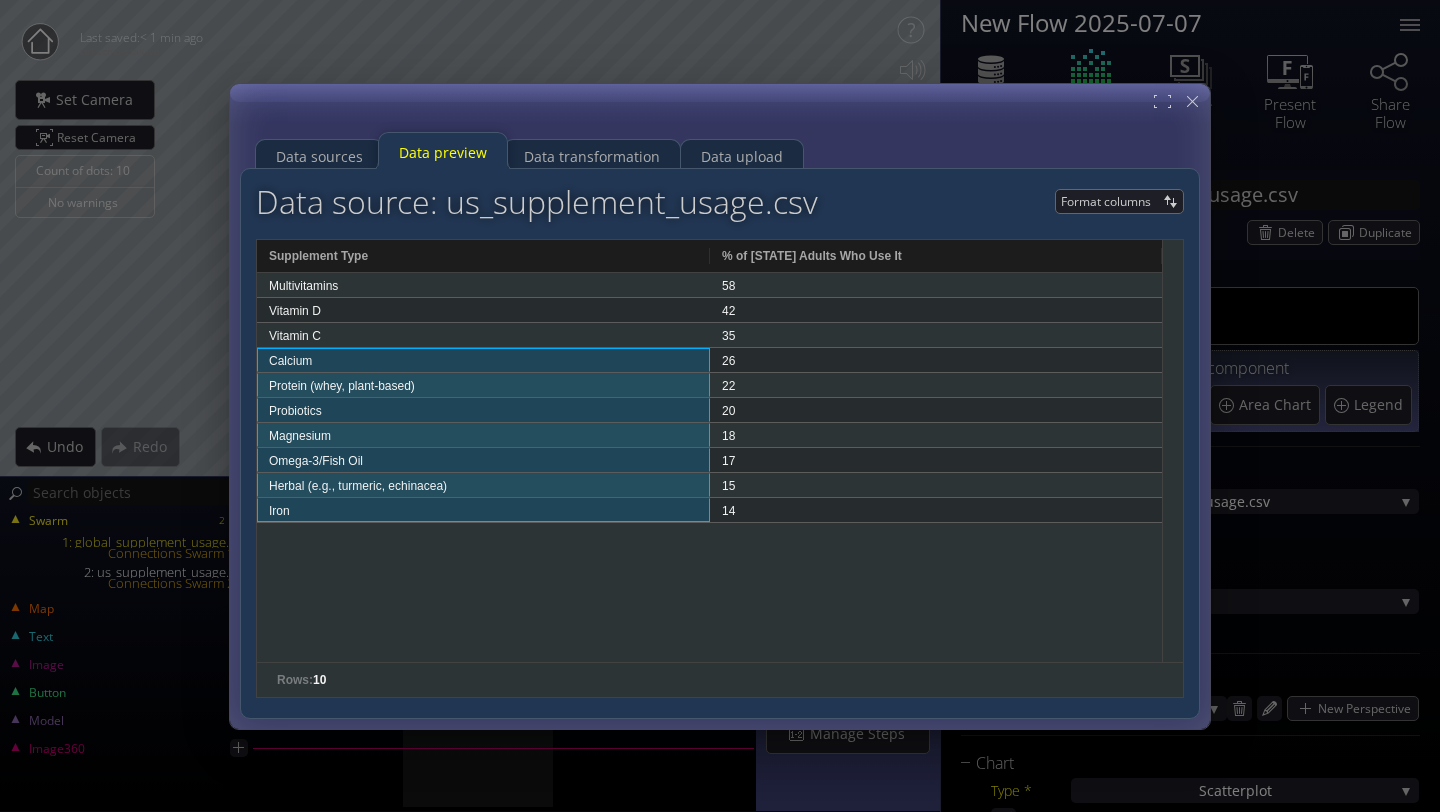 click on "Multivitamins 58 Vitamin D 42 Vitamin C 35 Calcium 26 Protein (whey, plant-based) 22 Probiotics 20 Magnesium 18 Omega-3/Fish Oil 17 Herbal (e.g., turmeric, echinacea) 15 Iron 14" at bounding box center [709, 467] 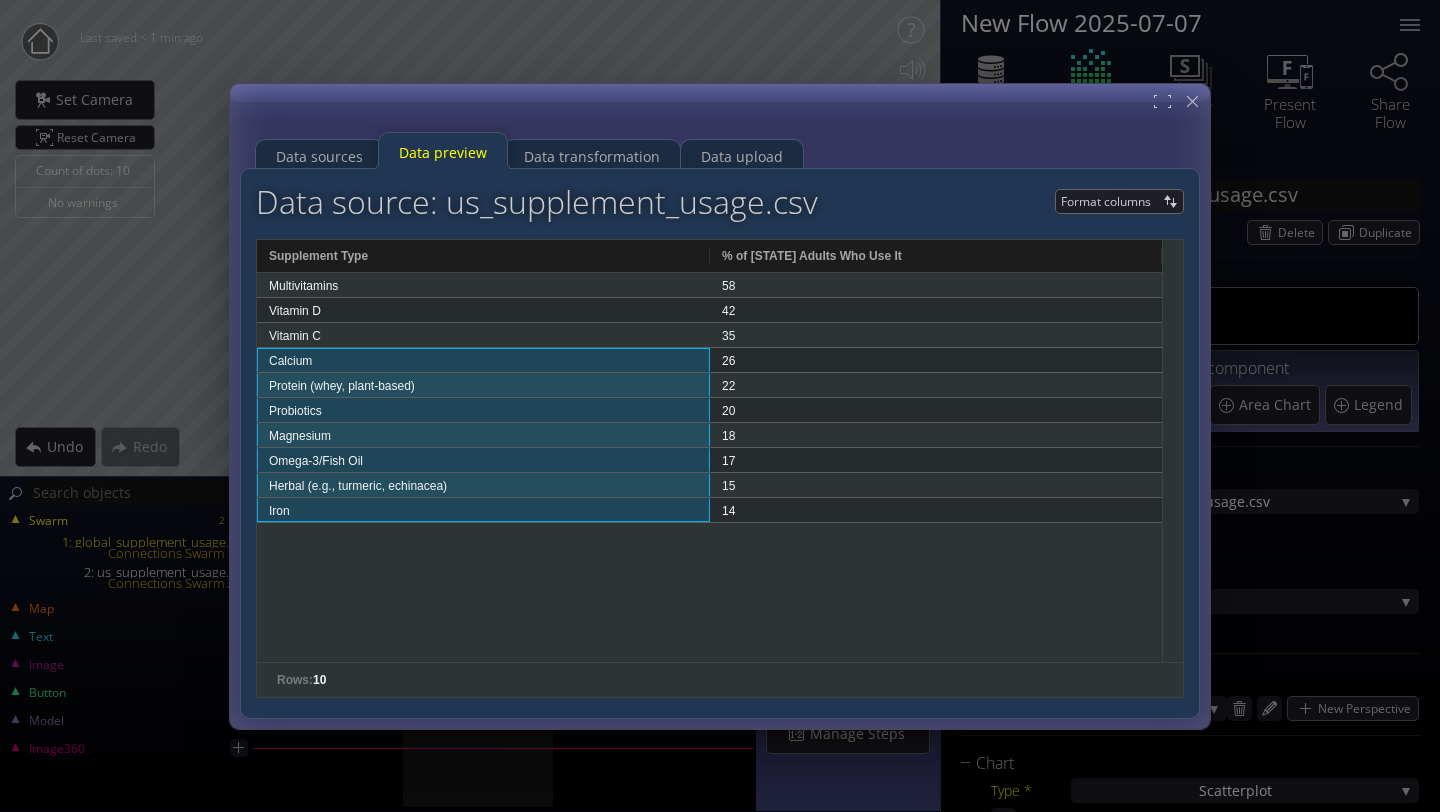 click on "Data sources
Data preview
Data transformation
Data upload" at bounding box center [717, 144] 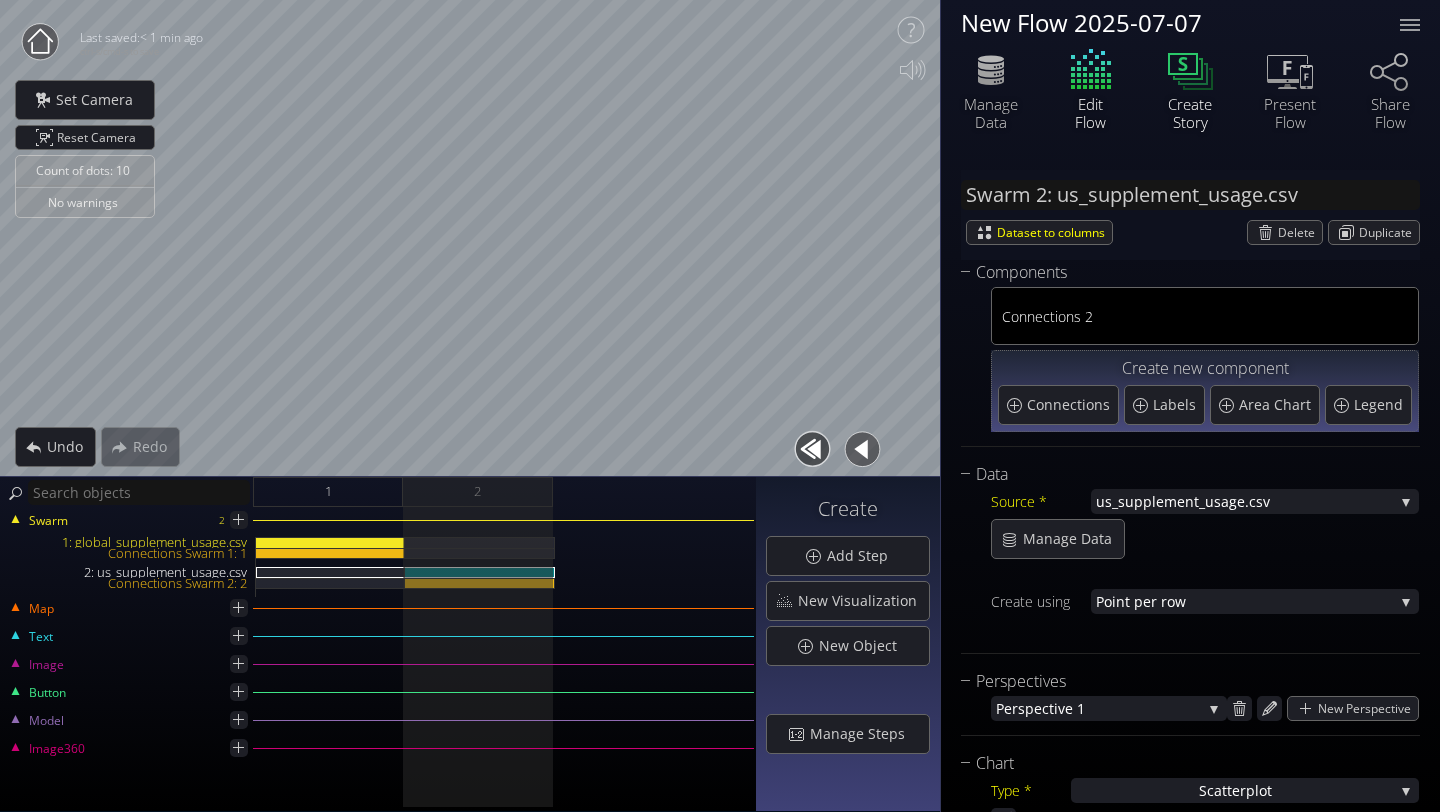 click on "Create
Story" at bounding box center (1190, 113) 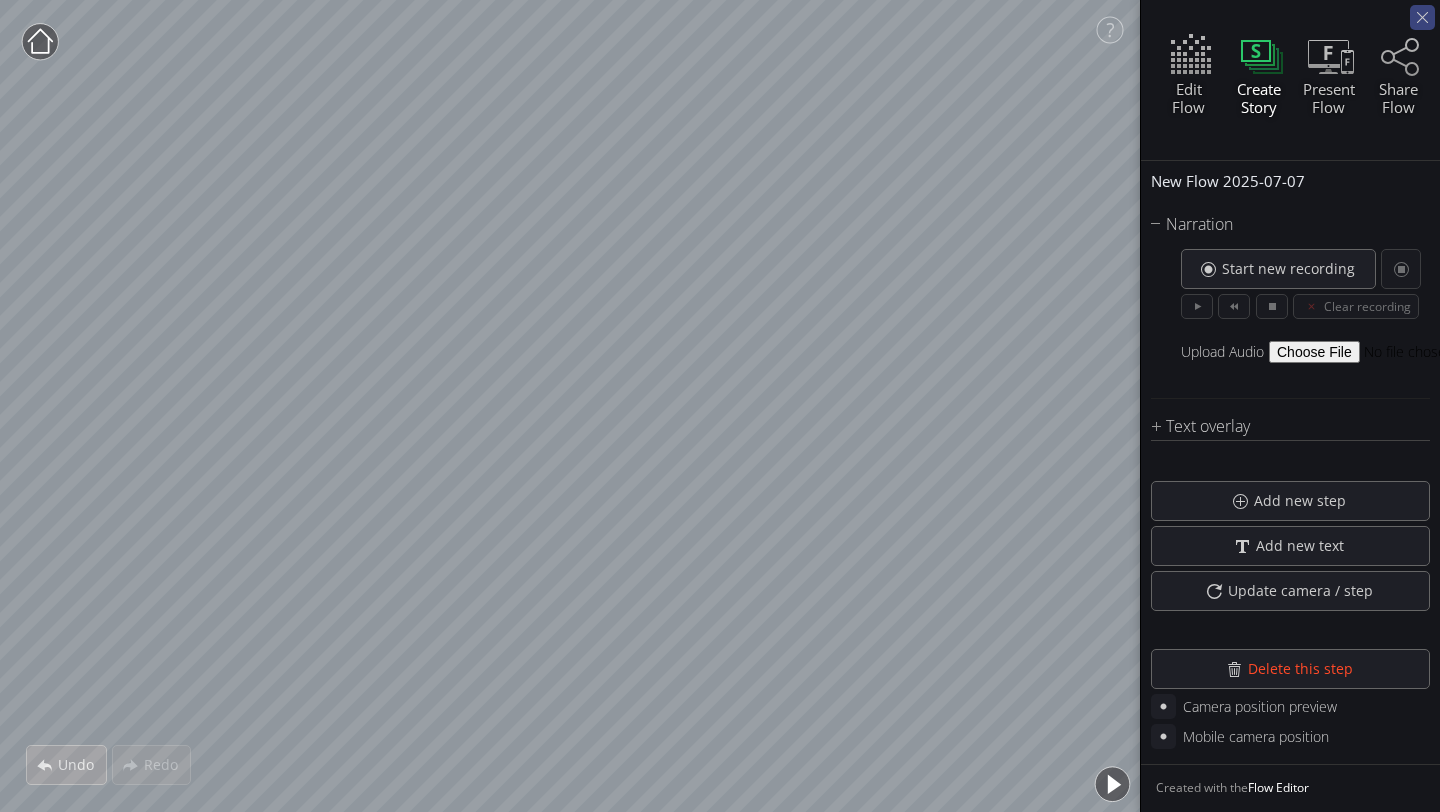 click at bounding box center (1422, 17) 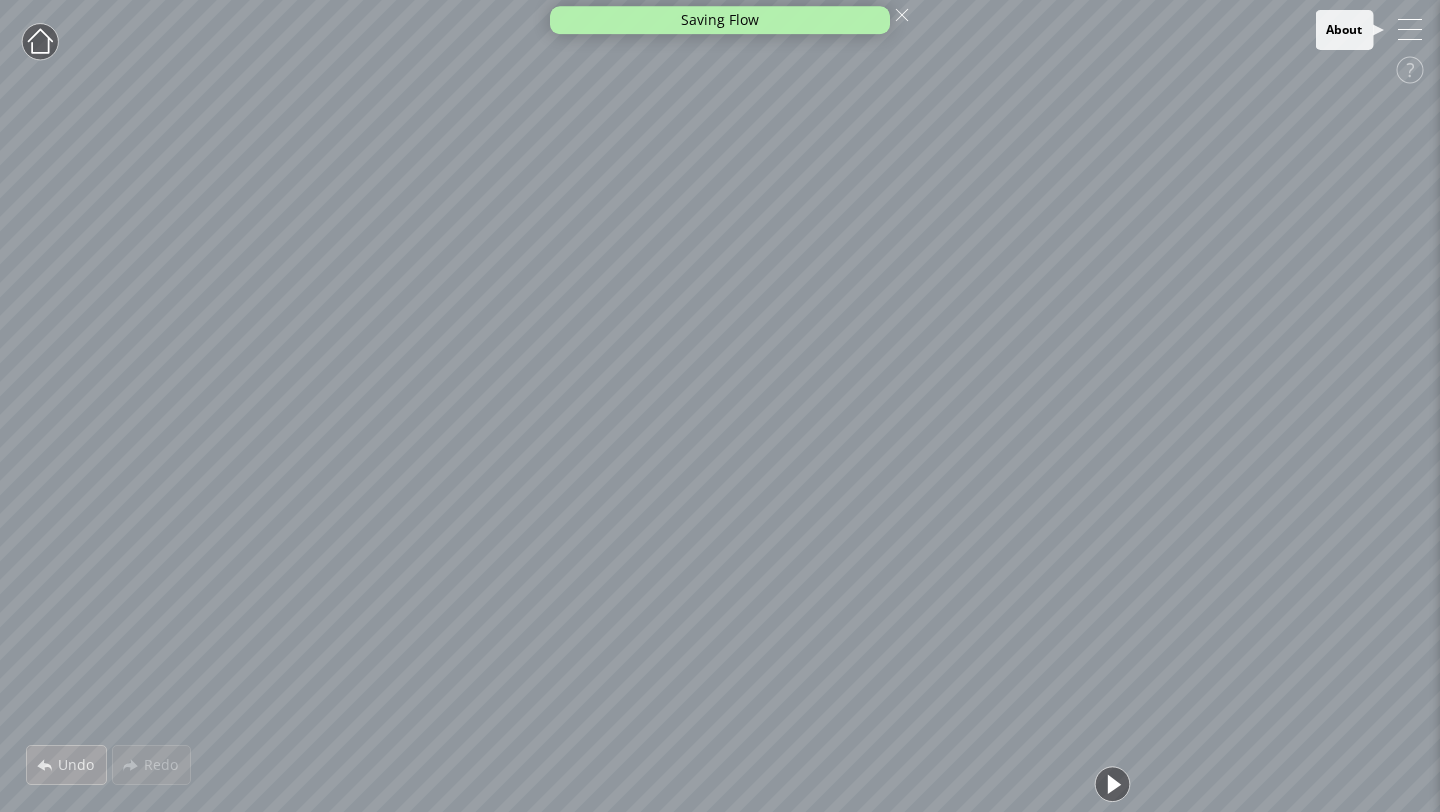 click at bounding box center (1410, 30) 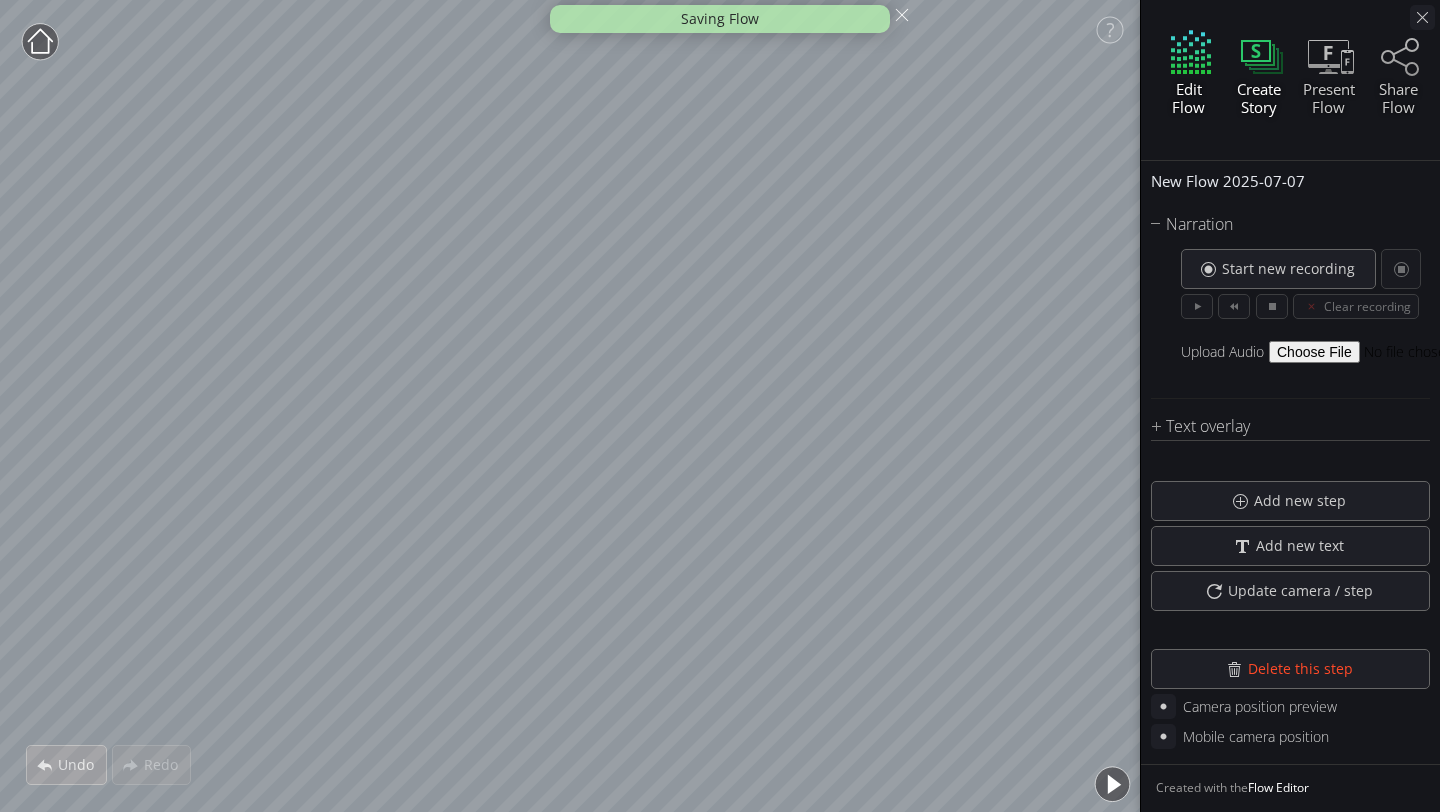 click at bounding box center (1191, 72) 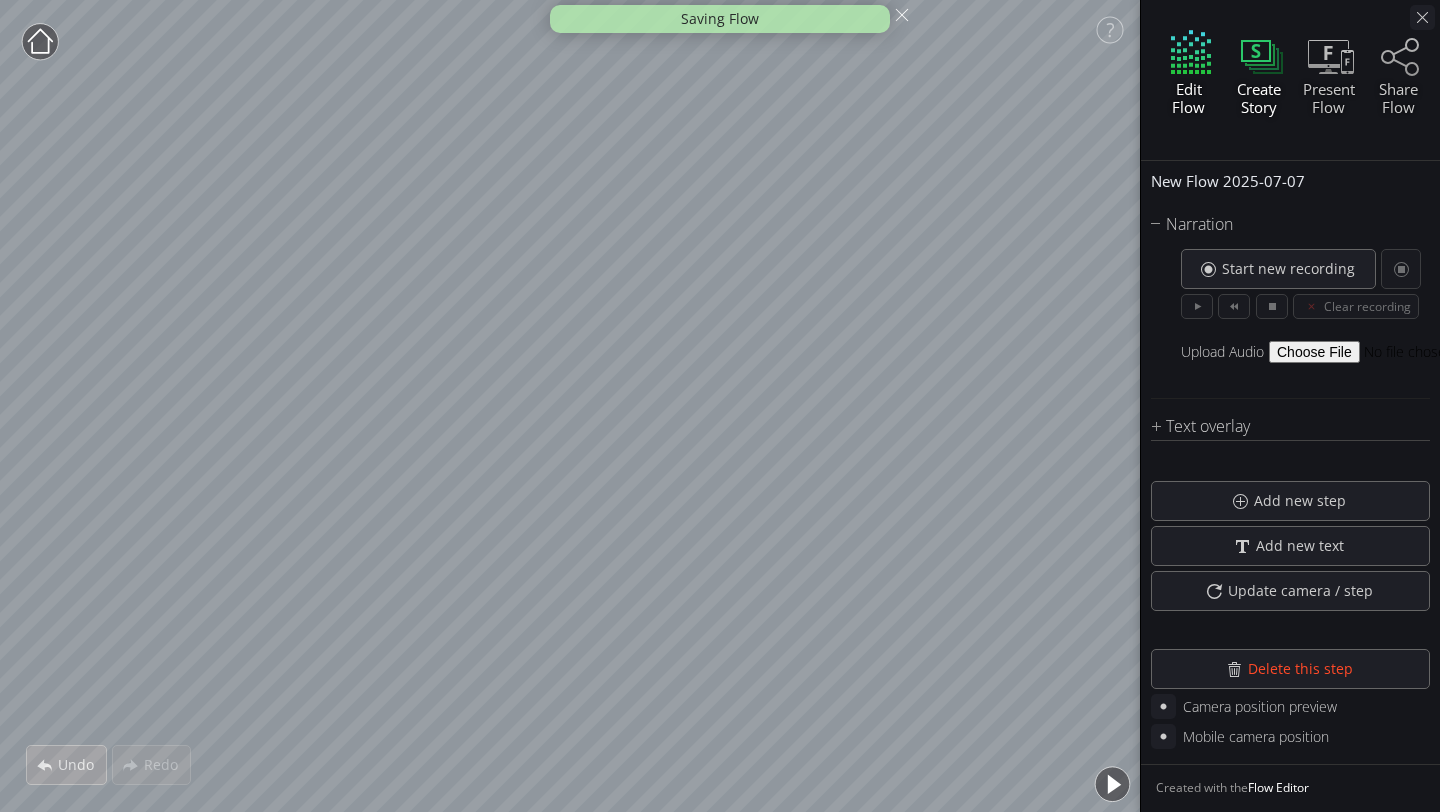click at bounding box center [1191, 55] 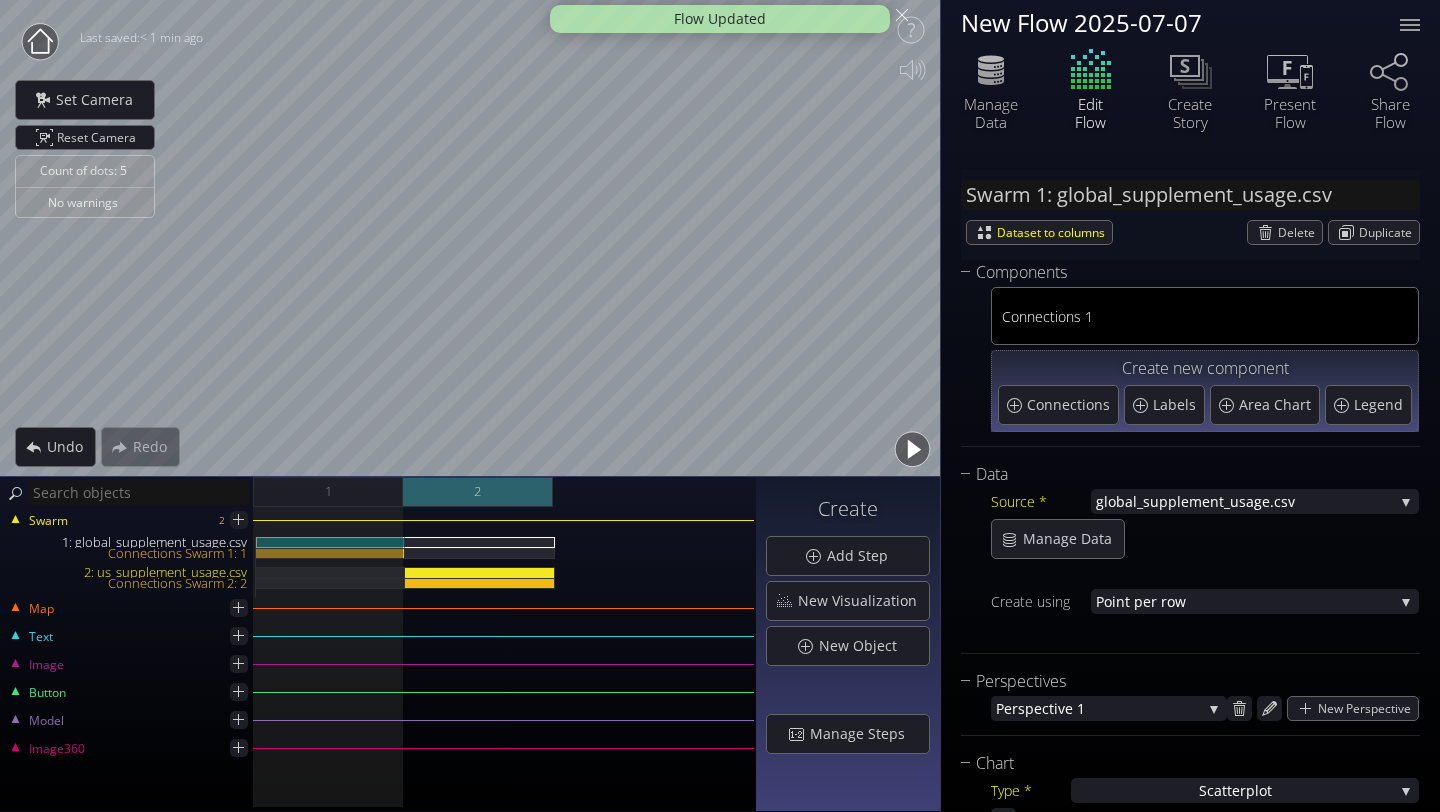 click on "2" at bounding box center (478, 492) 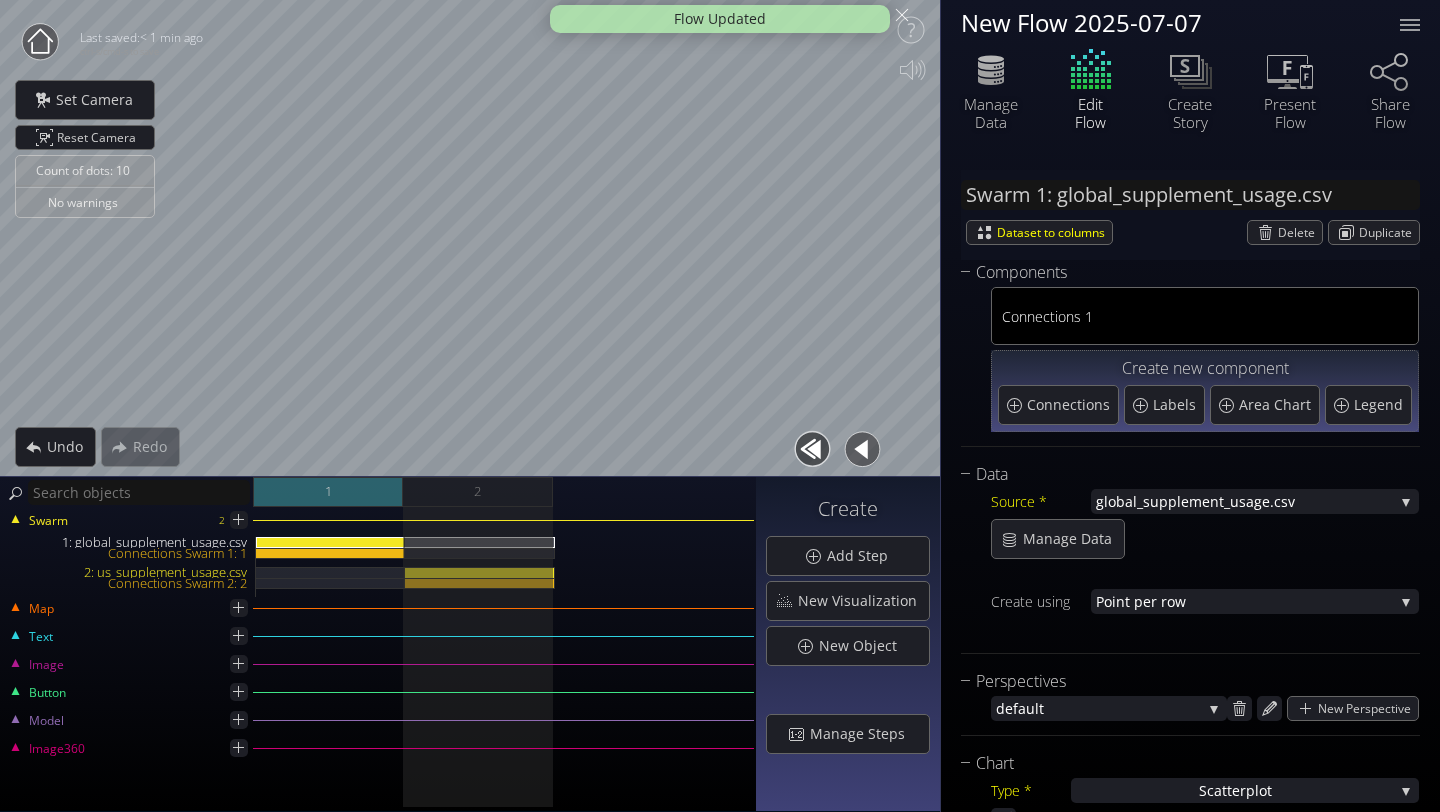 click on "1" at bounding box center [328, 492] 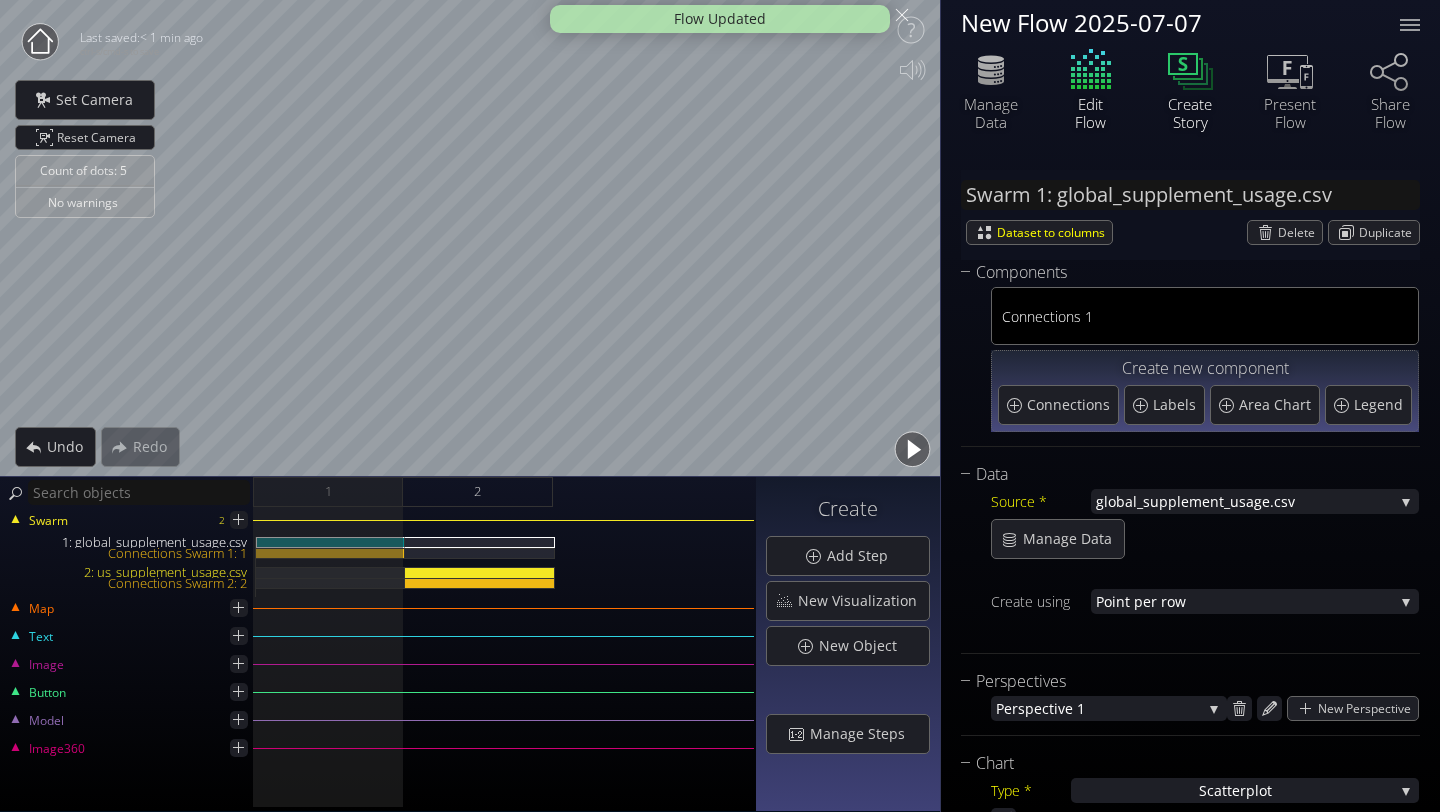 click at bounding box center (1190, 70) 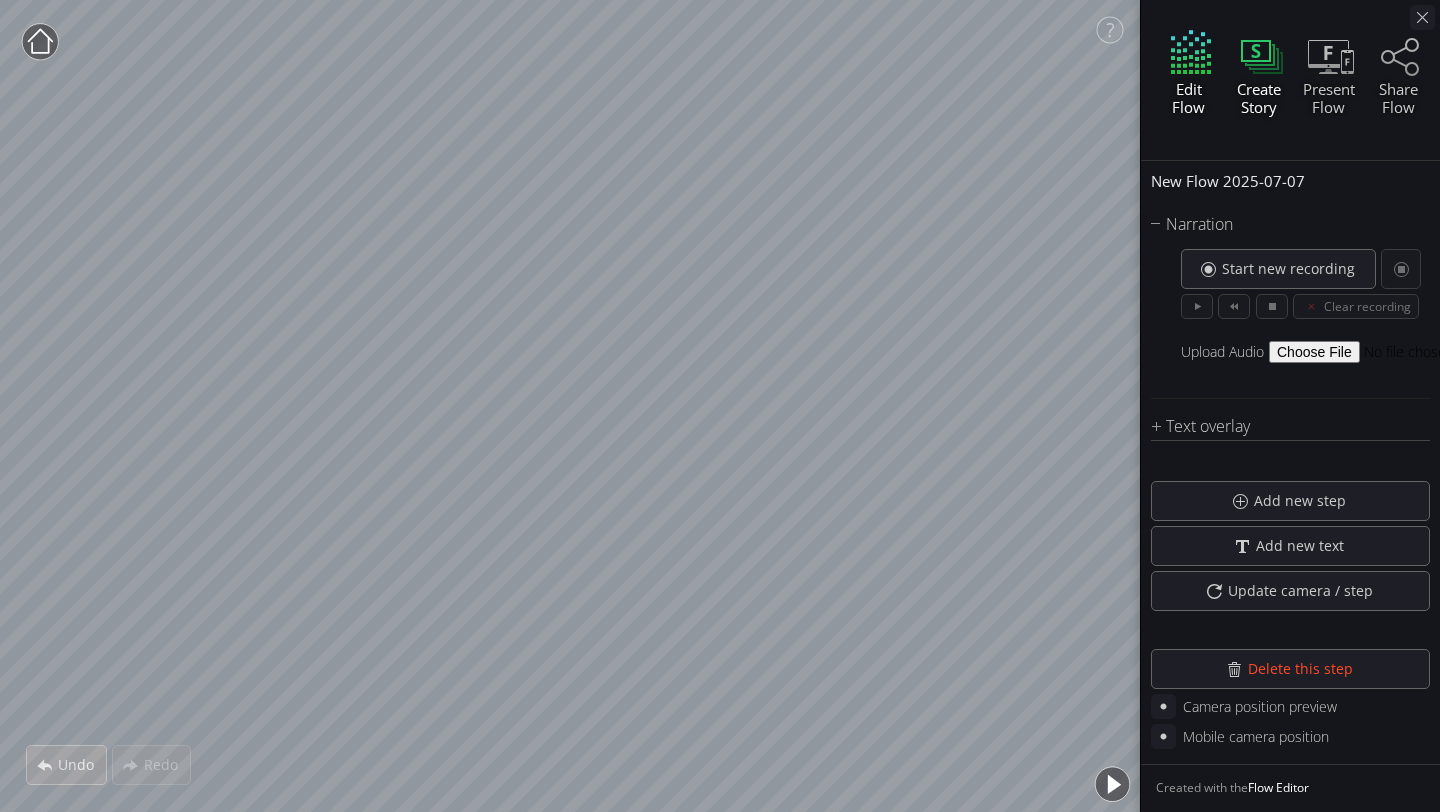 click on "Edit
Flow" at bounding box center [1188, 98] 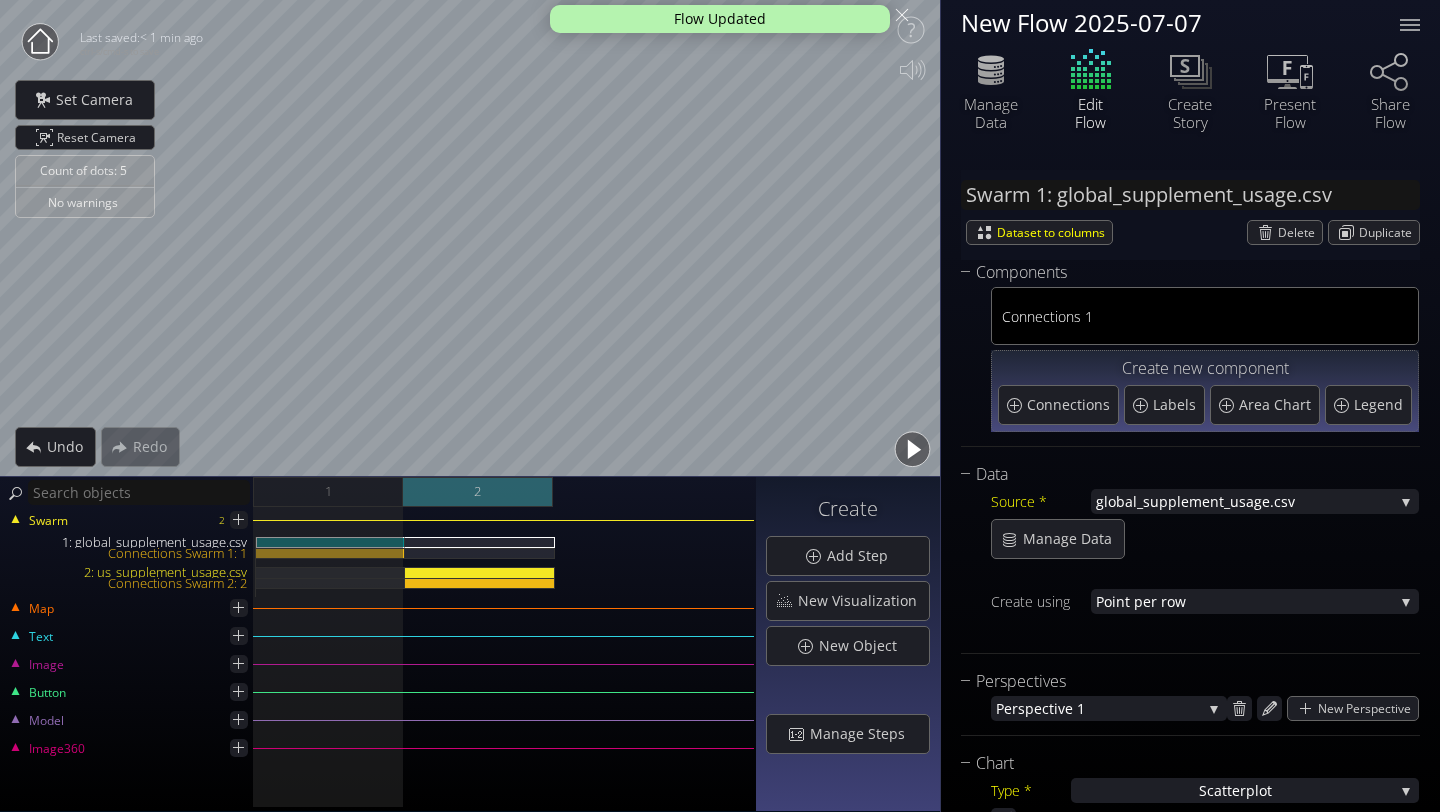 click on "2" at bounding box center (478, 492) 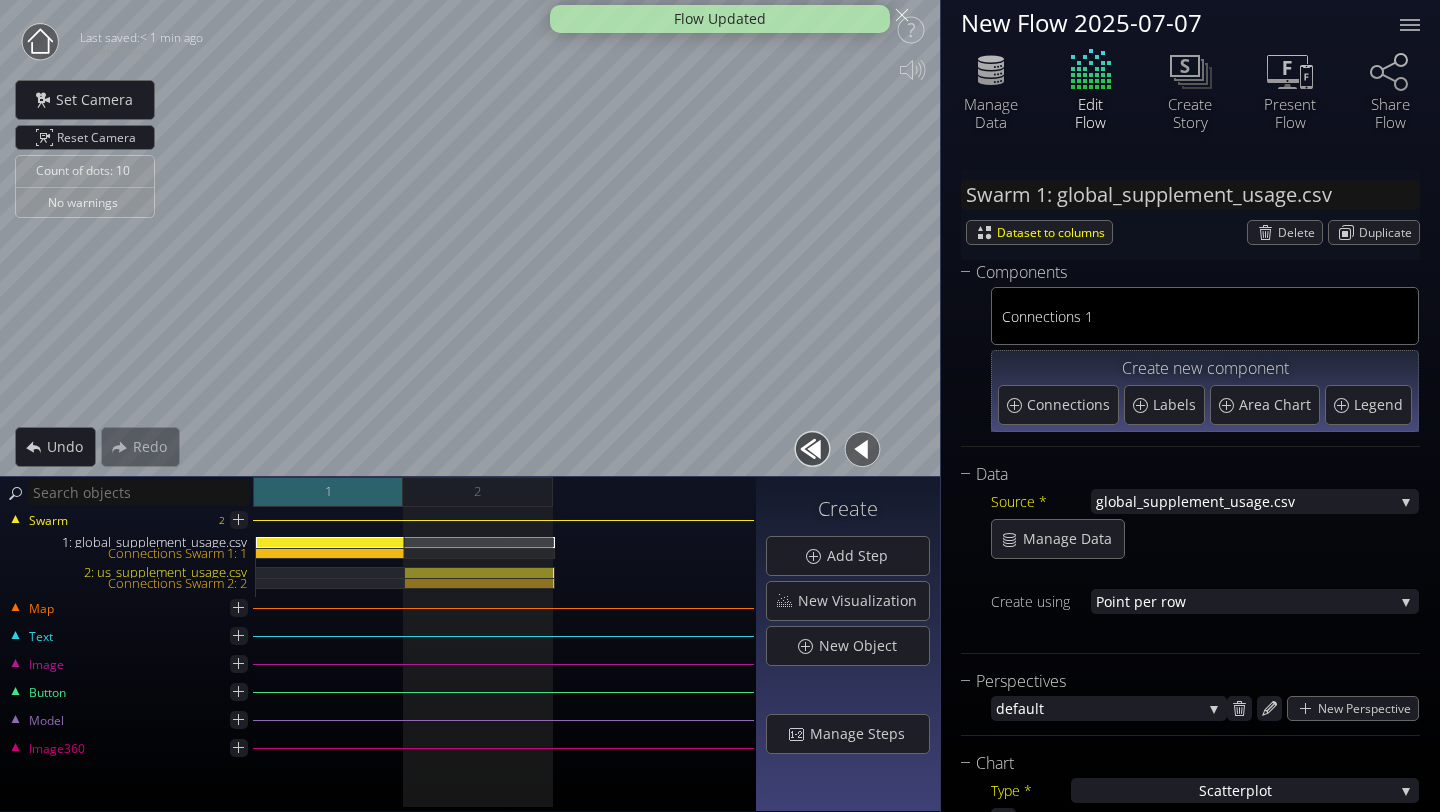 click on "1" at bounding box center [328, 492] 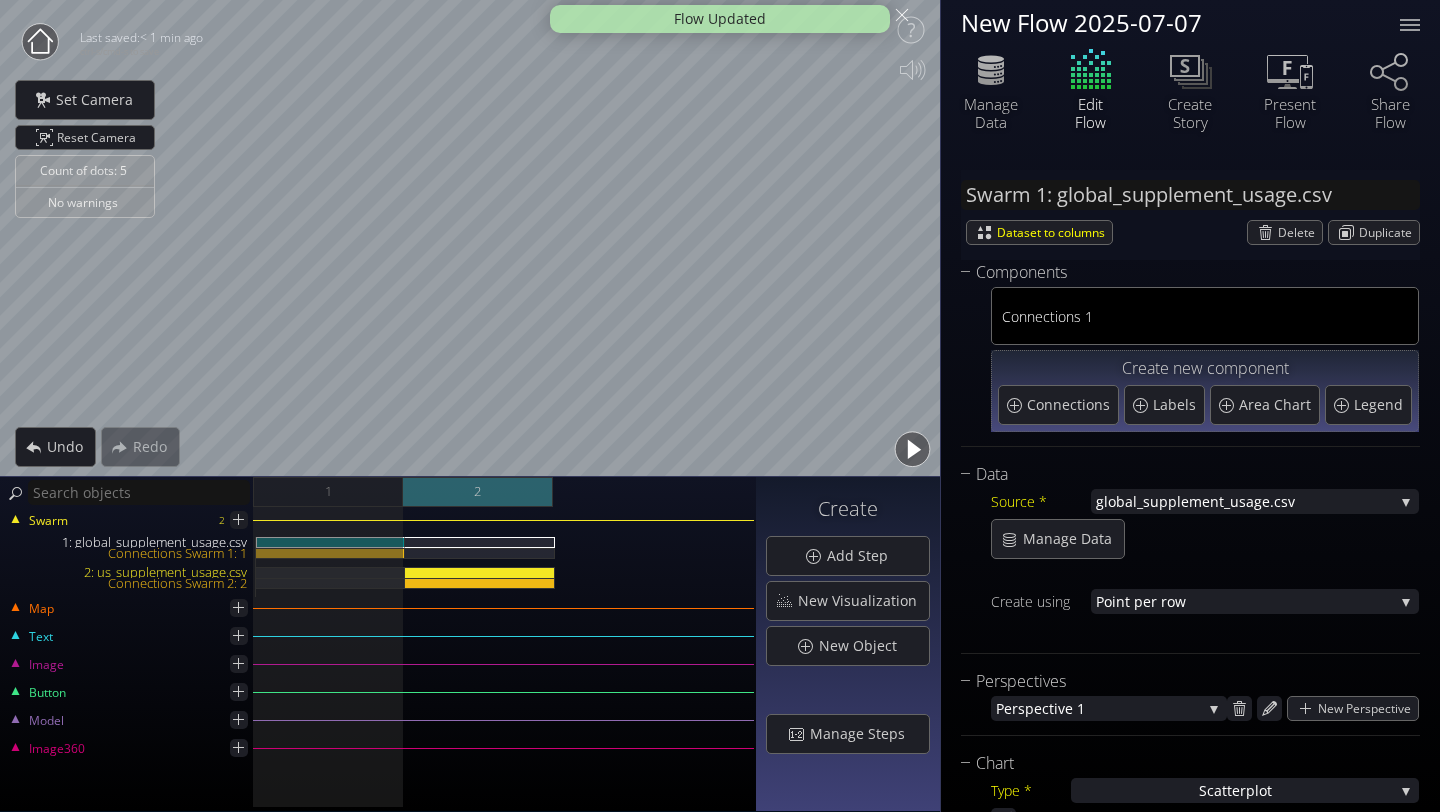 click on "2" at bounding box center [478, 492] 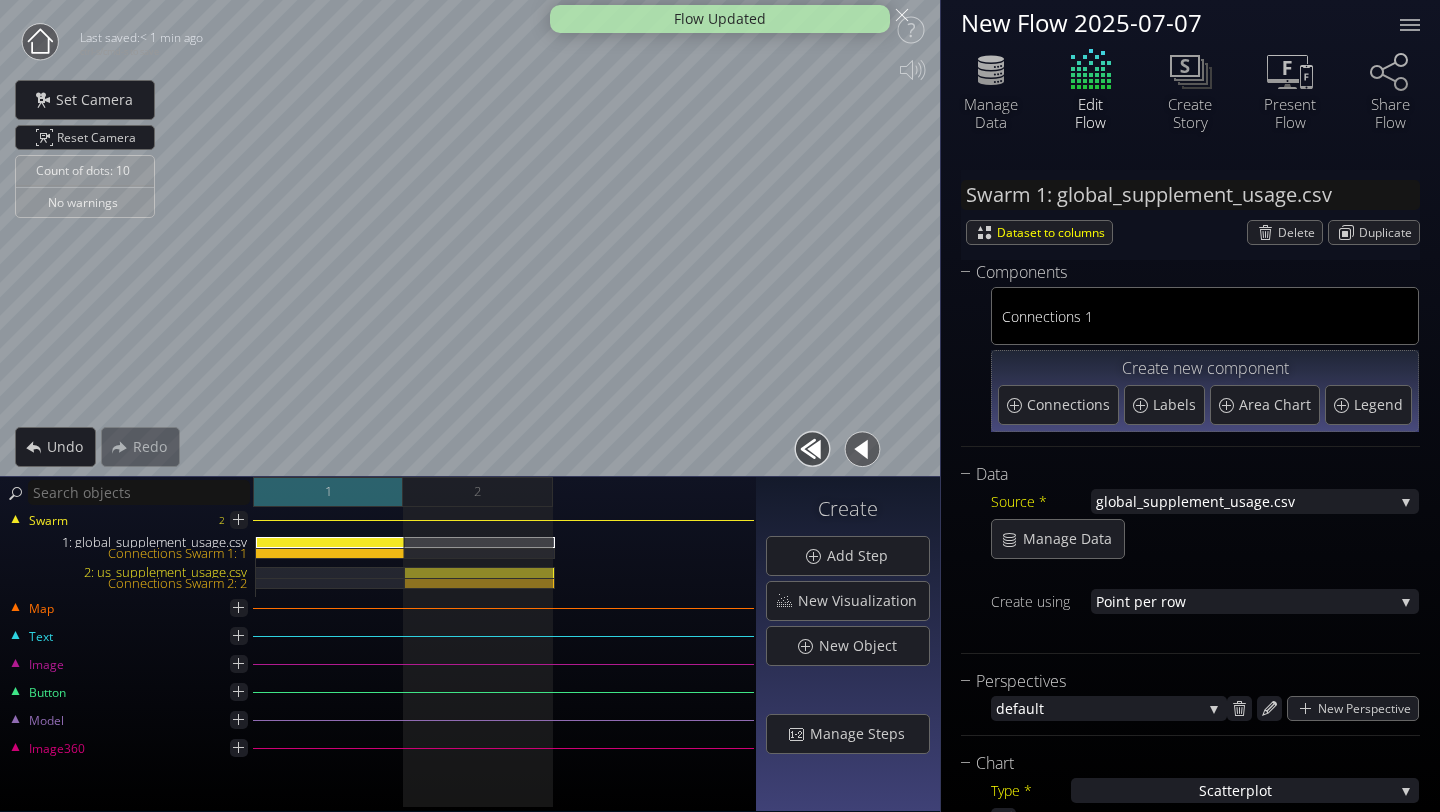 click on "1" at bounding box center [328, 492] 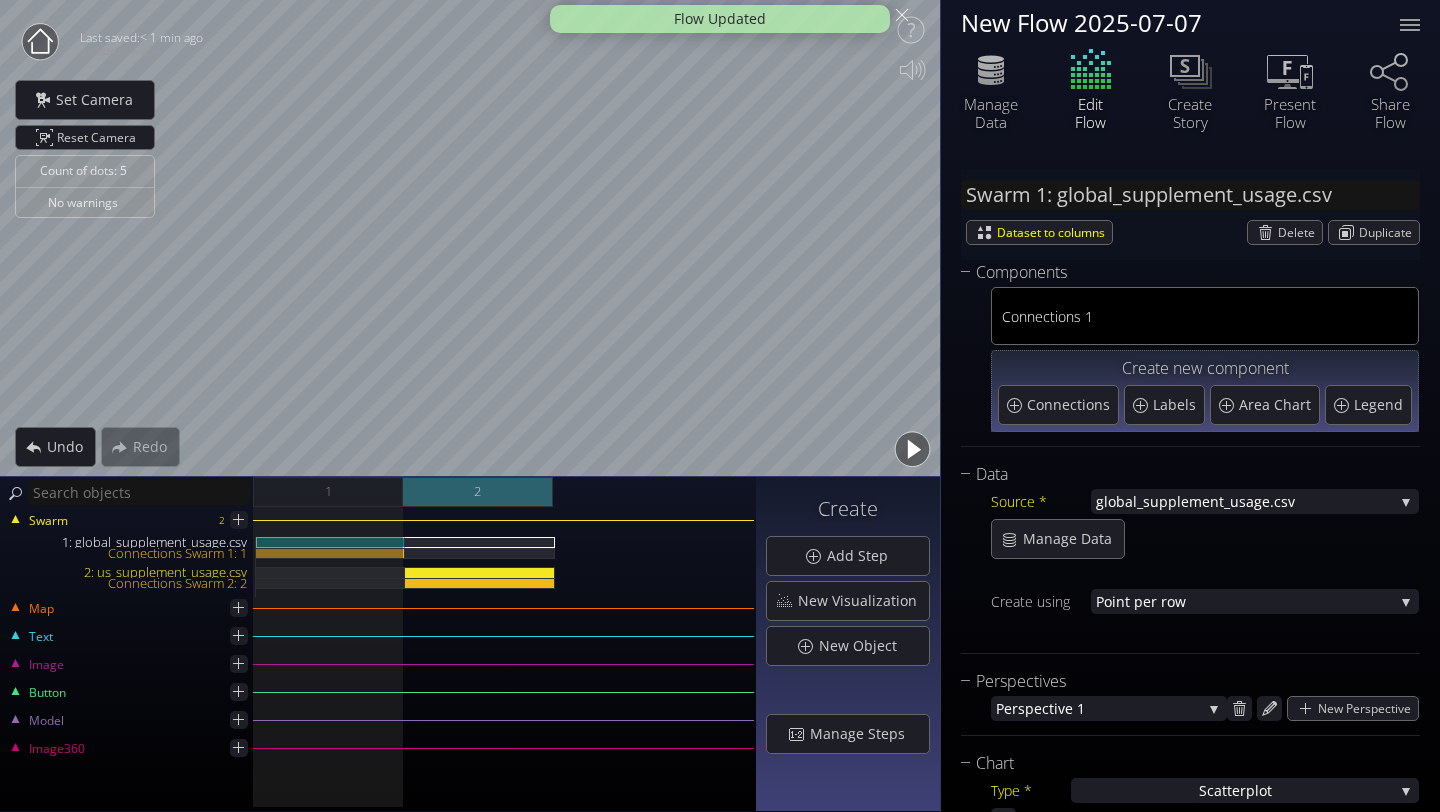 click on "2" at bounding box center (478, 492) 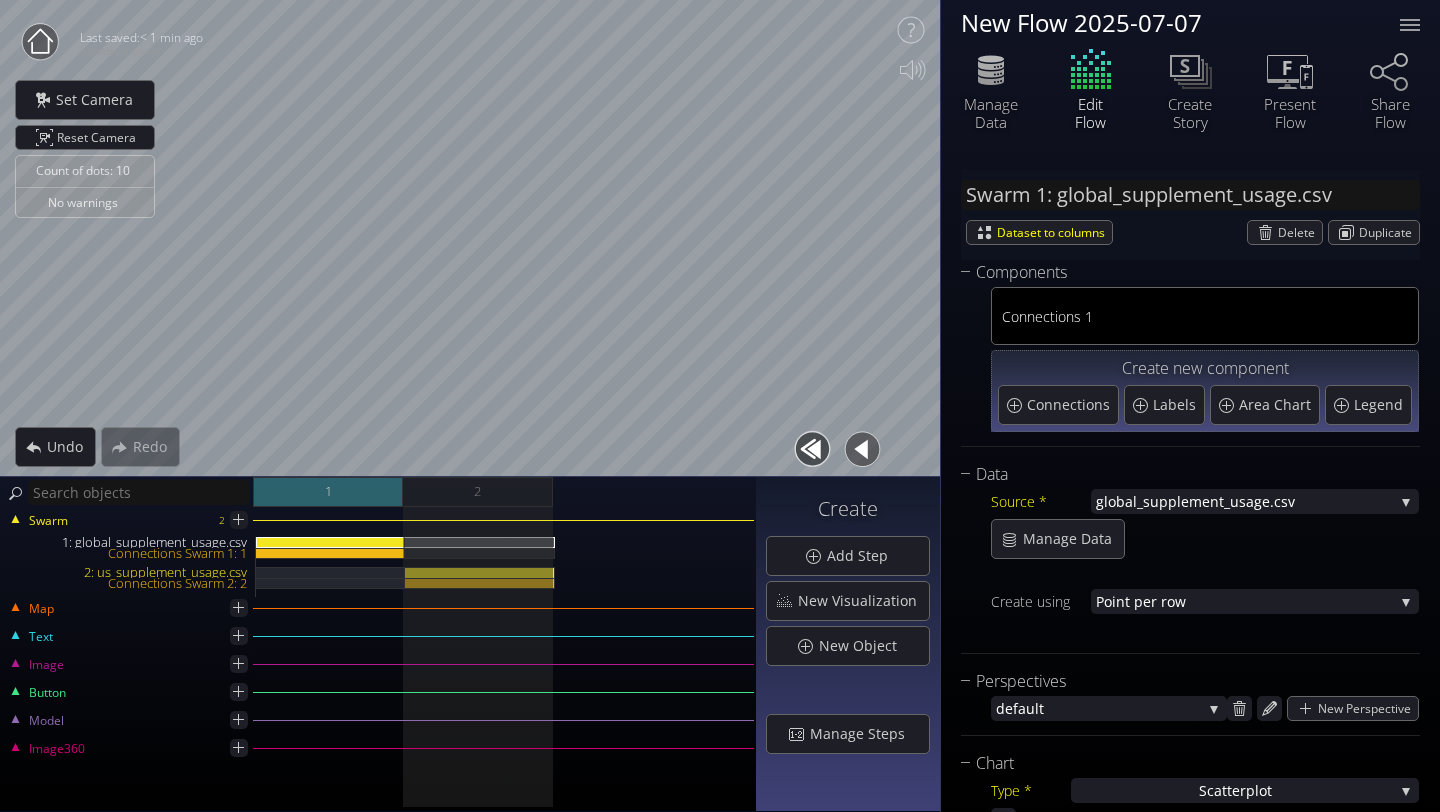 click on "1" at bounding box center [328, 492] 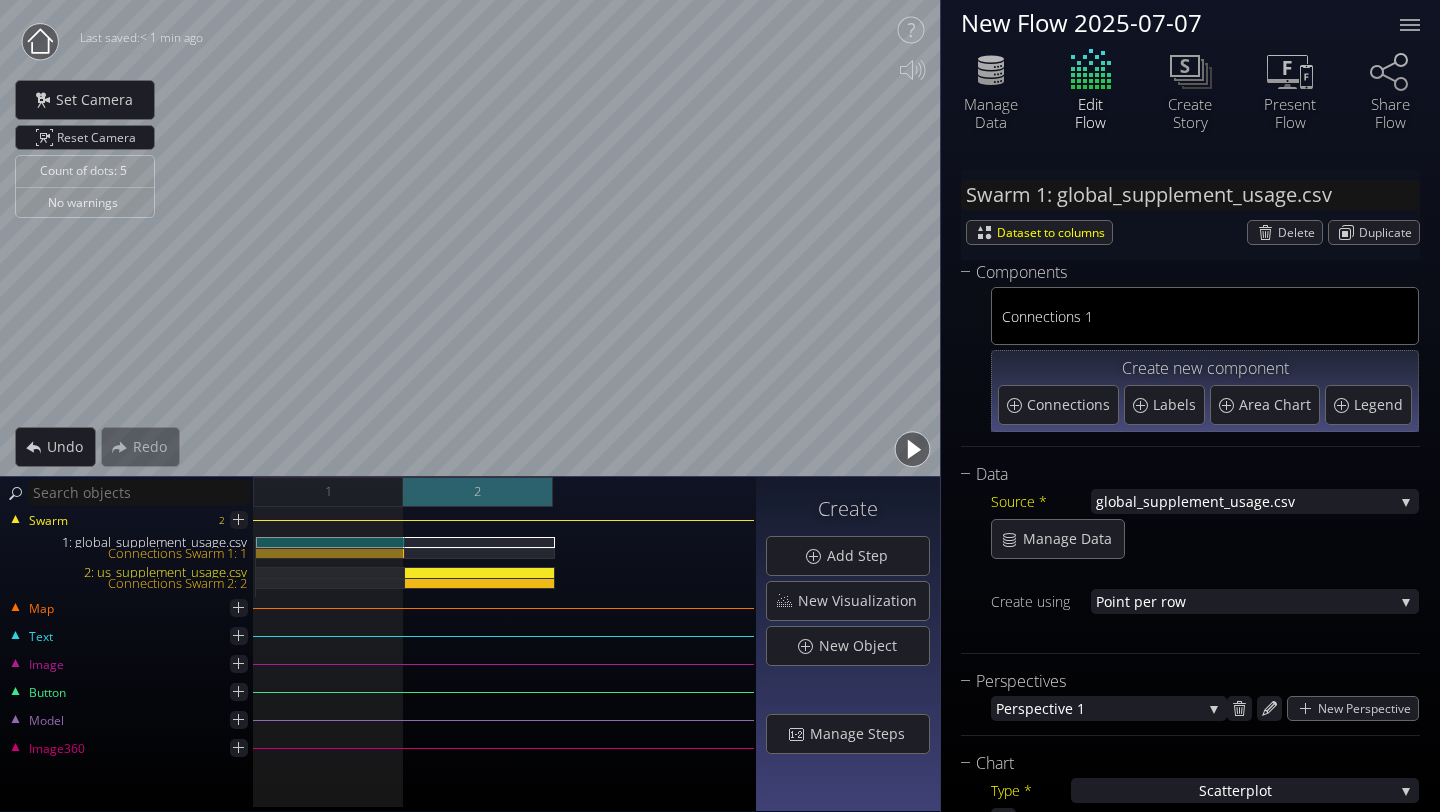 click on "2" at bounding box center (478, 492) 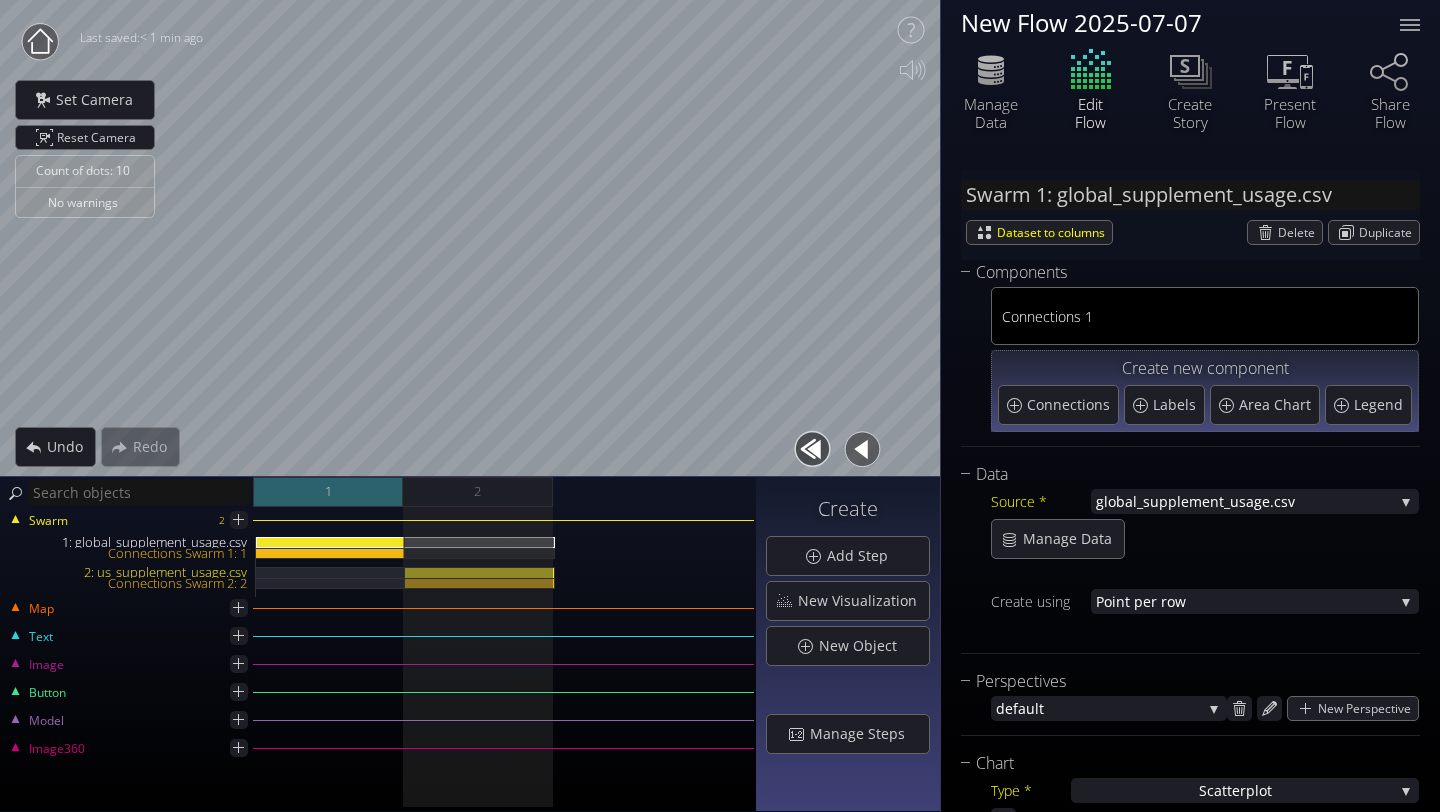 click on "1" at bounding box center [328, 491] 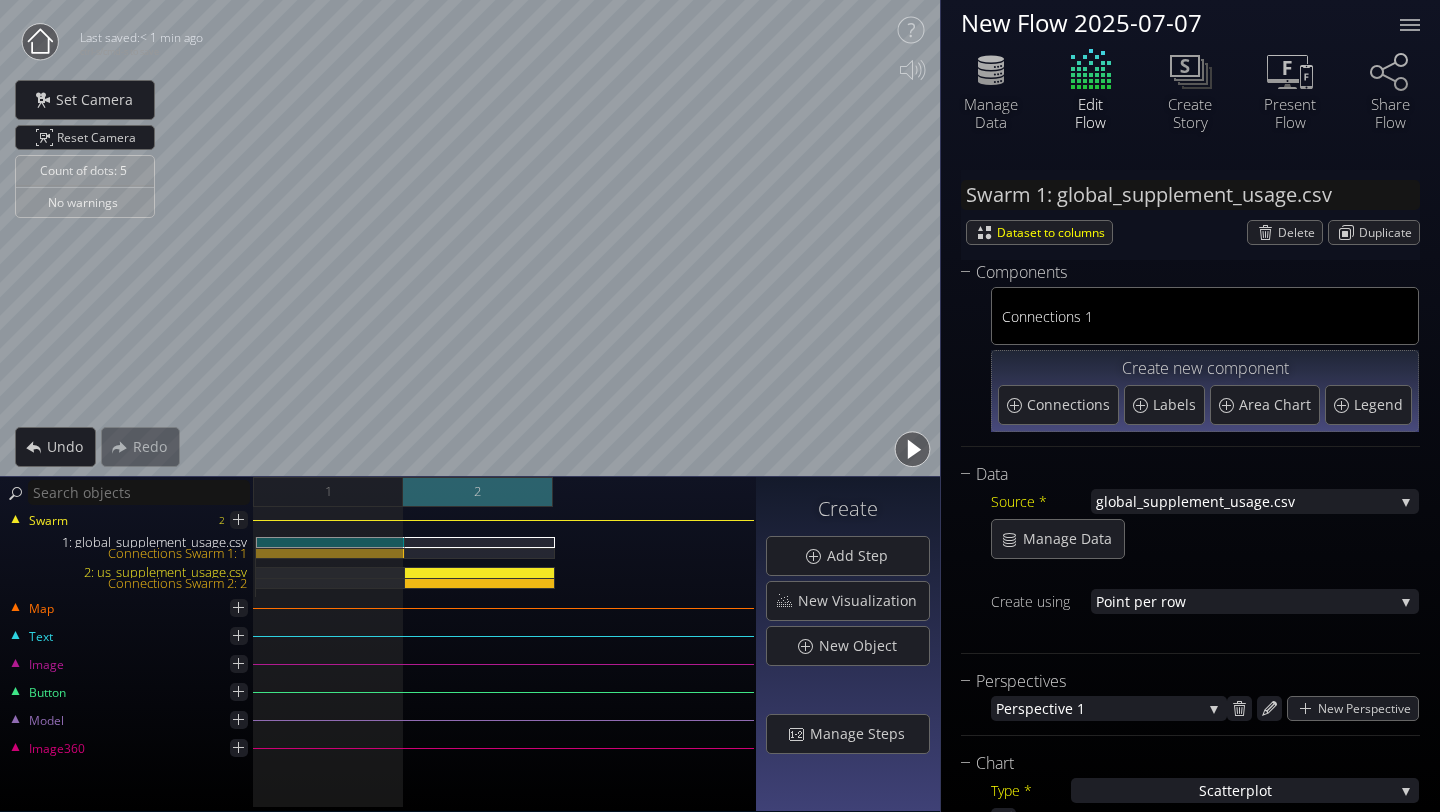 click on "2" at bounding box center (478, 492) 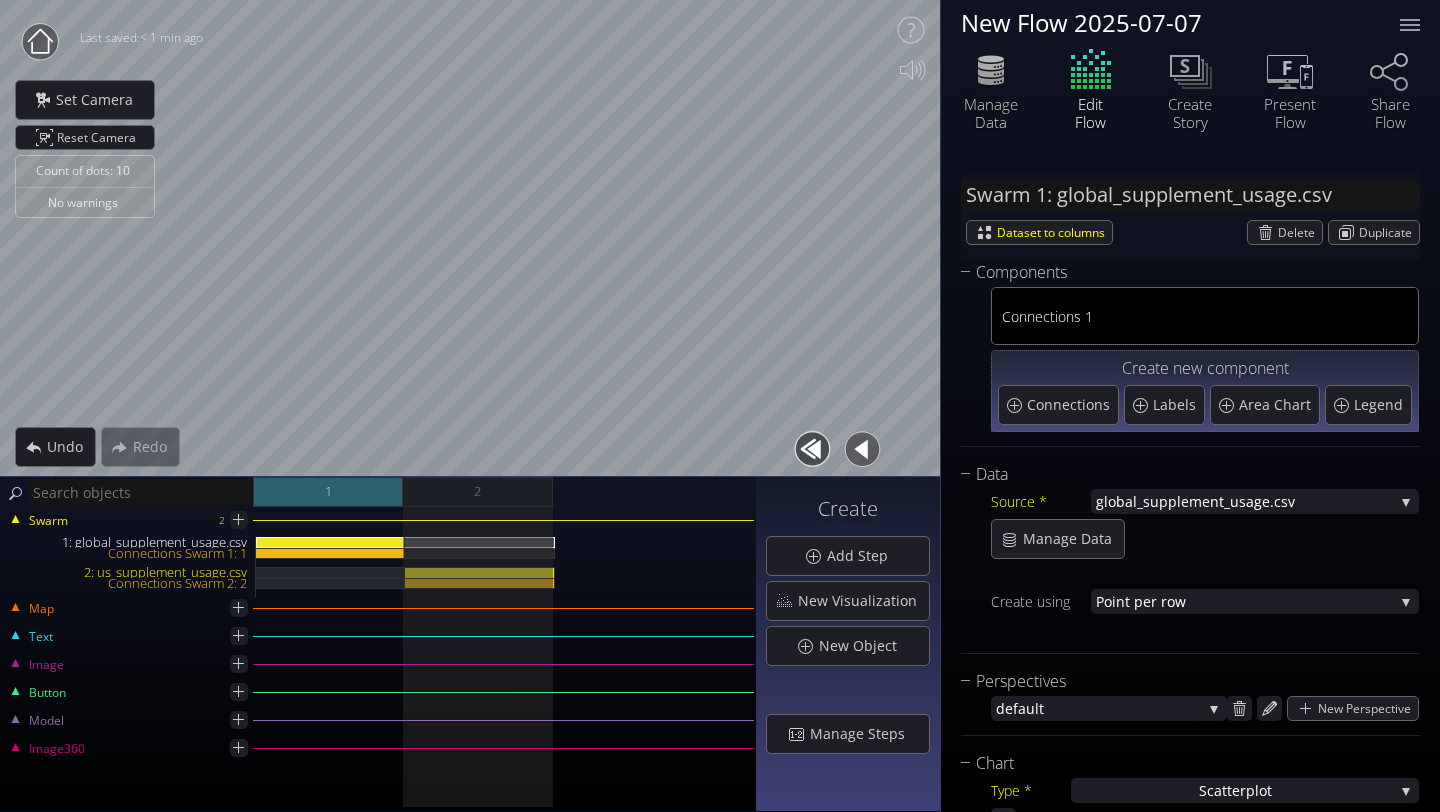 click on "1" at bounding box center (328, 492) 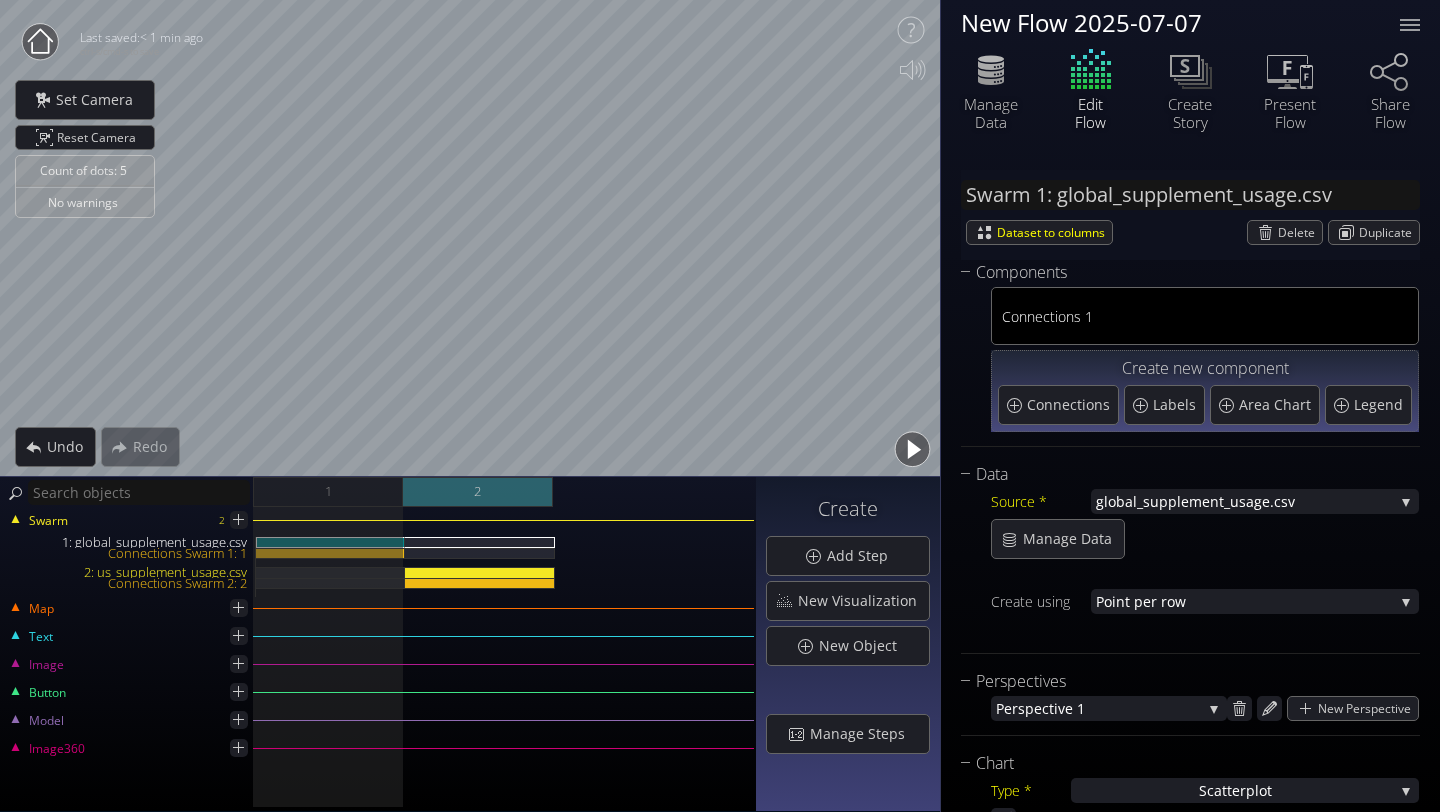 click on "2" at bounding box center [478, 492] 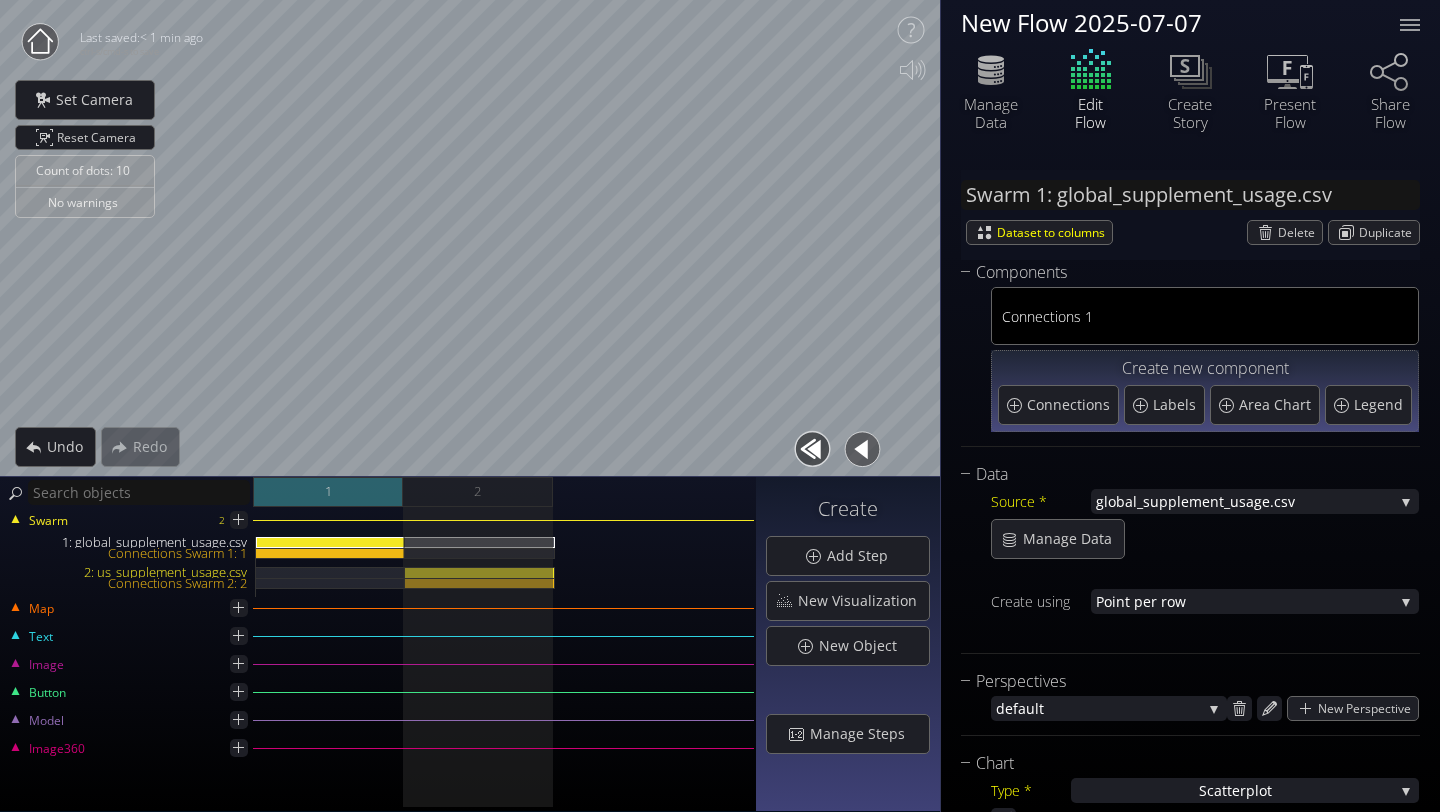 click on "1" at bounding box center [328, 492] 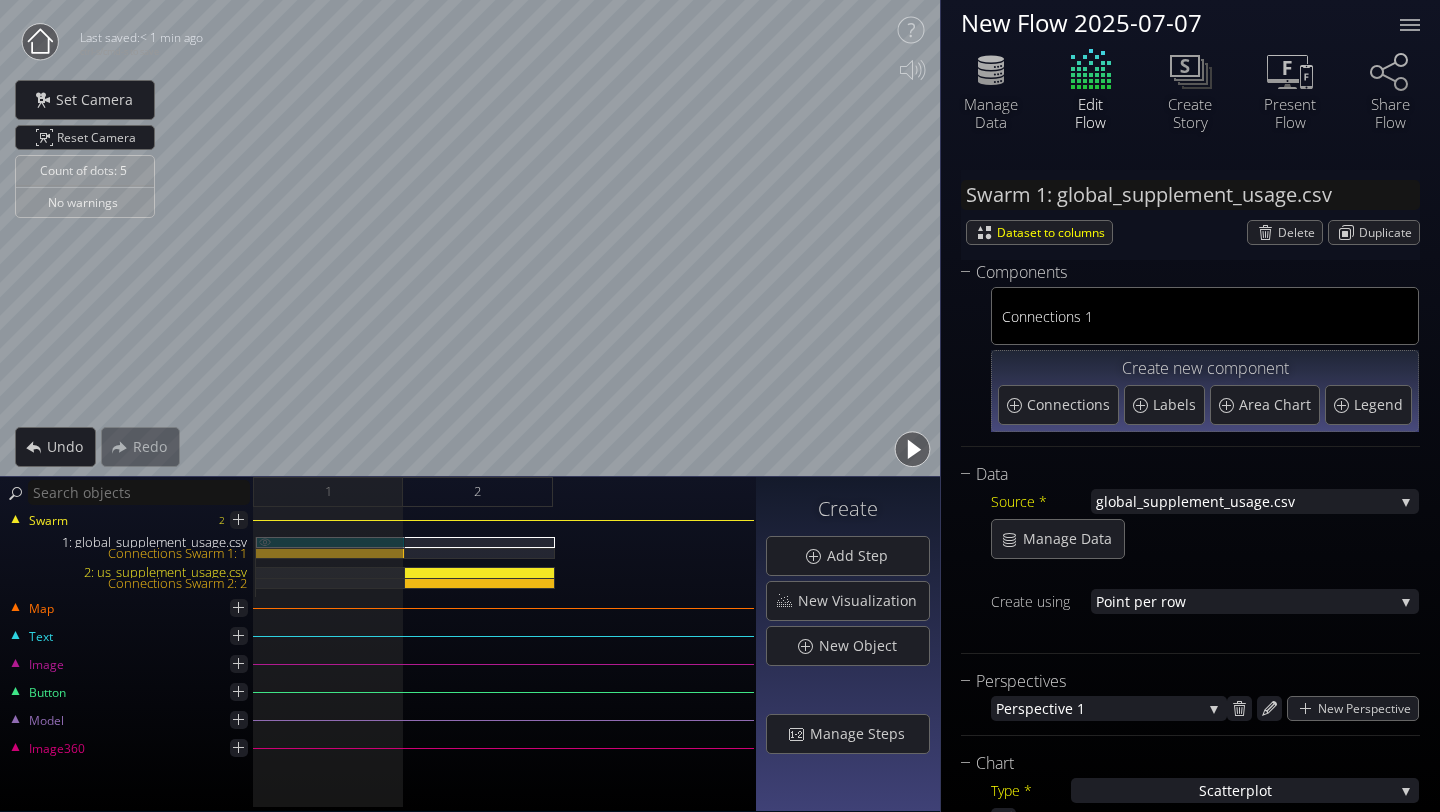 click on "[NUMBER]: [FILENAME]" at bounding box center (330, 542) 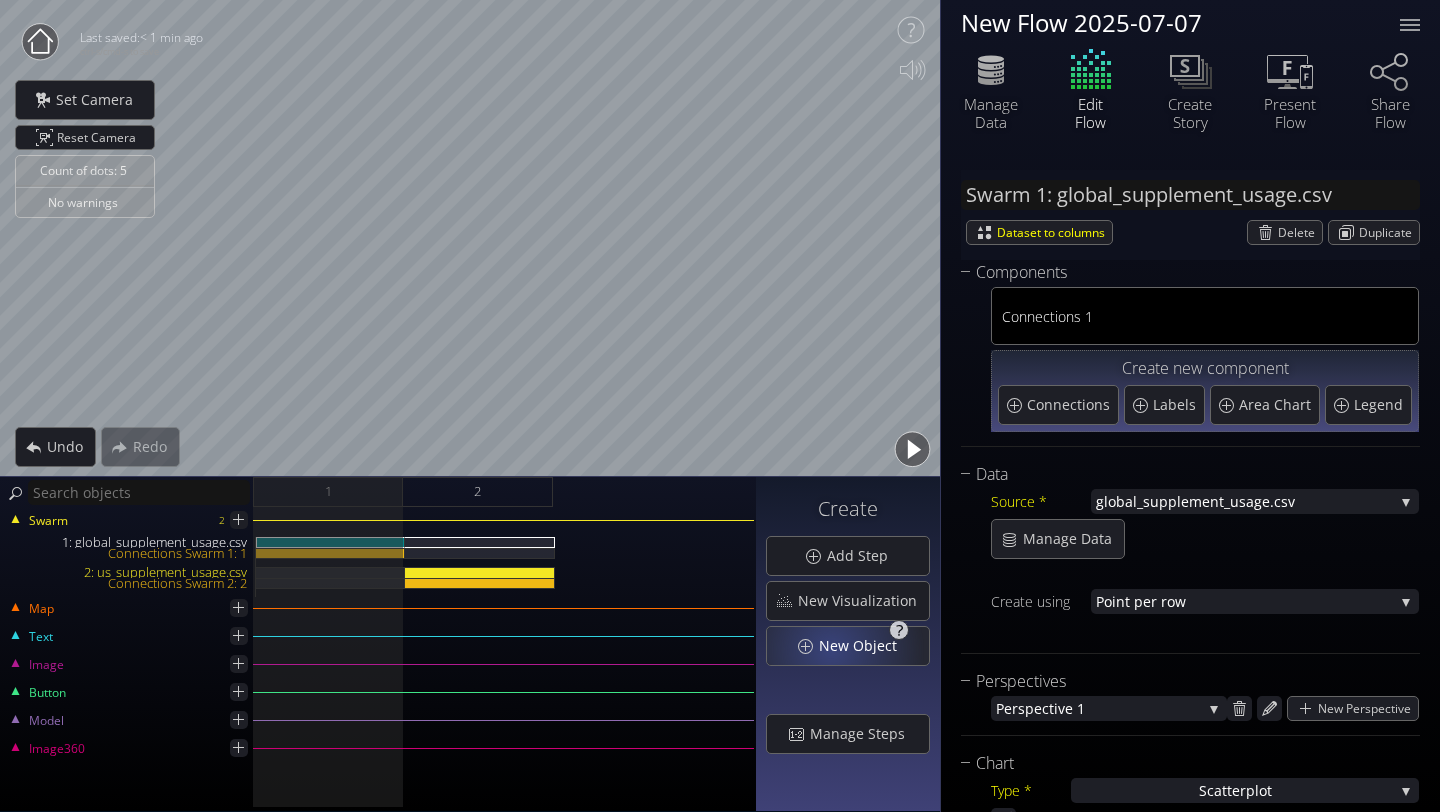 click on "New Object" at bounding box center [863, 646] 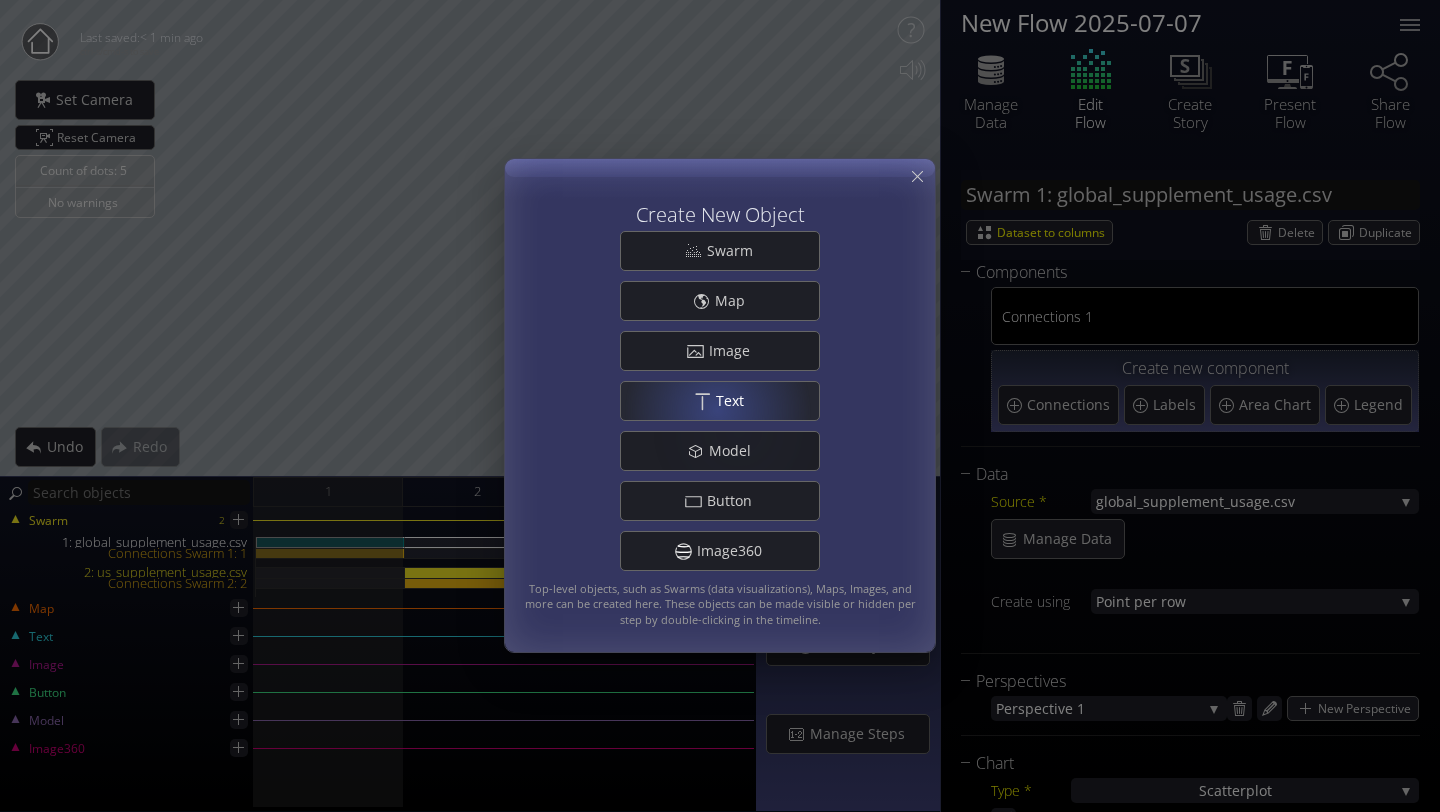 click on "Text" at bounding box center (735, 401) 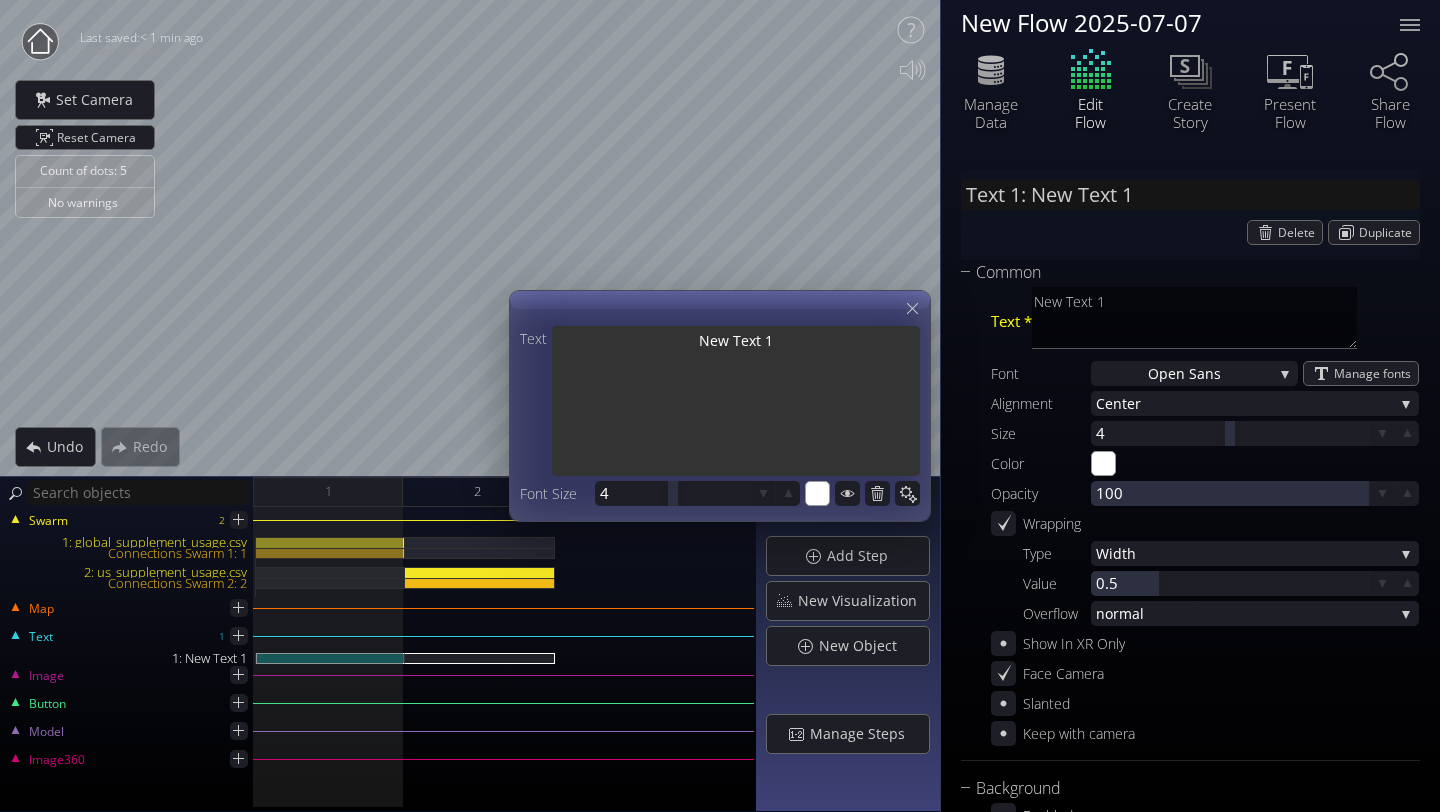 click on "New Text 1" at bounding box center [736, 403] 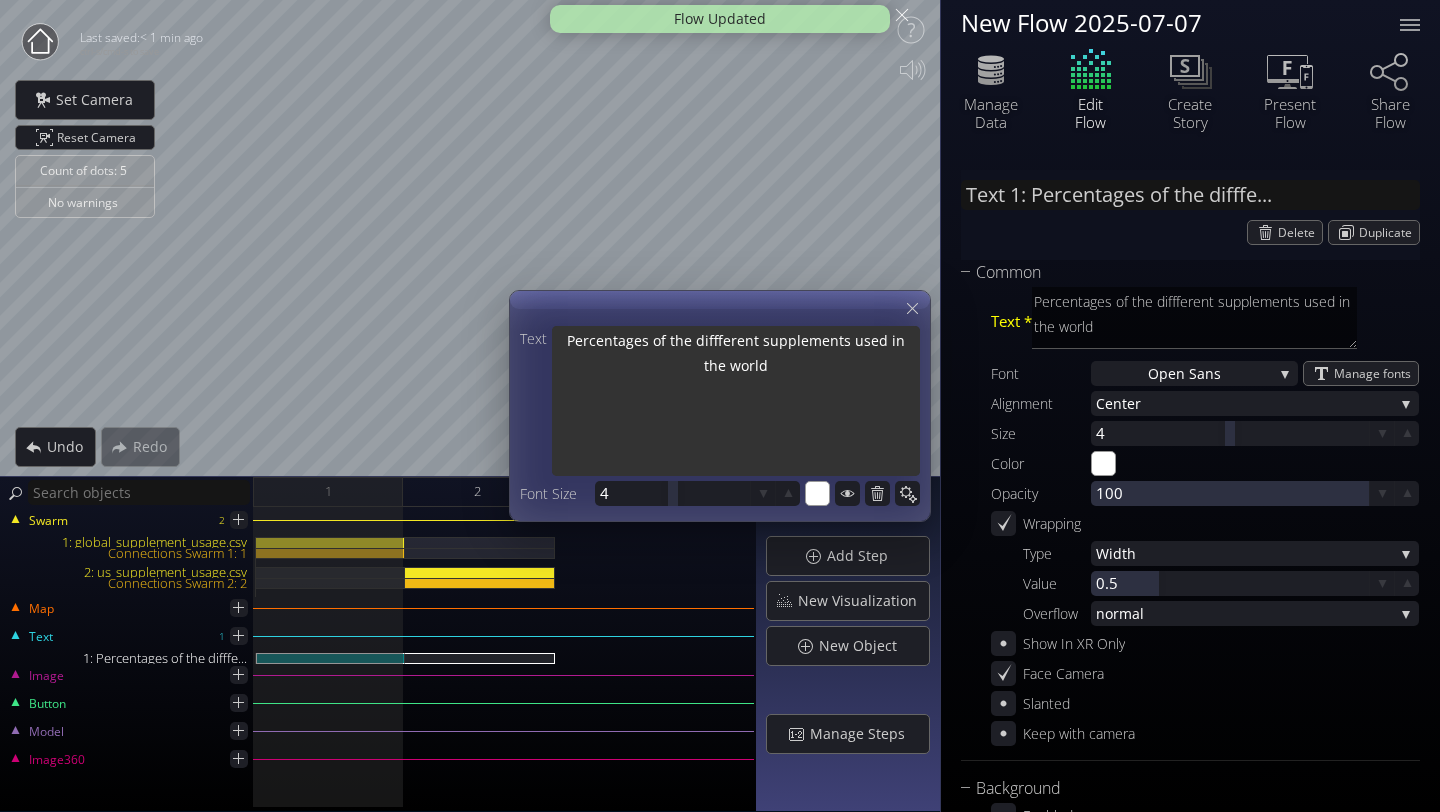 drag, startPoint x: 560, startPoint y: 336, endPoint x: 753, endPoint y: 386, distance: 199.3715 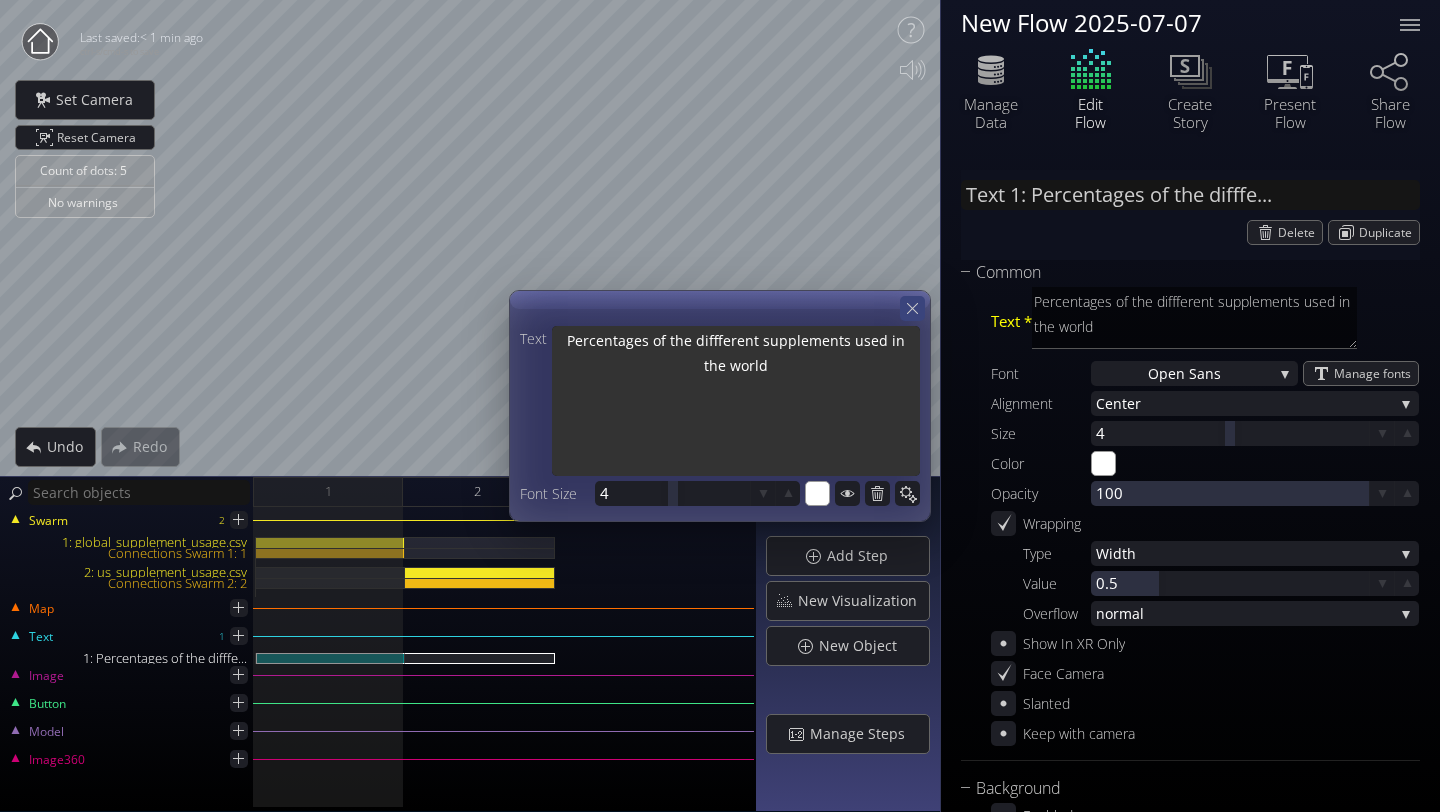type on "Percentages of the diffferent supplements used in the world" 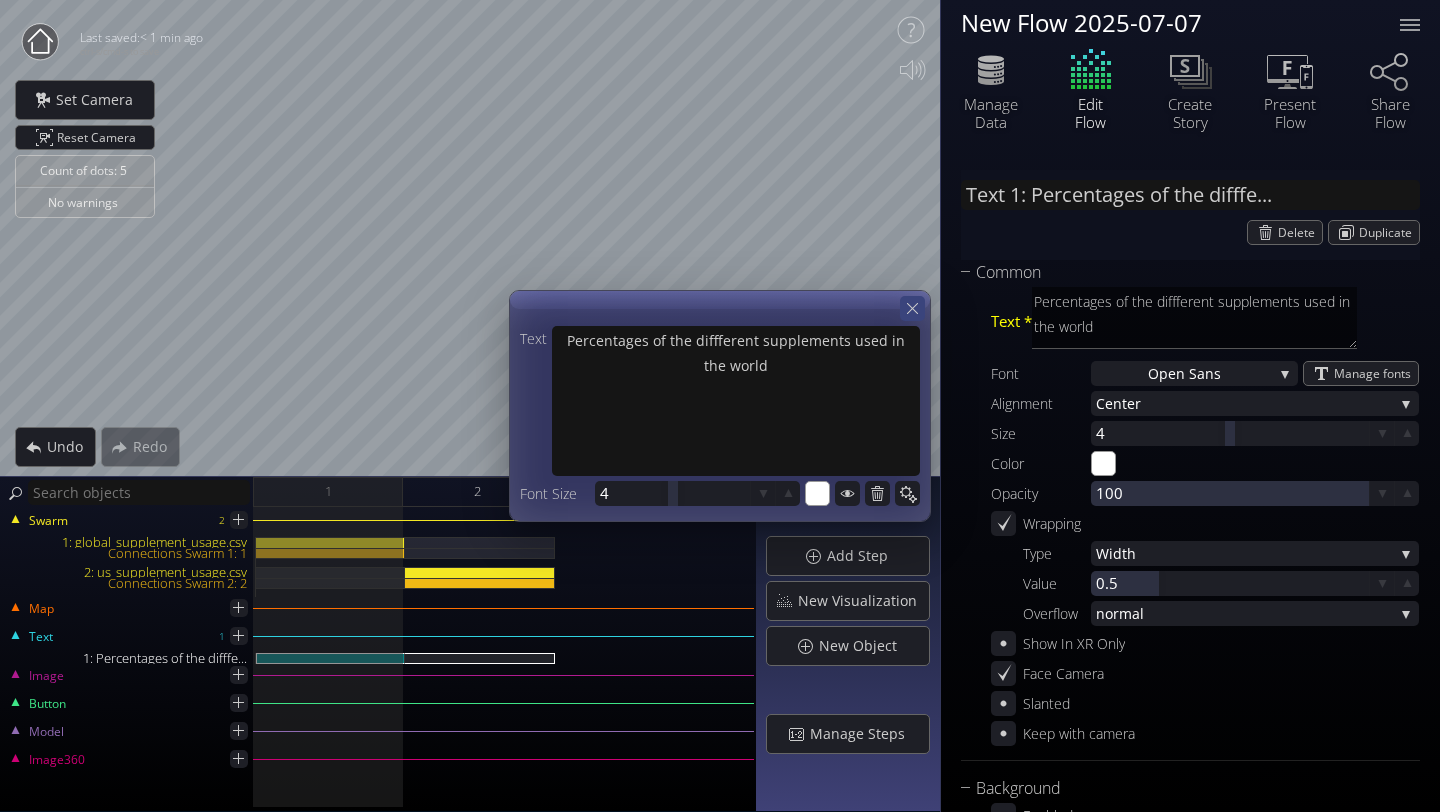 click at bounding box center [912, 308] 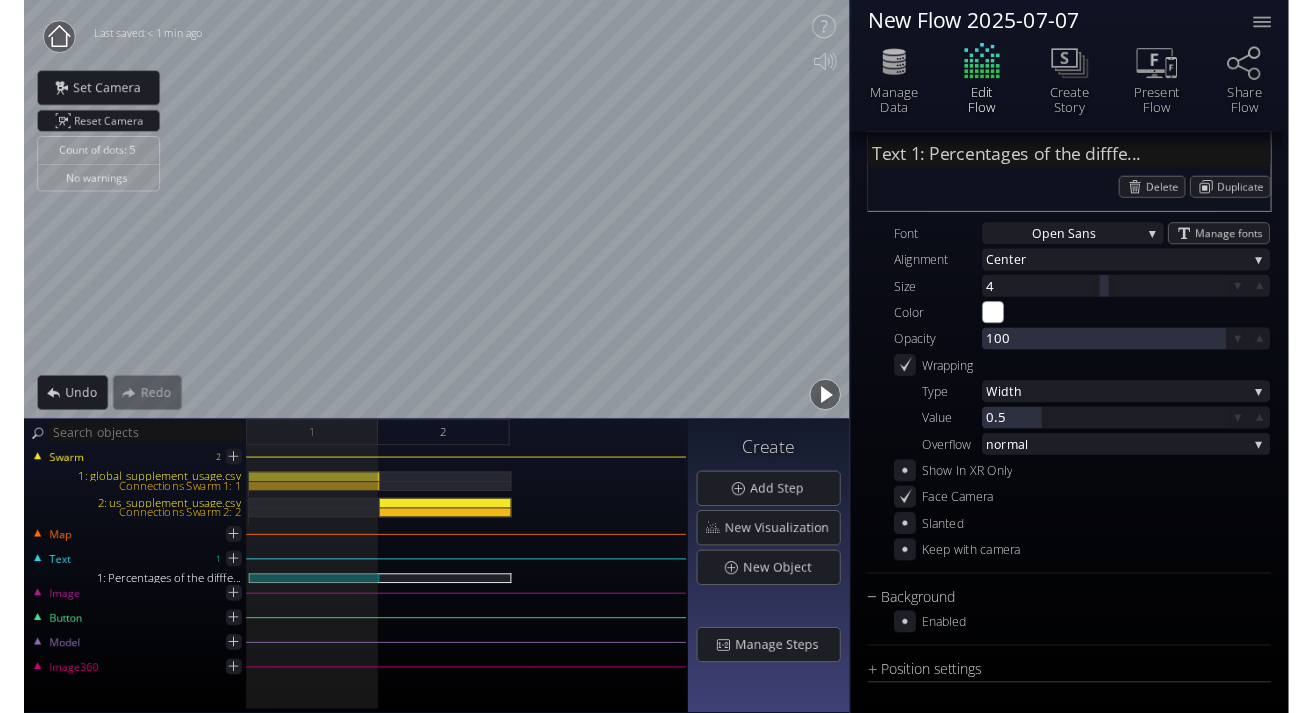 scroll, scrollTop: 0, scrollLeft: 0, axis: both 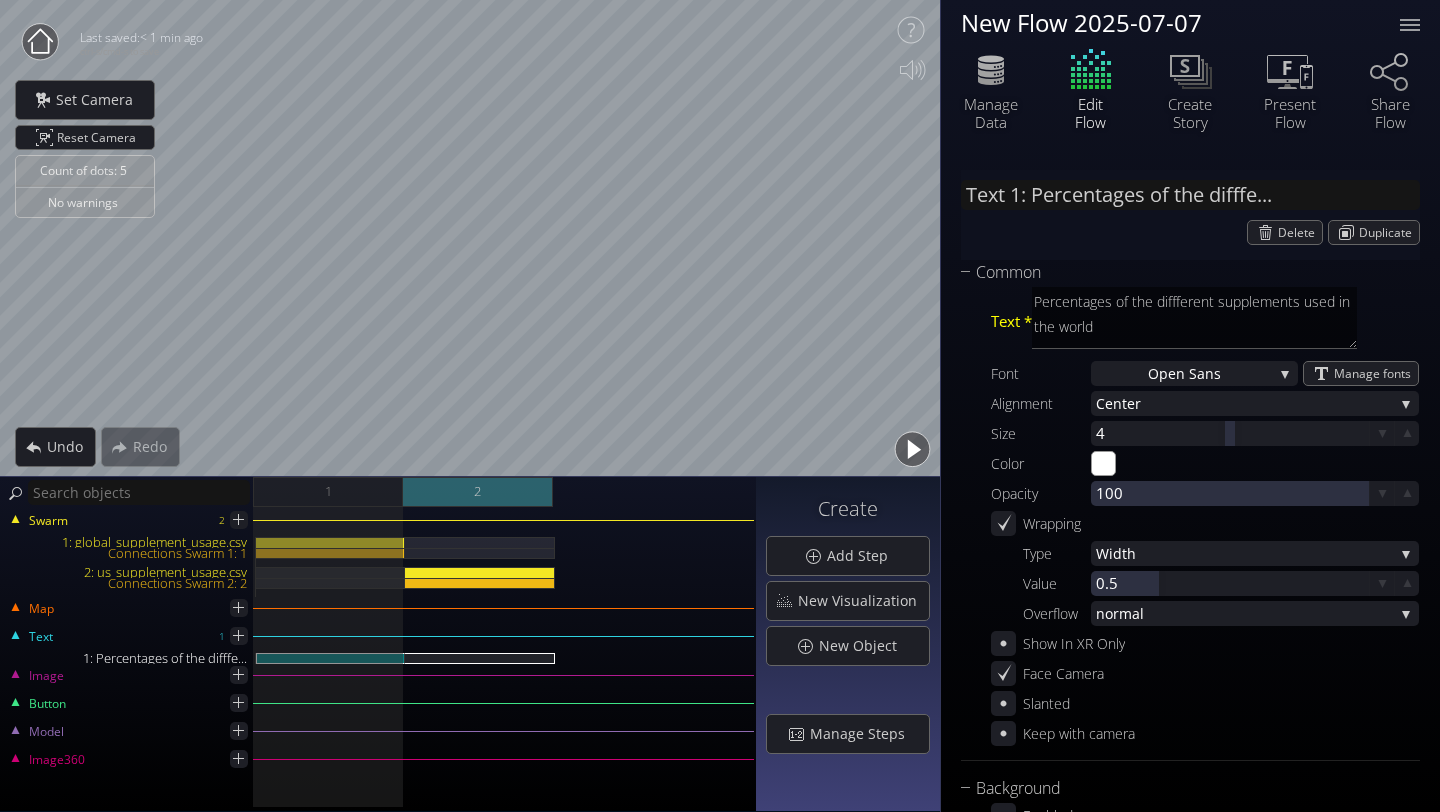 click on "2" at bounding box center (478, 492) 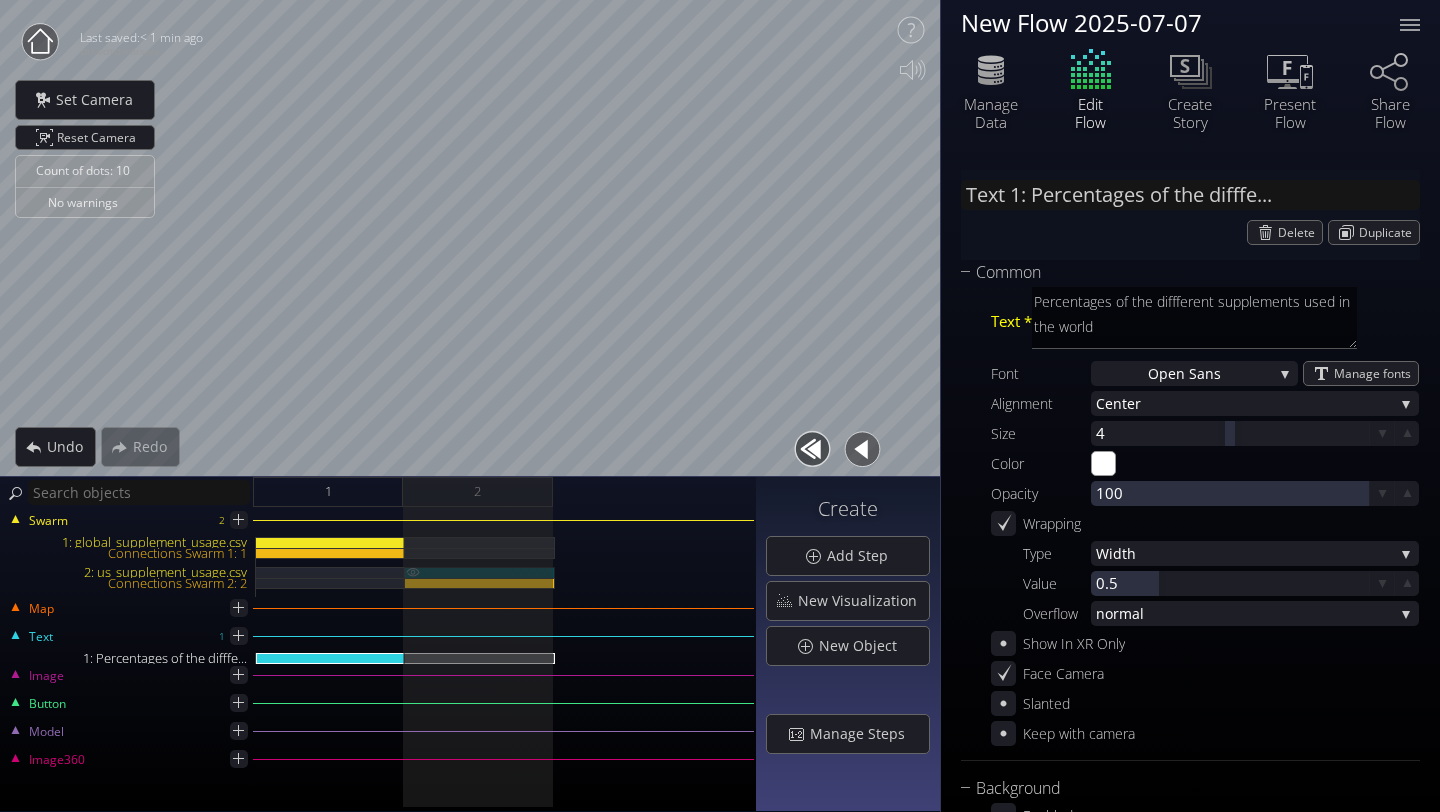 click on "[NUMBER]: [FILENAME]" at bounding box center [480, 572] 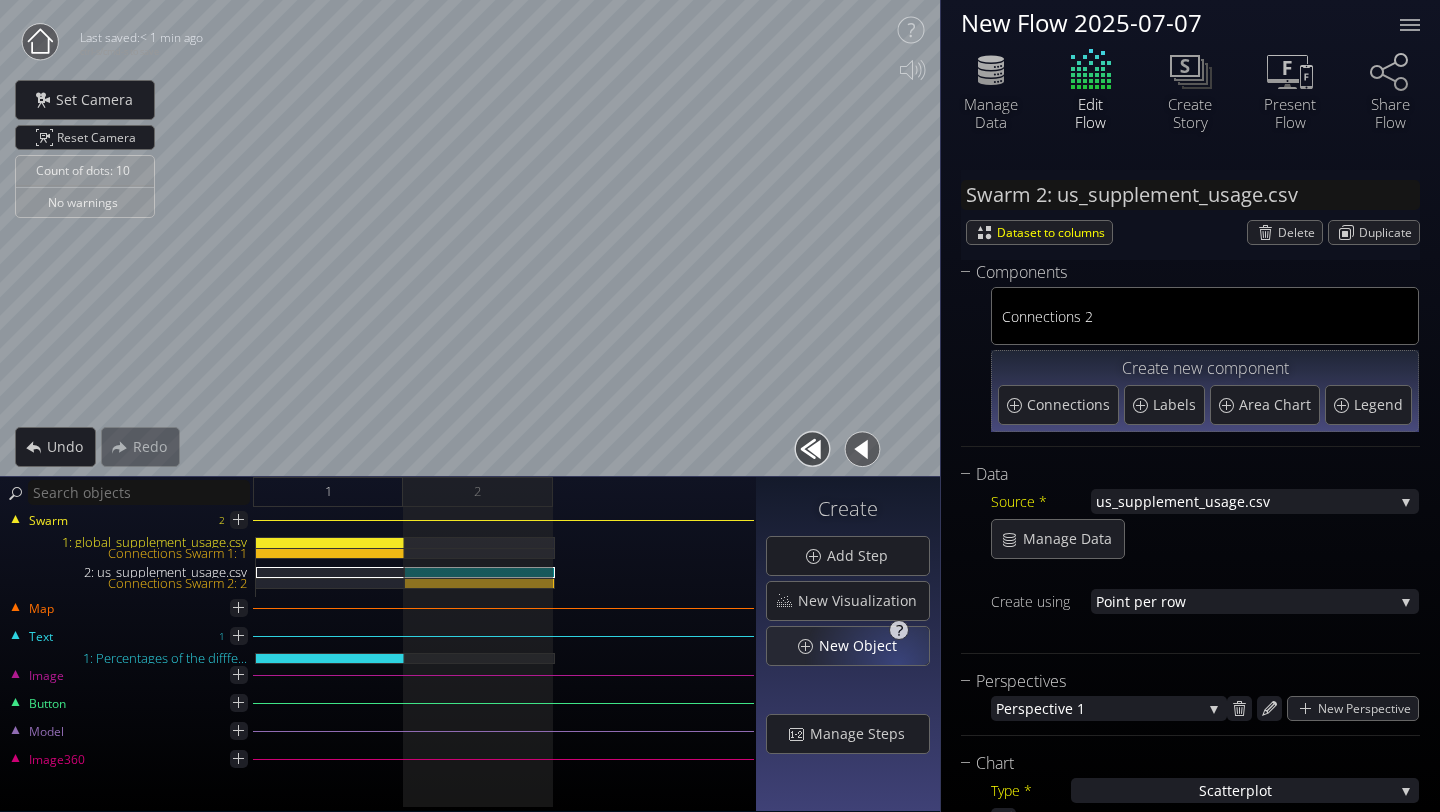 click on "New Object" at bounding box center (863, 646) 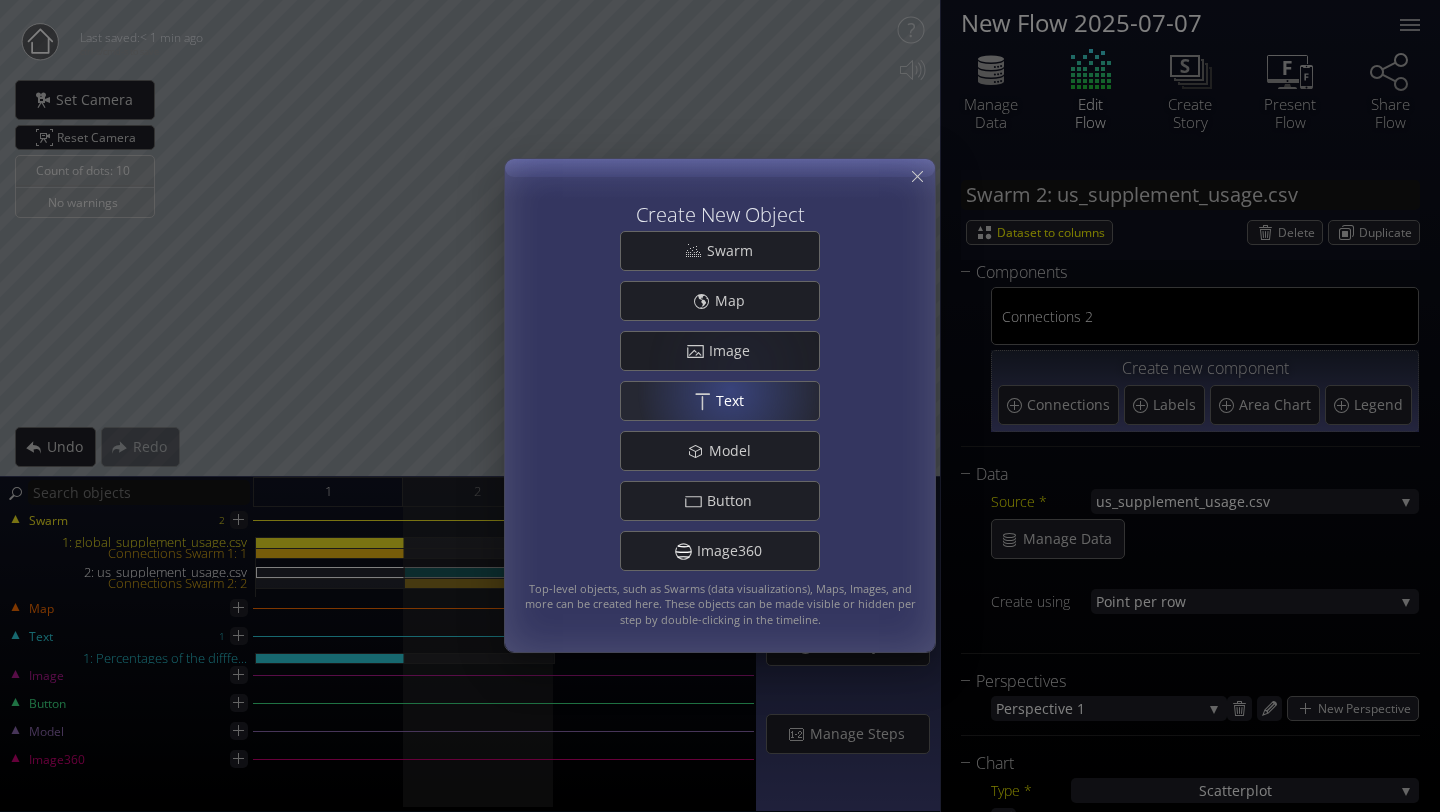click on "Text" at bounding box center [735, 401] 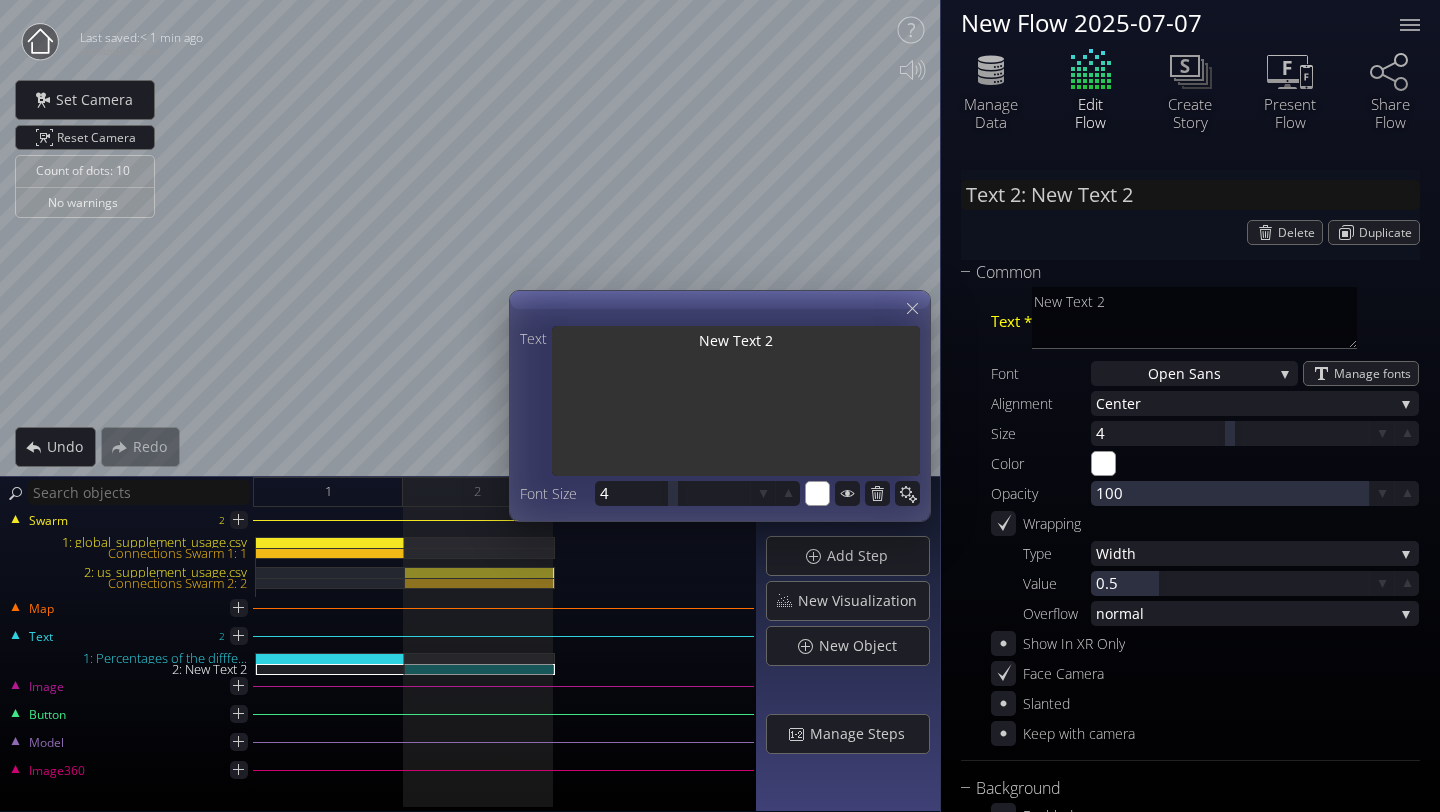 click on "New Text 2" at bounding box center [736, 403] 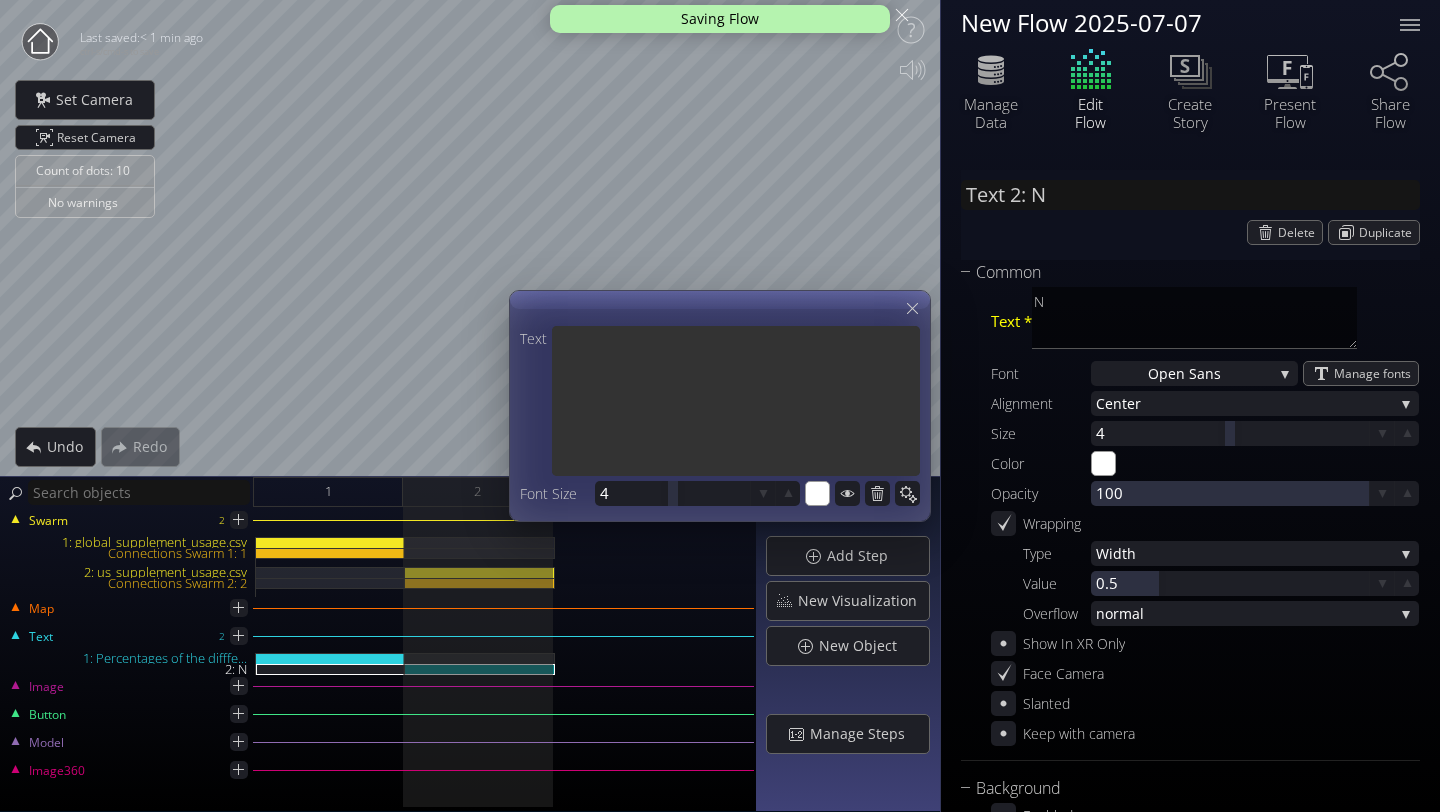 paste on "Percentages of the diffferent supplements used in the world" 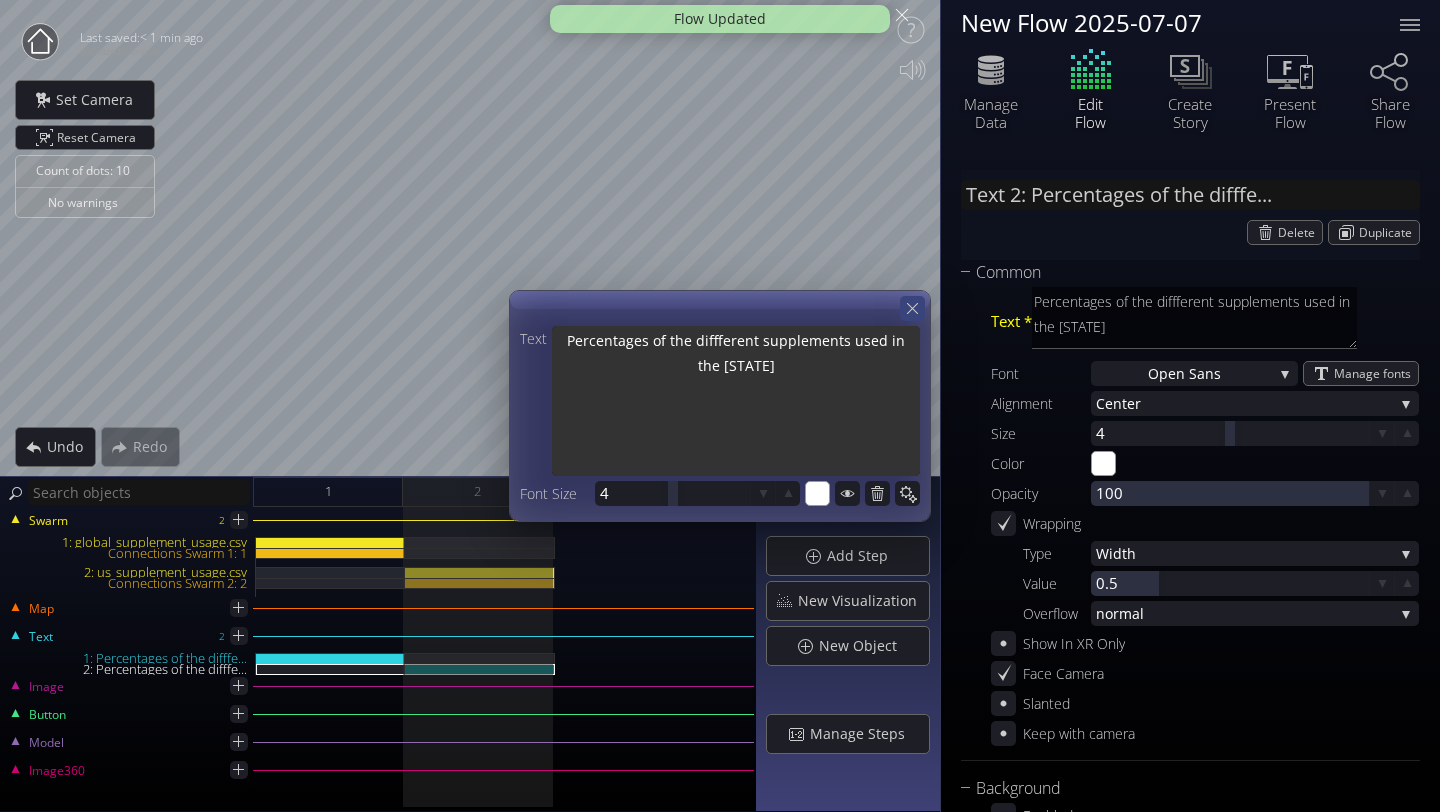 type on "Percentages of the diffferent supplements used in the US" 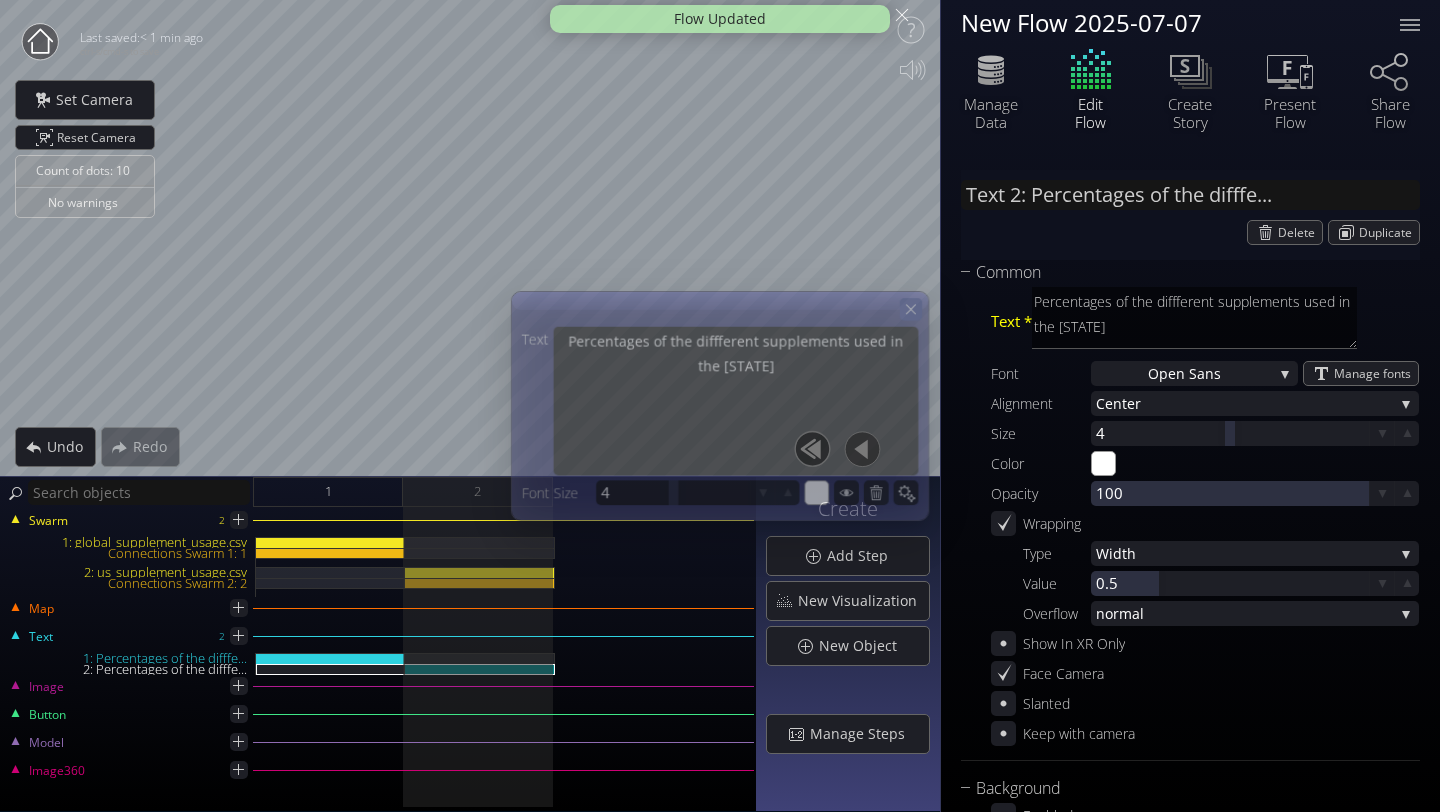 click at bounding box center [910, 309] 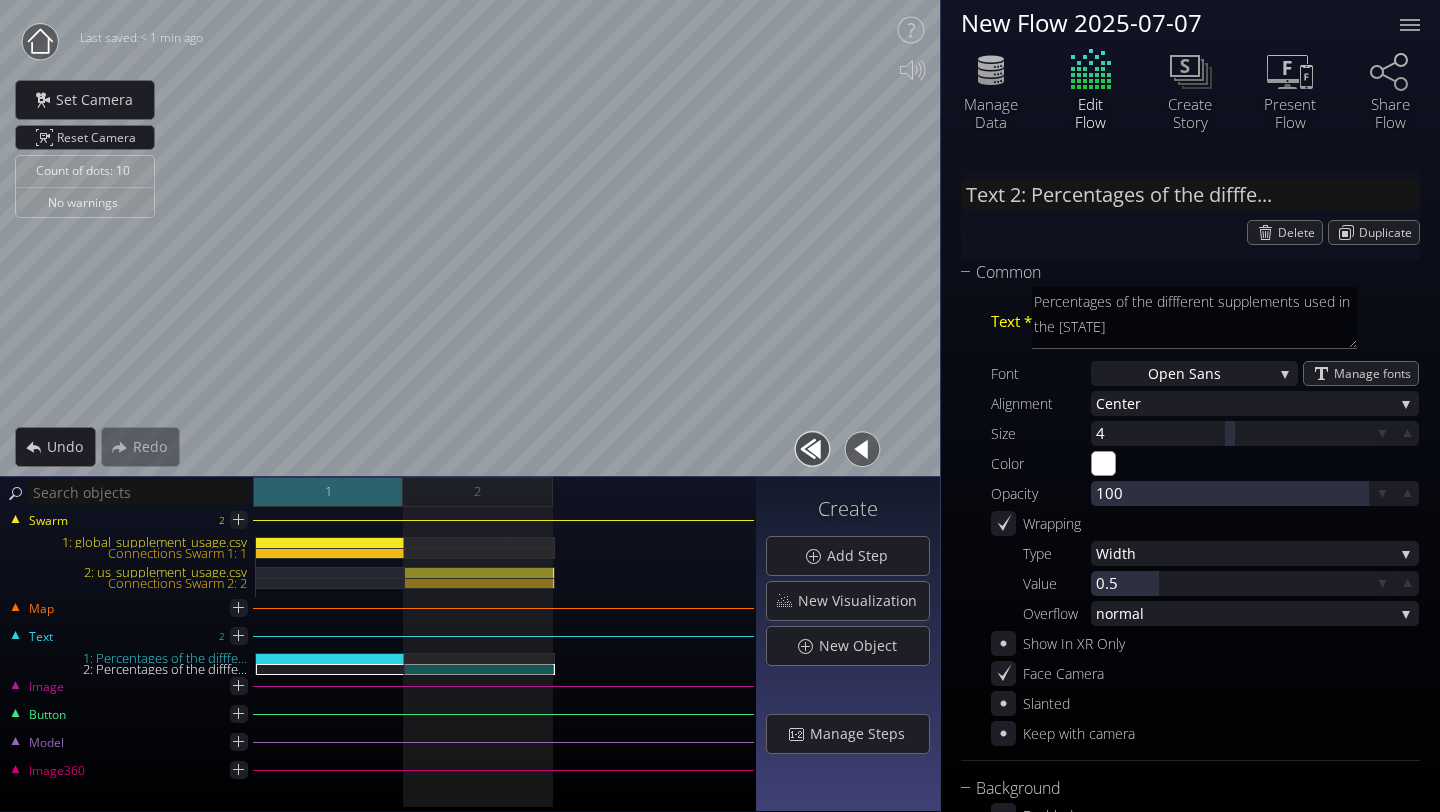 click on "1" at bounding box center (328, 491) 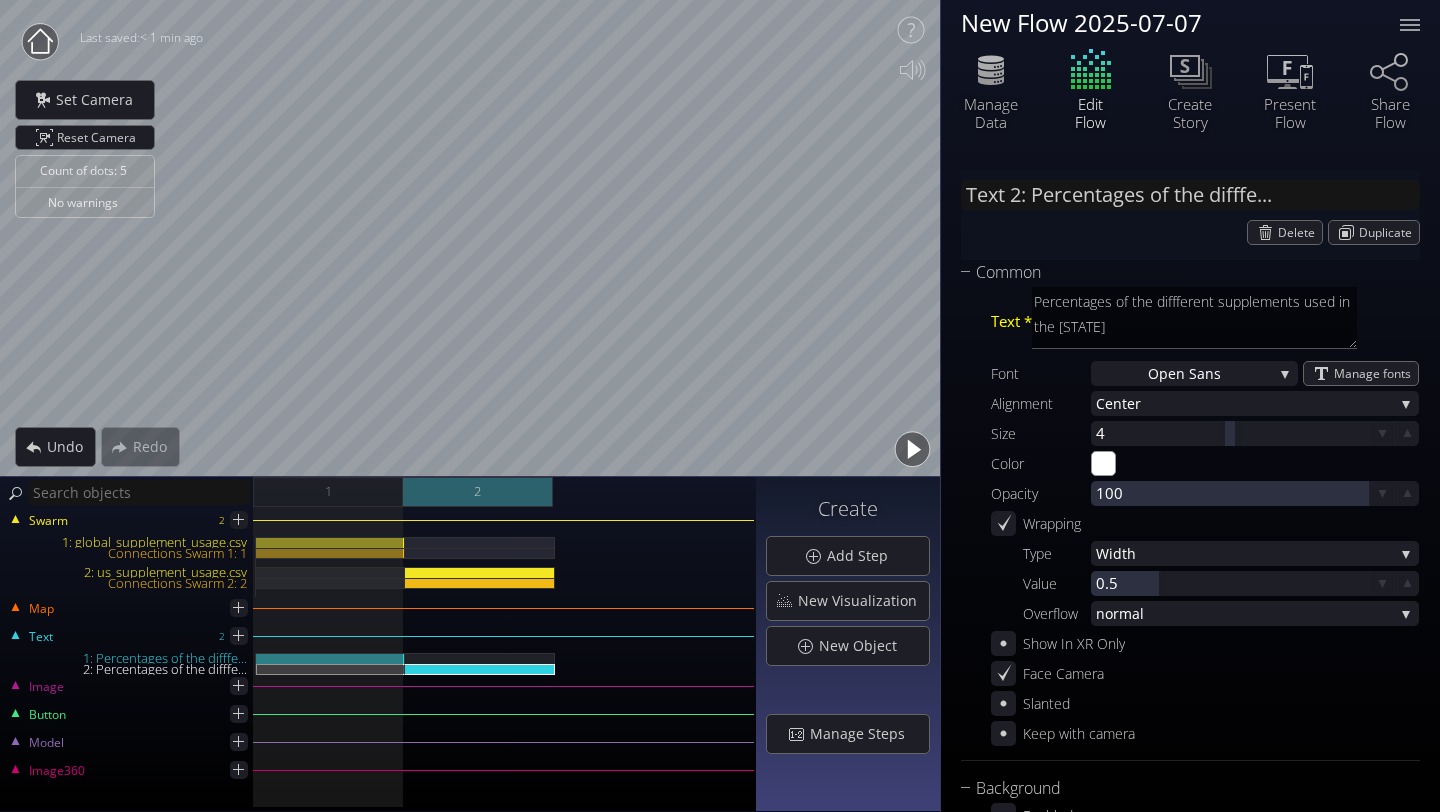 click on "2" at bounding box center (478, 492) 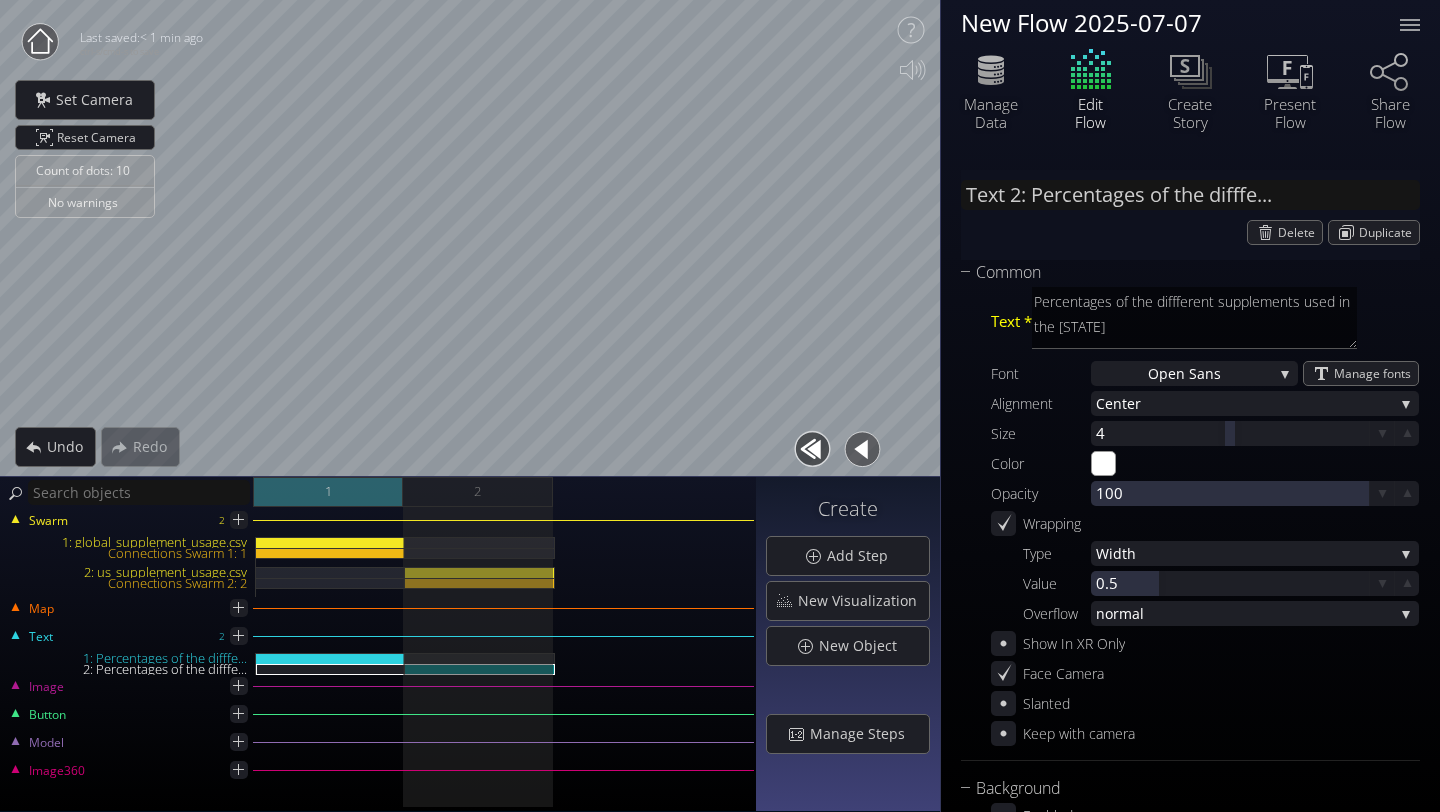 click on "1" at bounding box center [328, 492] 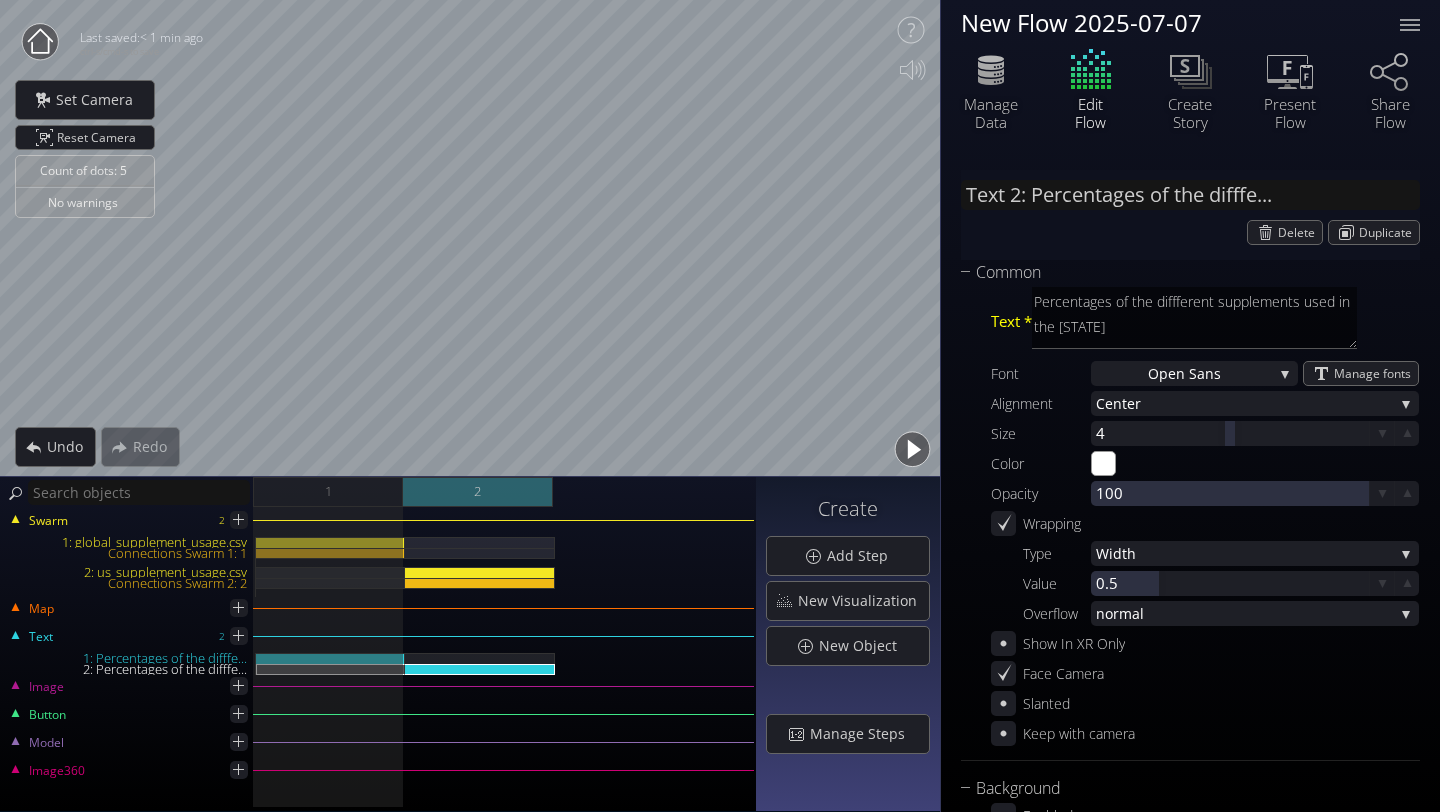 click on "2" at bounding box center [478, 492] 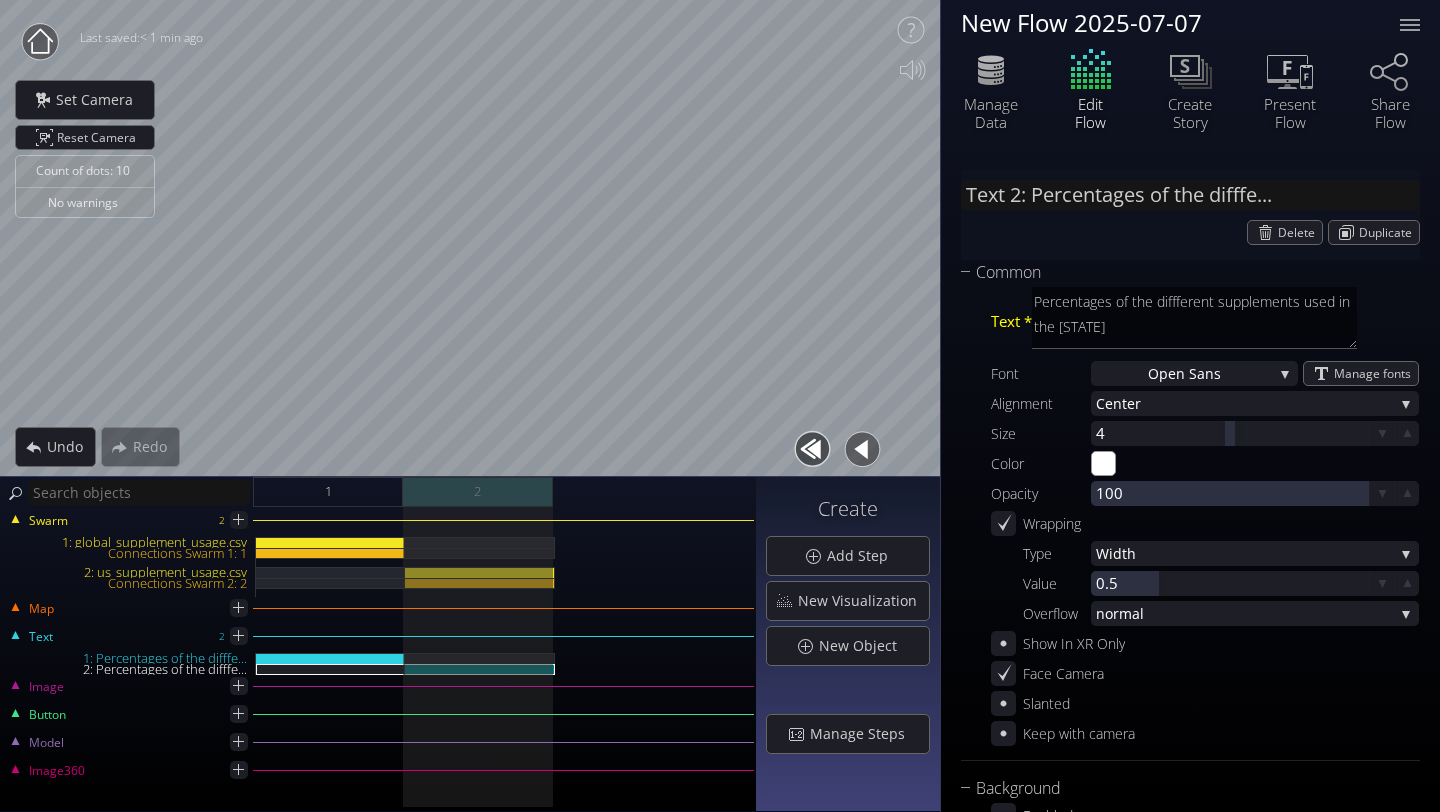 click on "2" at bounding box center (478, 492) 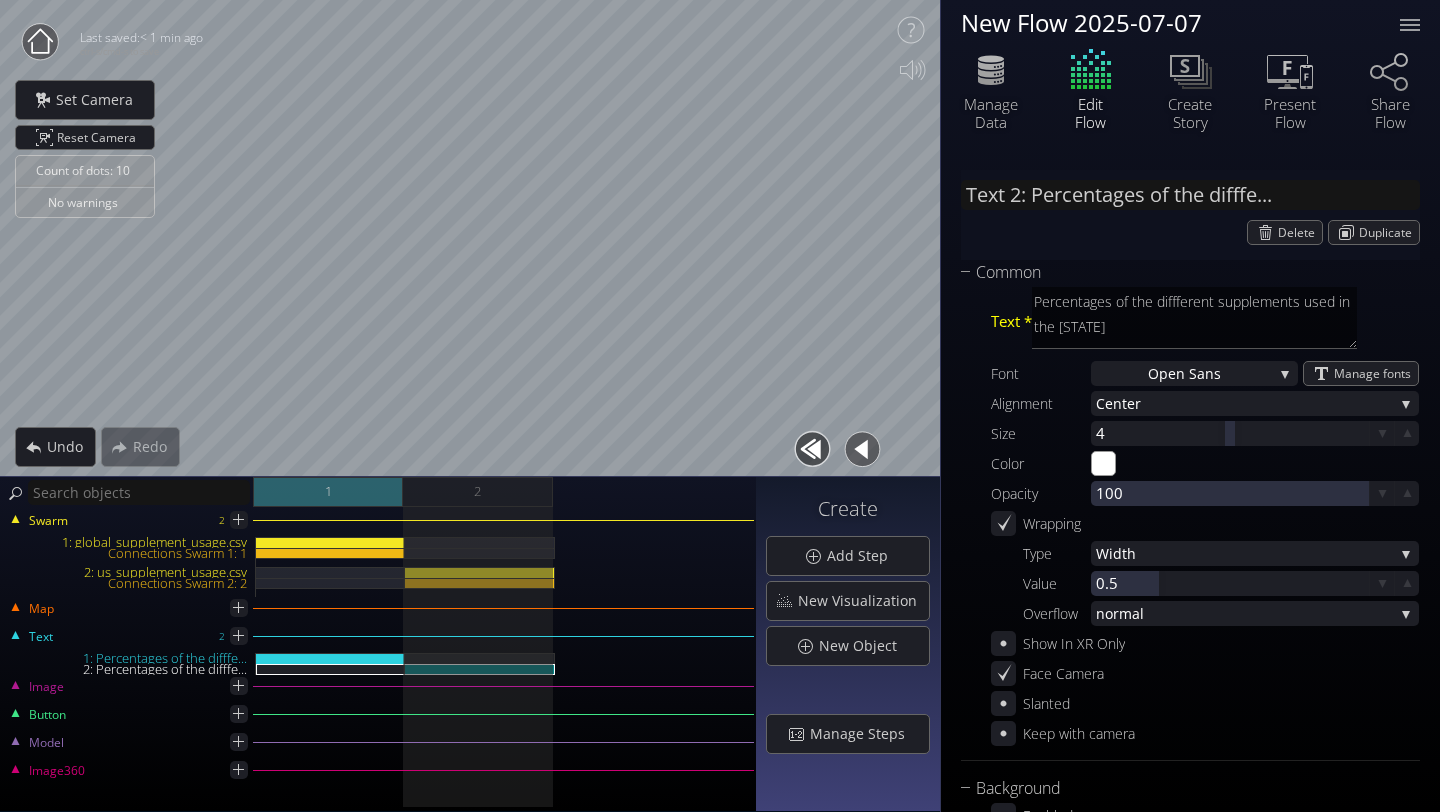 click on "1" at bounding box center [328, 492] 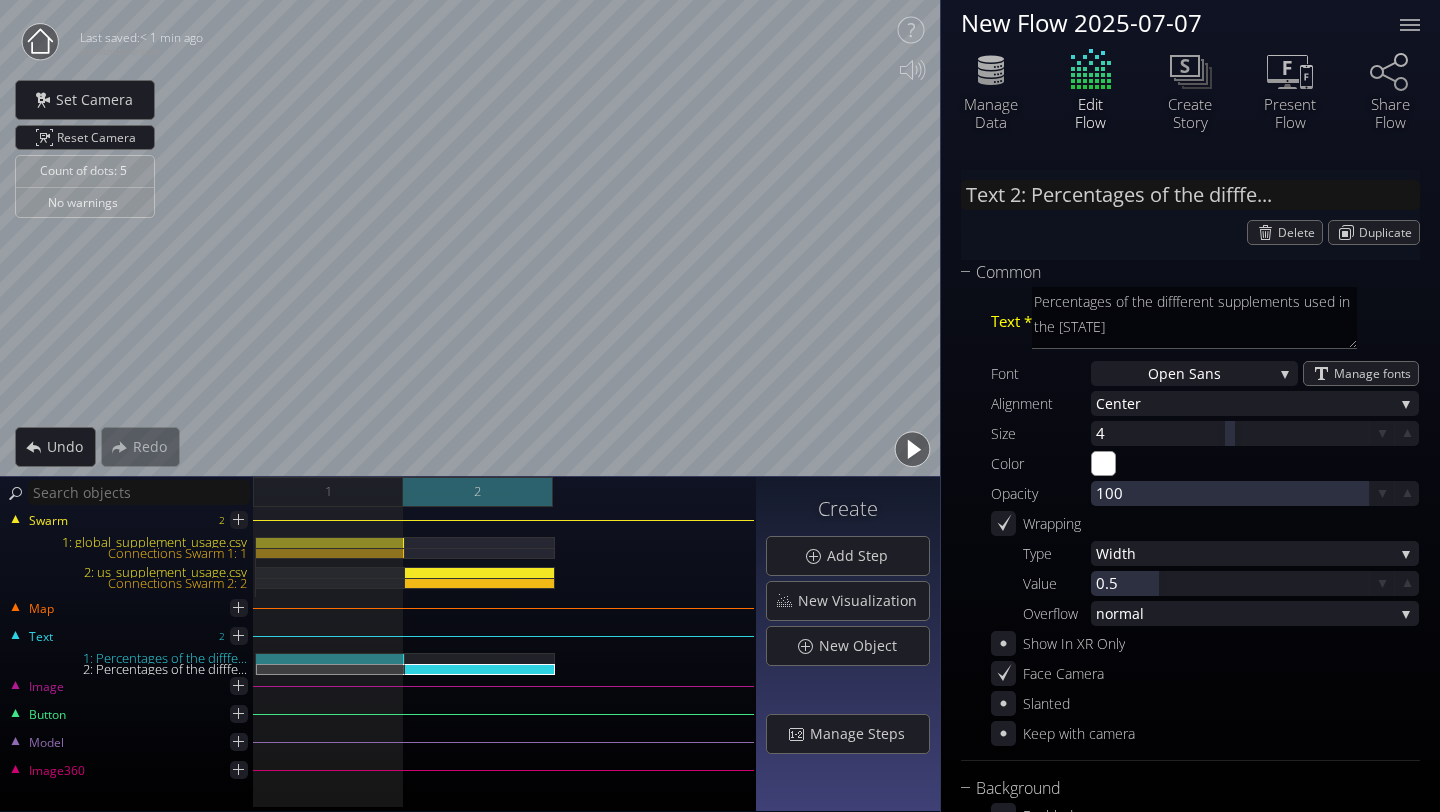click on "2" at bounding box center (478, 492) 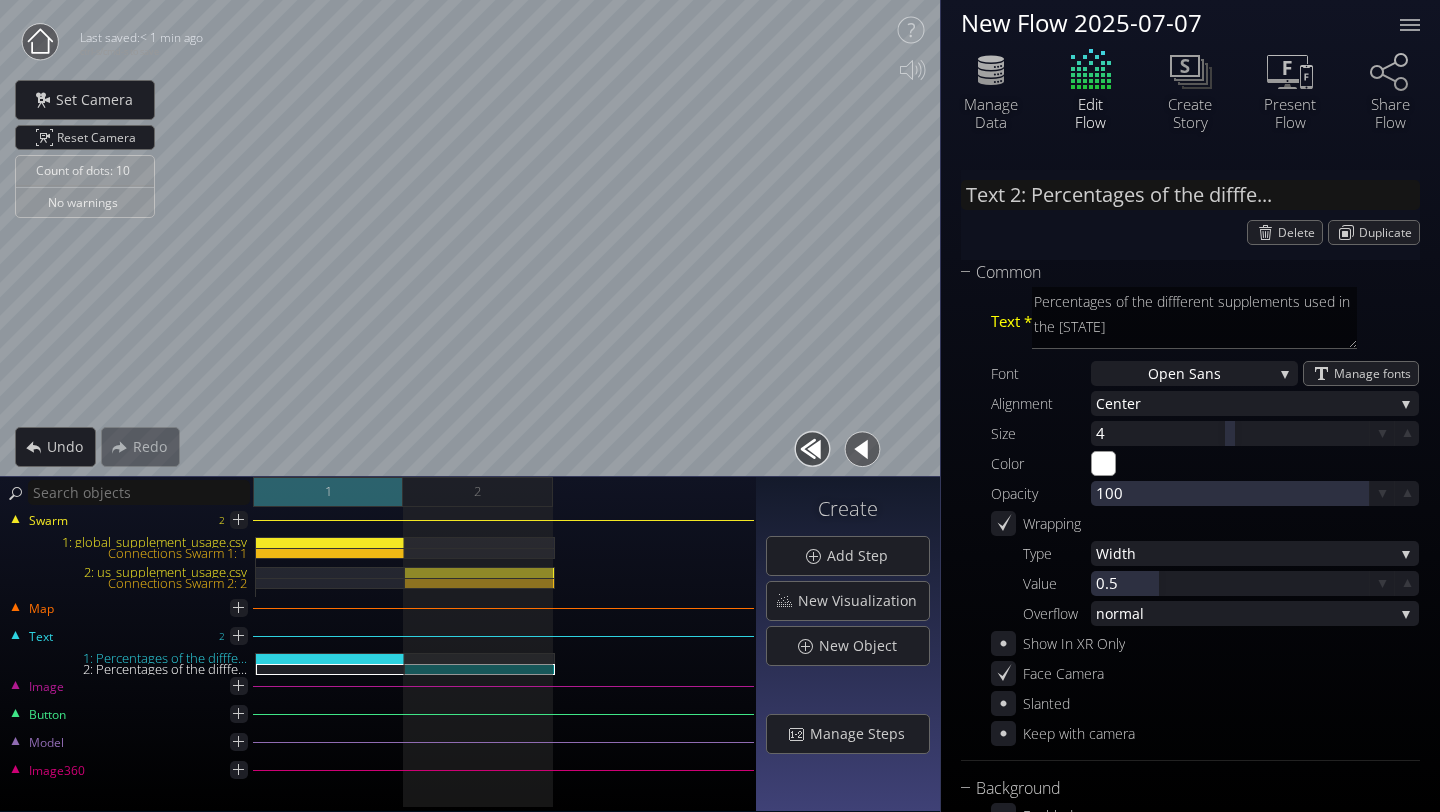 click on "1" at bounding box center (328, 491) 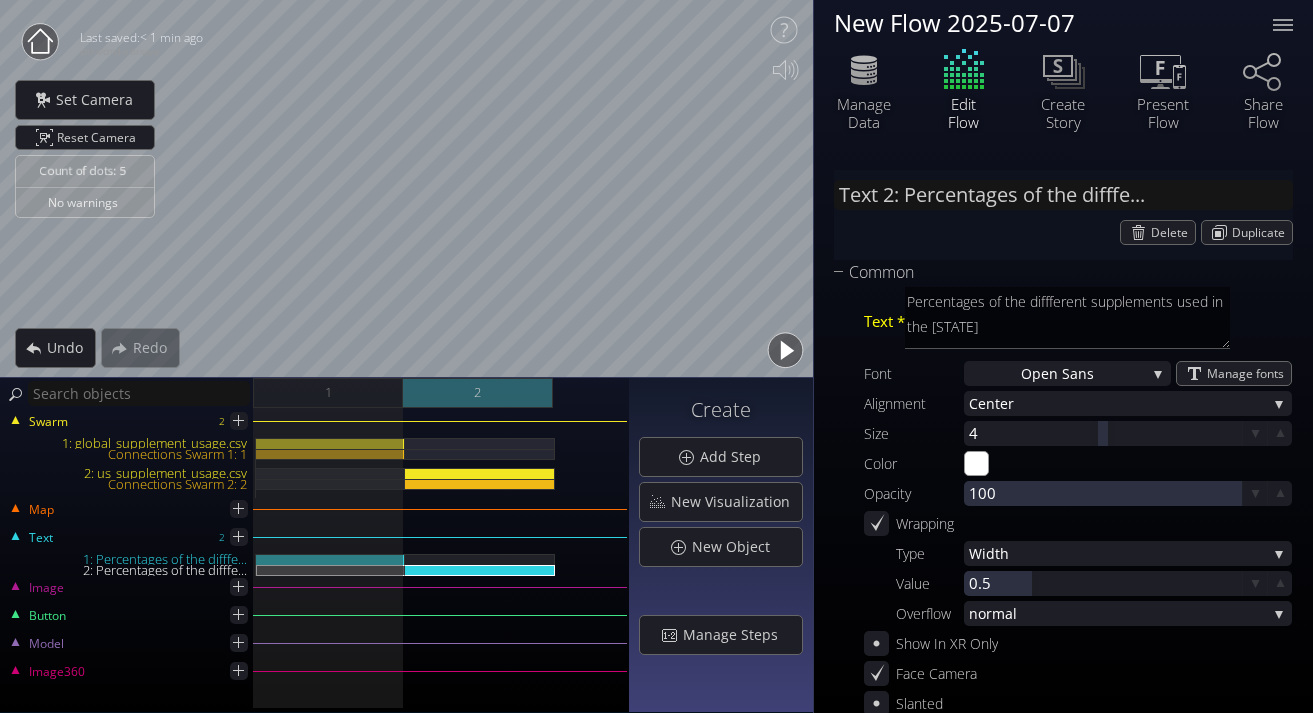 click on "2" at bounding box center [478, 393] 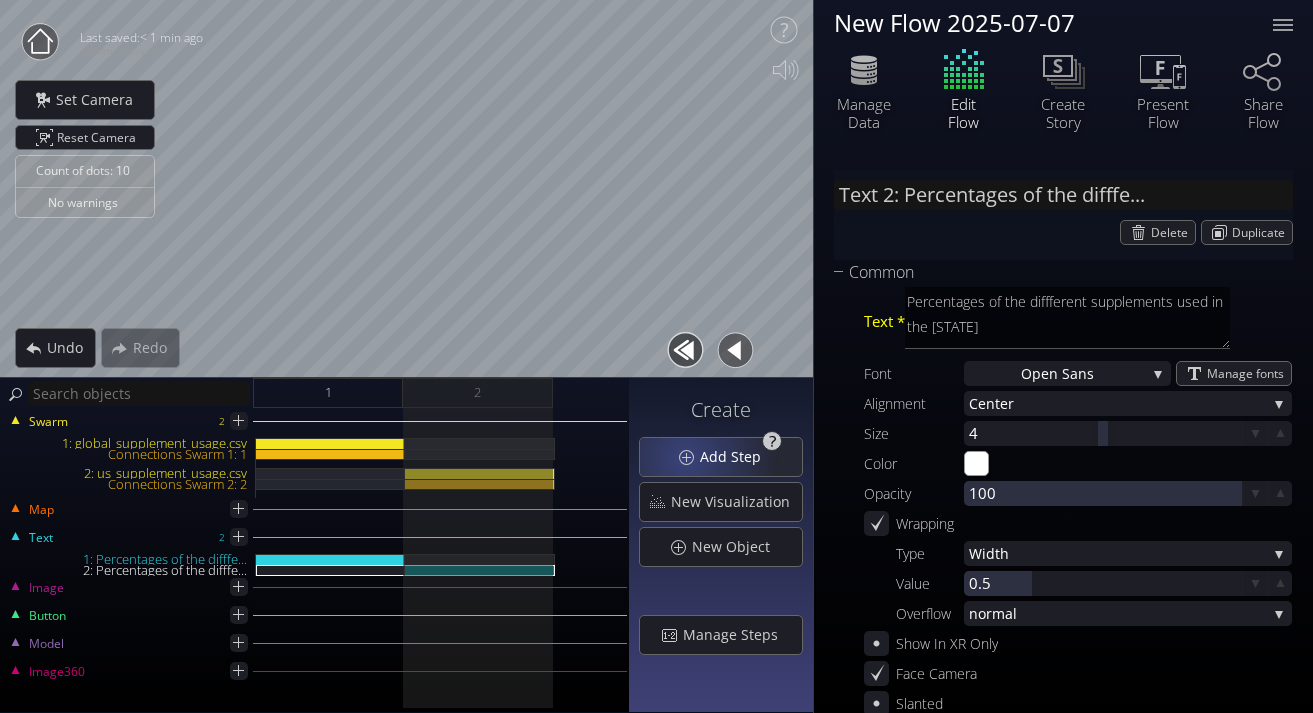 click on "Add Step" at bounding box center (721, 457) 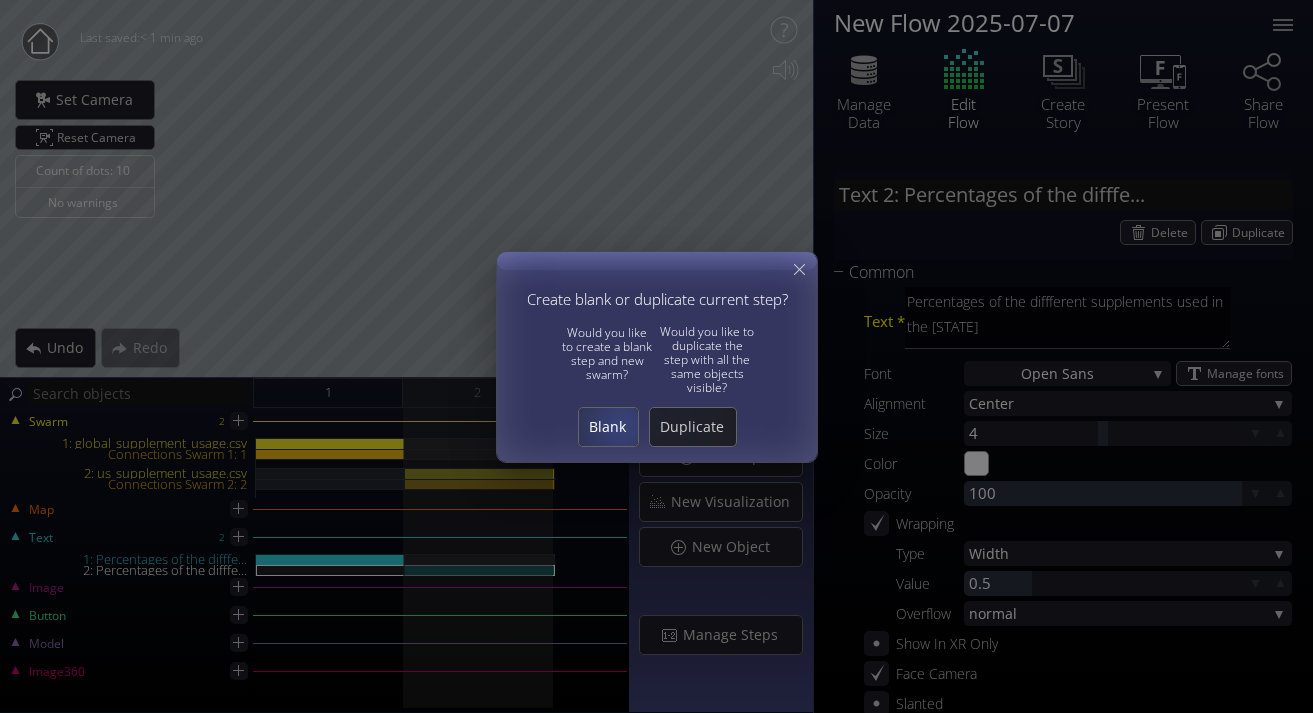 click on "Blank" at bounding box center [607, 427] 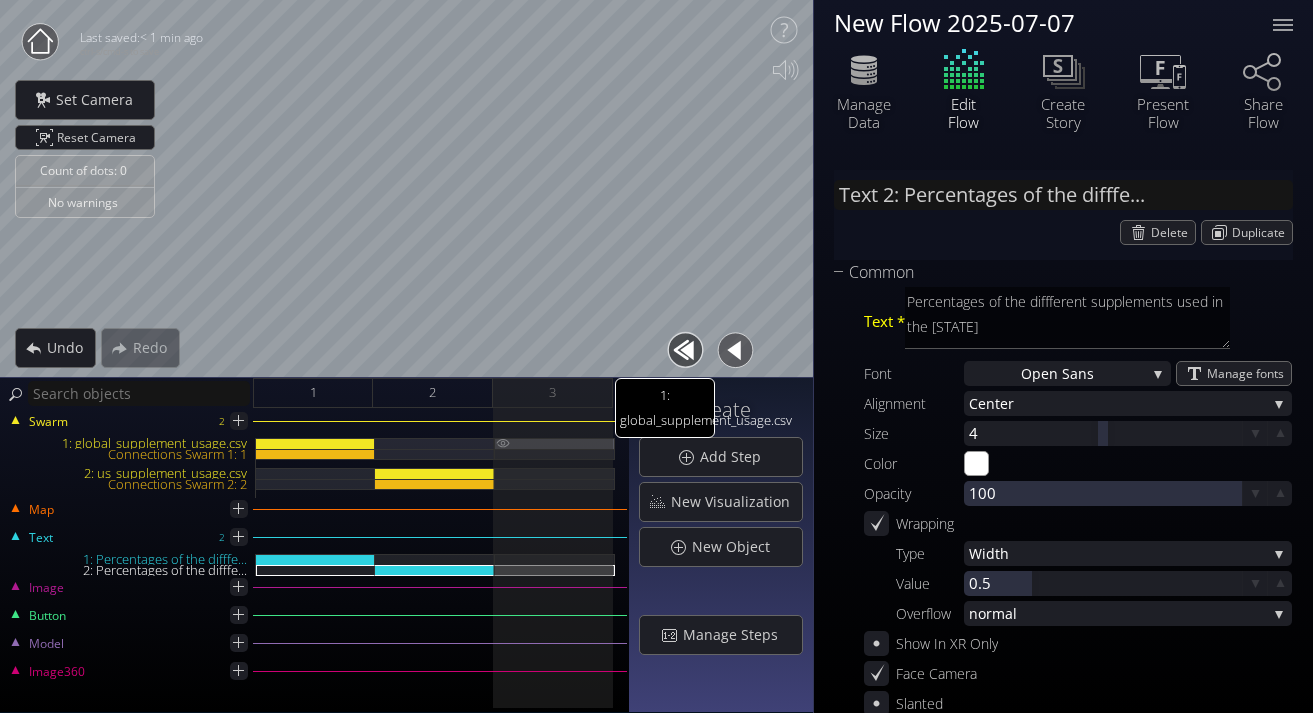 click on "[NUMBER]: [FILENAME]" at bounding box center (555, 443) 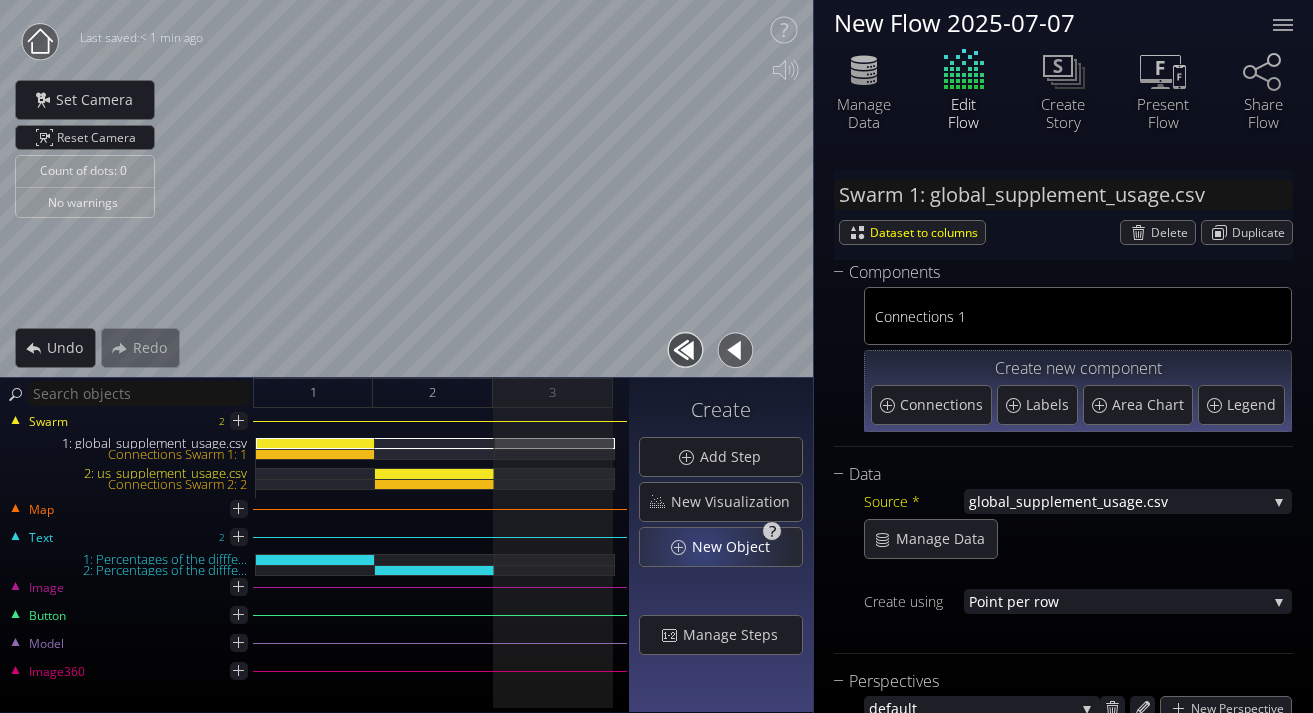 click on "New Object" at bounding box center [736, 547] 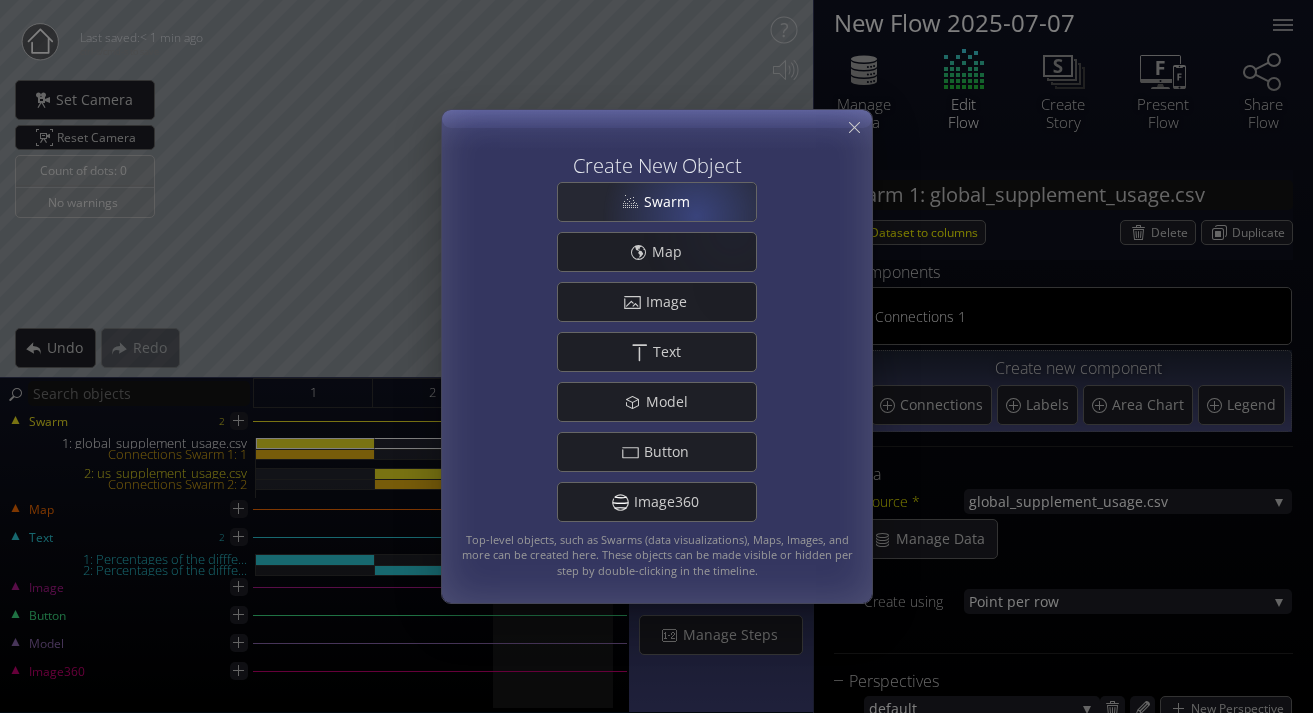 click on "Swarm" at bounding box center [657, 202] 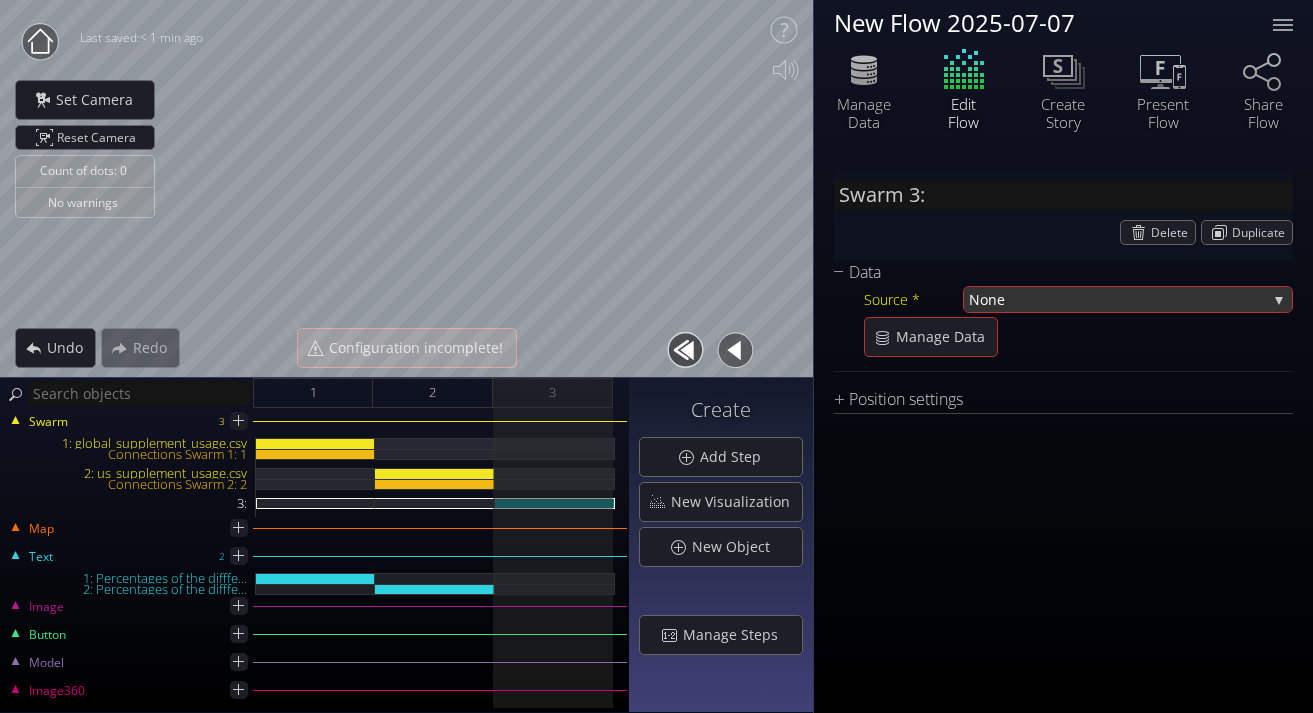 click on "None" at bounding box center [1118, 299] 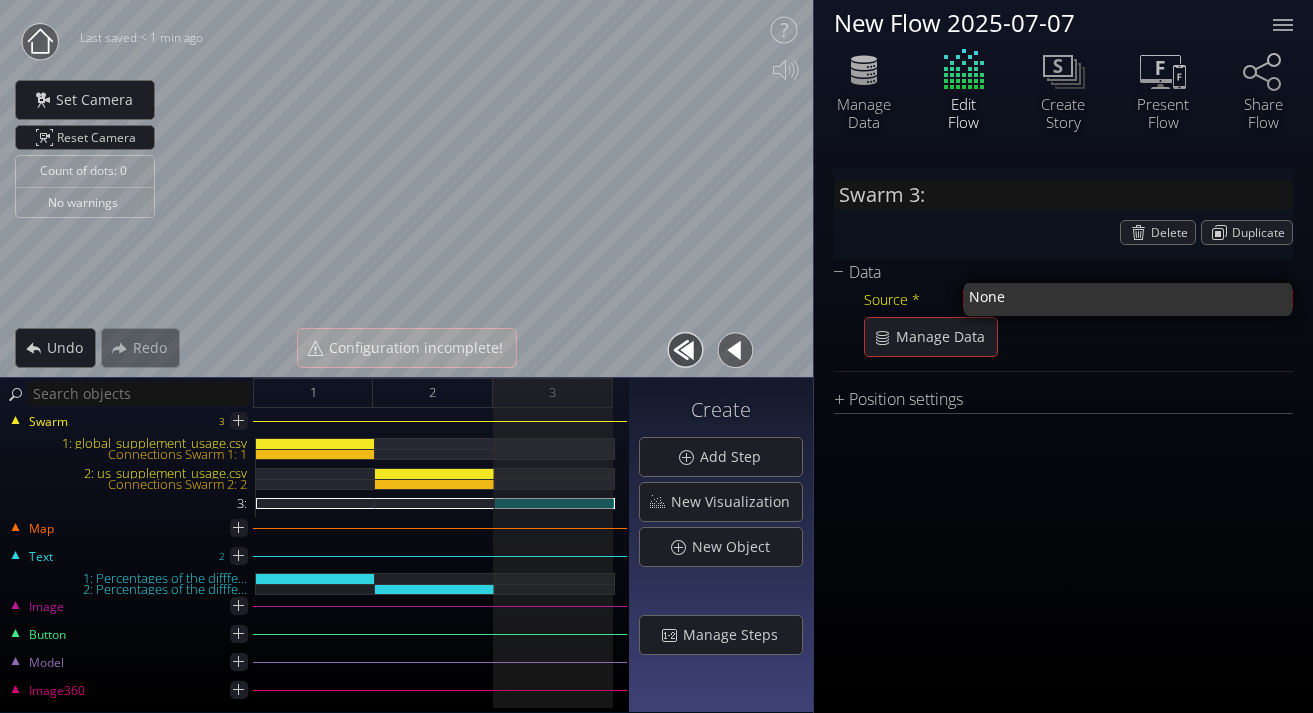 click on "Delete
Duplicate" at bounding box center [1063, 232] 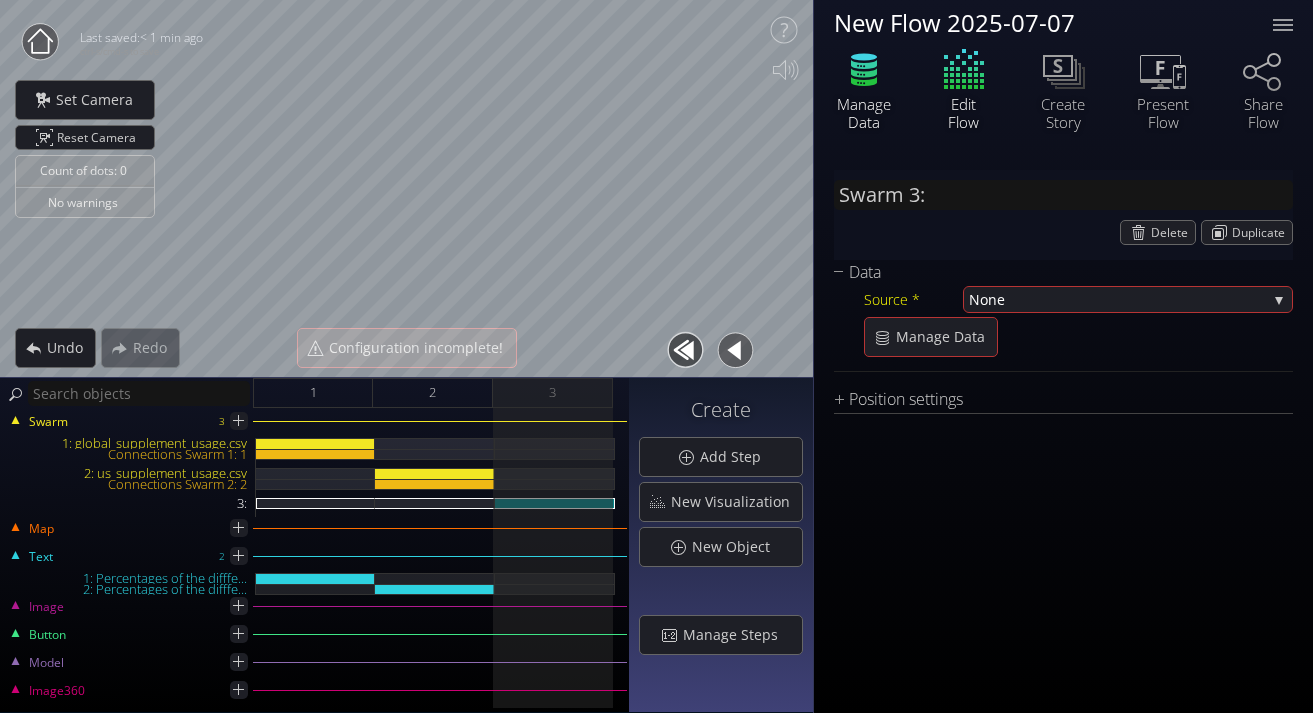 click at bounding box center [864, 65] 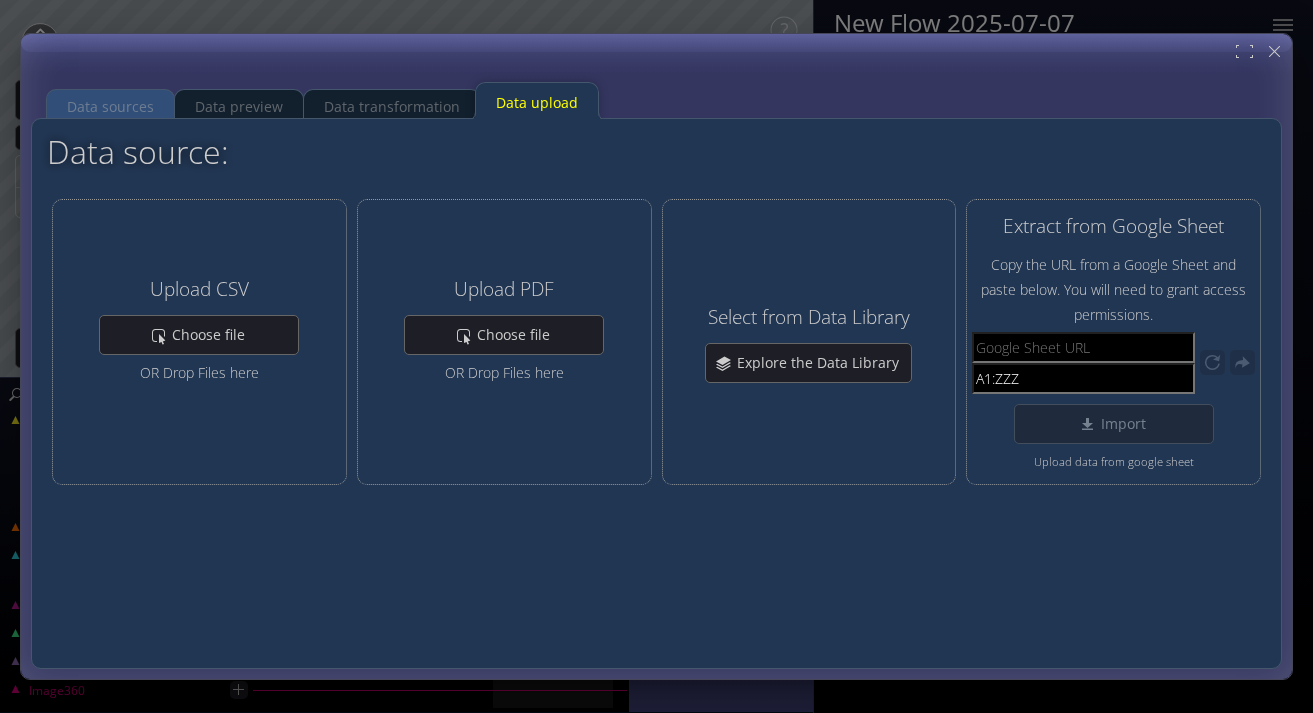 click on "Data sources" at bounding box center (110, 107) 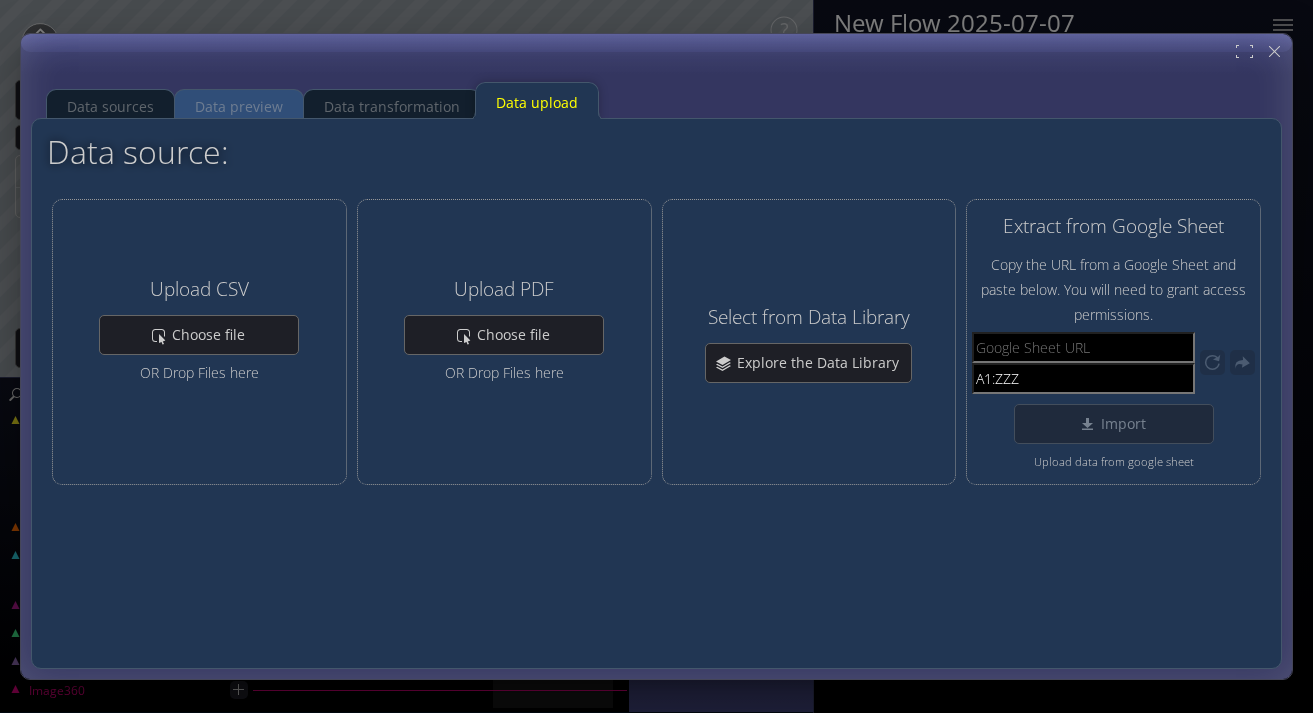 click on "Data preview" at bounding box center (239, 107) 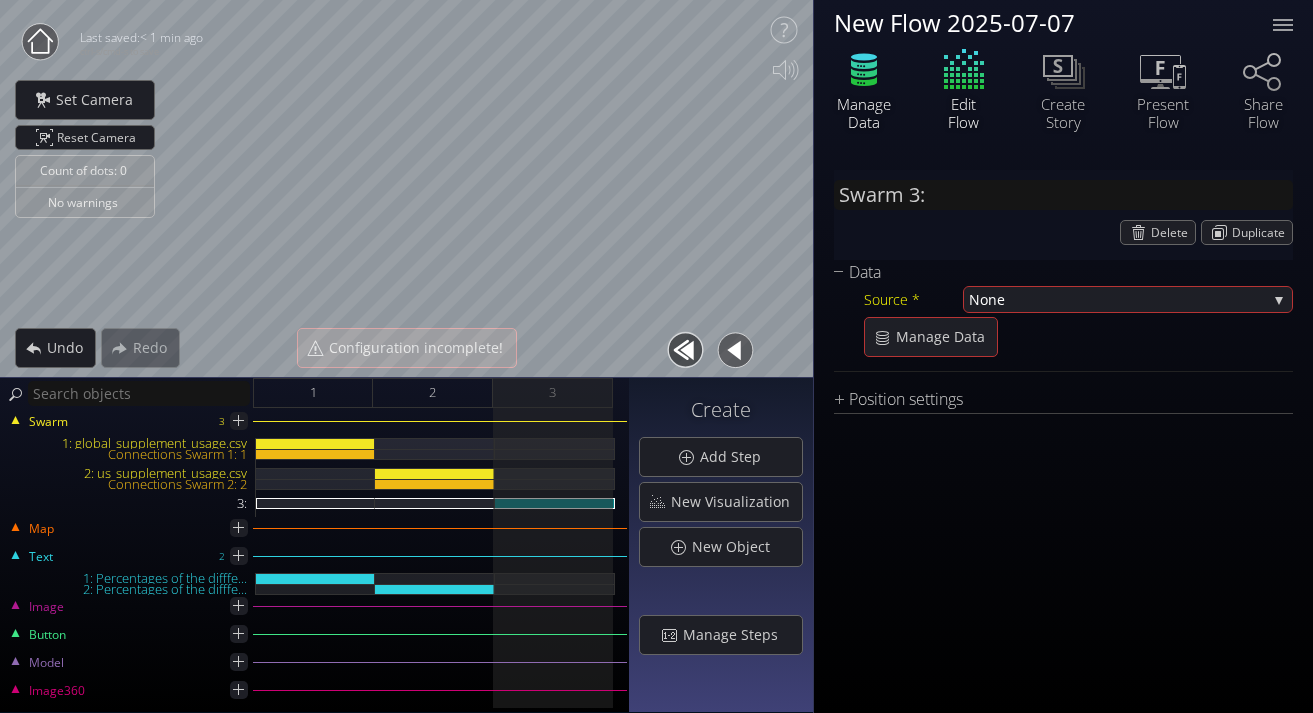 click at bounding box center (864, 65) 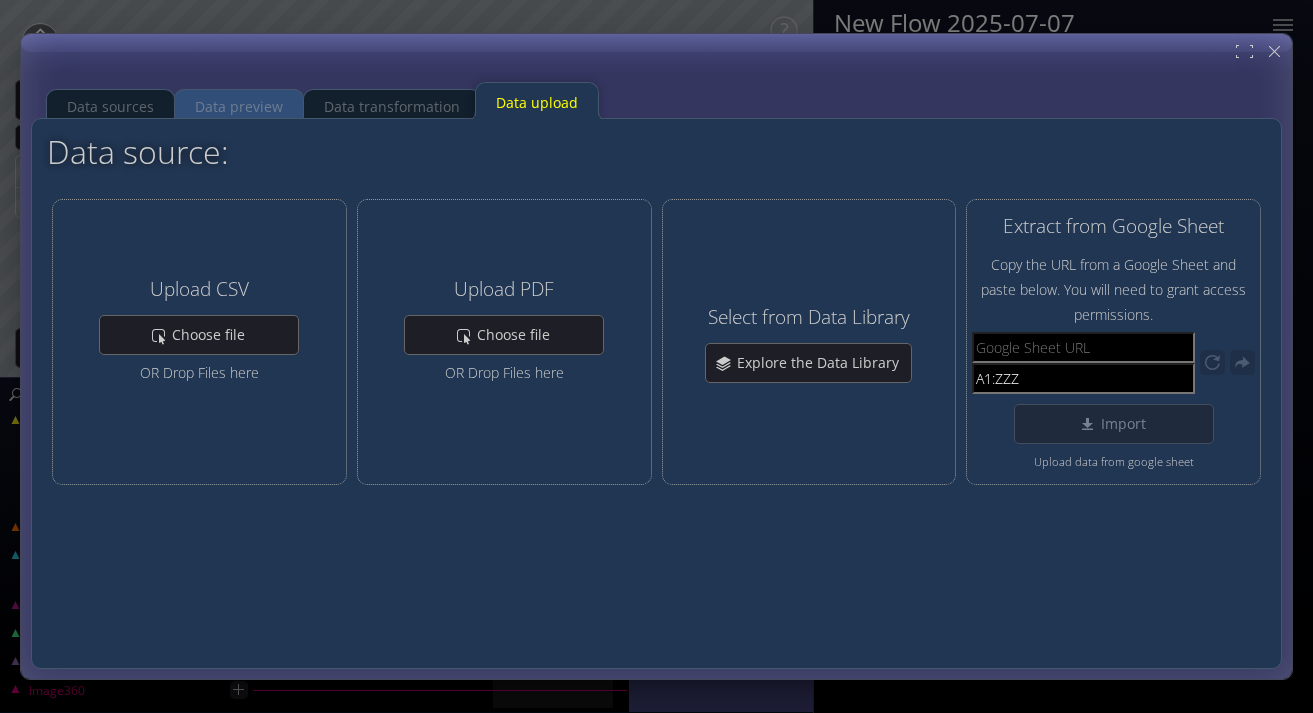 click on "Data preview" at bounding box center (239, 107) 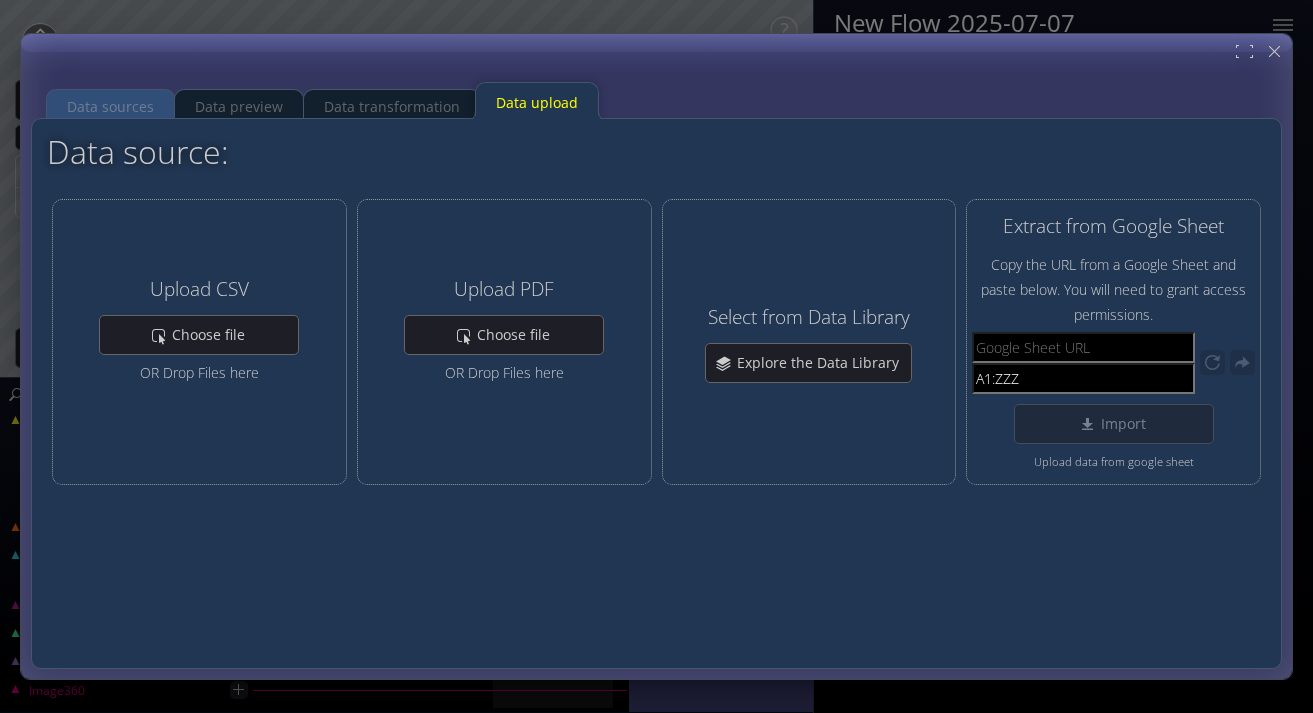 click on "Data sources" at bounding box center [110, 107] 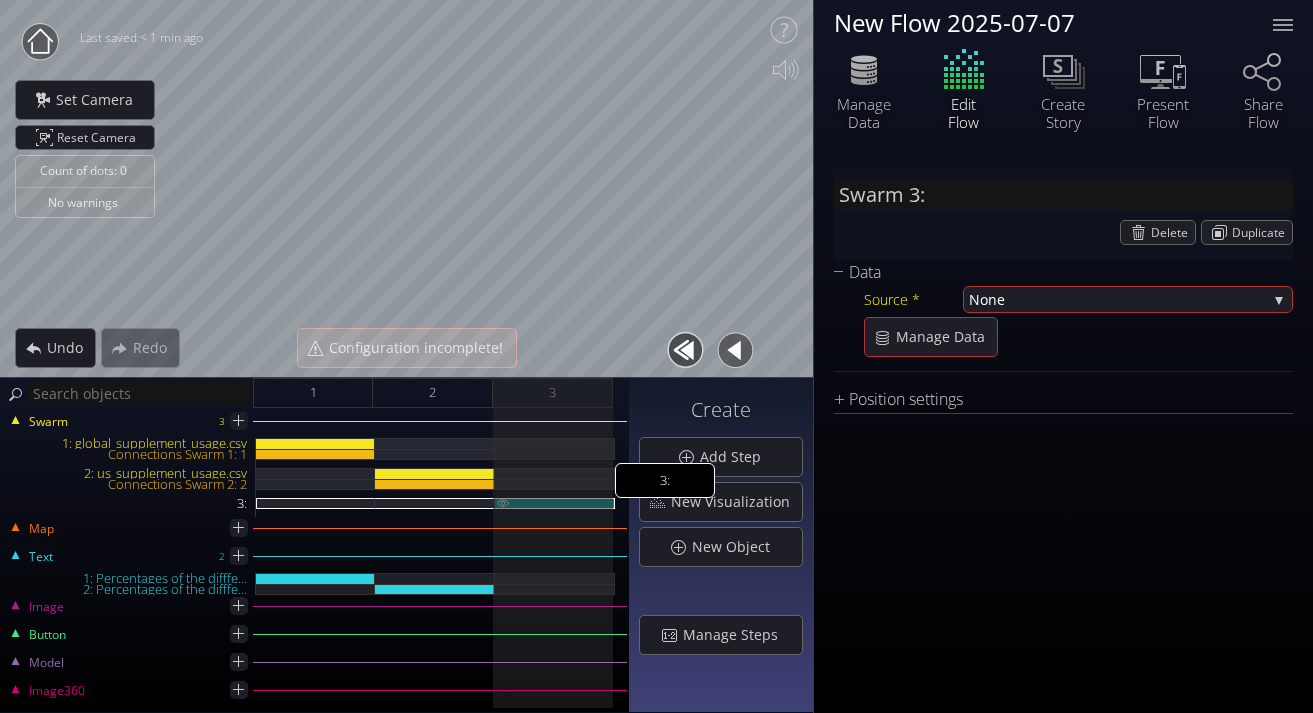 click on "3:" at bounding box center (555, 503) 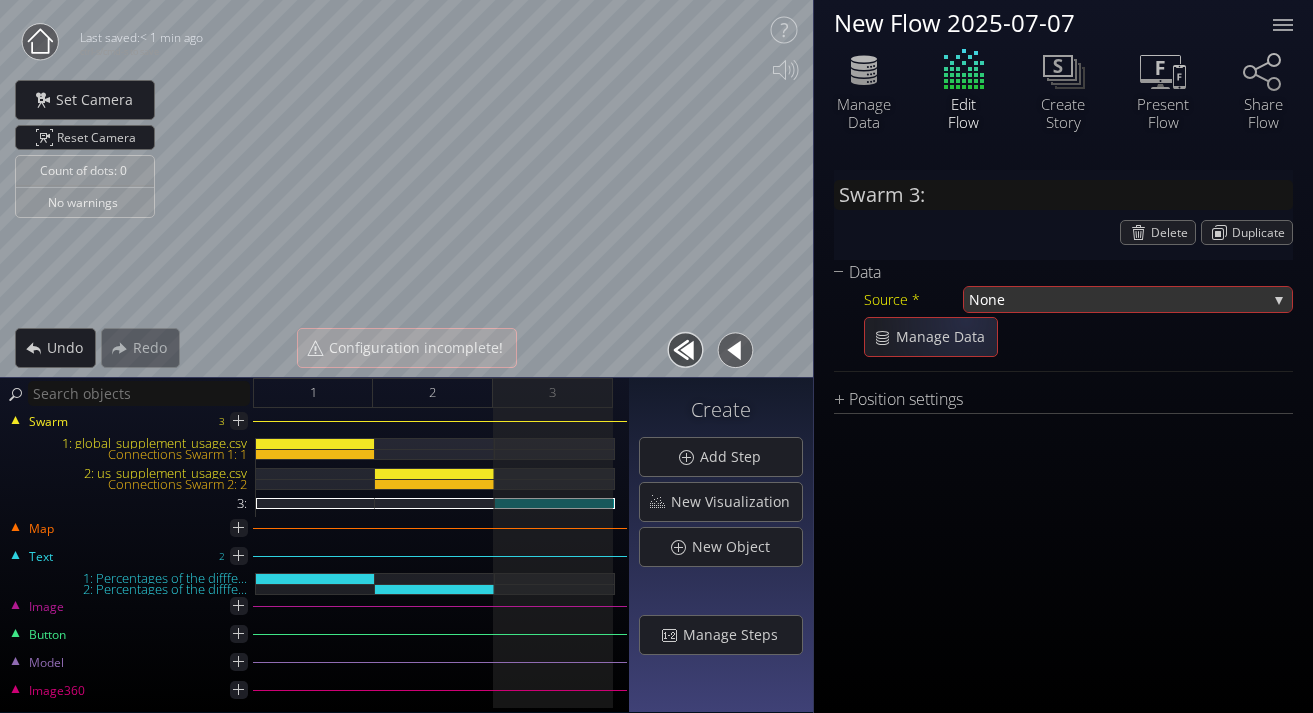 click on "None" at bounding box center [1118, 299] 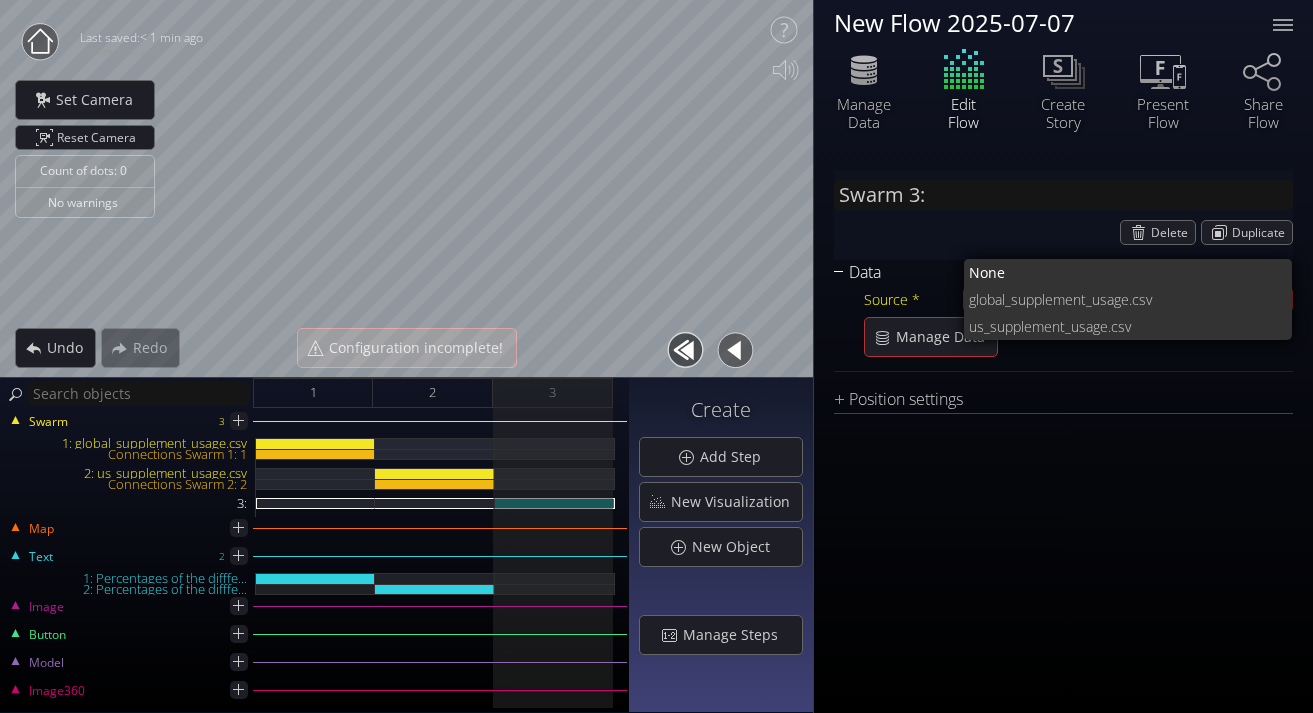click on "Data" at bounding box center (1051, 272) 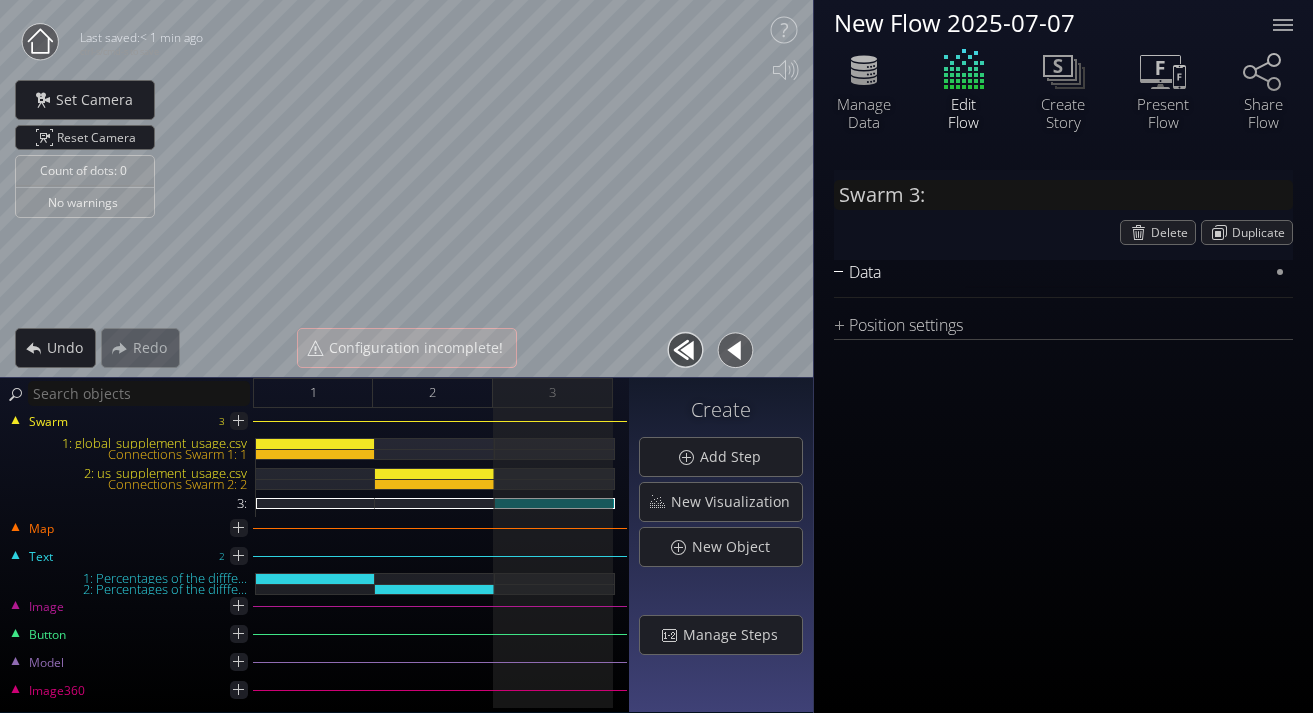 click on "Data" at bounding box center (1051, 272) 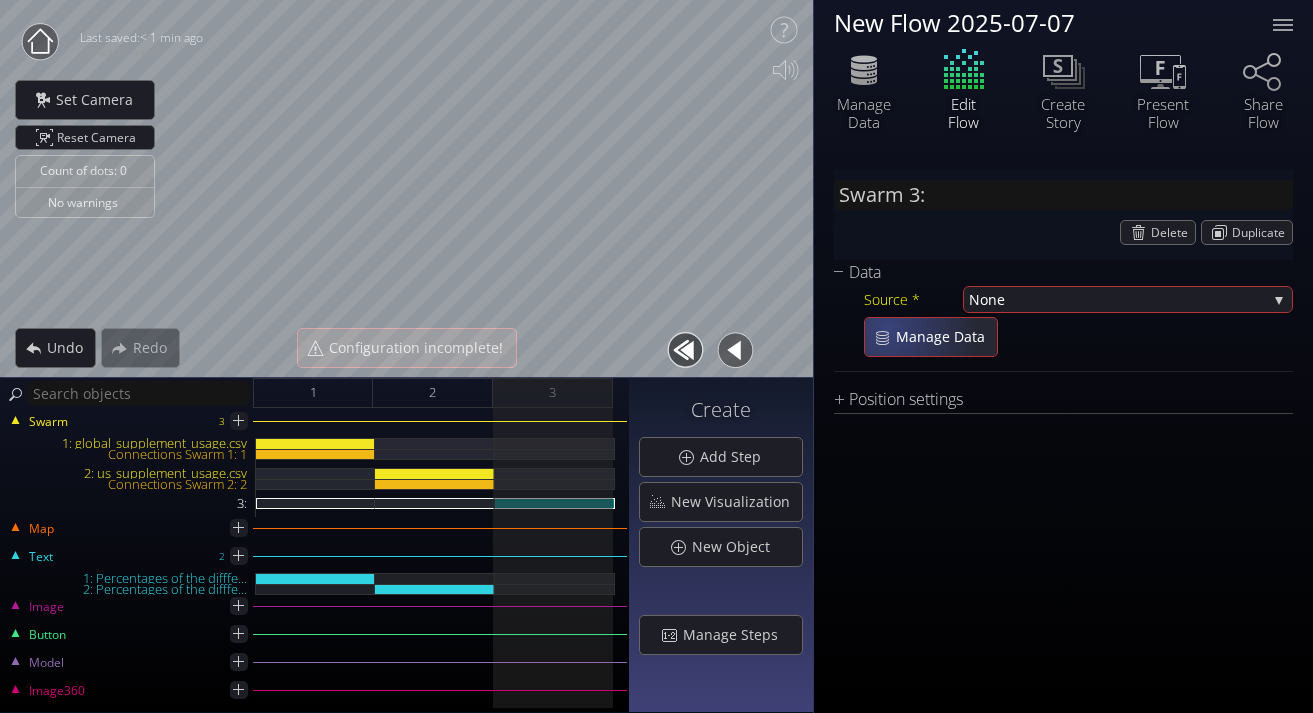 click on "Manage Data" at bounding box center [931, 337] 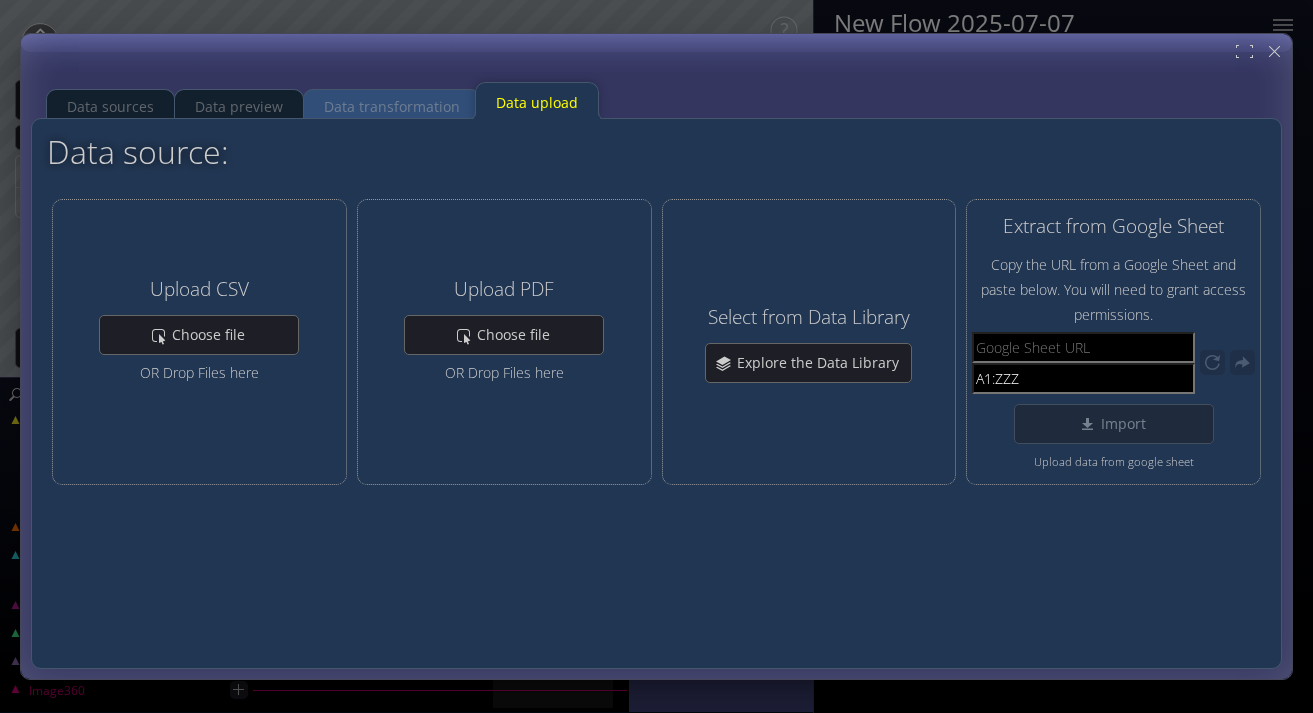 click on "Data transformation" at bounding box center [392, 107] 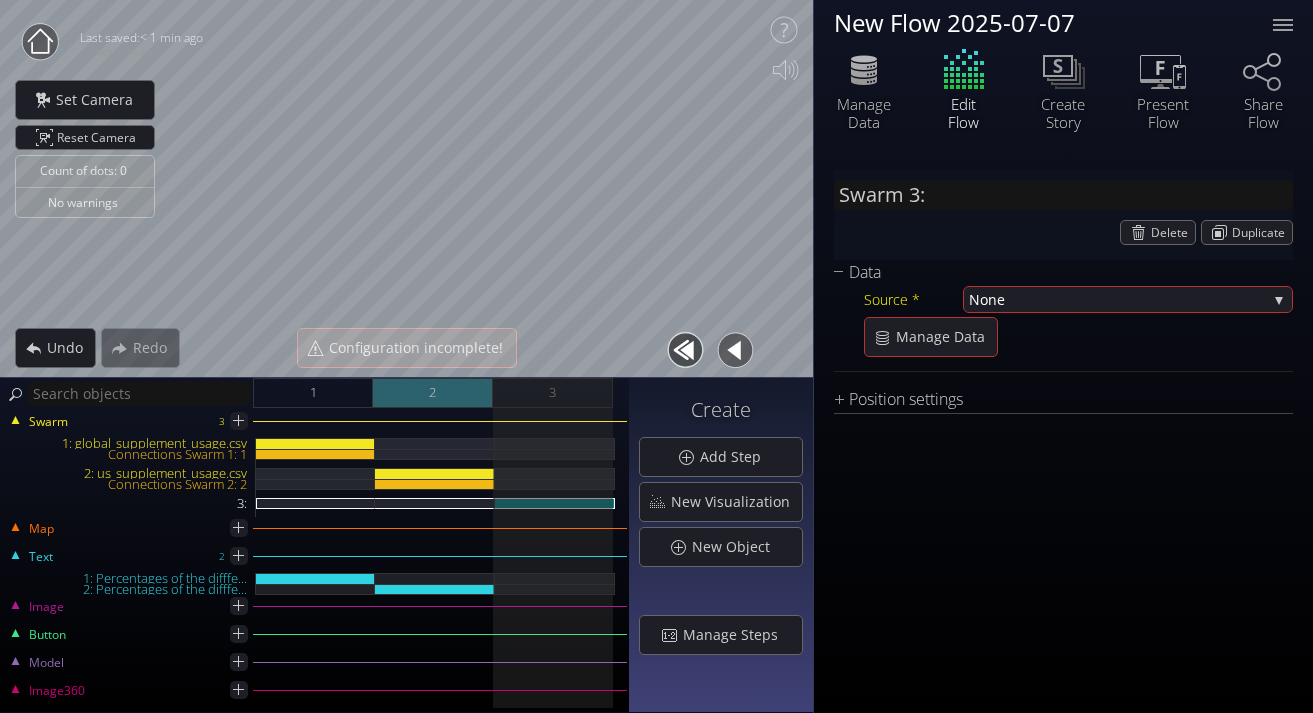 click on "2" at bounding box center (433, 393) 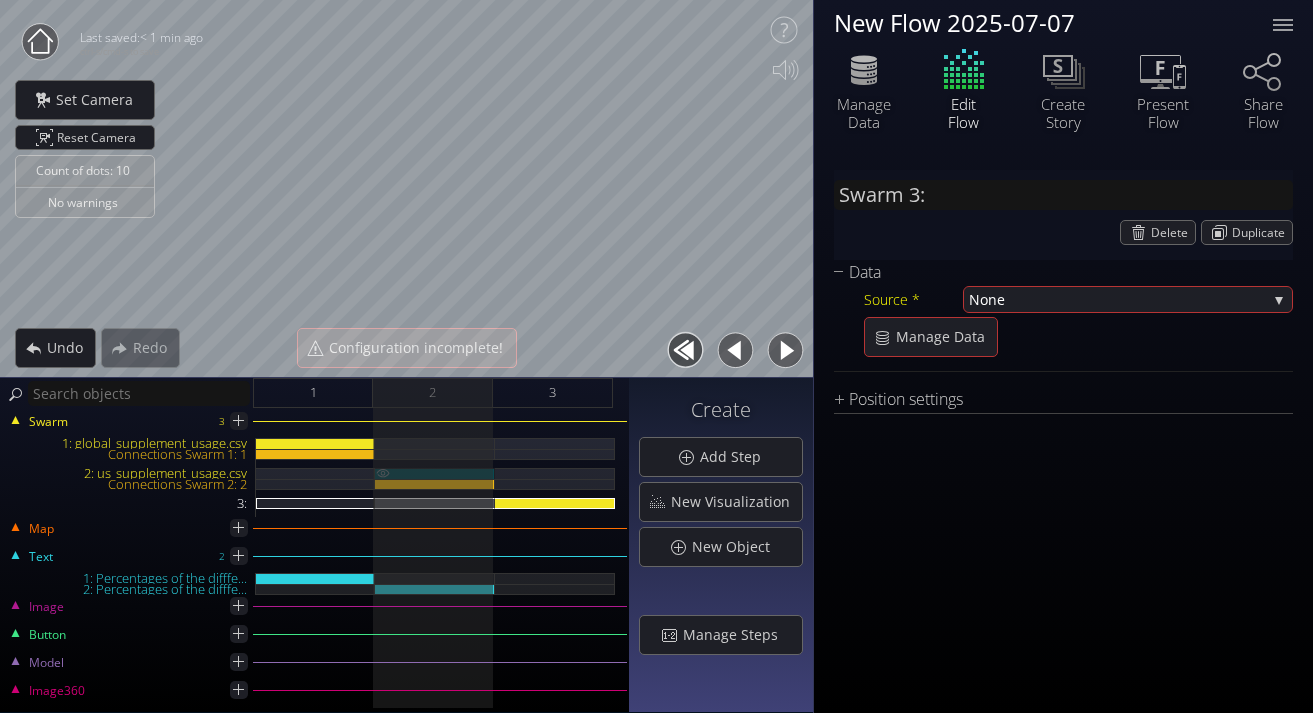 click on "[NUMBER]: [FILENAME]" at bounding box center (435, 473) 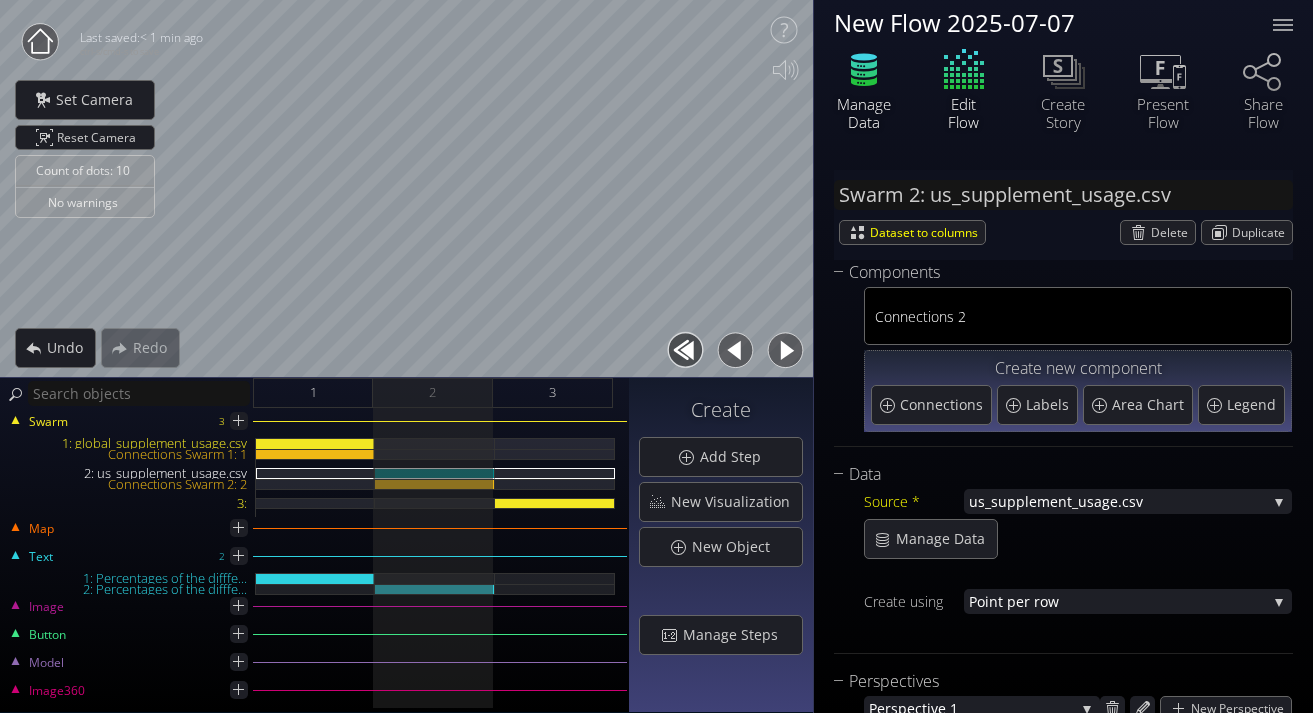 click on "Manage
Data" at bounding box center [864, 113] 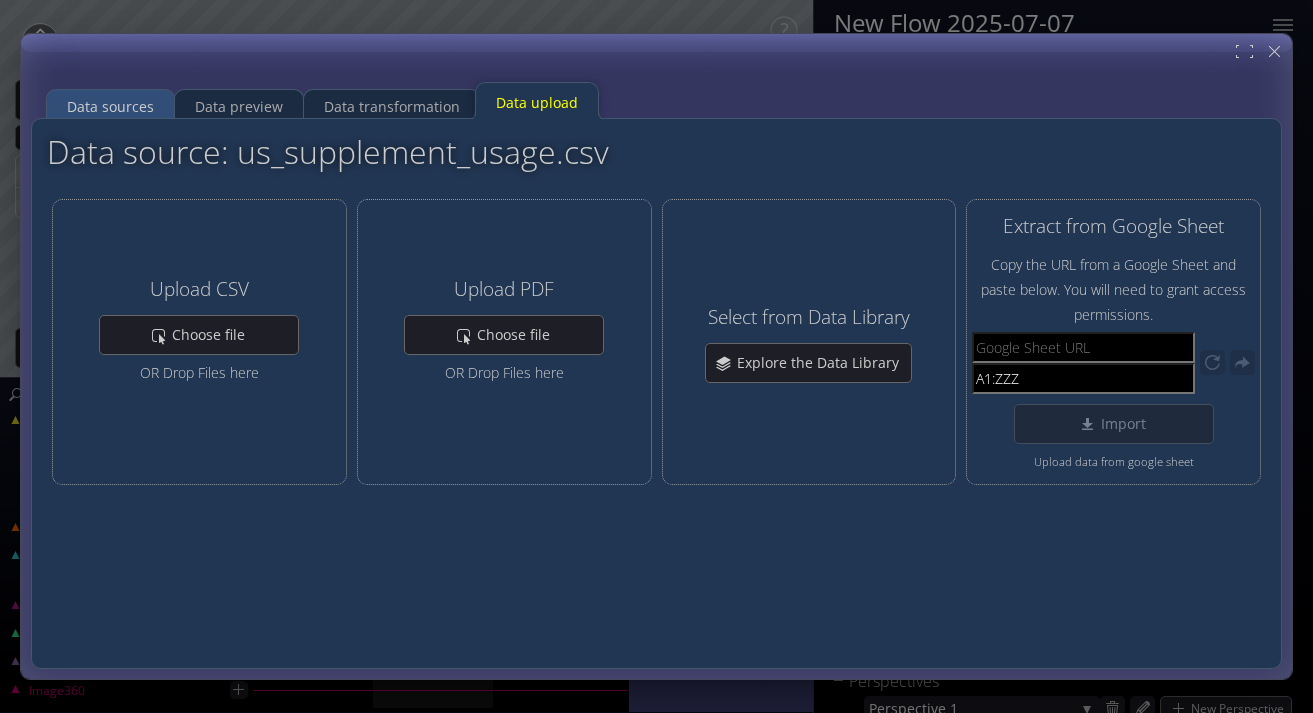 click on "Data sources" at bounding box center (110, 107) 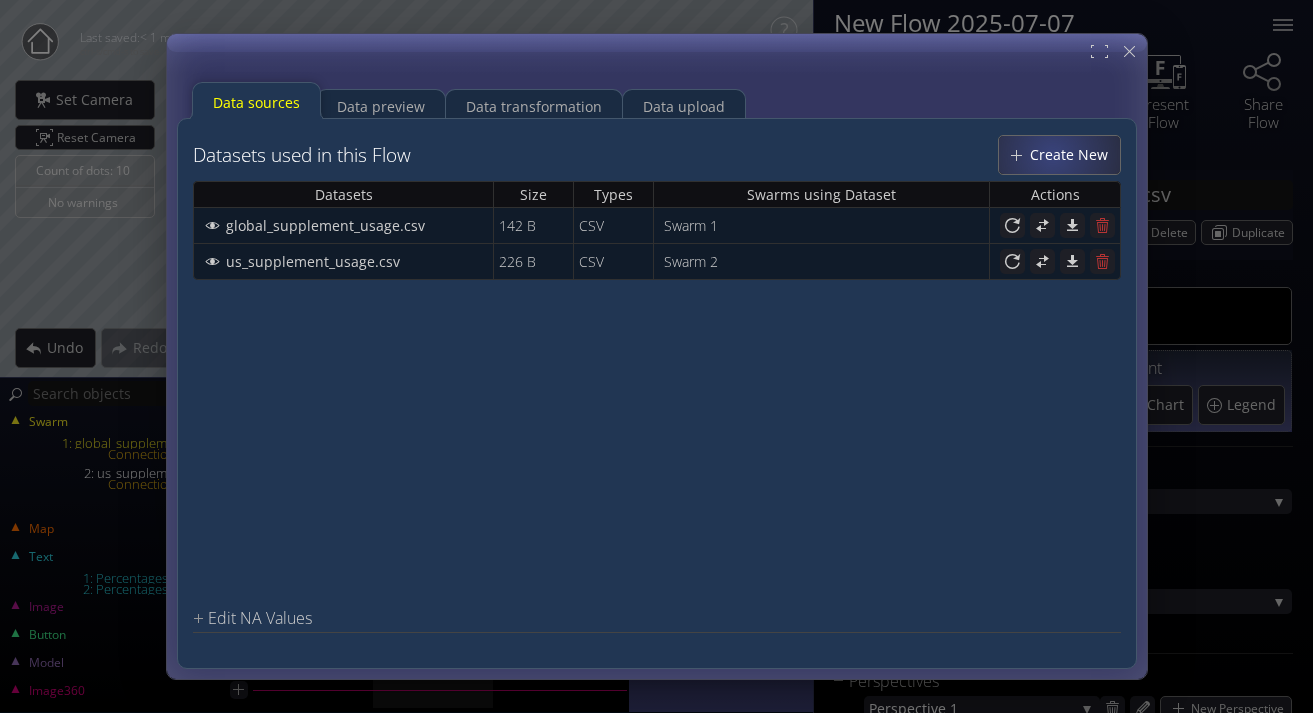 click on "Create New" at bounding box center [1074, 155] 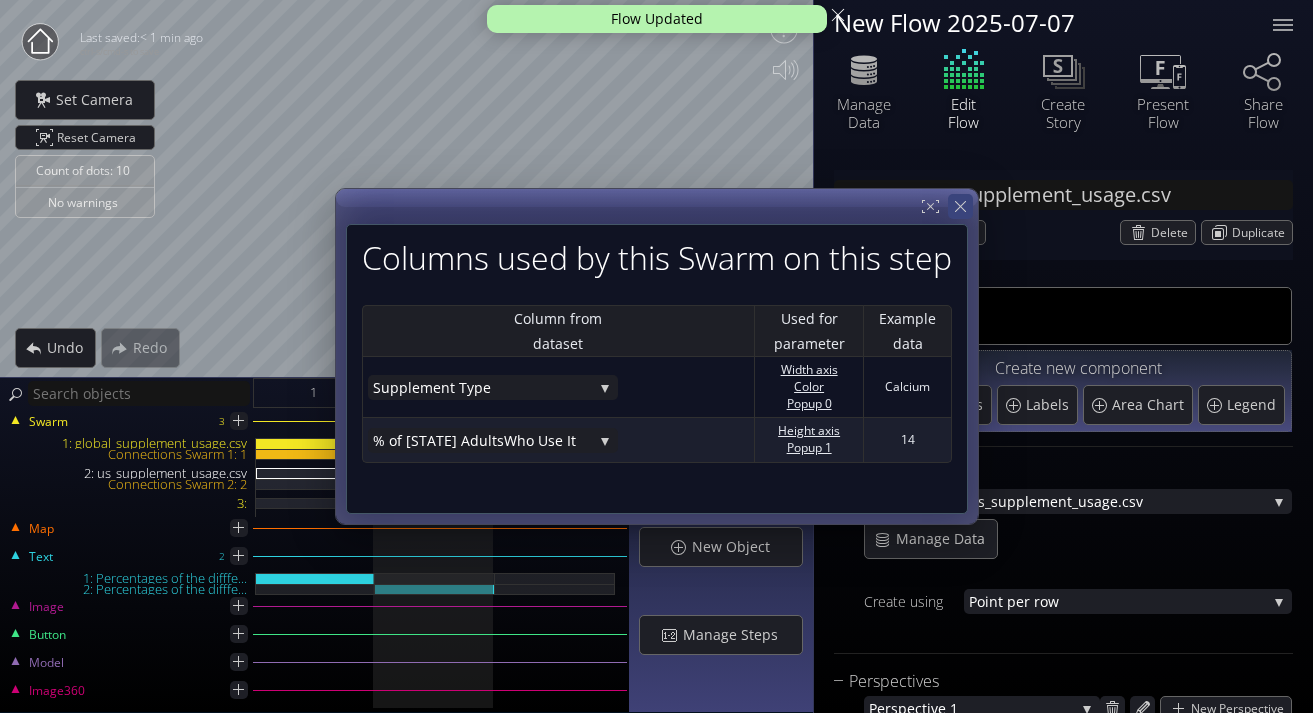 click at bounding box center [960, 206] 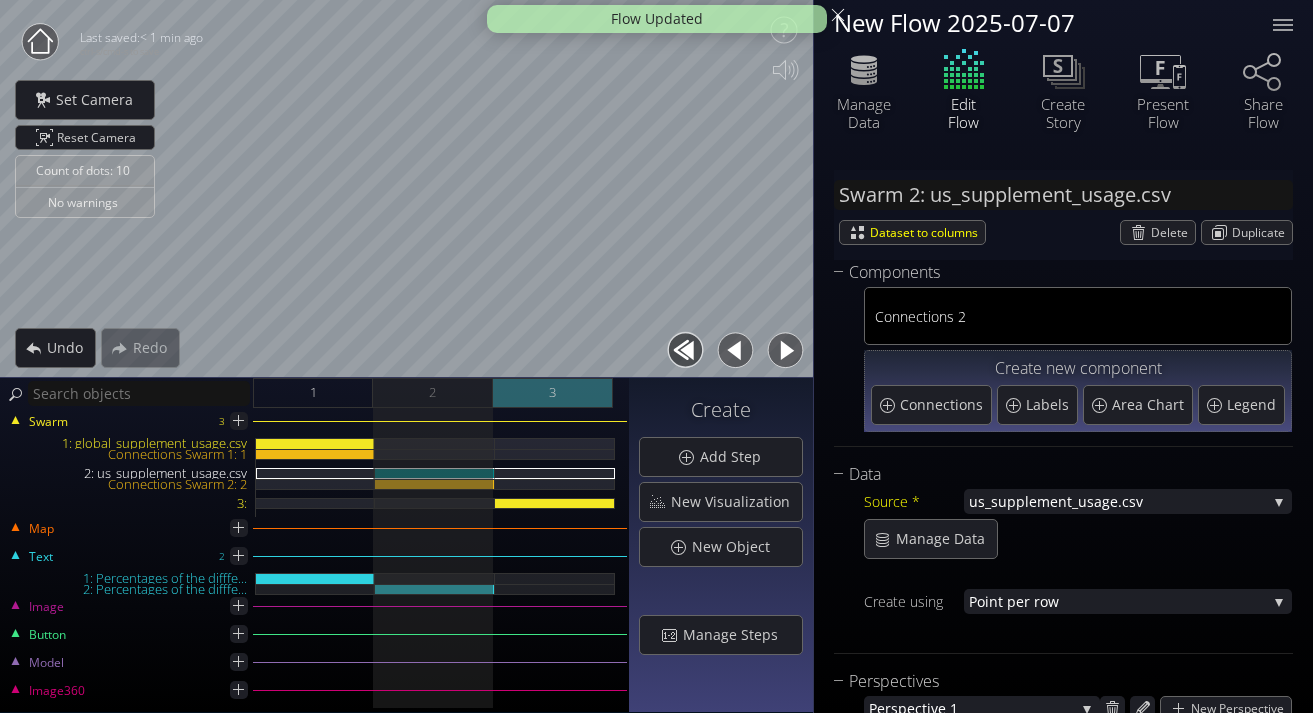 click on "3" at bounding box center (553, 393) 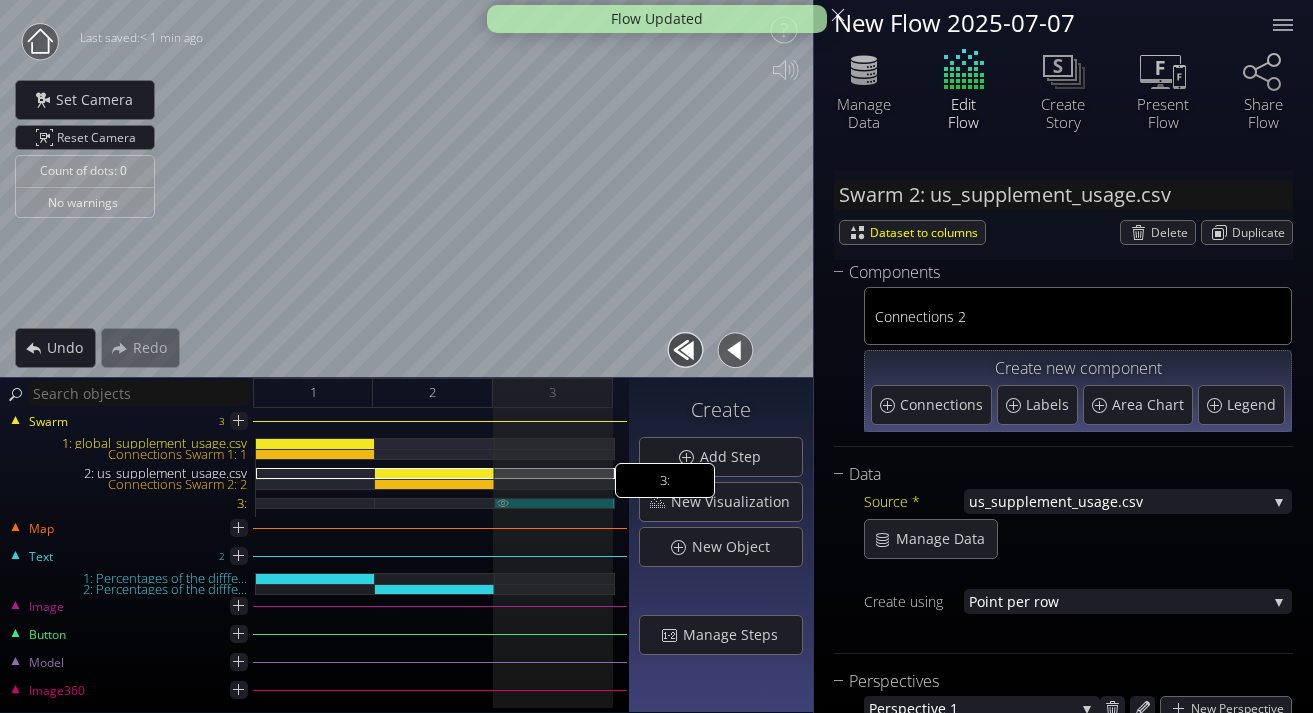 click on "3:" at bounding box center [555, 503] 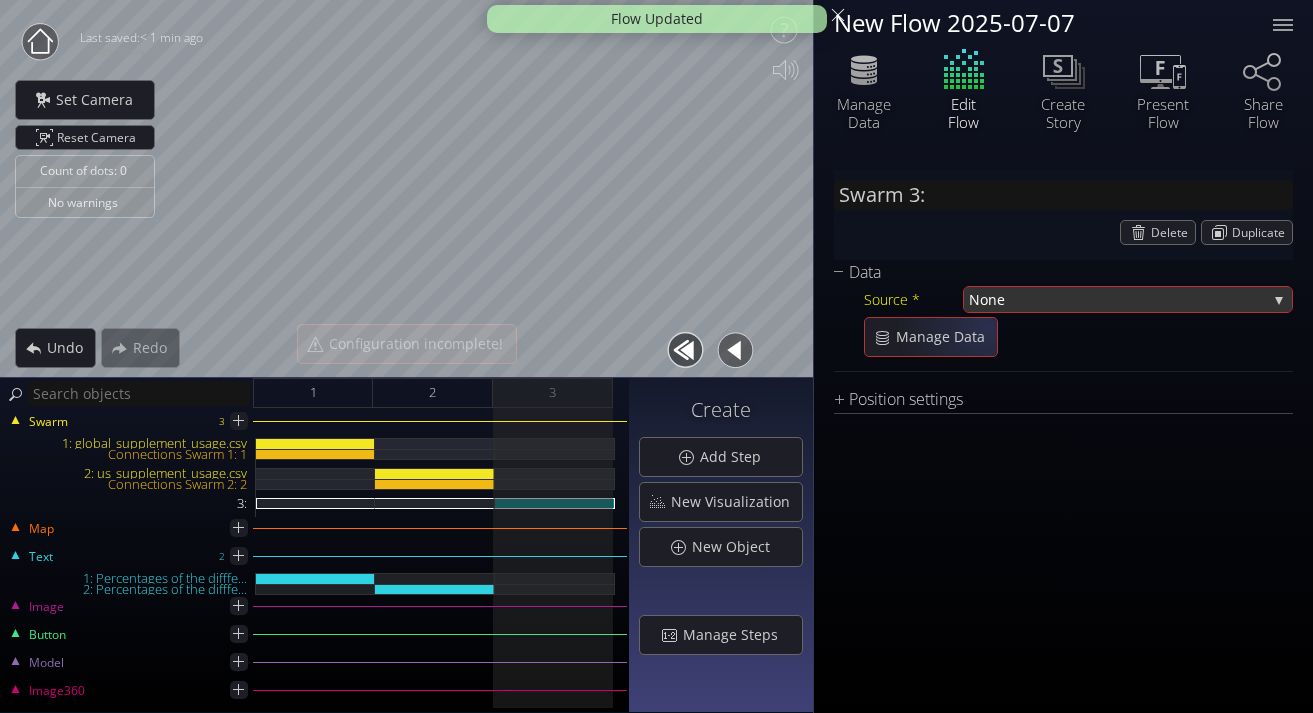 click on "None" at bounding box center [1118, 299] 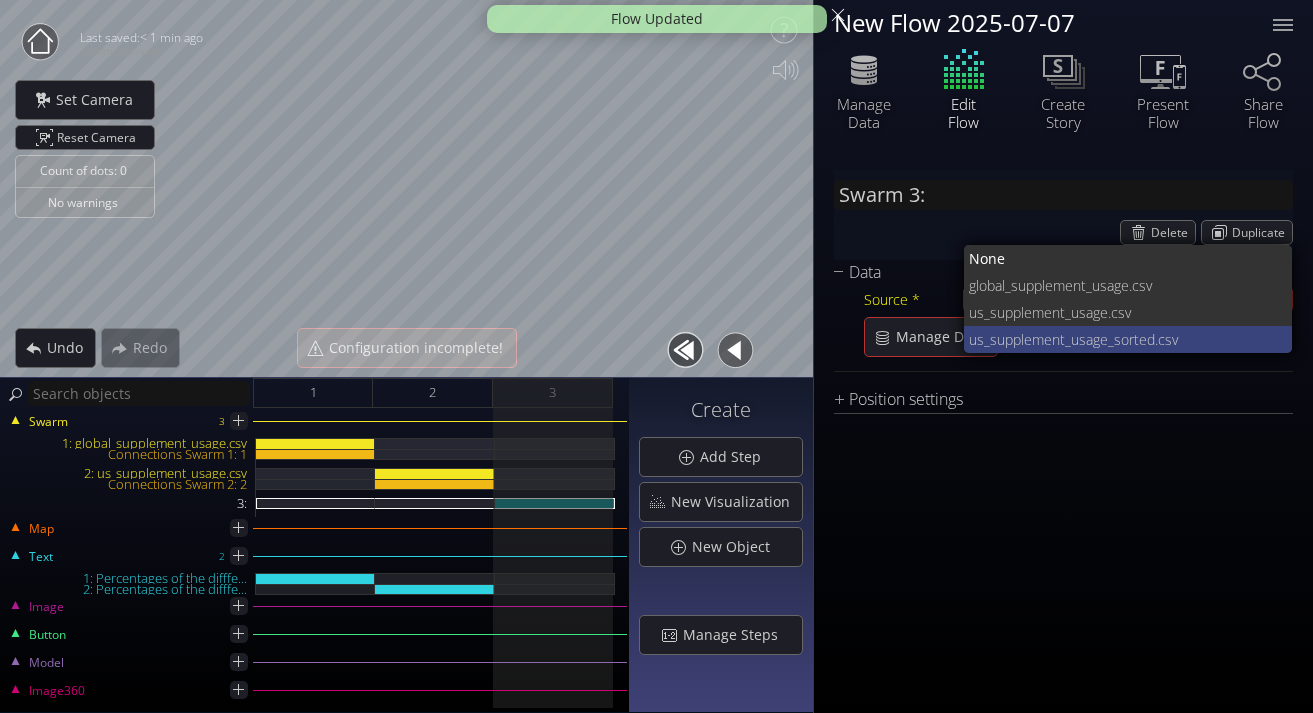 click on "us_supplement_usage_" at bounding box center (969, 259) 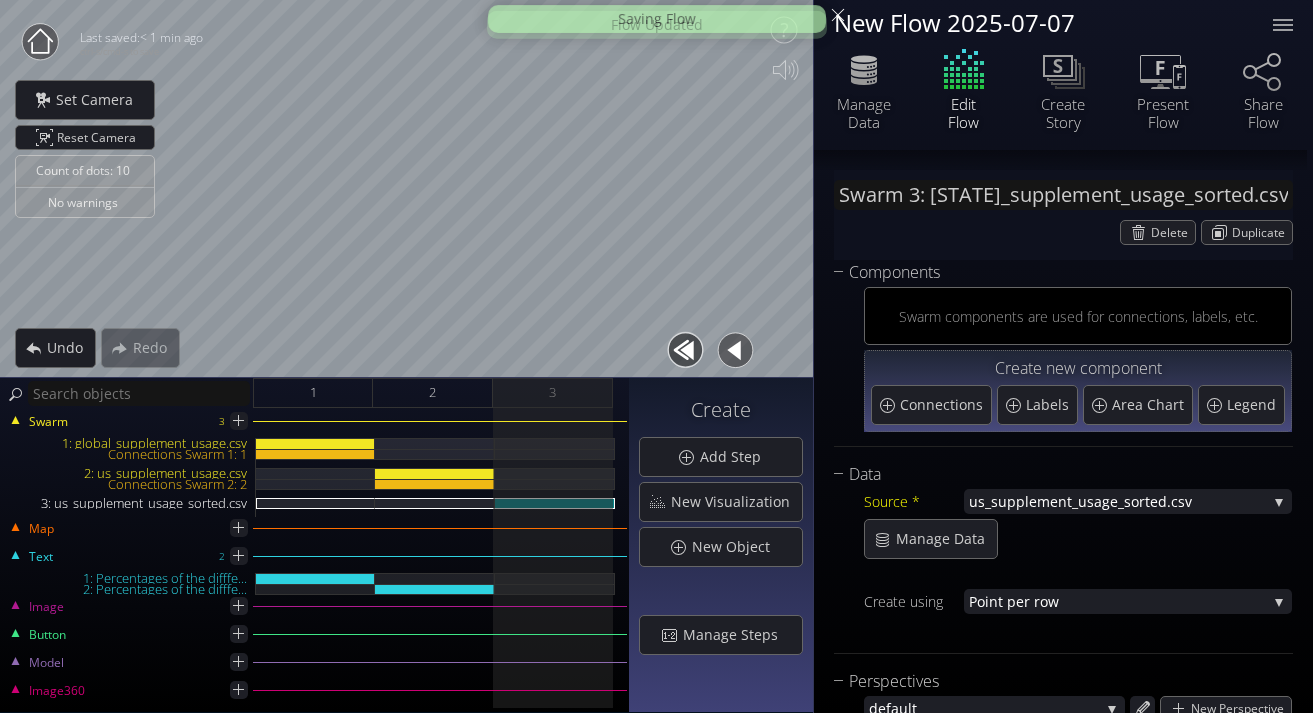 scroll, scrollTop: 109, scrollLeft: 0, axis: vertical 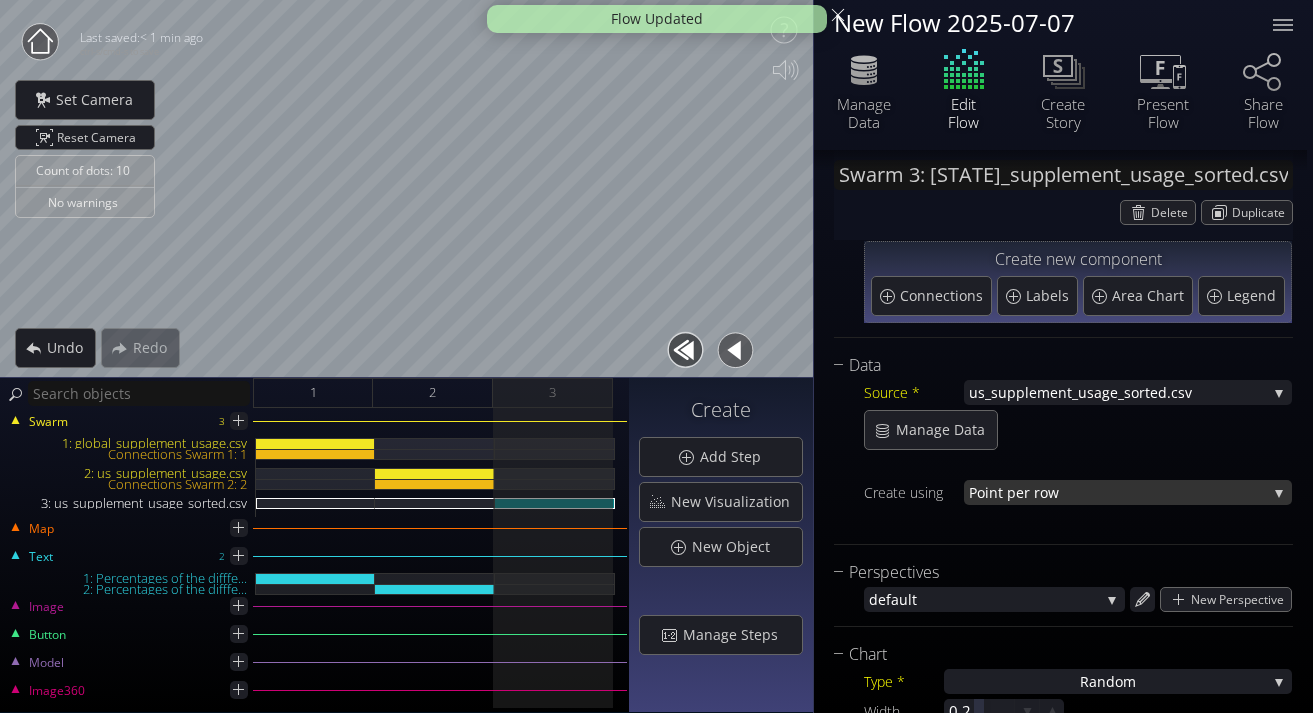 click on "nt per row" at bounding box center (1128, 492) 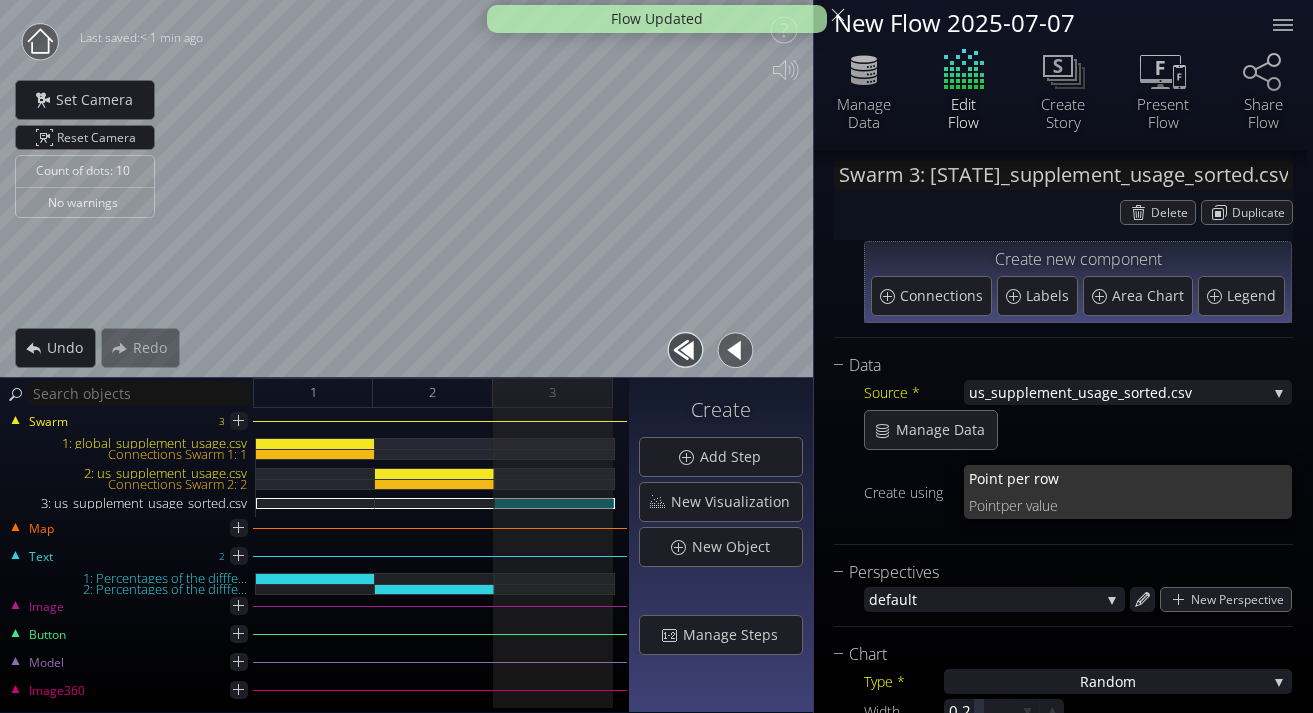 click on "Source *
us_supplement_usage_   sorted.csv       None   global_supplement   _usage.csv   us_supplement   _usage.csv   us_supplement_usage_   sorted.csv
Manage Data
Create using
Poi   nt per row     Poi   nt per row   Point    per value" at bounding box center [1063, 252] 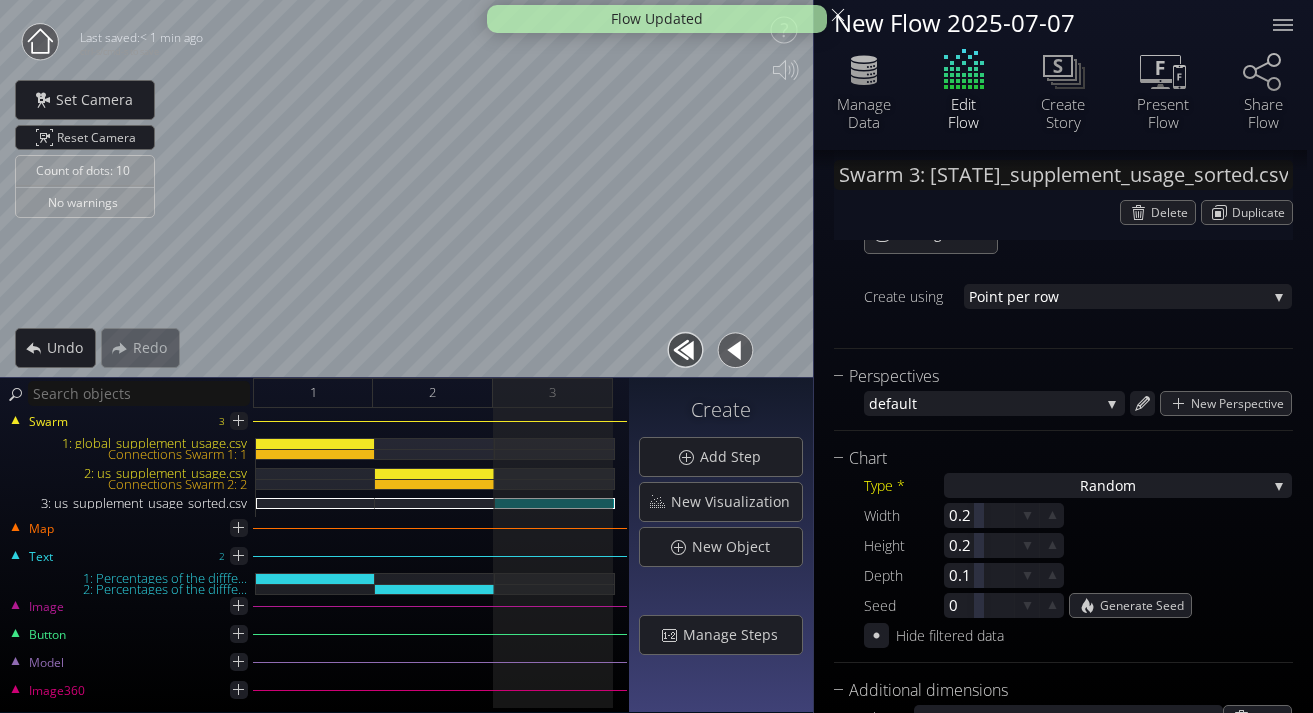scroll, scrollTop: 308, scrollLeft: 0, axis: vertical 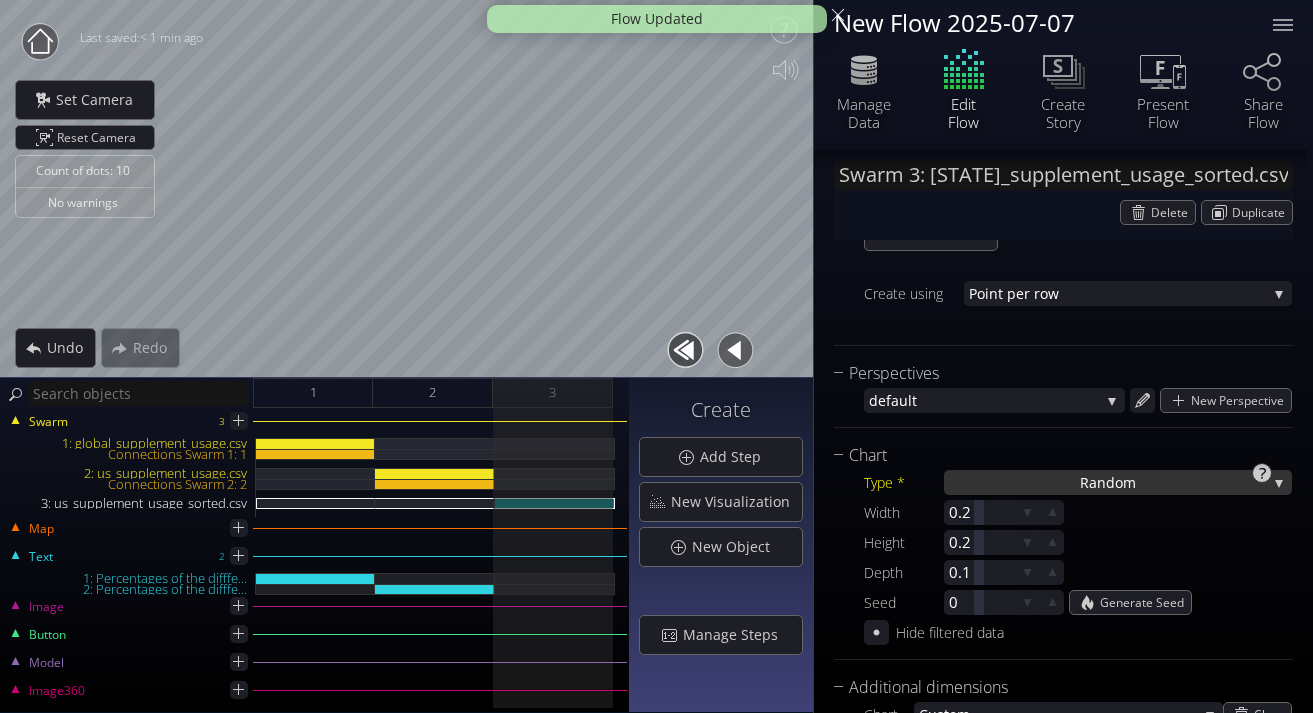 click on "Ra   ndom" at bounding box center [1118, 482] 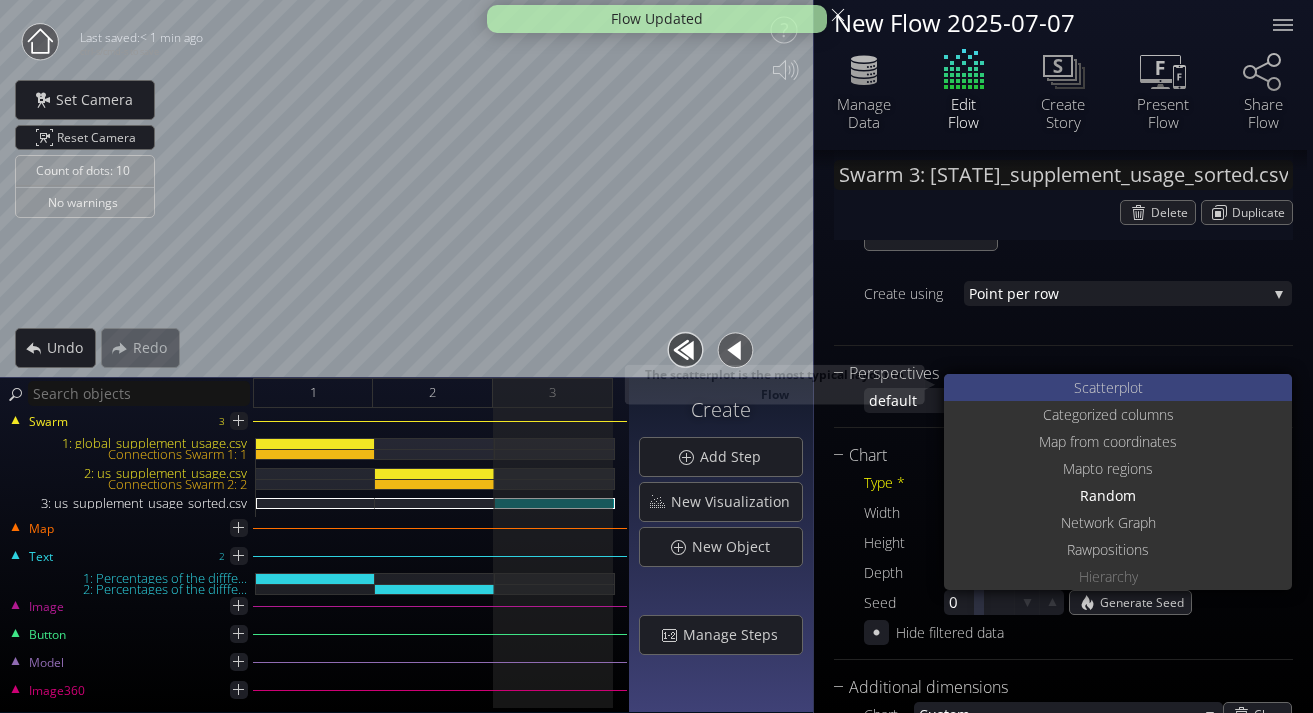 click on "S   catterplot" at bounding box center (1120, 387) 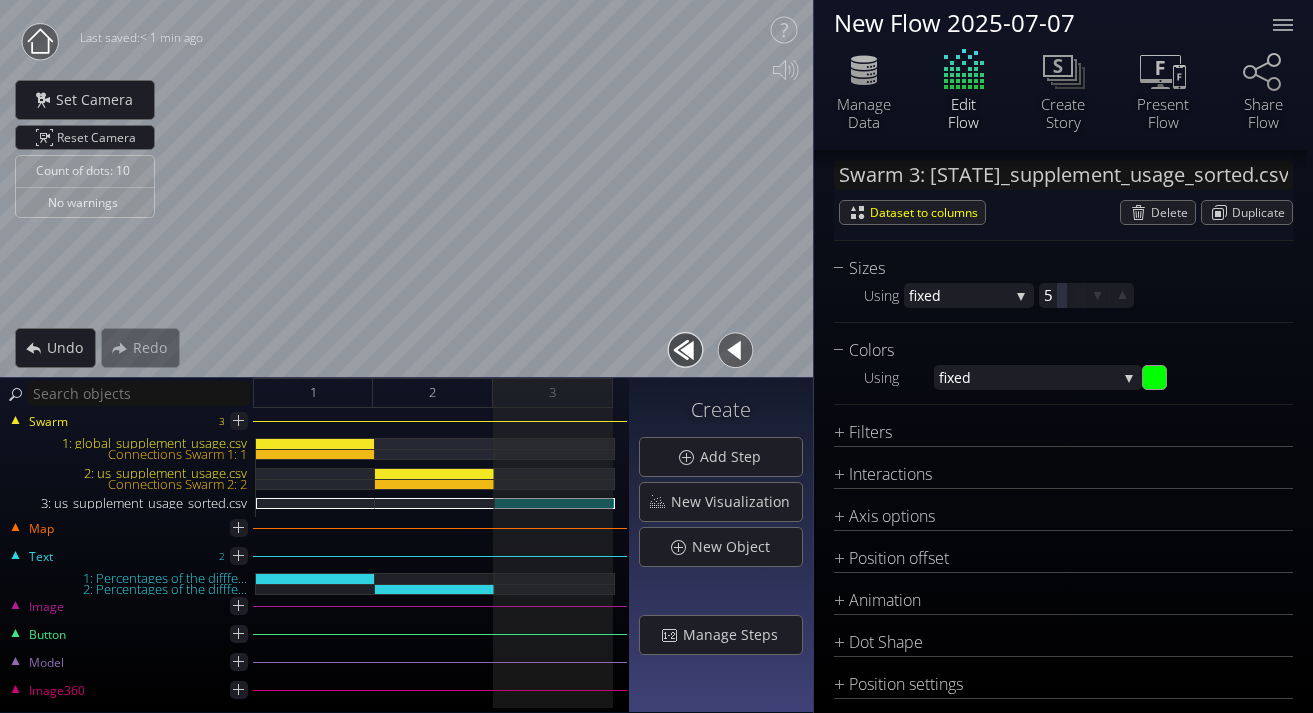 scroll, scrollTop: 1546, scrollLeft: 0, axis: vertical 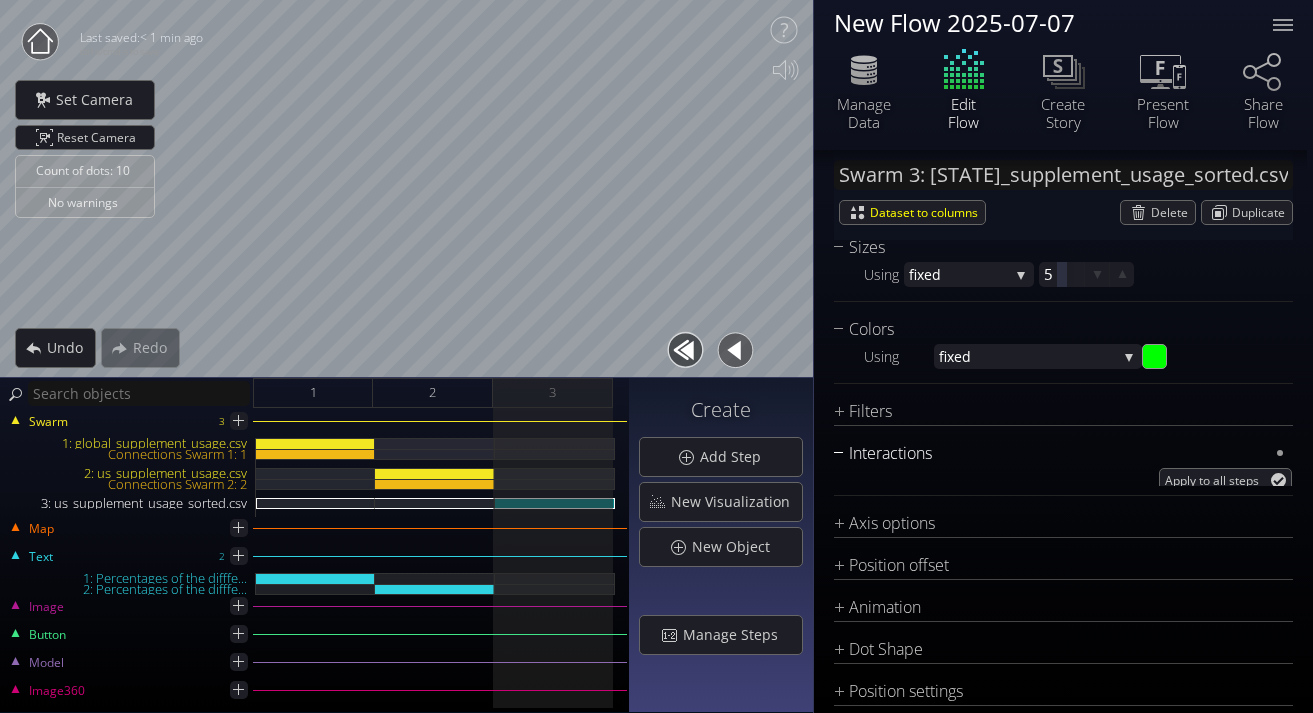 click on "Interactions" at bounding box center [1051, 453] 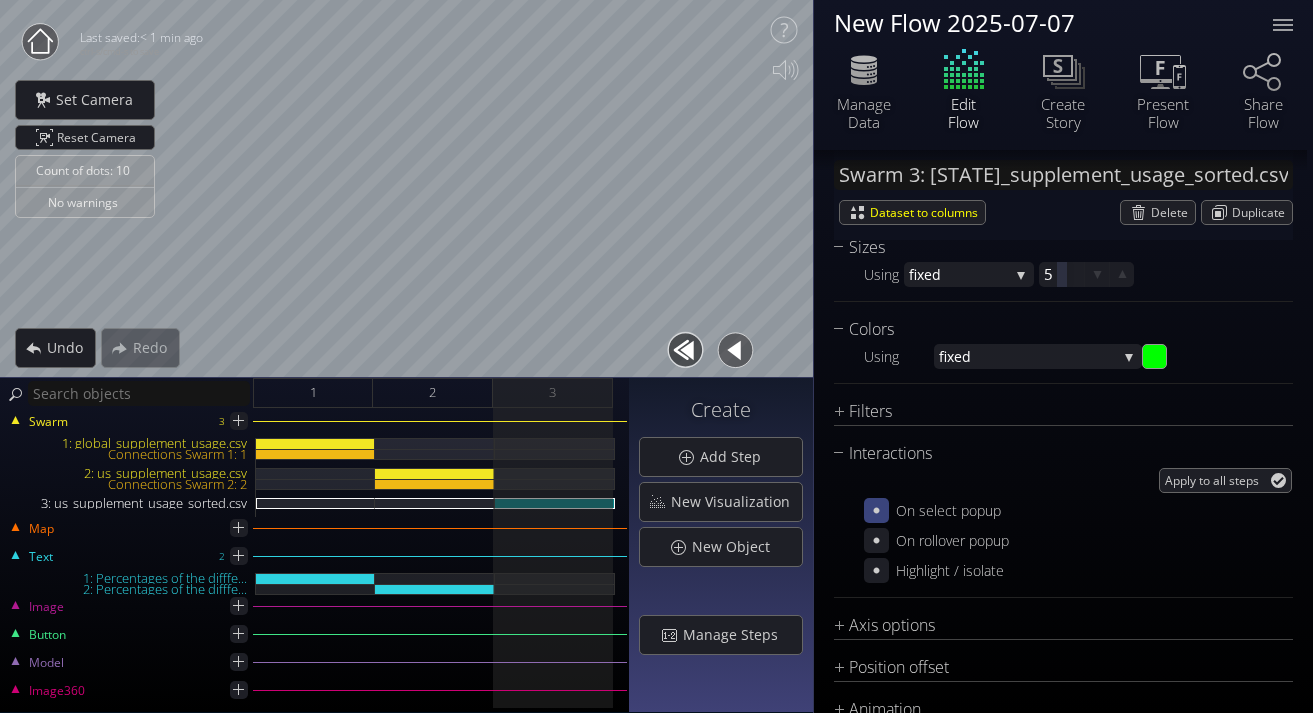 click at bounding box center [877, 511] 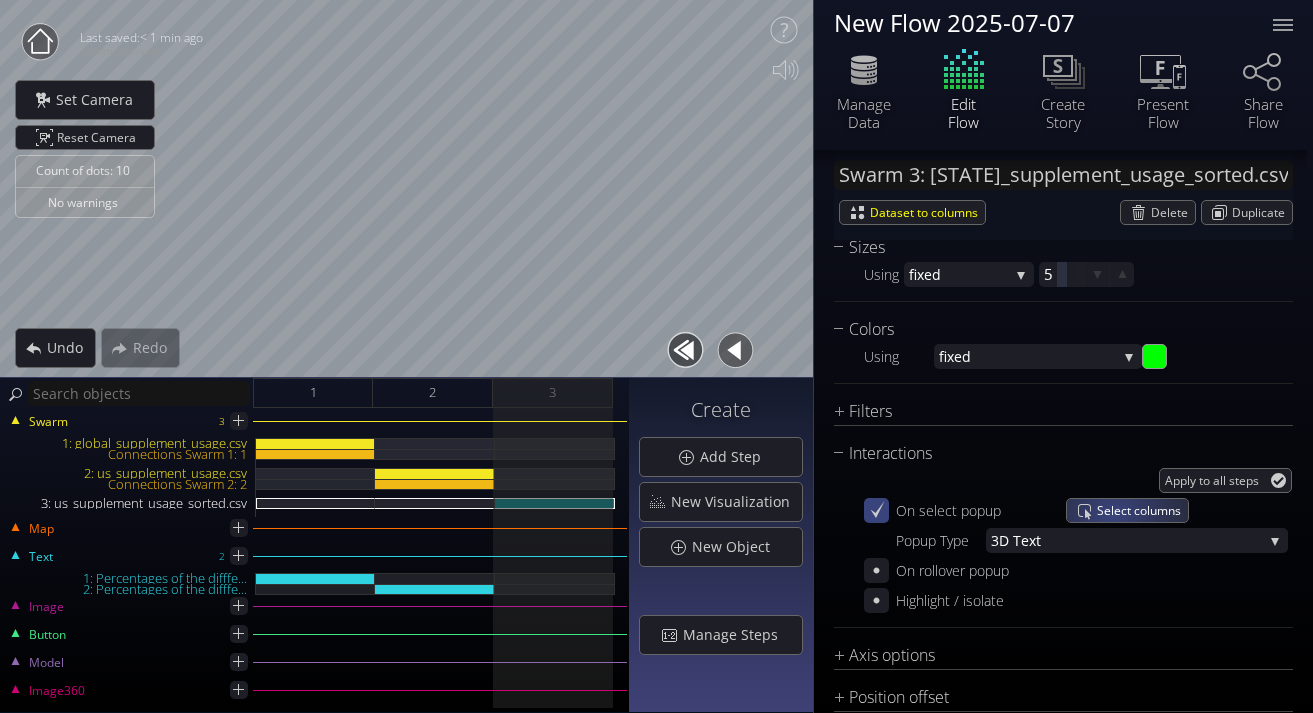 click on "Select columns" at bounding box center [1142, 510] 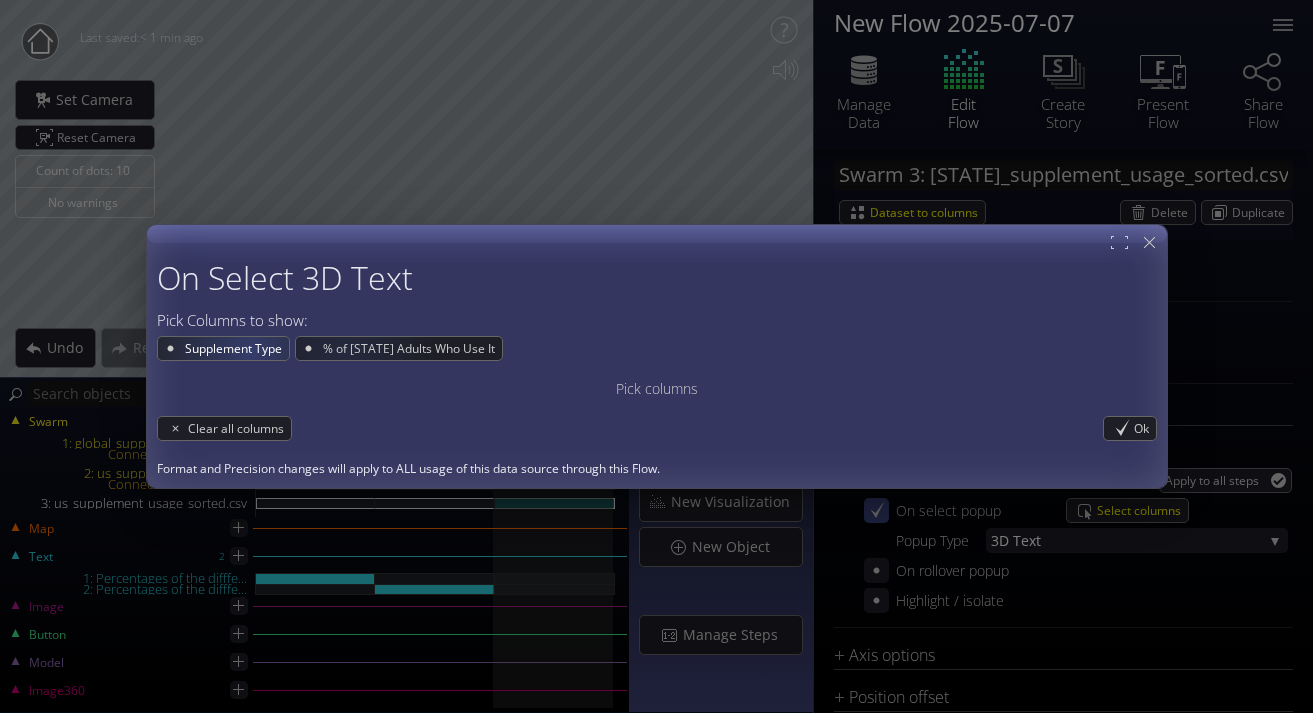 click on "Supplement Type" at bounding box center (236, 348) 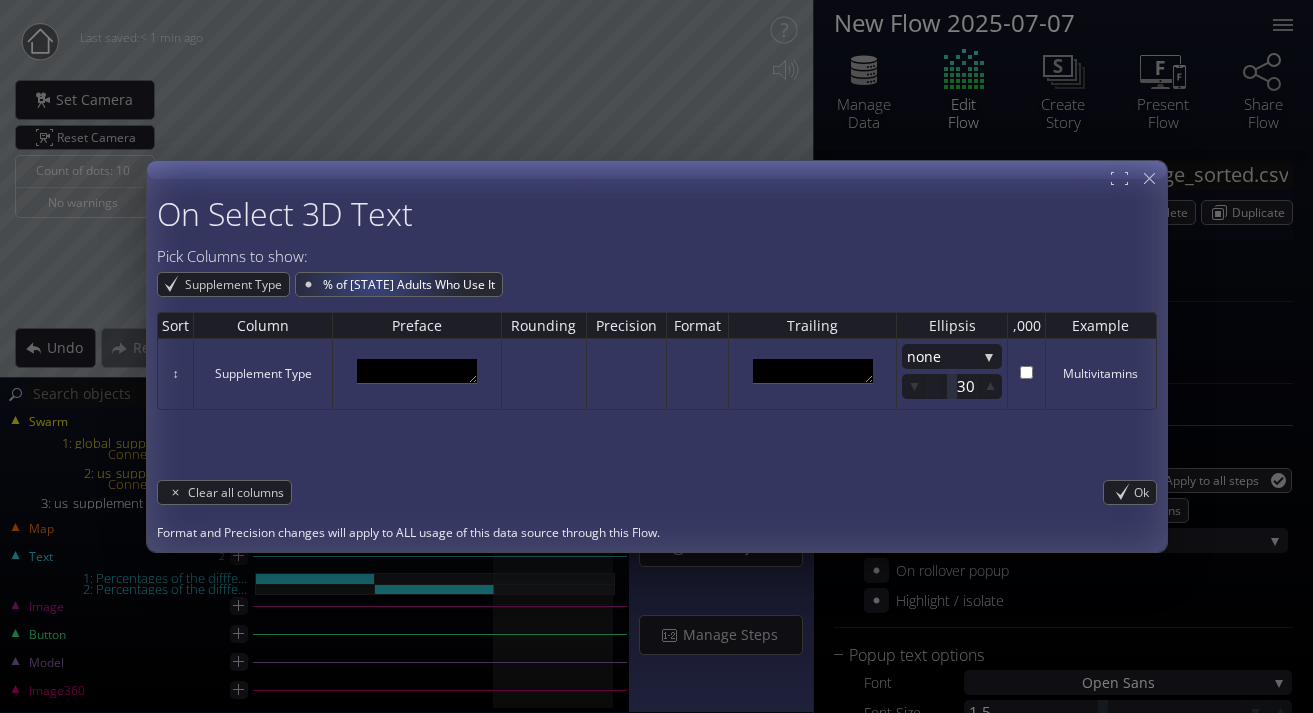 click on "% of U.S. Adults Who Use It" at bounding box center (411, 284) 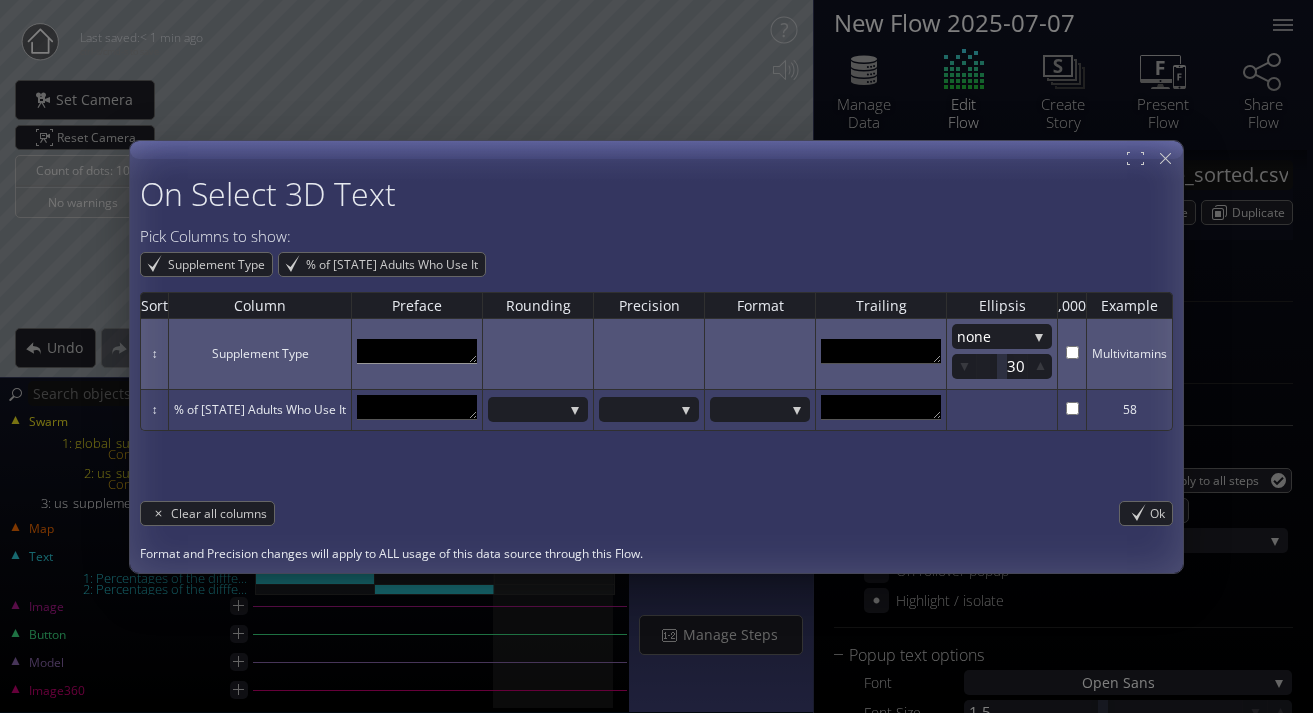 click at bounding box center (417, 351) 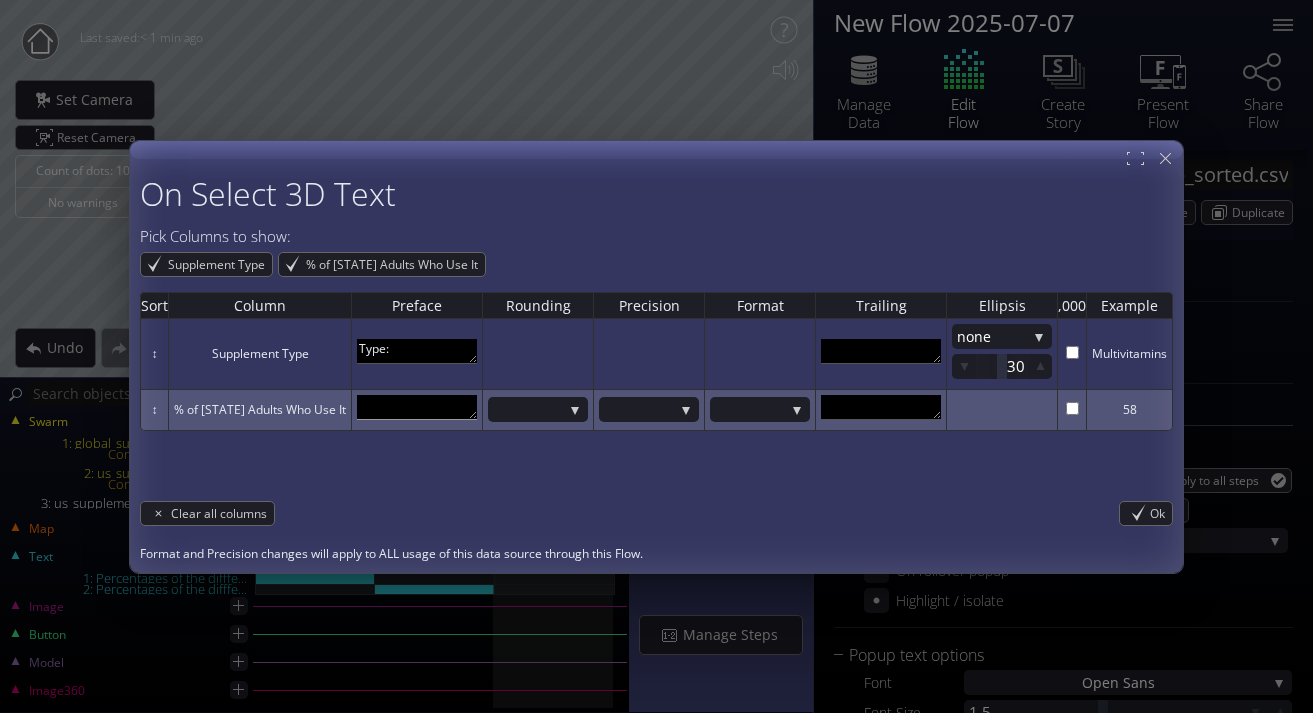 type on "Type:" 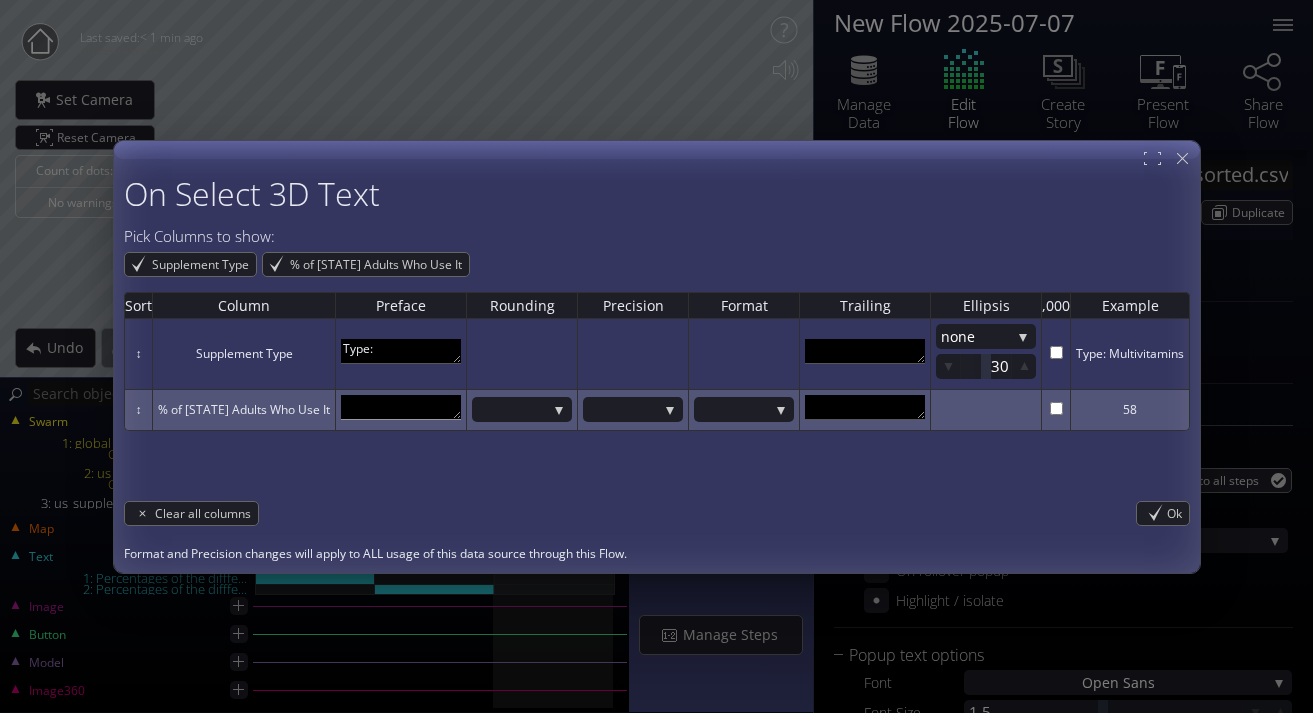 click at bounding box center (401, 407) 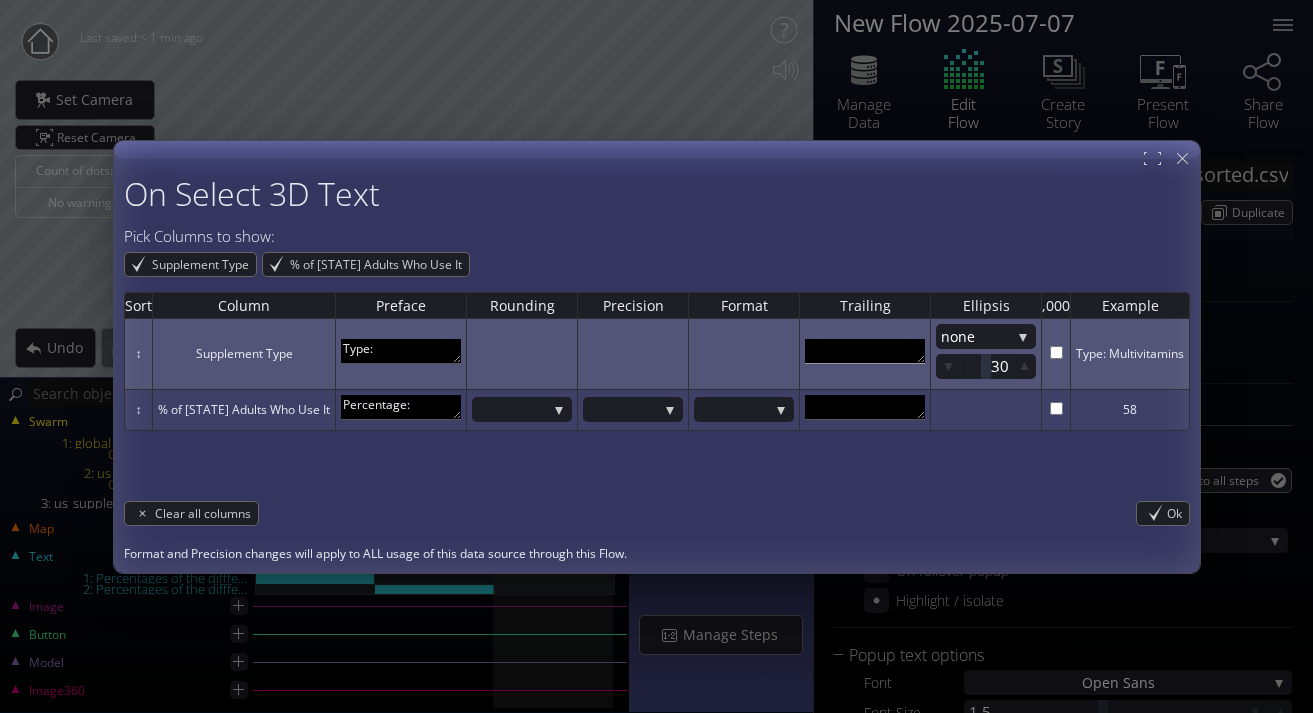 type on "[PERCENTAGE]:" 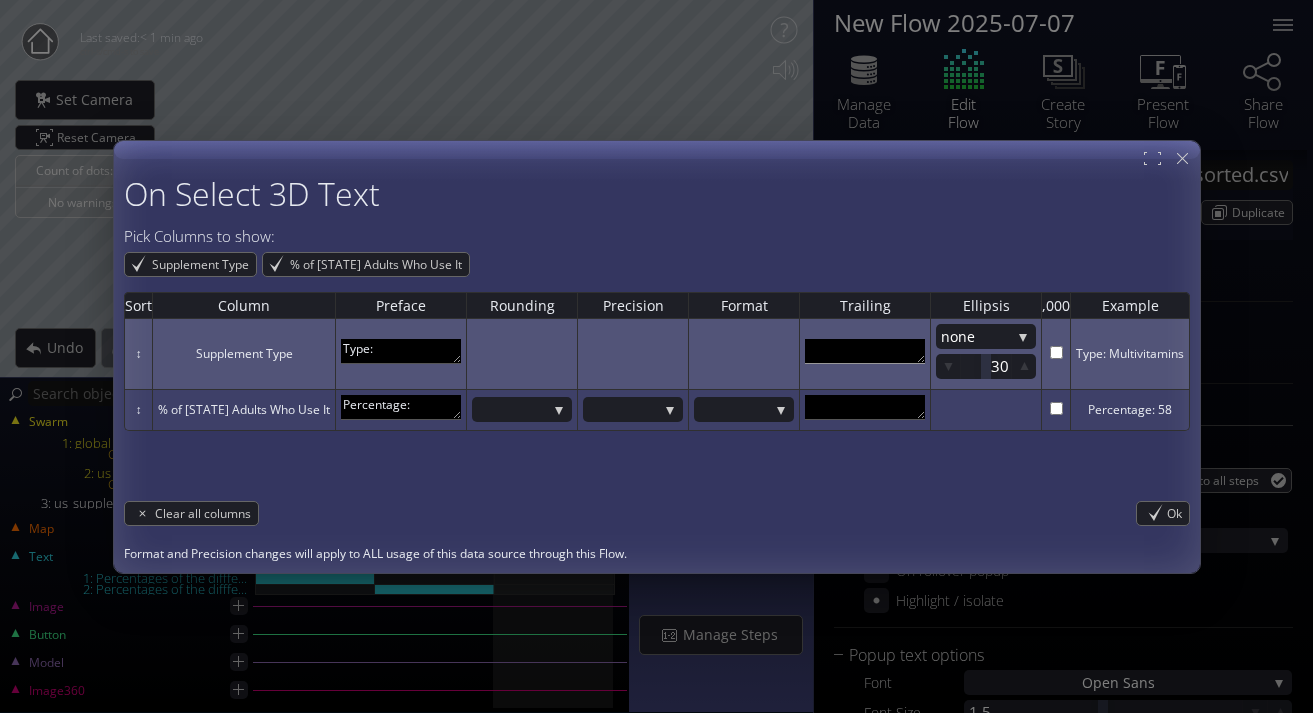 scroll, scrollTop: 11, scrollLeft: 0, axis: vertical 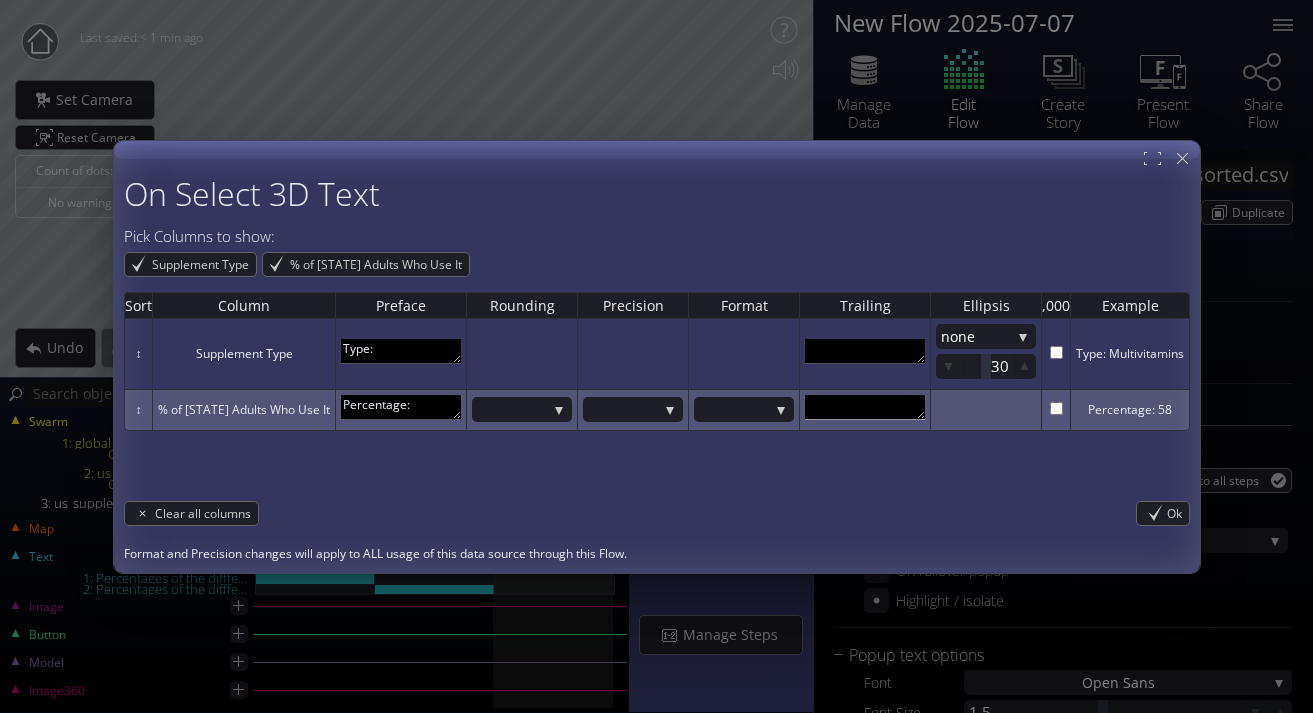 type 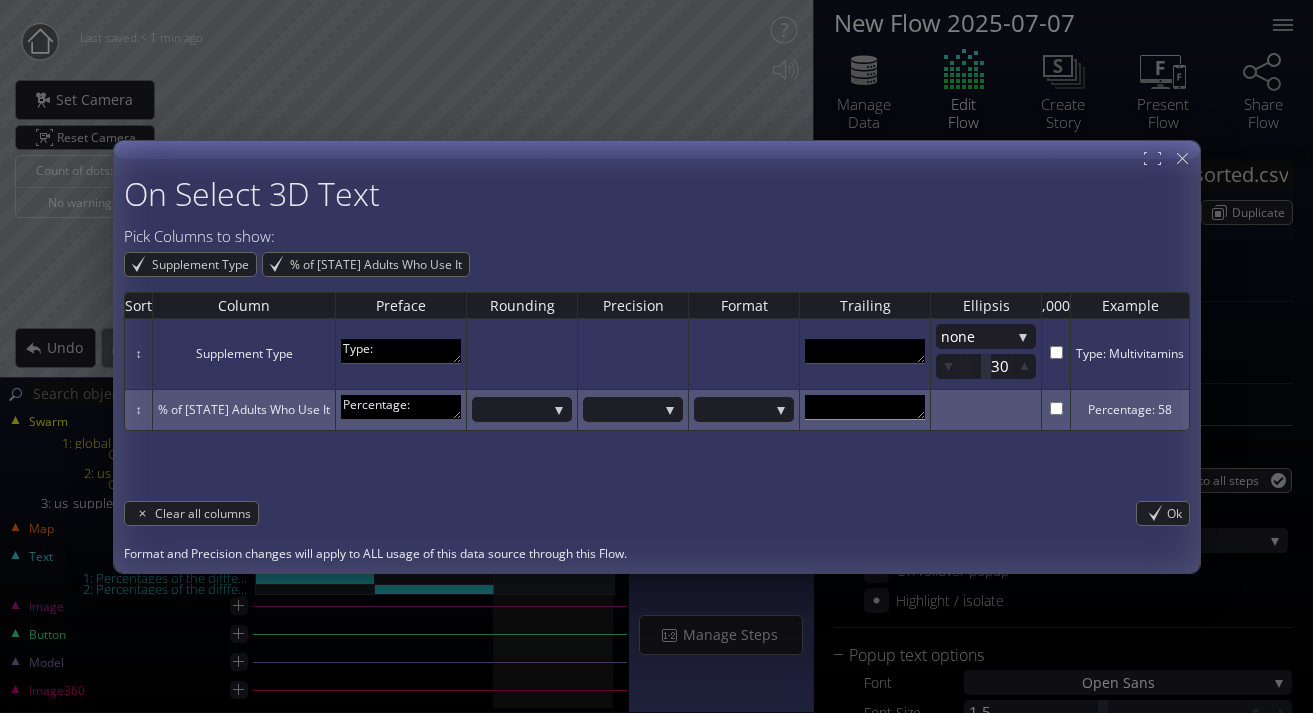 scroll, scrollTop: 11, scrollLeft: 0, axis: vertical 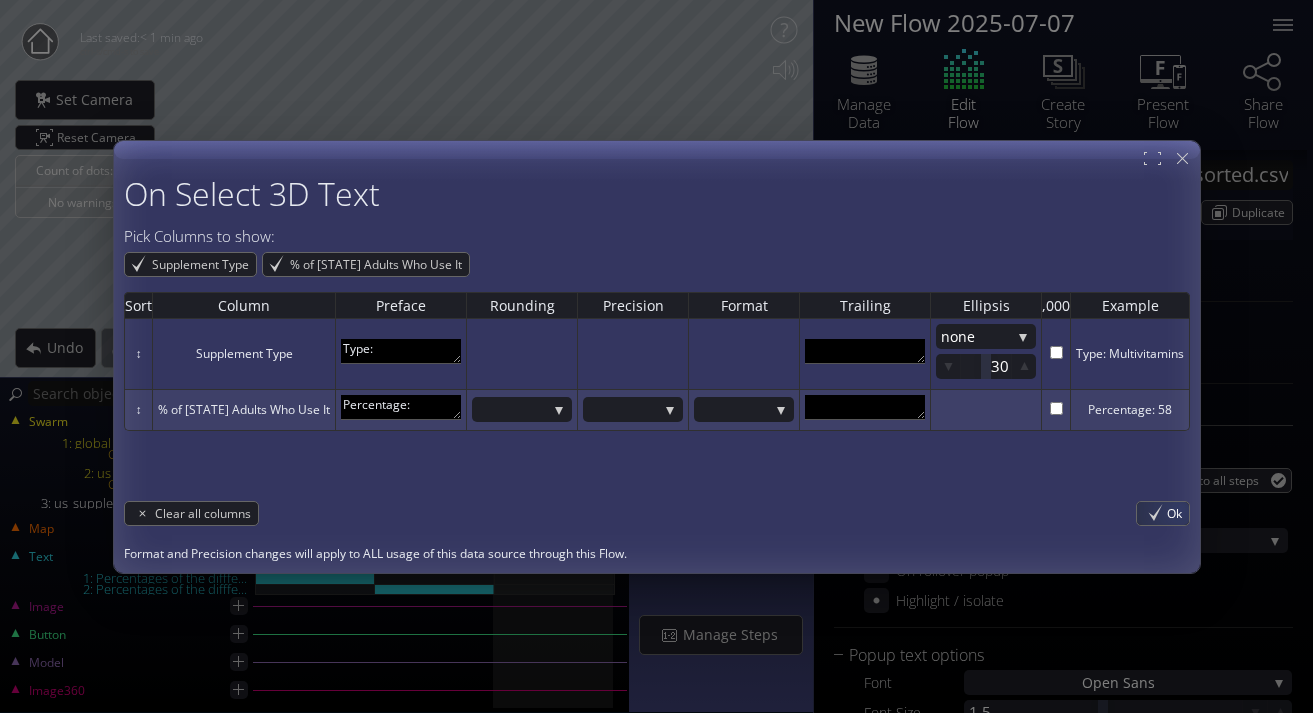 type 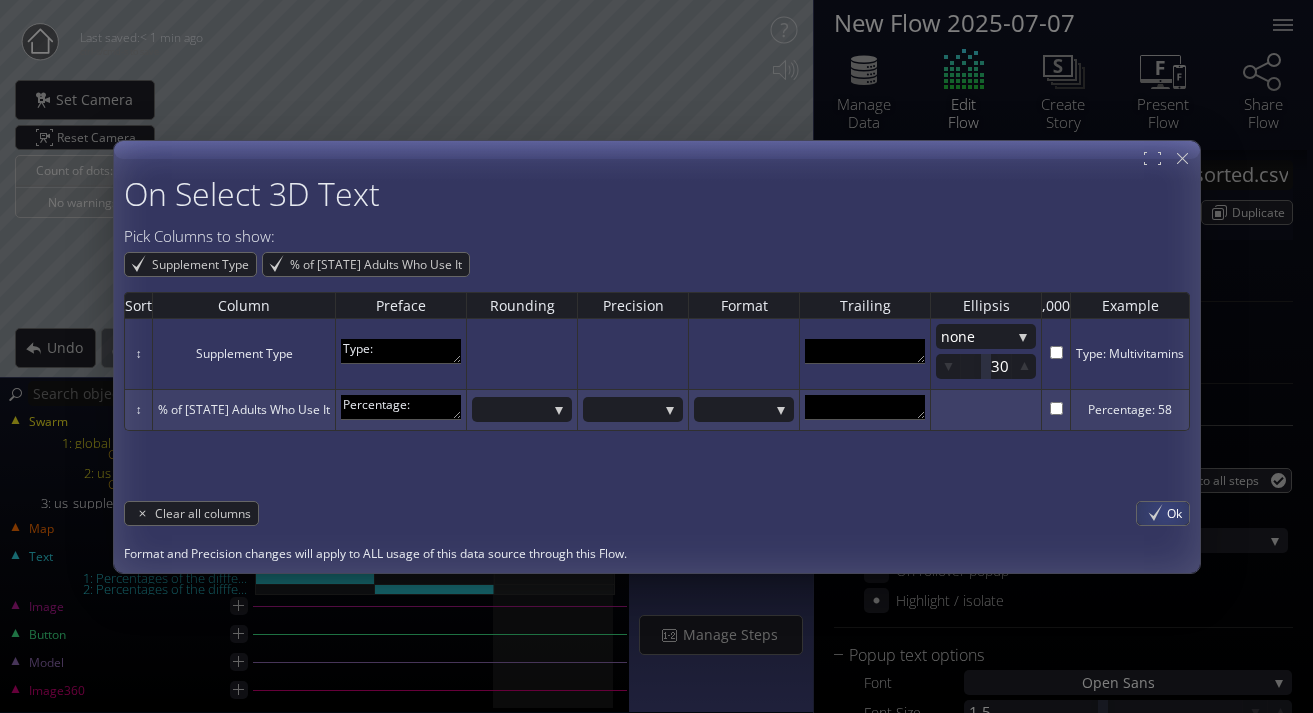 click on "Ok" at bounding box center (1163, 513) 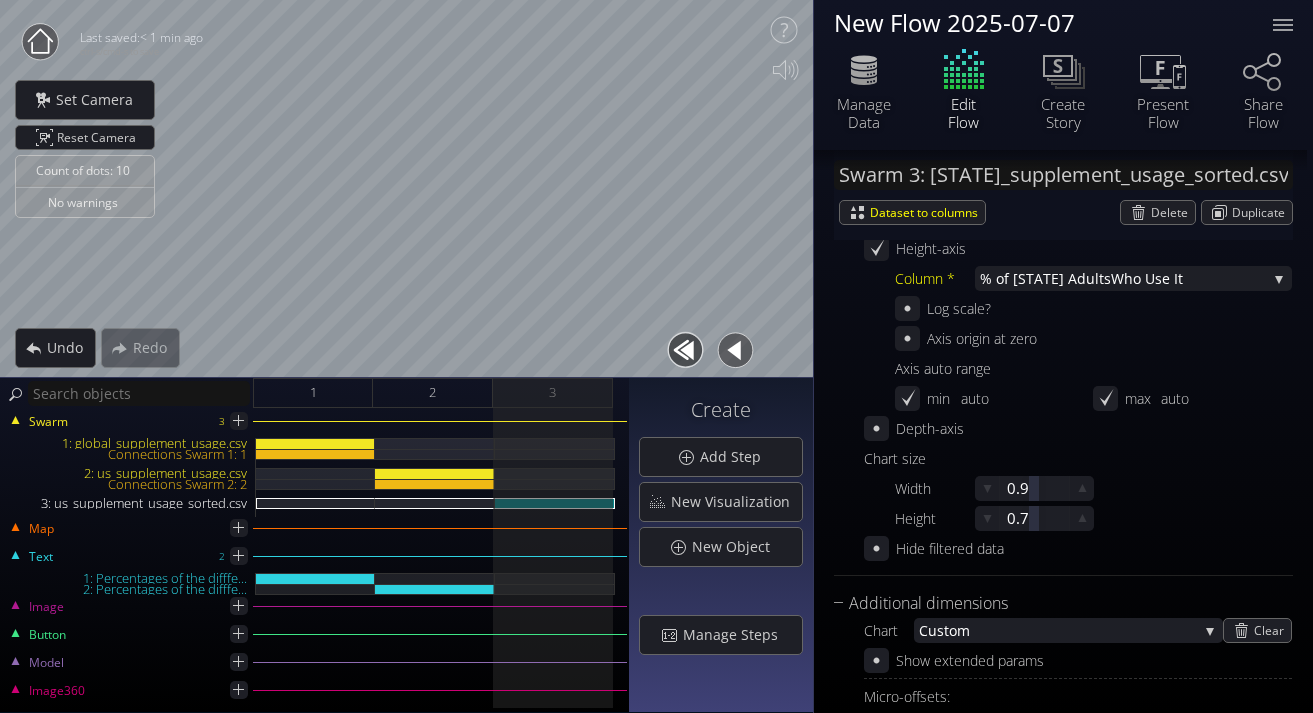 scroll, scrollTop: 0, scrollLeft: 0, axis: both 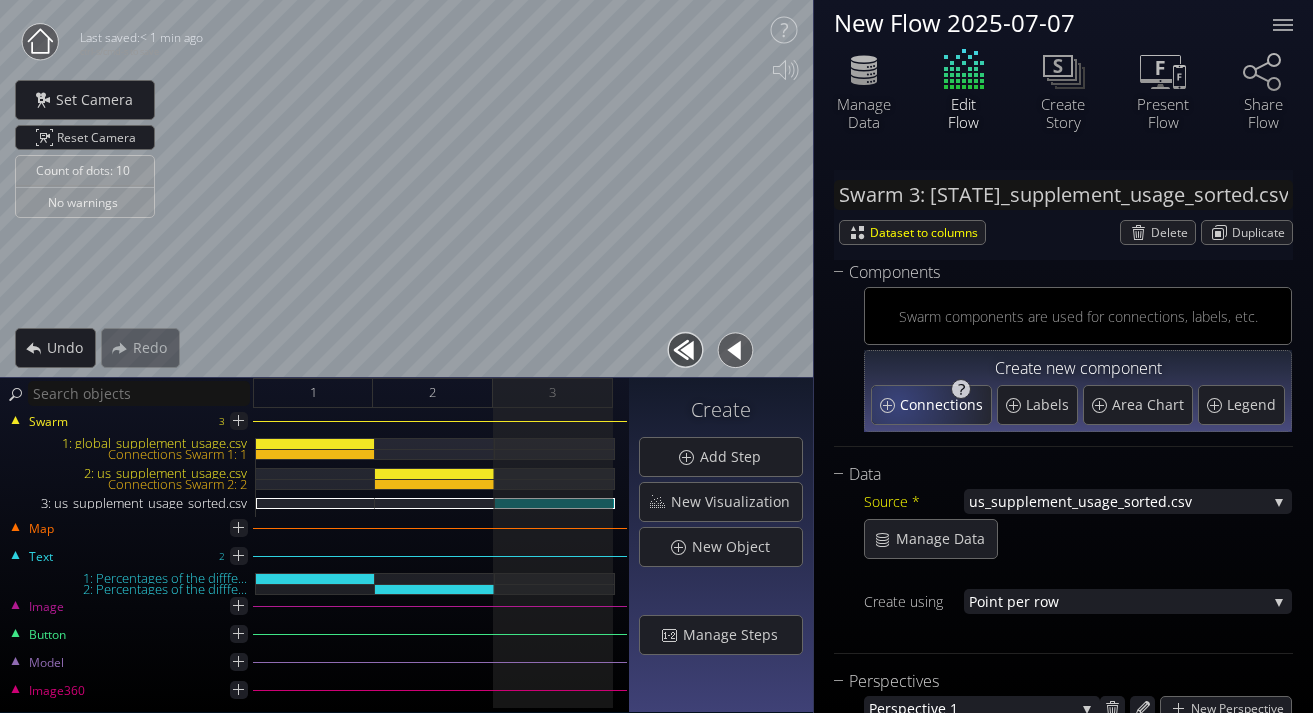 click on "Connections" at bounding box center (931, 405) 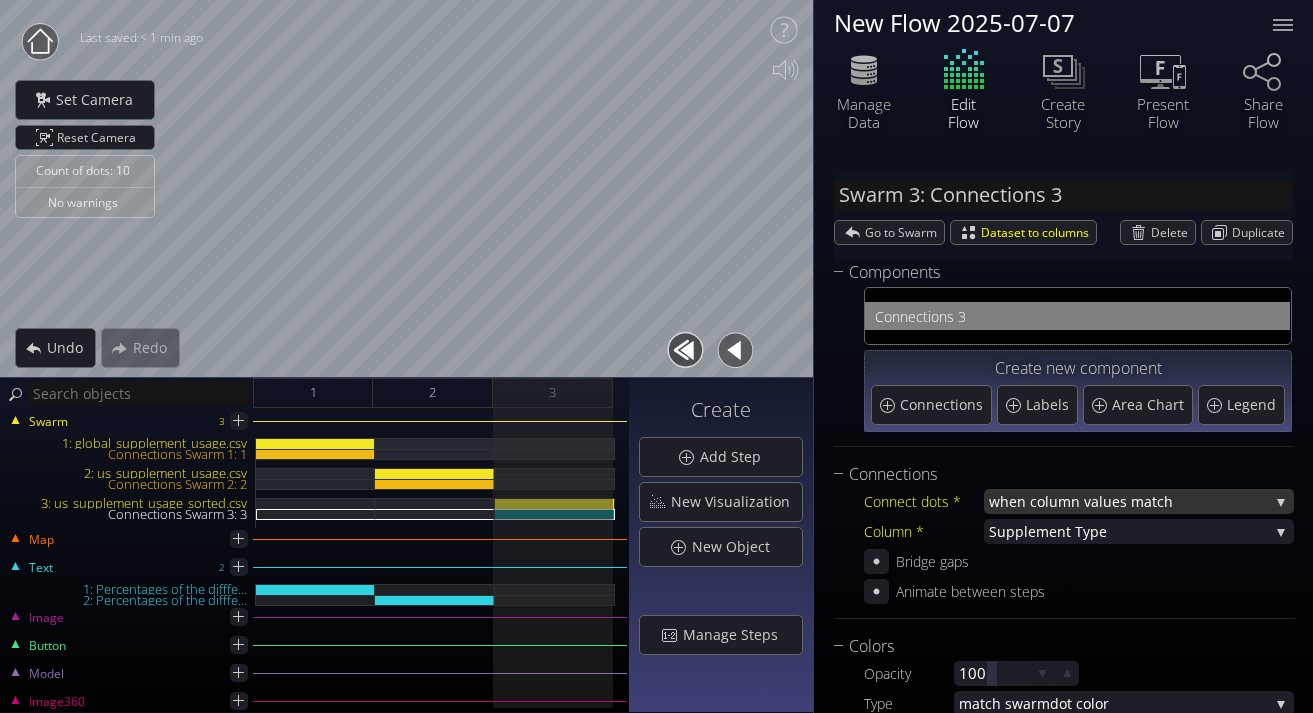 click on "when column va" at bounding box center [1044, 501] 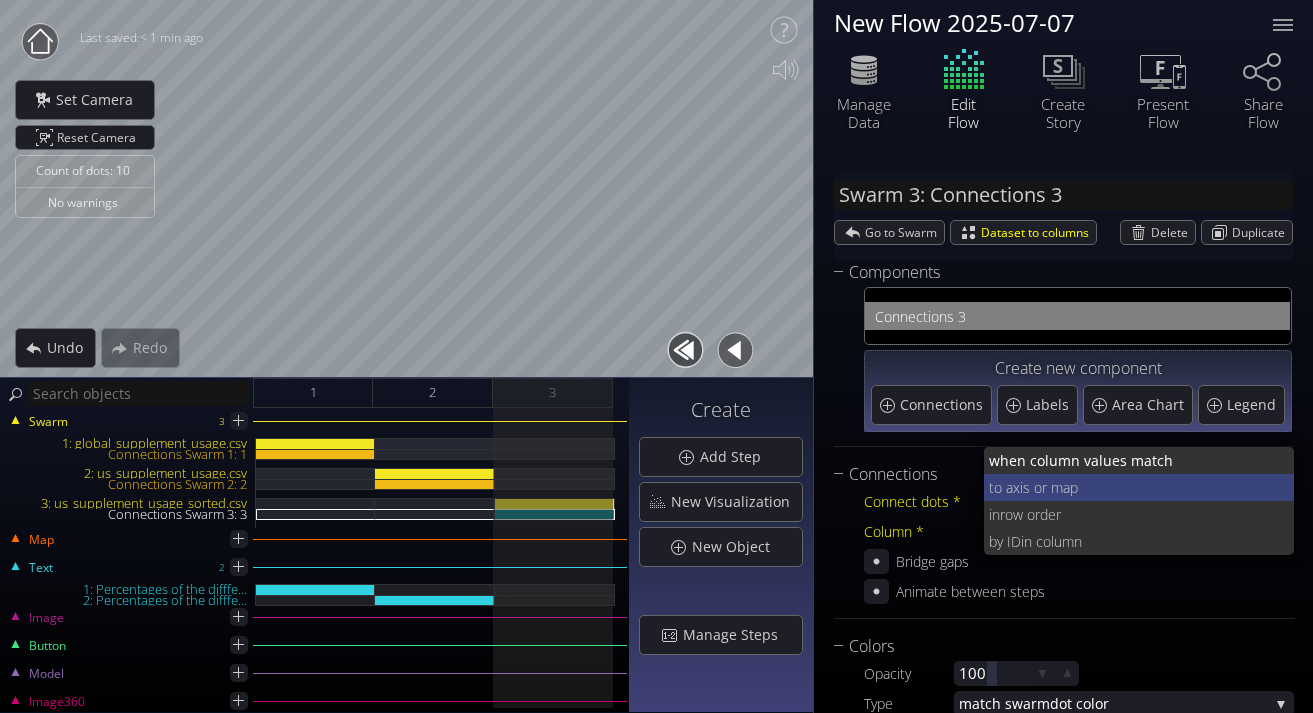 click on "to a" at bounding box center [1044, 460] 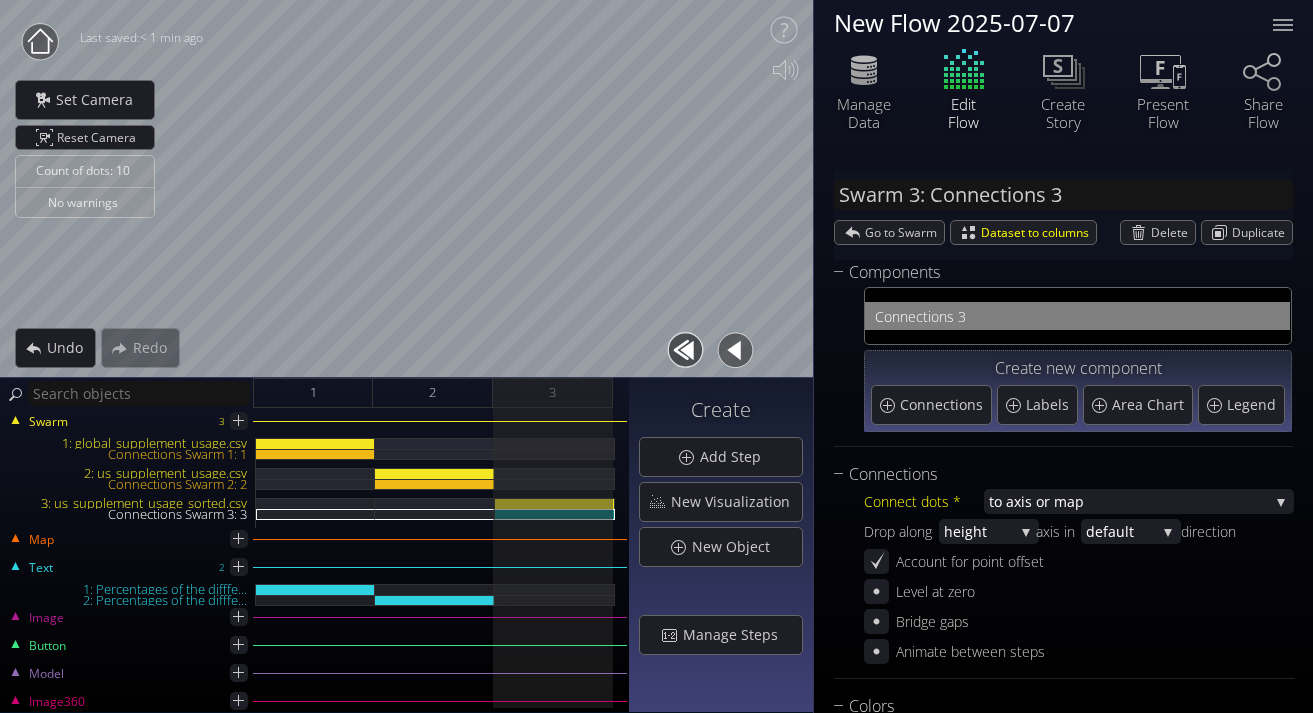 scroll, scrollTop: 238, scrollLeft: 0, axis: vertical 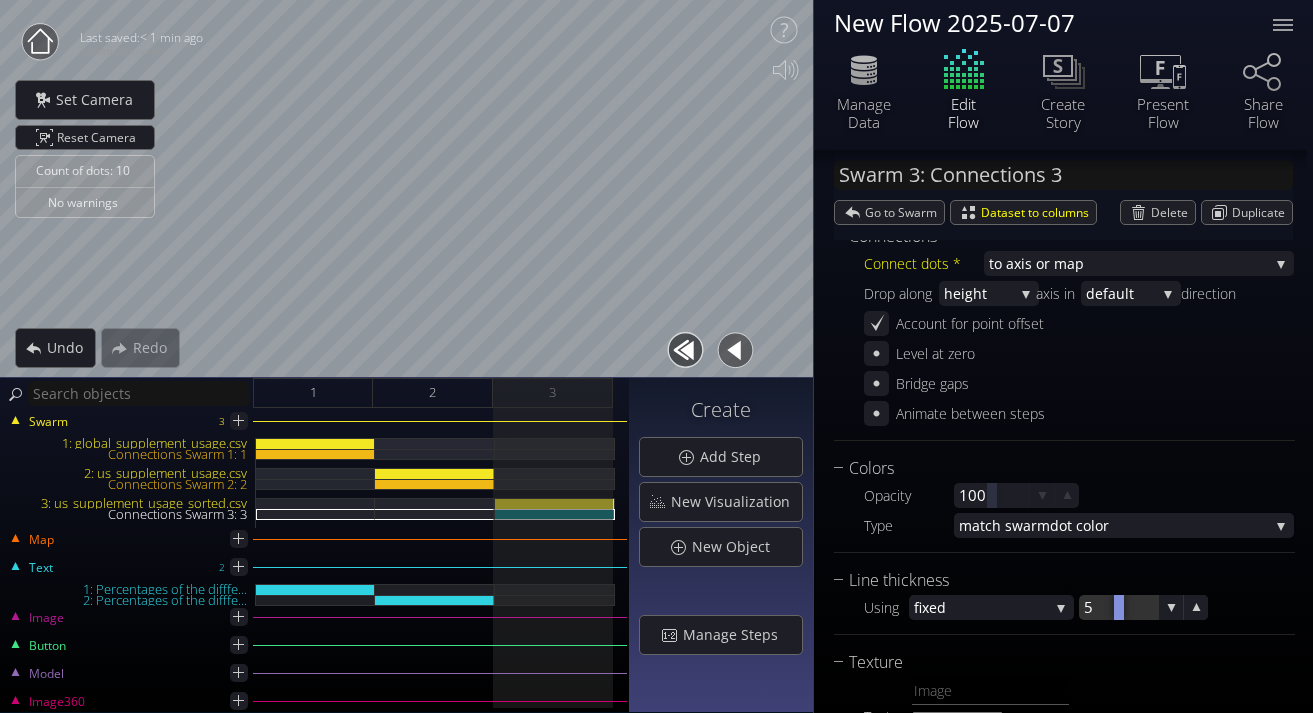 click at bounding box center (1118, 607) 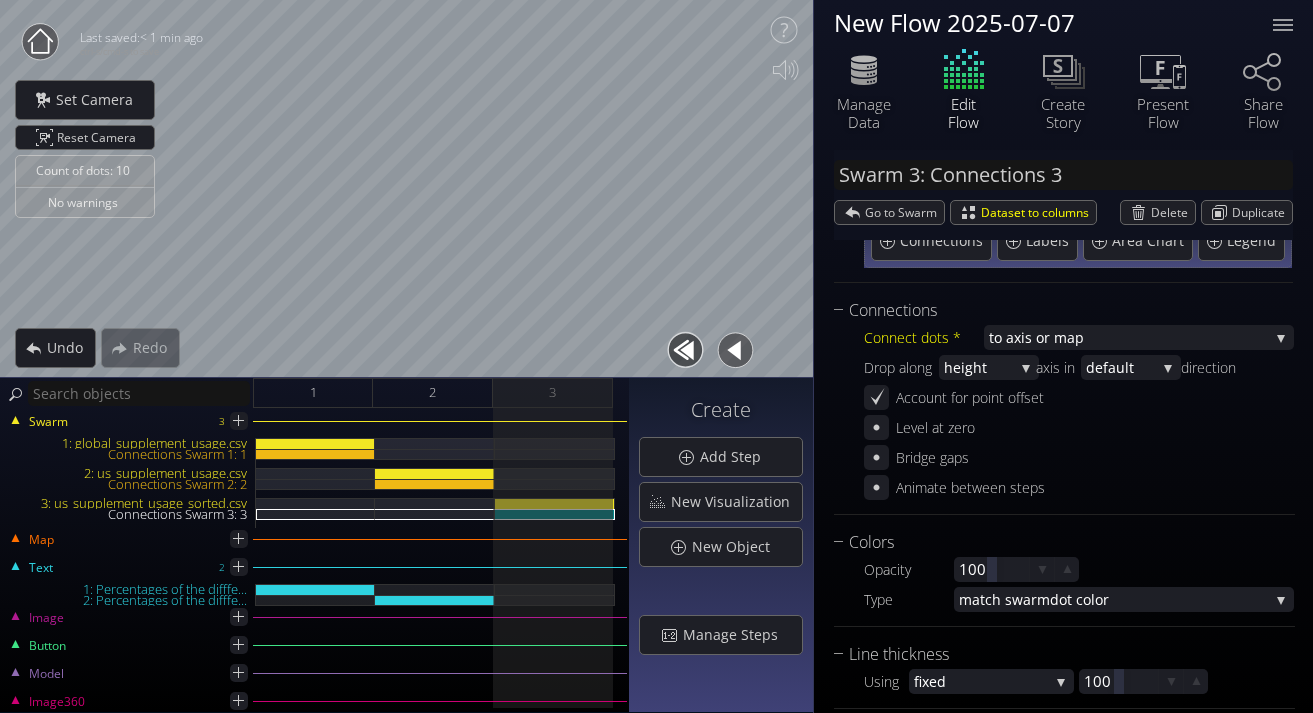 scroll, scrollTop: 0, scrollLeft: 0, axis: both 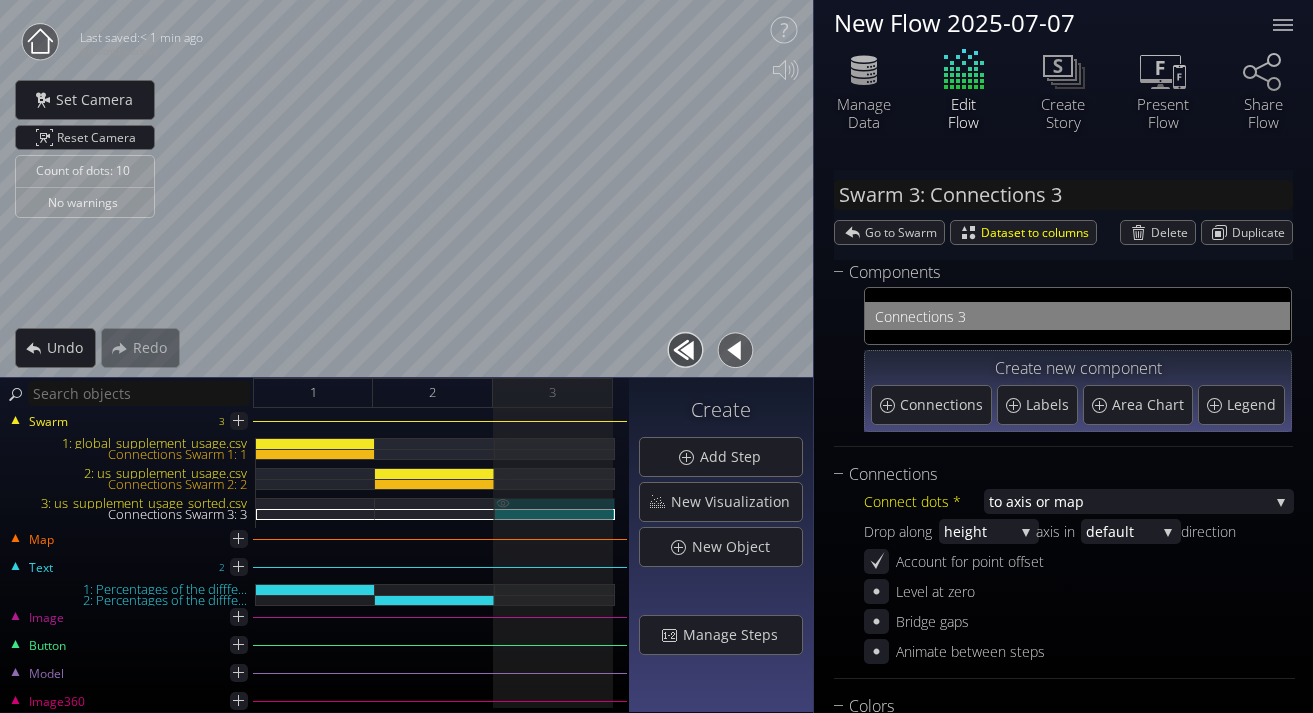 click on "3: us_supplement_usage_sorted.csv" at bounding box center (555, 503) 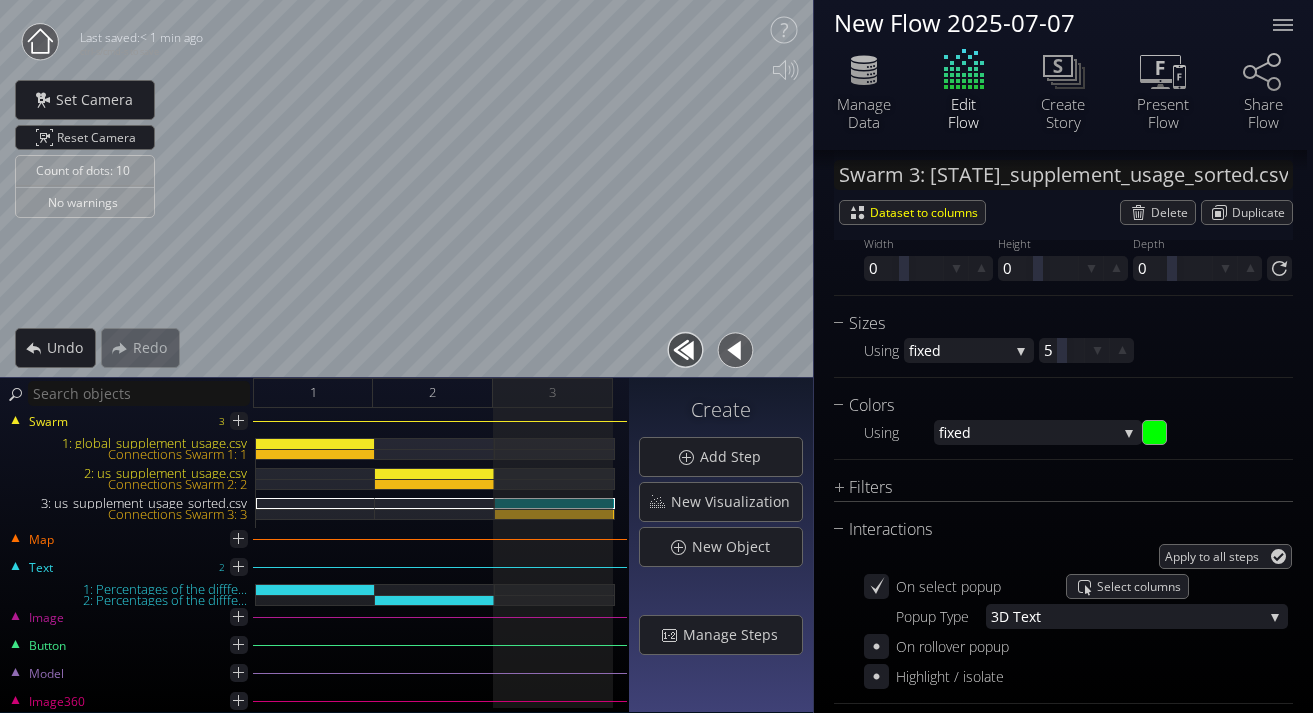 scroll, scrollTop: 1446, scrollLeft: 0, axis: vertical 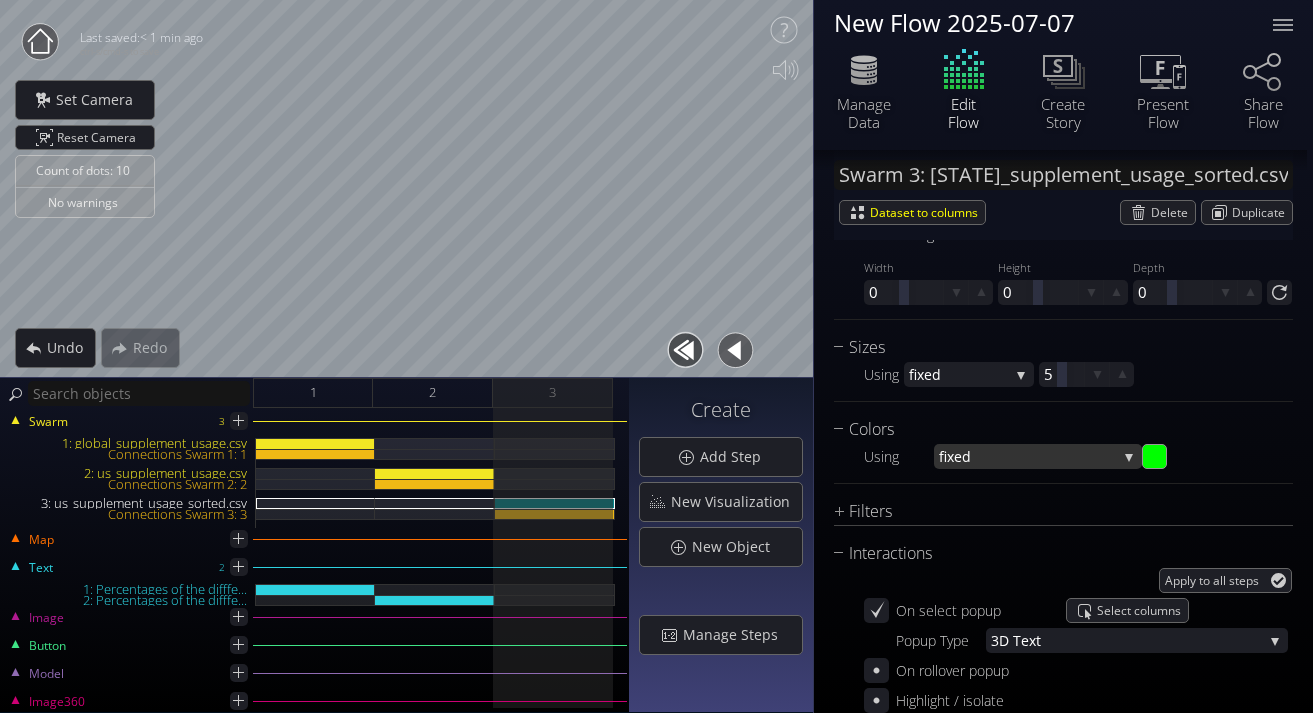 click on "fixed" at bounding box center (1028, 456) 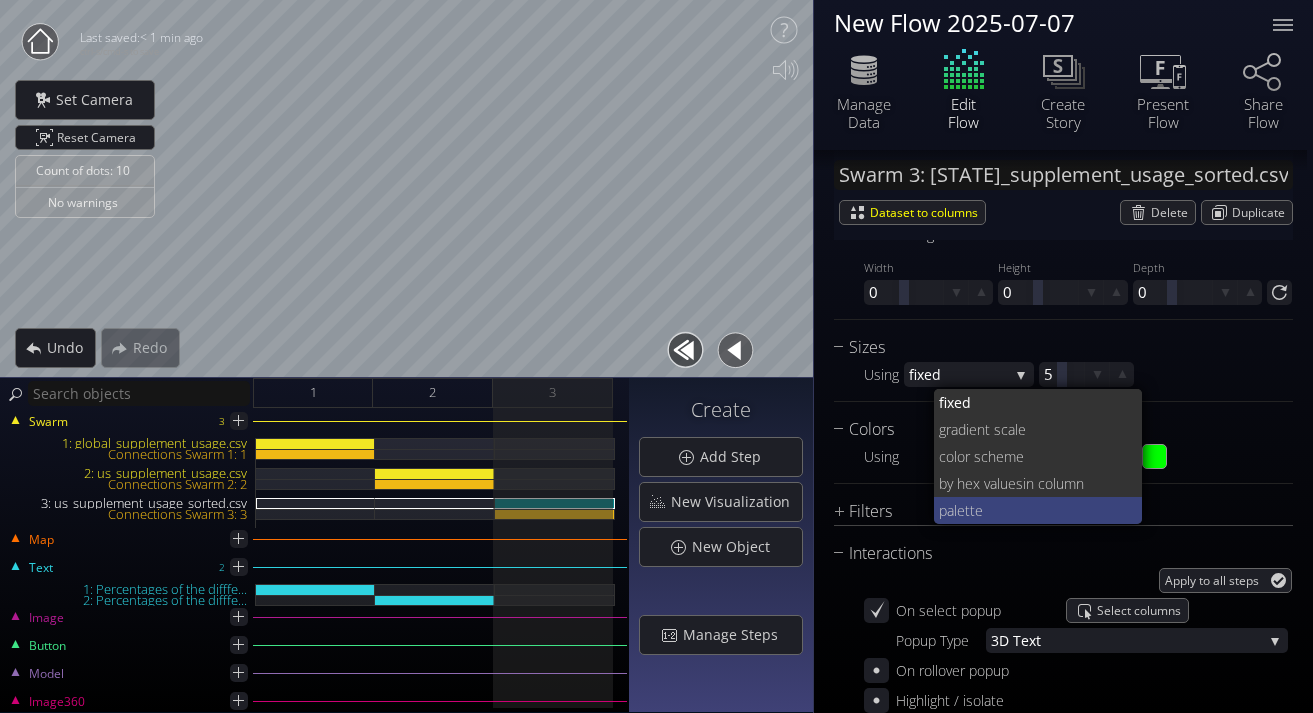 click on "pale   tte" at bounding box center [1038, 510] 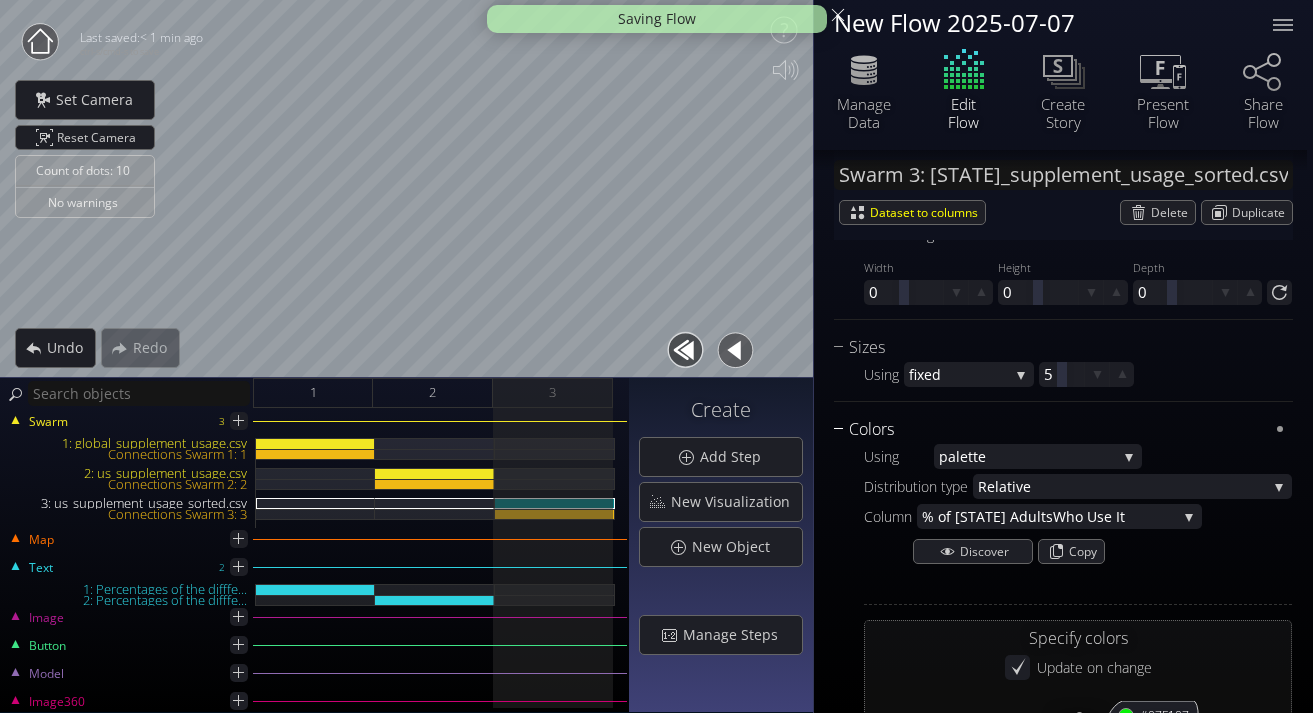 scroll, scrollTop: 1570, scrollLeft: 0, axis: vertical 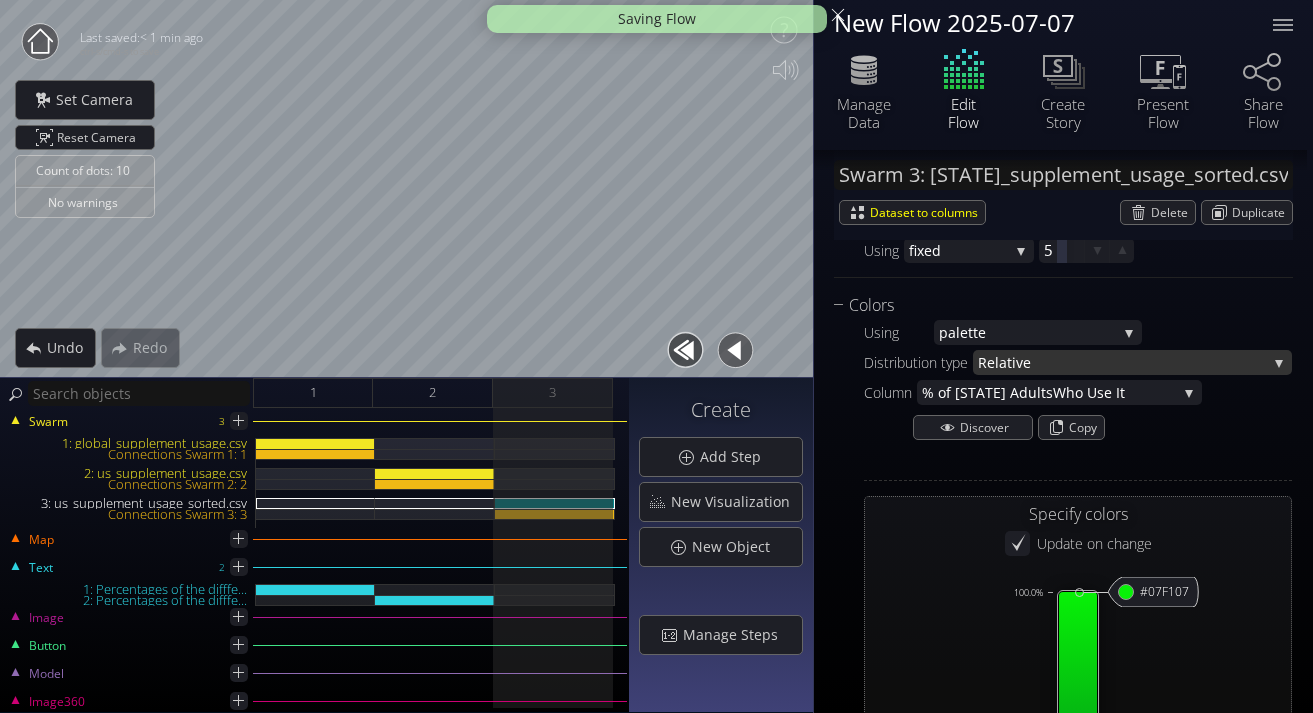 click on "ve" at bounding box center (1141, 362) 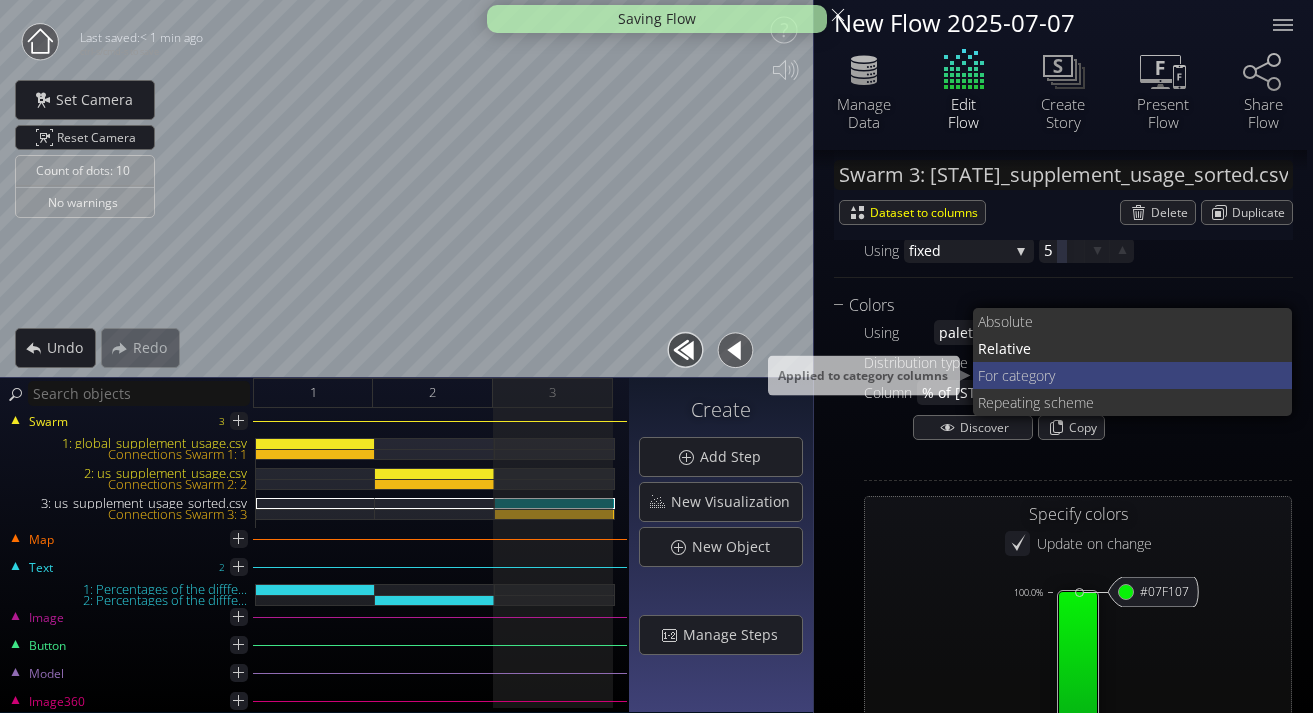 click on "r category" at bounding box center (1148, 321) 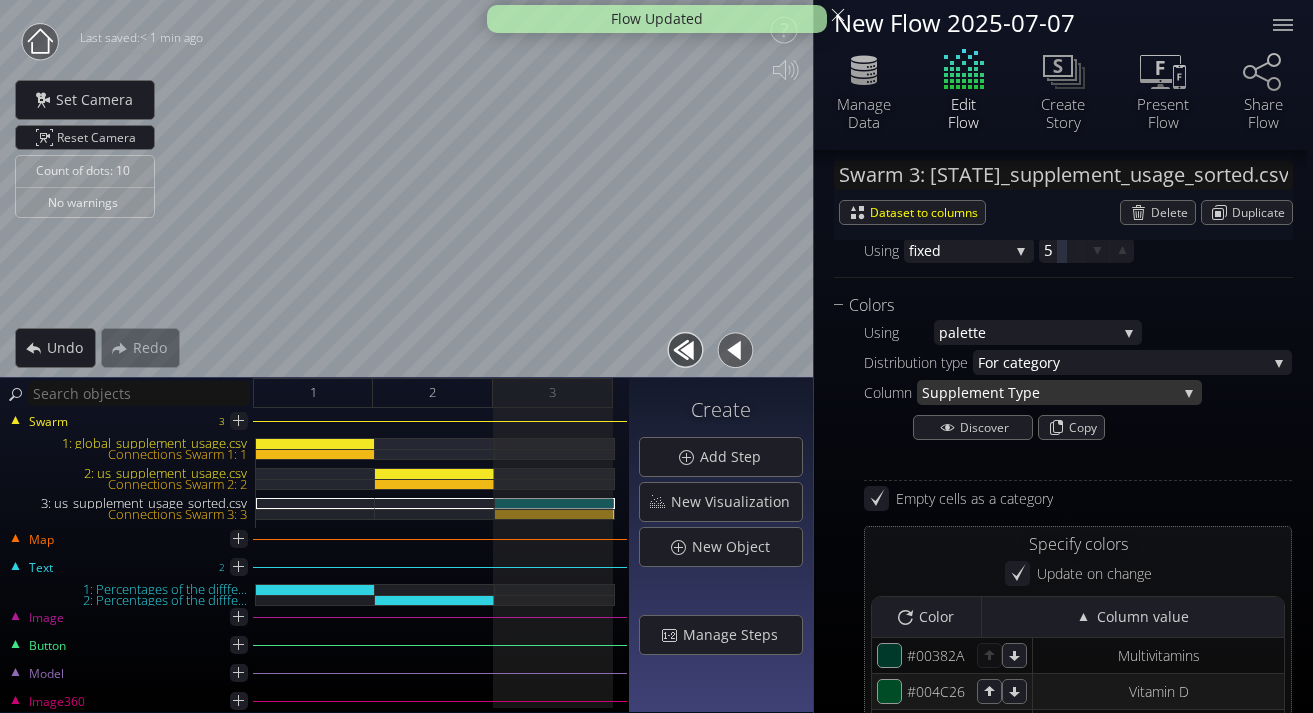 click on "ement Type" at bounding box center [1069, 392] 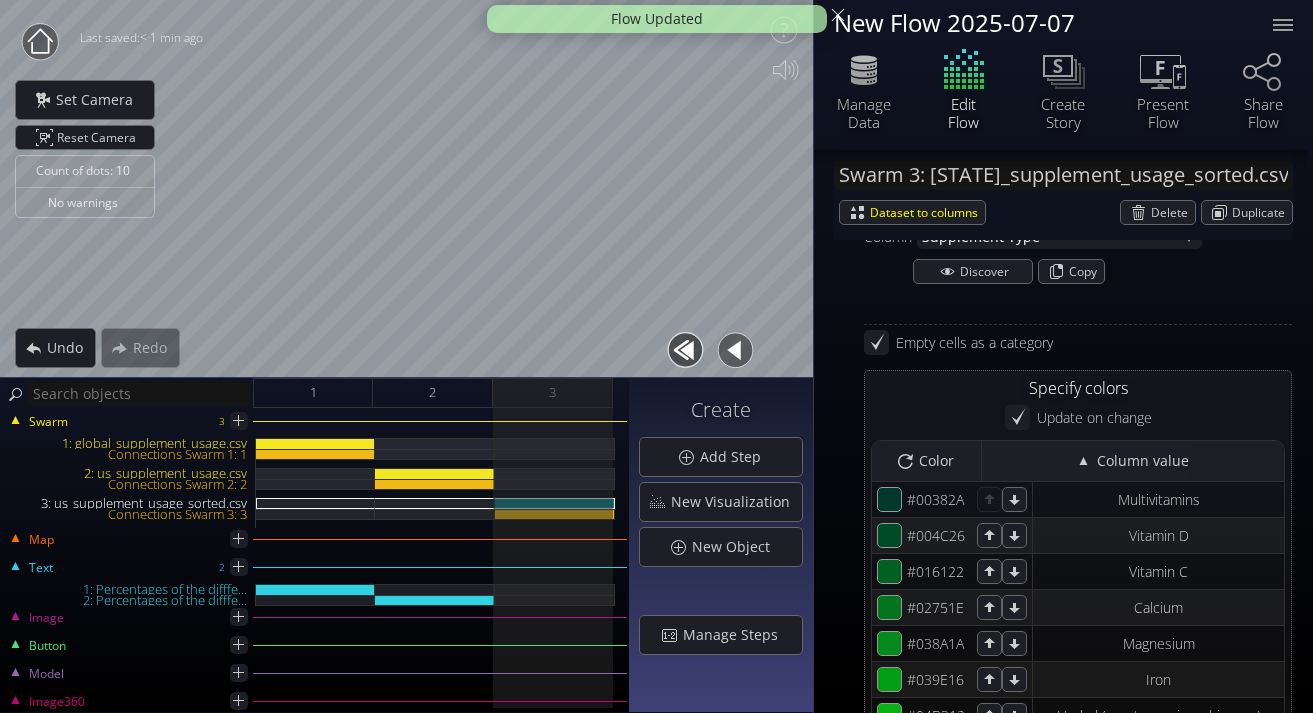 scroll, scrollTop: 1727, scrollLeft: 0, axis: vertical 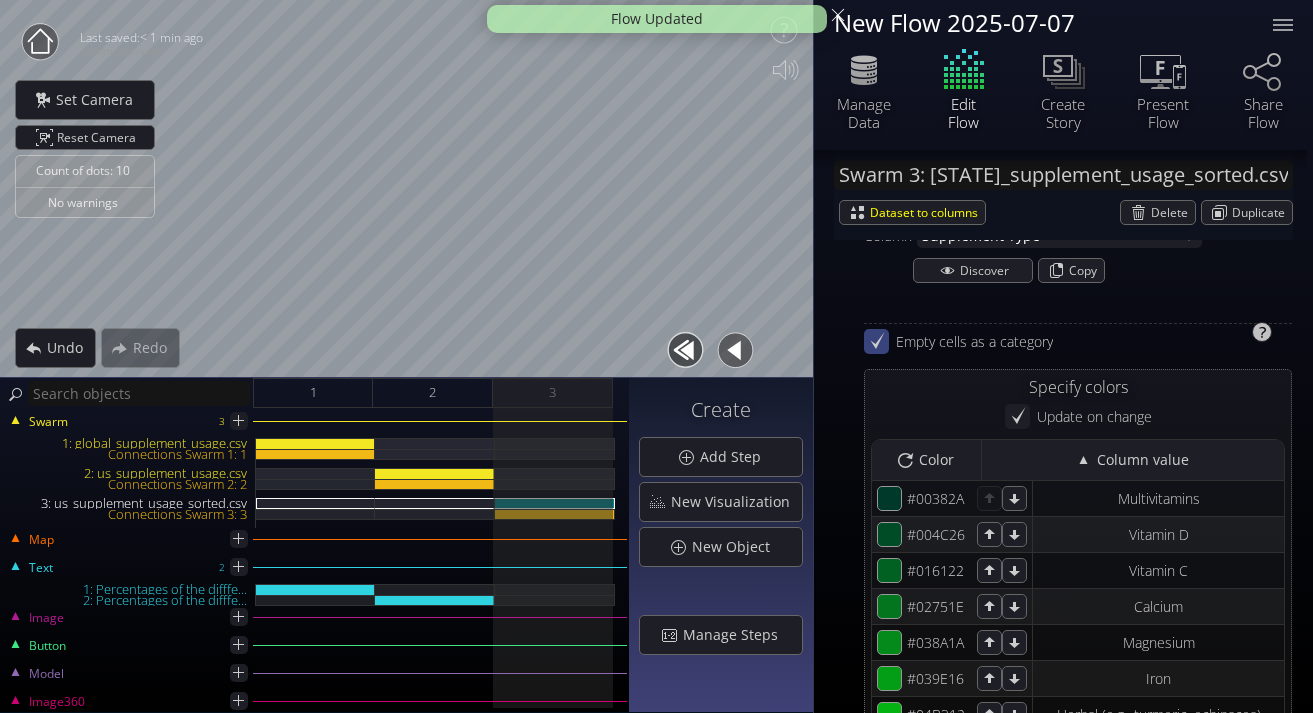 click at bounding box center (876, 341) 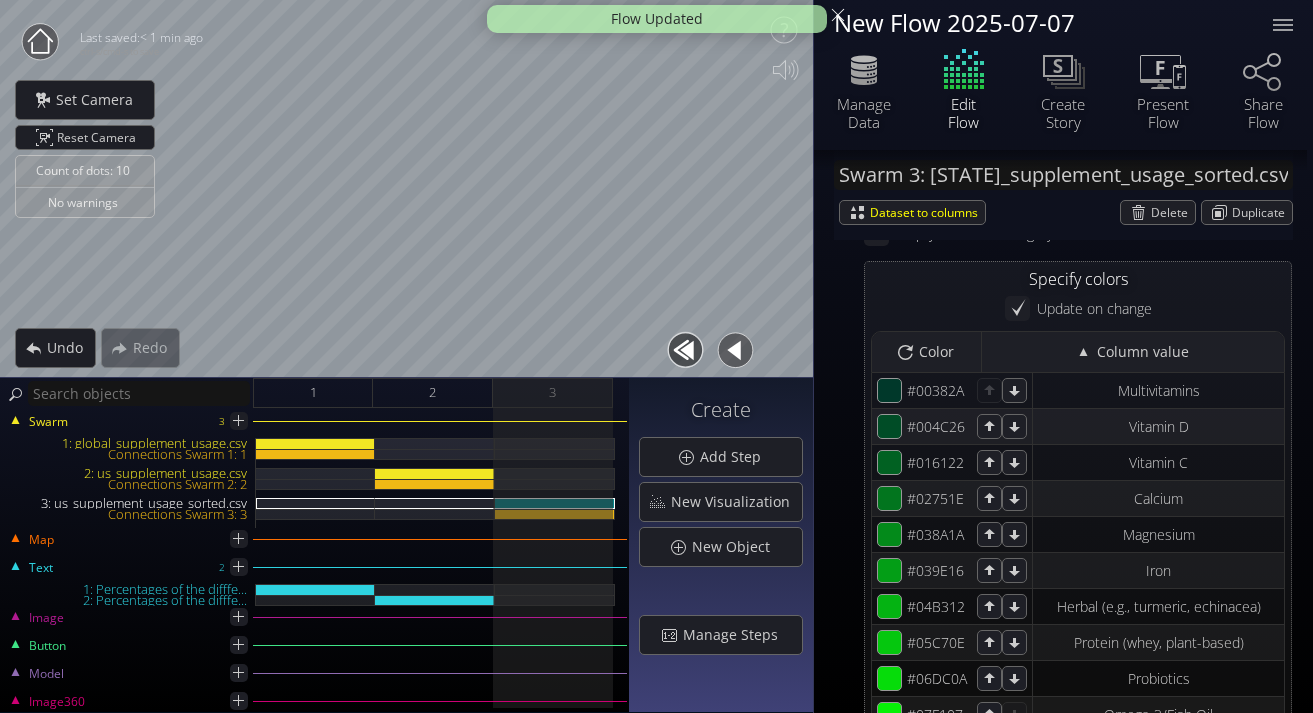 scroll, scrollTop: 1839, scrollLeft: 0, axis: vertical 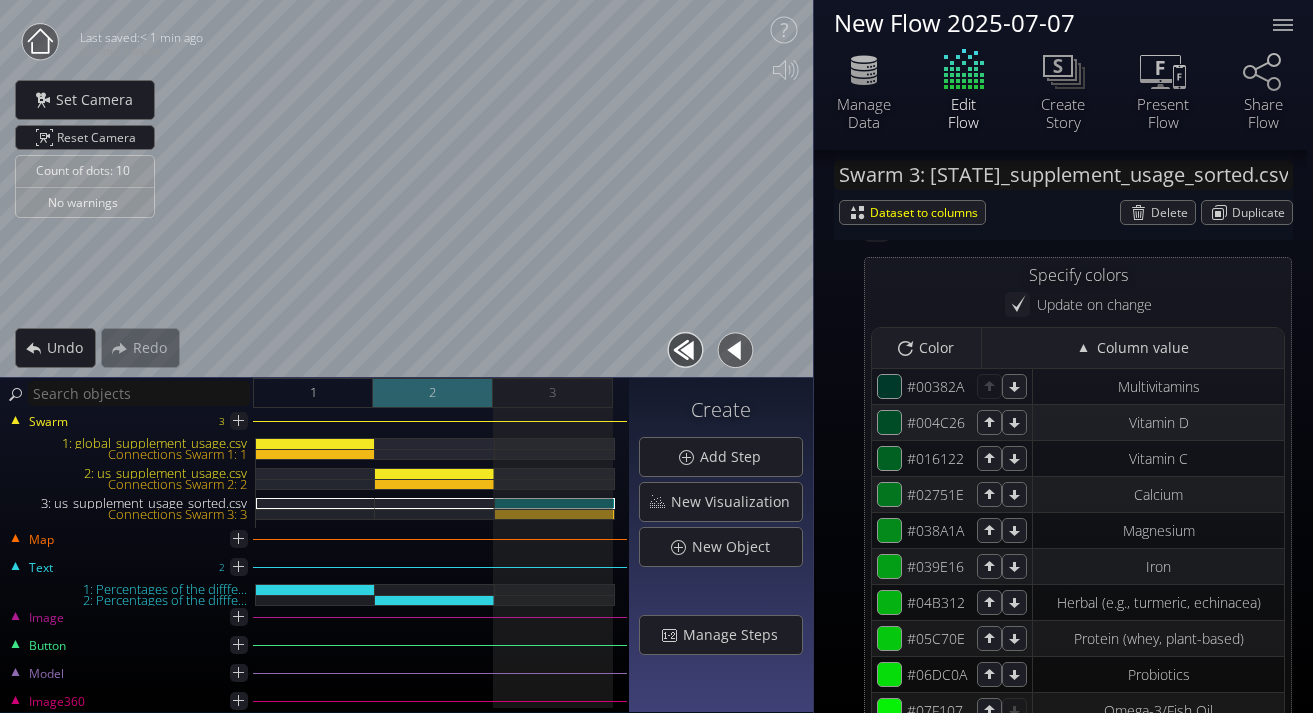 click on "2" at bounding box center (433, 393) 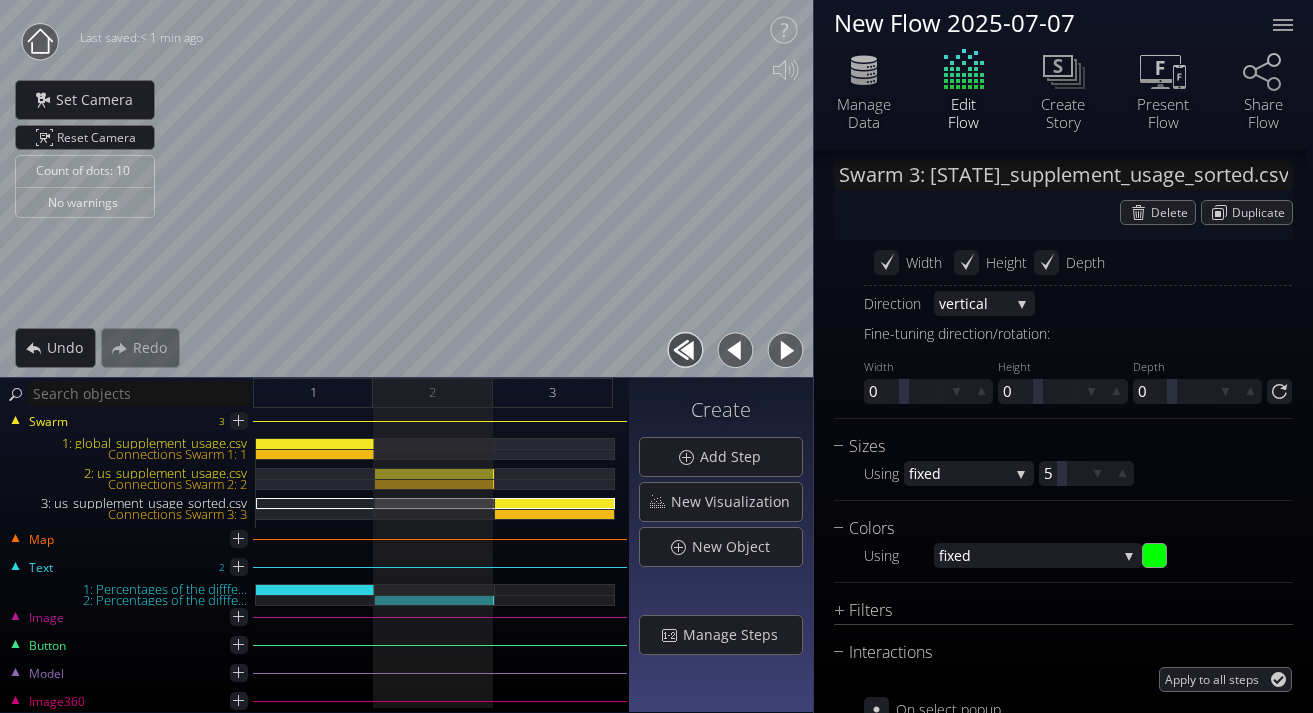 scroll, scrollTop: 1078, scrollLeft: 0, axis: vertical 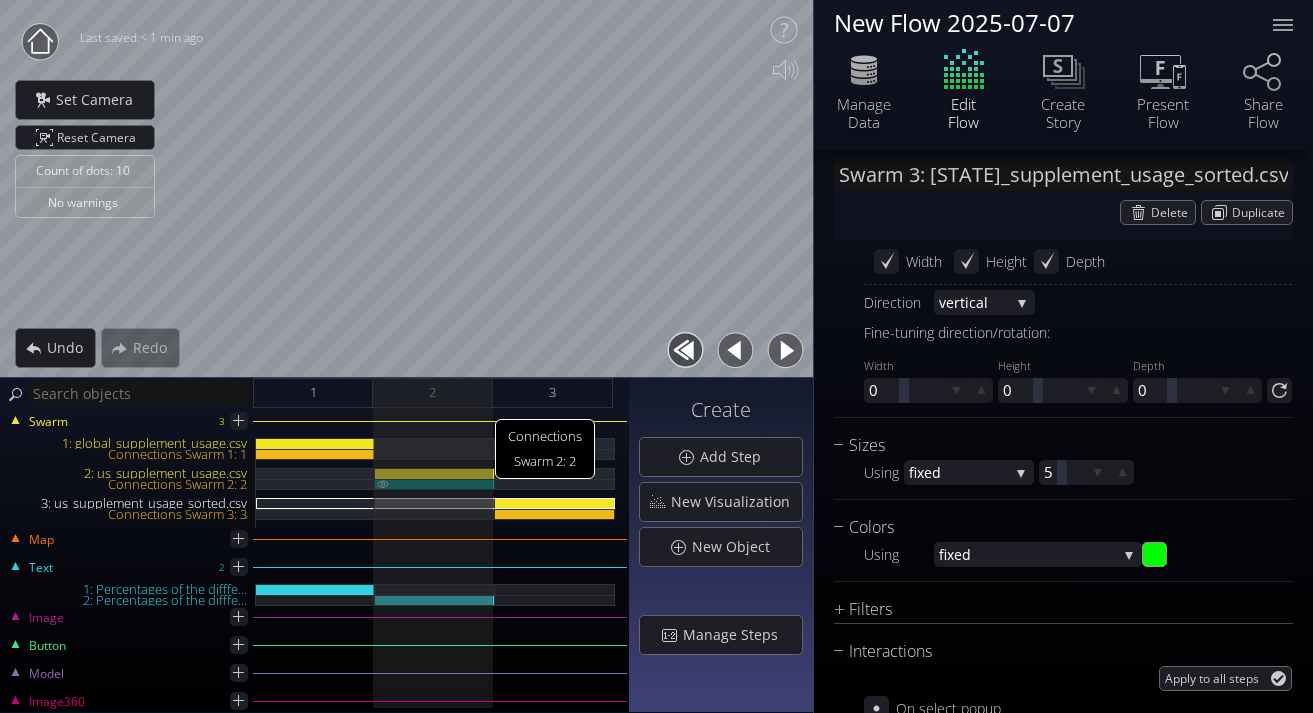 click on "Connections Swarm 2:  2" at bounding box center (435, 484) 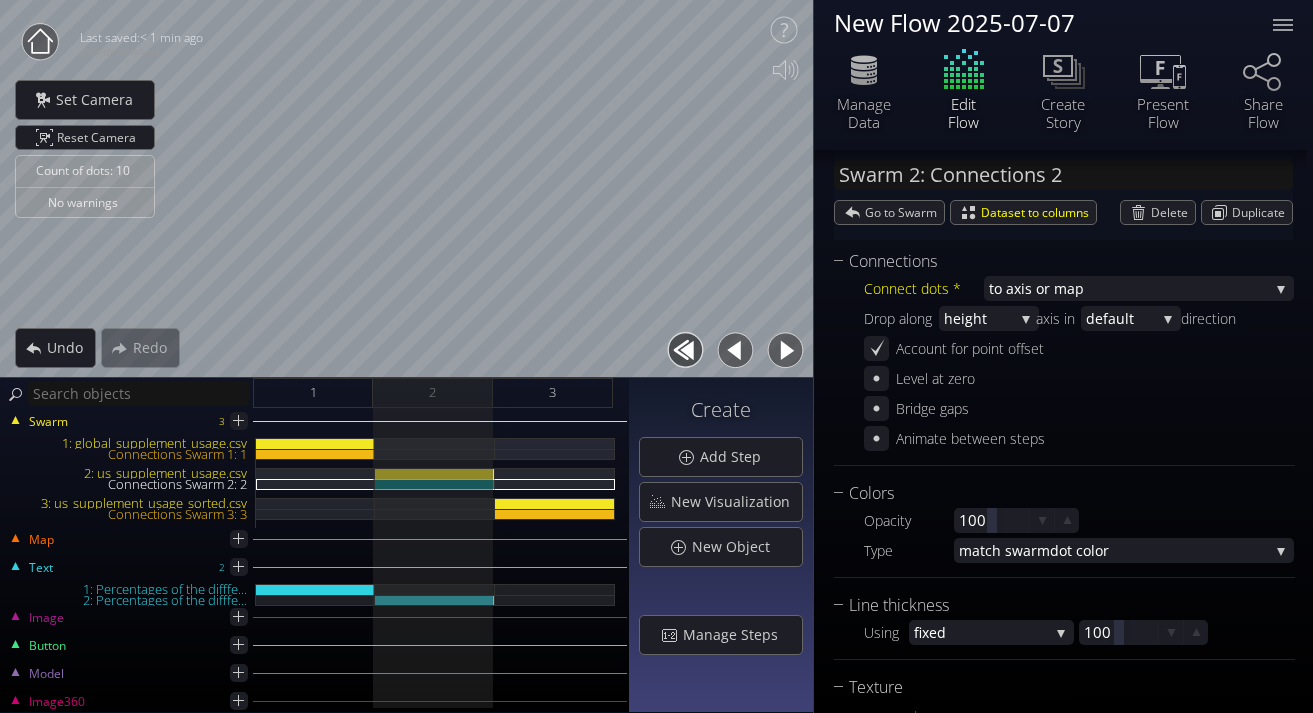 scroll, scrollTop: 330, scrollLeft: 0, axis: vertical 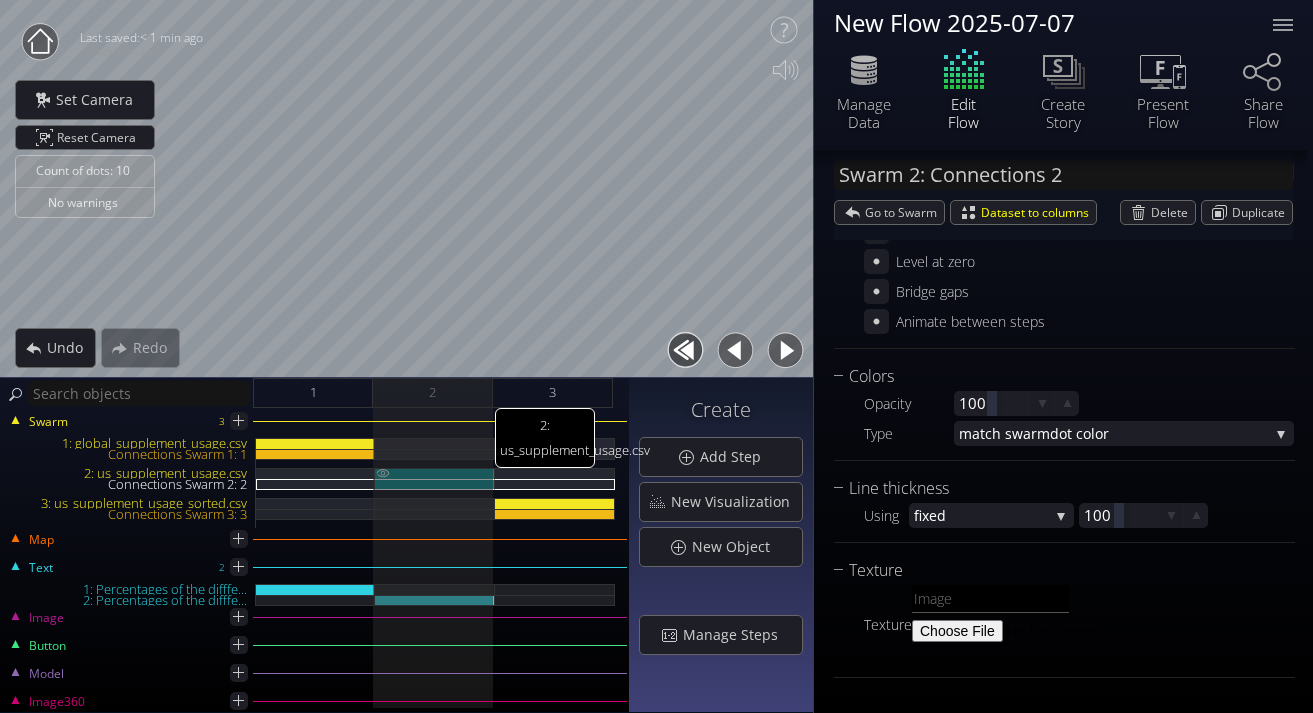 click on "[NUMBER]: [FILENAME]" at bounding box center (435, 473) 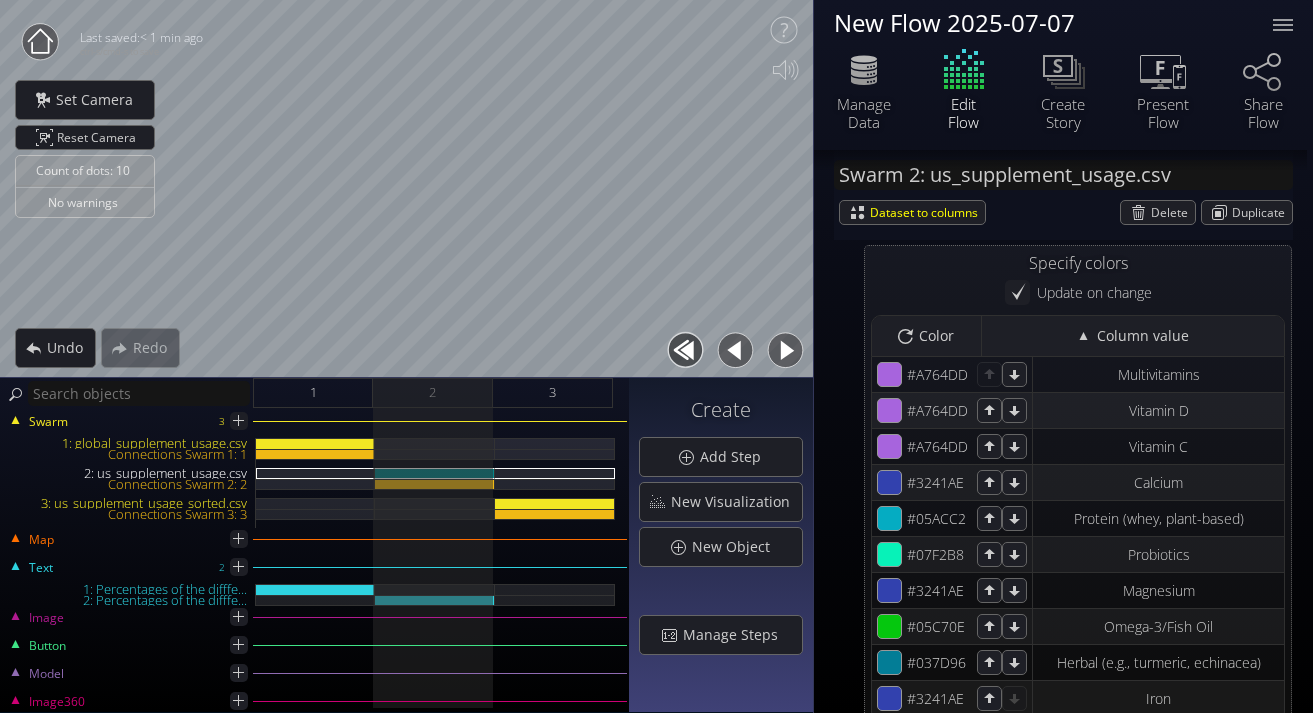 scroll, scrollTop: 1678, scrollLeft: 0, axis: vertical 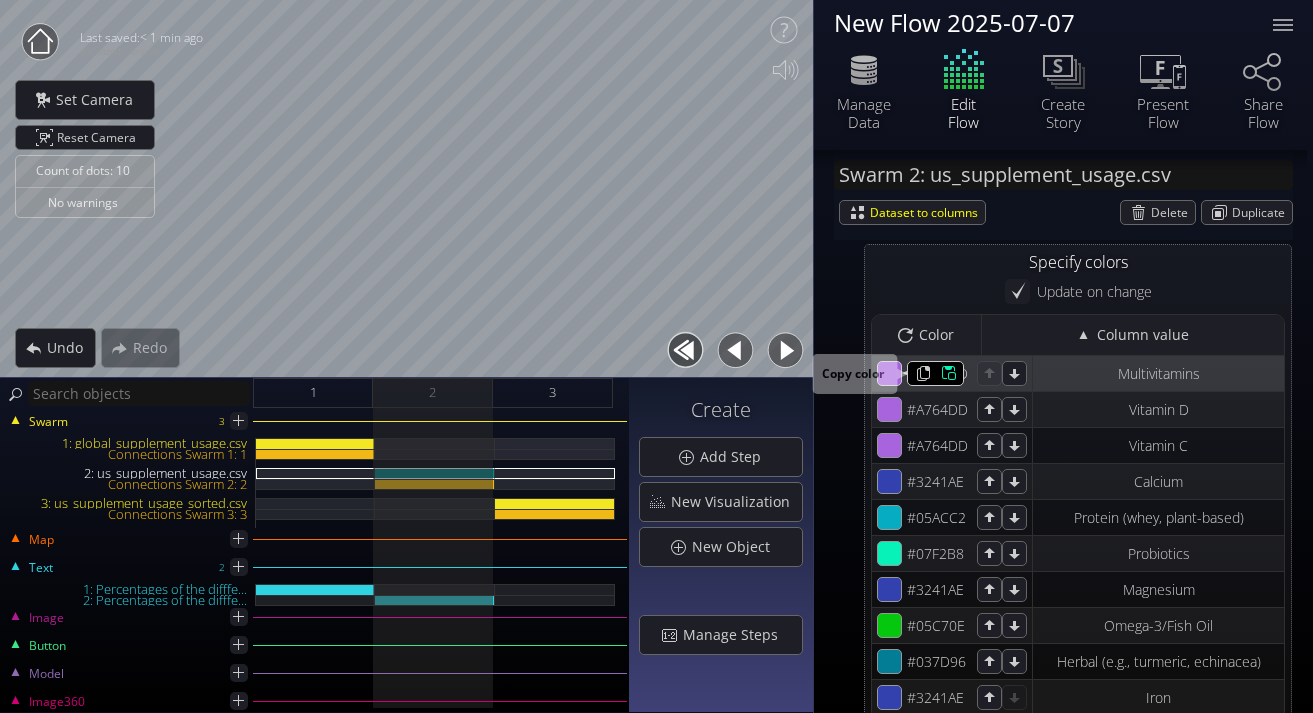 click at bounding box center (923, 373) 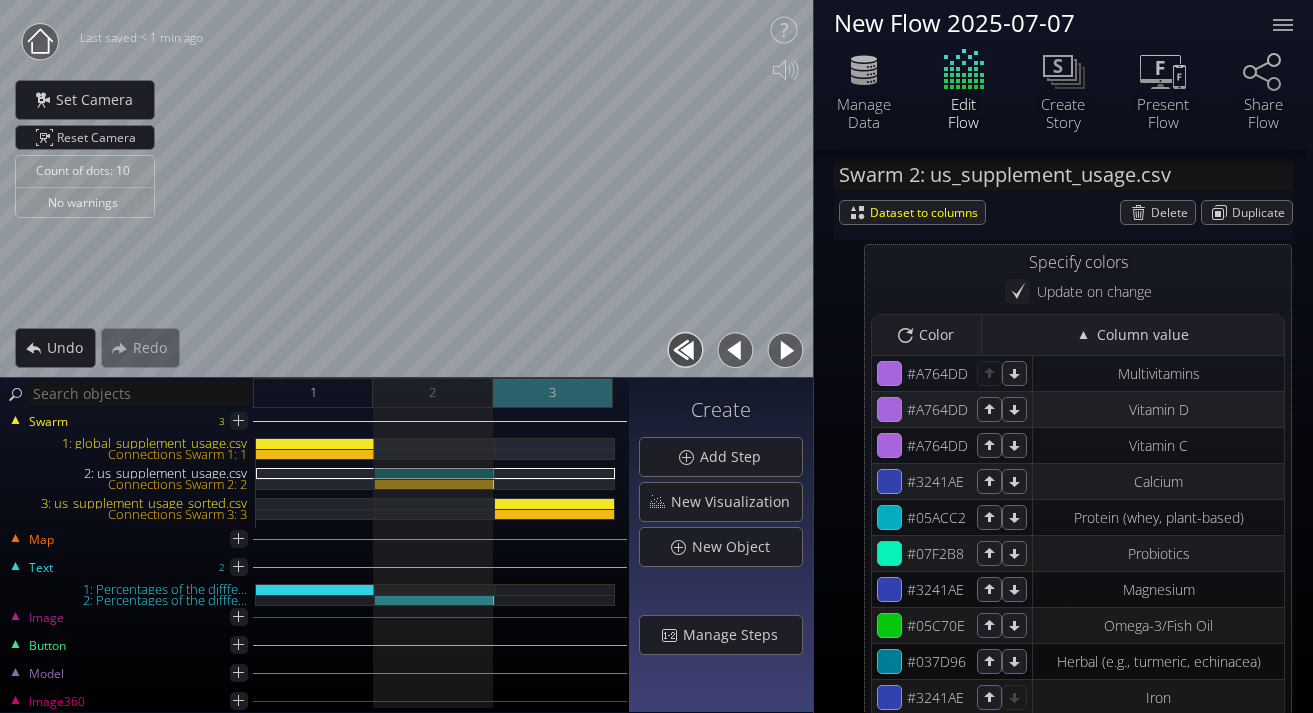 click on "3" at bounding box center (553, 393) 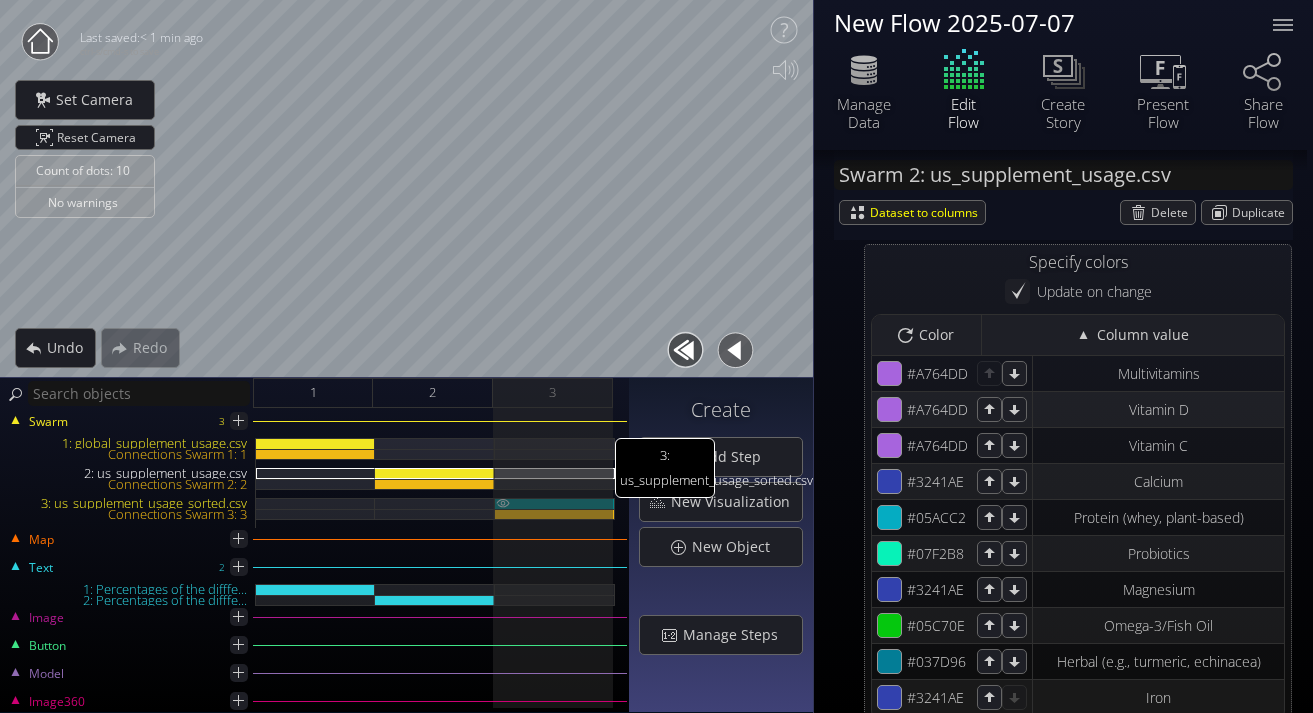 click on "3: us_supplement_usage_sorted.csv" at bounding box center (555, 503) 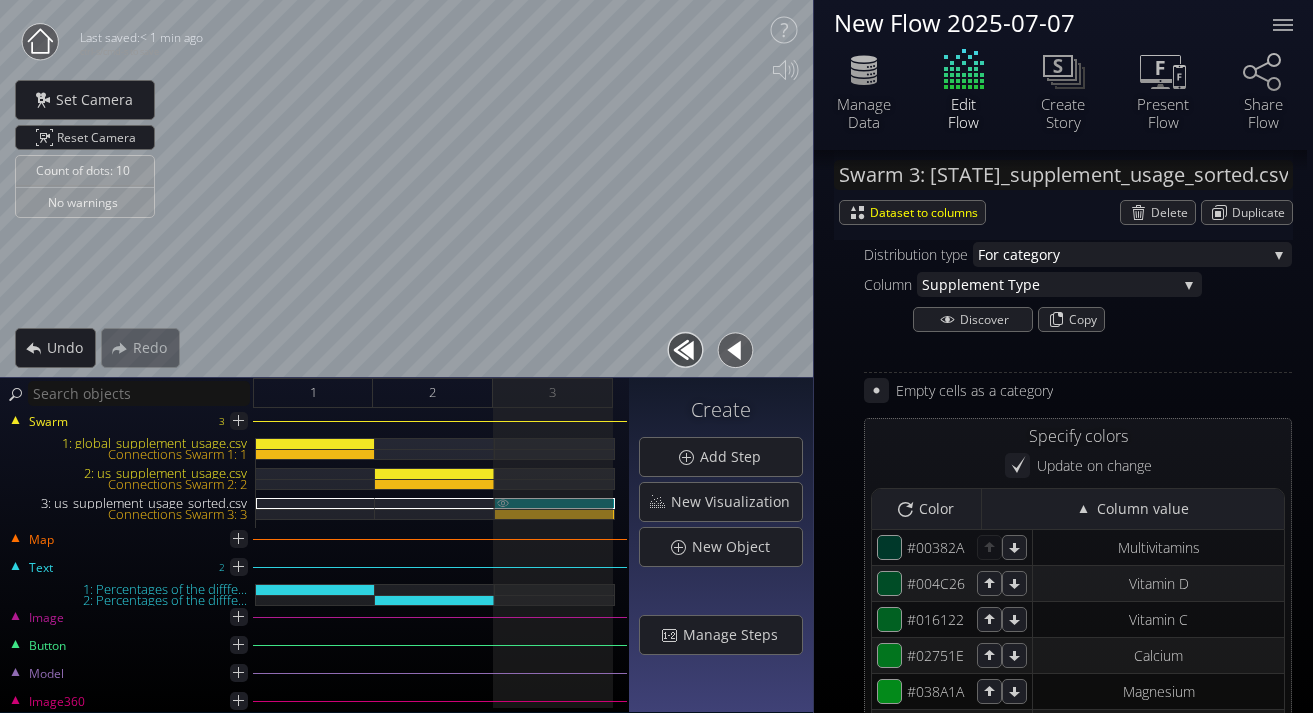scroll, scrollTop: 1852, scrollLeft: 0, axis: vertical 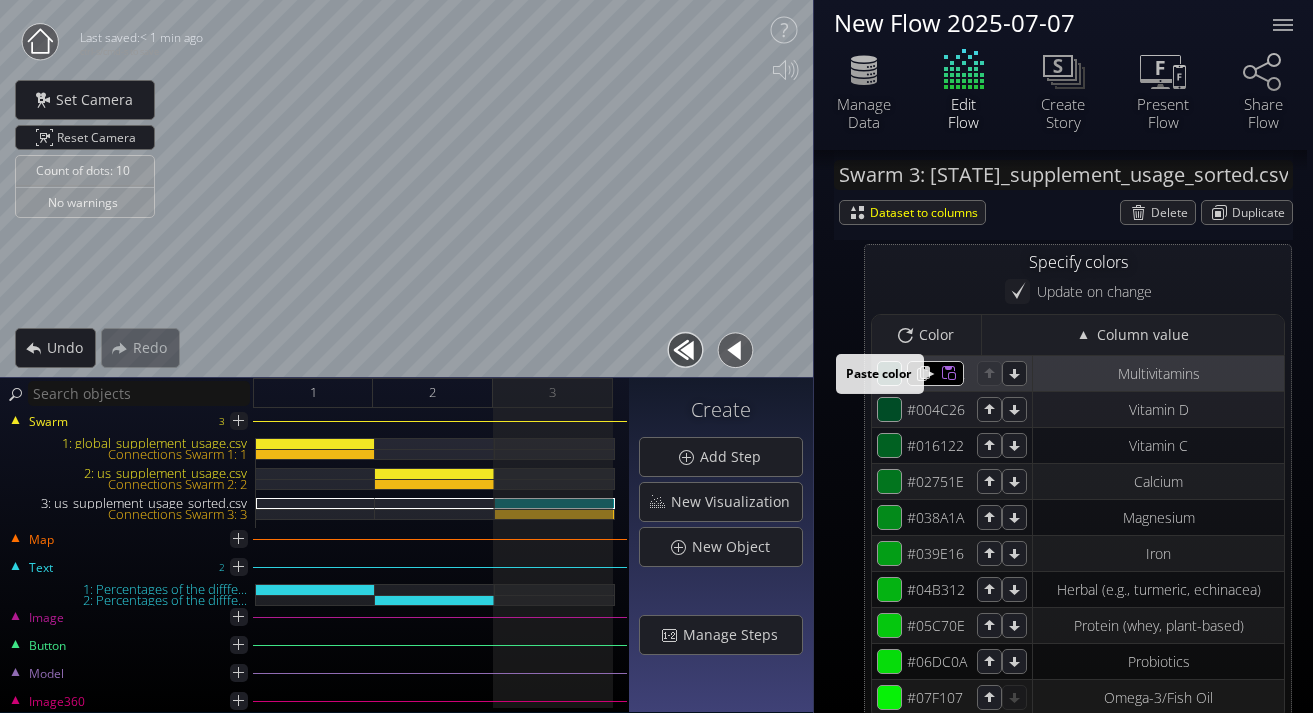 click at bounding box center [948, 373] 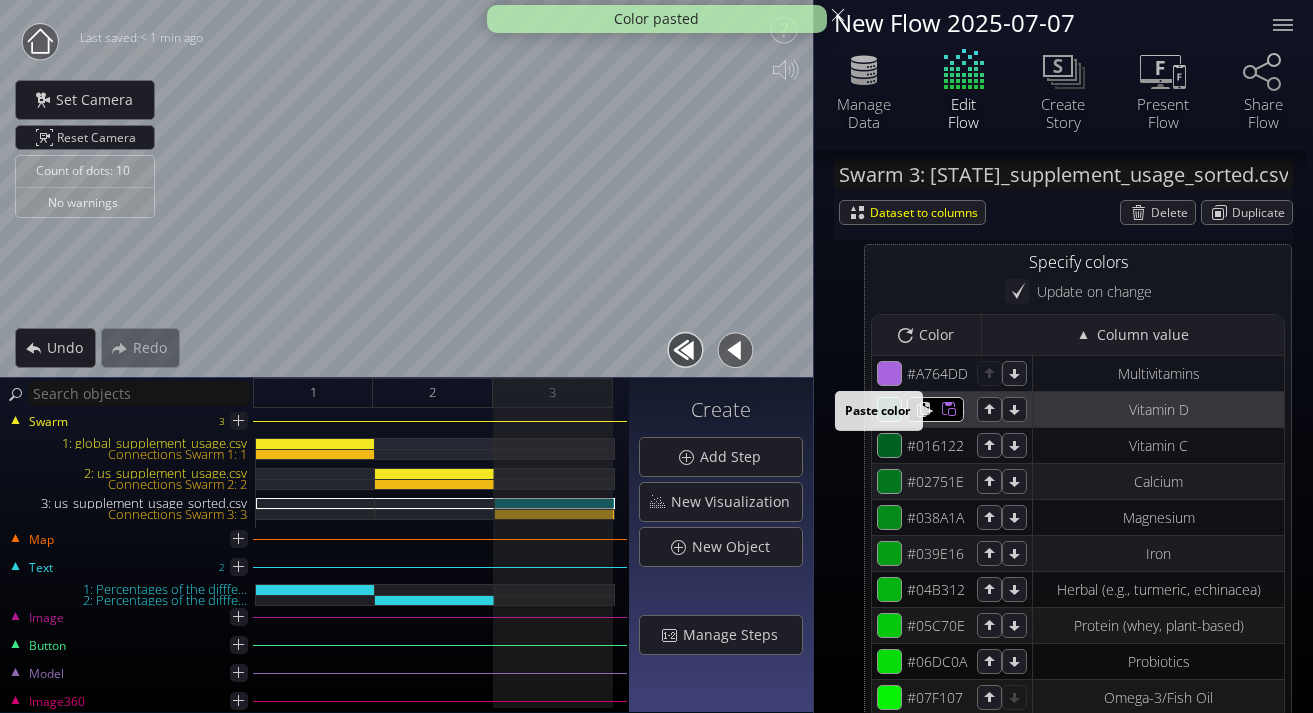 click at bounding box center (943, 373) 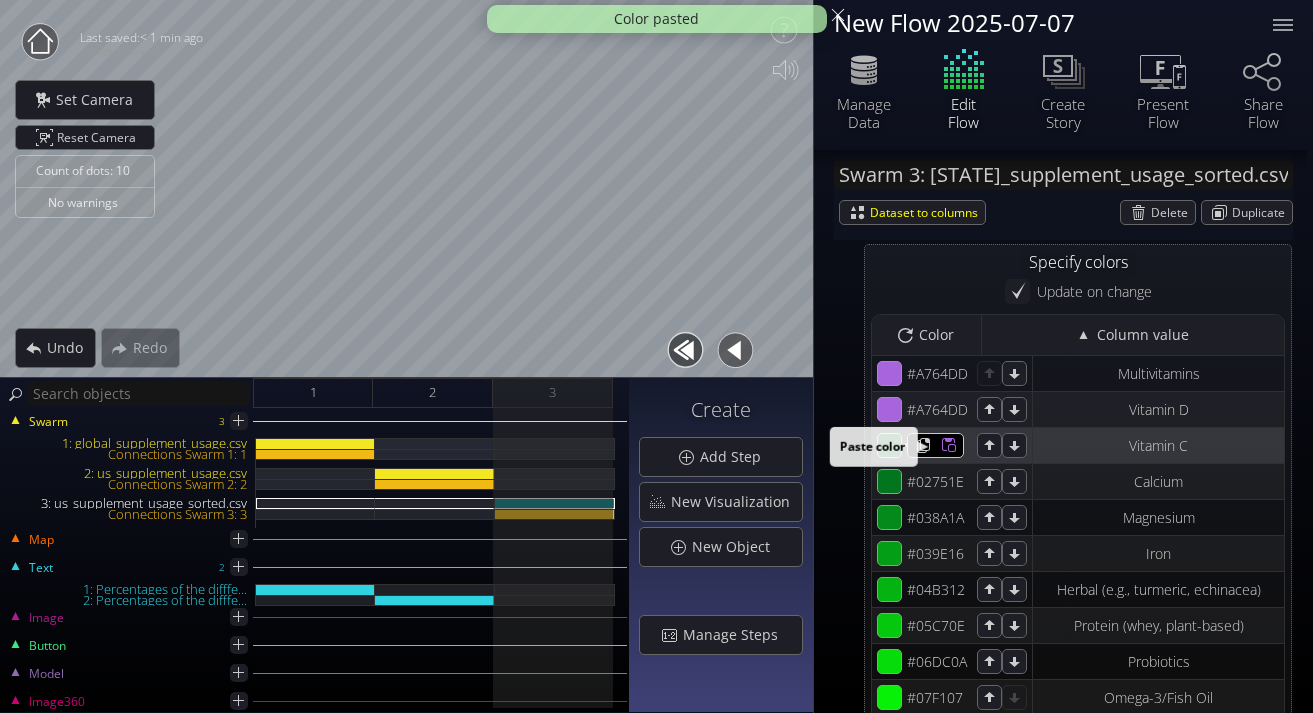 click at bounding box center [943, 373] 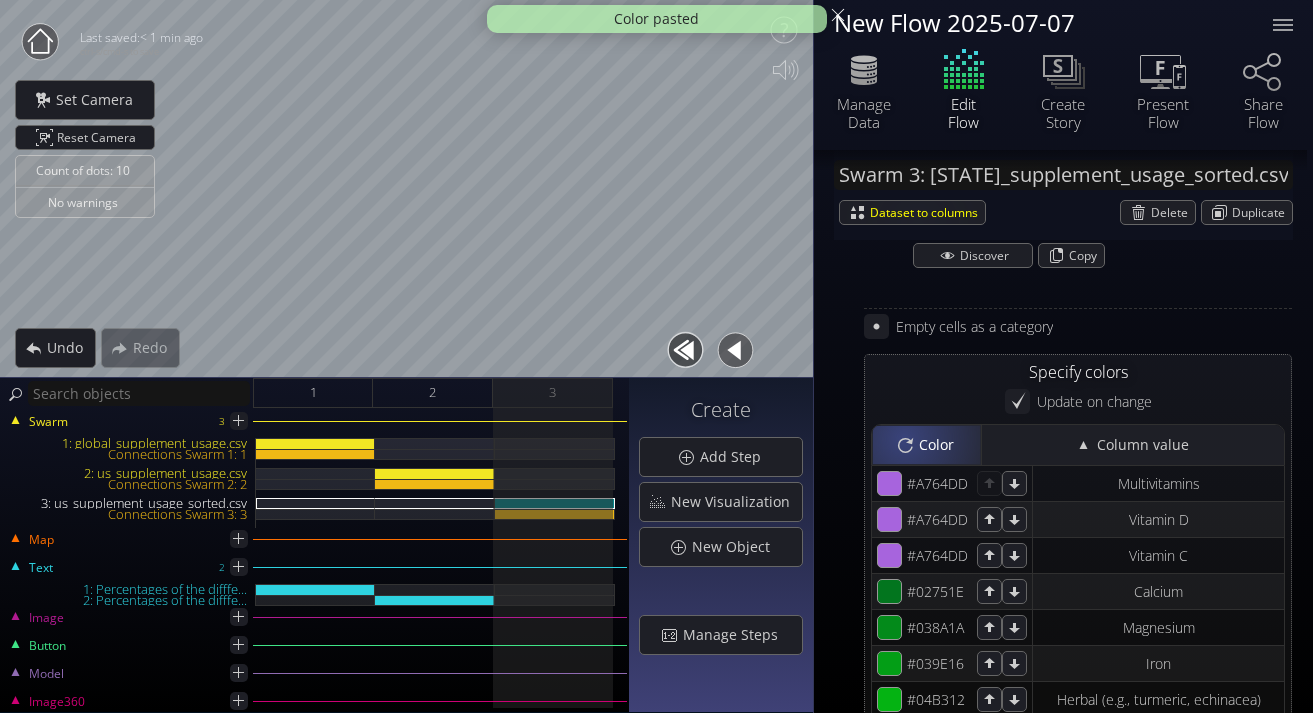 scroll, scrollTop: 1723, scrollLeft: 0, axis: vertical 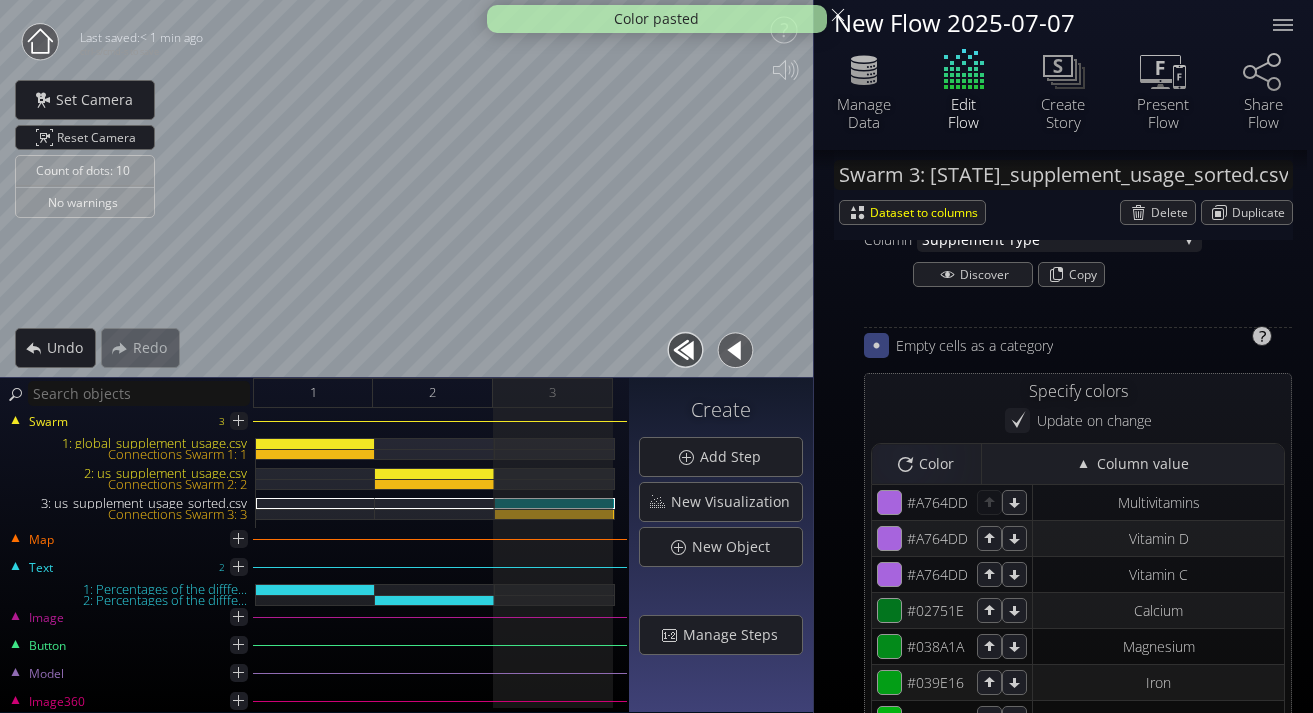 click at bounding box center (876, 345) 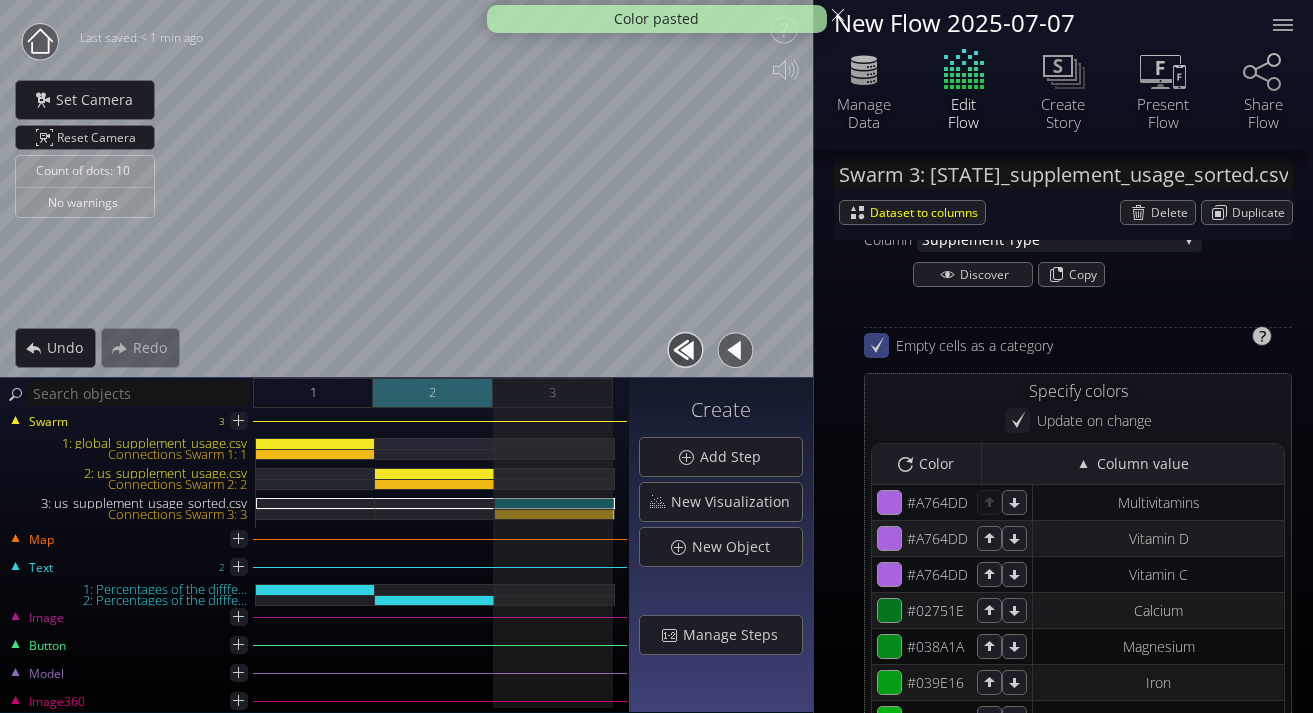 click on "2" at bounding box center (433, 393) 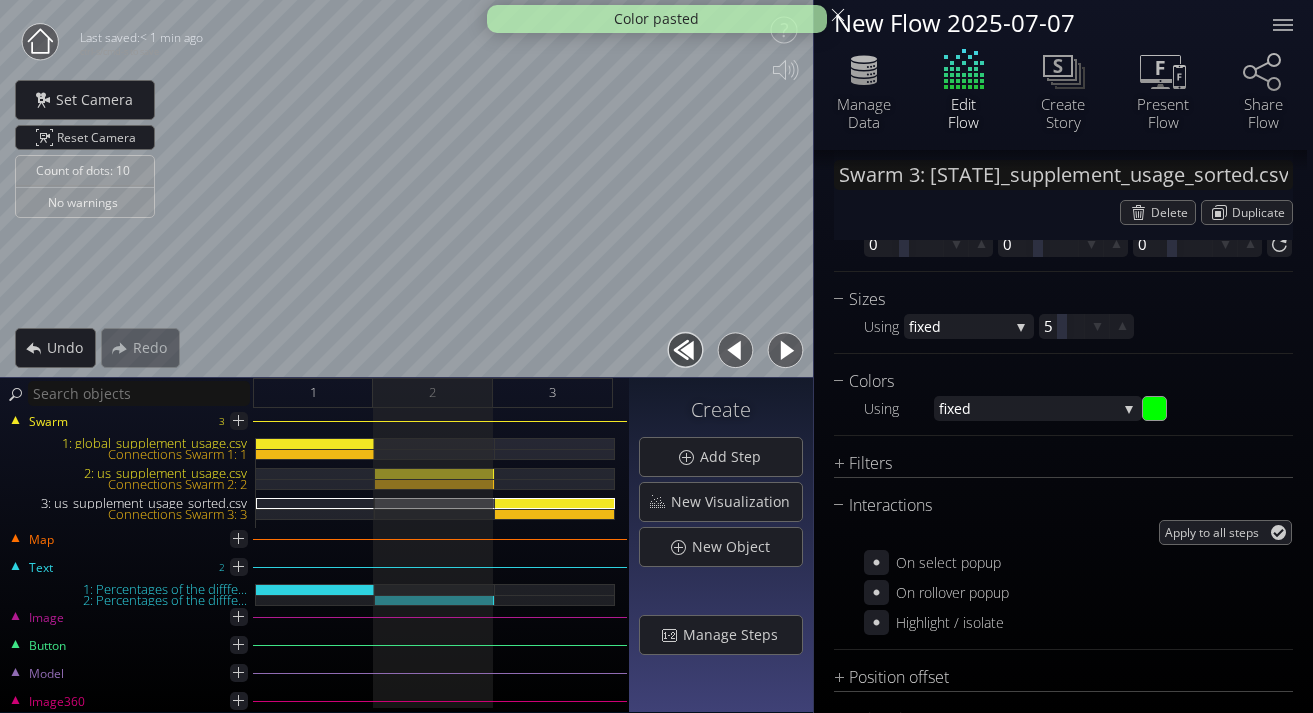 scroll, scrollTop: 1221, scrollLeft: 0, axis: vertical 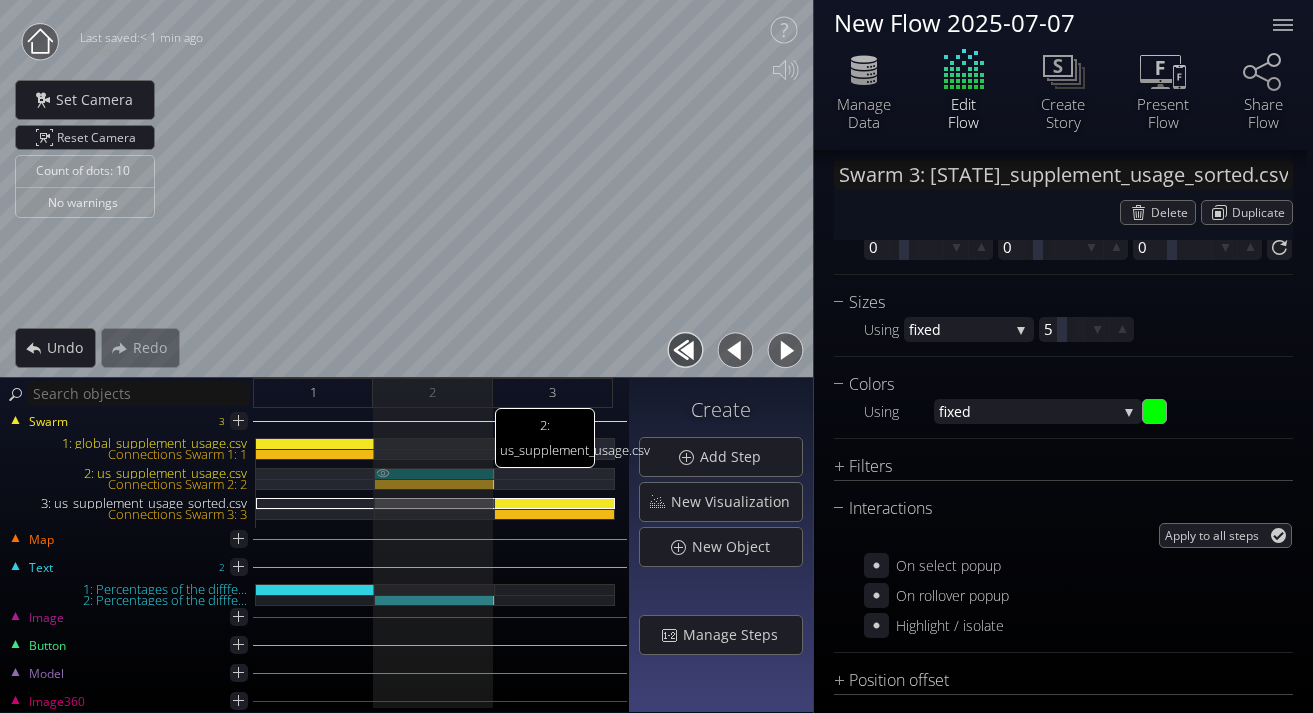 click on "[NUMBER]: [FILENAME]" at bounding box center (435, 473) 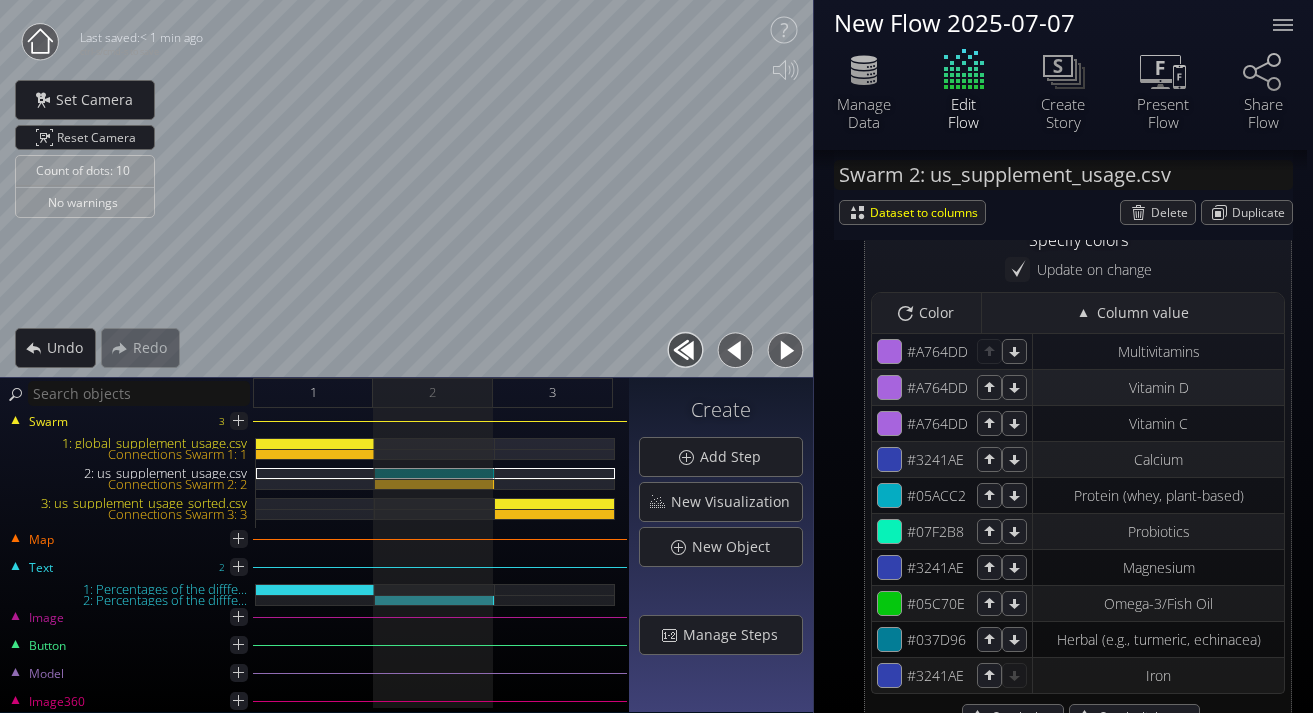 scroll, scrollTop: 1701, scrollLeft: 0, axis: vertical 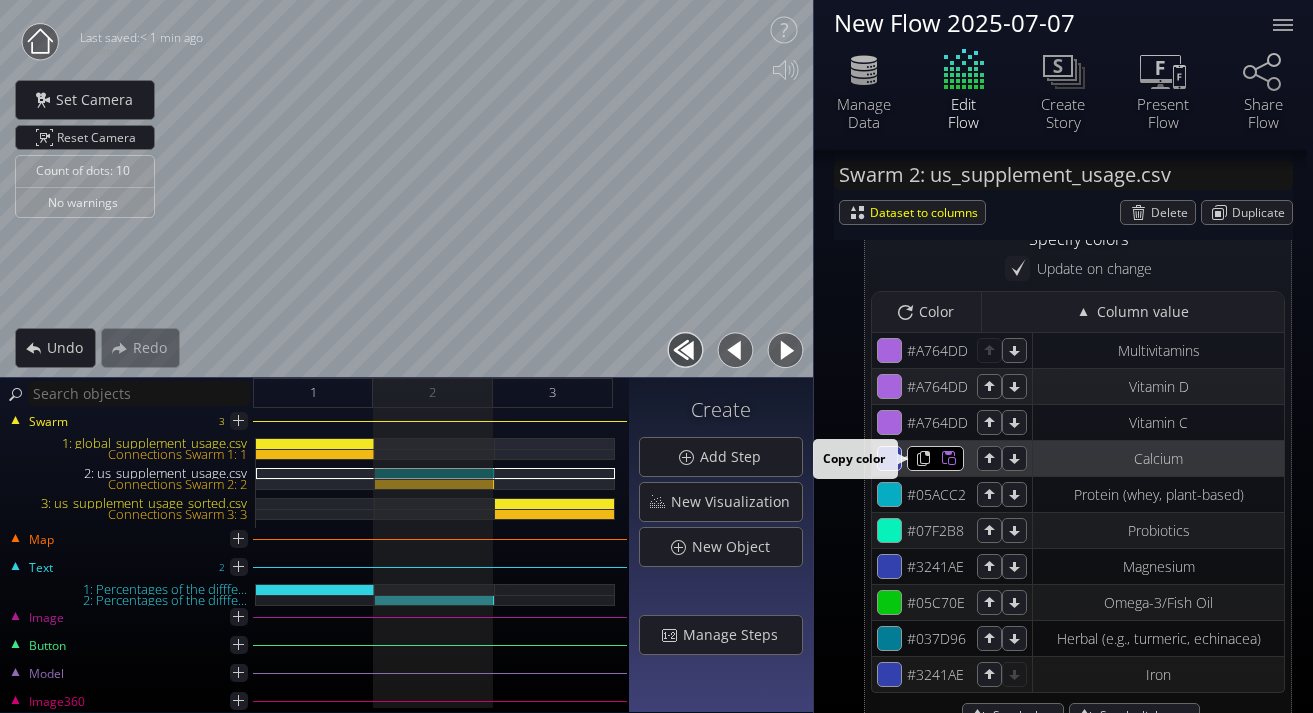 click at bounding box center (918, 350) 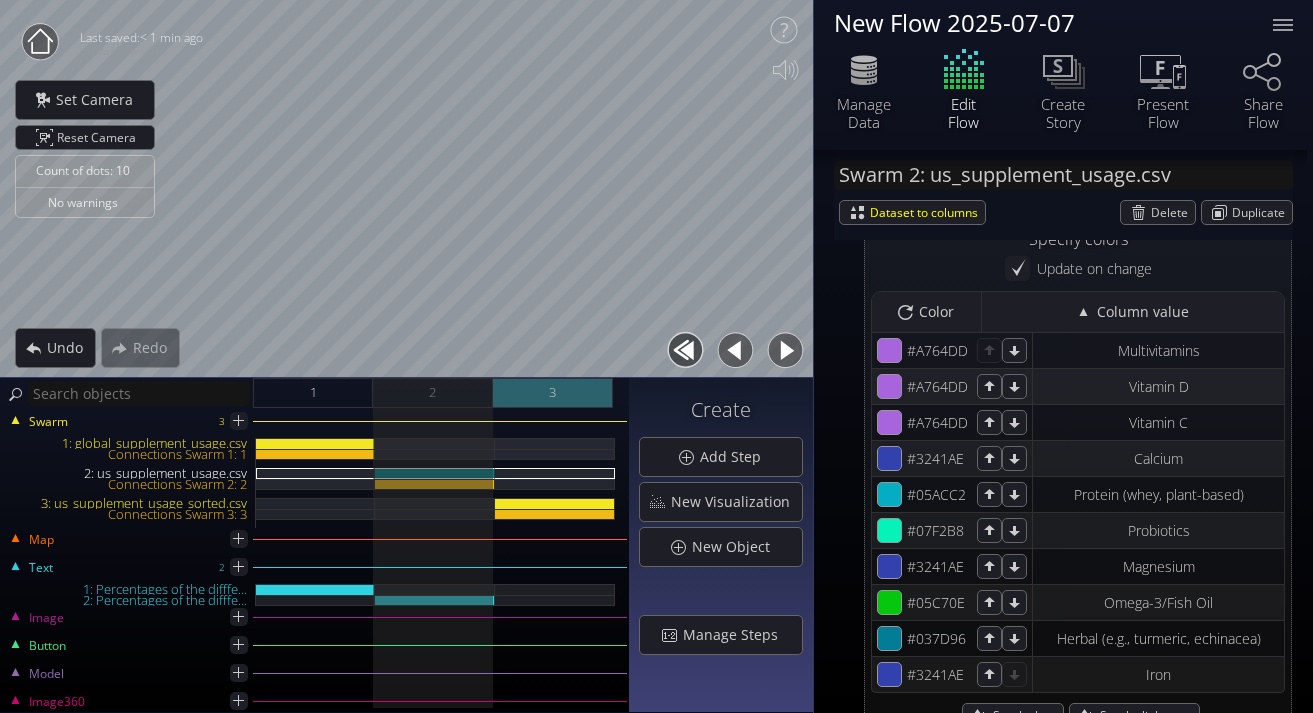 click on "3" at bounding box center [553, 393] 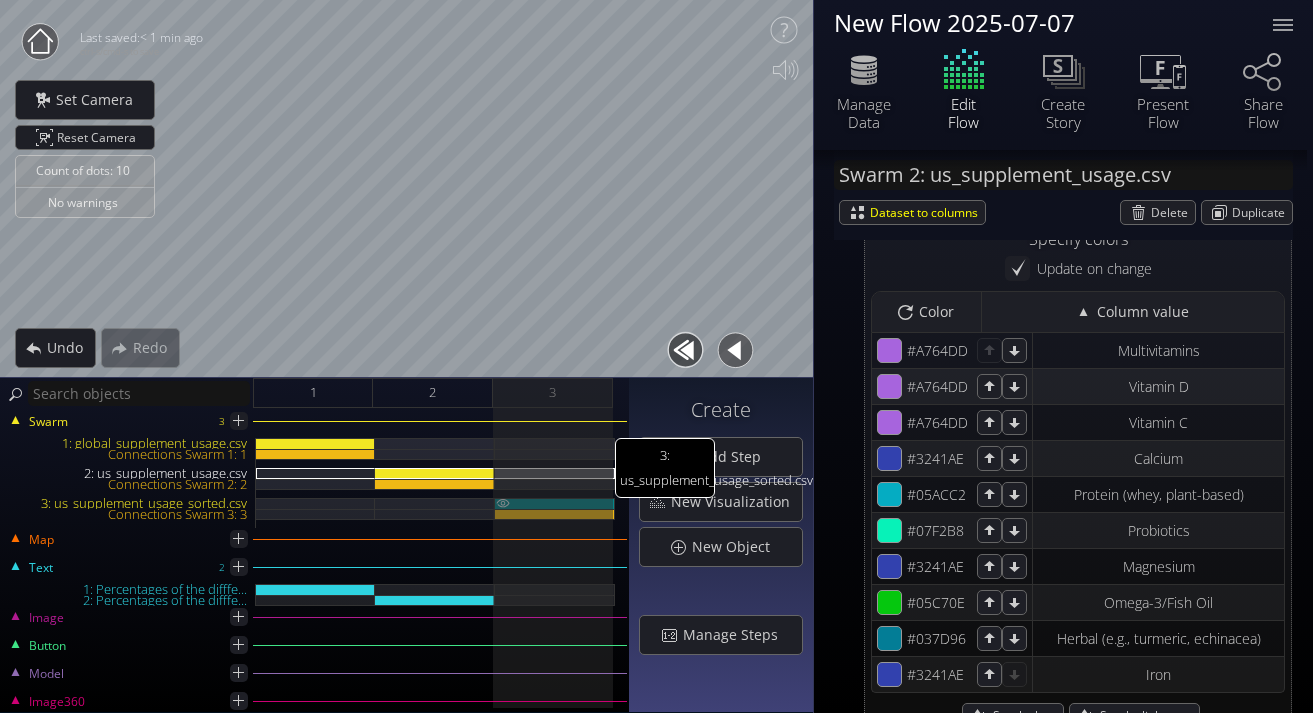 click on "3: us_supplement_usage_sorted.csv" at bounding box center (555, 503) 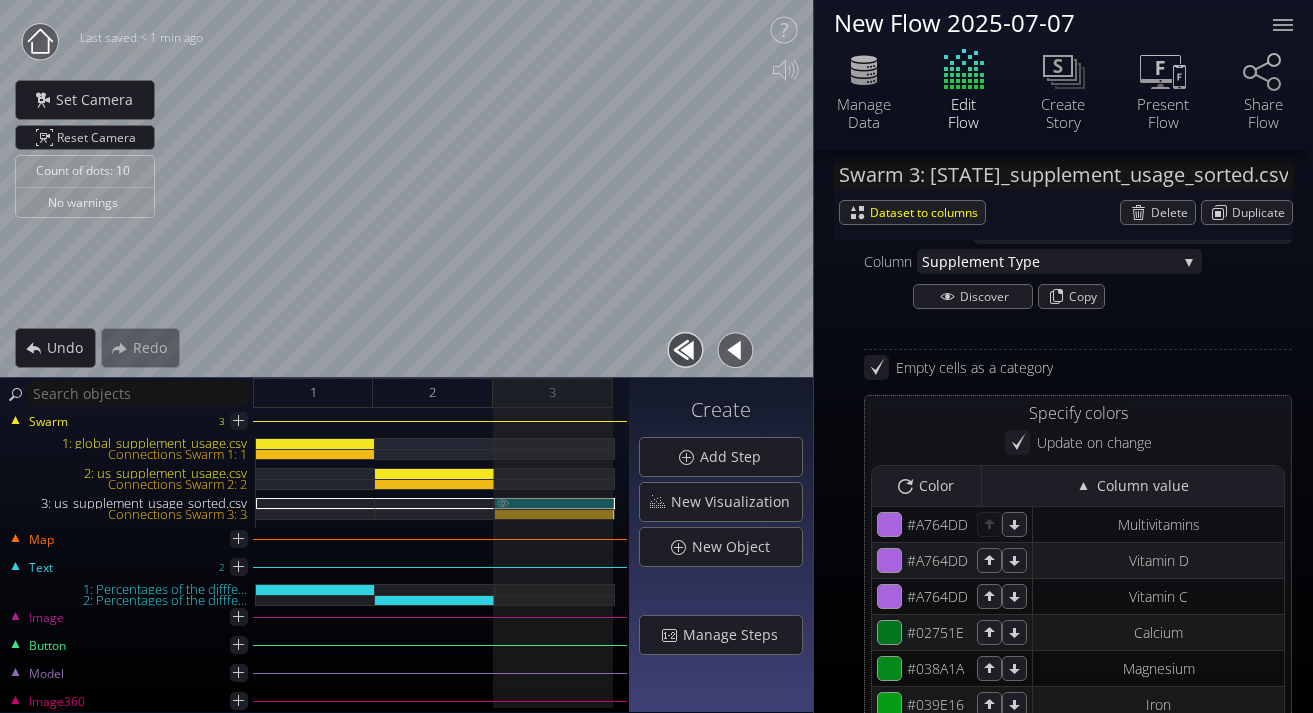scroll, scrollTop: 1875, scrollLeft: 0, axis: vertical 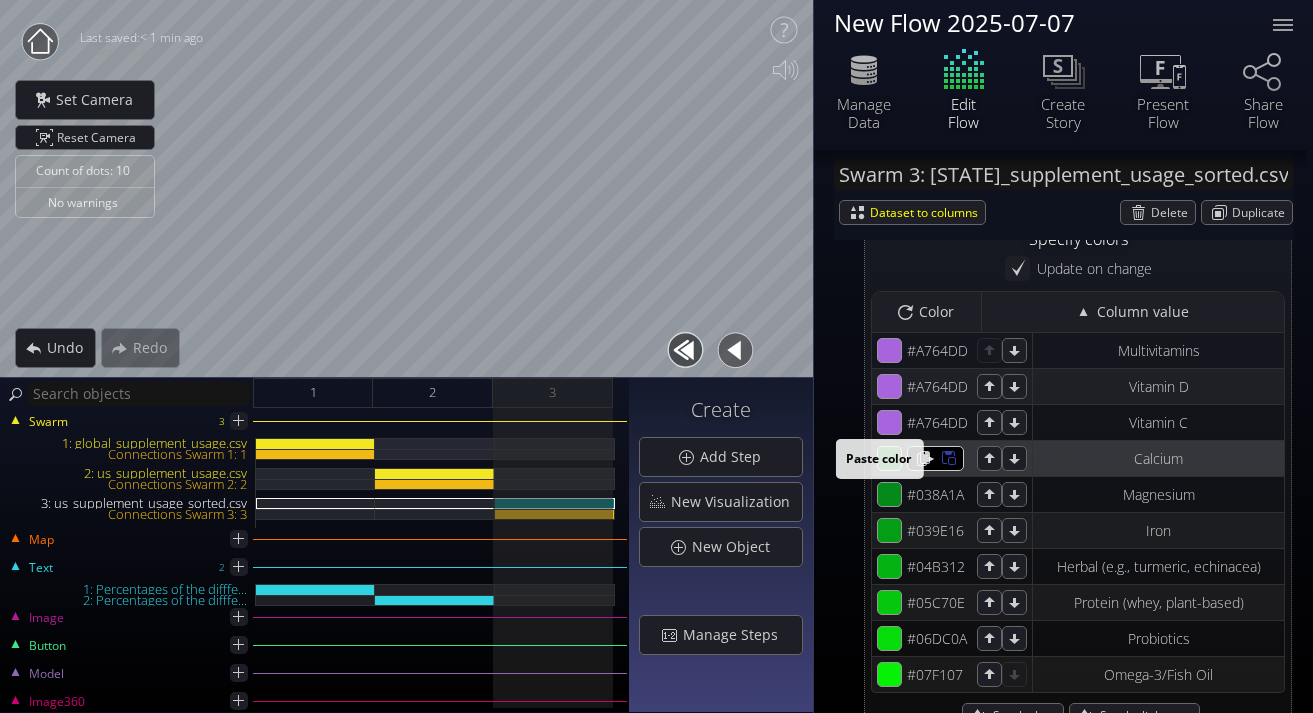 click at bounding box center [943, 350] 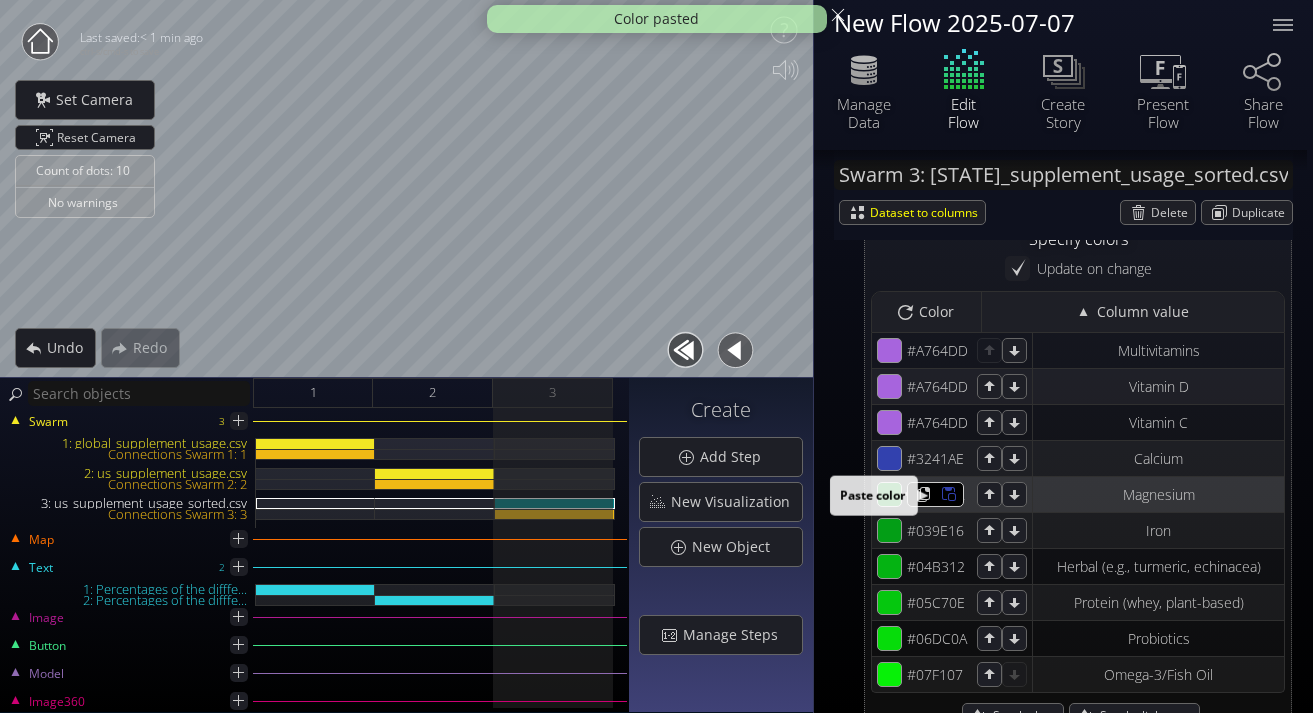 click at bounding box center [943, 350] 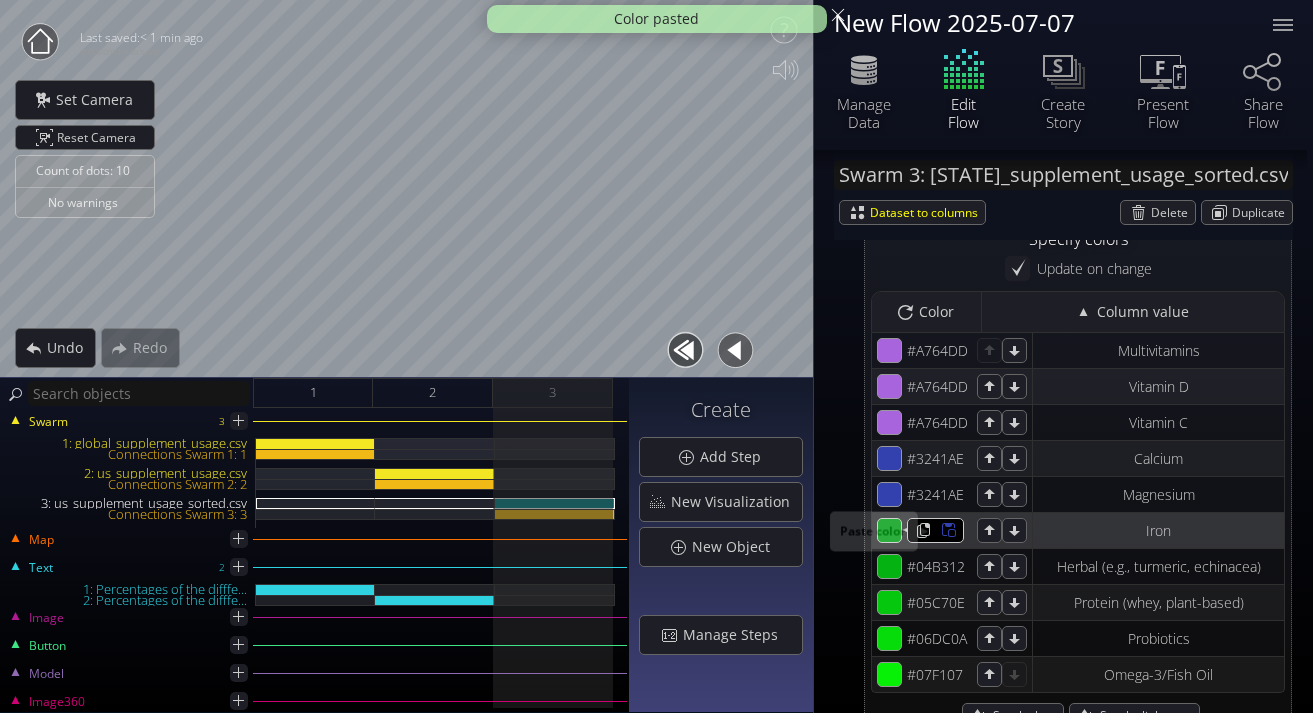 click at bounding box center [943, 350] 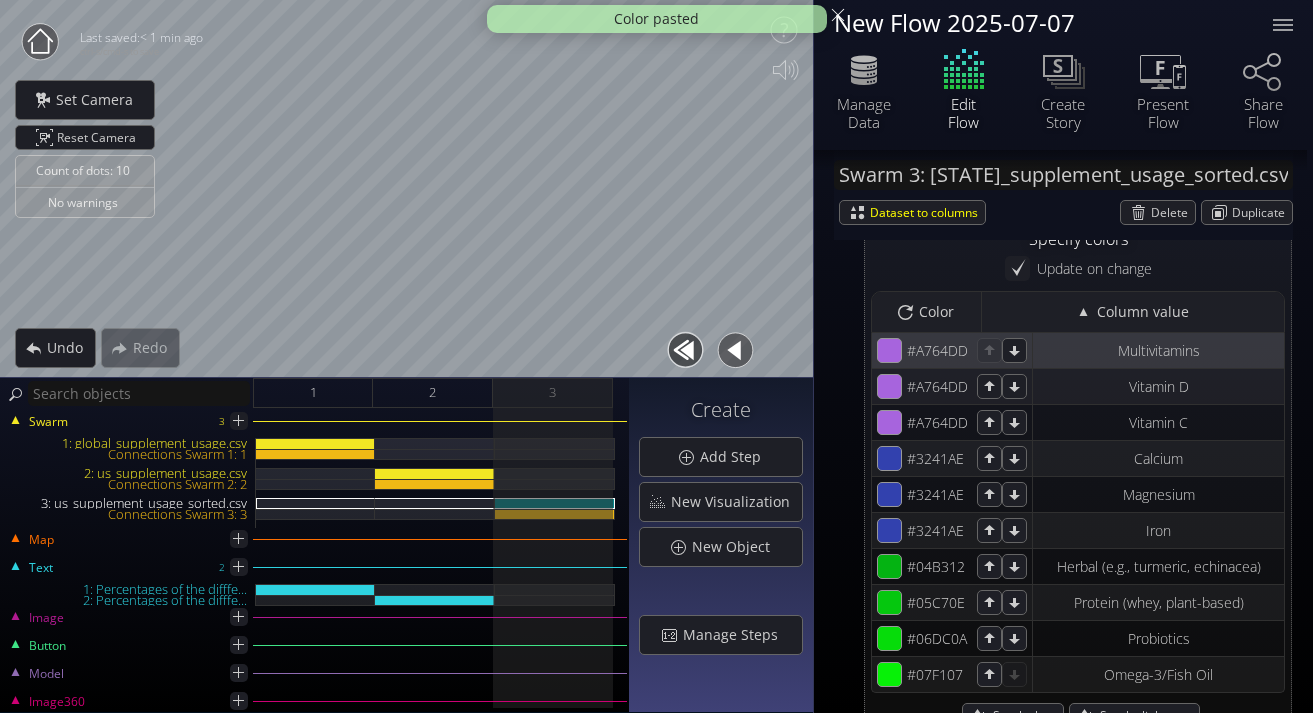 scroll, scrollTop: 1766, scrollLeft: 0, axis: vertical 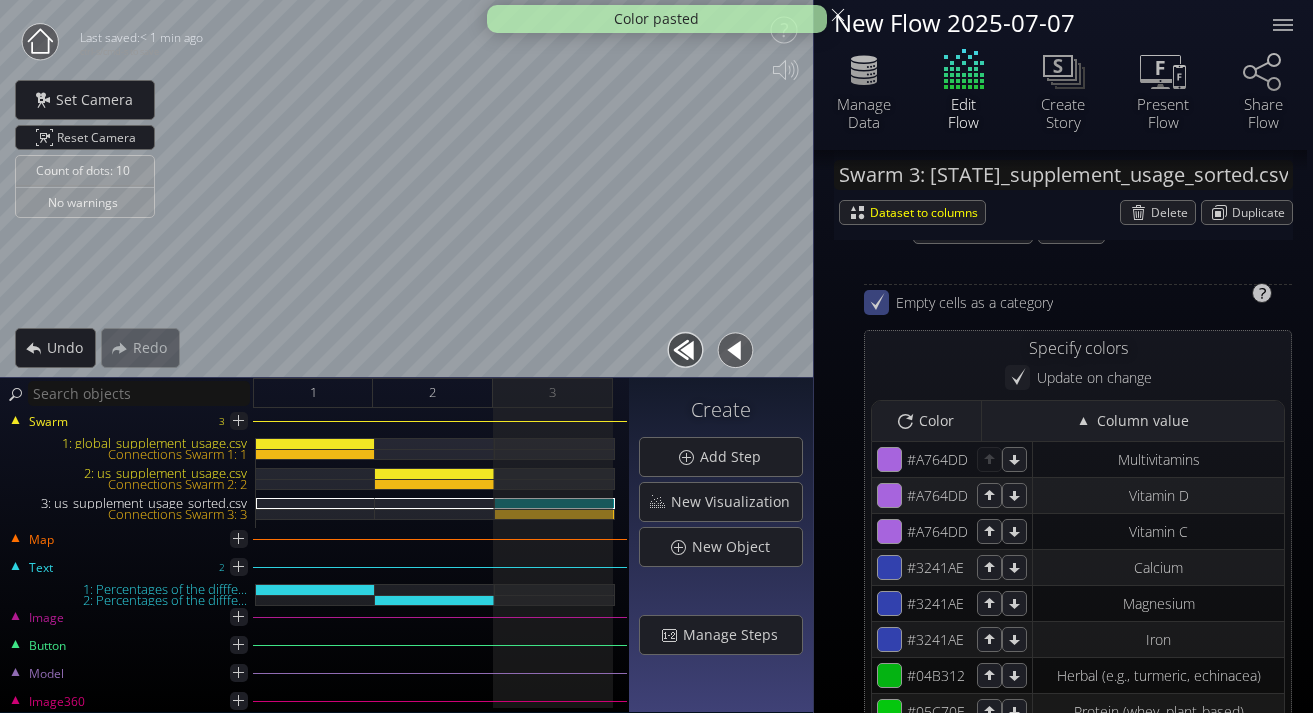 click at bounding box center [876, 302] 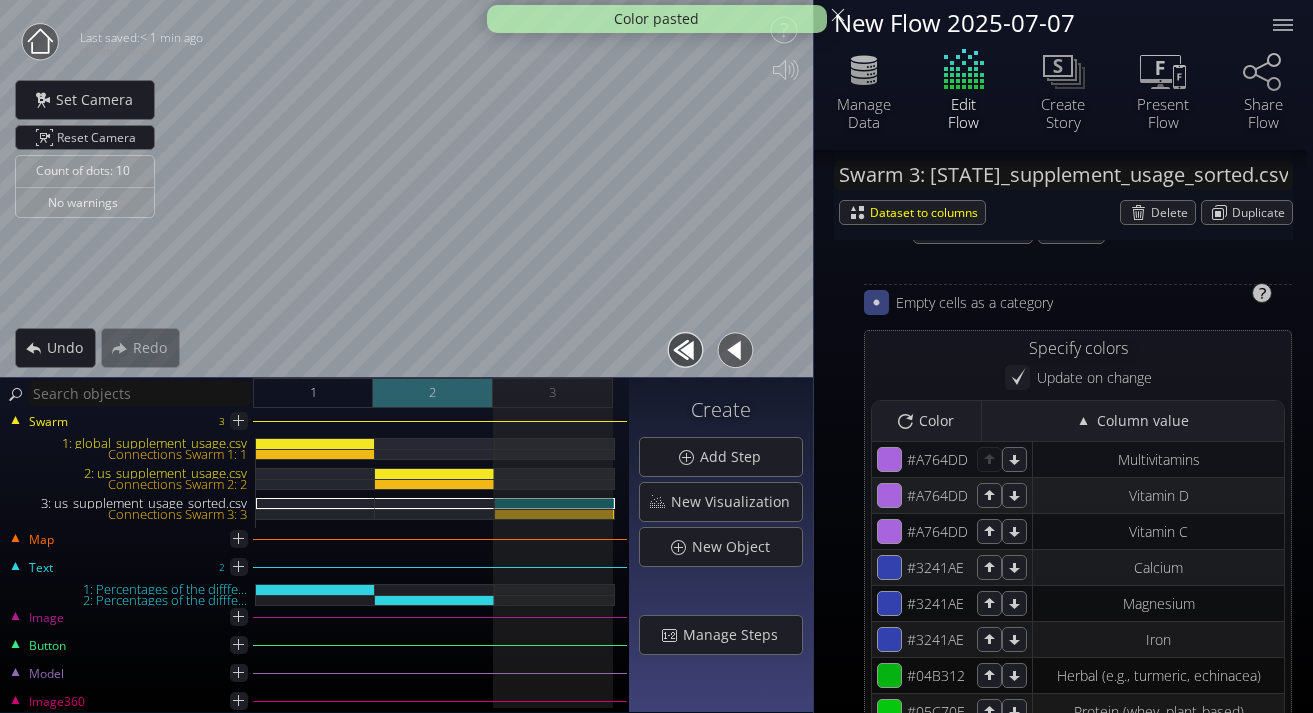 click on "2" at bounding box center [433, 393] 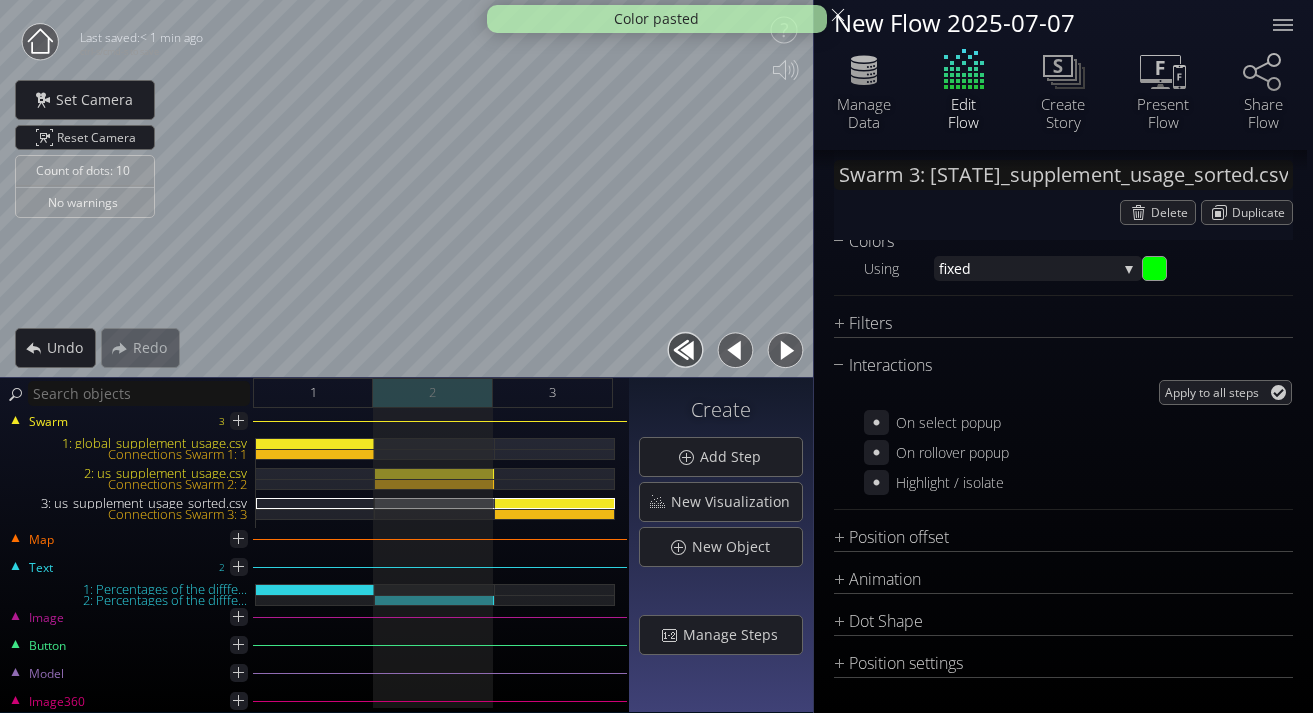 scroll, scrollTop: 1364, scrollLeft: 0, axis: vertical 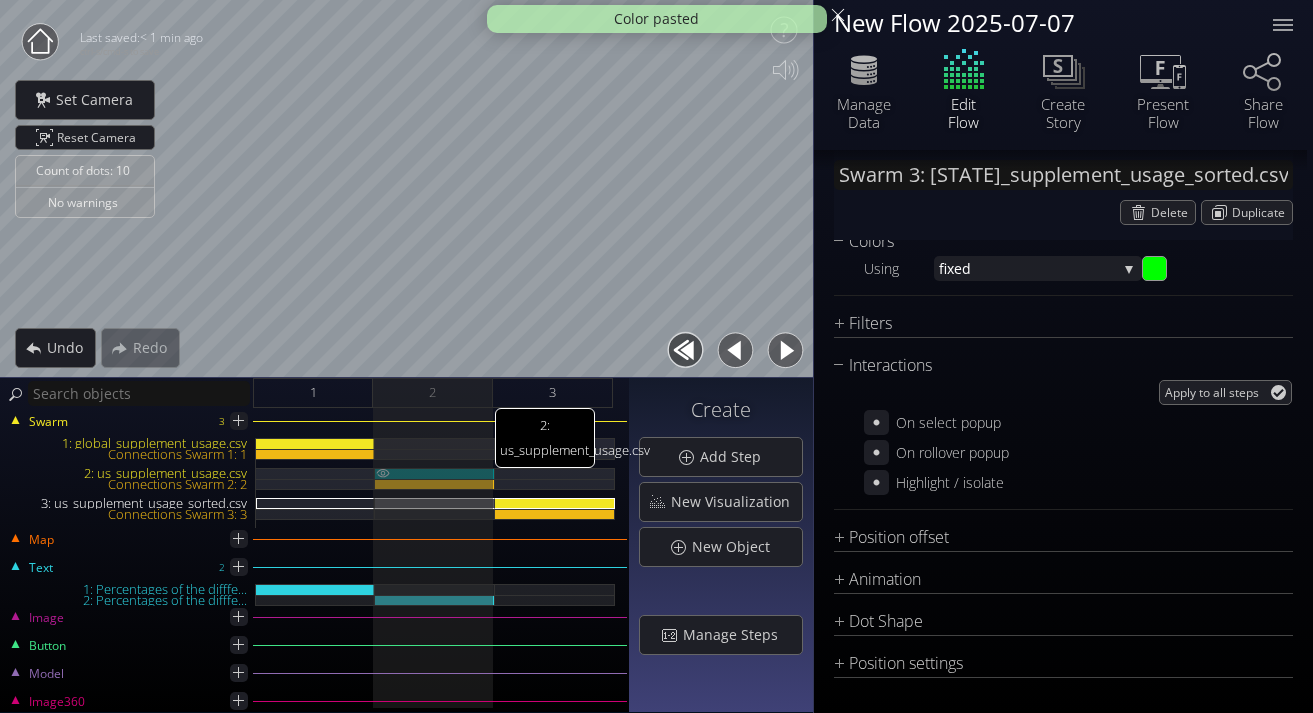 click on "[NUMBER]: [FILENAME]" at bounding box center (435, 473) 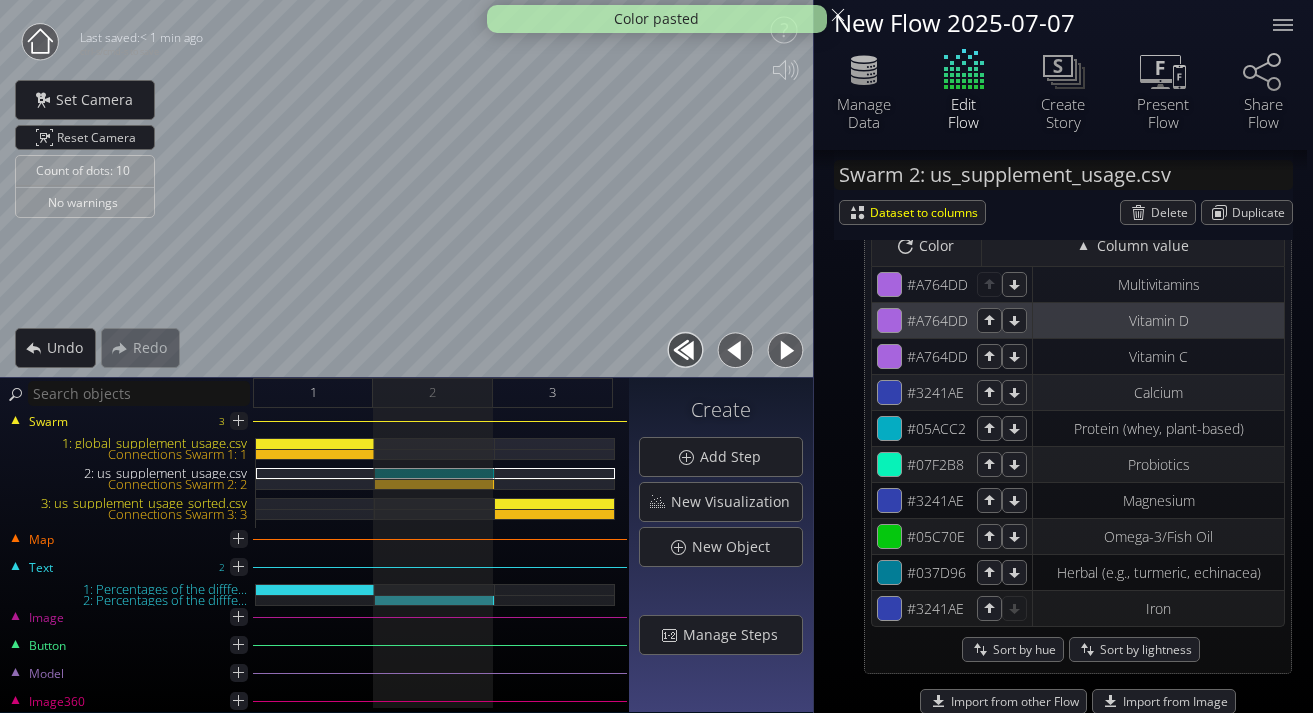 scroll, scrollTop: 1783, scrollLeft: 0, axis: vertical 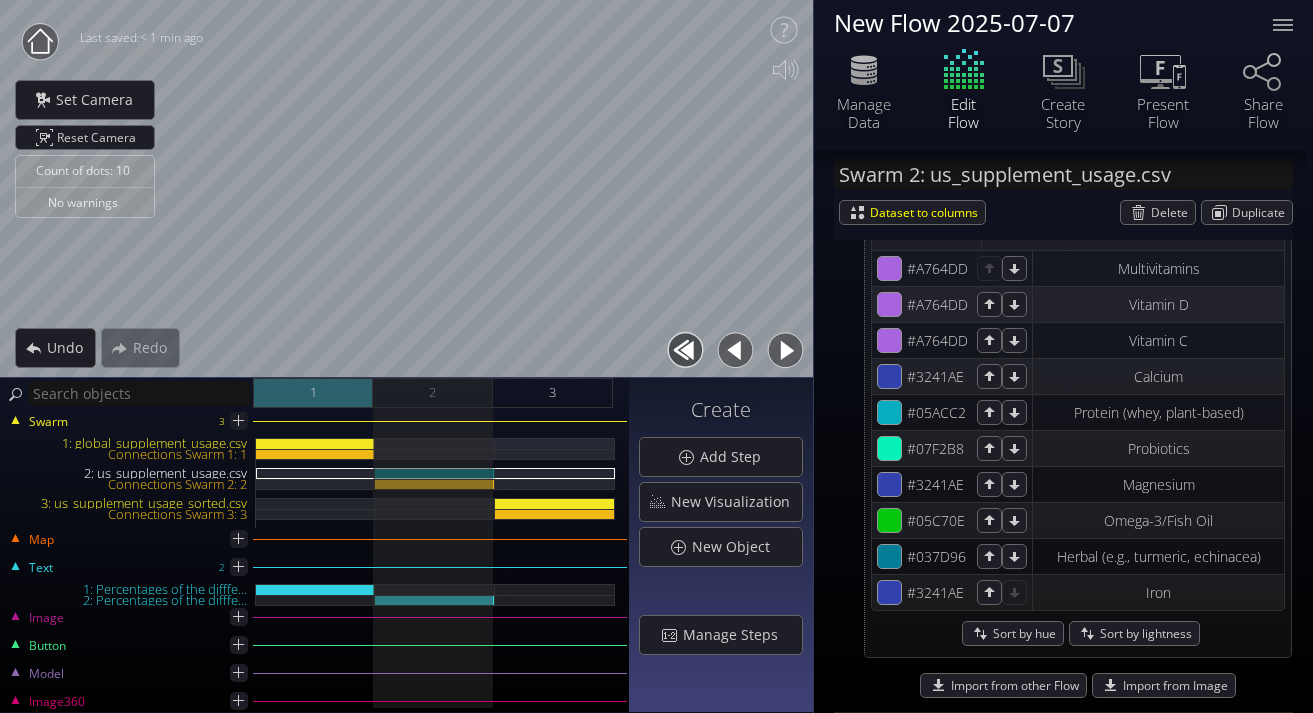click on "1" at bounding box center [313, 393] 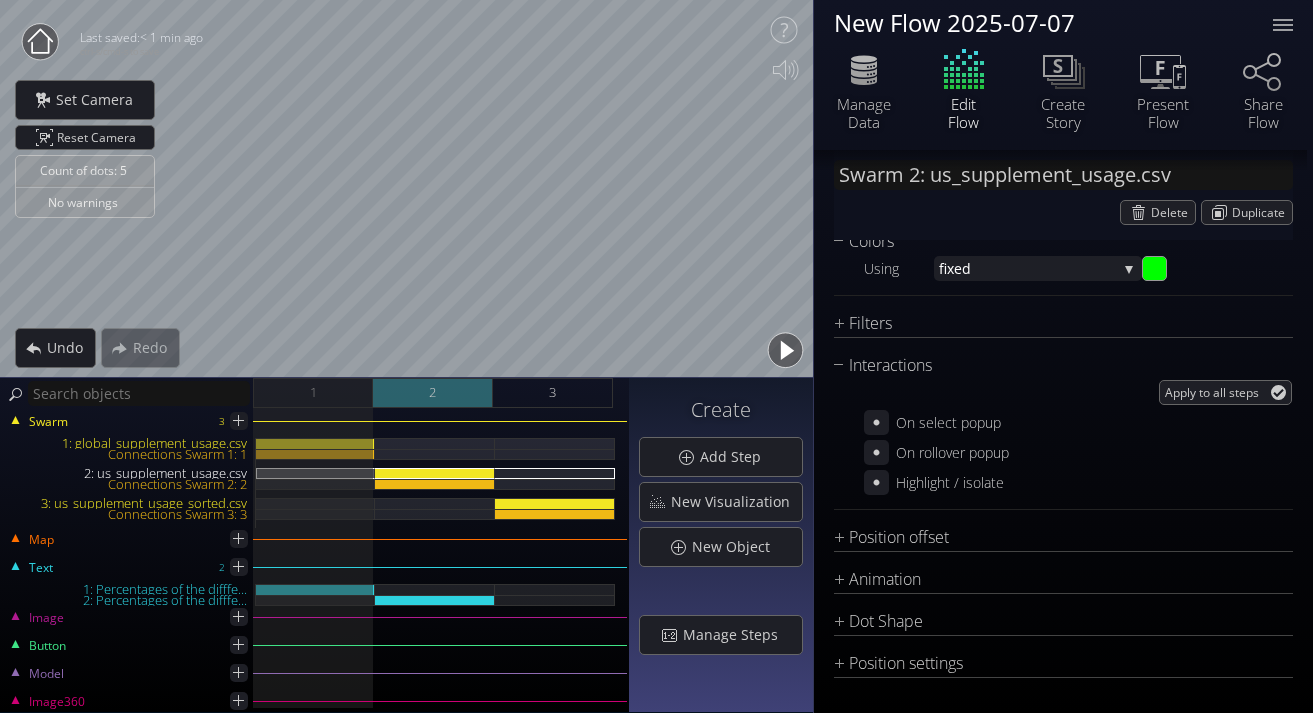 click on "2" at bounding box center (433, 393) 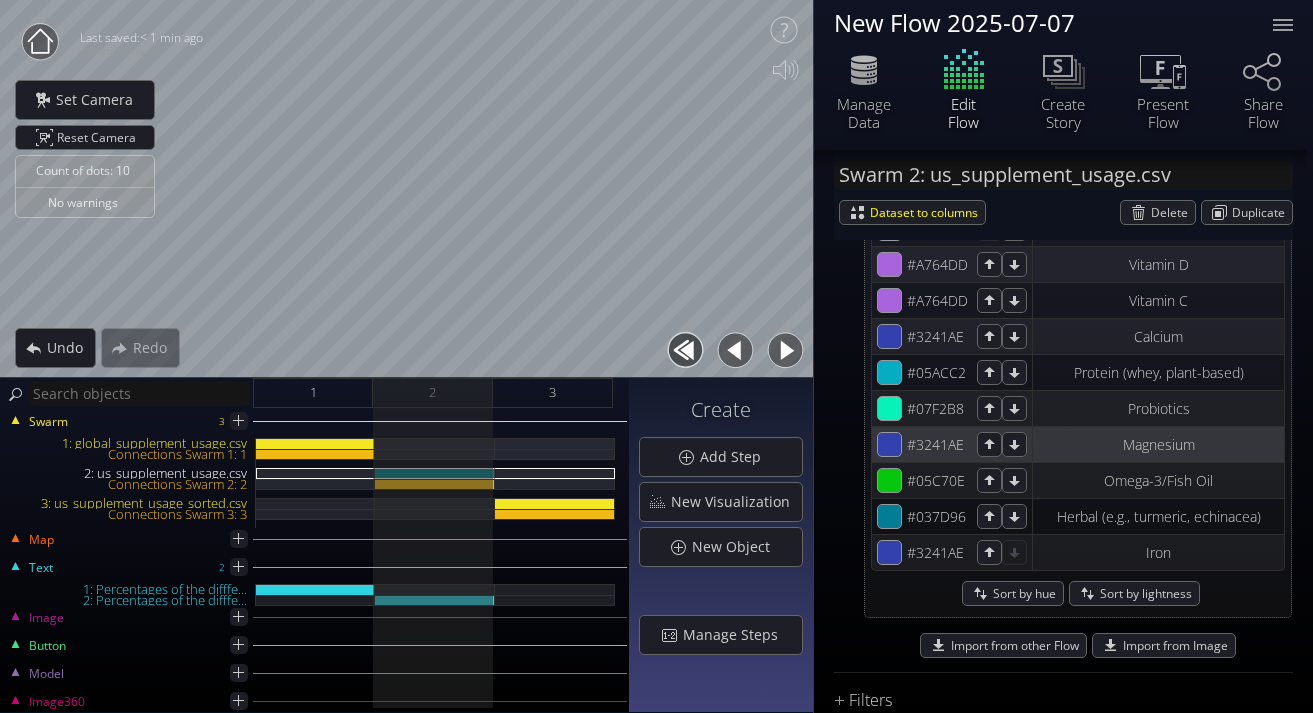 scroll, scrollTop: 1831, scrollLeft: 0, axis: vertical 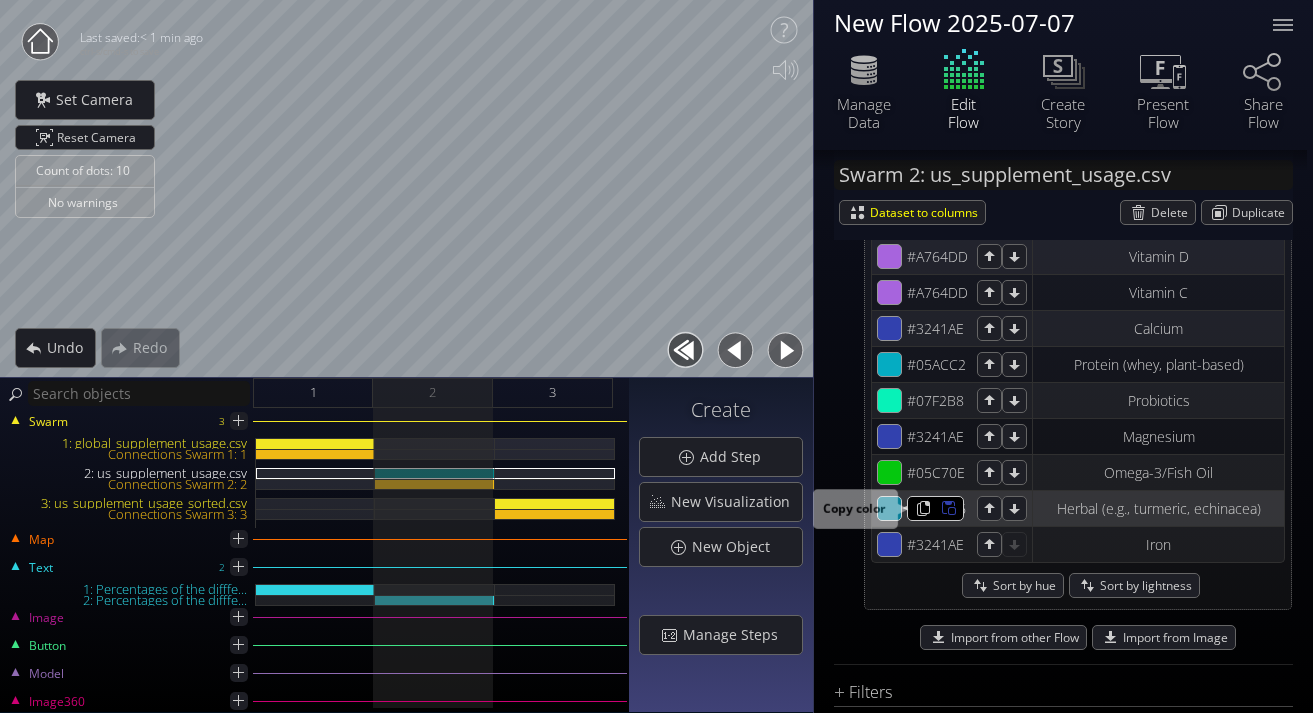 click at bounding box center [918, 220] 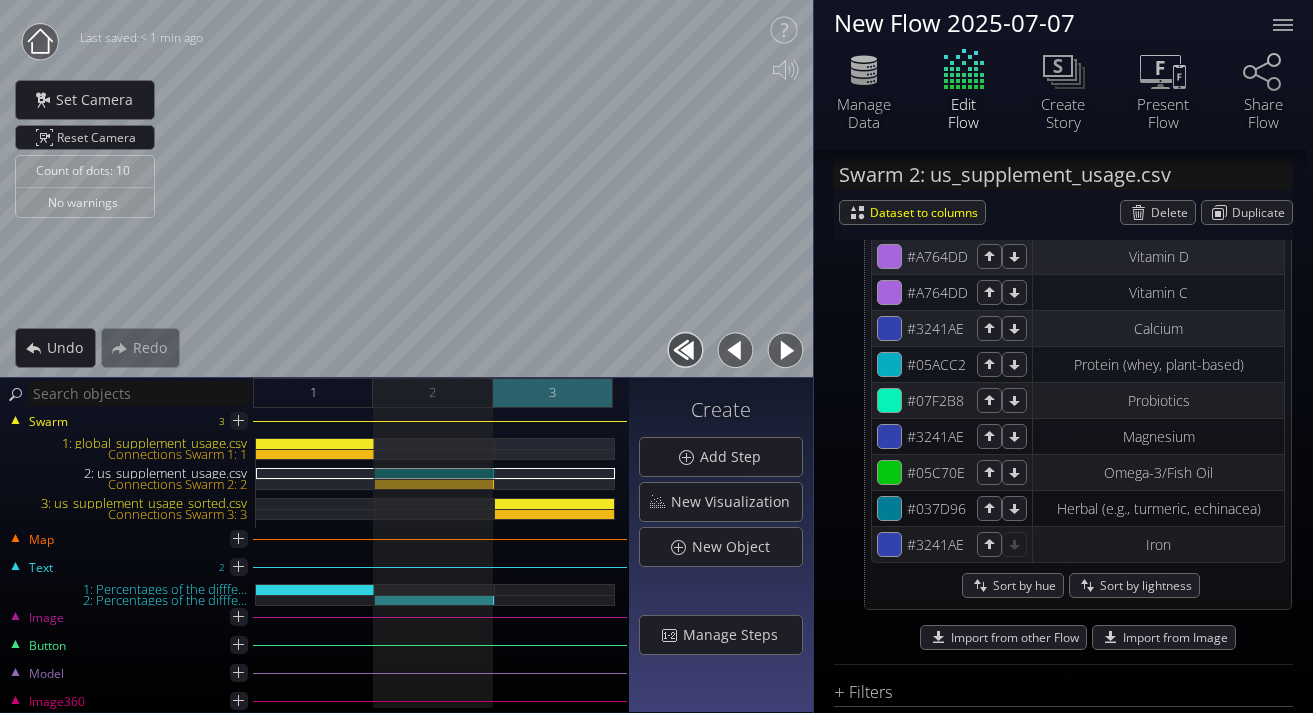 click on "3" at bounding box center [553, 393] 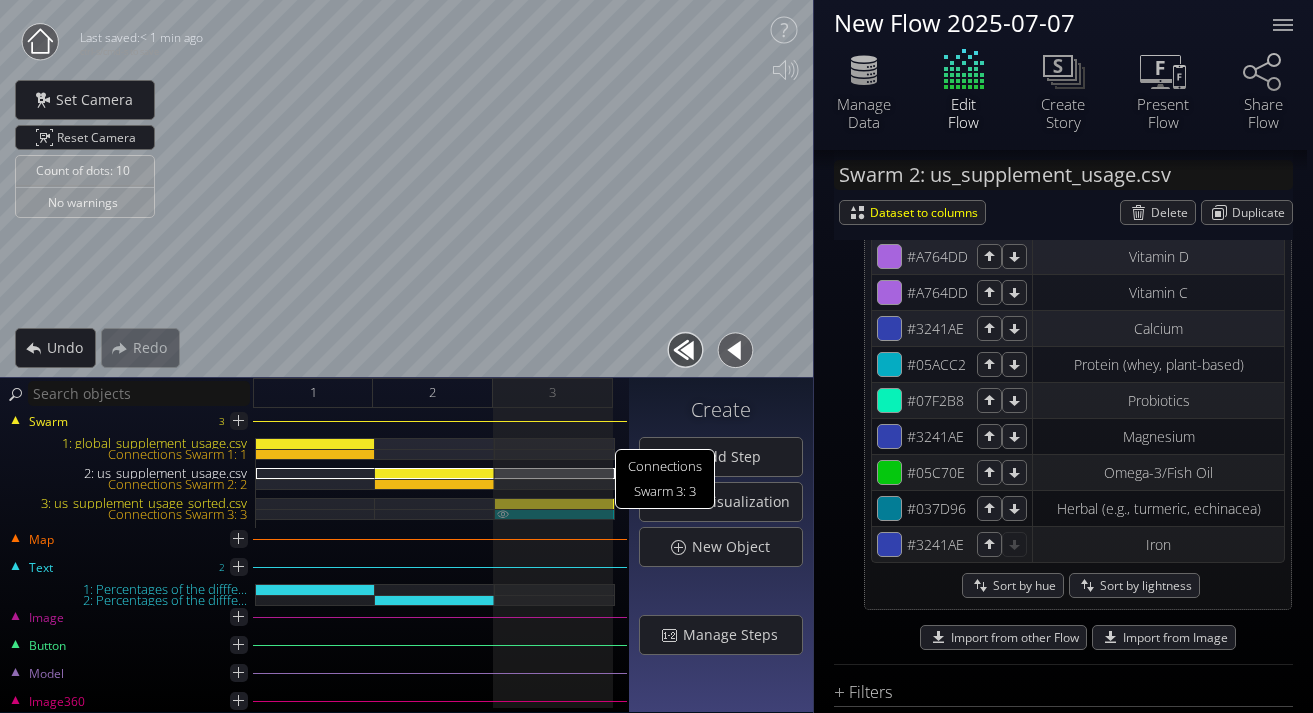 click on "Connections Swarm 3:  3" at bounding box center (555, 514) 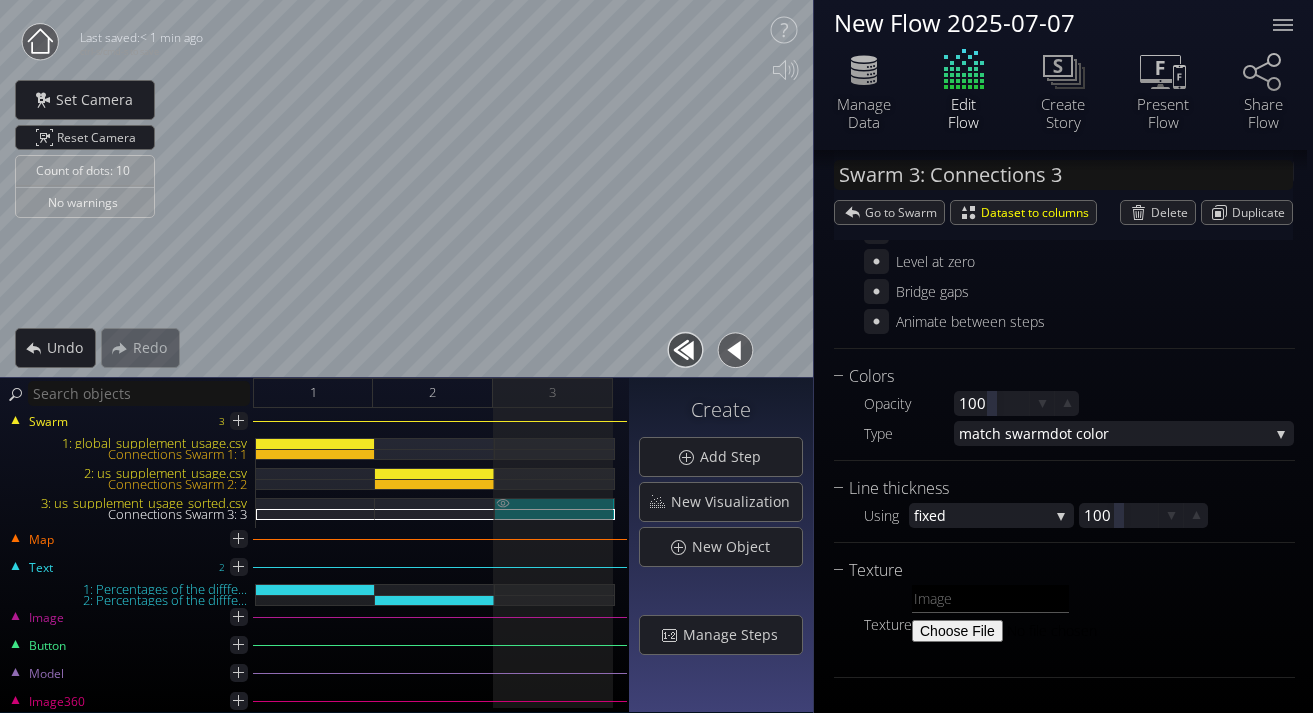 scroll, scrollTop: 330, scrollLeft: 0, axis: vertical 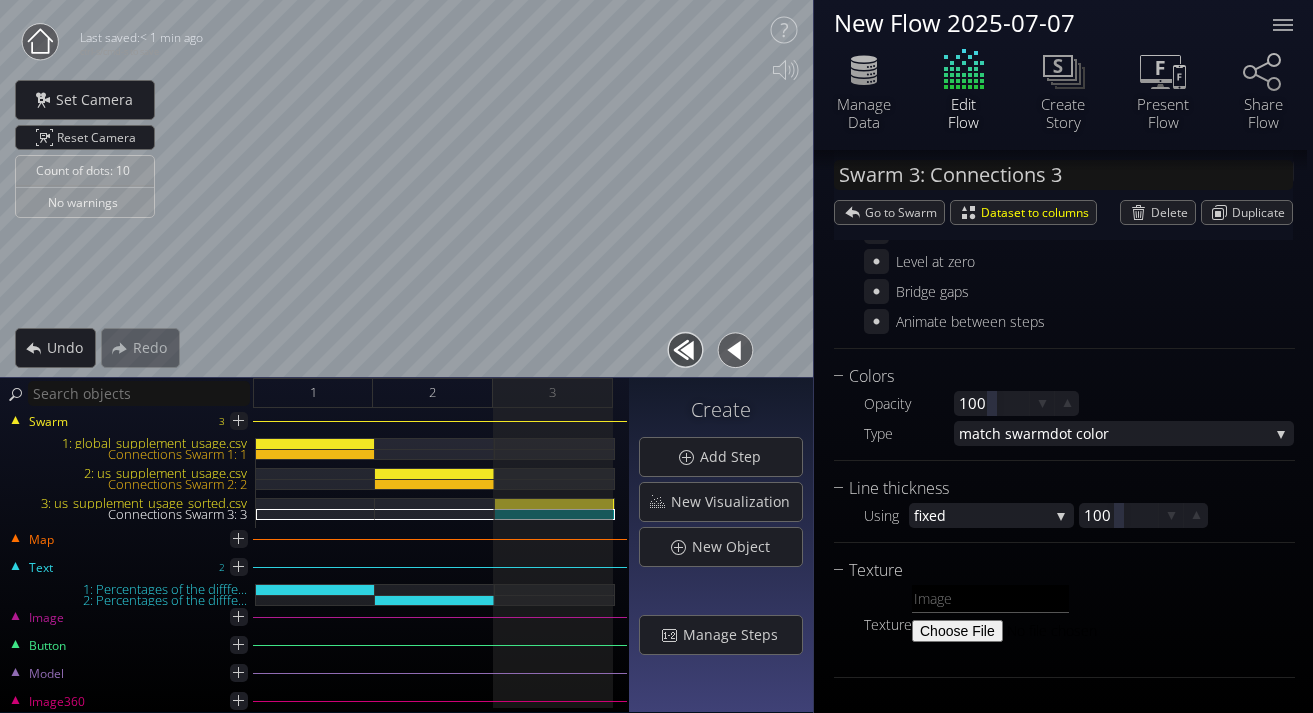 click at bounding box center [555, 483] 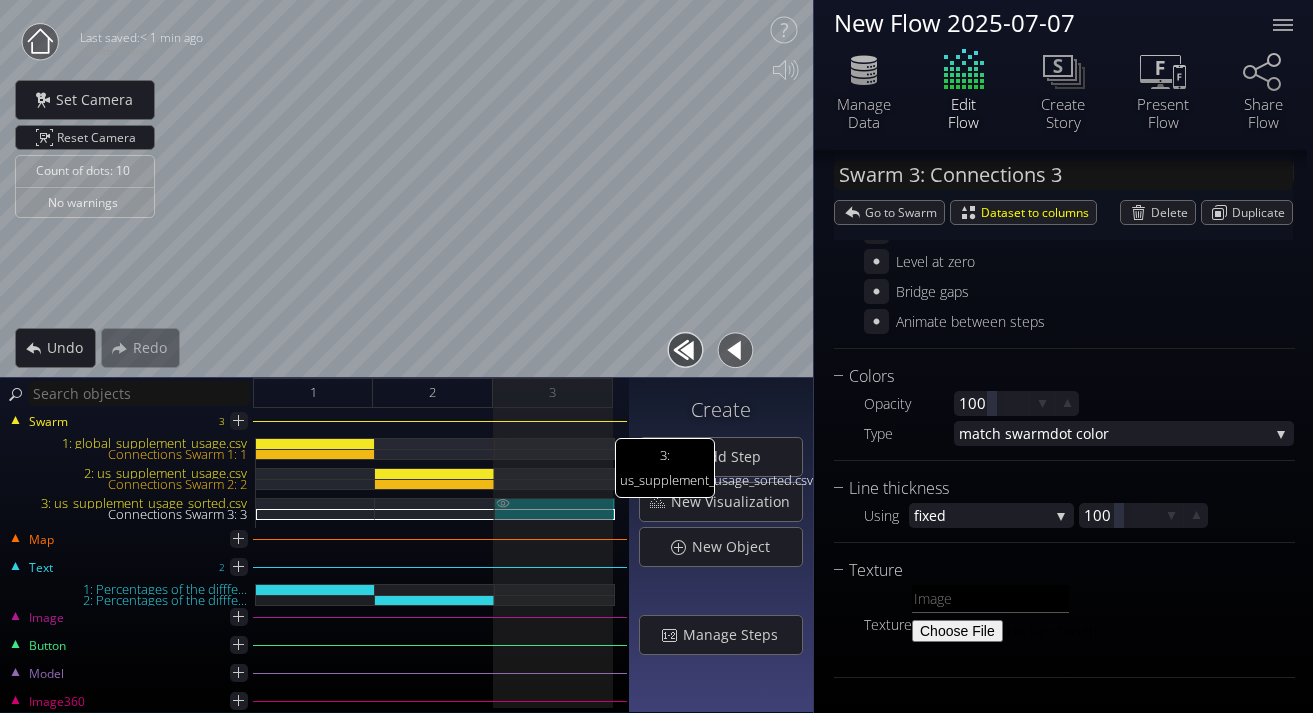 click on "3: us_supplement_usage_sorted.csv" at bounding box center [555, 503] 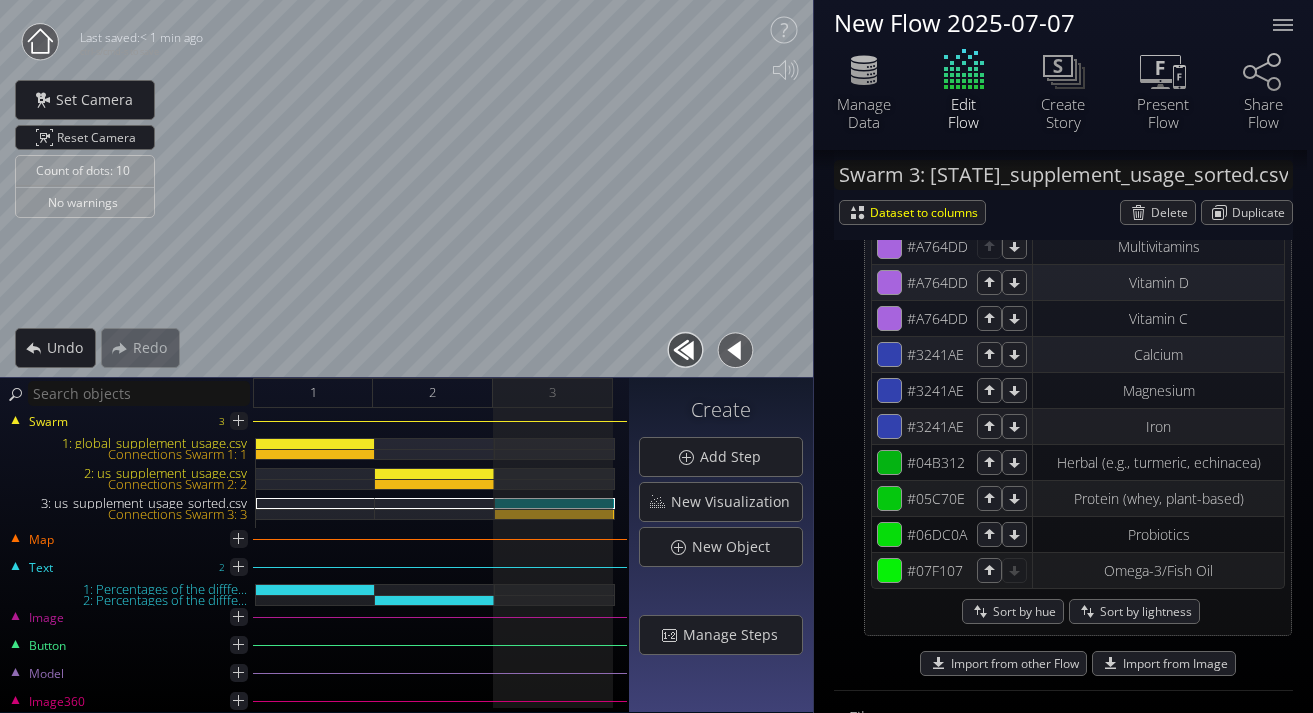 scroll, scrollTop: 1928, scrollLeft: 0, axis: vertical 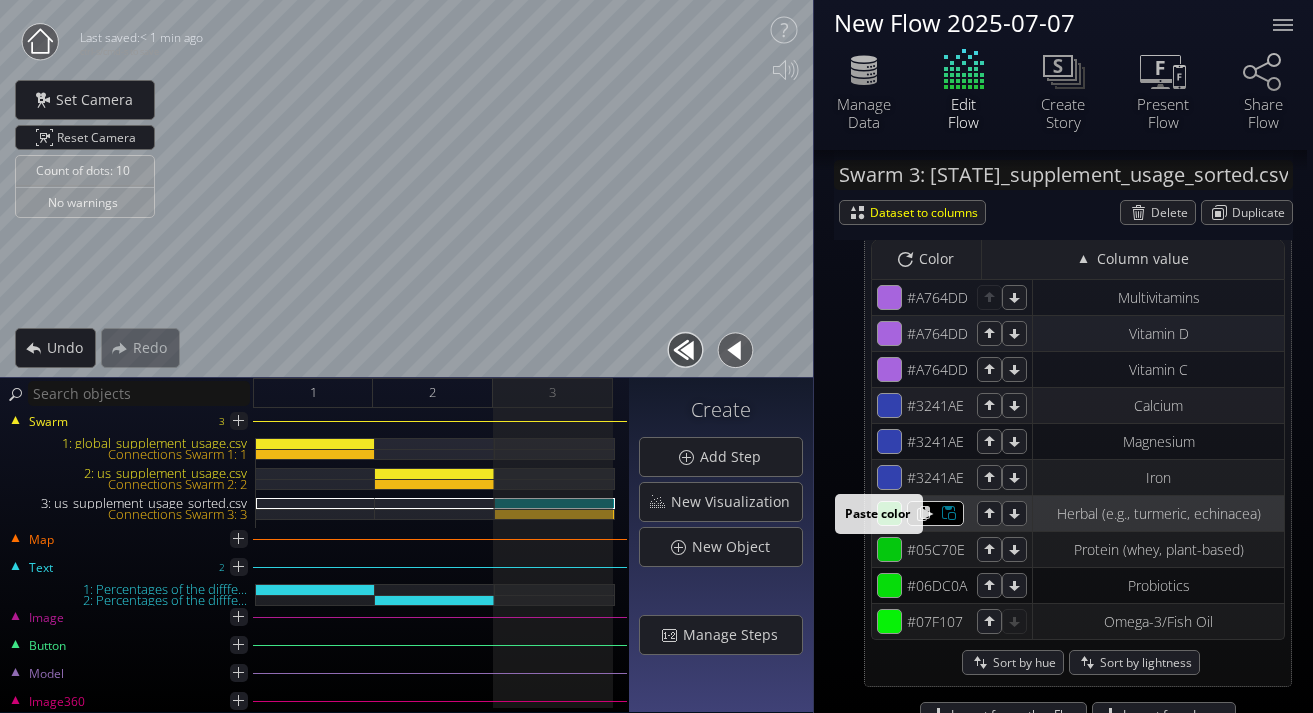 click at bounding box center [943, 297] 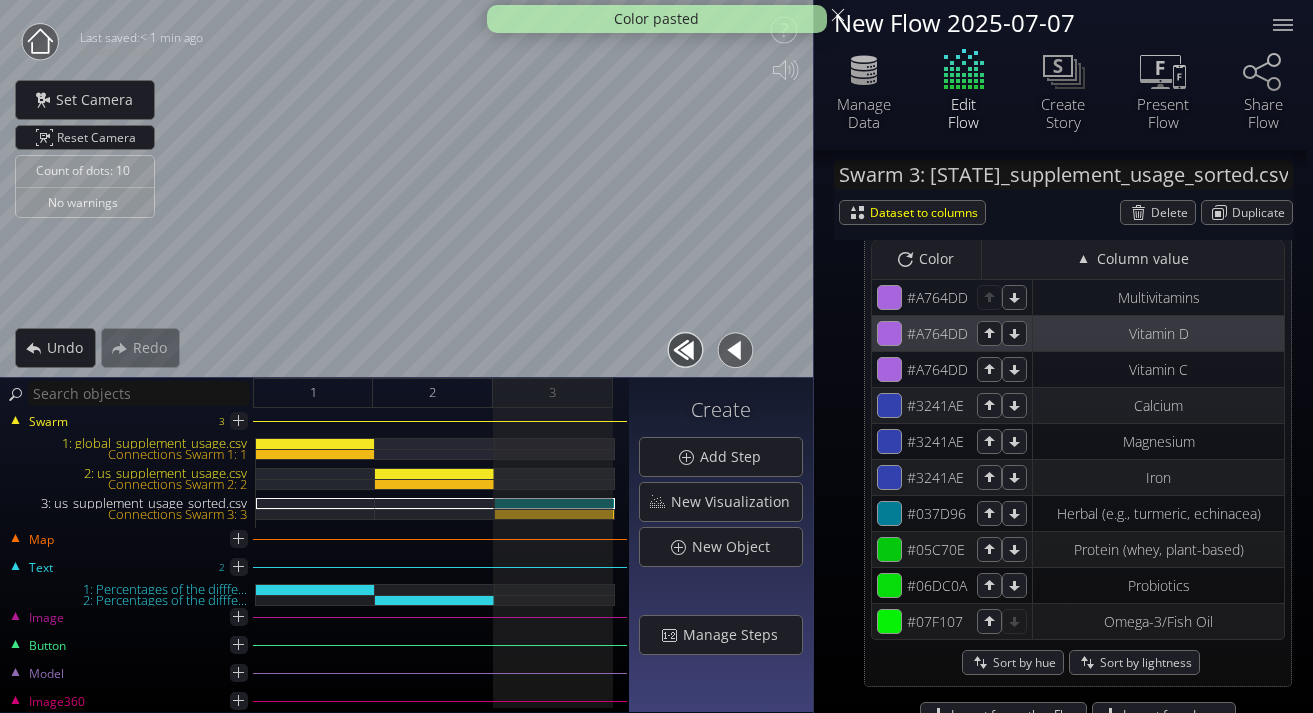 scroll, scrollTop: 1793, scrollLeft: 0, axis: vertical 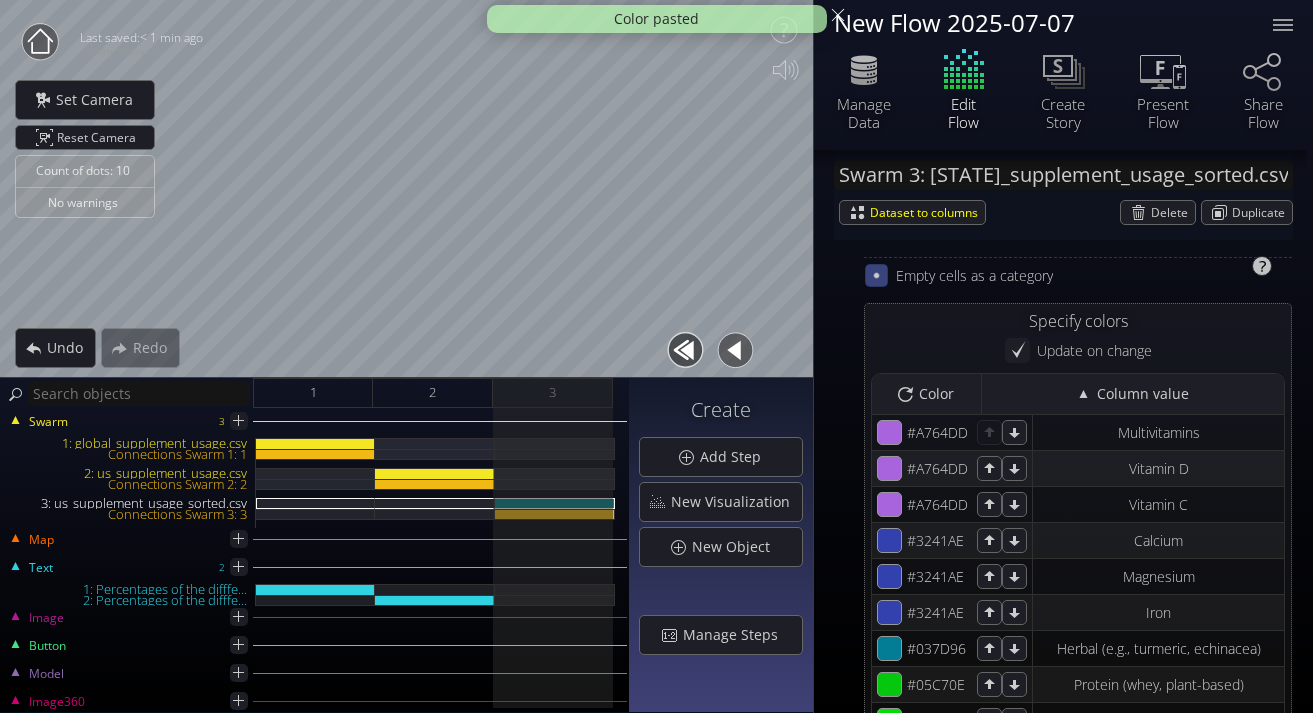 click at bounding box center (876, 275) 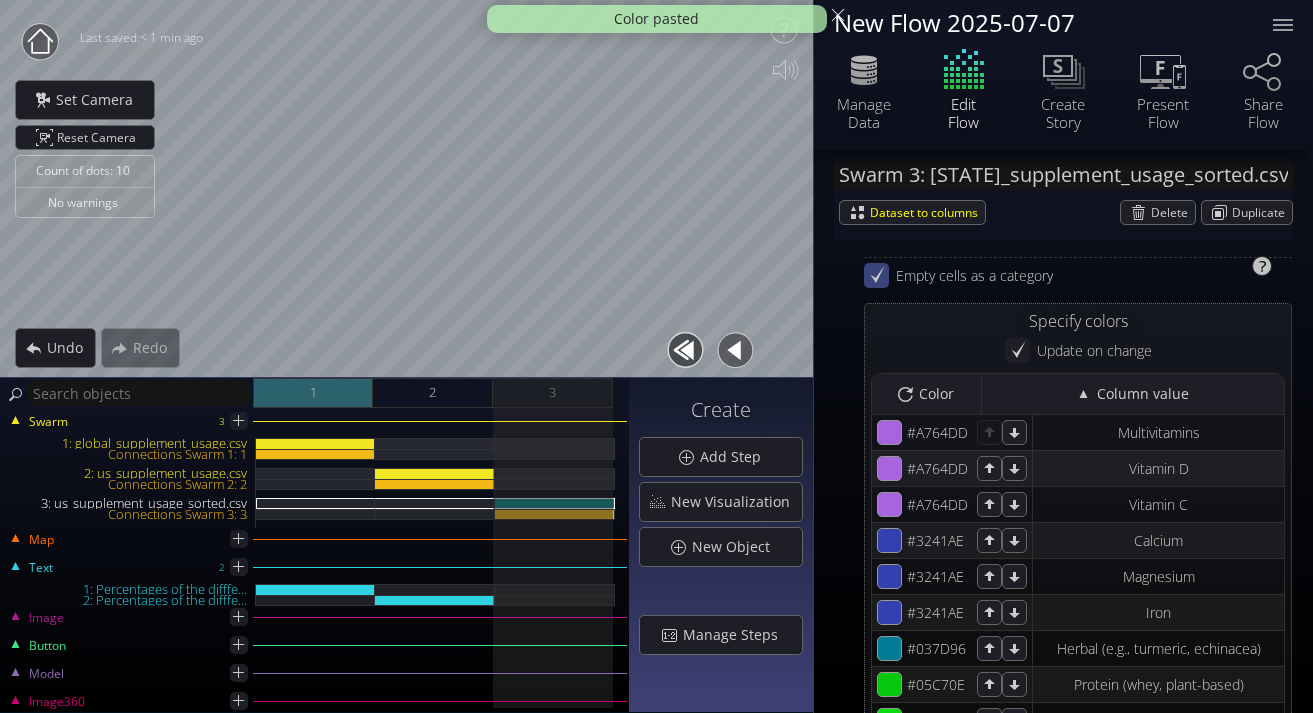 click on "1" at bounding box center (313, 393) 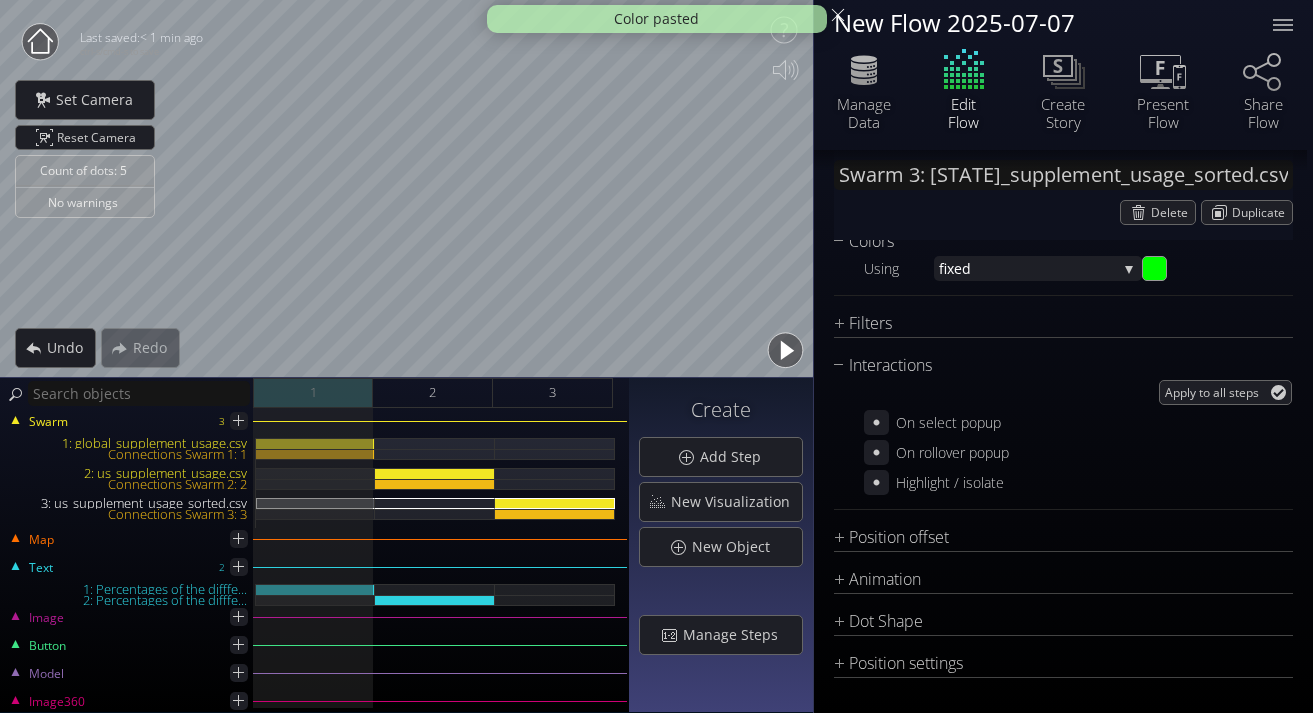 scroll, scrollTop: 1364, scrollLeft: 0, axis: vertical 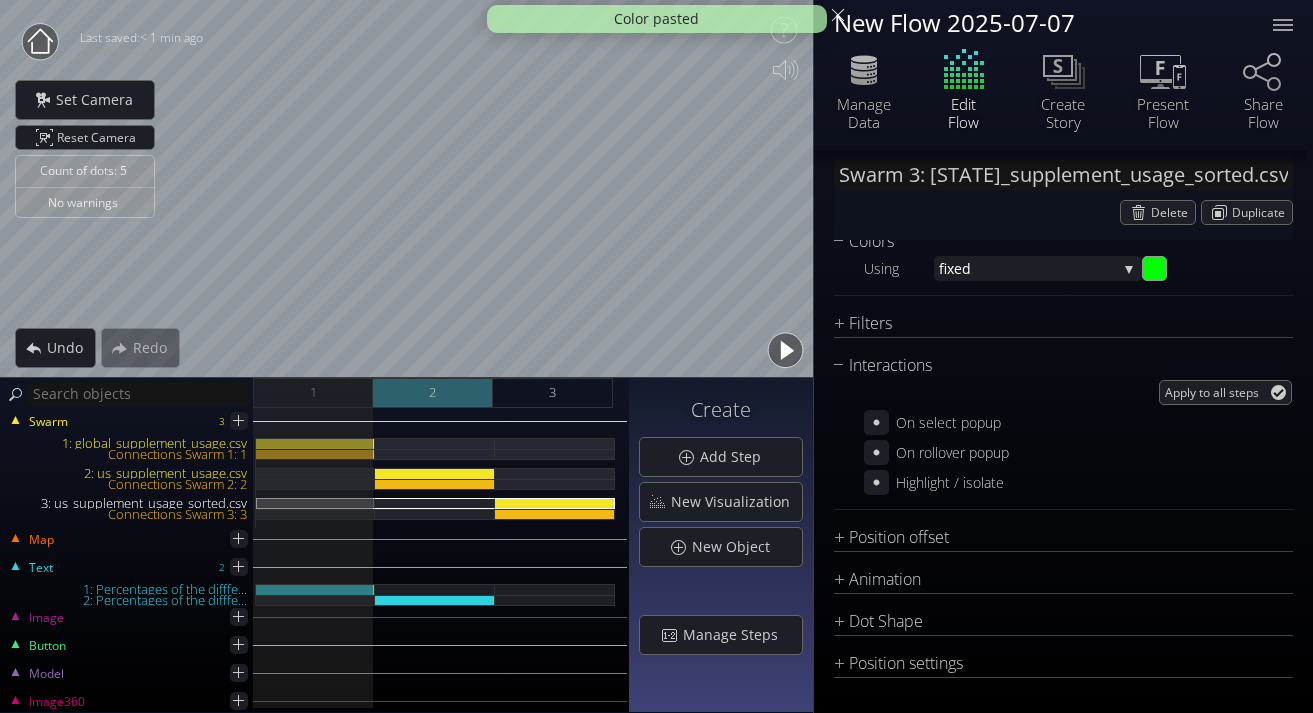 click on "2" at bounding box center [433, 393] 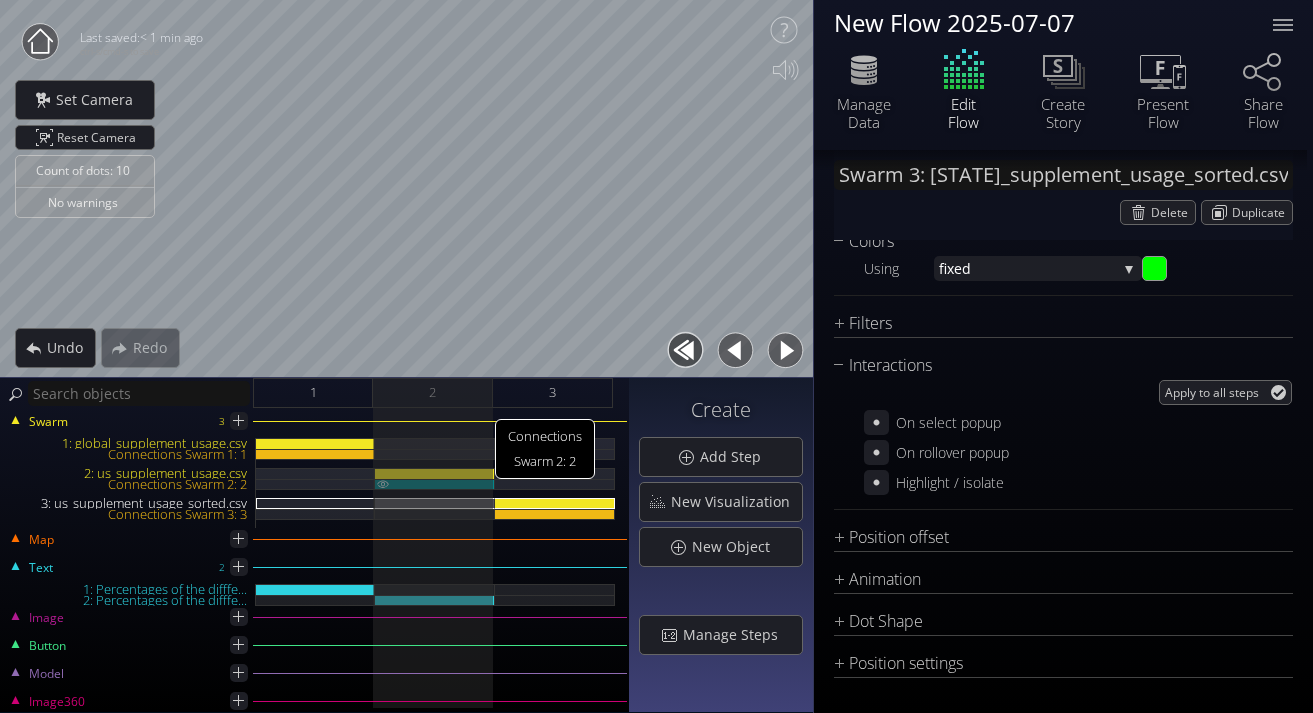 click on "Connections Swarm 2:  2" at bounding box center (435, 484) 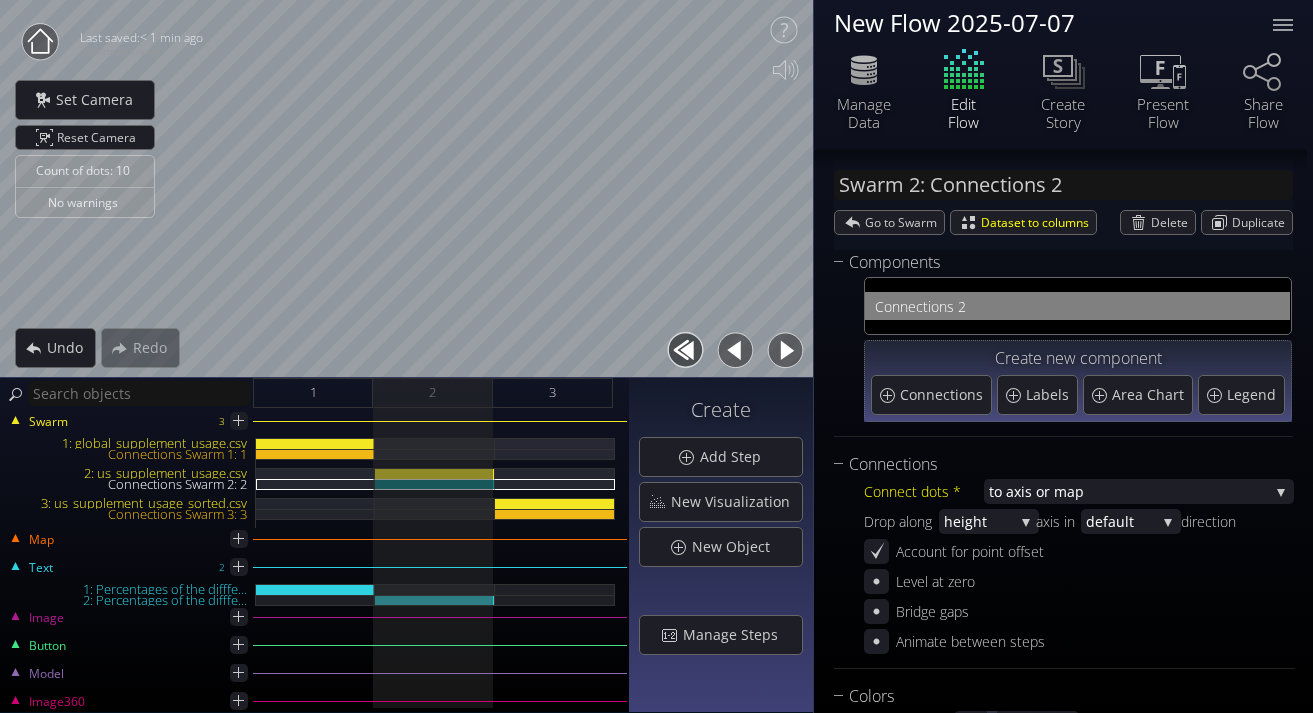 scroll, scrollTop: 0, scrollLeft: 0, axis: both 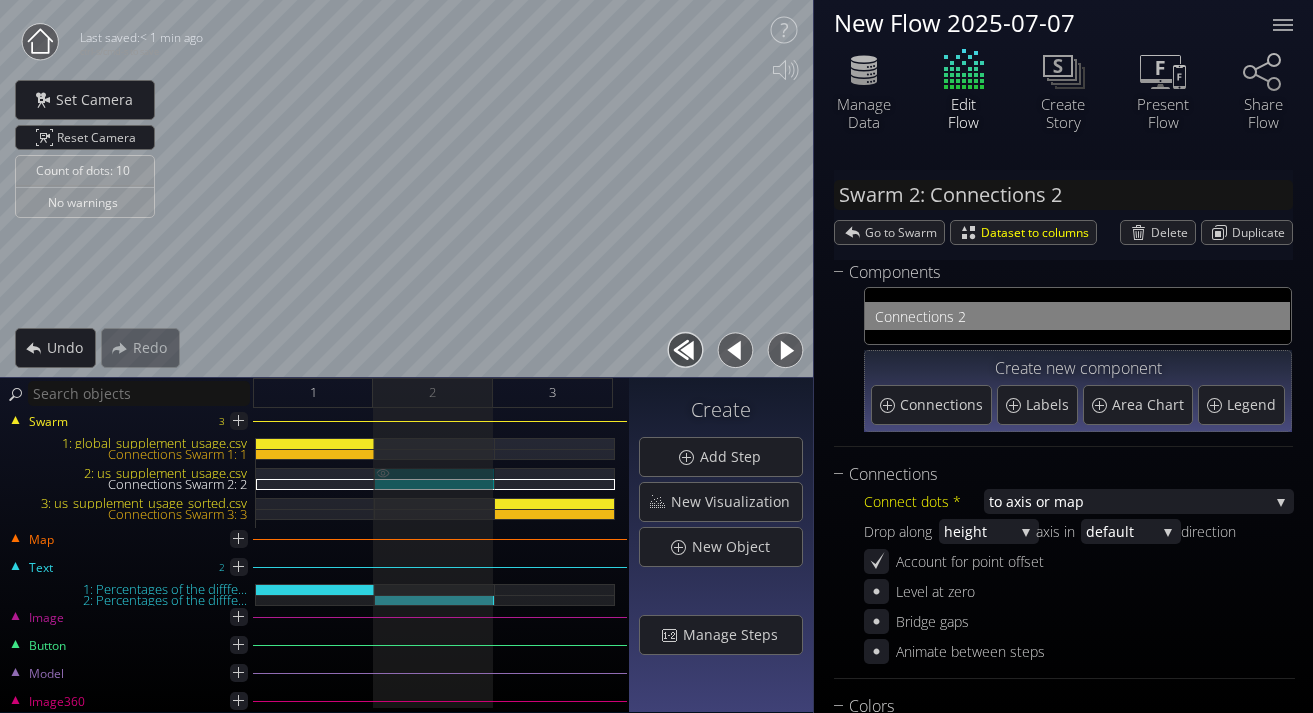 click on "[NUMBER]: [FILENAME]" at bounding box center (435, 473) 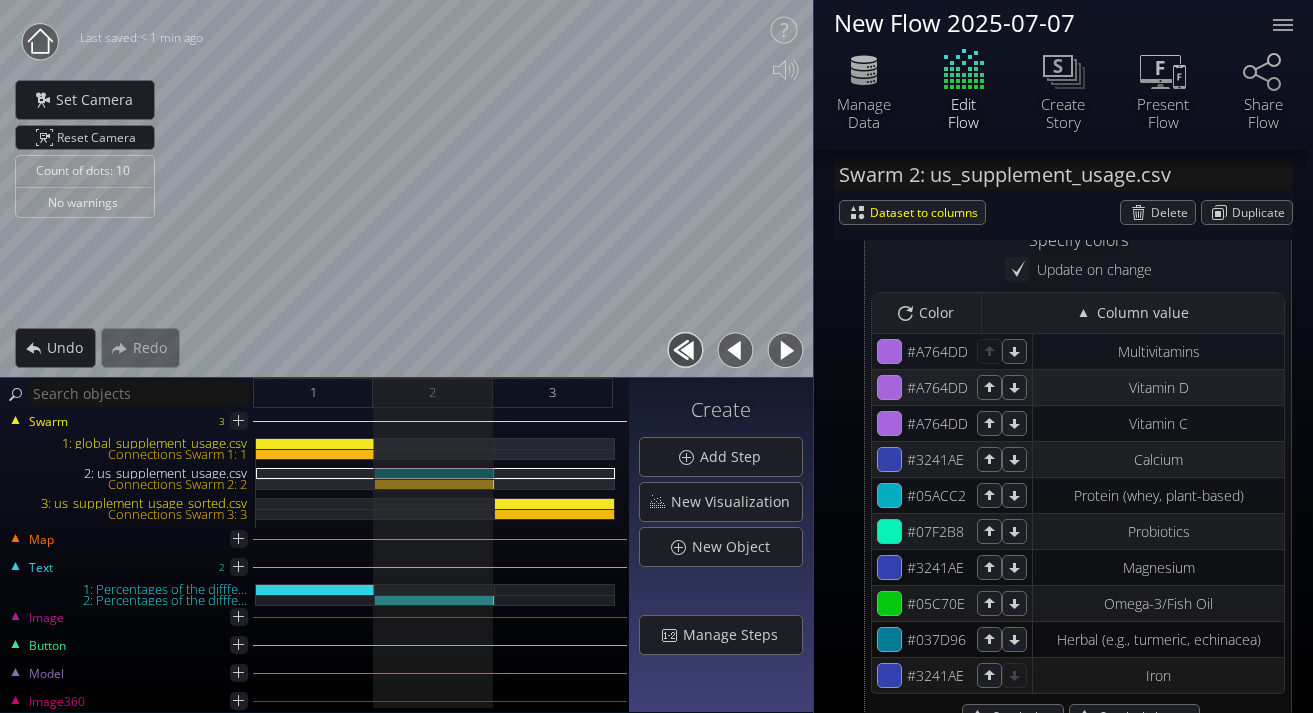 scroll, scrollTop: 1818, scrollLeft: 0, axis: vertical 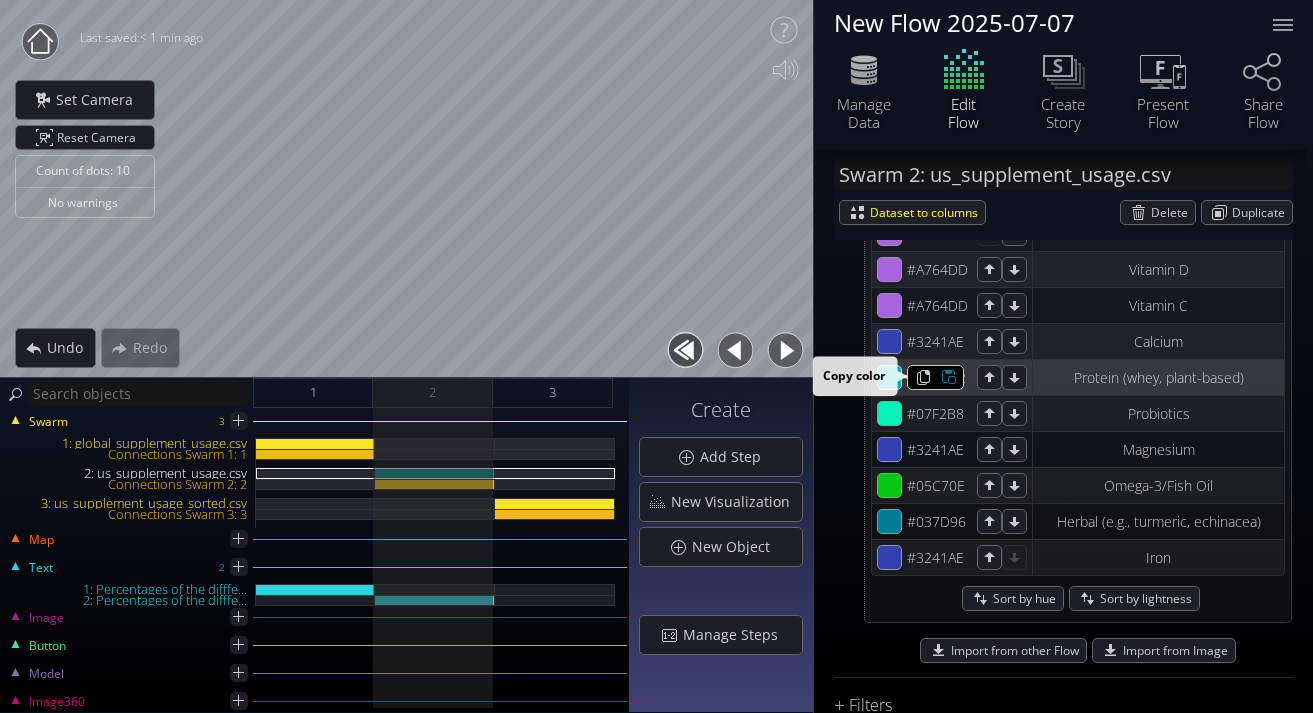 click at bounding box center [918, 233] 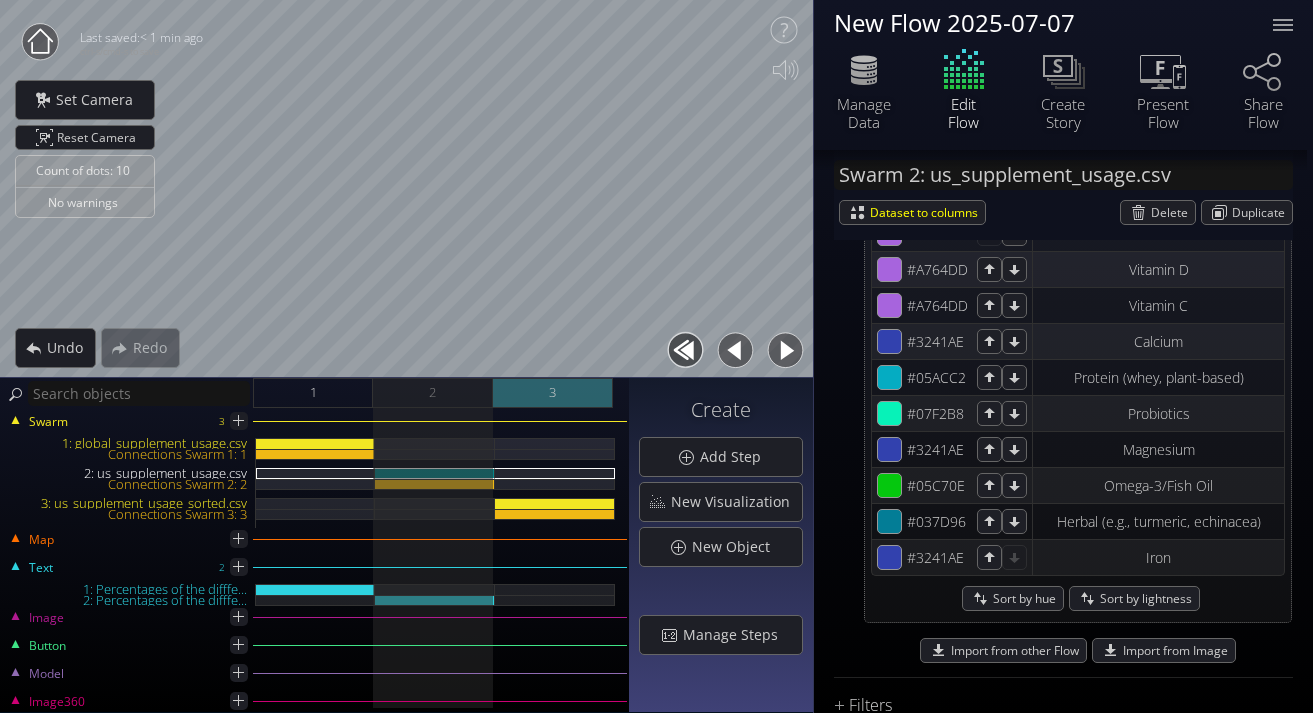 click on "3" at bounding box center (553, 393) 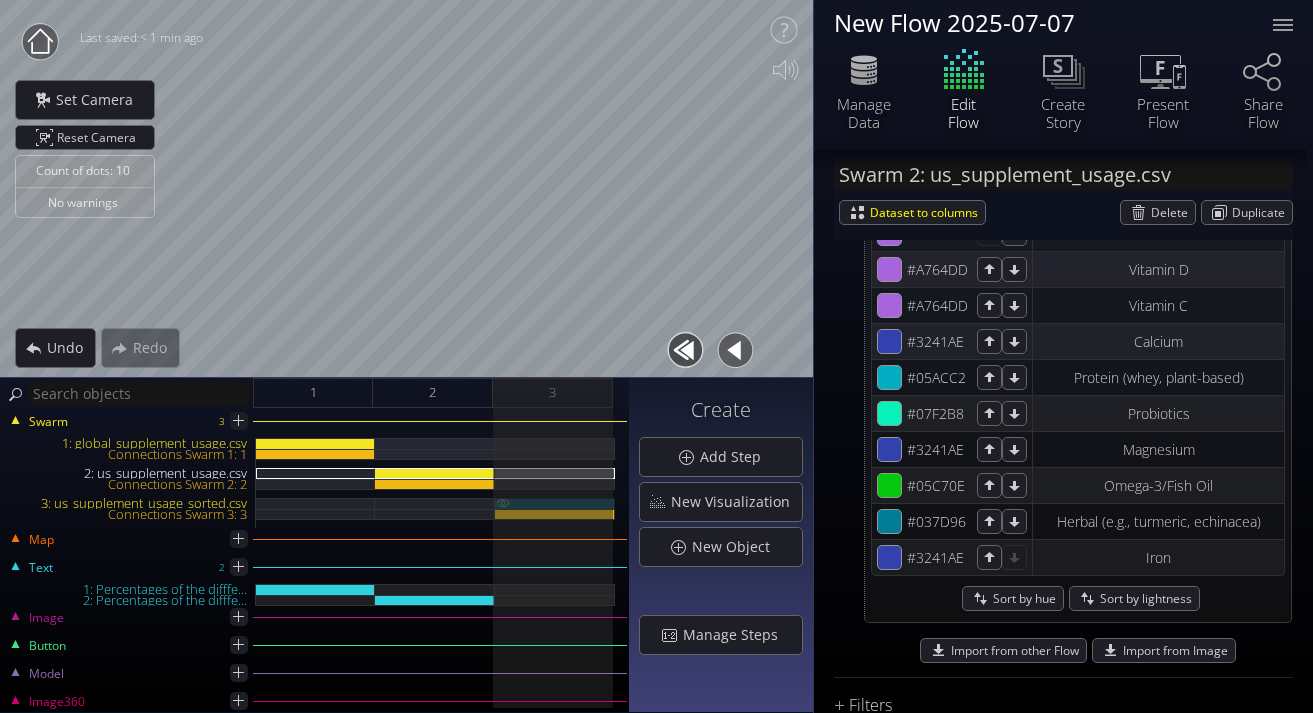 click on "3: us_supplement_usage_sorted.csv" at bounding box center [555, 503] 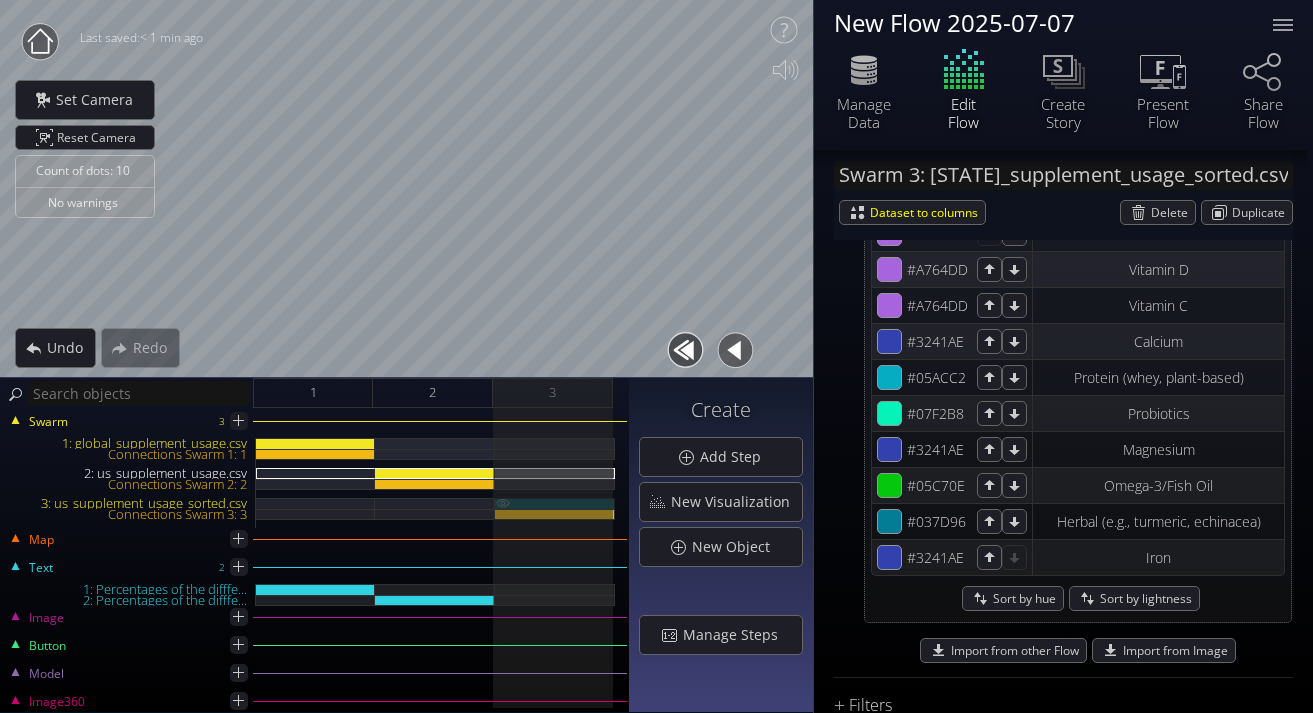 scroll, scrollTop: 1992, scrollLeft: 0, axis: vertical 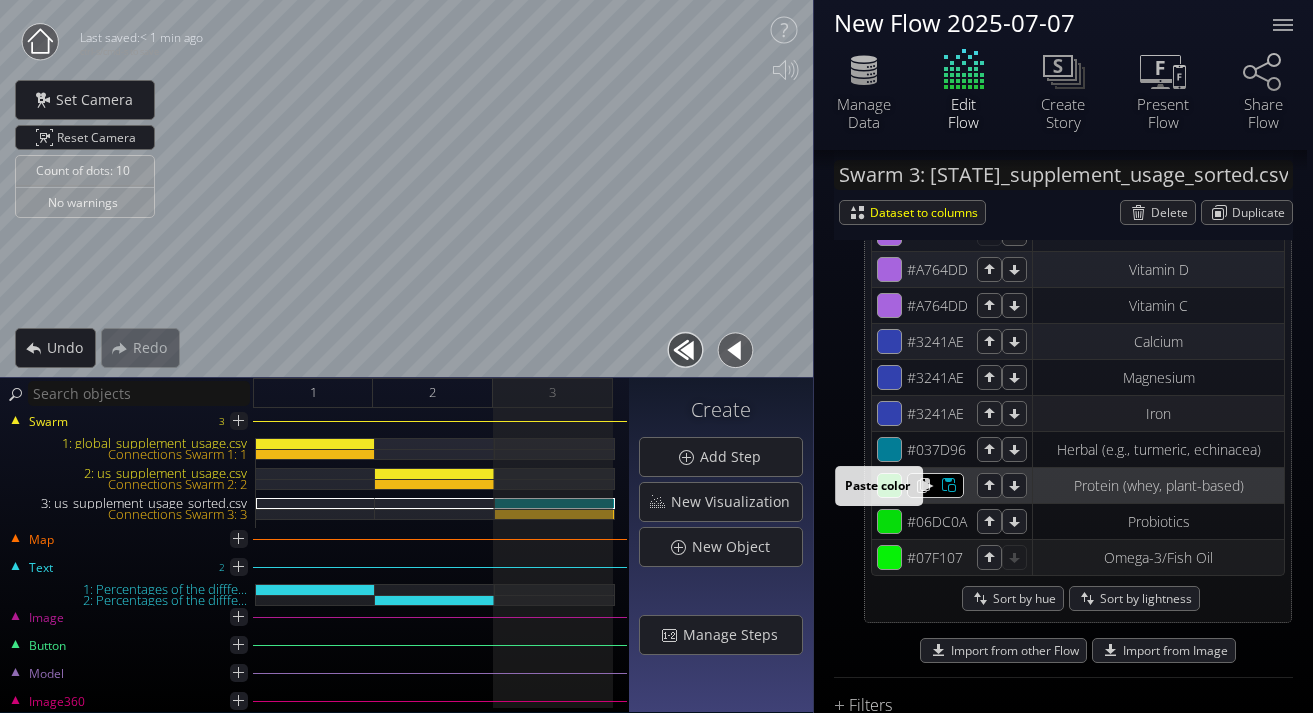 click at bounding box center [943, 233] 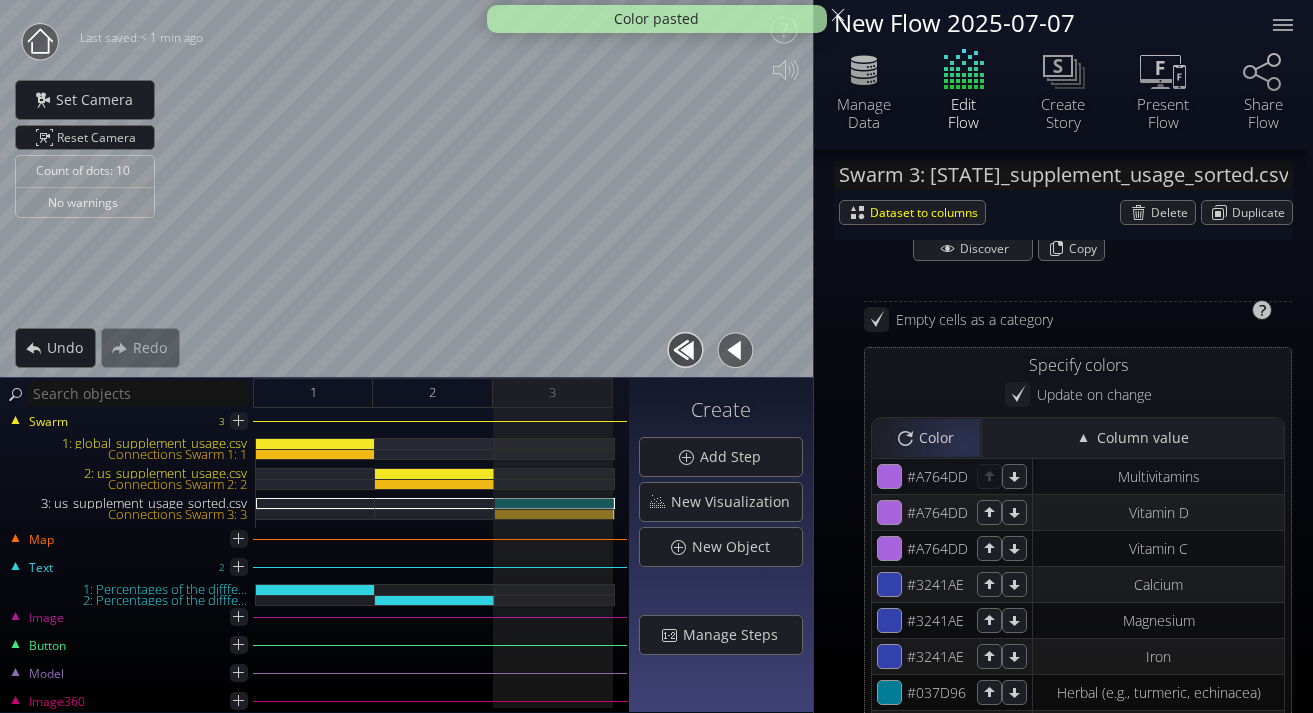 scroll, scrollTop: 1740, scrollLeft: 0, axis: vertical 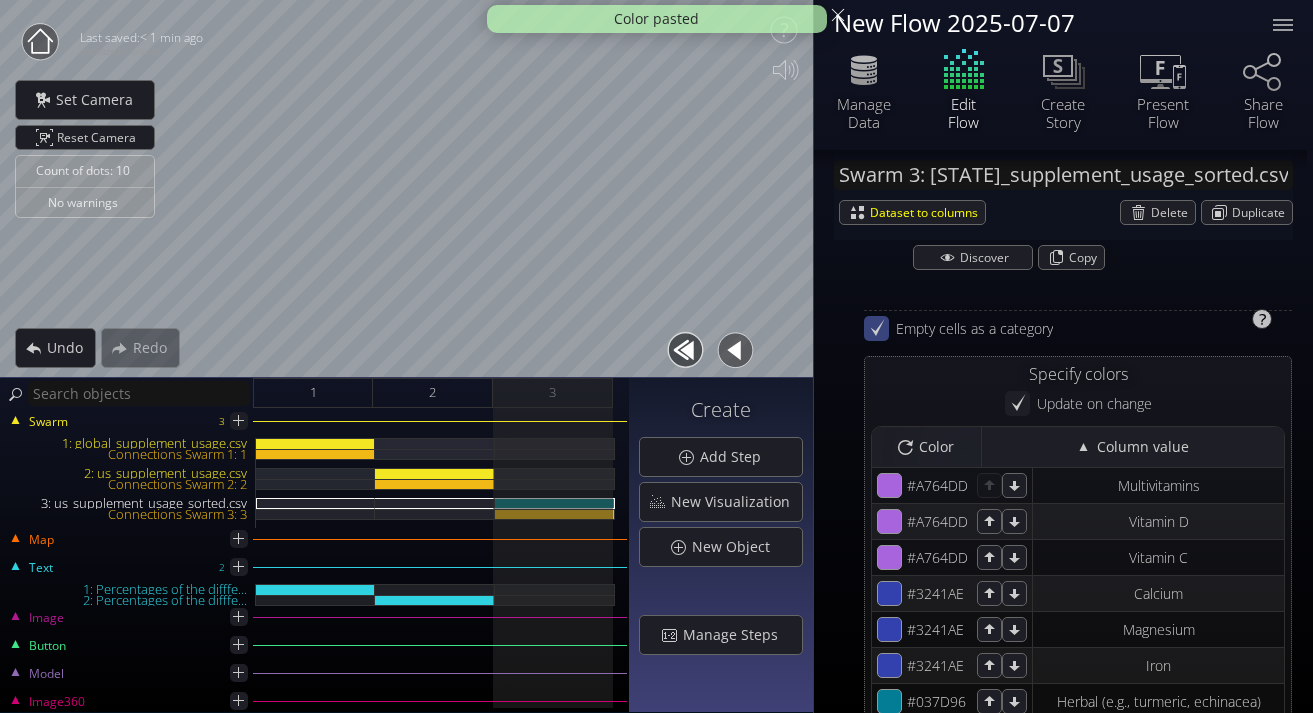 click at bounding box center [876, 328] 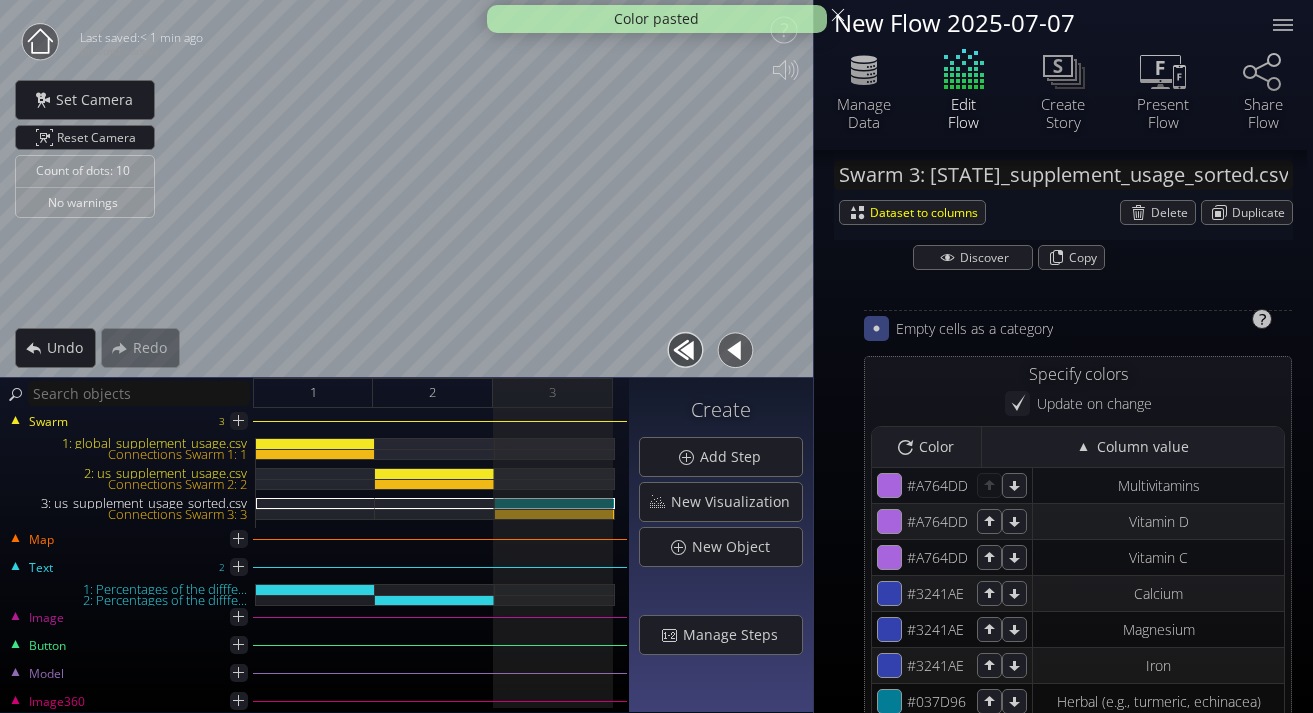 click at bounding box center (876, 328) 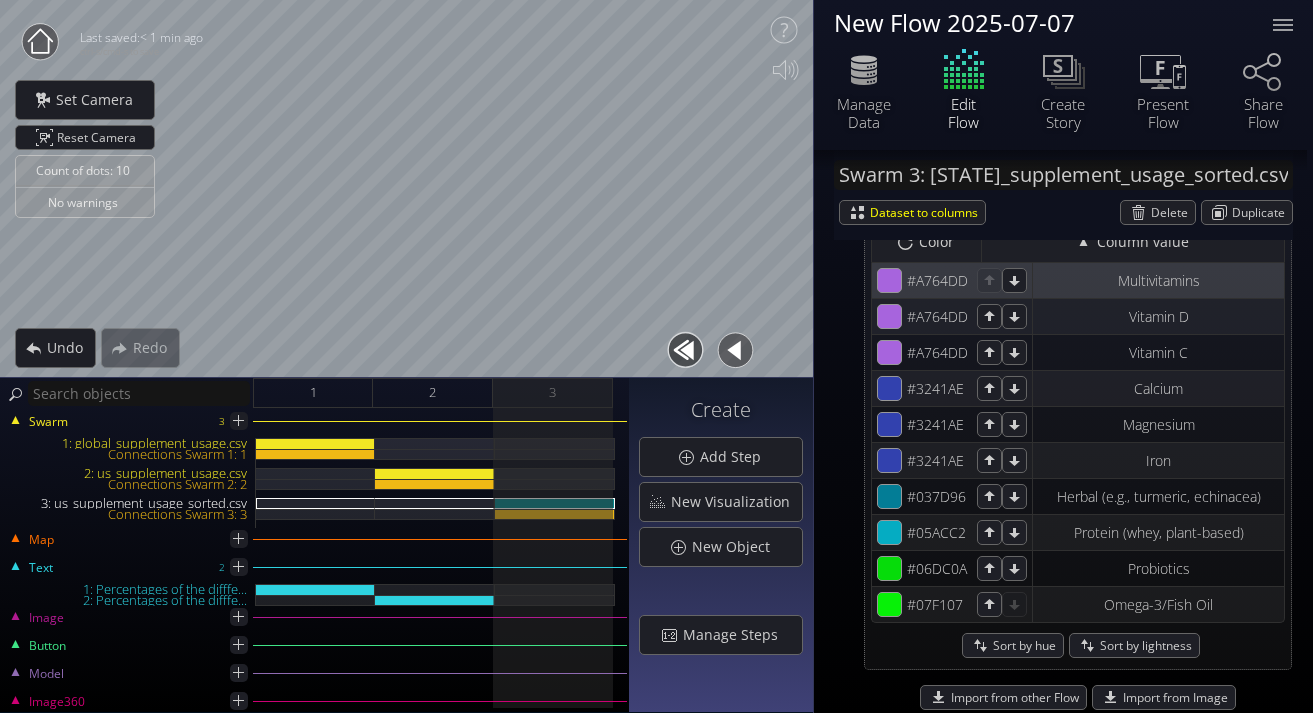 scroll, scrollTop: 1946, scrollLeft: 0, axis: vertical 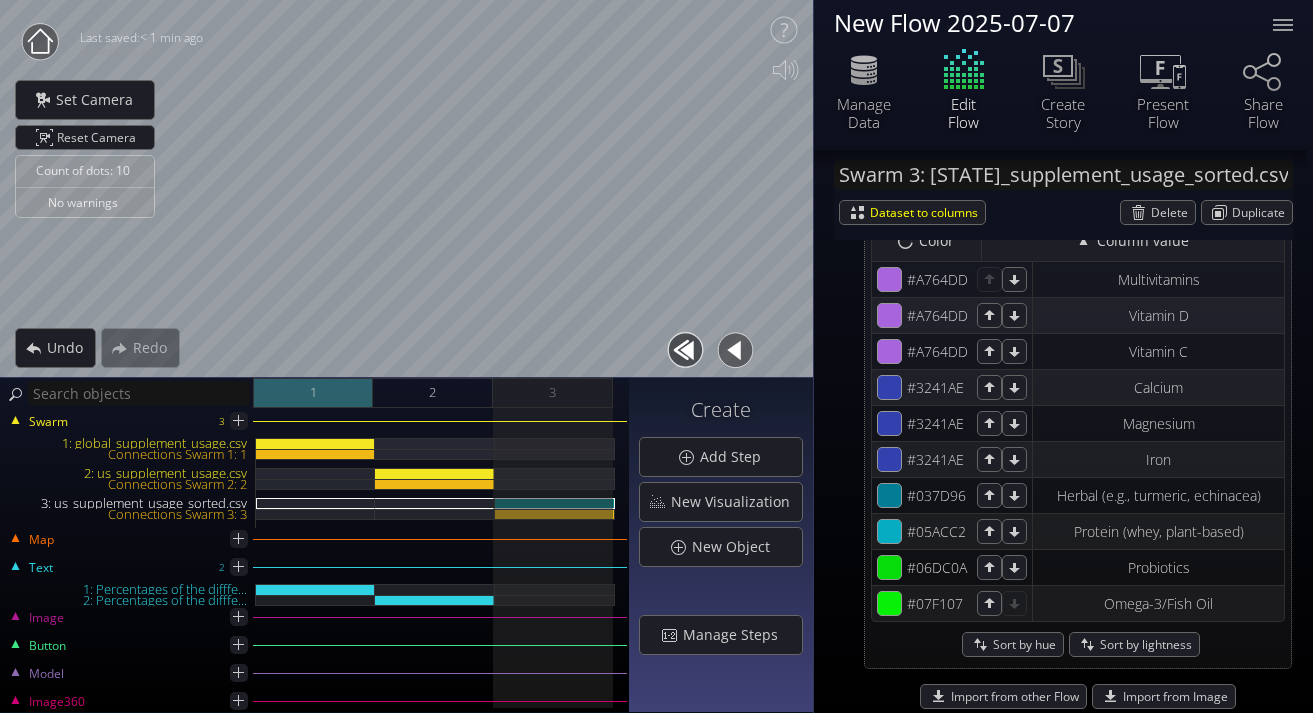click on "1" at bounding box center [313, 393] 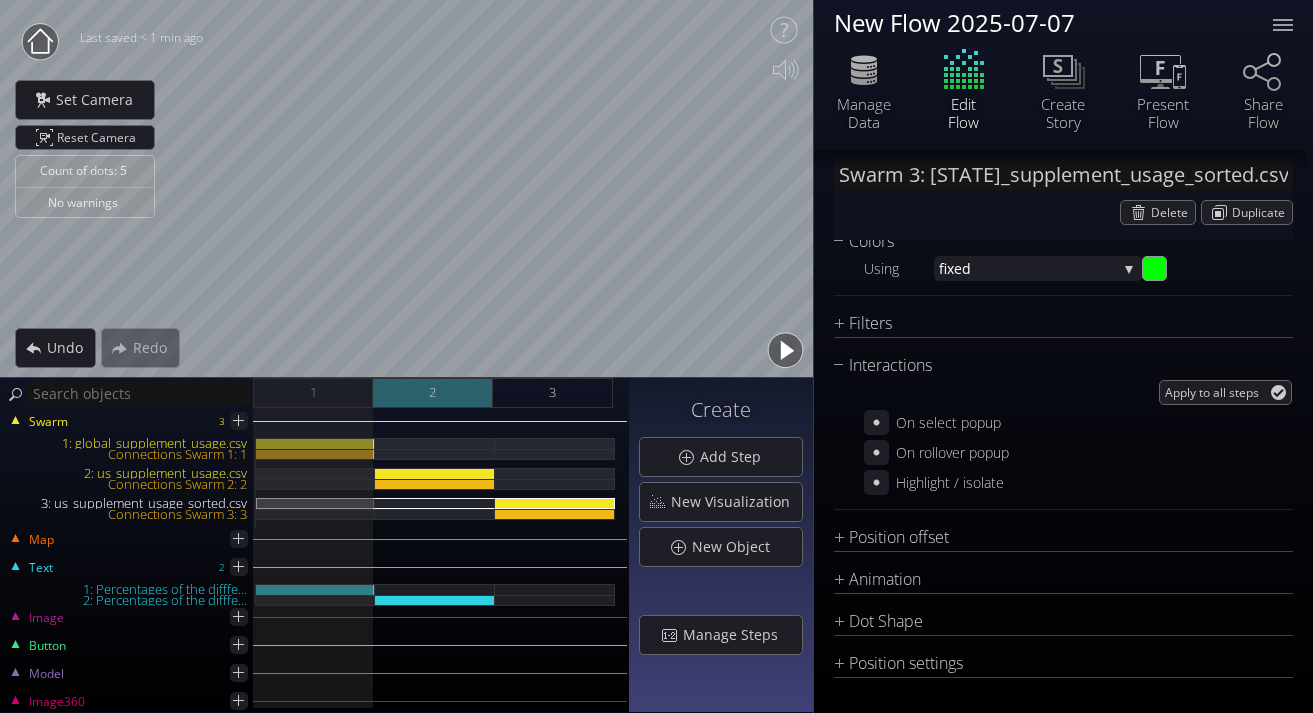 click on "2" at bounding box center [433, 393] 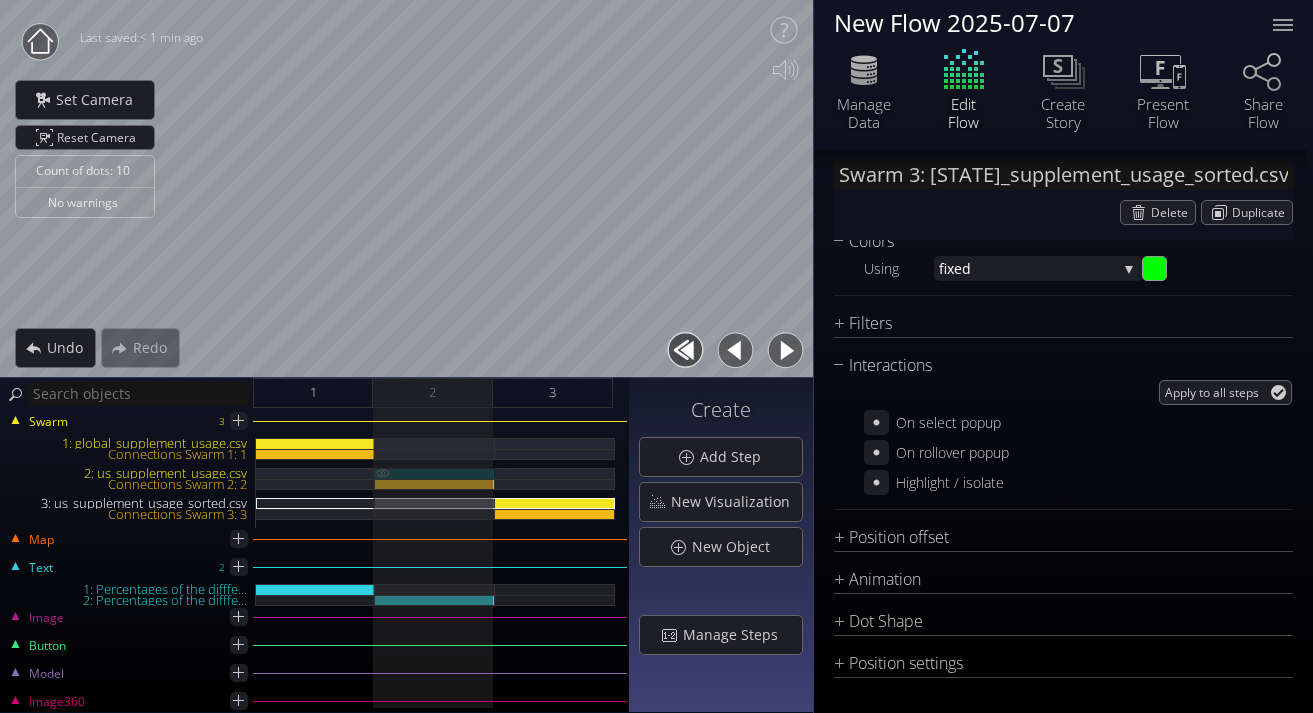 click on "[NUMBER]: [FILENAME]" at bounding box center (435, 473) 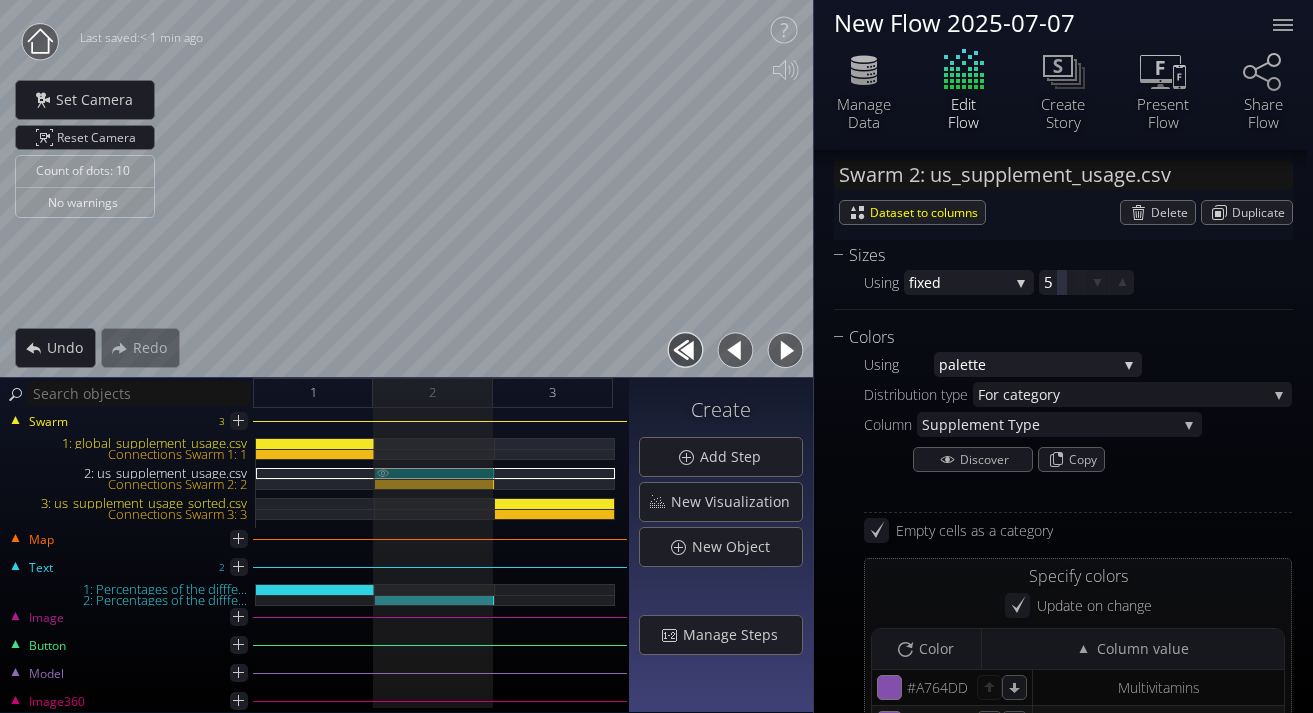 scroll, scrollTop: 1772, scrollLeft: 0, axis: vertical 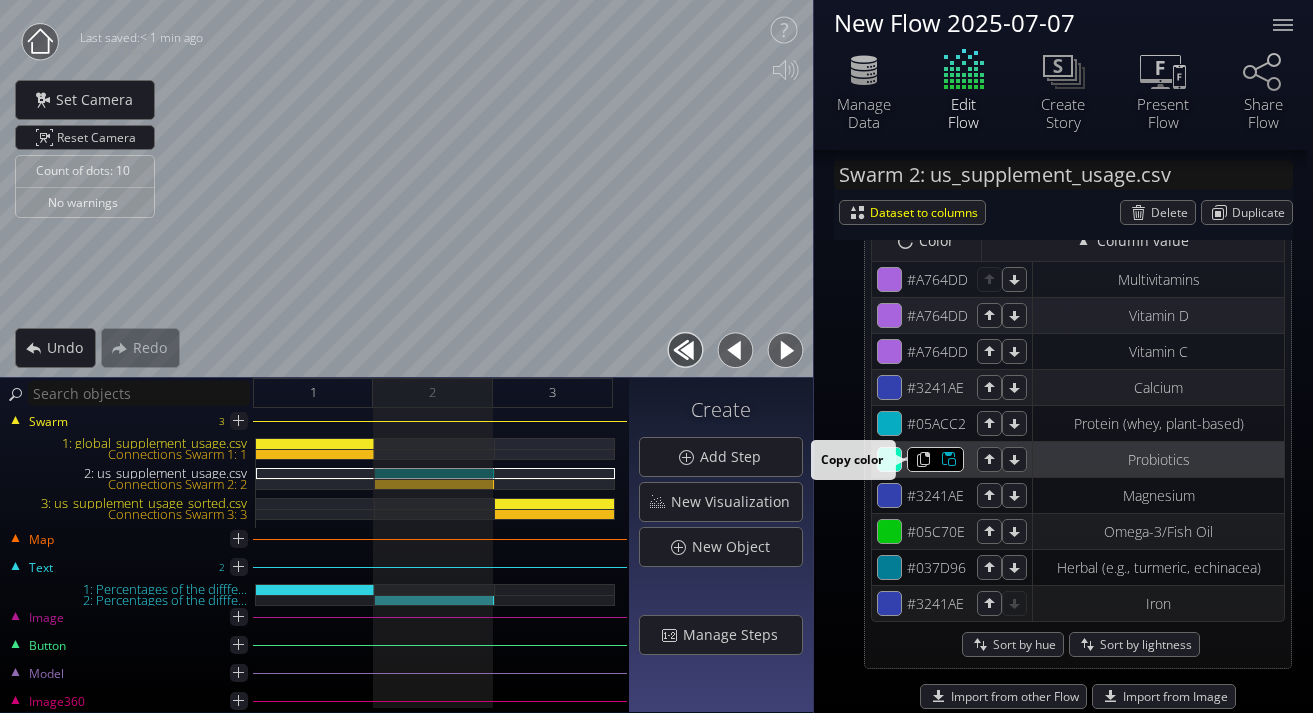click at bounding box center (918, 279) 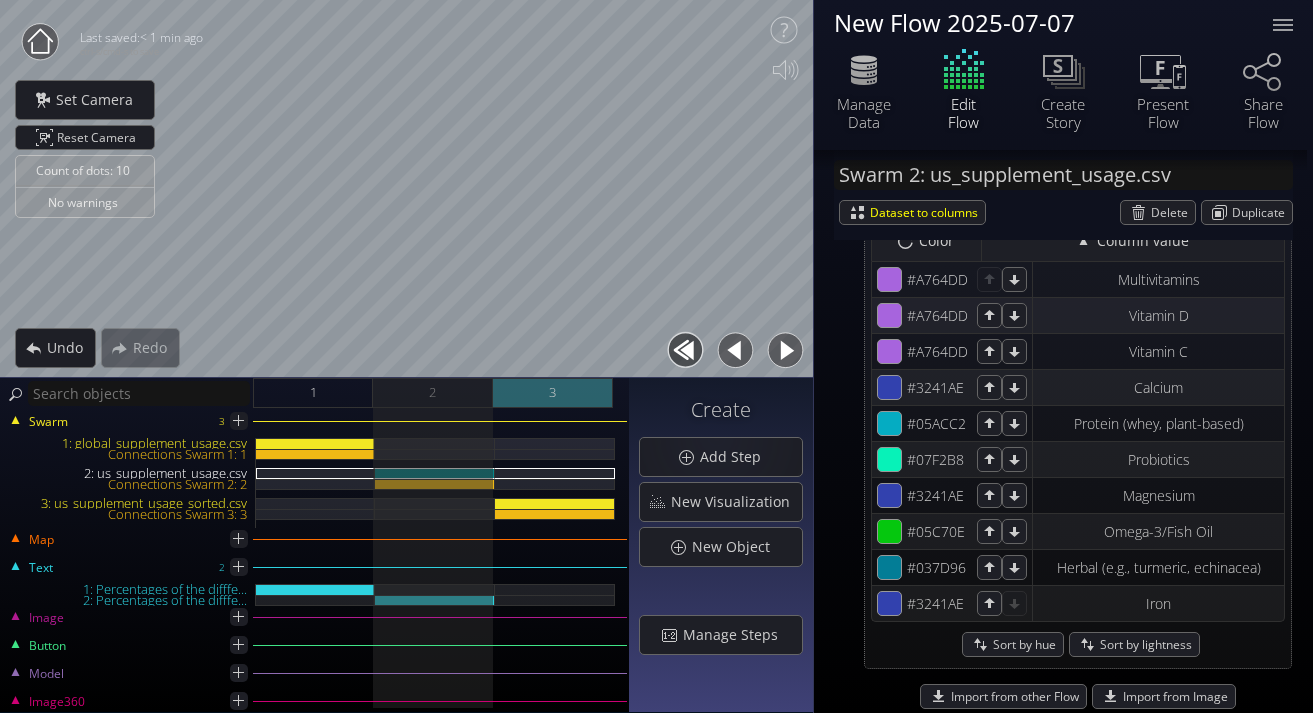 click on "3" at bounding box center (553, 393) 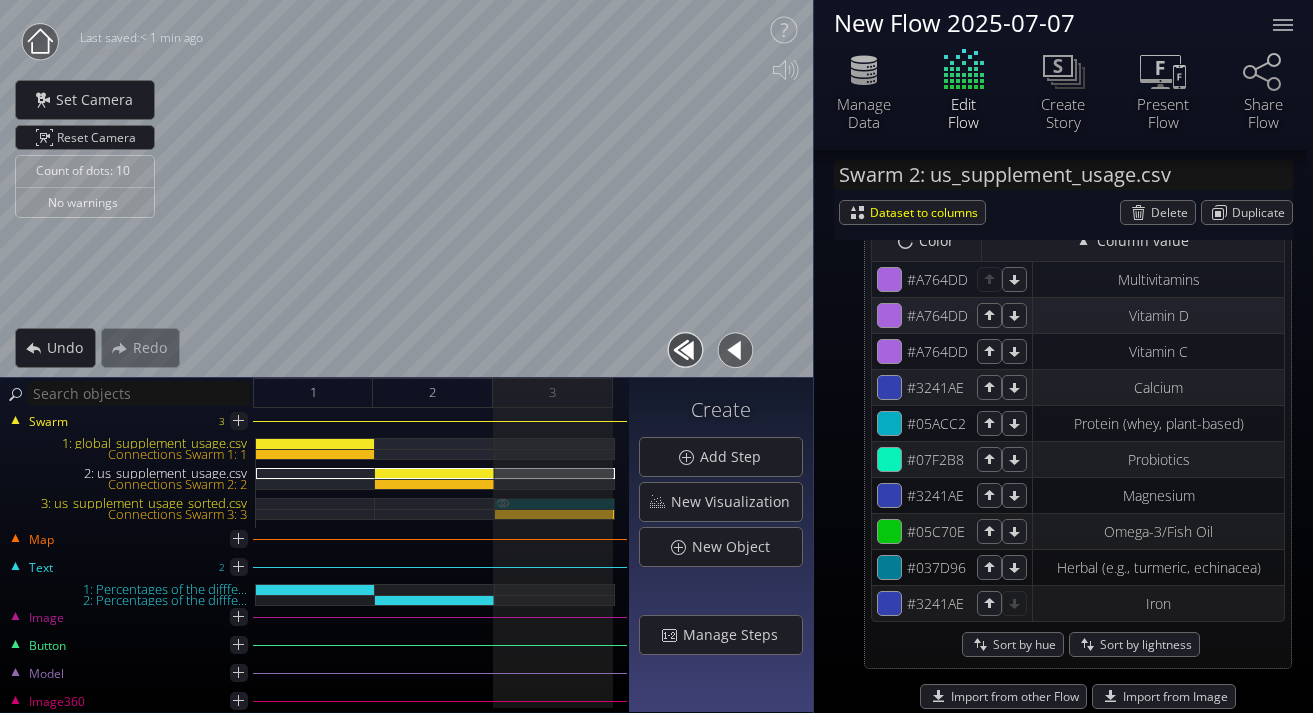 click on "3: us_supplement_usage_sorted.csv" at bounding box center (555, 503) 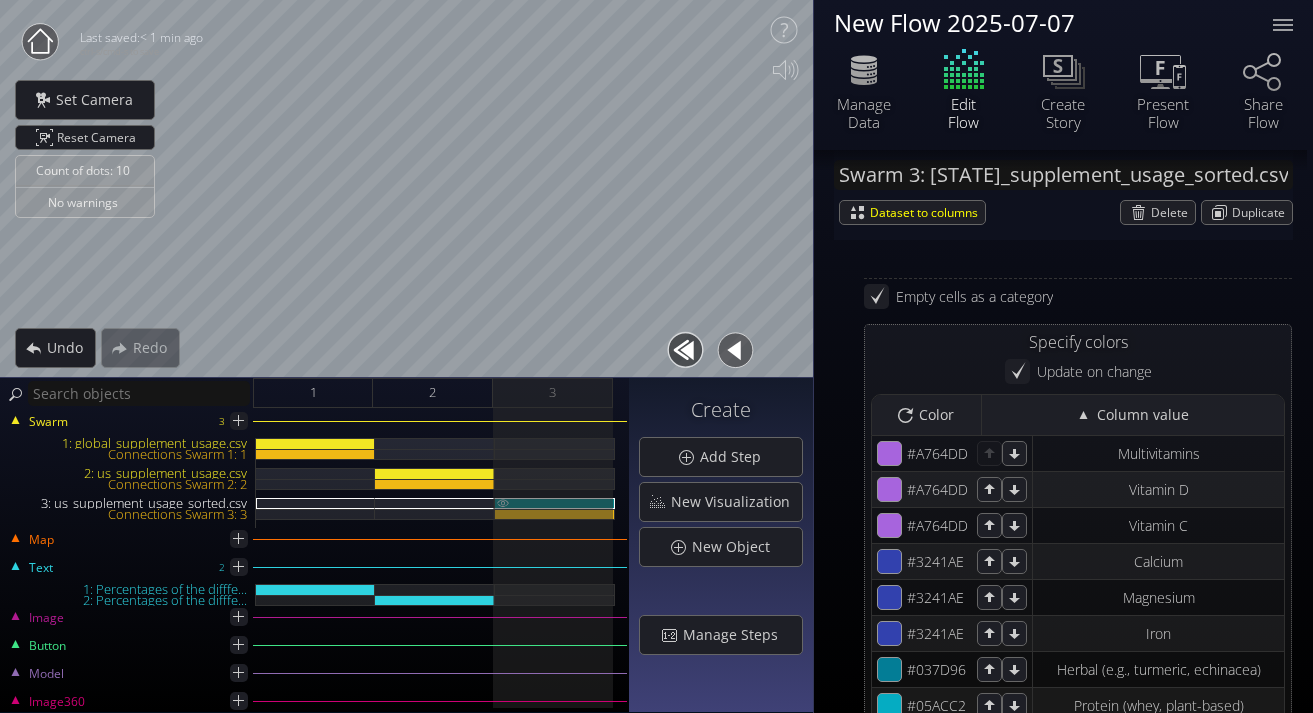 scroll, scrollTop: 1946, scrollLeft: 0, axis: vertical 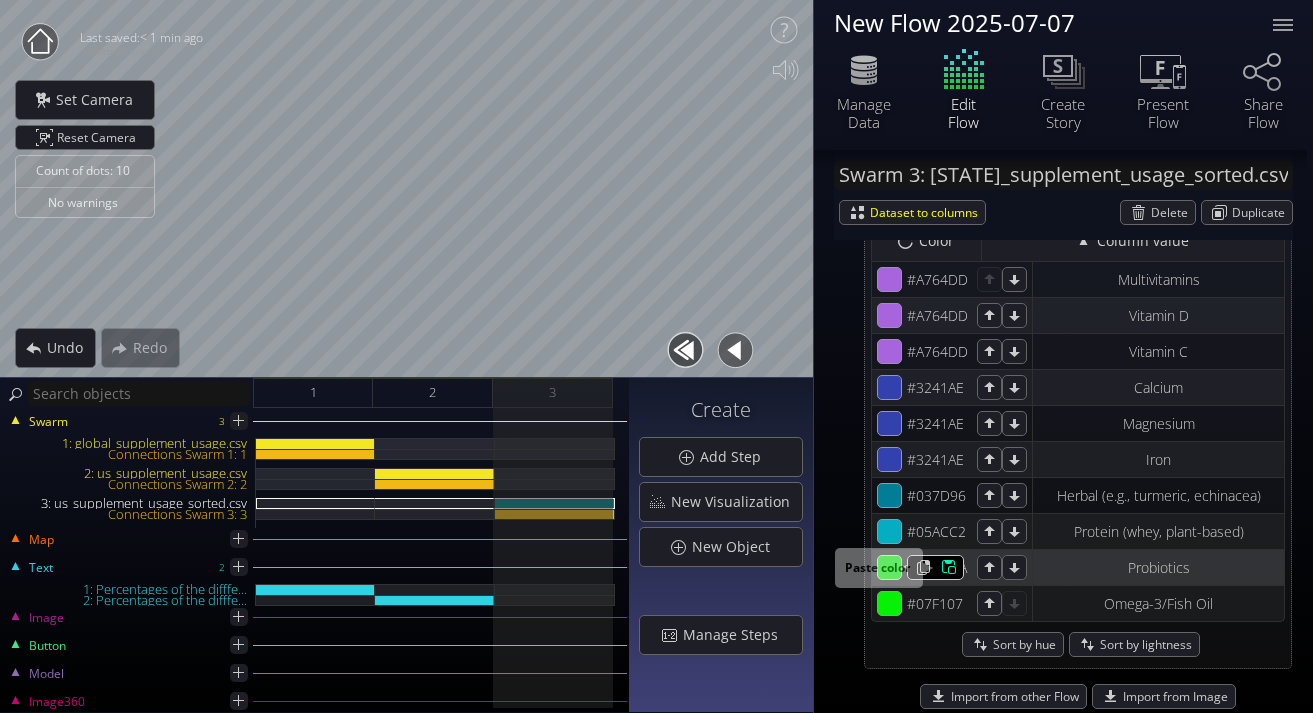 click at bounding box center (943, 279) 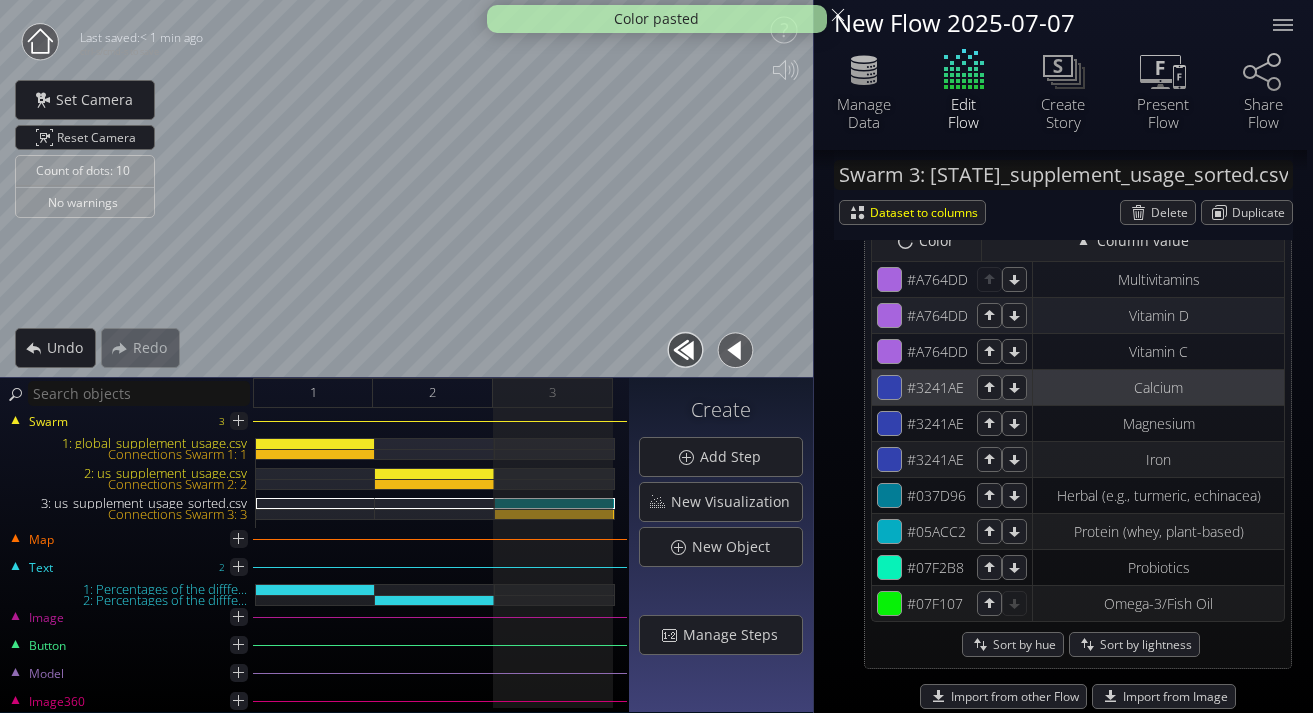 scroll, scrollTop: 1823, scrollLeft: 0, axis: vertical 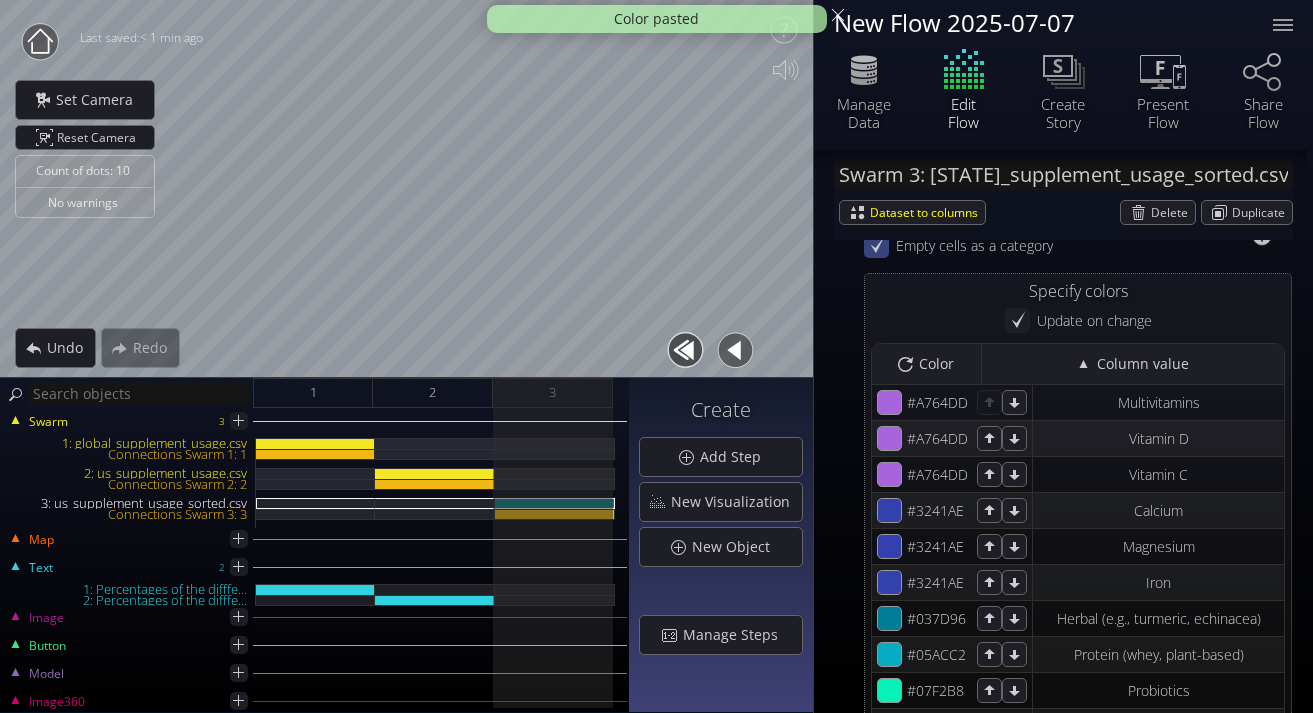 click on "Distribution type
Fo   r category     Absolu   te   Relati   ve   Fo   r category   Repeat   ing scheme
Column
Suppl   ement Type     Suppl   ement Type
Discover
Copy
Empty cells as a category
Specify colors
Update on change
Update swarm
Color
Column value
#a764dd
#A764DD
Multivitamins
#a764dd
#A764DD
Vitamin D
#a764dd
#A764DD
Vitamin C
#3241ae
#3241AE
Calcium
#3241ae
#3241AE
Magnesium
#3241ae
#3241AE
Iron
#037d96
#037D96
#05acc2
#05ACC2
#07f2b8" at bounding box center [1078, 467] 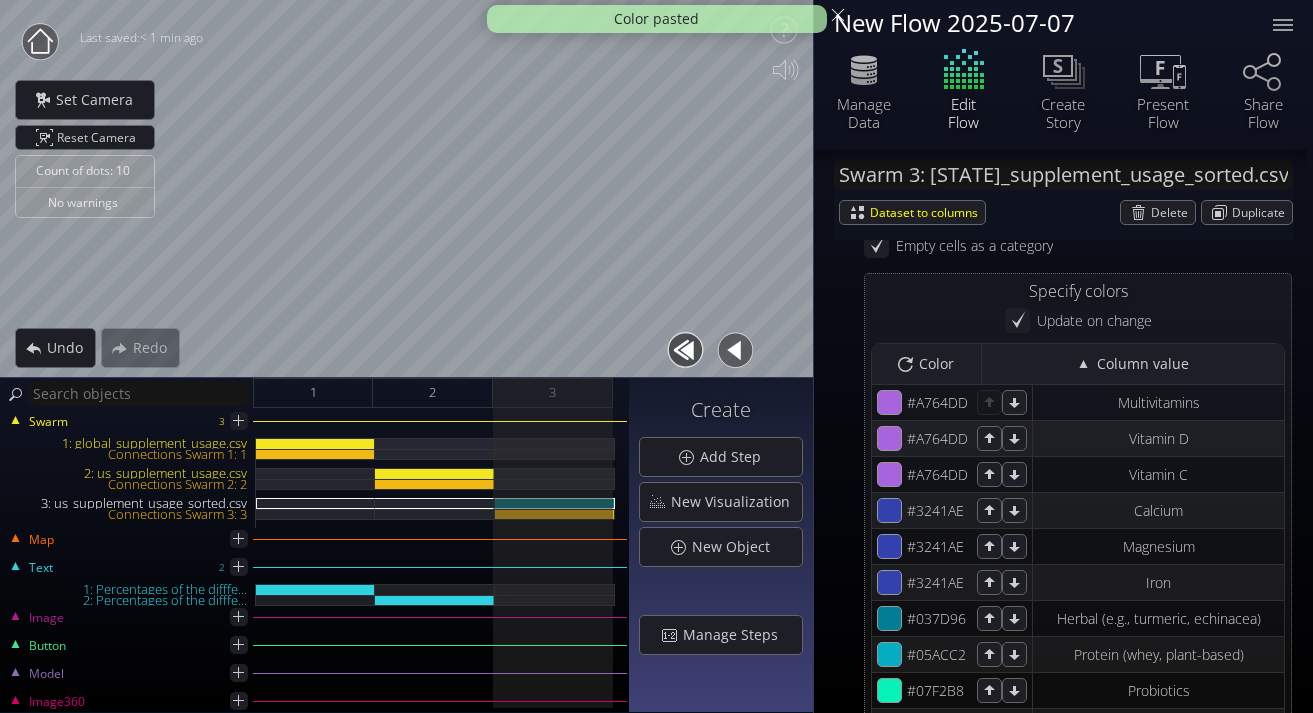 click on "Swarm 3: us_supplement_usage_sorted.csv
Dataset to columns
Delete
Duplicate" at bounding box center (1063, 195) 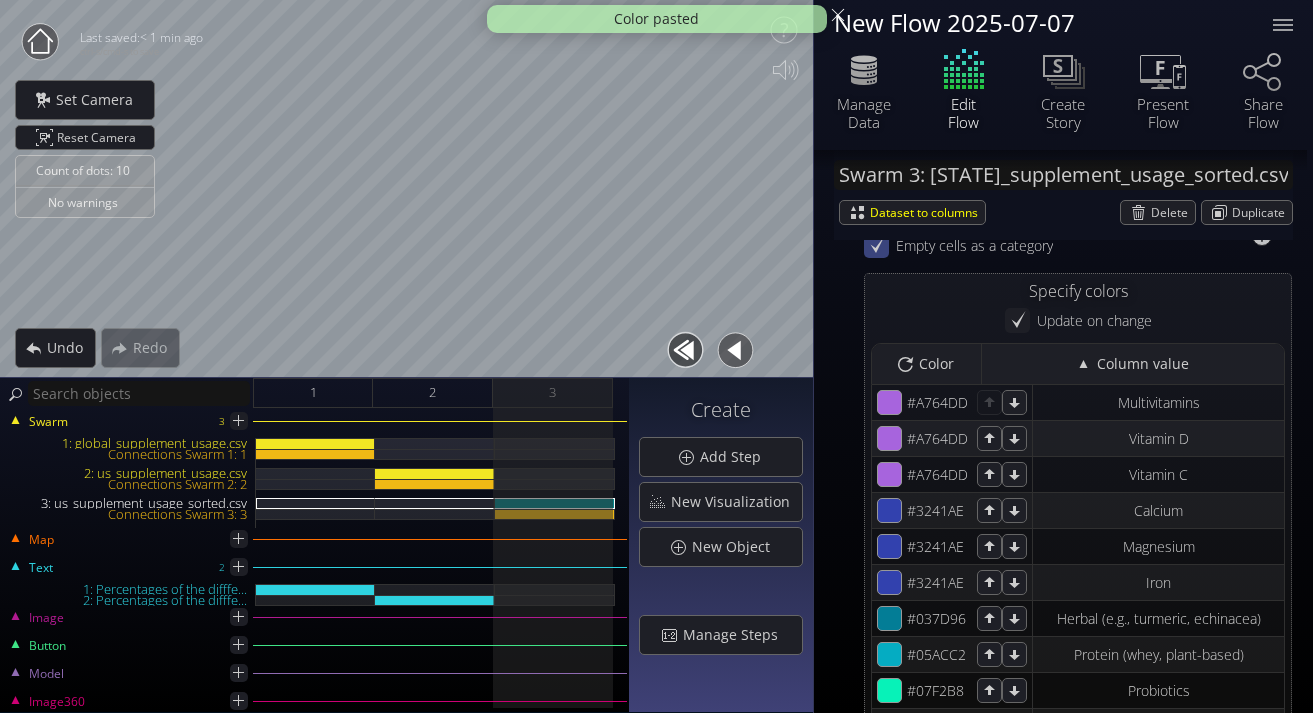 scroll, scrollTop: 1760, scrollLeft: 0, axis: vertical 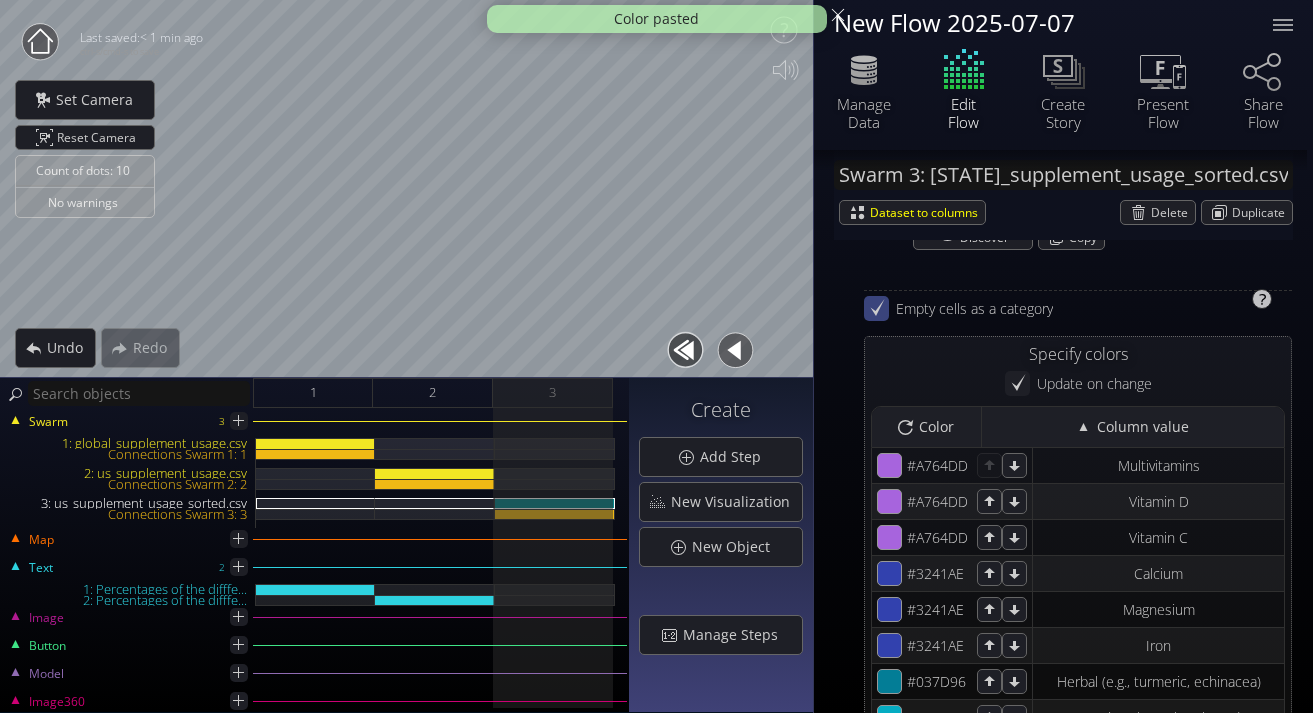 click at bounding box center (876, 308) 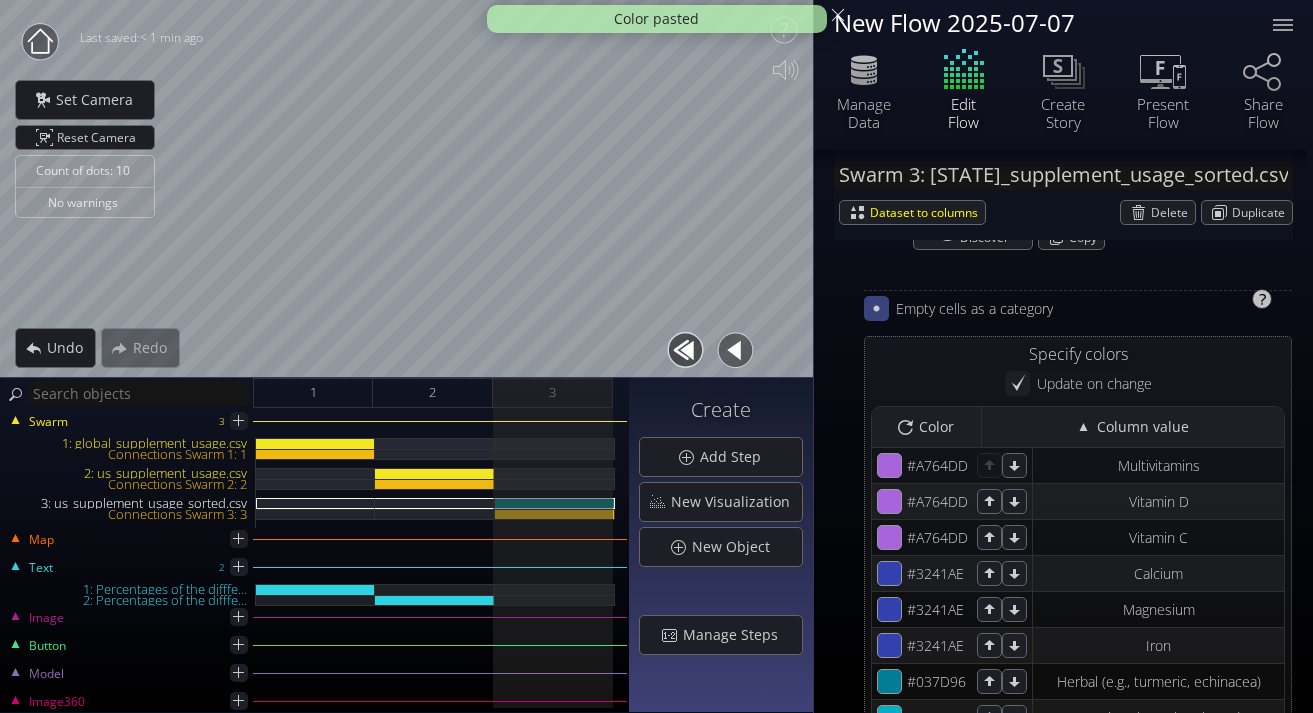 click at bounding box center [876, 308] 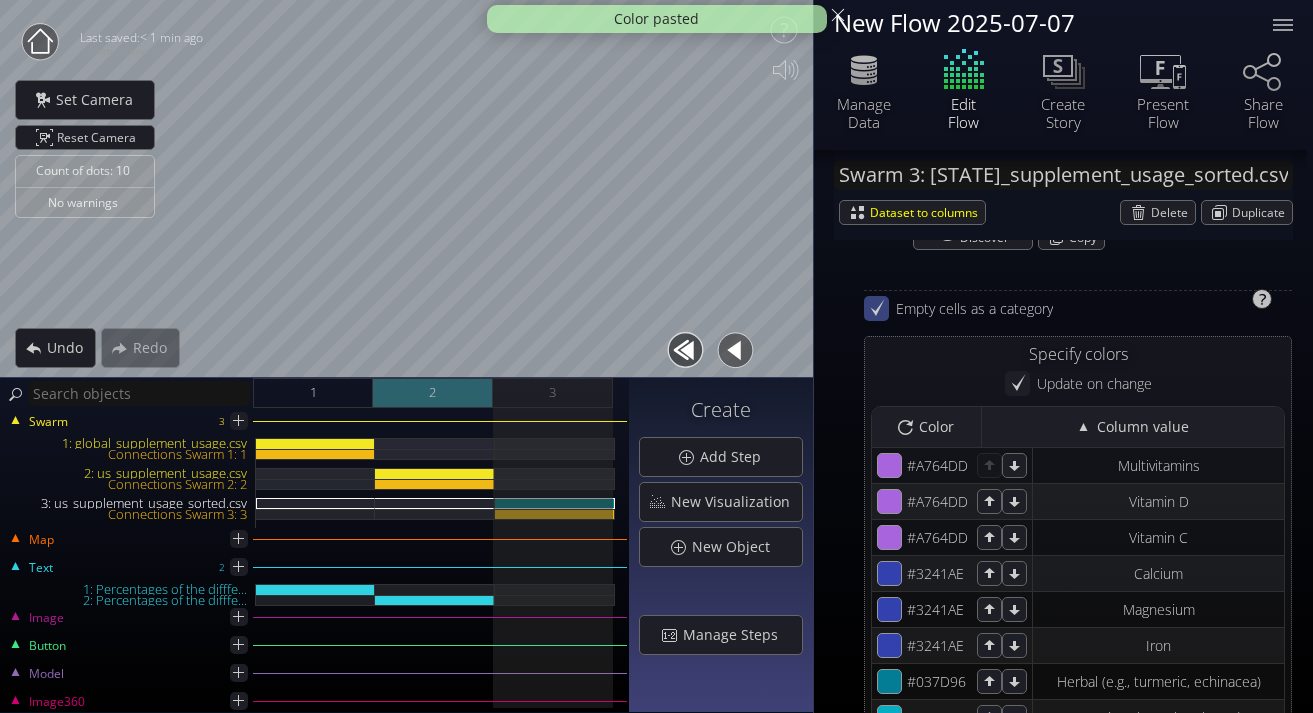click on "2" at bounding box center (433, 393) 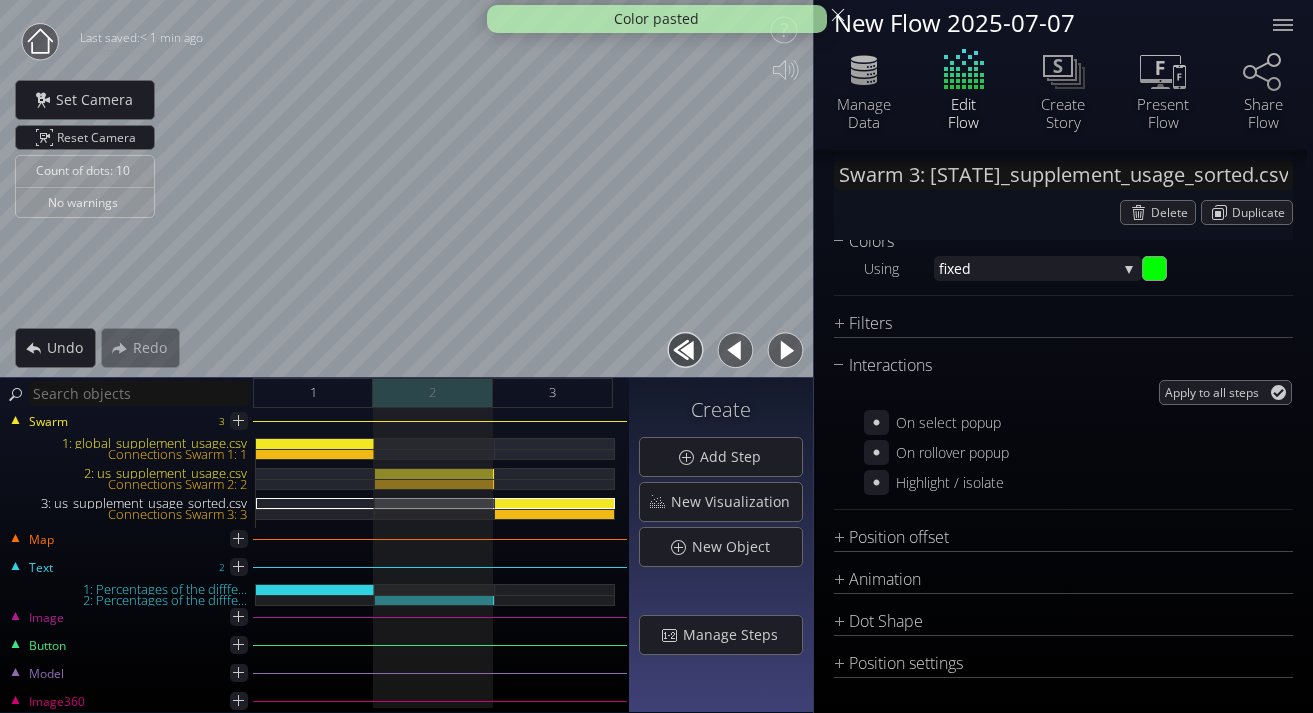 scroll, scrollTop: 1364, scrollLeft: 0, axis: vertical 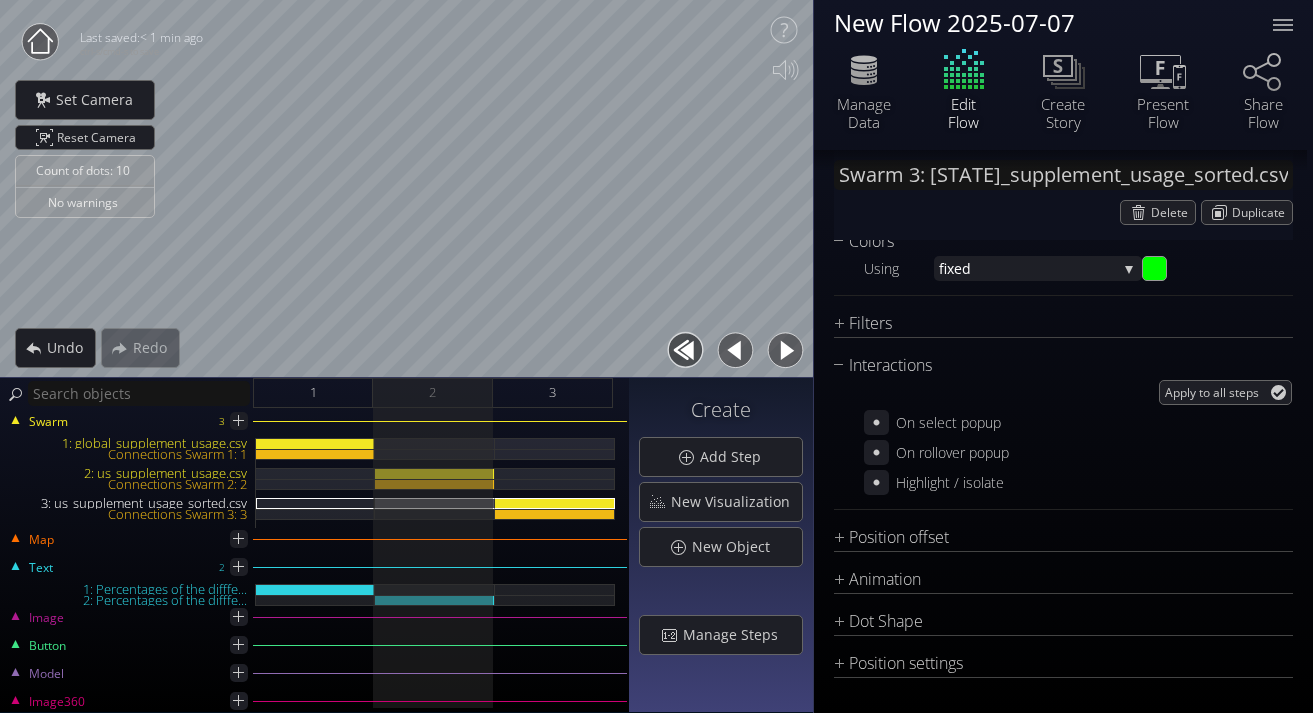 click at bounding box center [435, 483] 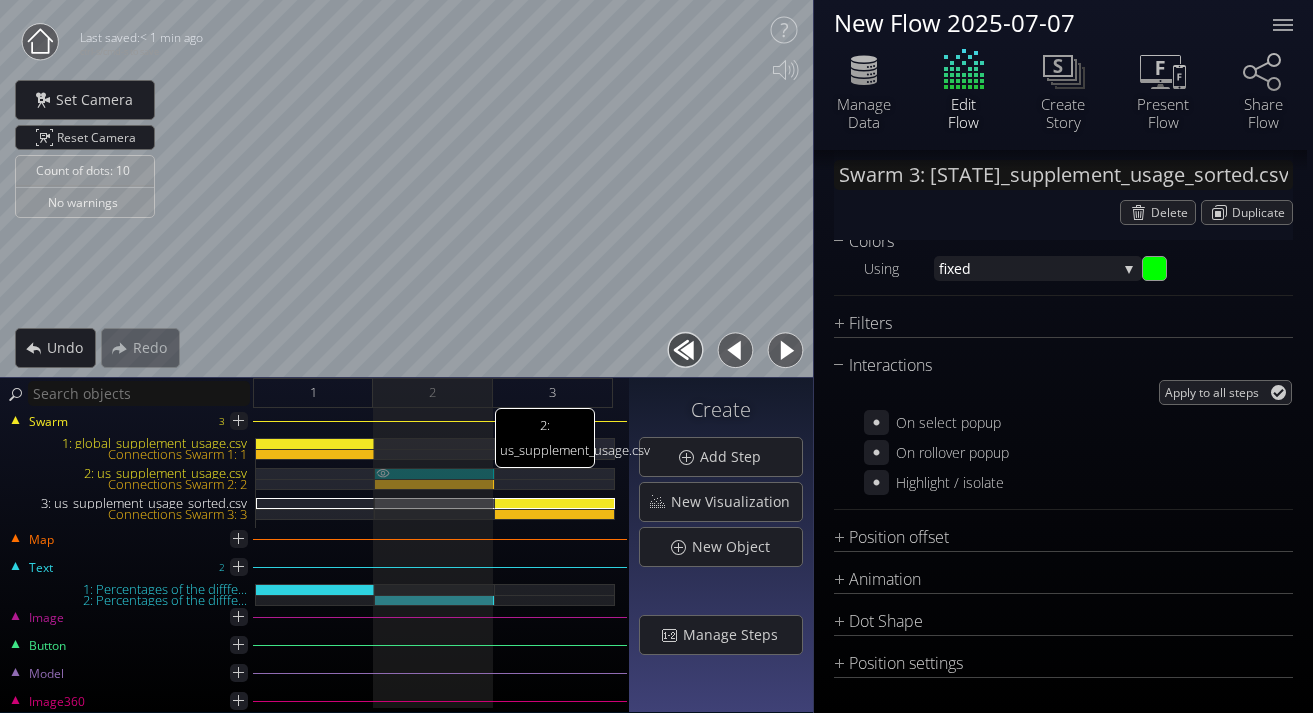 click on "[NUMBER]: [FILENAME]" at bounding box center [435, 473] 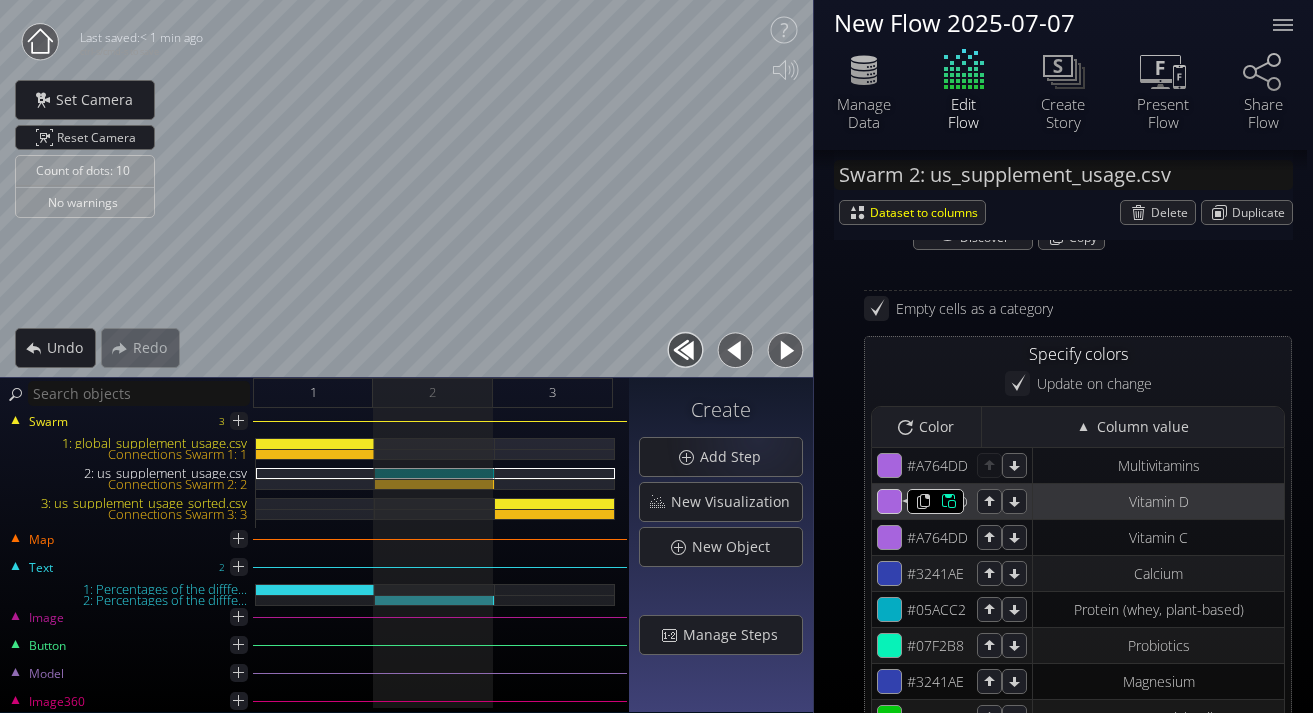 scroll, scrollTop: 1848, scrollLeft: 0, axis: vertical 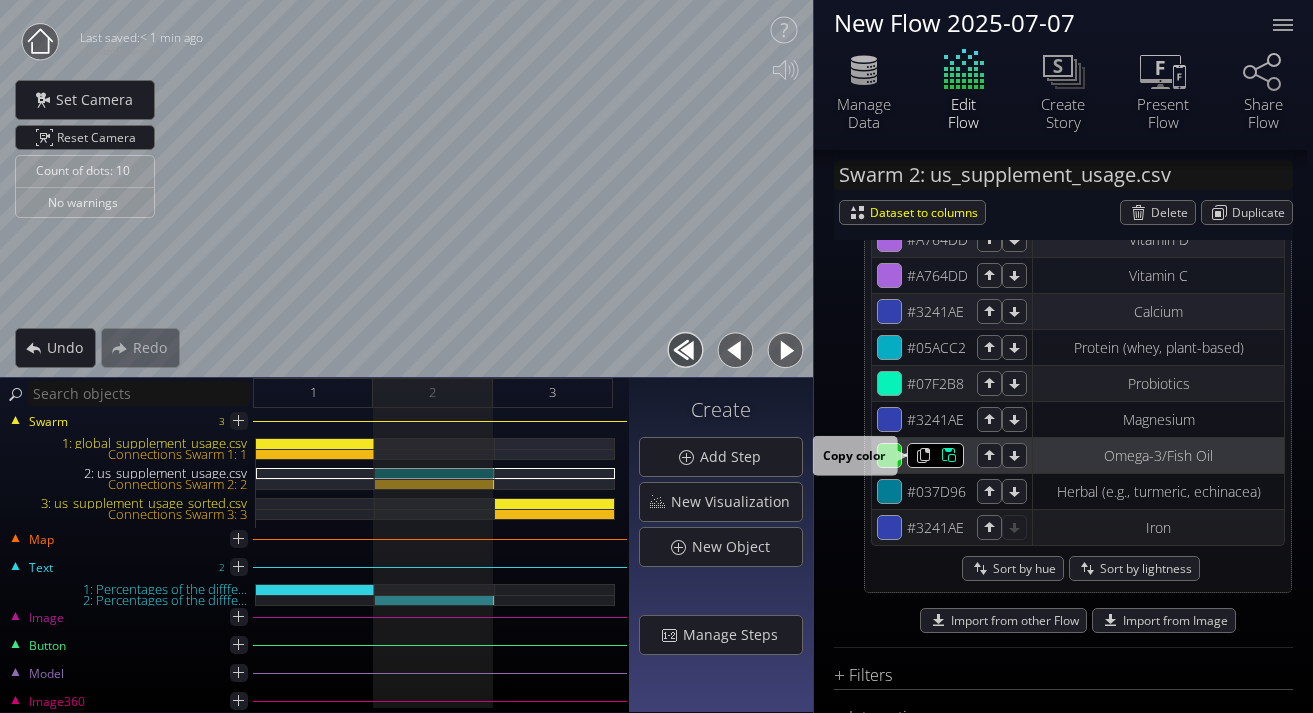 click at bounding box center (918, 203) 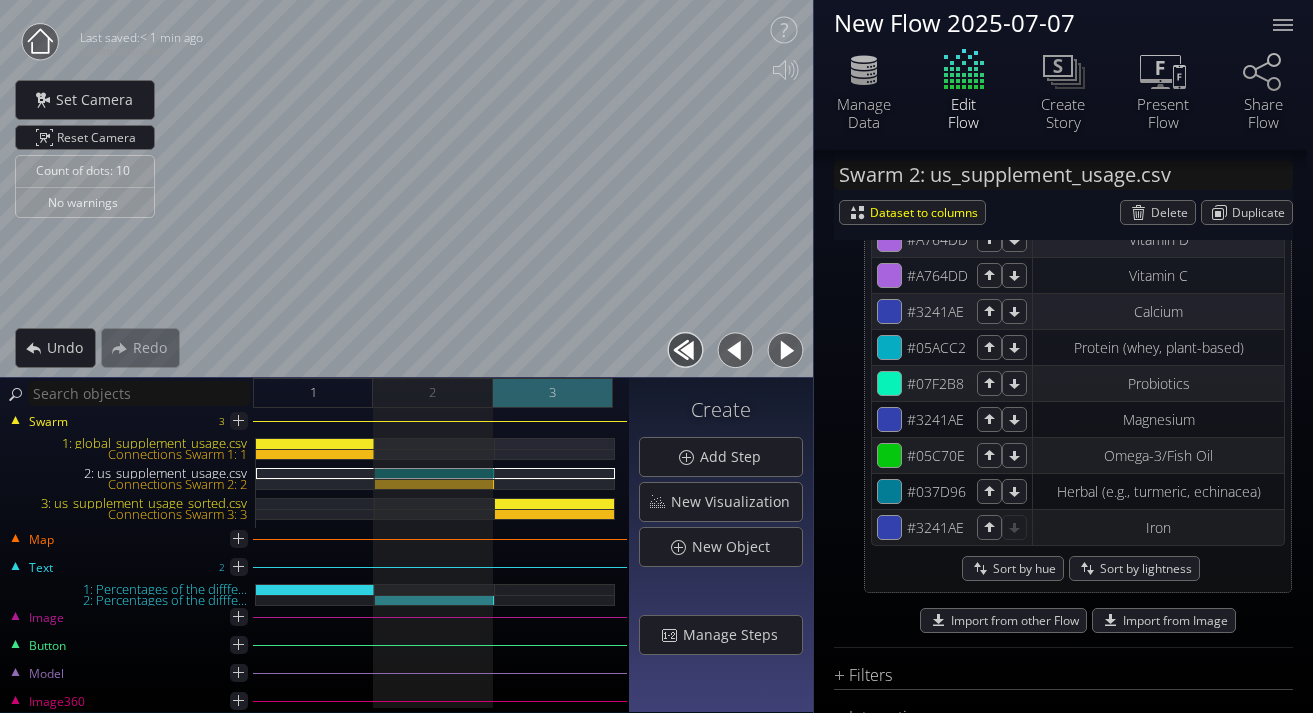 click on "3" at bounding box center [553, 393] 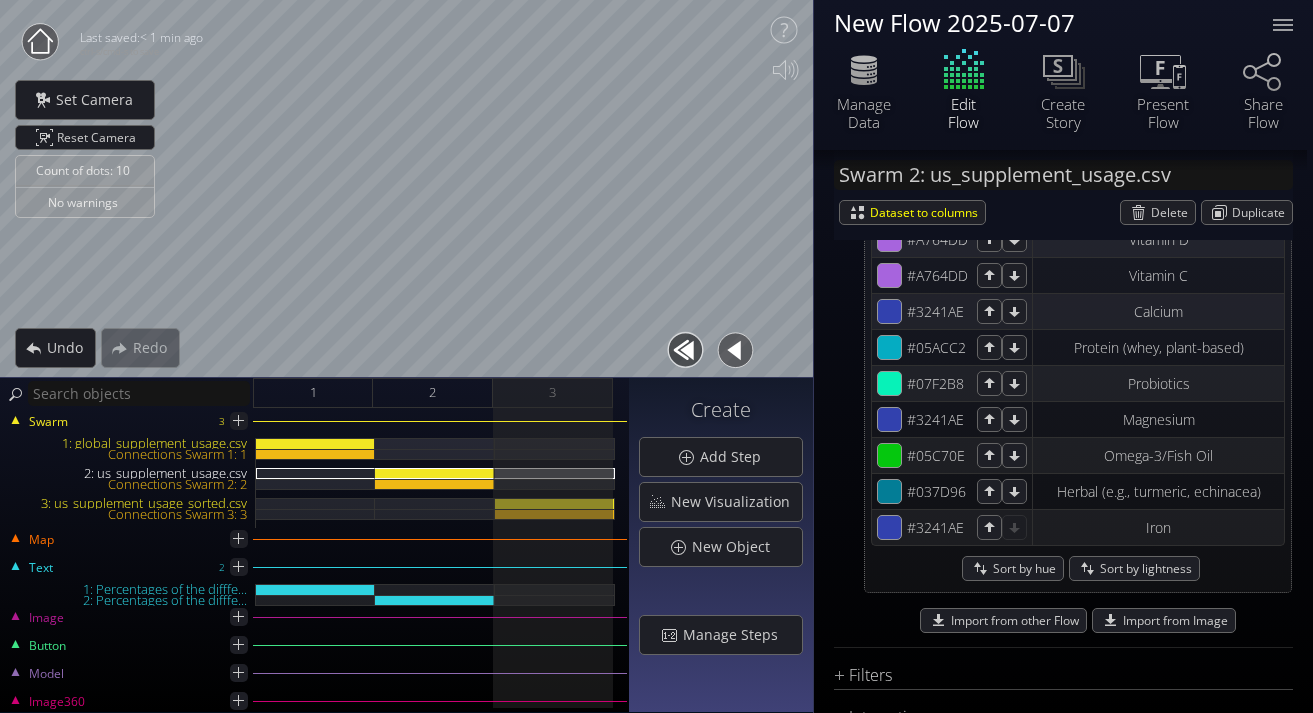click at bounding box center [555, 483] 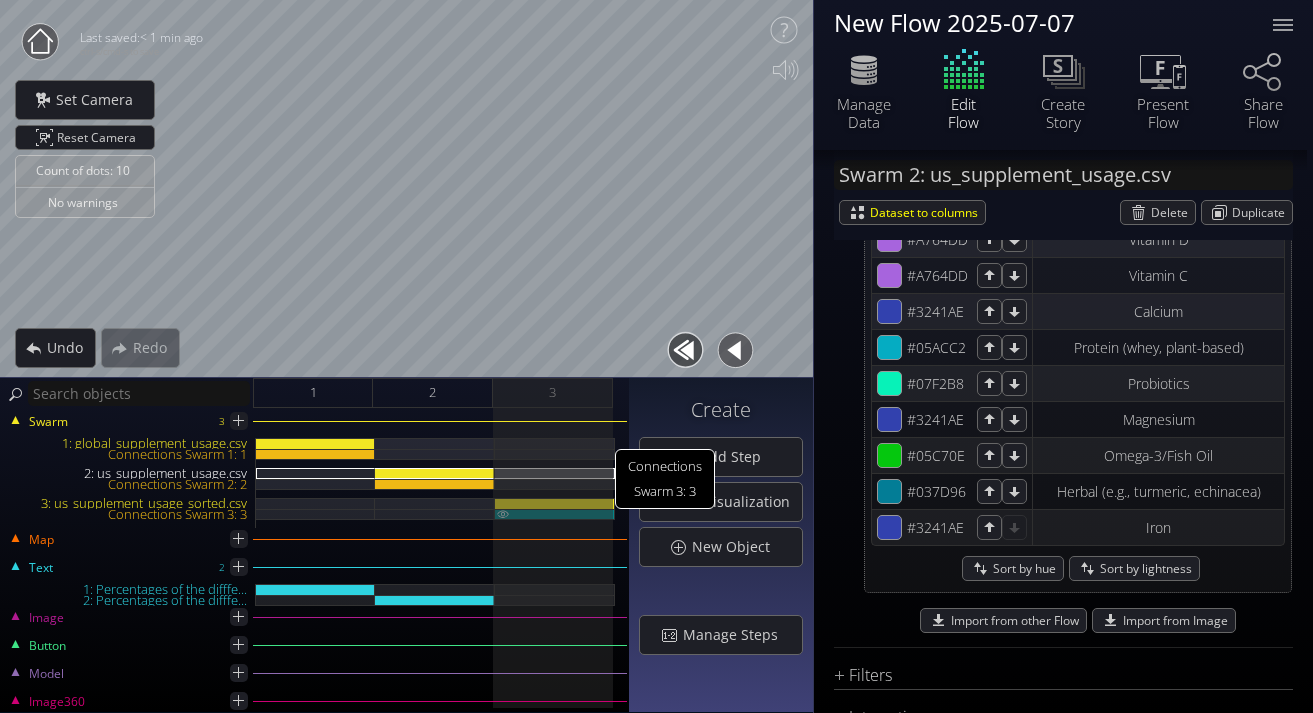 click on "Connections Swarm 3:  3" at bounding box center (555, 514) 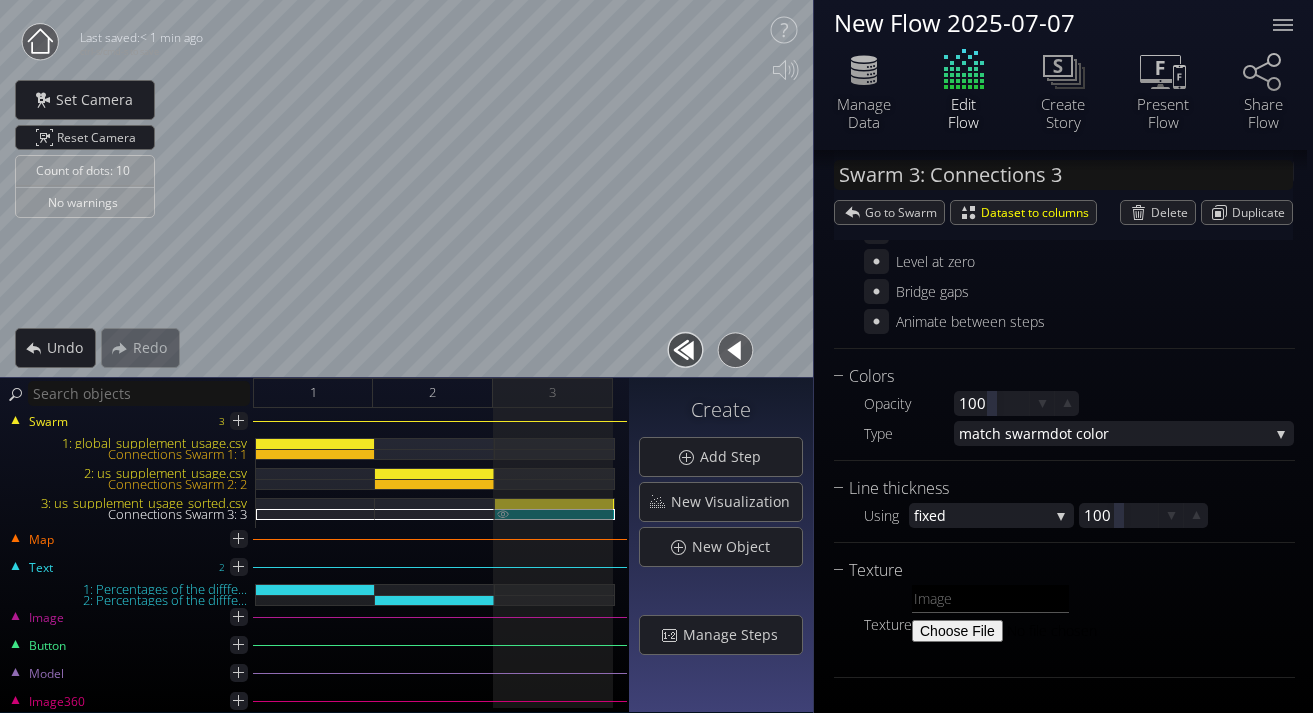 scroll, scrollTop: 330, scrollLeft: 0, axis: vertical 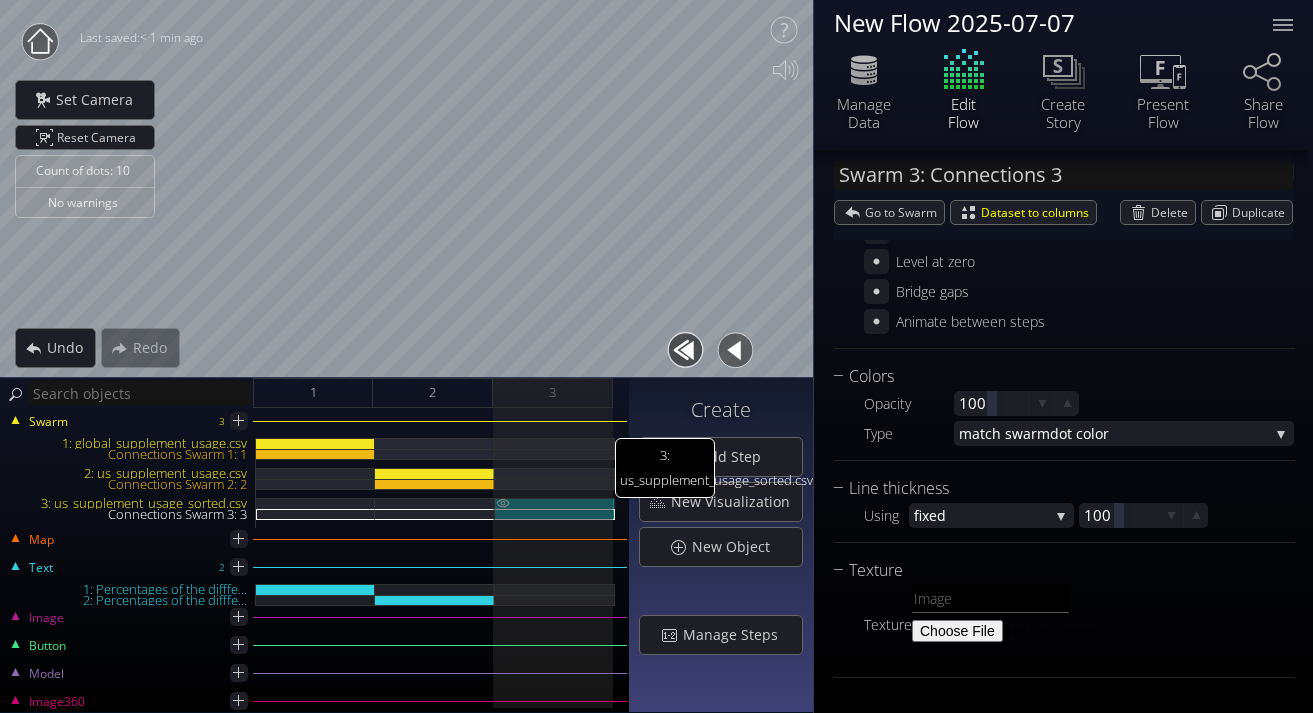 click on "3: us_supplement_usage_sorted.csv" at bounding box center [555, 503] 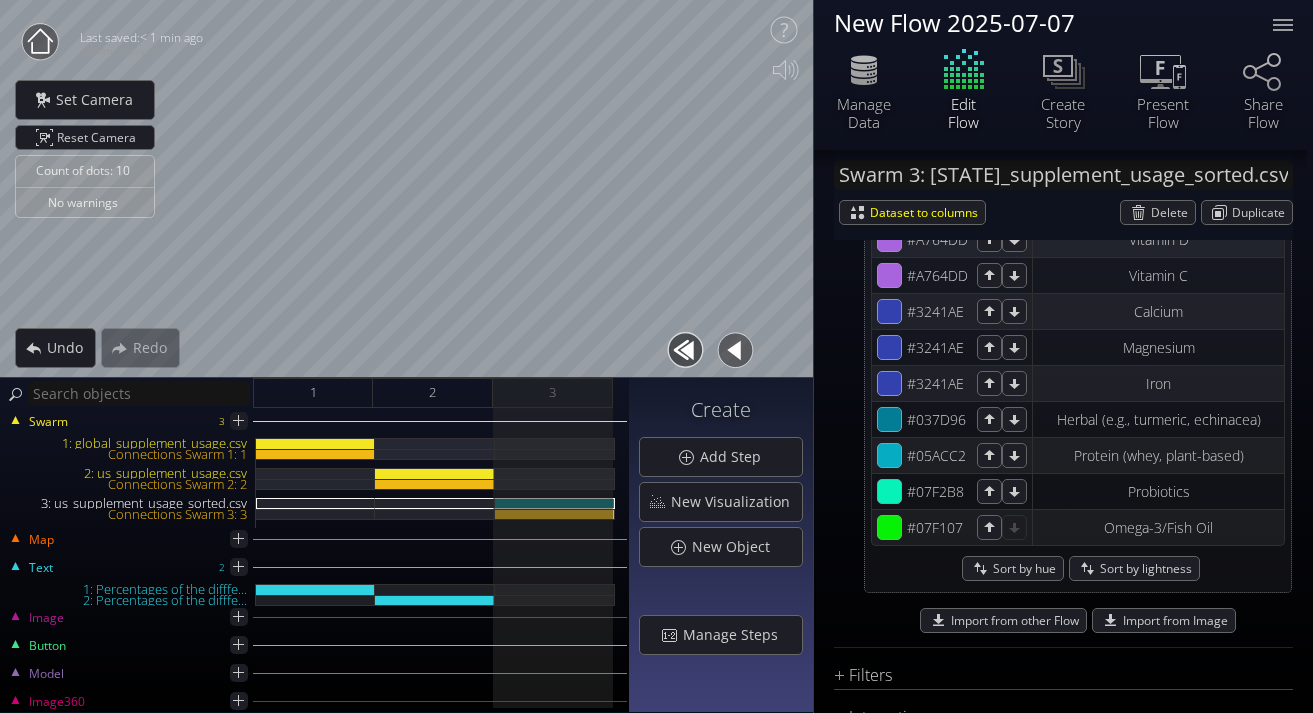 scroll, scrollTop: 2024, scrollLeft: 0, axis: vertical 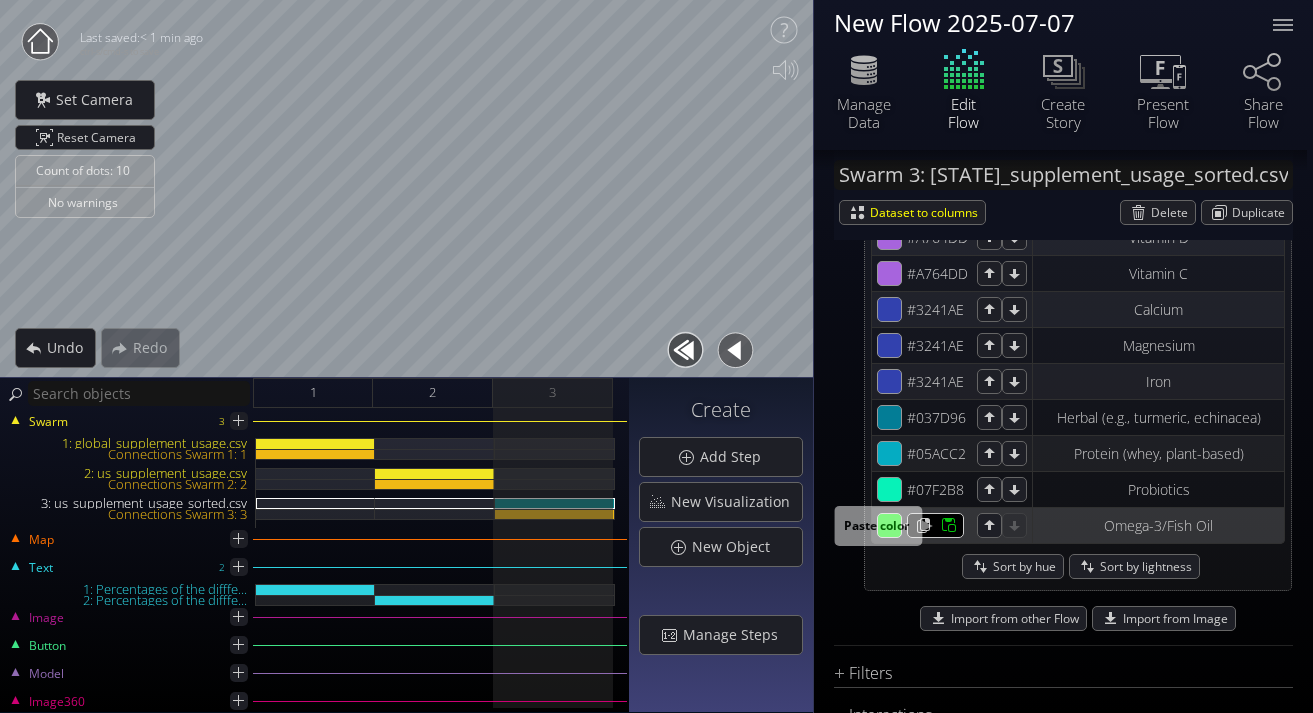 click at bounding box center [943, 201] 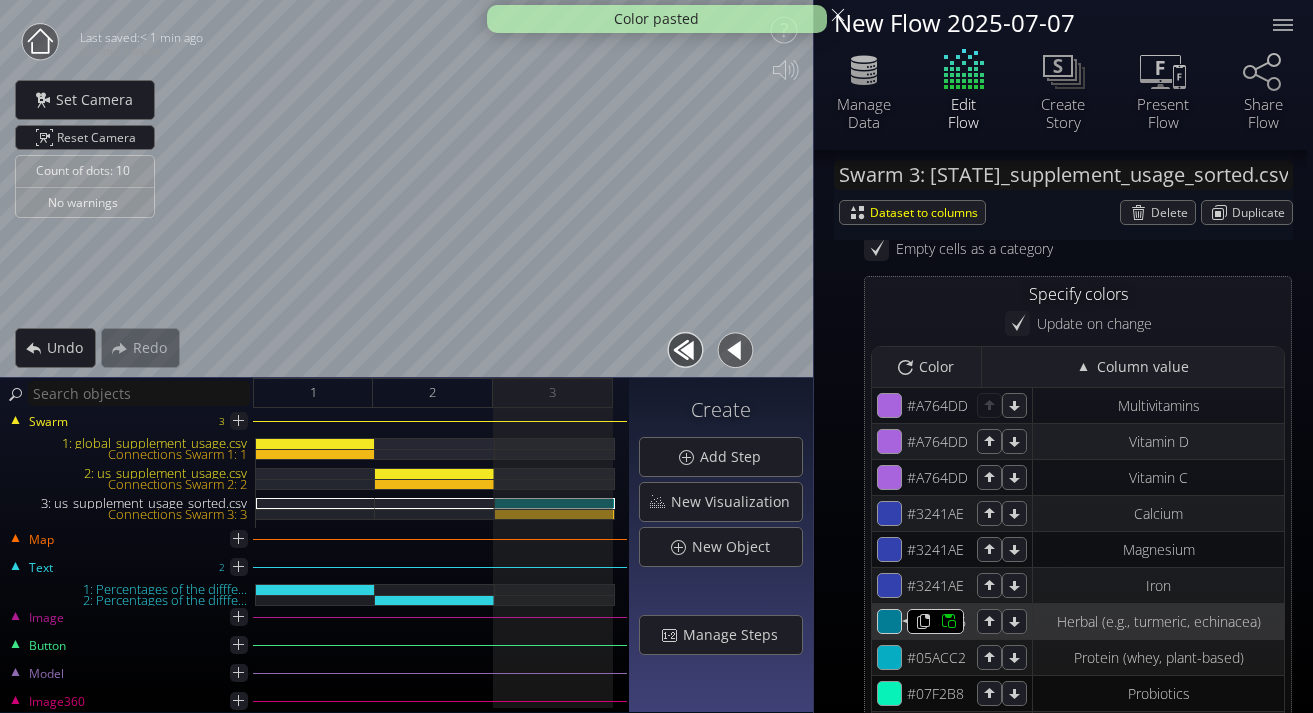 scroll, scrollTop: 1819, scrollLeft: 0, axis: vertical 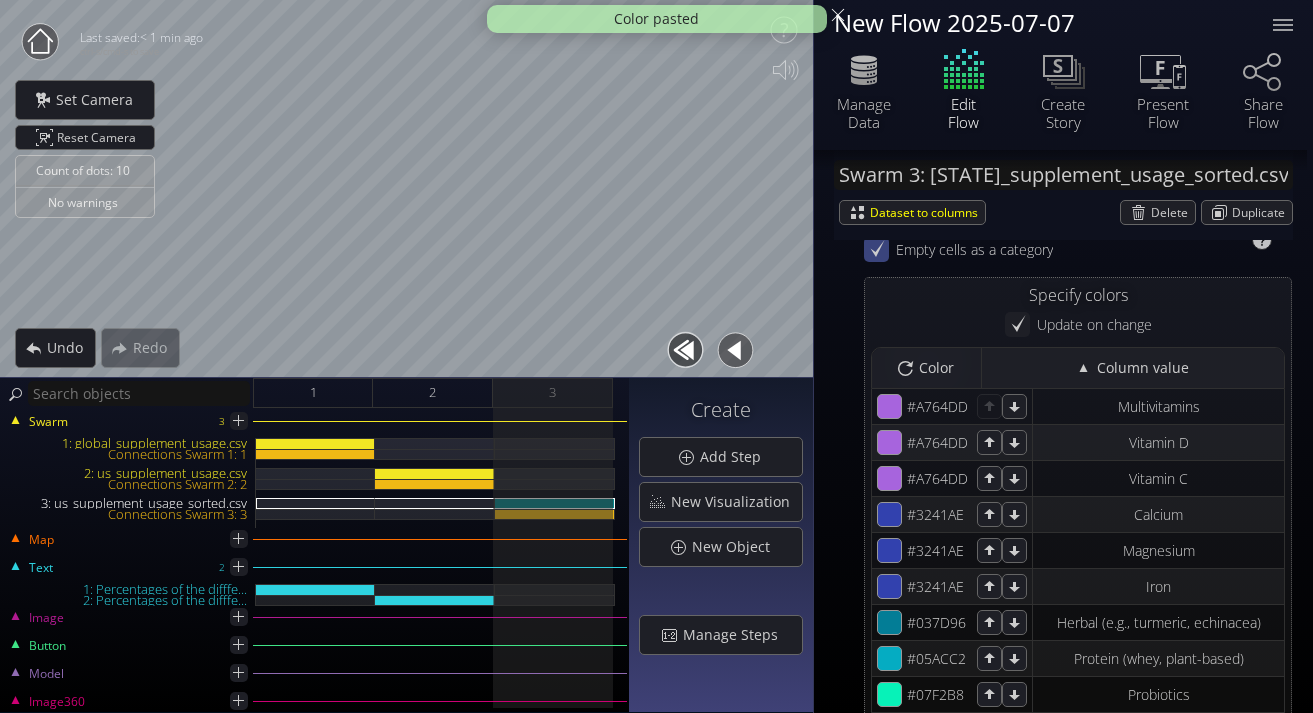 click at bounding box center [876, 249] 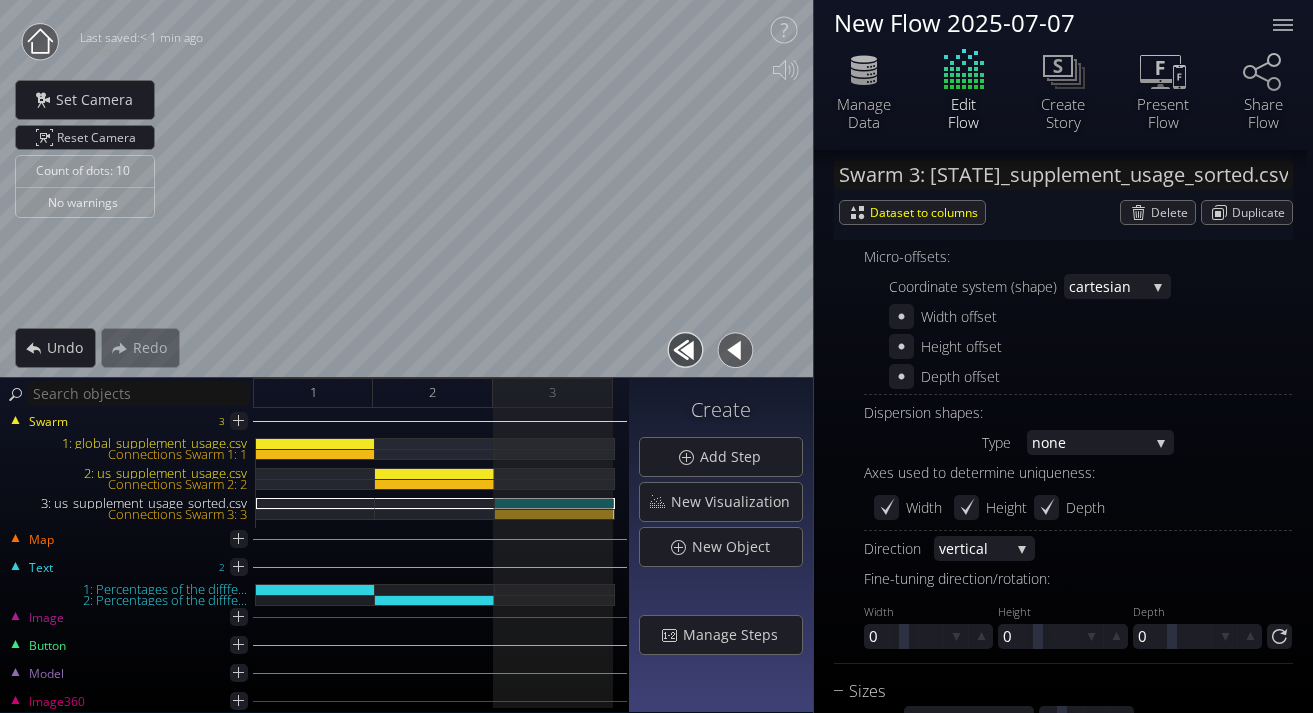 scroll, scrollTop: 1089, scrollLeft: 0, axis: vertical 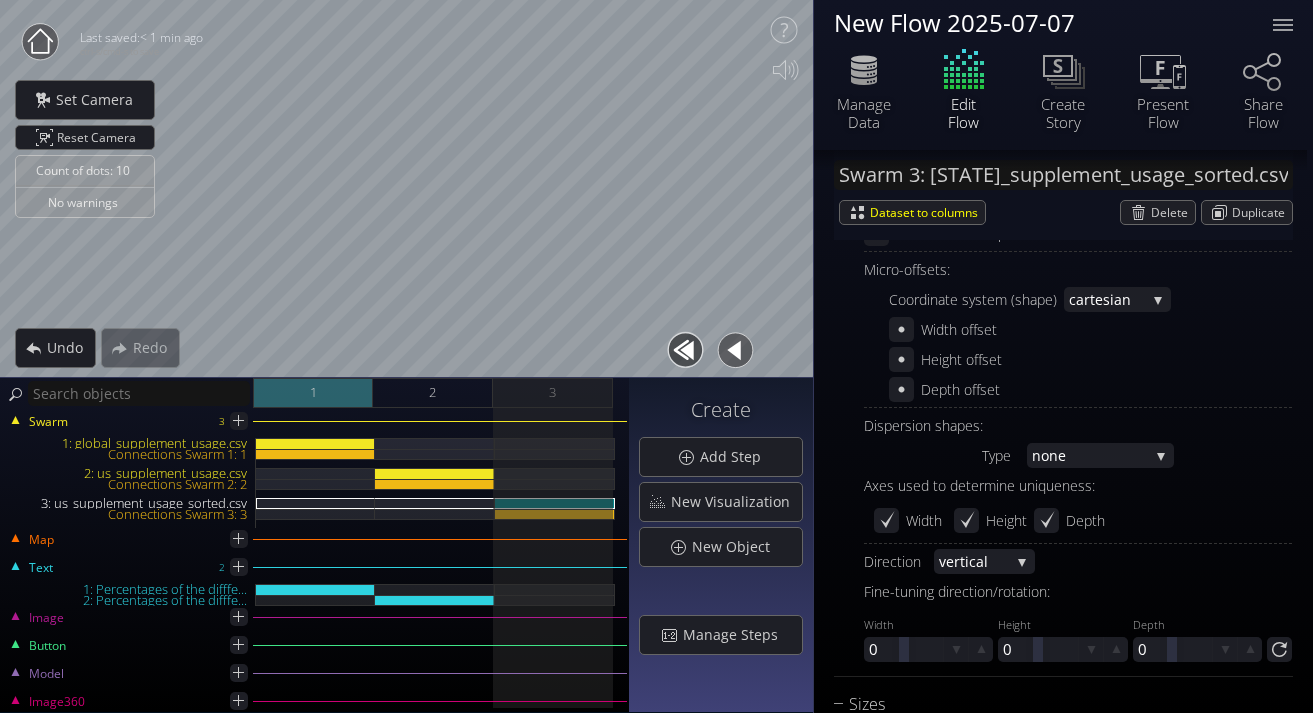 click on "1" at bounding box center (313, 393) 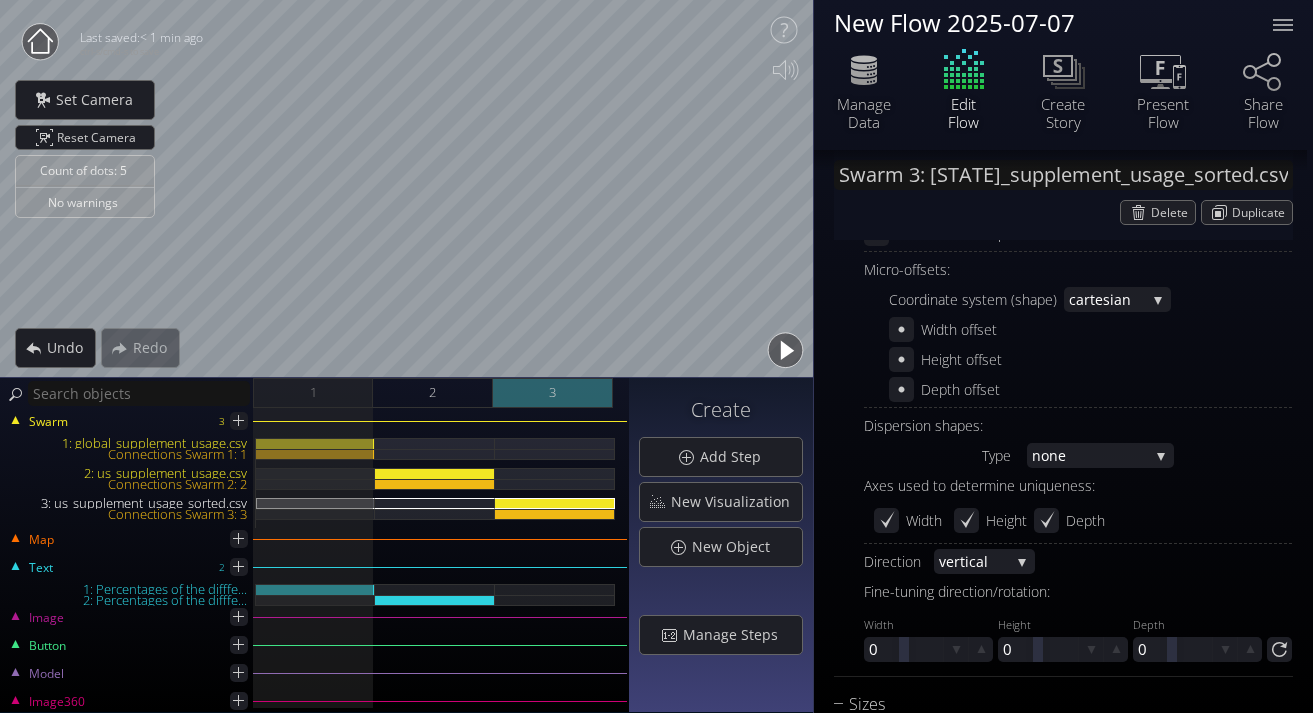click on "3" at bounding box center [553, 393] 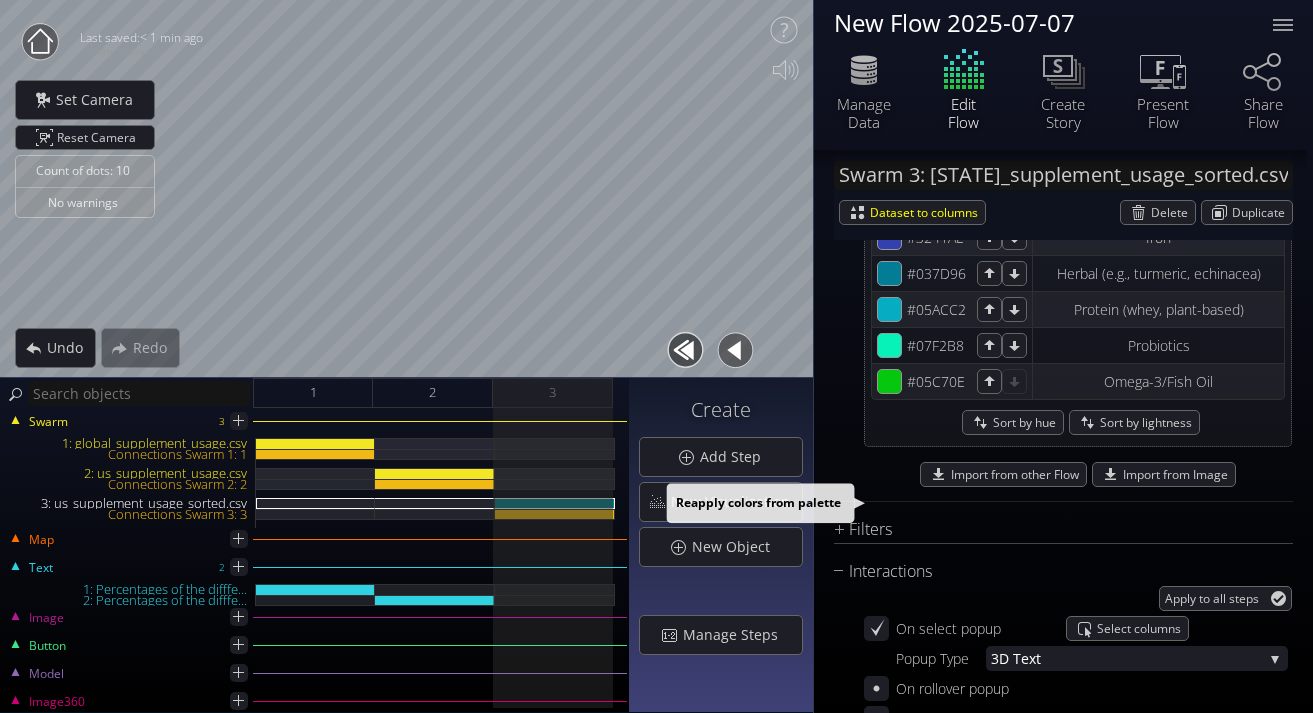 scroll, scrollTop: 2280, scrollLeft: 0, axis: vertical 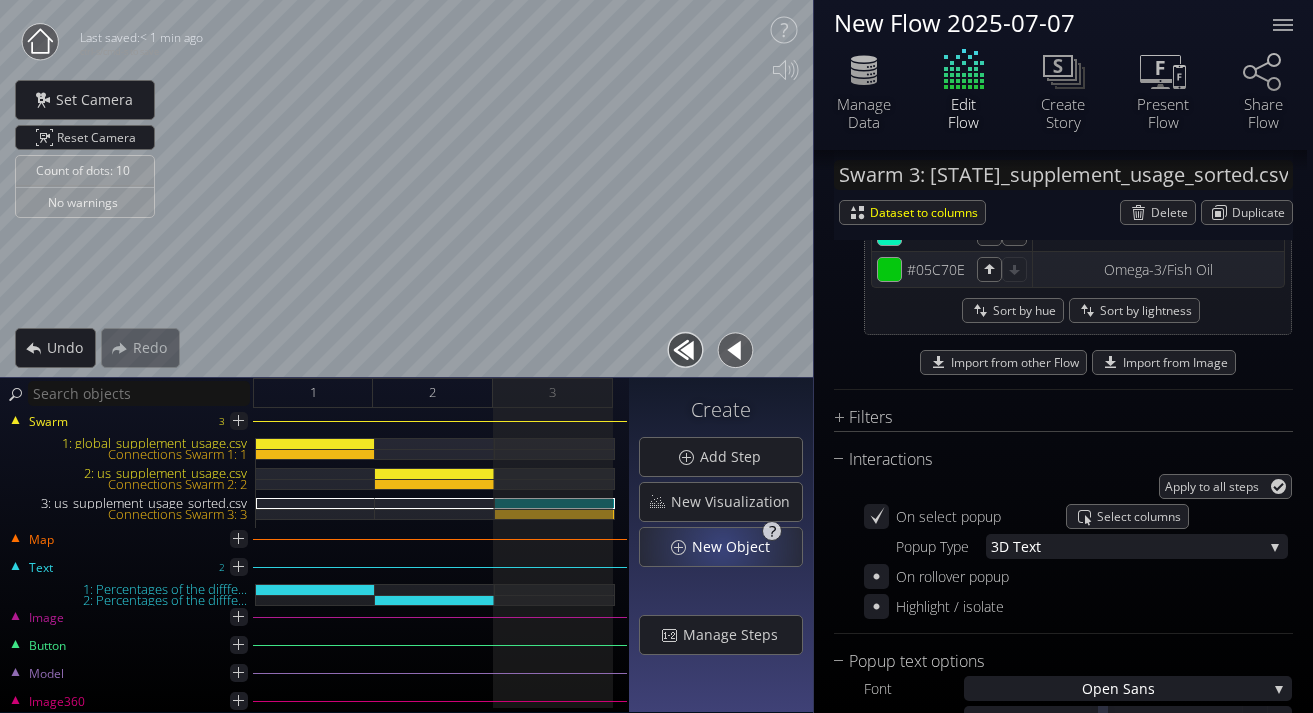 click on "New Object" at bounding box center [736, 547] 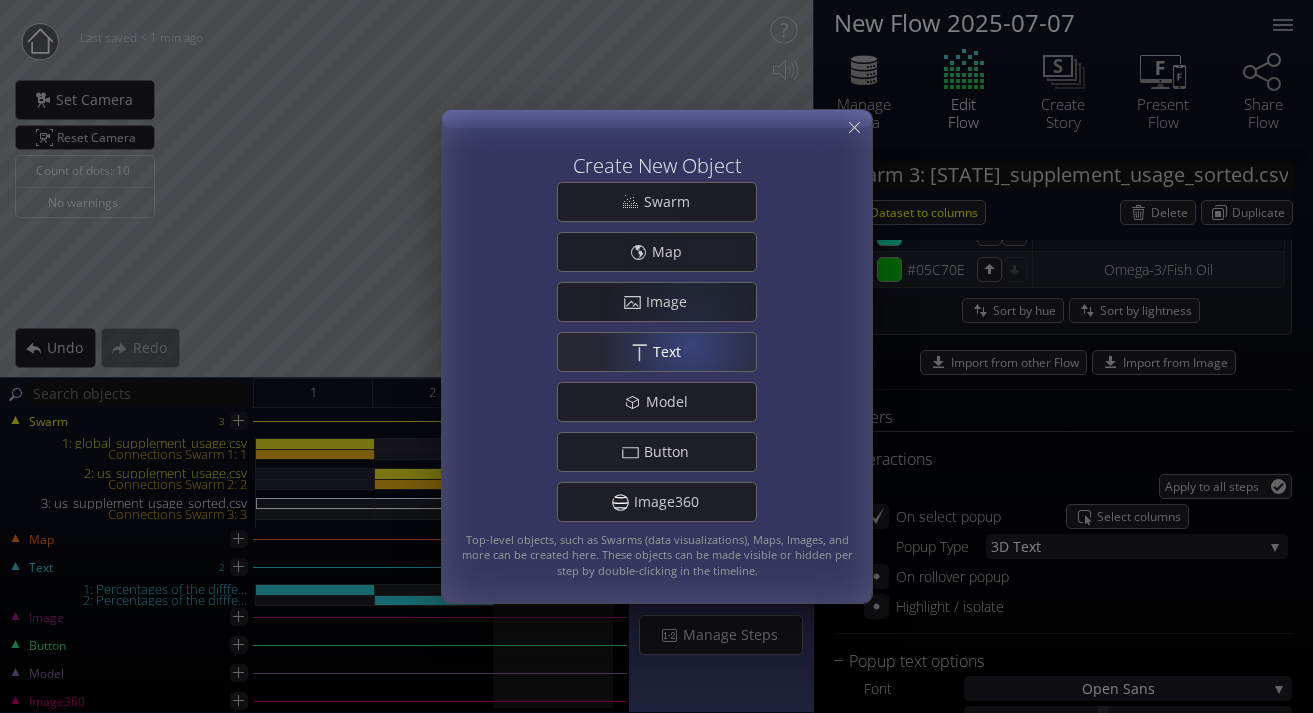 click on "Text" at bounding box center (671, 352) 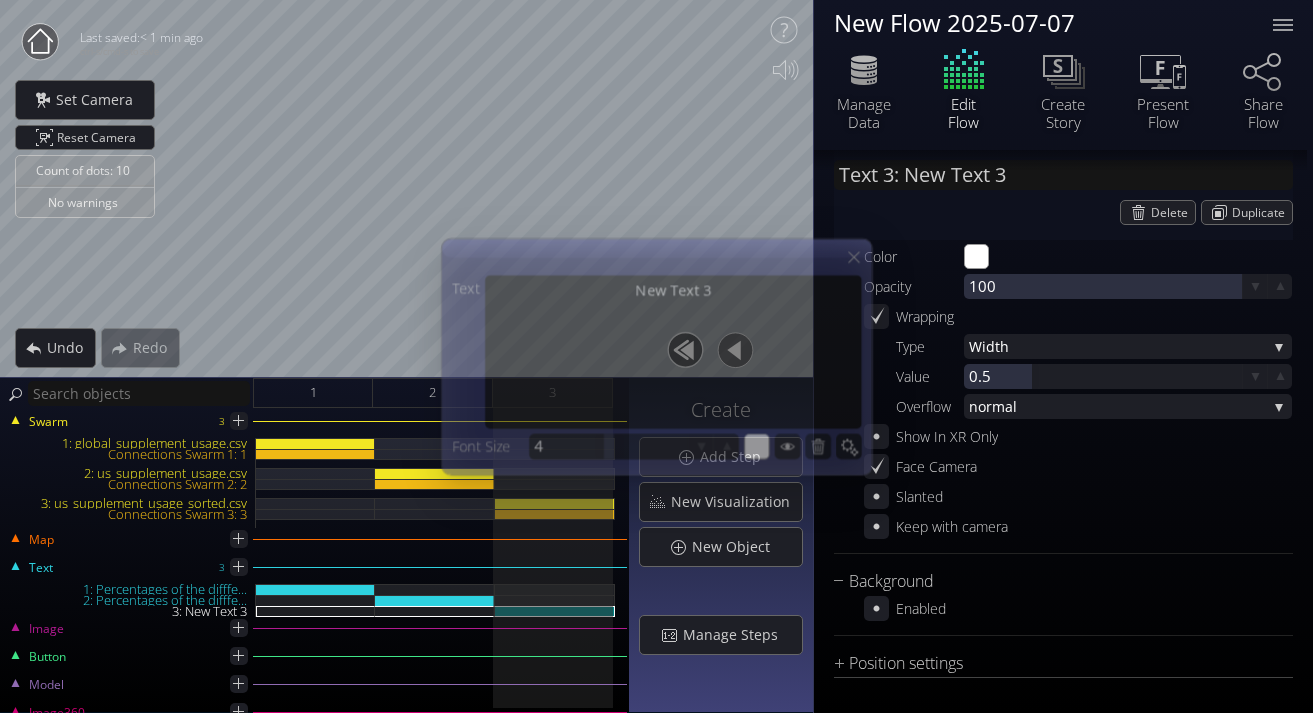 scroll, scrollTop: 207, scrollLeft: 0, axis: vertical 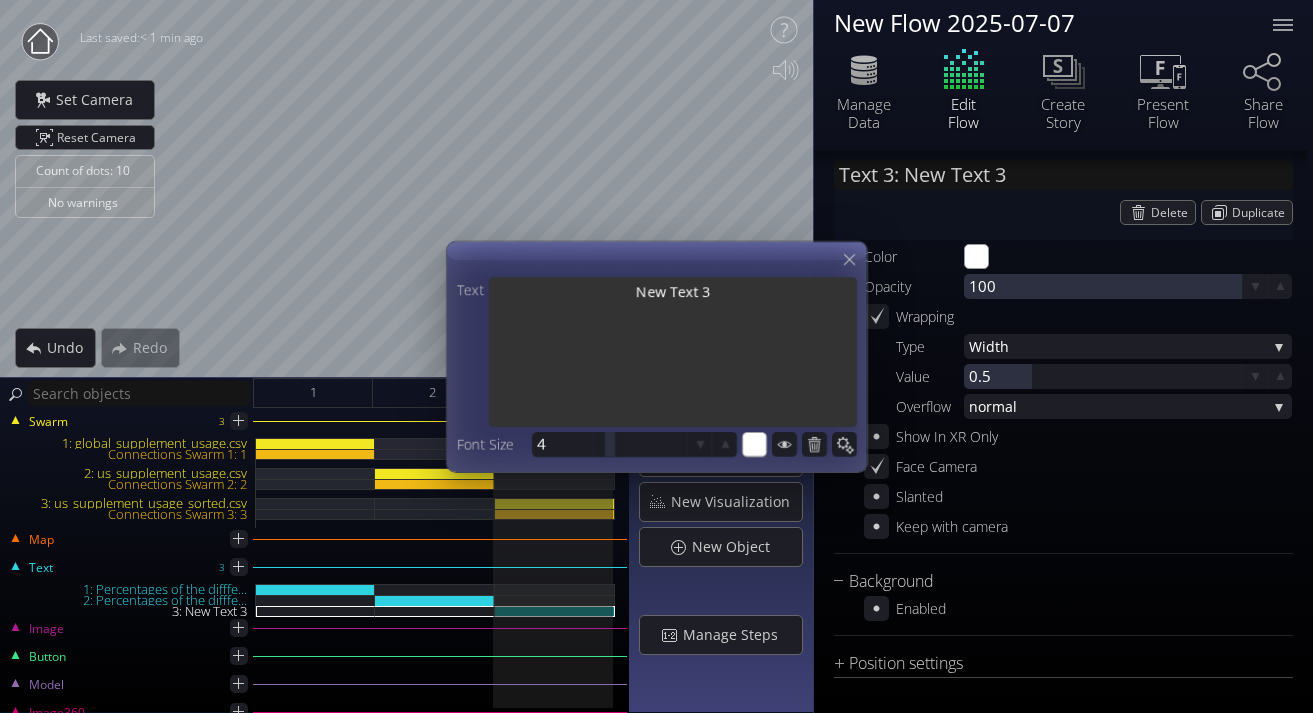 click on "New Text 3" at bounding box center (673, 354) 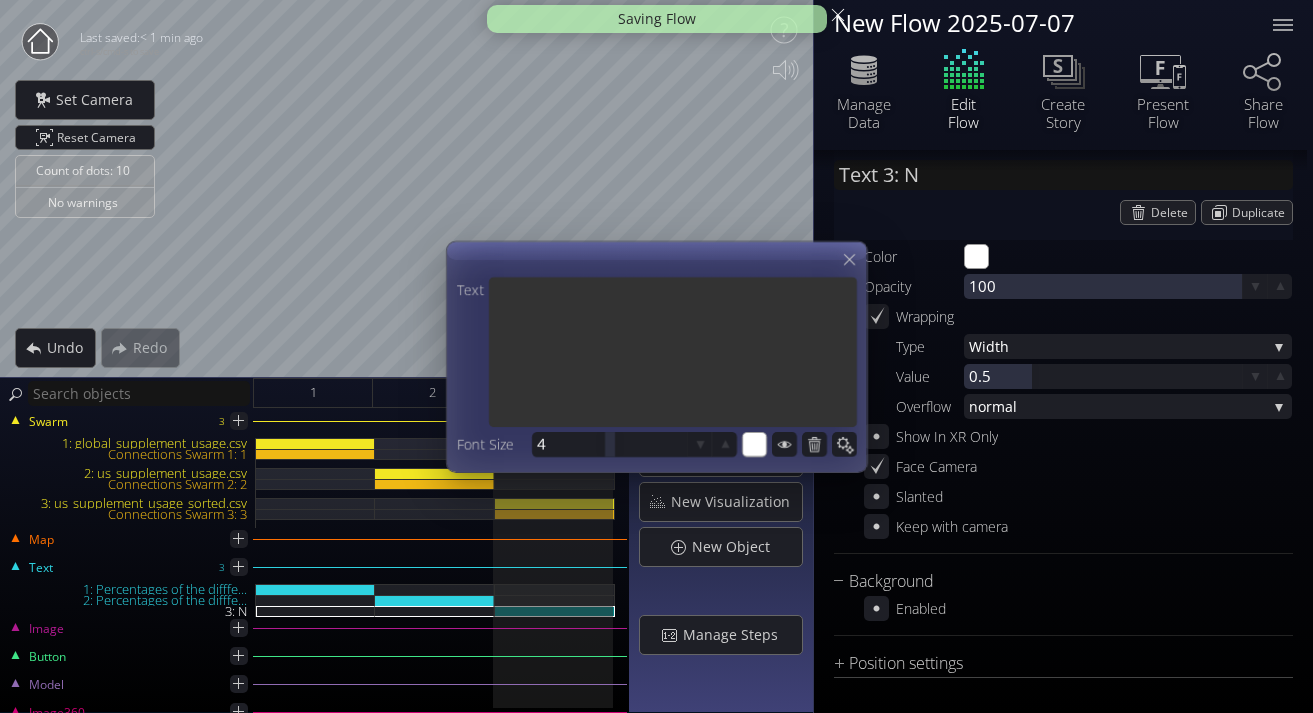 paste on "(turmeric, echinacea, etc.)" 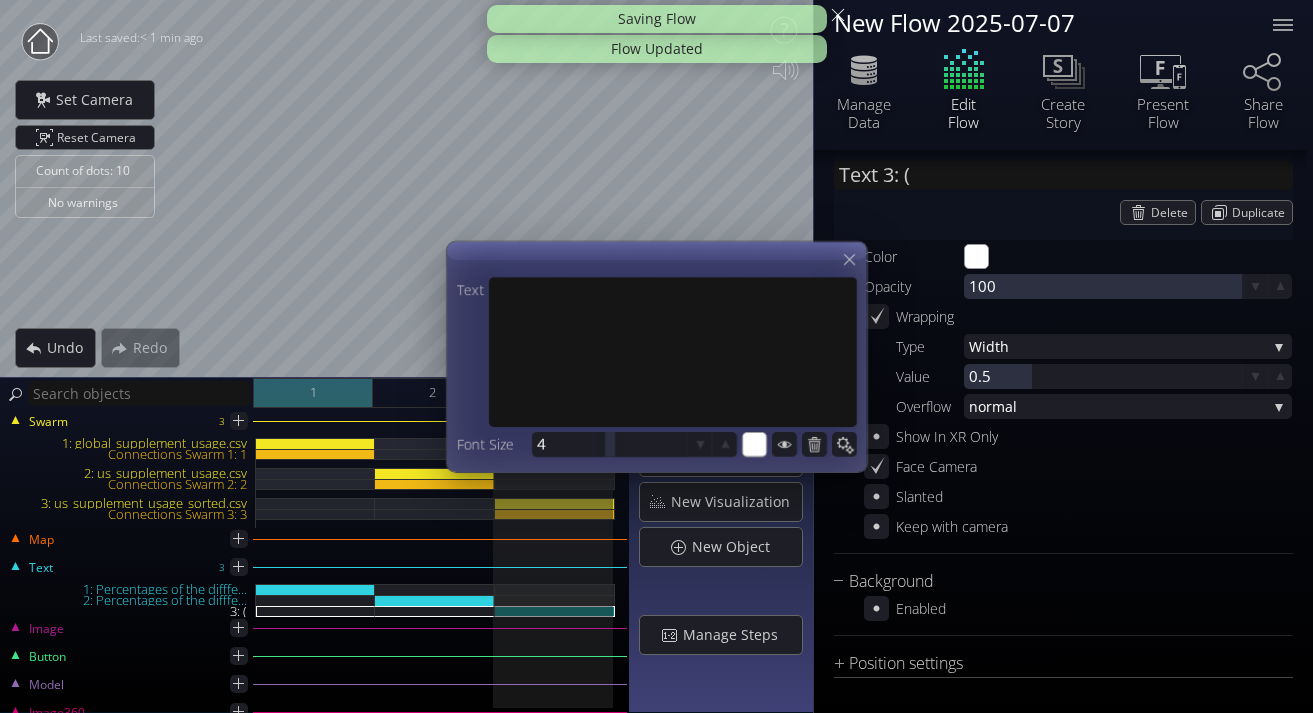 click on "1" at bounding box center [313, 393] 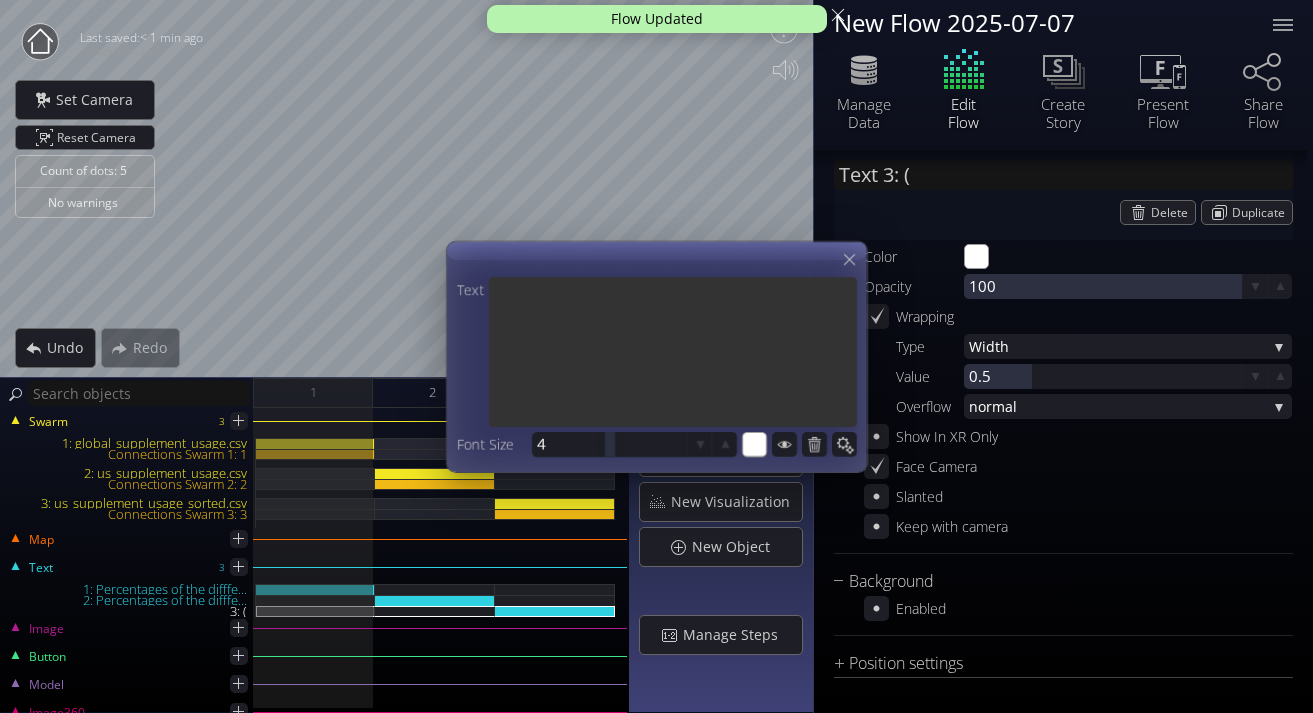 click at bounding box center (673, 354) 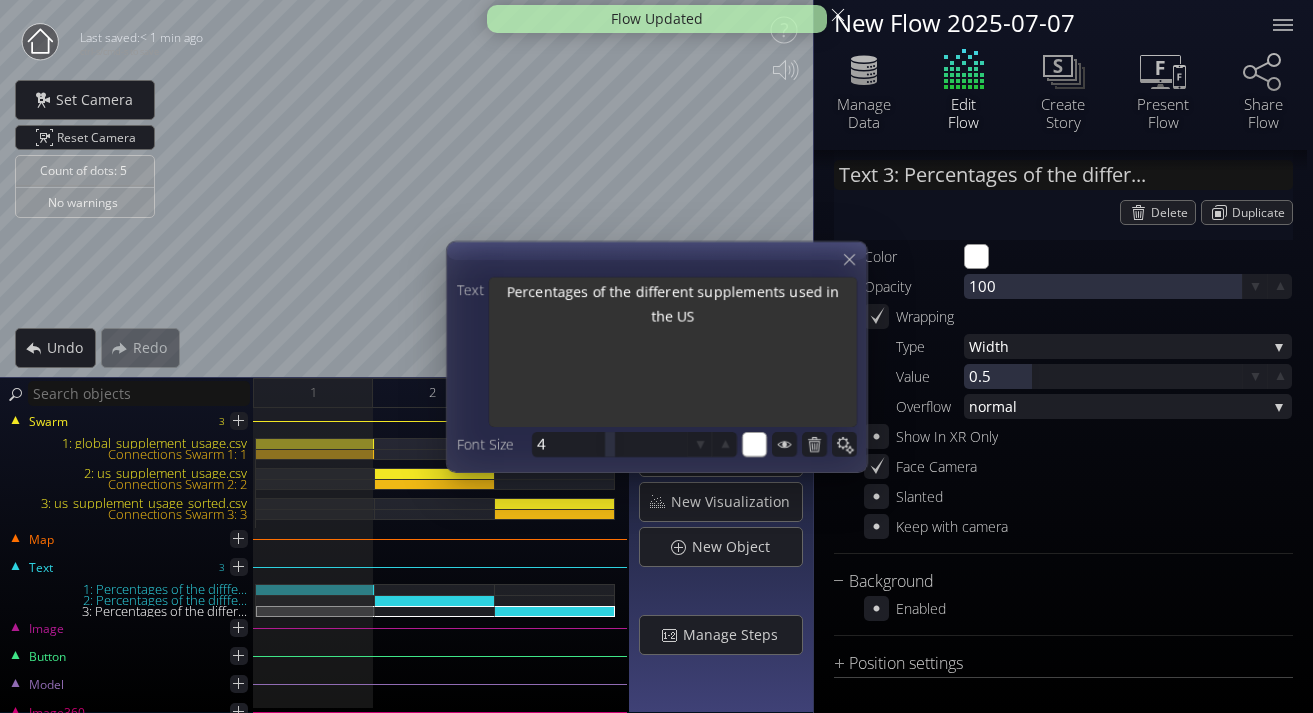 type on "Percentages of the different supplements used in the US" 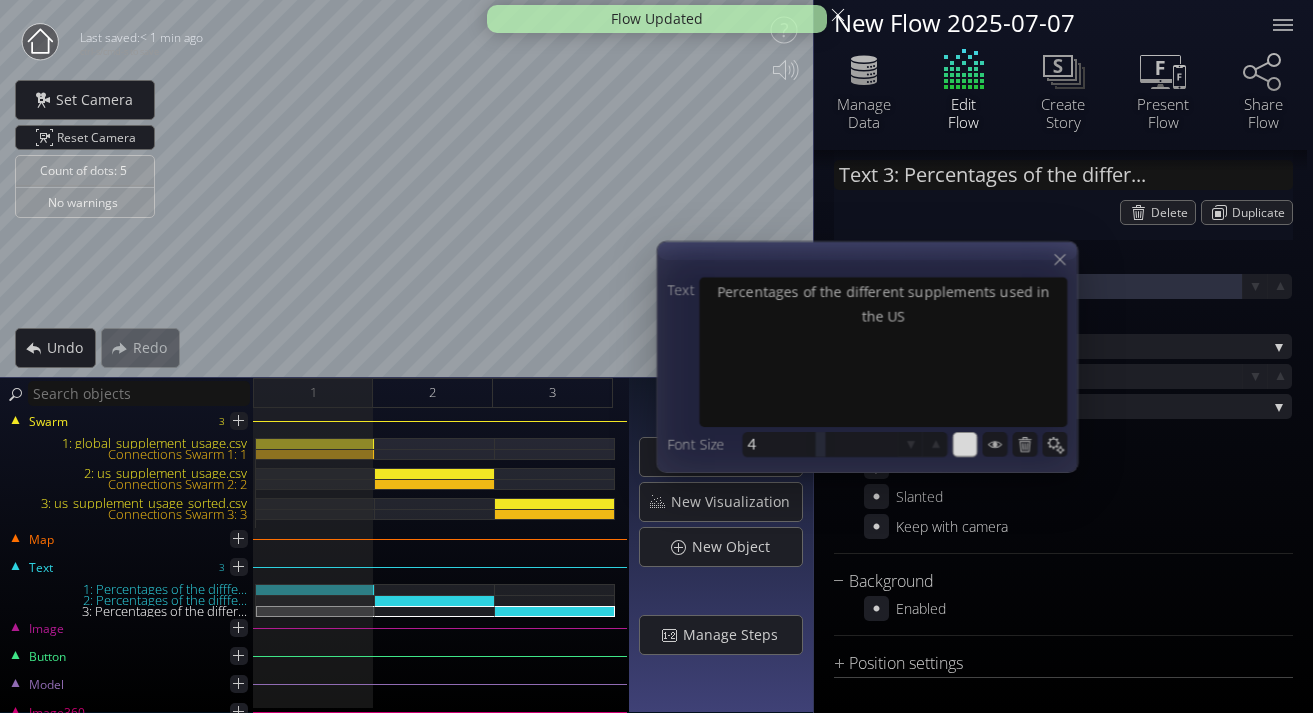drag, startPoint x: 564, startPoint y: 257, endPoint x: 774, endPoint y: 257, distance: 210 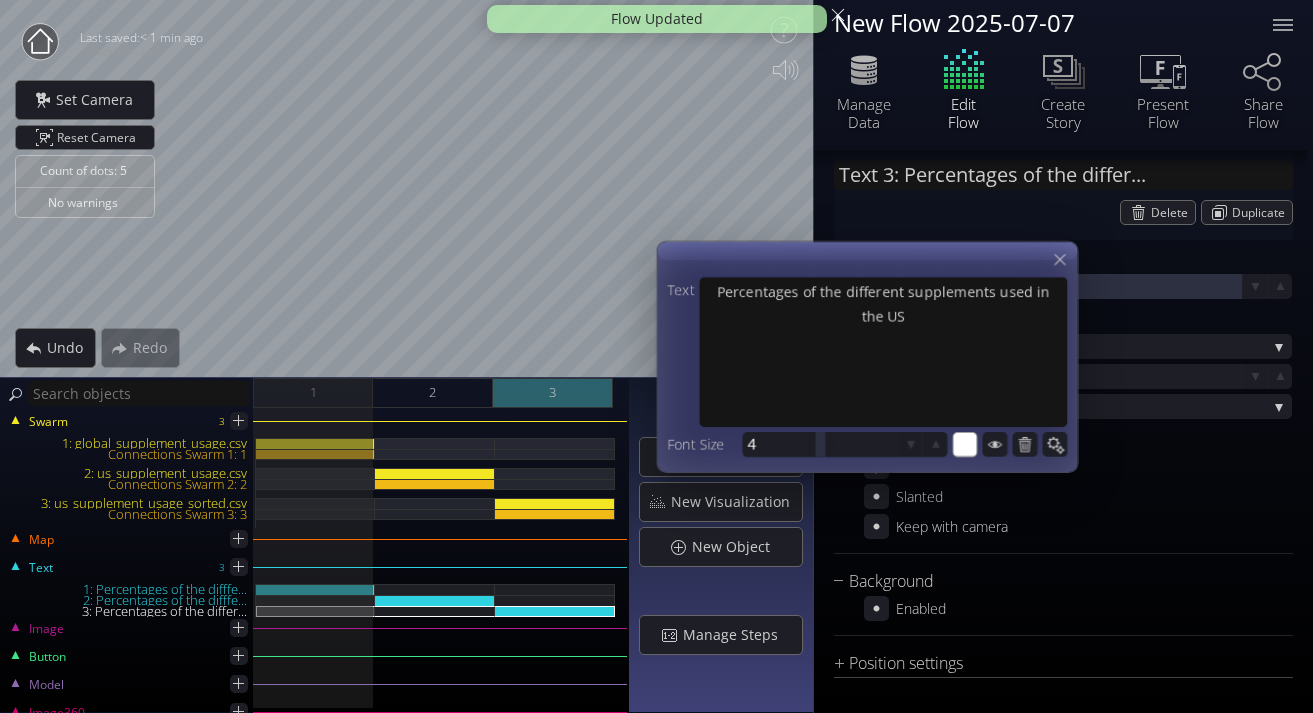 click on "3" at bounding box center (552, 392) 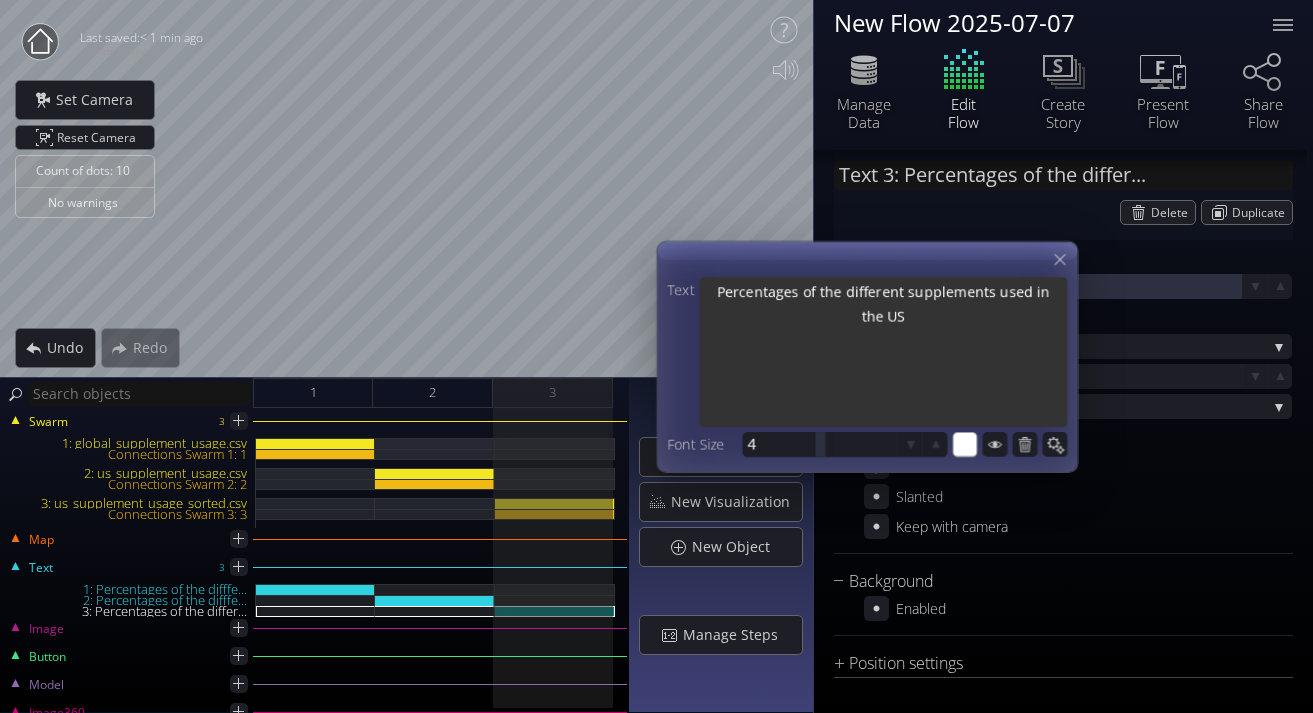 click on "Percentages of the different supplements used in the US" at bounding box center [883, 354] 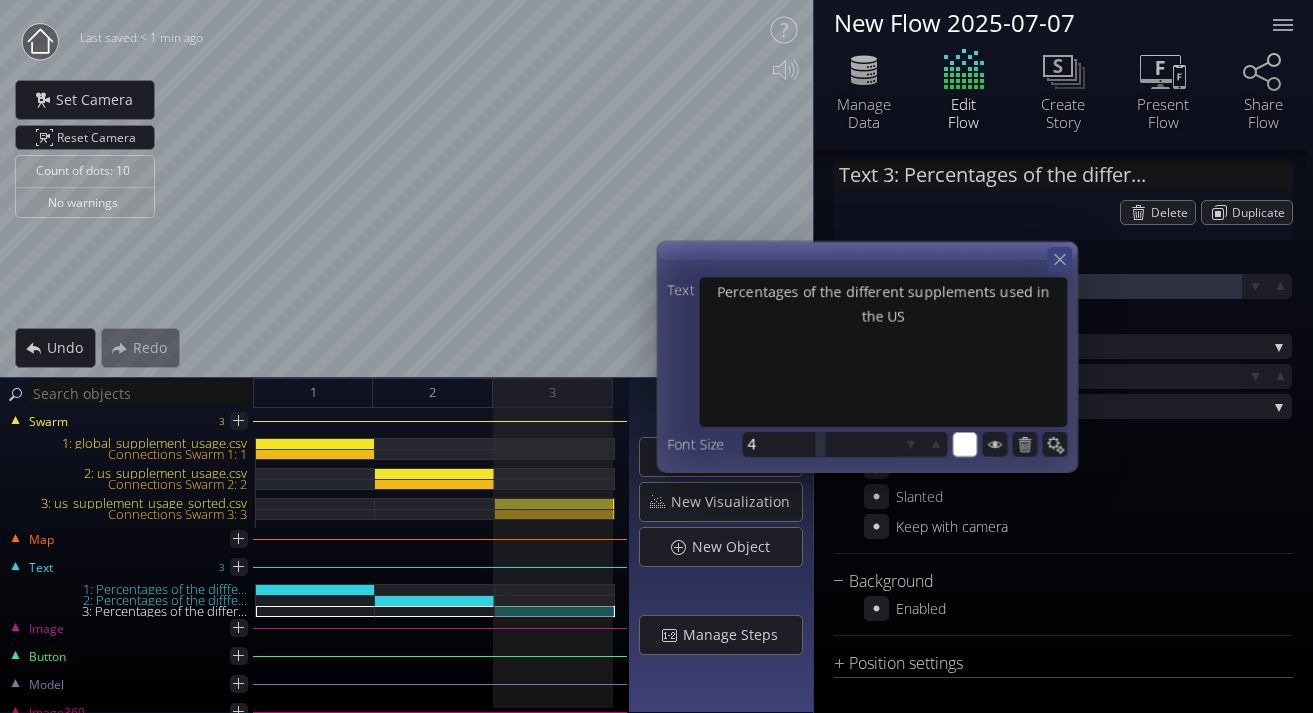 click at bounding box center [1059, 259] 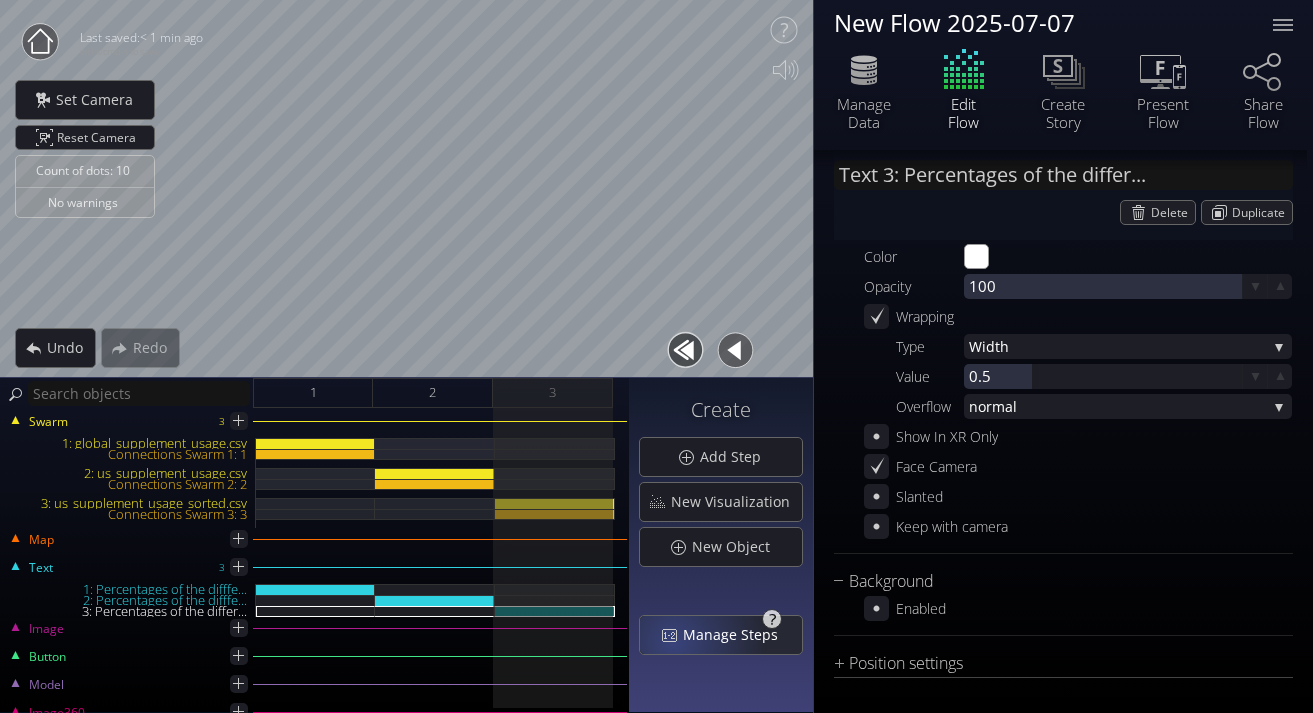 click on "Manage Steps" at bounding box center (721, 635) 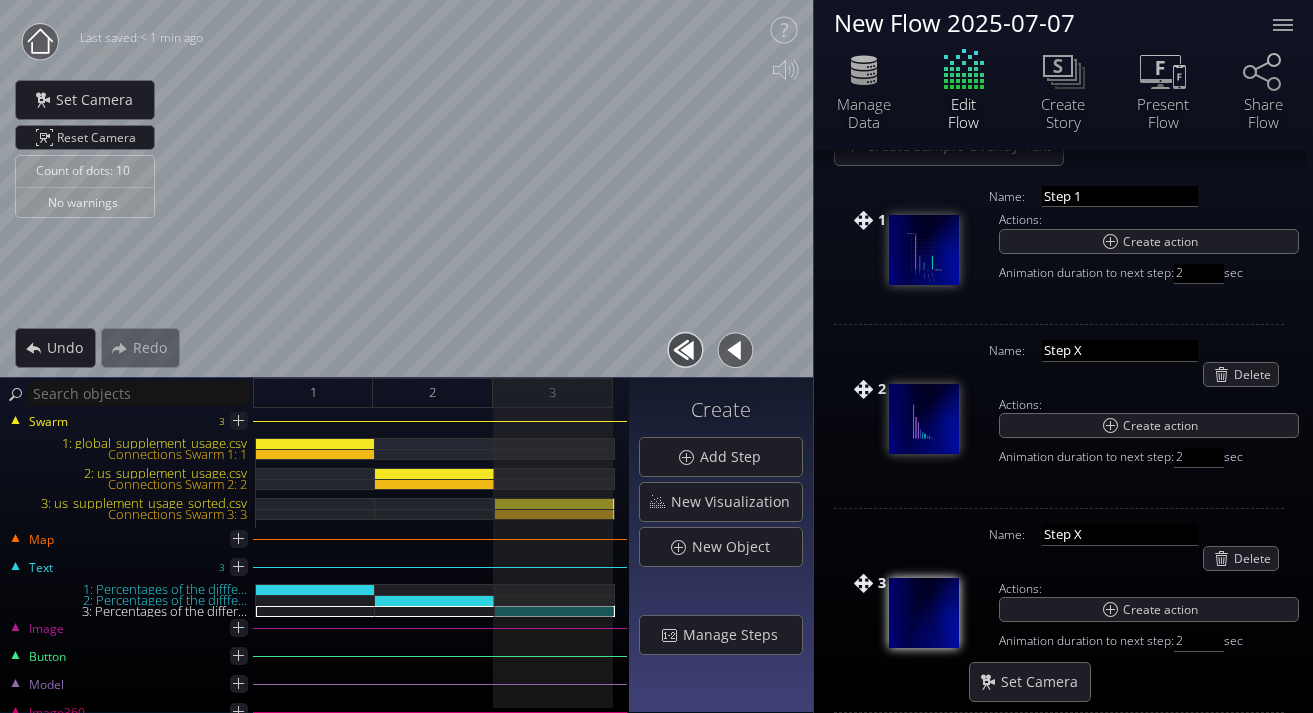 scroll, scrollTop: 183, scrollLeft: 0, axis: vertical 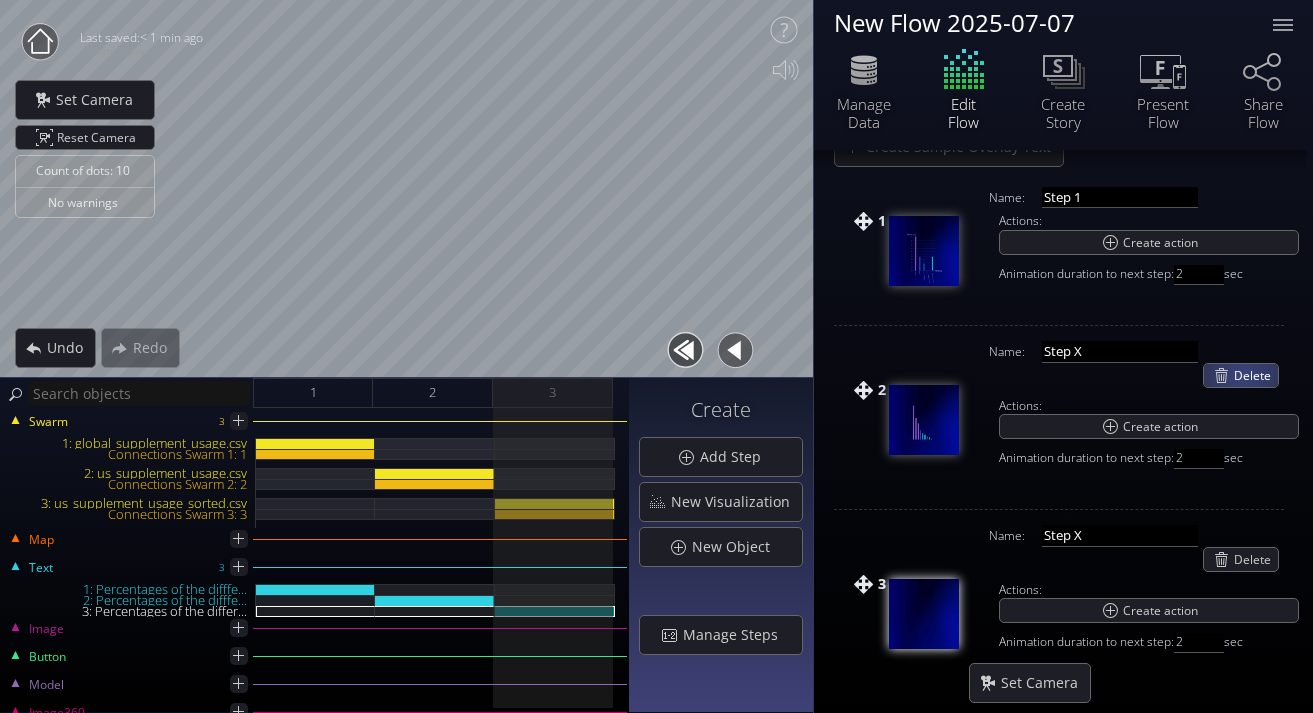 click on "Delete" at bounding box center (1256, 375) 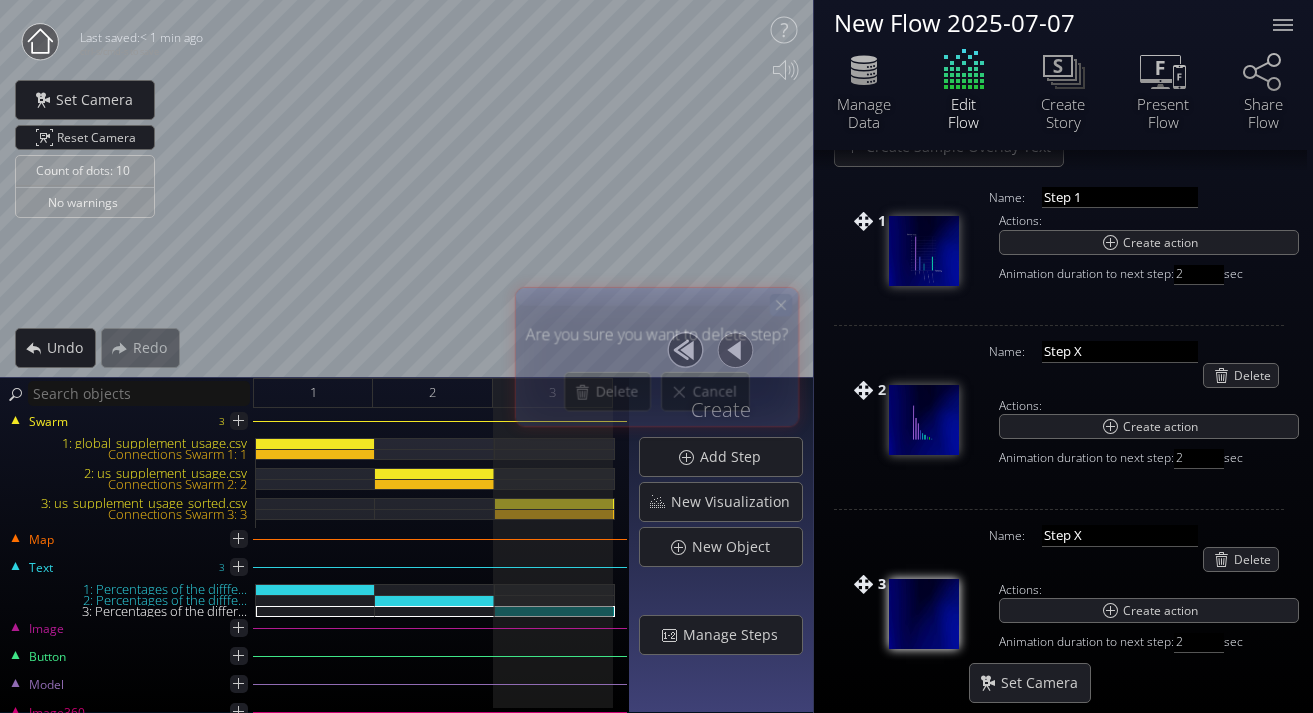 click at bounding box center [780, 304] 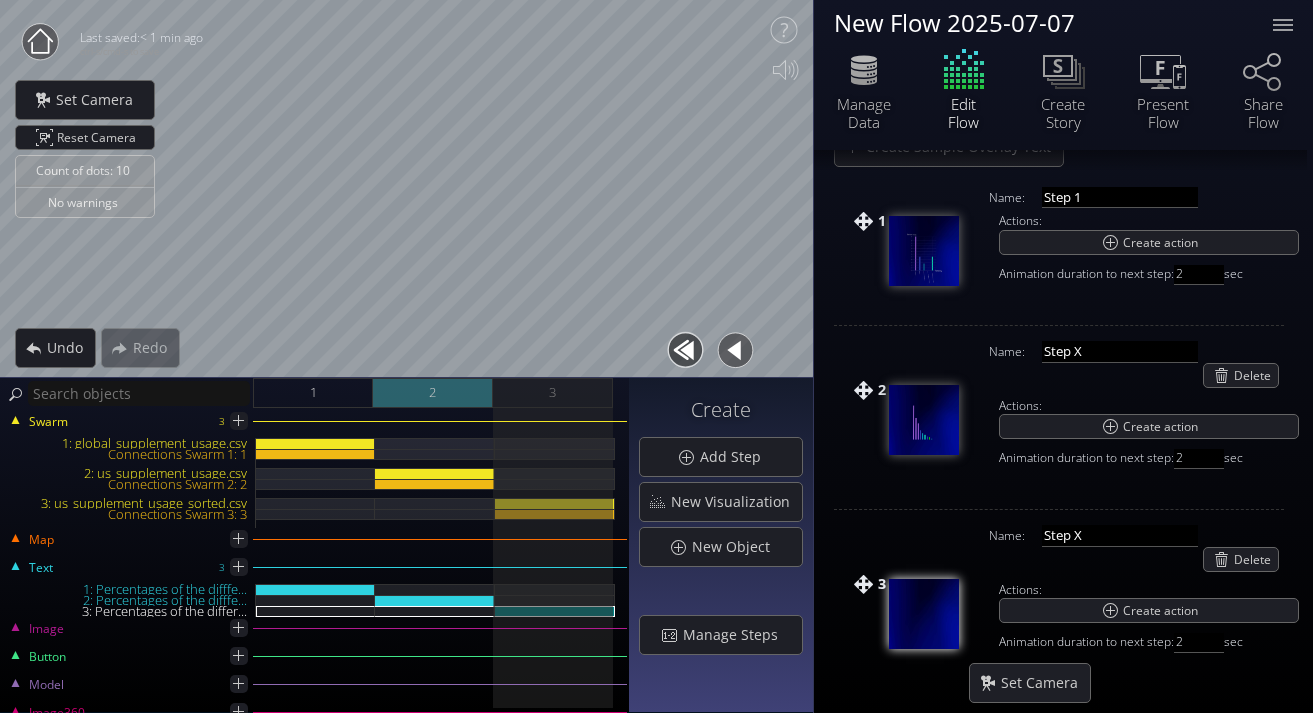 click on "2" at bounding box center [433, 393] 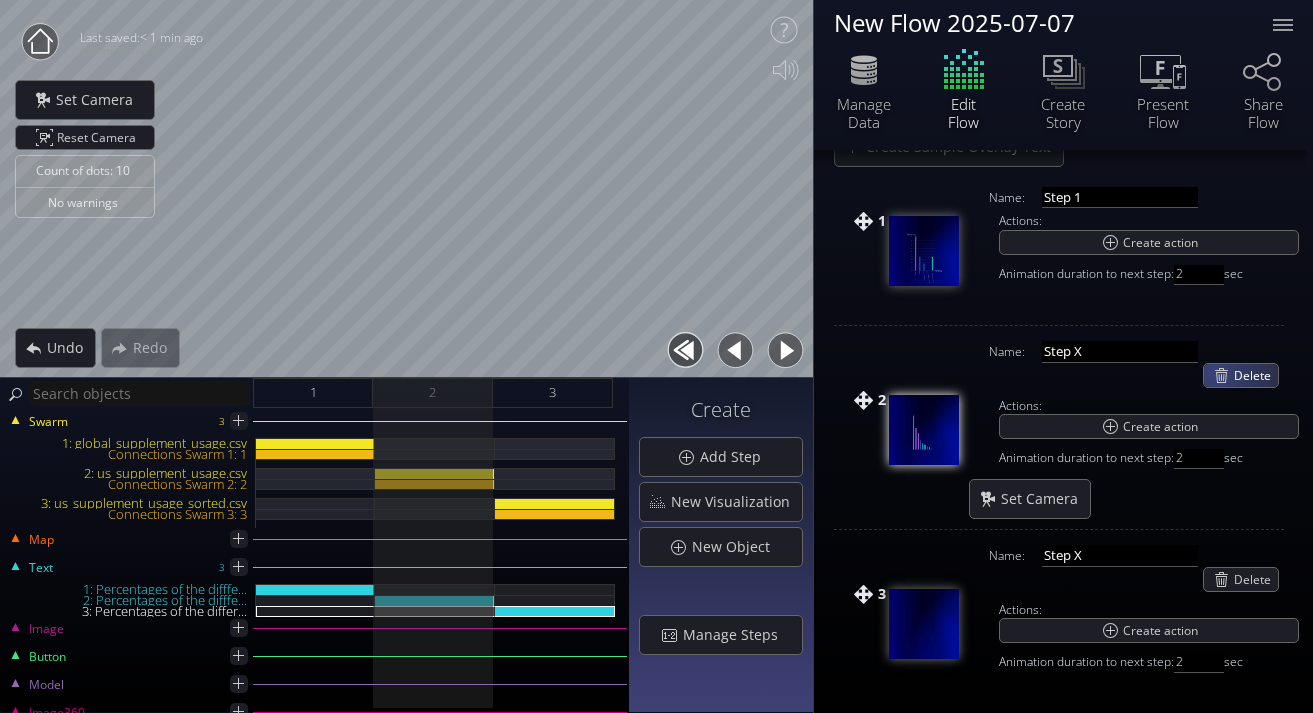 click on "Delete" at bounding box center (1241, 375) 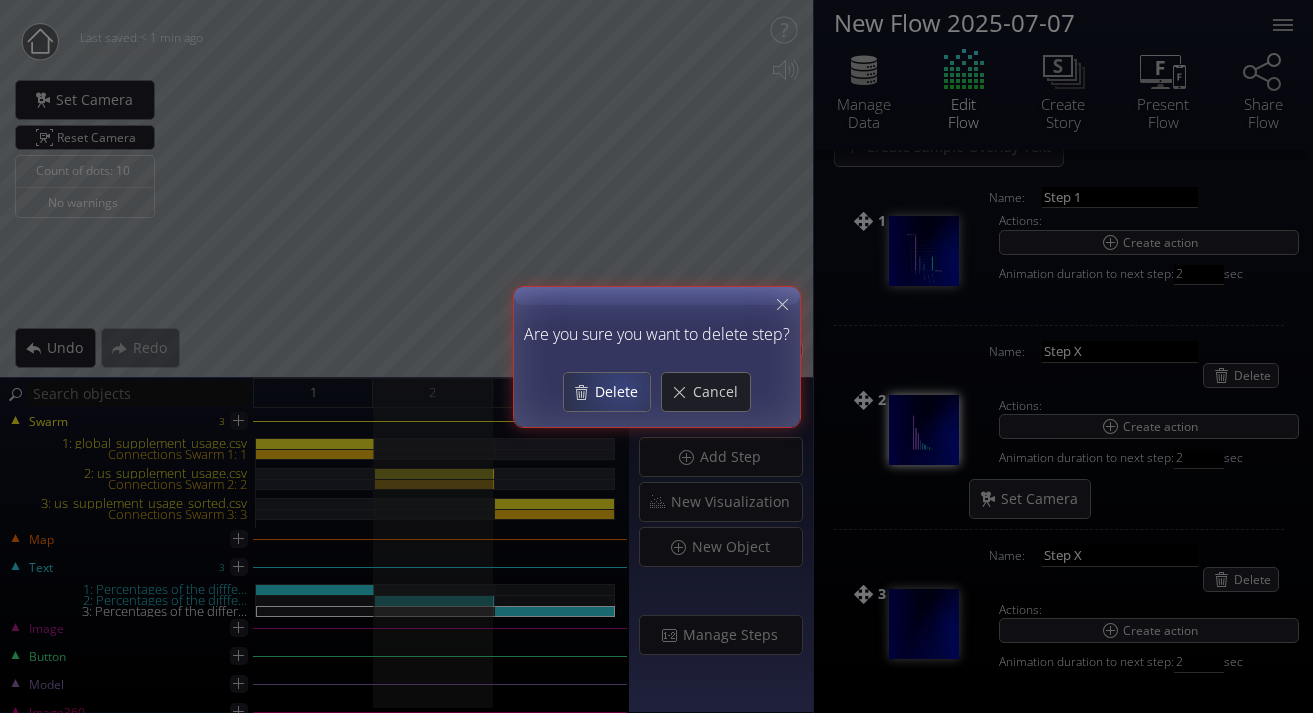 click on "Delete" at bounding box center [622, 392] 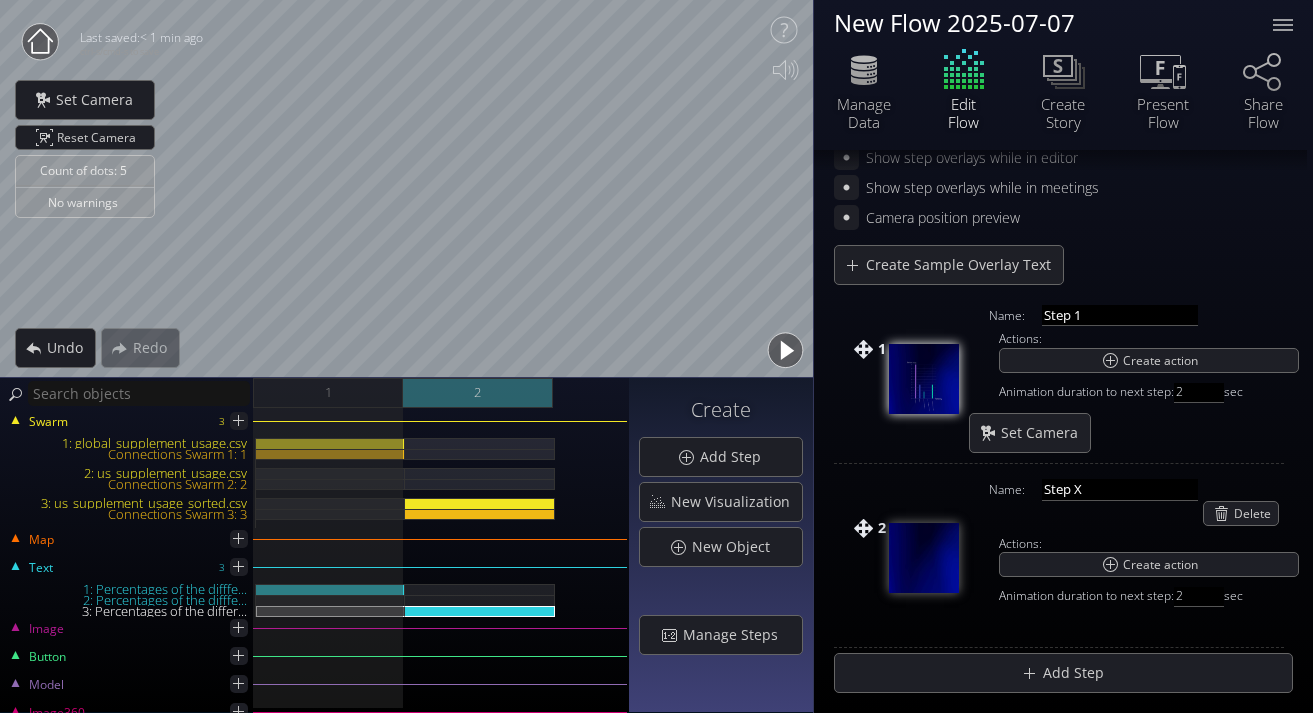 click on "2" at bounding box center [478, 393] 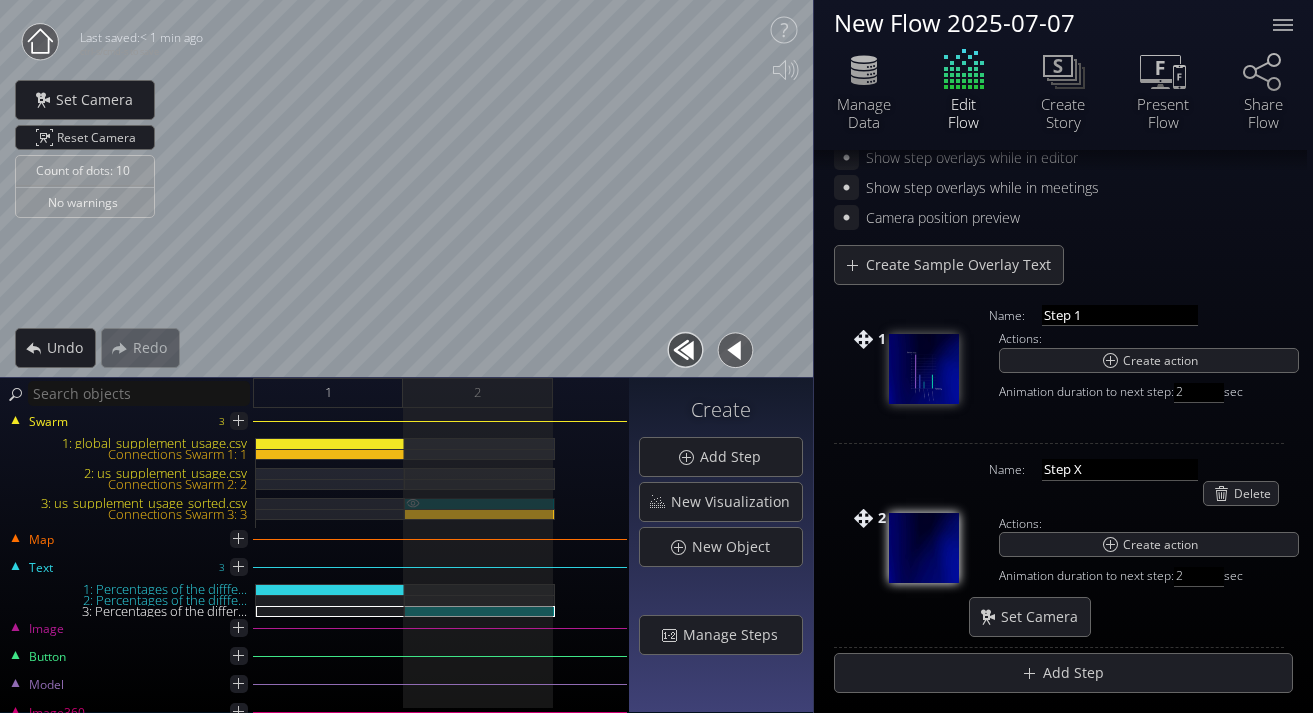 click on "3: us_supplement_usage_sorted.csv" at bounding box center (480, 503) 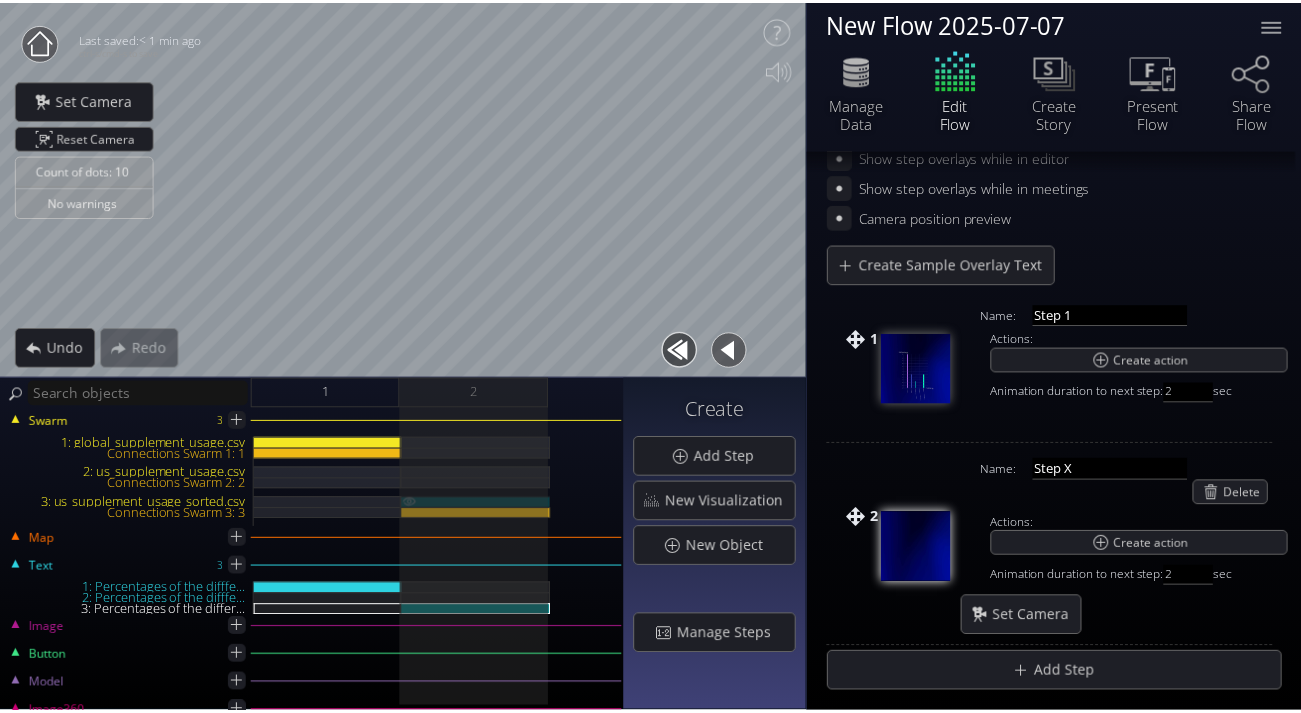 scroll, scrollTop: 0, scrollLeft: 0, axis: both 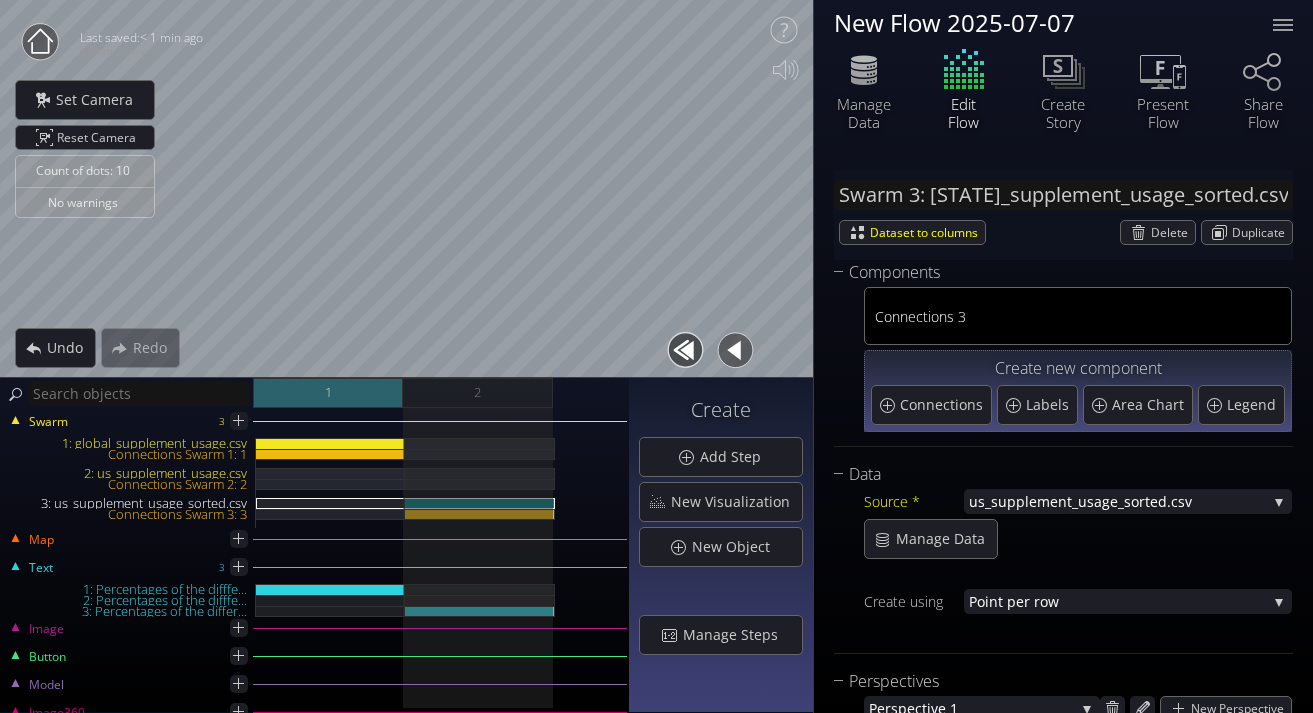 click on "1" at bounding box center (328, 393) 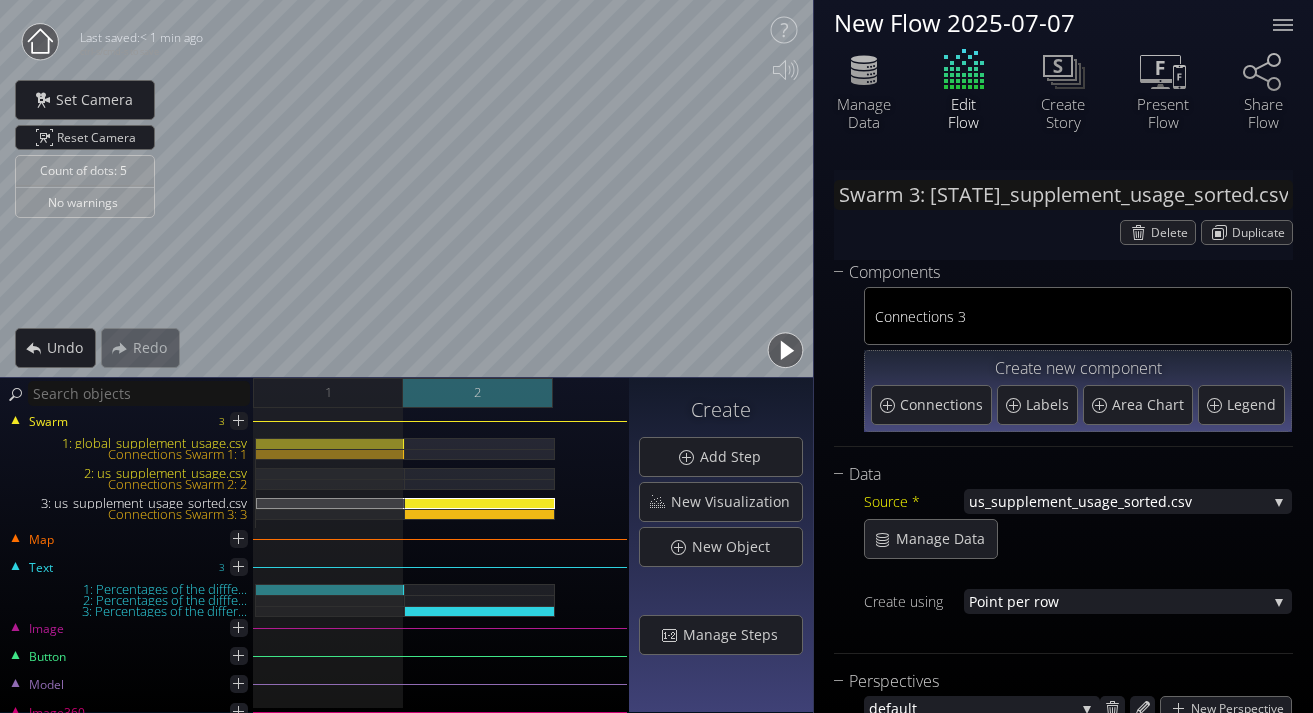 click on "2" at bounding box center [477, 392] 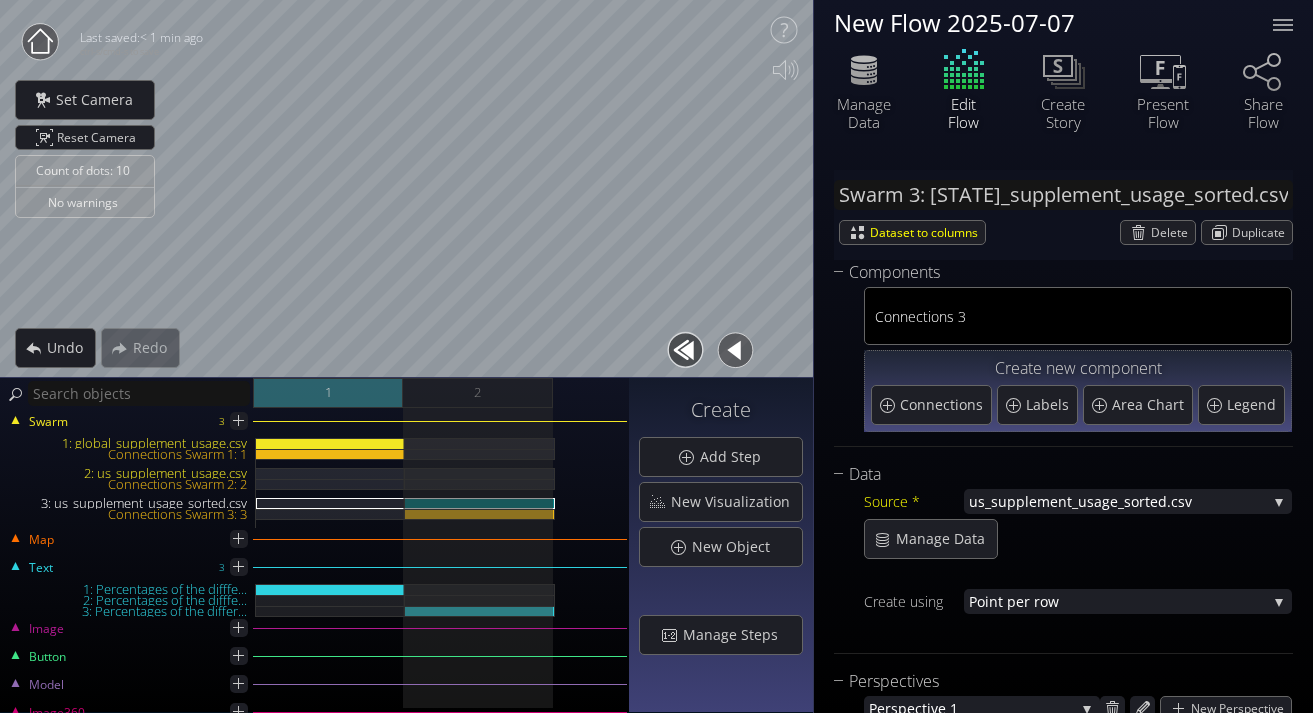 click on "1" at bounding box center [328, 393] 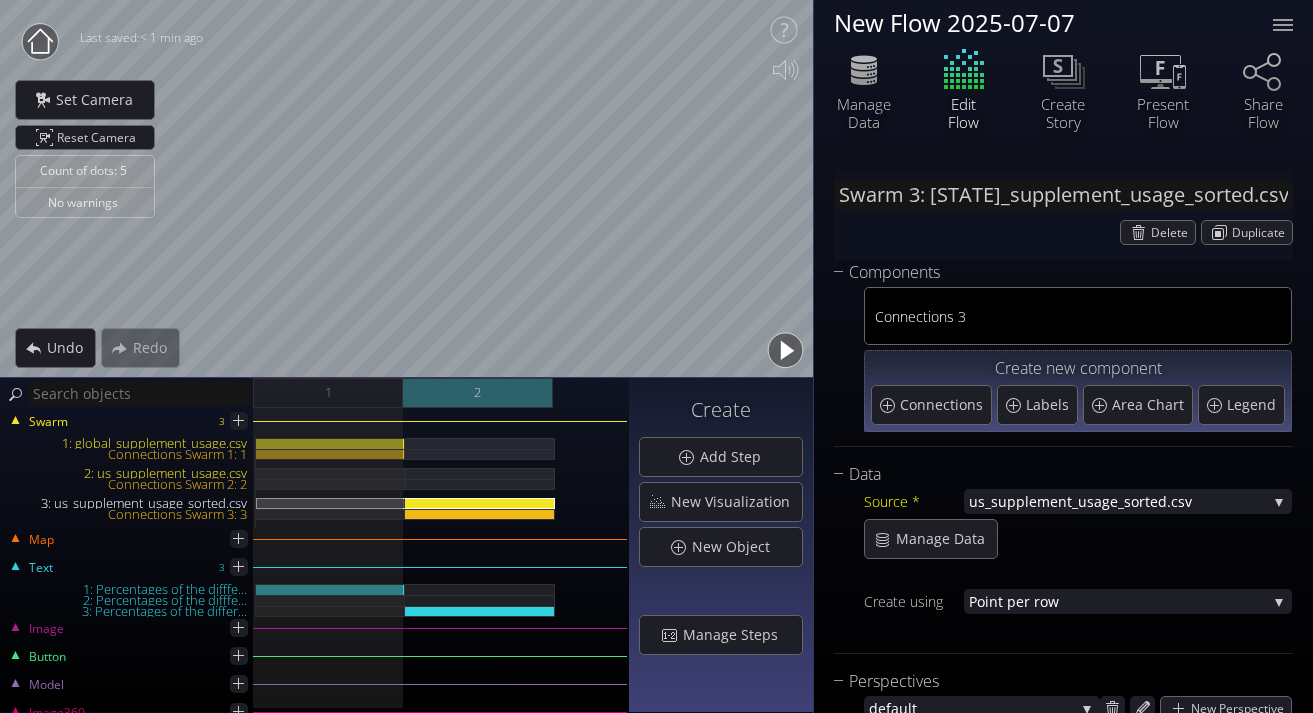 click on "2" at bounding box center (478, 393) 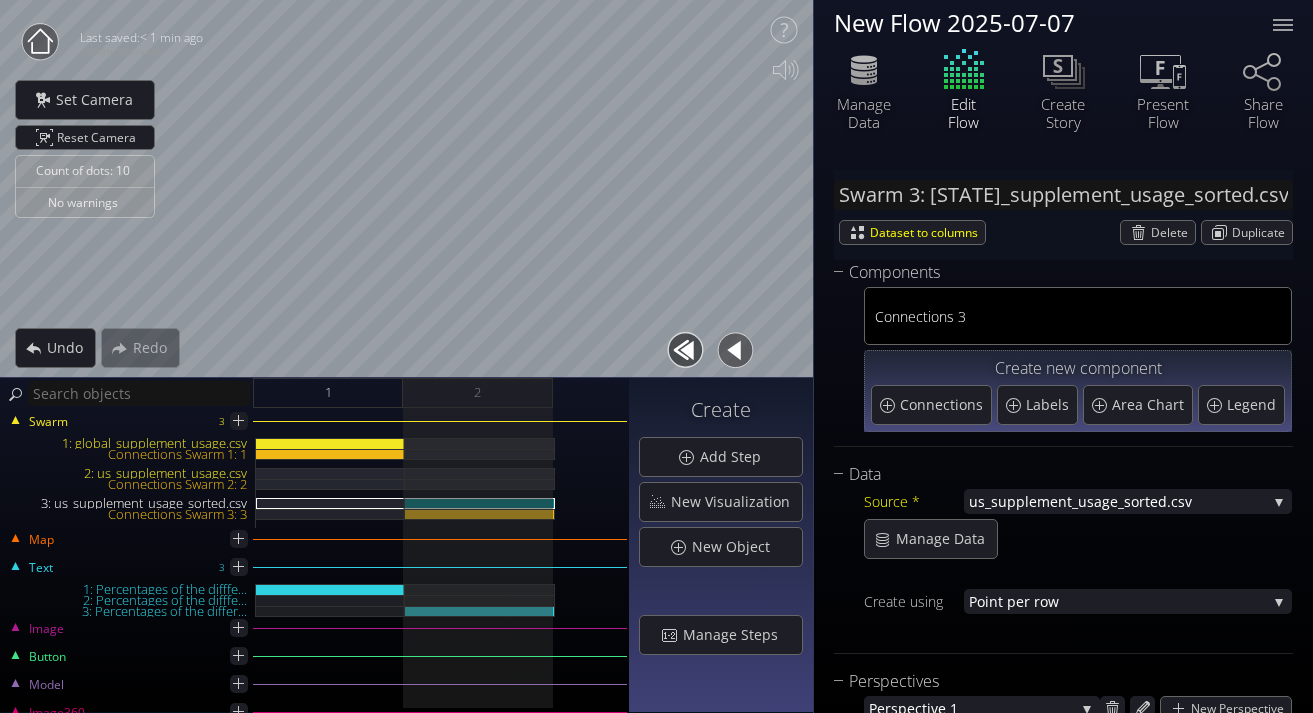 click on "New Flow 2025-07-07" at bounding box center [1041, 22] 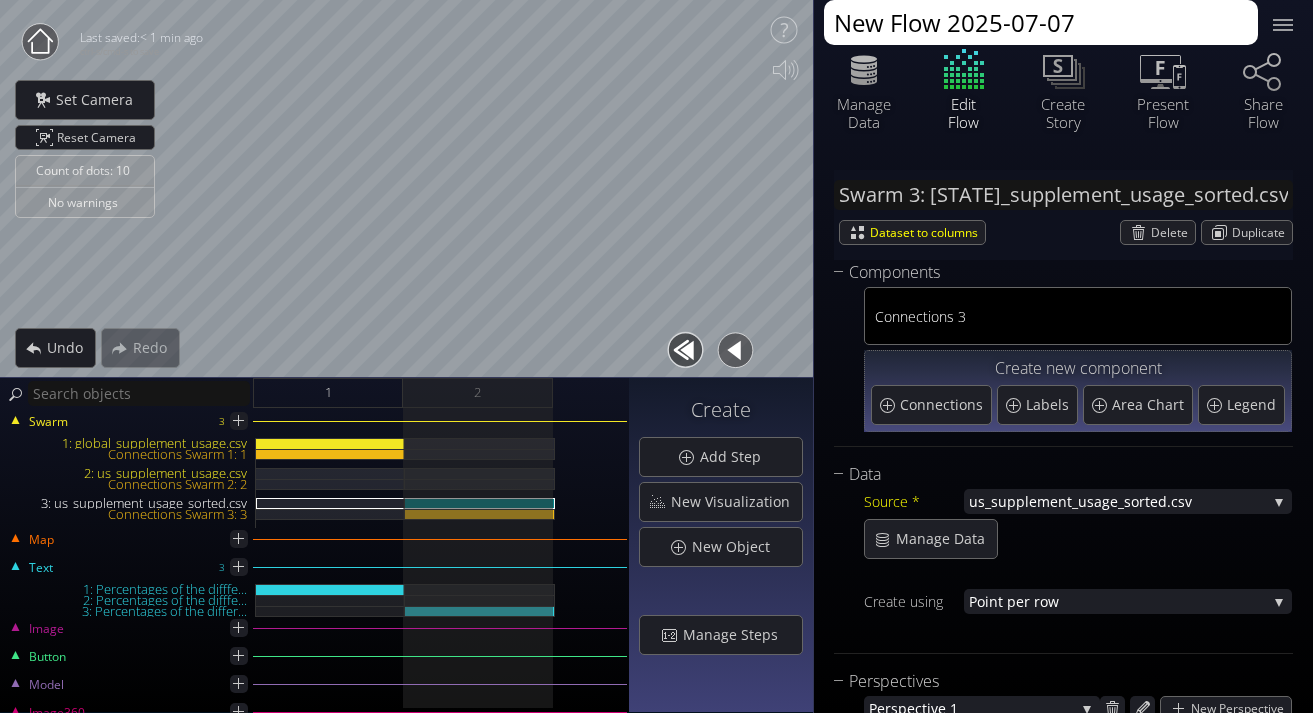click on "New Flow 2025-07-07" at bounding box center (1041, 22) 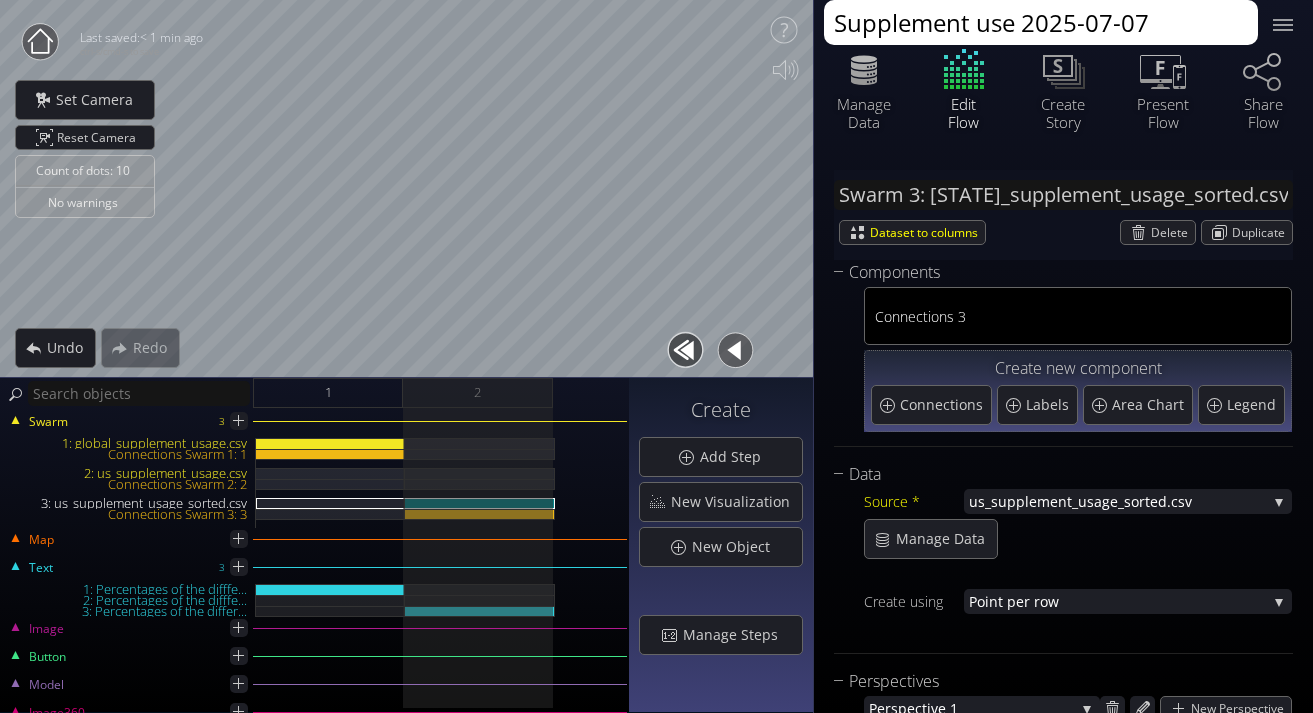 drag, startPoint x: 1021, startPoint y: 17, endPoint x: 1146, endPoint y: 16, distance: 125.004 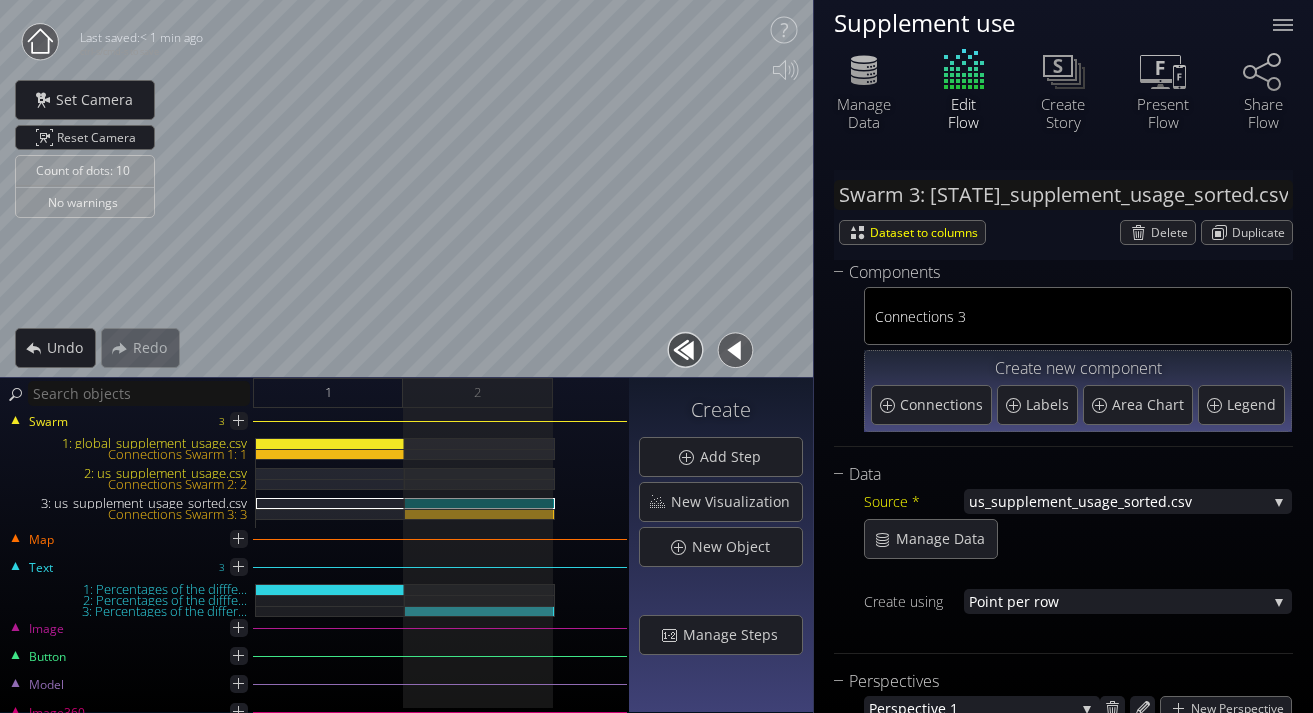 click at bounding box center (40, 40) 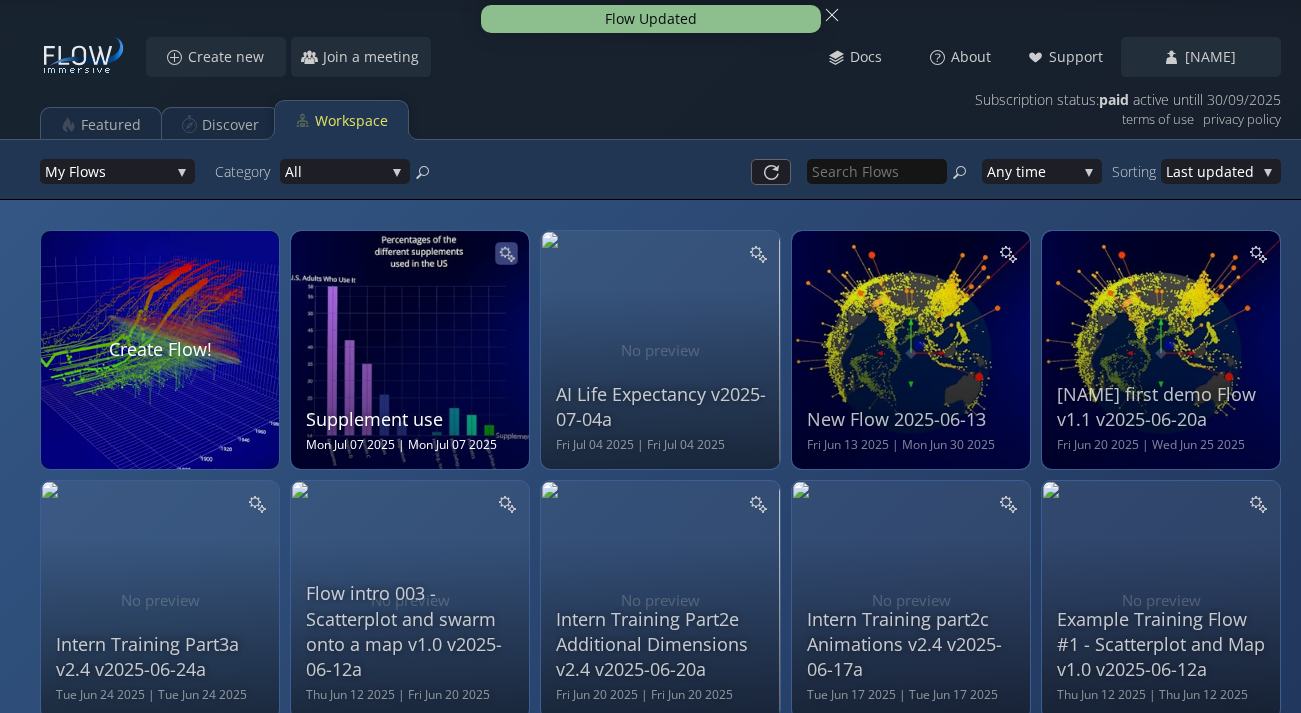 click at bounding box center [512, 258] 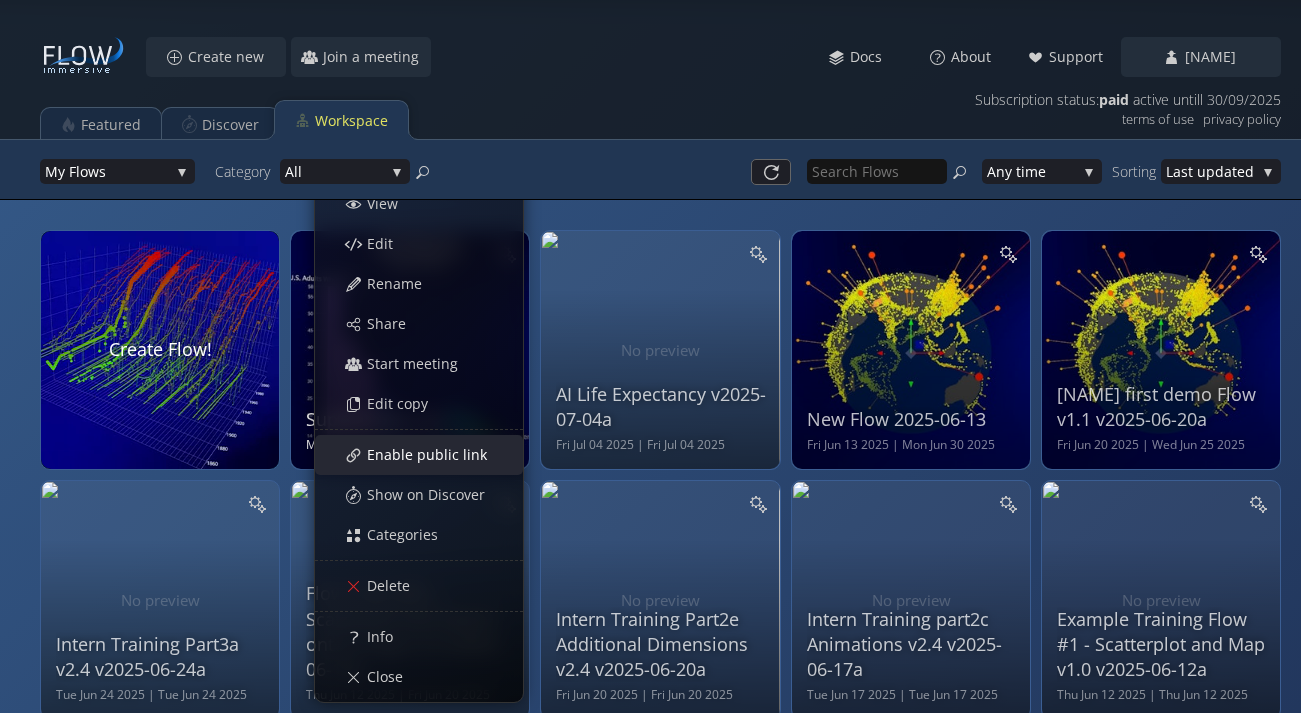 click on "Enable public link" at bounding box center (432, 455) 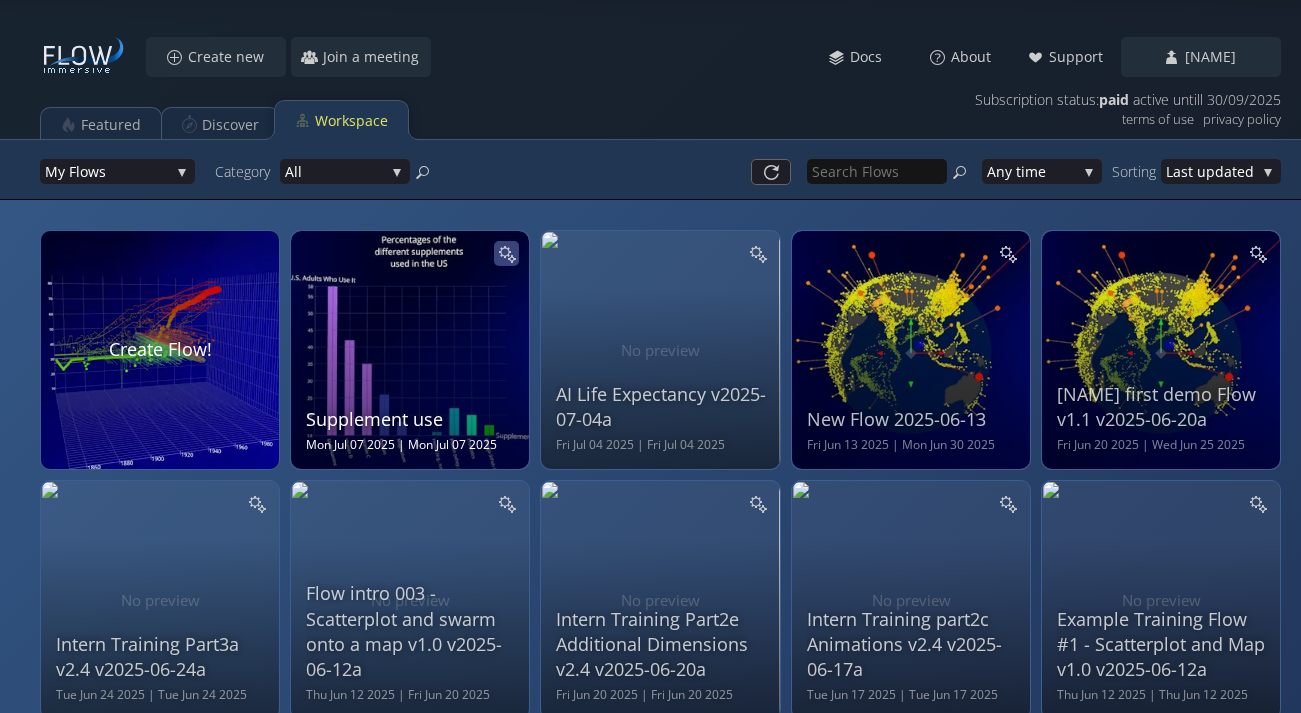 click at bounding box center [506, 253] 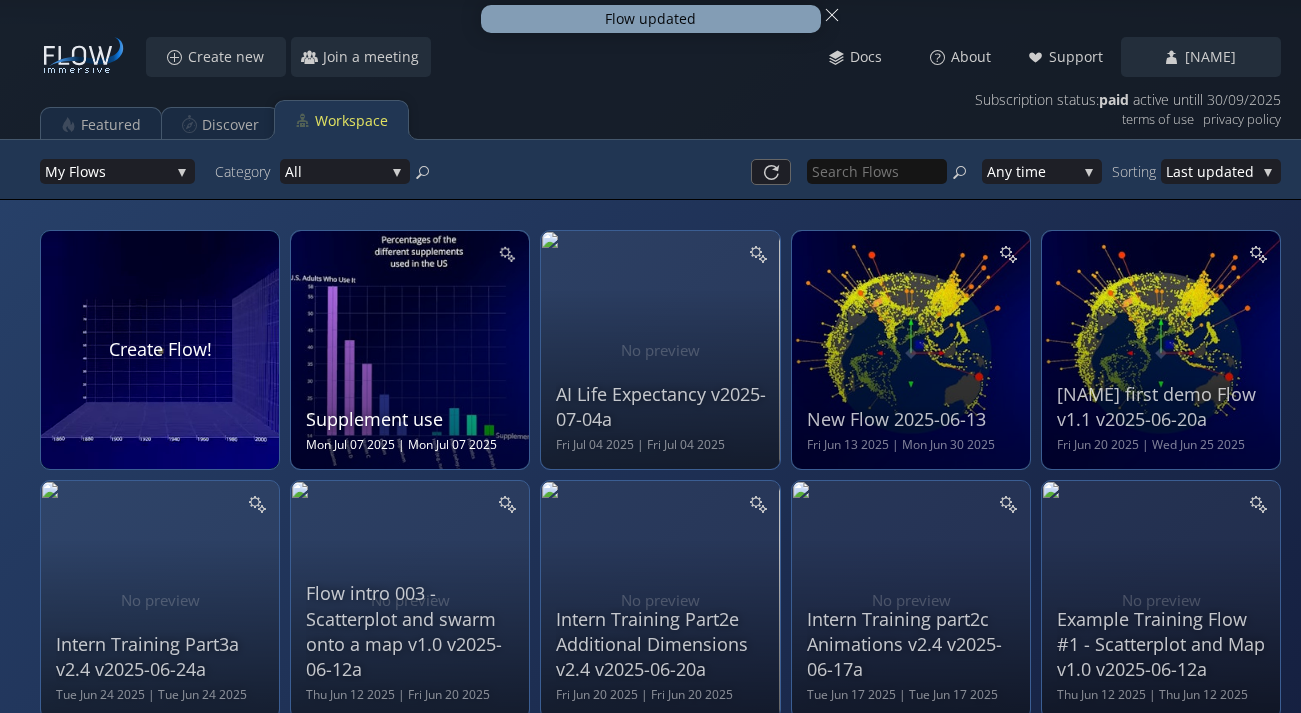 scroll, scrollTop: 27, scrollLeft: 0, axis: vertical 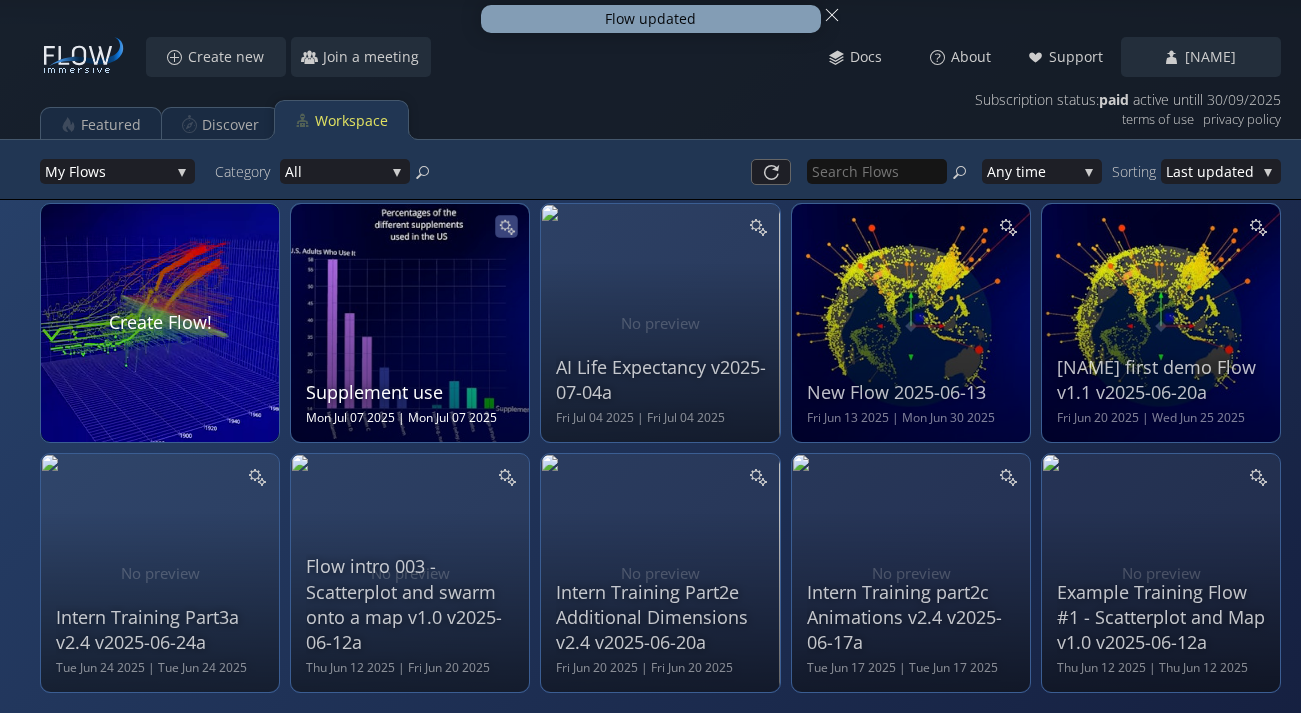 click at bounding box center (507, 226) 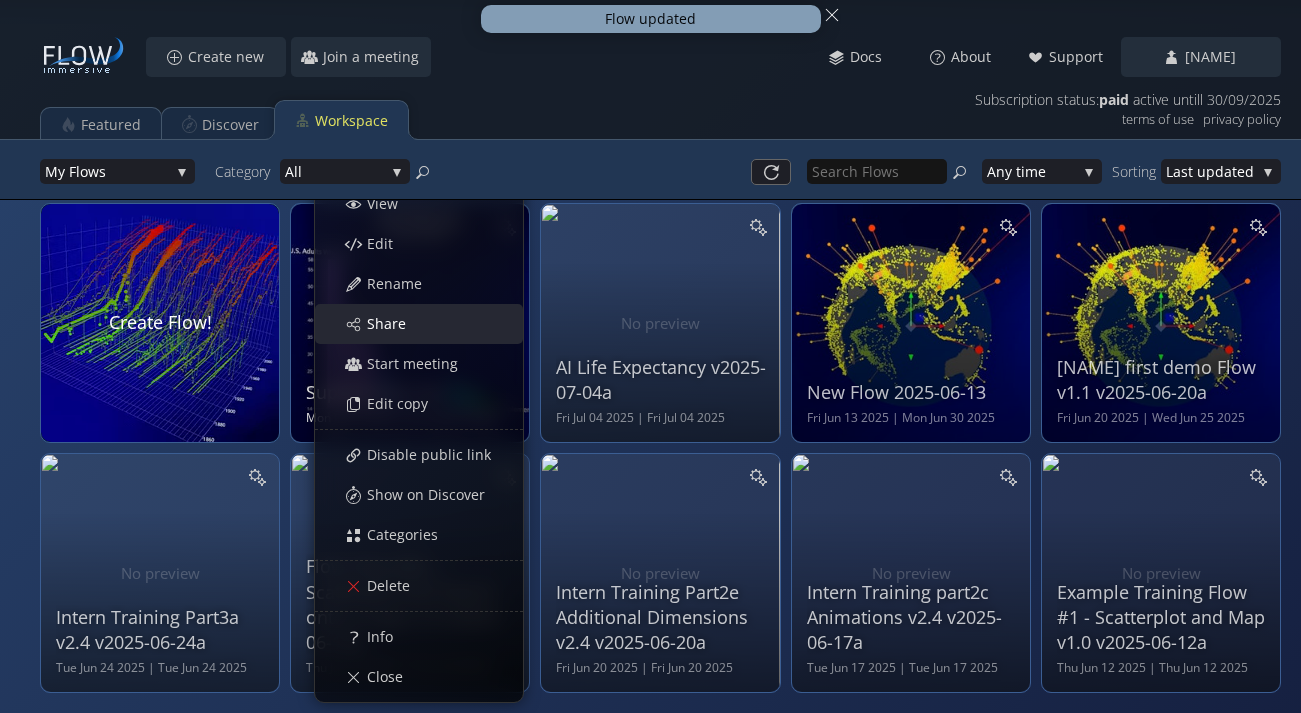 click on "Share" at bounding box center [429, 324] 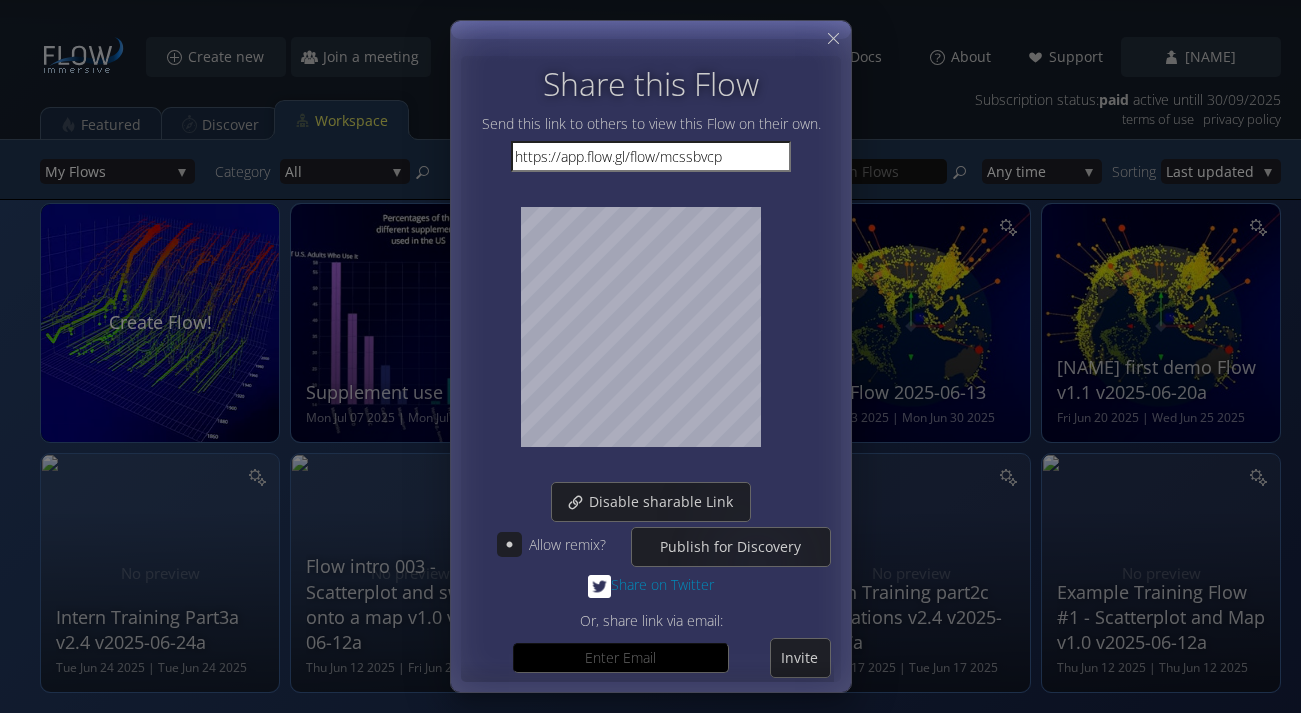 scroll, scrollTop: 91, scrollLeft: 0, axis: vertical 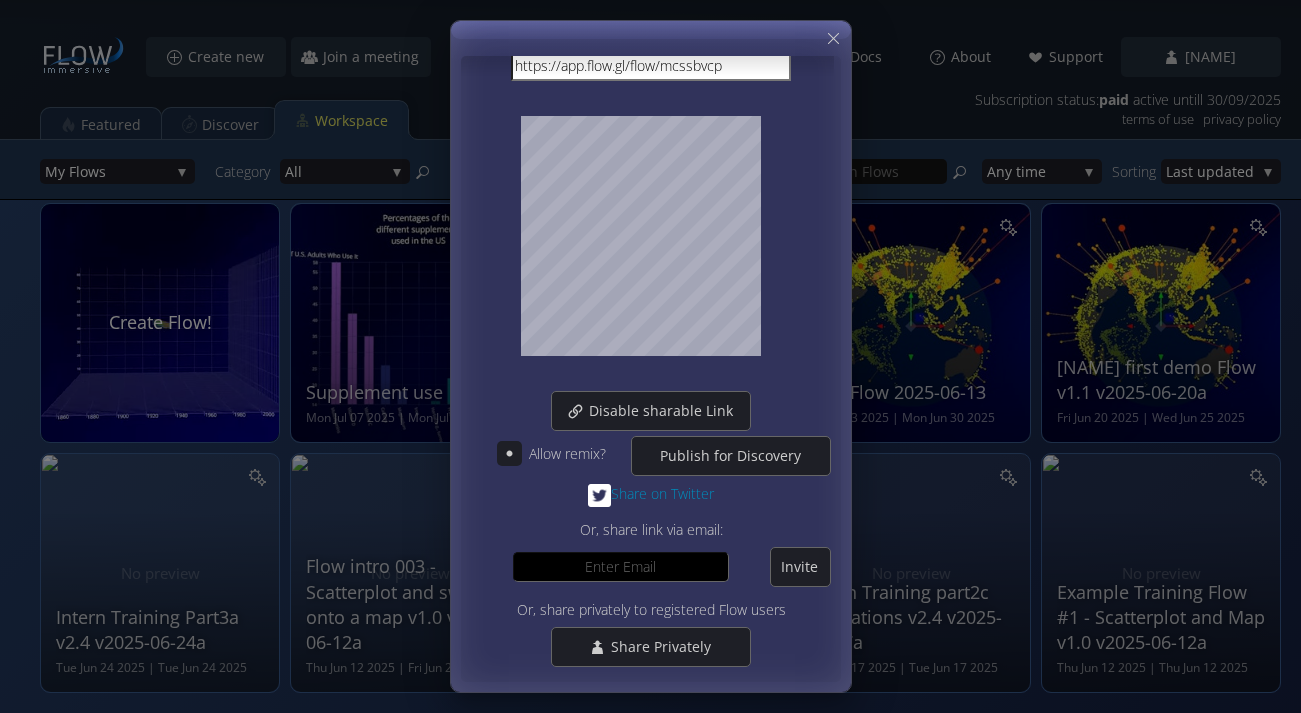click at bounding box center [620, 567] 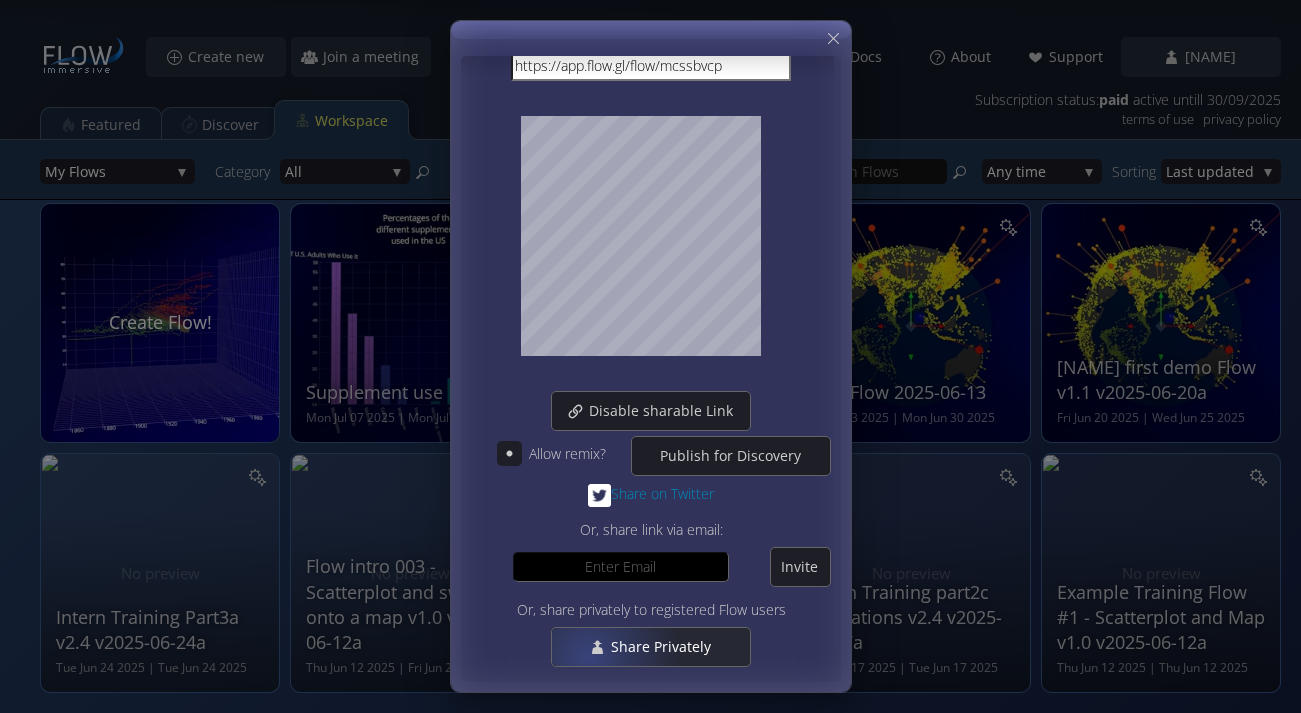 paste on "jason@flow.gl" 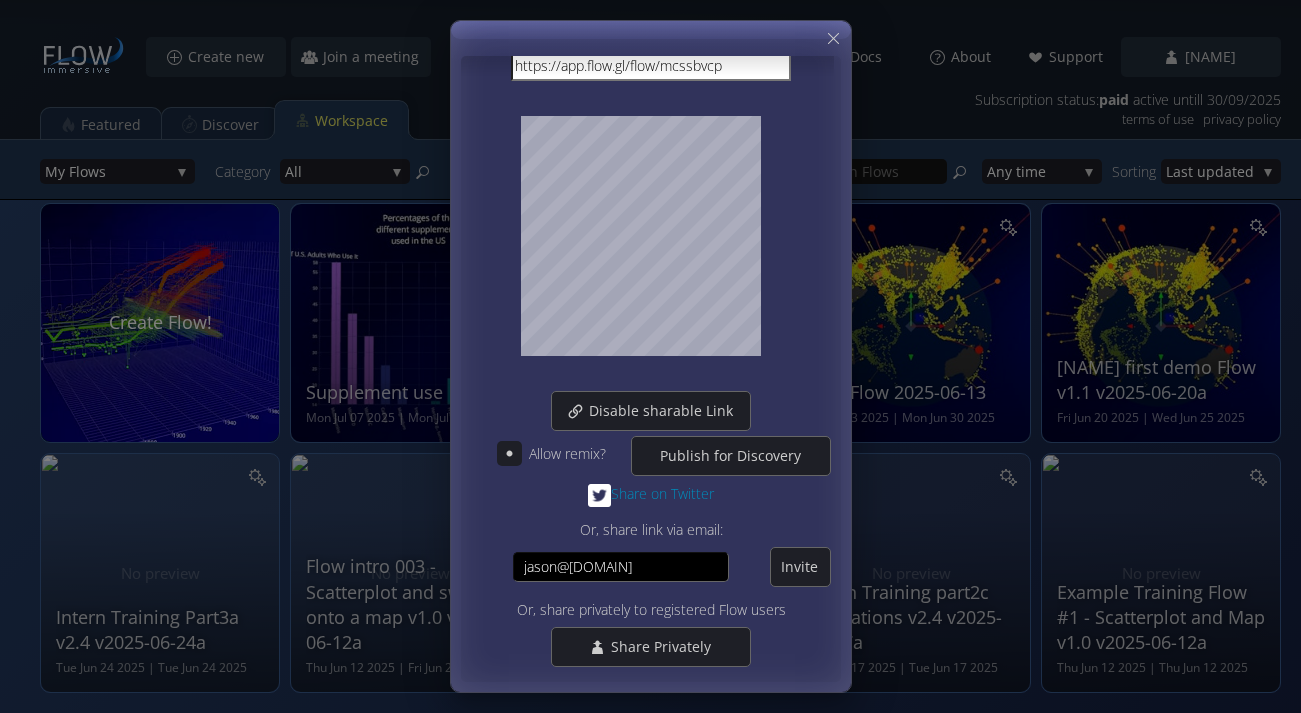 drag, startPoint x: 622, startPoint y: 566, endPoint x: 470, endPoint y: 562, distance: 152.05263 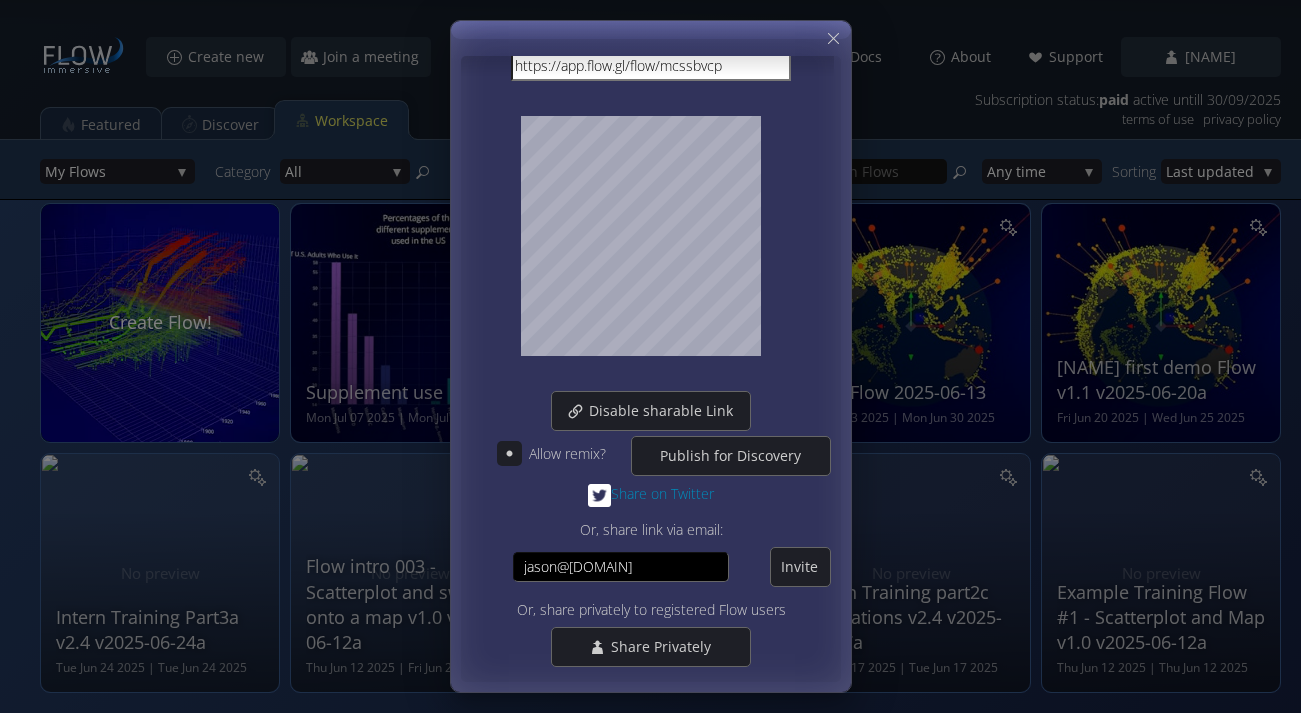 click on "jason@flow.gl
Invite" at bounding box center (651, 567) 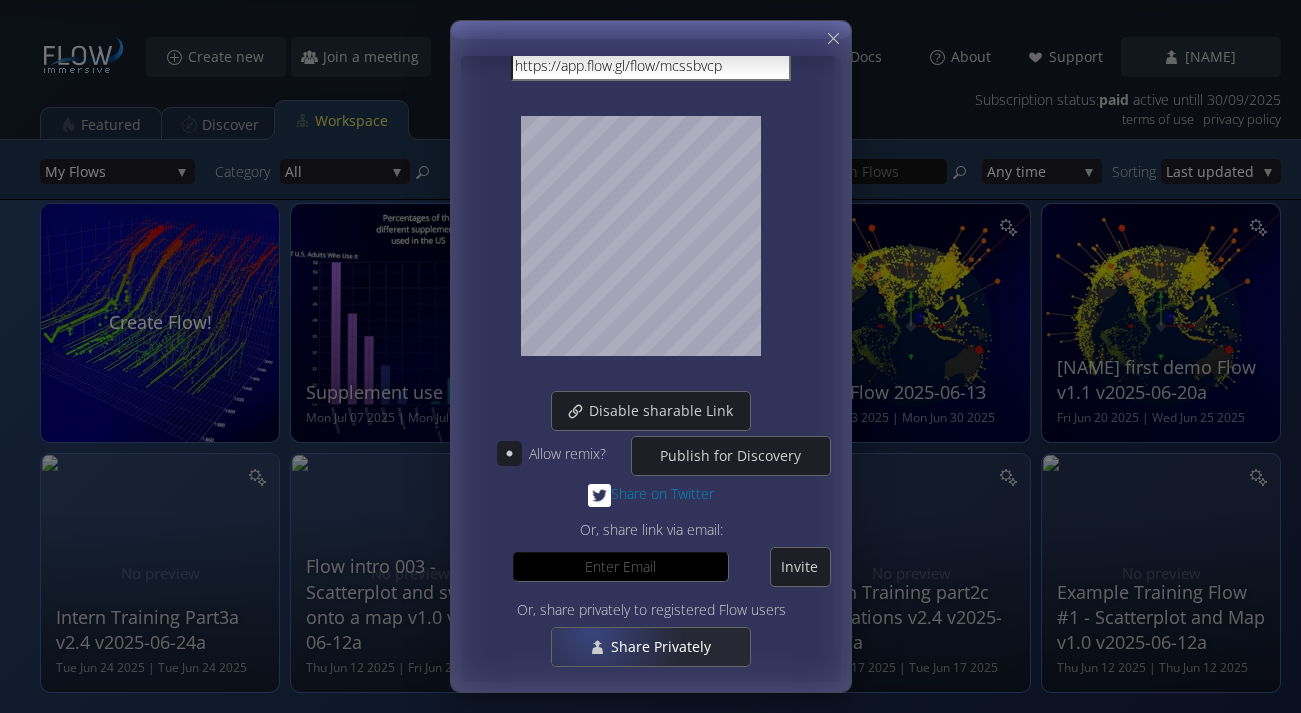 click on "Share Privately" at bounding box center [651, 647] 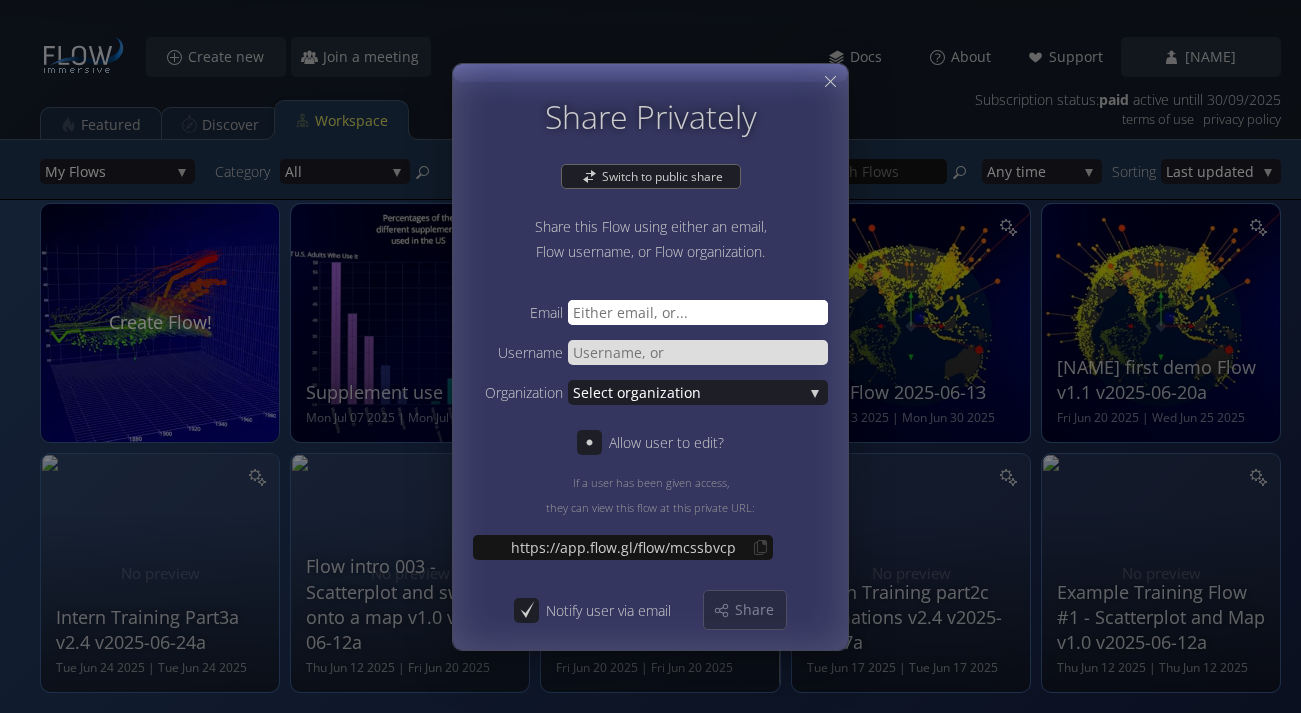 click at bounding box center [698, 311] 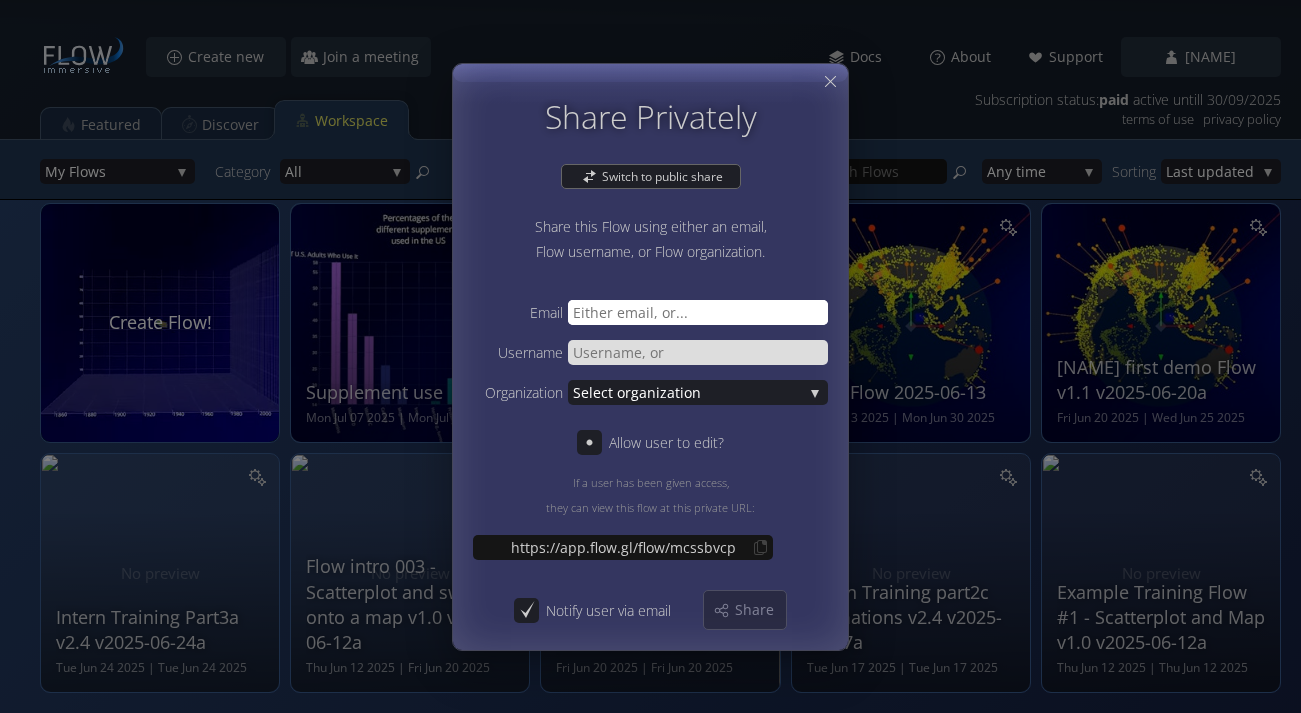paste on "jason@flow.gl" 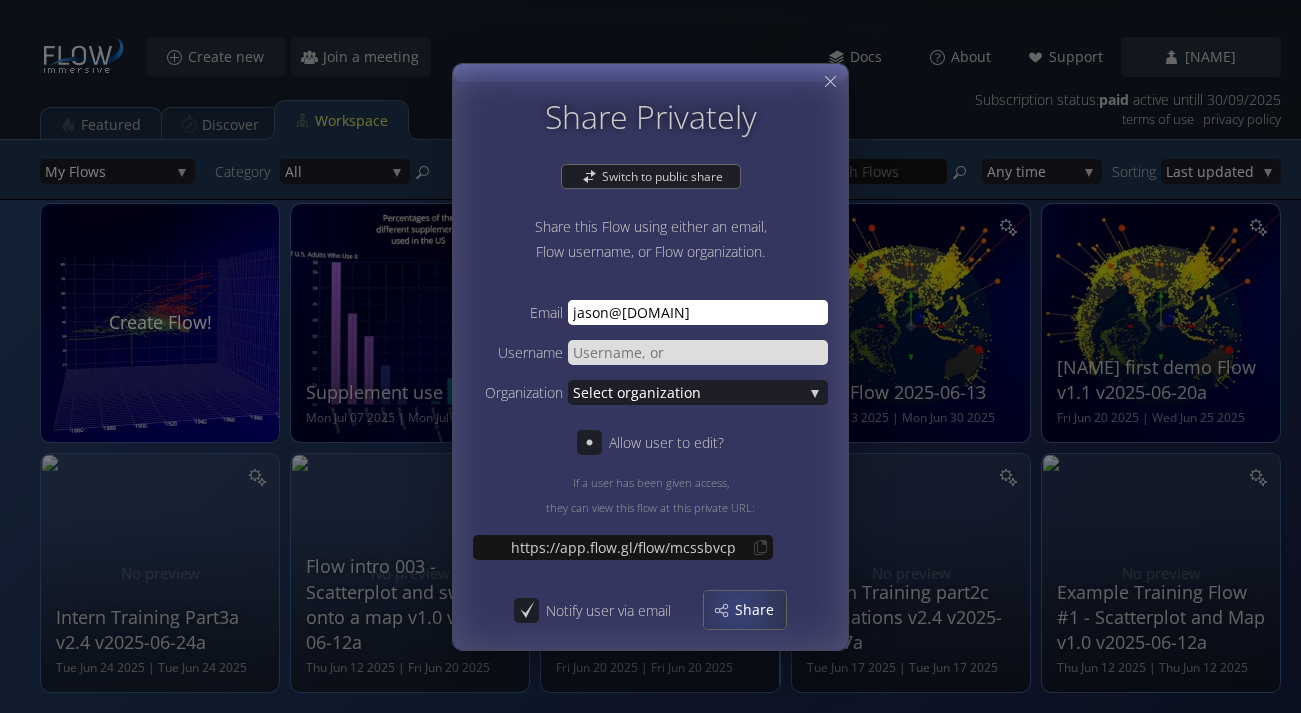 type on "jason@flow.gl" 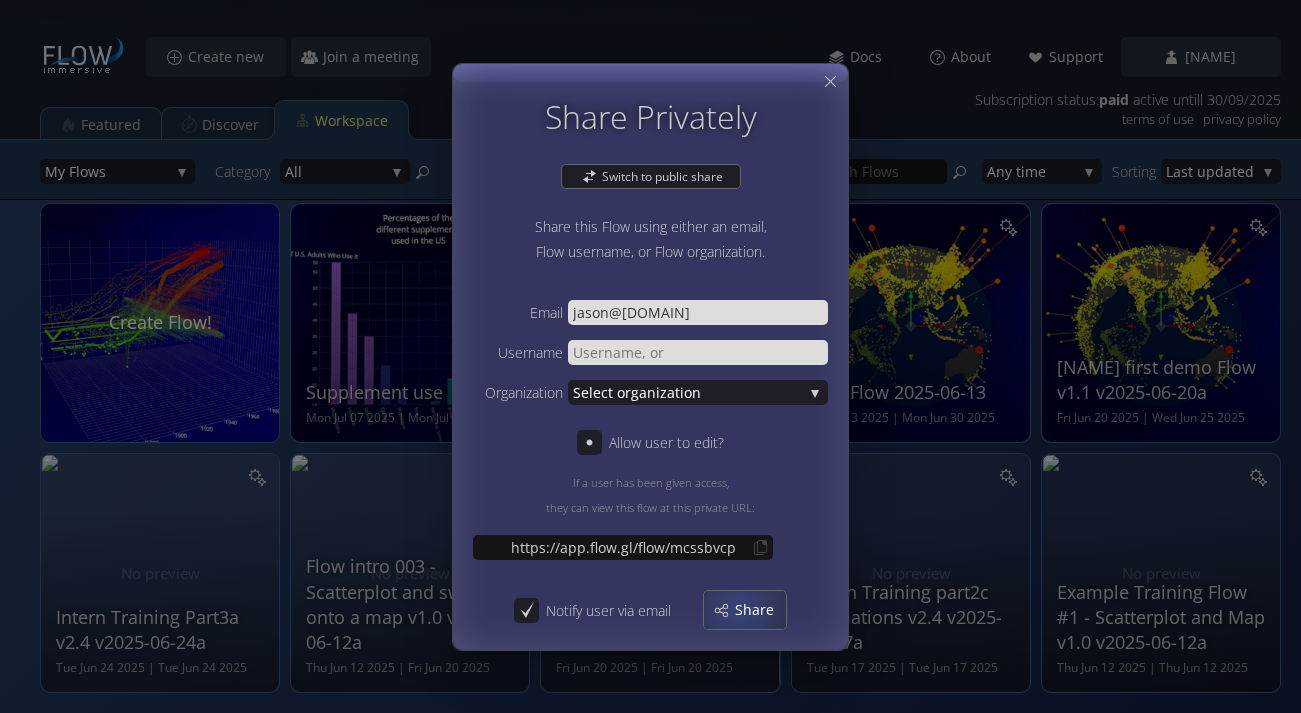 click on "Share" at bounding box center [760, 610] 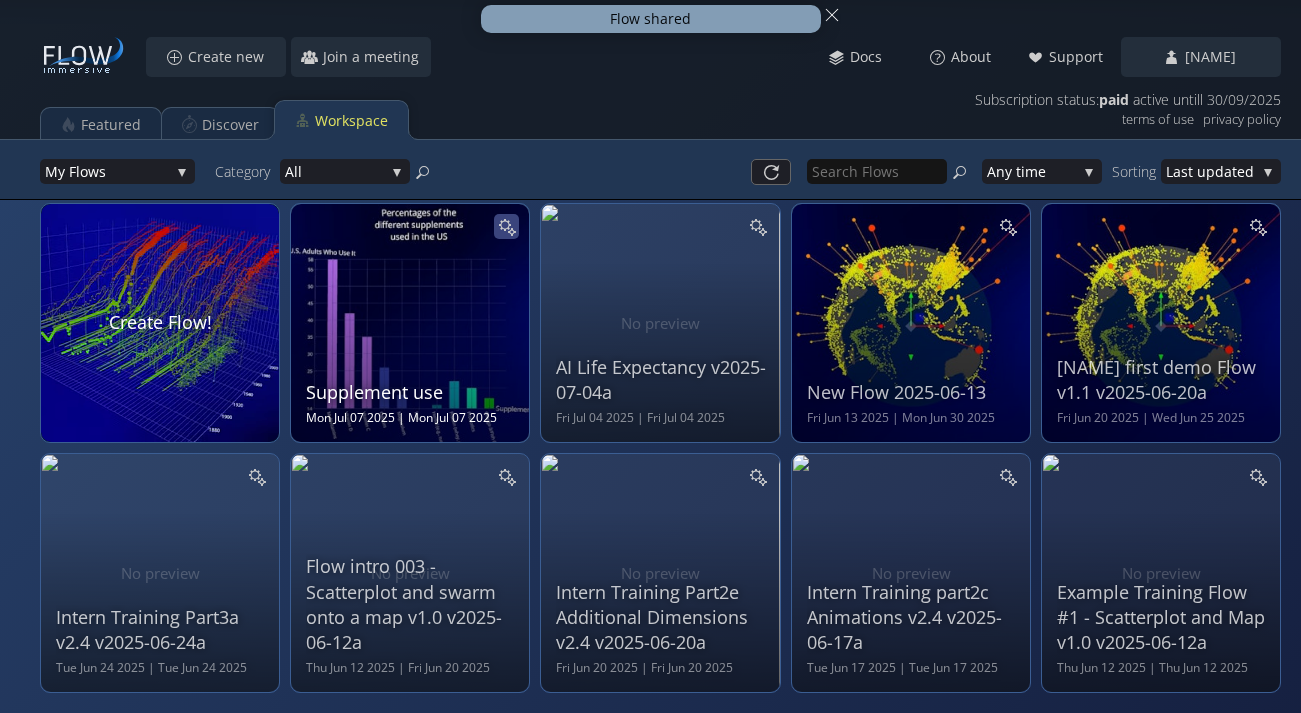 click at bounding box center [506, 226] 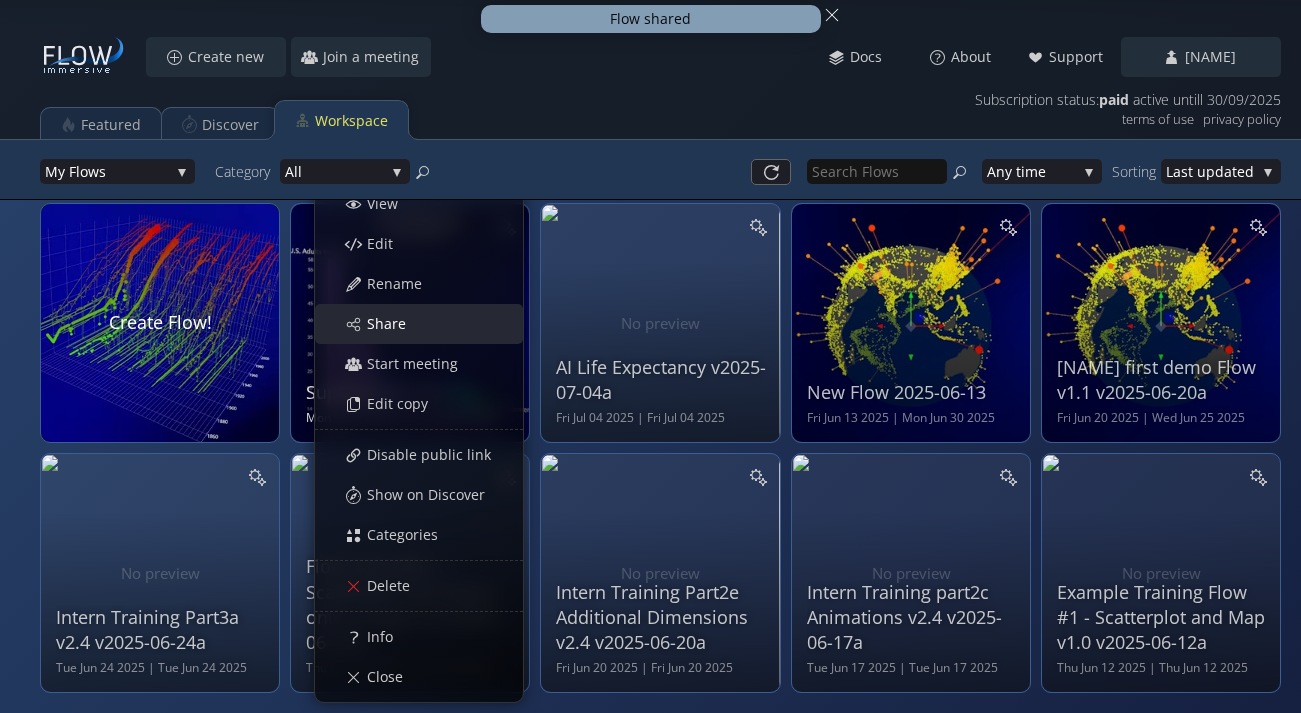 click on "Share" at bounding box center (429, 324) 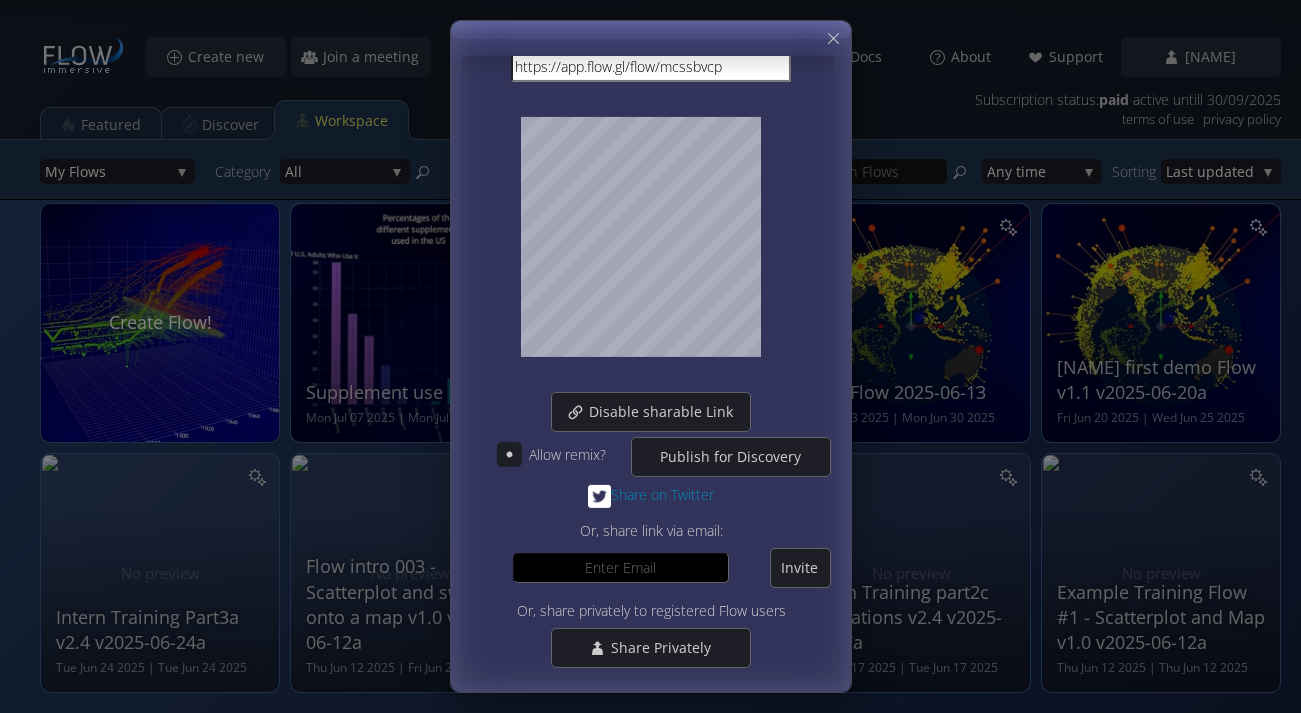 scroll, scrollTop: 91, scrollLeft: 0, axis: vertical 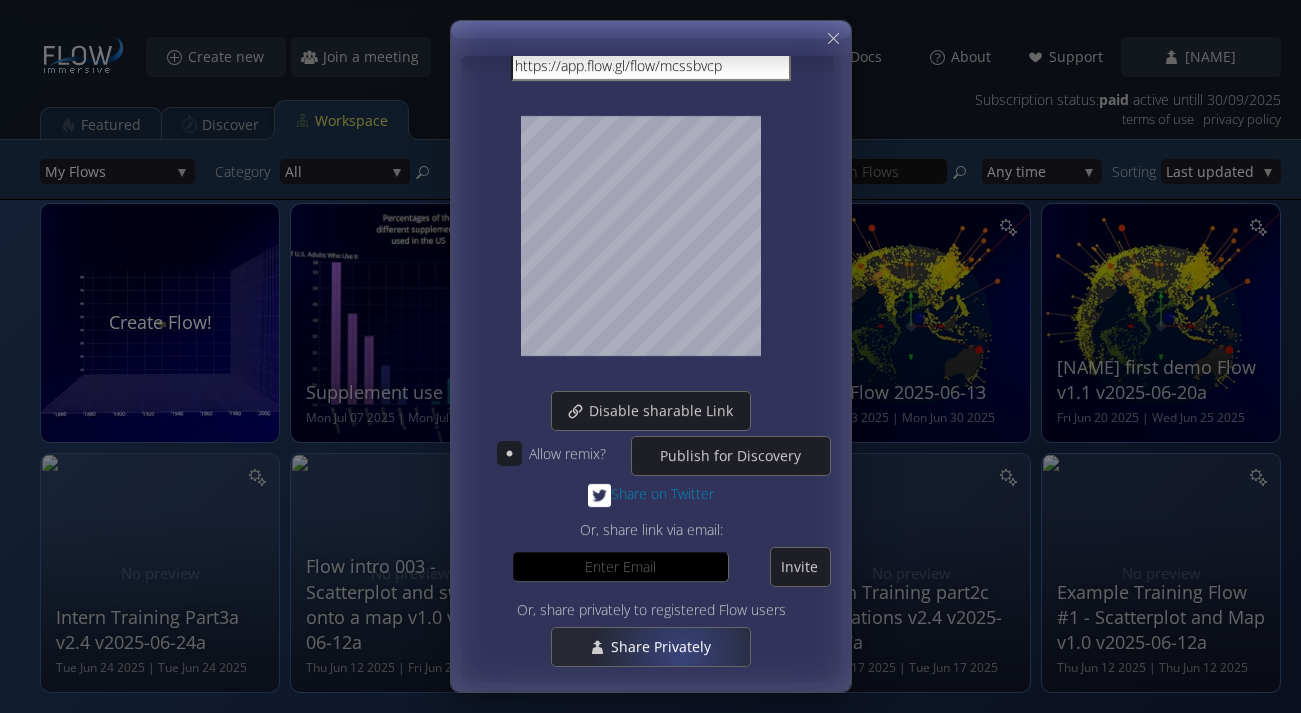click on "Share Privately" at bounding box center [665, 647] 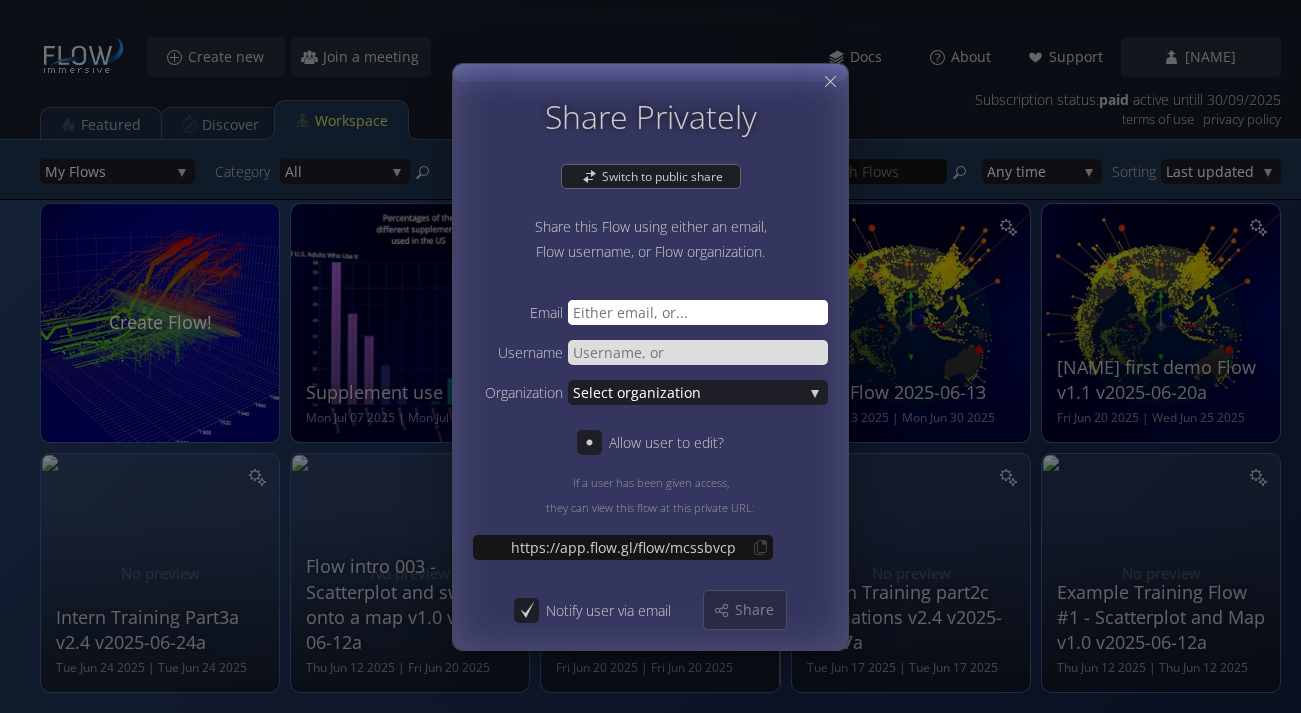 click at bounding box center [698, 311] 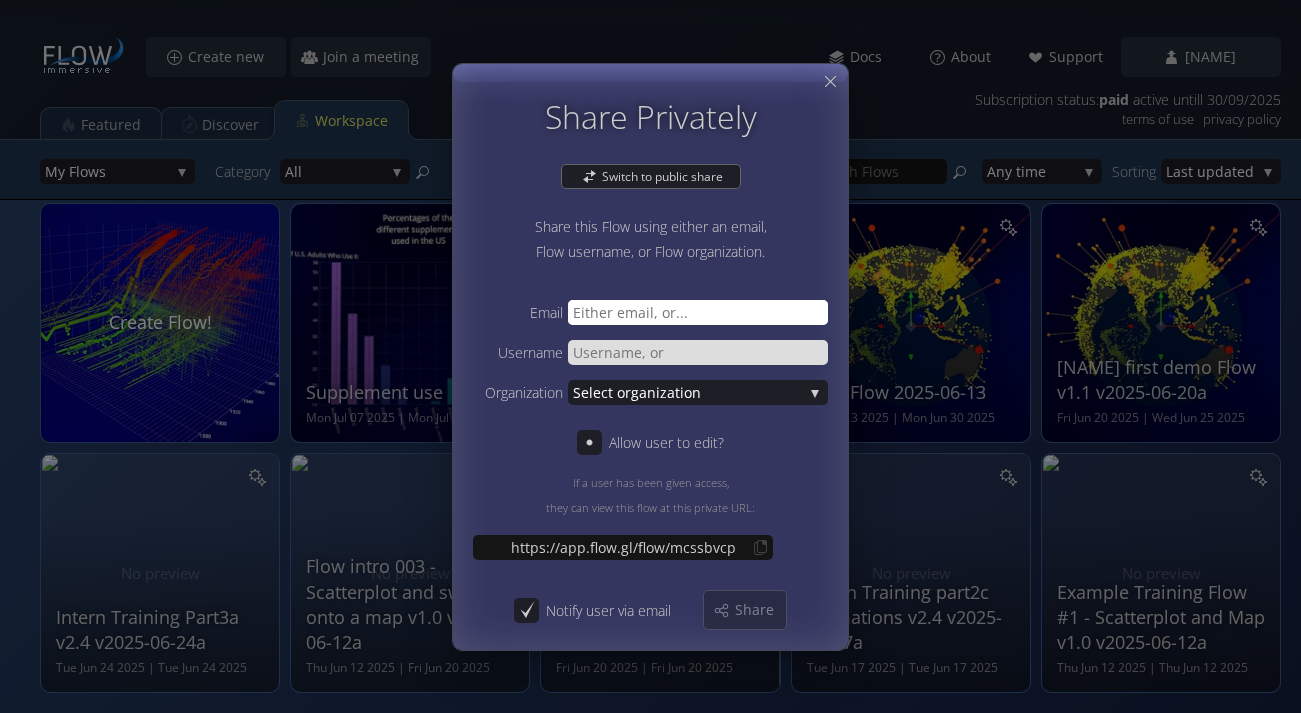 paste on "bill@flow.gl" 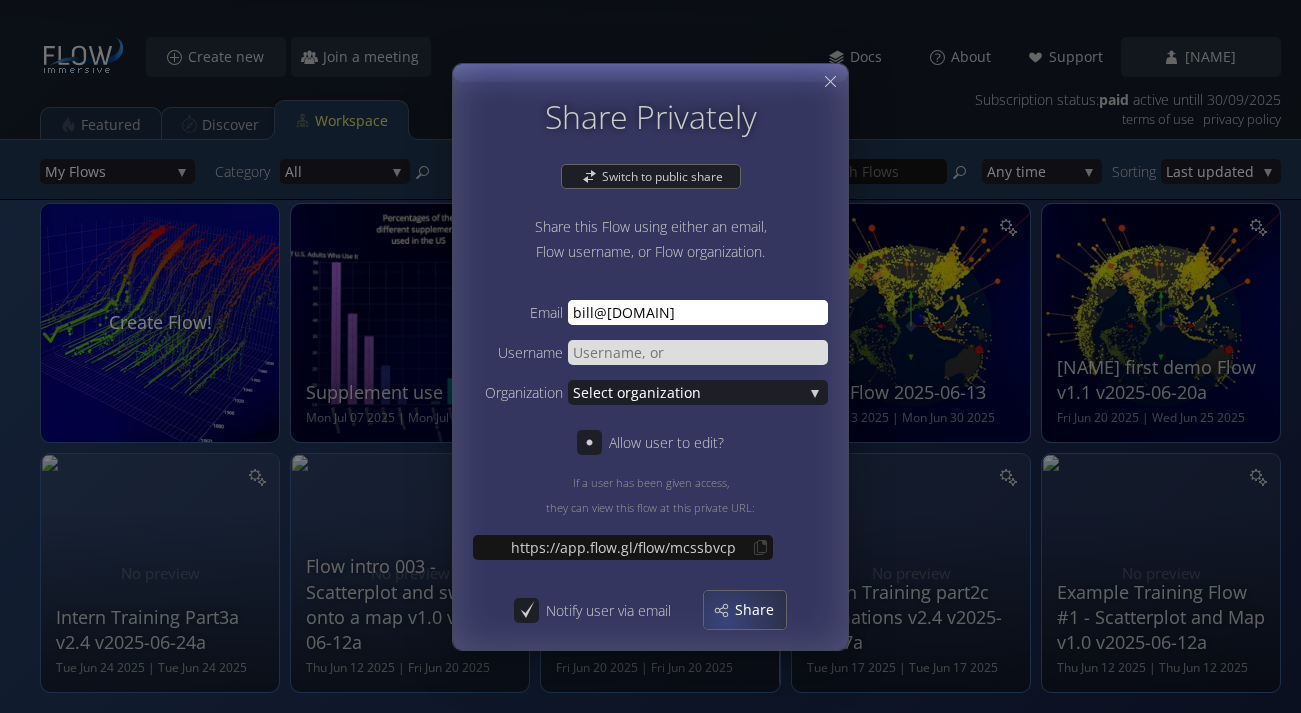 type on "bill@flow.gl" 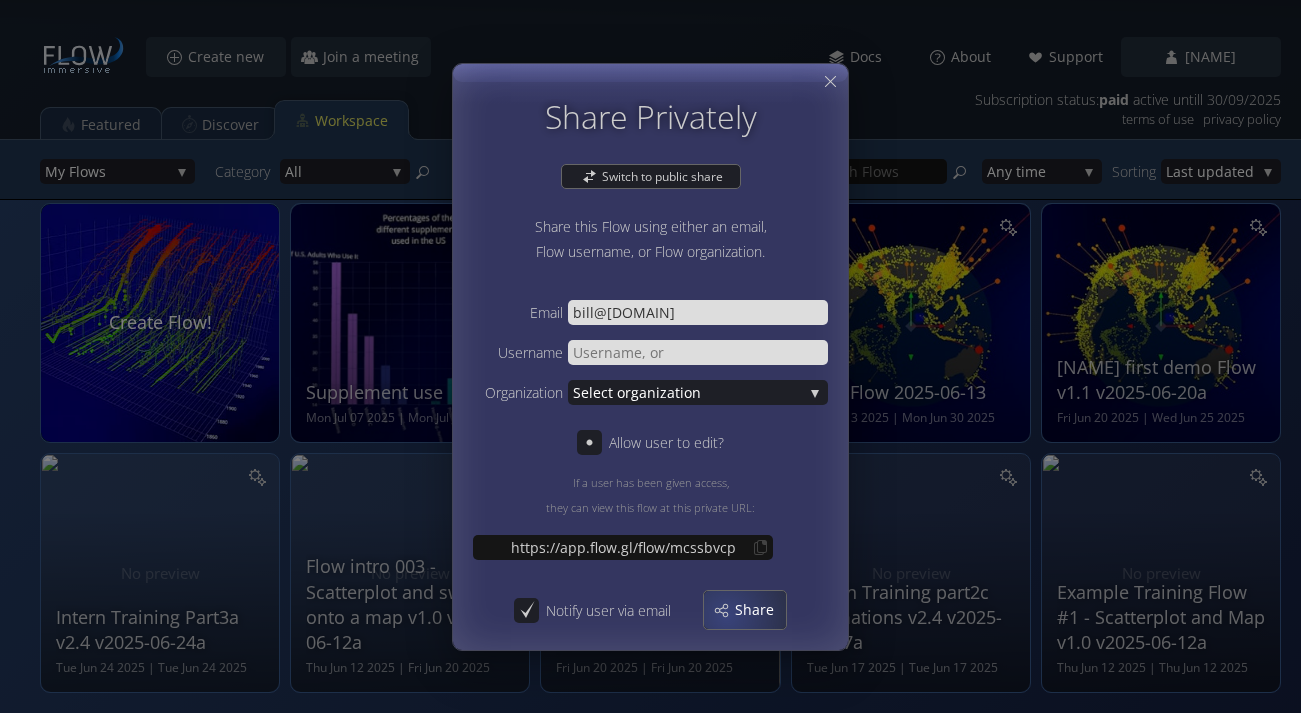 click on "Share" at bounding box center [745, 610] 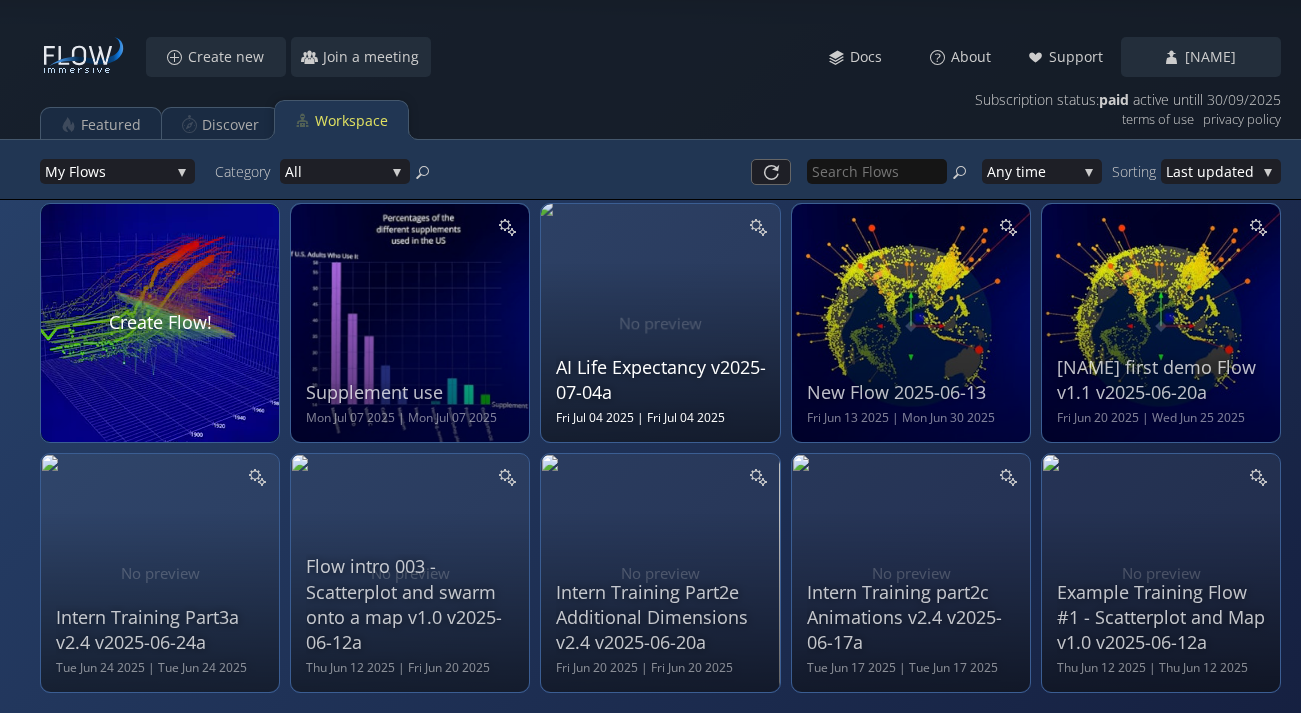 click on "AI Life Expectancy v2025-07-04a
Fri Jul 04 2025 | Fri Jul 04 2025" at bounding box center (412, 320) 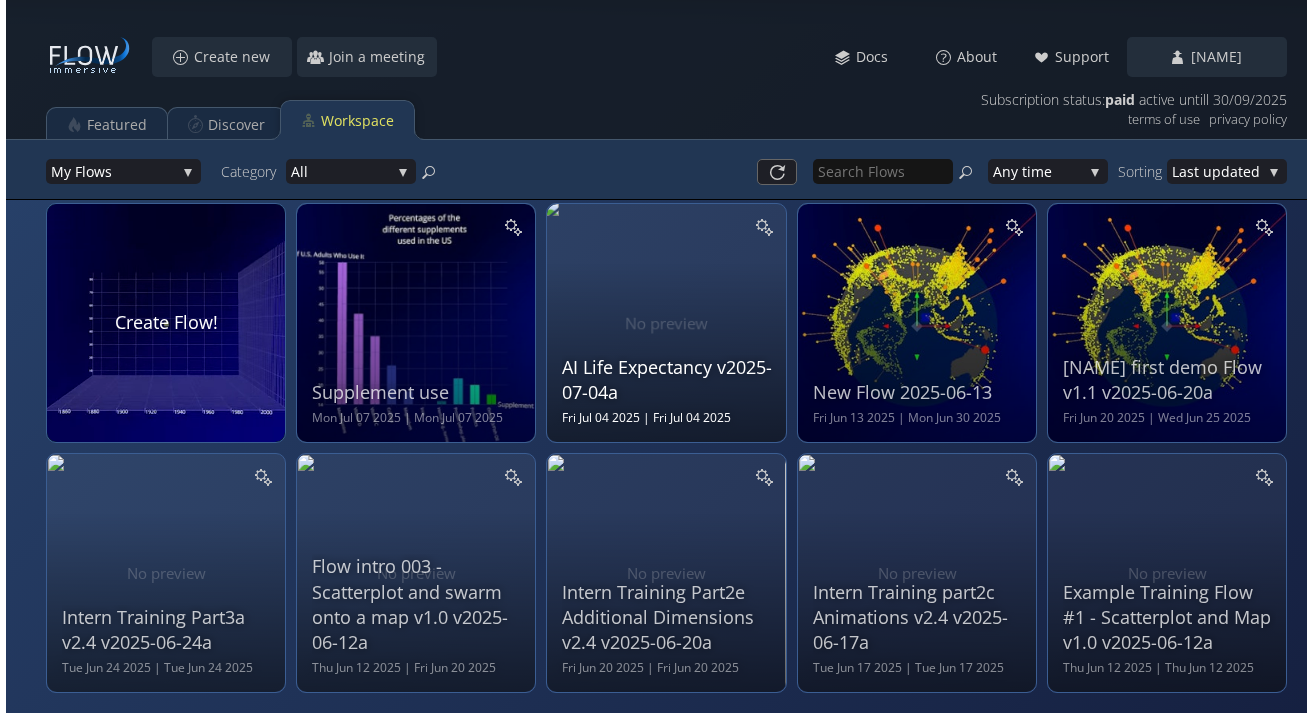 scroll, scrollTop: 0, scrollLeft: 0, axis: both 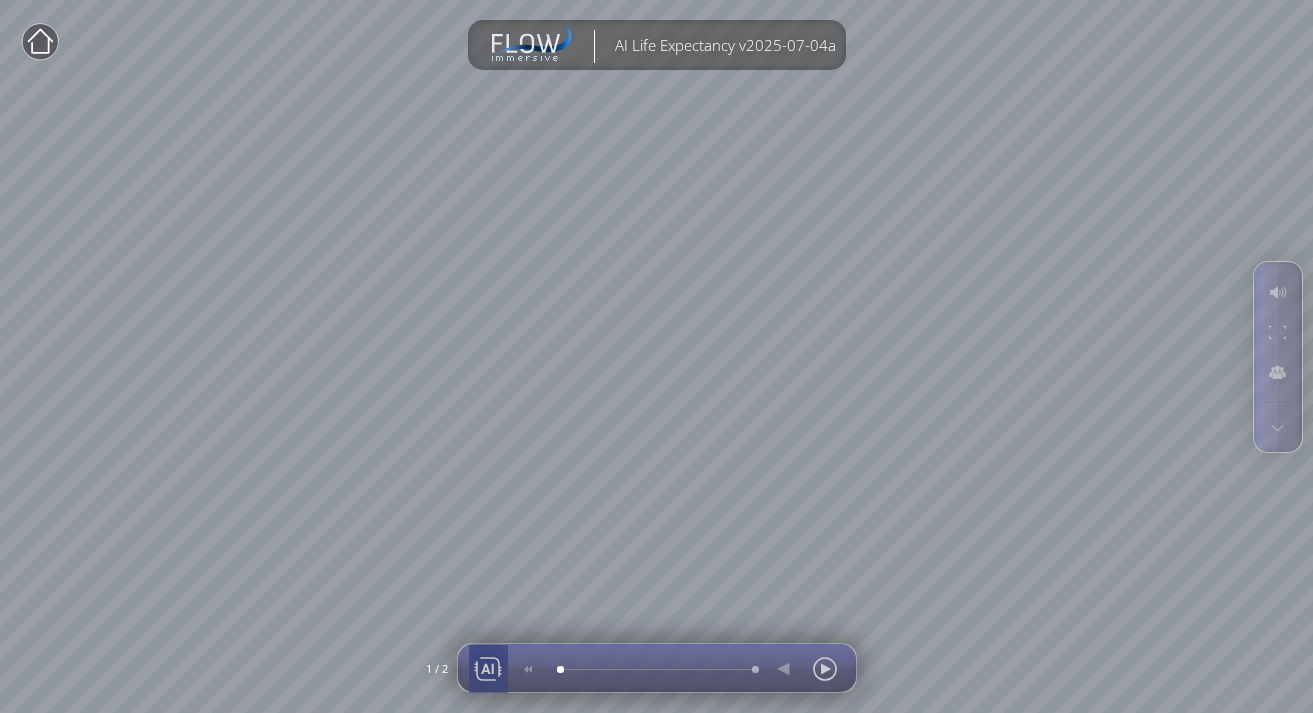 click at bounding box center (488, 669) 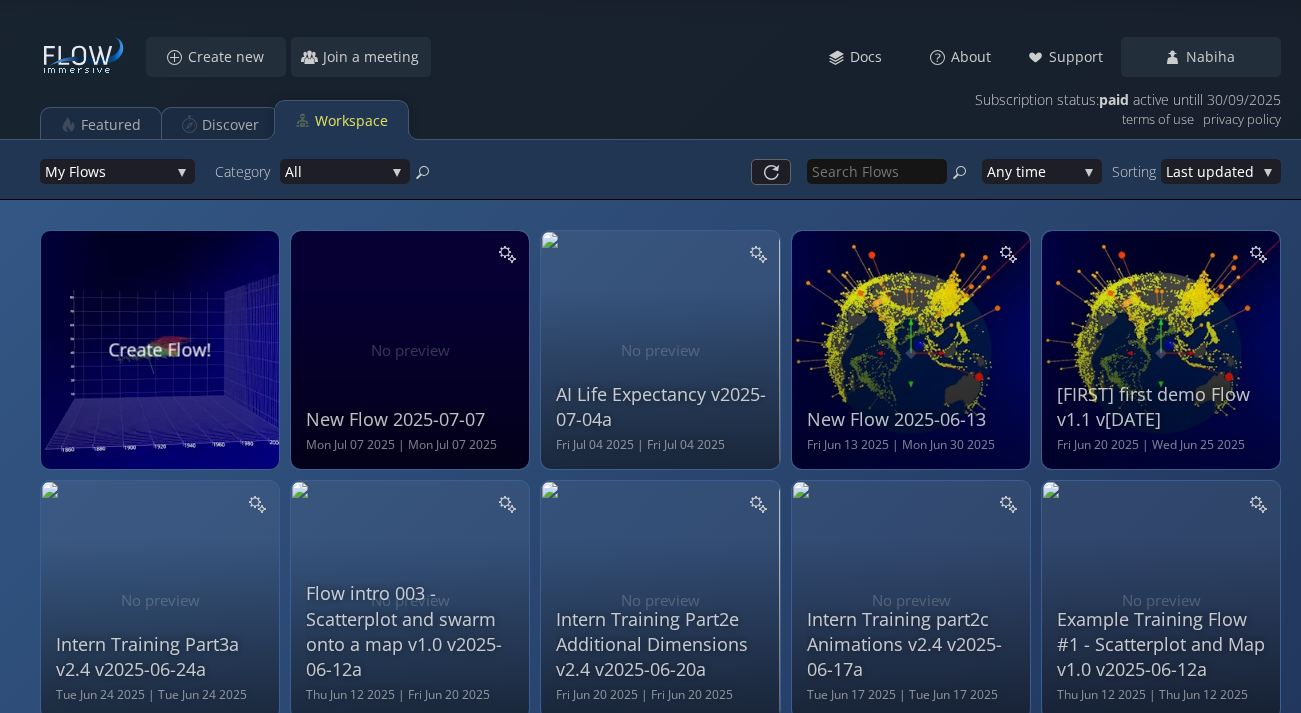 scroll, scrollTop: 0, scrollLeft: 0, axis: both 